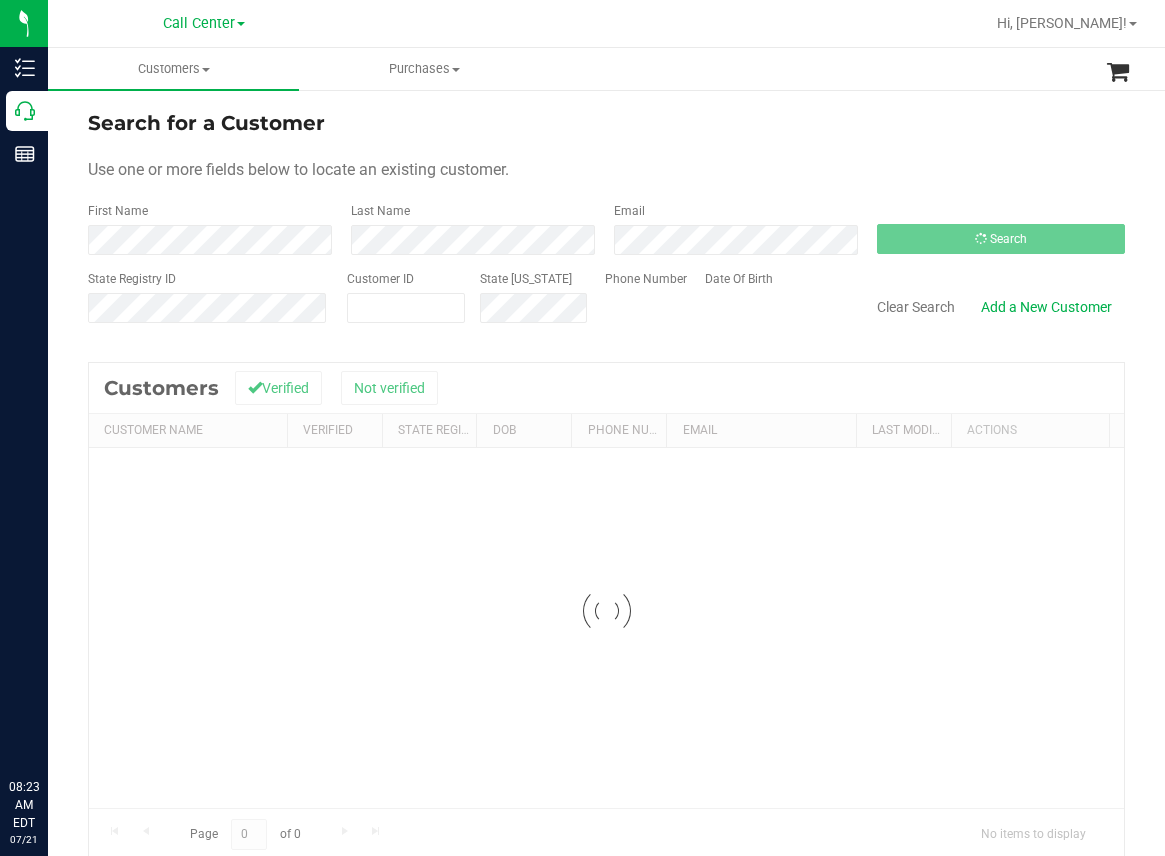 scroll, scrollTop: 0, scrollLeft: 0, axis: both 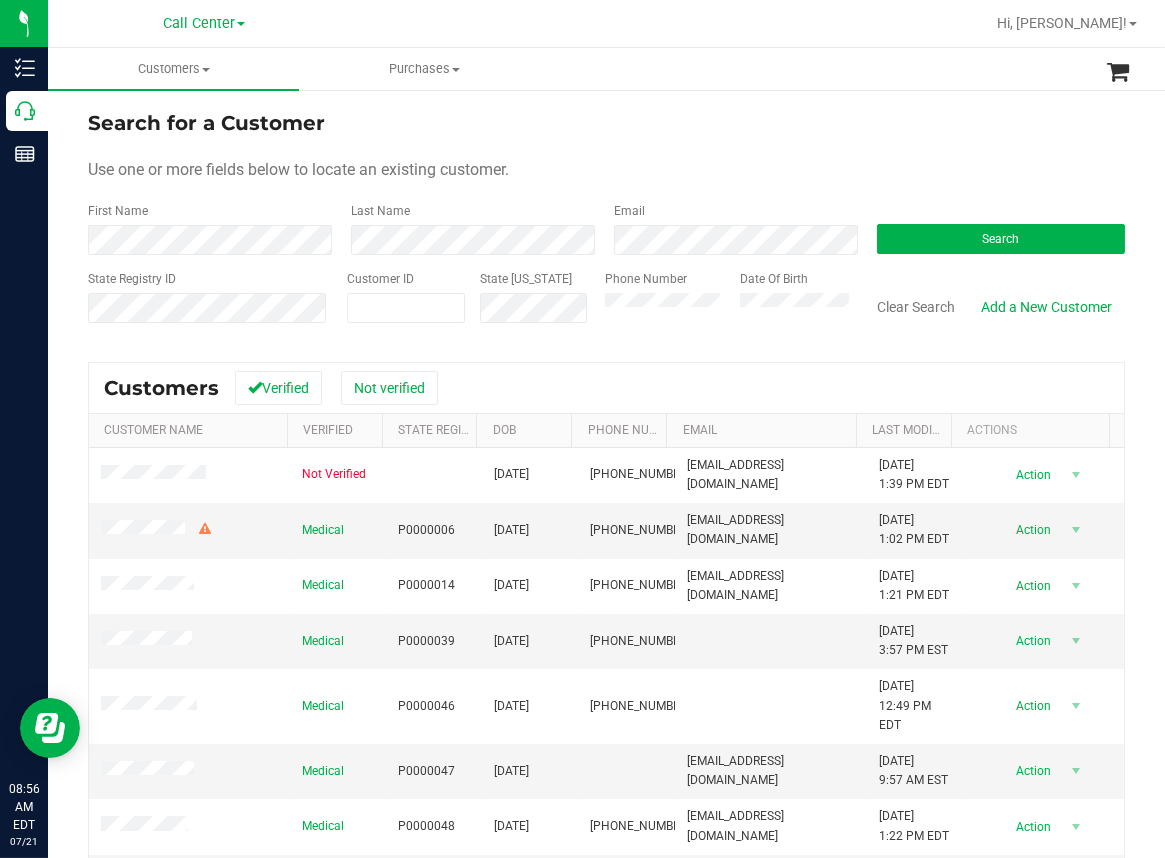 click on "Customers
All customers
Add a new customer
All physicians
Purchases
All purchases" at bounding box center [630, 69] 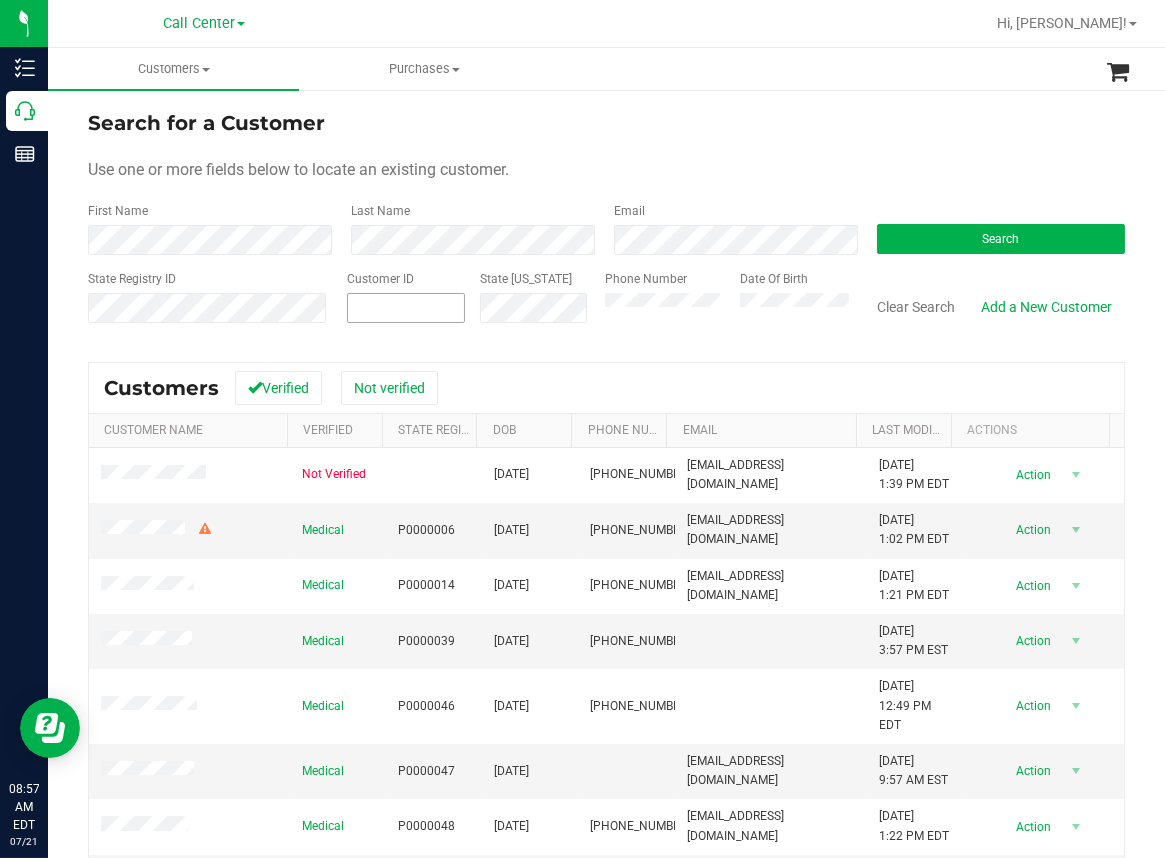 click at bounding box center (406, 308) 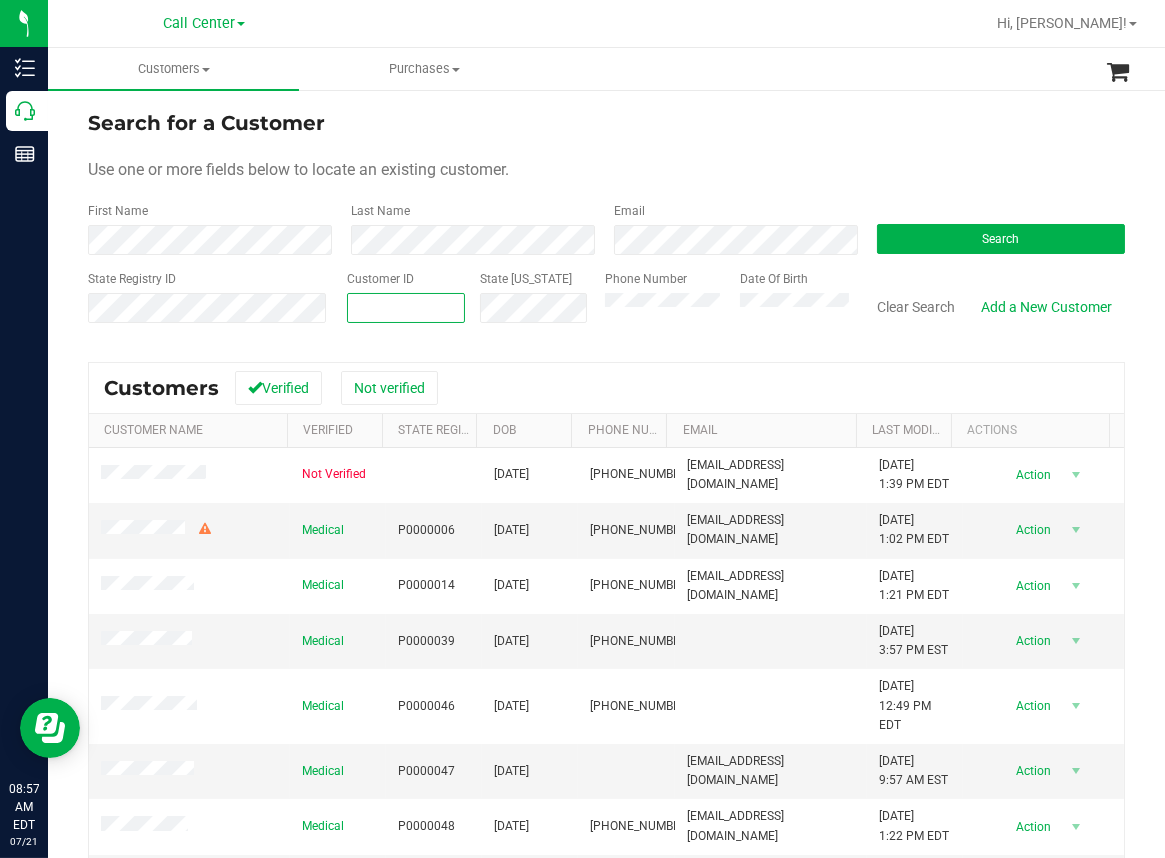 paste on "681254" 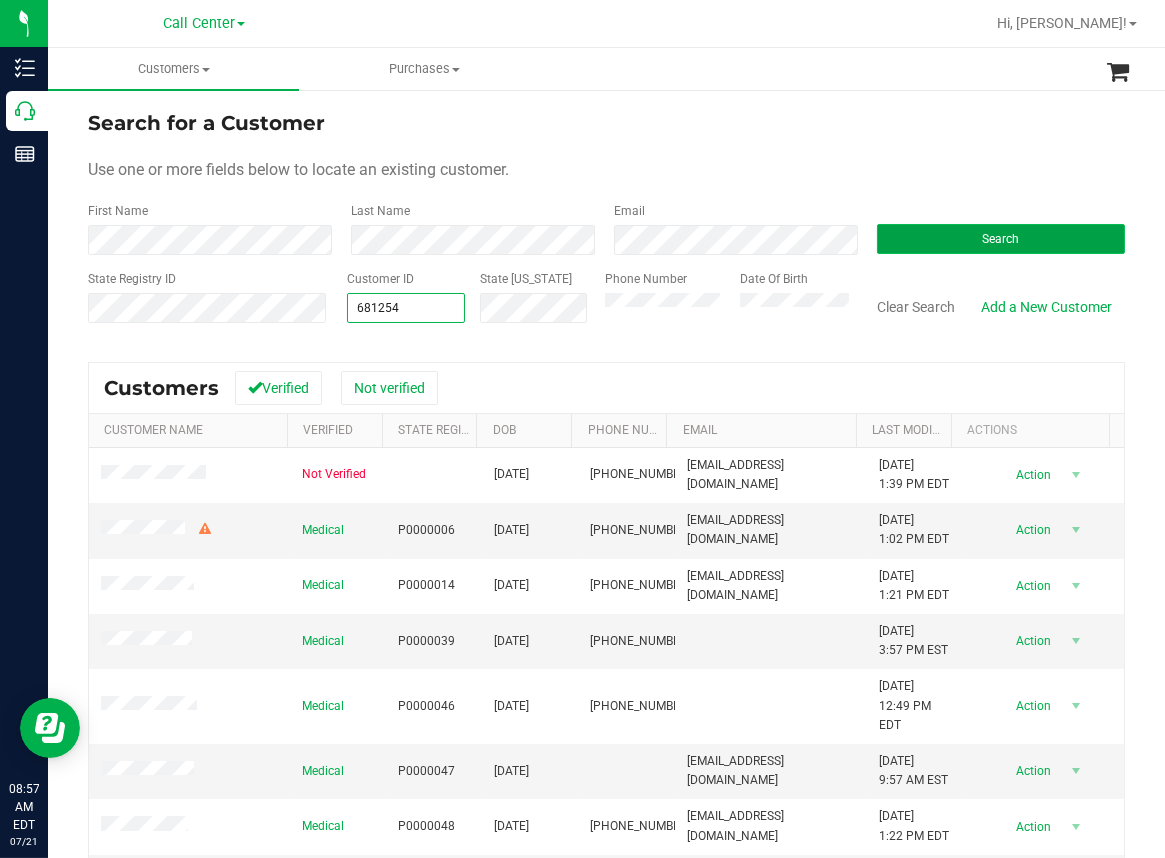 type on "681254" 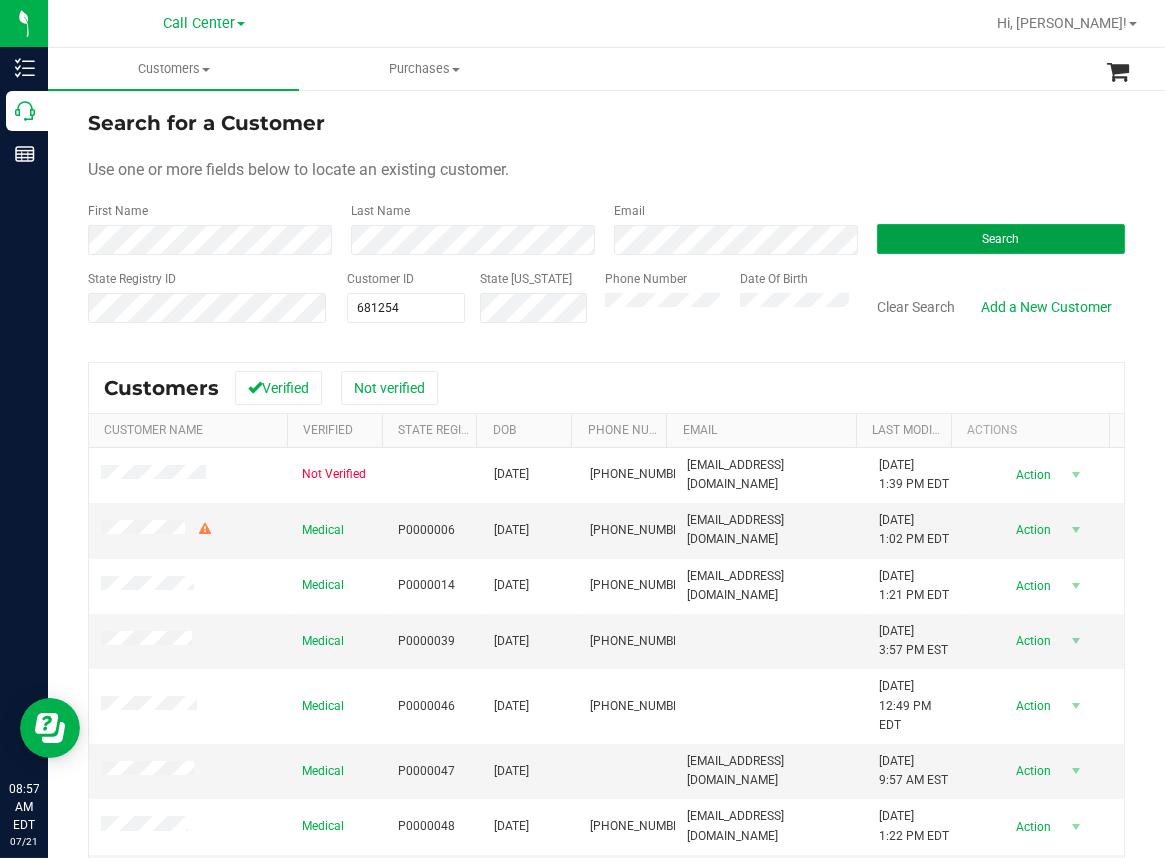 click on "Search" at bounding box center [1001, 239] 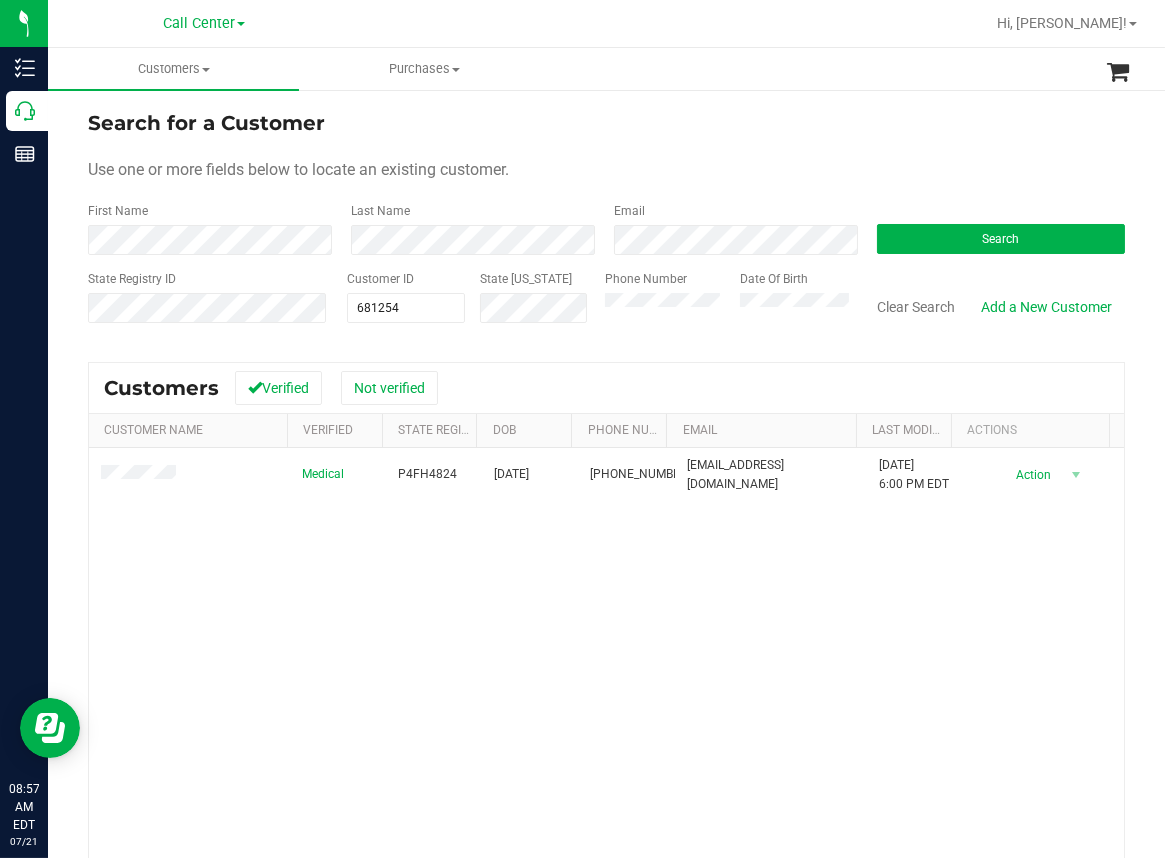 click on "Medical P4FH4824 [DATE] (407) 865-4174 [EMAIL_ADDRESS][DOMAIN_NAME] [DATE] 6:00 PM EDT
Delete Profile
Action Action Create new purchase View profile View purchases" at bounding box center (606, 718) 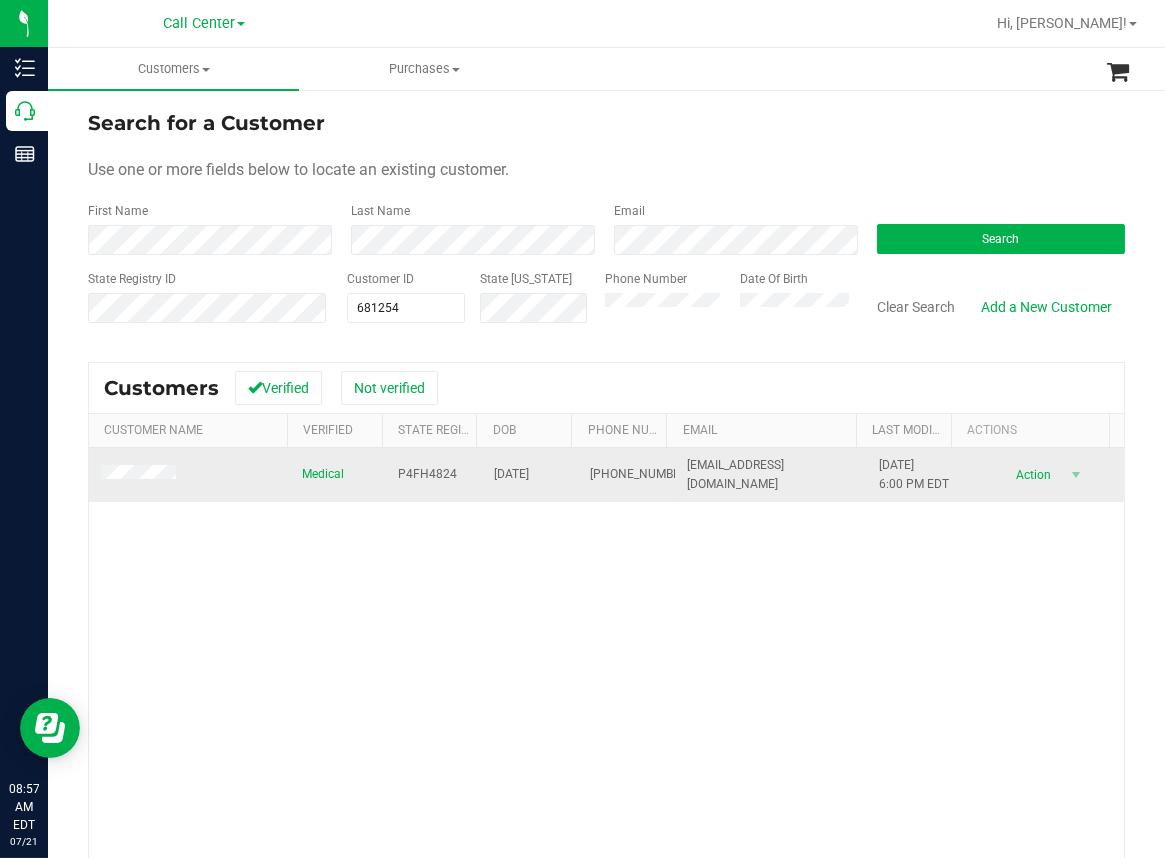 click on "[PHONE_NUMBER]" at bounding box center (640, 474) 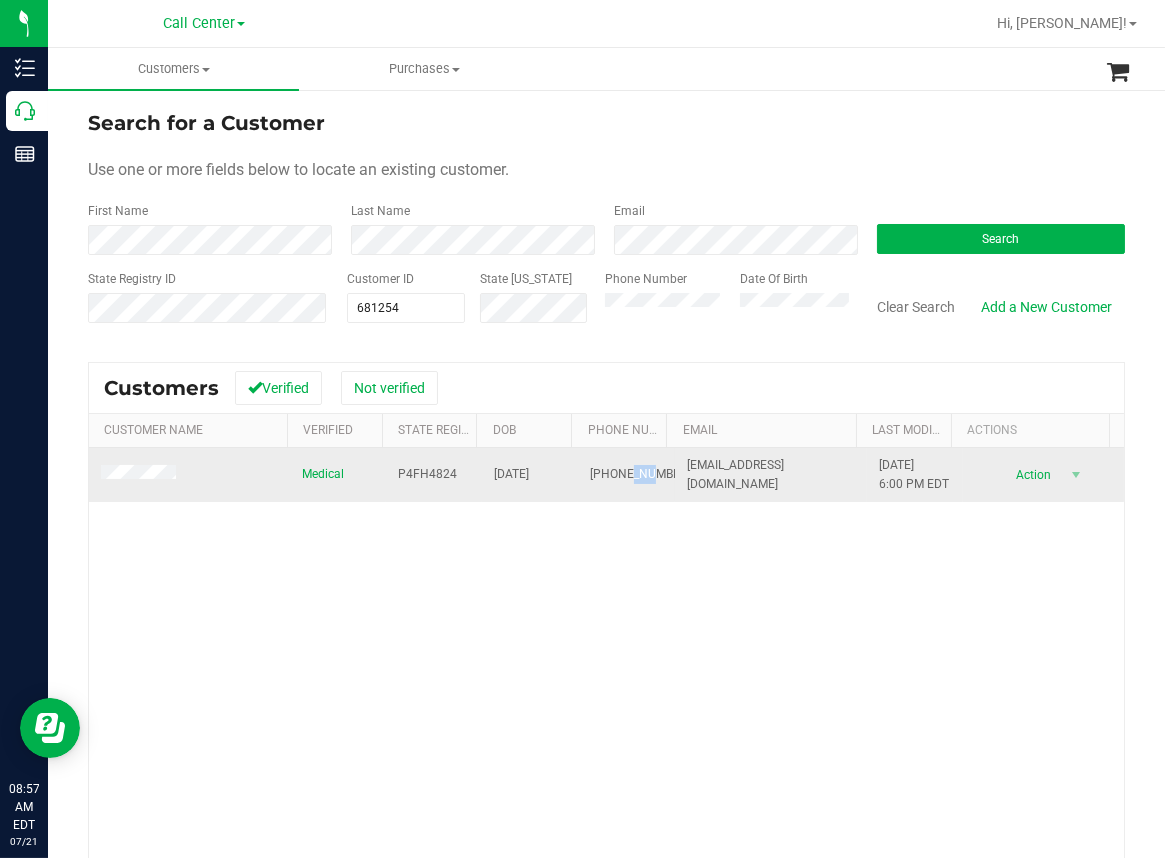 click on "[PHONE_NUMBER]" at bounding box center [640, 474] 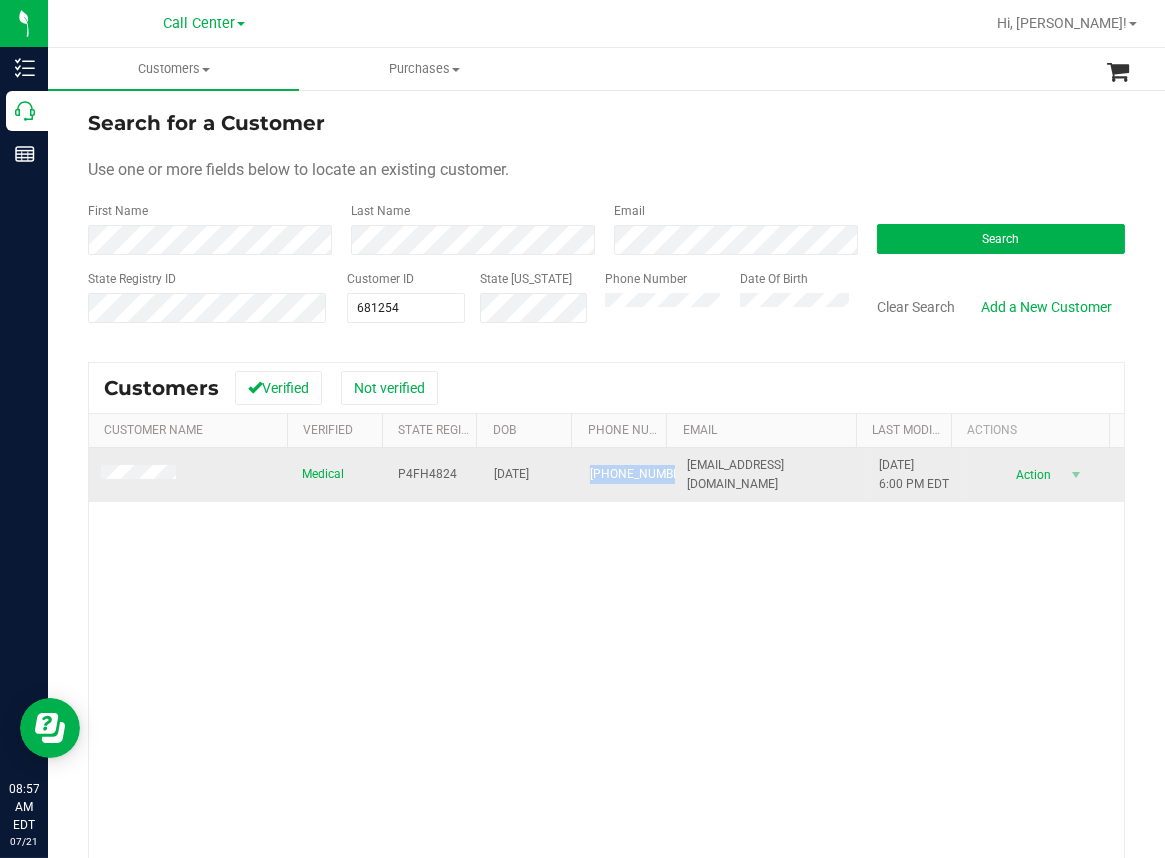 click on "[PHONE_NUMBER]" at bounding box center (640, 474) 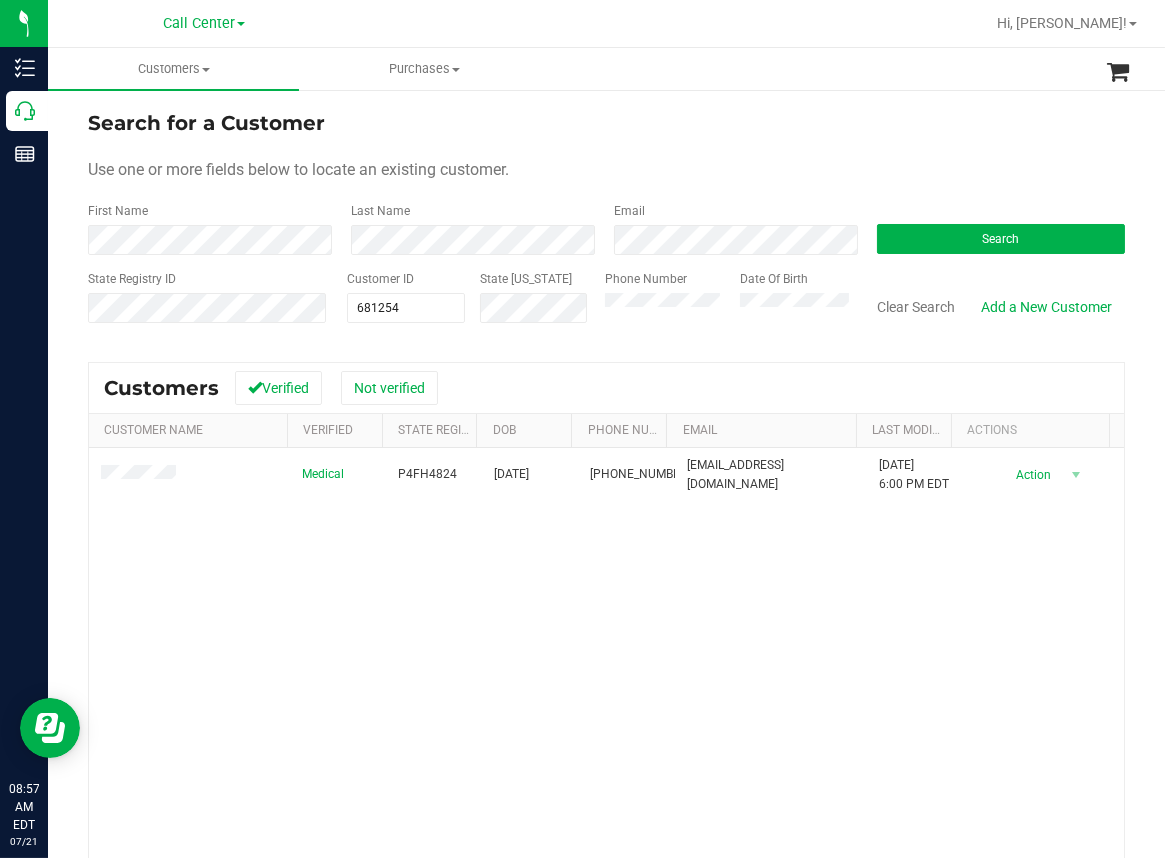 click on "Medical P4FH4824 [DATE] (407) 865-4174 [EMAIL_ADDRESS][DOMAIN_NAME] [DATE] 6:00 PM EDT
Delete Profile
Action Action Create new purchase View profile View purchases" at bounding box center [606, 718] 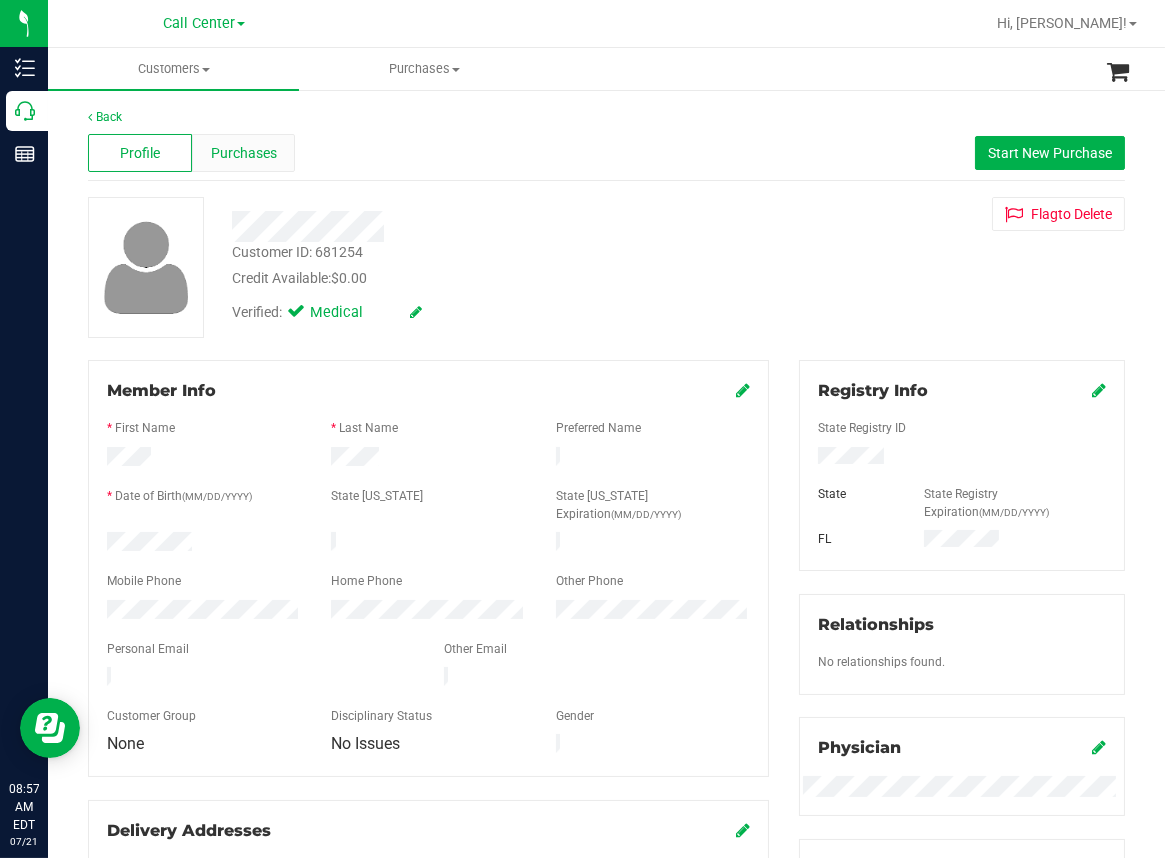 click on "Purchases" at bounding box center (244, 153) 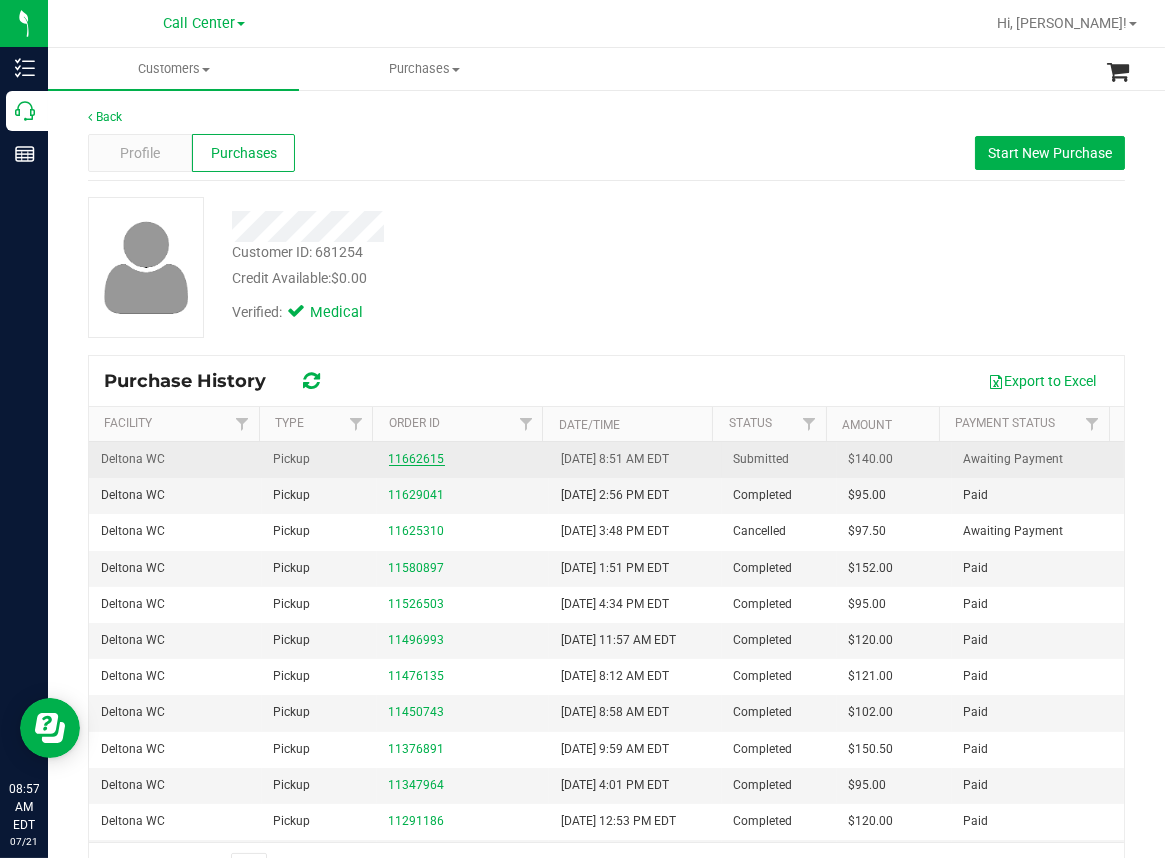 click on "11662615" at bounding box center (417, 459) 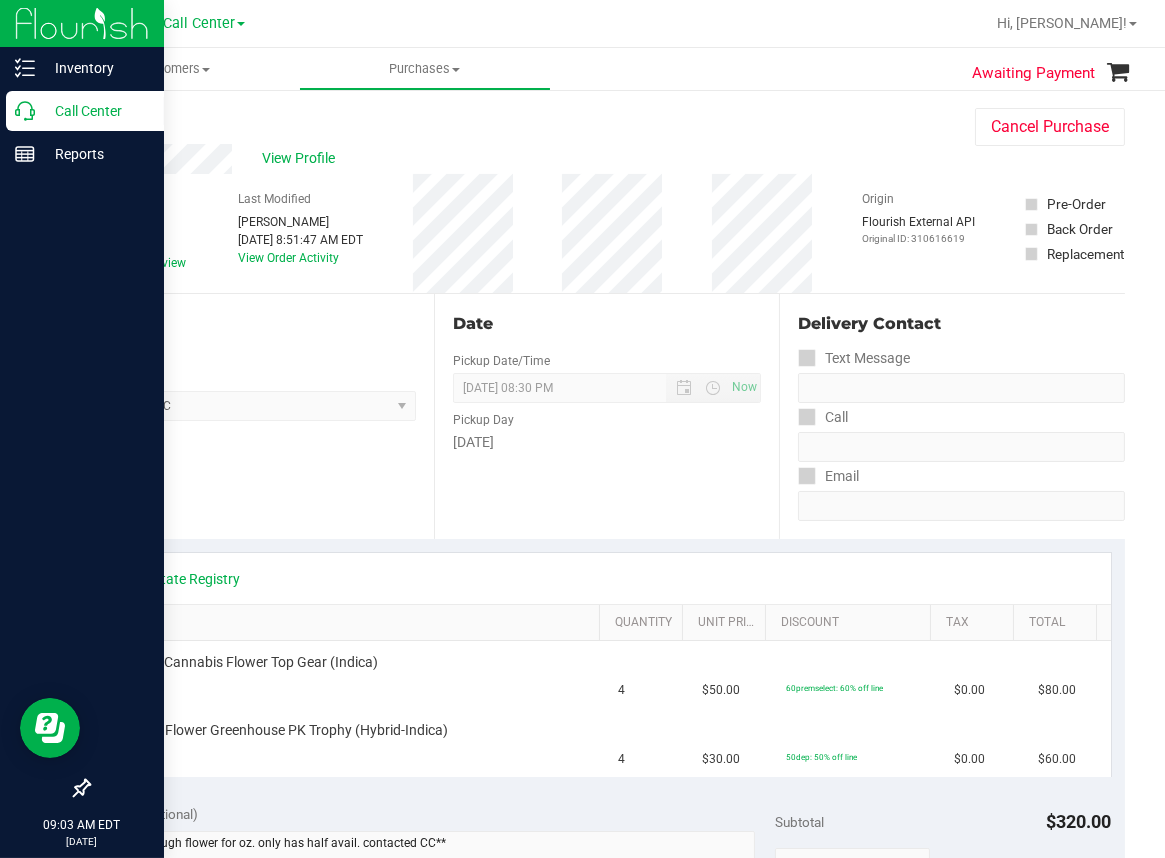 click 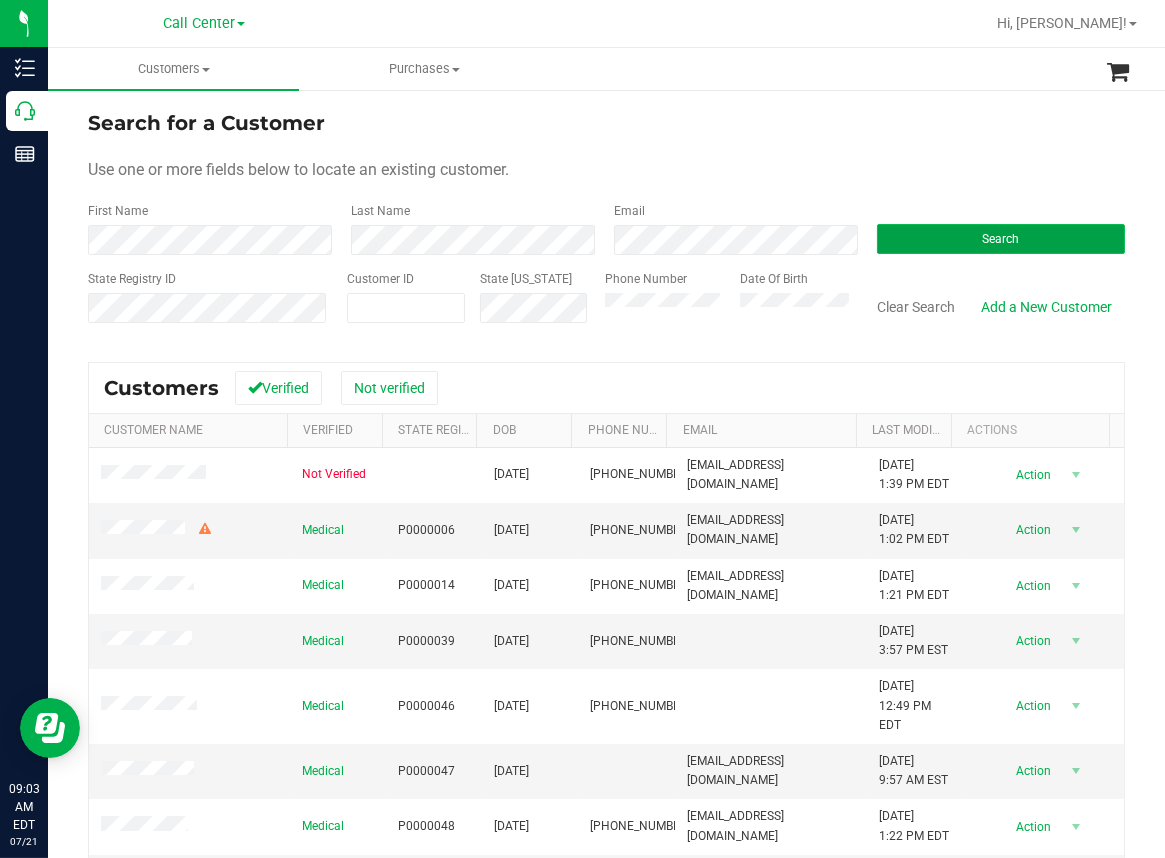 click on "Search" at bounding box center [1001, 239] 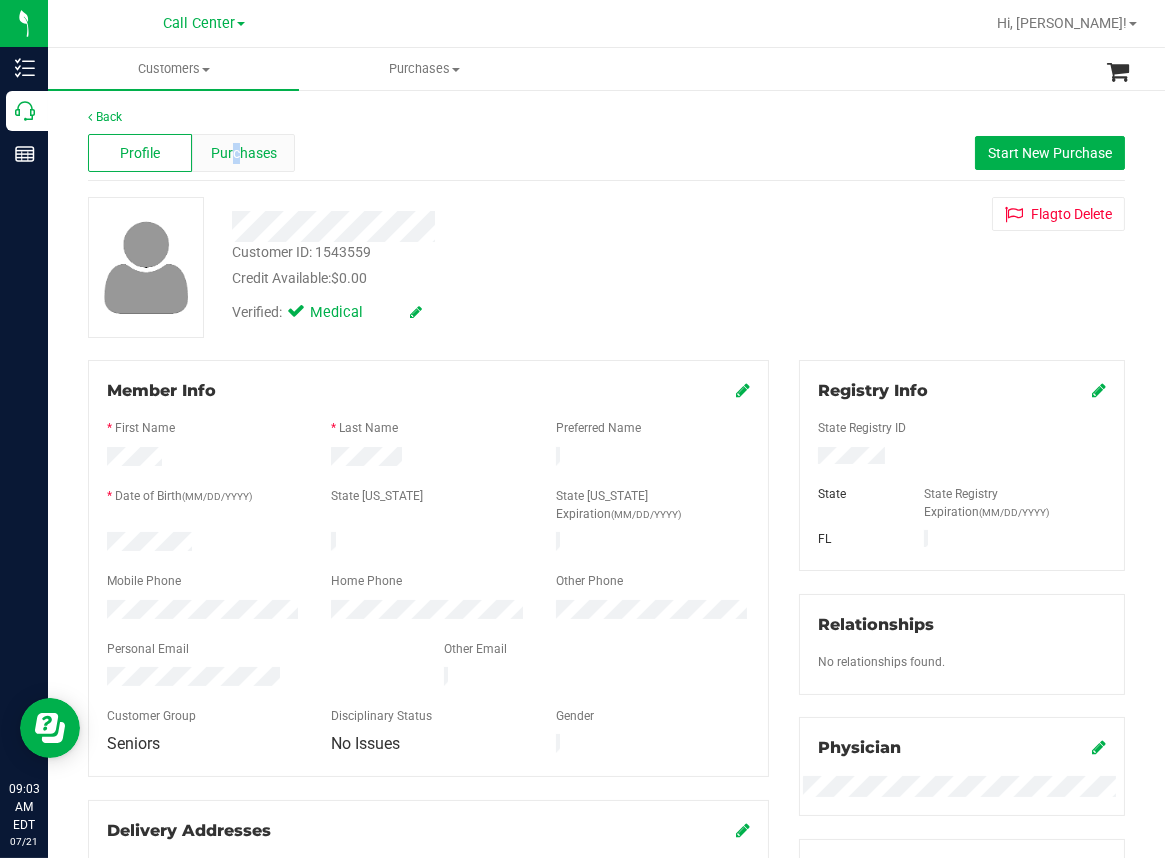 click on "Purchases" at bounding box center [244, 153] 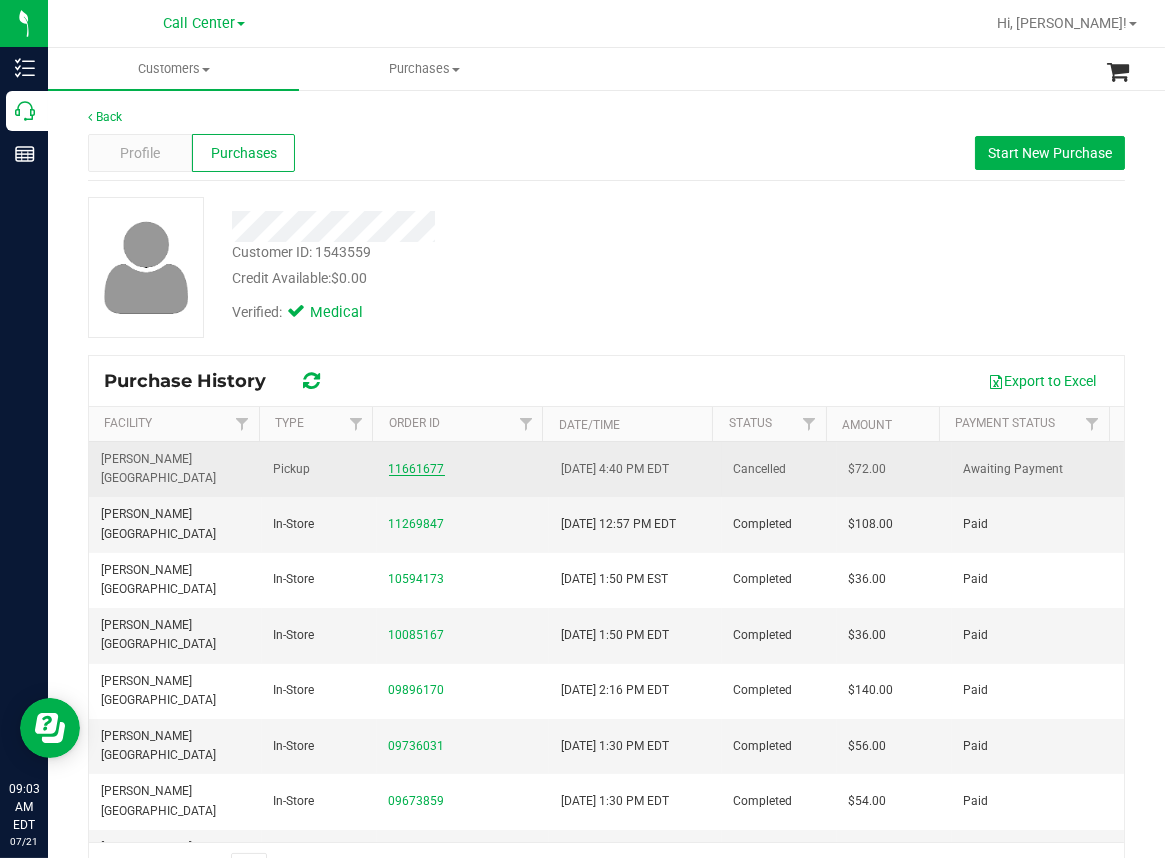 click on "11661677" at bounding box center (417, 469) 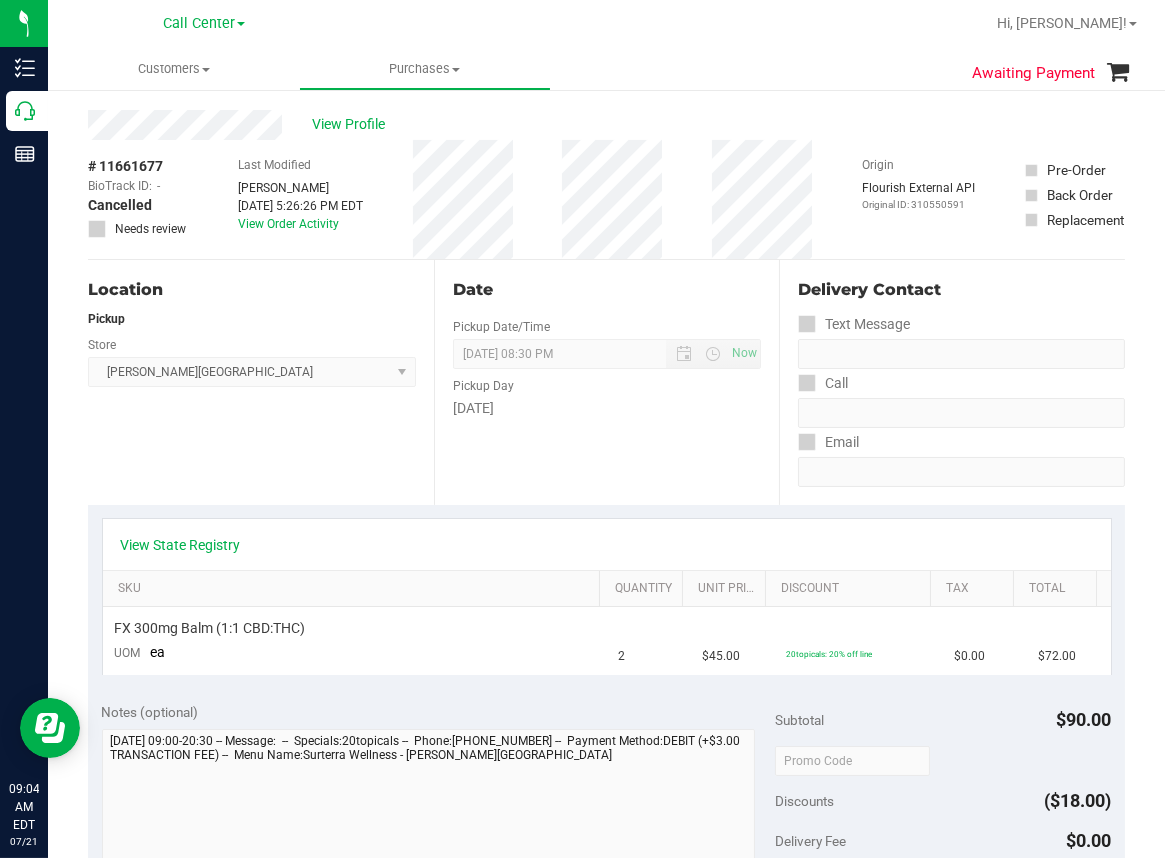 scroll, scrollTop: 0, scrollLeft: 0, axis: both 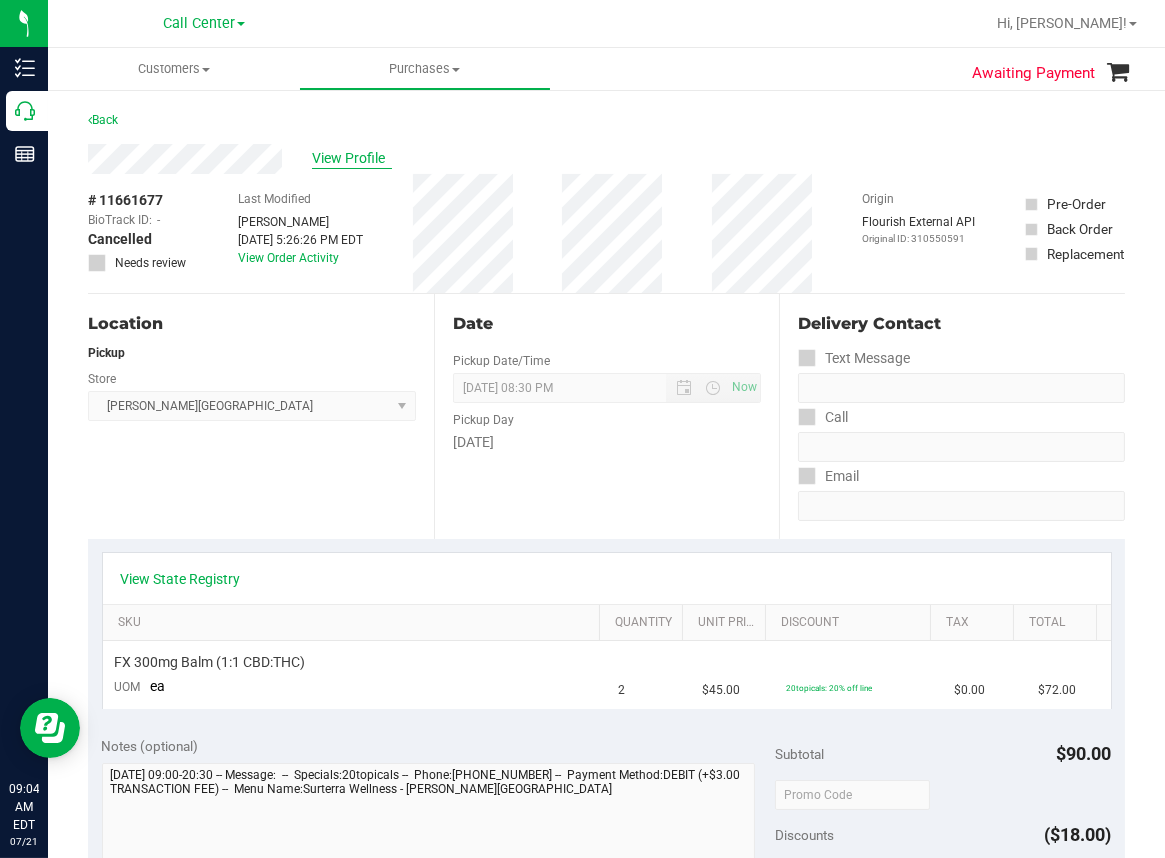 click on "View Profile" at bounding box center [352, 158] 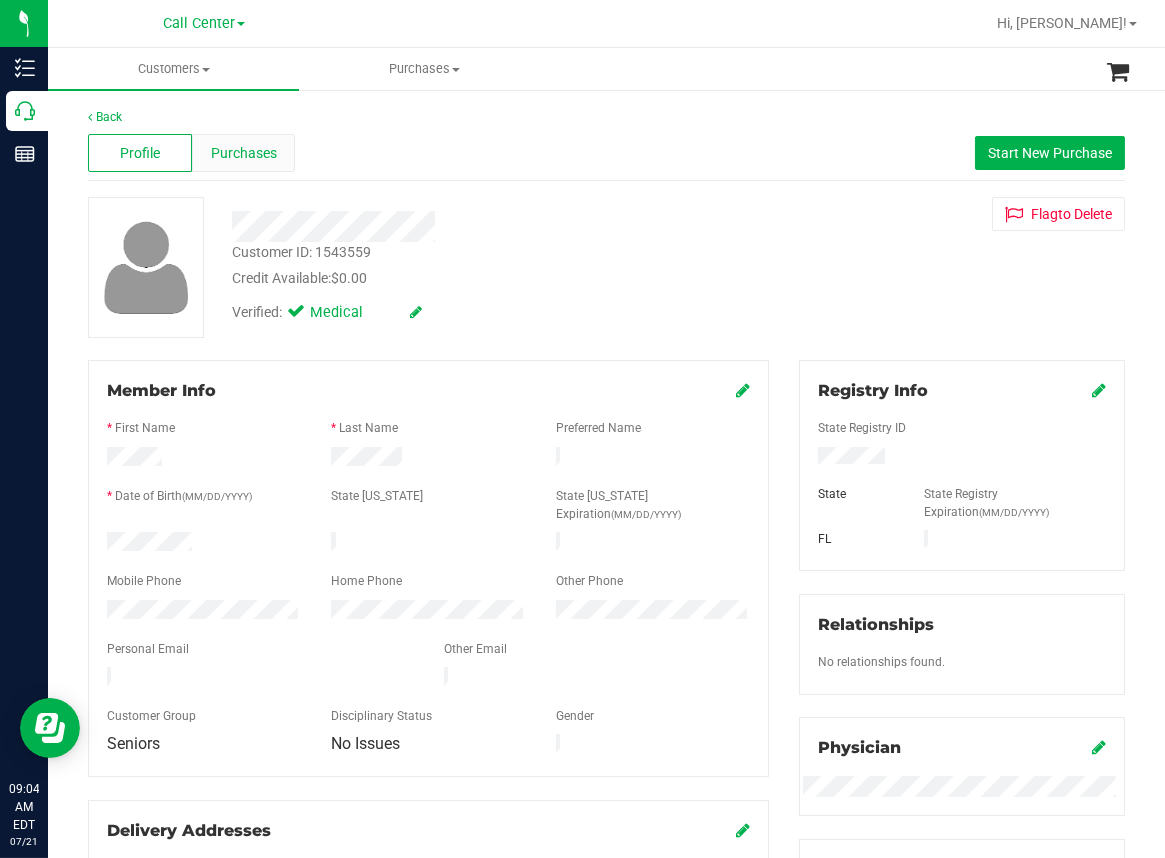 click on "Purchases" at bounding box center (244, 153) 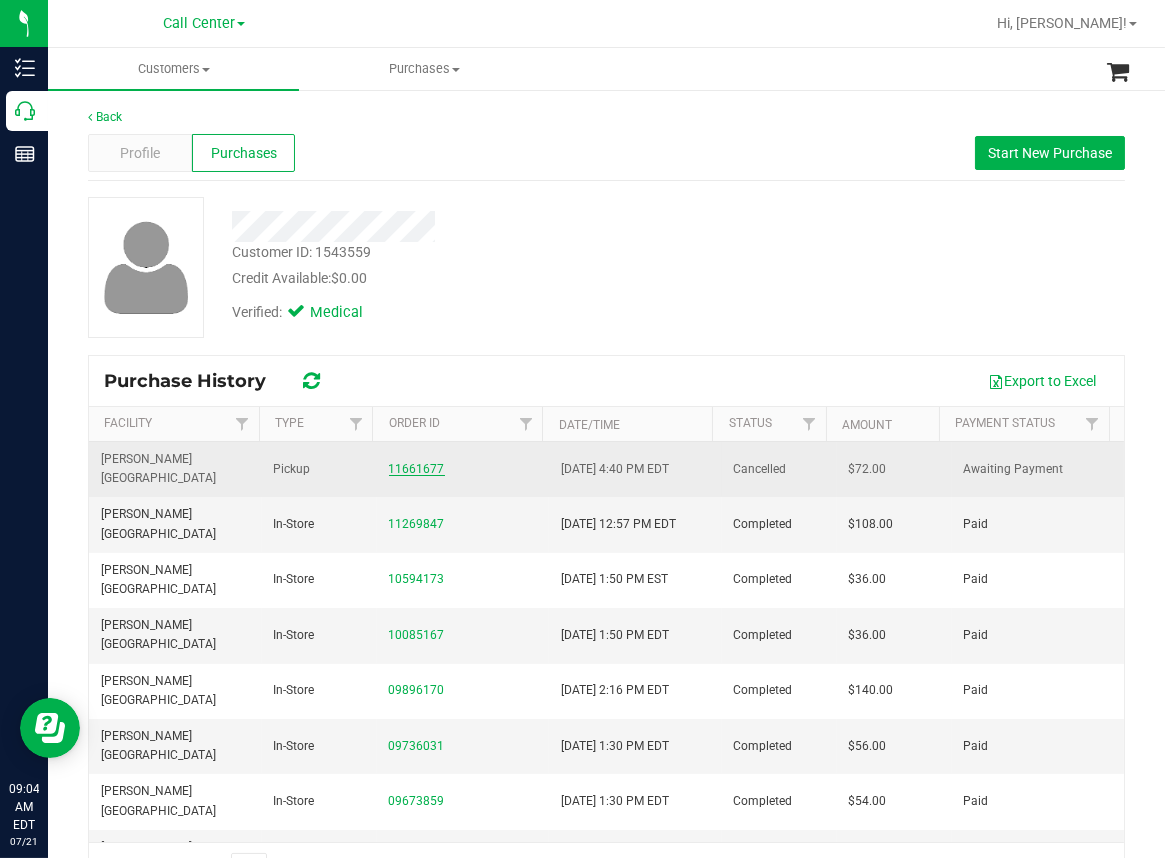 click on "11661677" at bounding box center (417, 469) 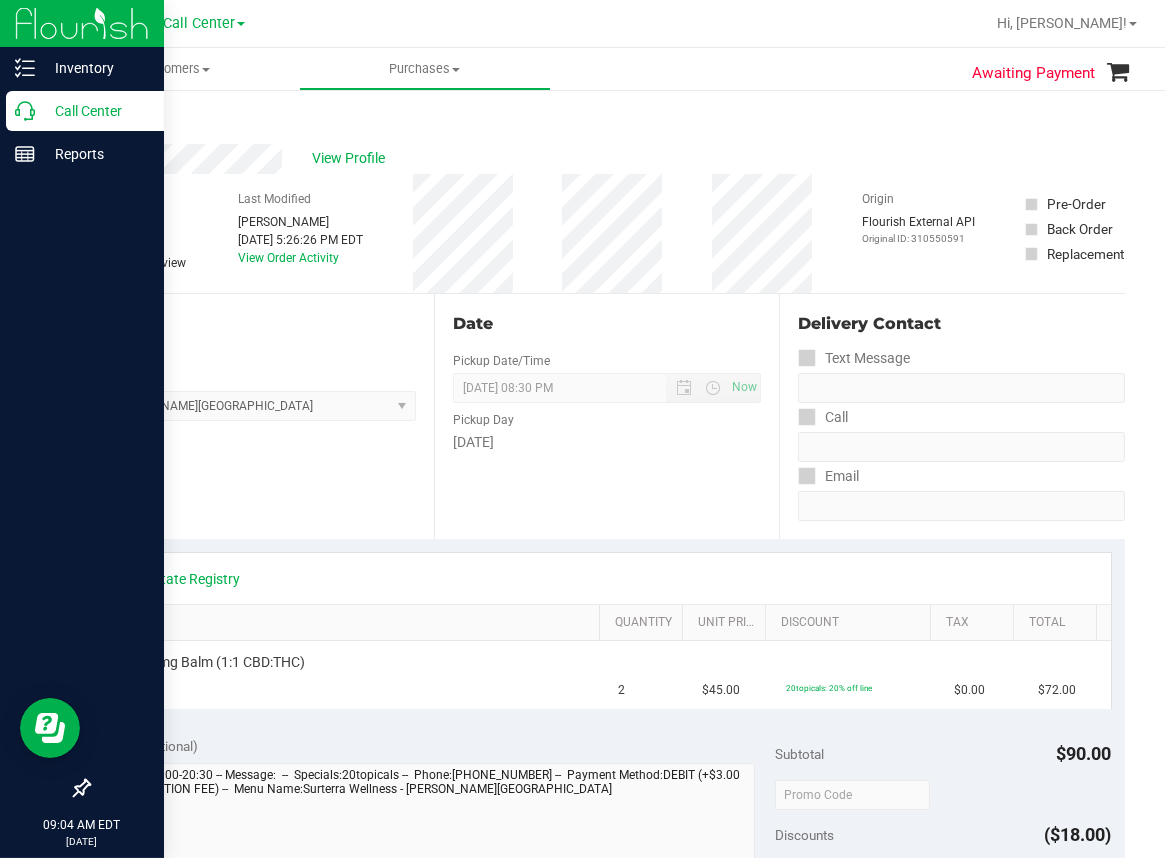 click on "Call Center" at bounding box center [95, 111] 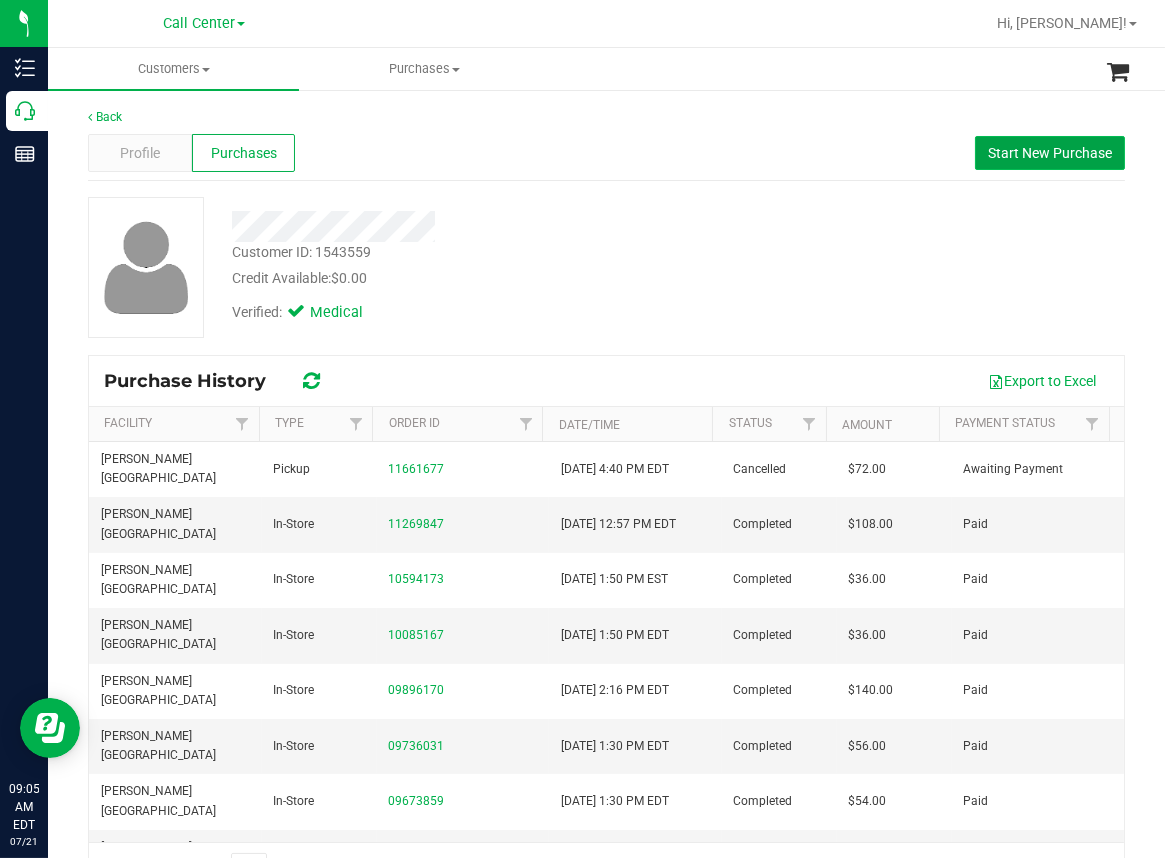 click on "Start New Purchase" at bounding box center [1050, 153] 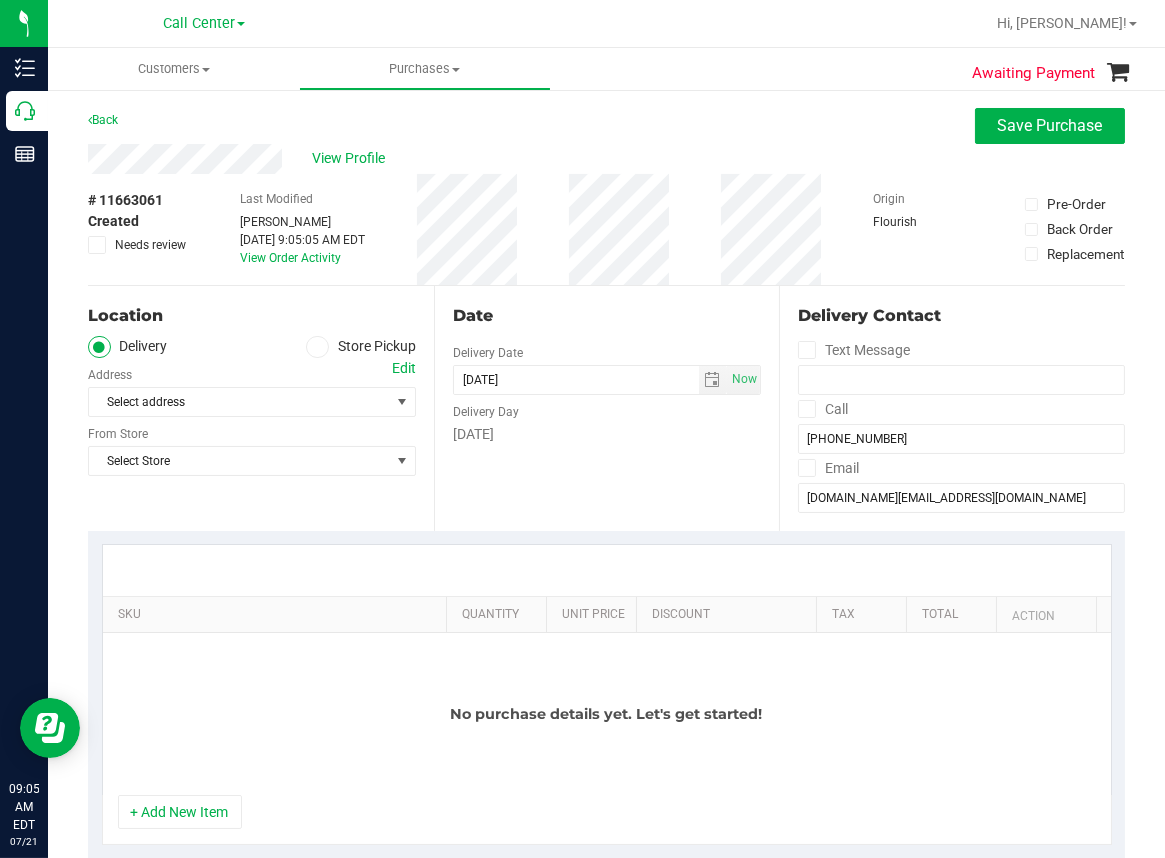 click at bounding box center [317, 347] 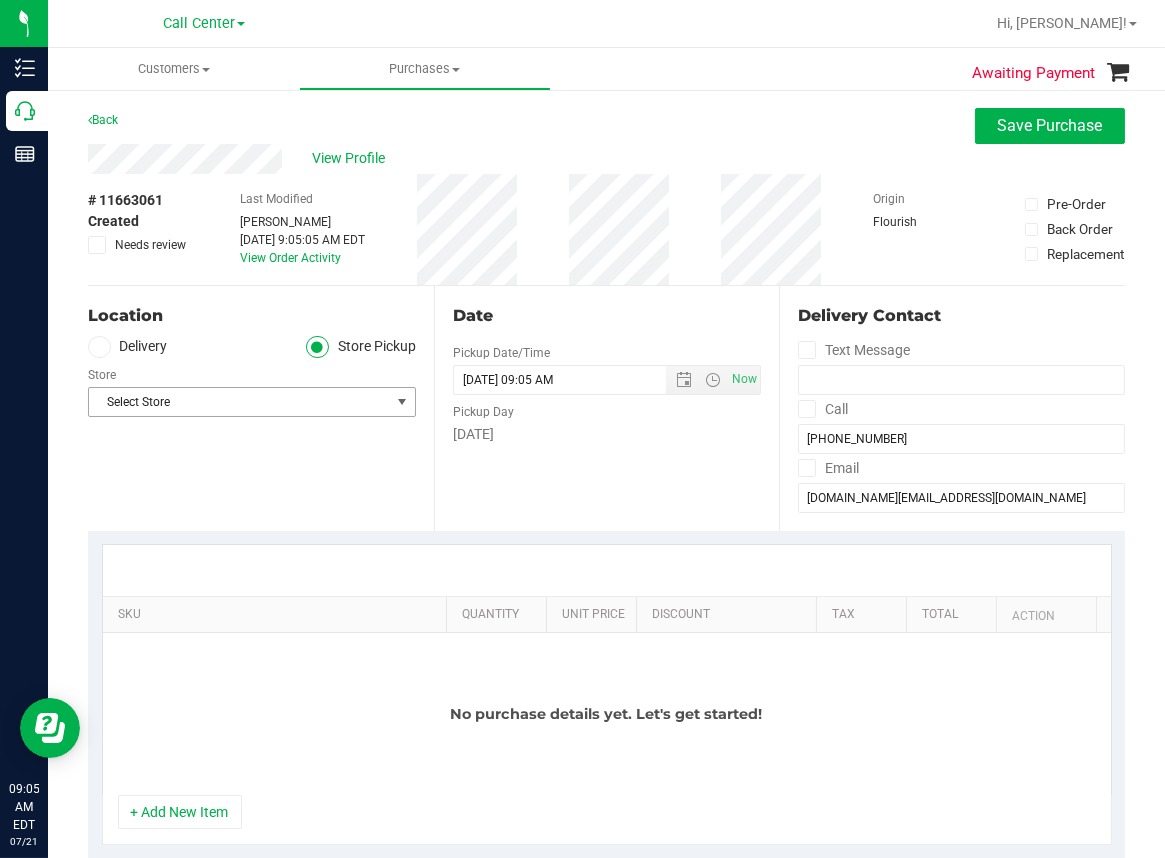 click on "Select Store" at bounding box center [239, 402] 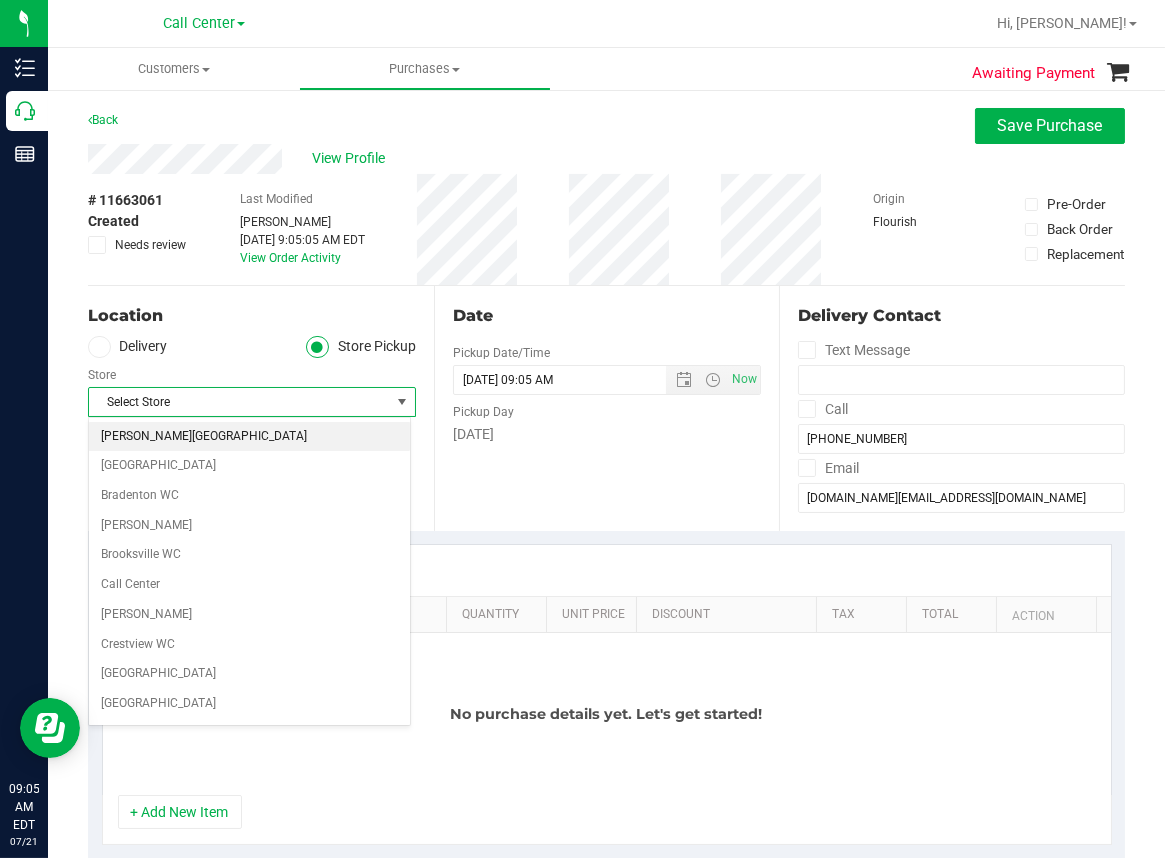 click on "[PERSON_NAME][GEOGRAPHIC_DATA]" at bounding box center (249, 437) 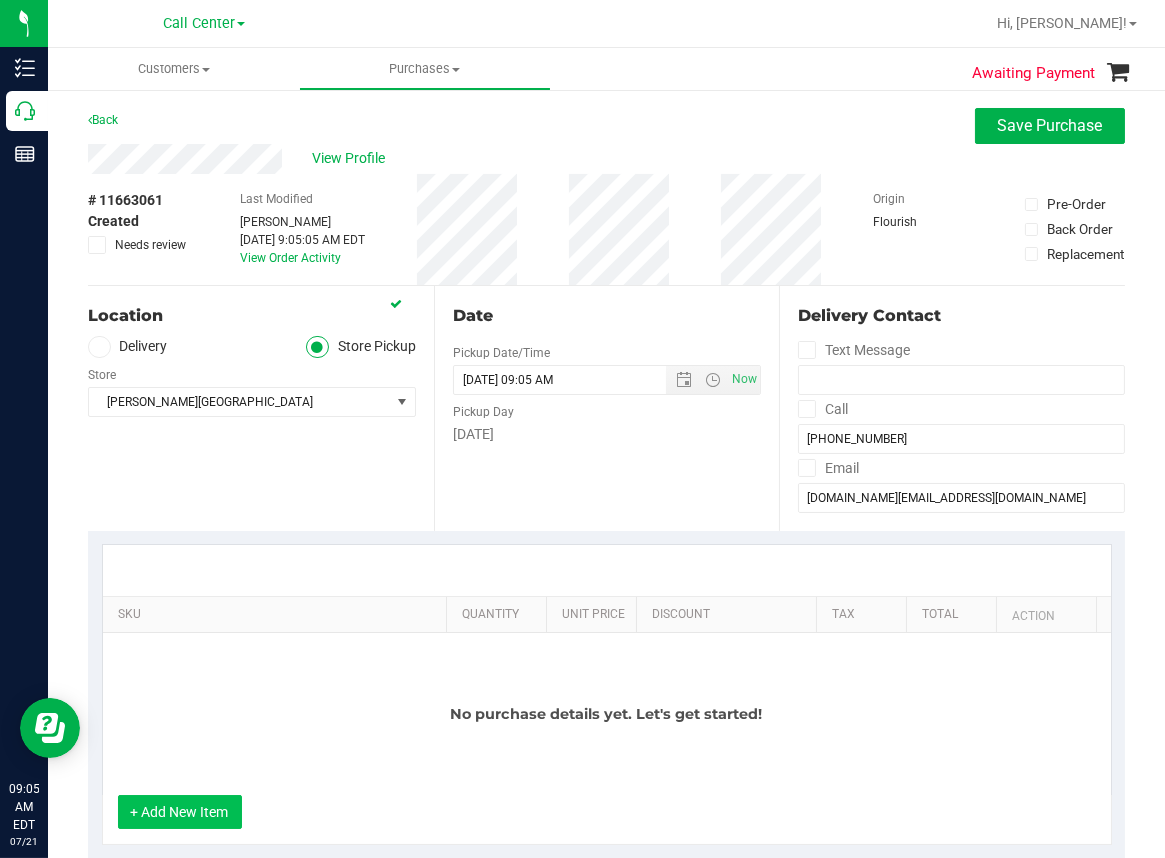 click on "+ Add New Item" at bounding box center [180, 812] 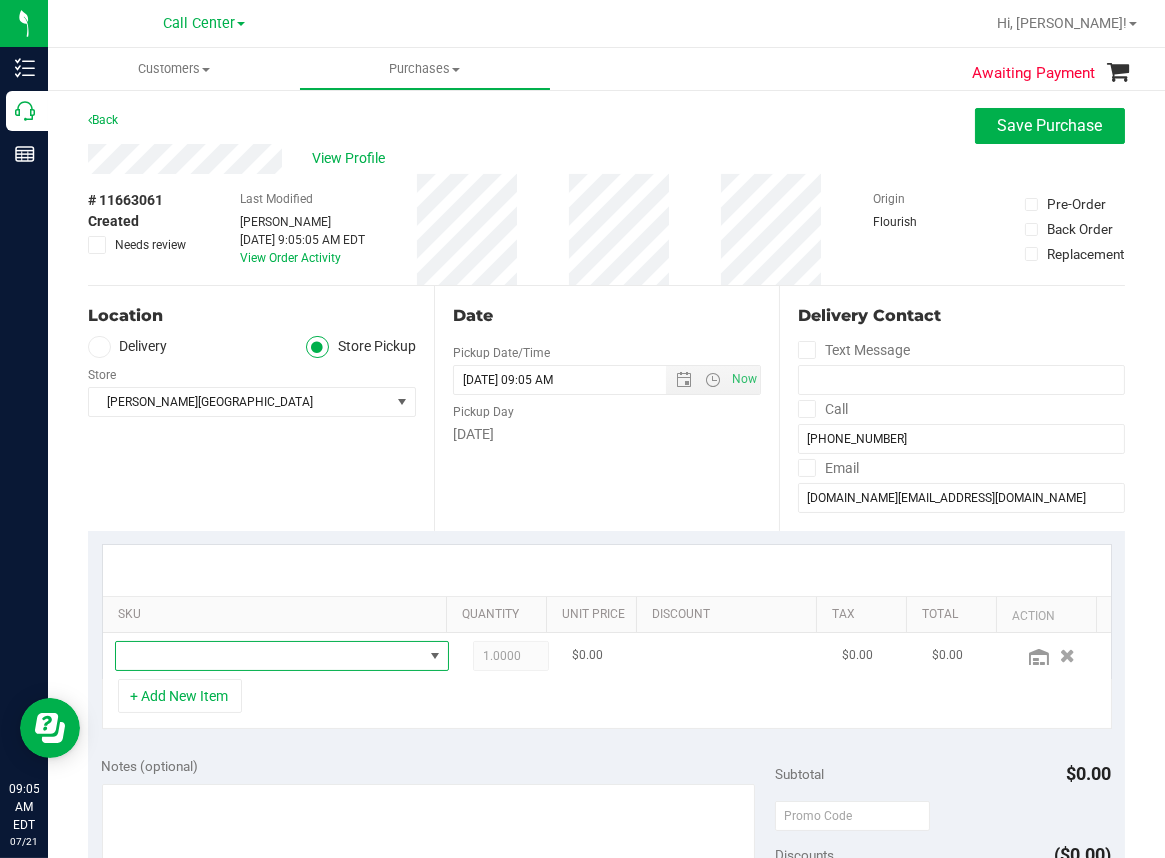 click at bounding box center (269, 656) 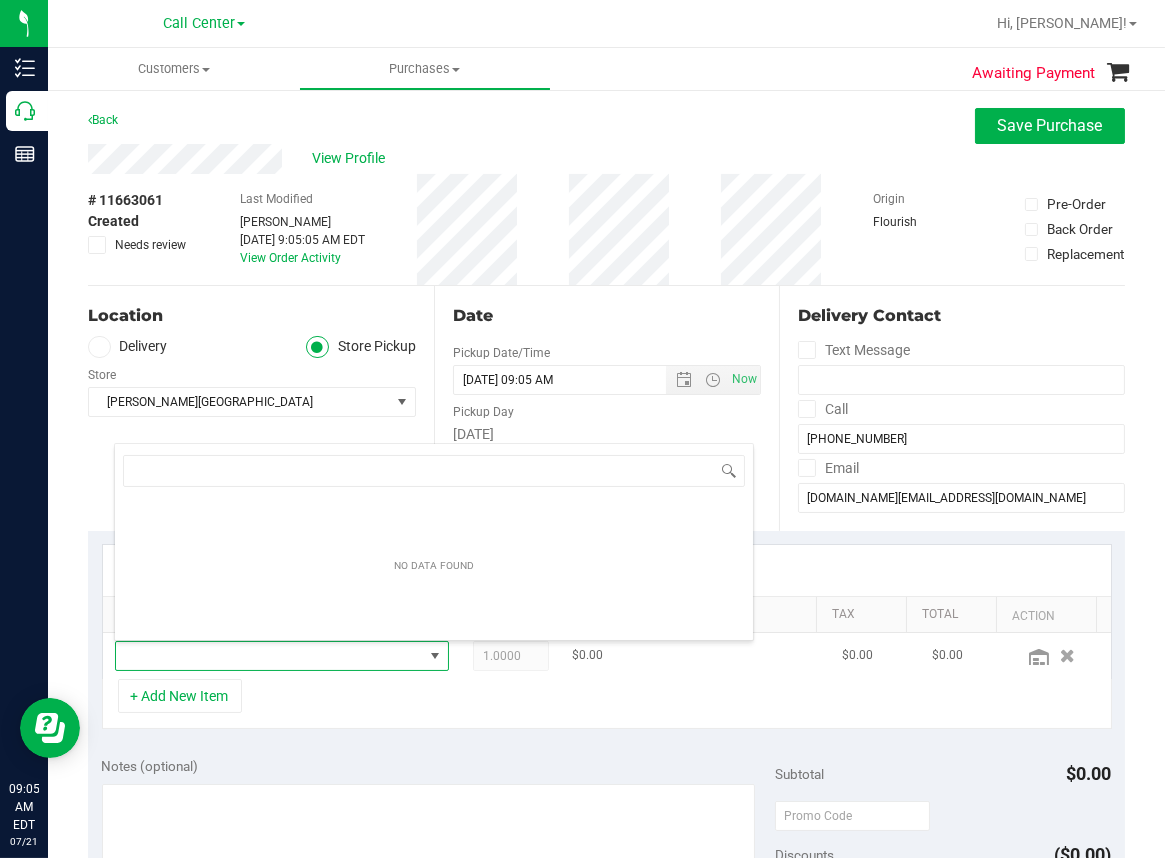 scroll, scrollTop: 99969, scrollLeft: 99696, axis: both 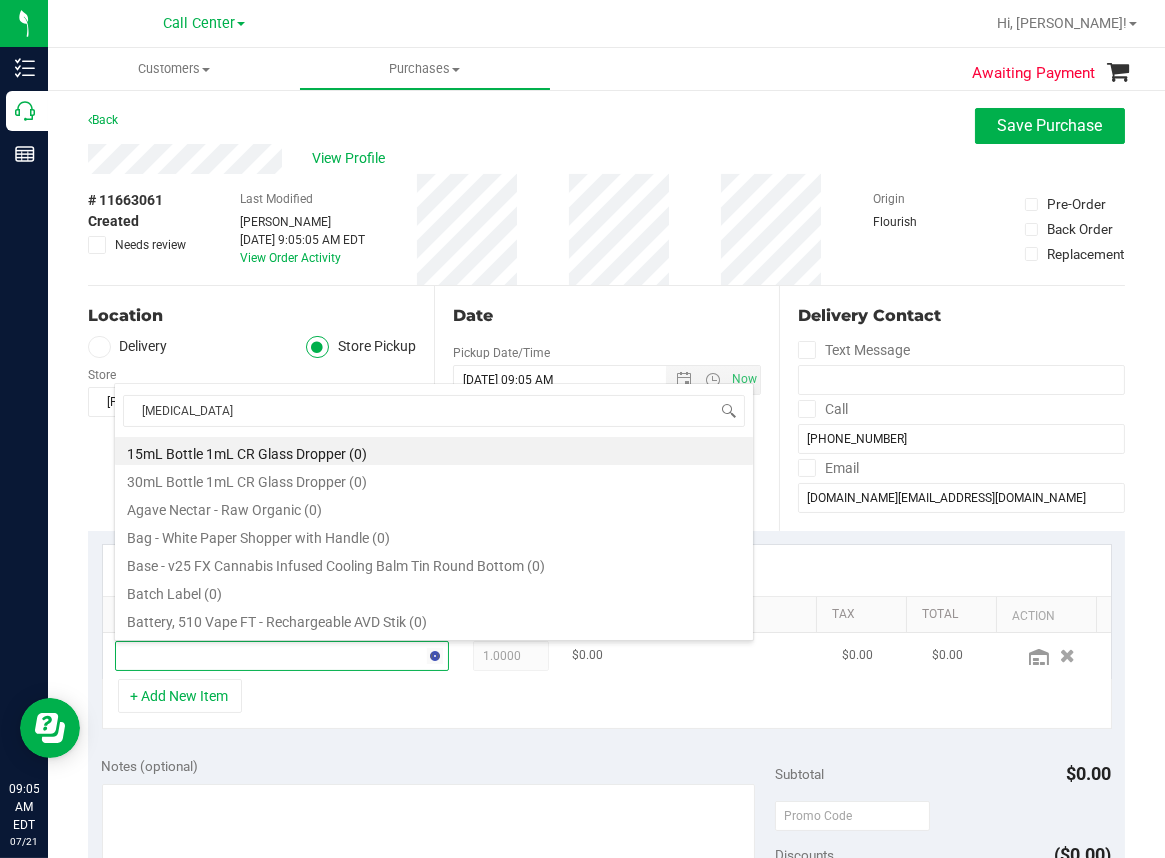 type on "balm" 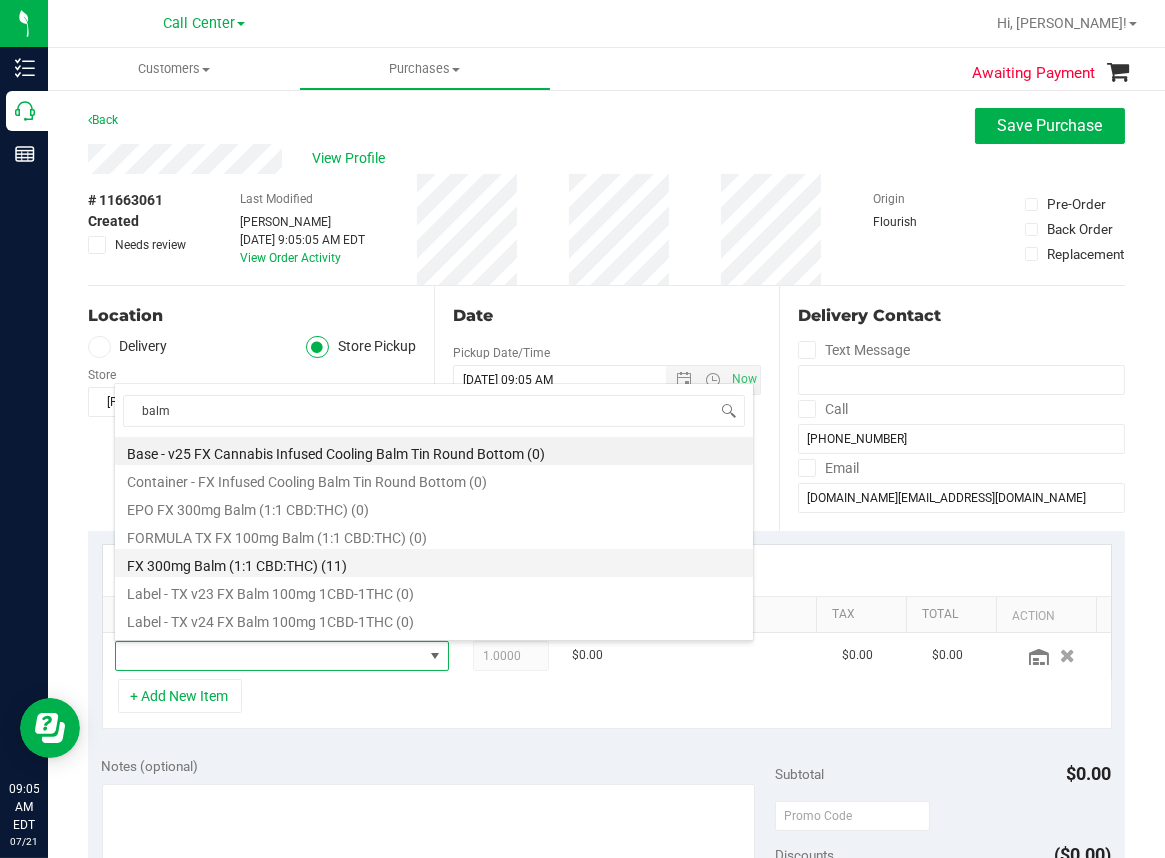 click on "FX 300mg Balm (1:1 CBD:THC) (11)" at bounding box center (434, 563) 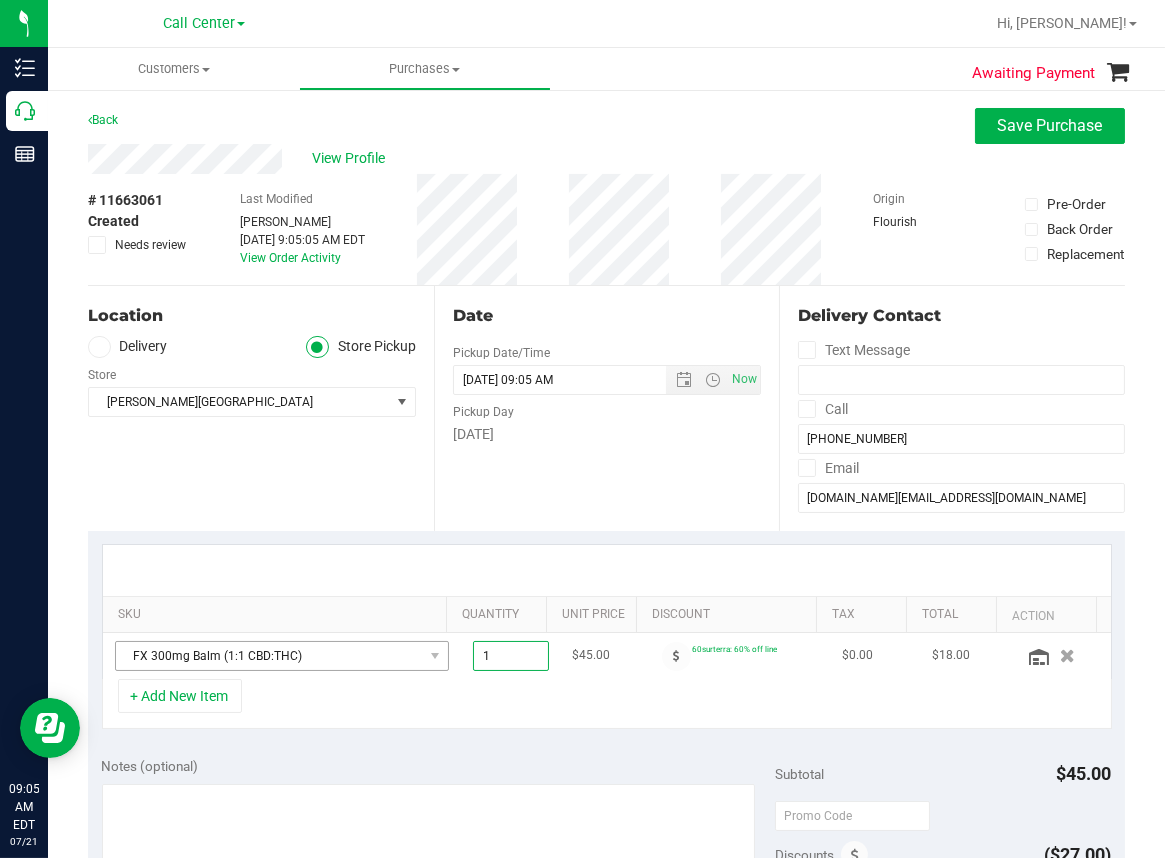 drag, startPoint x: 471, startPoint y: 646, endPoint x: 376, endPoint y: 654, distance: 95.33625 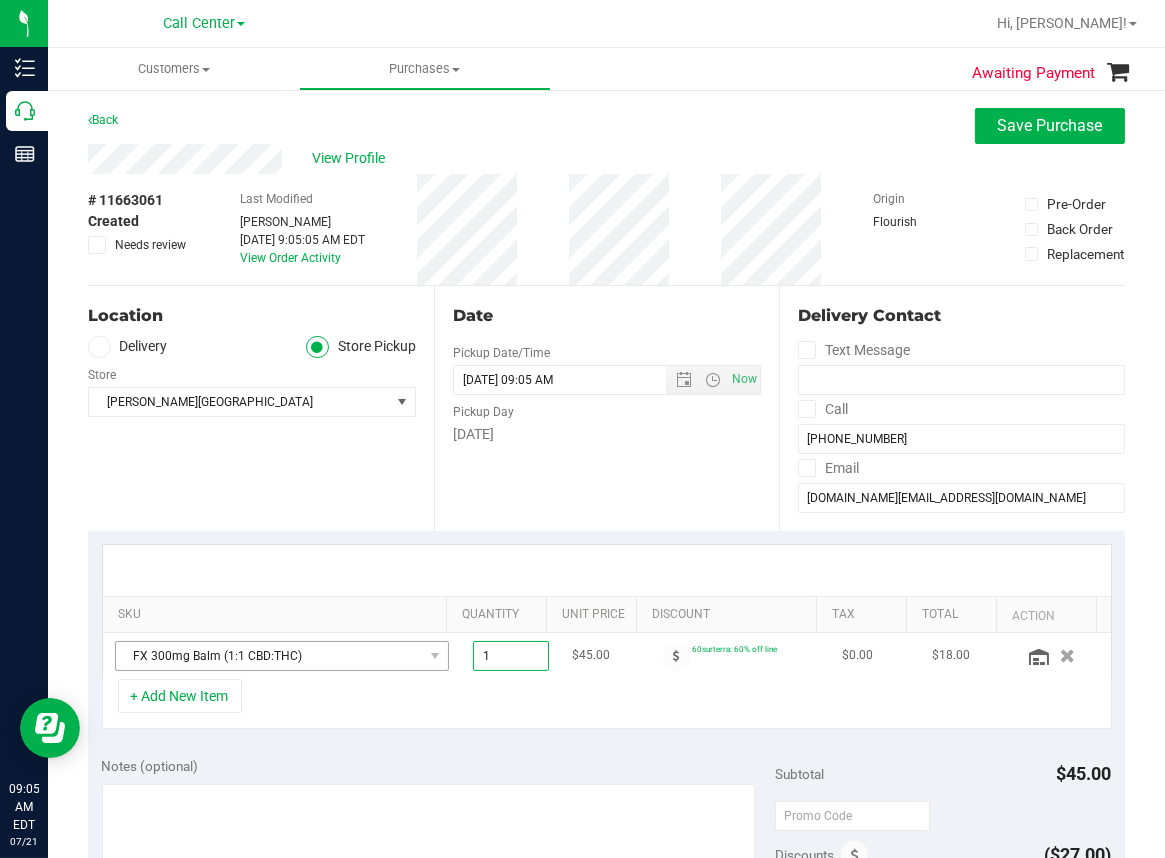 type on "2" 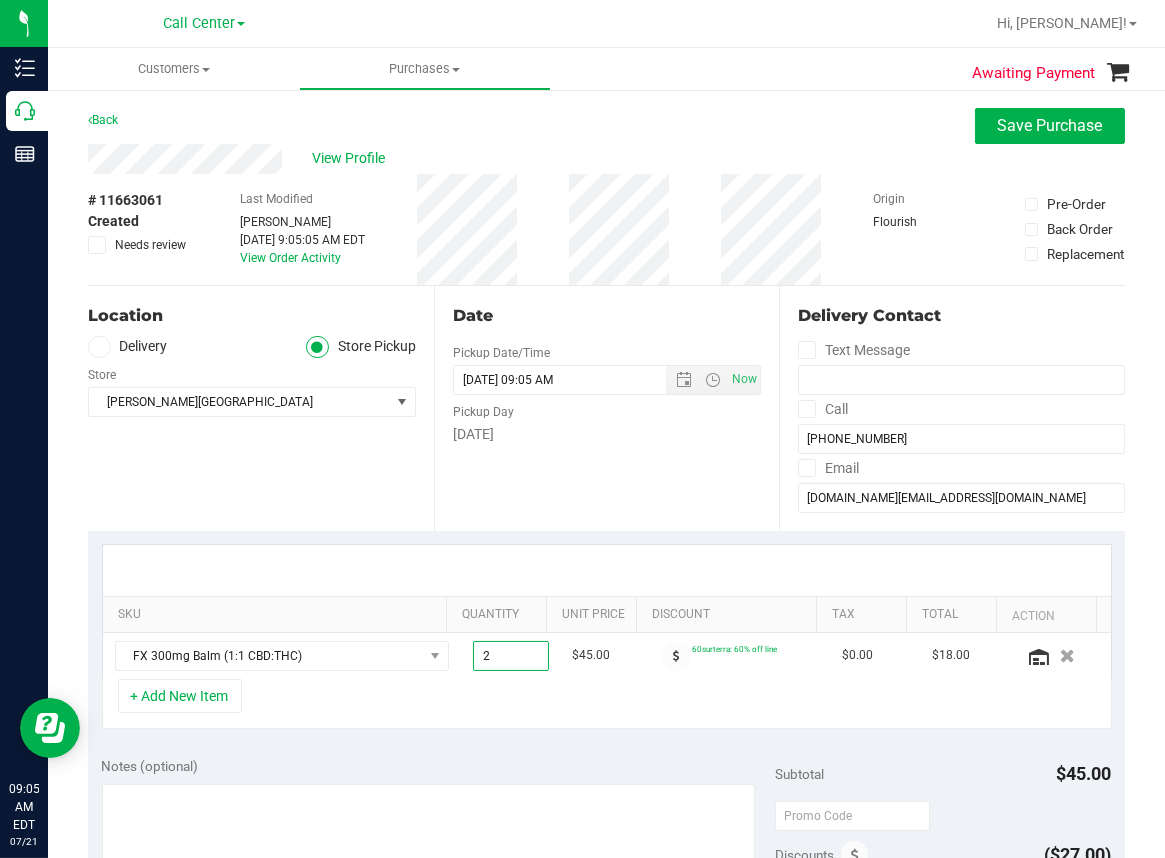 type on "2.00" 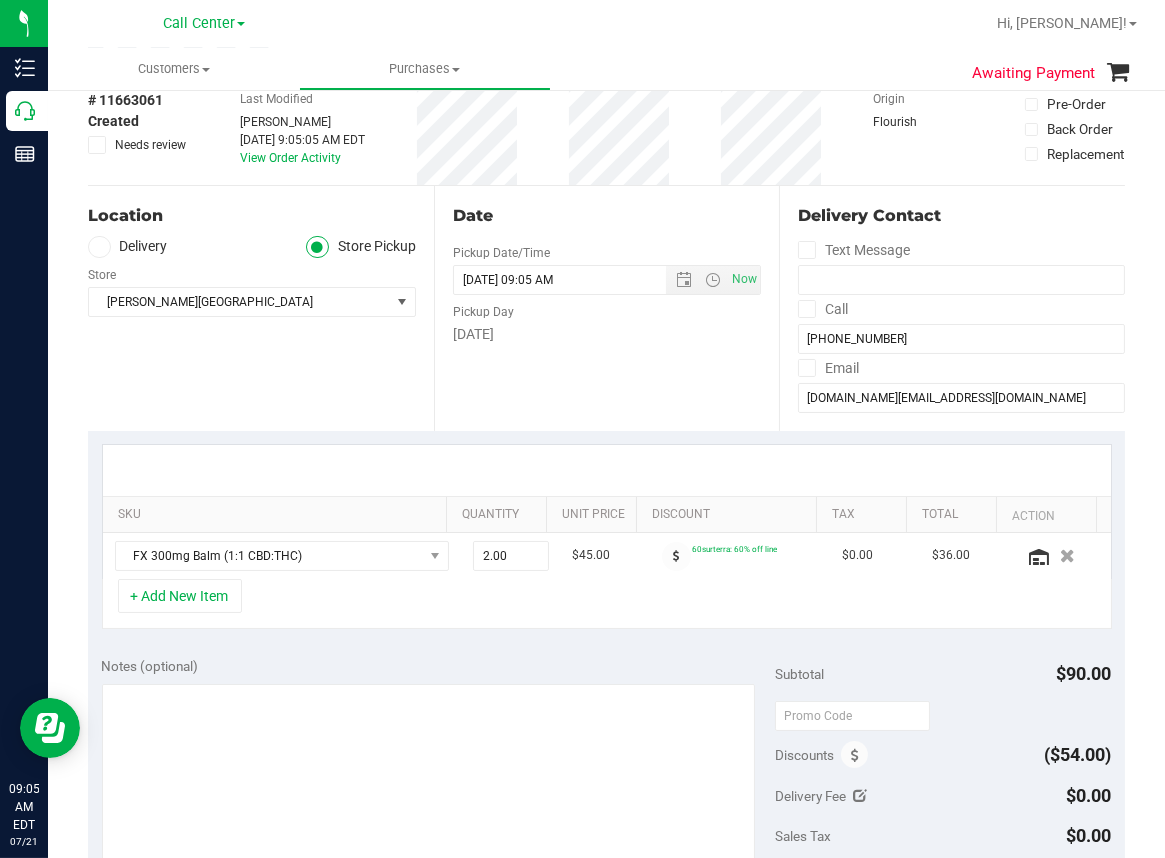 scroll, scrollTop: 200, scrollLeft: 0, axis: vertical 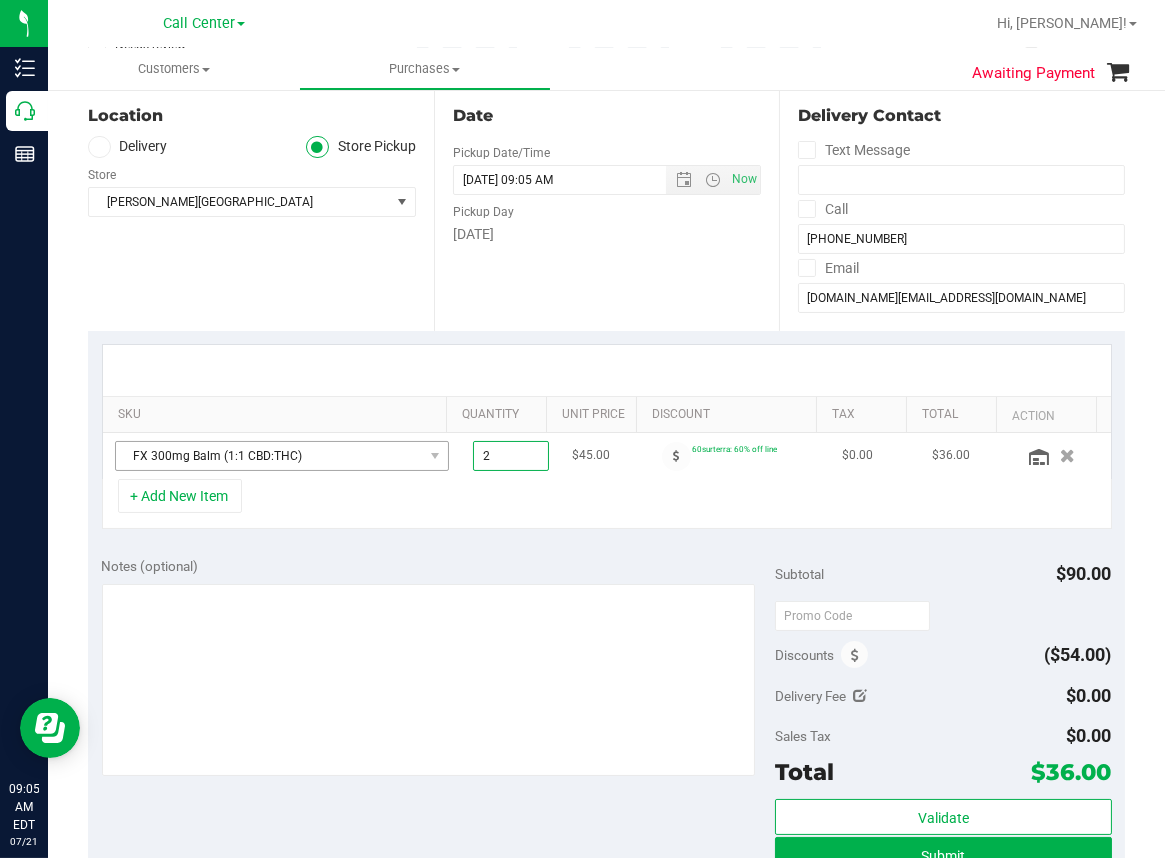 drag, startPoint x: 500, startPoint y: 451, endPoint x: 350, endPoint y: 458, distance: 150.16324 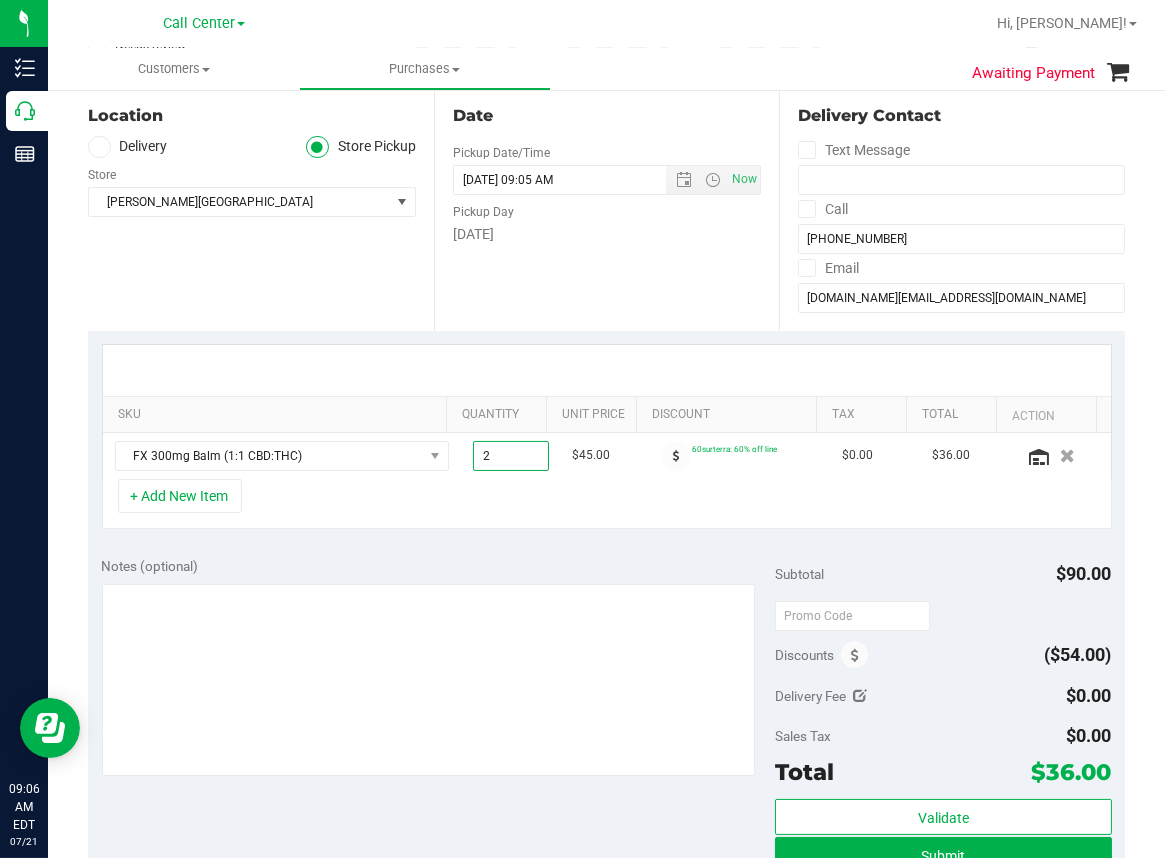 type on "4" 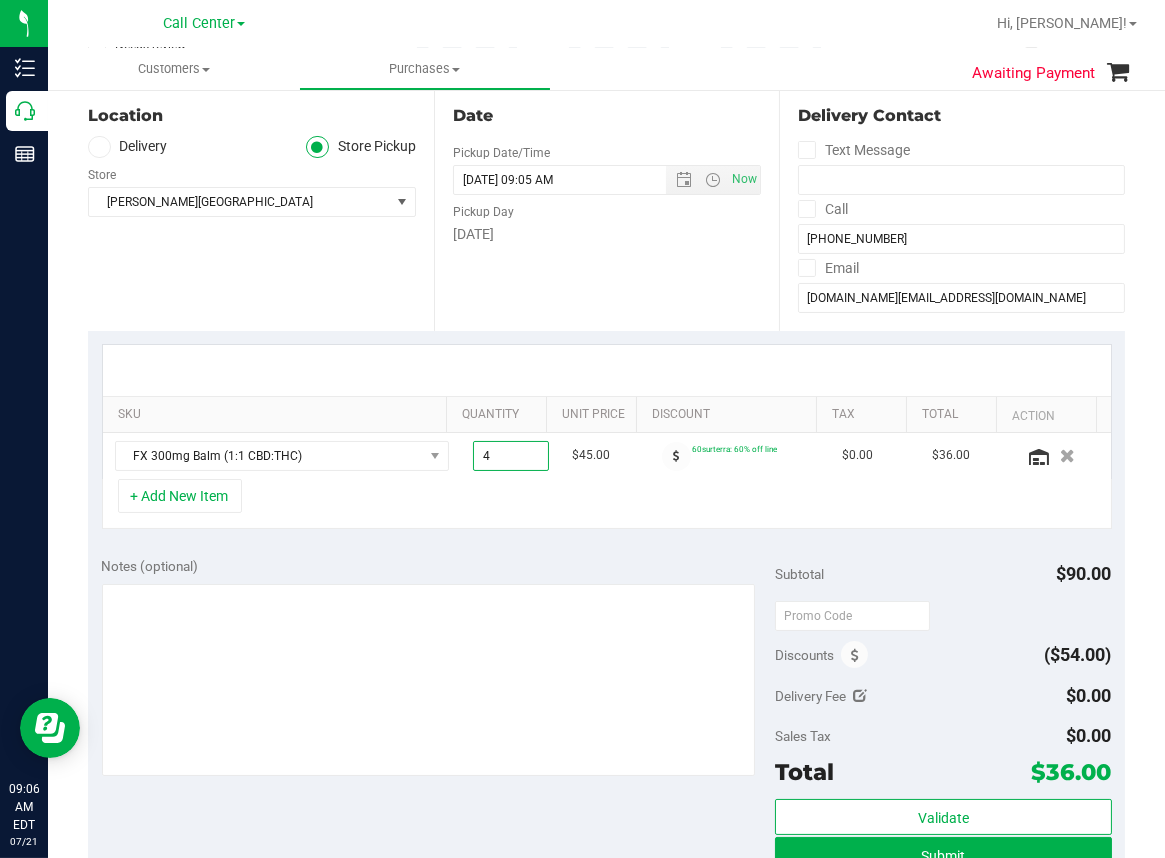 type on "4.00" 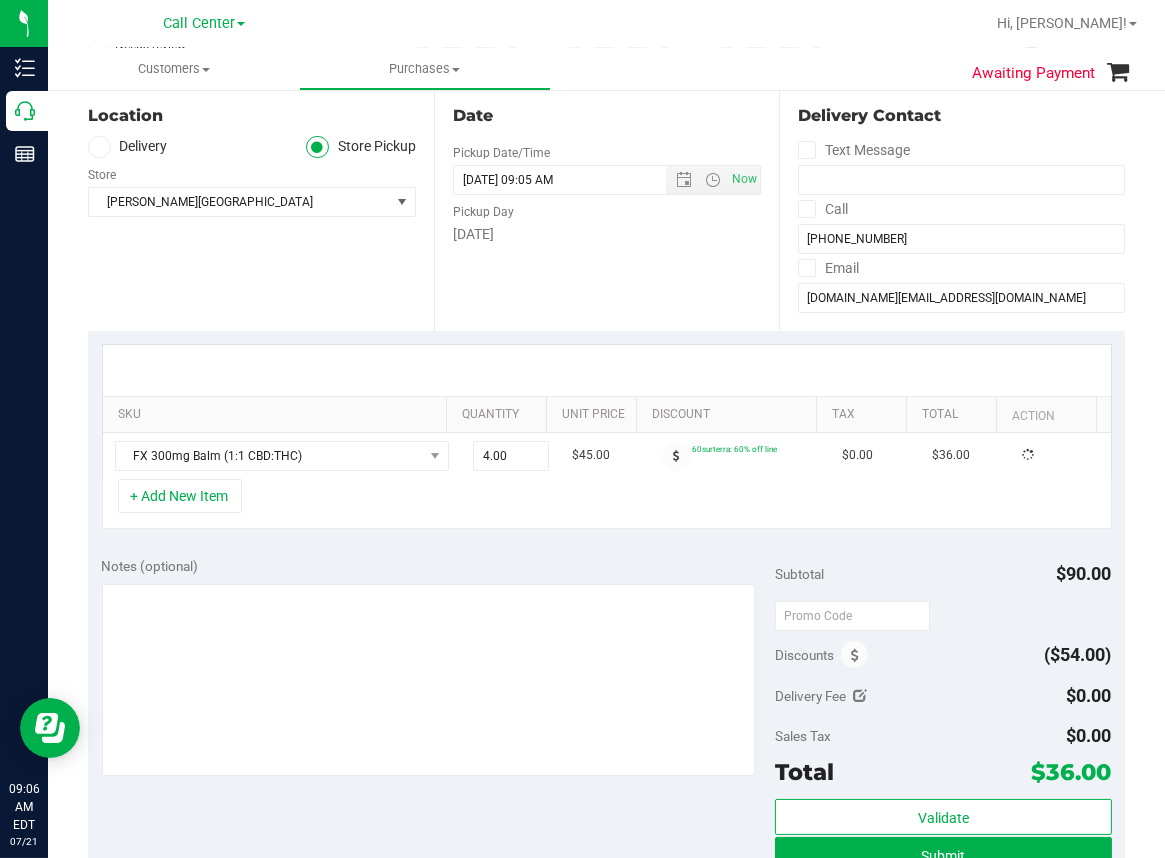 click on "SKU Quantity Unit Price Discount Tax Total Action
FX 300mg Balm (1:1 CBD:THC)
4.00 4
$45.00
60surterra:
60%
off
line
$0.00
$36.00
+ Add New Item" at bounding box center (606, 437) 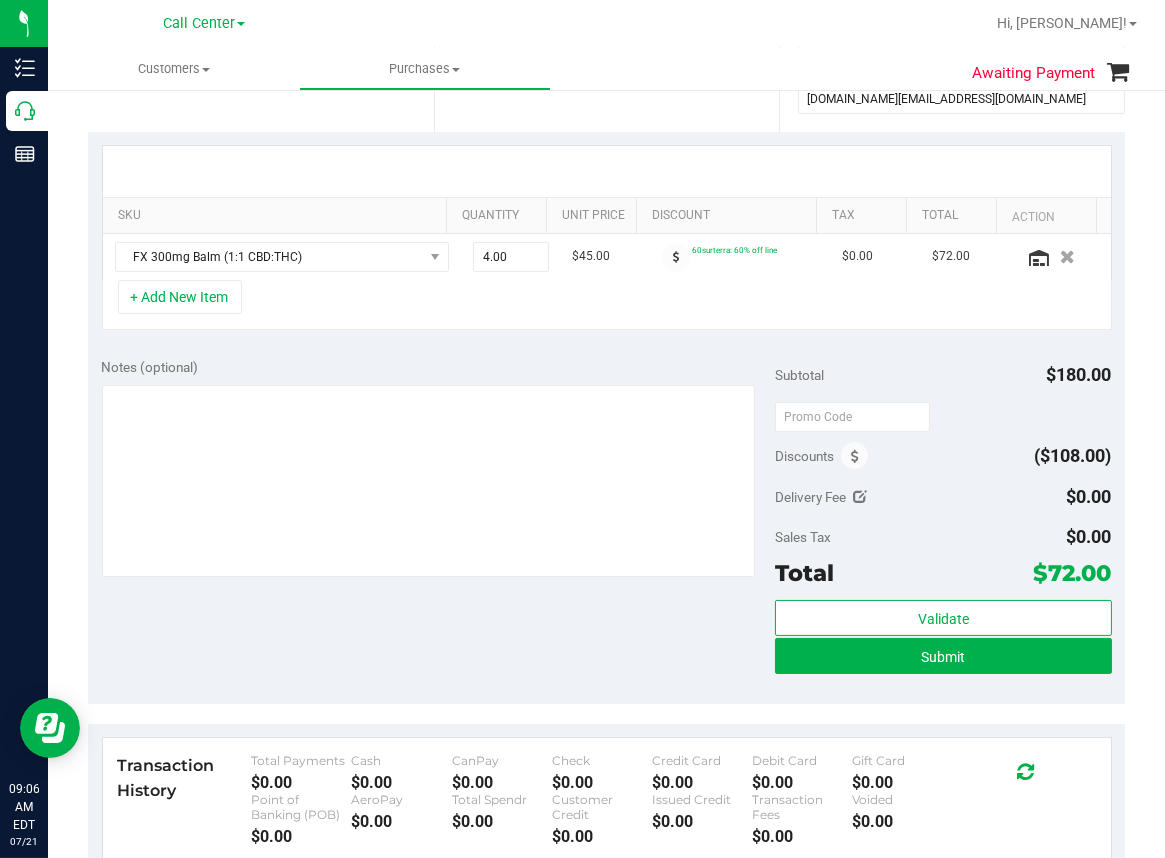 scroll, scrollTop: 400, scrollLeft: 0, axis: vertical 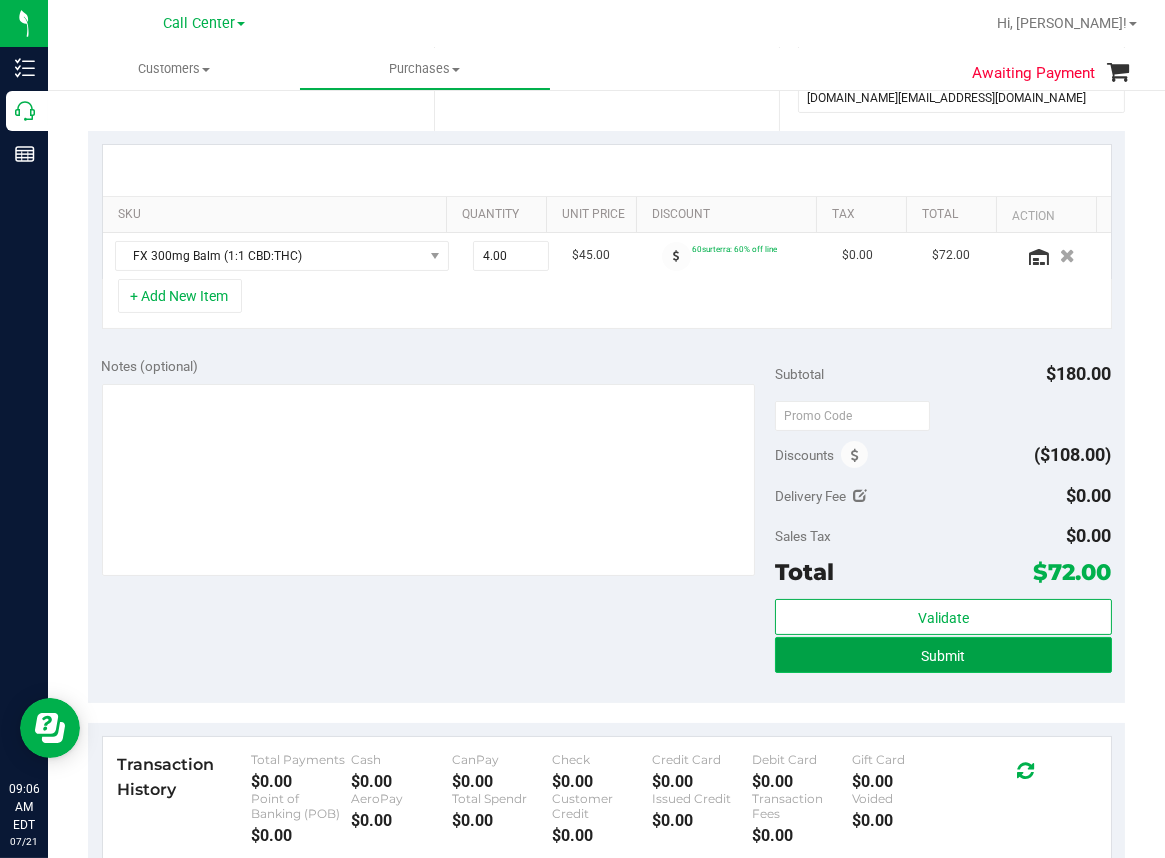 click on "Submit" at bounding box center (943, 656) 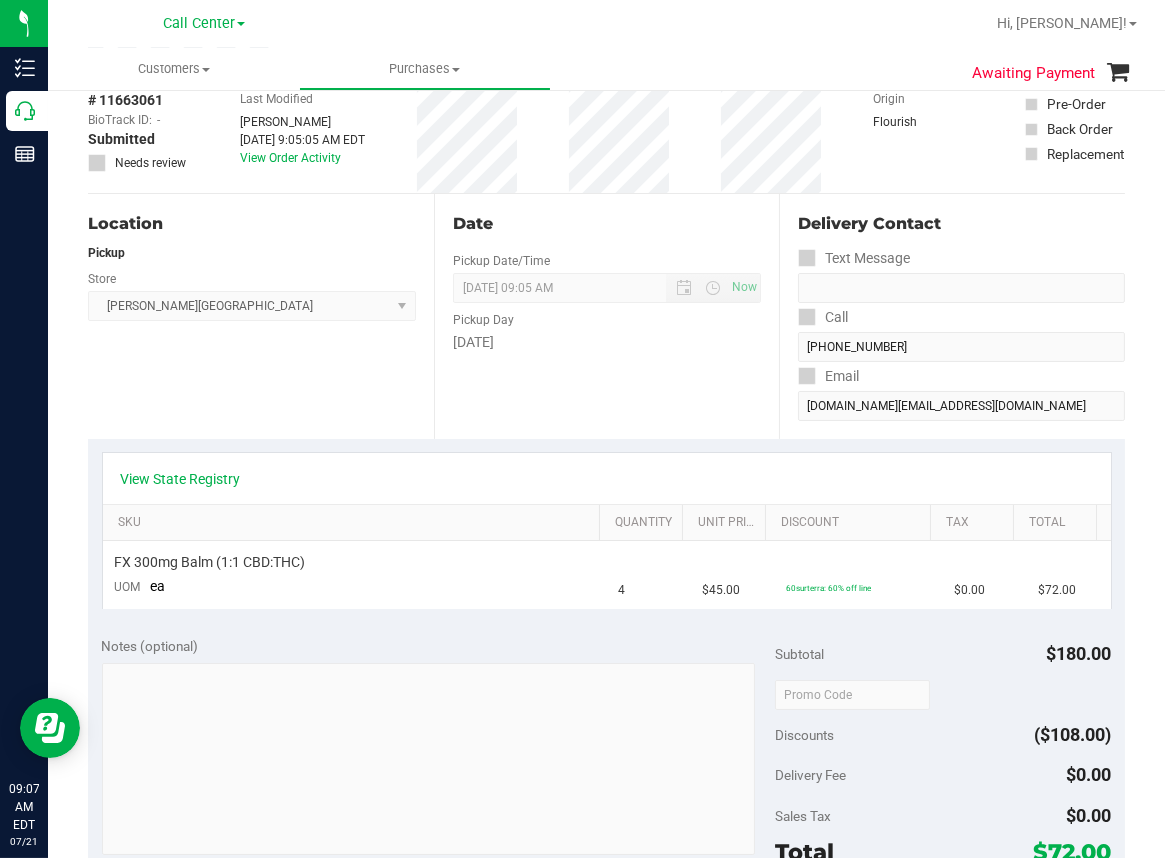 scroll, scrollTop: 0, scrollLeft: 0, axis: both 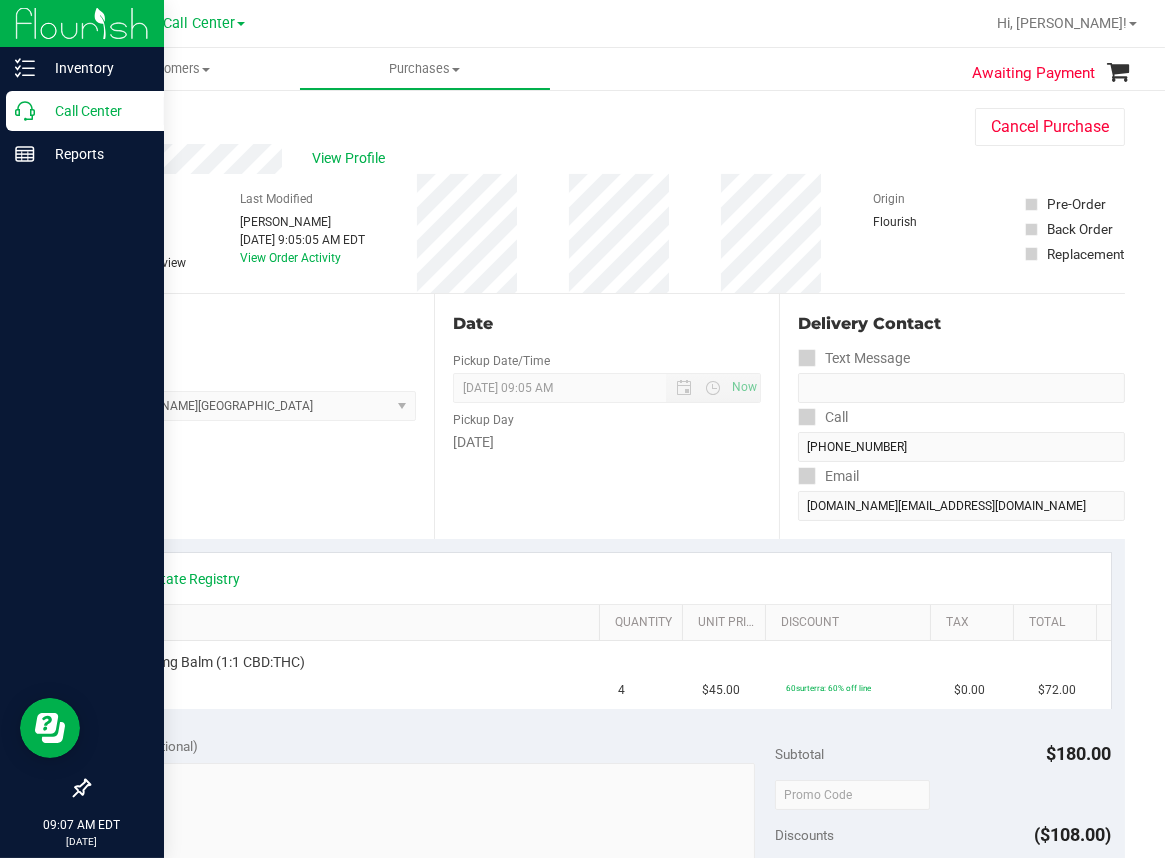 click 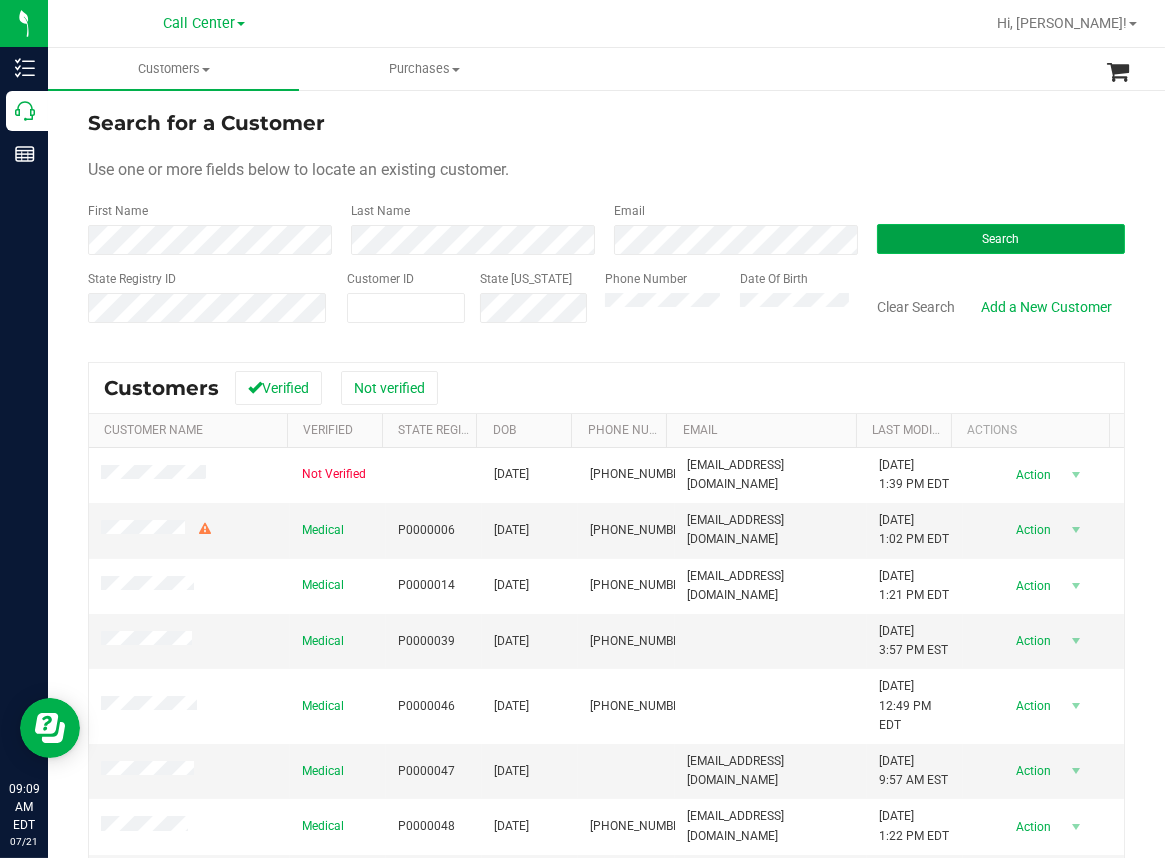 click on "Search" at bounding box center [1001, 239] 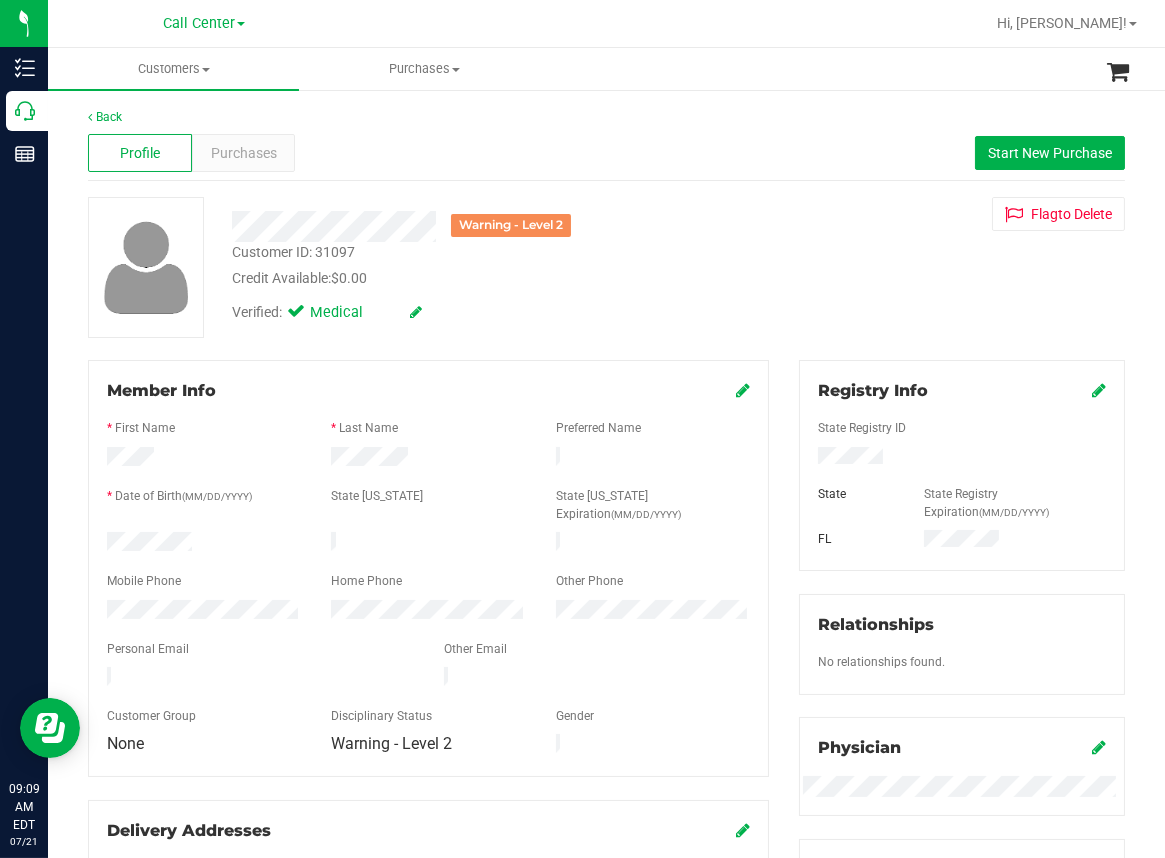 click on "Back
Profile
Purchases
Start New Purchase
Warning - Level 2
Customer ID: 31097
Credit Available:
$0.00
Verified:
Medical" at bounding box center [606, 920] 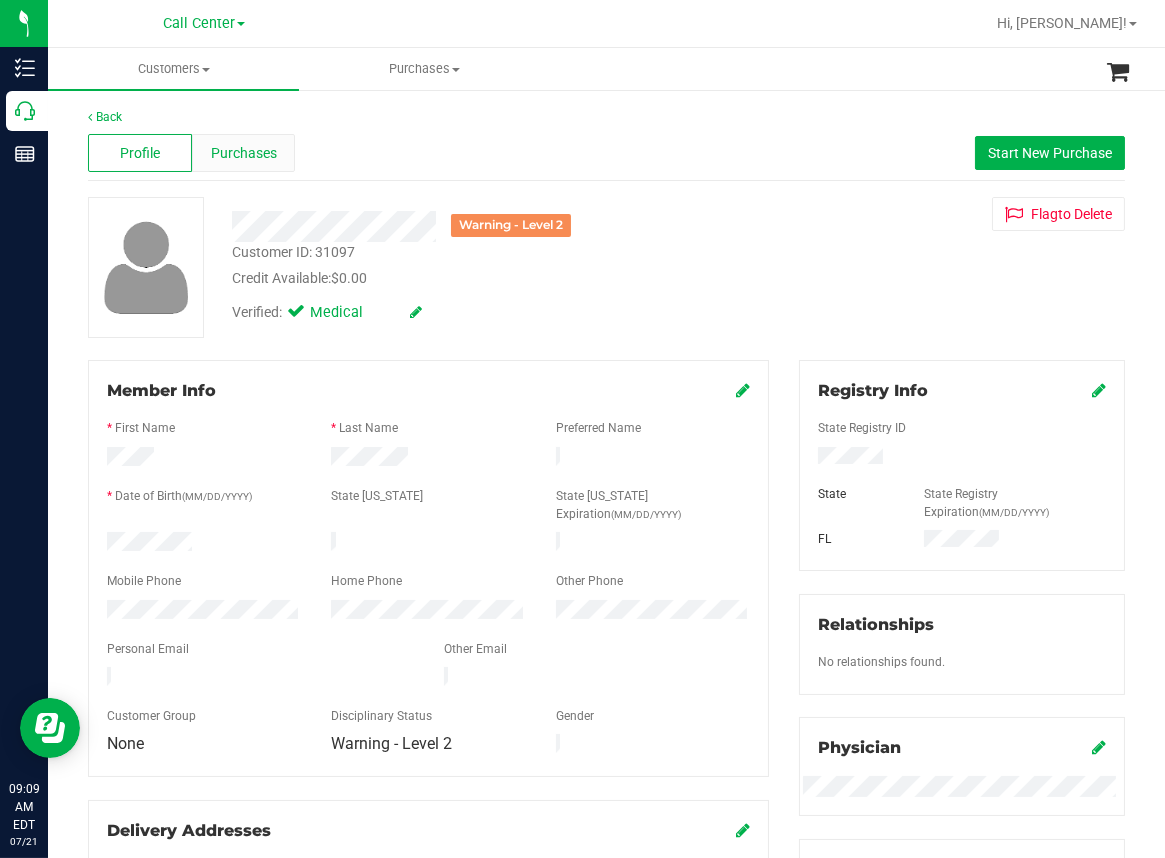 click on "Purchases" at bounding box center (244, 153) 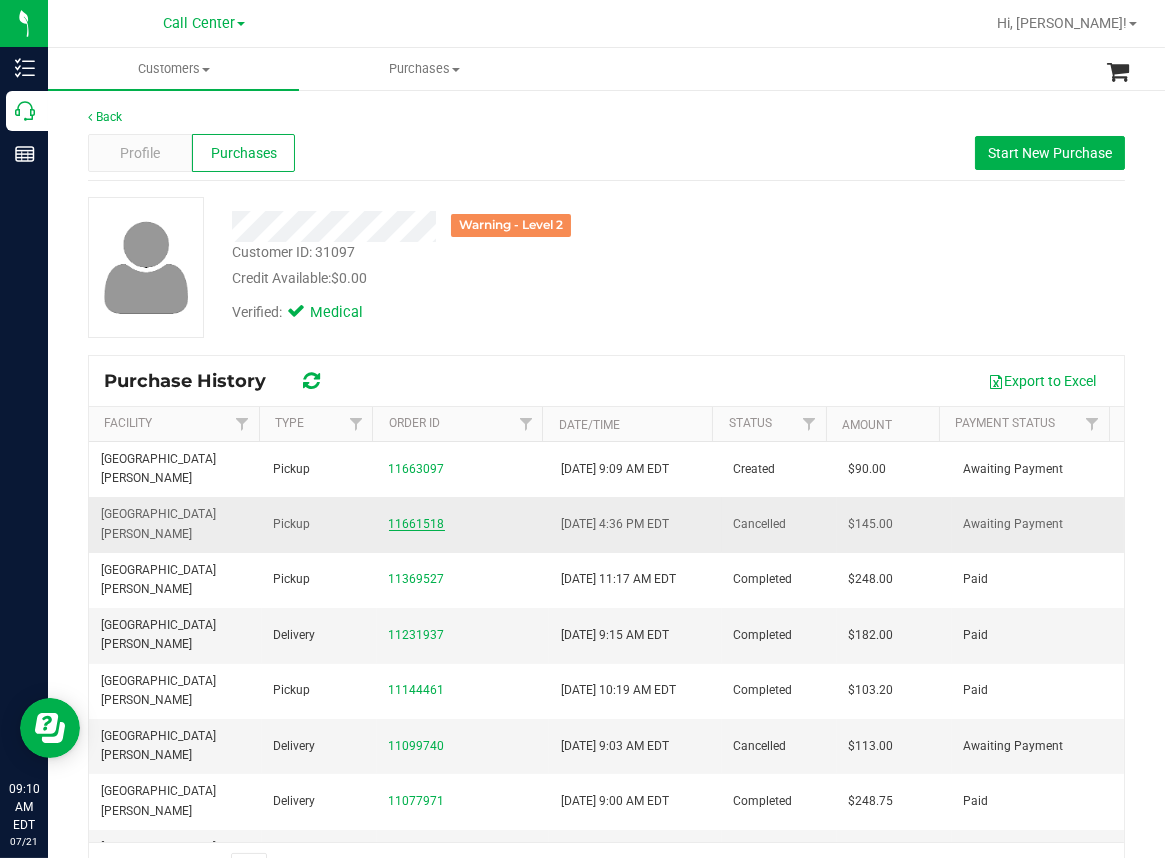 click on "11661518" at bounding box center (417, 524) 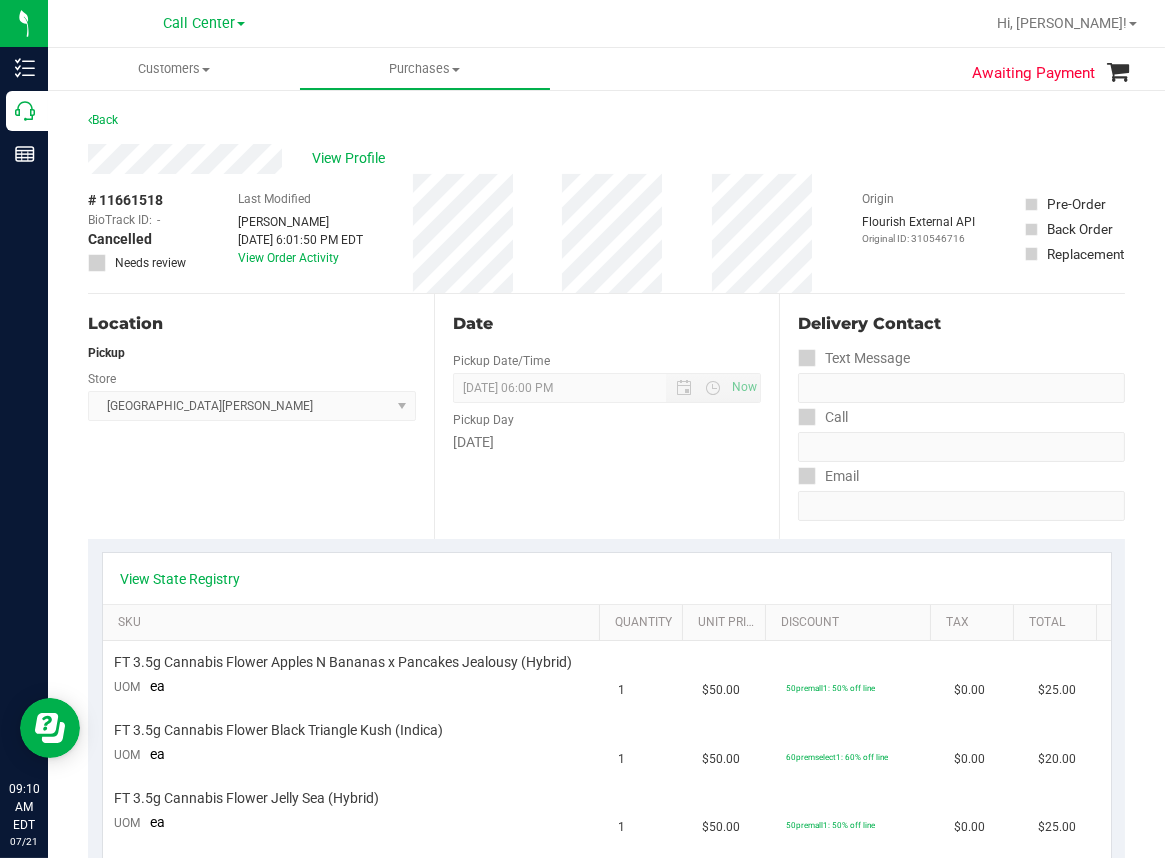 click on "Back" at bounding box center (606, 126) 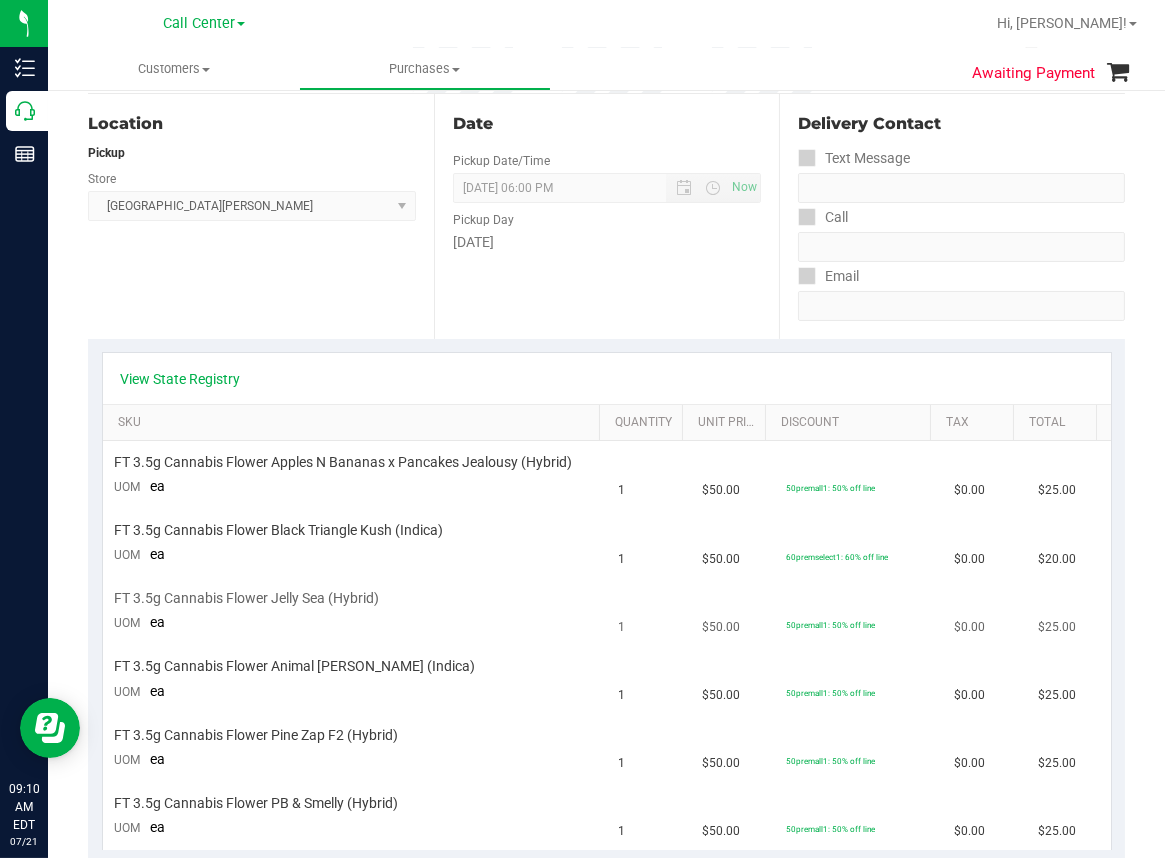 scroll, scrollTop: 0, scrollLeft: 0, axis: both 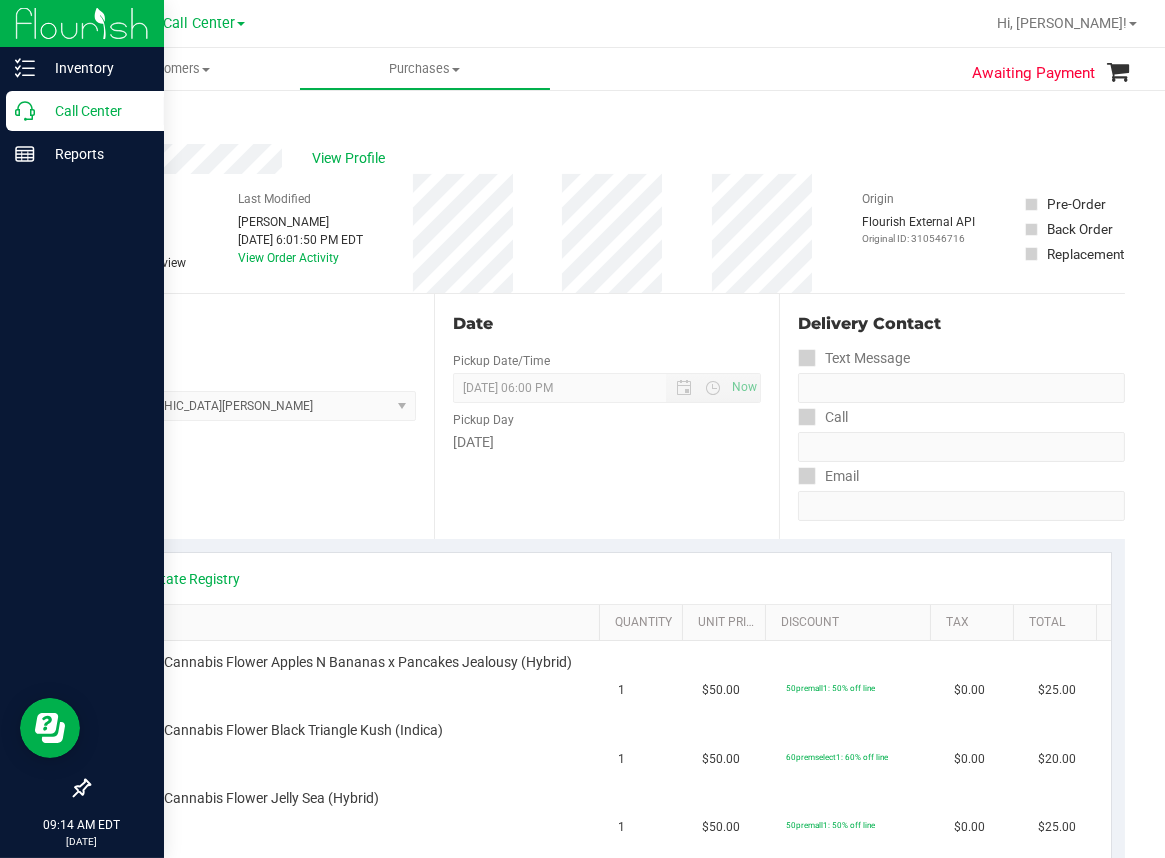 click 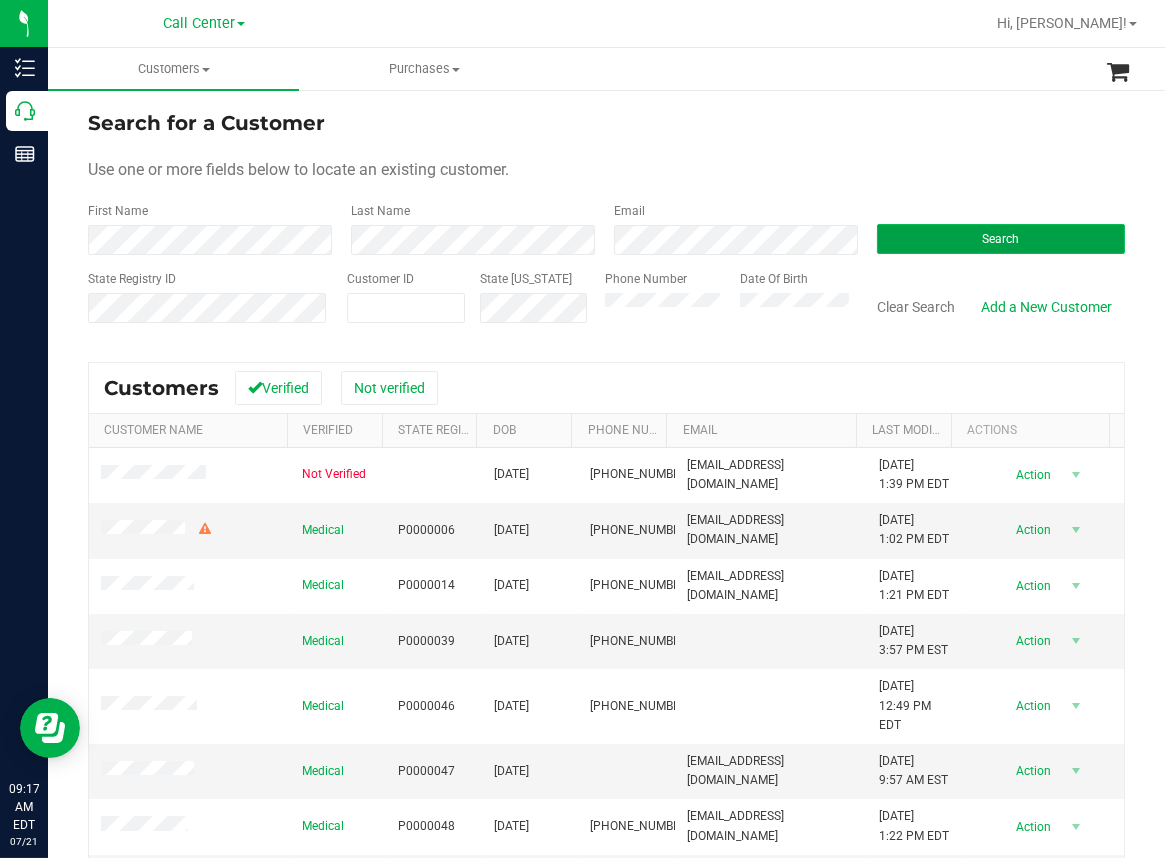 click on "Search" at bounding box center (1001, 239) 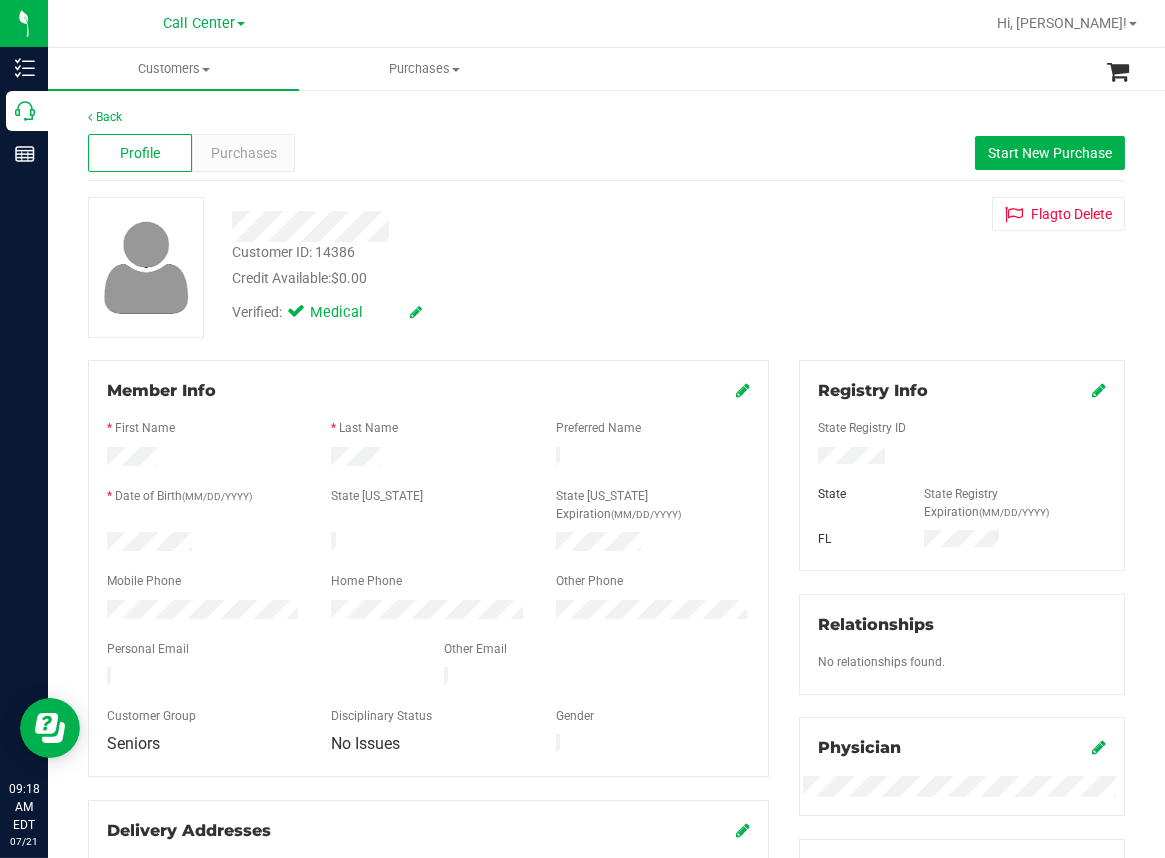 drag, startPoint x: 495, startPoint y: 255, endPoint x: 496, endPoint y: 271, distance: 16.03122 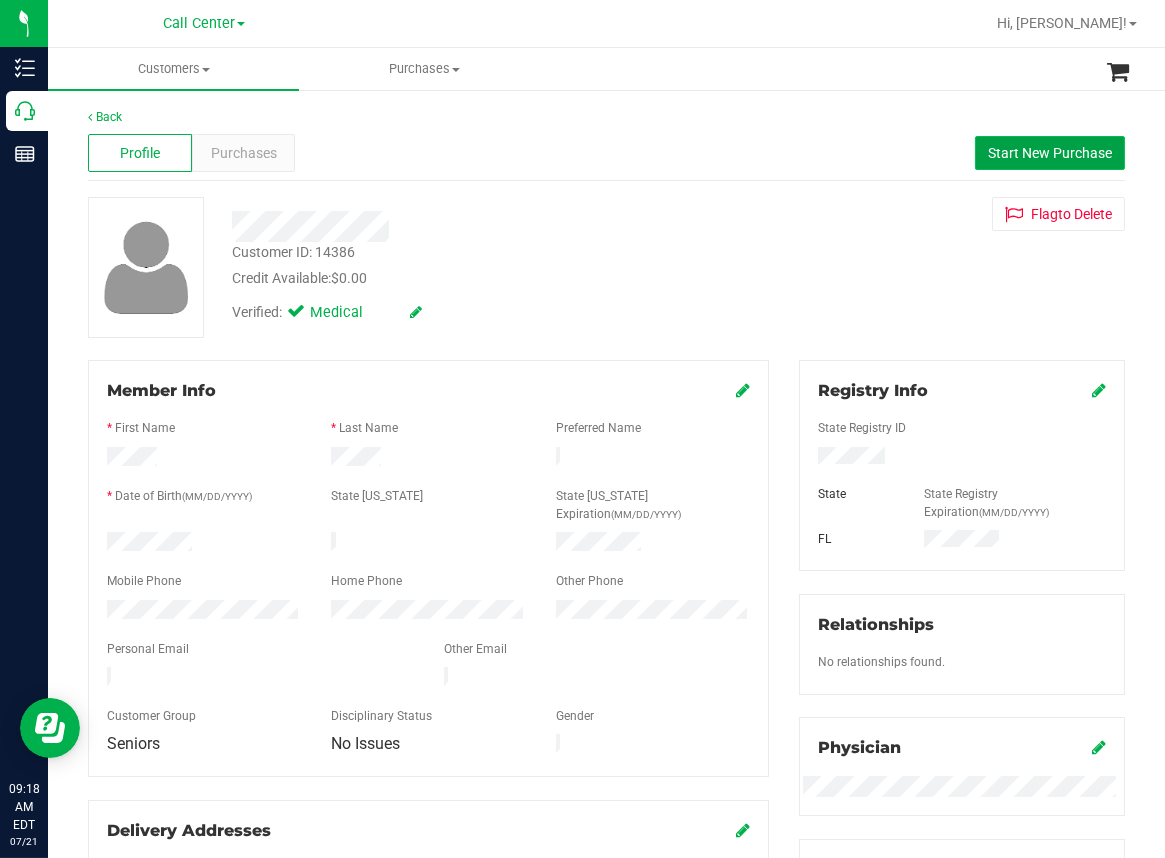 click on "Start New Purchase" at bounding box center (1050, 153) 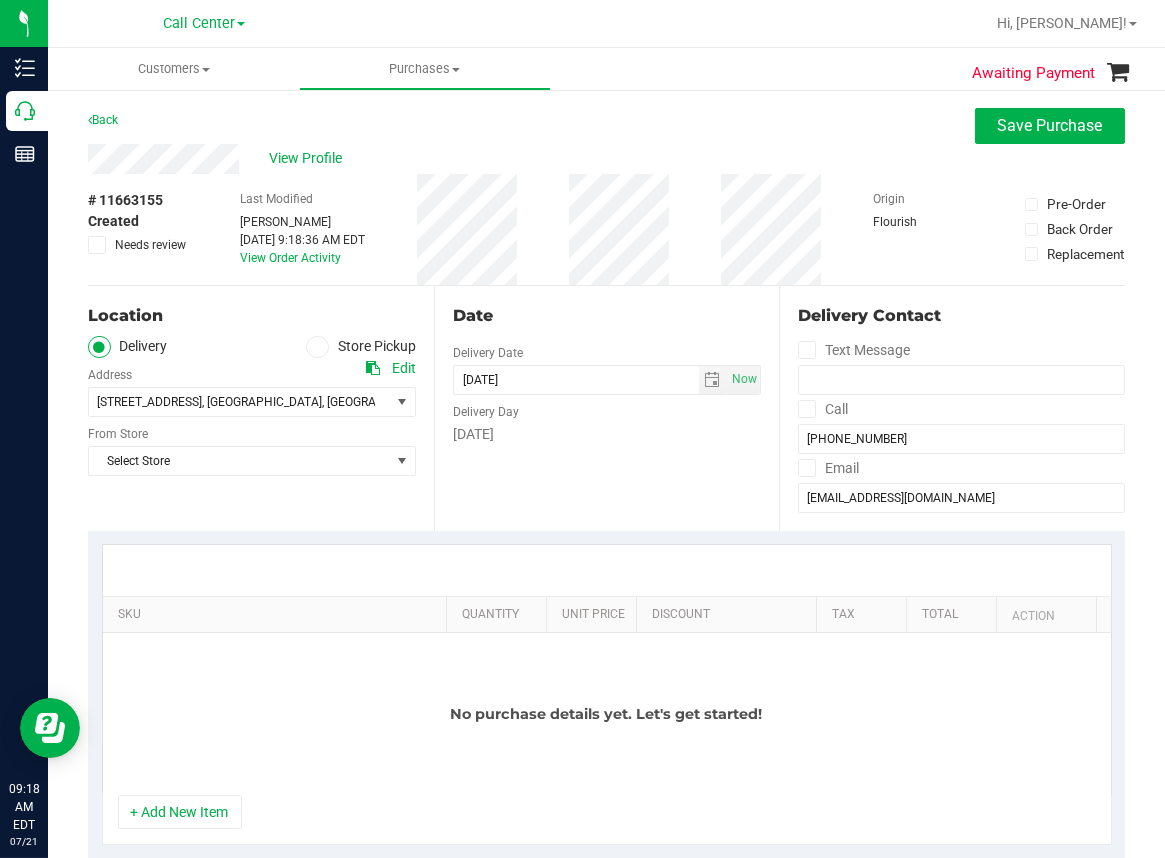 click at bounding box center [317, 347] 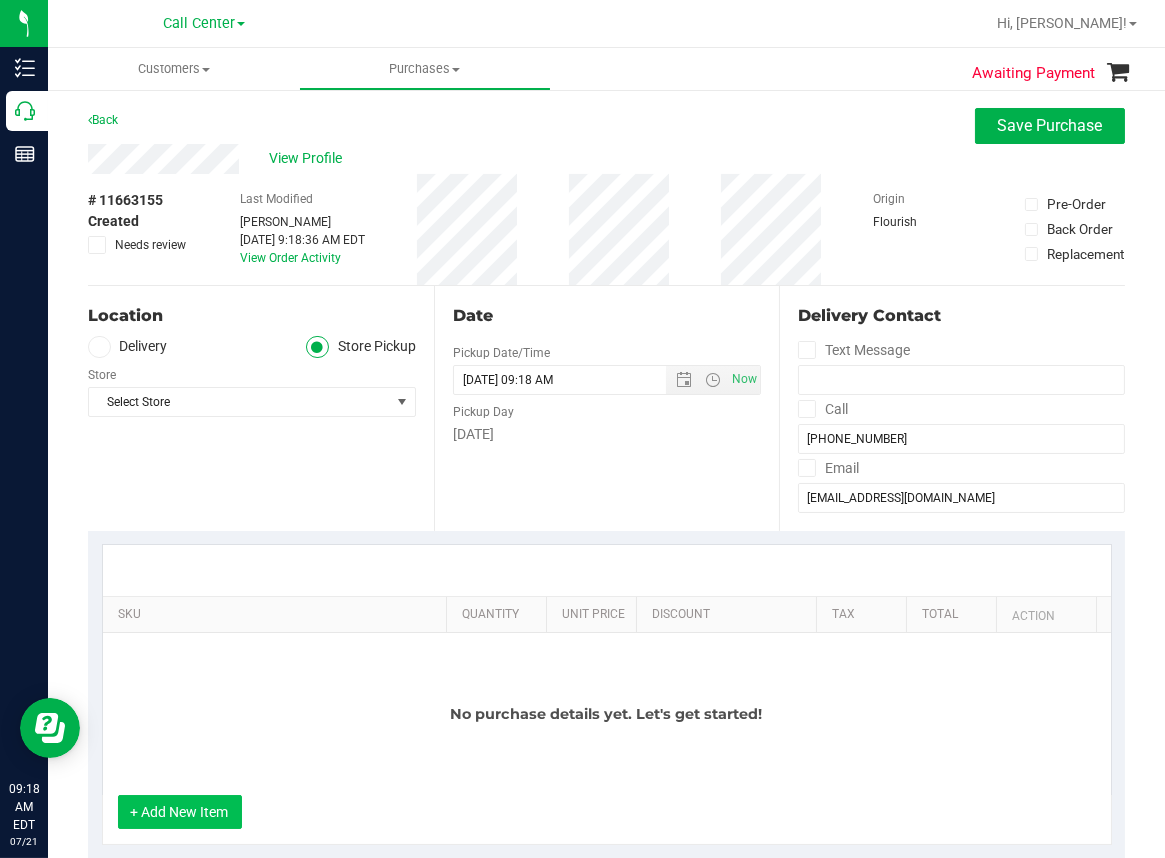click on "+ Add New Item" at bounding box center (180, 812) 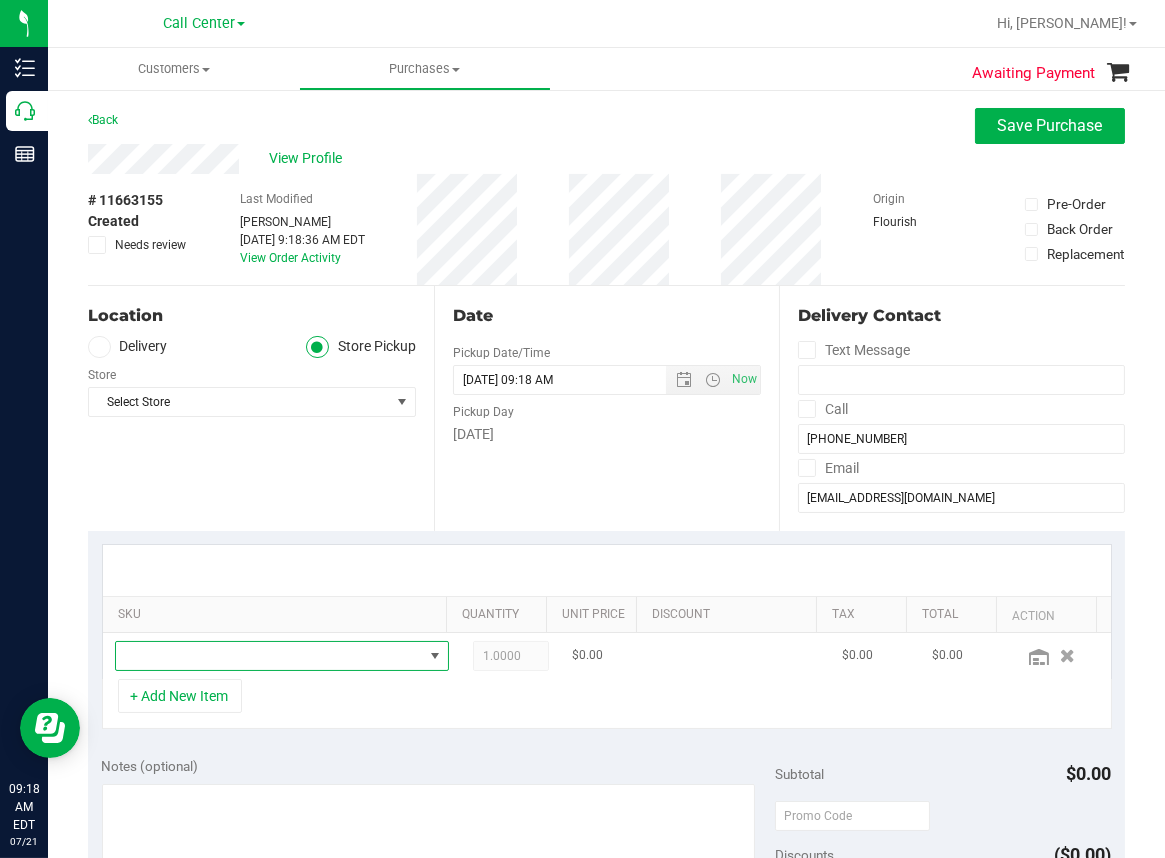 click at bounding box center (269, 656) 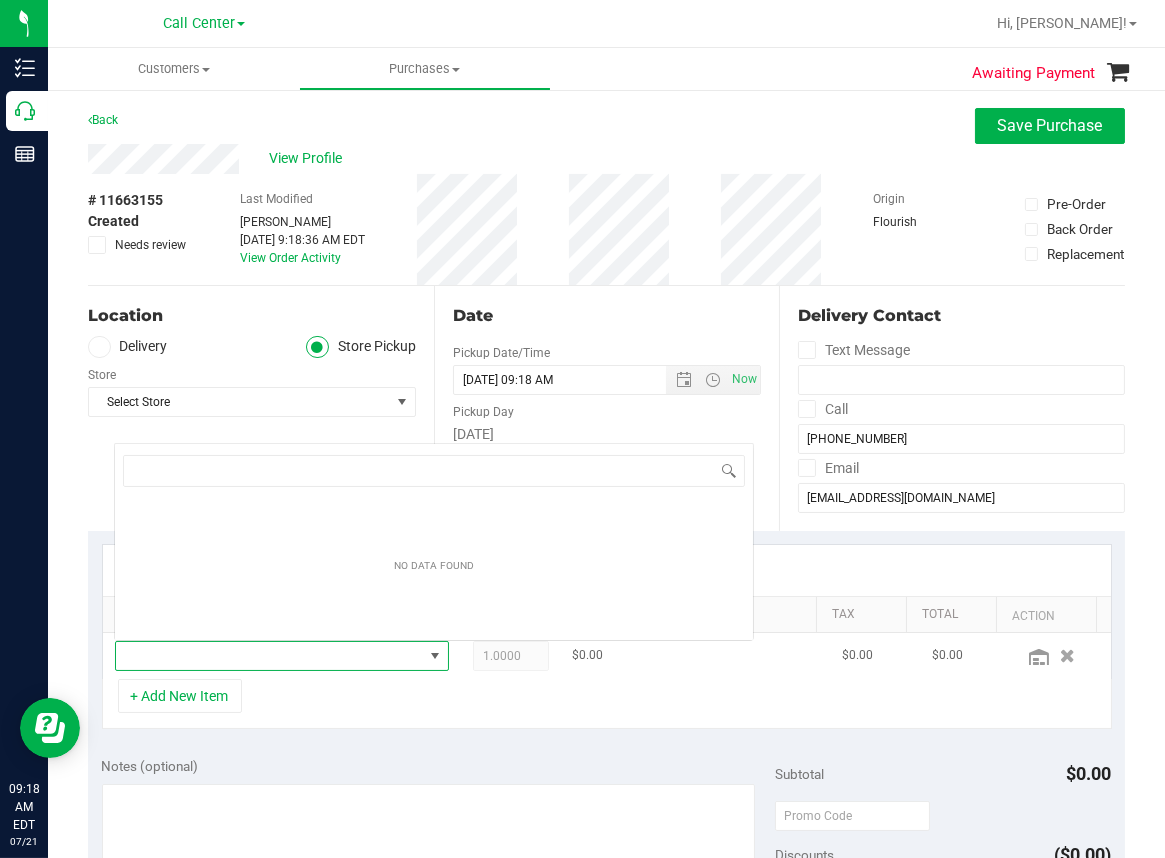 scroll, scrollTop: 0, scrollLeft: 0, axis: both 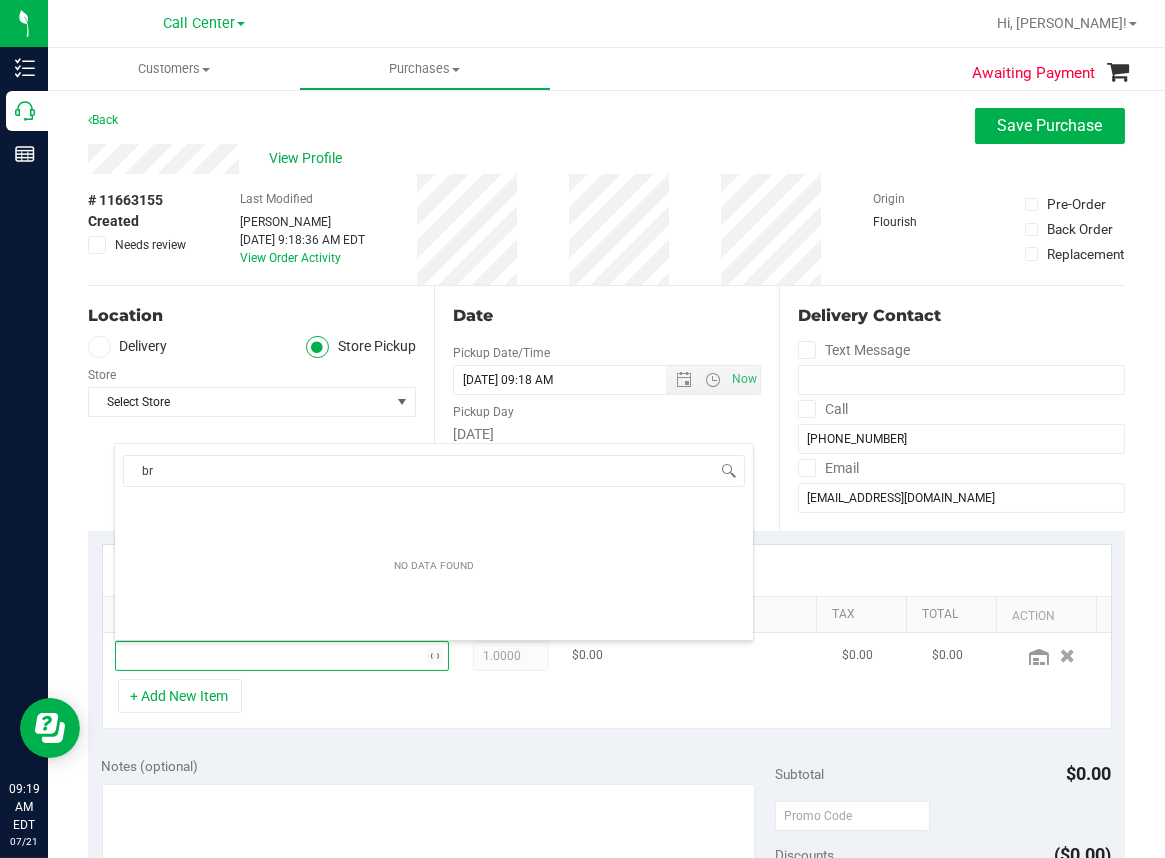 type on "b" 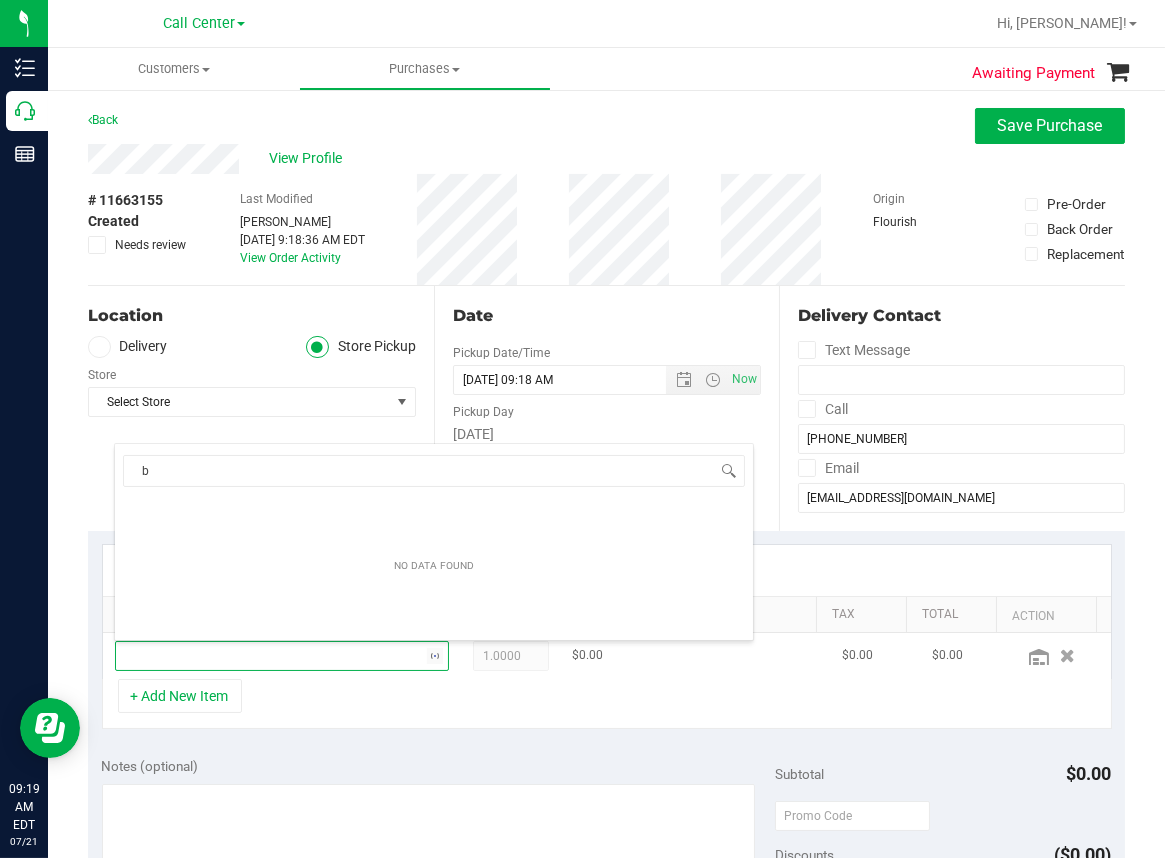 type 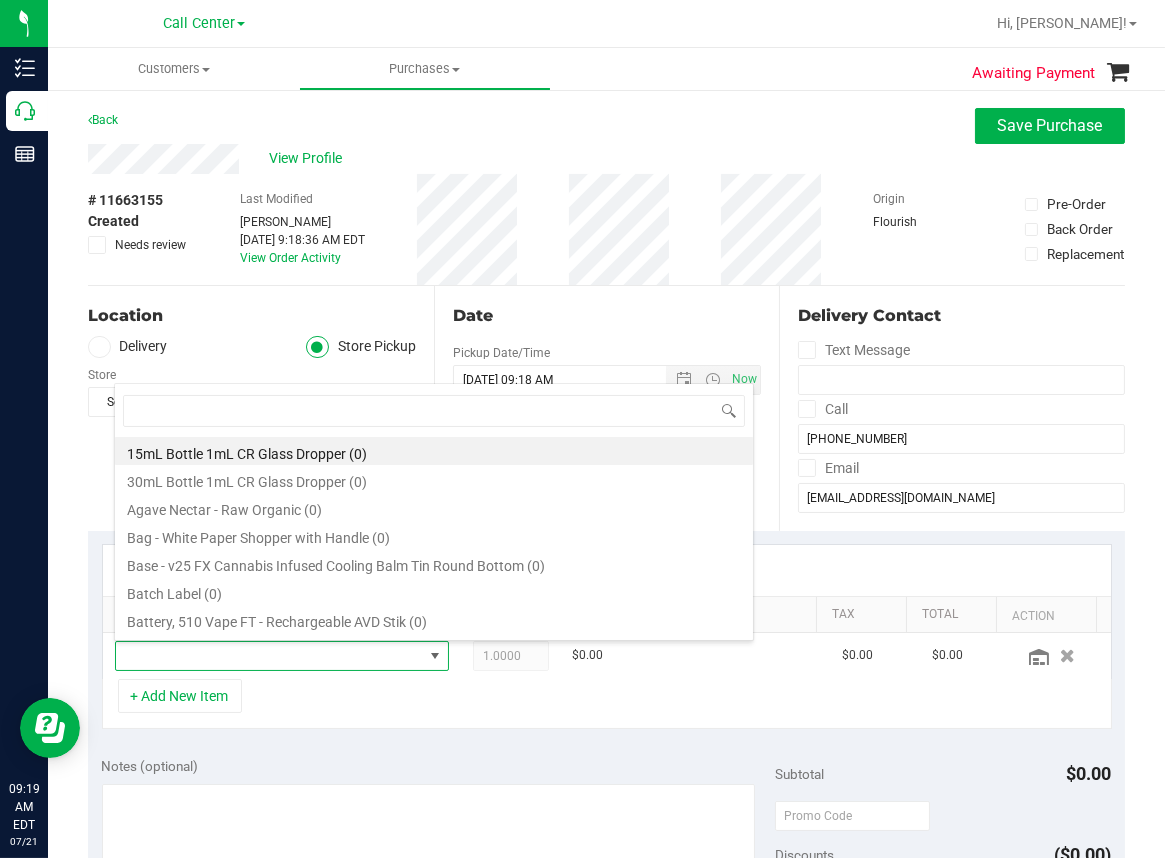 click on "Location" at bounding box center (252, 316) 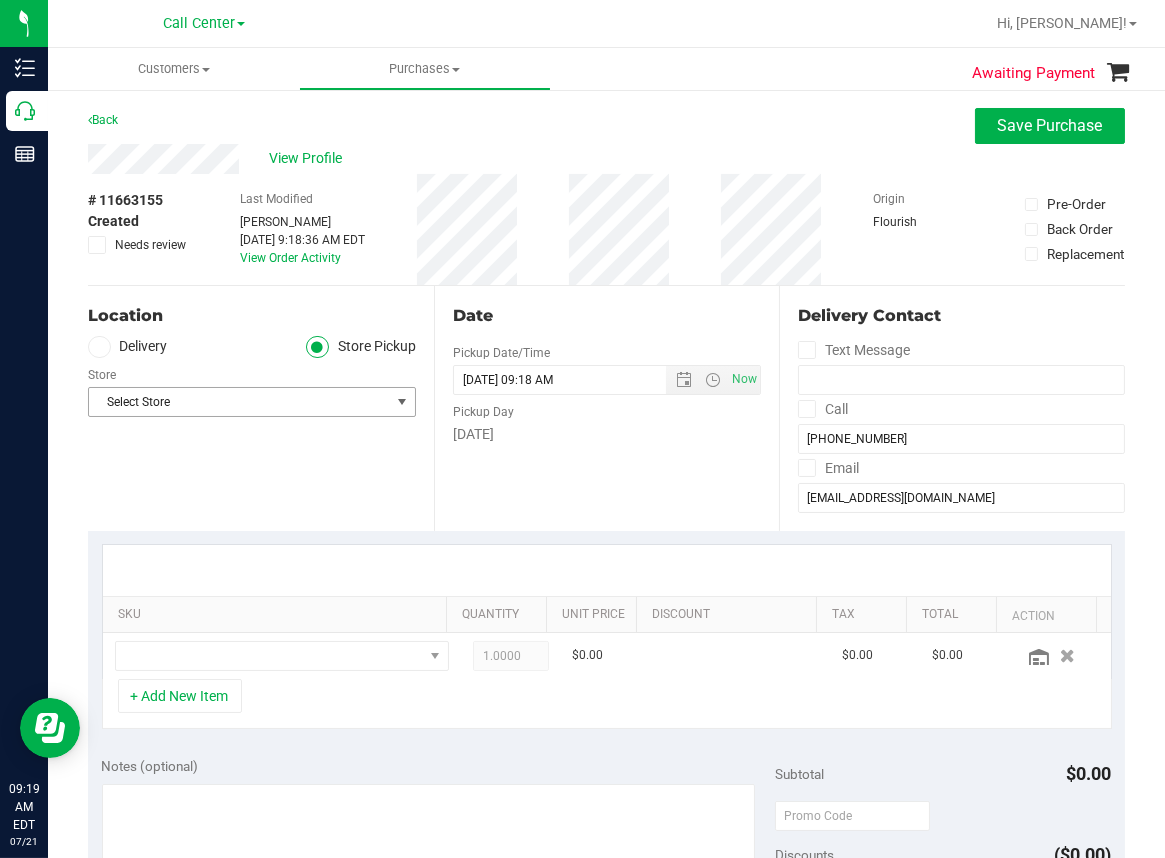 click on "Select Store" at bounding box center (239, 402) 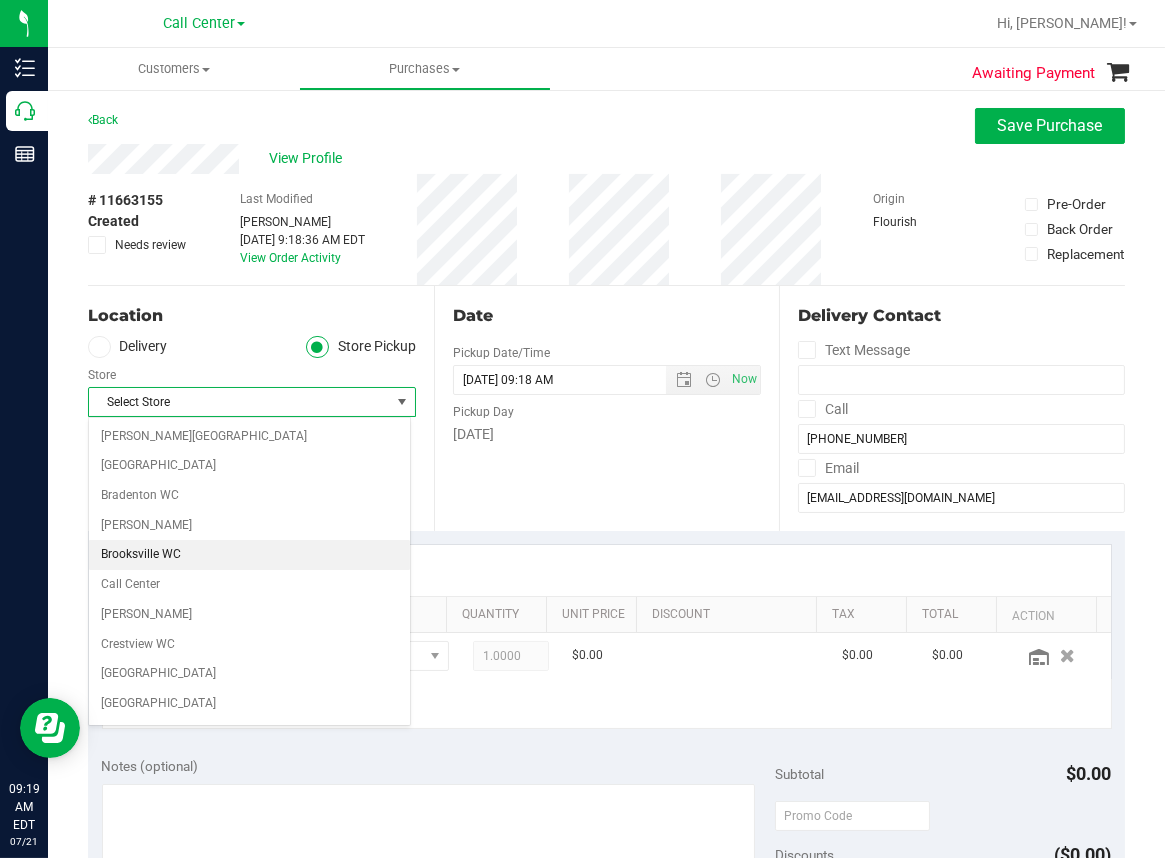 click on "Brooksville WC" at bounding box center (249, 555) 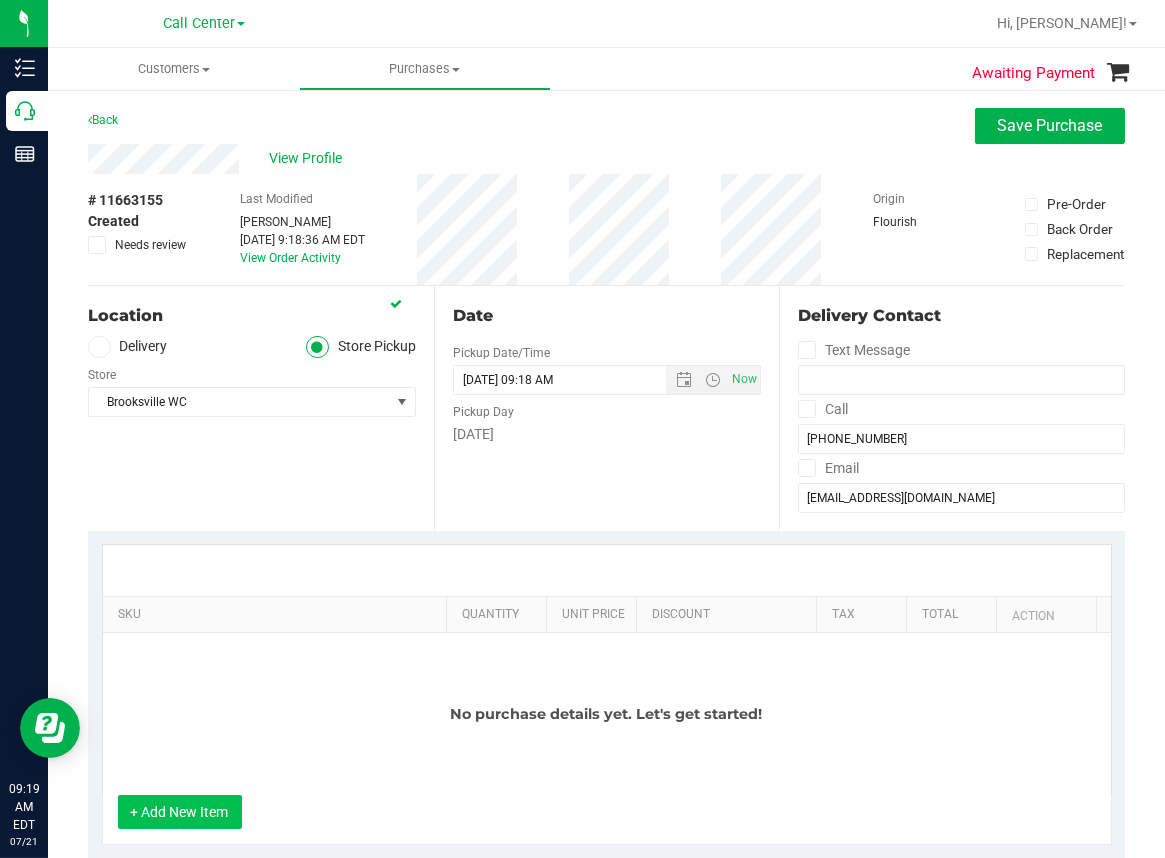 click on "+ Add New Item" at bounding box center [180, 812] 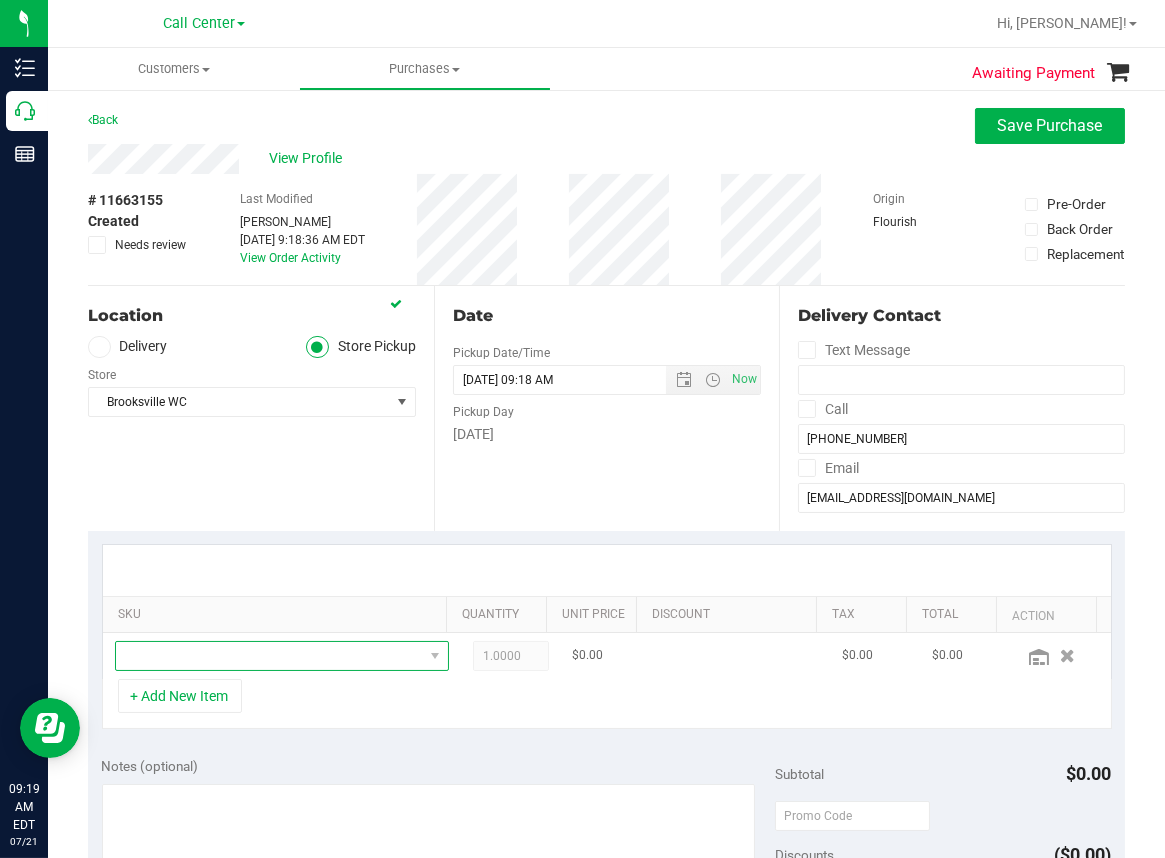click at bounding box center (269, 656) 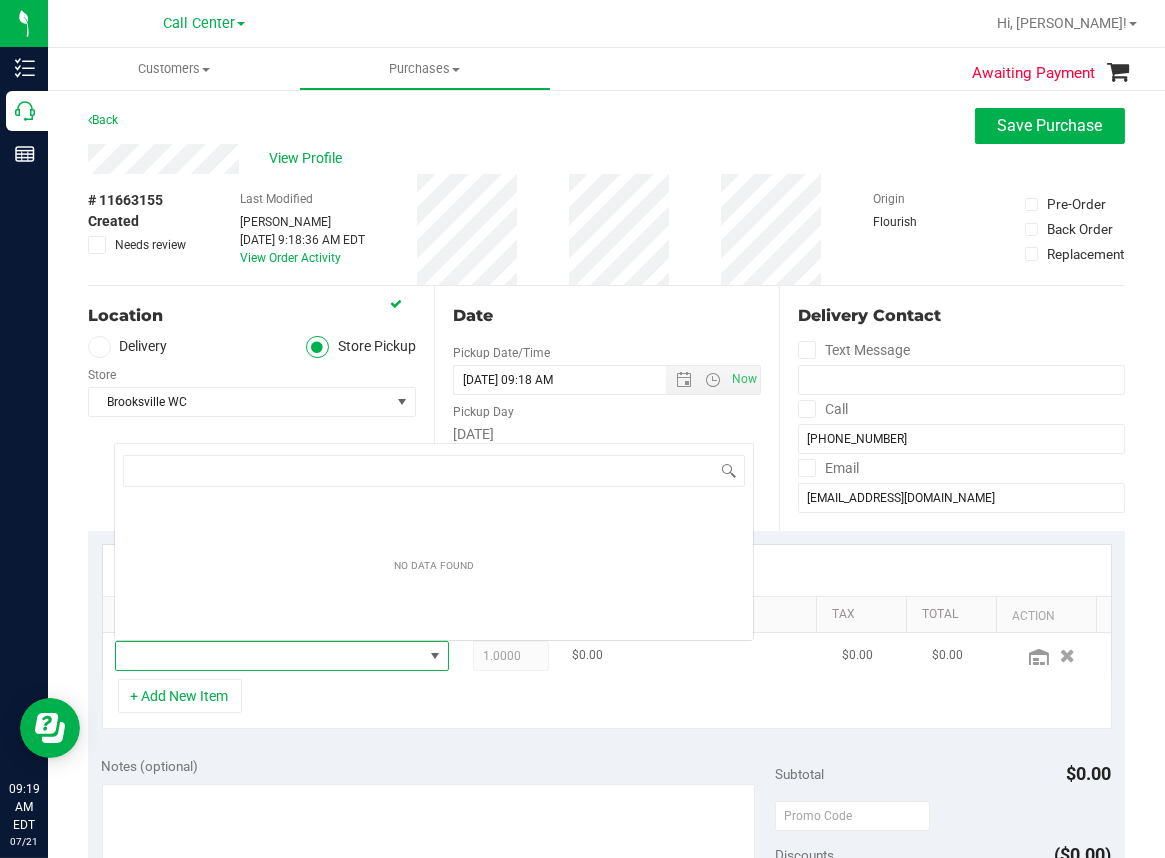 scroll, scrollTop: 0, scrollLeft: 0, axis: both 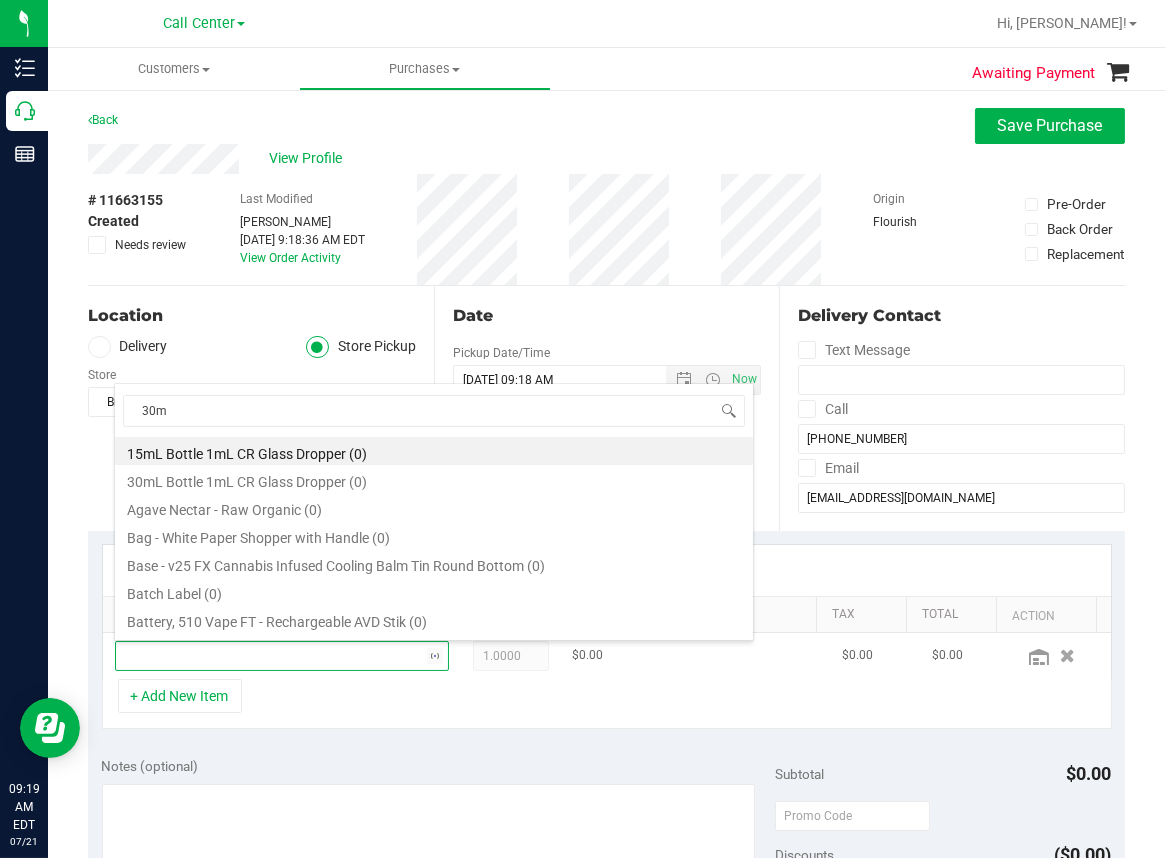 type on "30ml" 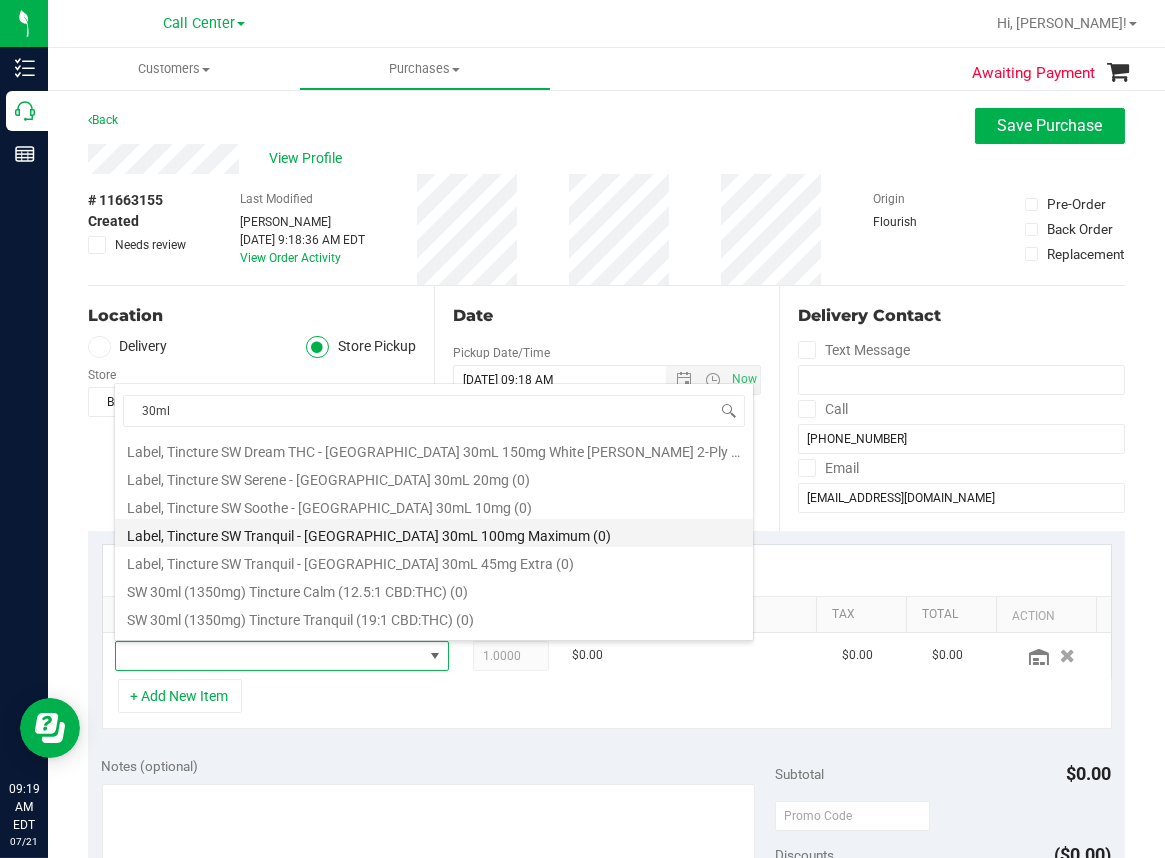 scroll, scrollTop: 1000, scrollLeft: 0, axis: vertical 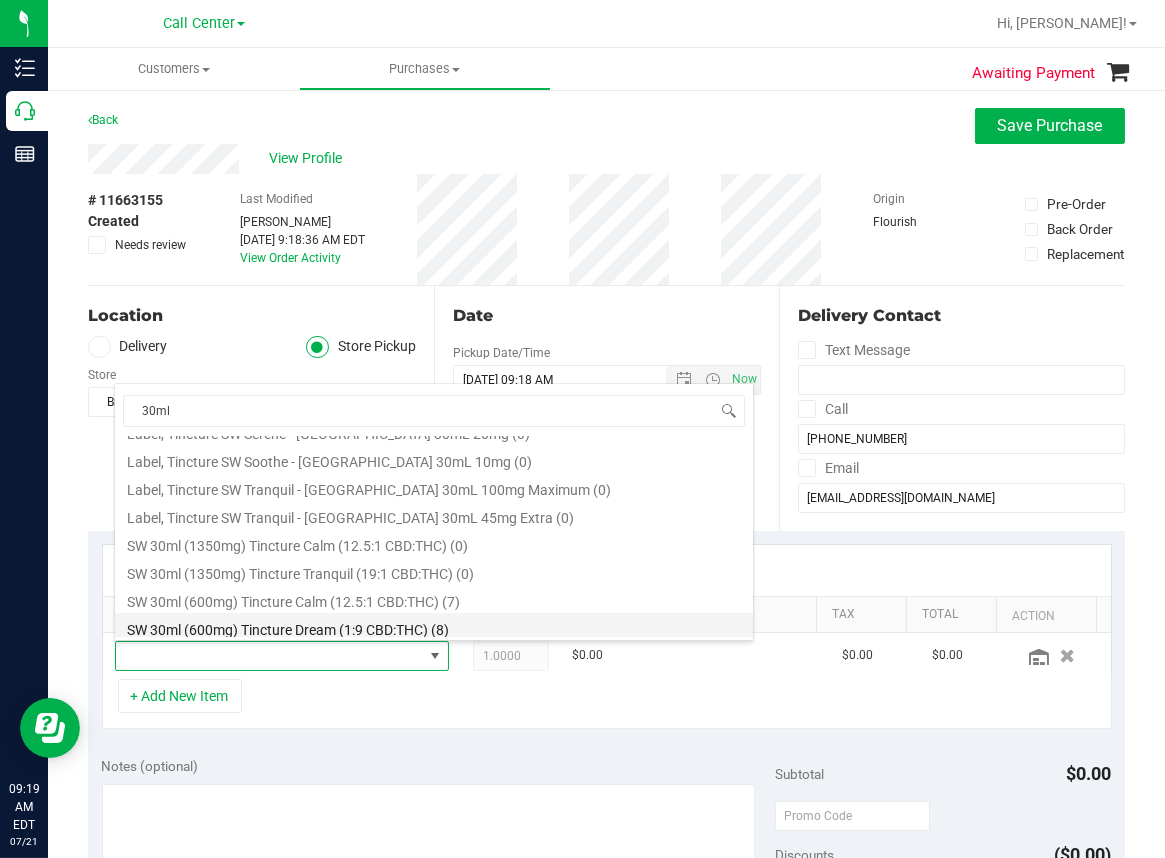 click on "SW 30ml (600mg) Tincture Dream (1:9 CBD:THC) (8)" at bounding box center [434, 627] 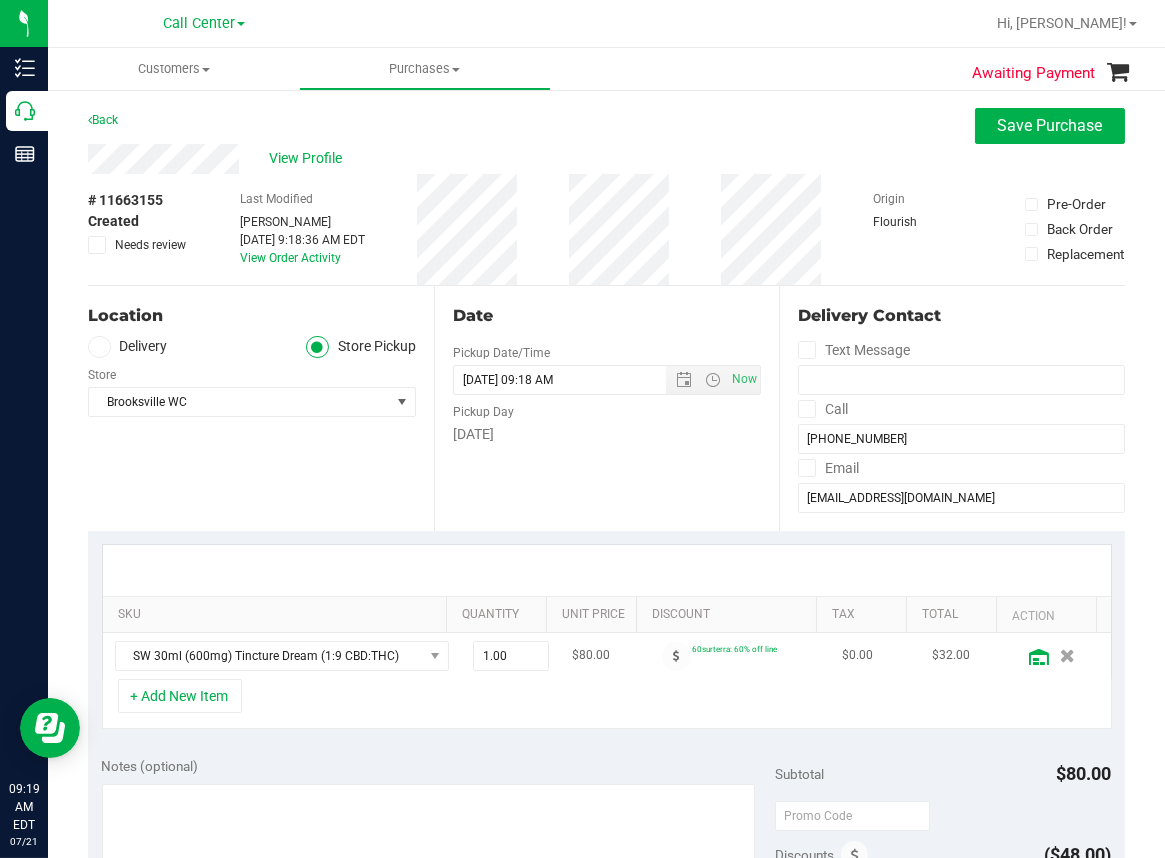 click 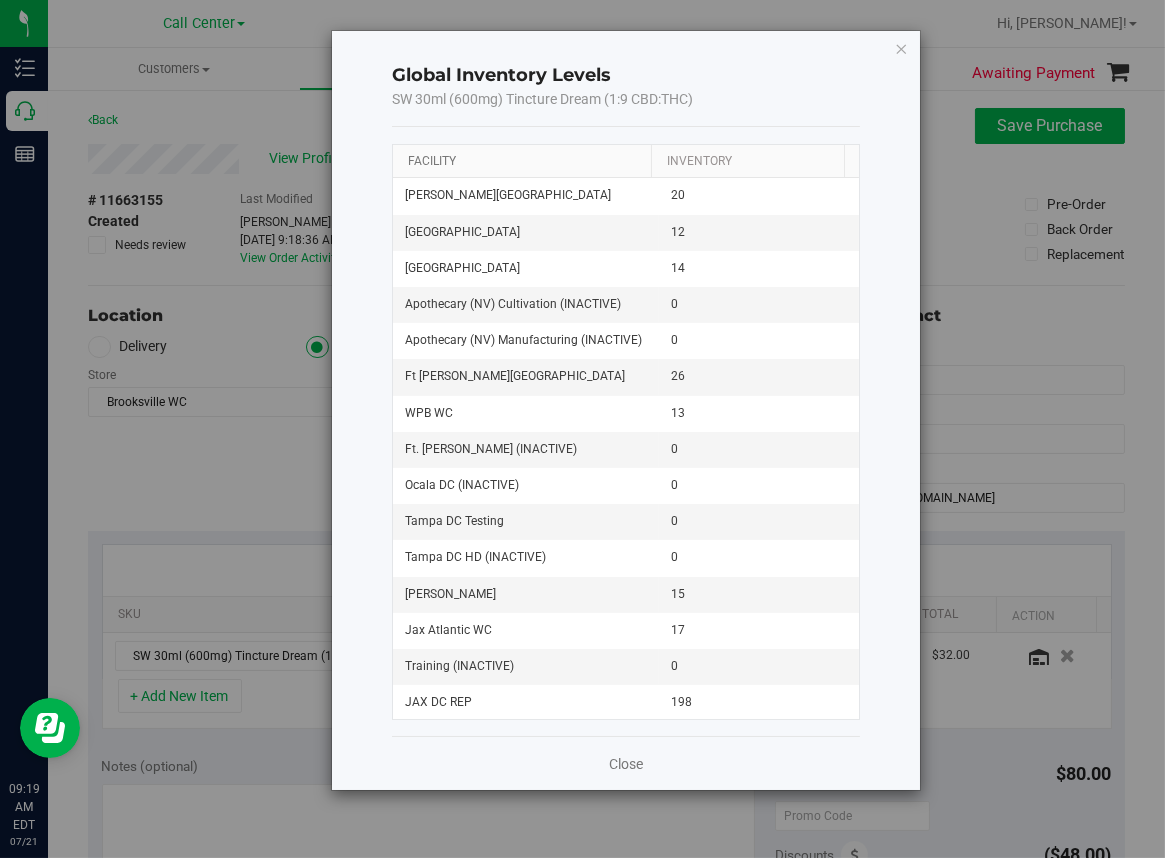 click on "Facility" at bounding box center [432, 161] 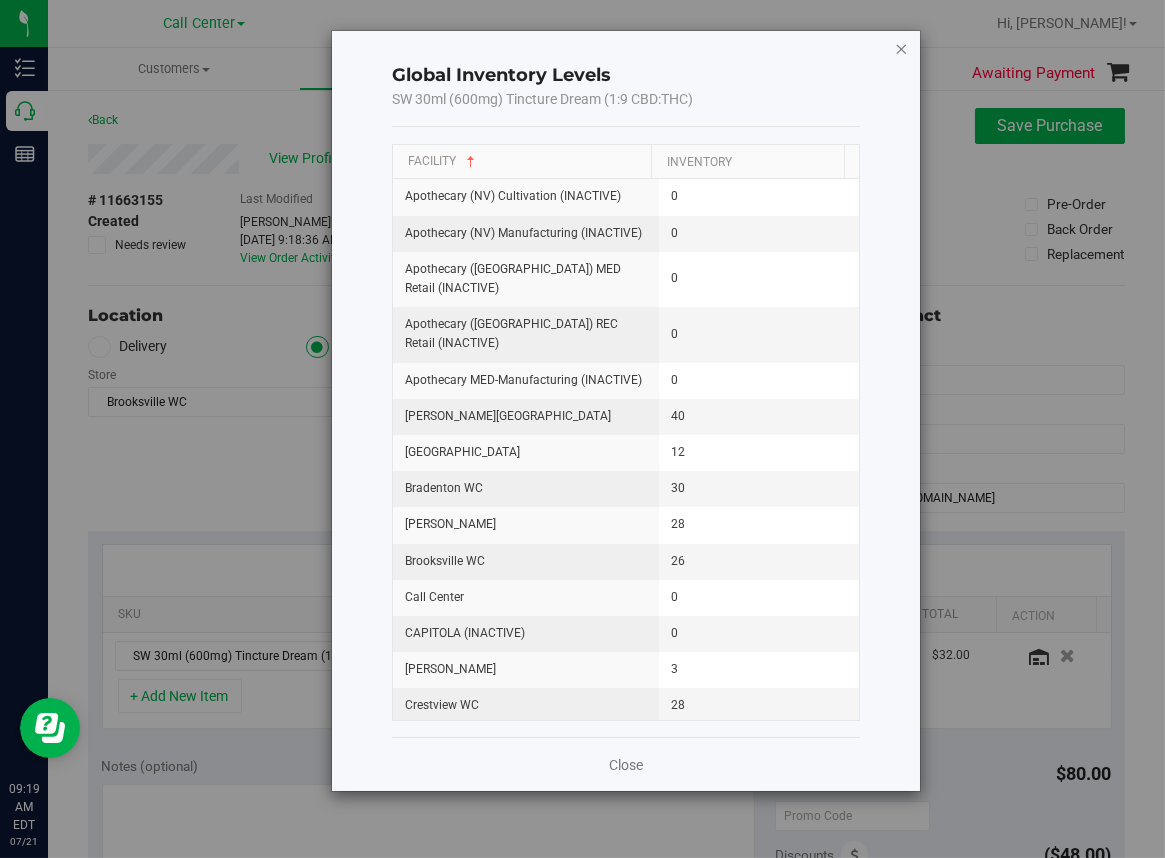 click at bounding box center (901, 48) 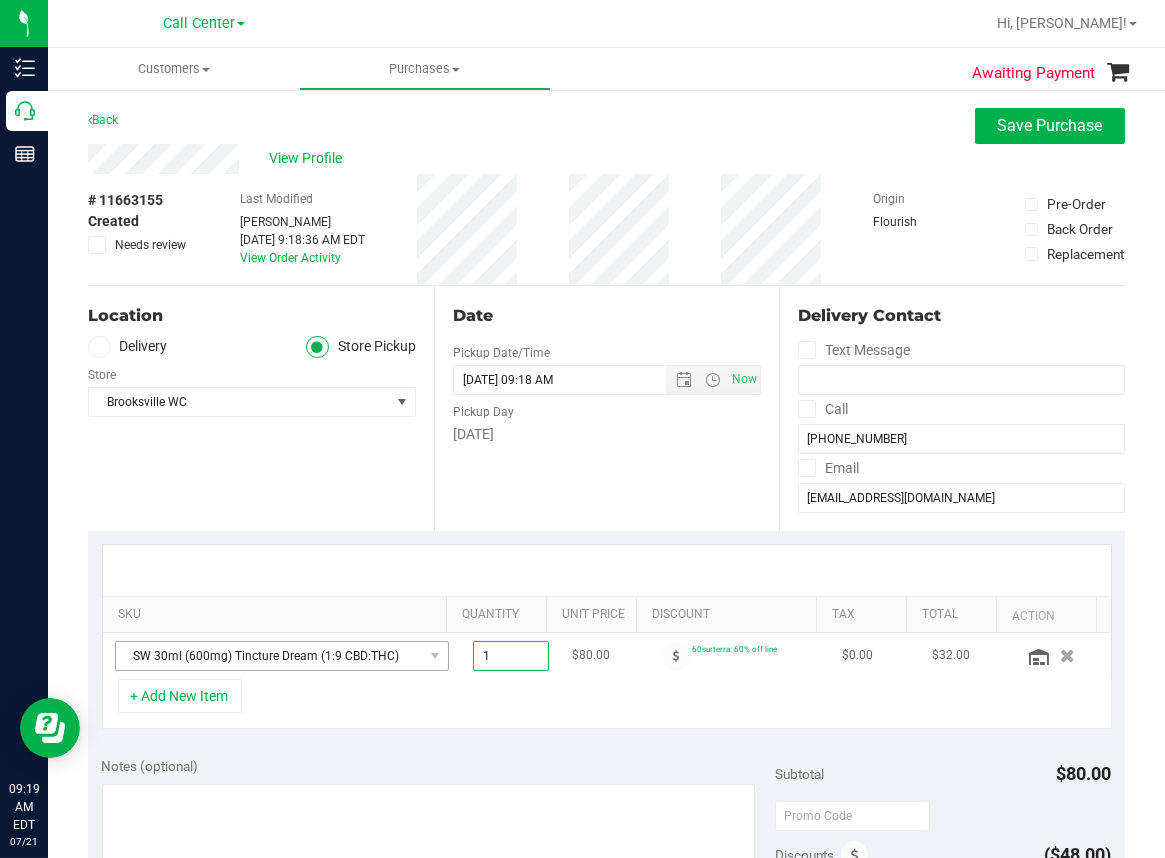 drag, startPoint x: 499, startPoint y: 652, endPoint x: 380, endPoint y: 662, distance: 119.419426 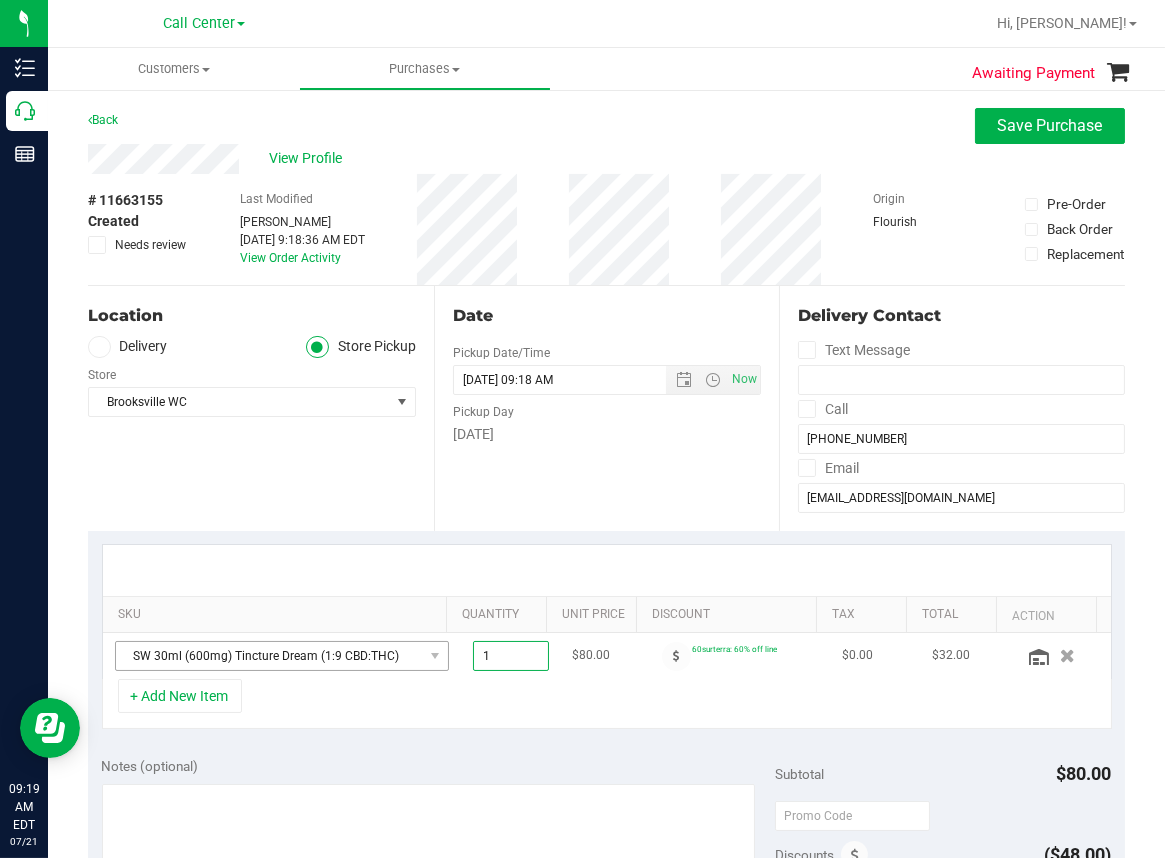 type on "5" 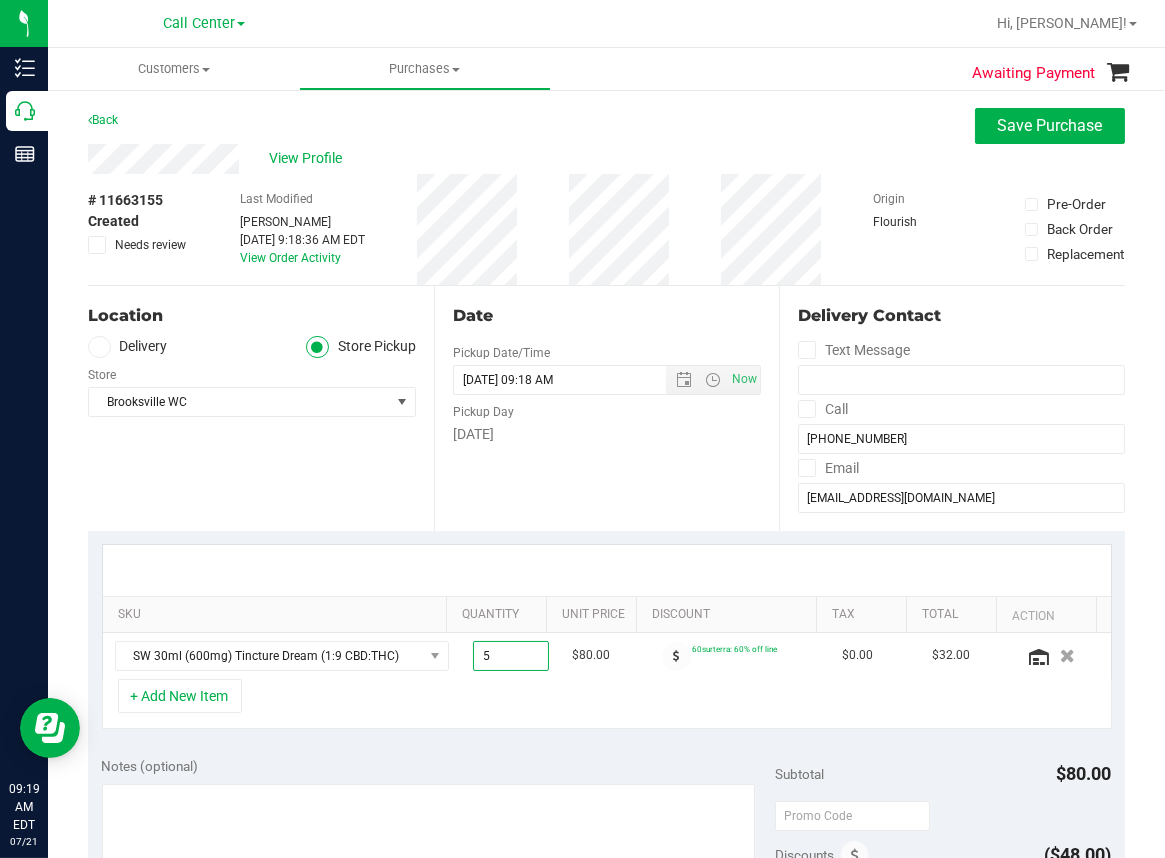 type on "5.00" 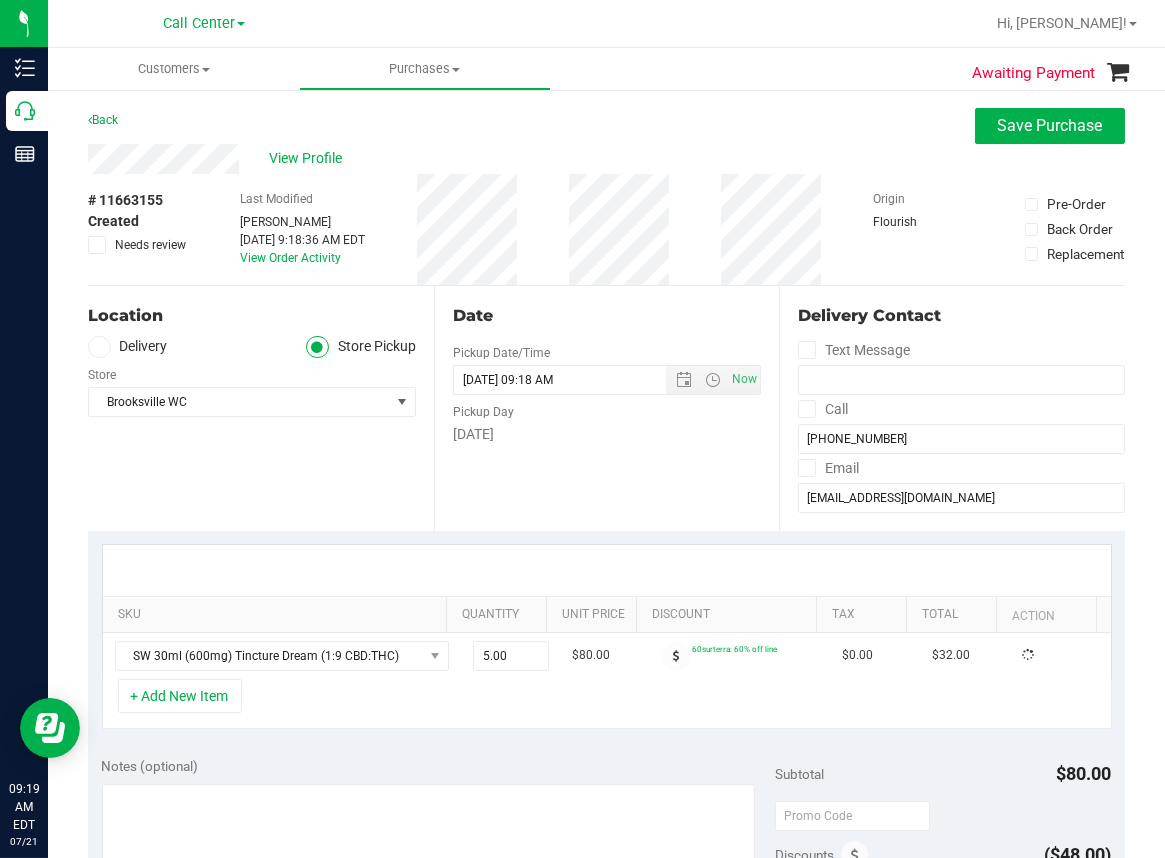 click on "+ Add New Item" at bounding box center [607, 704] 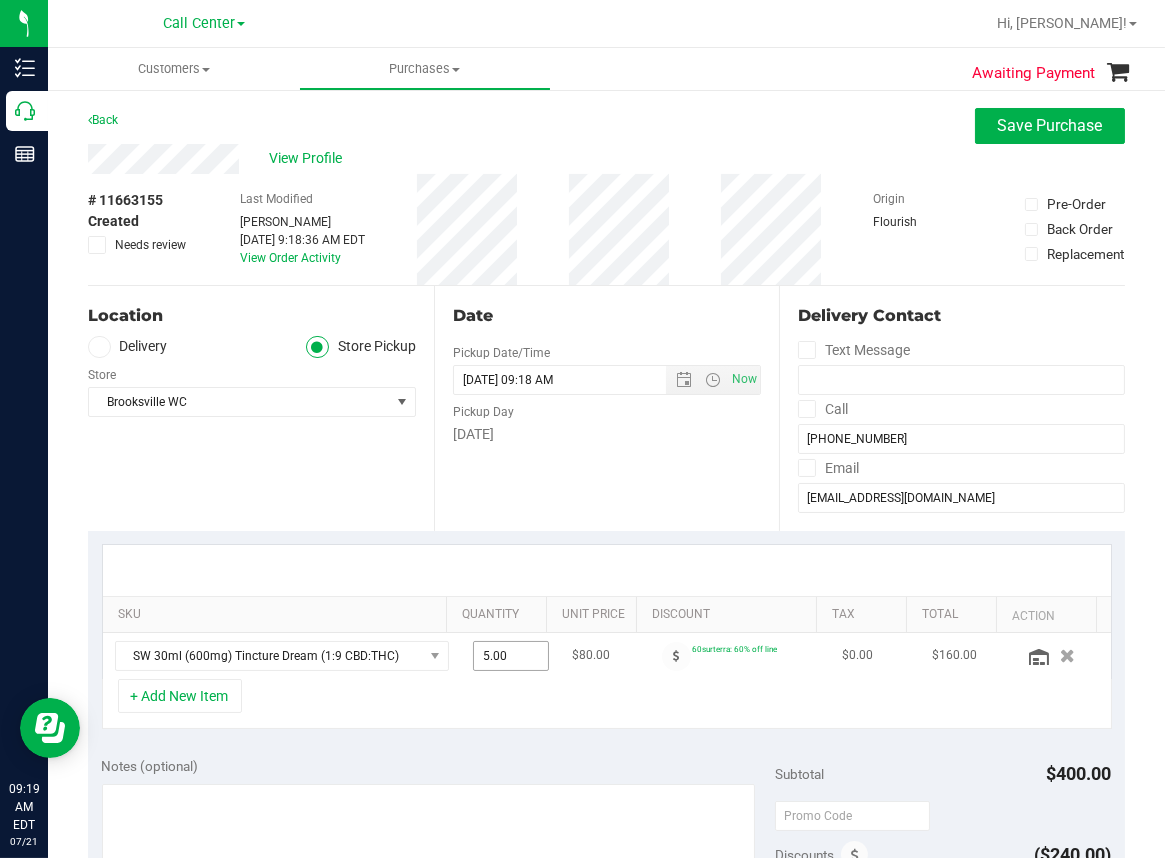 click on "5.00 5" at bounding box center (511, 656) 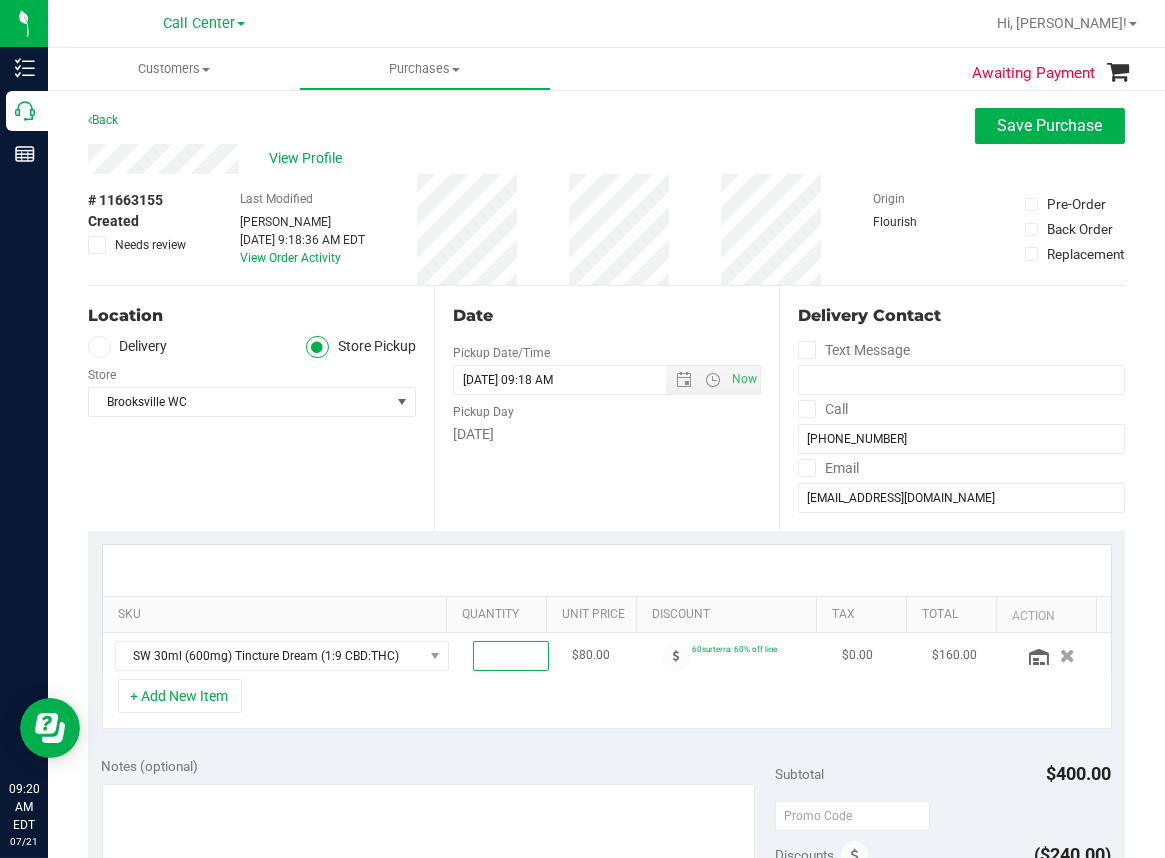 type on "4" 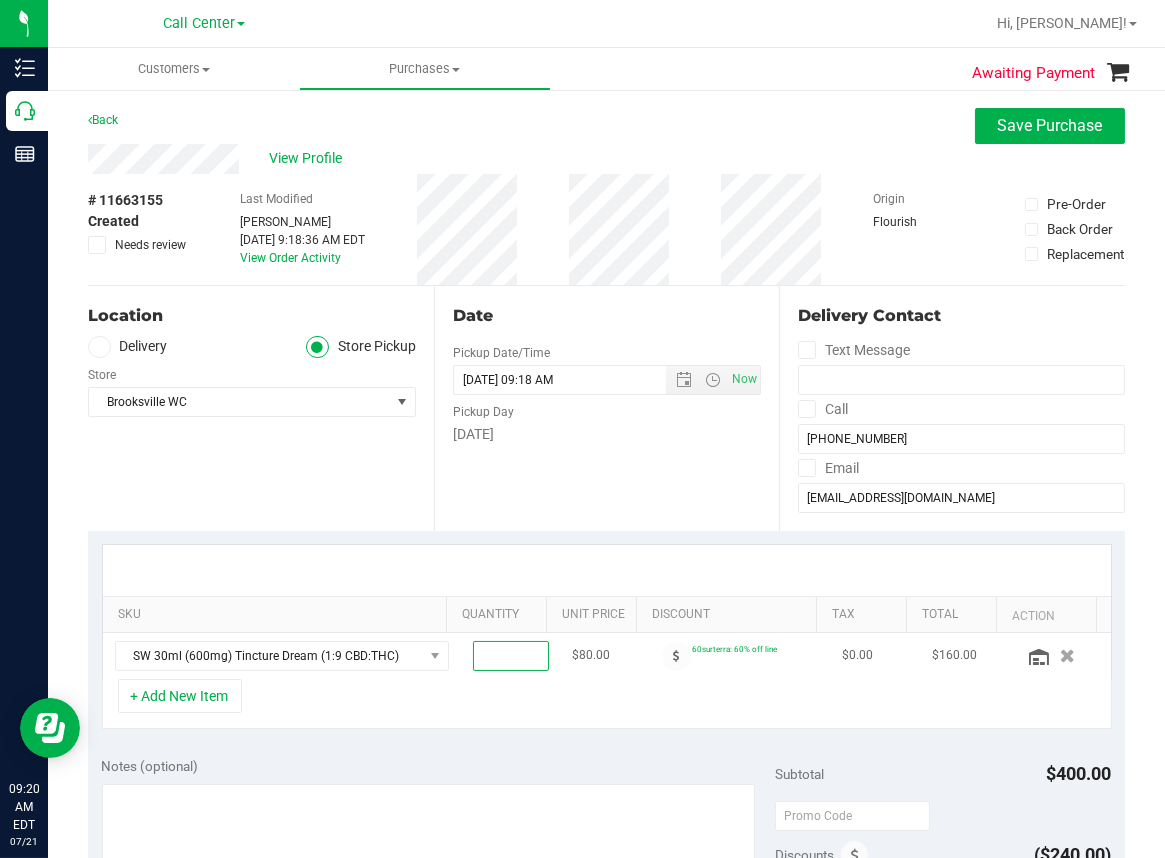 type on "5" 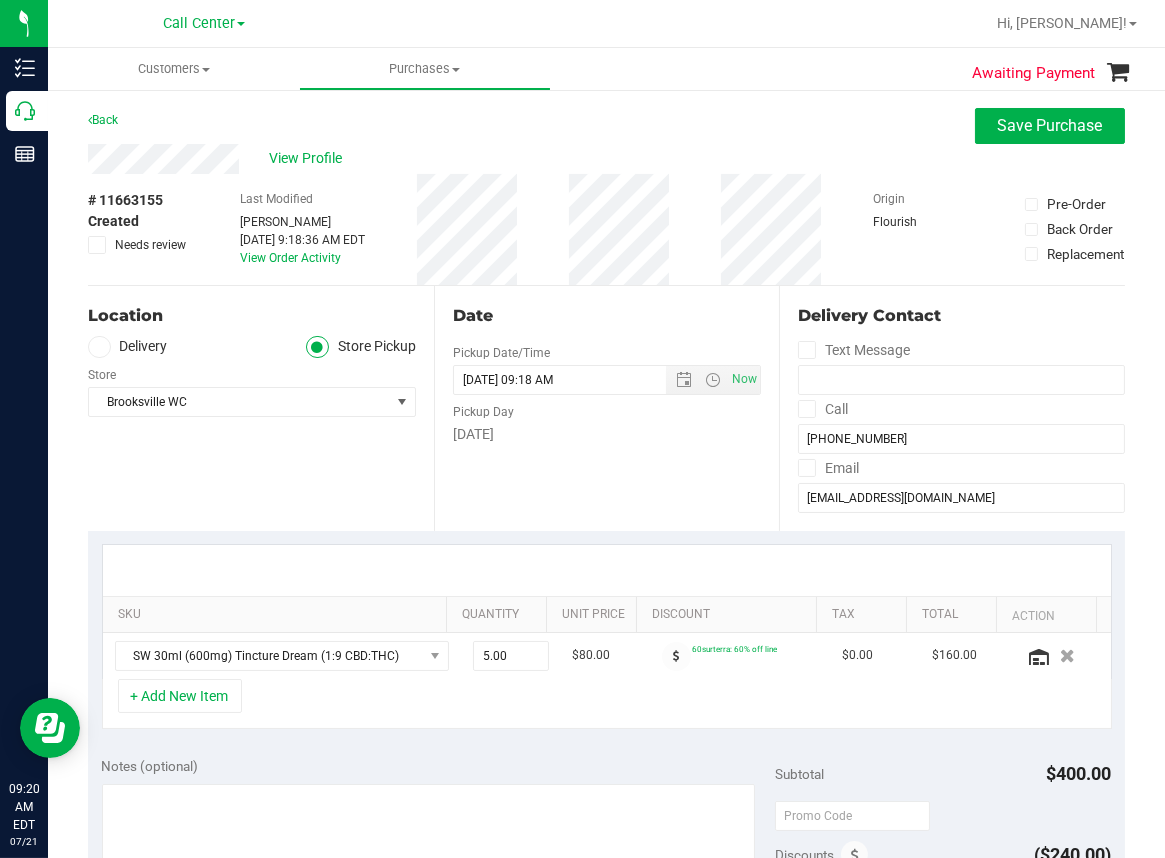 click on "+ Add New Item" at bounding box center (607, 704) 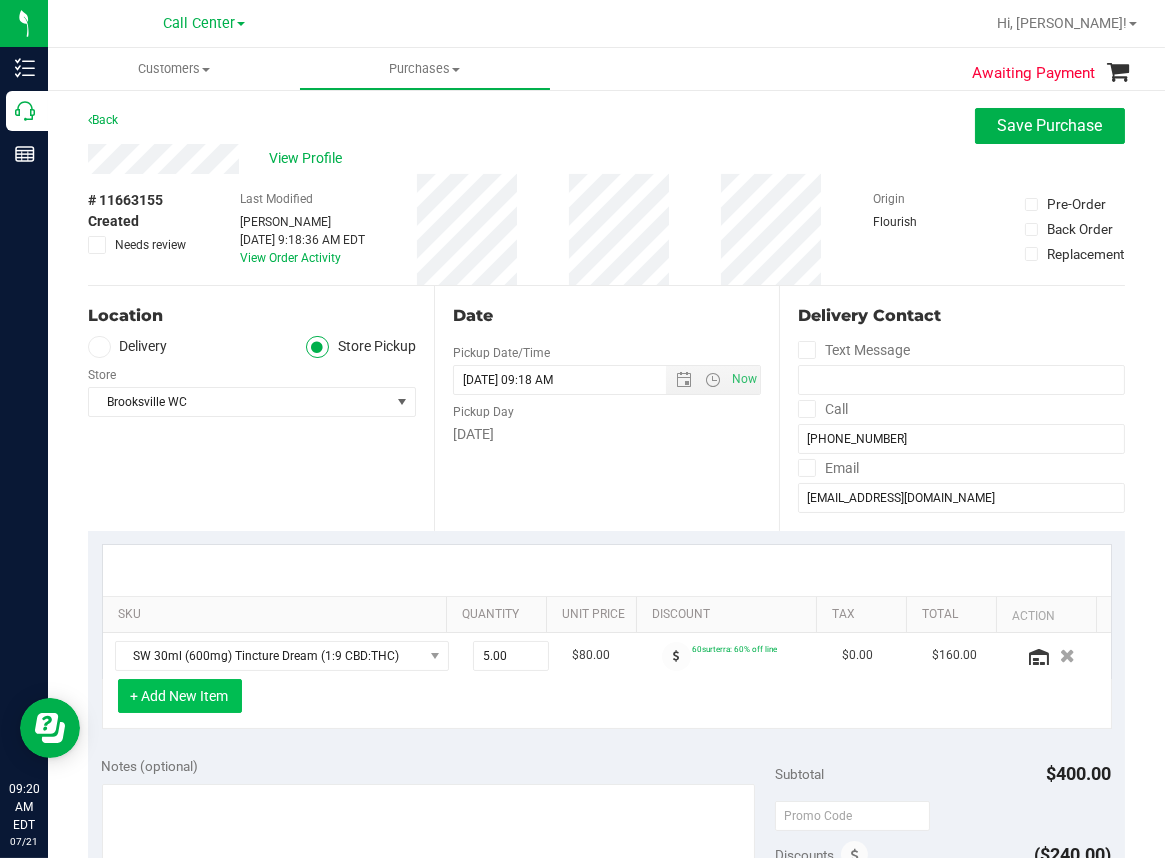 click on "+ Add New Item" at bounding box center (180, 696) 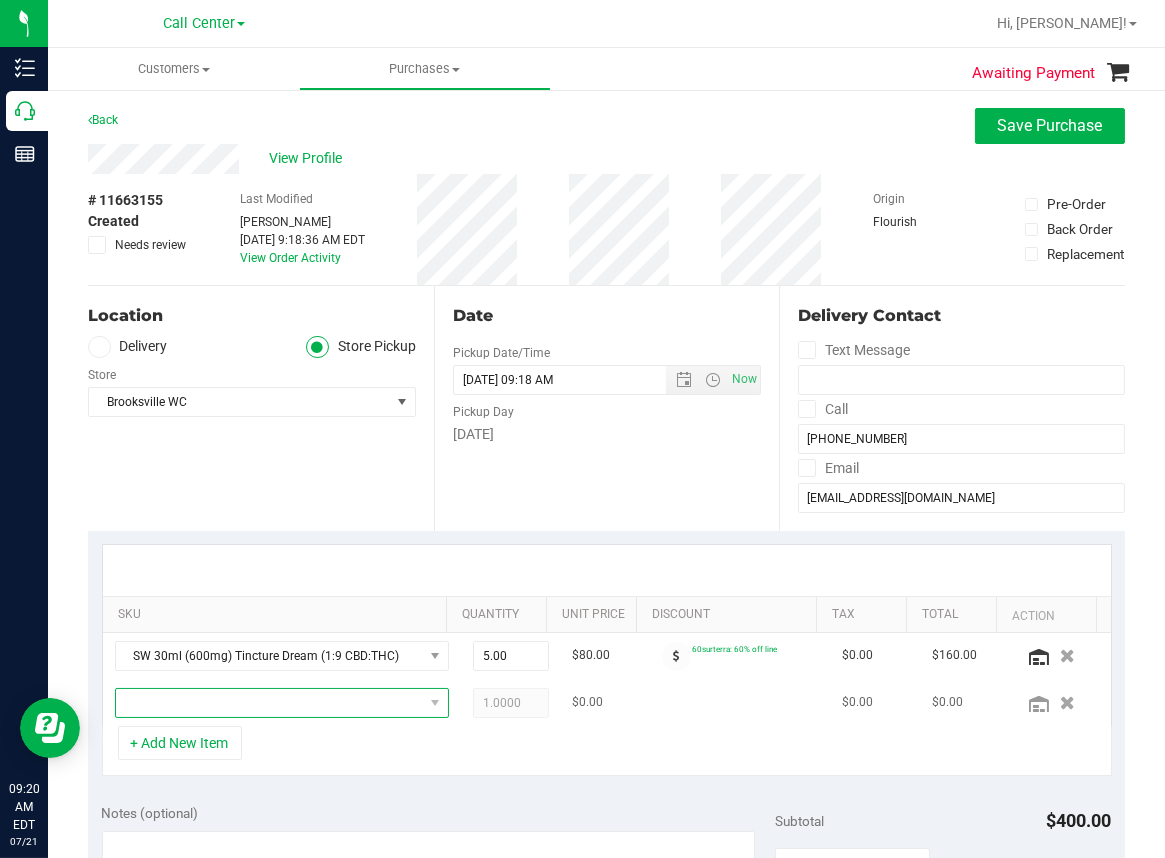 click at bounding box center [269, 703] 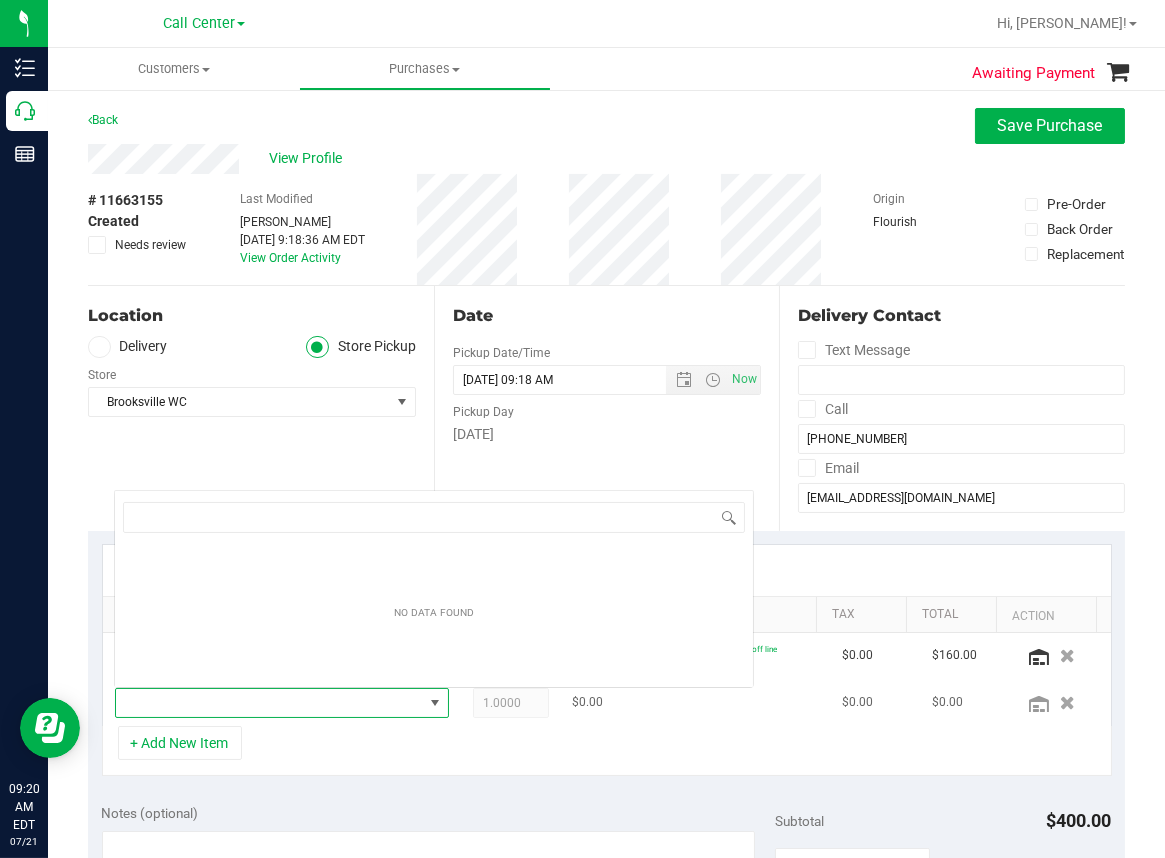 scroll, scrollTop: 0, scrollLeft: 0, axis: both 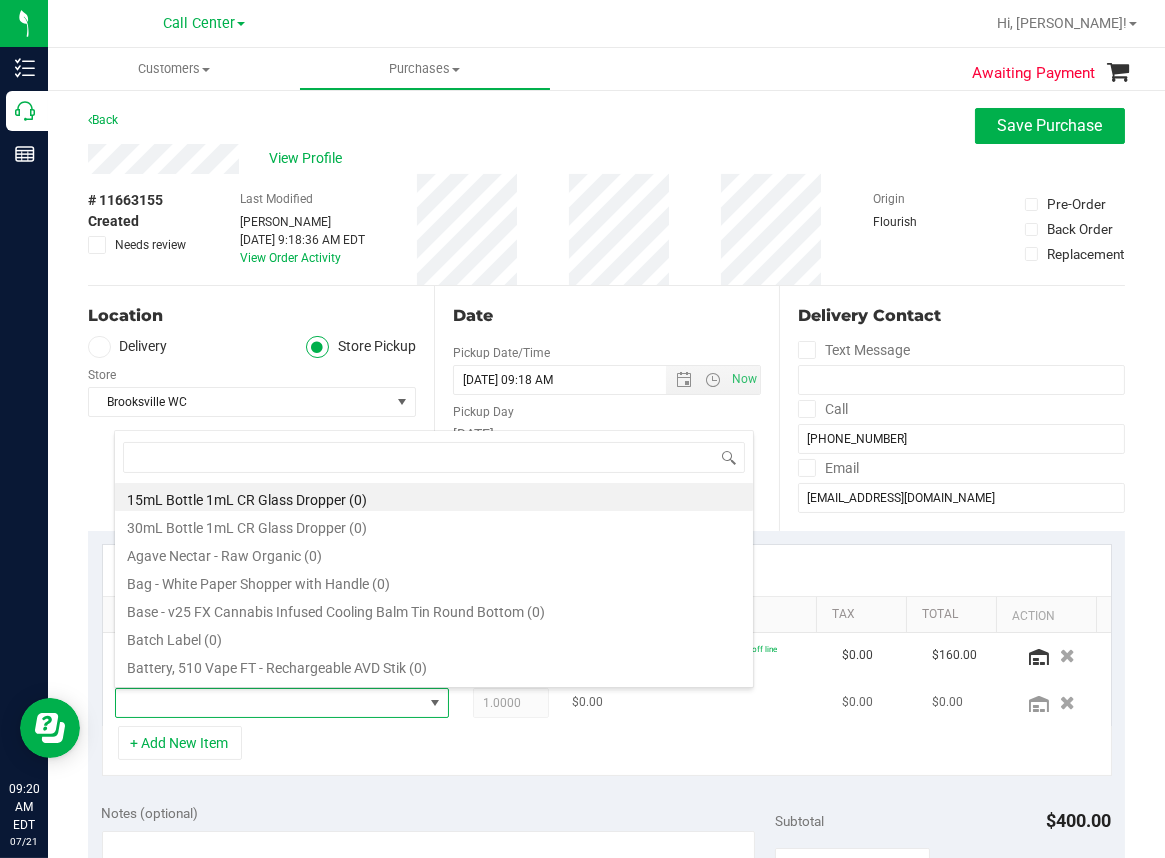 type on "m" 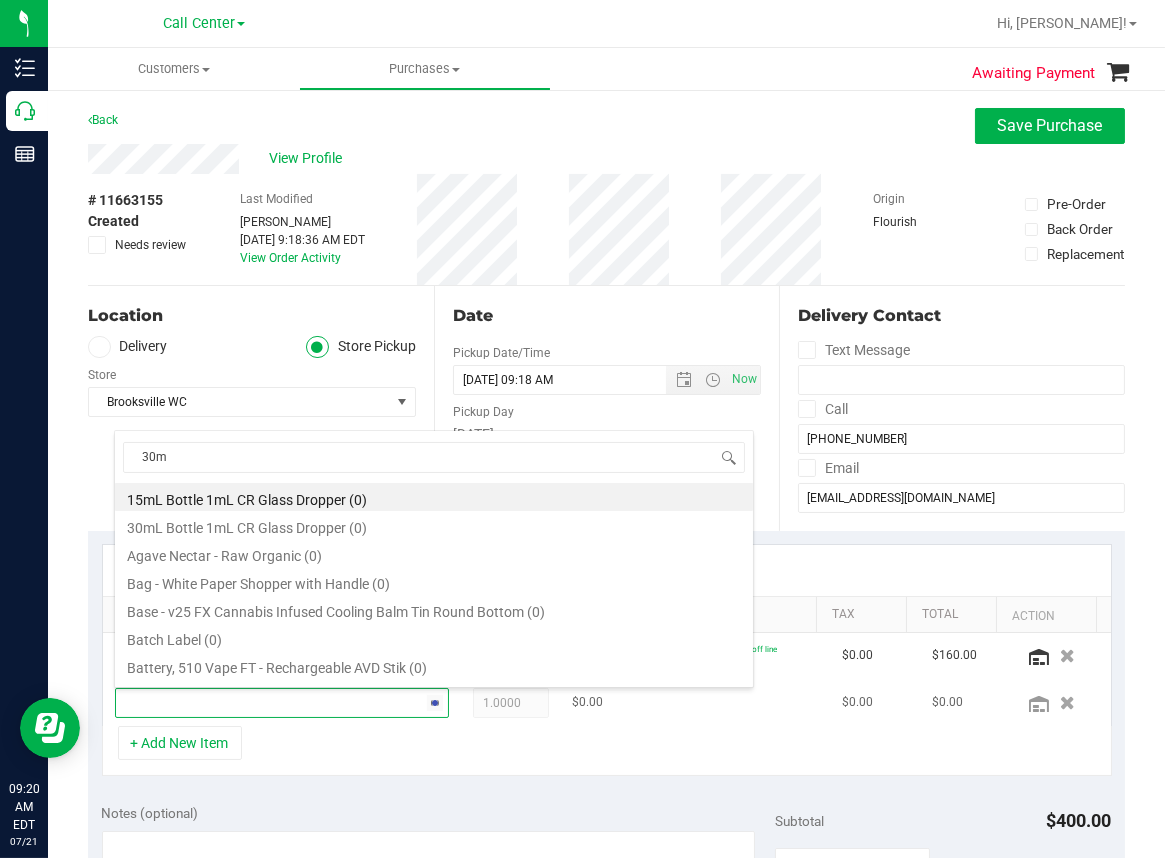 type on "30ml" 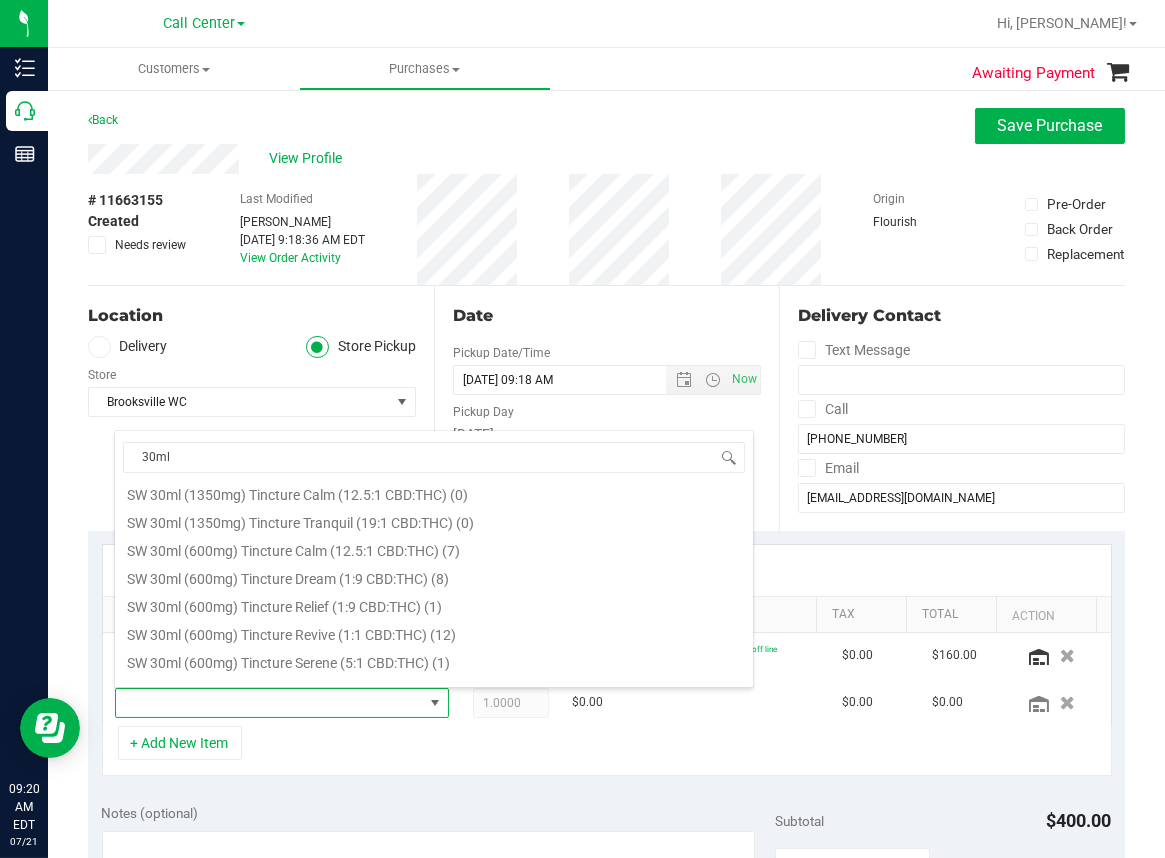 scroll, scrollTop: 1100, scrollLeft: 0, axis: vertical 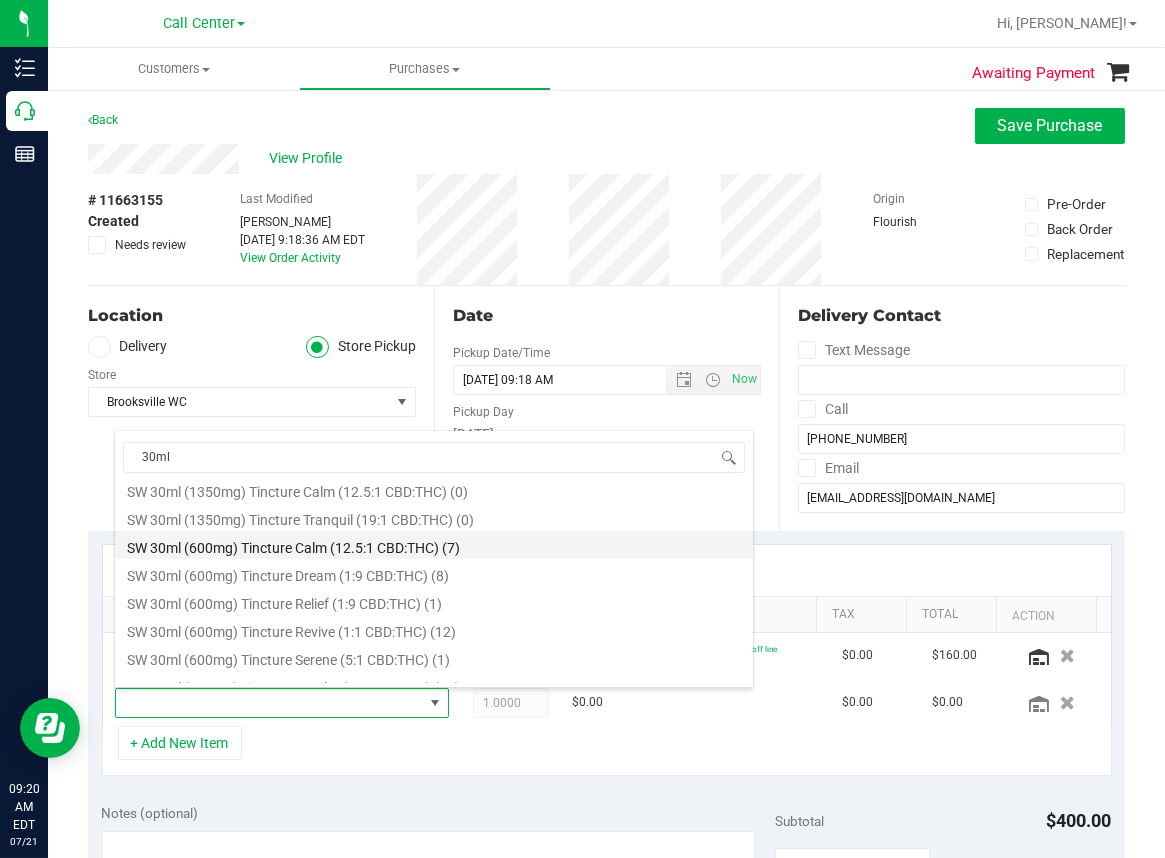 click on "SW 30ml (600mg) Tincture Calm (12.5:1 CBD:THC) (7)" at bounding box center (434, 545) 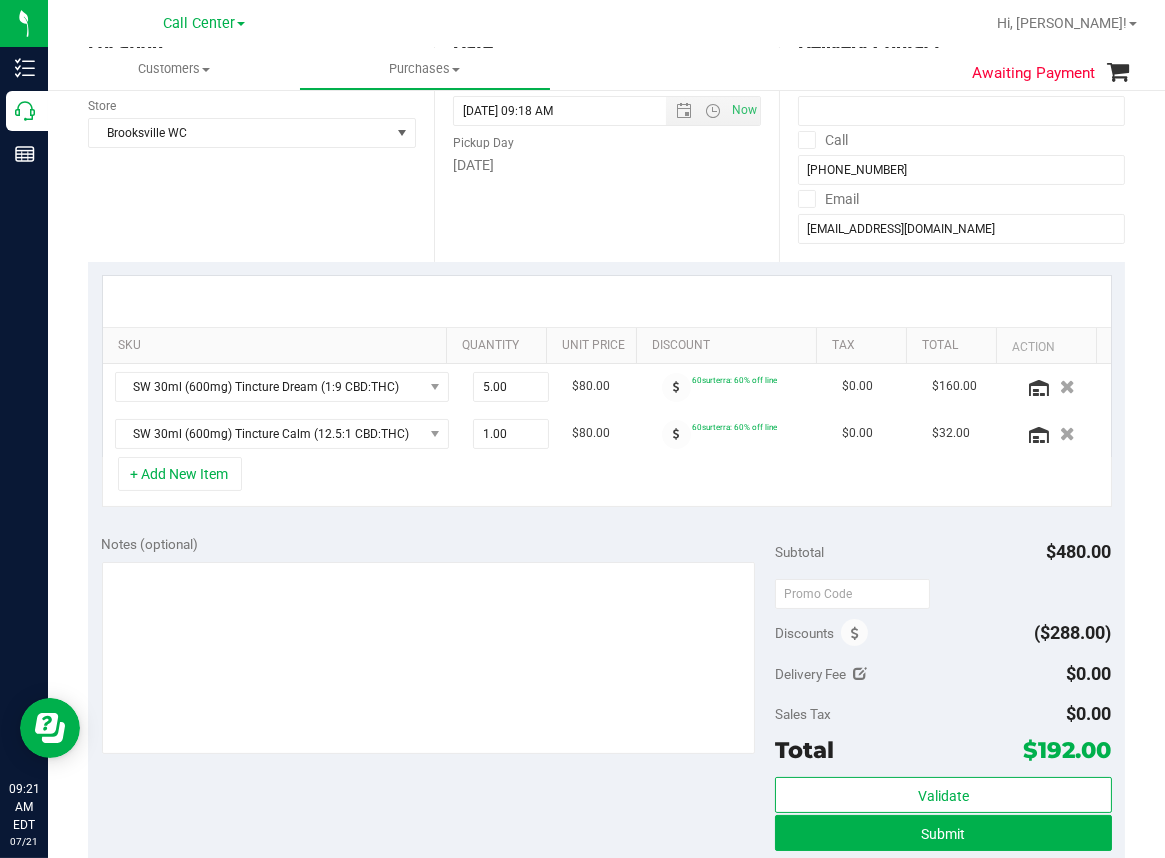 scroll, scrollTop: 300, scrollLeft: 0, axis: vertical 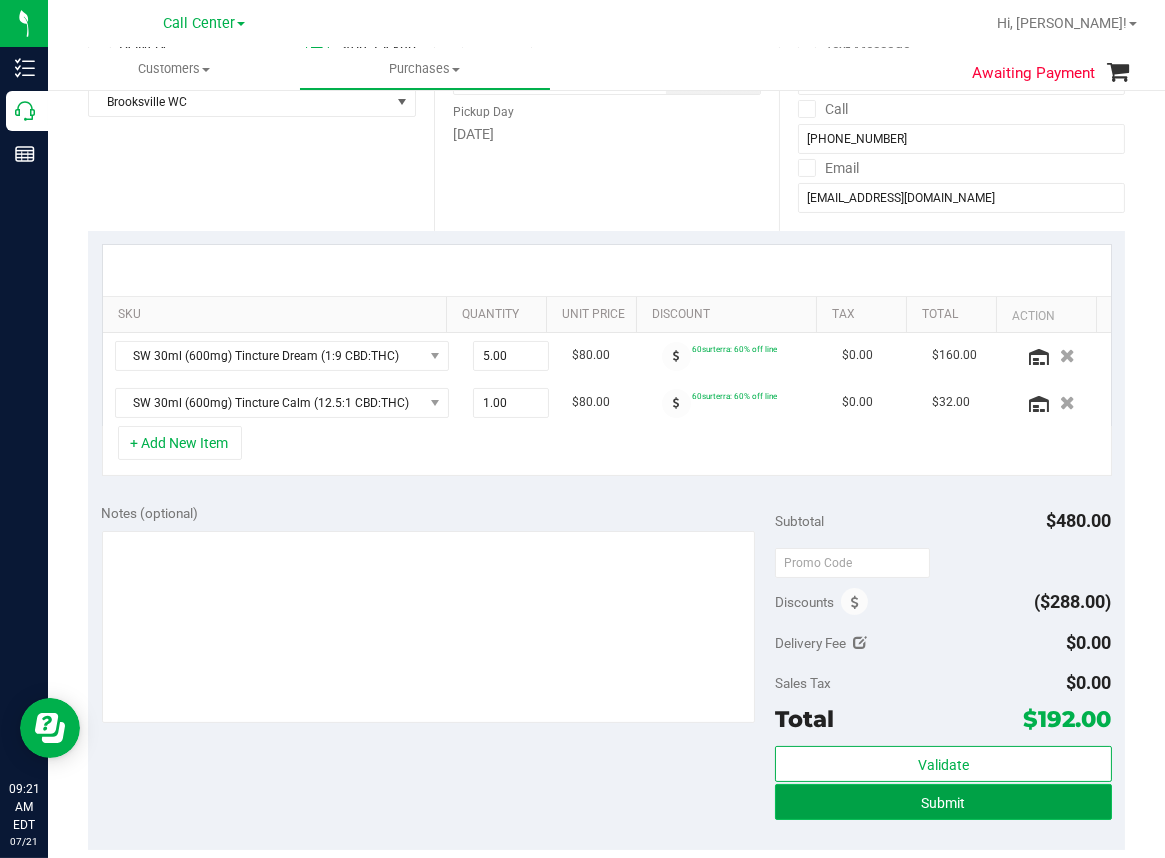 click on "Submit" at bounding box center [943, 803] 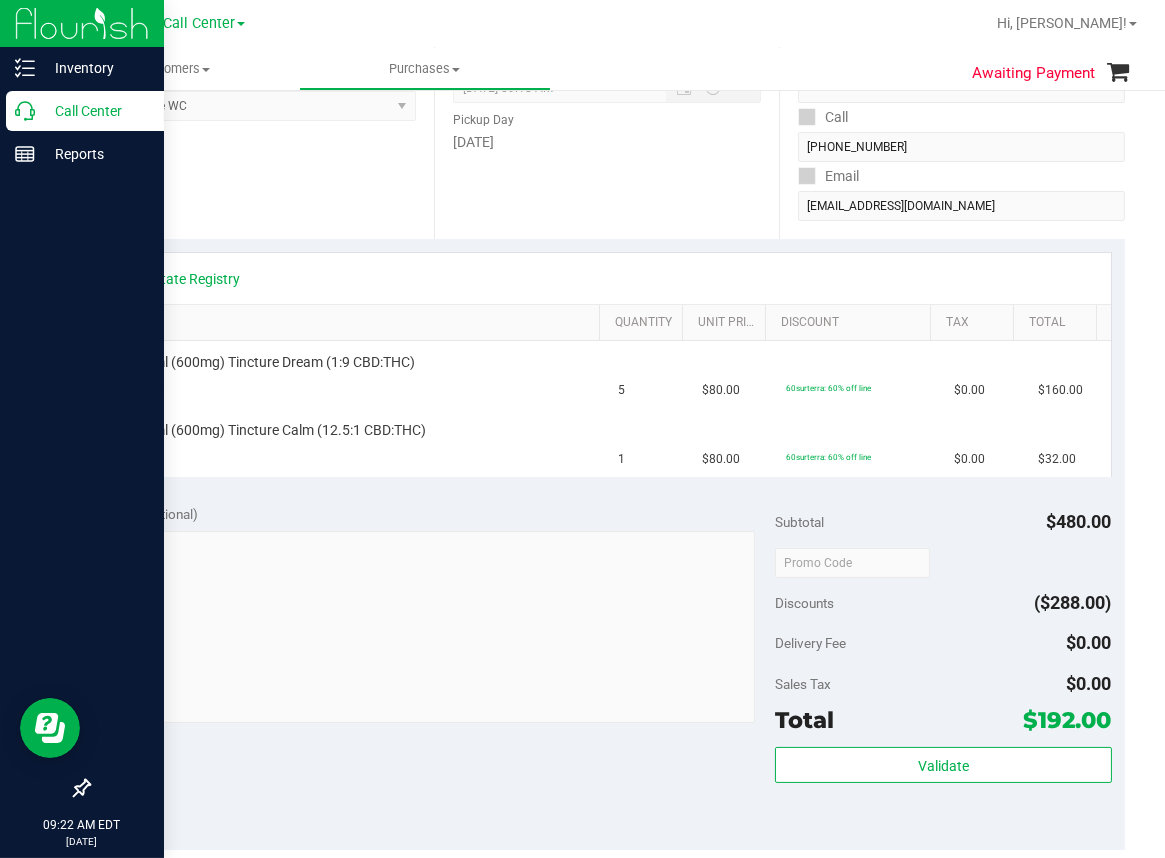 click 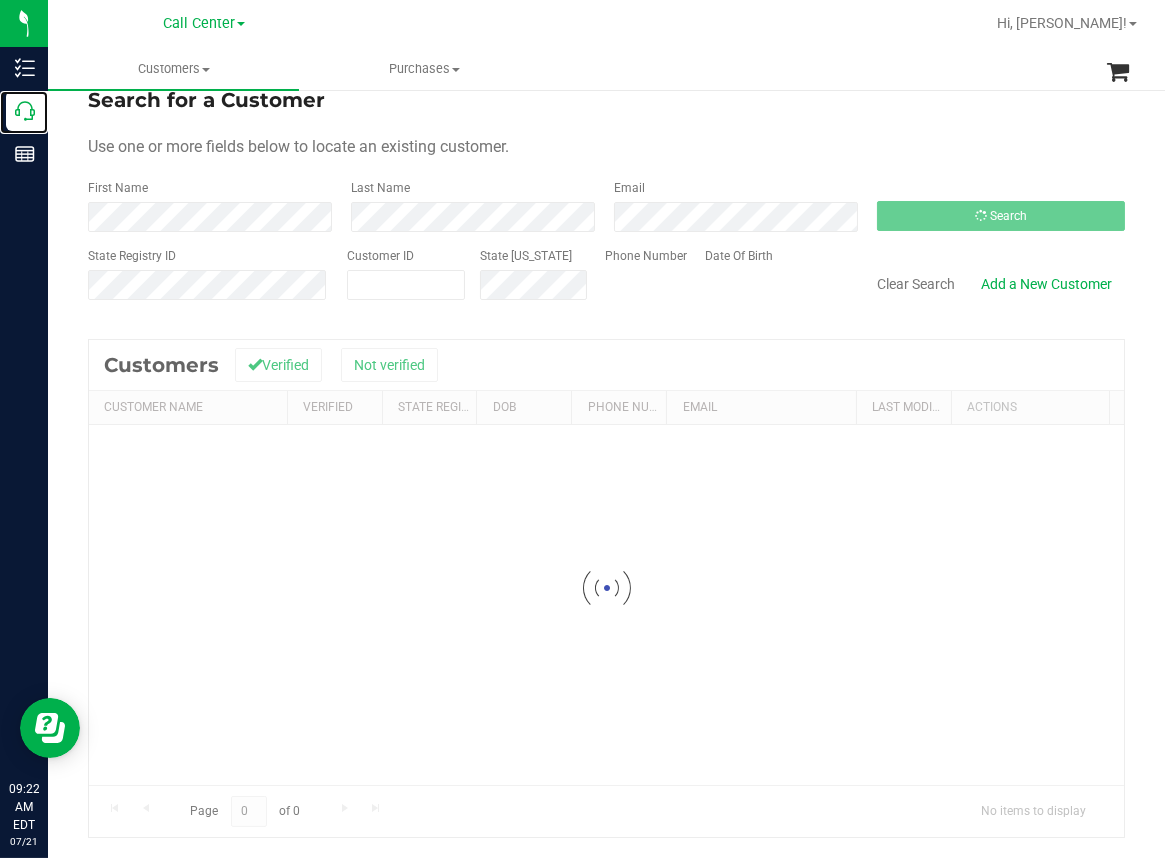 scroll, scrollTop: 0, scrollLeft: 0, axis: both 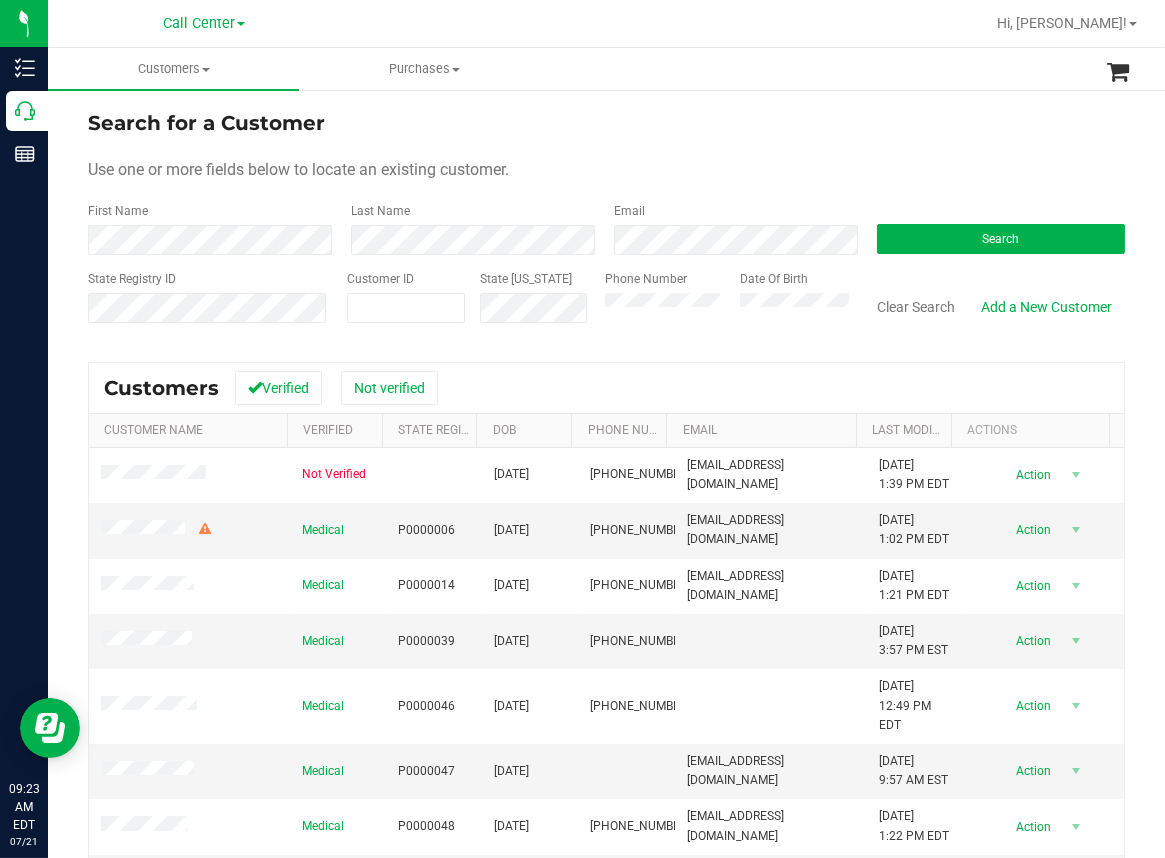 click on "Use one or more fields below to locate an existing customer." at bounding box center (606, 170) 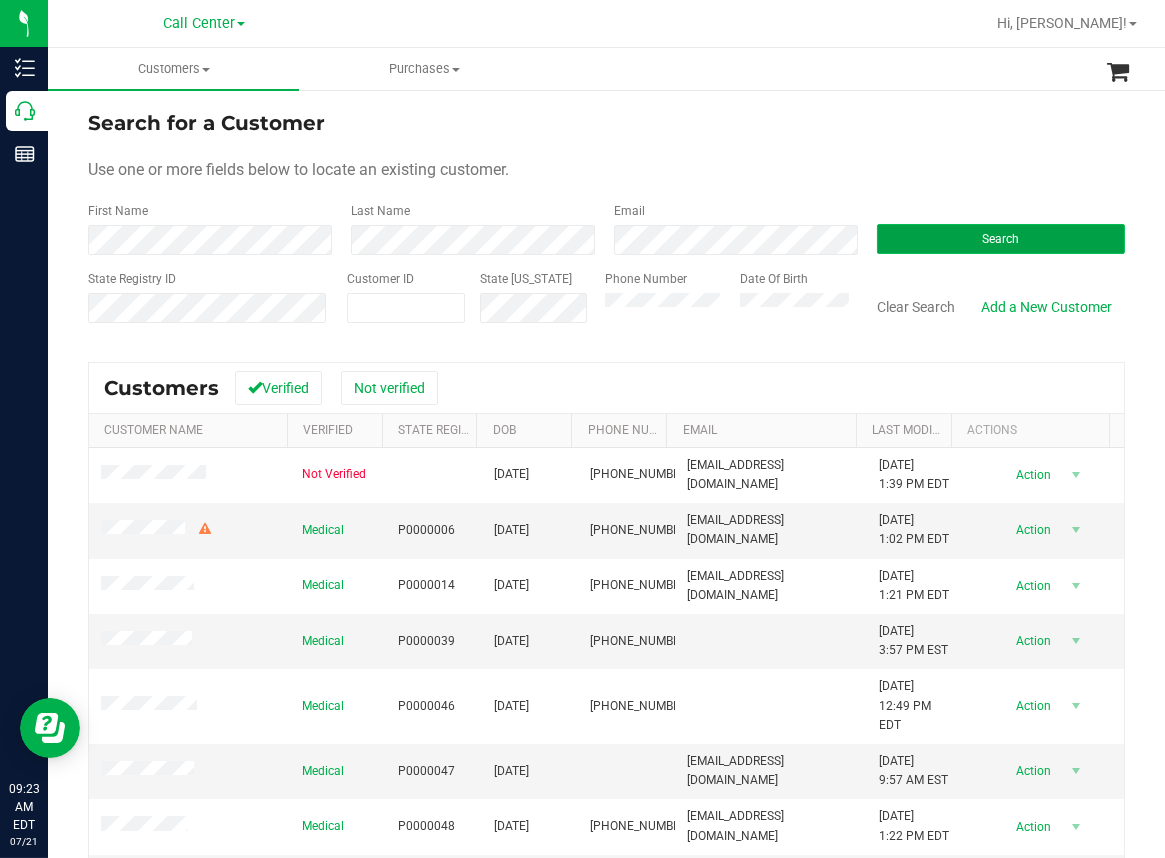 click on "Search" at bounding box center (1001, 239) 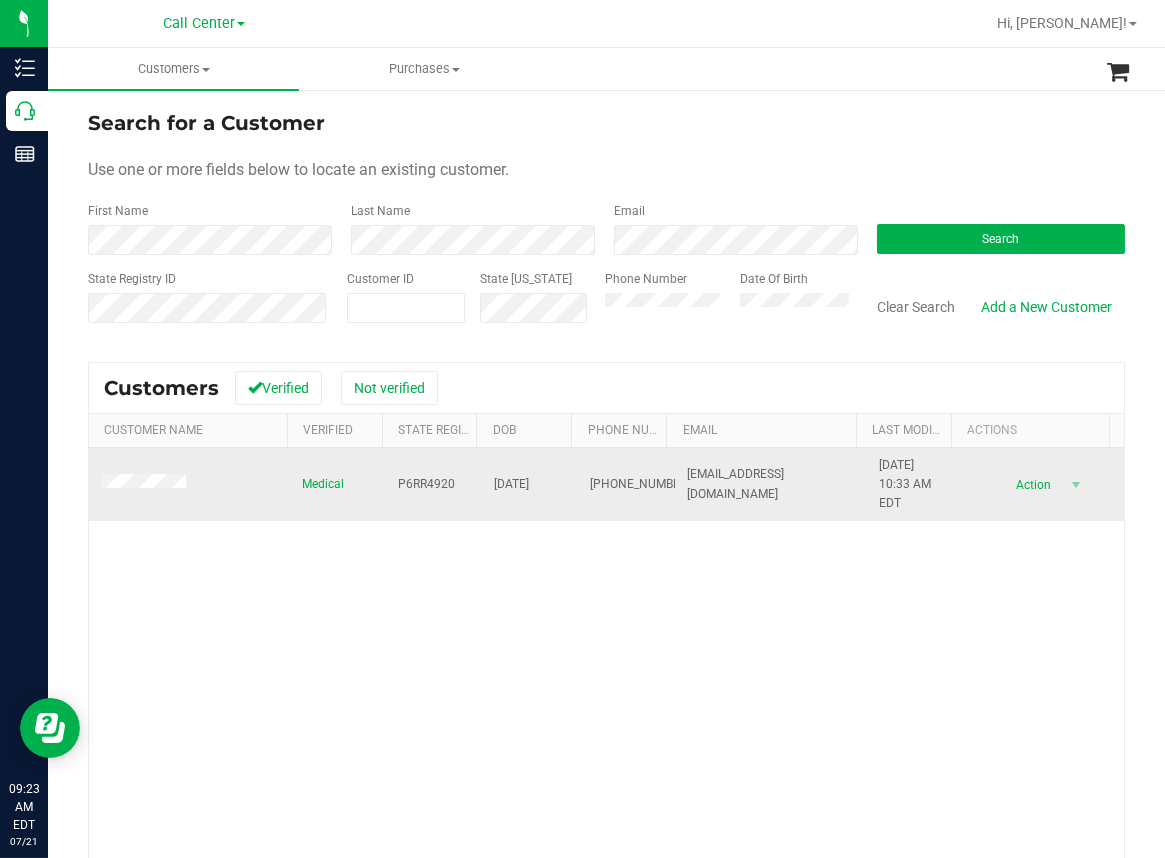 click on "P6RR4920" at bounding box center (426, 484) 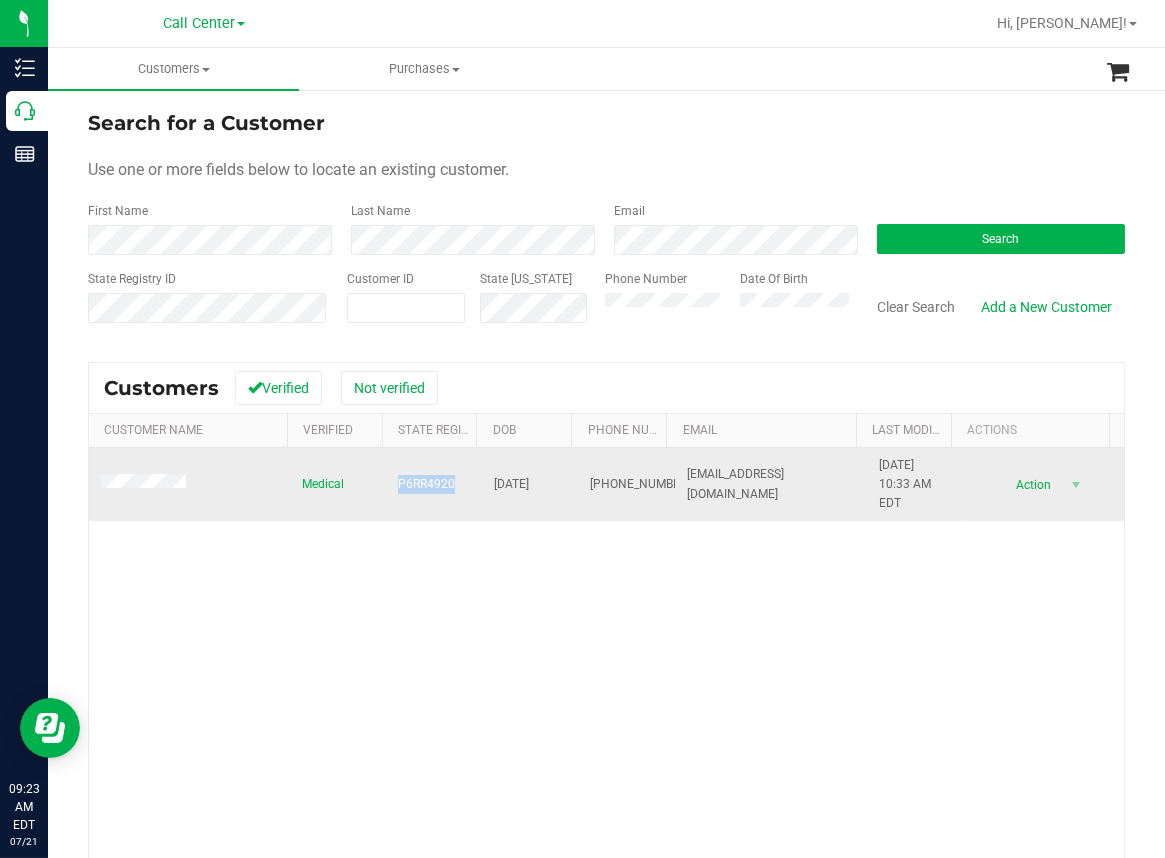 click on "P6RR4920" at bounding box center (426, 484) 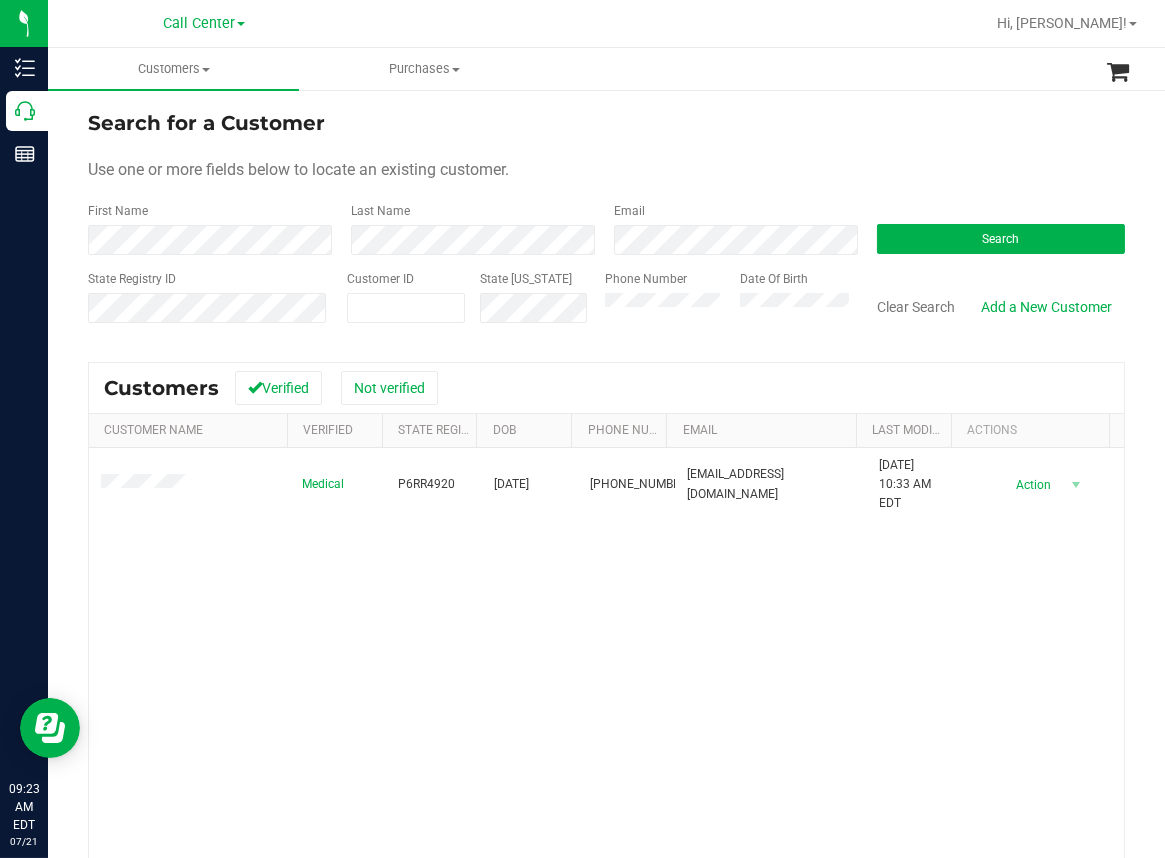 click on "Medical P6RR4920 [DATE] (561) 691-3940 [EMAIL_ADDRESS][DOMAIN_NAME] [DATE] 10:33 AM EDT
Delete Profile
Action Action Create new purchase View profile View purchases" at bounding box center [606, 718] 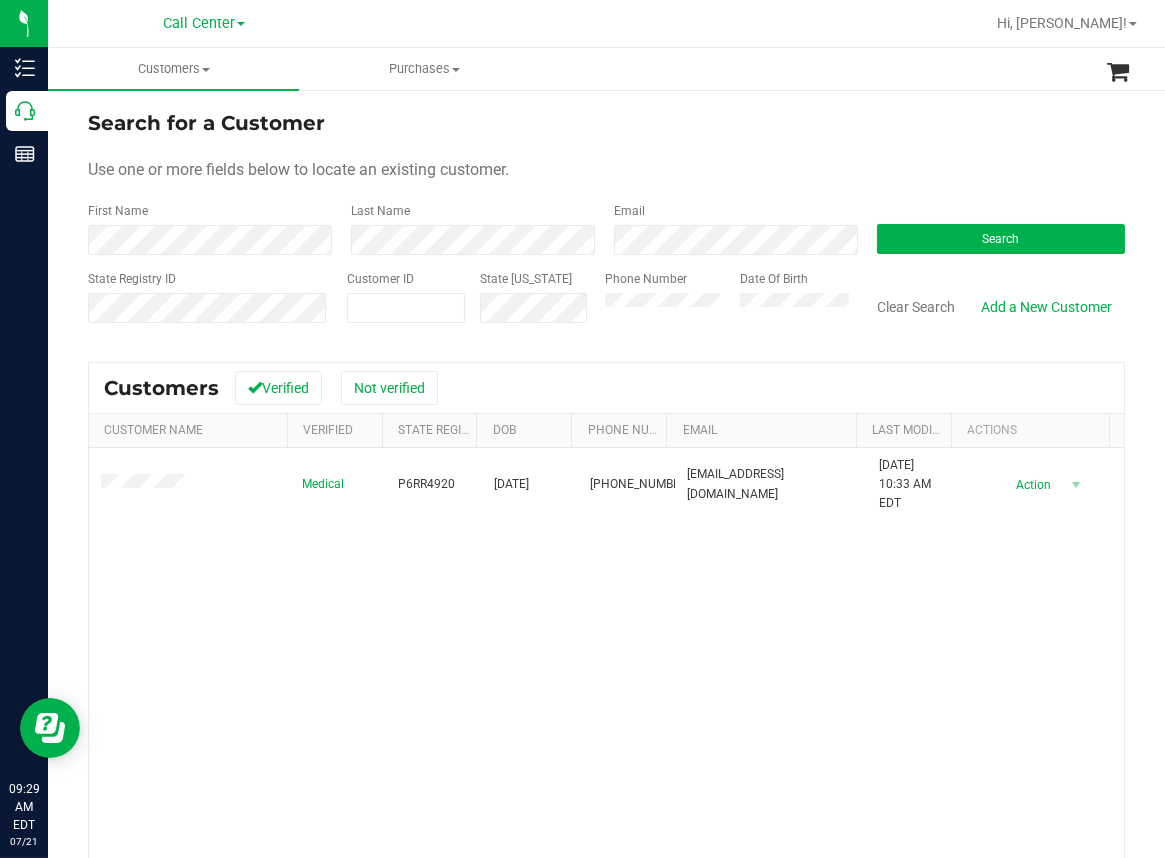 click on "Customers
All customers
Add a new customer
All physicians
Purchases
All purchases" at bounding box center [630, 69] 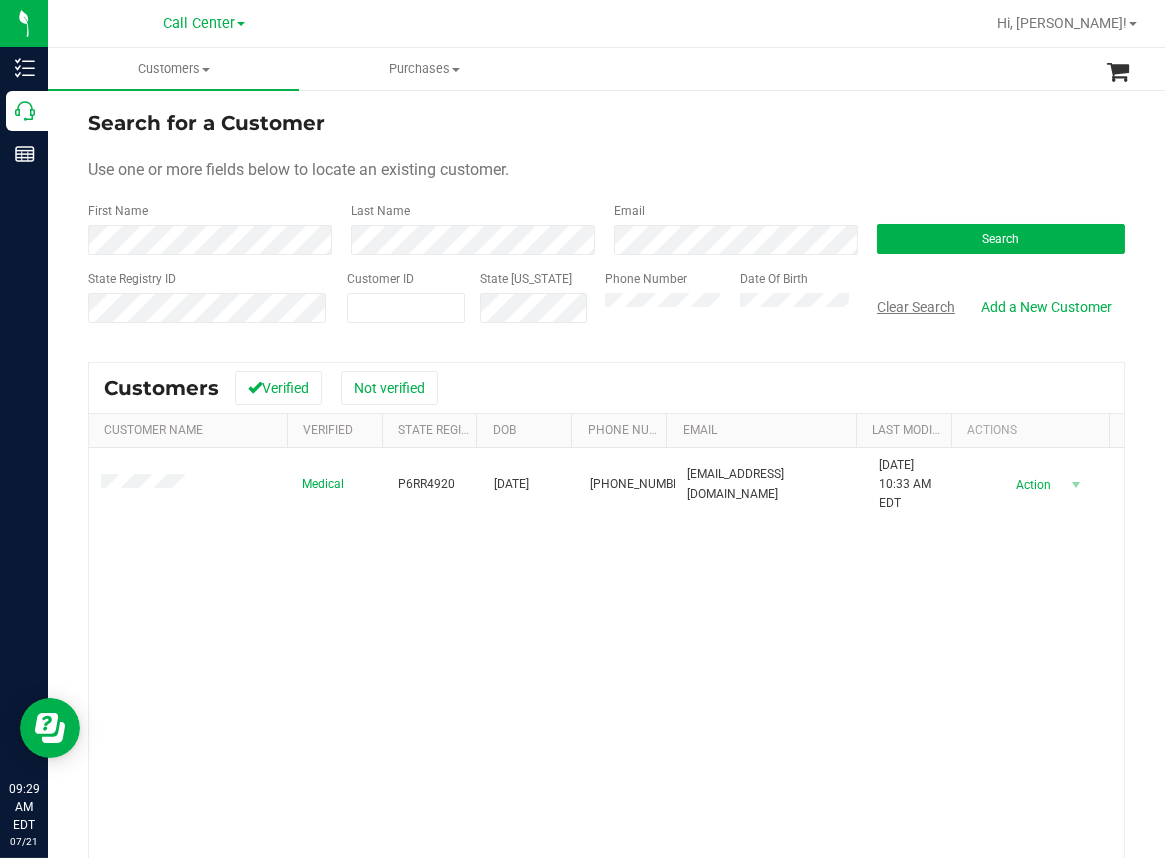 click on "Clear Search" at bounding box center (916, 307) 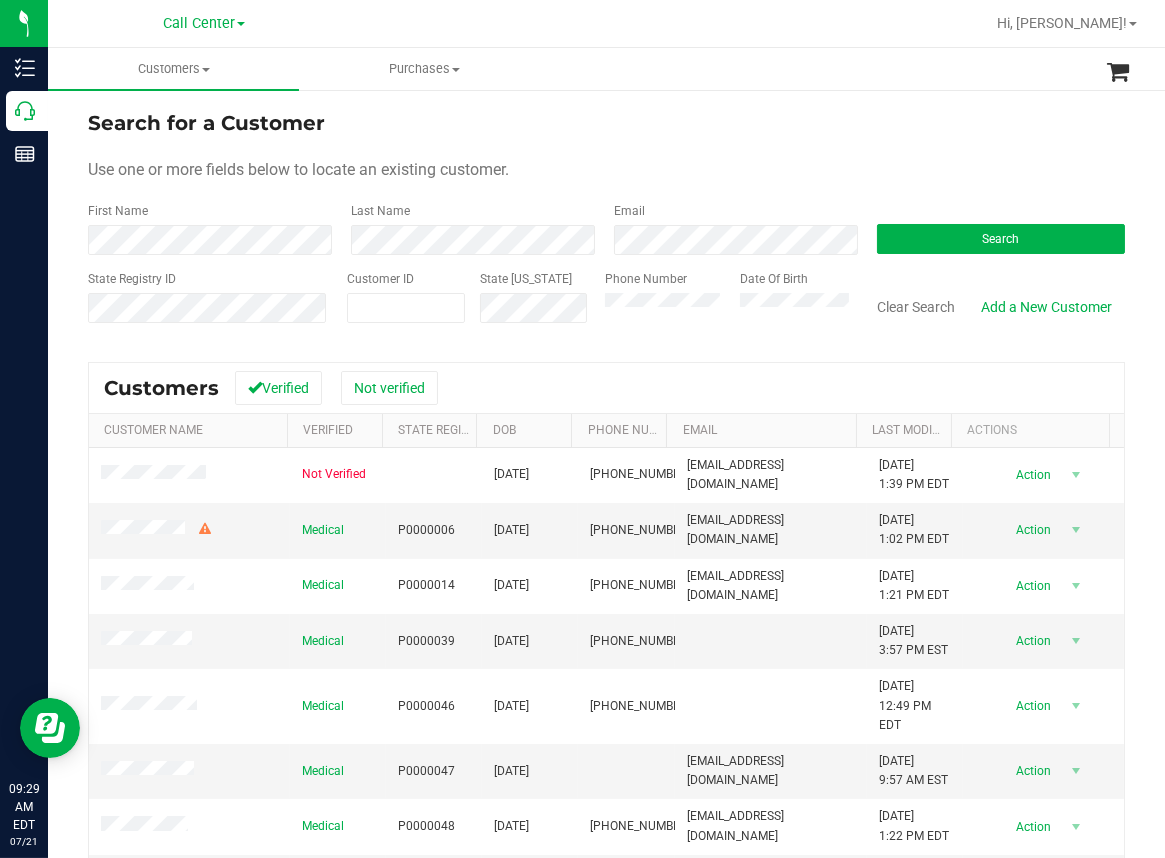 click on "Search for a Customer
Use one or more fields below to locate an existing customer.
First Name
Last Name
Email
Search
State Registry ID
Customer ID
State [US_STATE]
Phone Number
Date Of Birth" at bounding box center (606, 224) 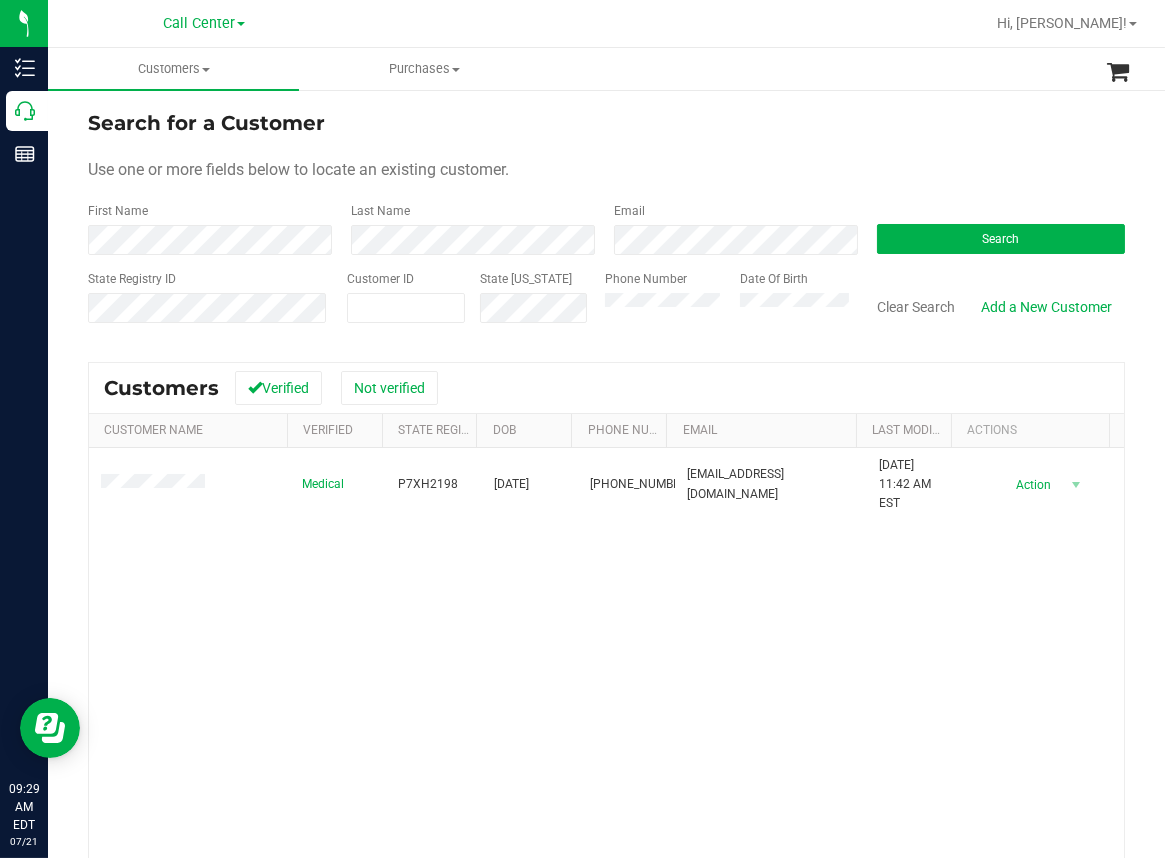 click on "Medical P7XH2198 [DATE] (239) 247-0000 [EMAIL_ADDRESS][DOMAIN_NAME] [DATE] 11:42 AM EST
Delete Profile
Action Action Create new purchase View profile View purchases" at bounding box center (606, 718) 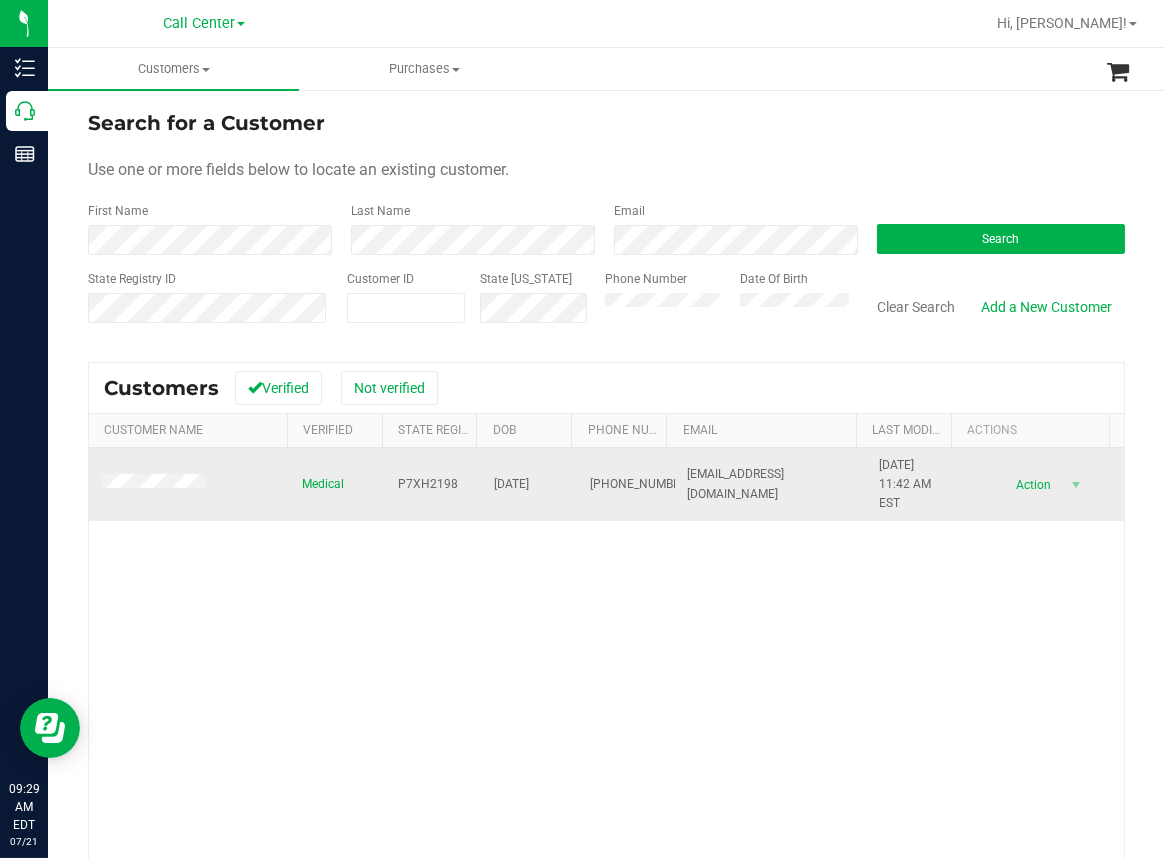 click on "P7XH2198" at bounding box center (428, 484) 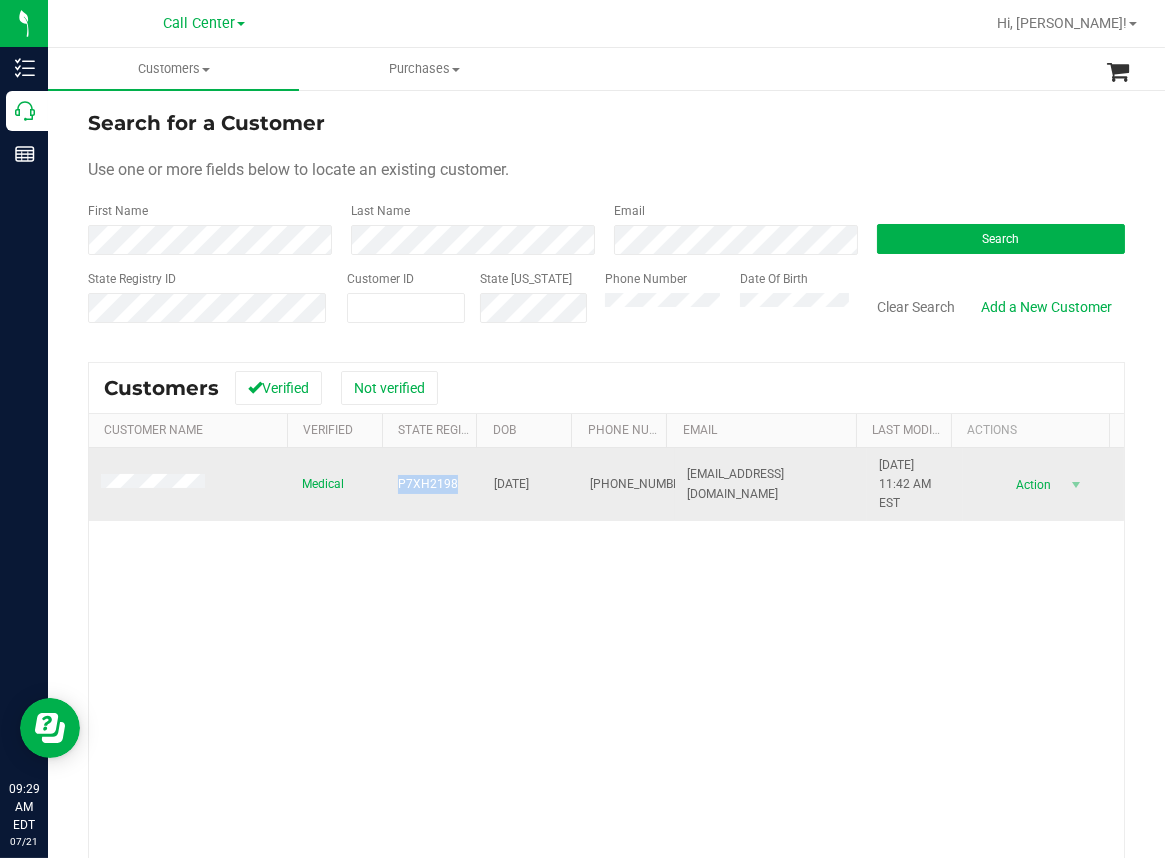 click on "P7XH2198" at bounding box center (428, 484) 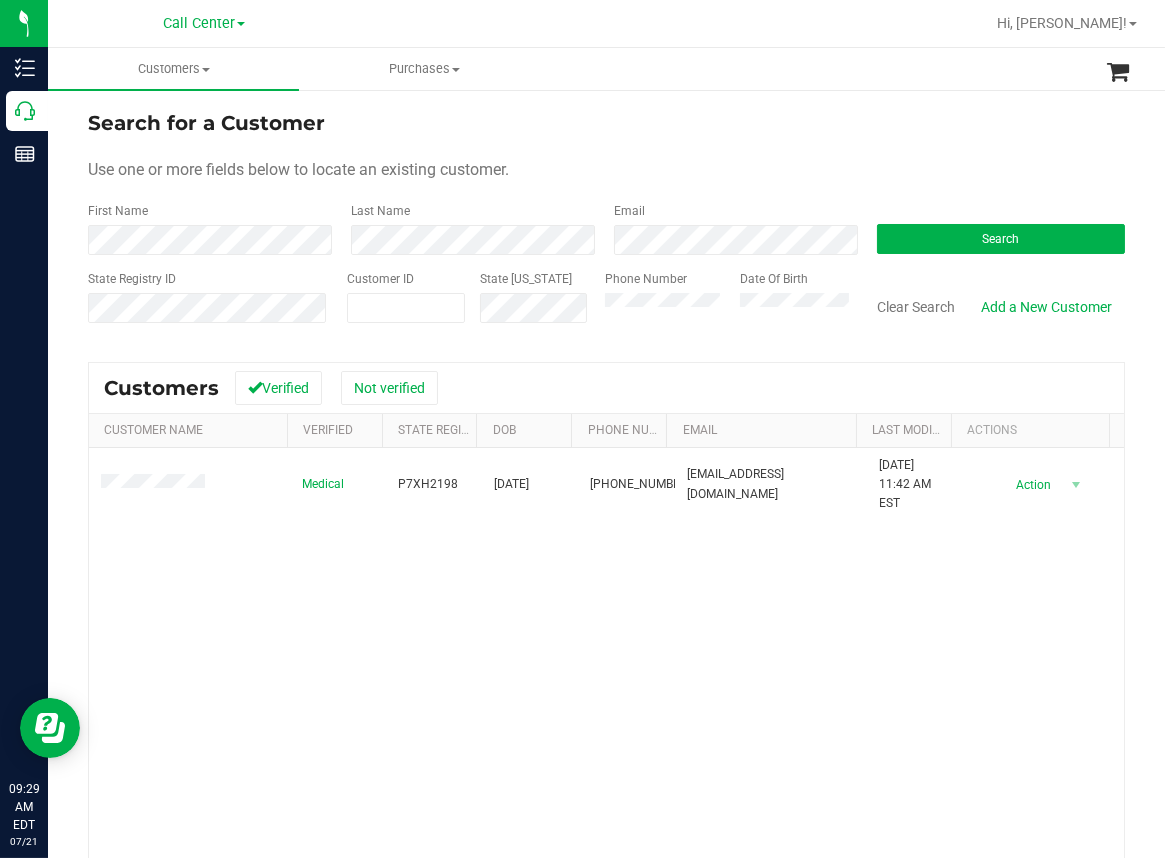 drag, startPoint x: 399, startPoint y: 655, endPoint x: 379, endPoint y: 628, distance: 33.600594 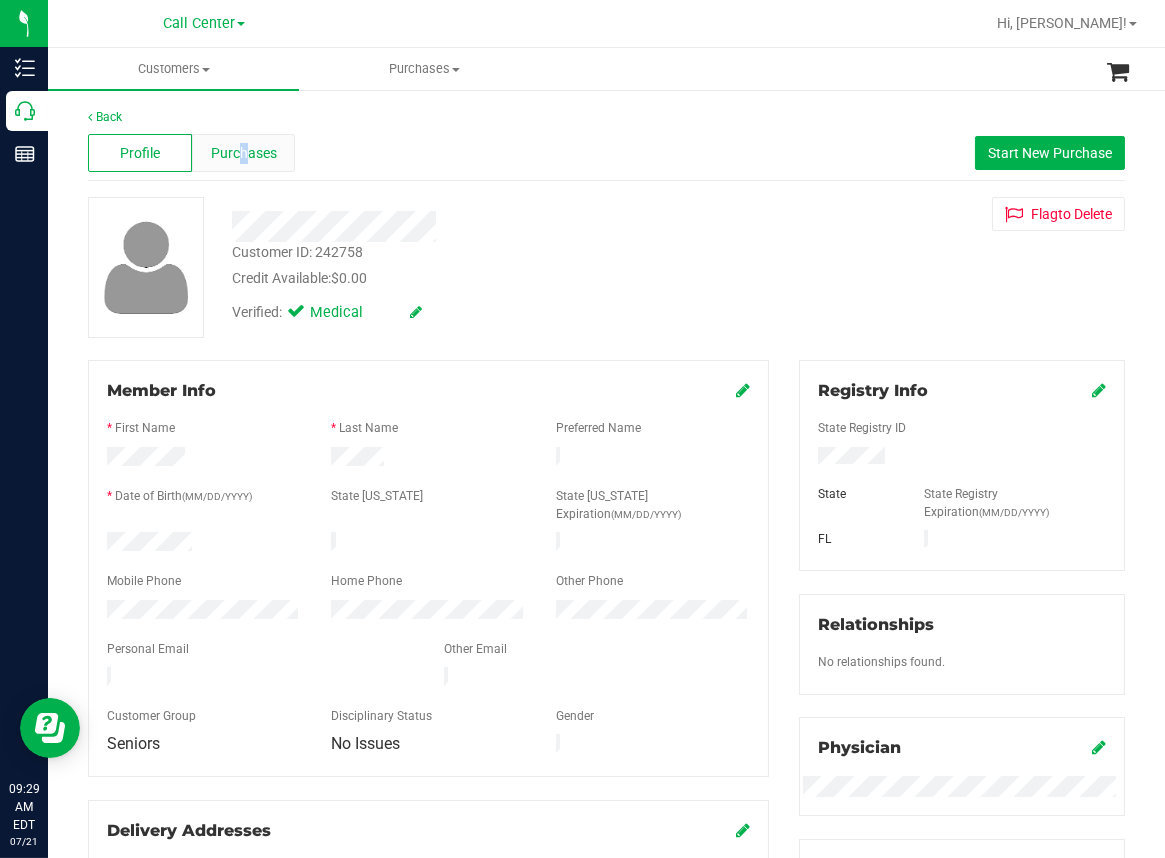 click on "Purchases" at bounding box center (244, 153) 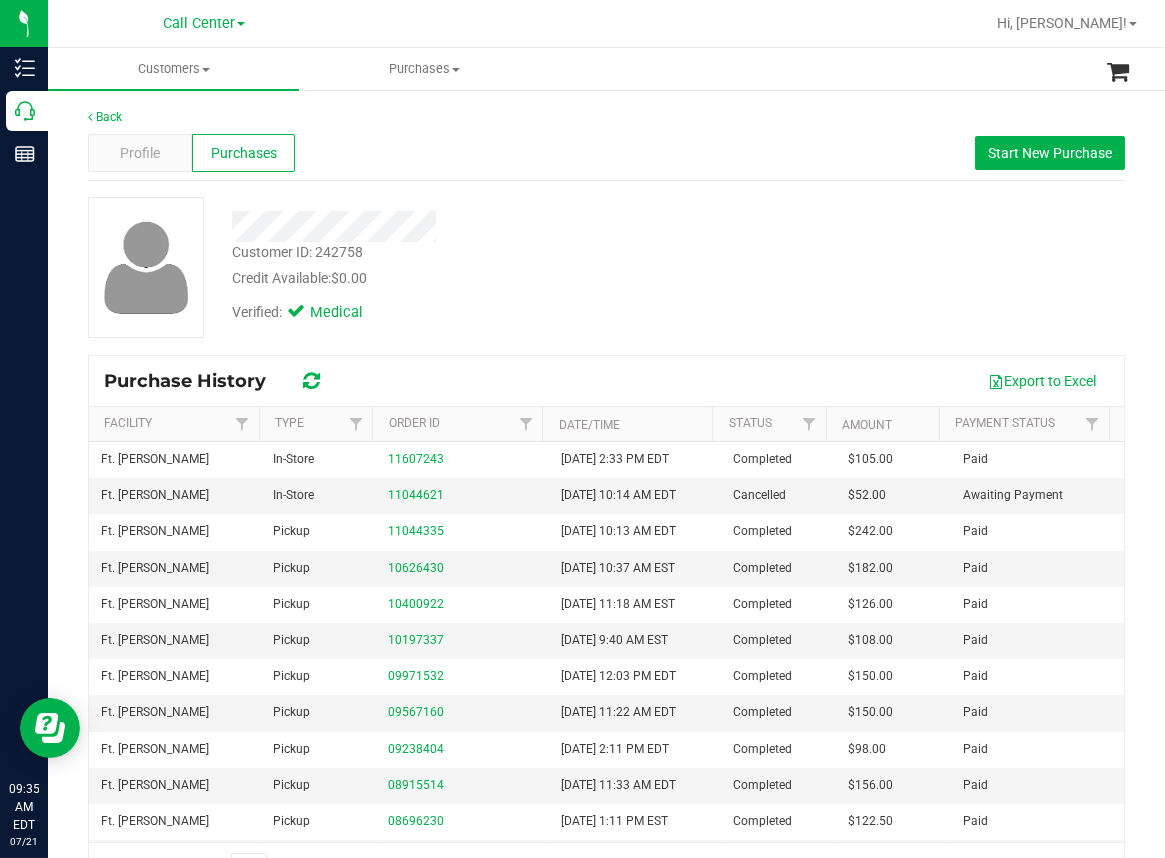 click on "Profile
Purchases
Start New Purchase" at bounding box center (606, 153) 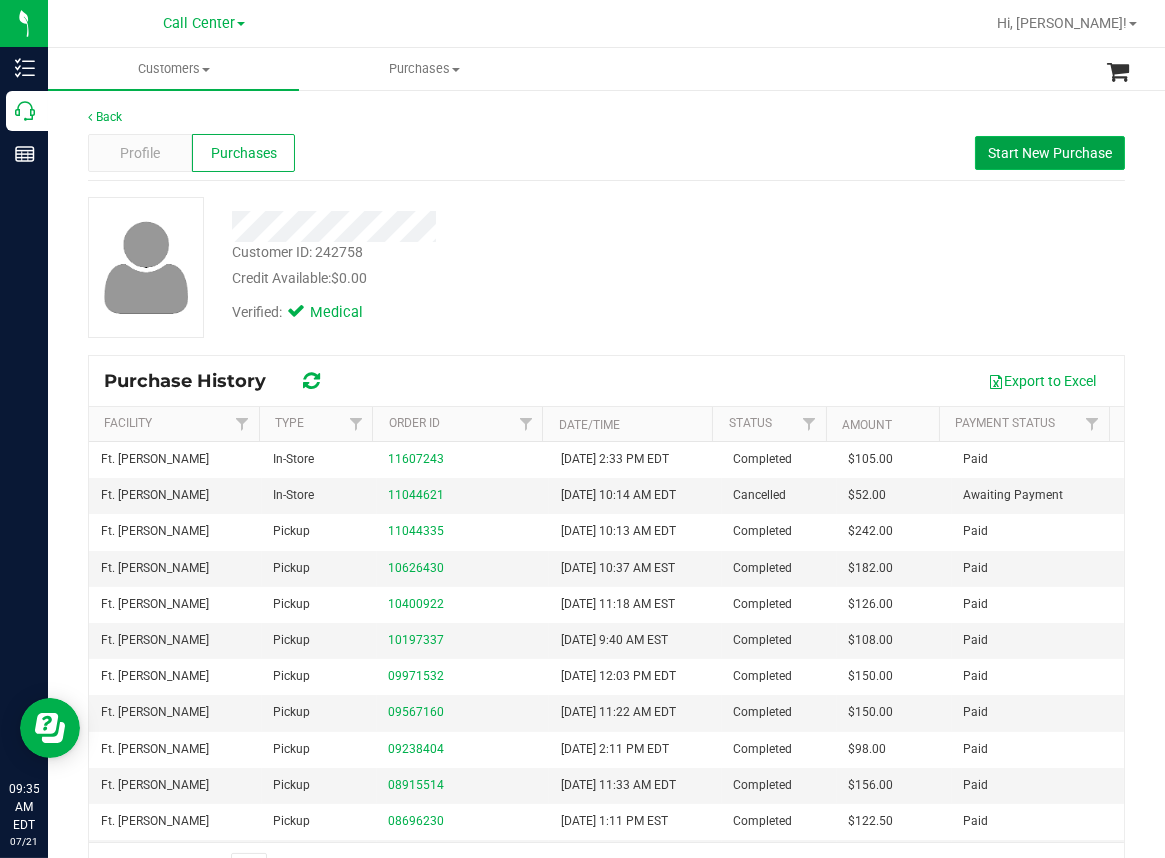 click on "Start New Purchase" at bounding box center [1050, 153] 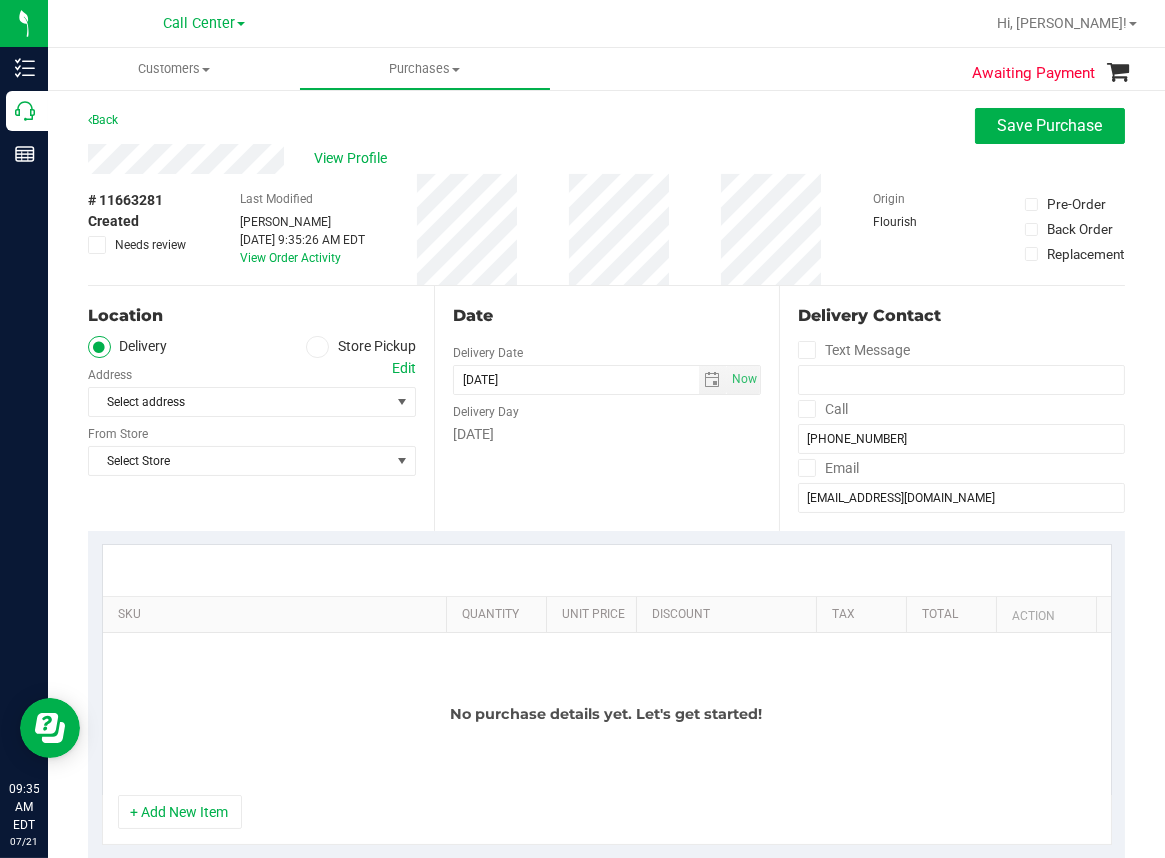 click at bounding box center [317, 347] 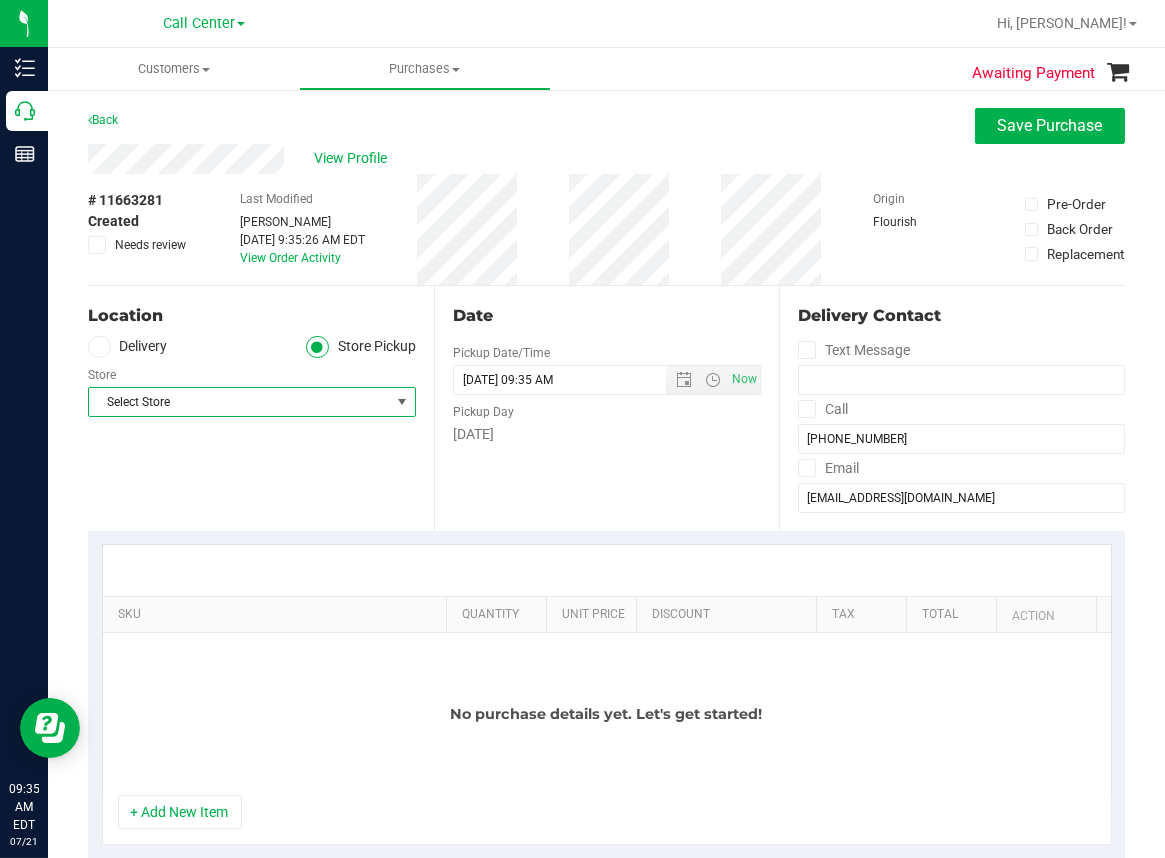 click on "Select Store" at bounding box center [239, 402] 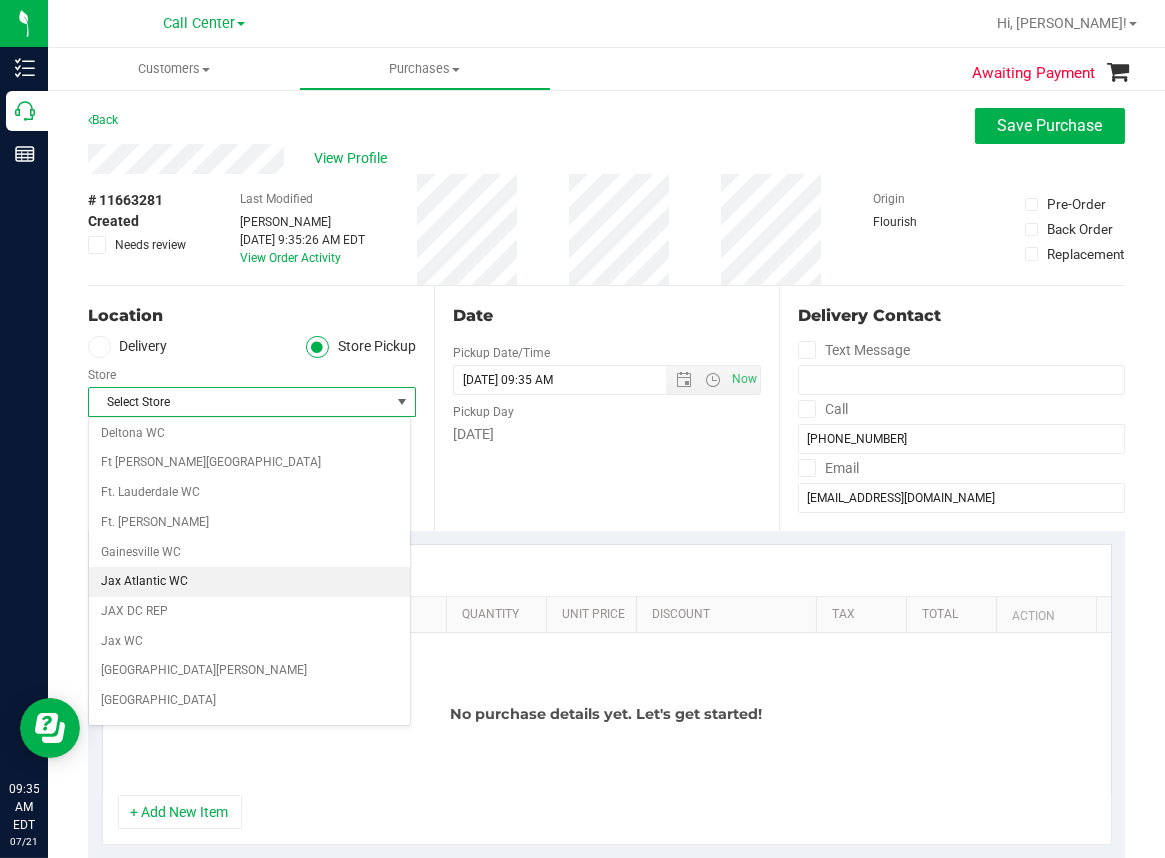scroll, scrollTop: 200, scrollLeft: 0, axis: vertical 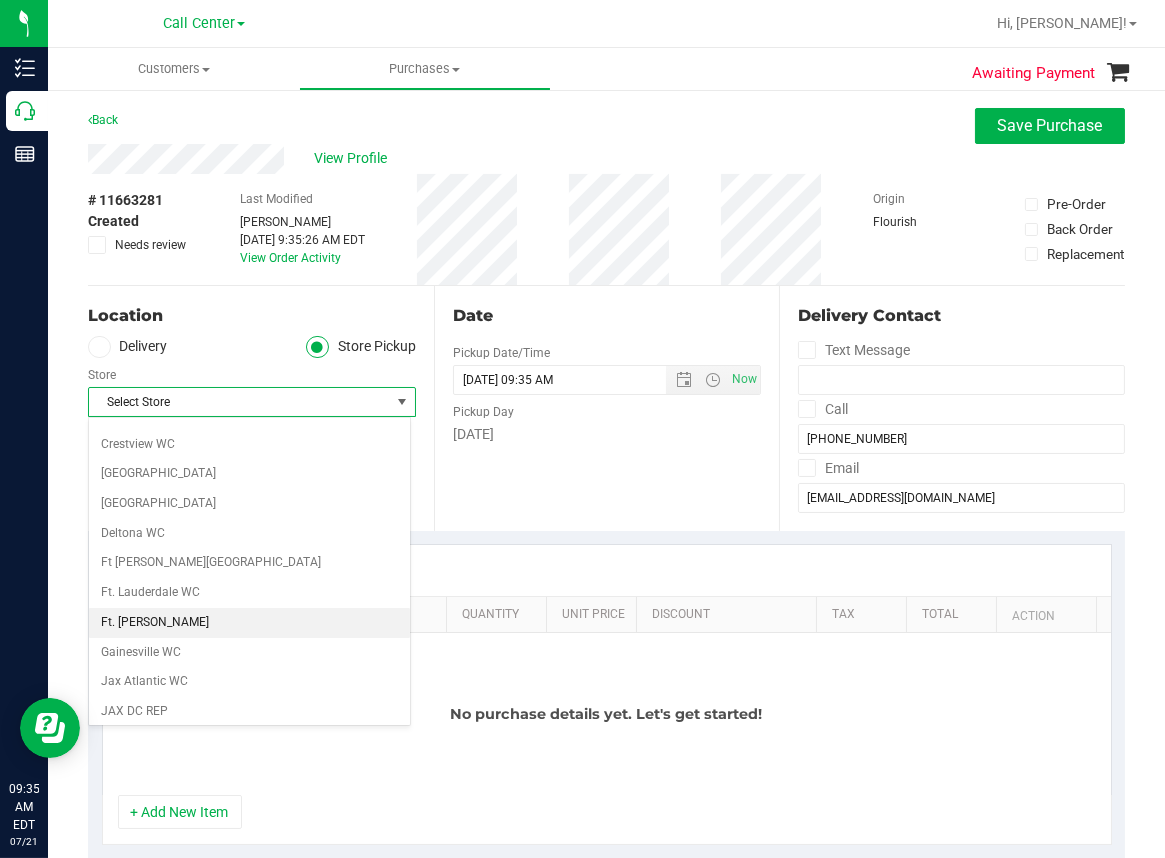click on "Ft. [PERSON_NAME]" at bounding box center (249, 623) 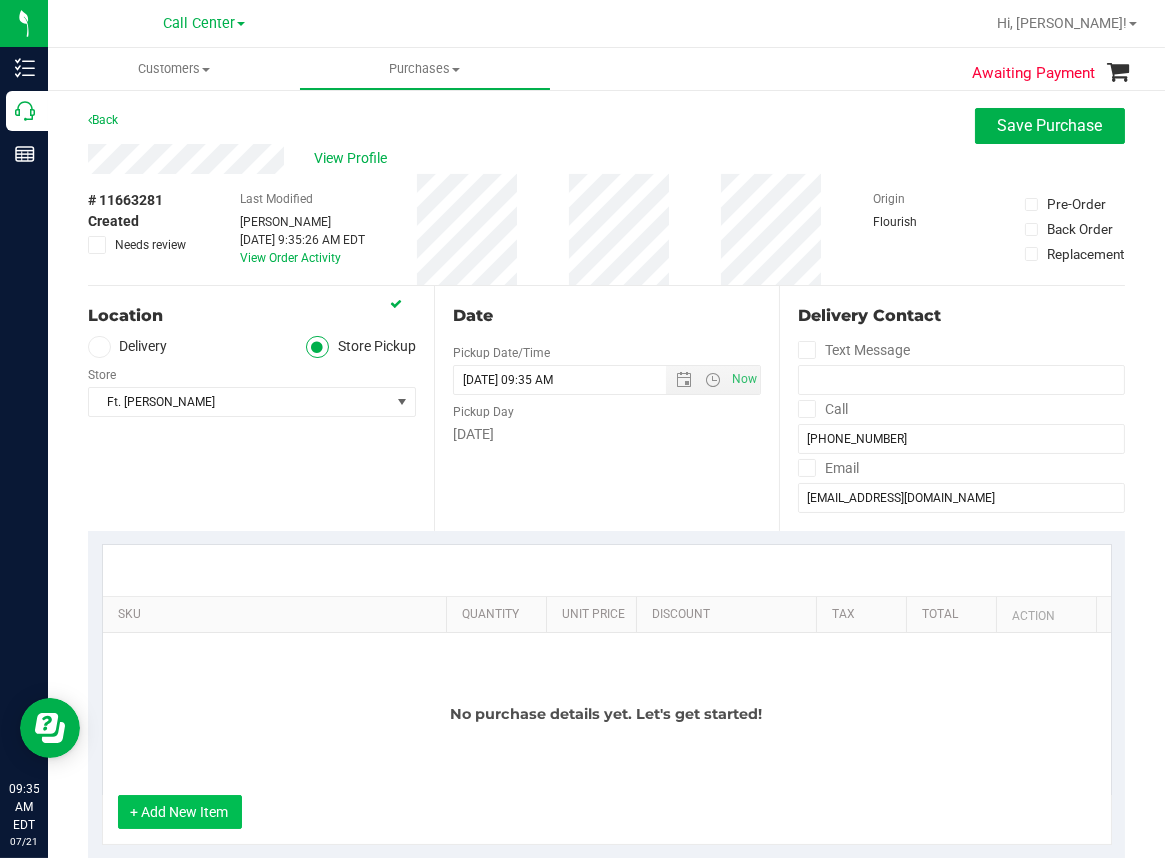 click on "+ Add New Item" at bounding box center (180, 812) 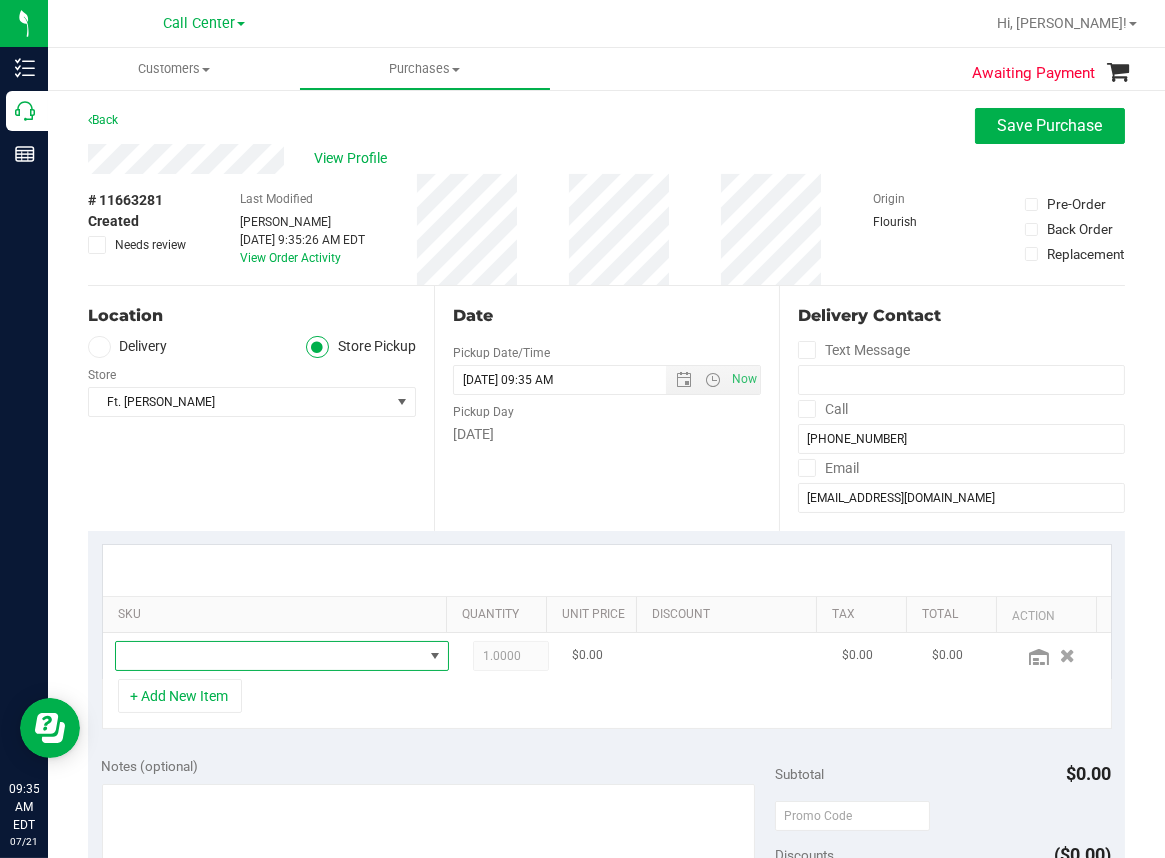 click at bounding box center (269, 656) 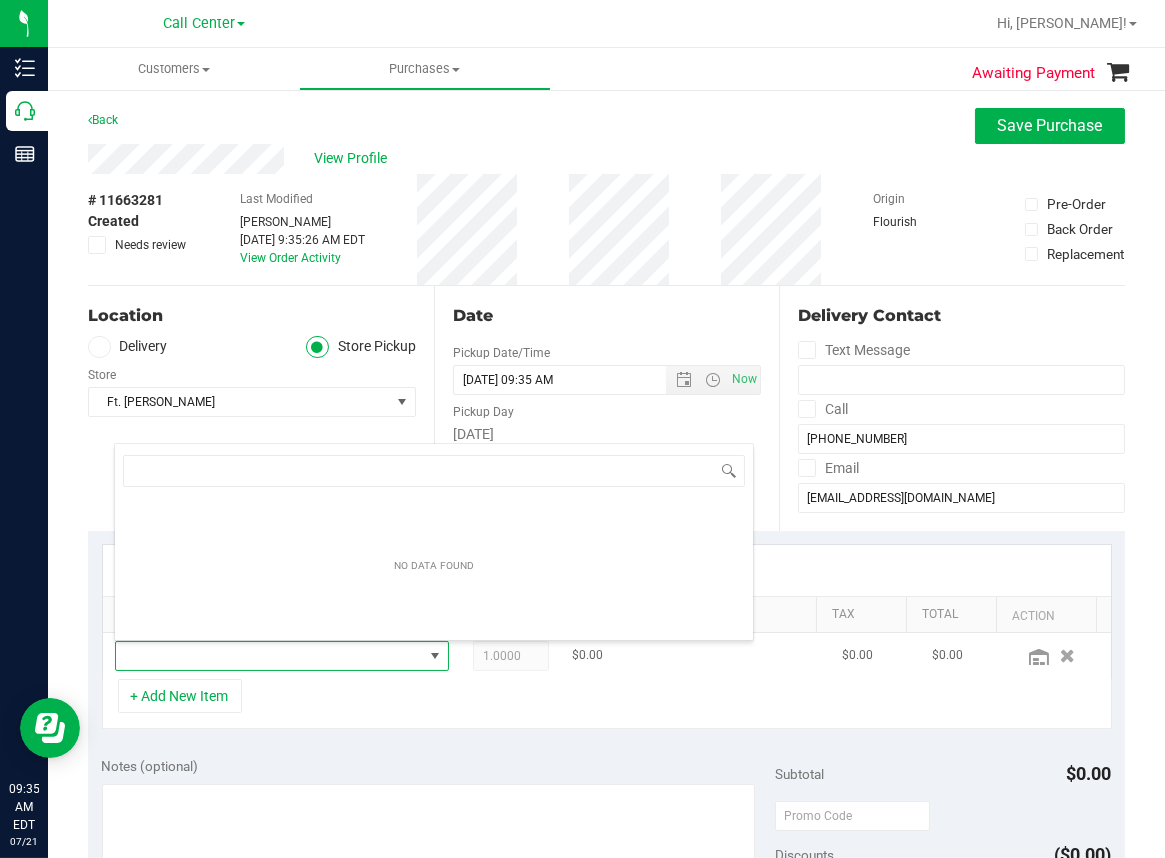 scroll, scrollTop: 99969, scrollLeft: 99696, axis: both 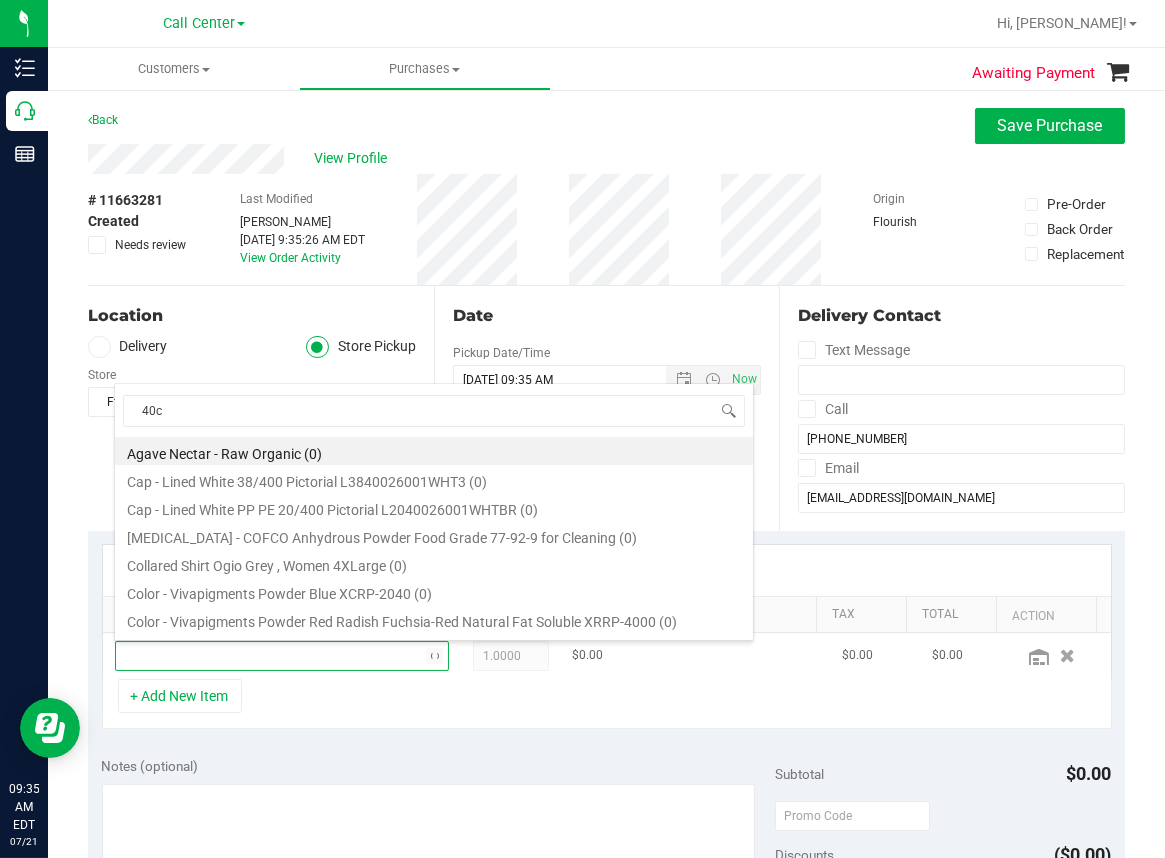 type on "40ct" 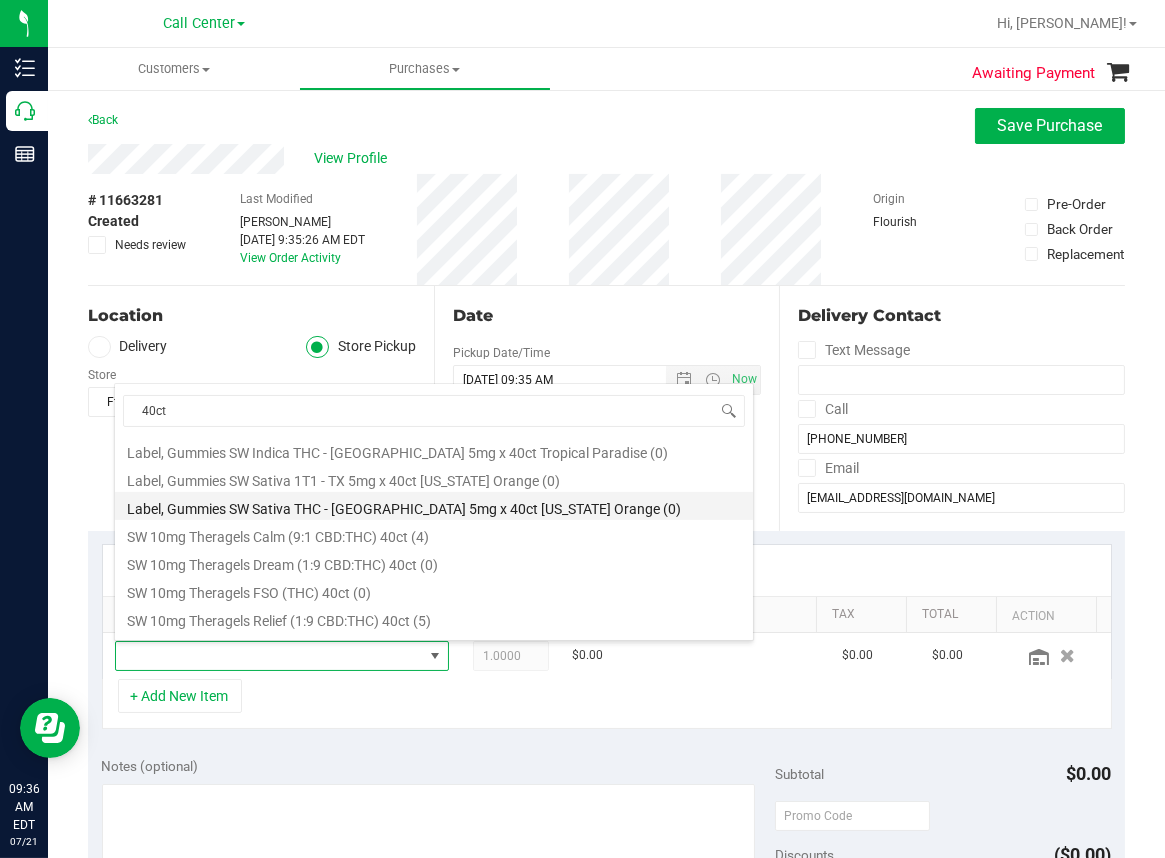scroll, scrollTop: 1100, scrollLeft: 0, axis: vertical 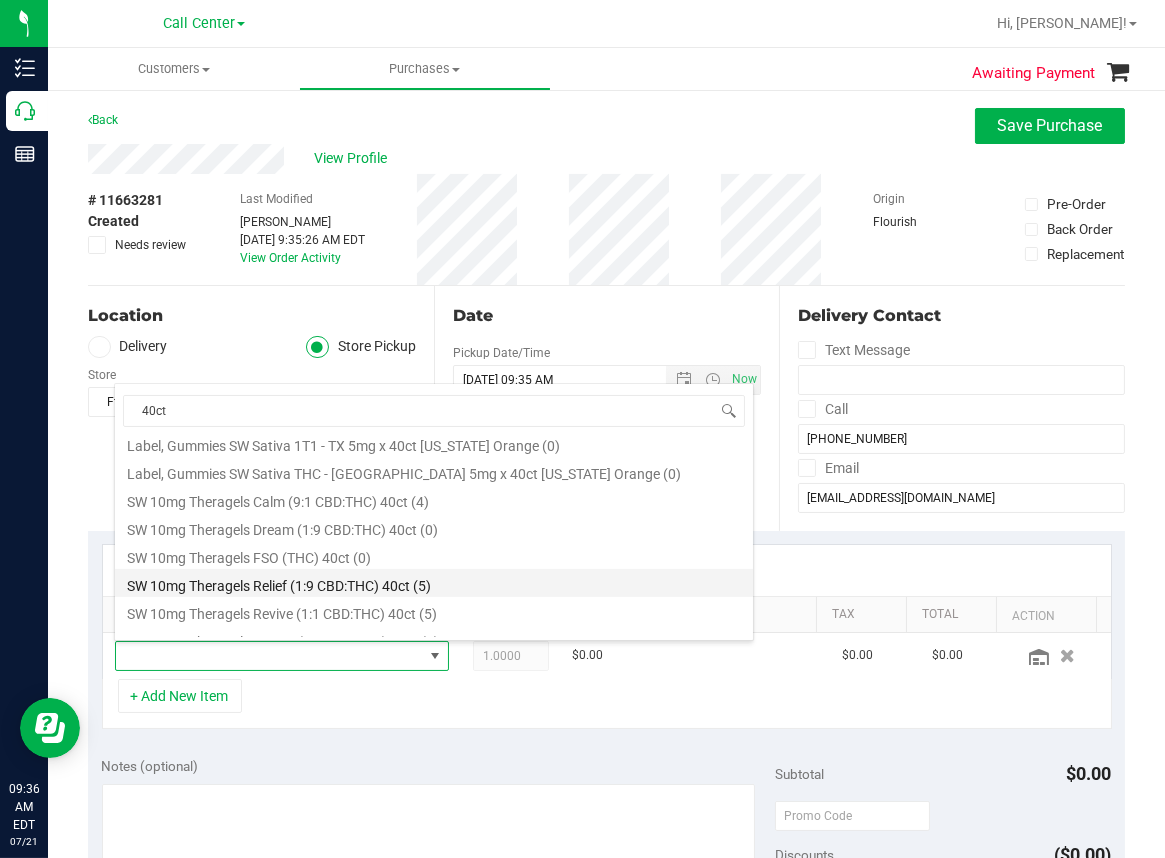 click on "SW 10mg Theragels Relief (1:9 CBD:THC) 40ct (5)" at bounding box center (434, 583) 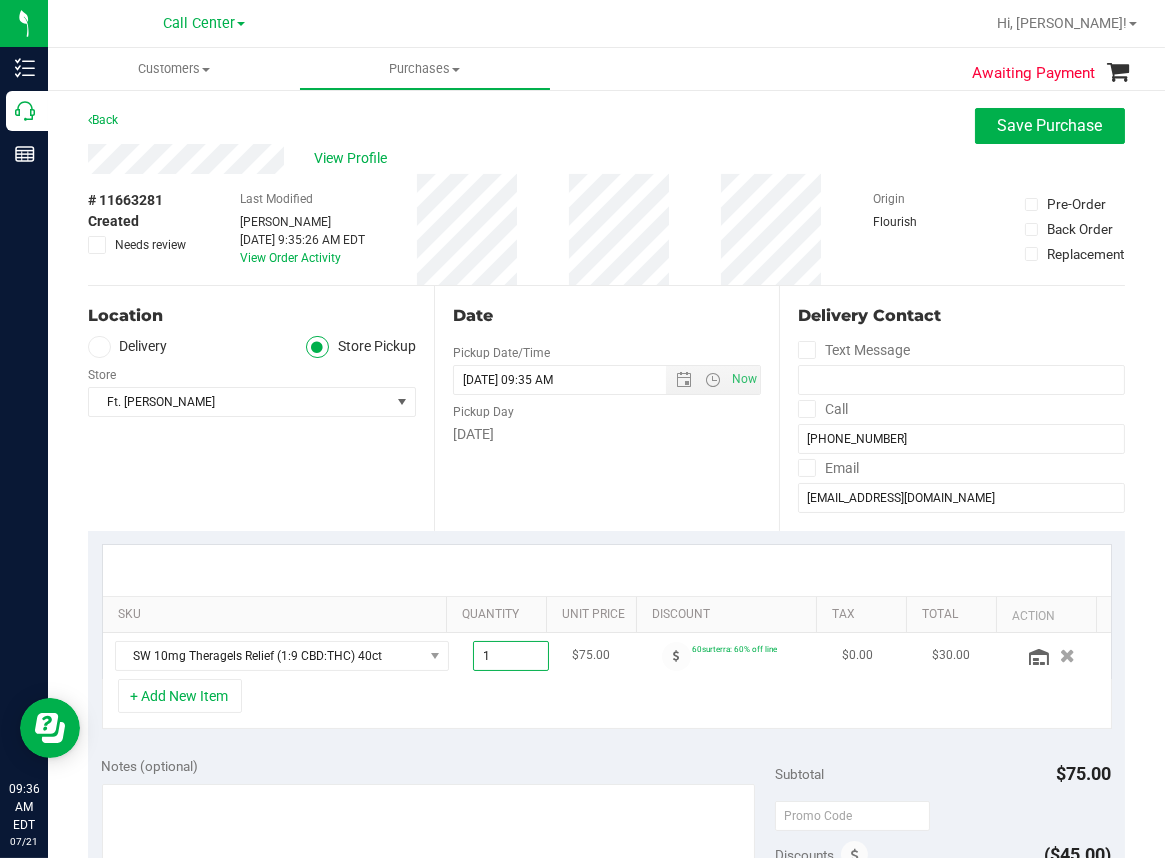 click on "1.00 1" at bounding box center [511, 656] 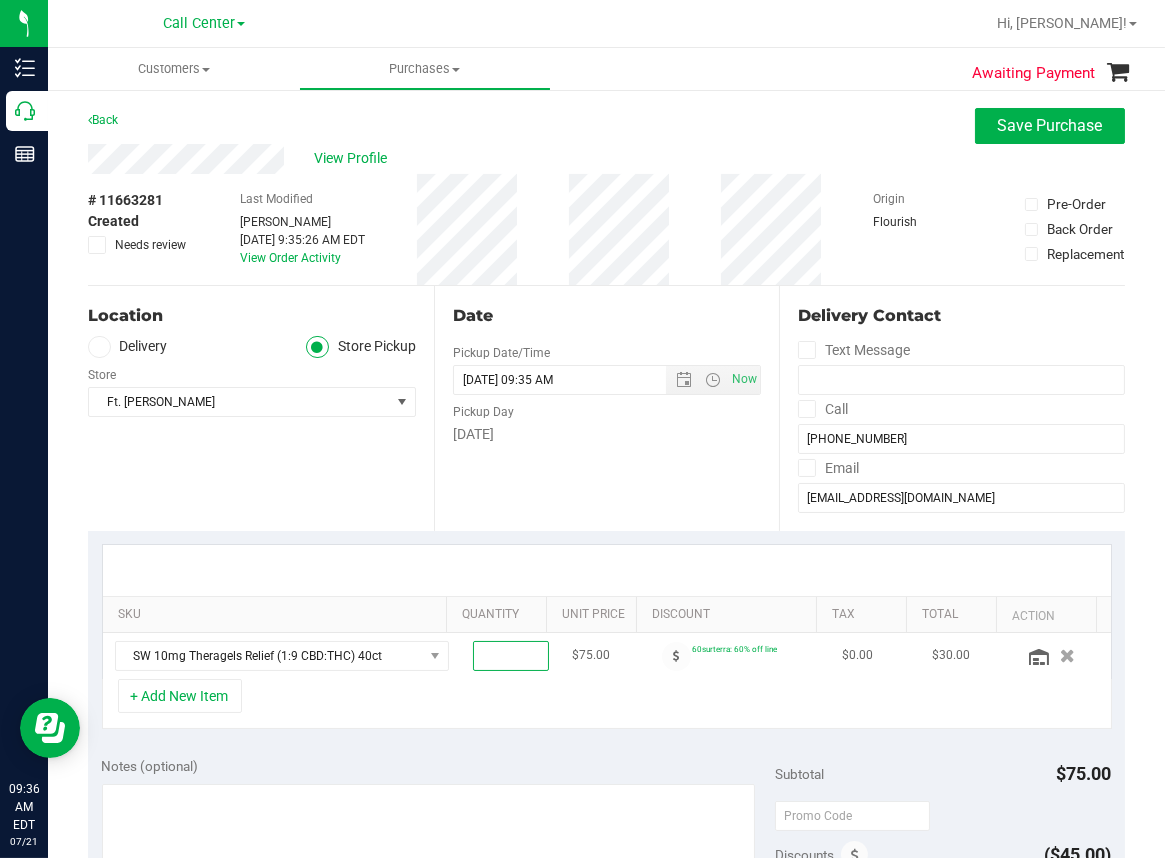 type on "4" 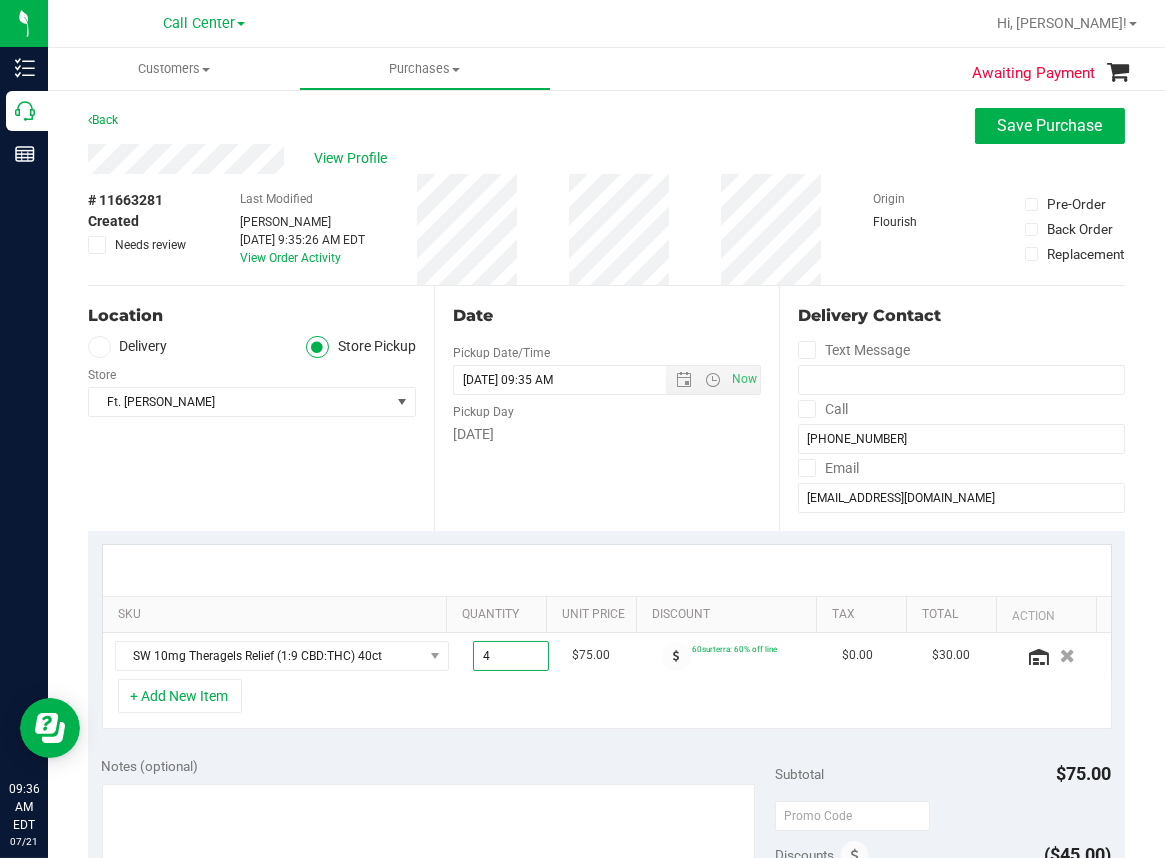 type on "4.00" 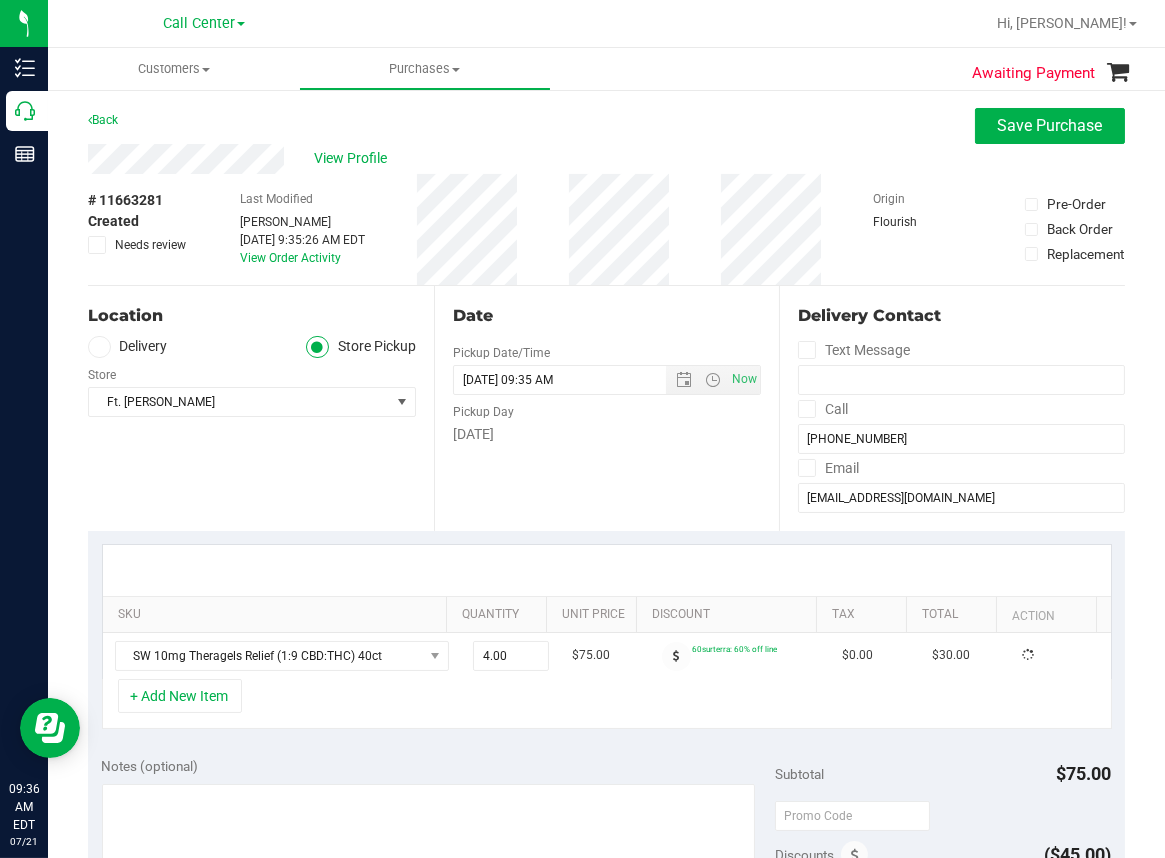 click on "+ Add New Item" at bounding box center [607, 704] 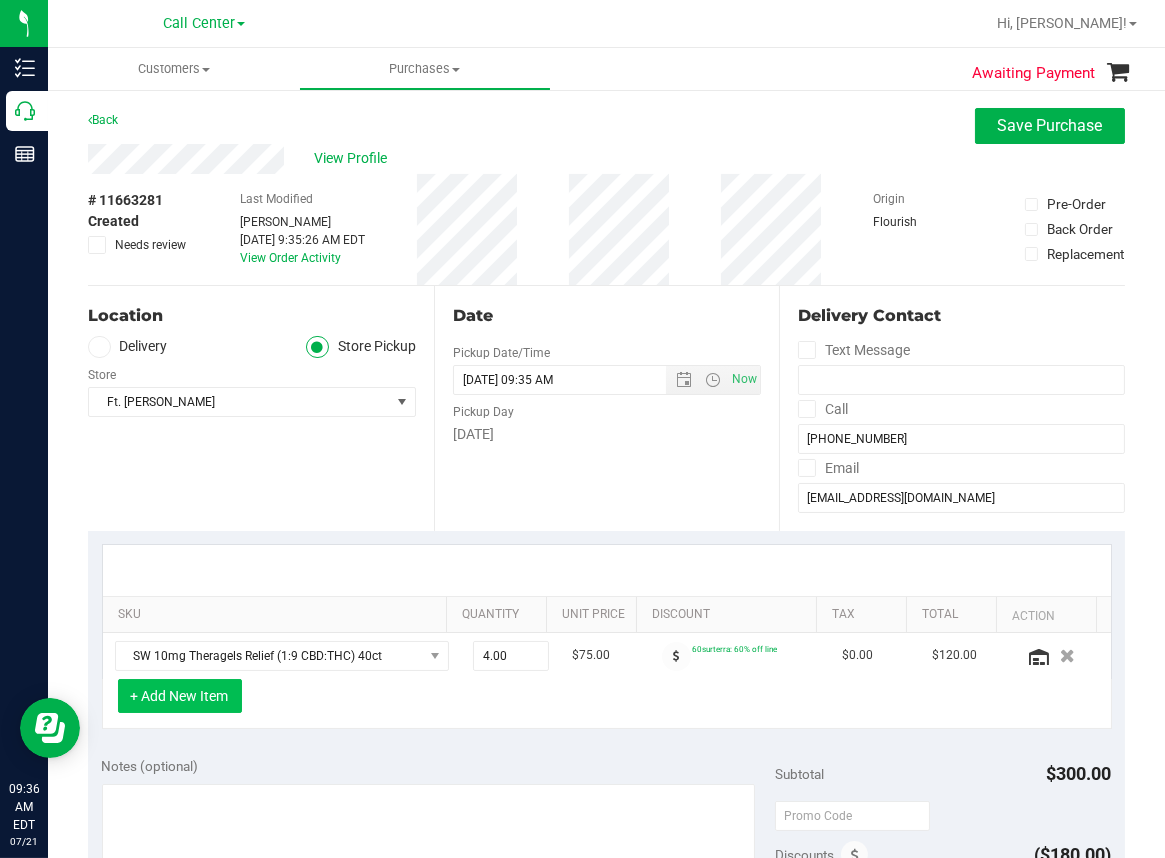 click on "+ Add New Item" at bounding box center (180, 696) 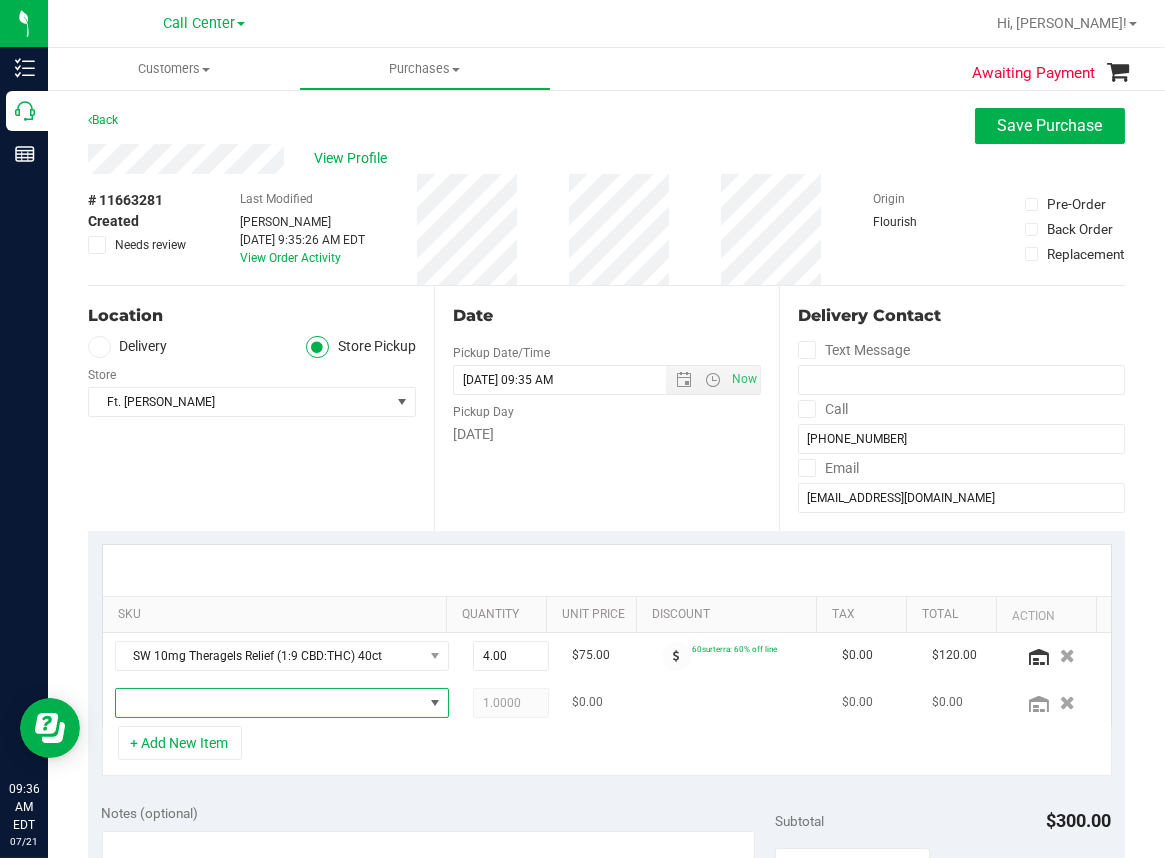 click at bounding box center [269, 703] 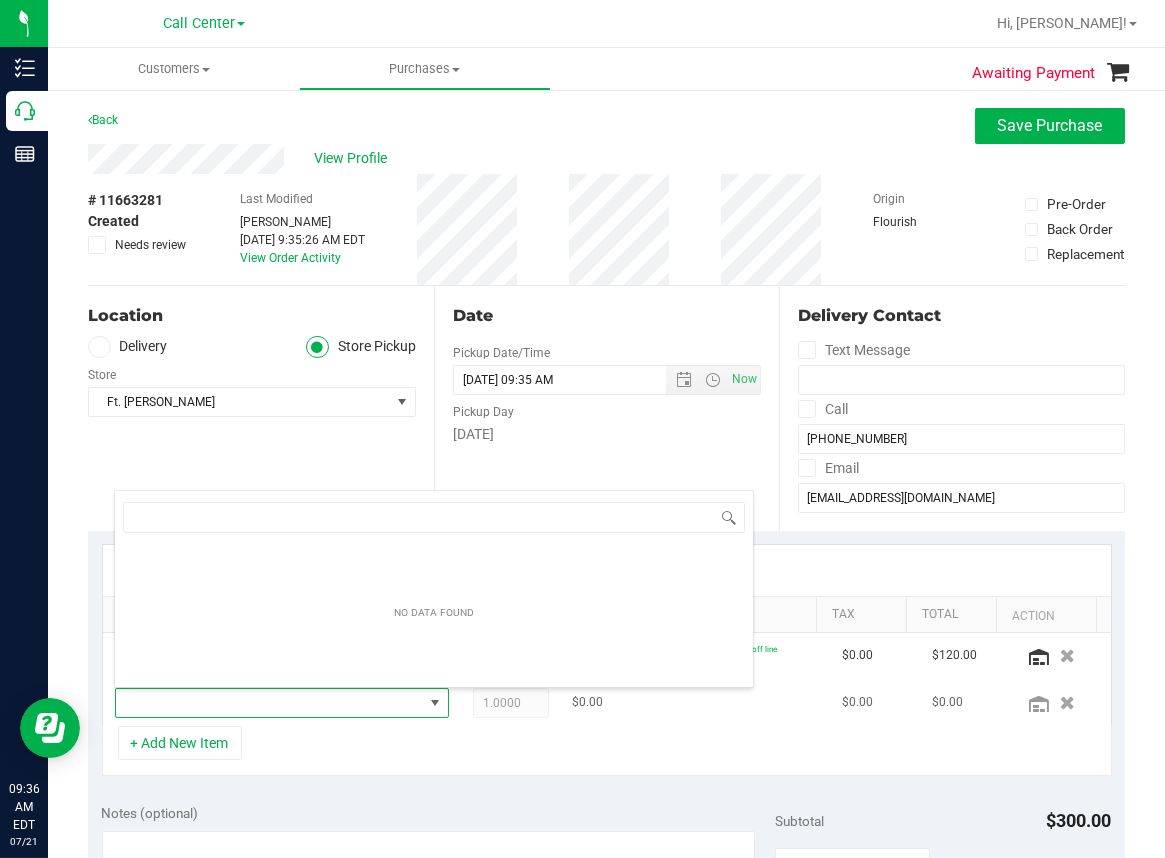 scroll, scrollTop: 99969, scrollLeft: 99696, axis: both 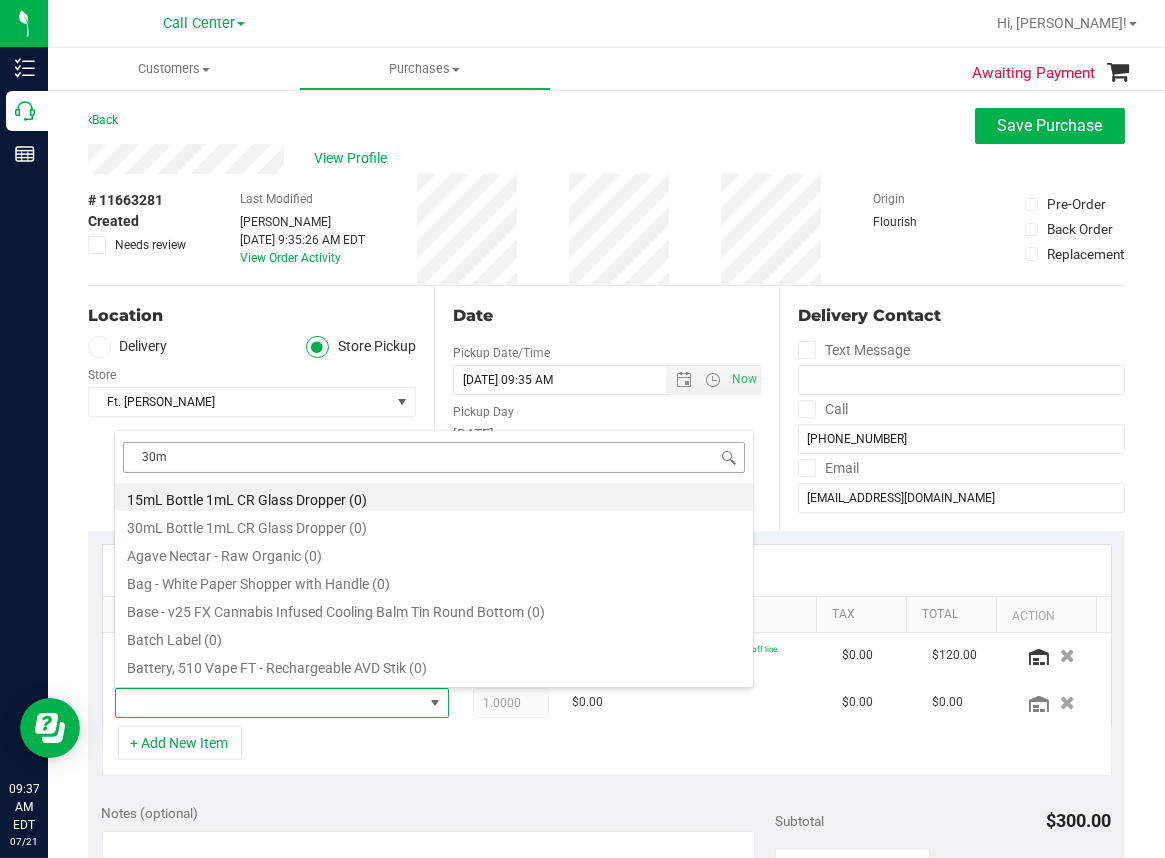 type on "30ml" 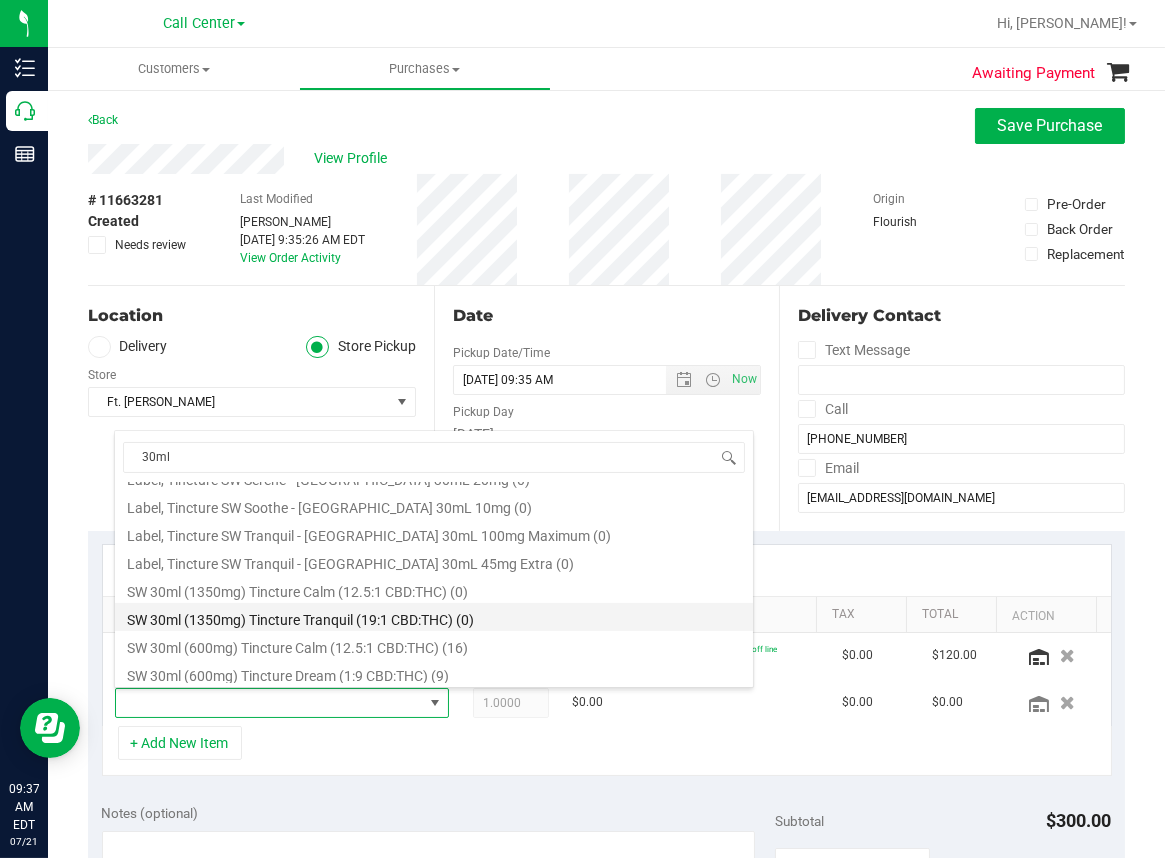 scroll, scrollTop: 1100, scrollLeft: 0, axis: vertical 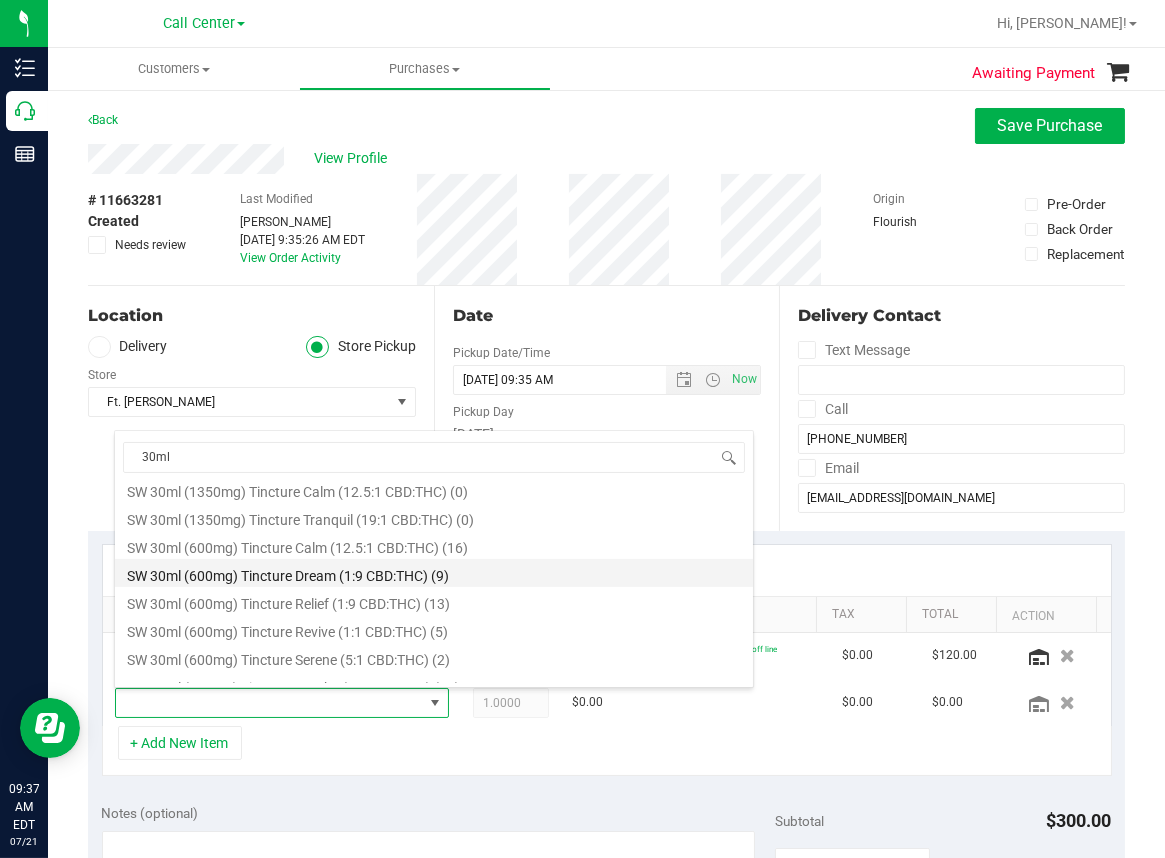 click on "SW 30ml (600mg) Tincture Dream (1:9 CBD:THC) (9)" at bounding box center (434, 573) 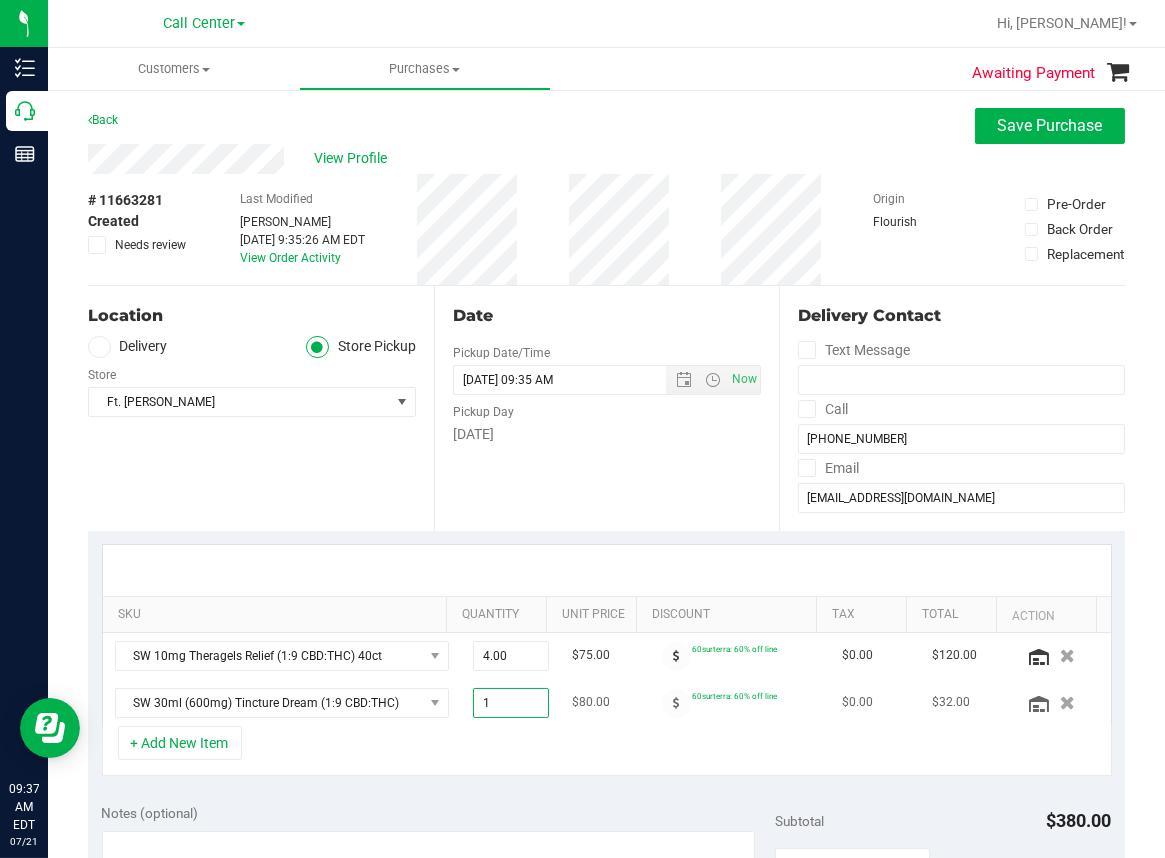 drag, startPoint x: 489, startPoint y: 701, endPoint x: 440, endPoint y: 709, distance: 49.648766 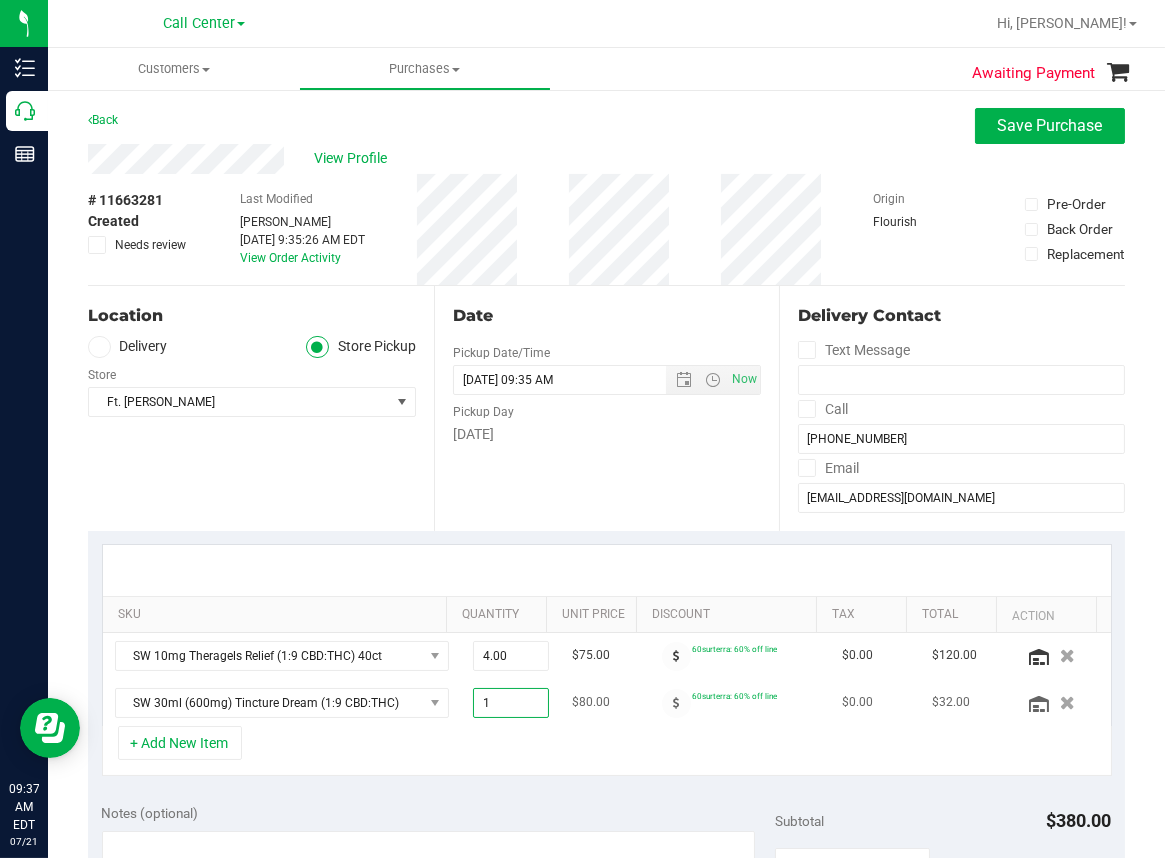 type on "2" 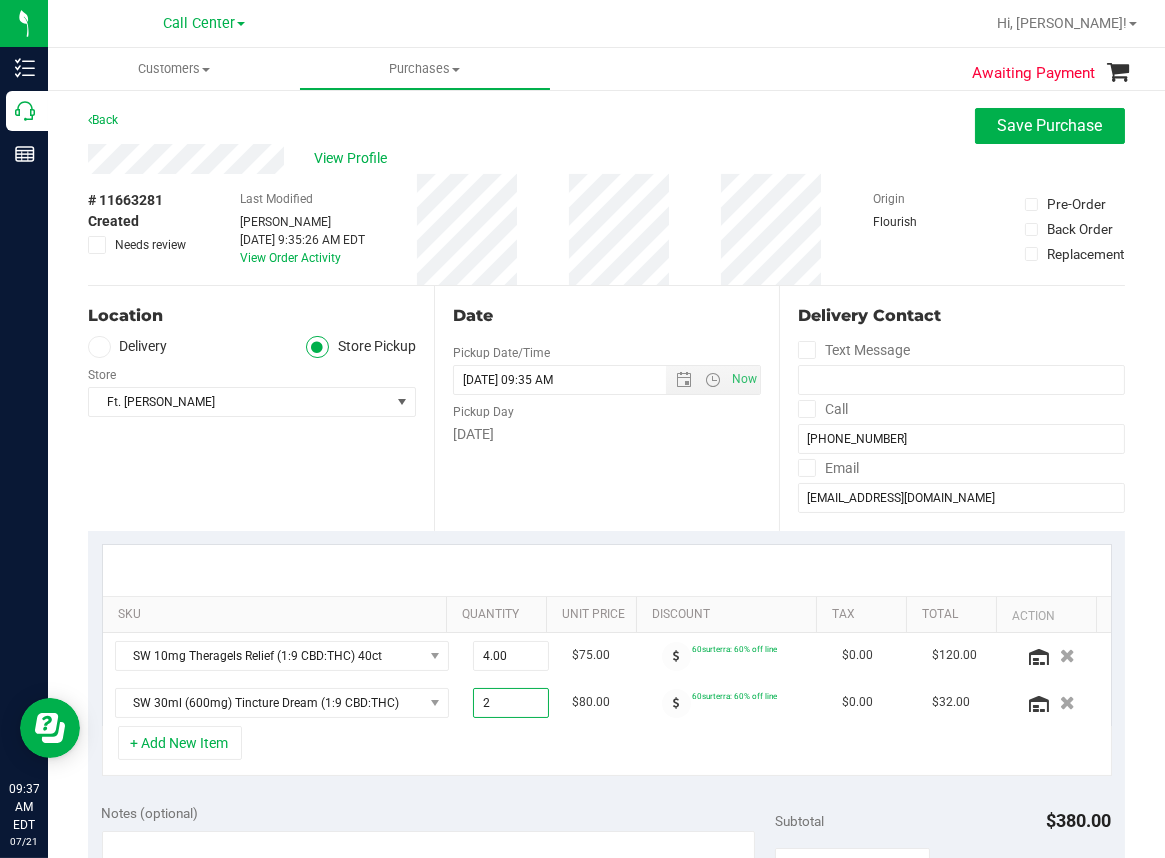 type on "2.00" 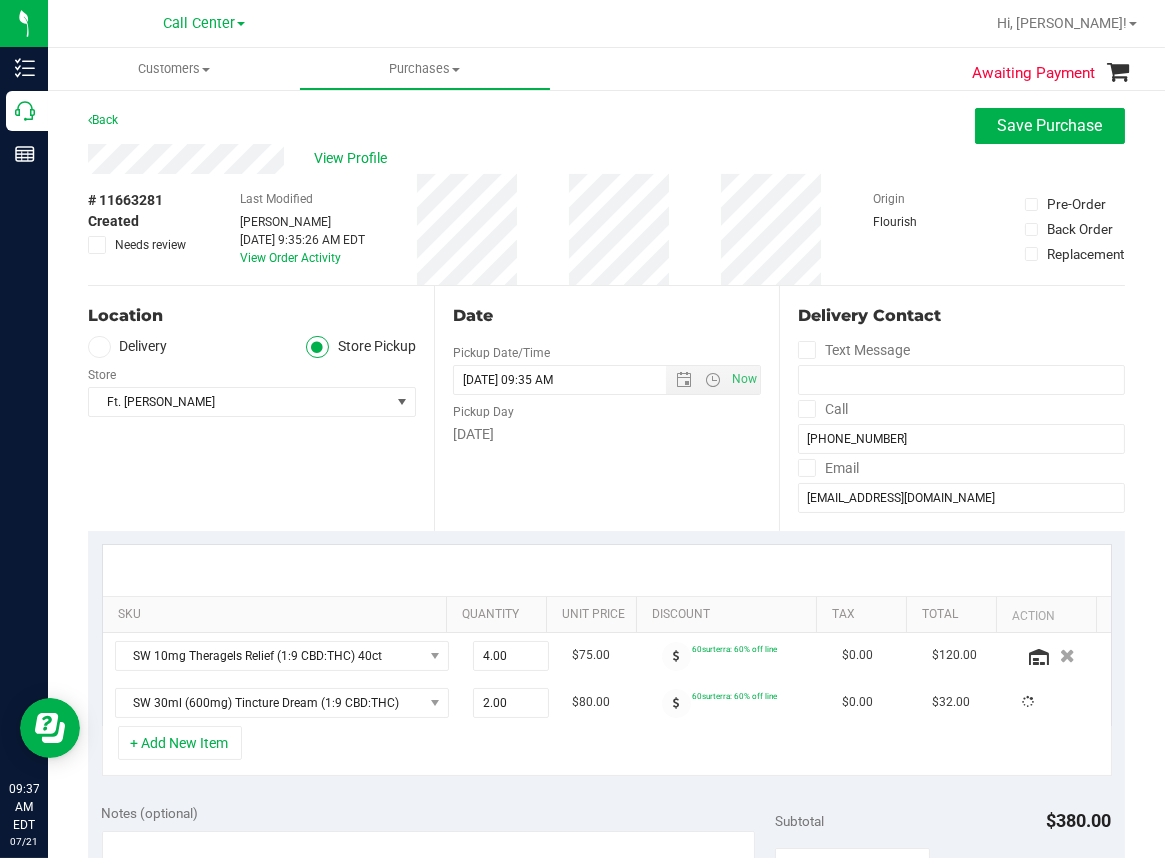 click on "+ Add New Item" at bounding box center (607, 751) 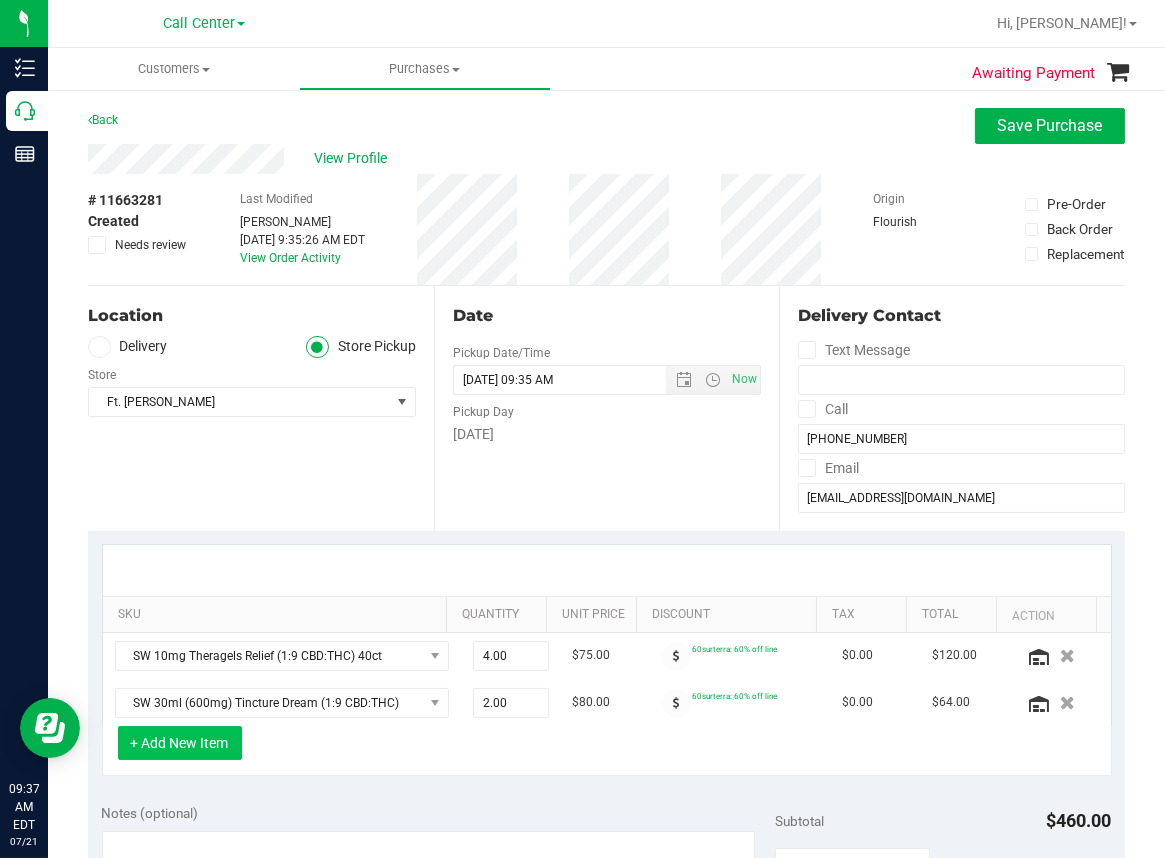click on "+ Add New Item" at bounding box center (180, 743) 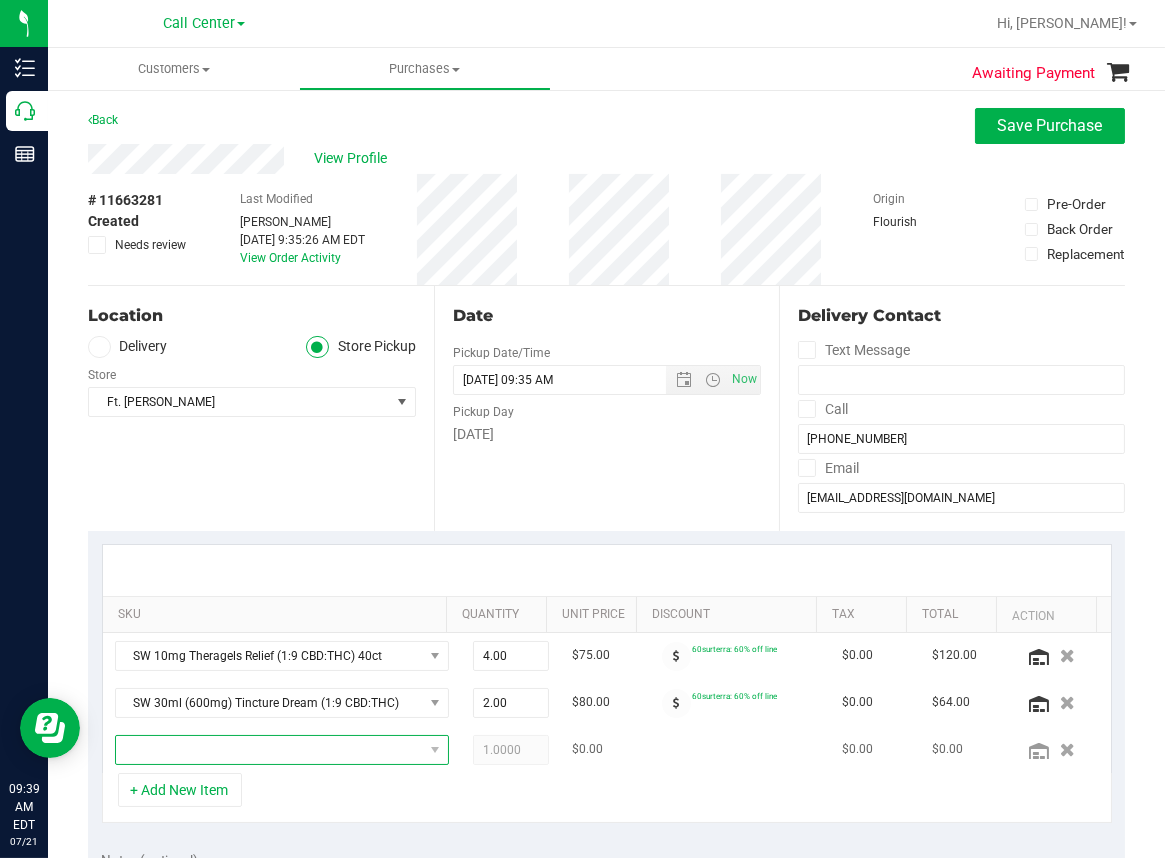 click at bounding box center [269, 750] 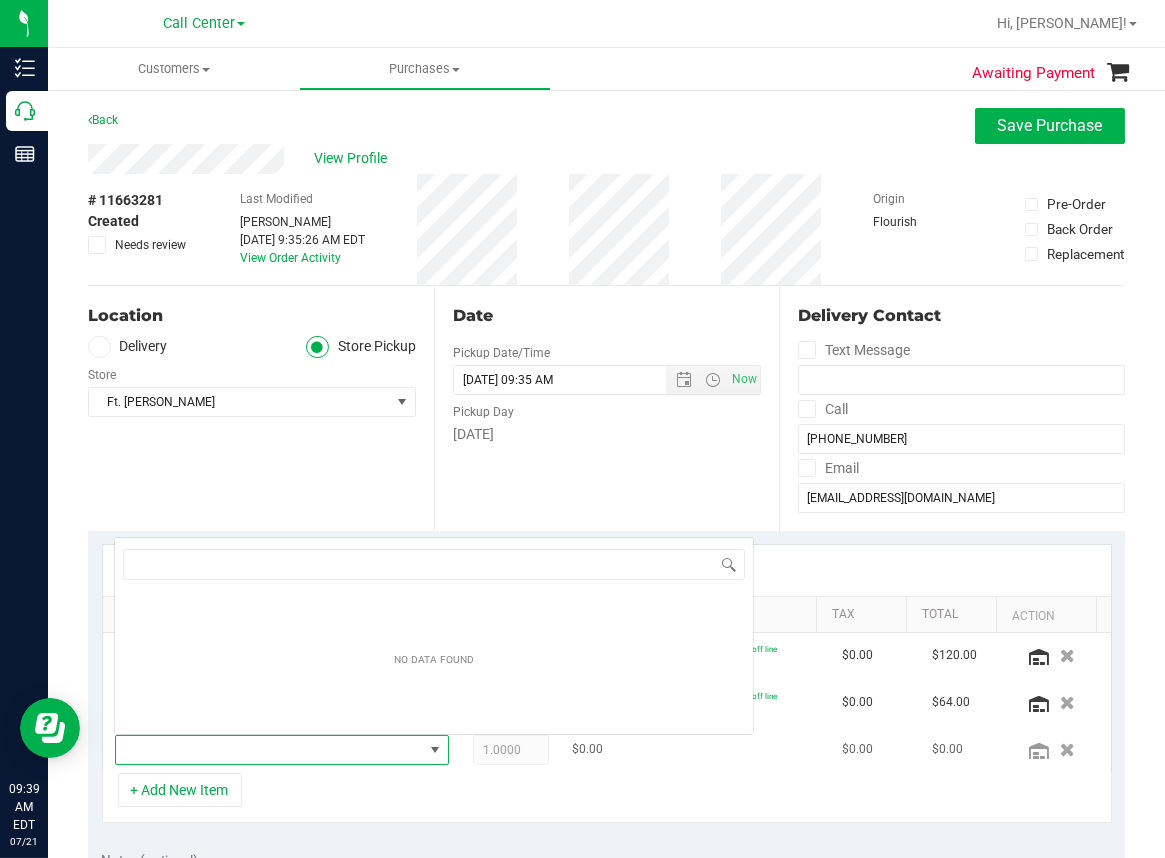 scroll, scrollTop: 0, scrollLeft: 0, axis: both 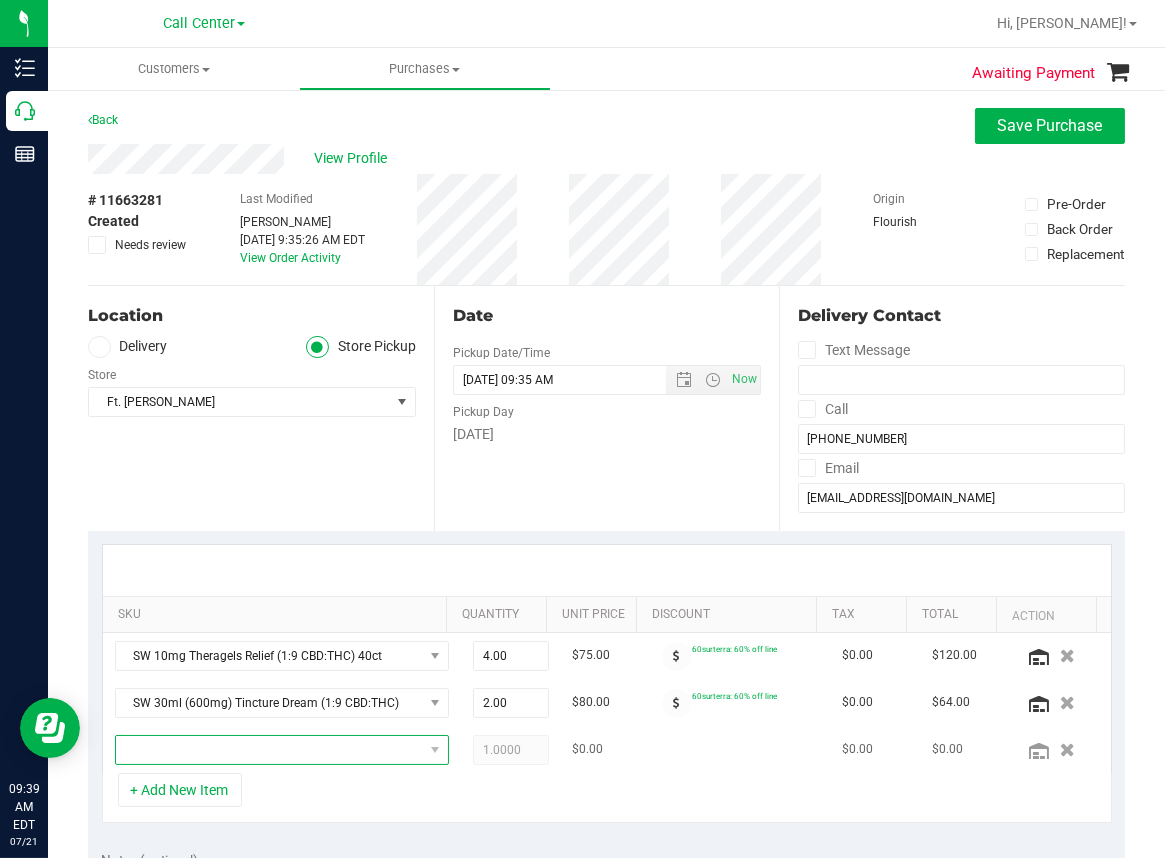click at bounding box center (269, 750) 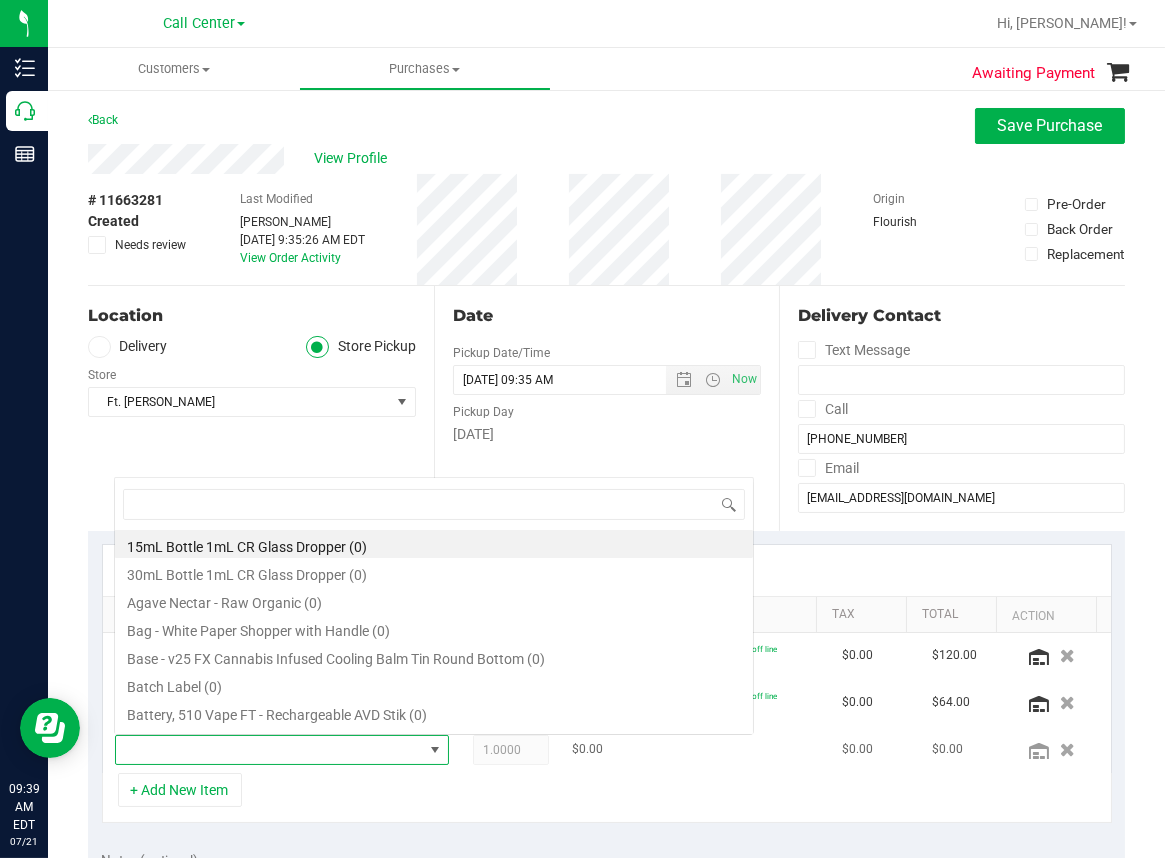scroll, scrollTop: 0, scrollLeft: 0, axis: both 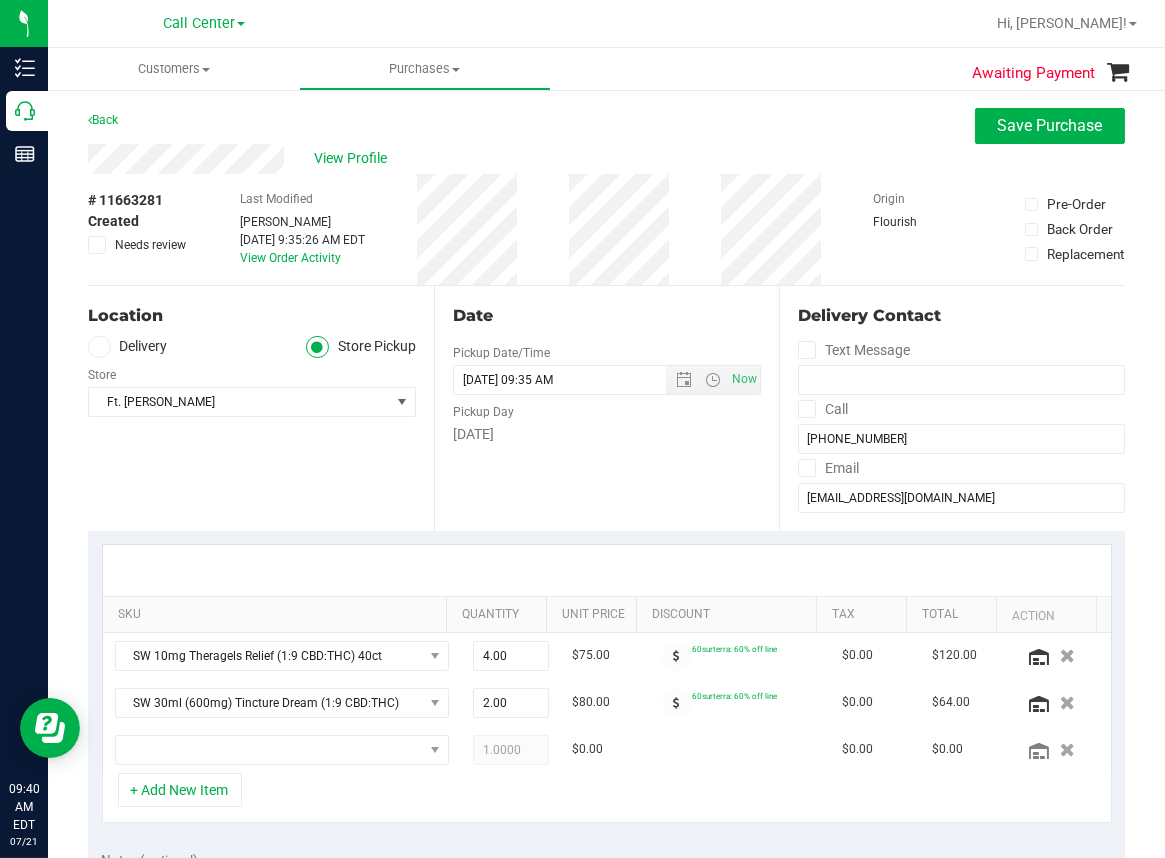click on "Customers
All customers
Add a new customer
All physicians
Purchases
All purchases" at bounding box center [630, 69] 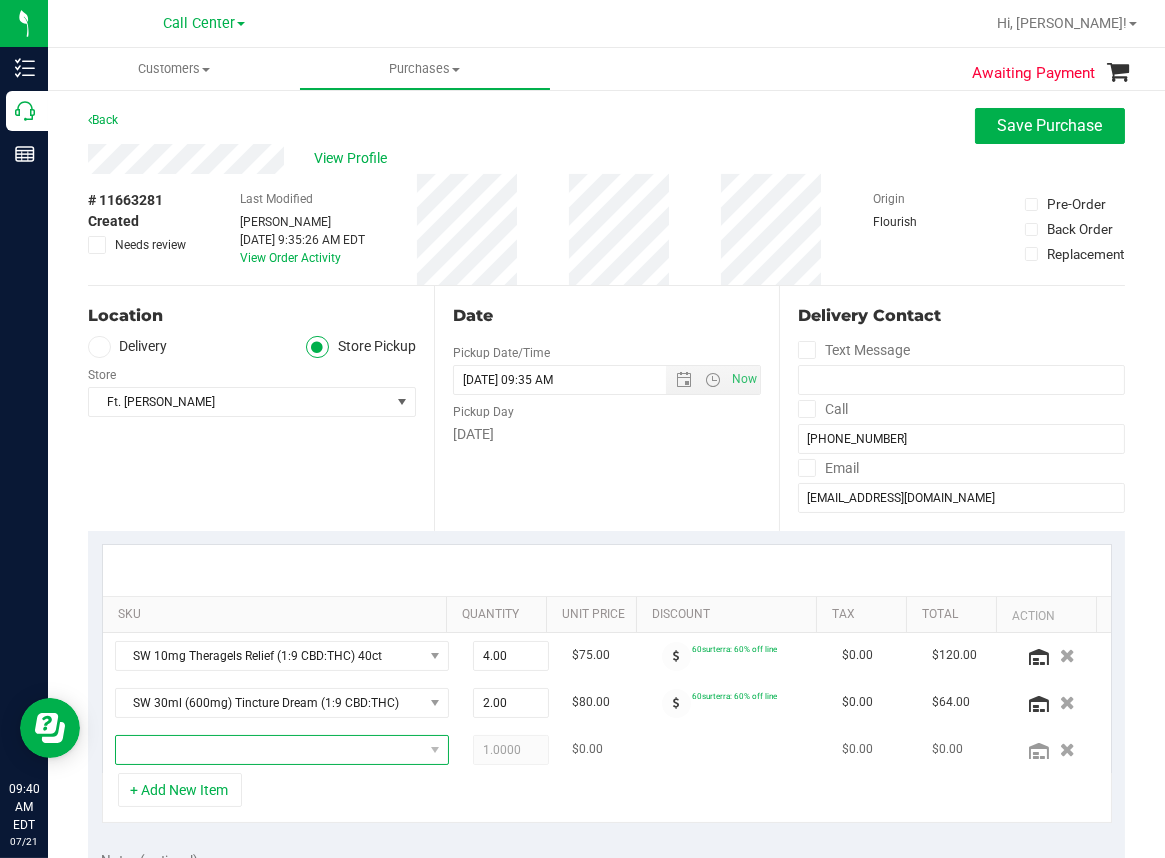 click at bounding box center (269, 750) 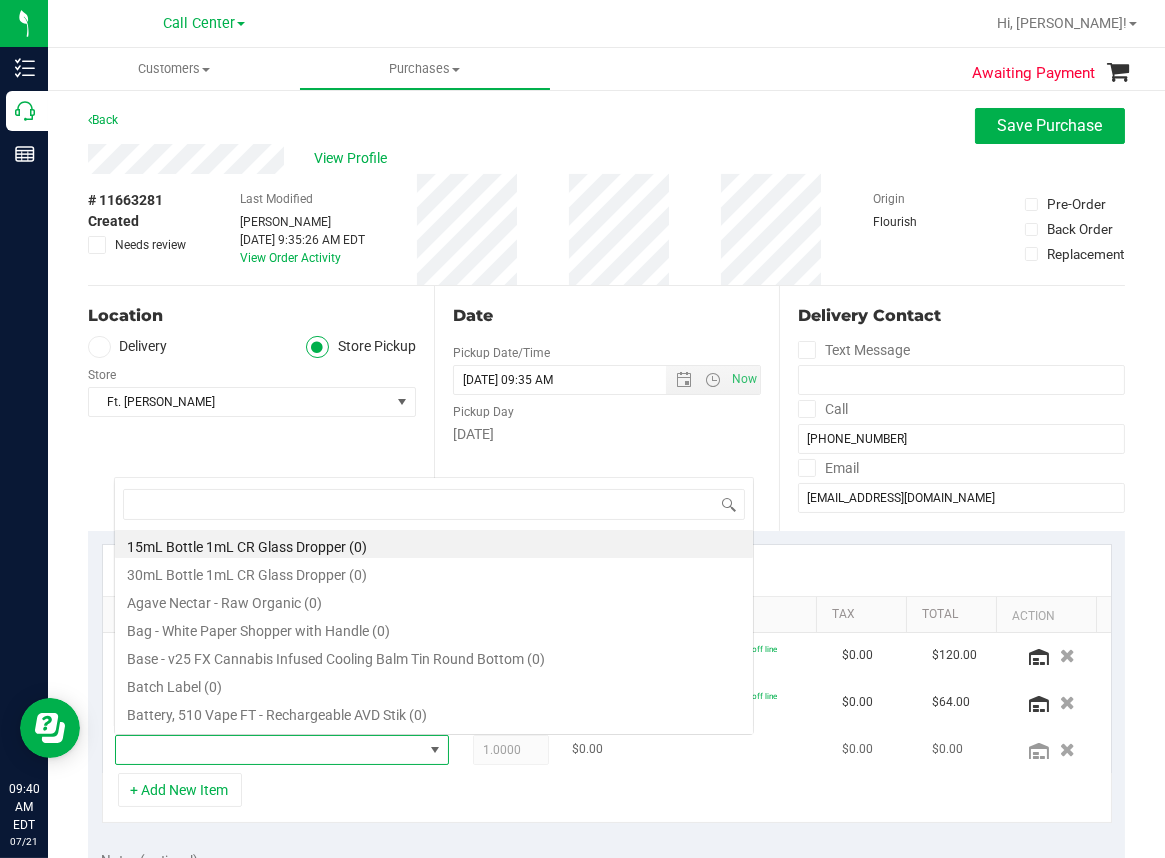scroll, scrollTop: 0, scrollLeft: 0, axis: both 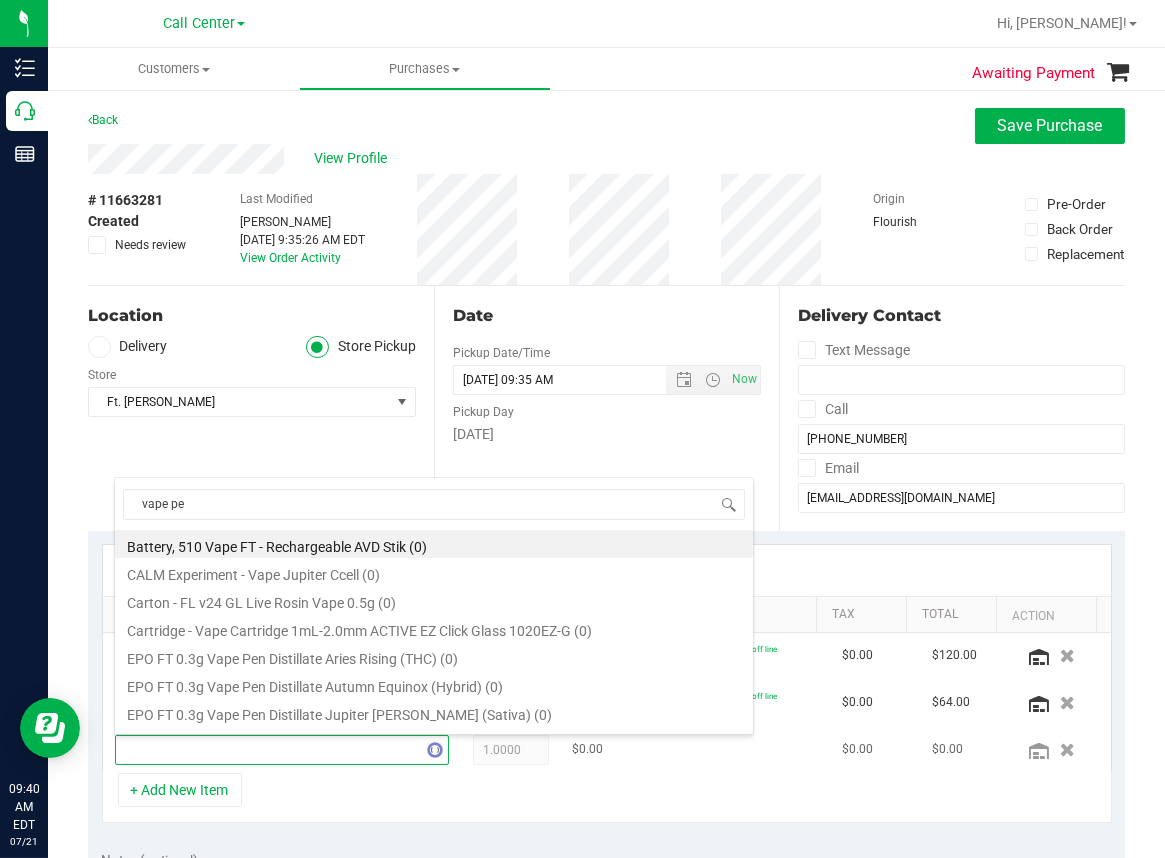 type on "vape pen" 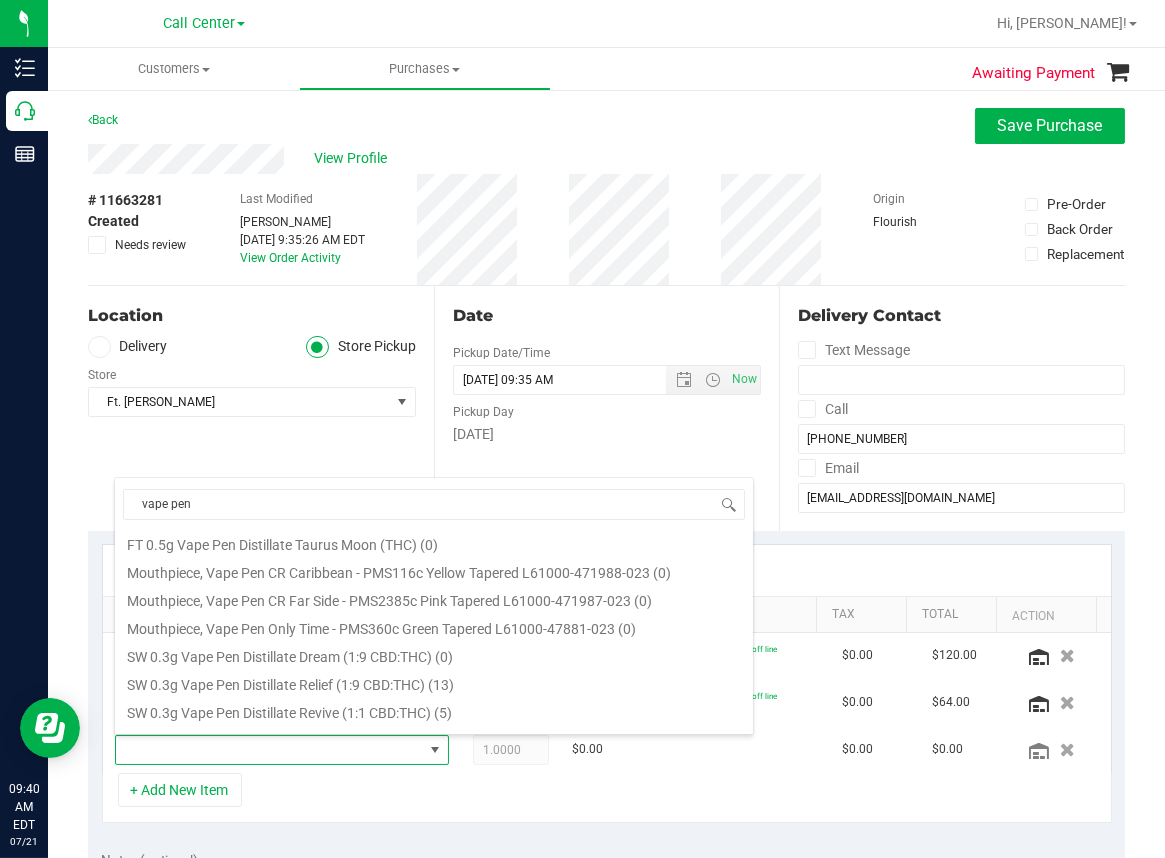 scroll, scrollTop: 1000, scrollLeft: 0, axis: vertical 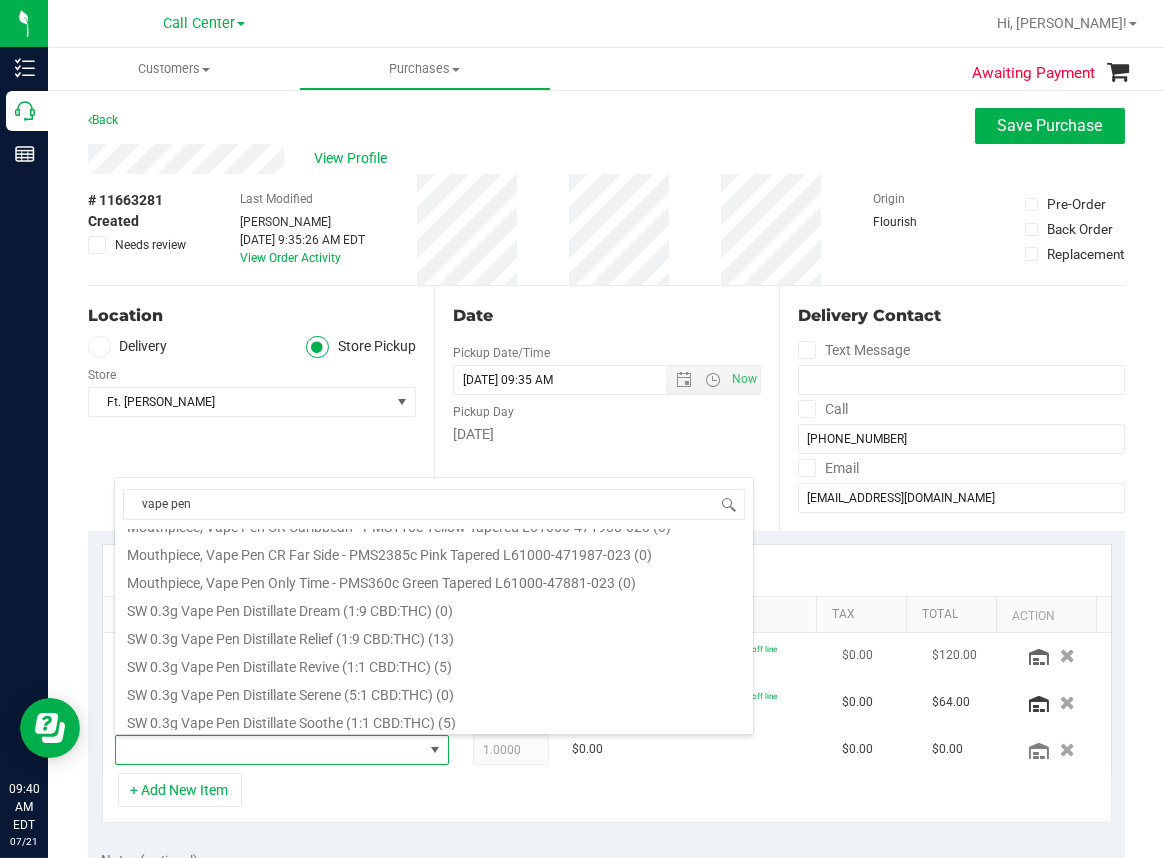 click on "SW 0.3g Vape Pen Distillate Relief (1:9 CBD:THC) (13)" at bounding box center (434, 636) 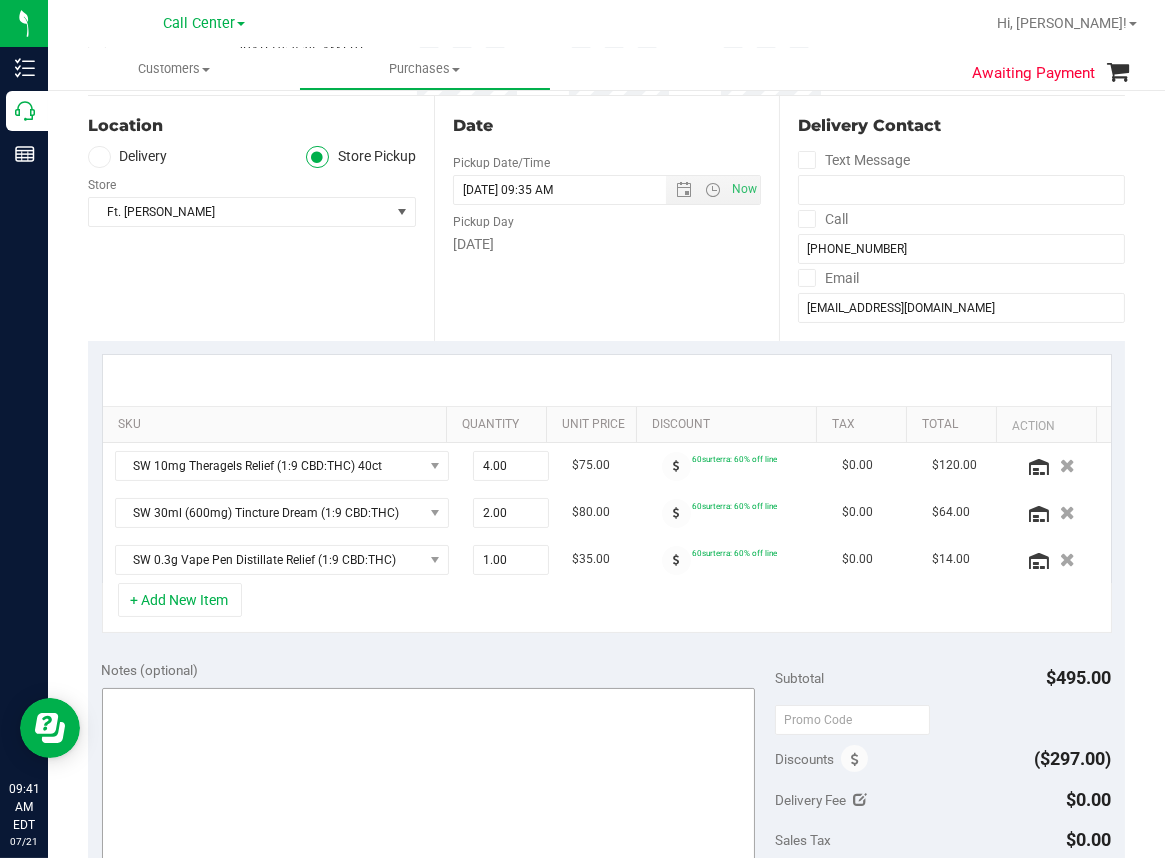 scroll, scrollTop: 200, scrollLeft: 0, axis: vertical 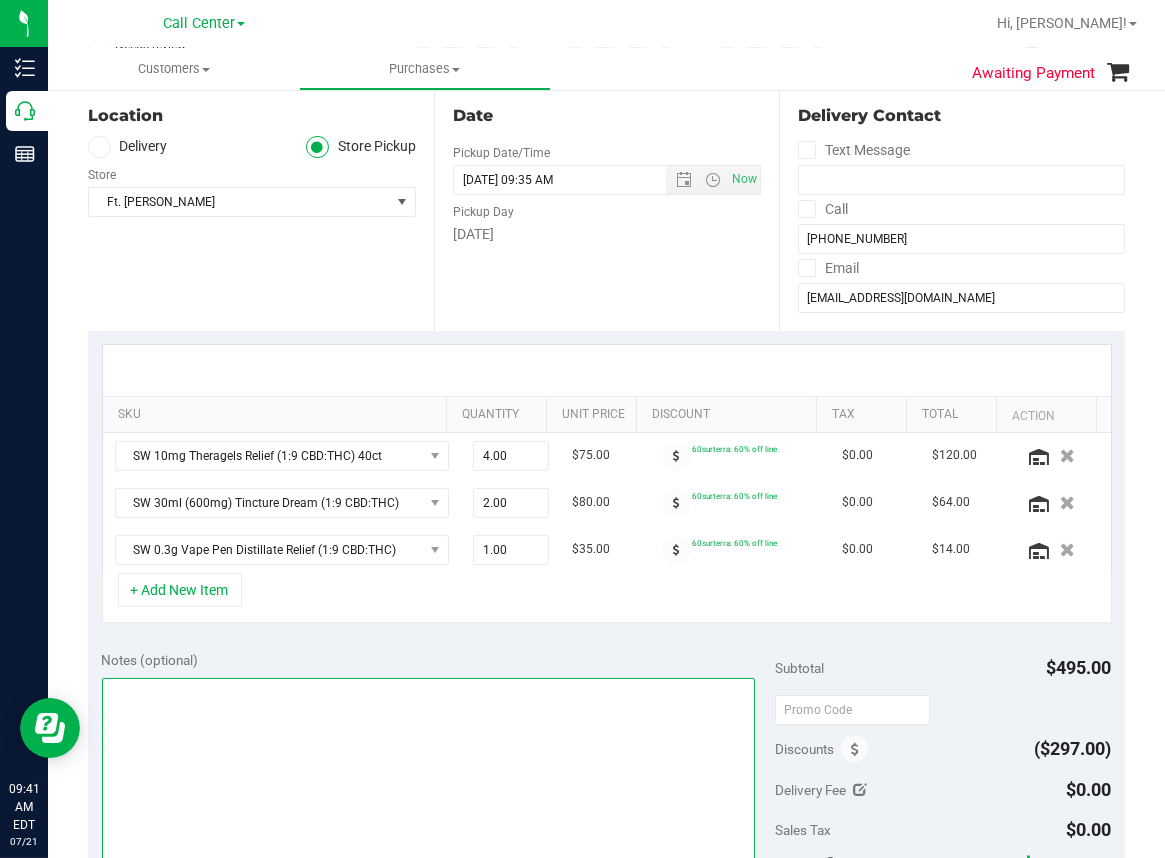 click at bounding box center [428, 774] 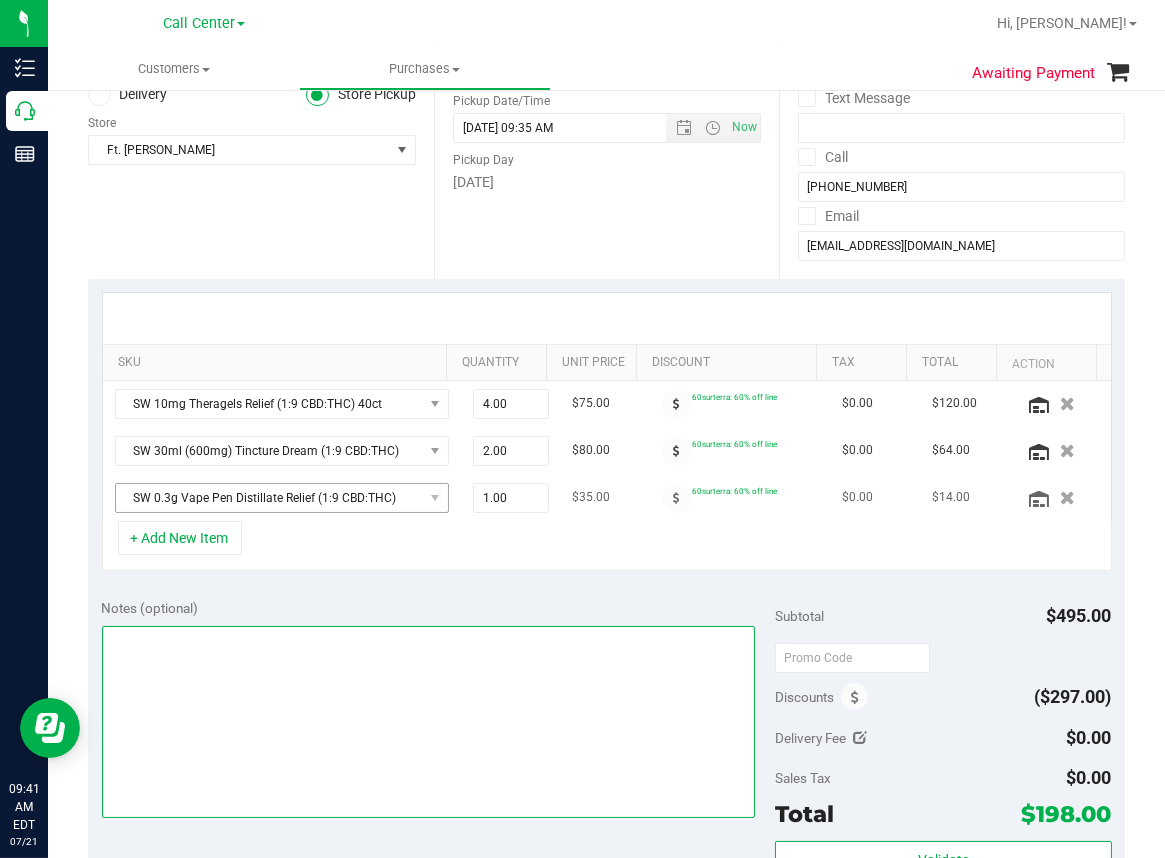 scroll, scrollTop: 300, scrollLeft: 0, axis: vertical 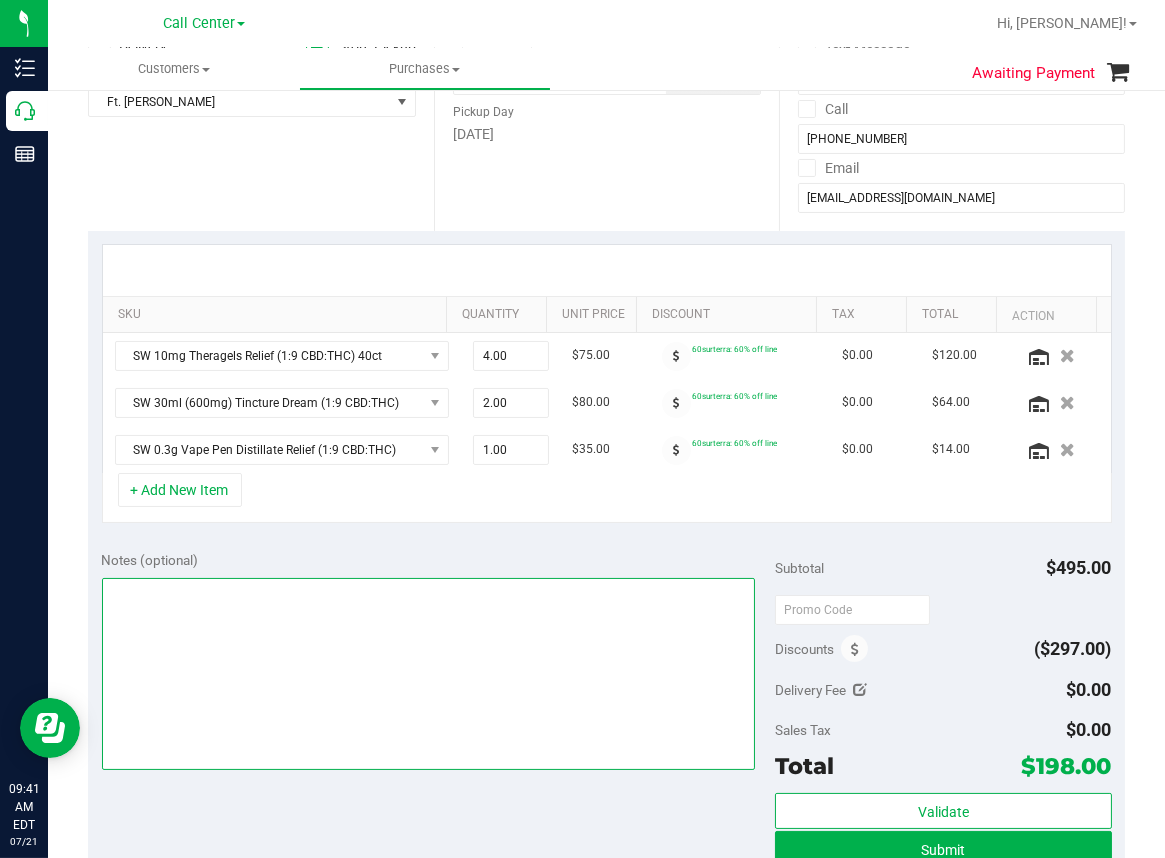 click at bounding box center (428, 674) 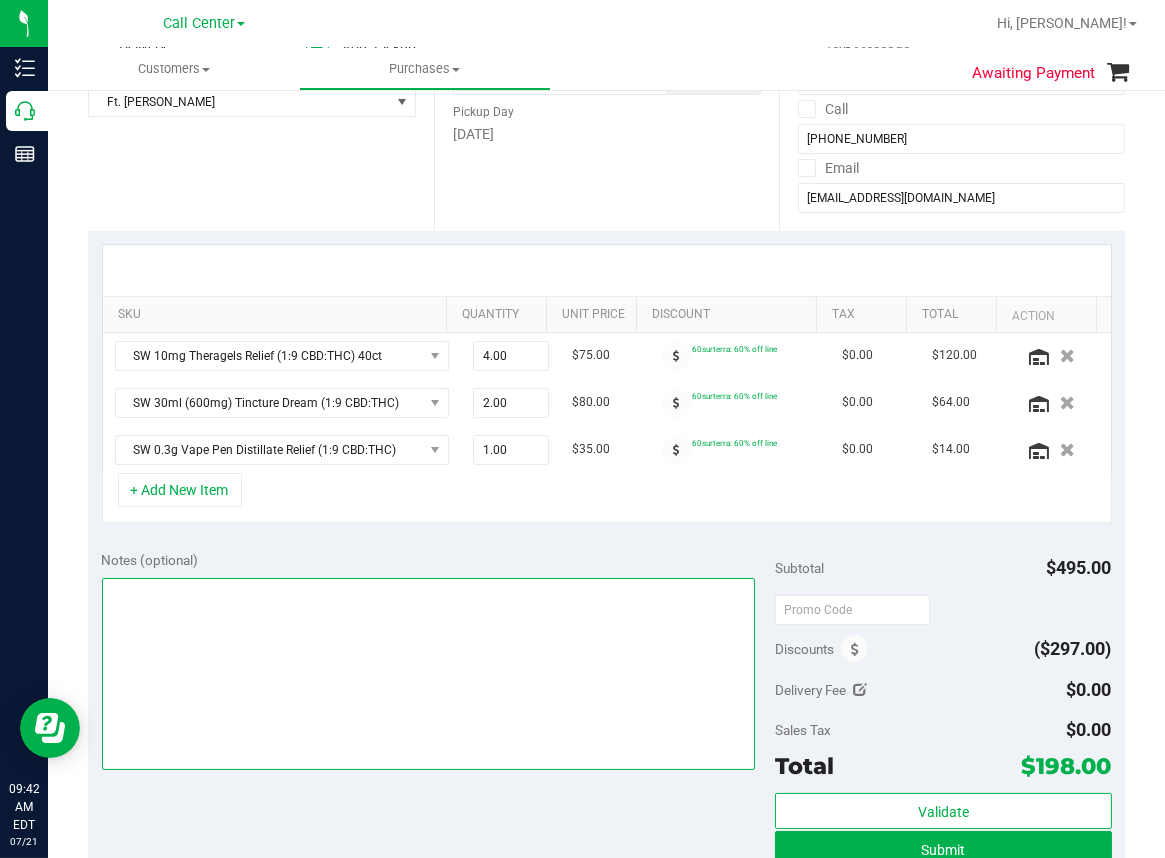click at bounding box center (428, 674) 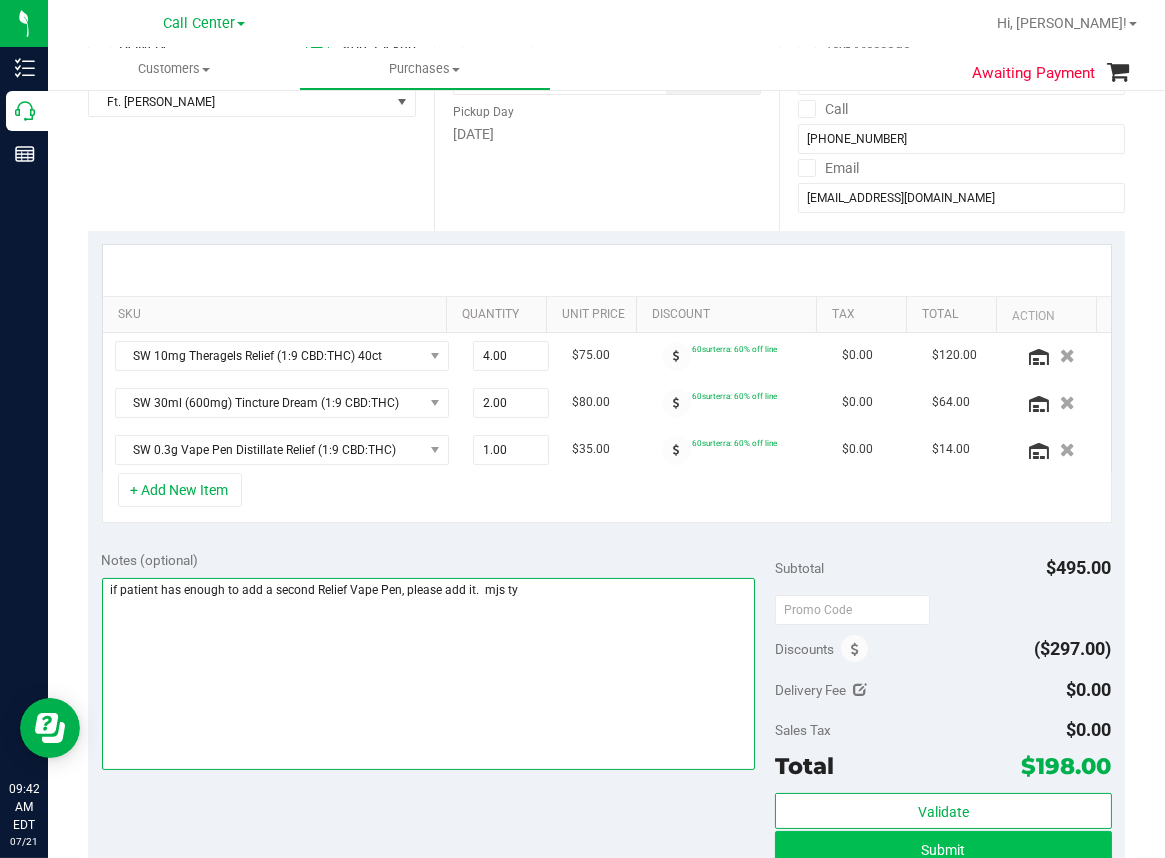 type on "if patient has enough to add a second Relief Vape Pen, please add it.  mjs ty" 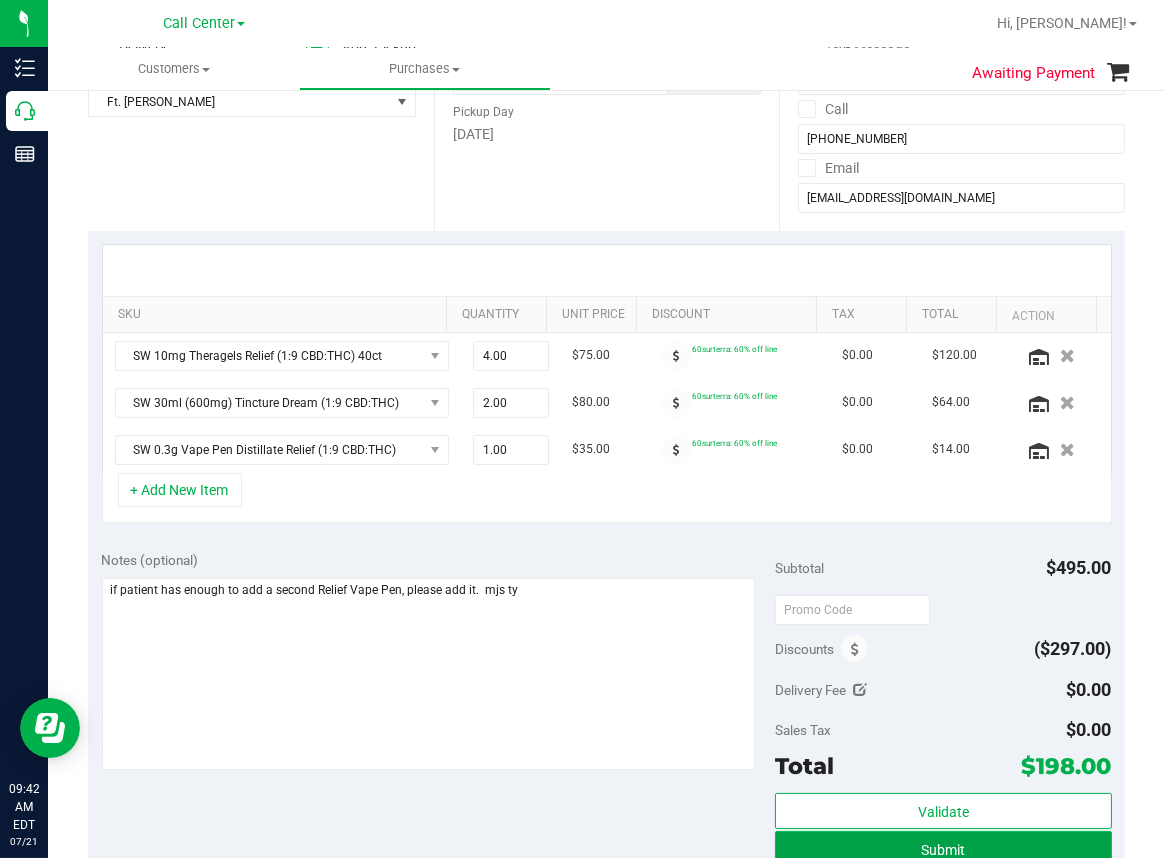 click on "Submit" at bounding box center [943, 849] 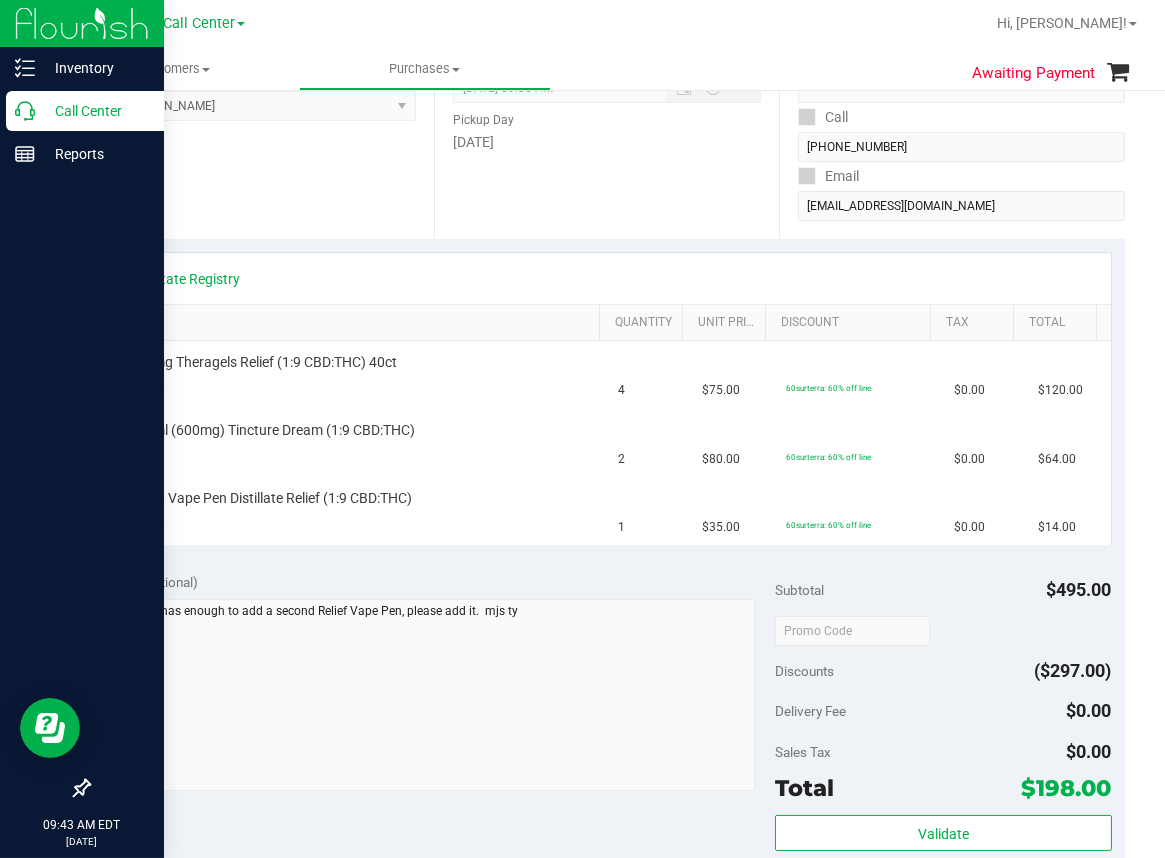 click 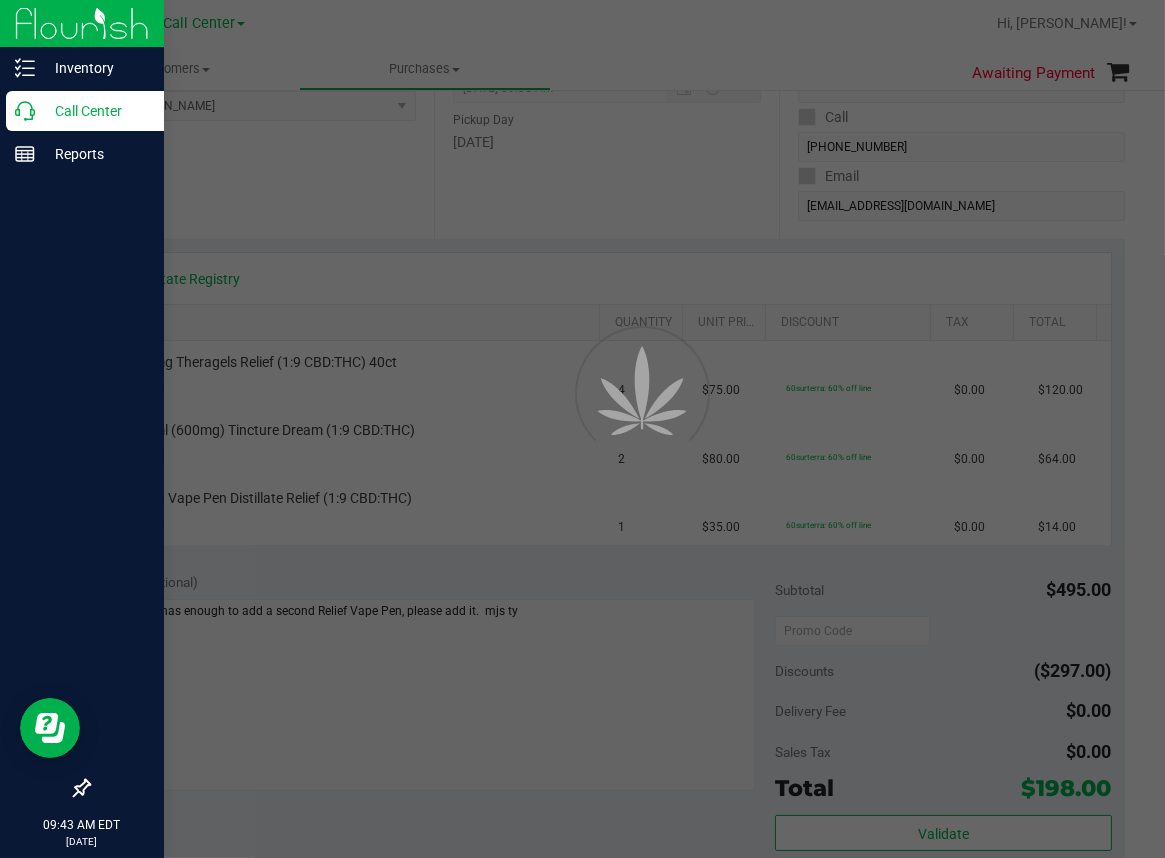 scroll, scrollTop: 0, scrollLeft: 0, axis: both 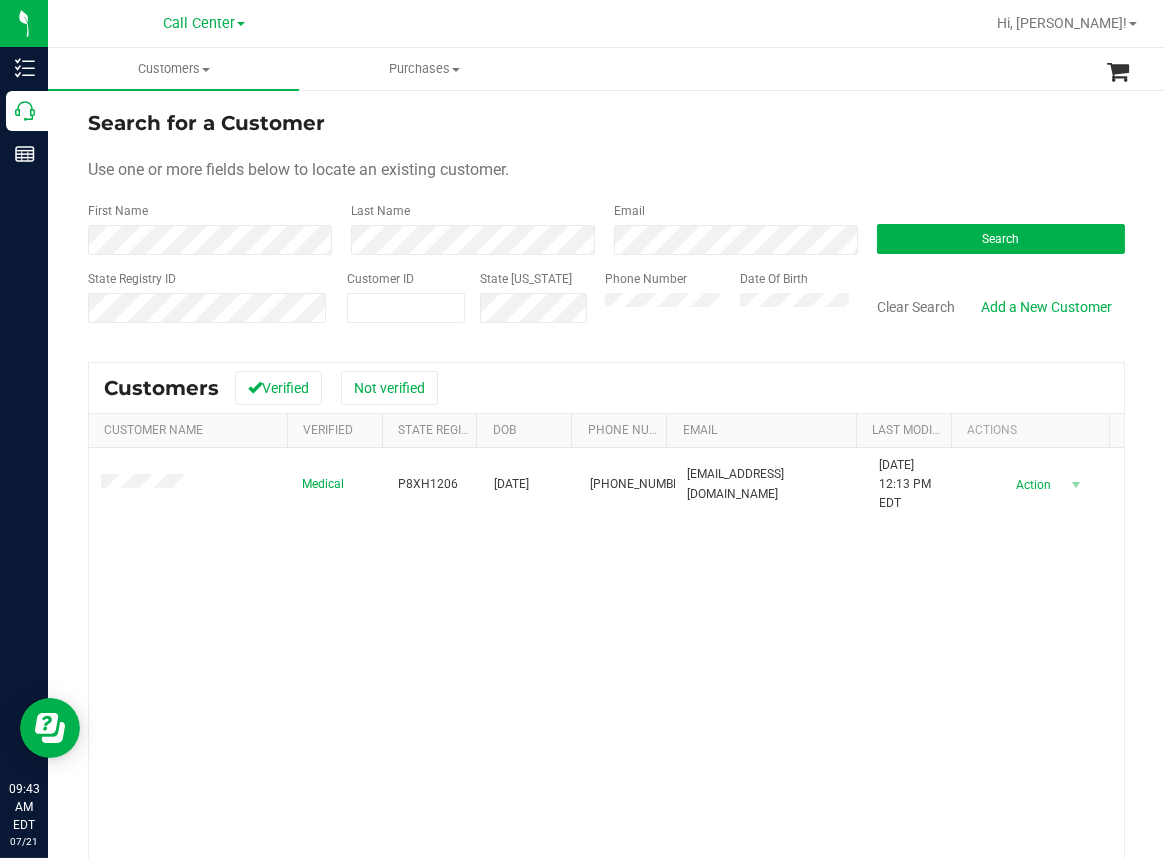 drag, startPoint x: 430, startPoint y: 582, endPoint x: 420, endPoint y: 574, distance: 12.806249 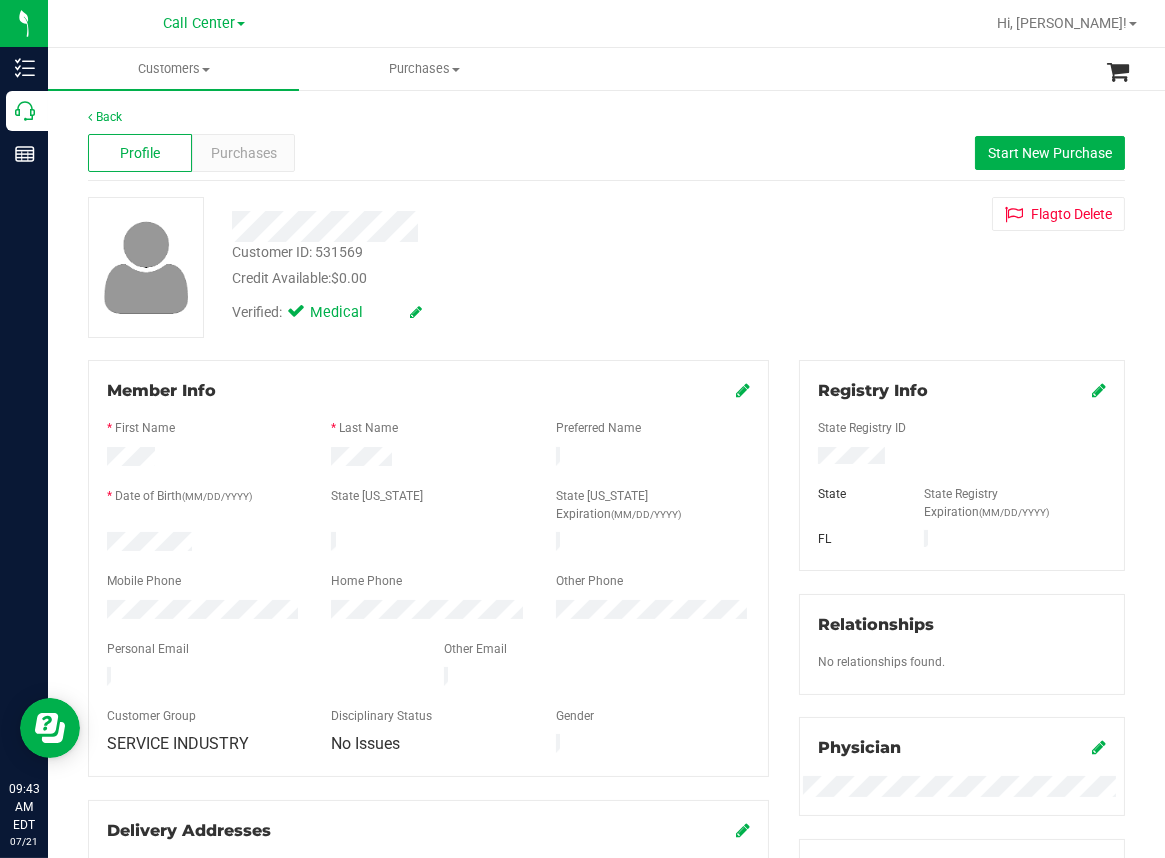 click on "Verified:
Medical" at bounding box center [484, 311] 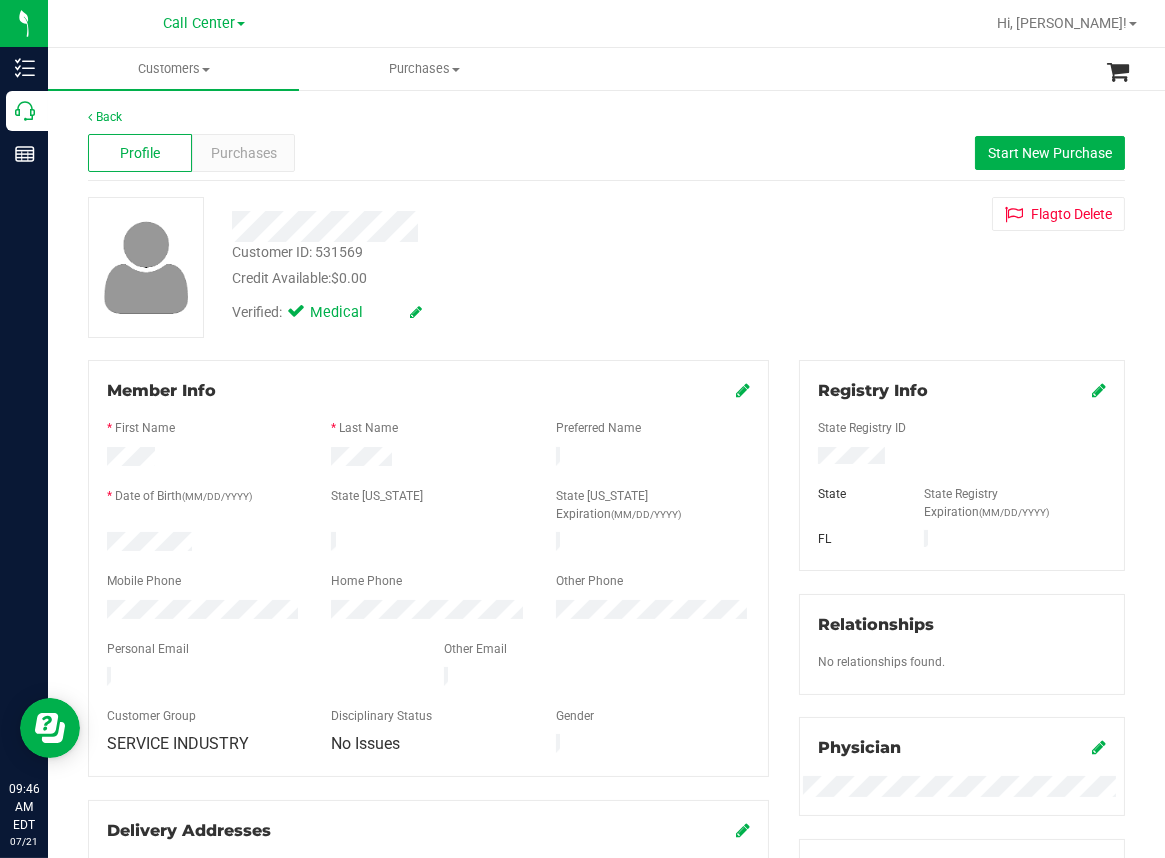 click on "Back
Profile
Purchases
Start New Purchase
Customer ID: 531569
Credit Available:
$0.00
Verified:
Medical" at bounding box center (606, 777) 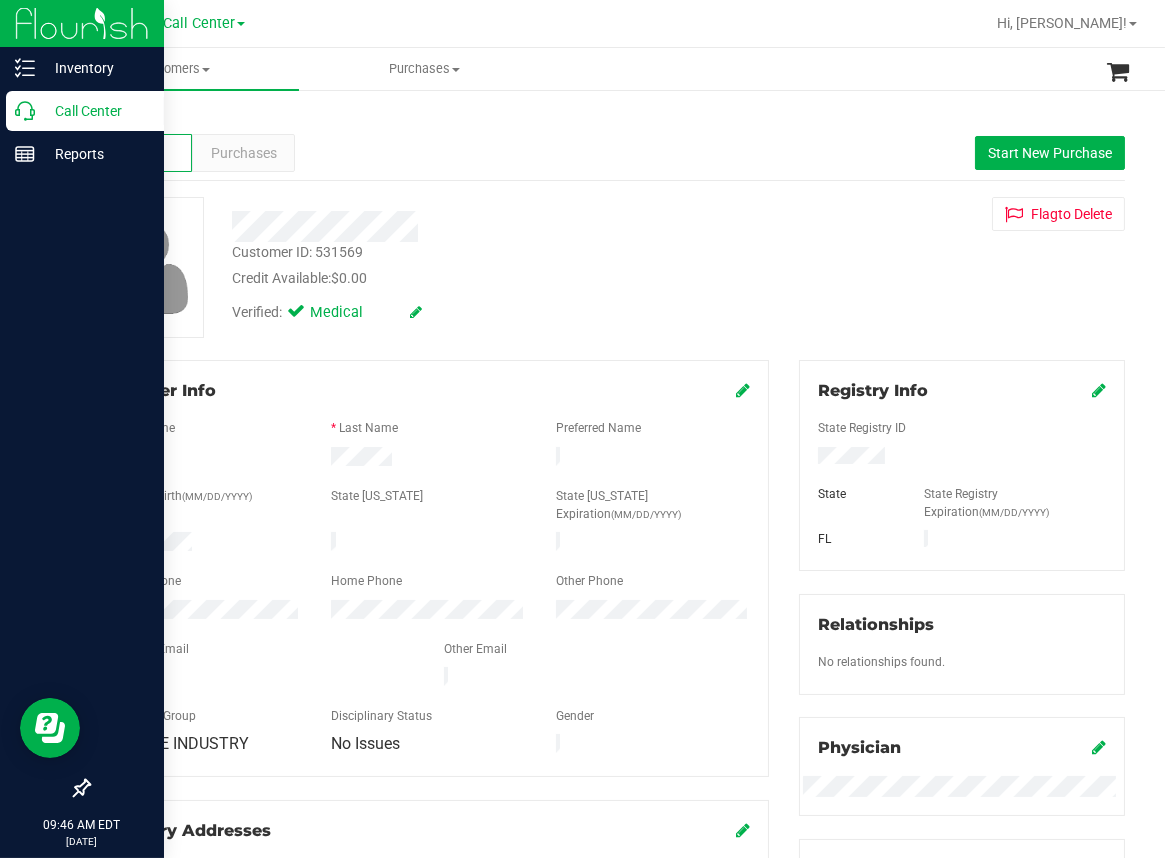 click 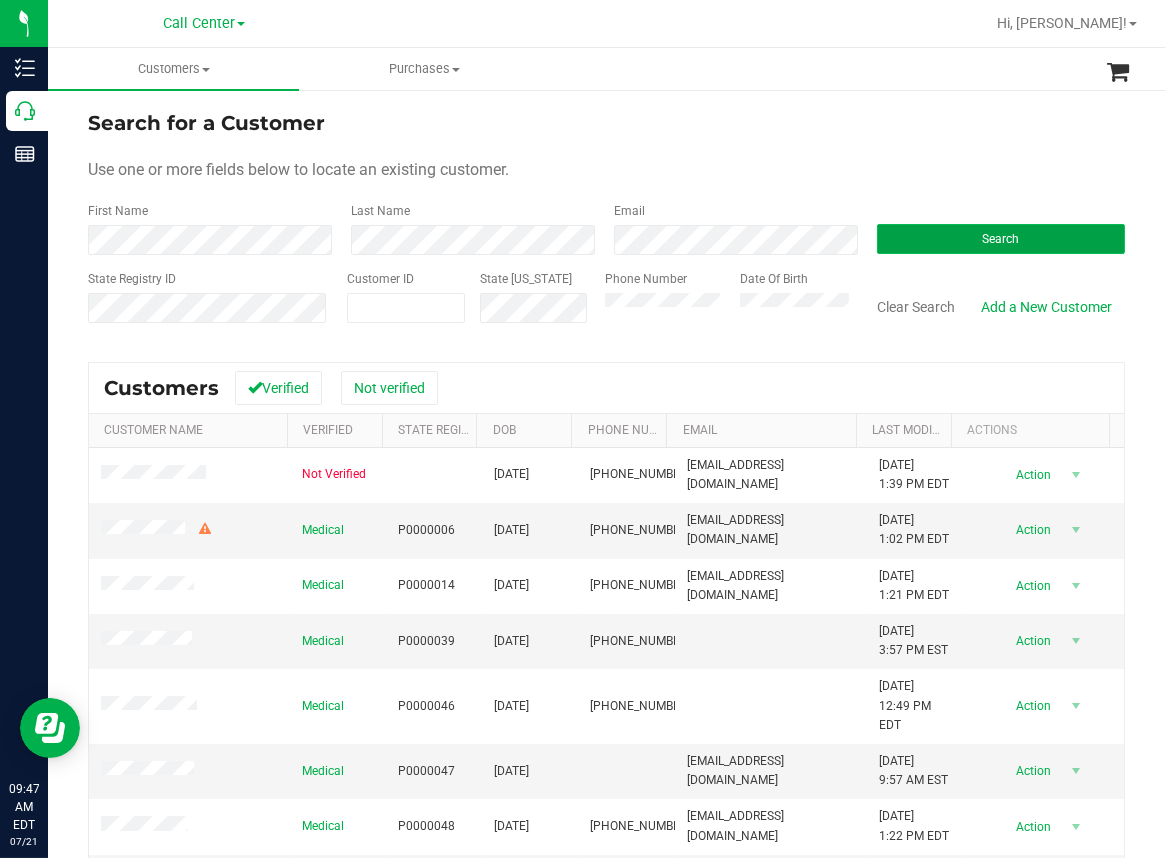click on "Search" at bounding box center (1001, 239) 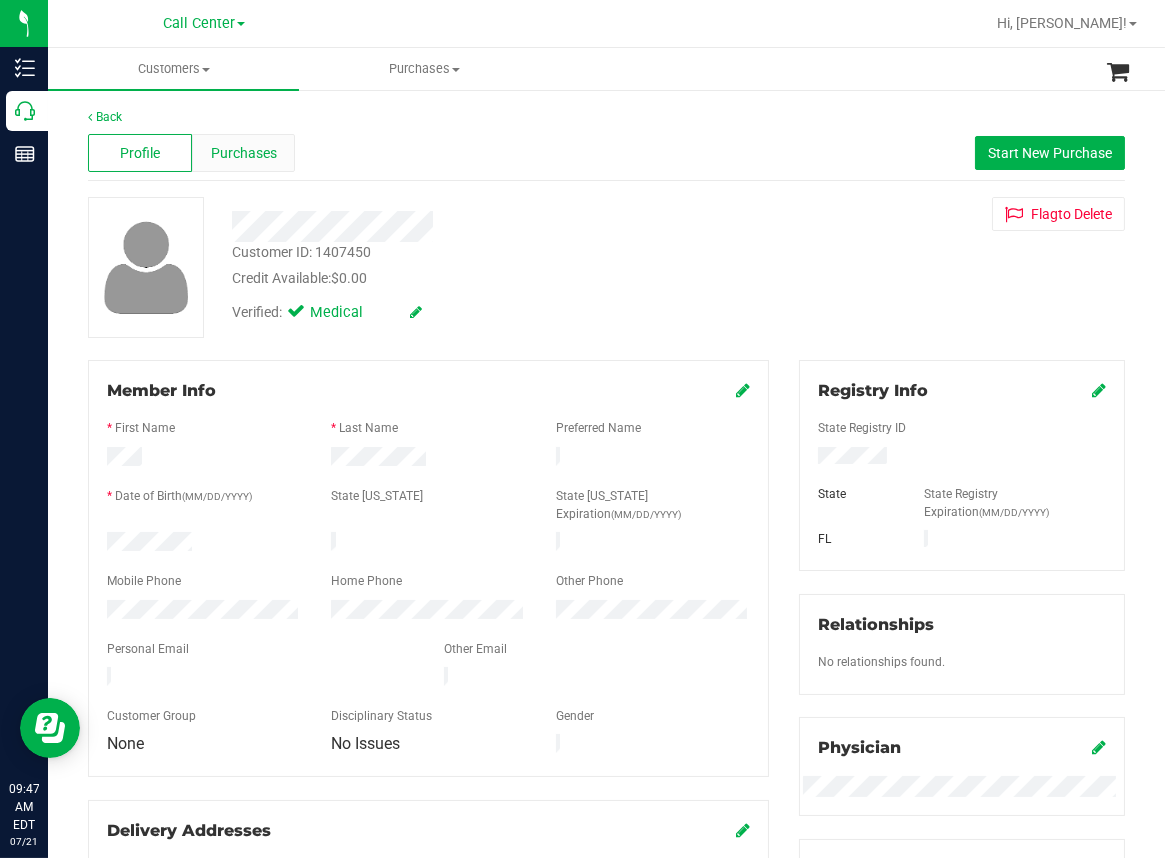 click on "Purchases" at bounding box center [244, 153] 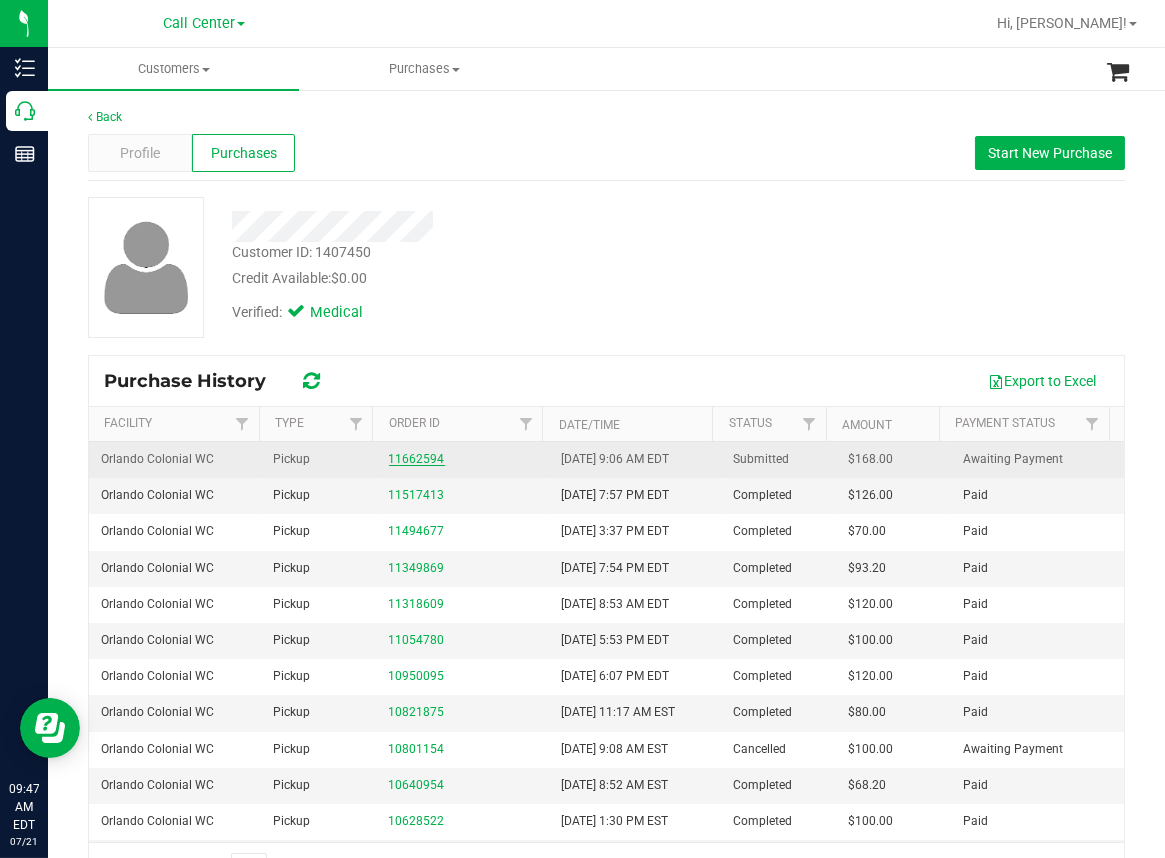 click on "11662594" at bounding box center [417, 459] 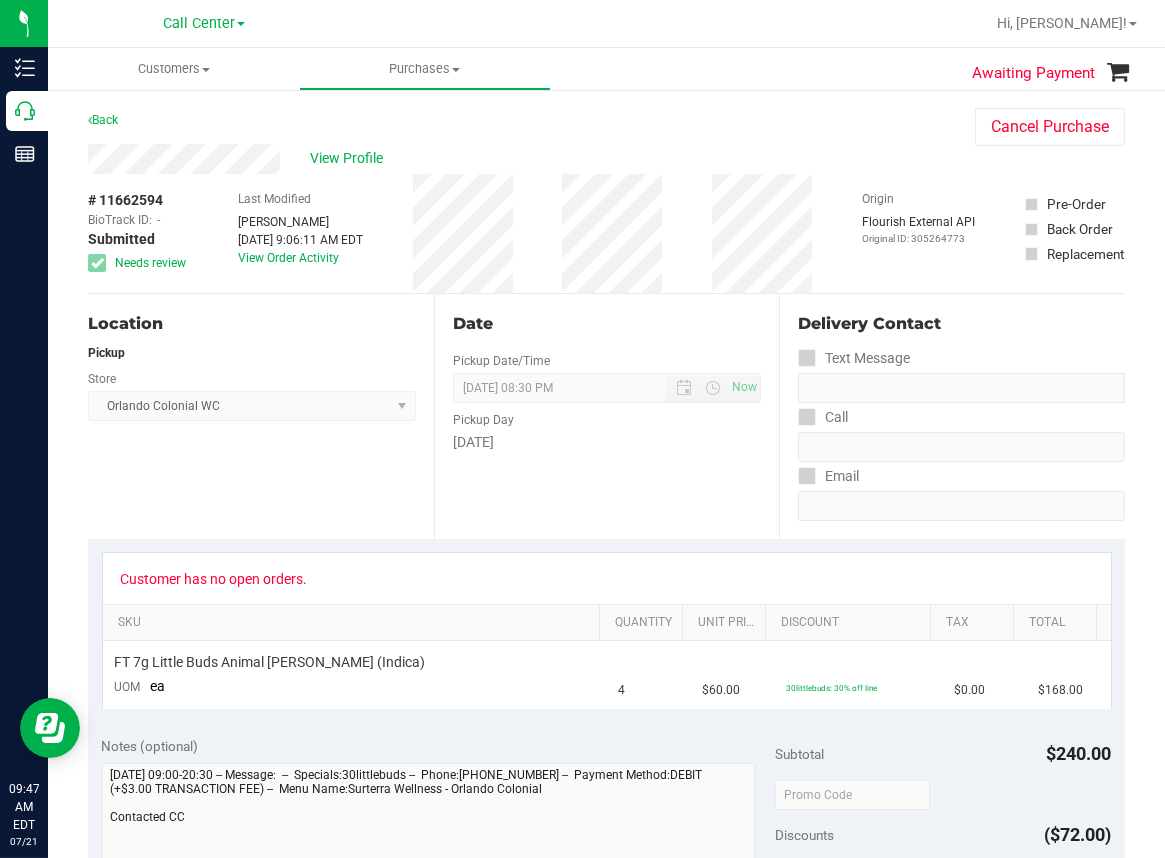 click on "Customers
All customers
Add a new customer
All physicians
Purchases
All purchases" at bounding box center [630, 69] 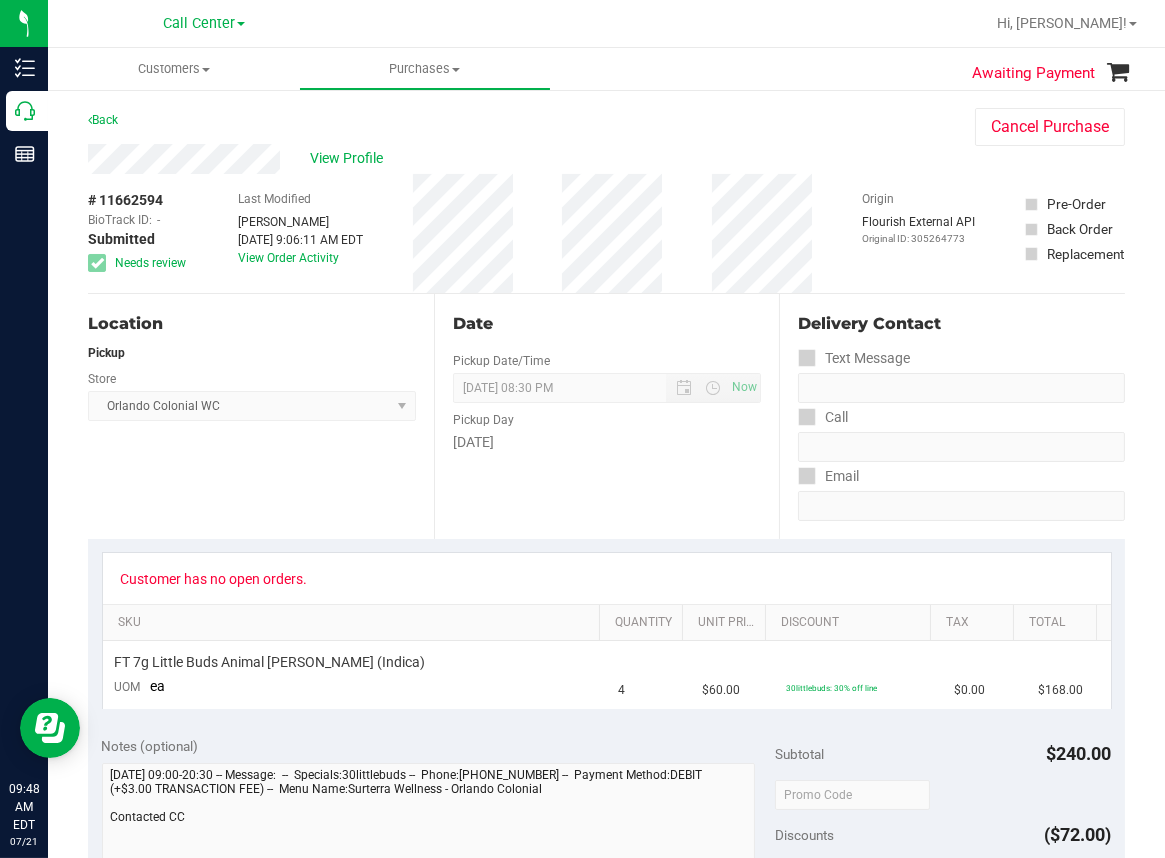 click on "Awaiting Payment
Back
Cancel Purchase
View Profile
# 11662594
BioTrack ID:
-
Submitted
Needs review
Last Modified" at bounding box center (606, 809) 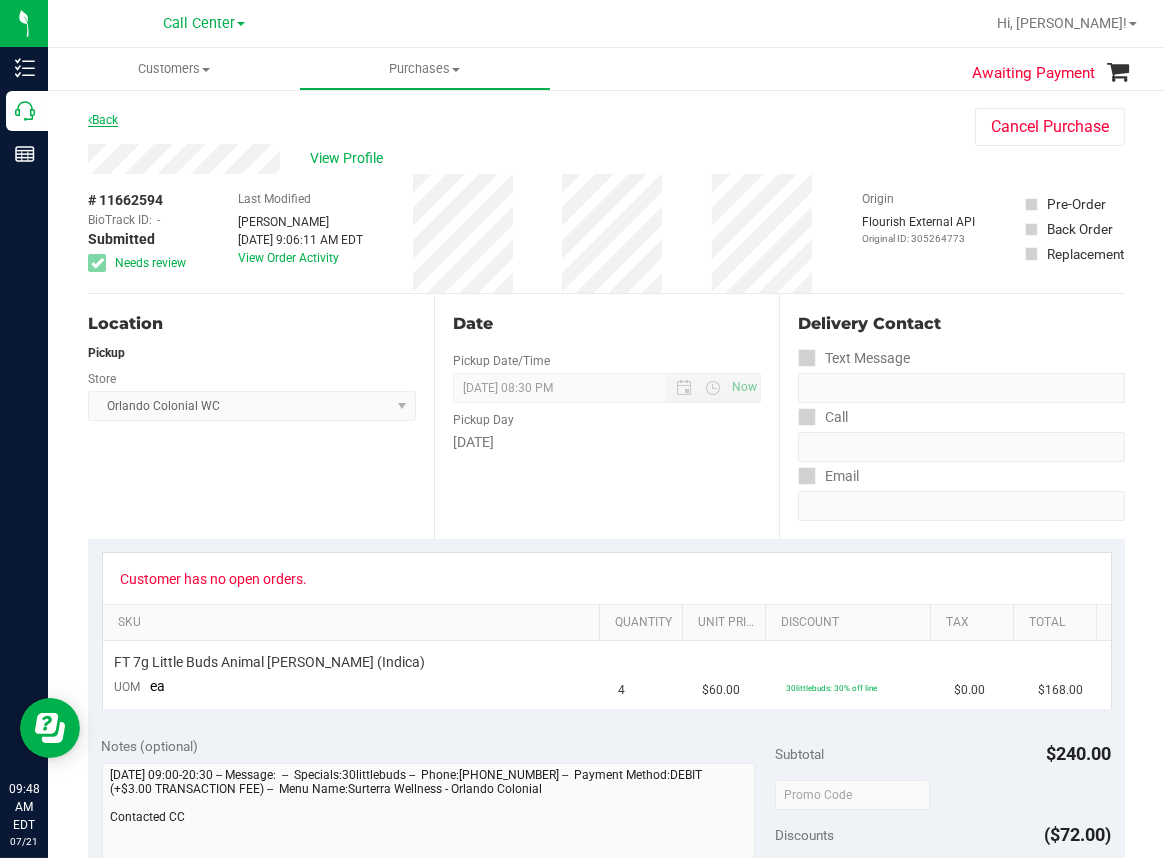 click on "Back" at bounding box center (103, 120) 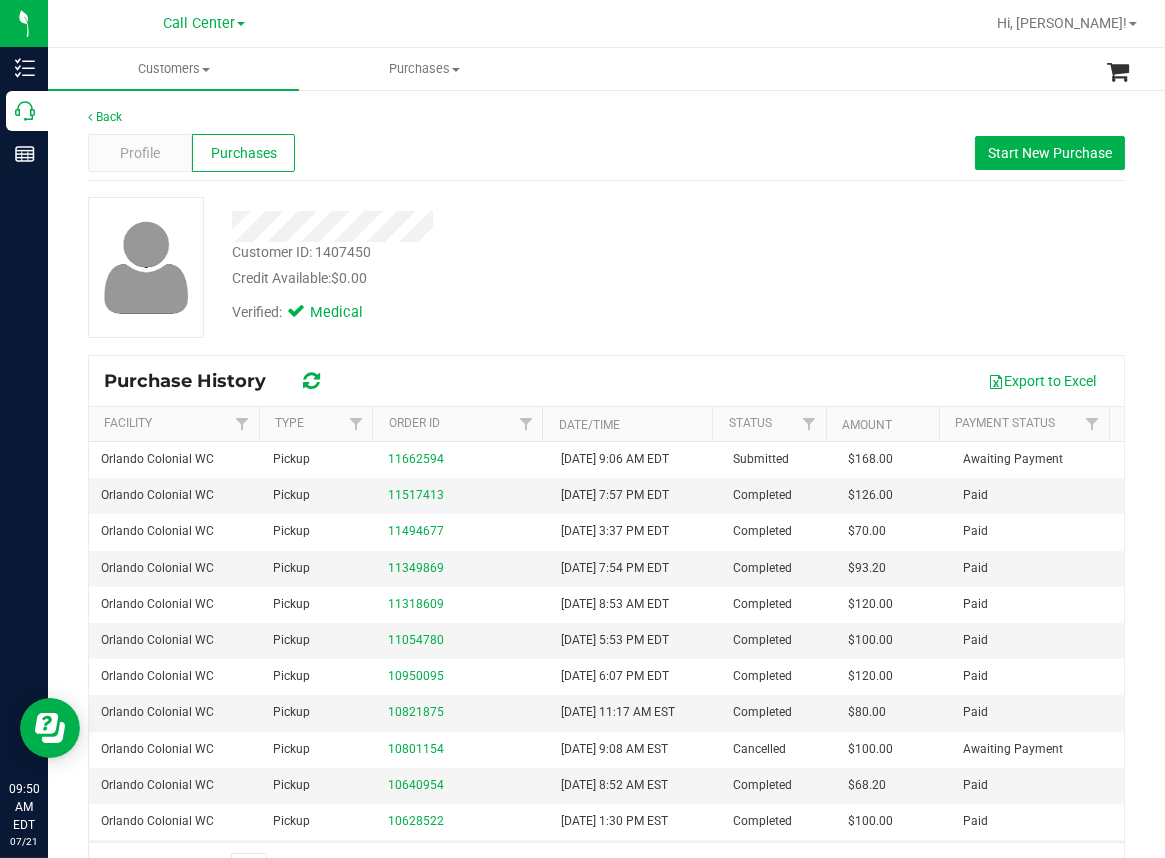 click at bounding box center [484, 226] 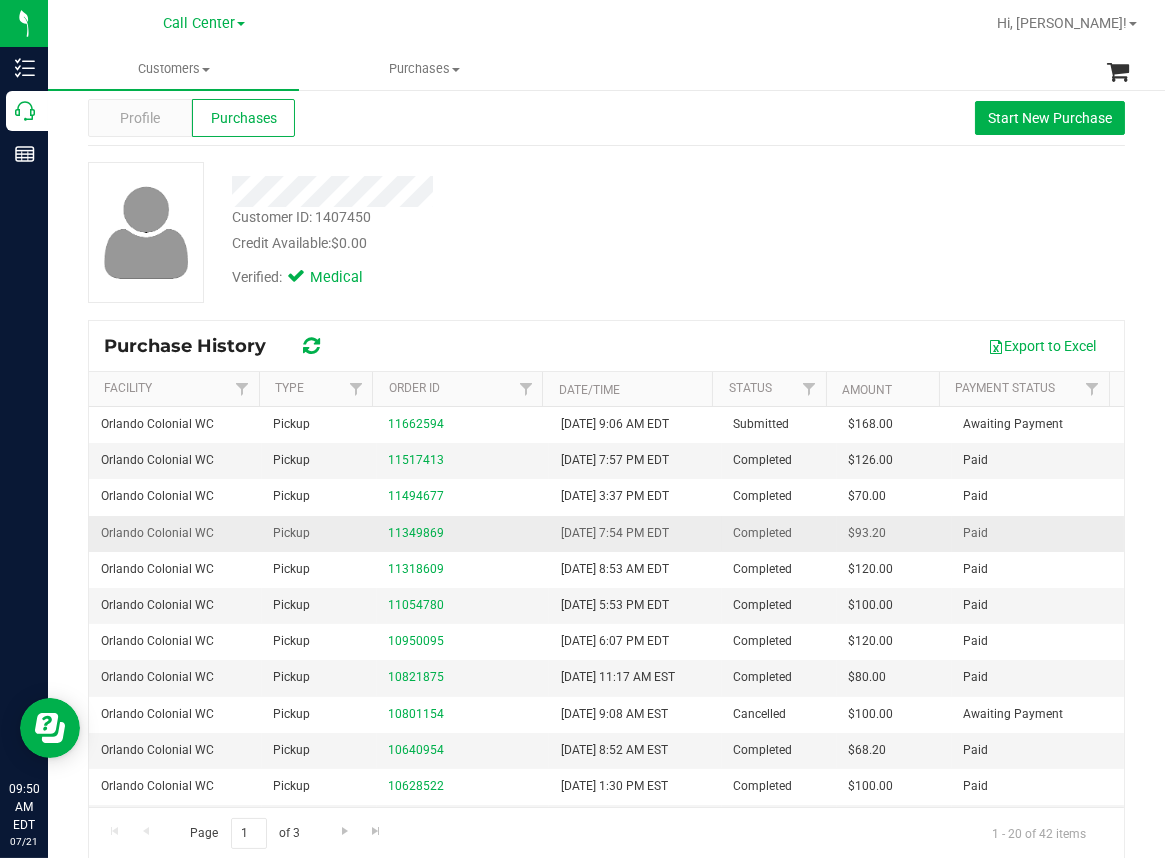 scroll, scrollTop: 55, scrollLeft: 0, axis: vertical 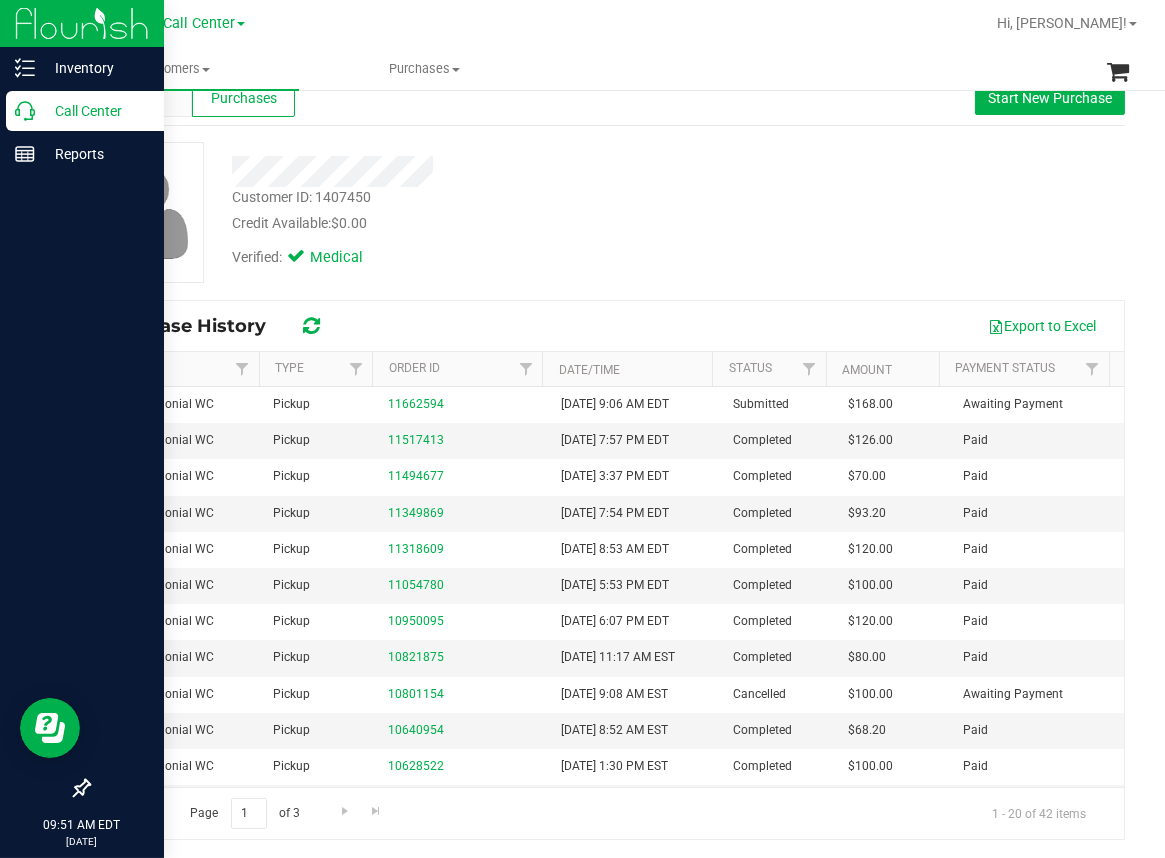 click 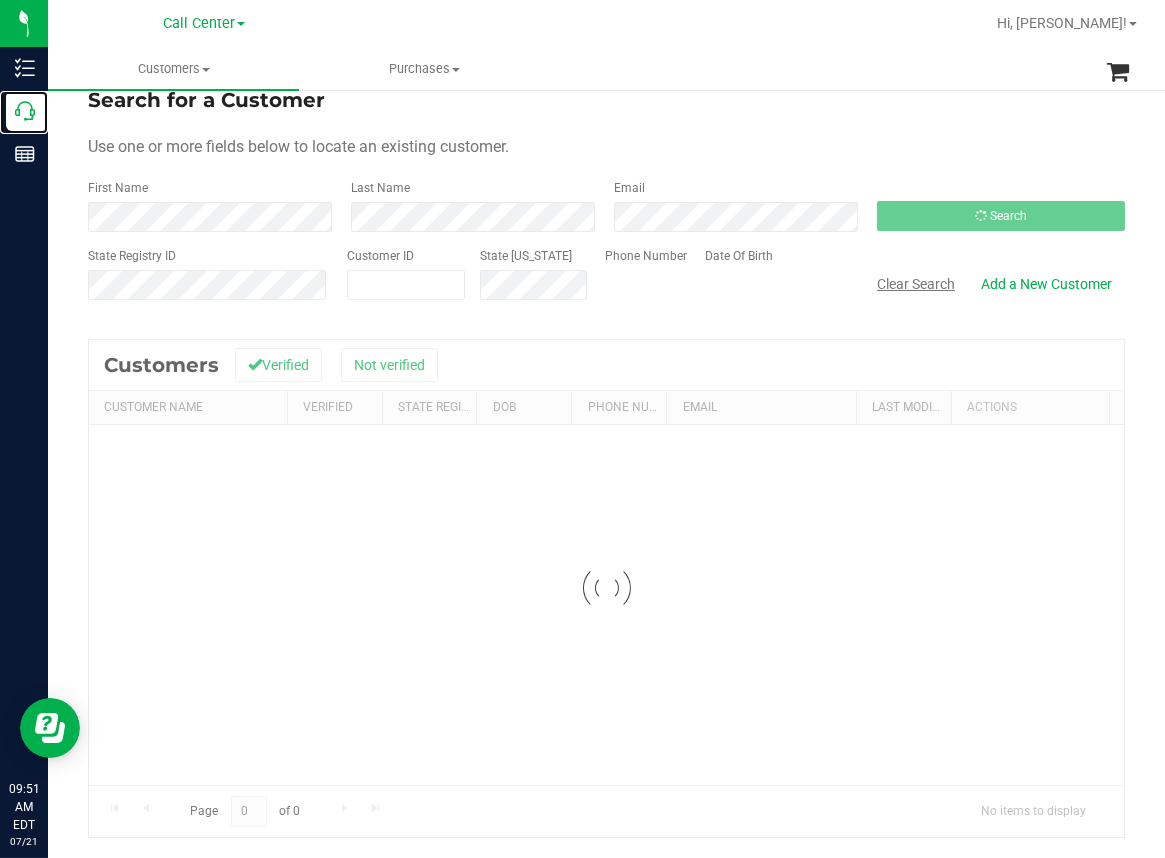 scroll, scrollTop: 0, scrollLeft: 0, axis: both 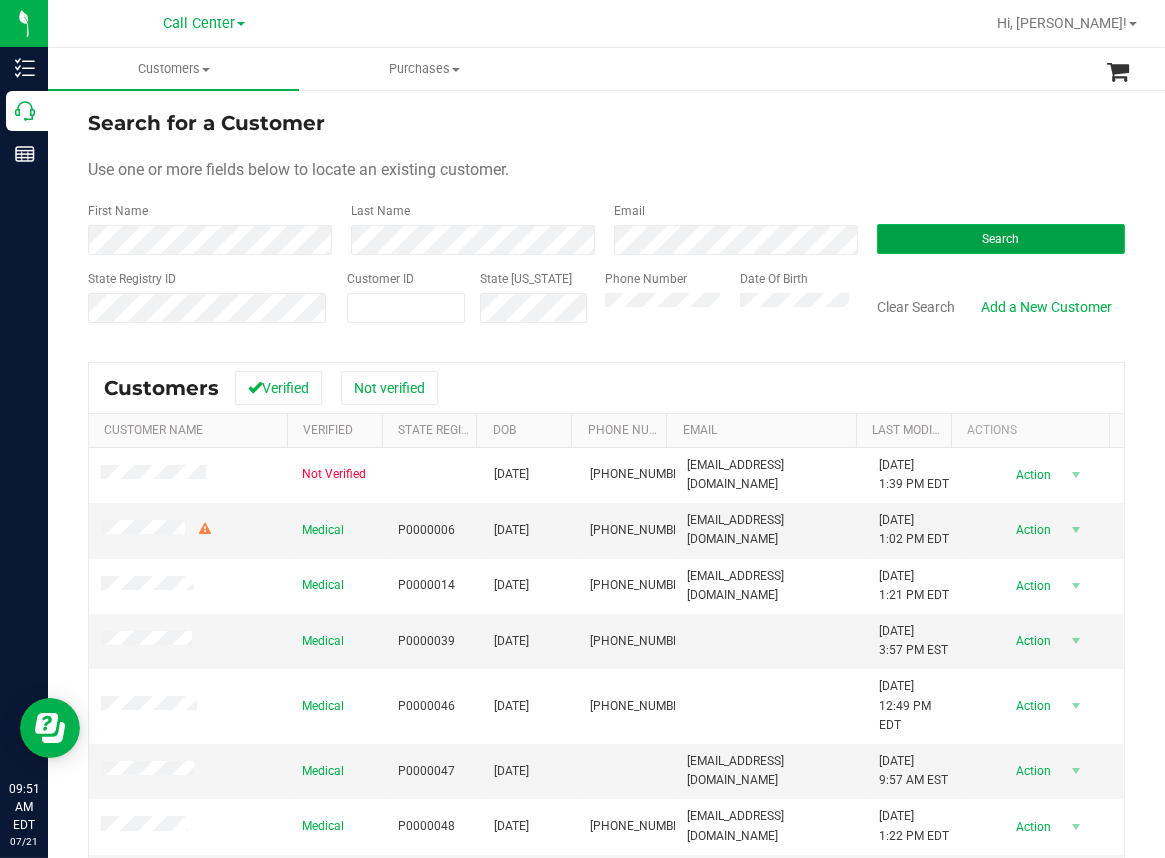 click on "Search" at bounding box center (1001, 239) 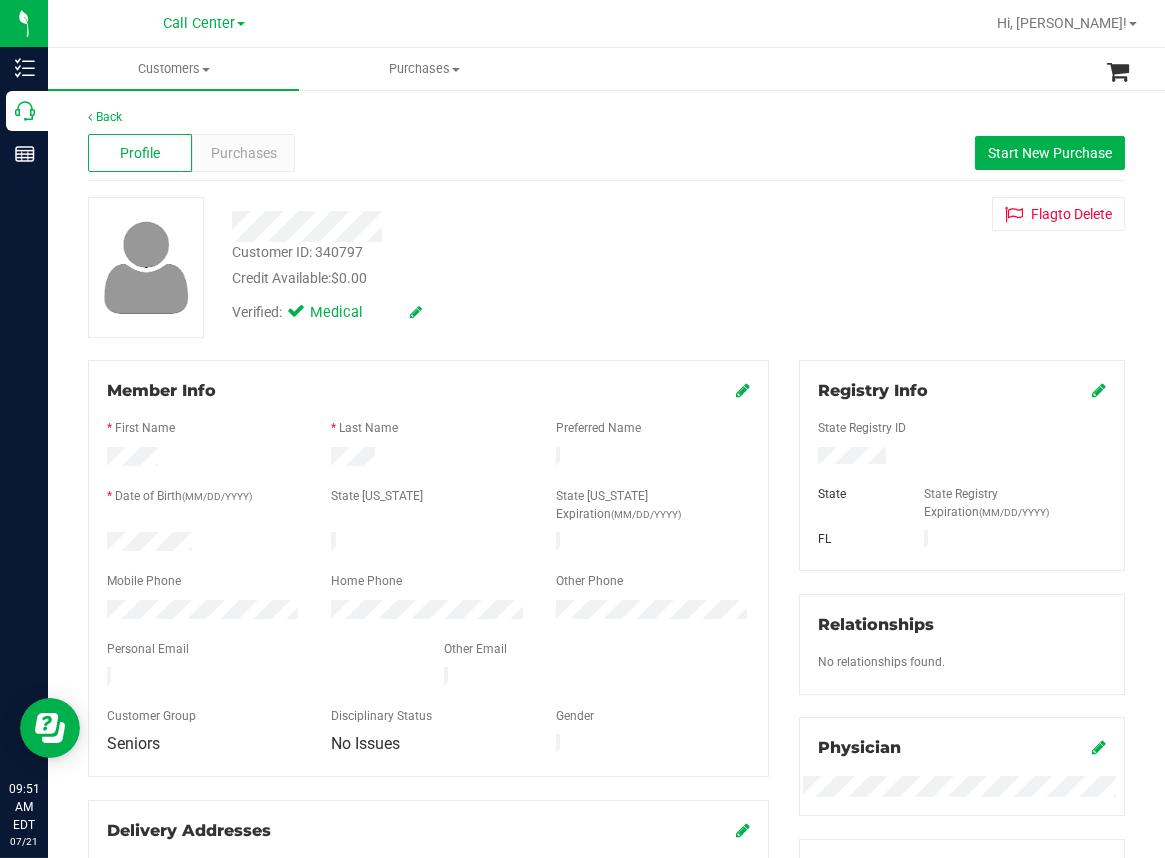 click at bounding box center [484, 226] 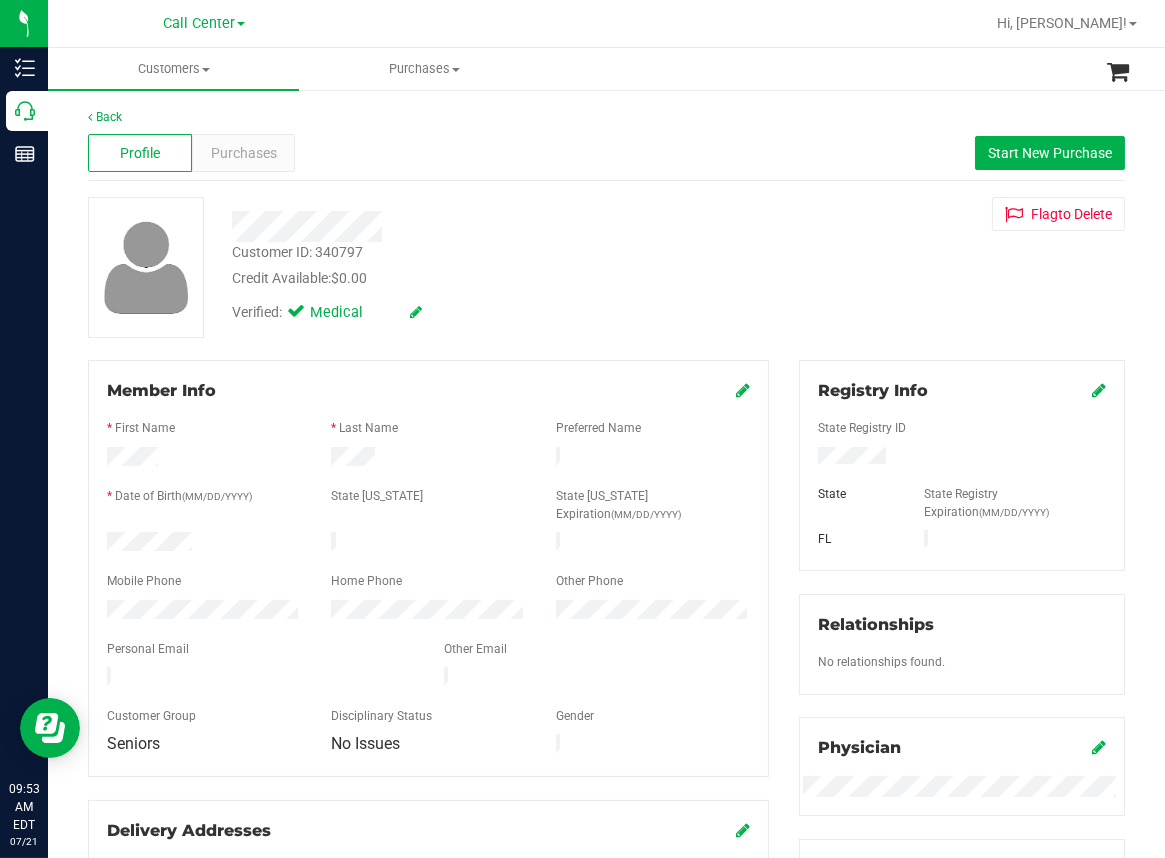 click on "Profile
Purchases
Start New Purchase" at bounding box center [606, 153] 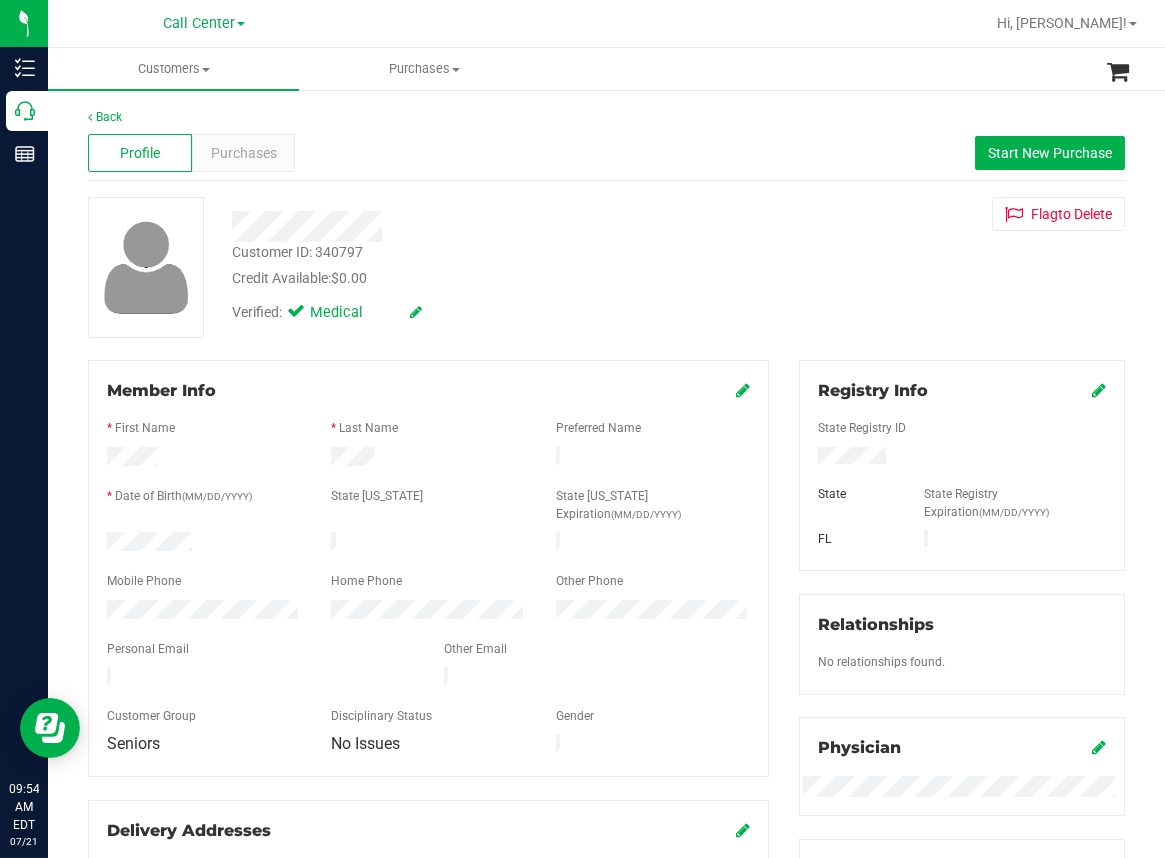 click on "Back
Profile
Purchases
Start New Purchase
Customer ID: 340797
Credit Available:
$0.00
Verified:
Medical" at bounding box center [606, 877] 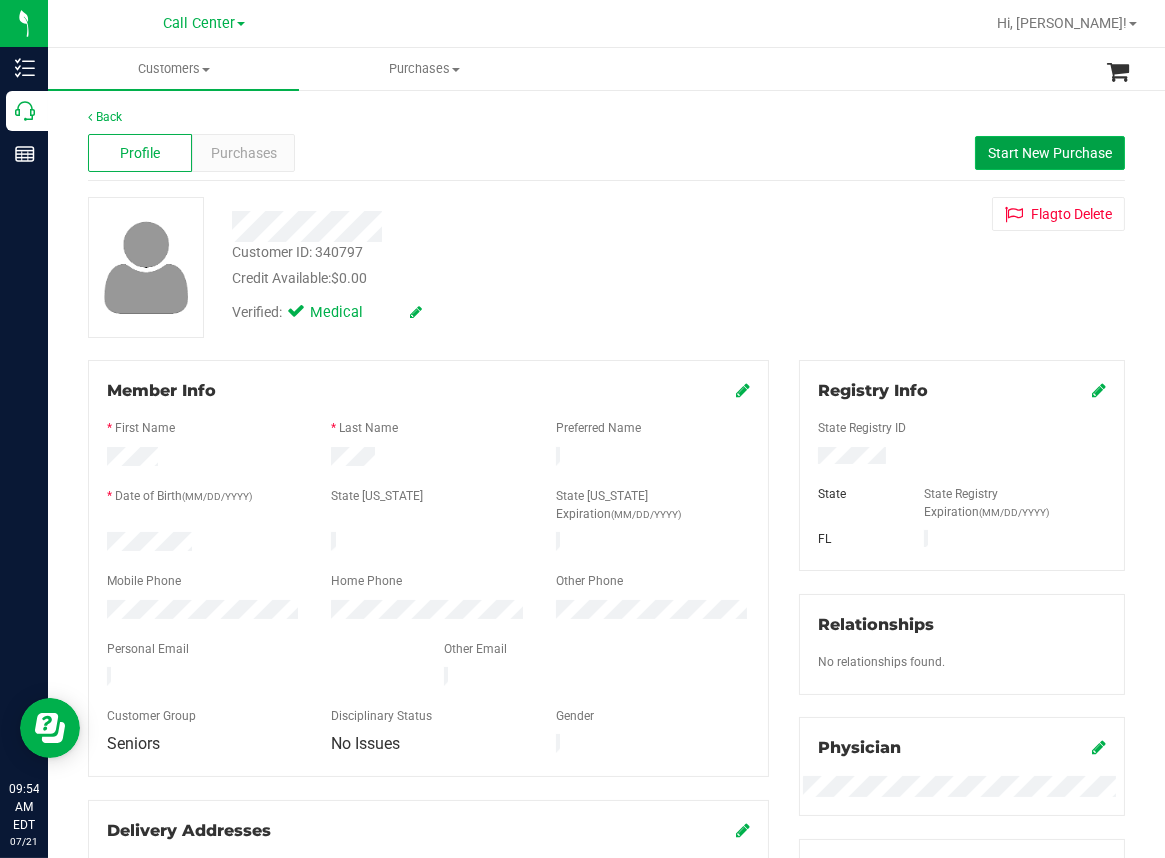 click on "Start New Purchase" at bounding box center (1050, 153) 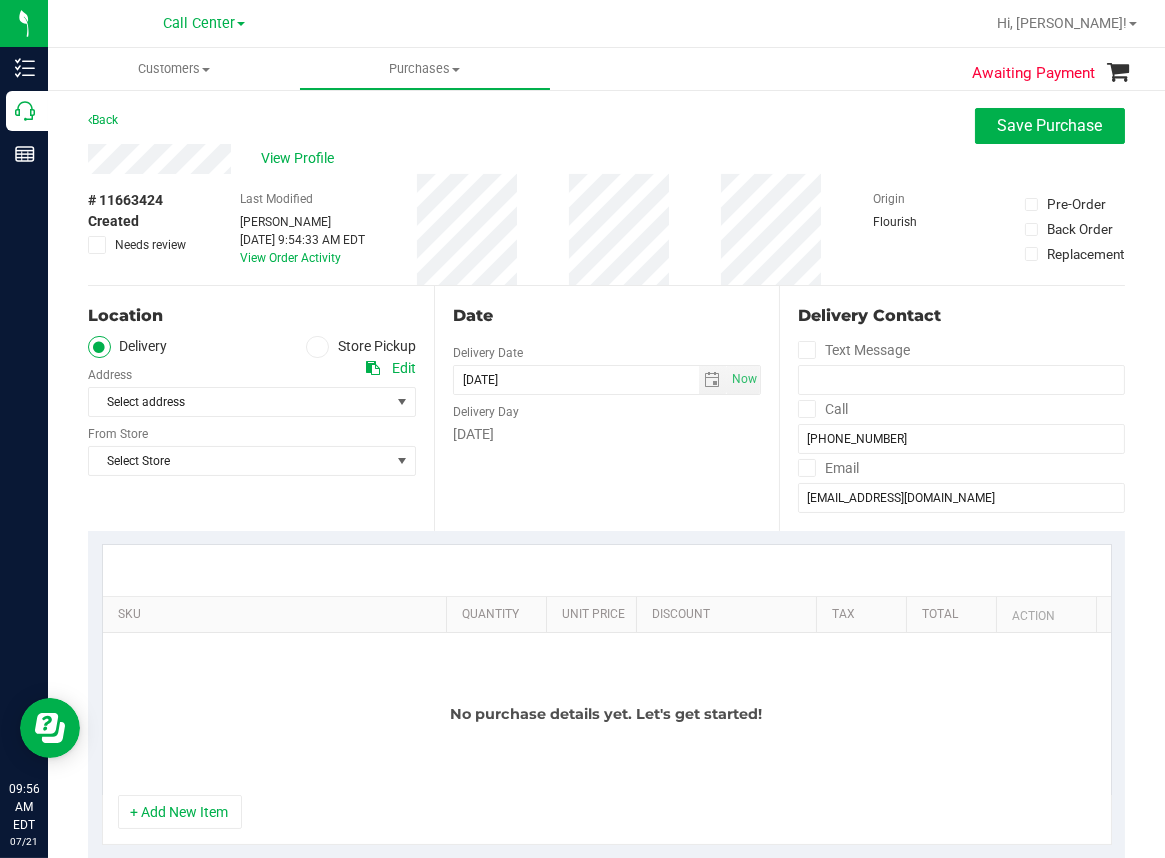 click on "Date
Delivery Date
[DATE]
Now
[DATE] 09:54 AM
Now
Delivery Day
[DATE]" at bounding box center (607, 408) 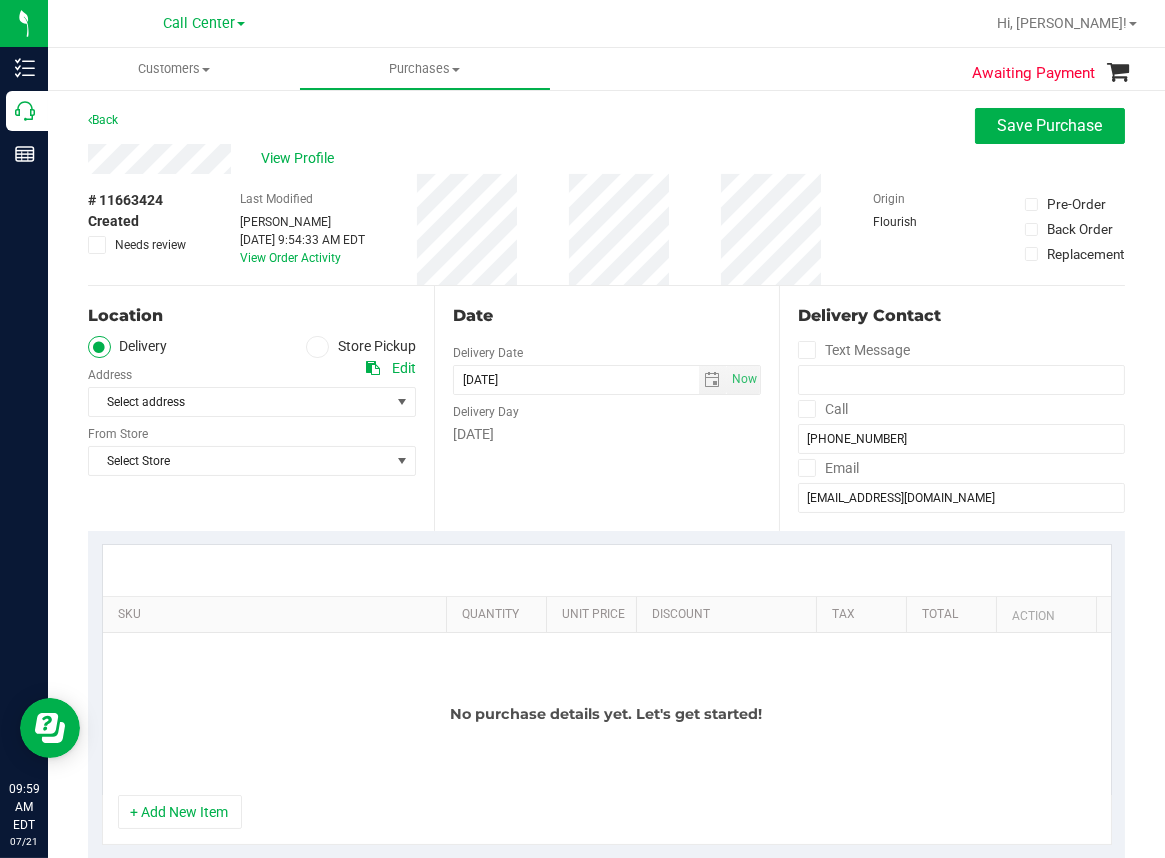 click at bounding box center (317, 347) 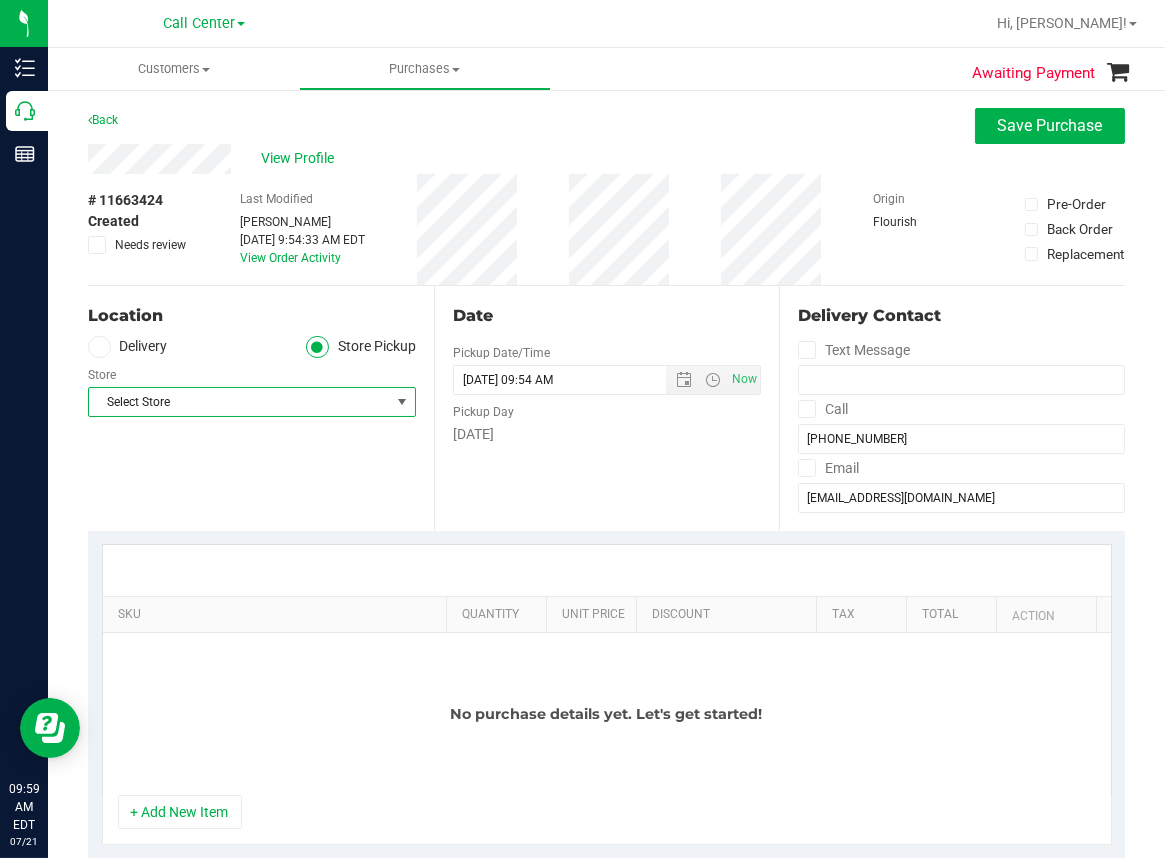 click on "Select Store" at bounding box center (239, 402) 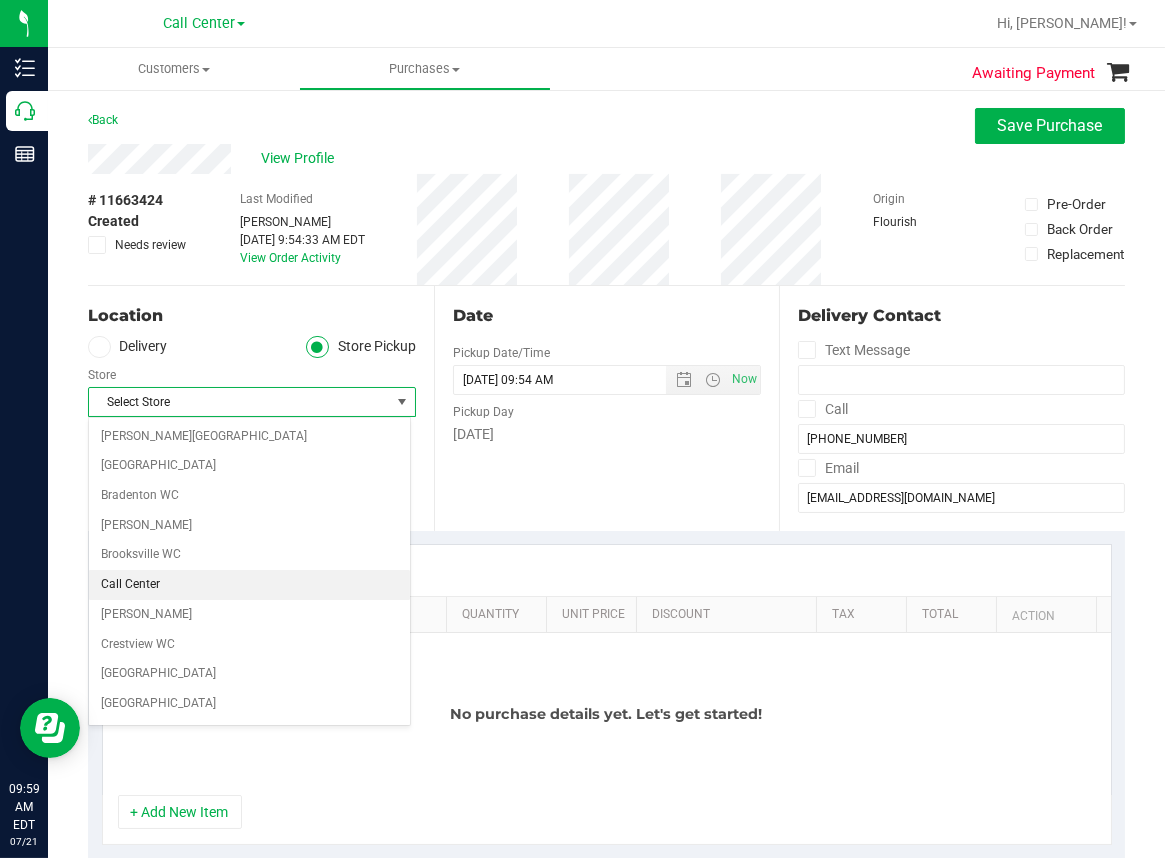 click on "Call Center" at bounding box center [249, 585] 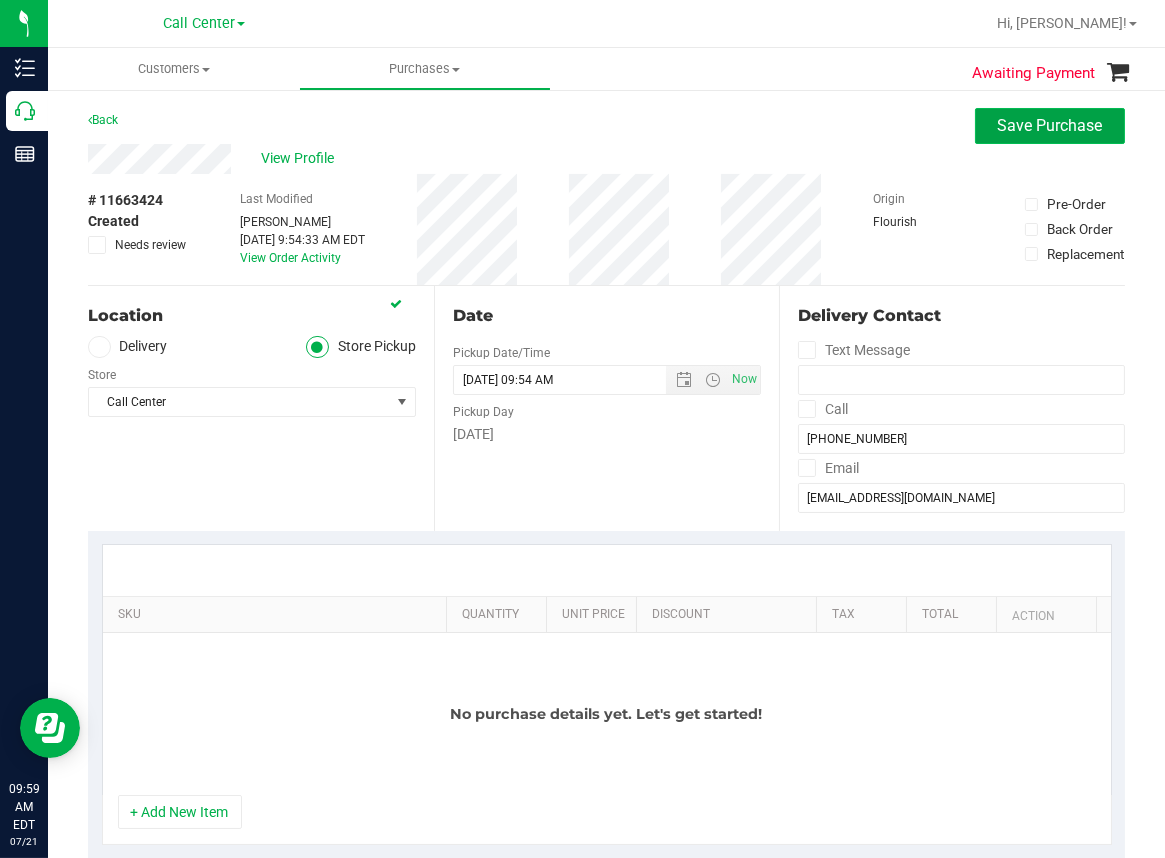 click on "Save Purchase" at bounding box center (1050, 125) 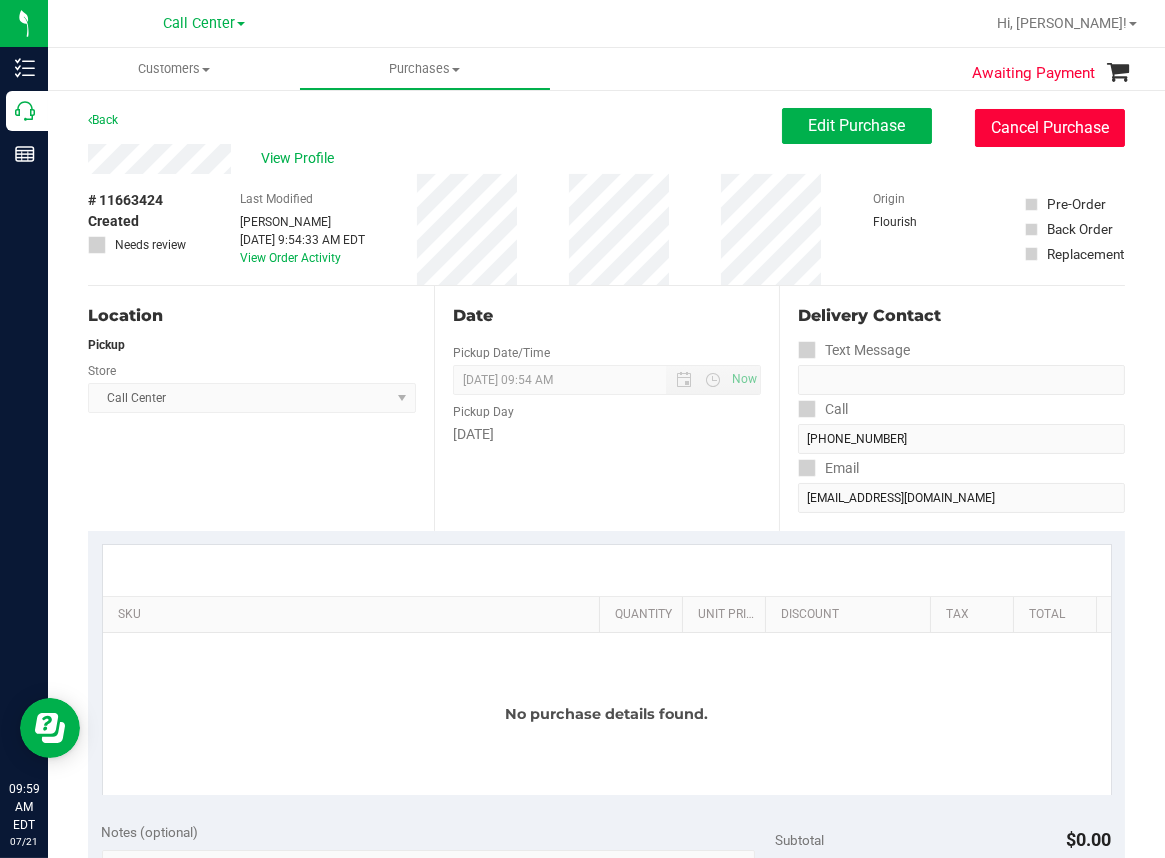 click on "Cancel Purchase" at bounding box center (1050, 128) 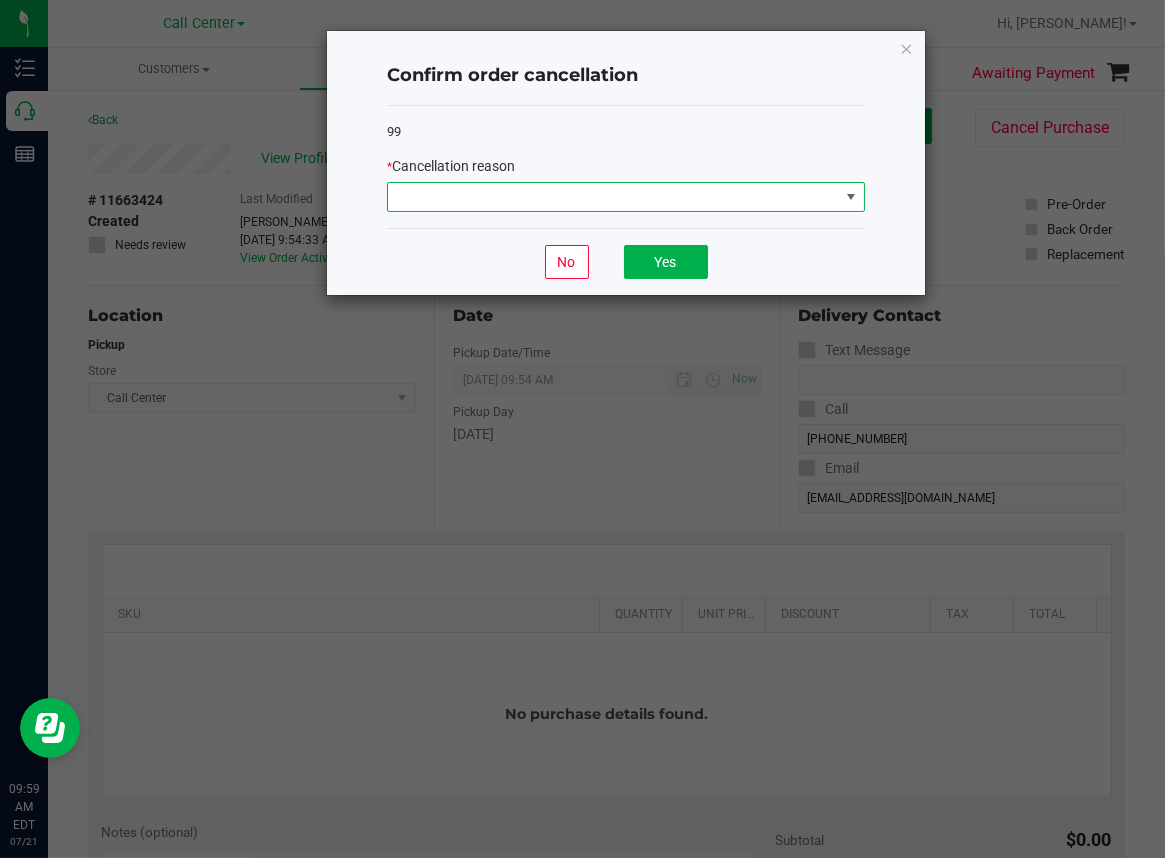 click at bounding box center [613, 197] 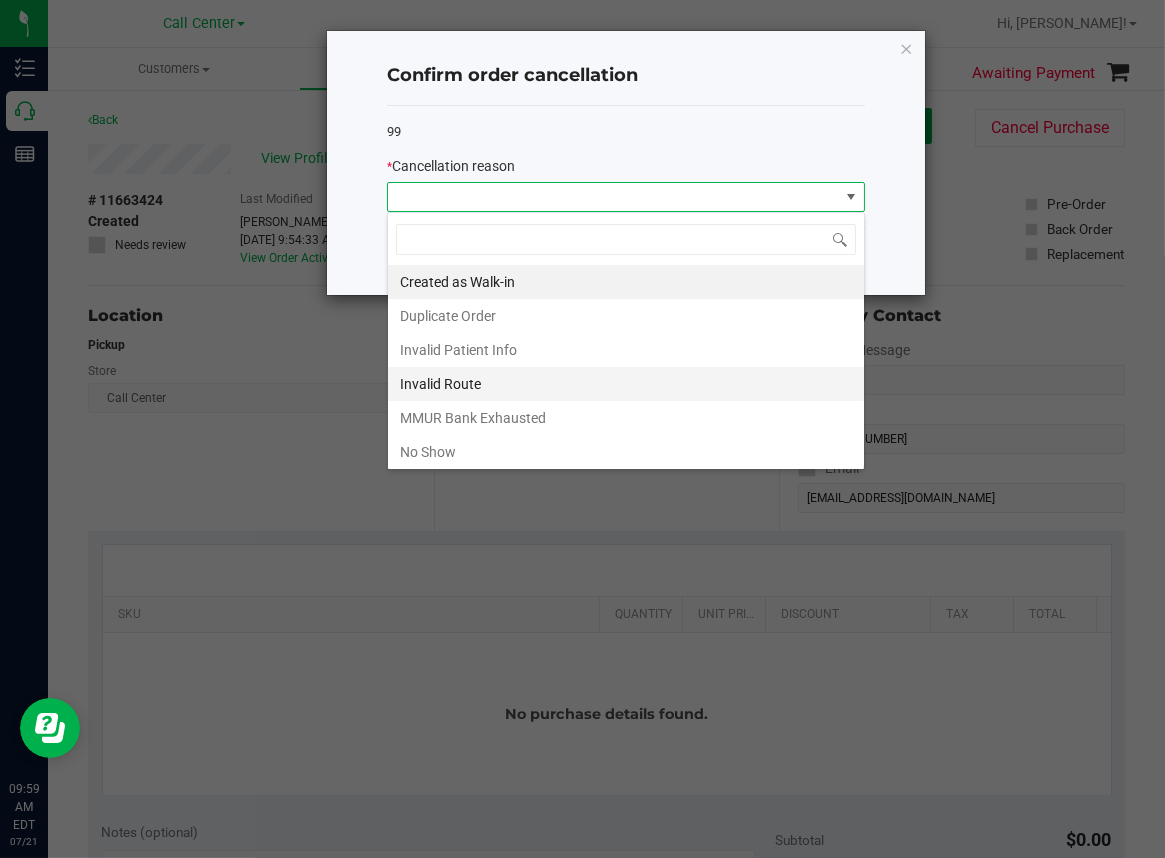 scroll, scrollTop: 99969, scrollLeft: 99521, axis: both 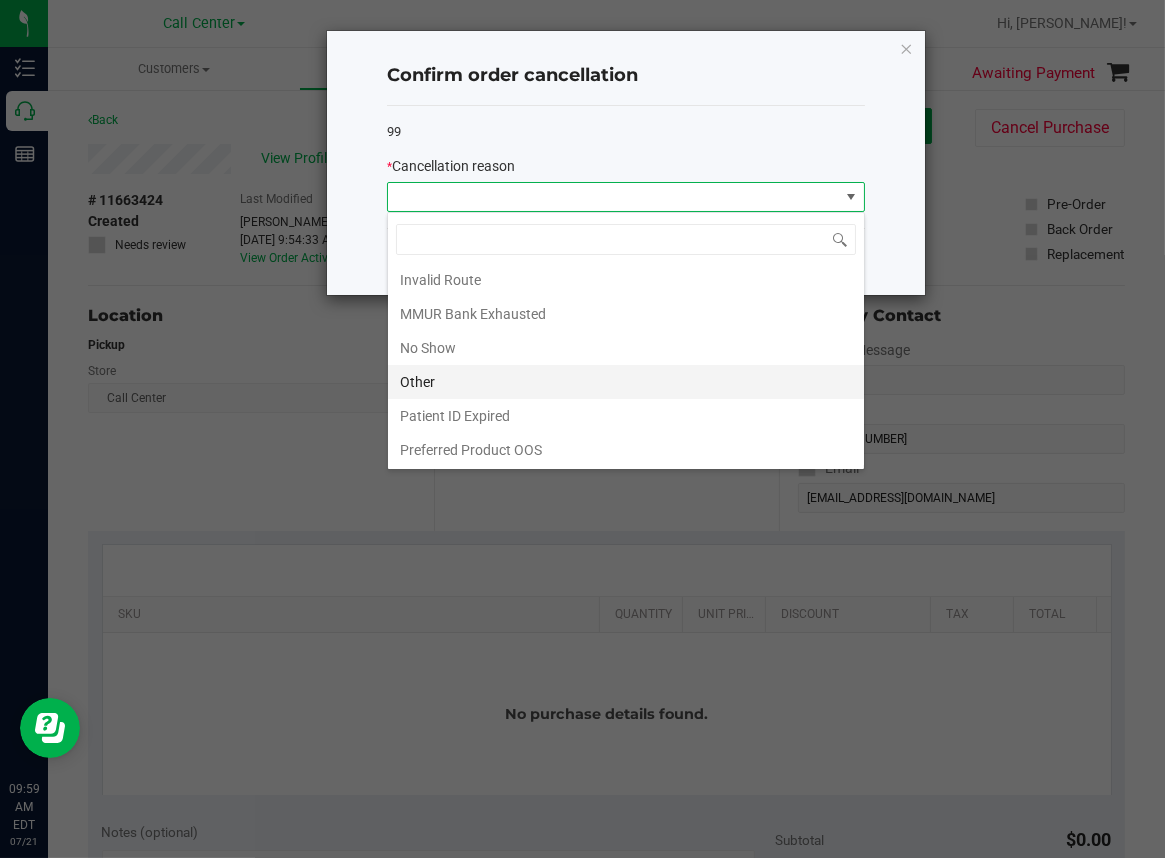 click on "Other" at bounding box center [626, 382] 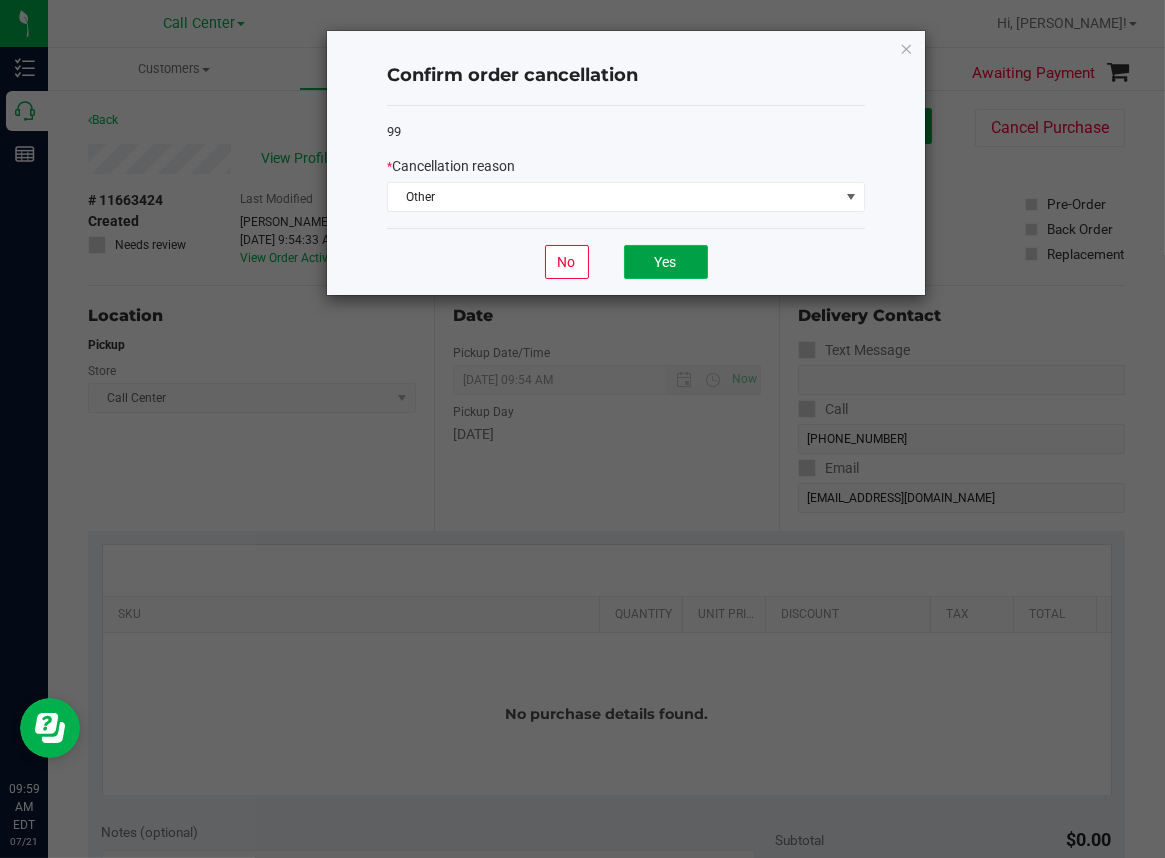 click on "Yes" 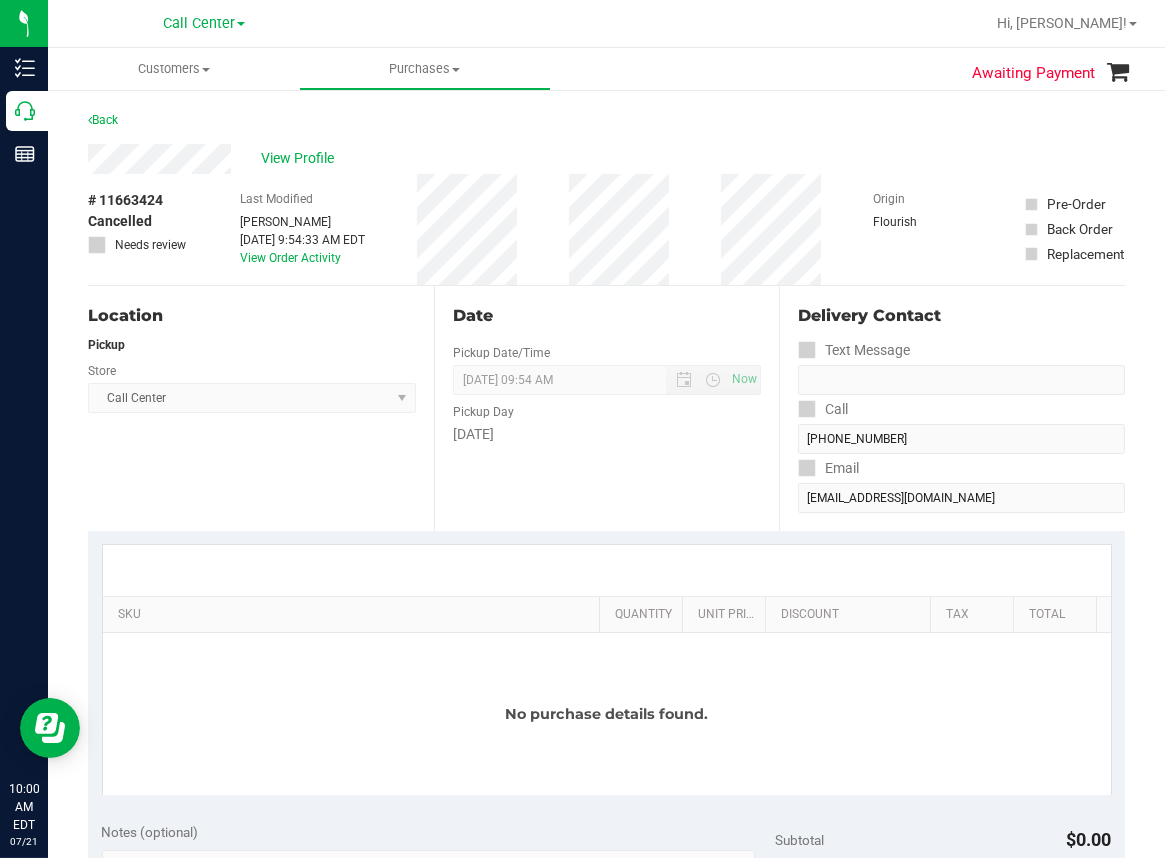 click on "Location
Pickup
Store
Call Center Select Store [PERSON_NAME][GEOGRAPHIC_DATA] [PERSON_NAME][GEOGRAPHIC_DATA] WC [GEOGRAPHIC_DATA] [PERSON_NAME][GEOGRAPHIC_DATA] WC [GEOGRAPHIC_DATA] WC [GEOGRAPHIC_DATA] [PERSON_NAME] [GEOGRAPHIC_DATA] WC [GEOGRAPHIC_DATA] WC [GEOGRAPHIC_DATA] WC [GEOGRAPHIC_DATA] WC [GEOGRAPHIC_DATA][PERSON_NAME] WC Ft. Lauderdale WC Ft. [PERSON_NAME] [GEOGRAPHIC_DATA] WC Jax Atlantic WC JAX [GEOGRAPHIC_DATA] REP Jax WC [GEOGRAPHIC_DATA][PERSON_NAME] WC [GEOGRAPHIC_DATA][PERSON_NAME][GEOGRAPHIC_DATA] [GEOGRAPHIC_DATA] REP [PERSON_NAME][GEOGRAPHIC_DATA] [GEOGRAPHIC_DATA] [GEOGRAPHIC_DATA] 72nd WC [GEOGRAPHIC_DATA] WC [GEOGRAPHIC_DATA] [GEOGRAPHIC_DATA] [GEOGRAPHIC_DATA] [GEOGRAPHIC_DATA] [GEOGRAPHIC_DATA] [GEOGRAPHIC_DATA] [GEOGRAPHIC_DATA][PERSON_NAME] [GEOGRAPHIC_DATA] WC [GEOGRAPHIC_DATA] Ocala WC [GEOGRAPHIC_DATA] [PERSON_NAME][GEOGRAPHIC_DATA] Colonial [PERSON_NAME][GEOGRAPHIC_DATA] [GEOGRAPHIC_DATA] REP [GEOGRAPHIC_DATA] [PERSON_NAME][GEOGRAPHIC_DATA] WC [GEOGRAPHIC_DATA] WC [GEOGRAPHIC_DATA] WC [GEOGRAPHIC_DATA] [GEOGRAPHIC_DATA] [GEOGRAPHIC_DATA] WC [GEOGRAPHIC_DATA] WC [GEOGRAPHIC_DATA][PERSON_NAME] [PERSON_NAME][GEOGRAPHIC_DATA] WC [GEOGRAPHIC_DATA] WC [GEOGRAPHIC_DATA][PERSON_NAME][GEOGRAPHIC_DATA] WC [GEOGRAPHIC_DATA] [GEOGRAPHIC_DATA] REP [GEOGRAPHIC_DATA] WC [GEOGRAPHIC_DATA] [GEOGRAPHIC_DATA] Testing [GEOGRAPHIC_DATA] Warehouse [GEOGRAPHIC_DATA] [GEOGRAPHIC_DATA] [GEOGRAPHIC_DATA] [GEOGRAPHIC_DATA] [GEOGRAPHIC_DATA] [GEOGRAPHIC_DATA] Plano Retail WPB DC WPB WC" at bounding box center (261, 408) 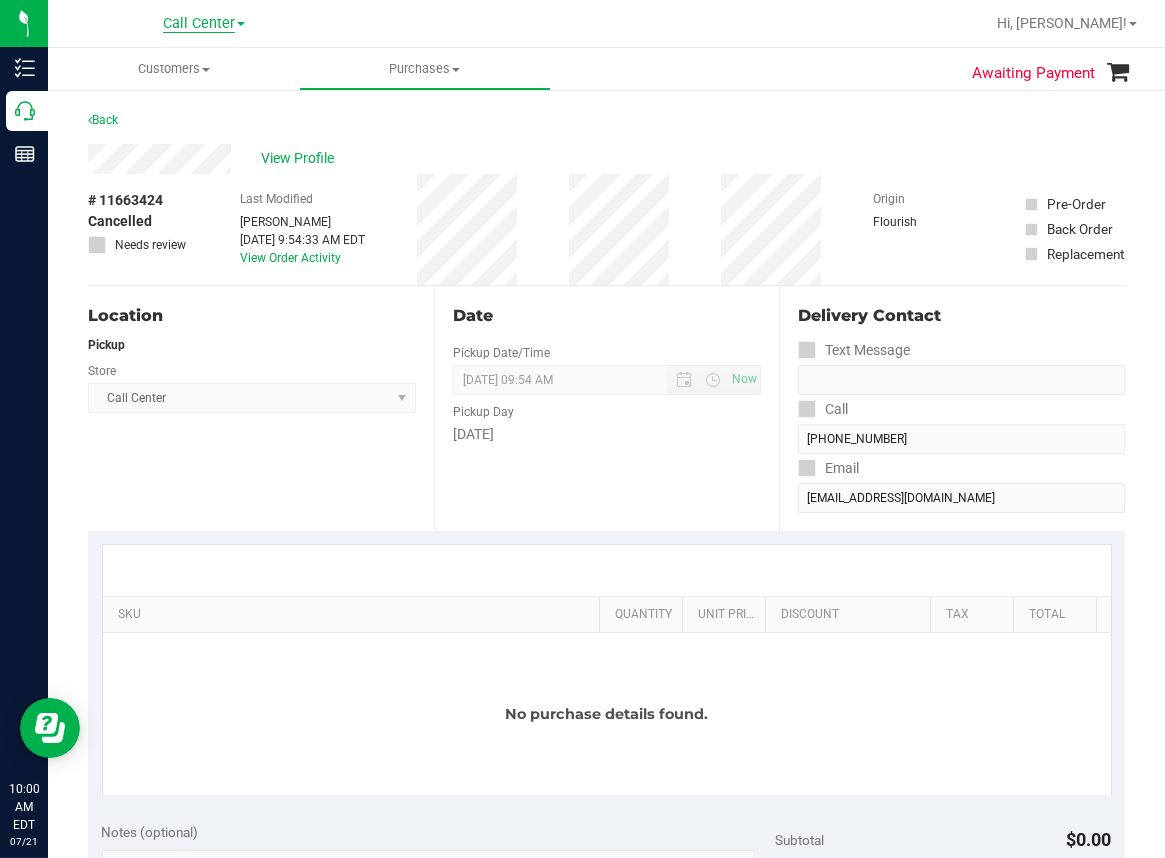 click on "Call Center" at bounding box center [199, 24] 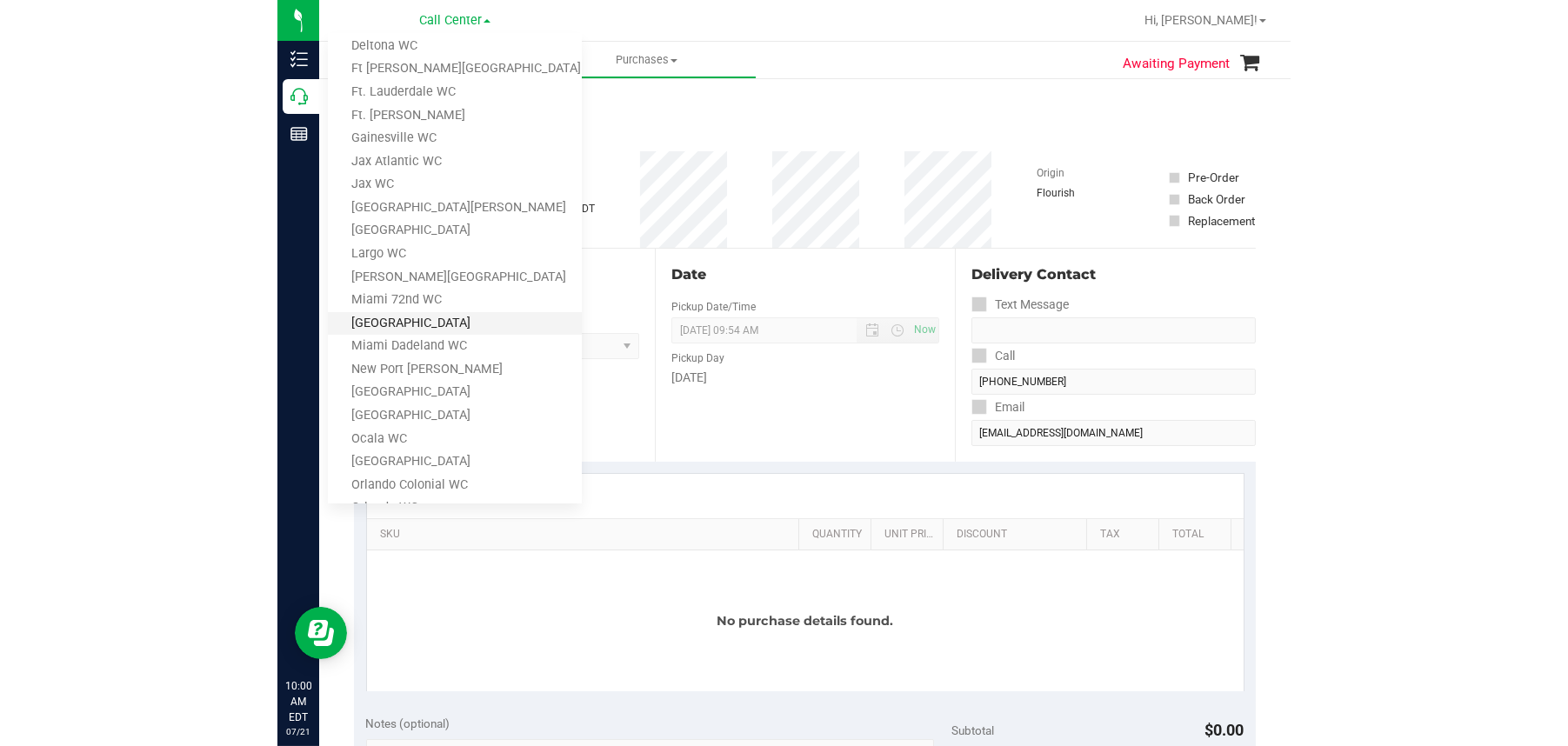 scroll, scrollTop: 261, scrollLeft: 0, axis: vertical 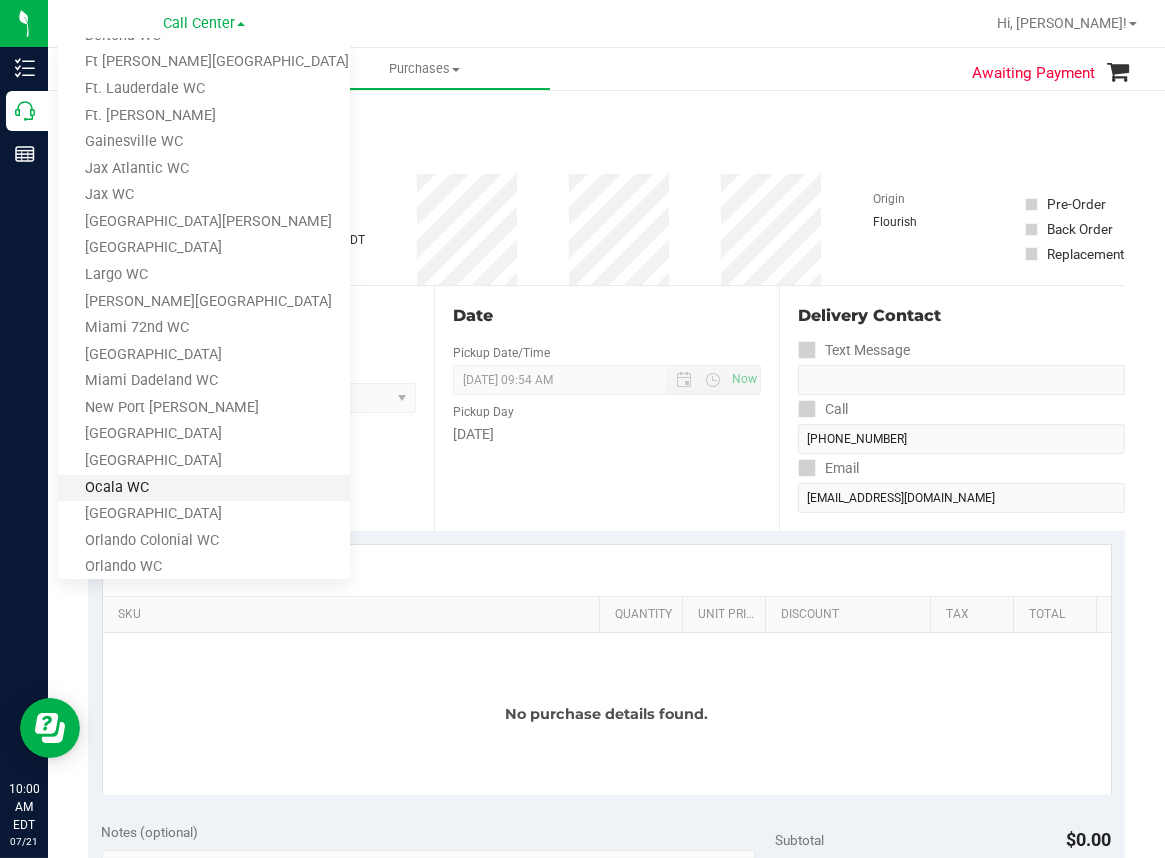 click on "Ocala WC" at bounding box center (204, 488) 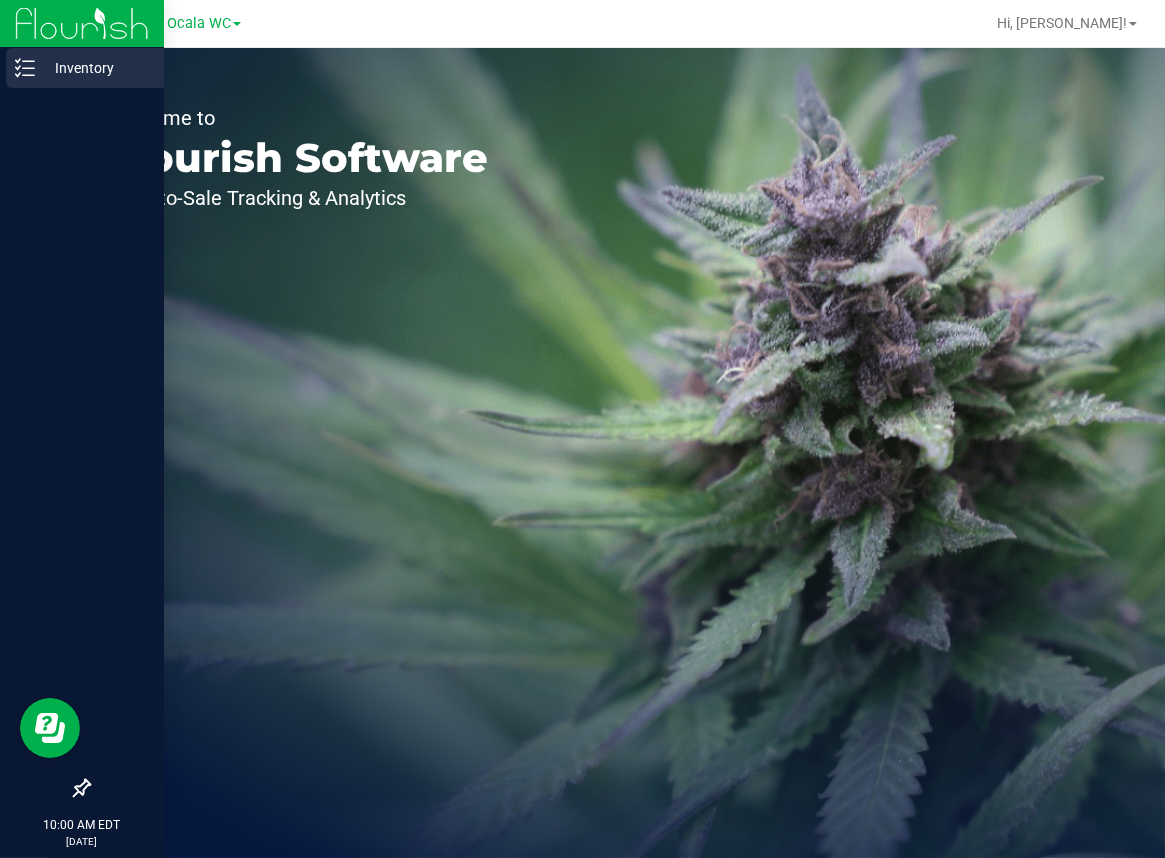 click 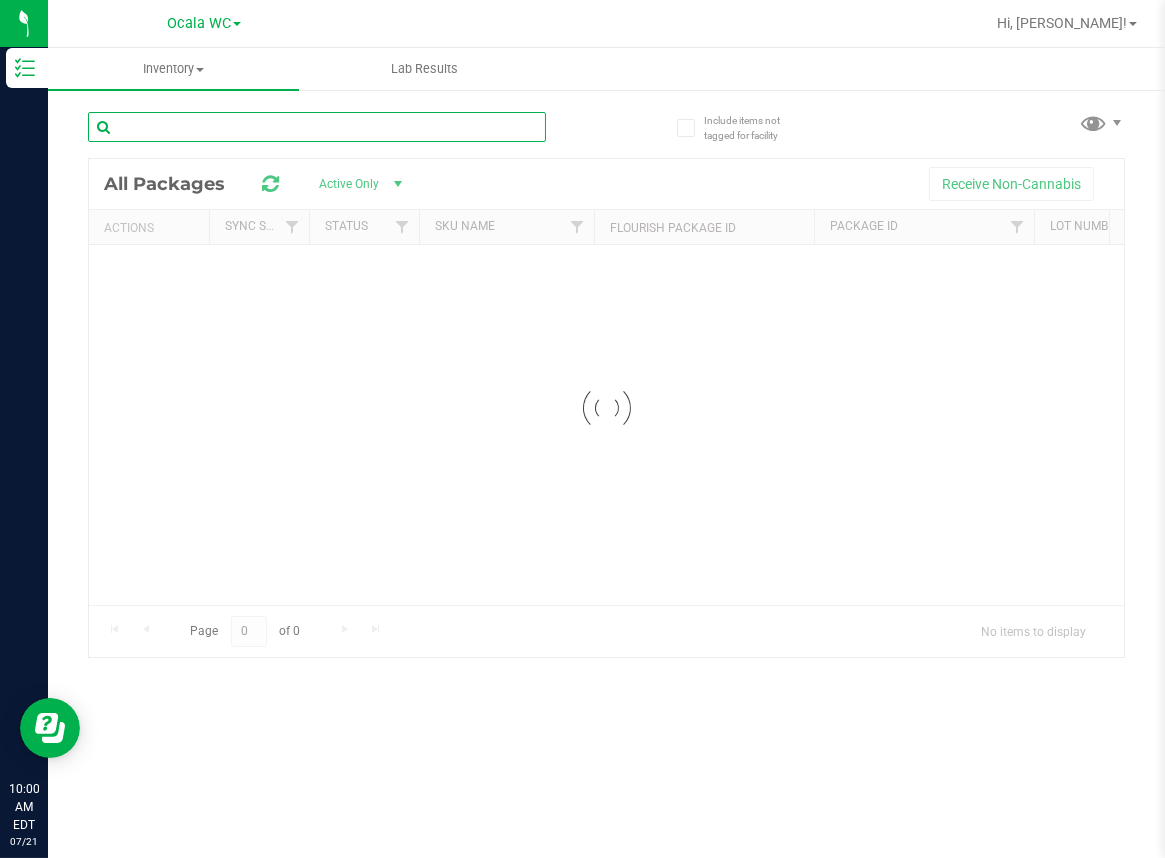 click on "Inventory
All packages
All inventory
Waste log
Lab Results
Include items not tagged for facility" at bounding box center [606, 453] 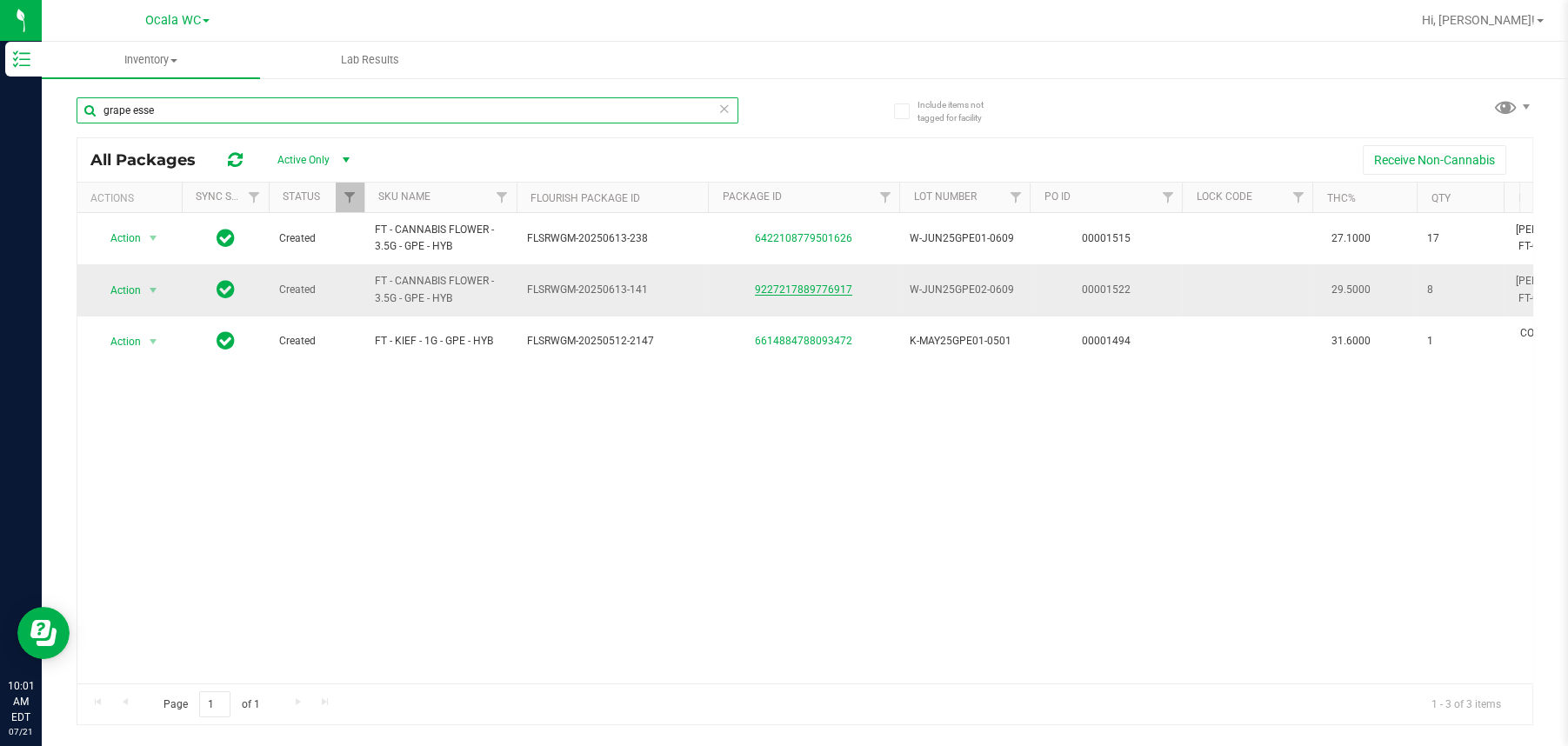 type on "grape esse" 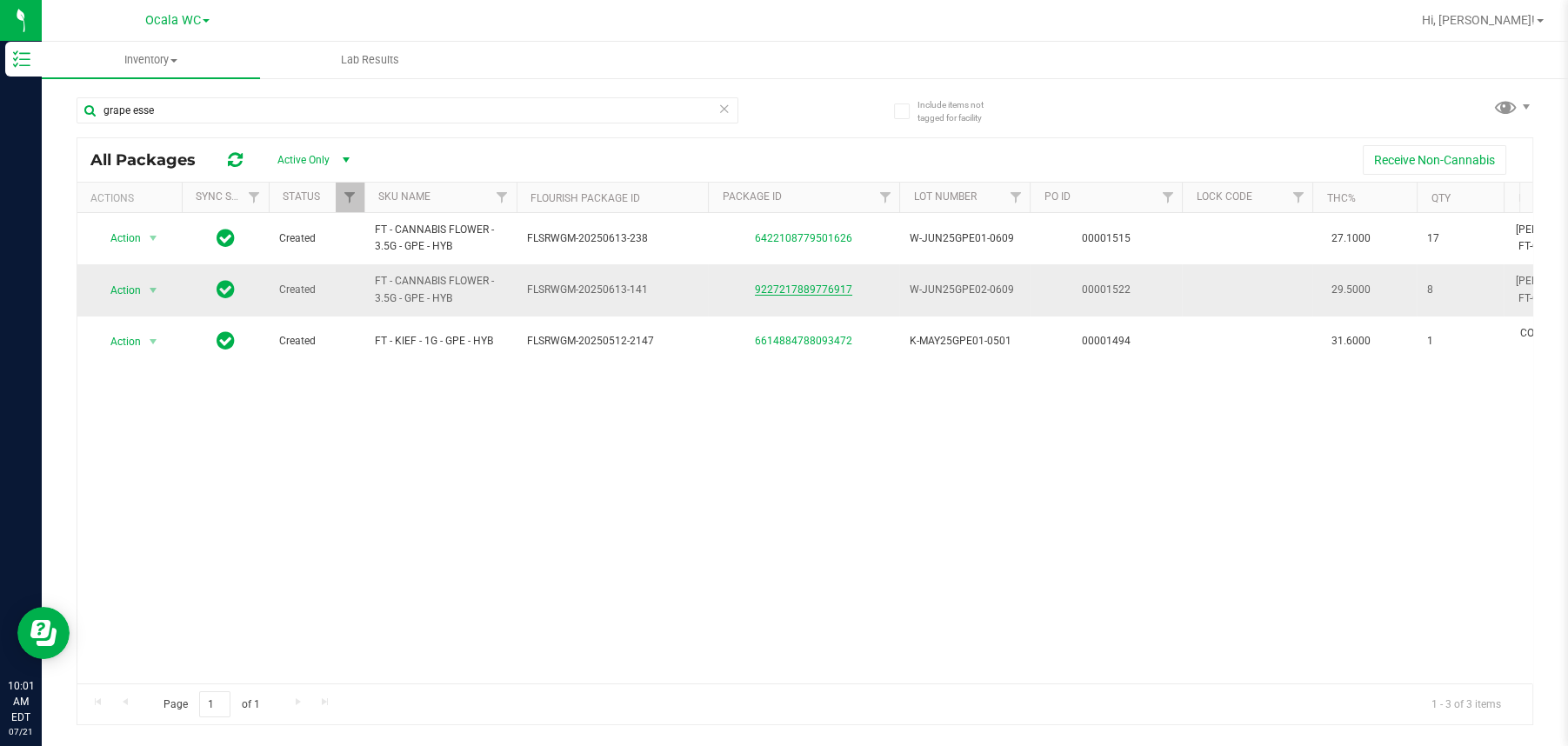 click on "9227217889776917" at bounding box center (804, 290) 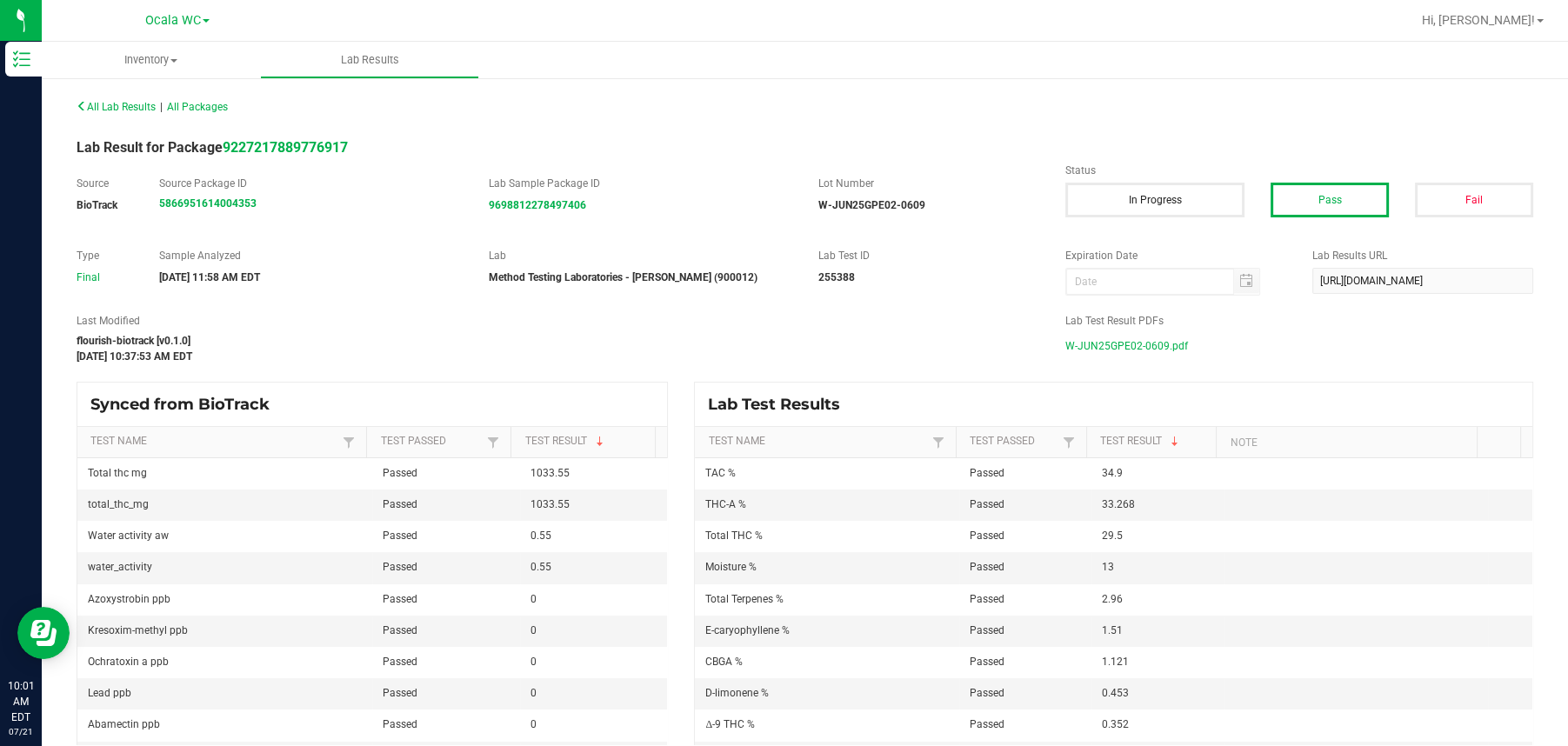click on "W-JUN25GPE02-0609.pdf" at bounding box center (1126, 346) 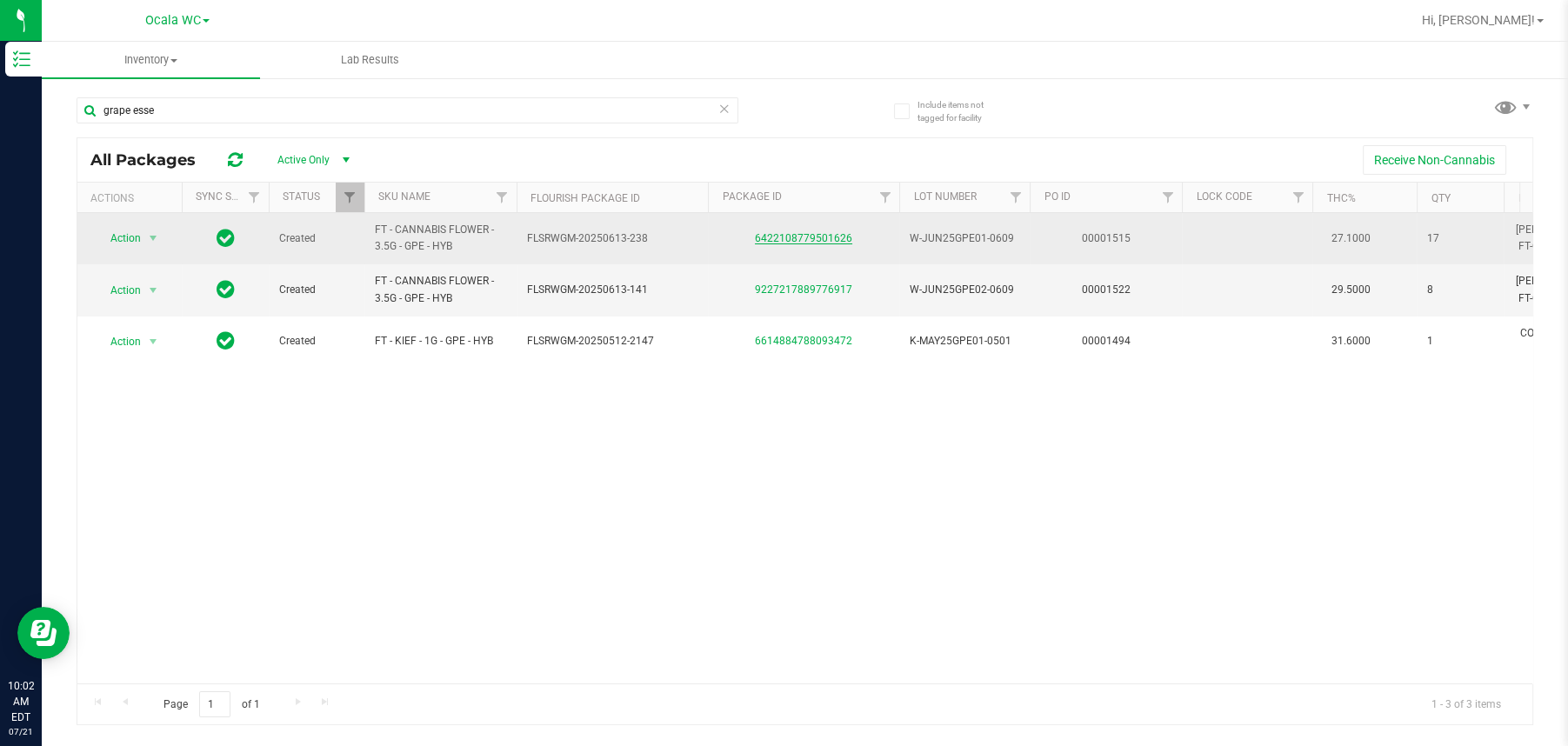 click on "6422108779501626" at bounding box center (804, 238) 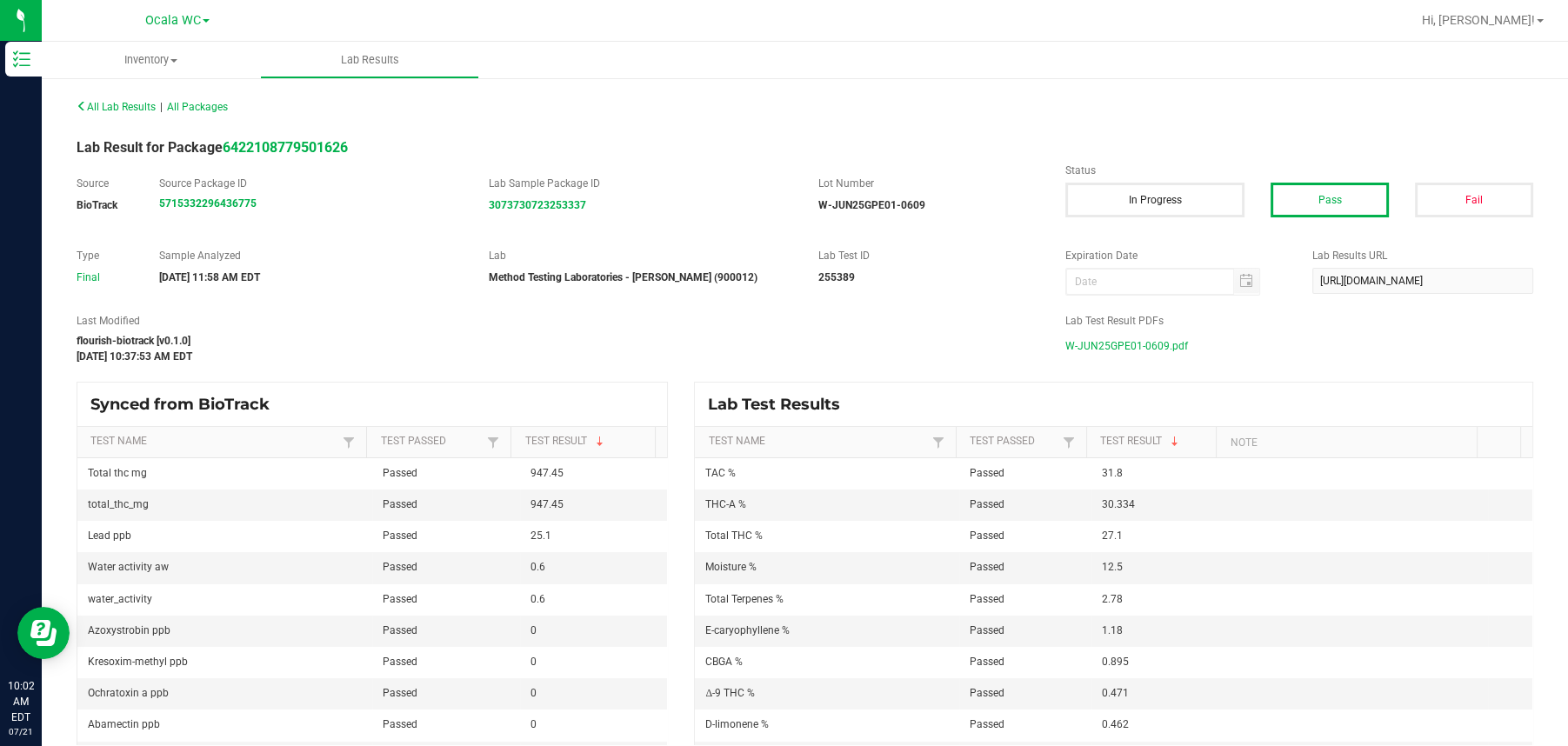 click on "W-JUN25GPE01-0609.pdf" at bounding box center (1126, 346) 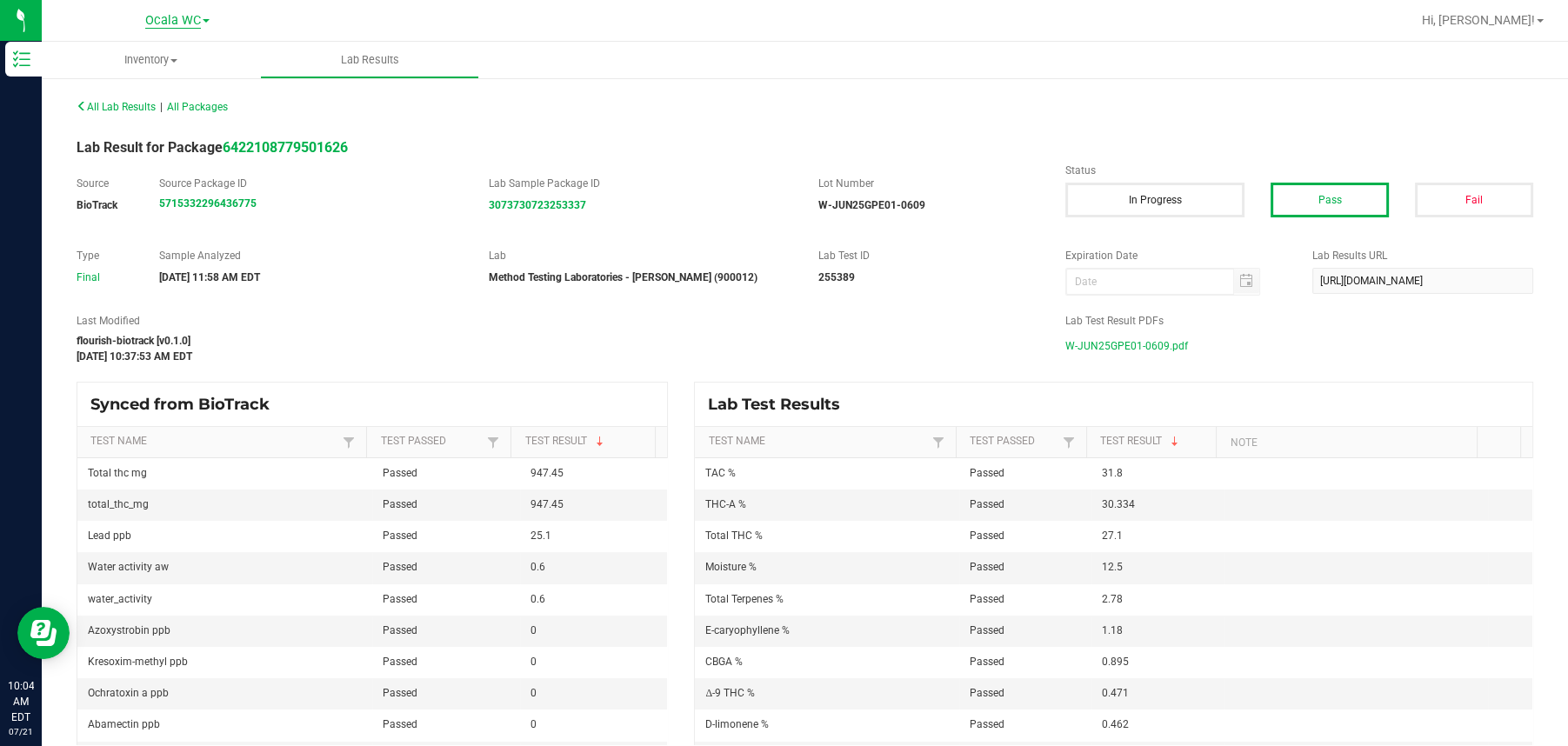 click on "Ocala WC" at bounding box center [173, 21] 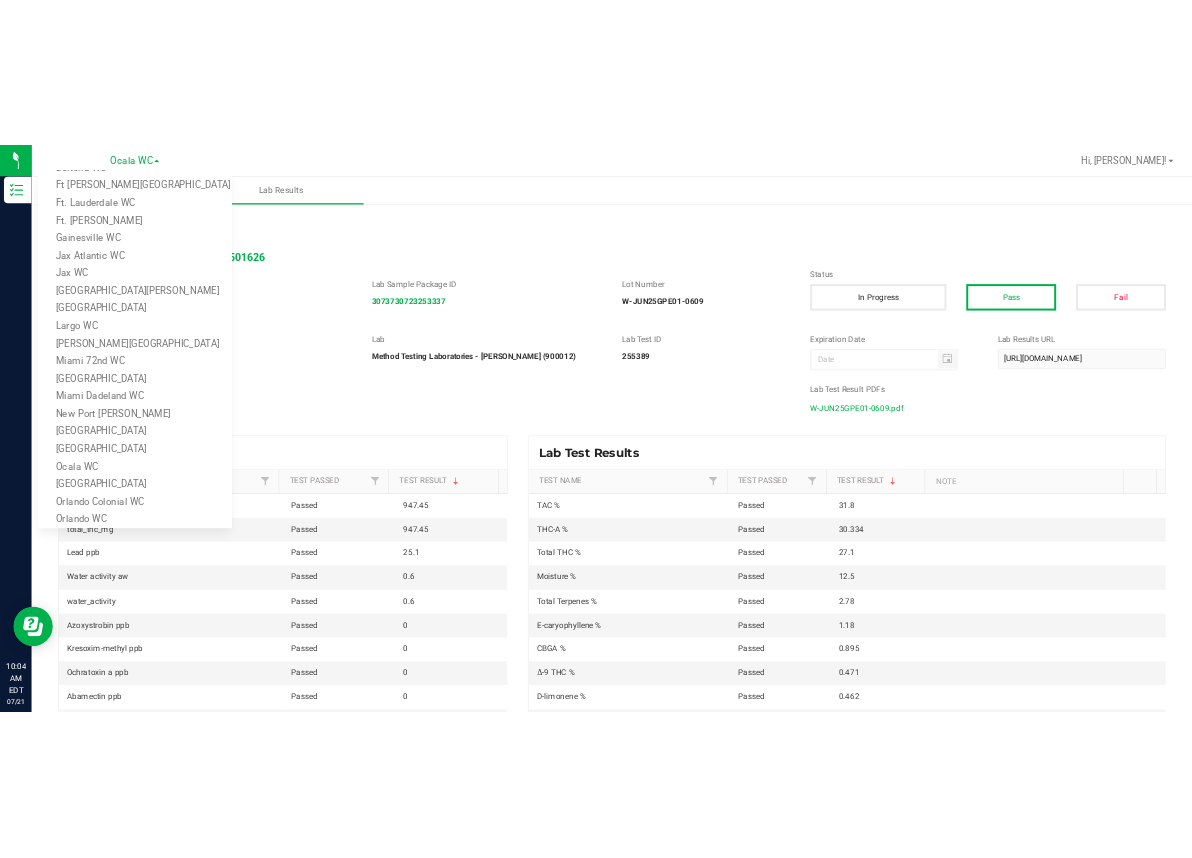 scroll, scrollTop: 0, scrollLeft: 0, axis: both 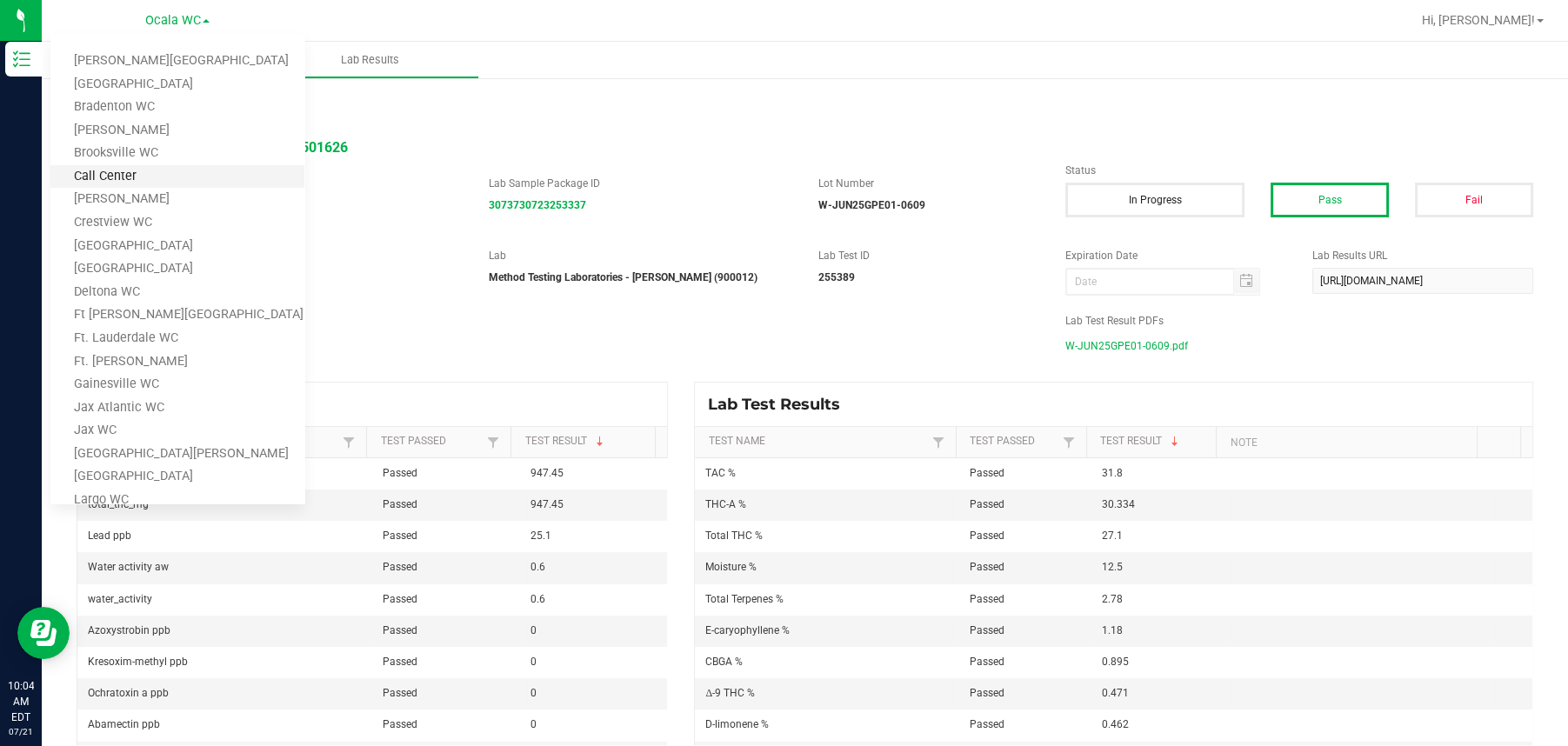 click on "Call Center" at bounding box center [177, 177] 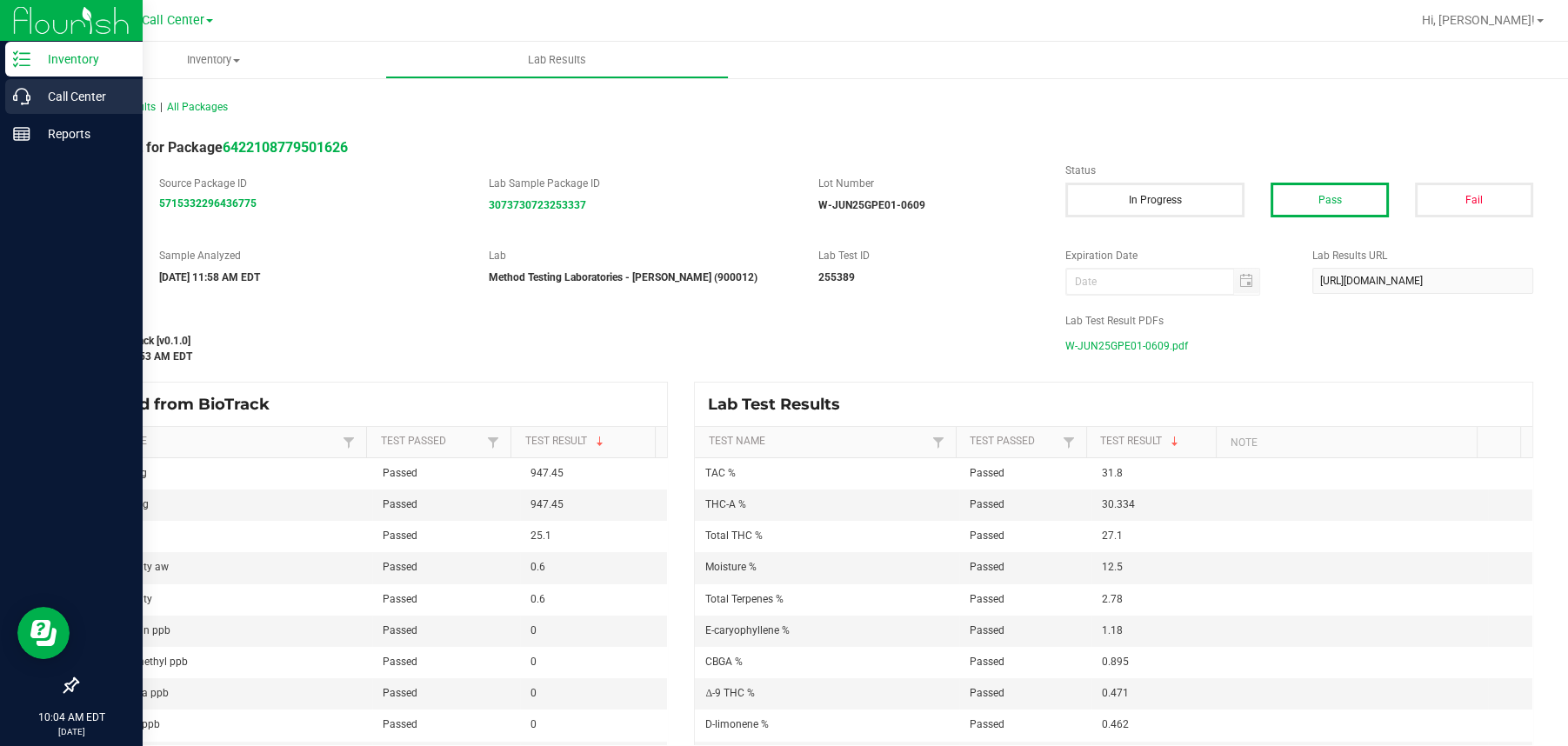 click on "Call Center" at bounding box center [83, 97] 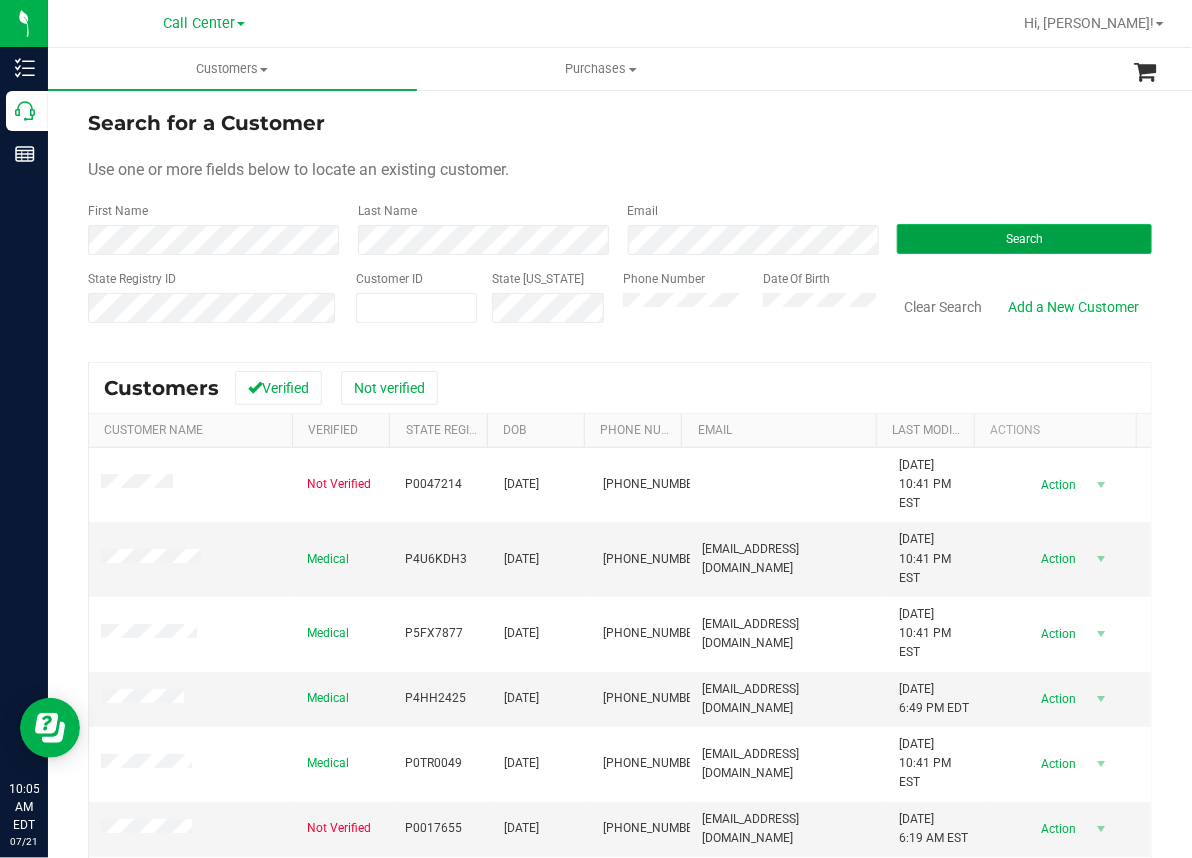 click on "Search" at bounding box center [1024, 239] 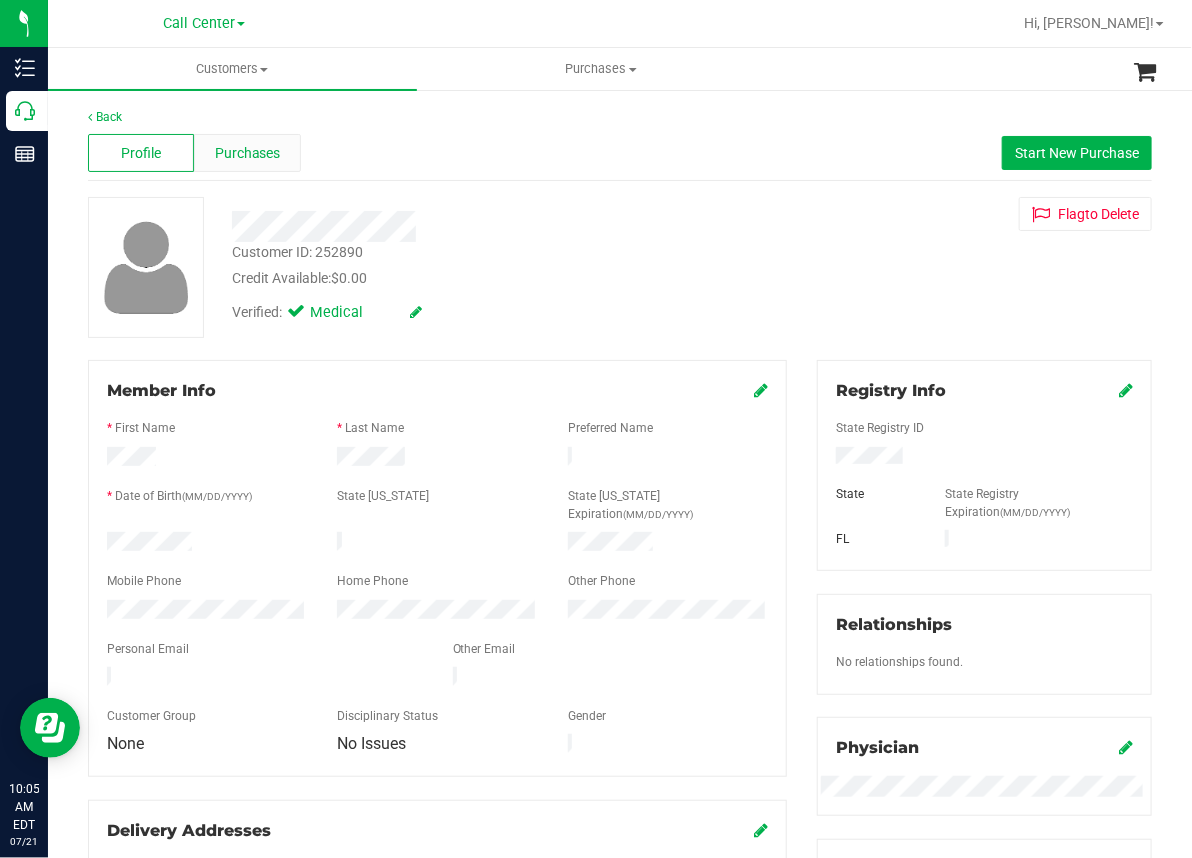 click on "Purchases" at bounding box center [248, 153] 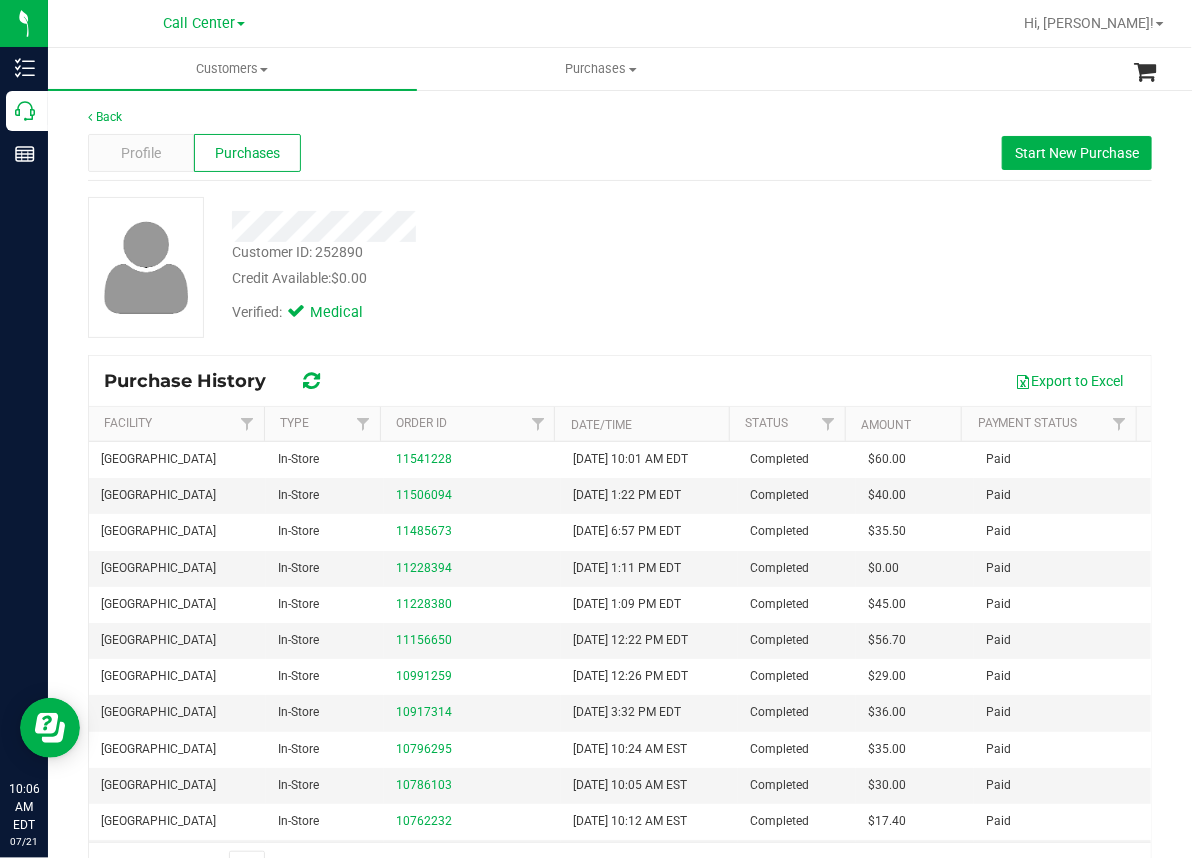 click on "Verified:
Medical" at bounding box center [490, 311] 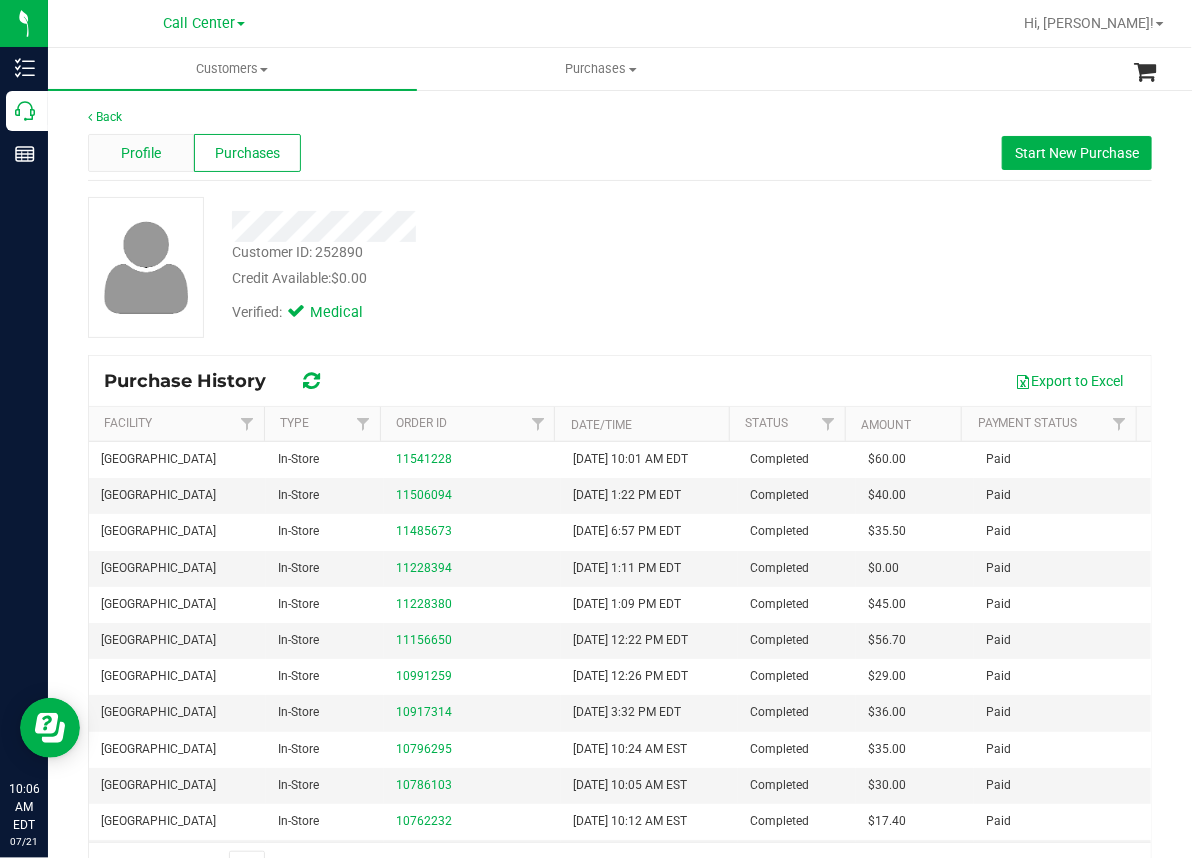 click on "Profile" at bounding box center [141, 153] 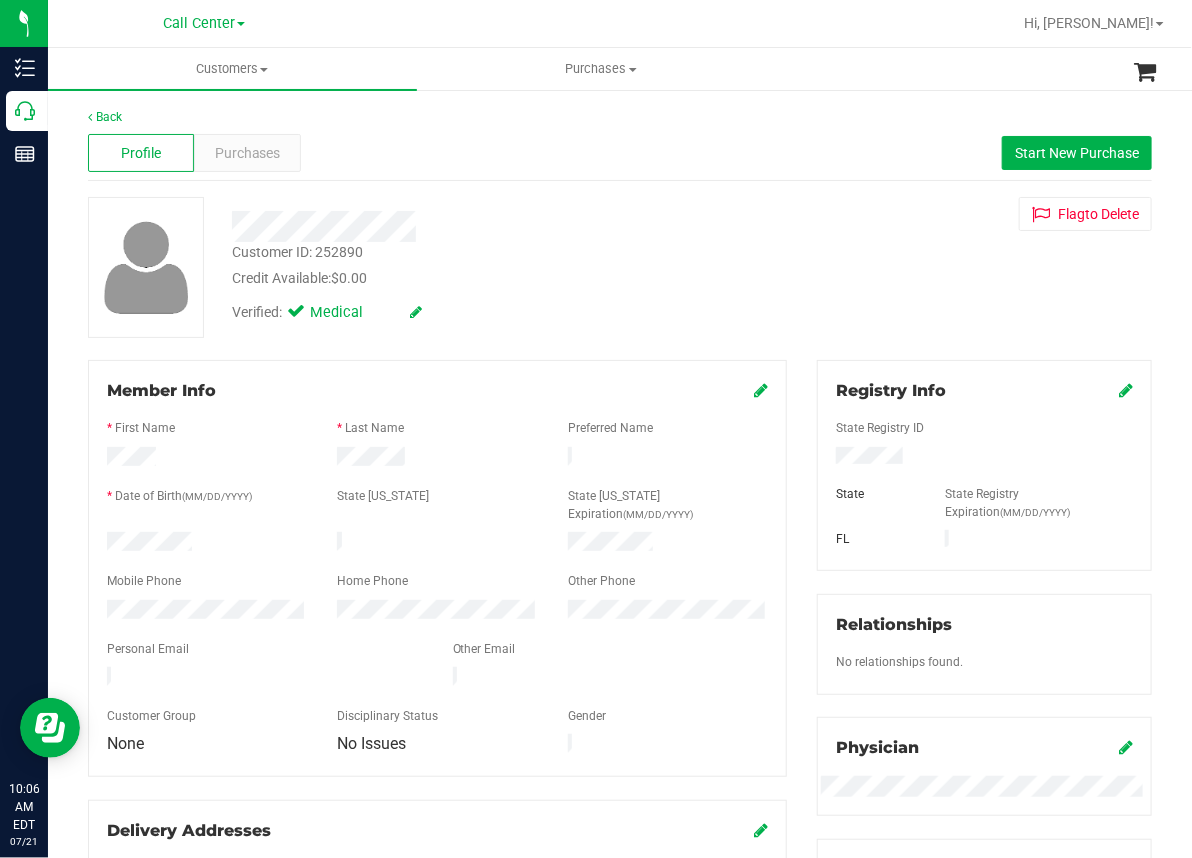 click on "Verified:
Medical" at bounding box center [490, 311] 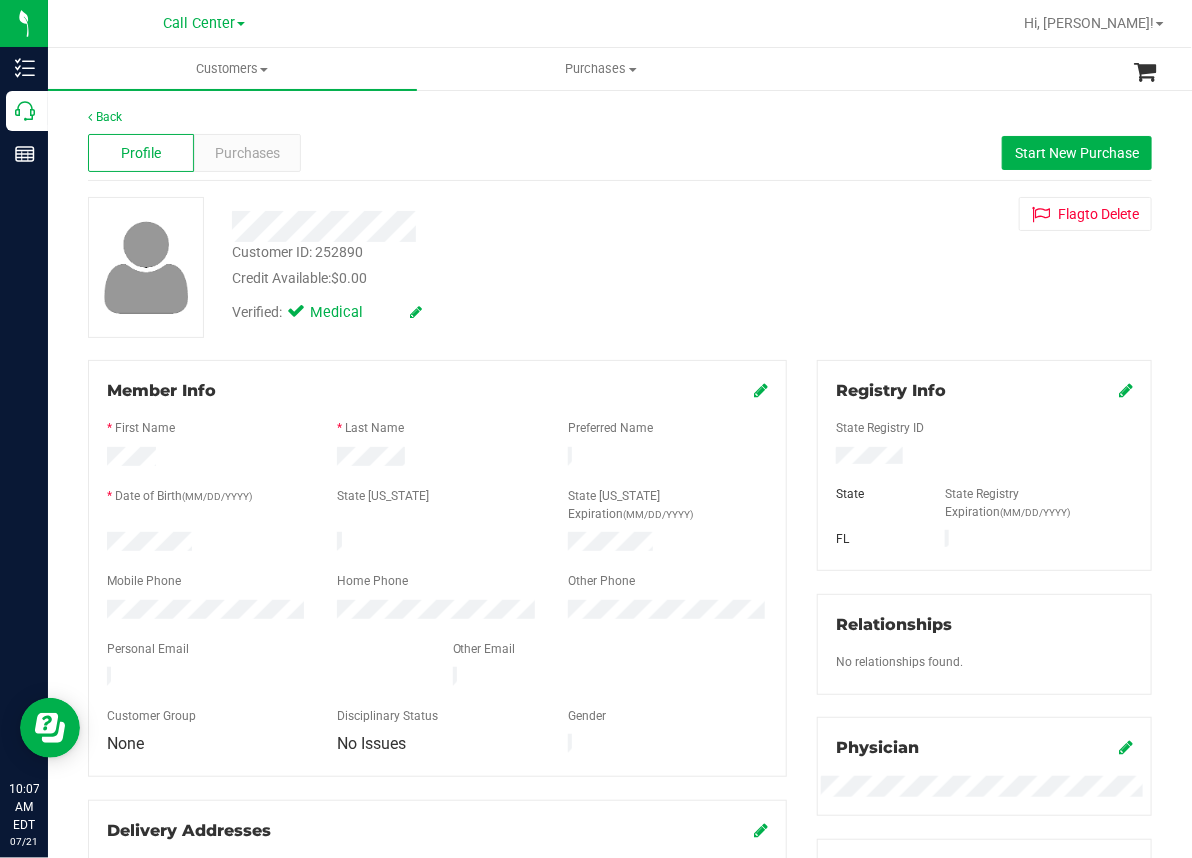 click on "Profile
Purchases
Start New Purchase" at bounding box center (620, 153) 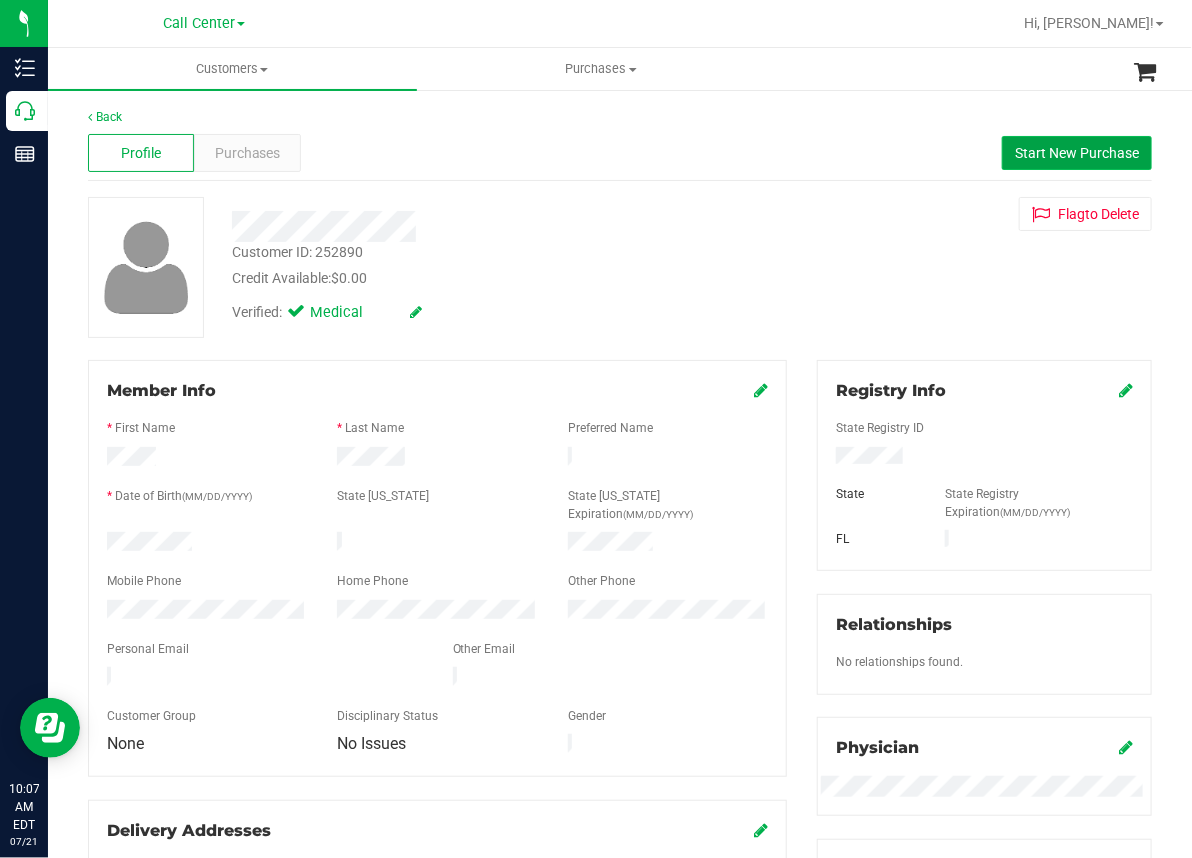 click on "Start New Purchase" at bounding box center [1077, 153] 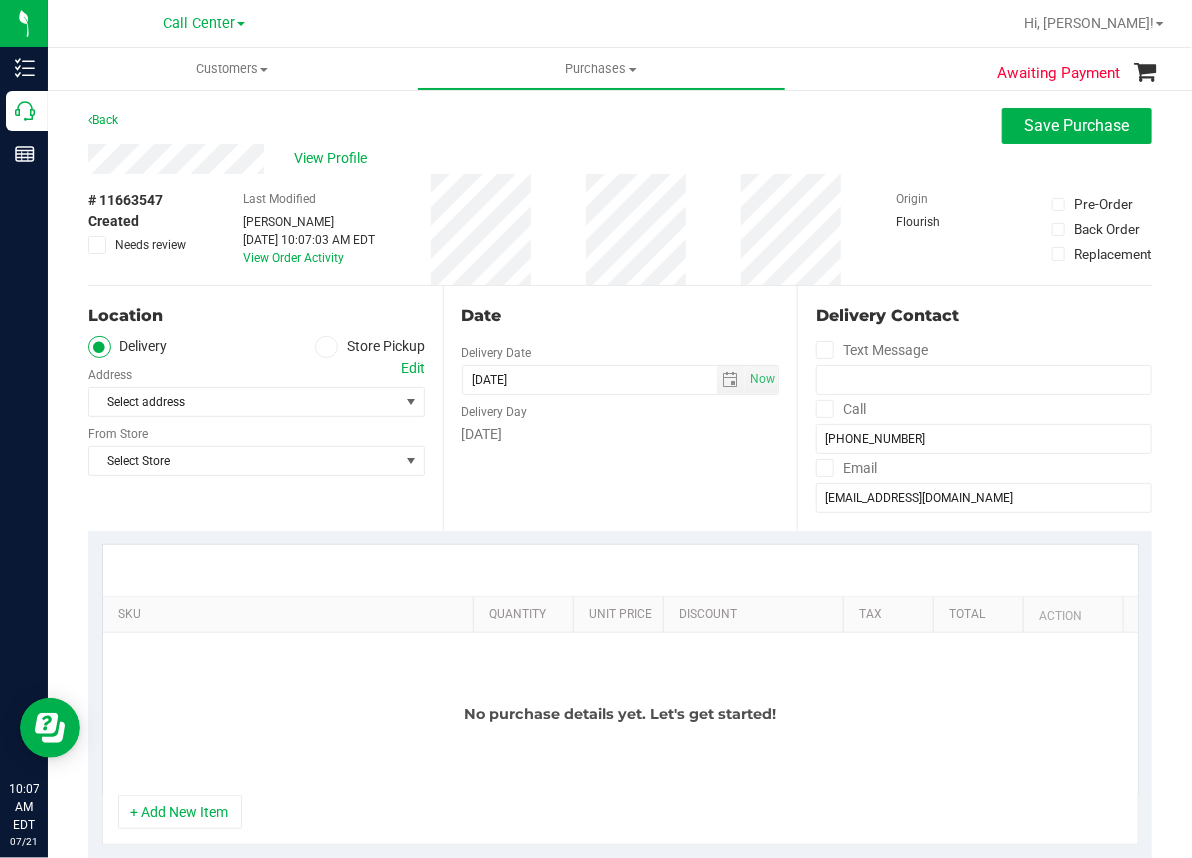 click at bounding box center (326, 347) 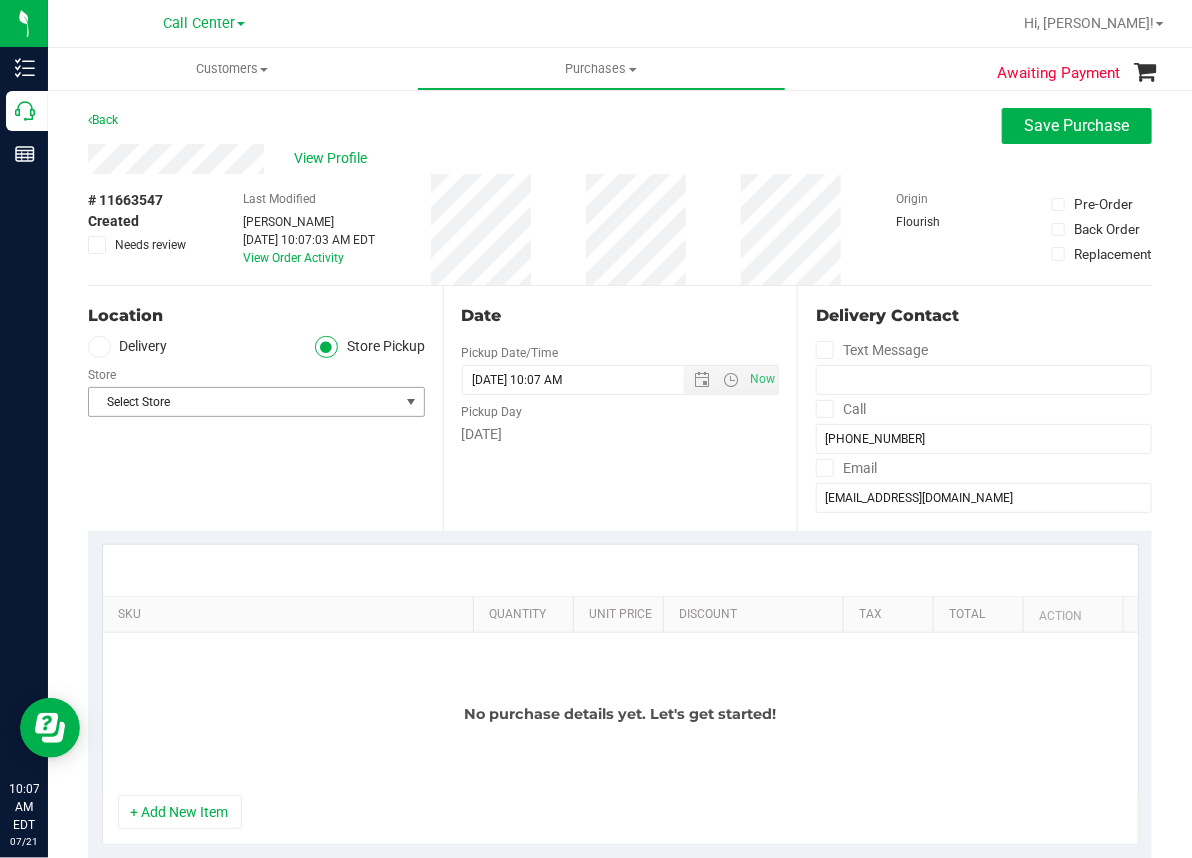click on "Select Store" at bounding box center (244, 402) 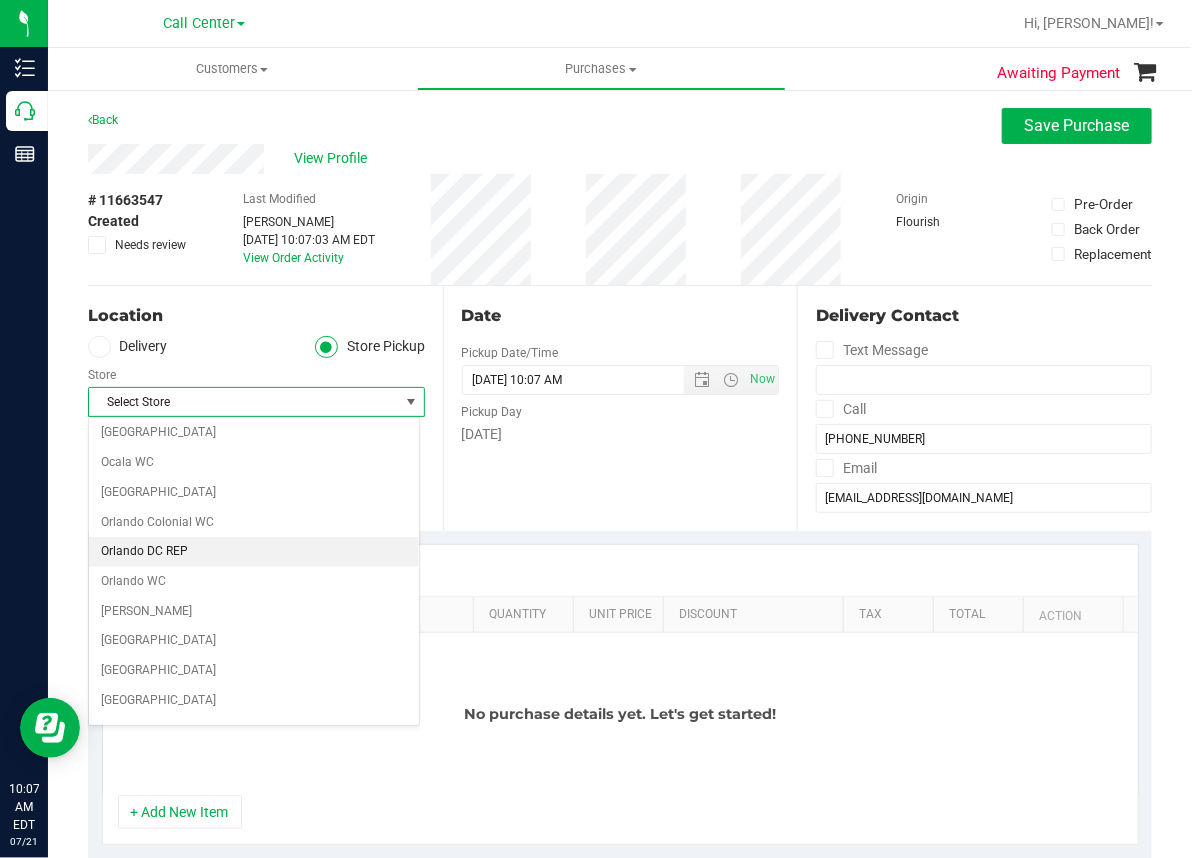 scroll, scrollTop: 900, scrollLeft: 0, axis: vertical 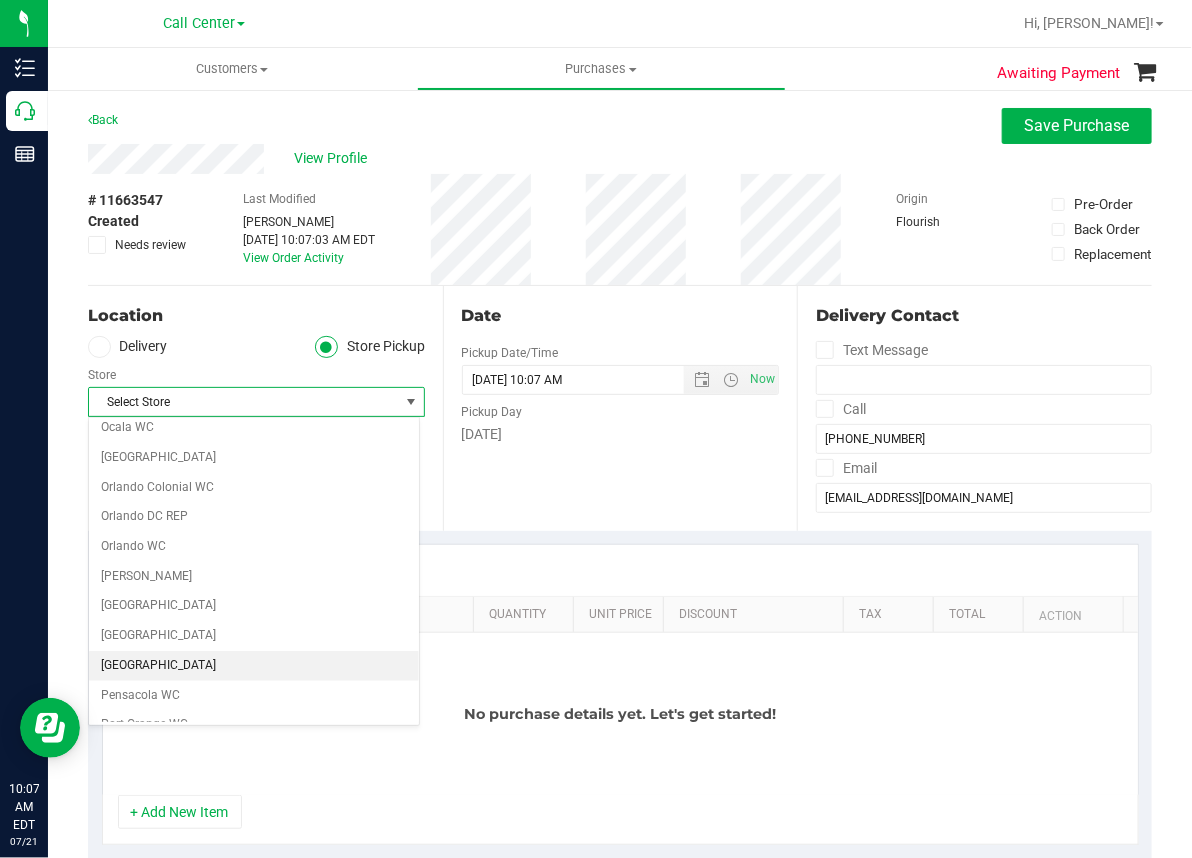 click on "[GEOGRAPHIC_DATA]" at bounding box center (254, 666) 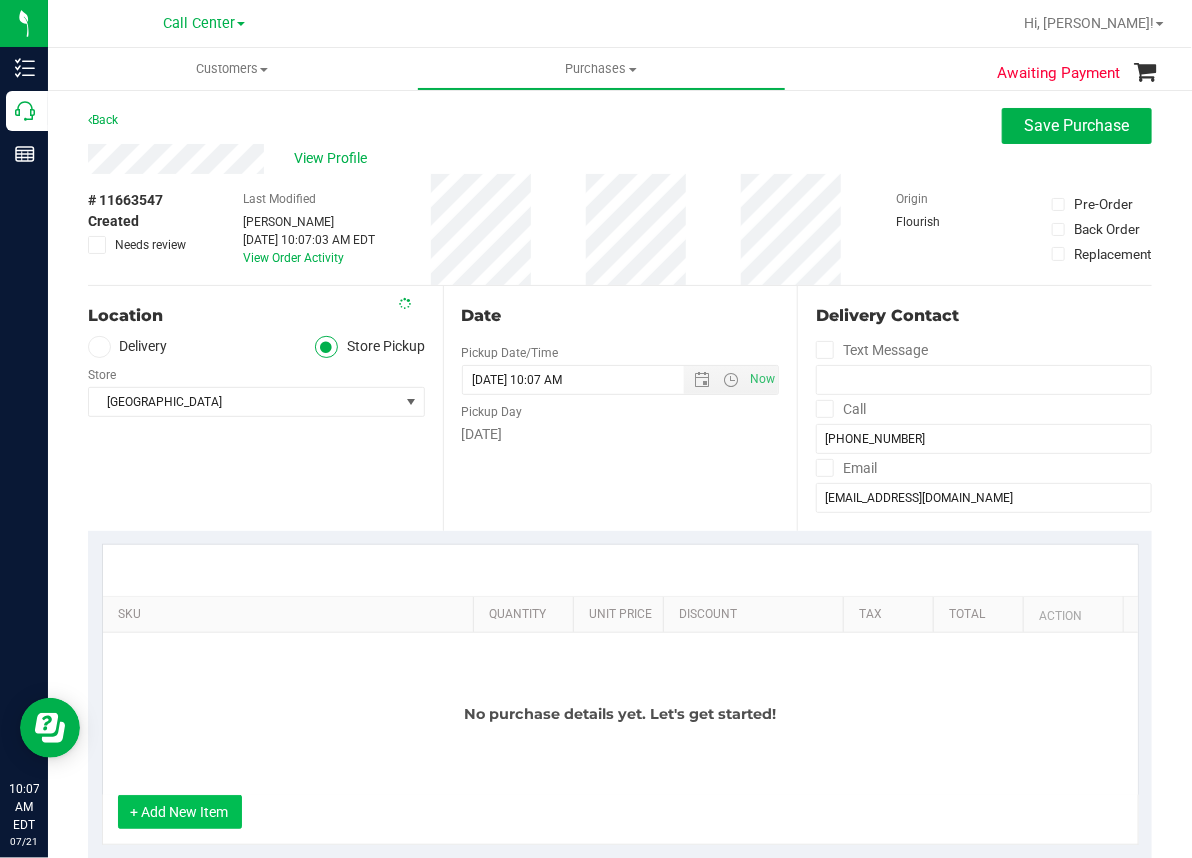 click on "+ Add New Item" at bounding box center [180, 812] 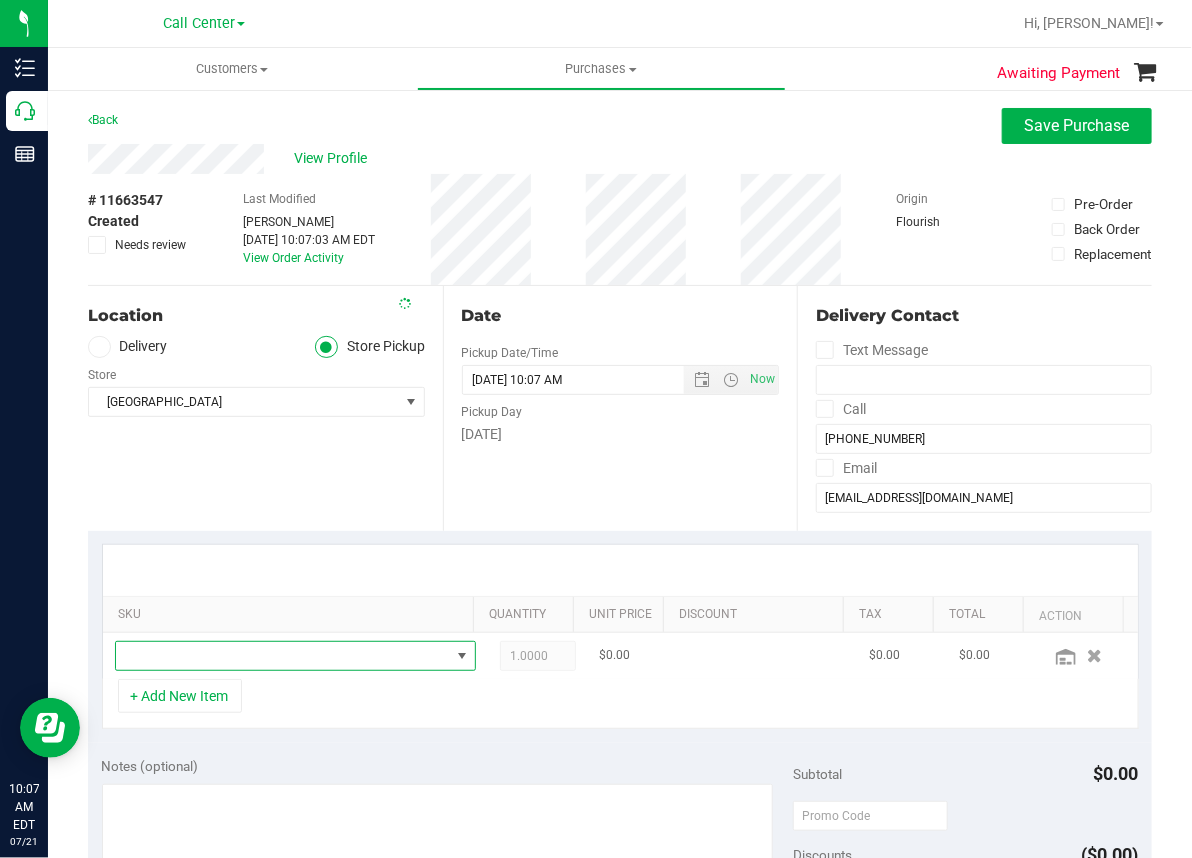 click at bounding box center [283, 656] 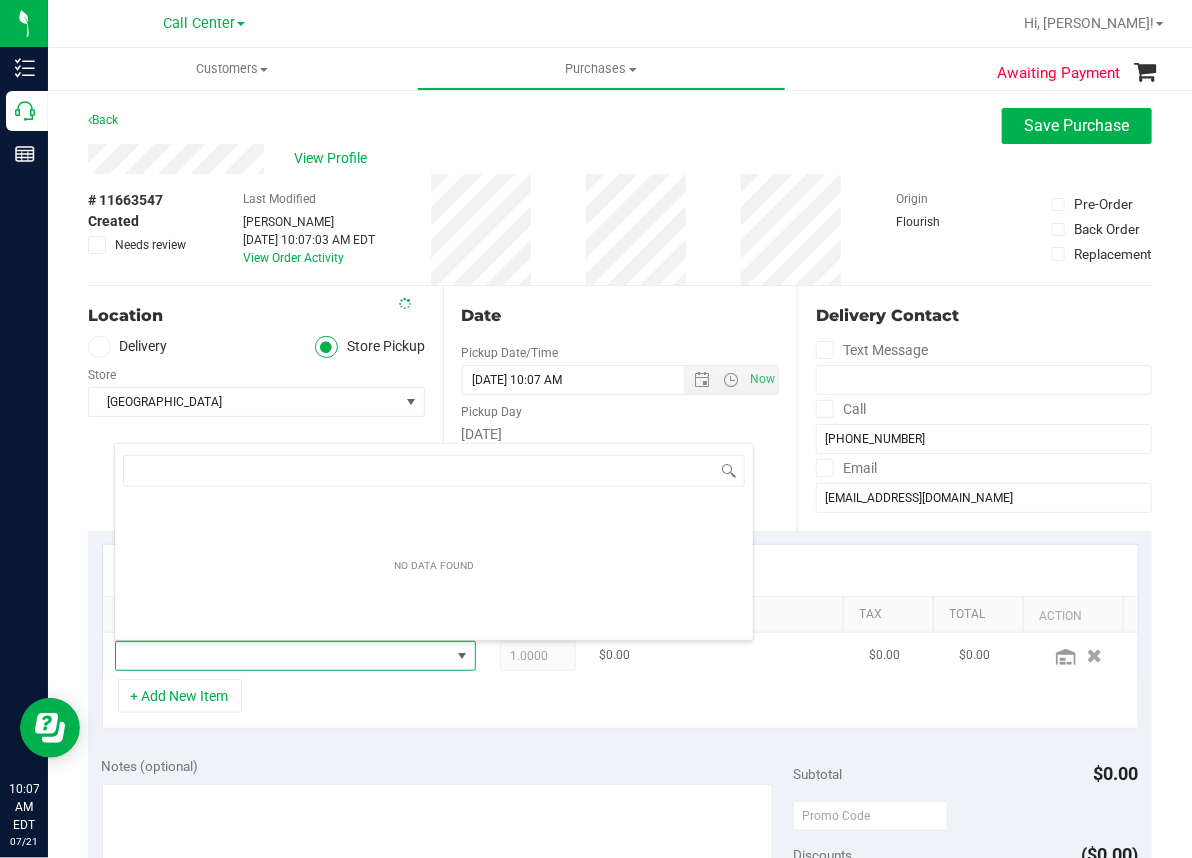 scroll, scrollTop: 99969, scrollLeft: 99668, axis: both 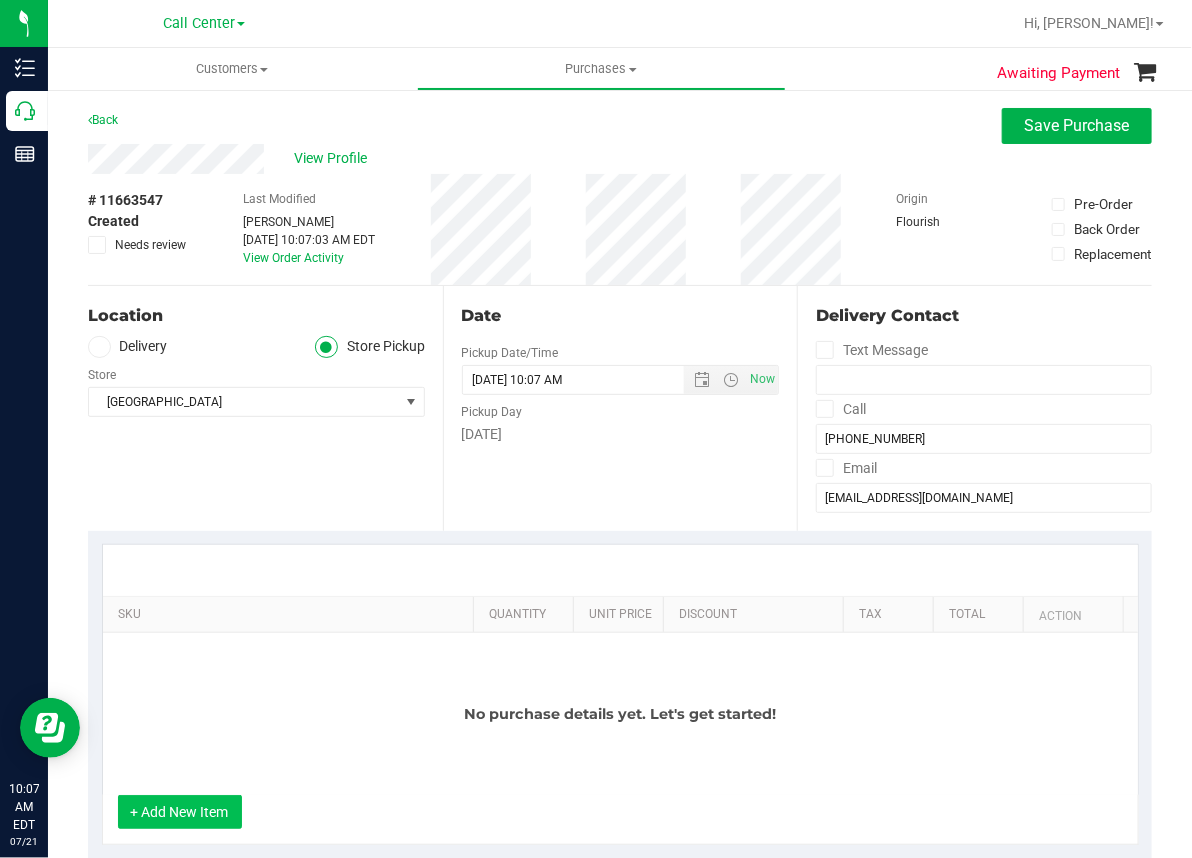 click on "+ Add New Item" at bounding box center [180, 812] 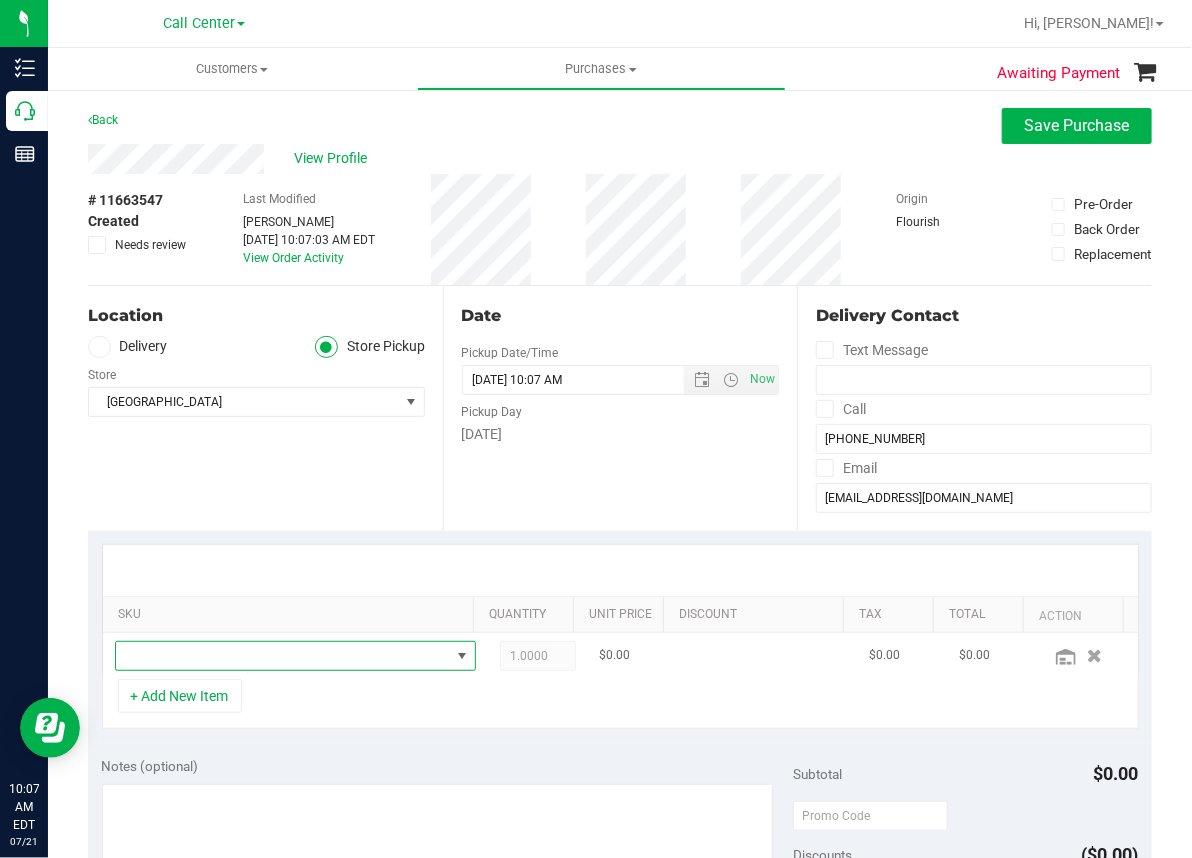 click at bounding box center (283, 656) 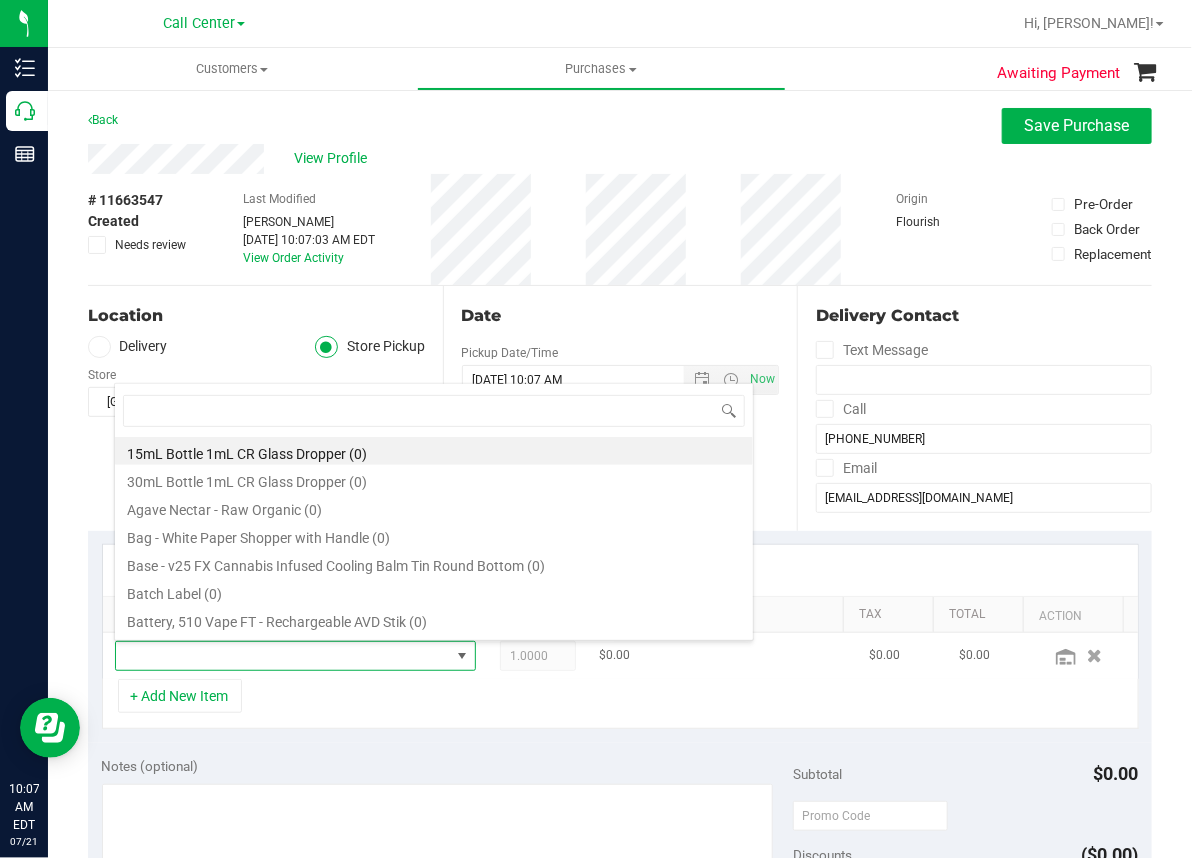 scroll, scrollTop: 99969, scrollLeft: 99668, axis: both 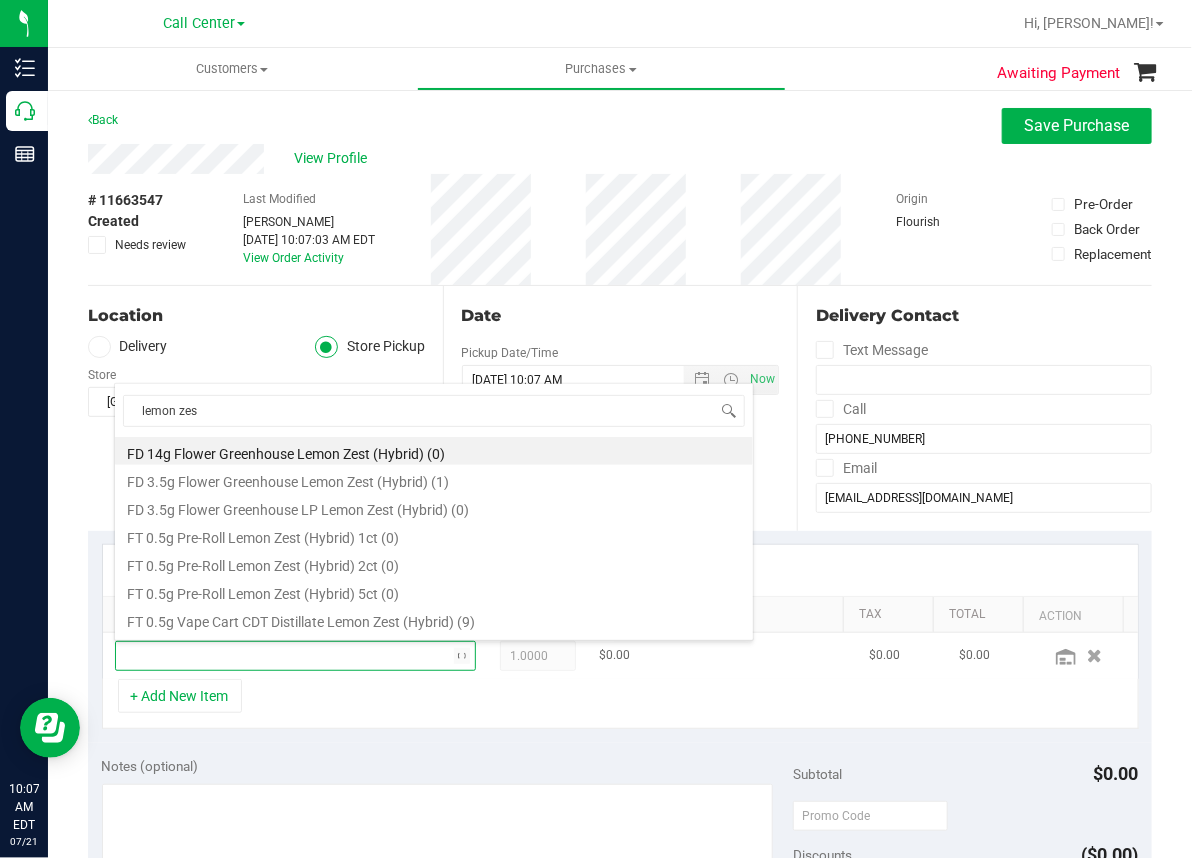 type on "lemon zest" 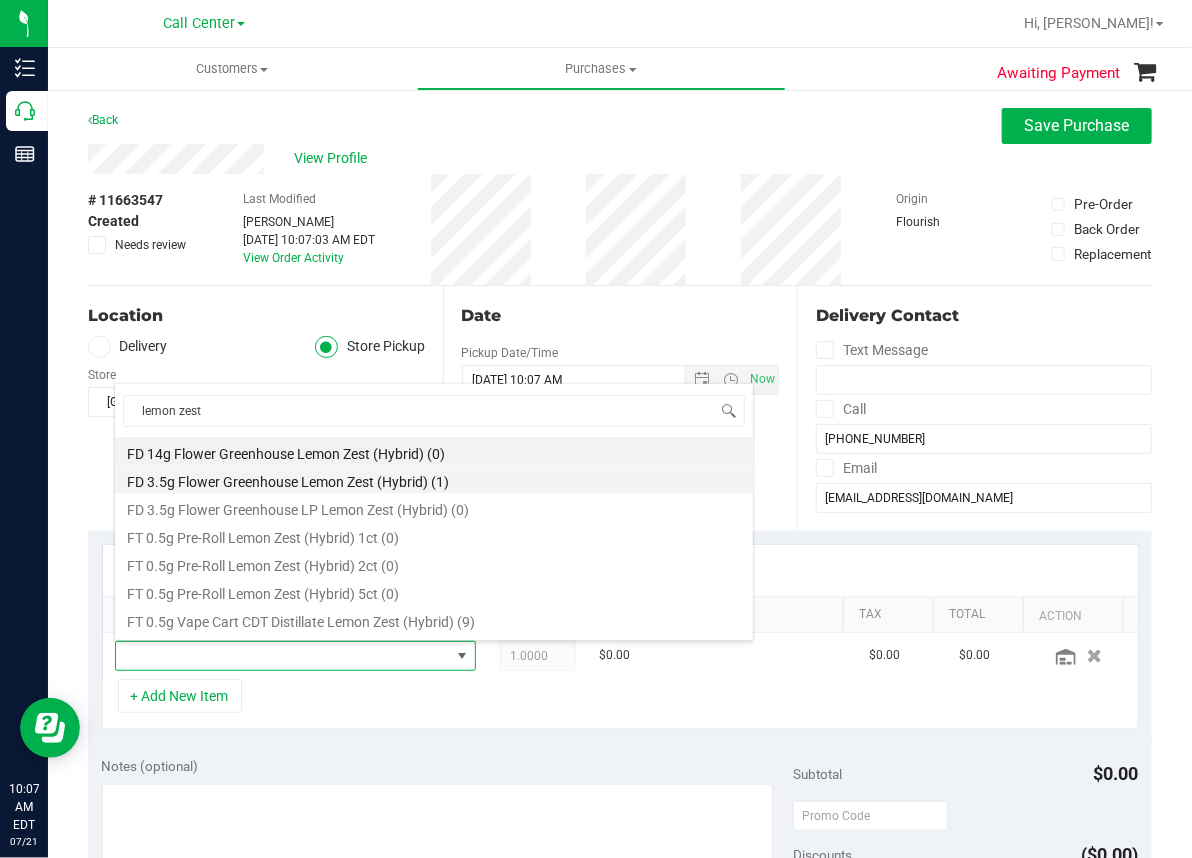 click on "FD 3.5g Flower Greenhouse Lemon Zest (Hybrid) (1)" at bounding box center (434, 479) 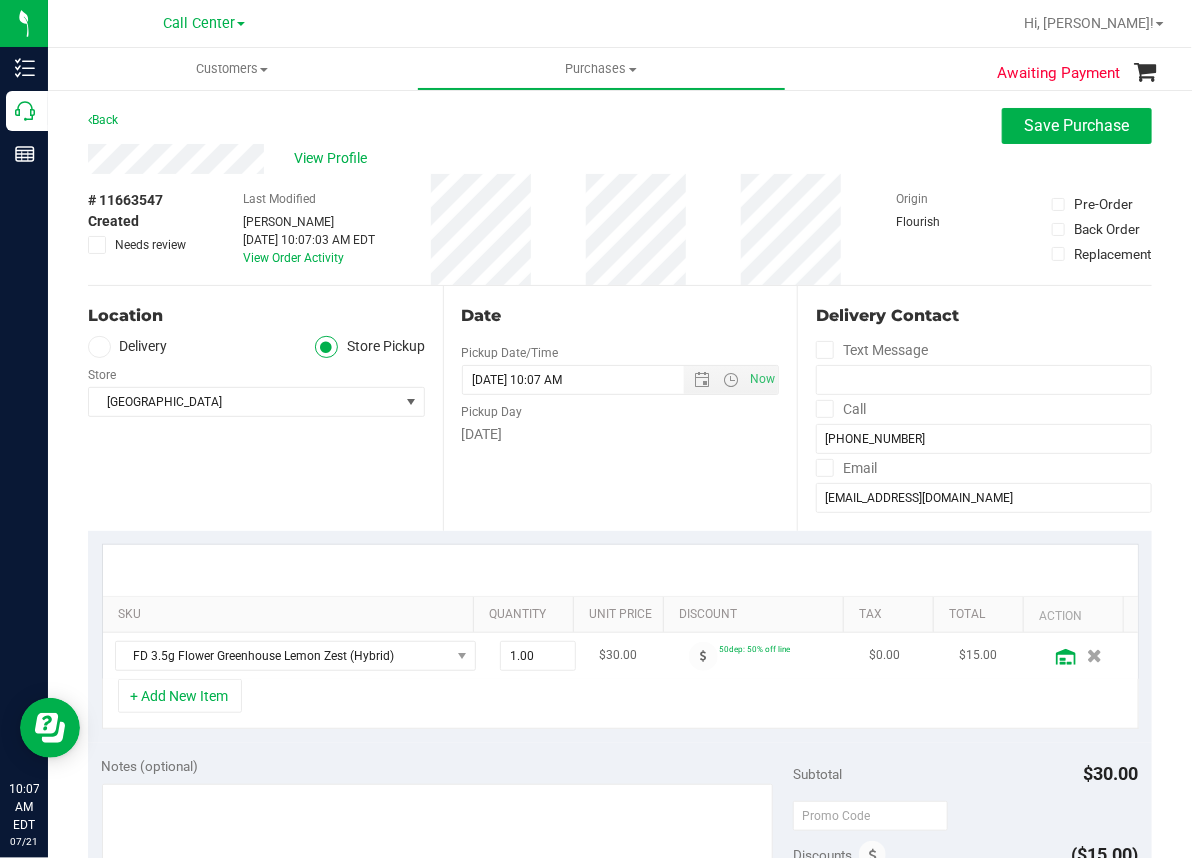click 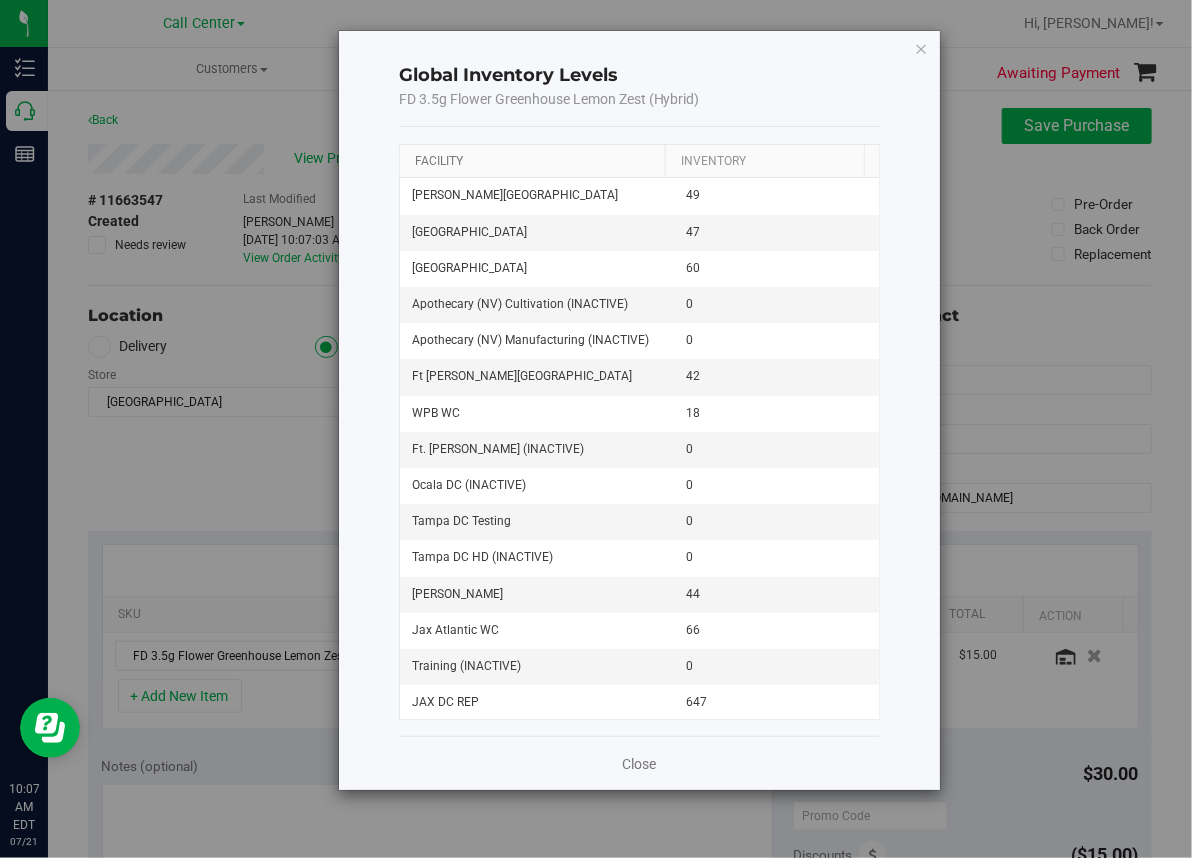 click on "Facility" at bounding box center [439, 161] 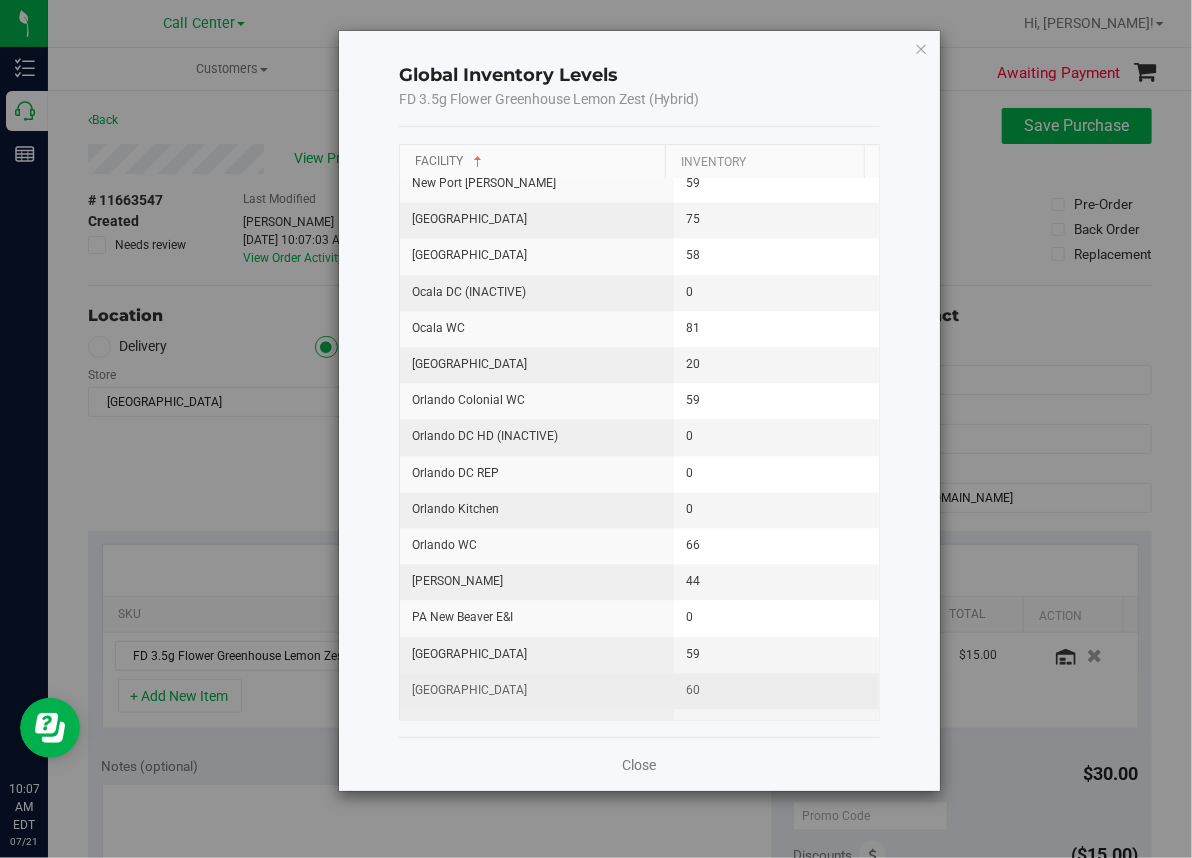 scroll, scrollTop: 1600, scrollLeft: 0, axis: vertical 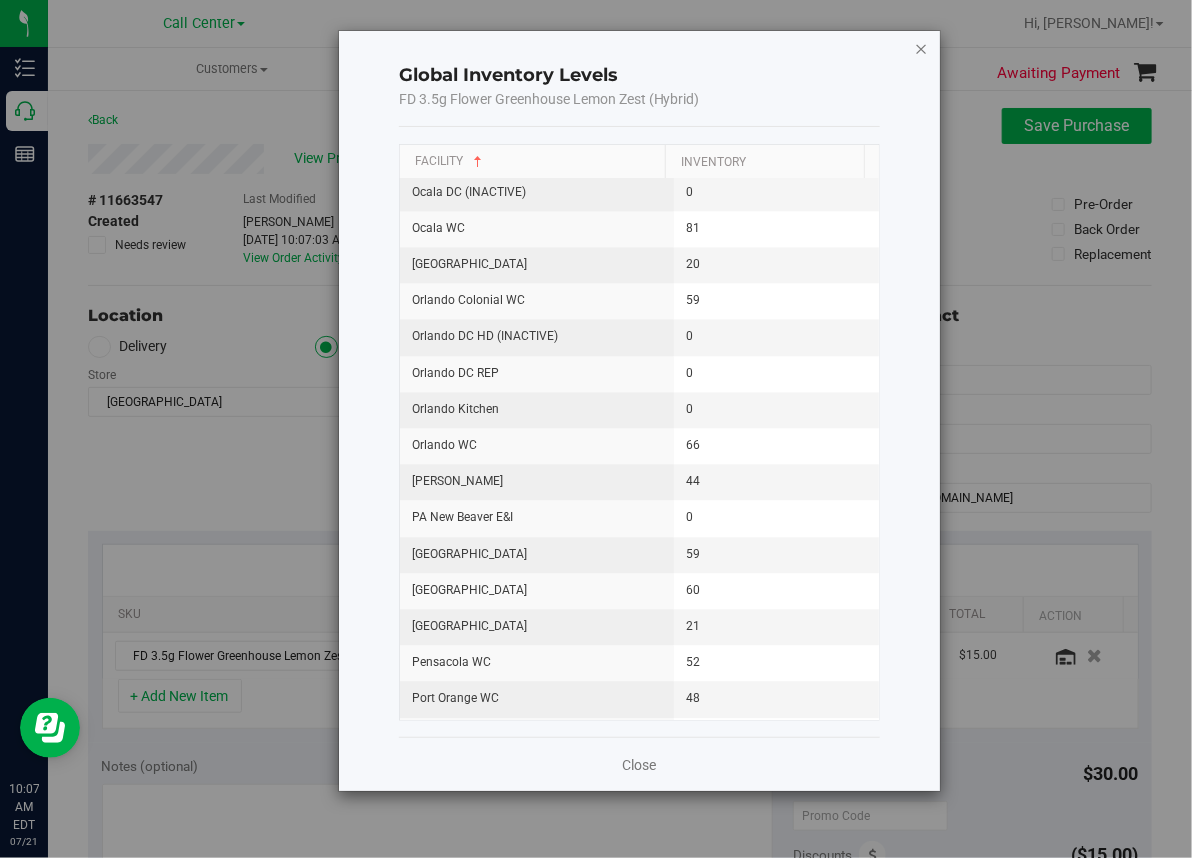 click at bounding box center (922, 48) 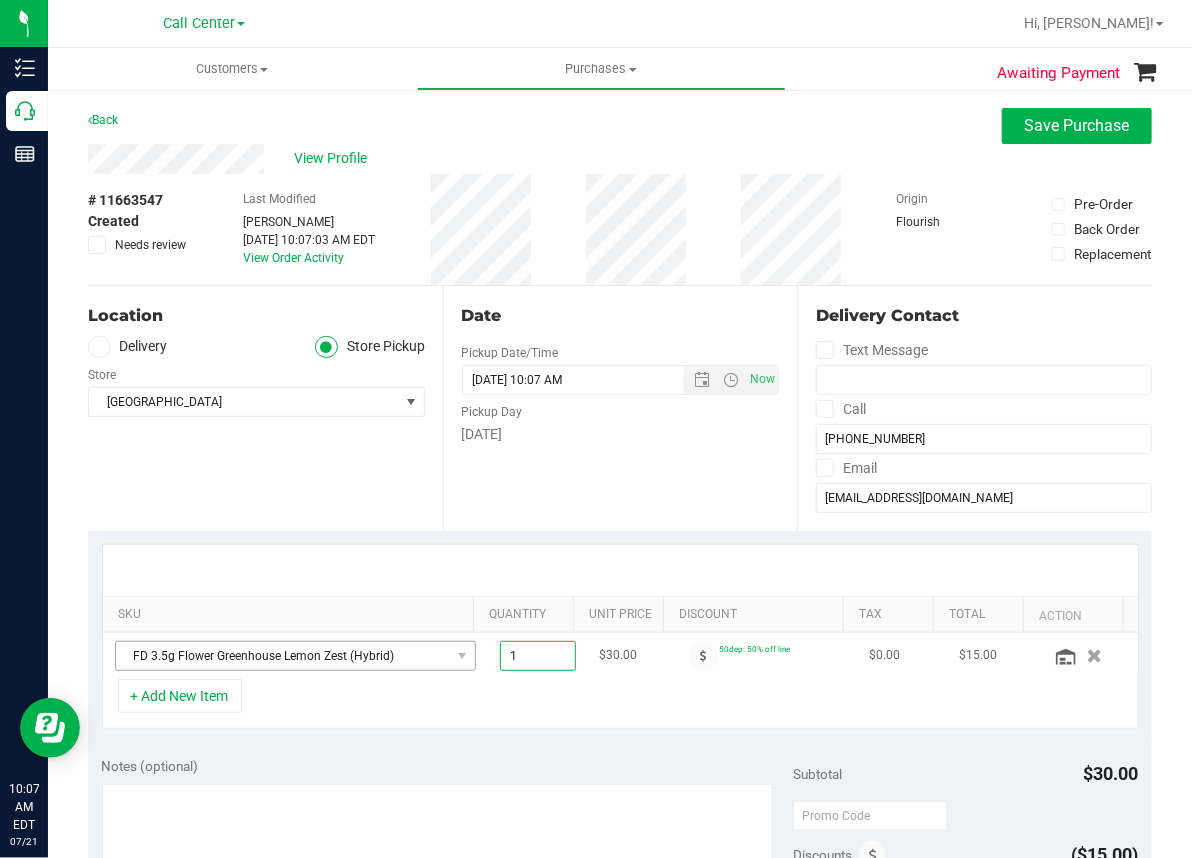 drag, startPoint x: 506, startPoint y: 655, endPoint x: 399, endPoint y: 658, distance: 107.042046 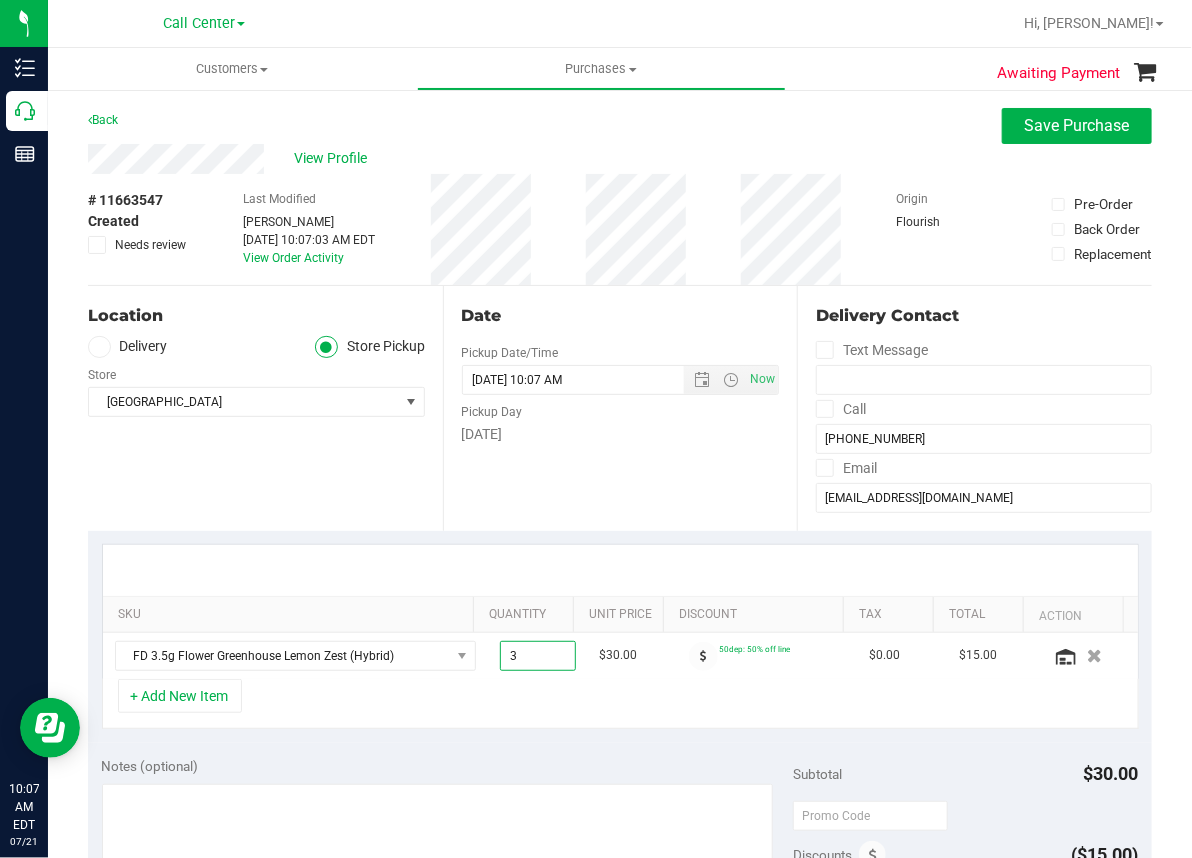 type on "3.00" 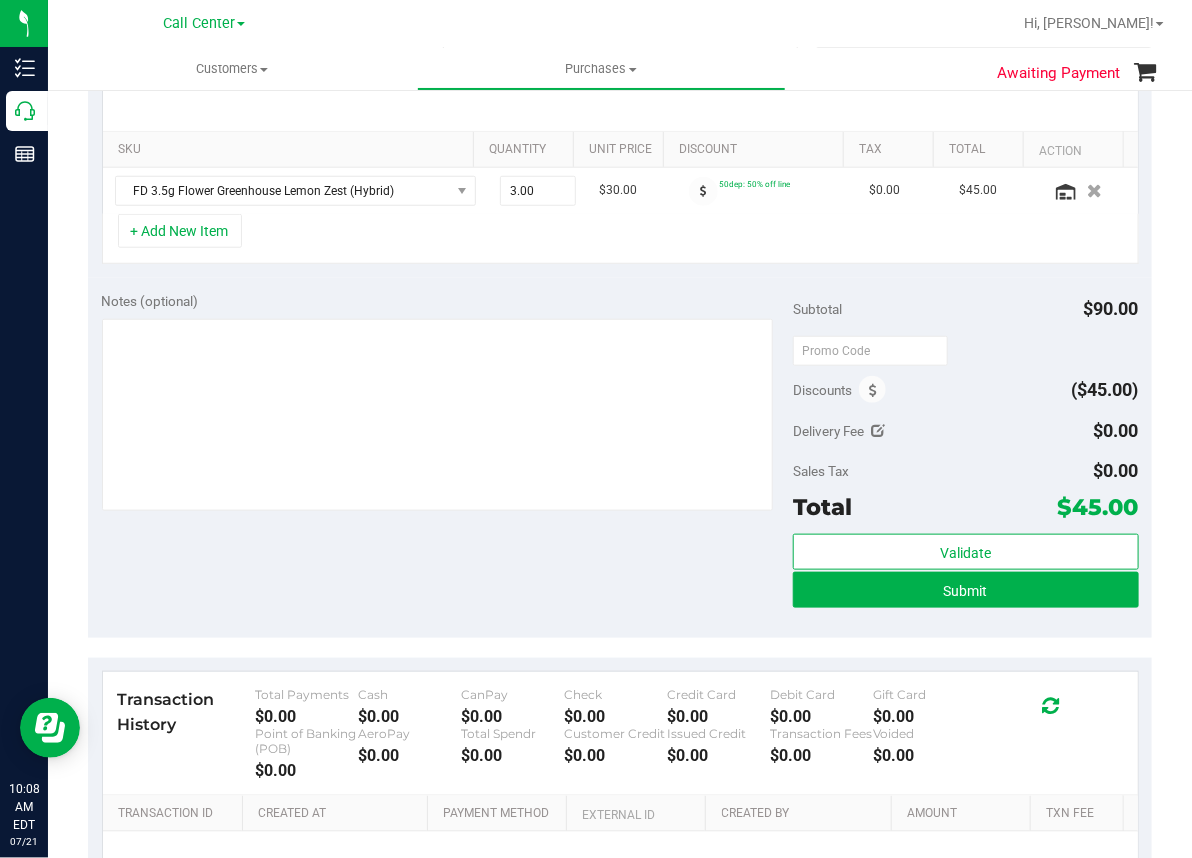 scroll, scrollTop: 500, scrollLeft: 0, axis: vertical 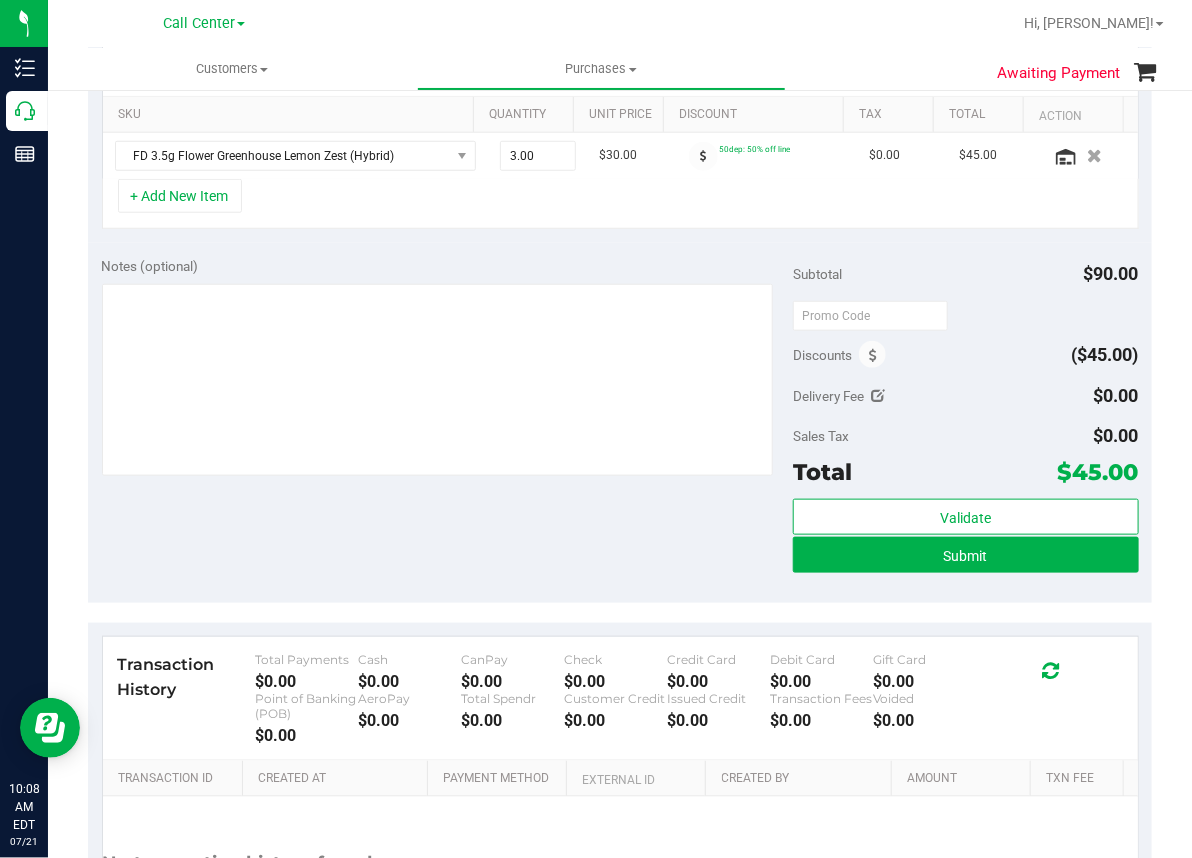 click on "Notes (optional)
Subtotal
$90.00
Discounts
($45.00)
Delivery Fee
$0.00
Sales Tax
$0.00
Total" at bounding box center [620, 423] 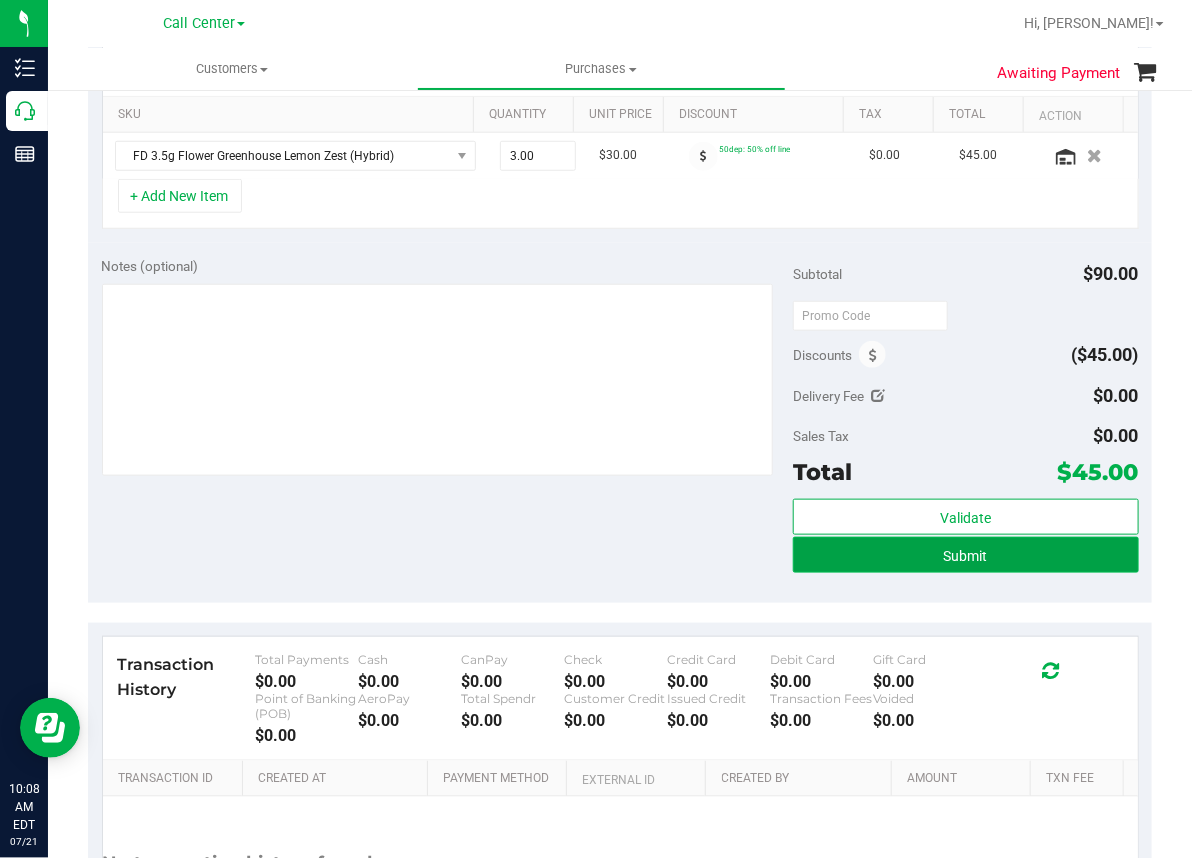 click on "Submit" at bounding box center (966, 556) 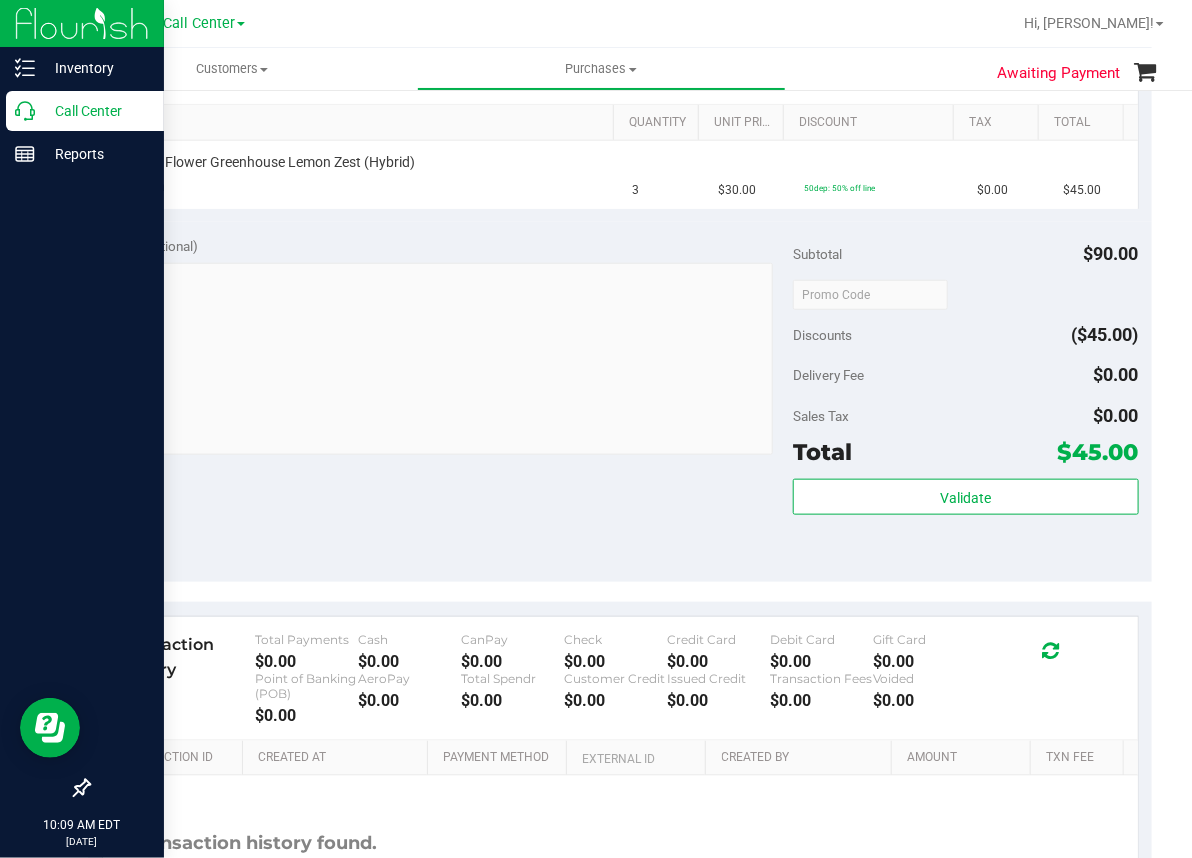 click 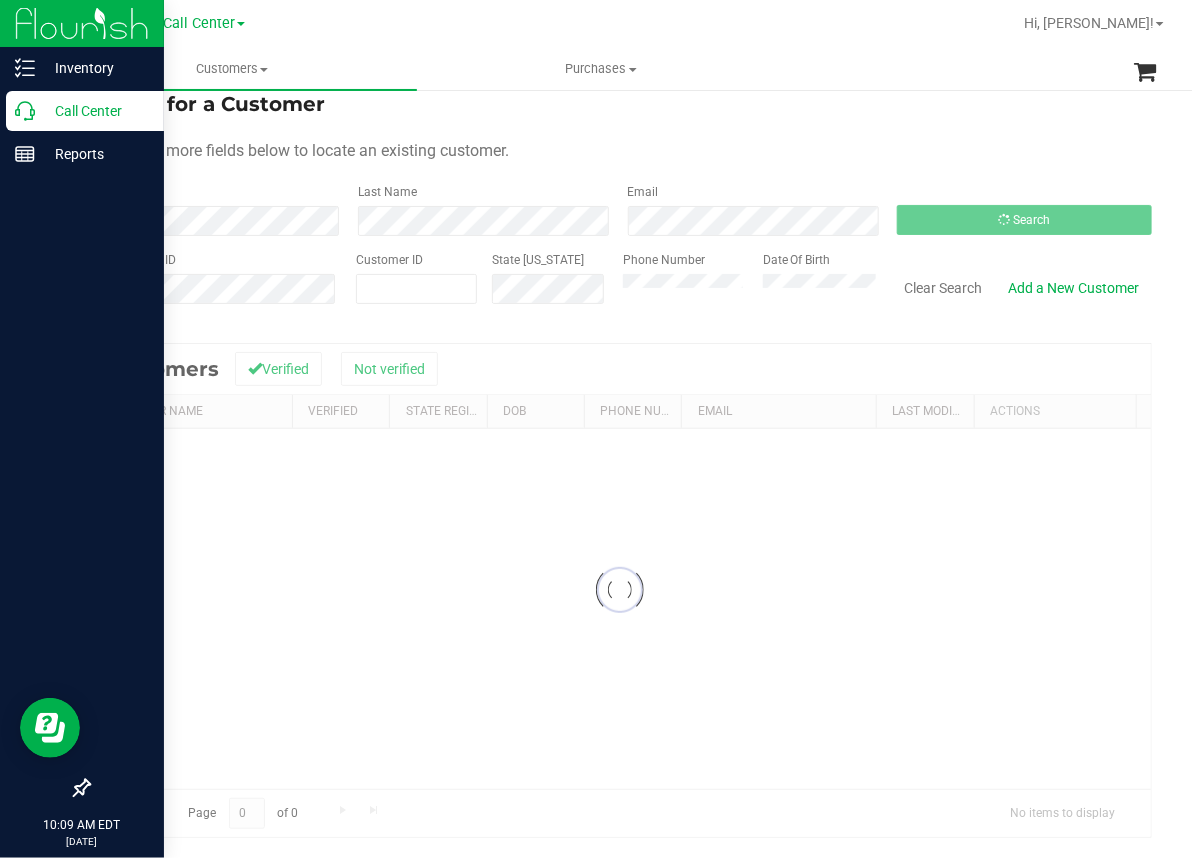 scroll, scrollTop: 0, scrollLeft: 0, axis: both 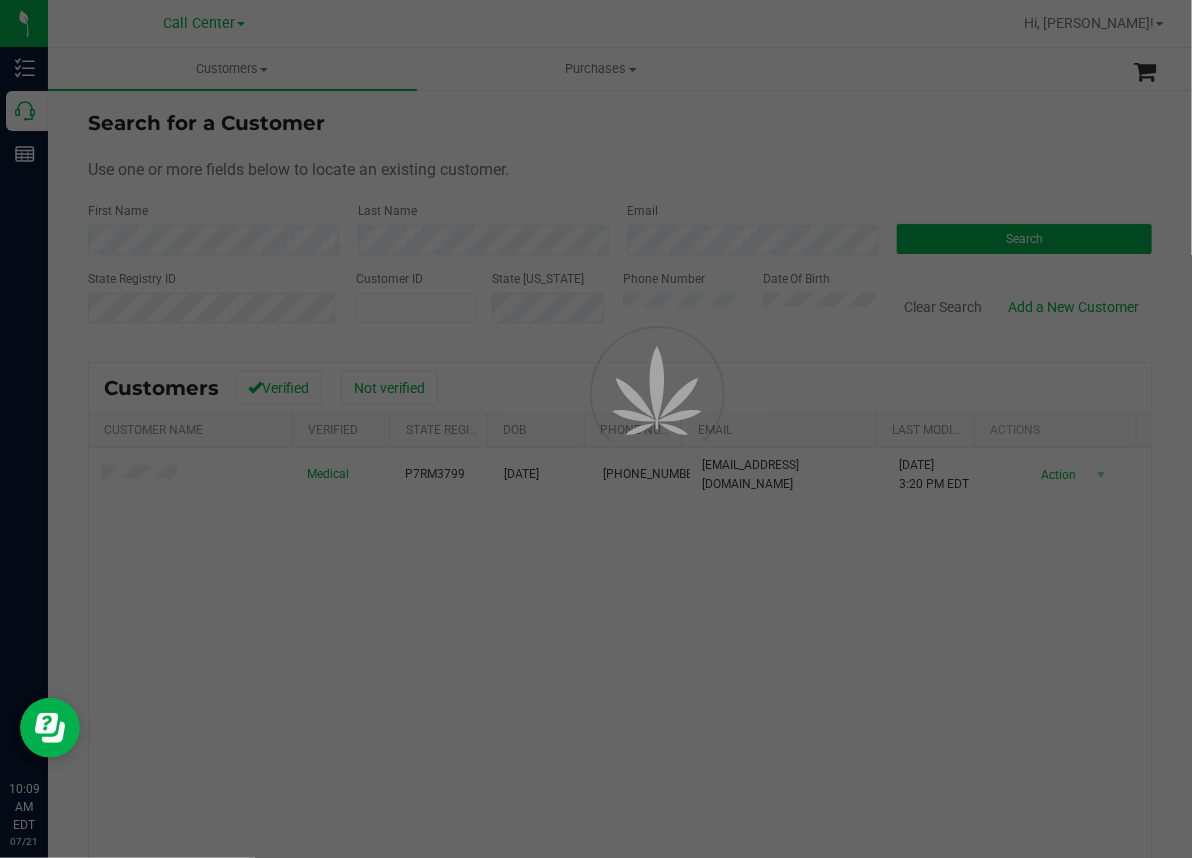 click at bounding box center [596, 429] 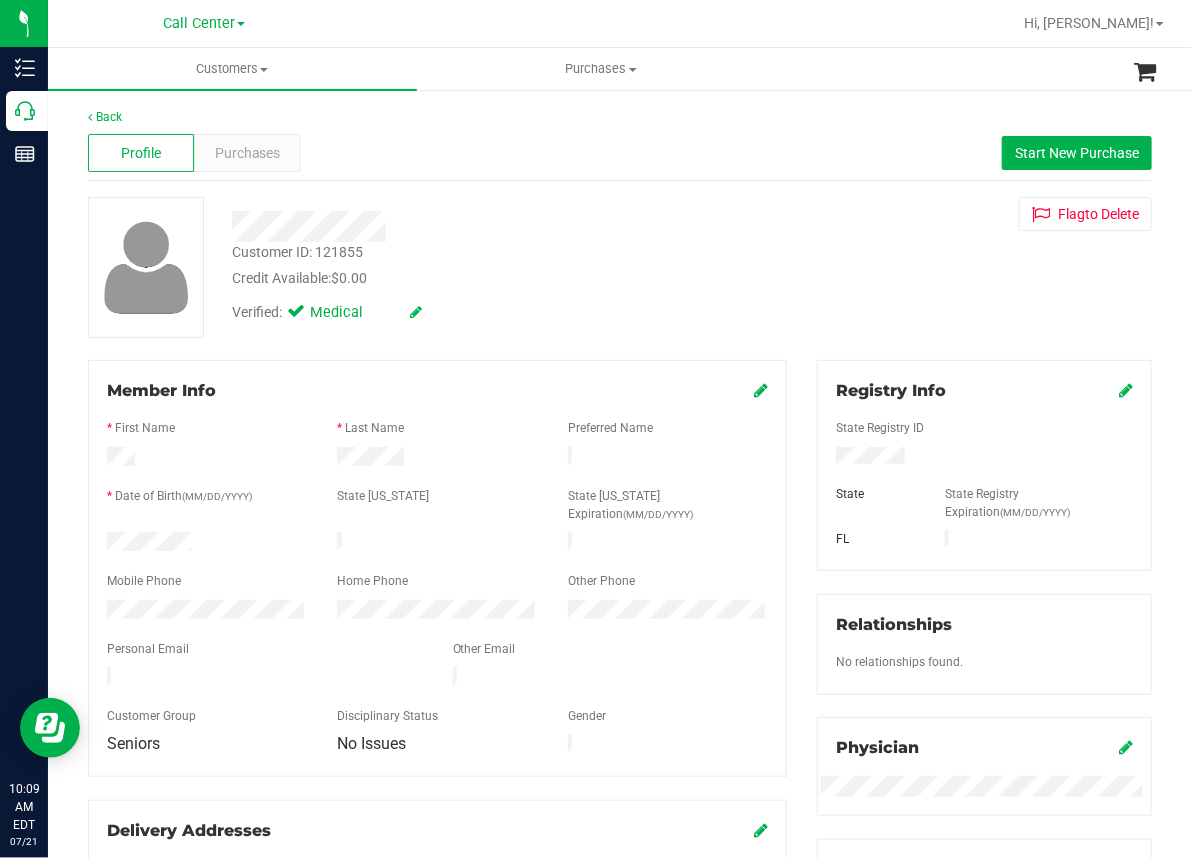 click on "Profile
Purchases
Start New Purchase" at bounding box center (620, 153) 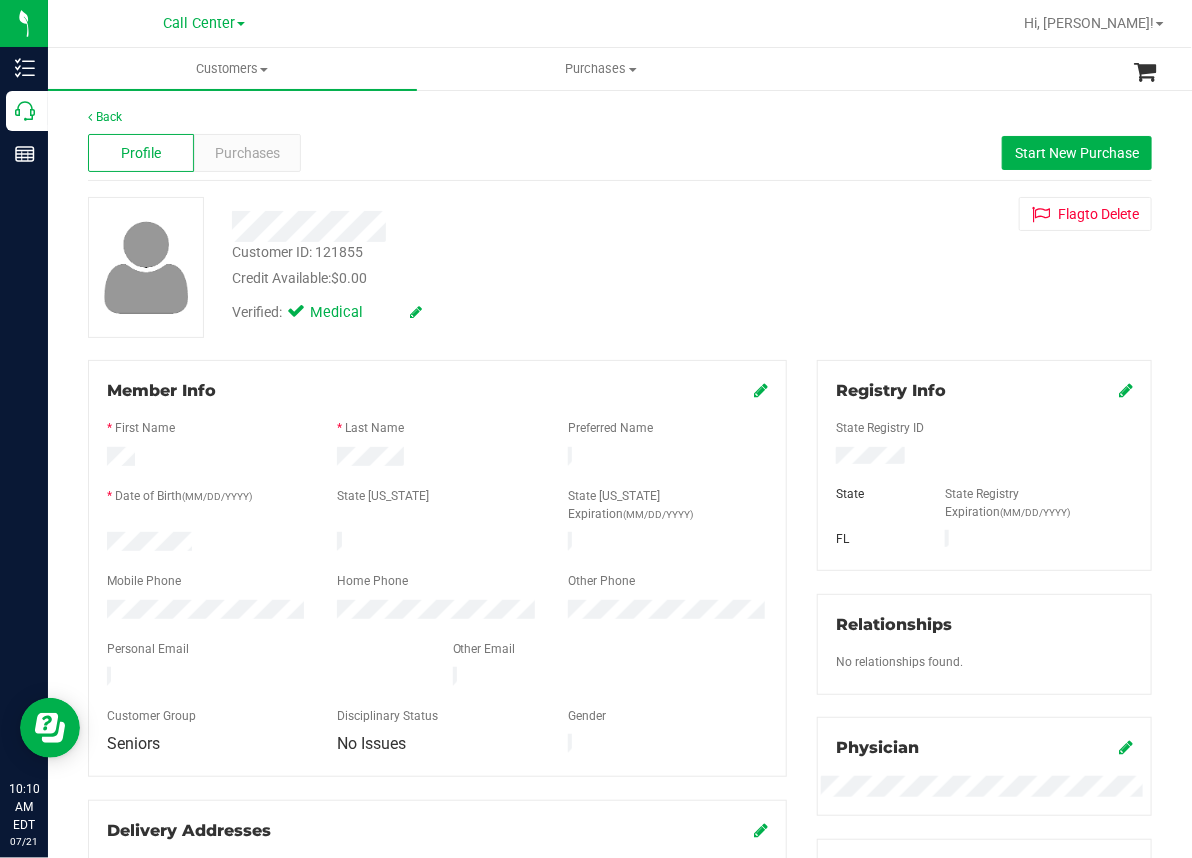 click at bounding box center [490, 226] 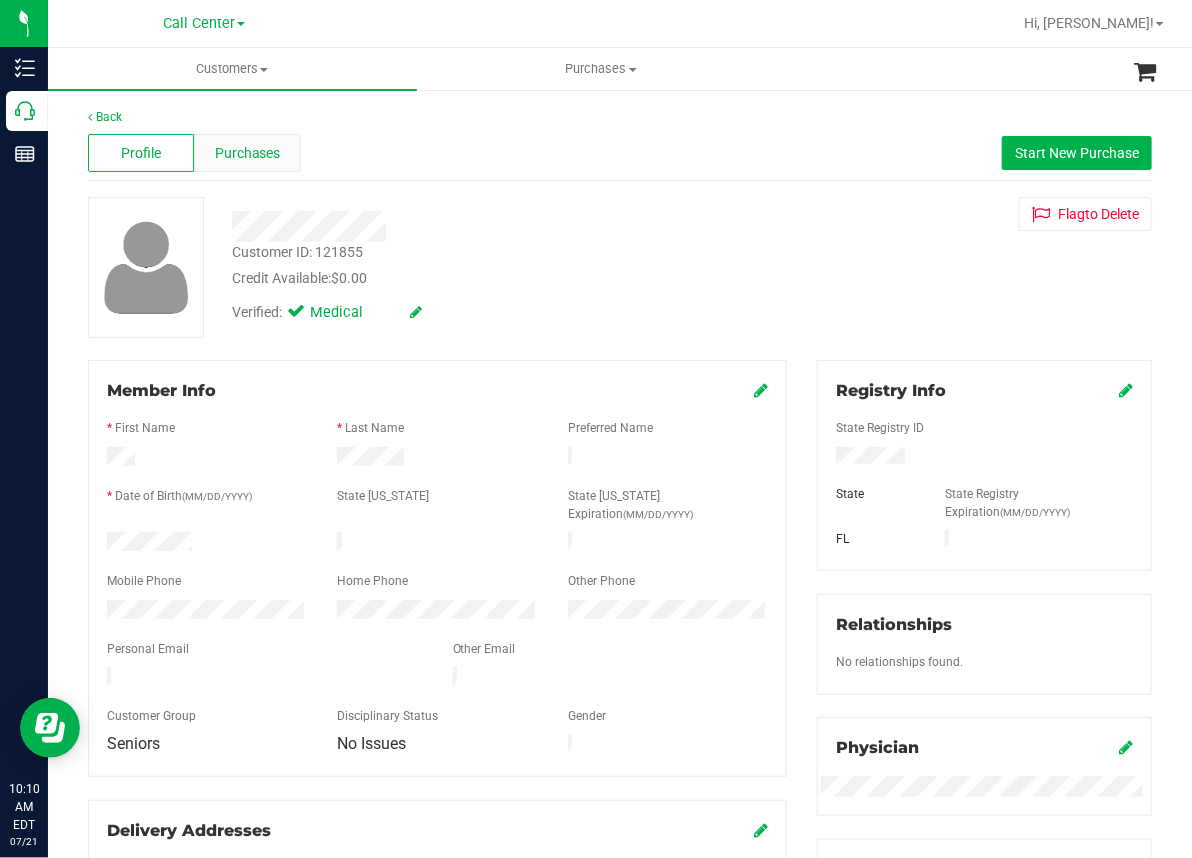 click on "Purchases" at bounding box center (248, 153) 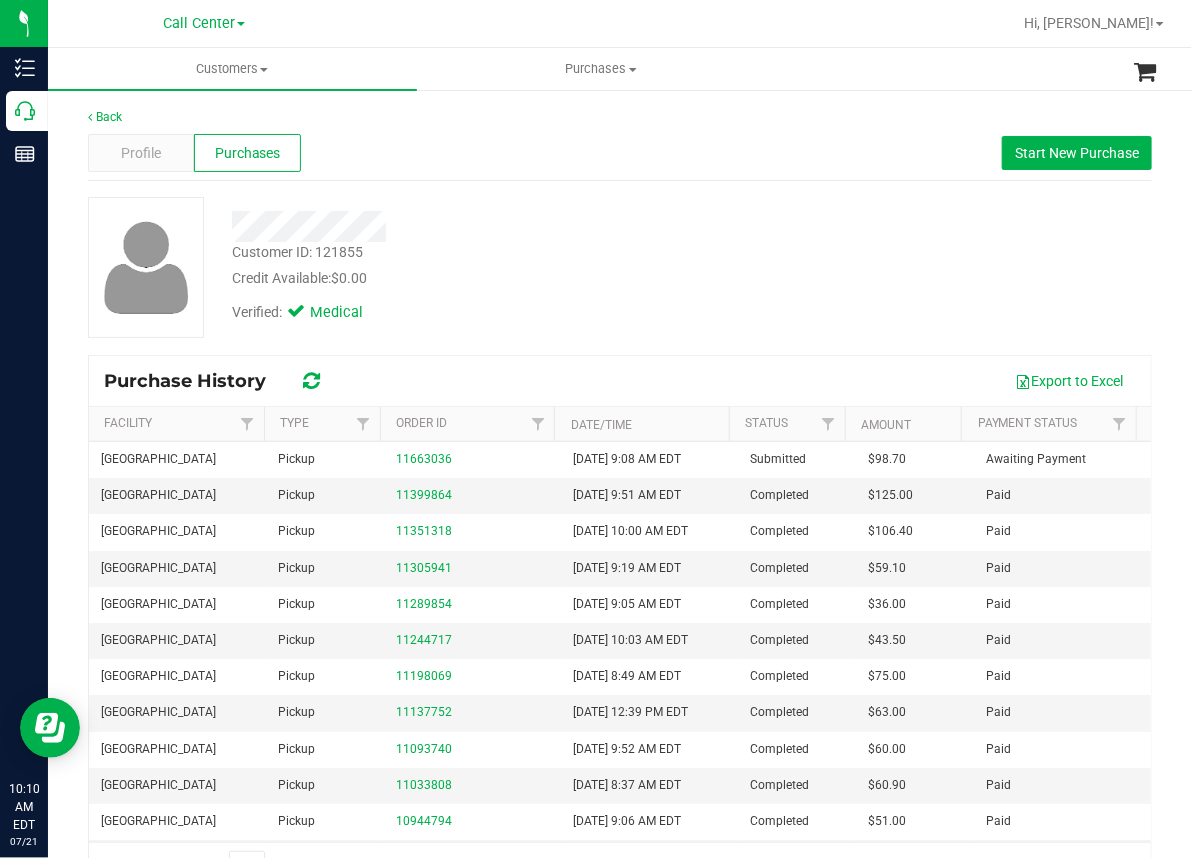 click at bounding box center [490, 219] 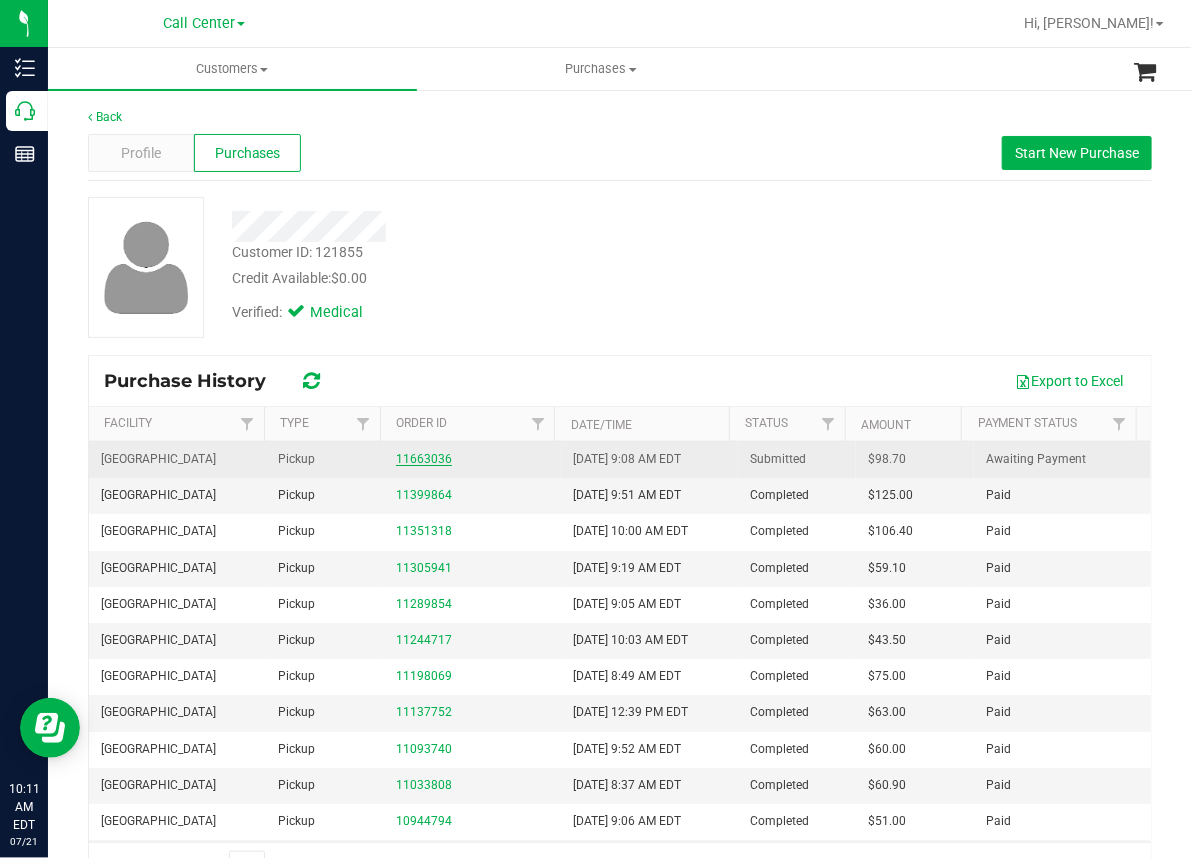 click on "11663036" at bounding box center [424, 459] 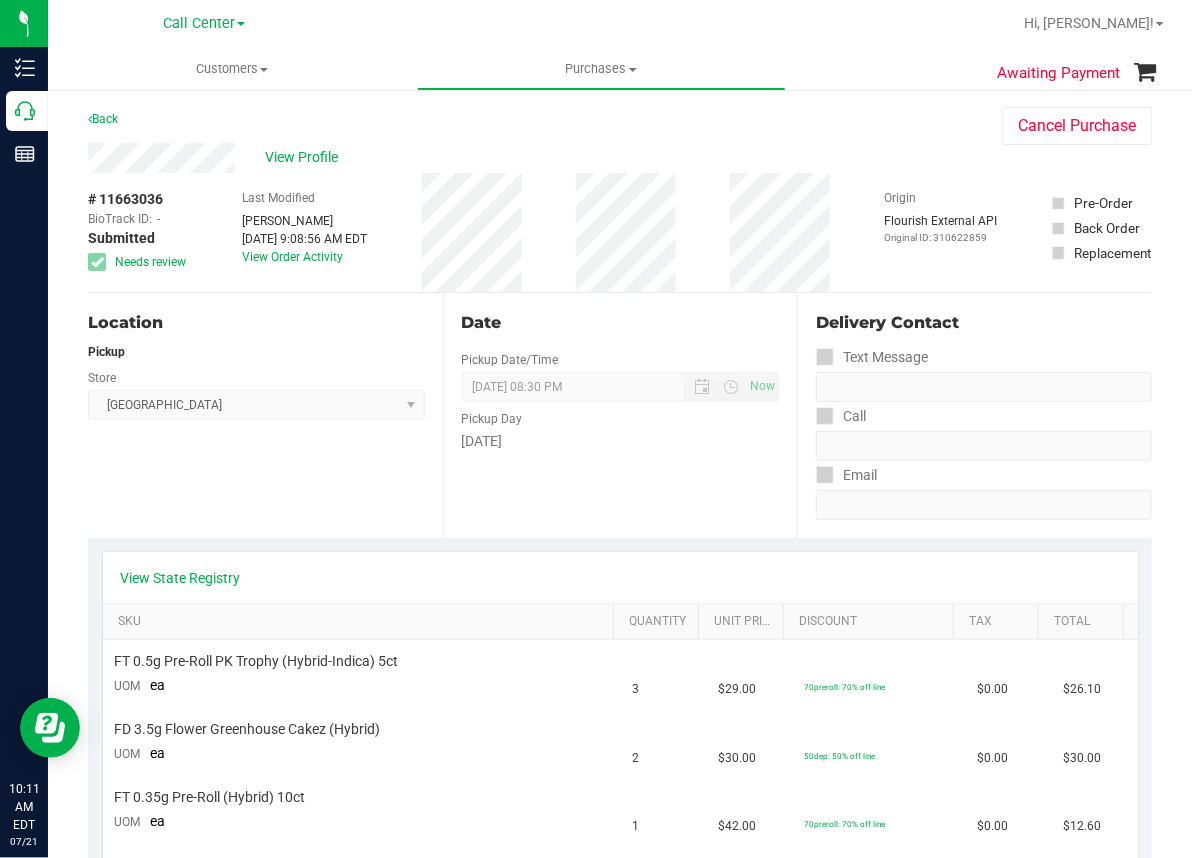scroll, scrollTop: 0, scrollLeft: 0, axis: both 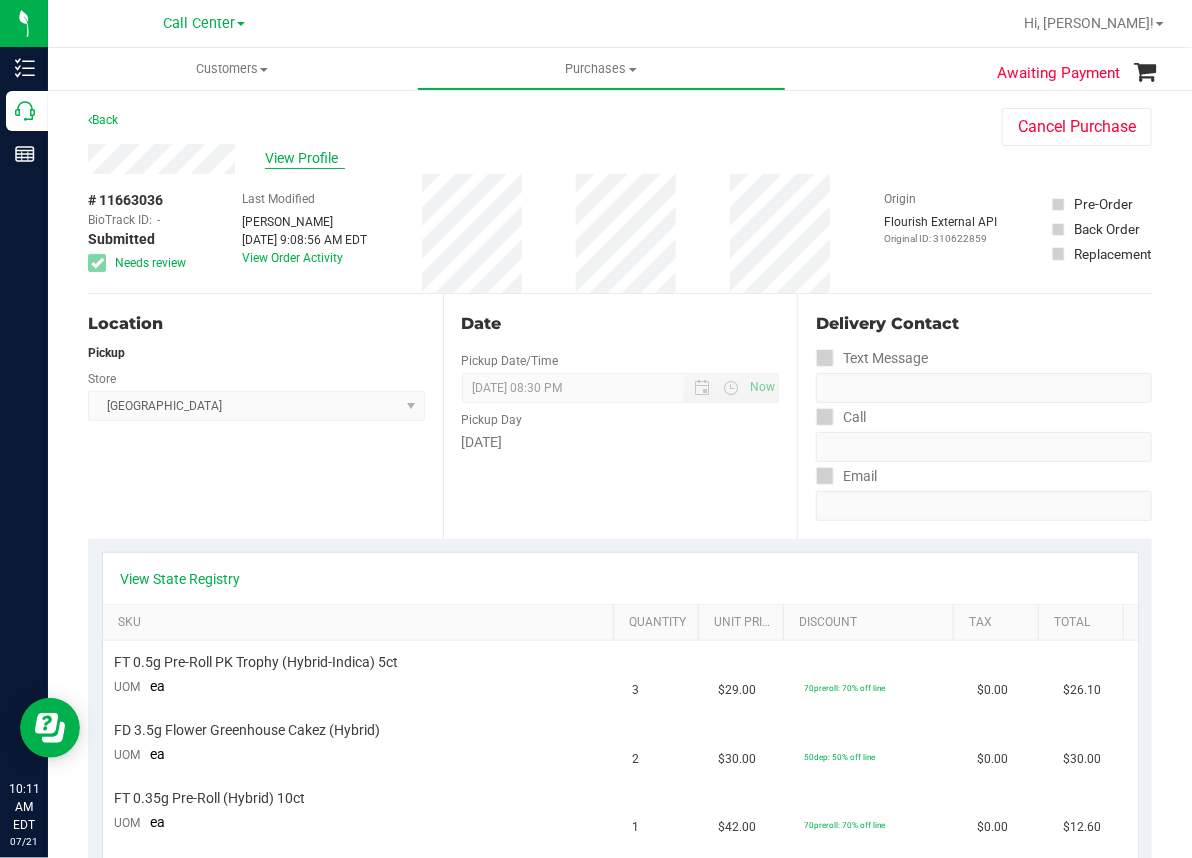 click on "View Profile" at bounding box center (305, 158) 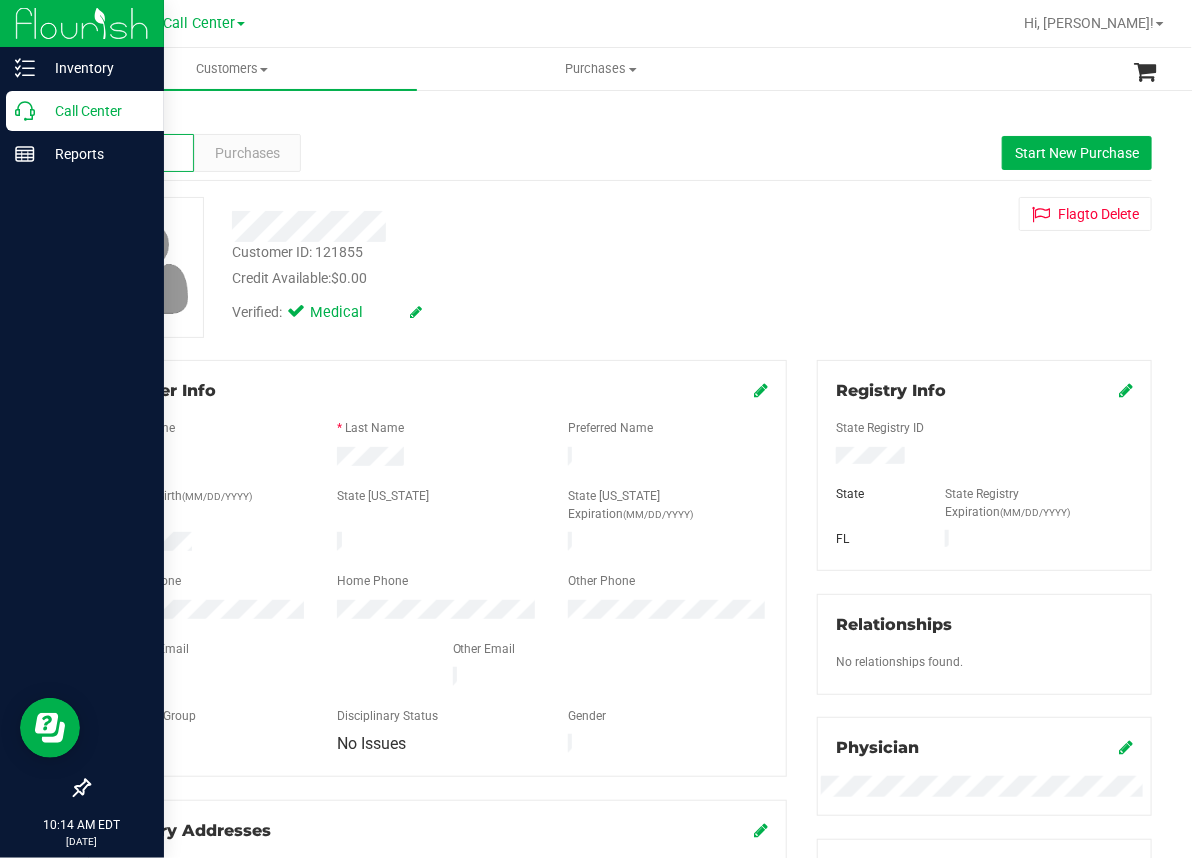 click 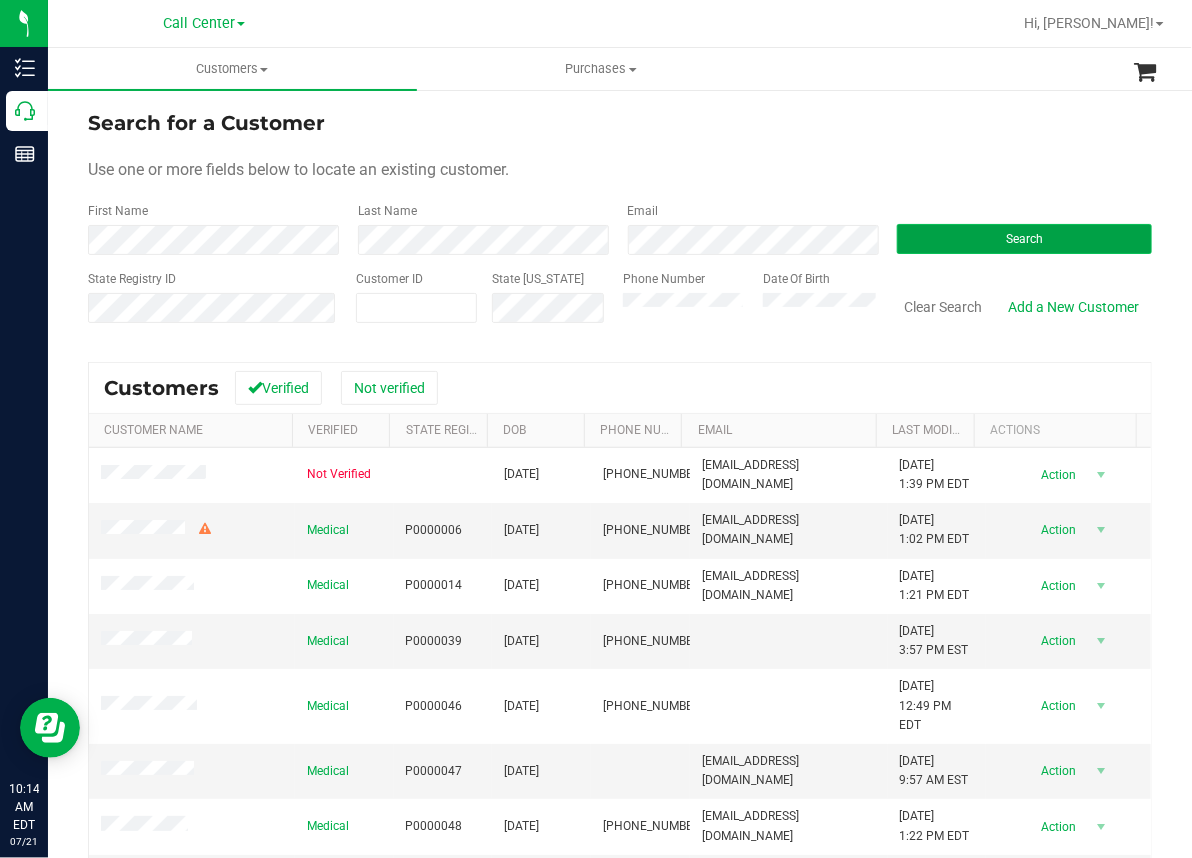 click on "Search" at bounding box center [1024, 239] 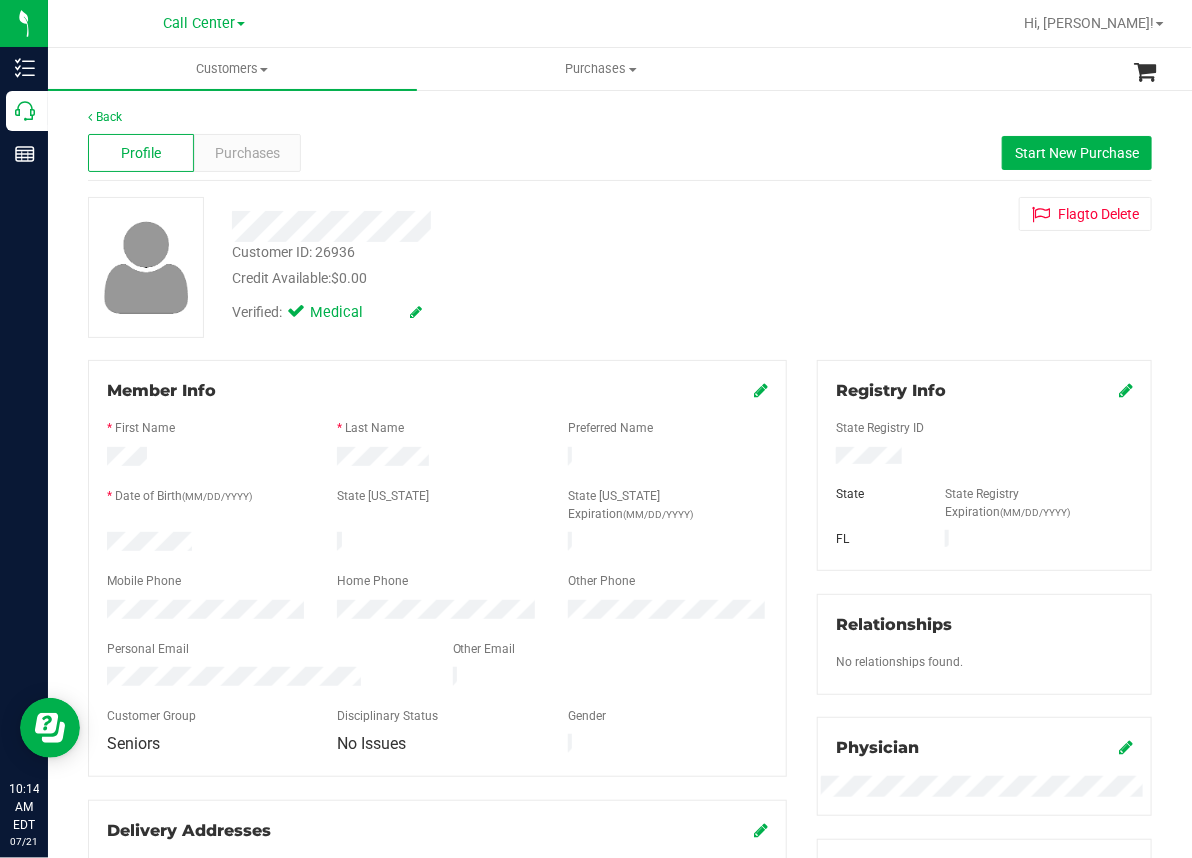 click on "Profile
Purchases
Start New Purchase" at bounding box center (620, 153) 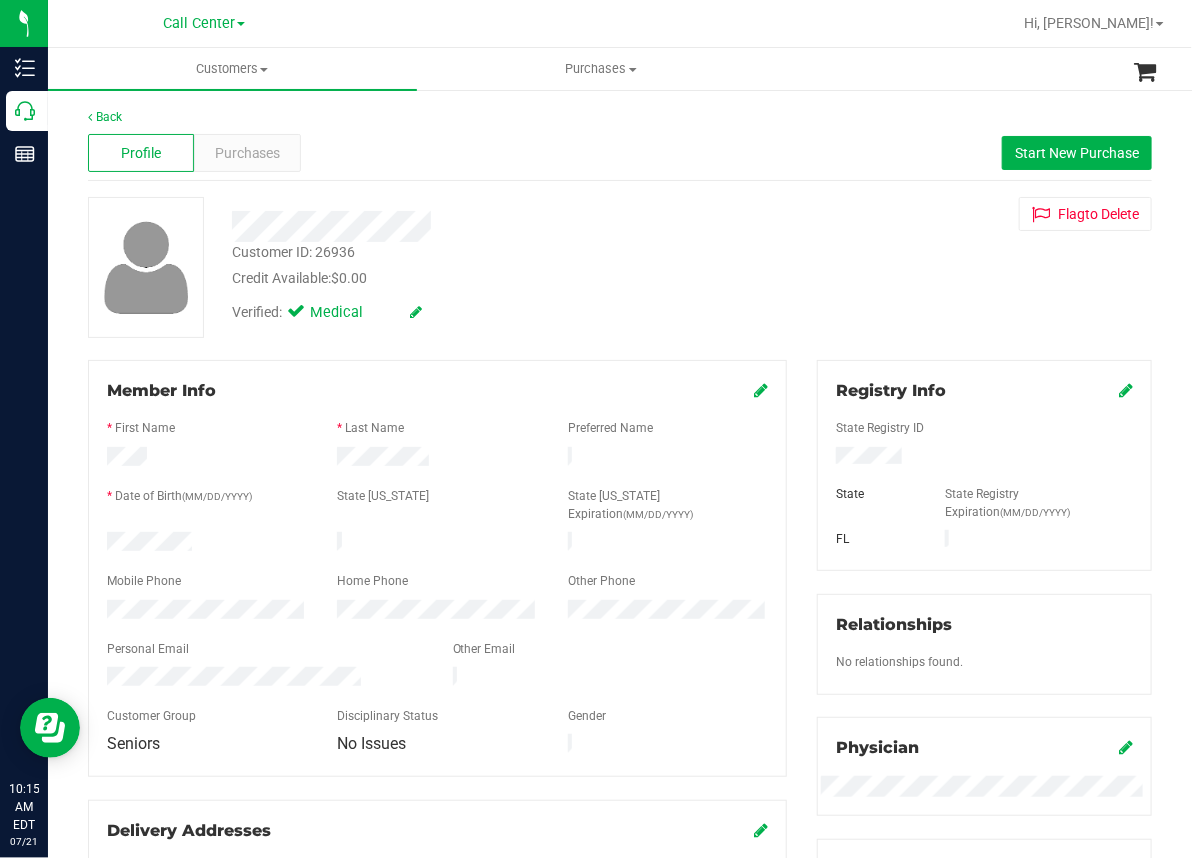 drag, startPoint x: 539, startPoint y: 266, endPoint x: 450, endPoint y: 241, distance: 92.44458 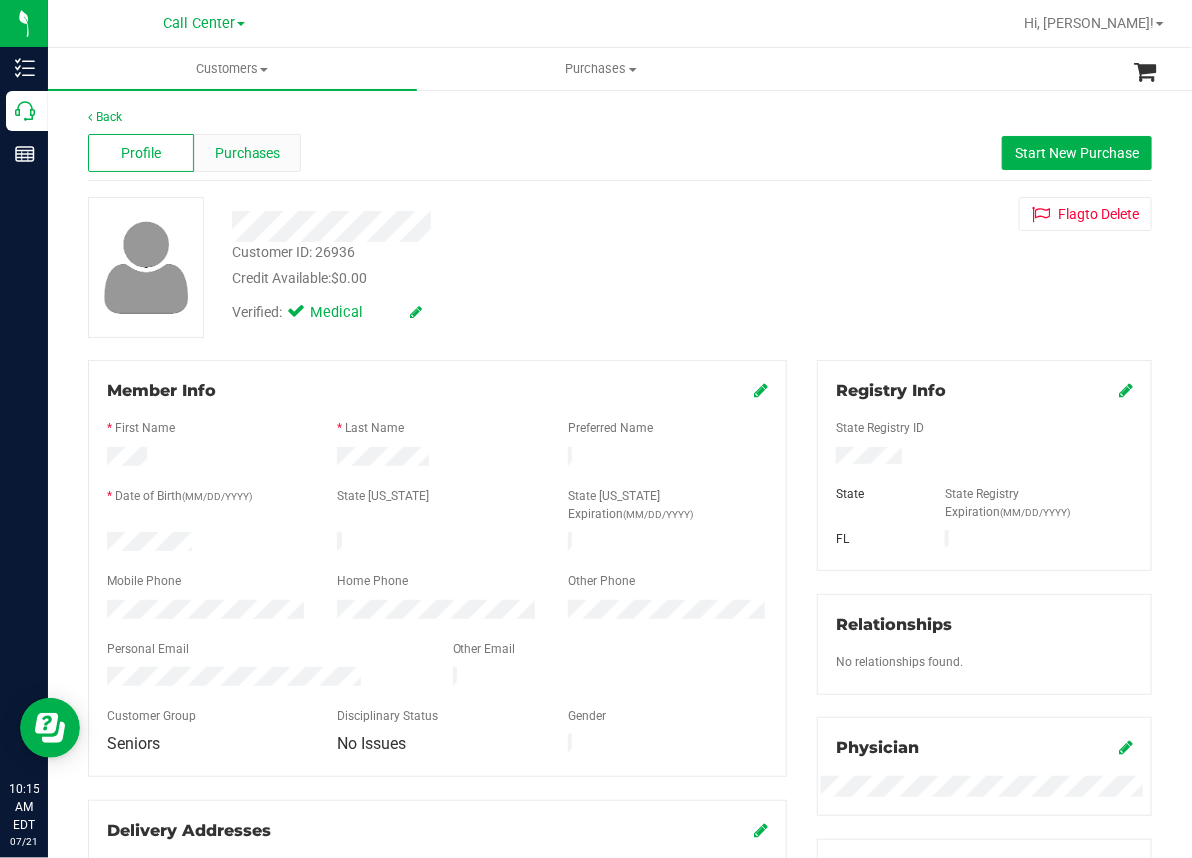 click on "Purchases" at bounding box center (248, 153) 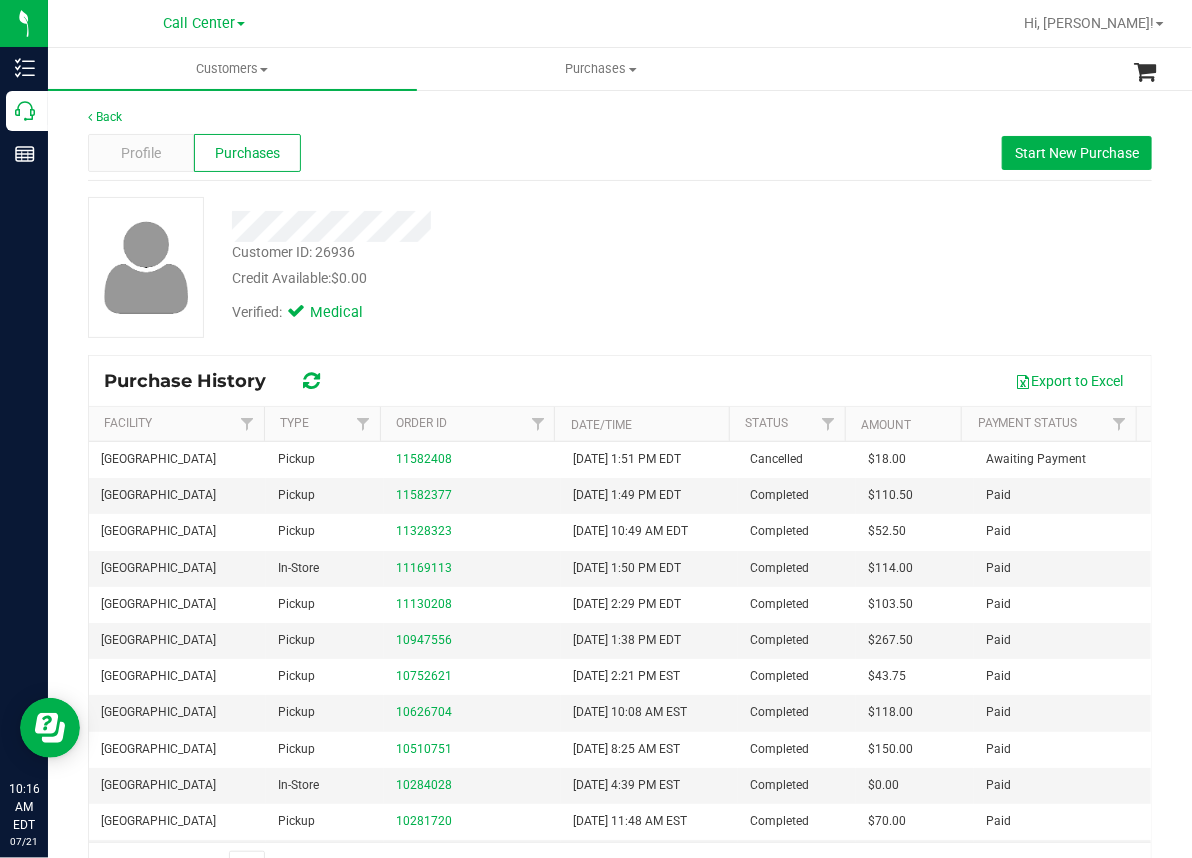 click on "Profile
Purchases
Start New Purchase" at bounding box center (620, 153) 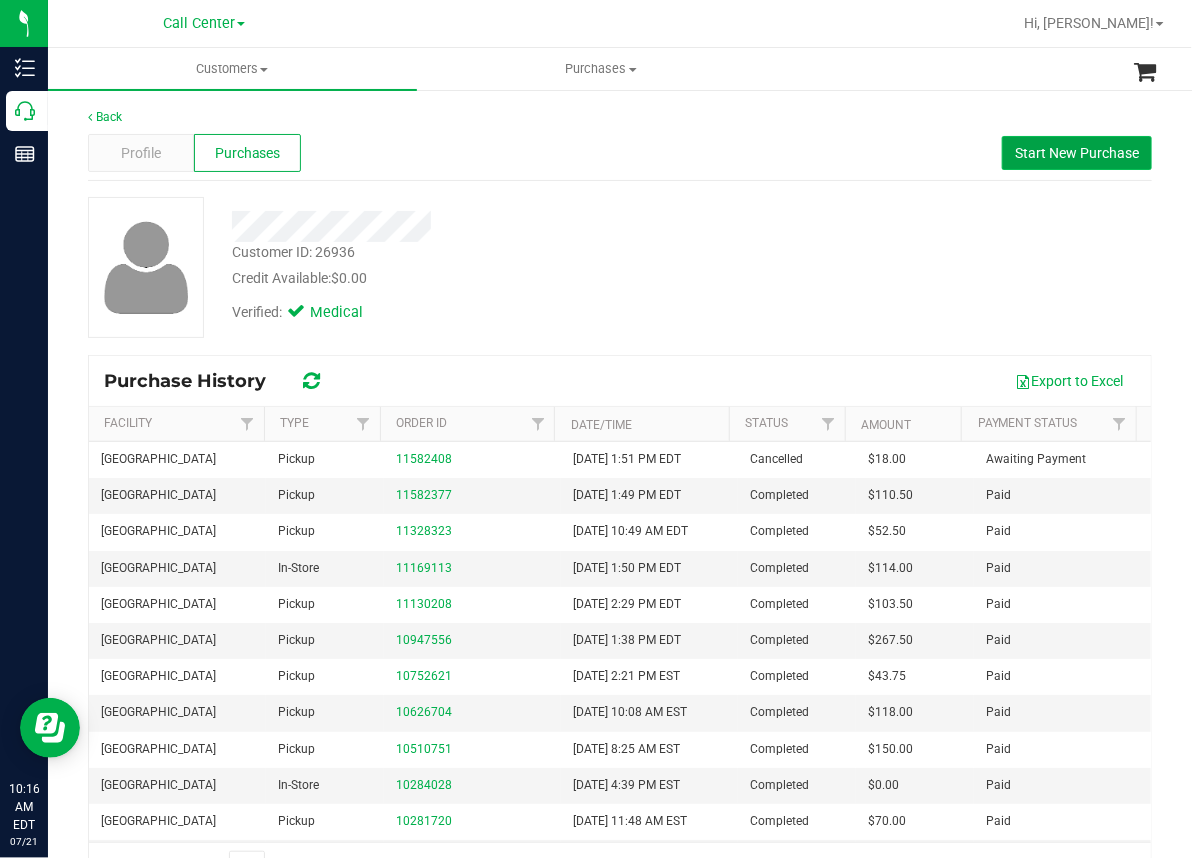 click on "Start New Purchase" at bounding box center [1077, 153] 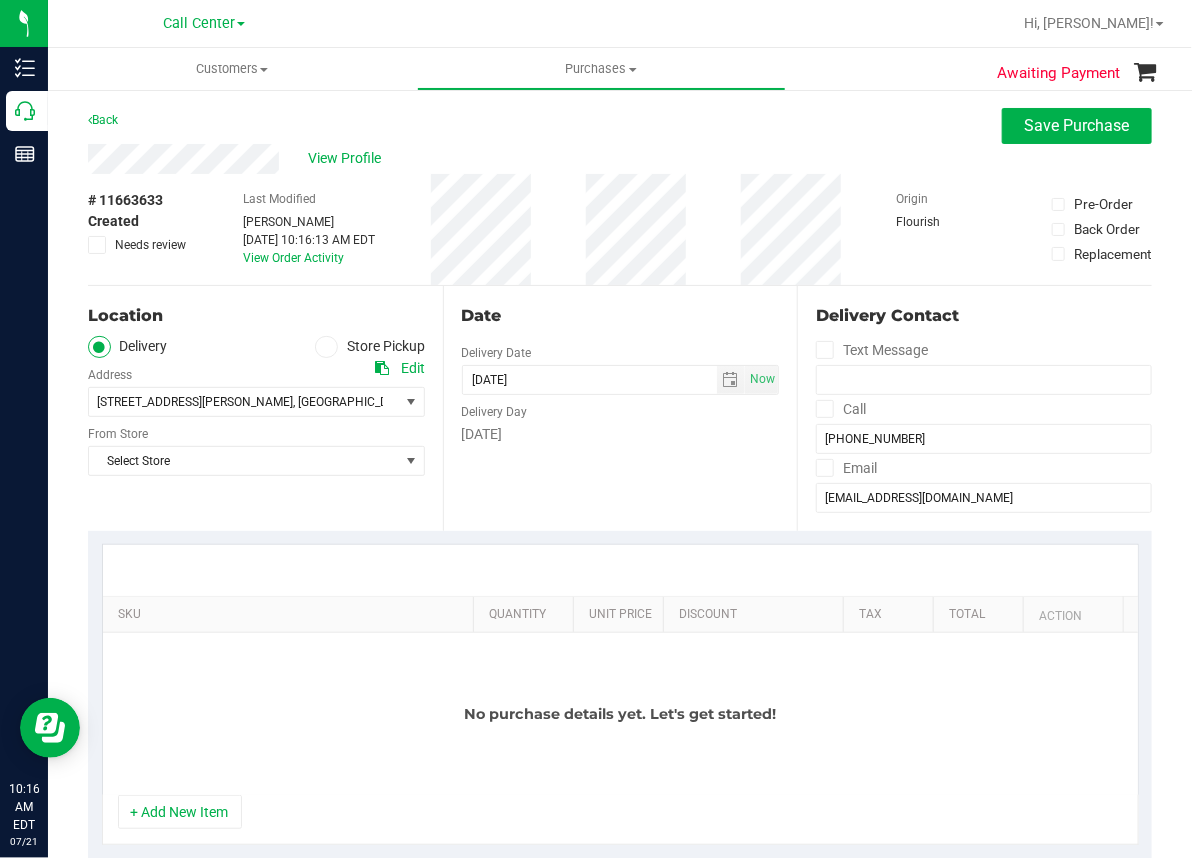 click at bounding box center [326, 347] 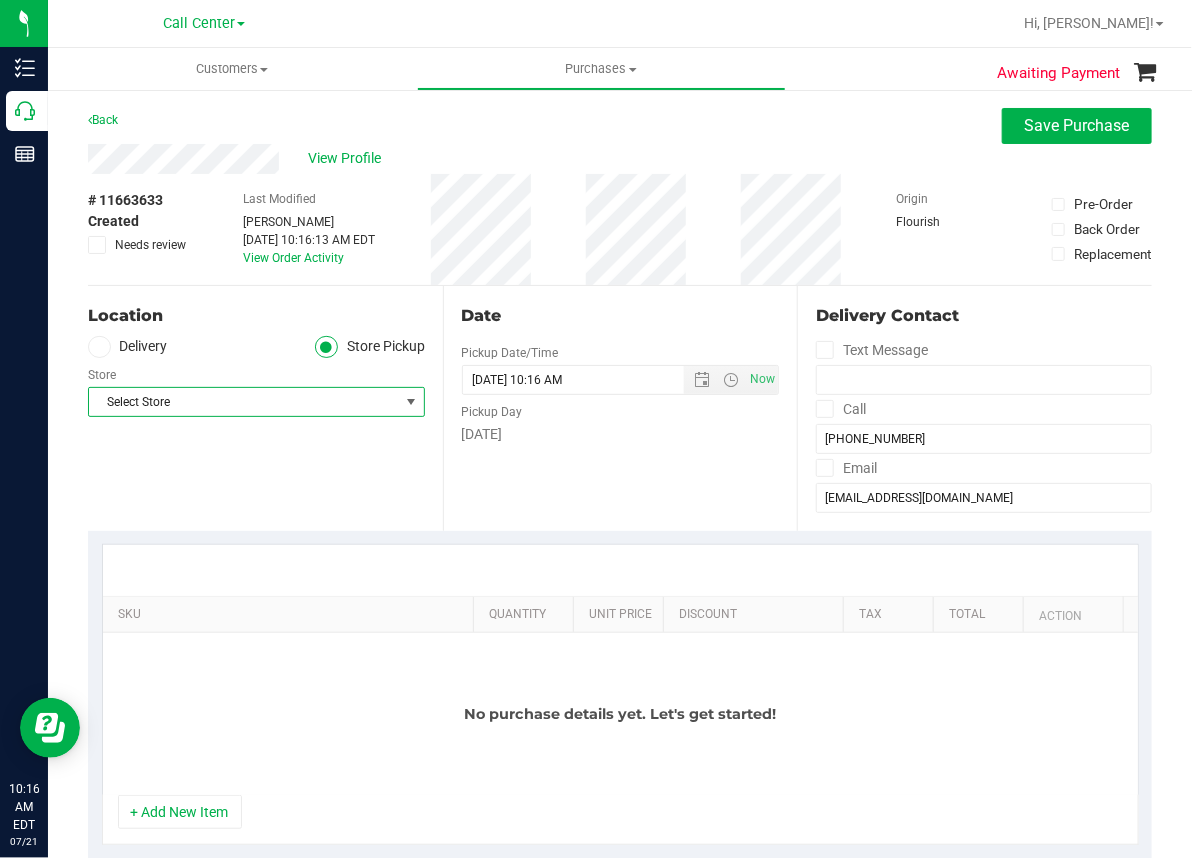 click on "Select Store" at bounding box center [244, 402] 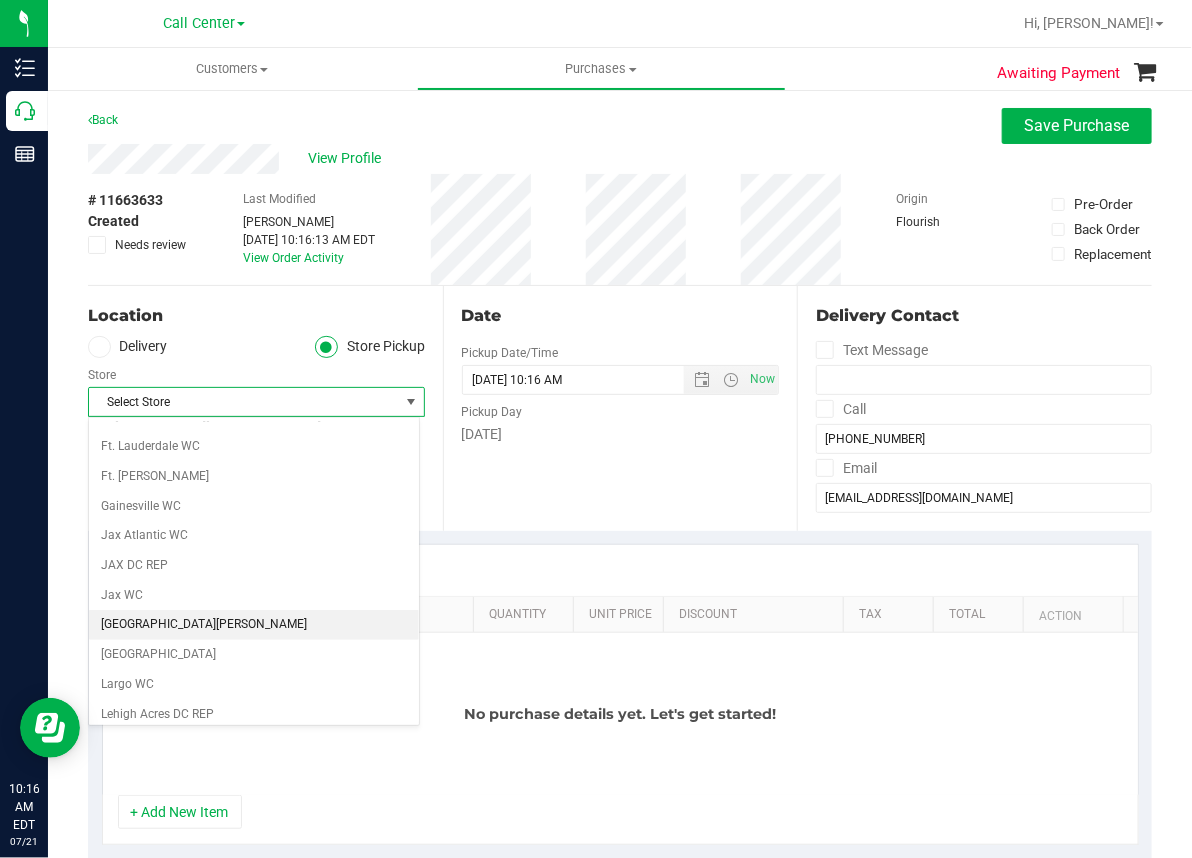 scroll, scrollTop: 400, scrollLeft: 0, axis: vertical 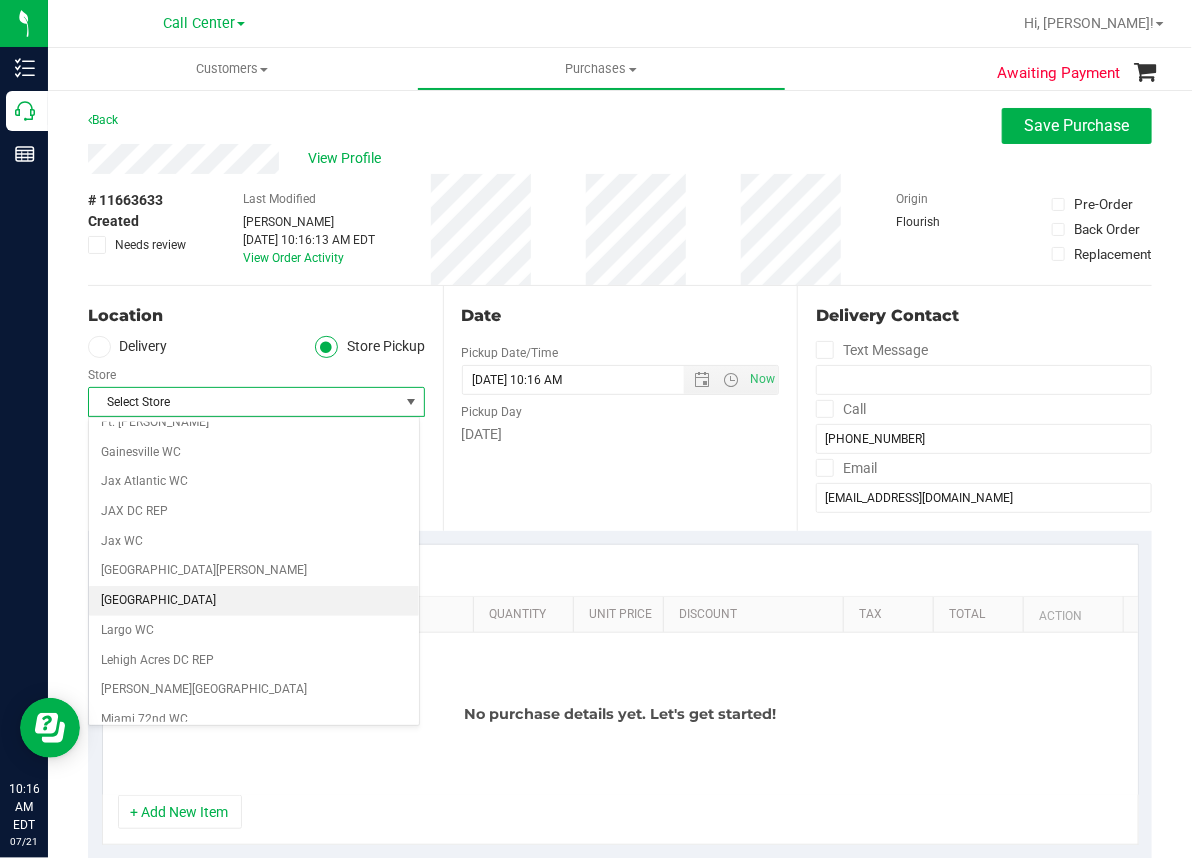 click on "[GEOGRAPHIC_DATA]" at bounding box center (254, 601) 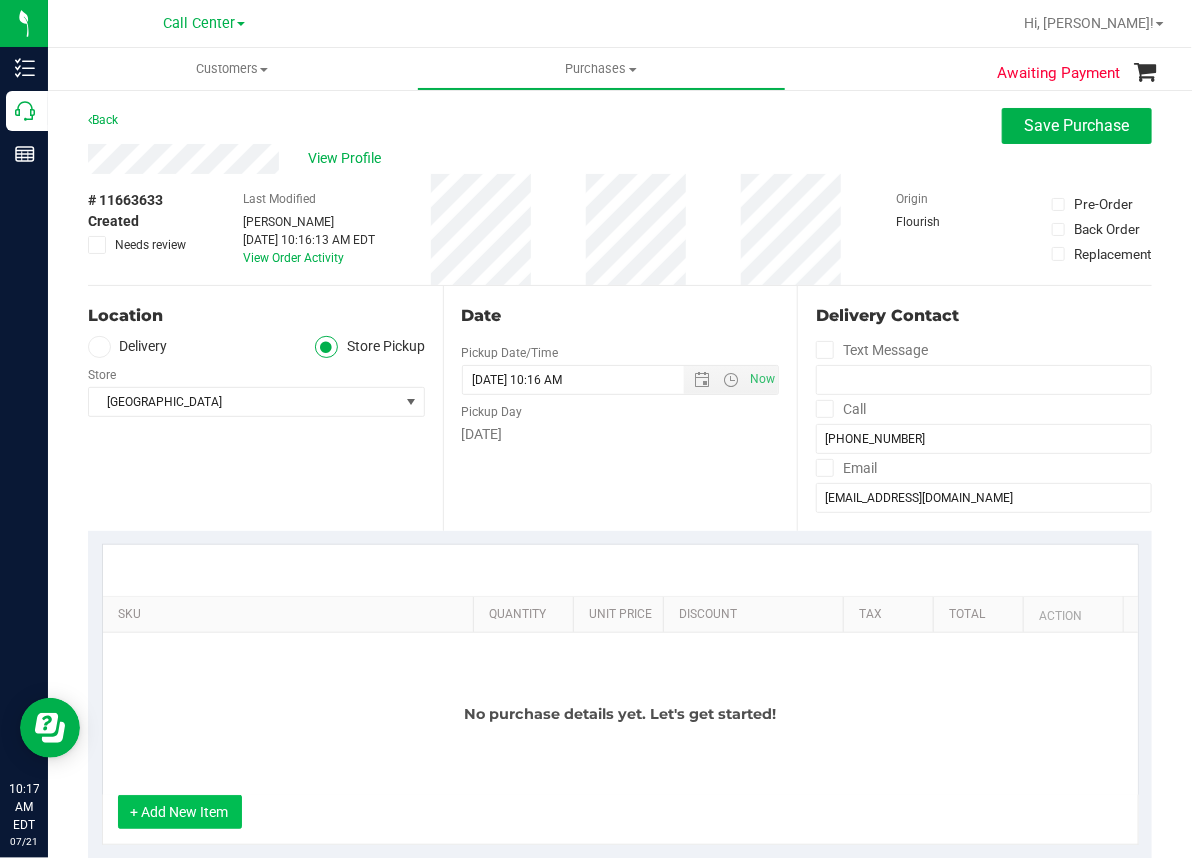 click on "+ Add New Item" at bounding box center (180, 812) 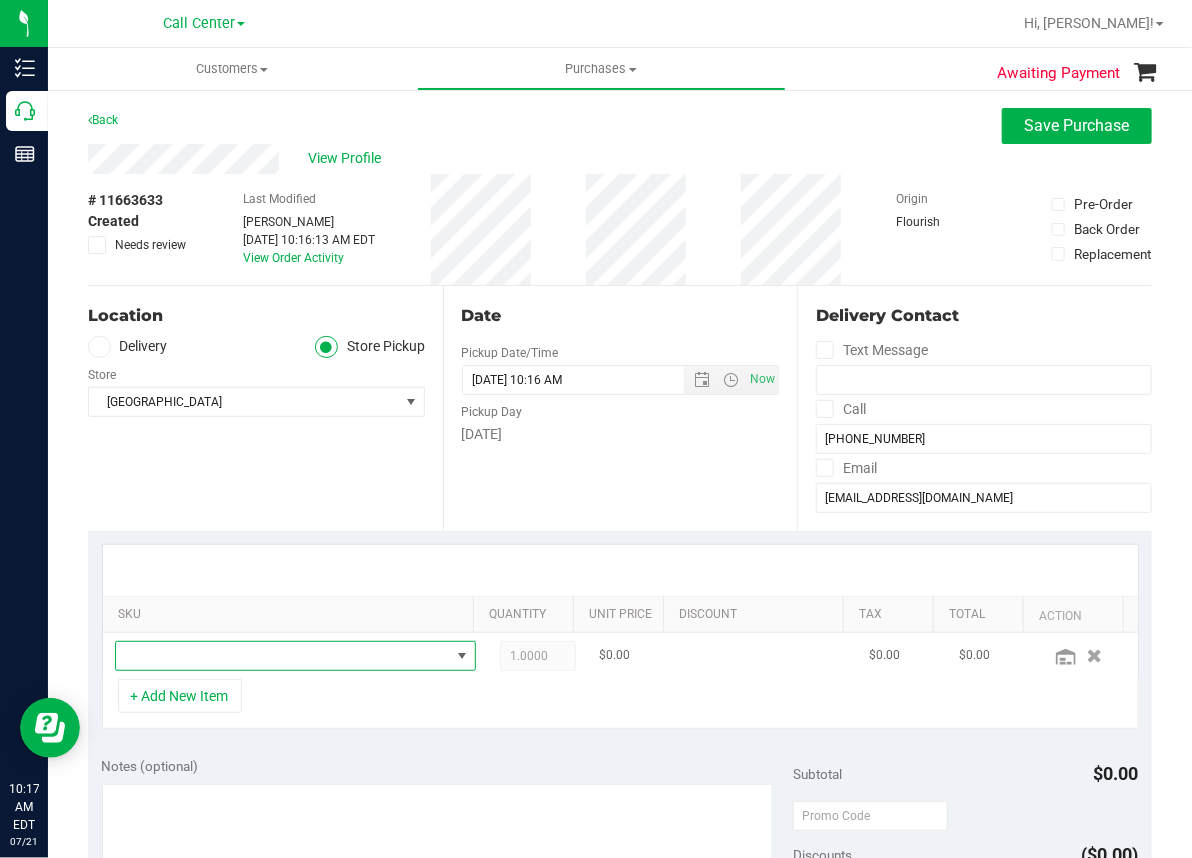 click at bounding box center [283, 656] 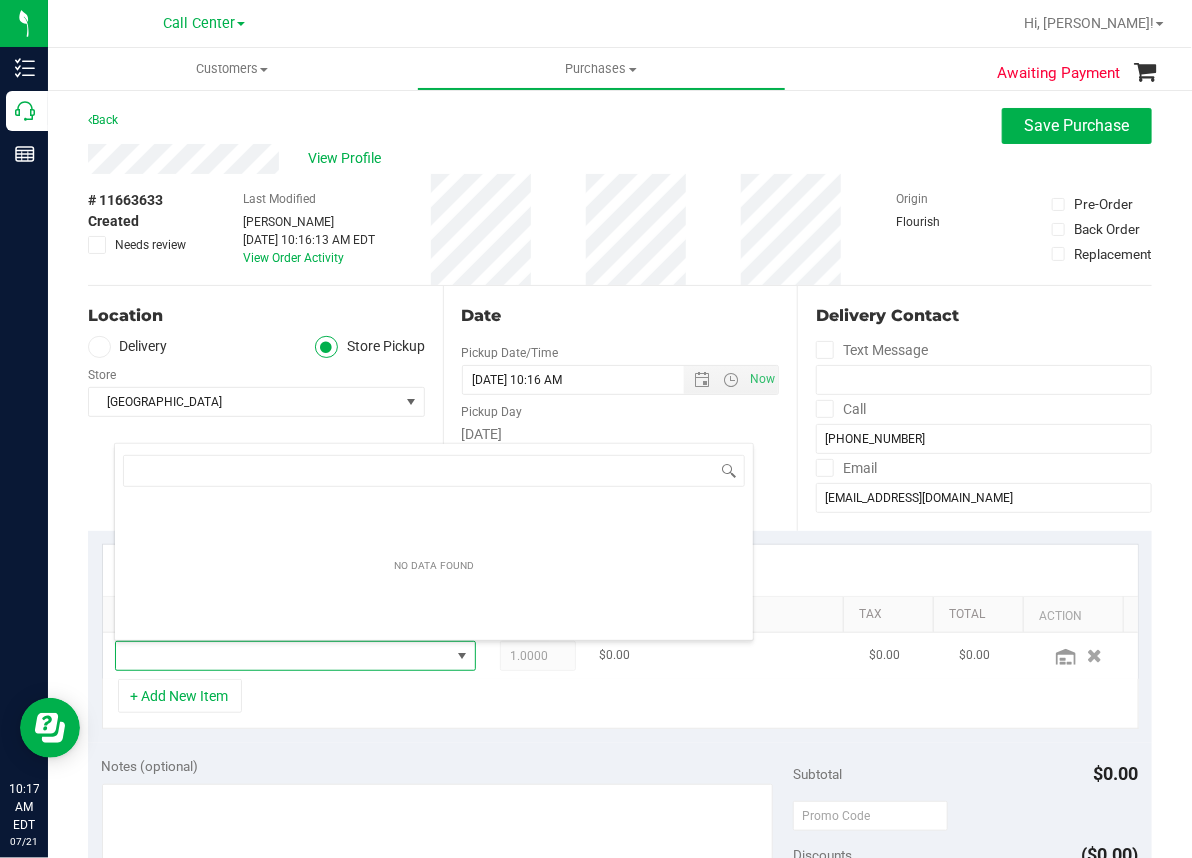 scroll, scrollTop: 99969, scrollLeft: 99668, axis: both 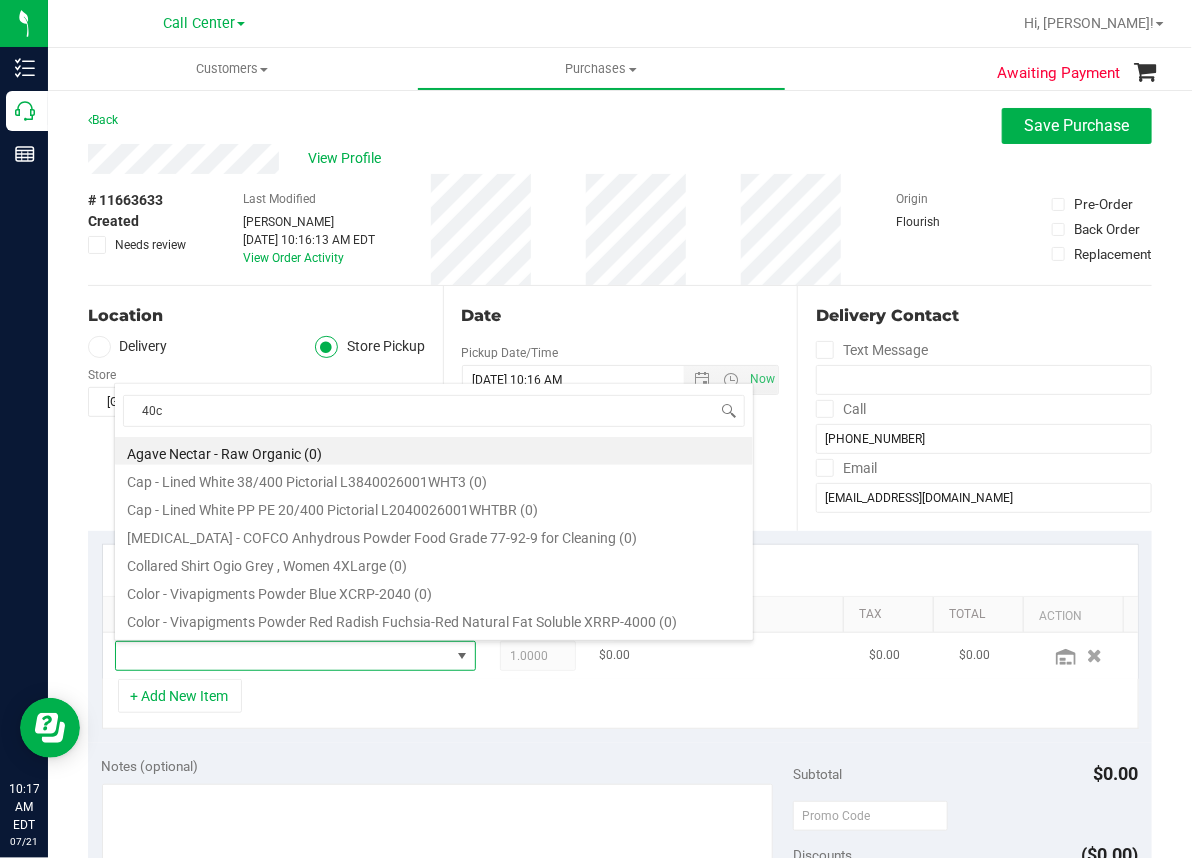 type on "40ct" 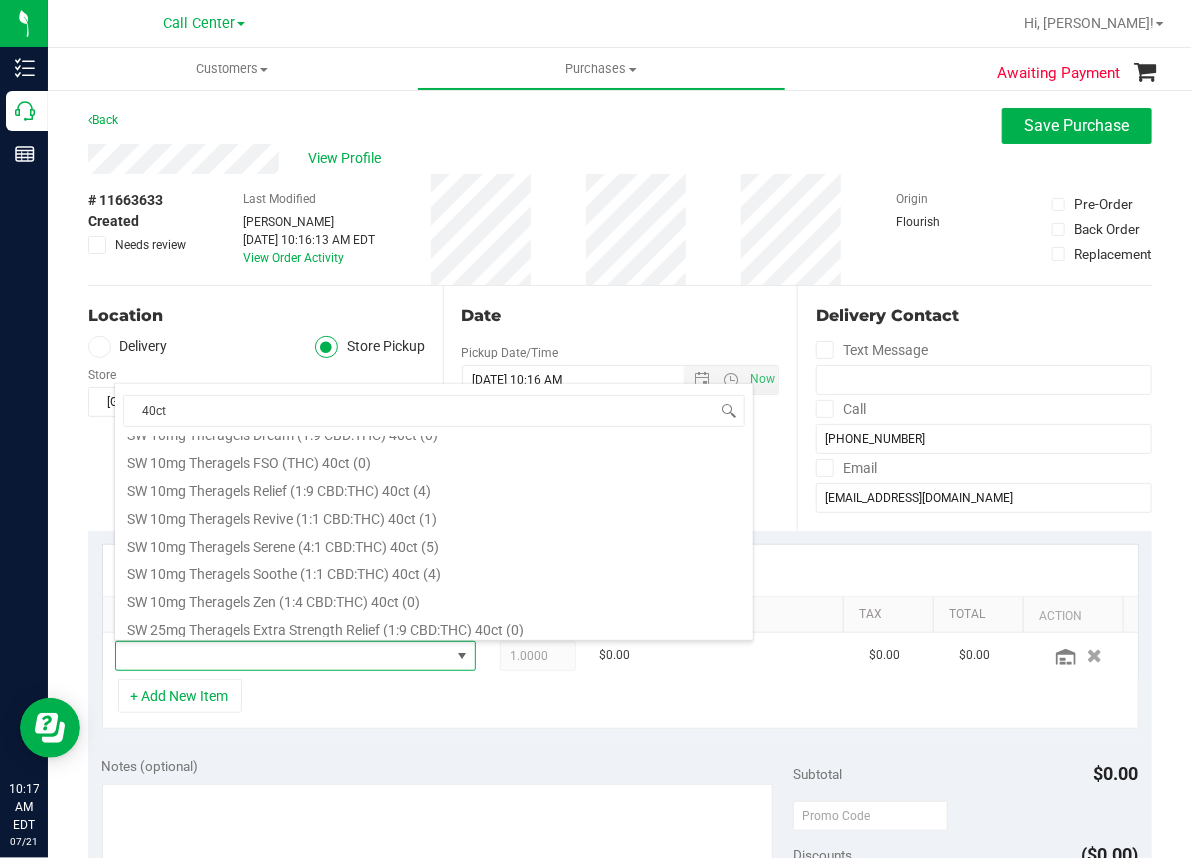 scroll, scrollTop: 1200, scrollLeft: 0, axis: vertical 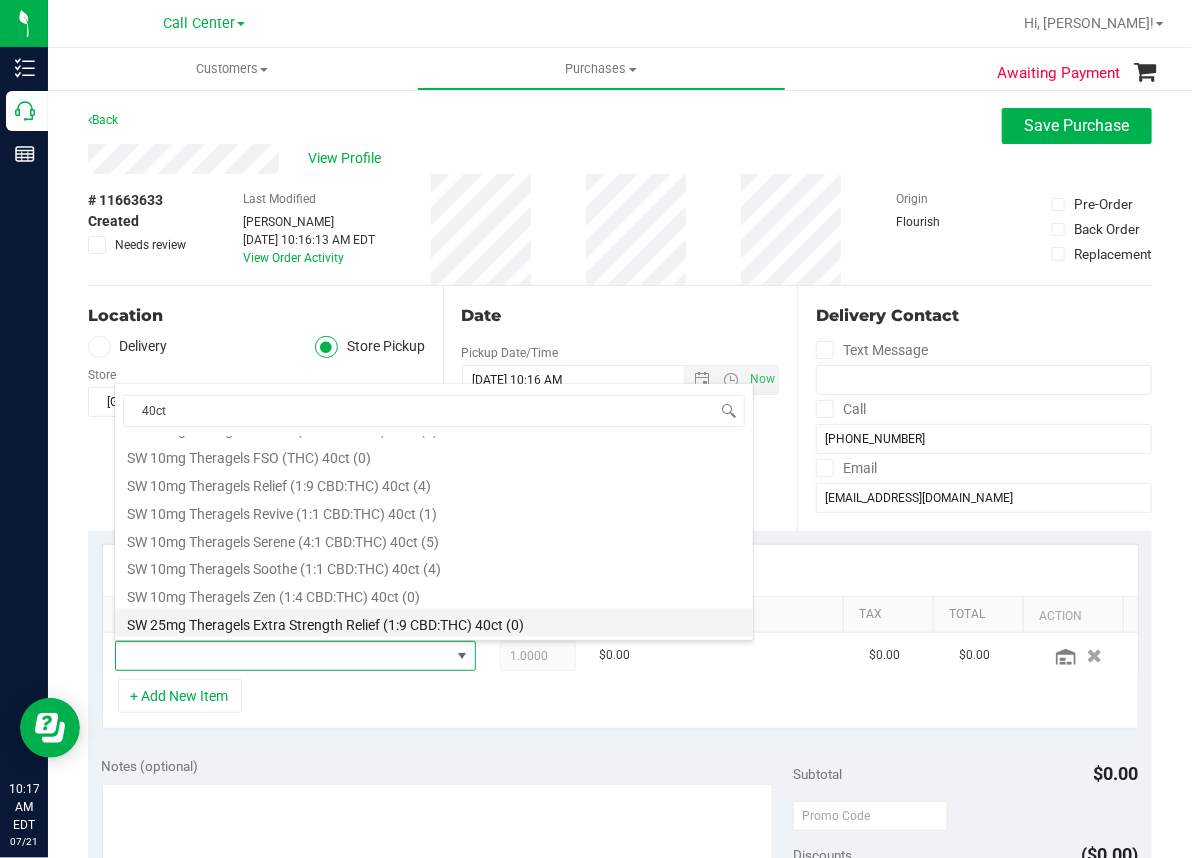 click on "SW 25mg Theragels Extra Strength Relief (1:9 CBD:THC) 40ct (0)" at bounding box center [434, 623] 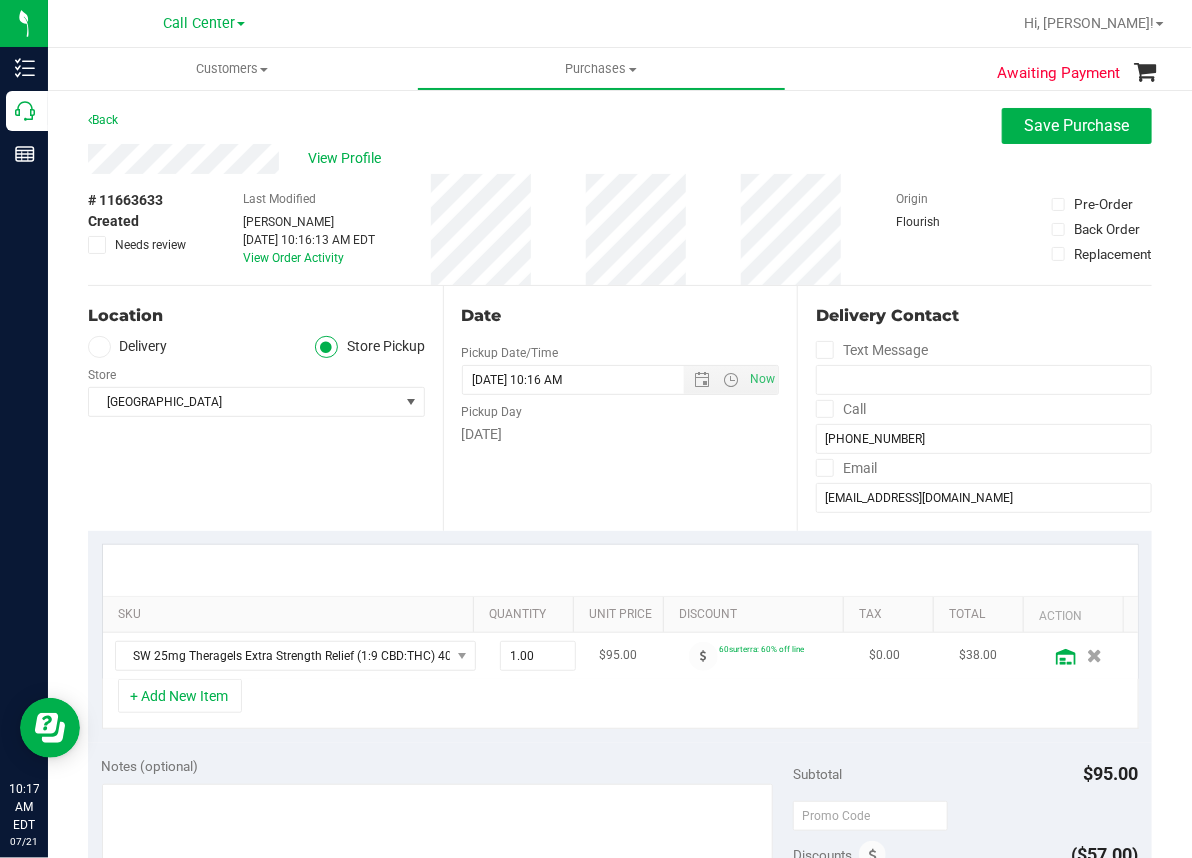 click 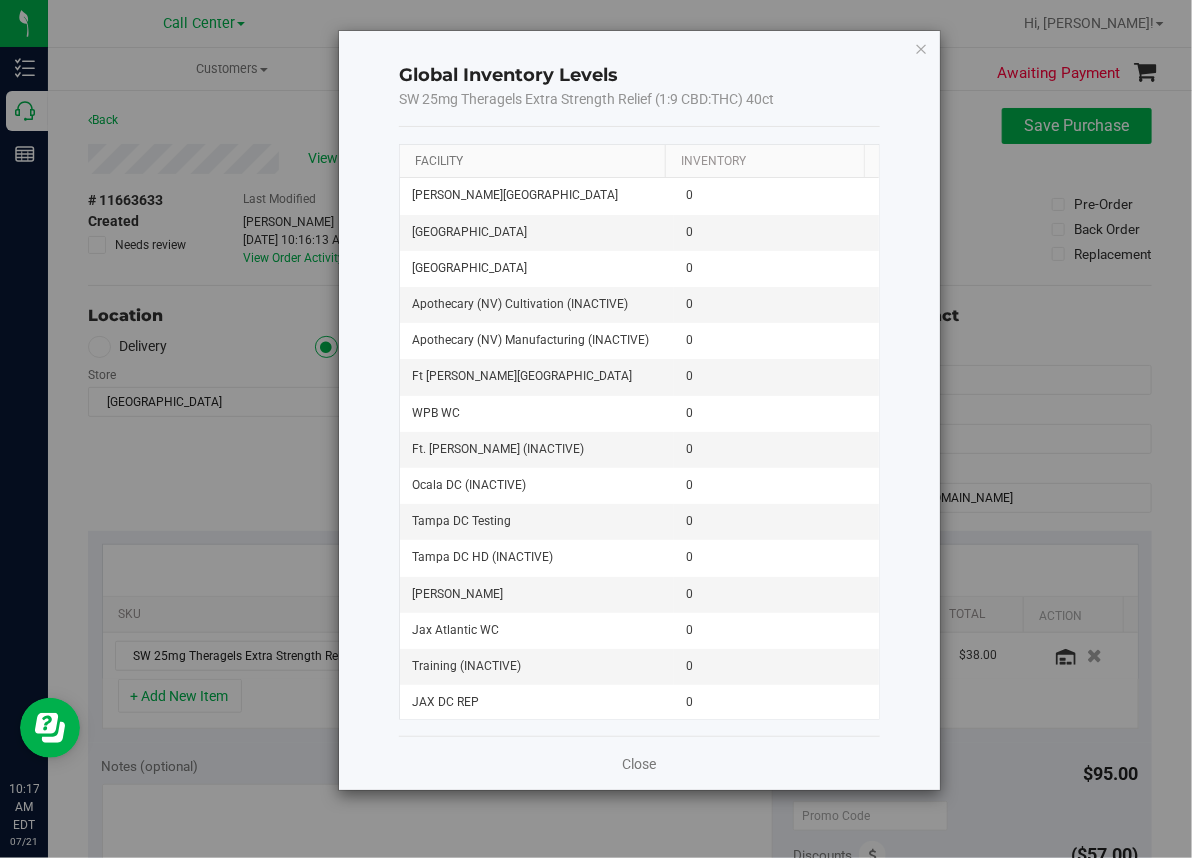 click on "Facility" at bounding box center (439, 161) 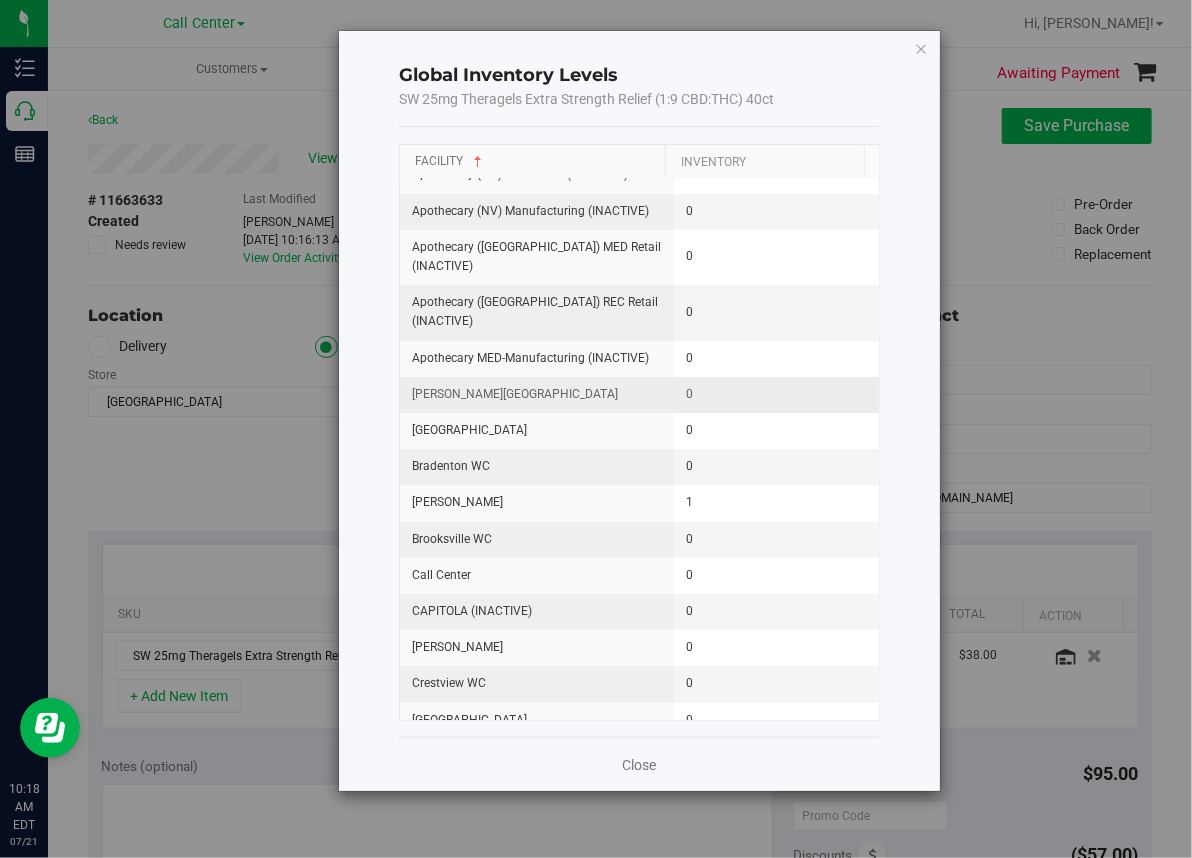 scroll, scrollTop: 0, scrollLeft: 0, axis: both 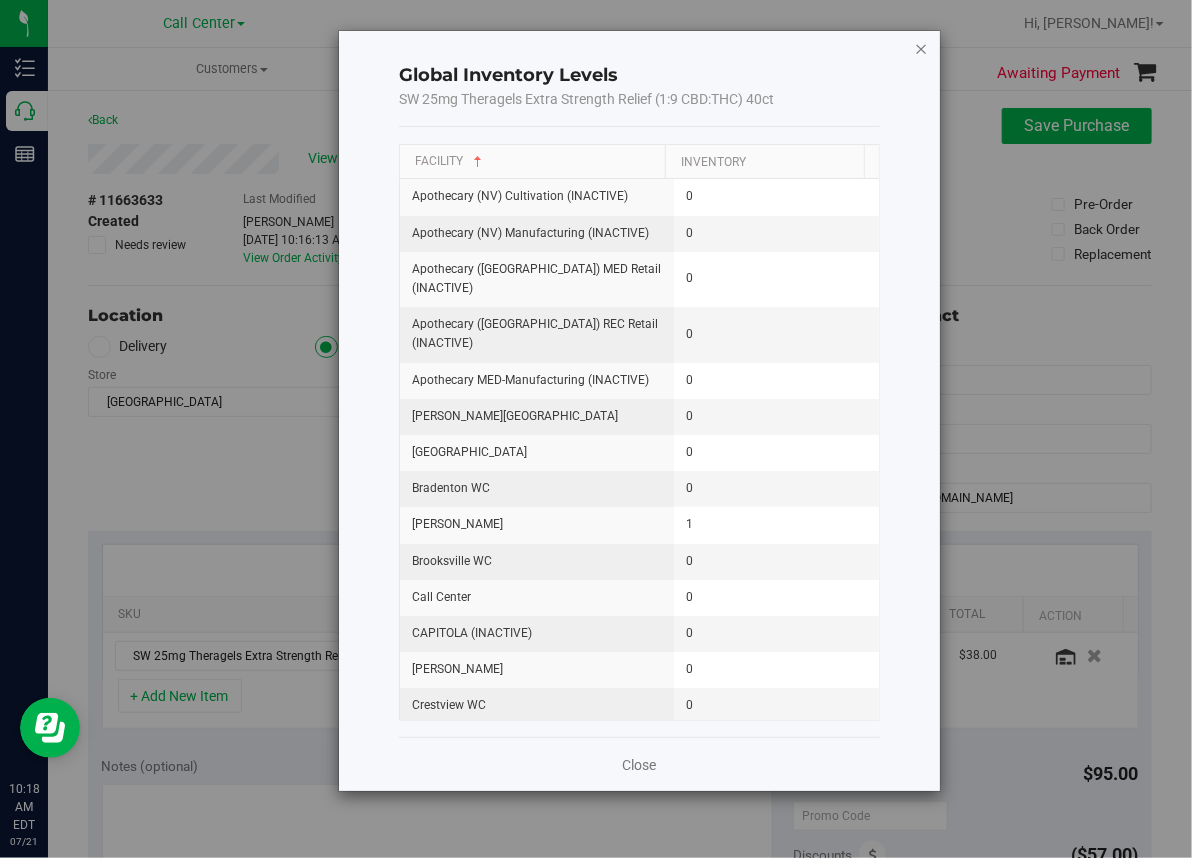 click at bounding box center (922, 48) 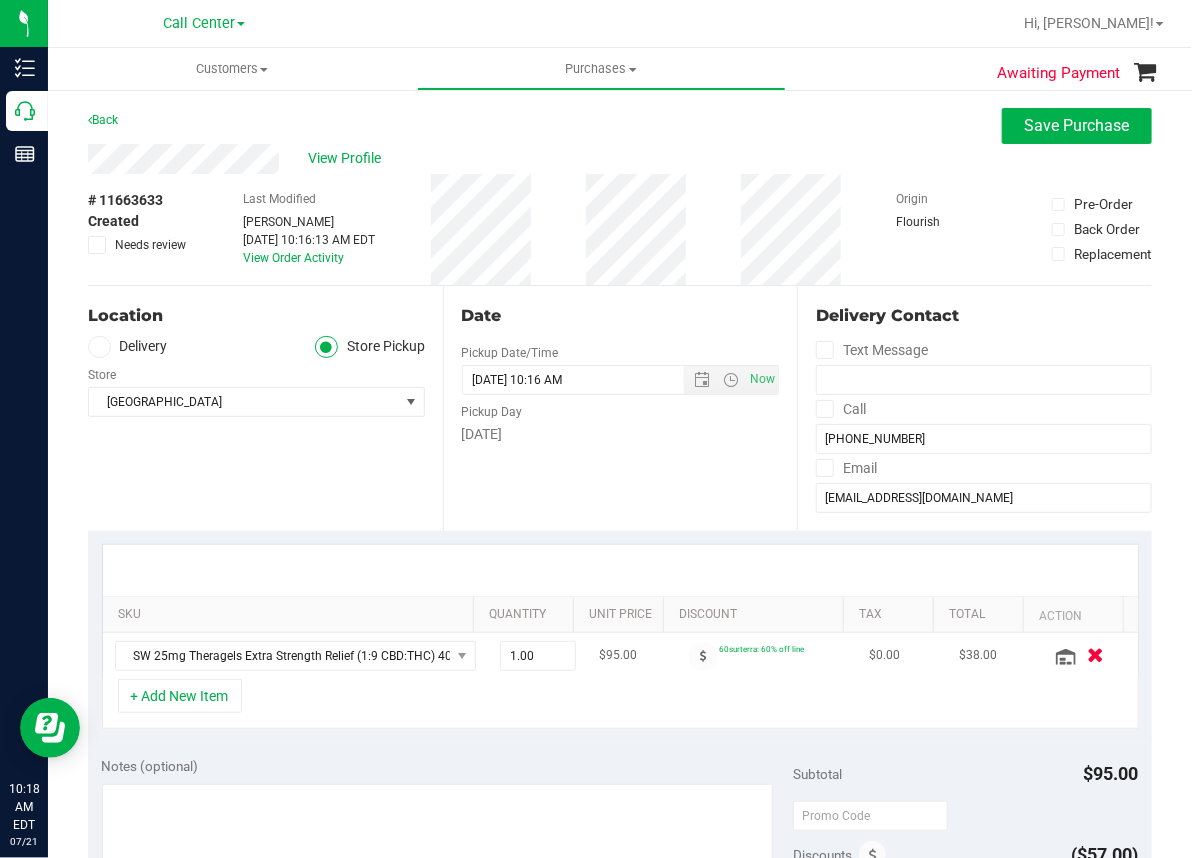 click at bounding box center (1095, 655) 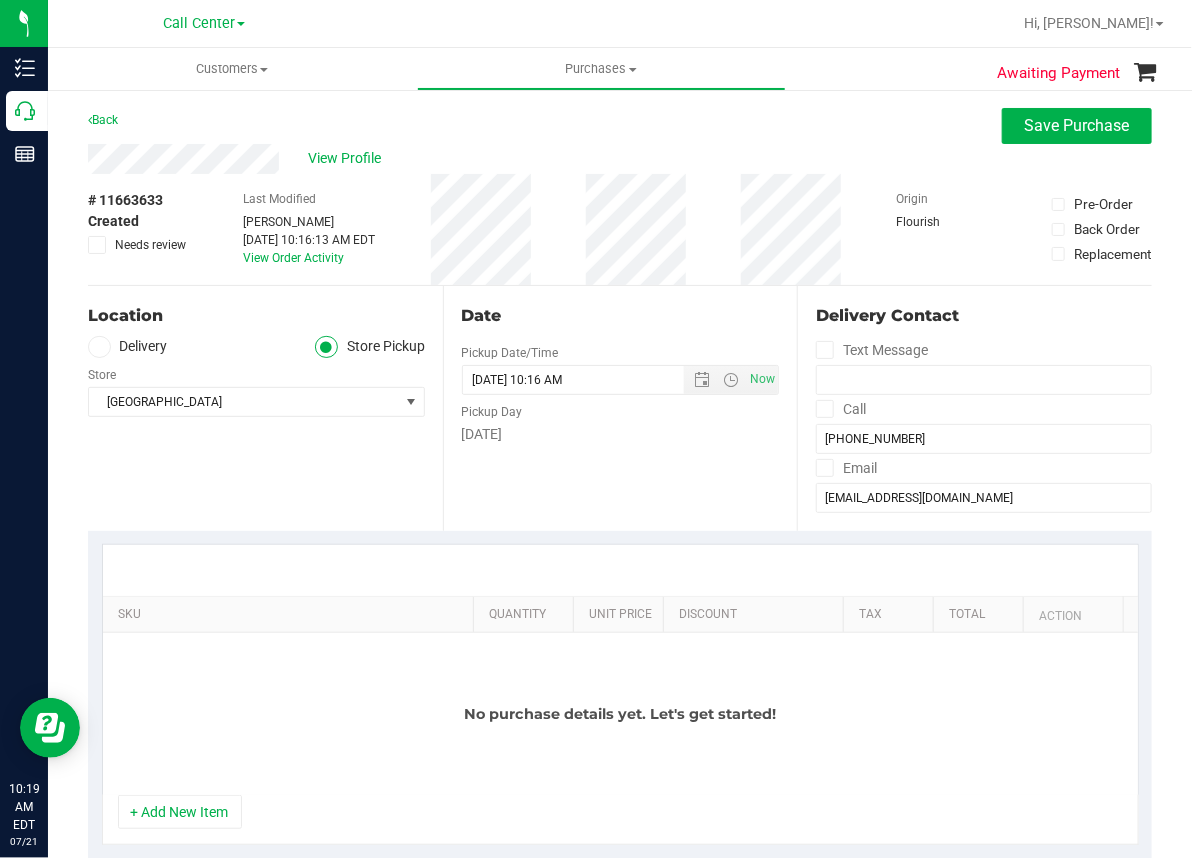 click on "+ Add New Item" at bounding box center [180, 812] 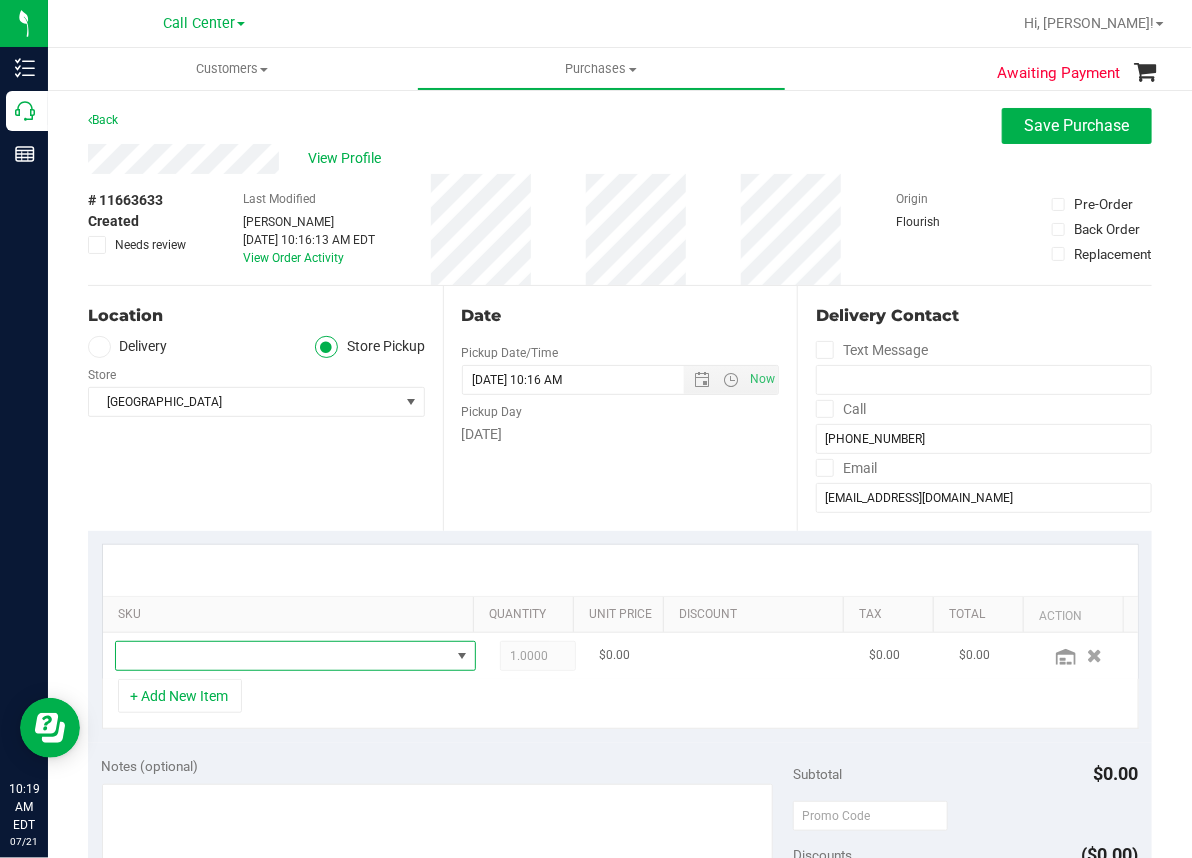 click at bounding box center [283, 656] 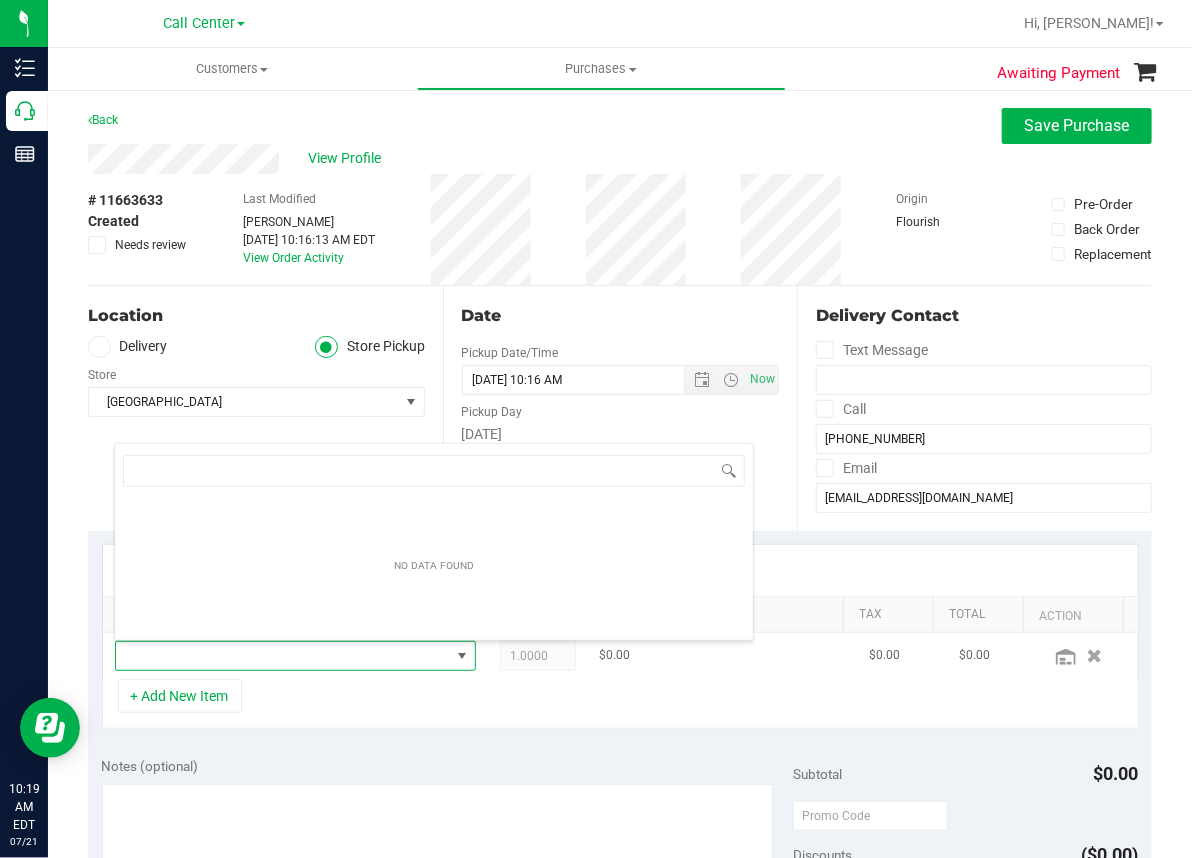 scroll, scrollTop: 99969, scrollLeft: 99668, axis: both 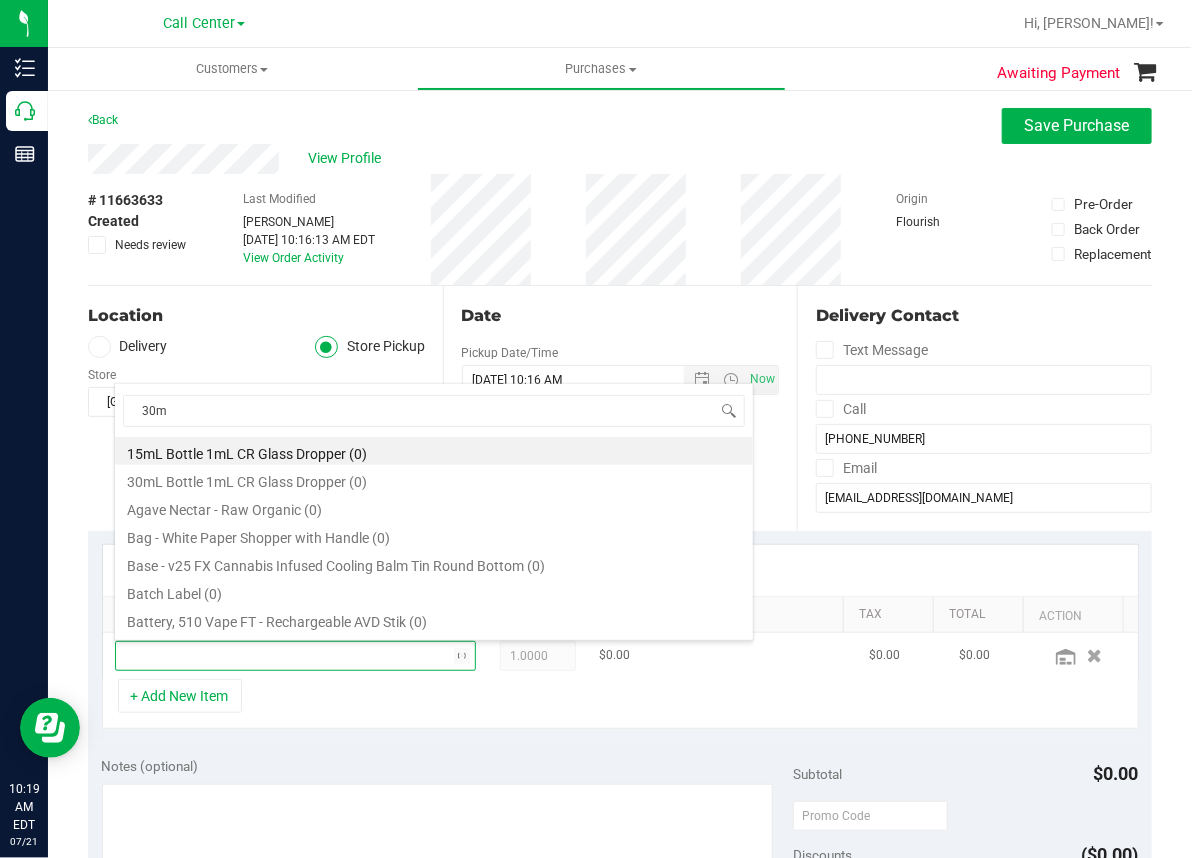 type on "30ml" 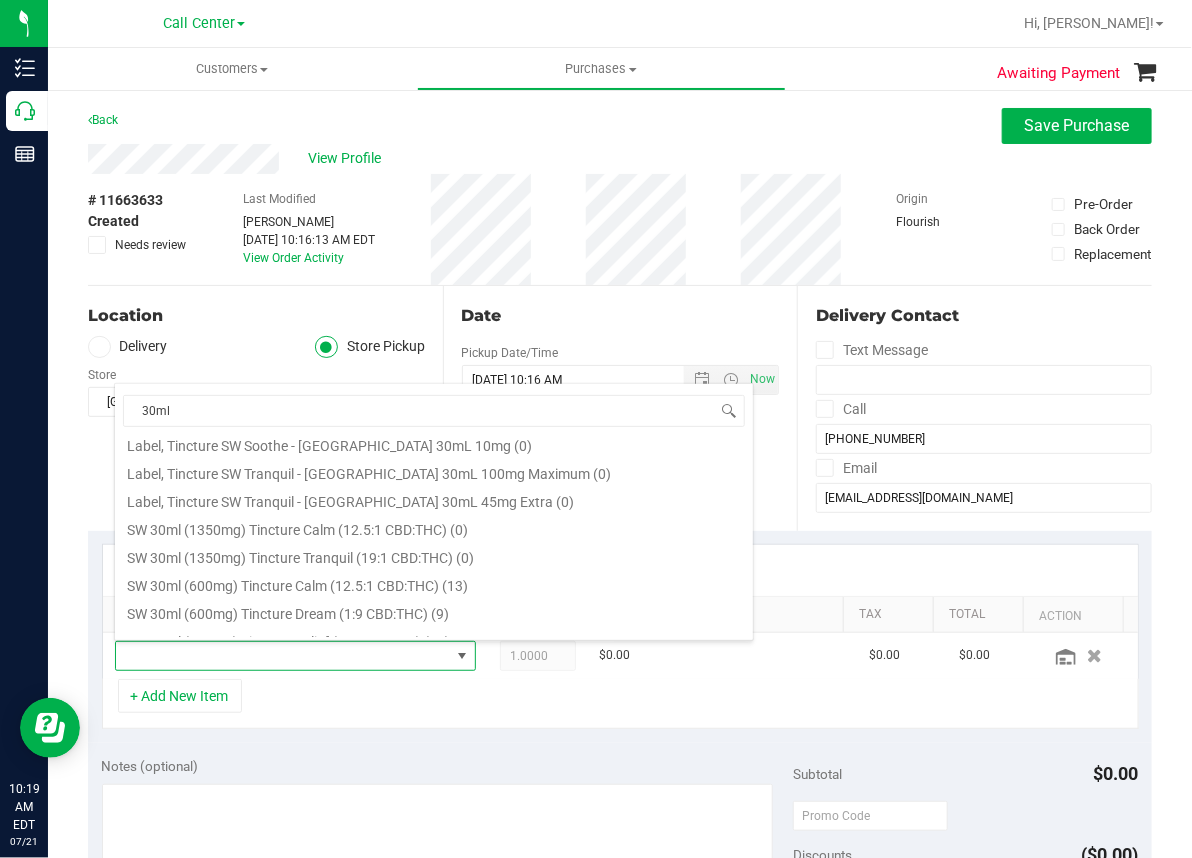 scroll, scrollTop: 1100, scrollLeft: 0, axis: vertical 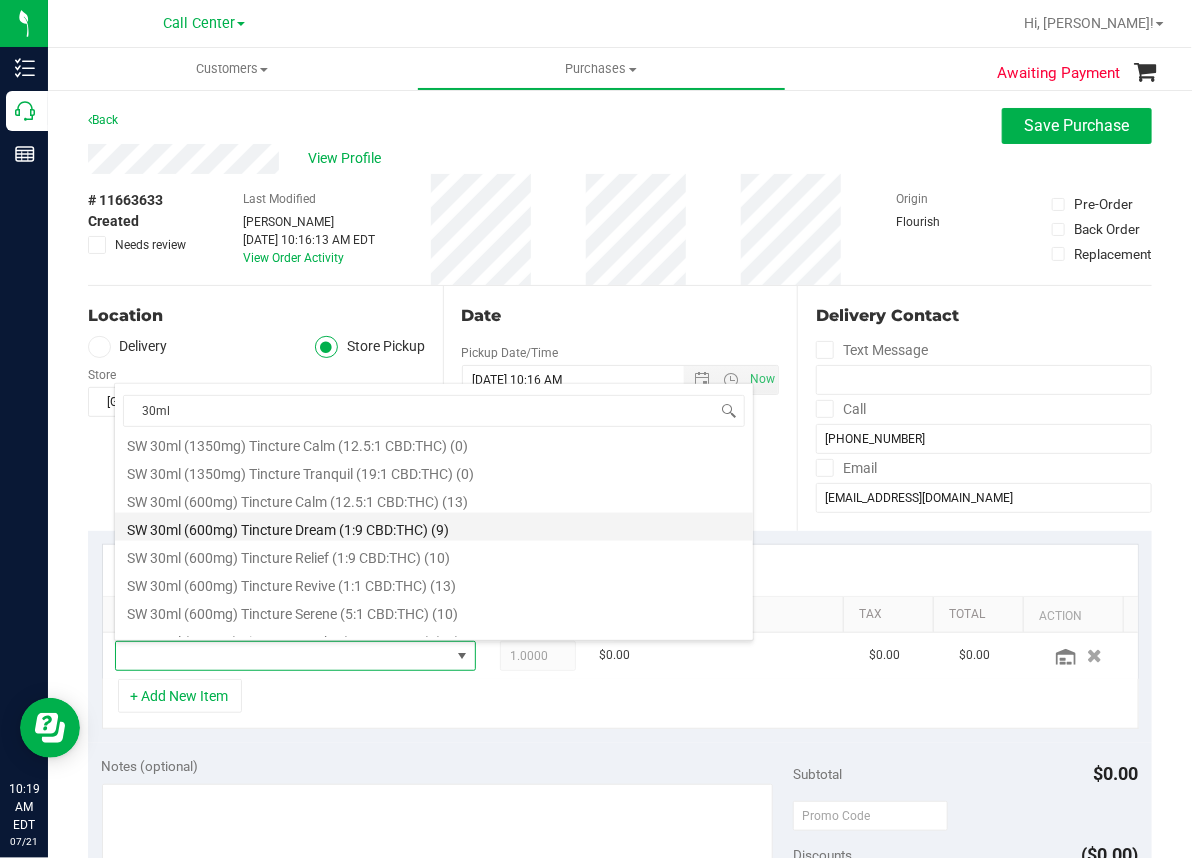 click on "SW 30ml (600mg) Tincture Dream (1:9 CBD:THC) (9)" at bounding box center (434, 527) 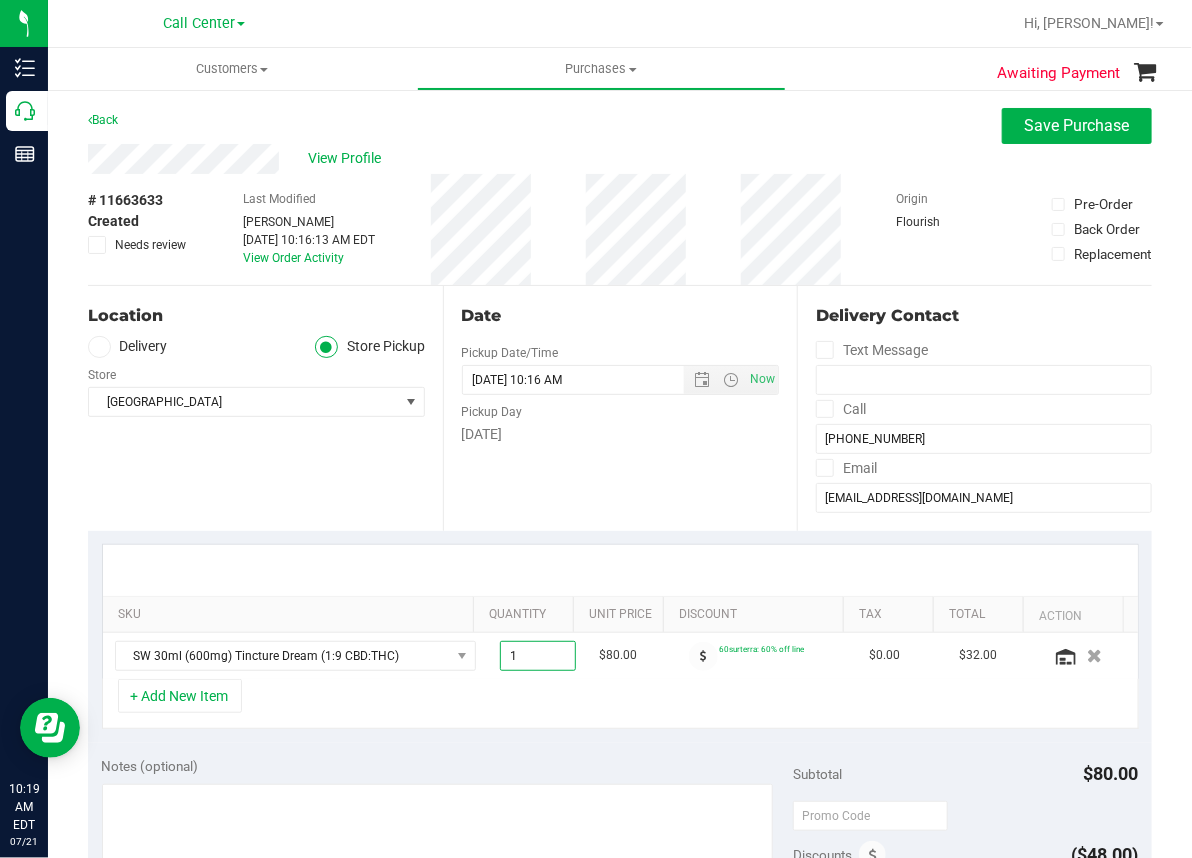 drag, startPoint x: 513, startPoint y: 649, endPoint x: 439, endPoint y: 626, distance: 77.491936 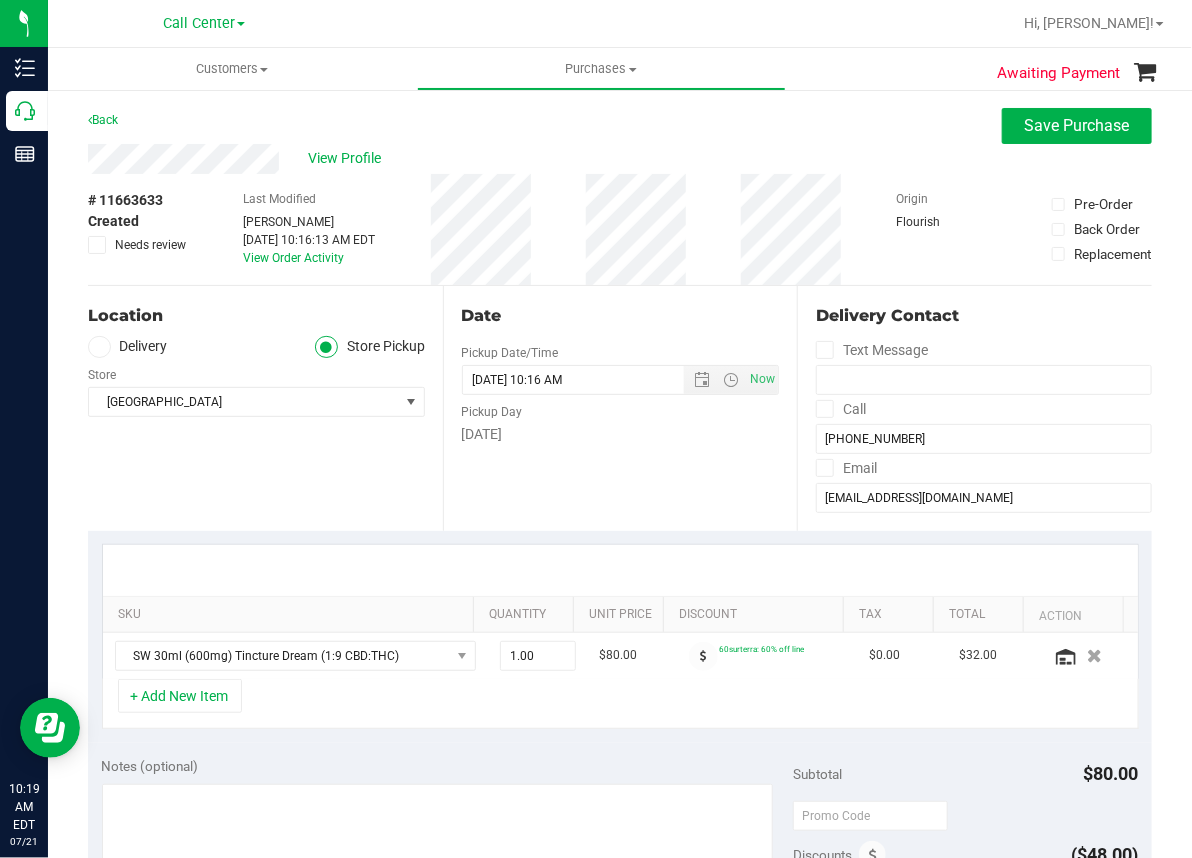 click on "Location
Delivery
Store Pickup
Store
Lakeland WC Select Store [PERSON_NAME][GEOGRAPHIC_DATA] [PERSON_NAME][GEOGRAPHIC_DATA] [GEOGRAPHIC_DATA] [GEOGRAPHIC_DATA] [PERSON_NAME][GEOGRAPHIC_DATA] WC [GEOGRAPHIC_DATA] WC [GEOGRAPHIC_DATA] [PERSON_NAME] [GEOGRAPHIC_DATA] WC [GEOGRAPHIC_DATA] WC [GEOGRAPHIC_DATA] WC [GEOGRAPHIC_DATA] WC [GEOGRAPHIC_DATA][PERSON_NAME] WC Ft. Lauderdale WC Ft. [PERSON_NAME] [GEOGRAPHIC_DATA] WC Jax Atlantic WC JAX DC REP Jax WC [GEOGRAPHIC_DATA][PERSON_NAME] WC [GEOGRAPHIC_DATA][PERSON_NAME][GEOGRAPHIC_DATA] [GEOGRAPHIC_DATA] [GEOGRAPHIC_DATA] [PERSON_NAME][GEOGRAPHIC_DATA] [GEOGRAPHIC_DATA] [GEOGRAPHIC_DATA] 72nd WC [GEOGRAPHIC_DATA] WC [GEOGRAPHIC_DATA] [GEOGRAPHIC_DATA] [GEOGRAPHIC_DATA] [GEOGRAPHIC_DATA] [GEOGRAPHIC_DATA] [GEOGRAPHIC_DATA] [GEOGRAPHIC_DATA][PERSON_NAME] [GEOGRAPHIC_DATA] WC [GEOGRAPHIC_DATA] Ocala WC [GEOGRAPHIC_DATA] [PERSON_NAME][GEOGRAPHIC_DATA] Colonial [PERSON_NAME][GEOGRAPHIC_DATA] [GEOGRAPHIC_DATA] REP [GEOGRAPHIC_DATA] [PERSON_NAME][GEOGRAPHIC_DATA] WC [GEOGRAPHIC_DATA] WC [GEOGRAPHIC_DATA] WC [GEOGRAPHIC_DATA] [GEOGRAPHIC_DATA] [GEOGRAPHIC_DATA] WC [GEOGRAPHIC_DATA]" at bounding box center [265, 408] 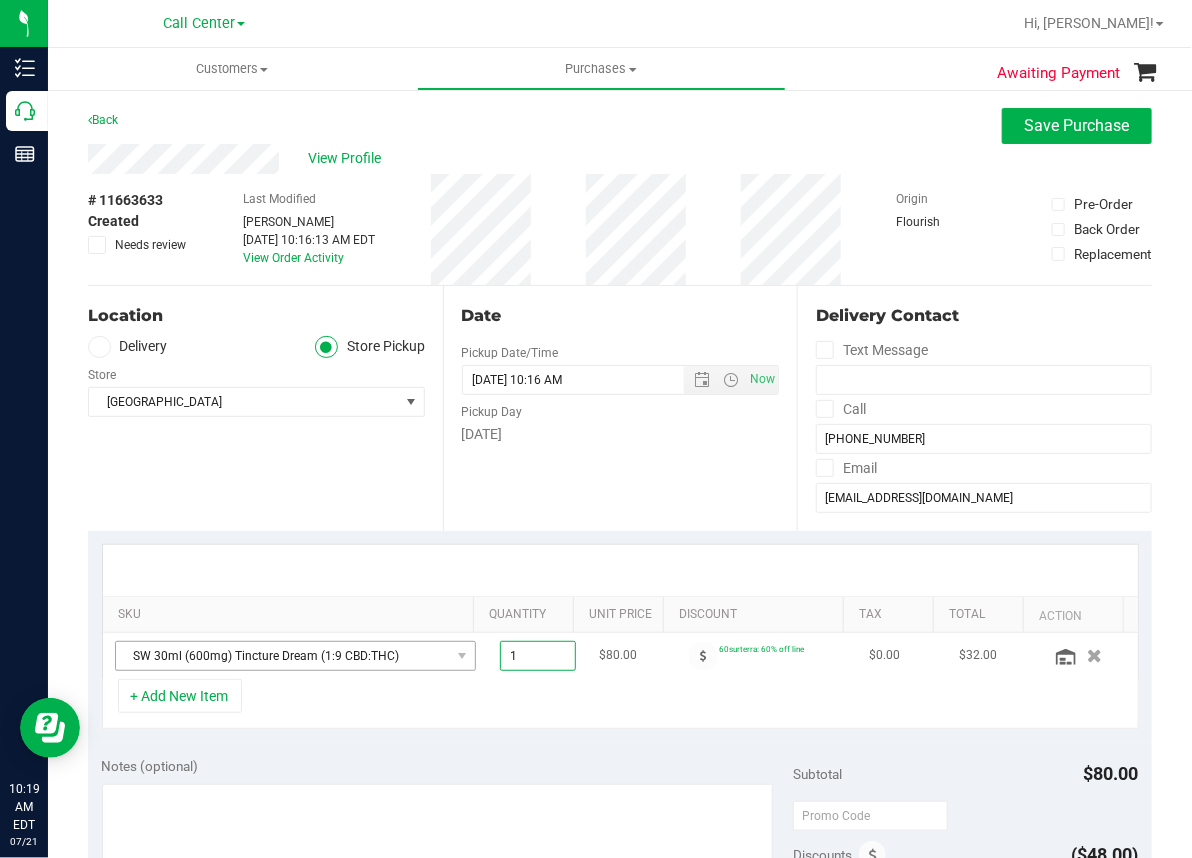 drag, startPoint x: 532, startPoint y: 652, endPoint x: 444, endPoint y: 662, distance: 88.56636 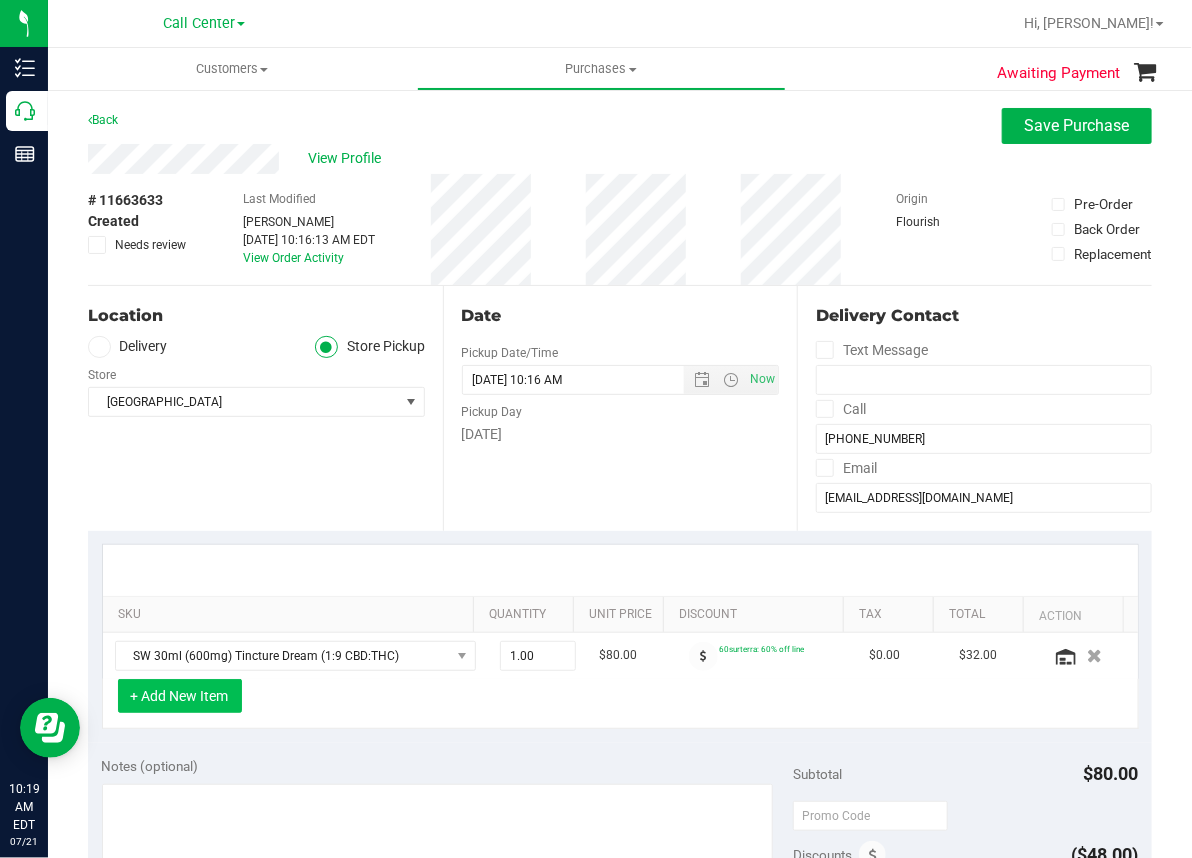 click on "+ Add New Item" at bounding box center (180, 696) 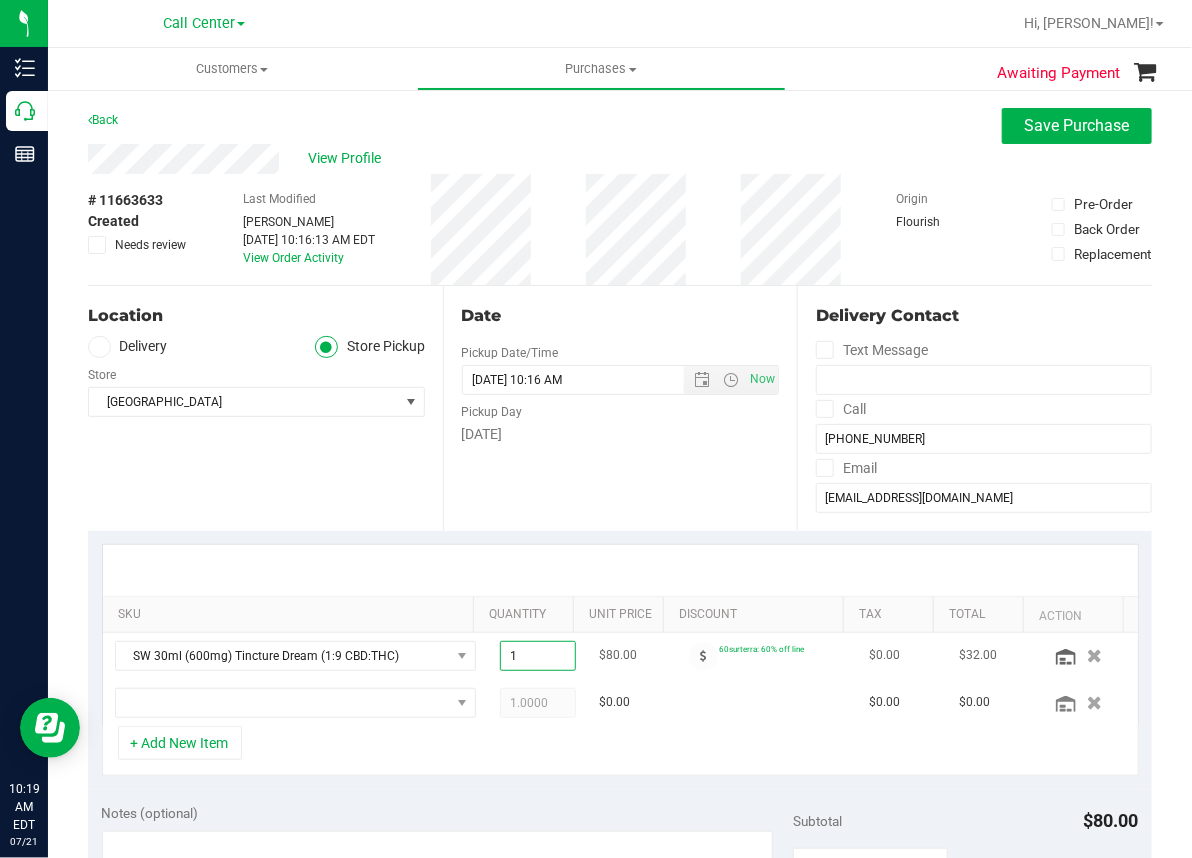 drag, startPoint x: 521, startPoint y: 654, endPoint x: 471, endPoint y: 654, distance: 50 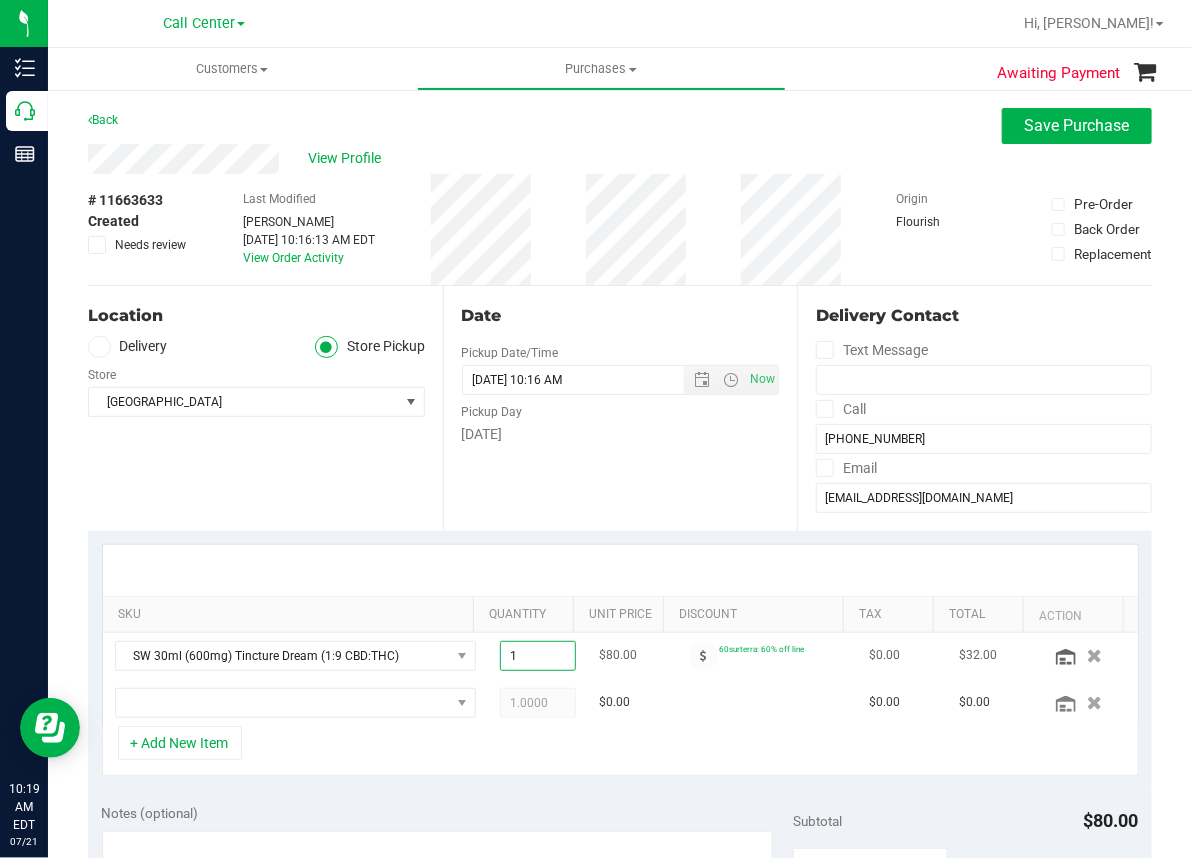 type on "2" 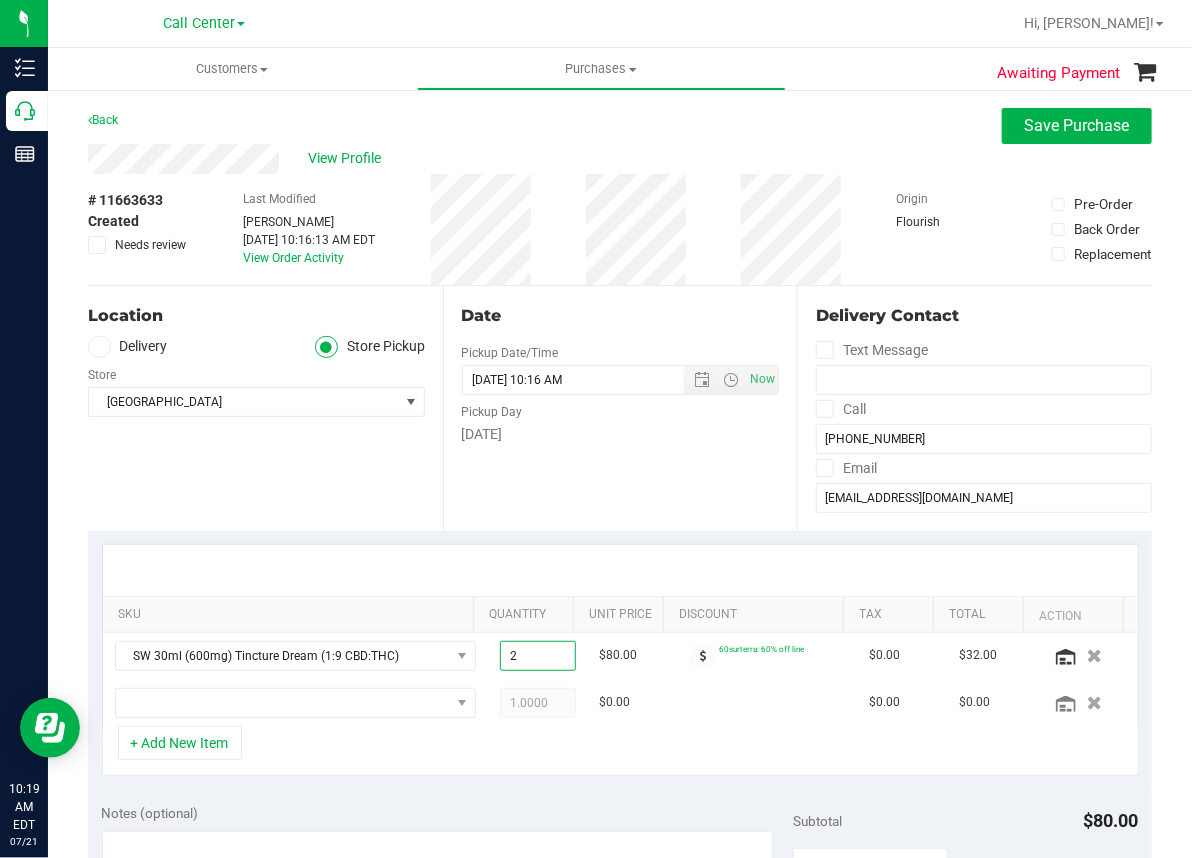 type on "2.00" 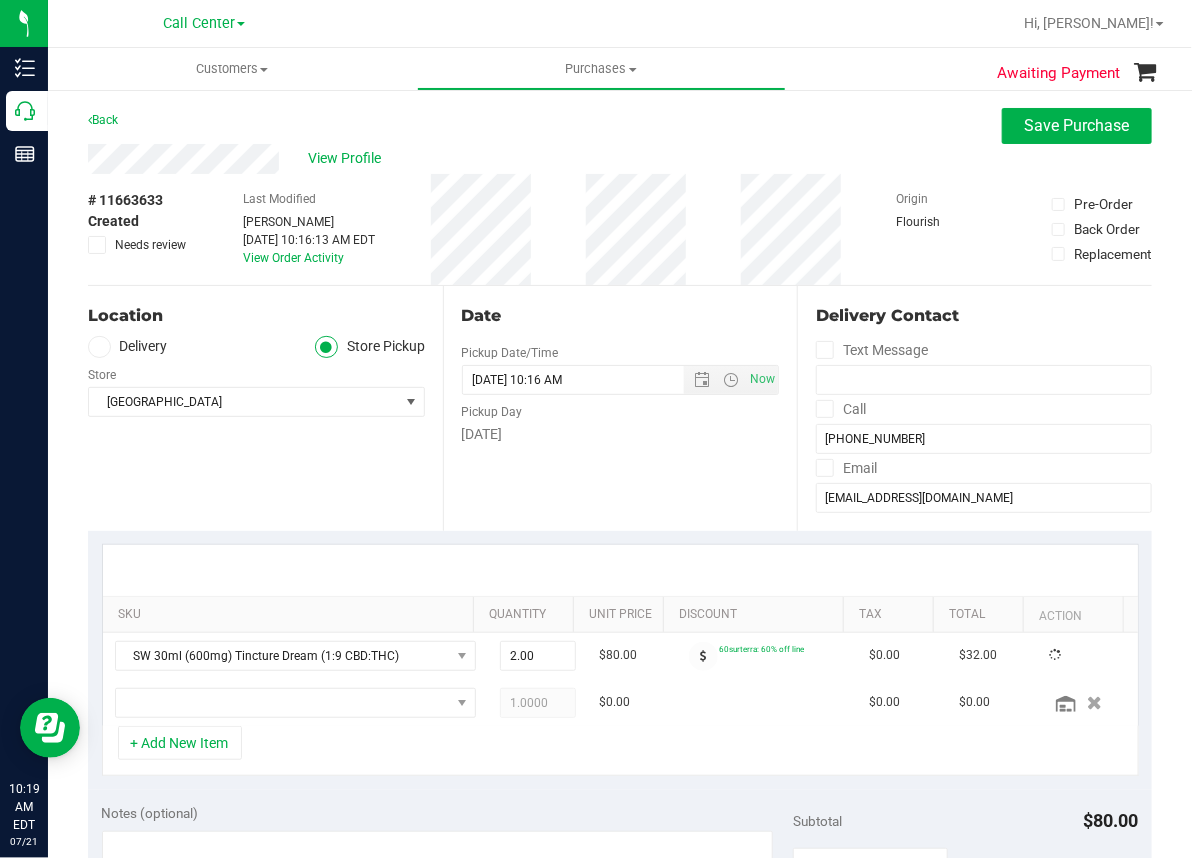 click on "Date
Pickup Date/Time
[DATE]
Now
[DATE] 10:16 AM
Now
Pickup Day
[DATE]" at bounding box center [620, 408] 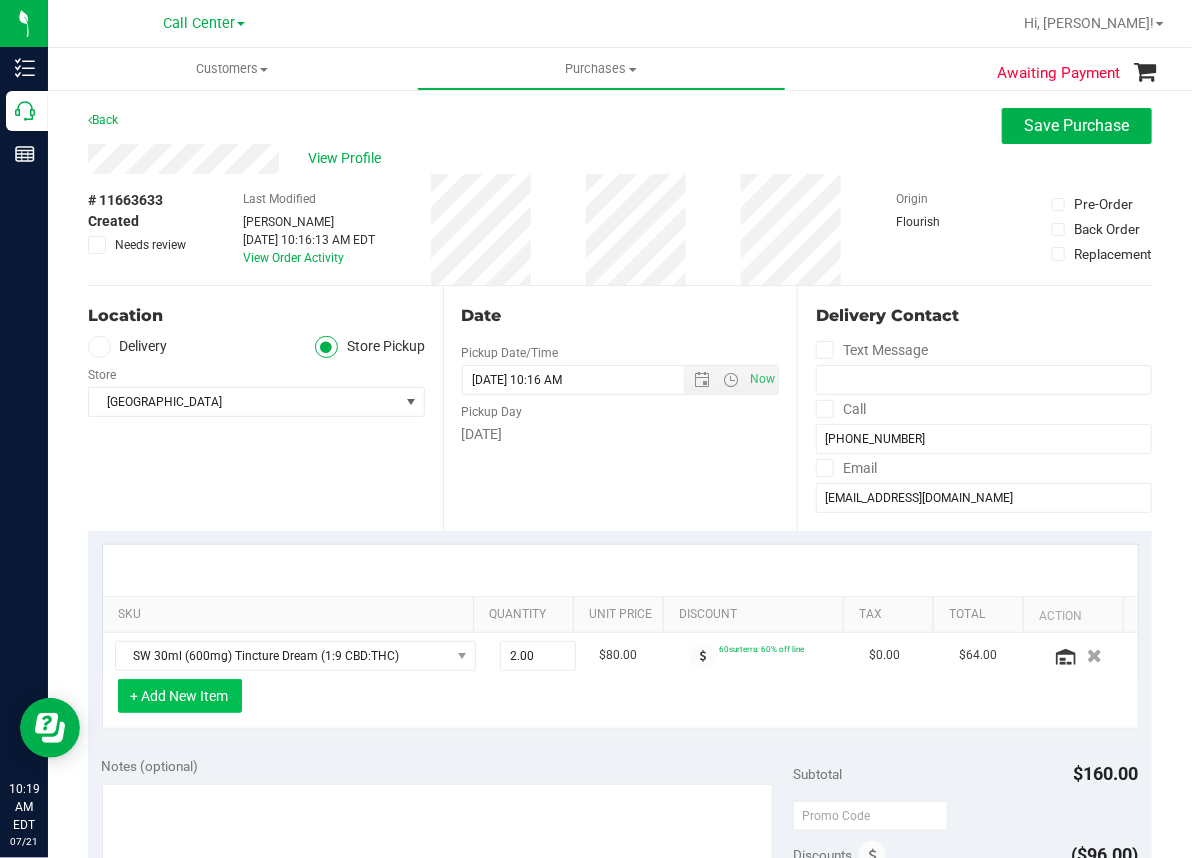 click on "+ Add New Item" at bounding box center (180, 696) 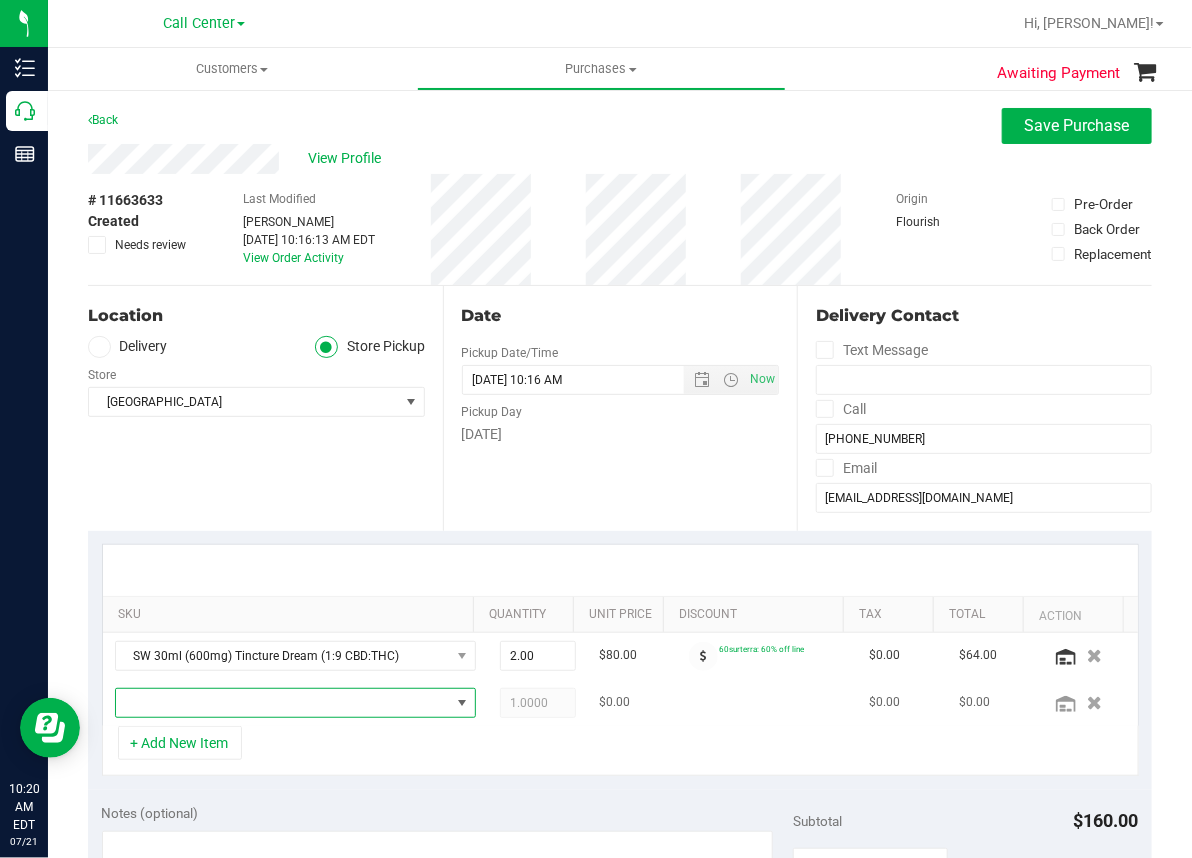 click at bounding box center [283, 703] 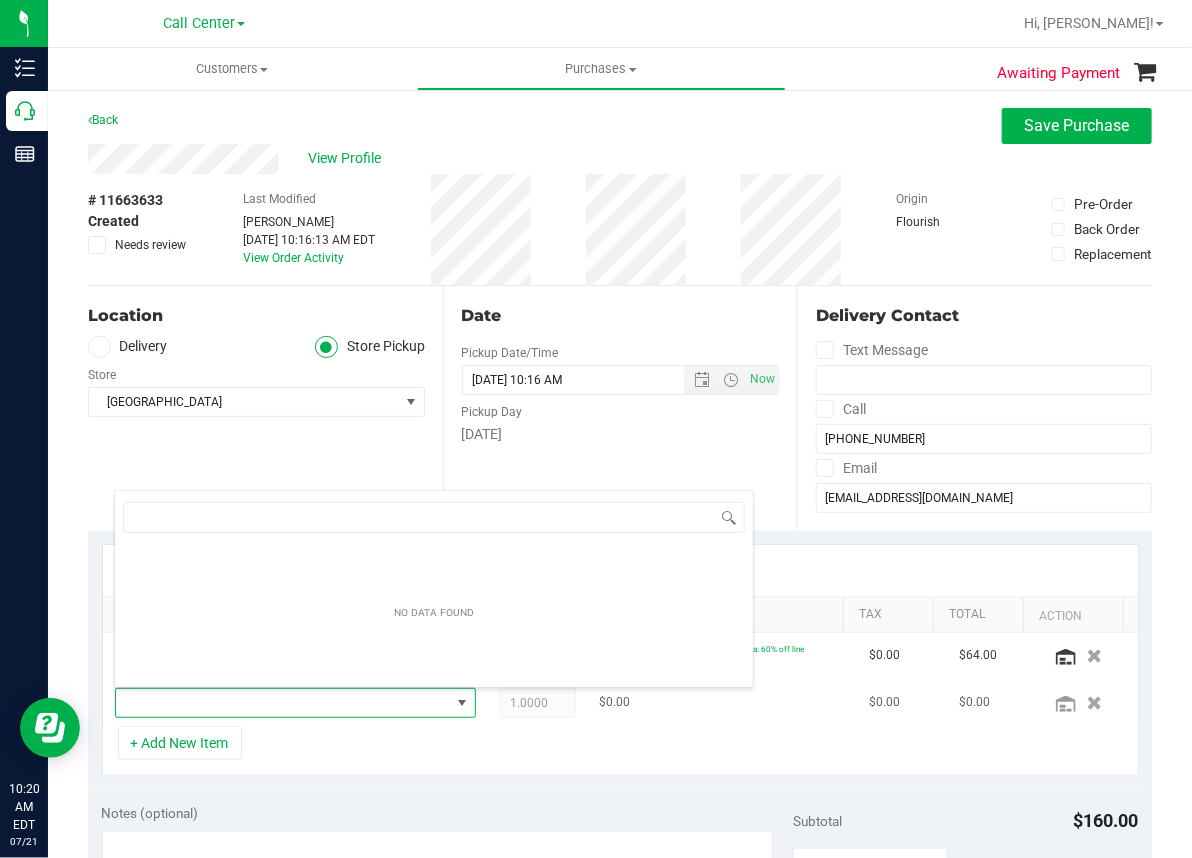 scroll, scrollTop: 99969, scrollLeft: 99668, axis: both 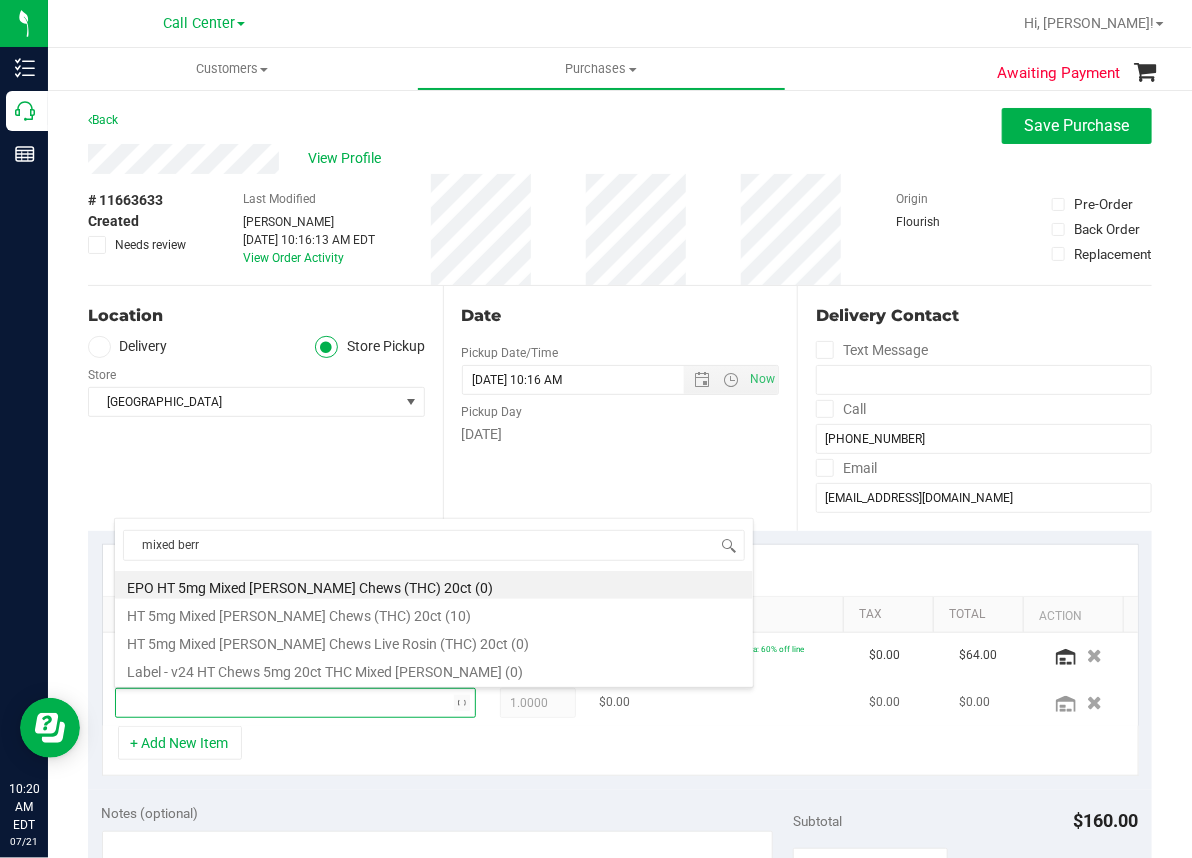 type on "mixed [PERSON_NAME]" 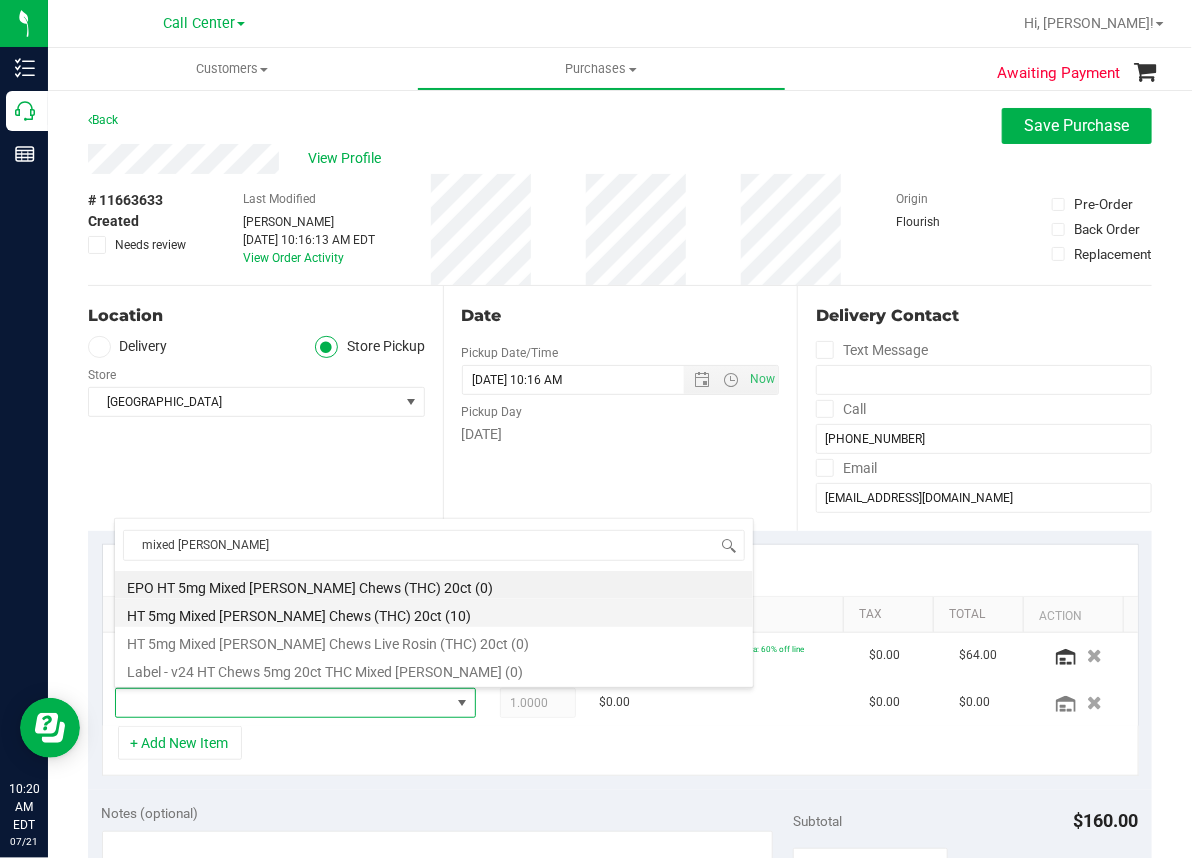 click on "HT 5mg Mixed [PERSON_NAME] Chews (THC) 20ct (10)" at bounding box center [434, 613] 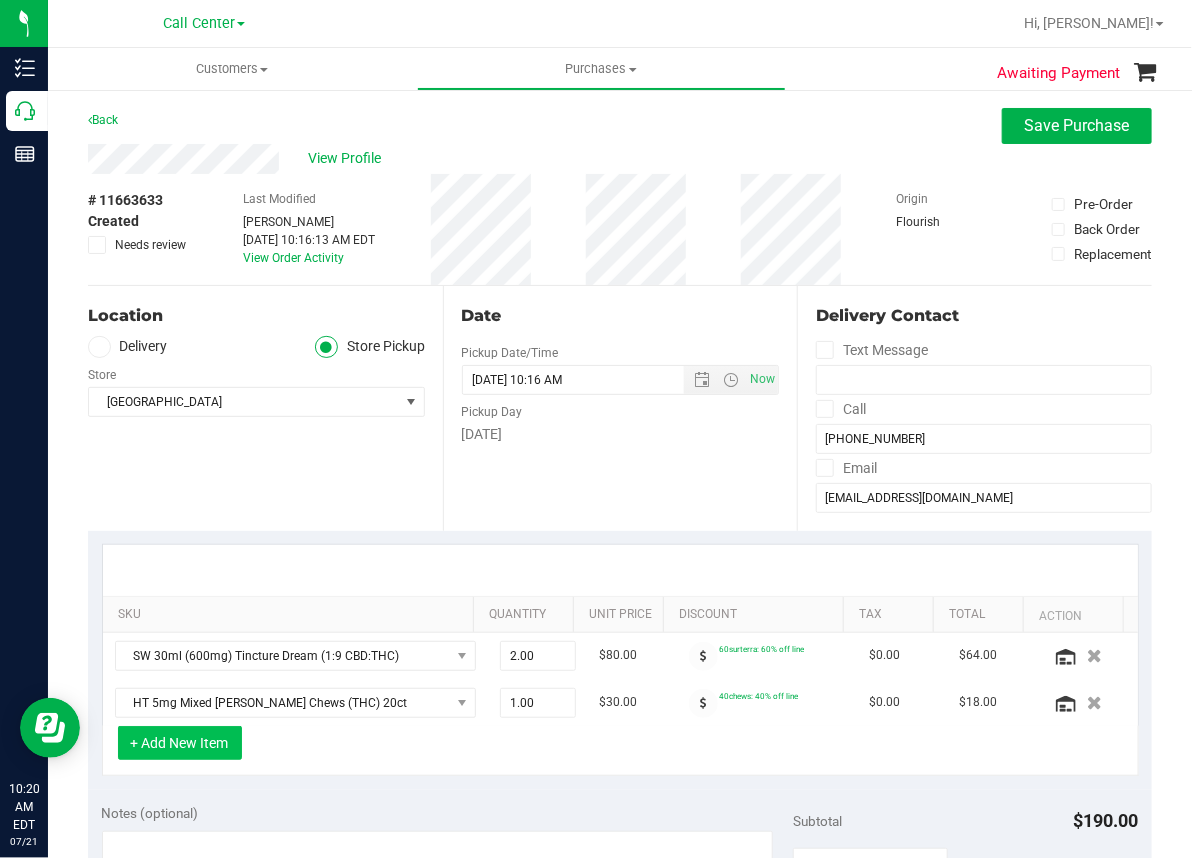 click on "+ Add New Item" at bounding box center (180, 743) 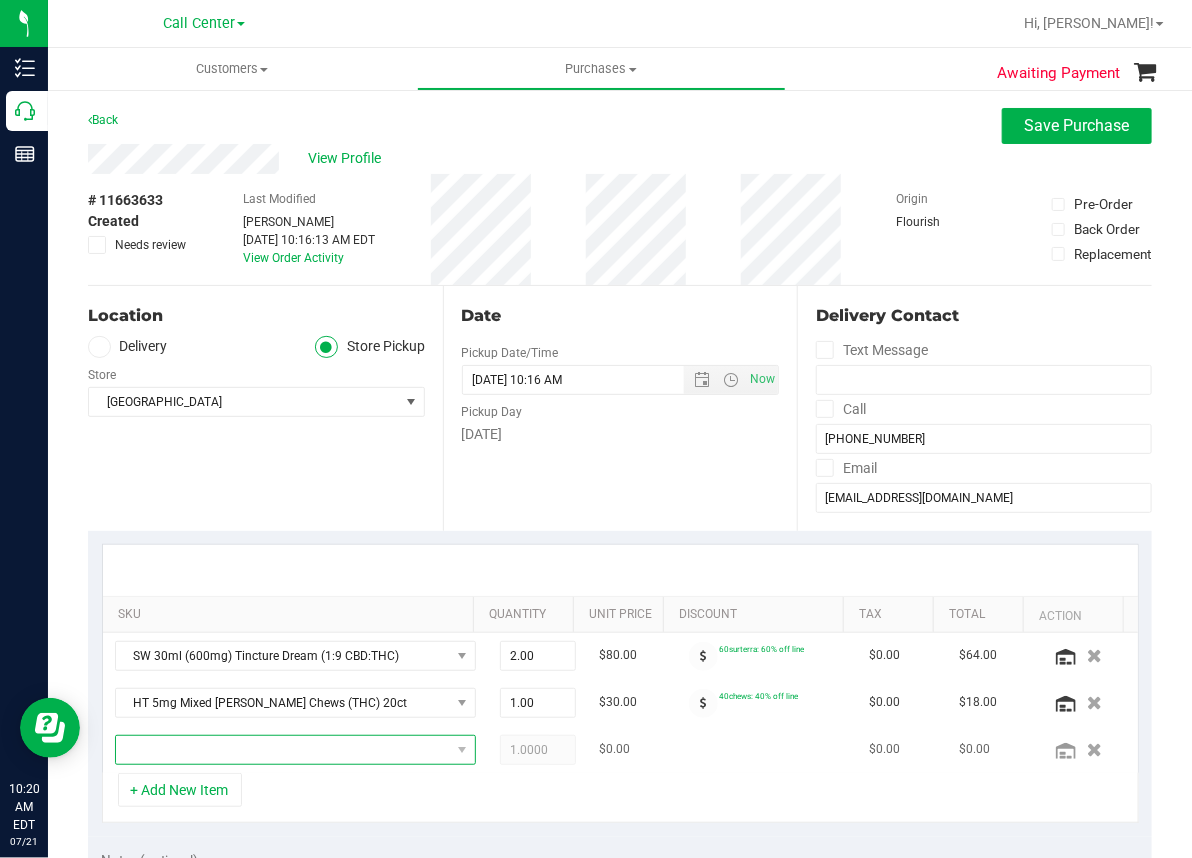 click at bounding box center [283, 750] 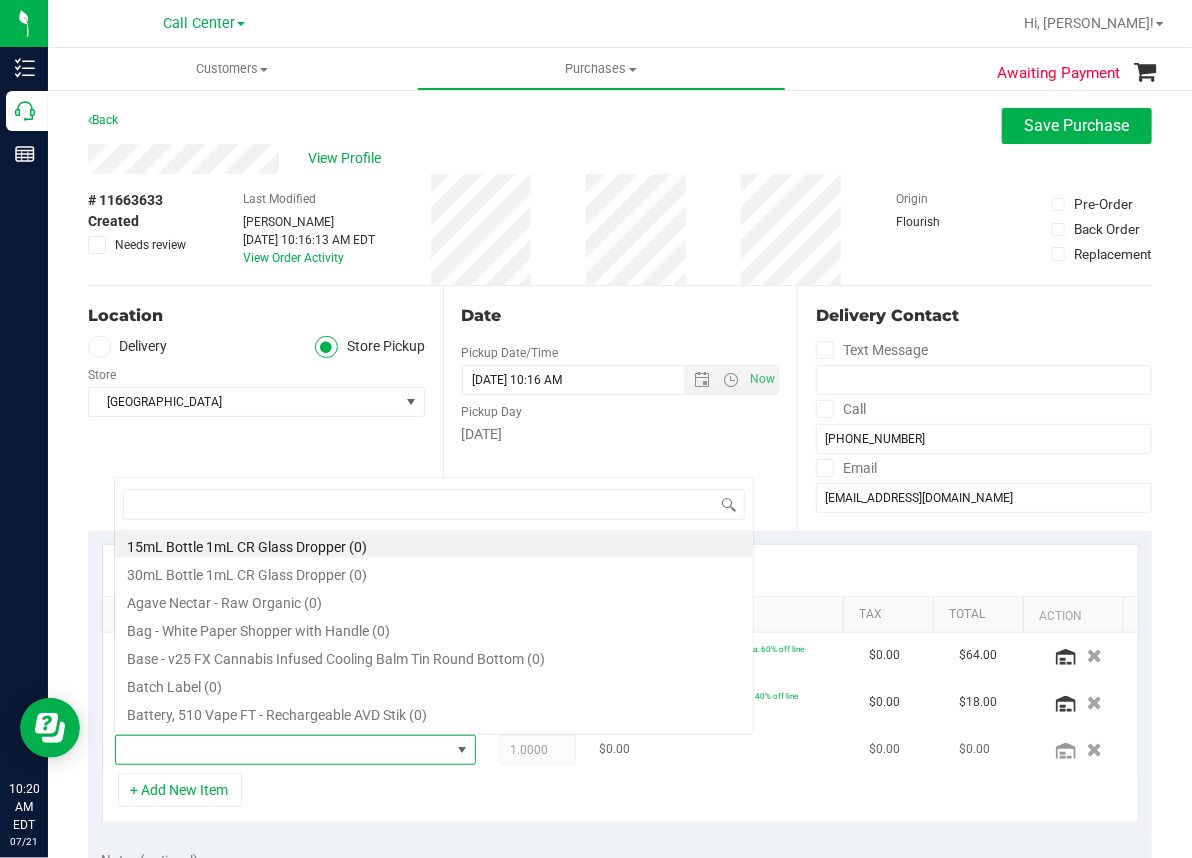 scroll, scrollTop: 0, scrollLeft: 0, axis: both 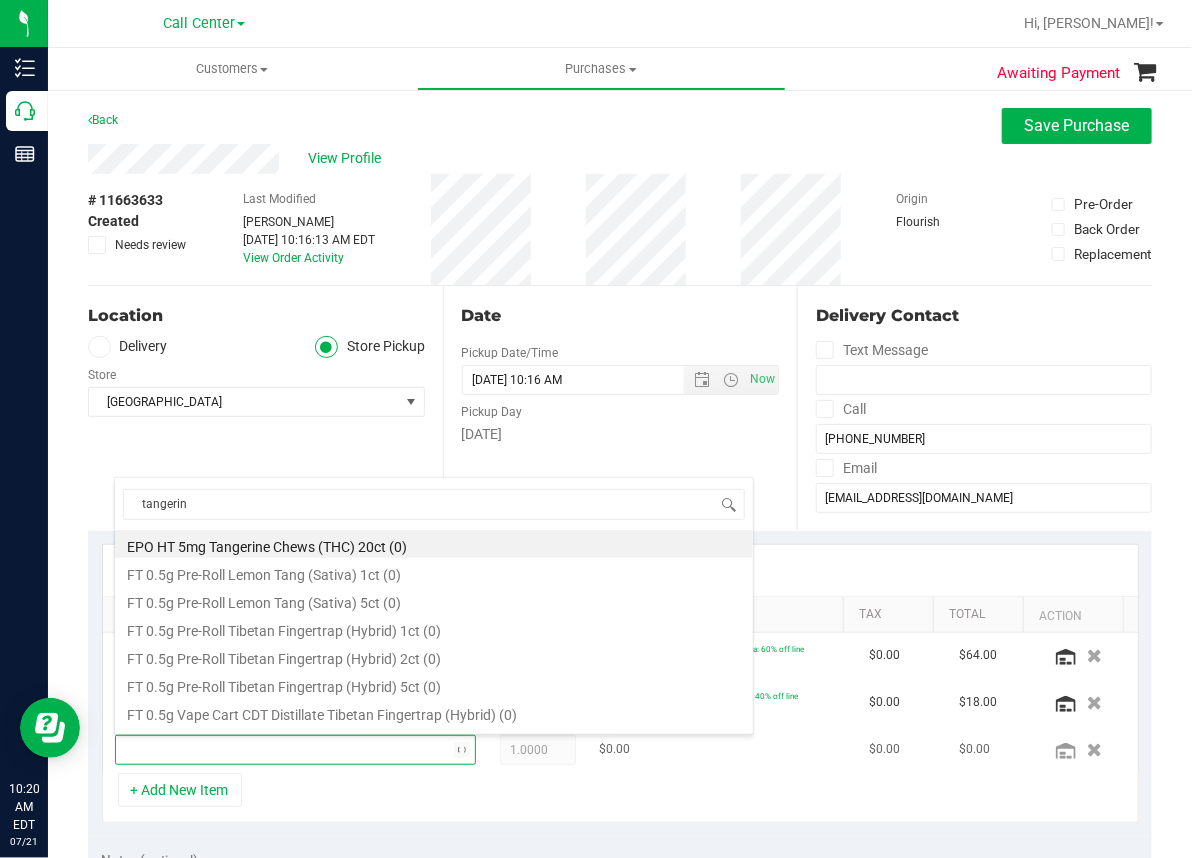 type on "tangerine" 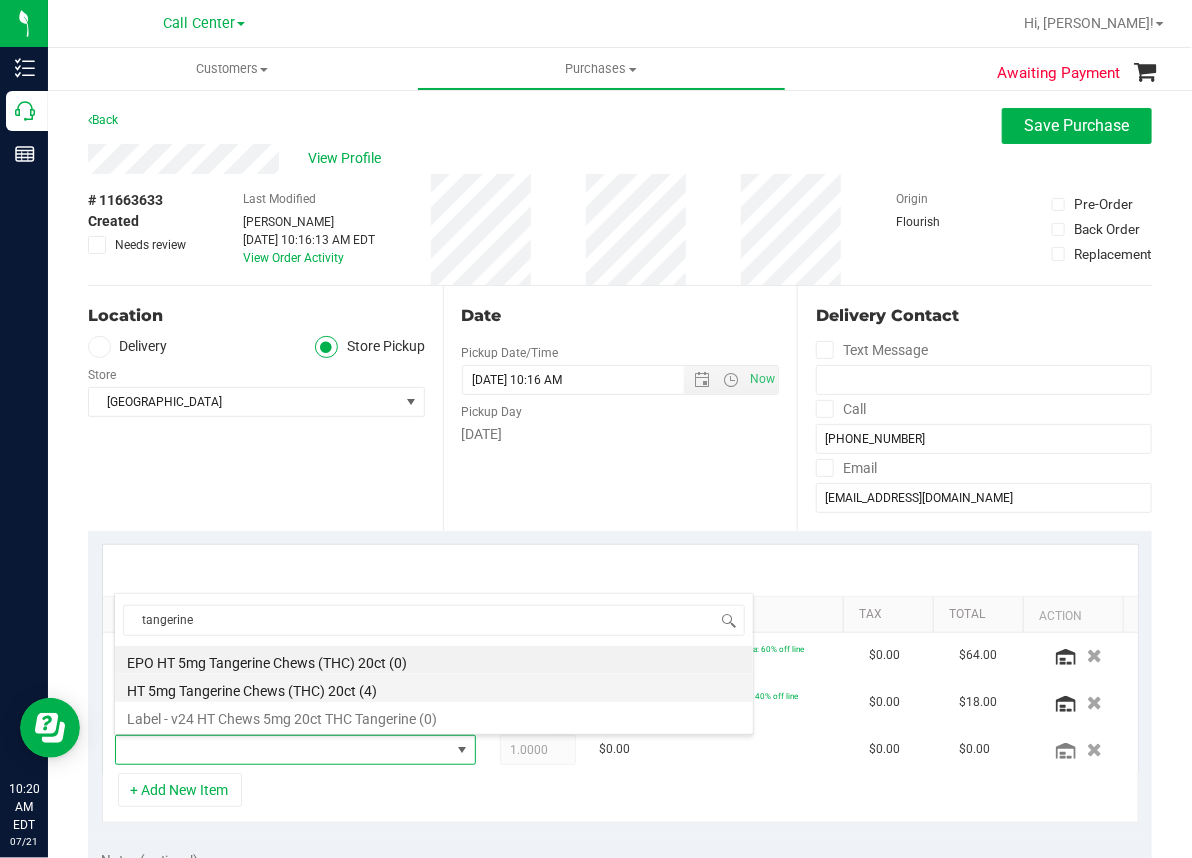 click on "HT 5mg Tangerine Chews (THC) 20ct (4)" at bounding box center [434, 688] 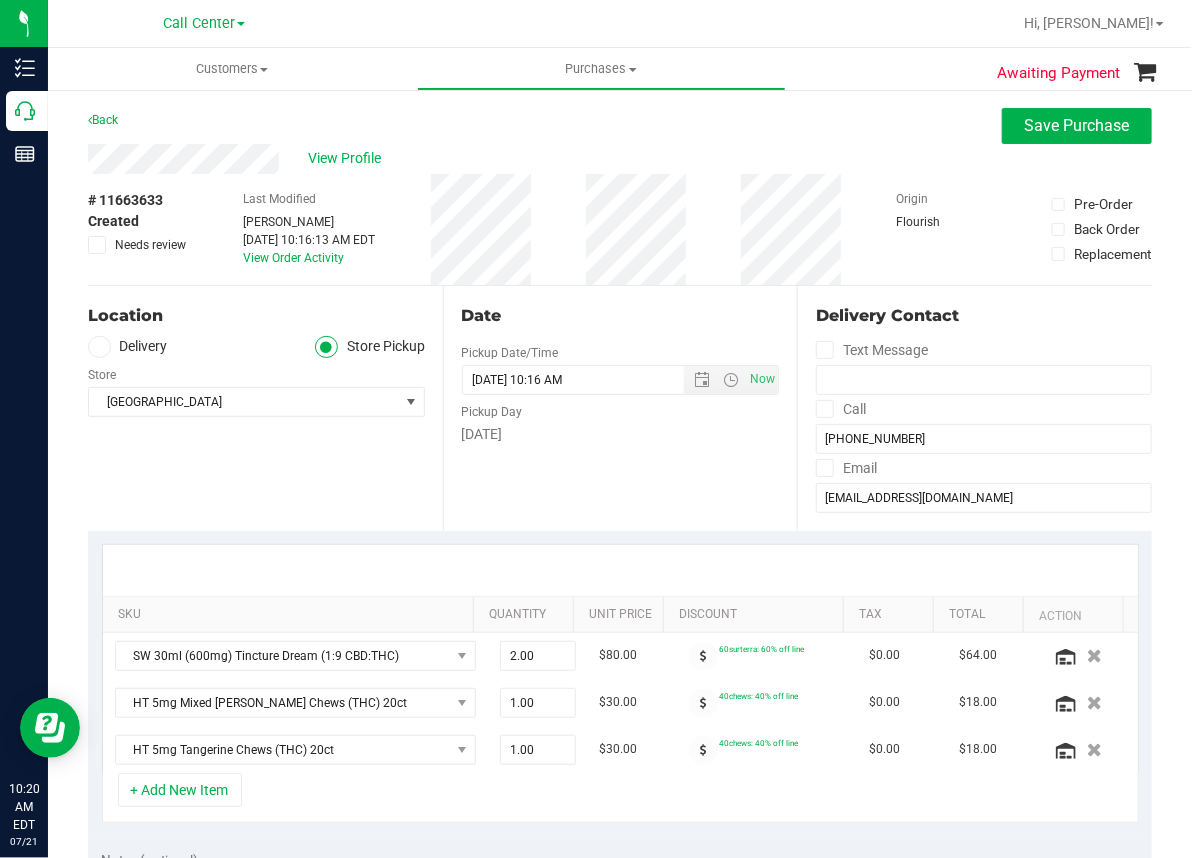 click on "+ Add New Item" at bounding box center (620, 798) 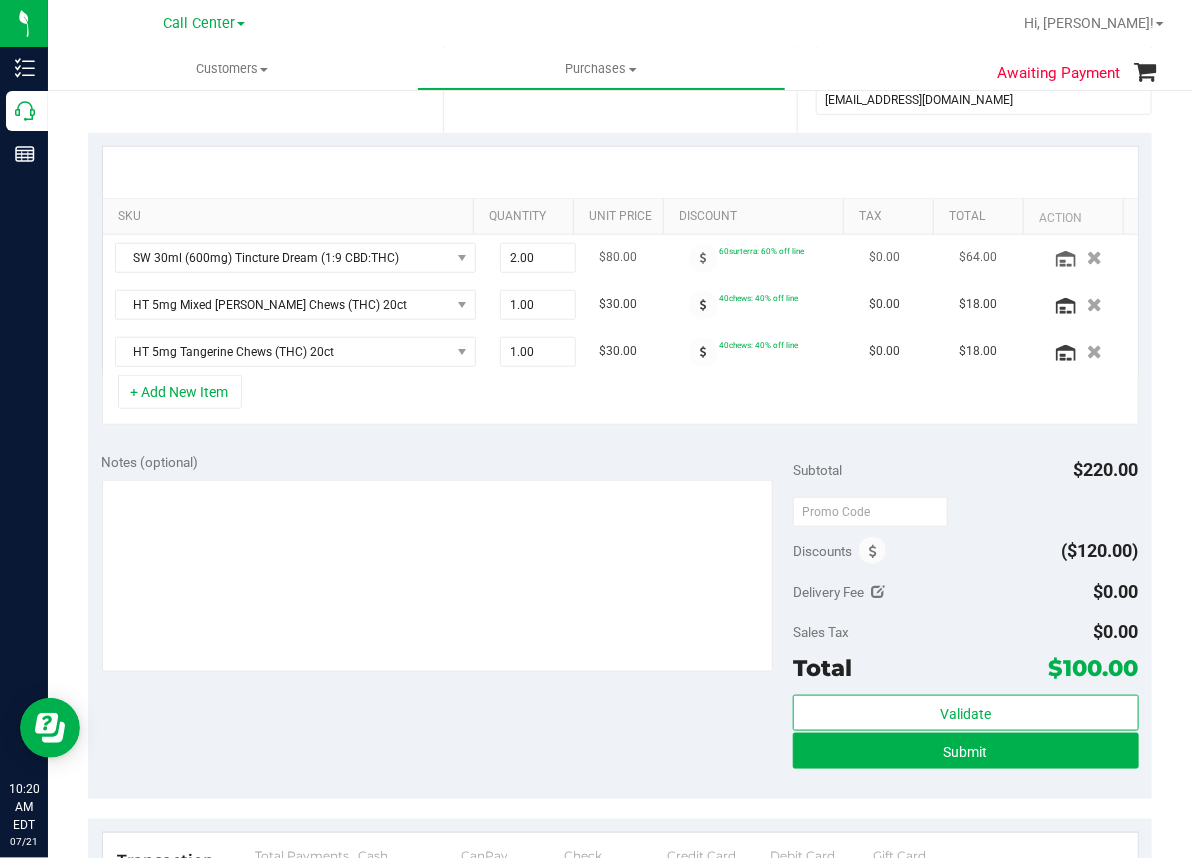 scroll, scrollTop: 400, scrollLeft: 0, axis: vertical 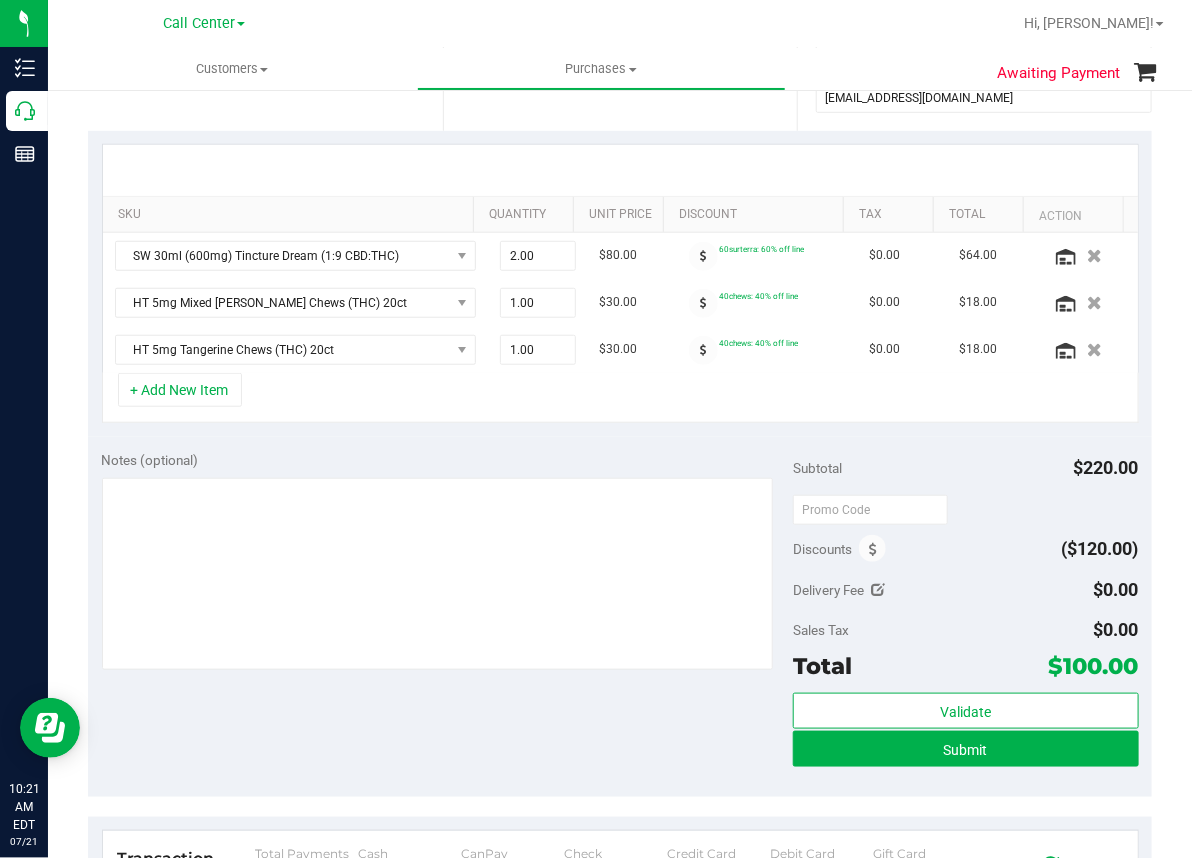 click on "Notes (optional)
Subtotal
$220.00
Discounts
($120.00)
Delivery Fee
$0.00
Sales Tax
$0.00
Total" at bounding box center (620, 617) 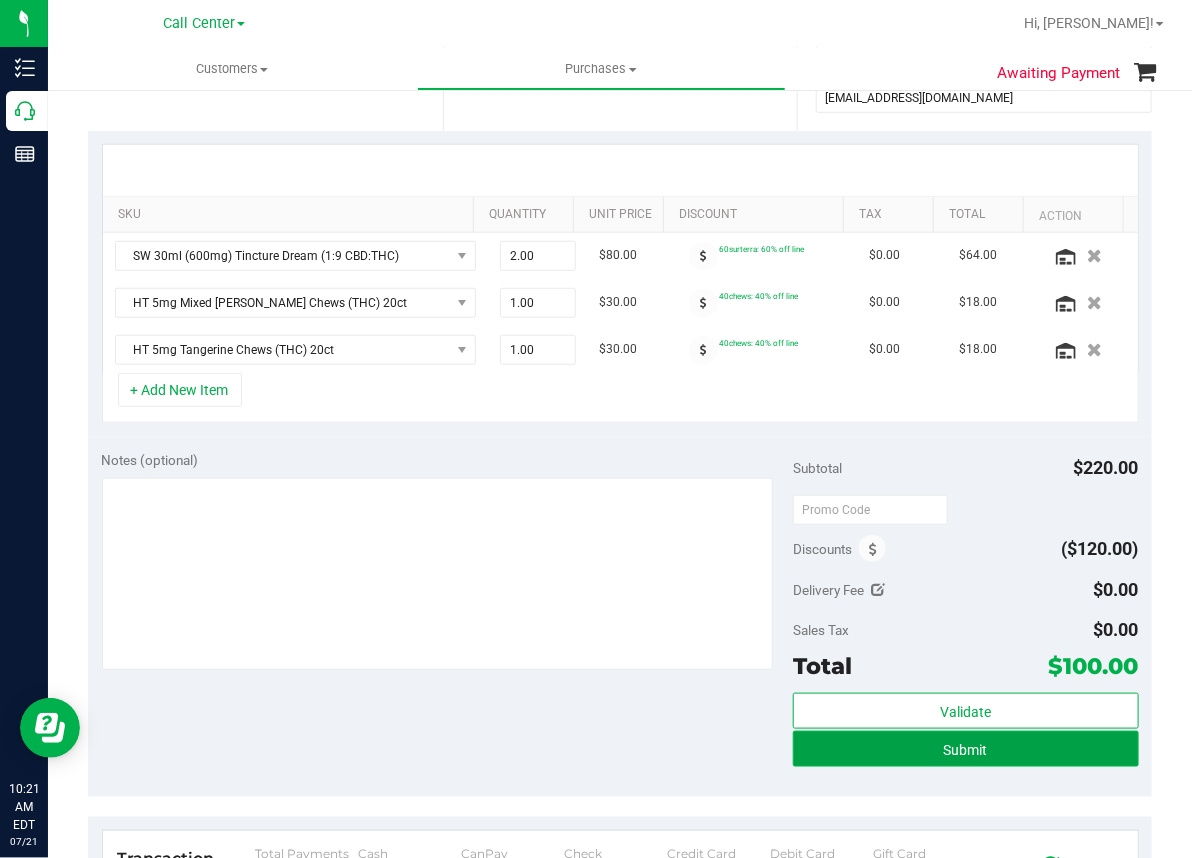 click on "Submit" at bounding box center [966, 750] 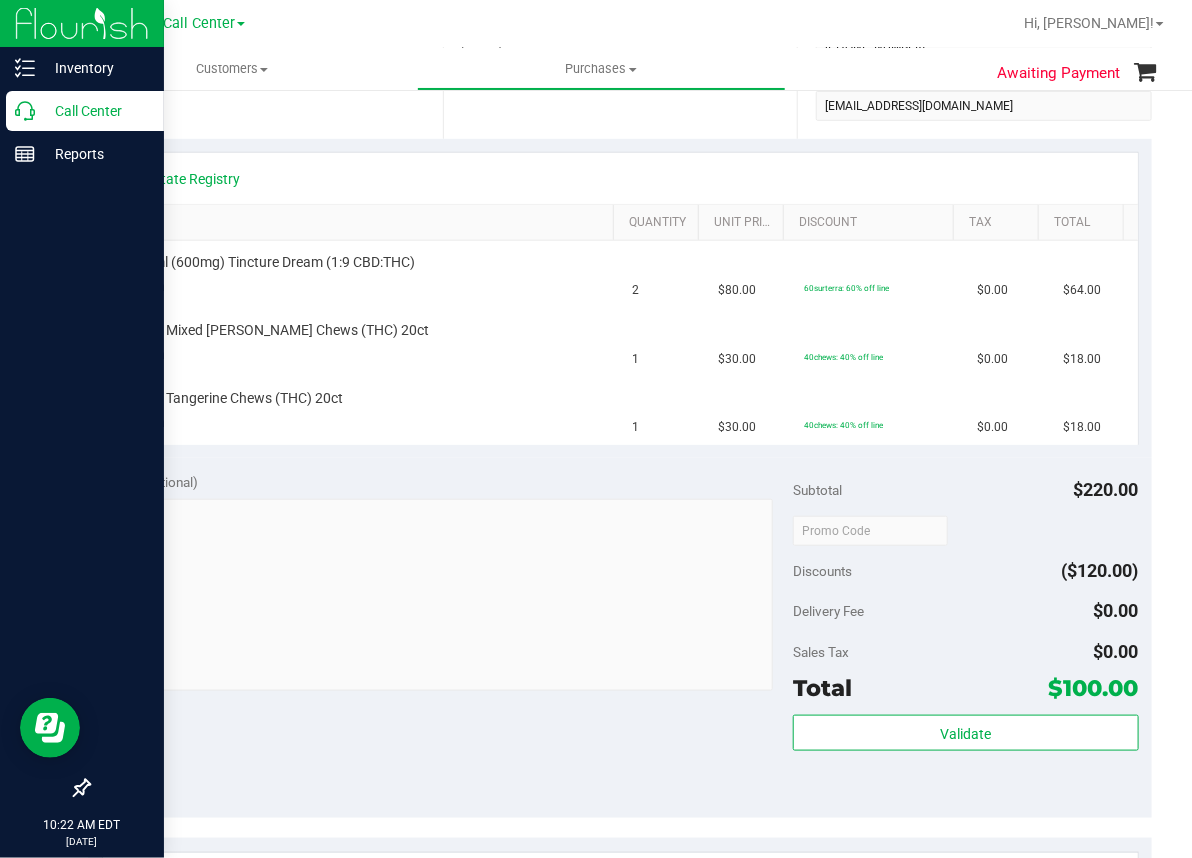 click 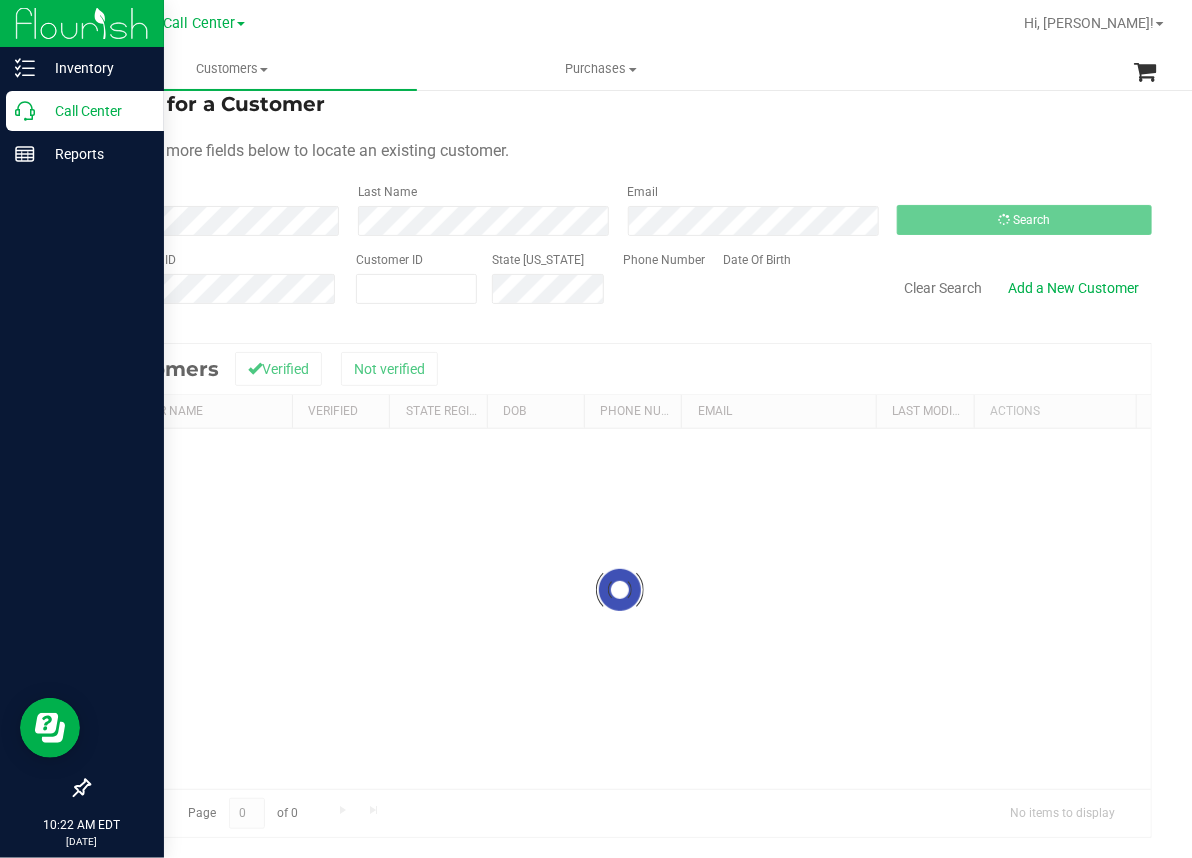 scroll, scrollTop: 0, scrollLeft: 0, axis: both 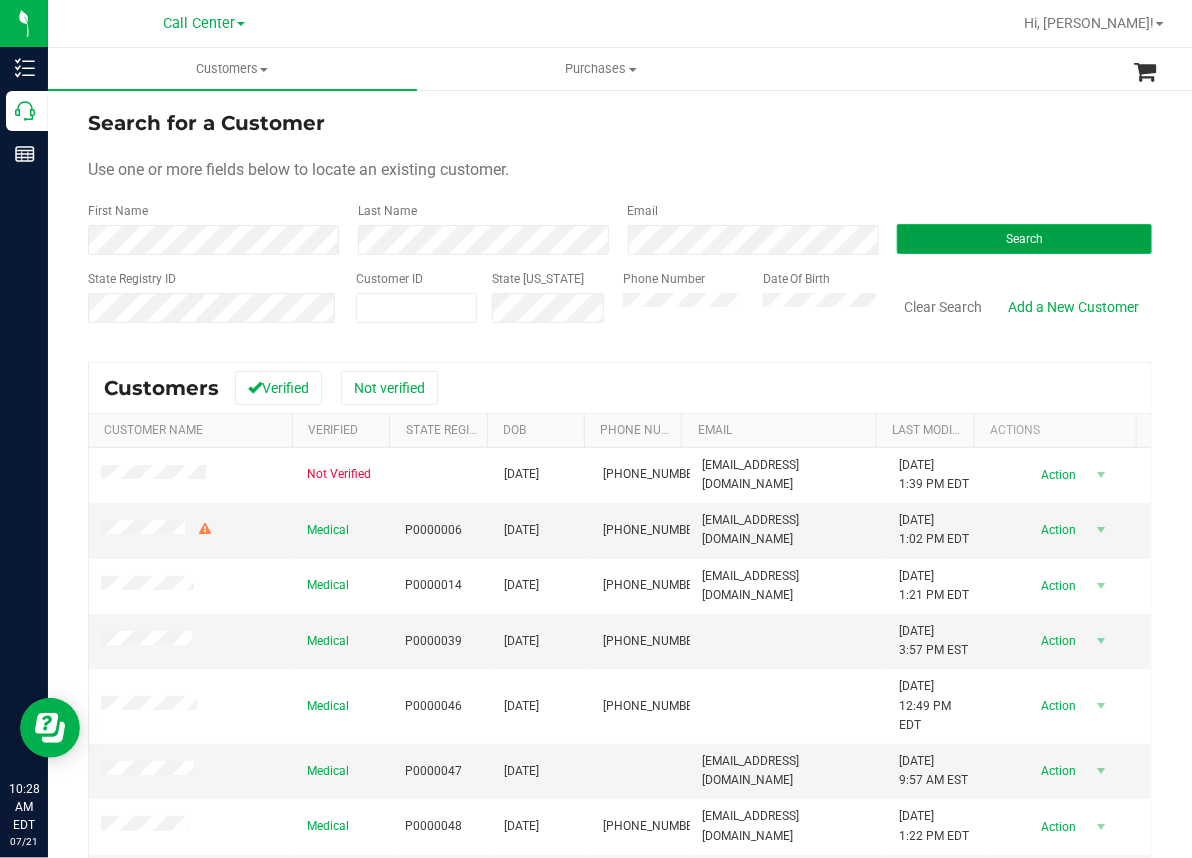 click on "Search" at bounding box center (1024, 239) 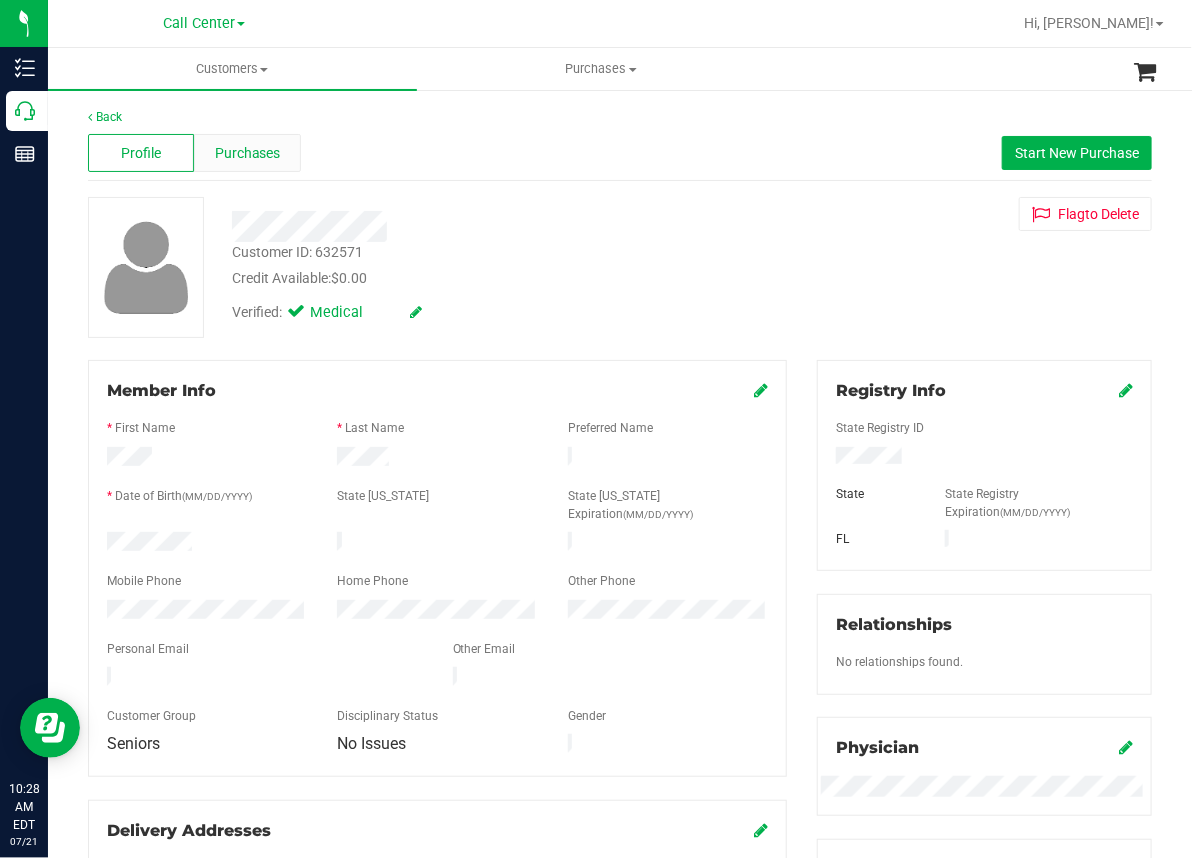 click on "Purchases" at bounding box center [248, 153] 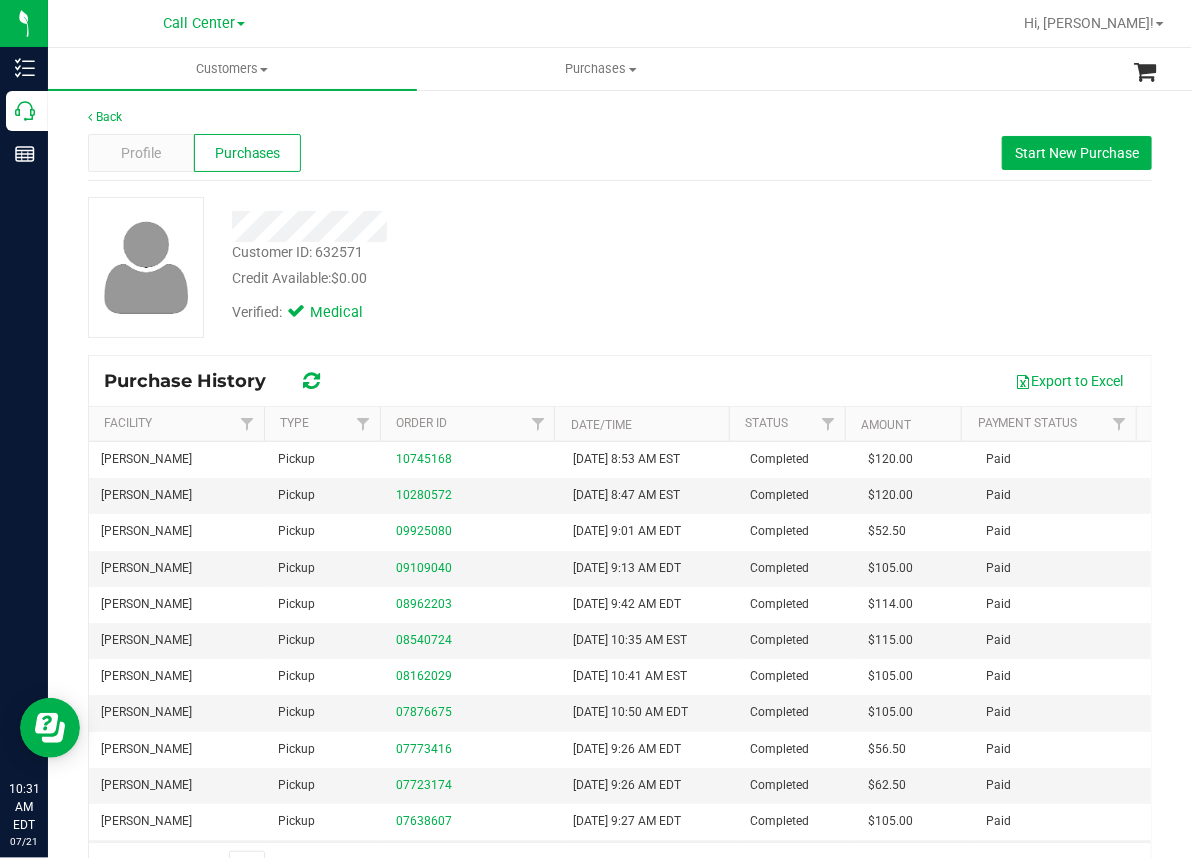 drag, startPoint x: 225, startPoint y: 196, endPoint x: 196, endPoint y: 192, distance: 29.274563 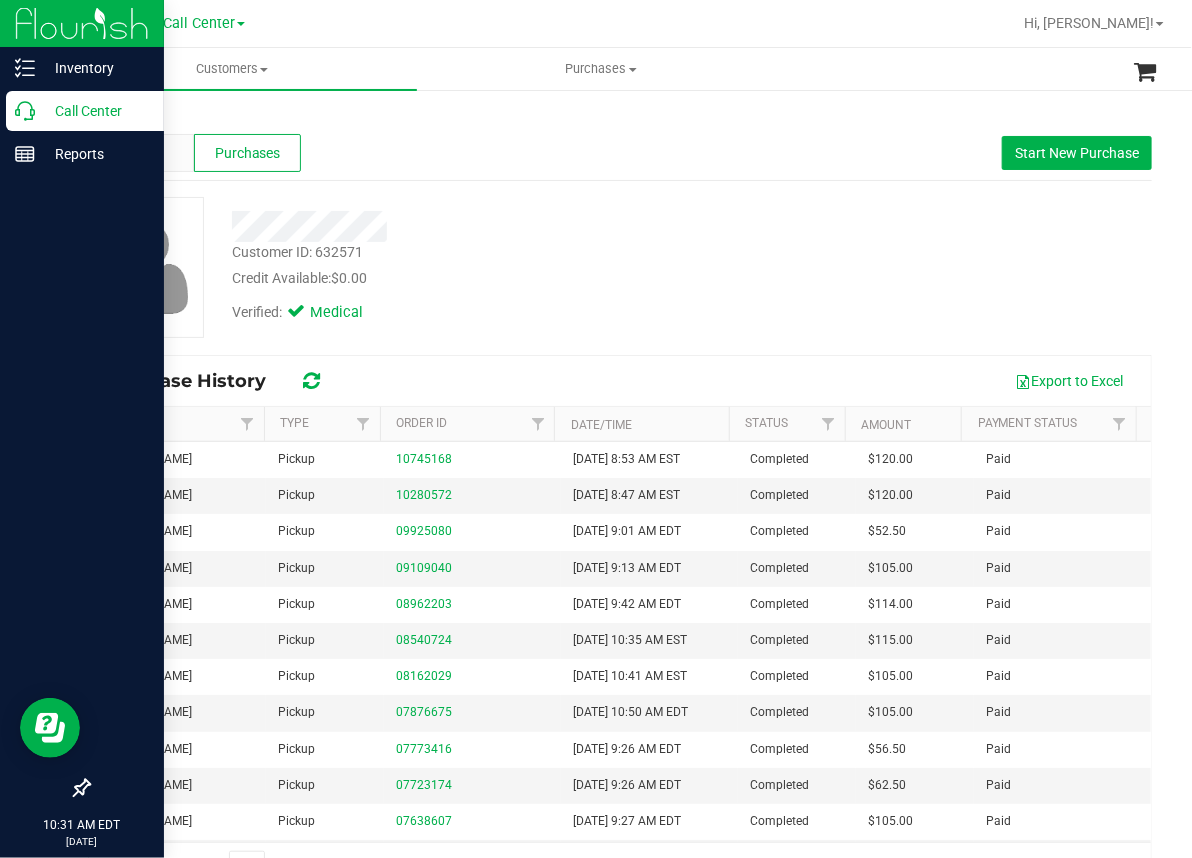 click 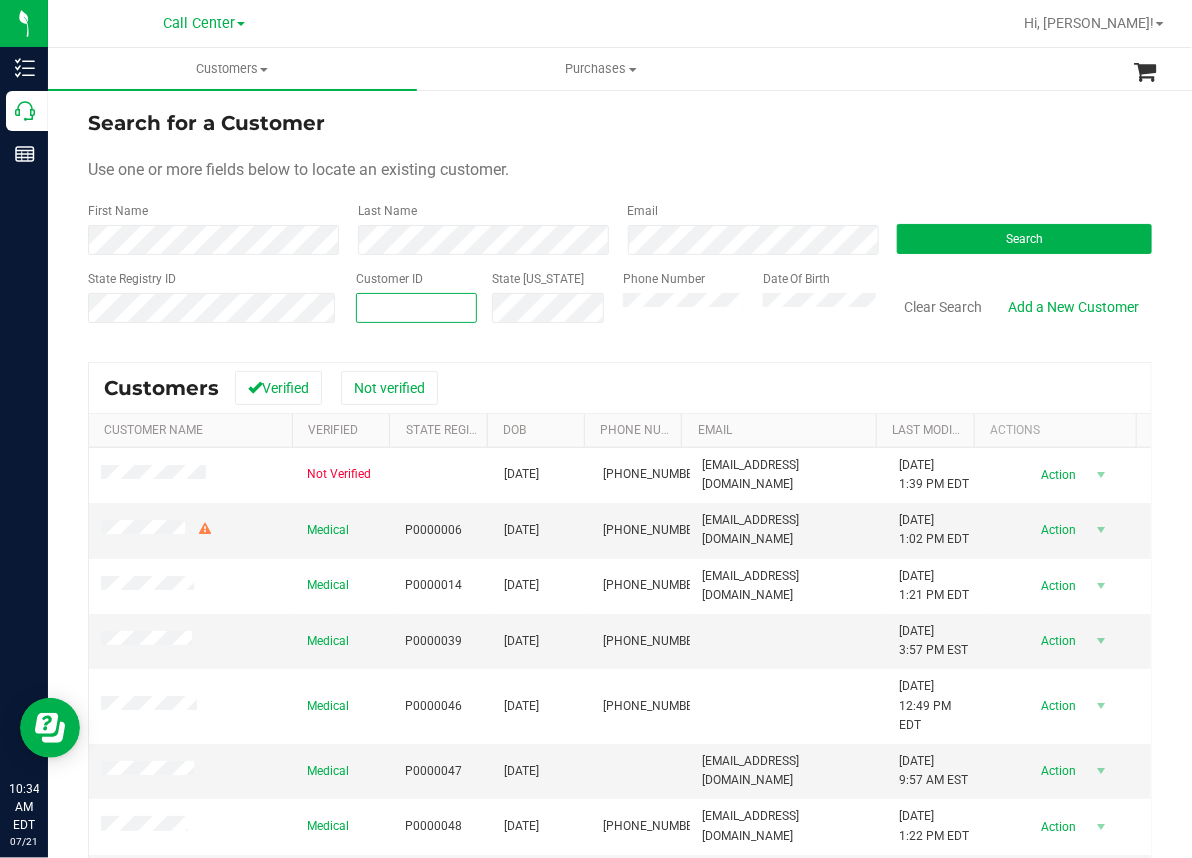 click at bounding box center [417, 308] 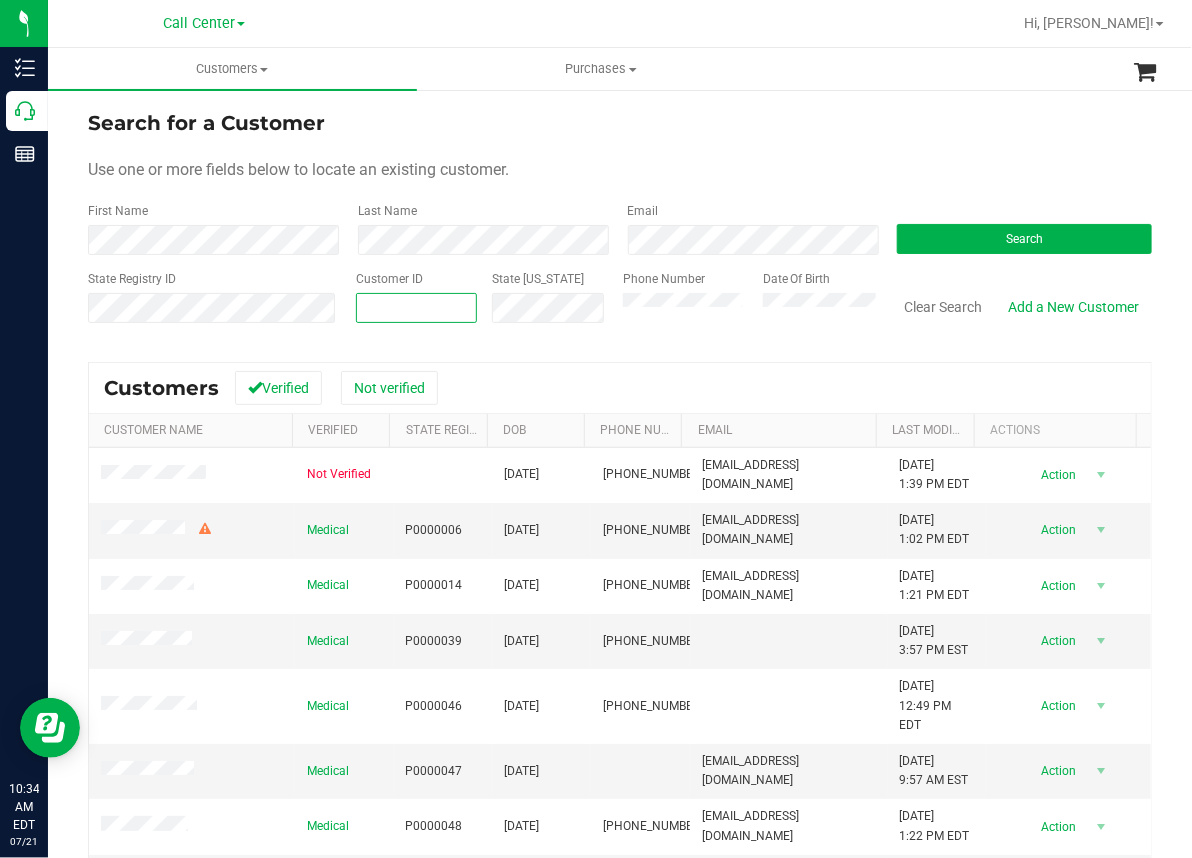 paste on "646861" 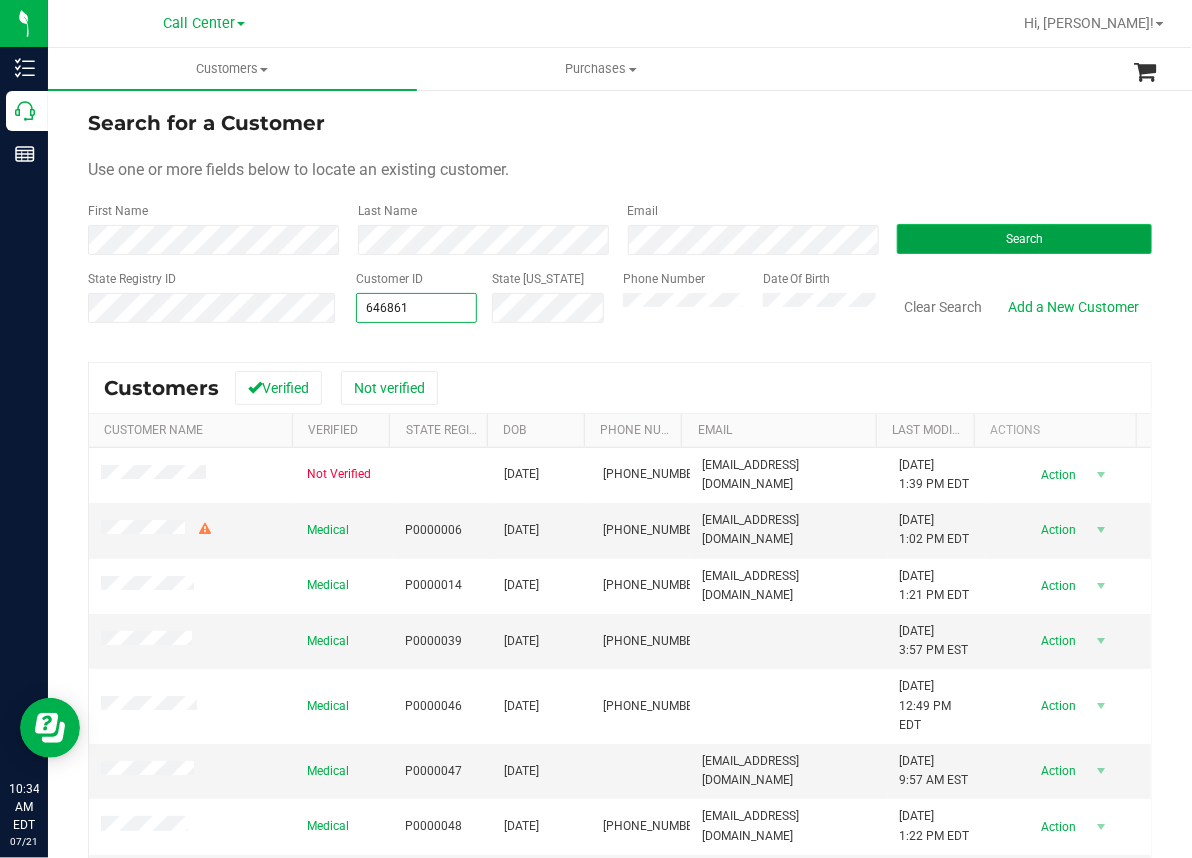 type on "646861" 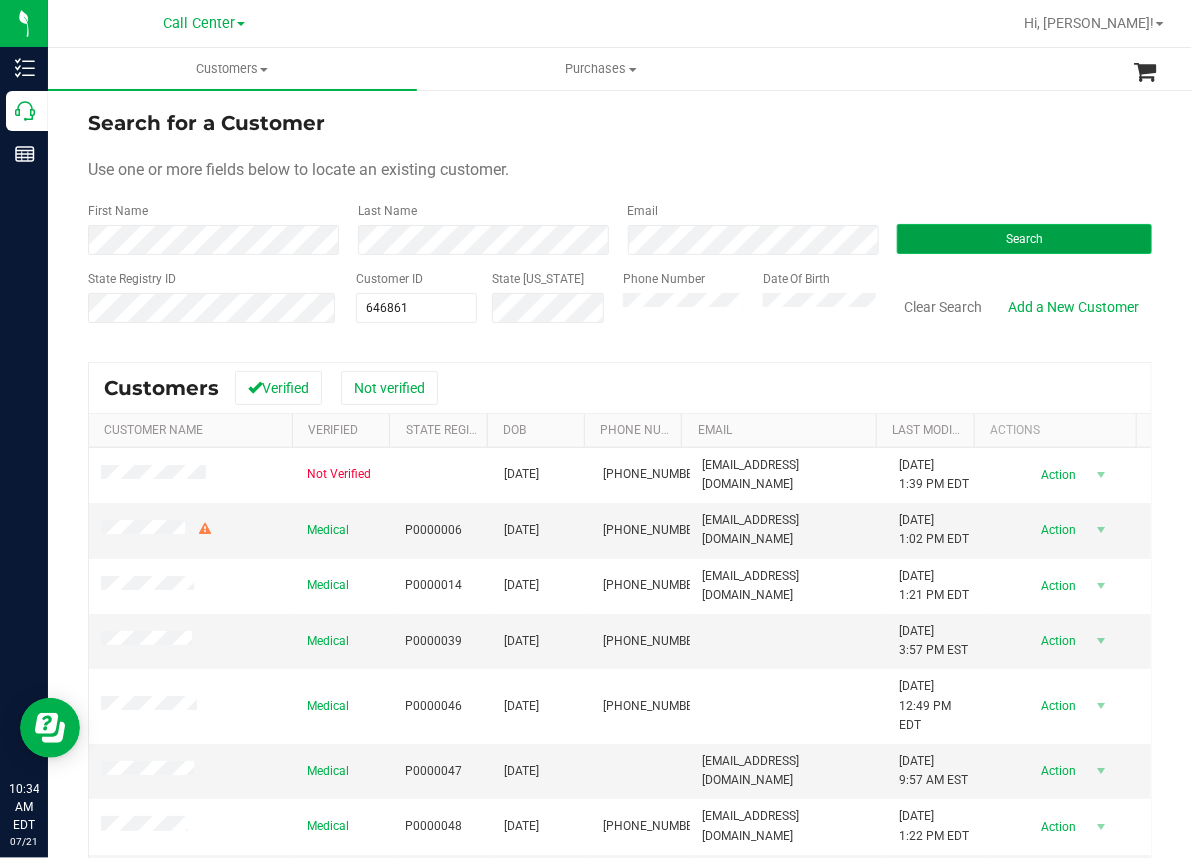 click on "Search" at bounding box center (1024, 239) 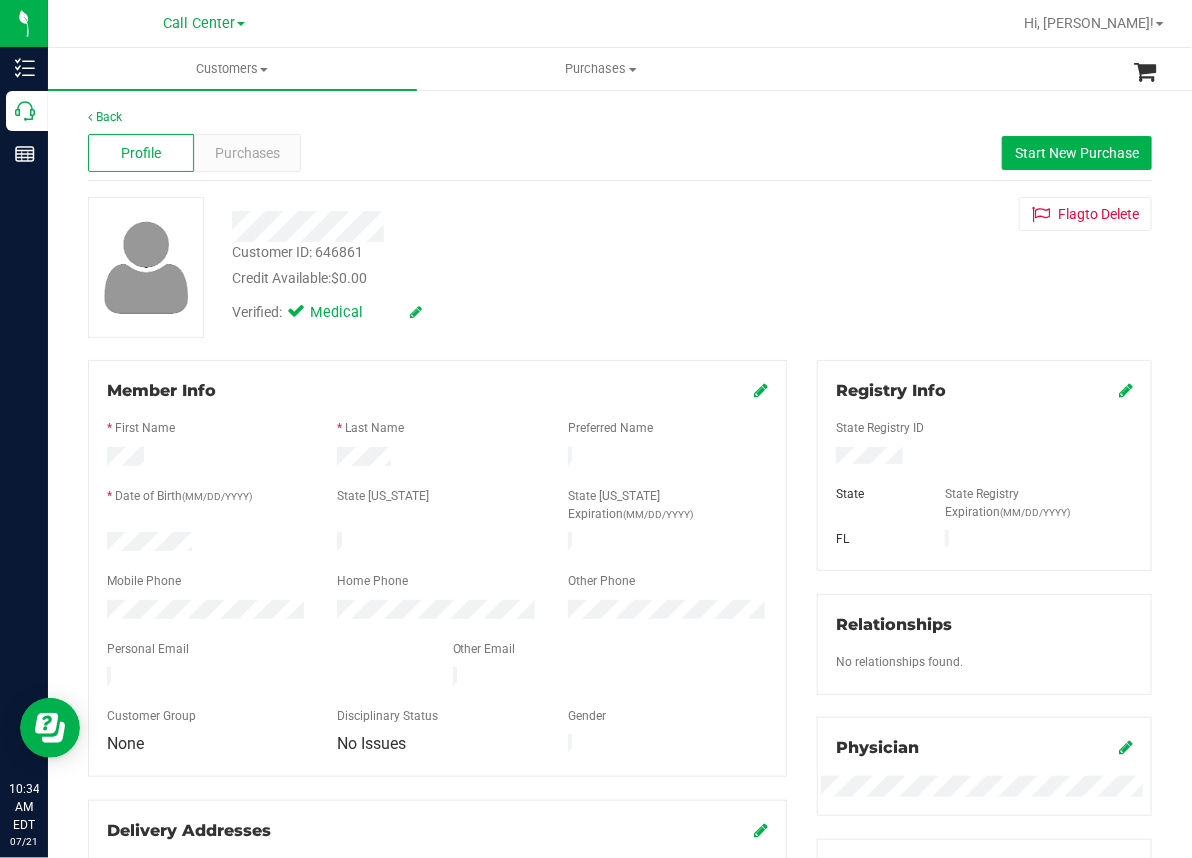 click at bounding box center (490, 226) 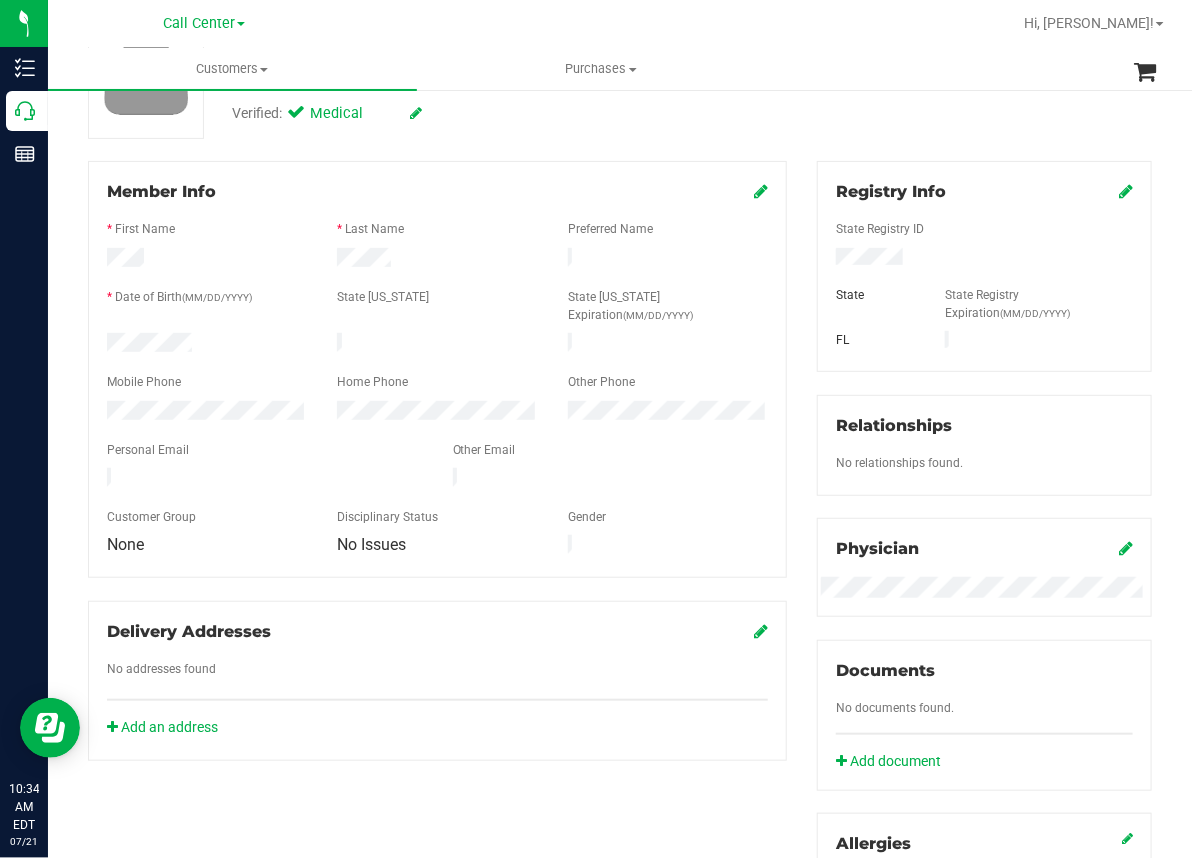 scroll, scrollTop: 0, scrollLeft: 0, axis: both 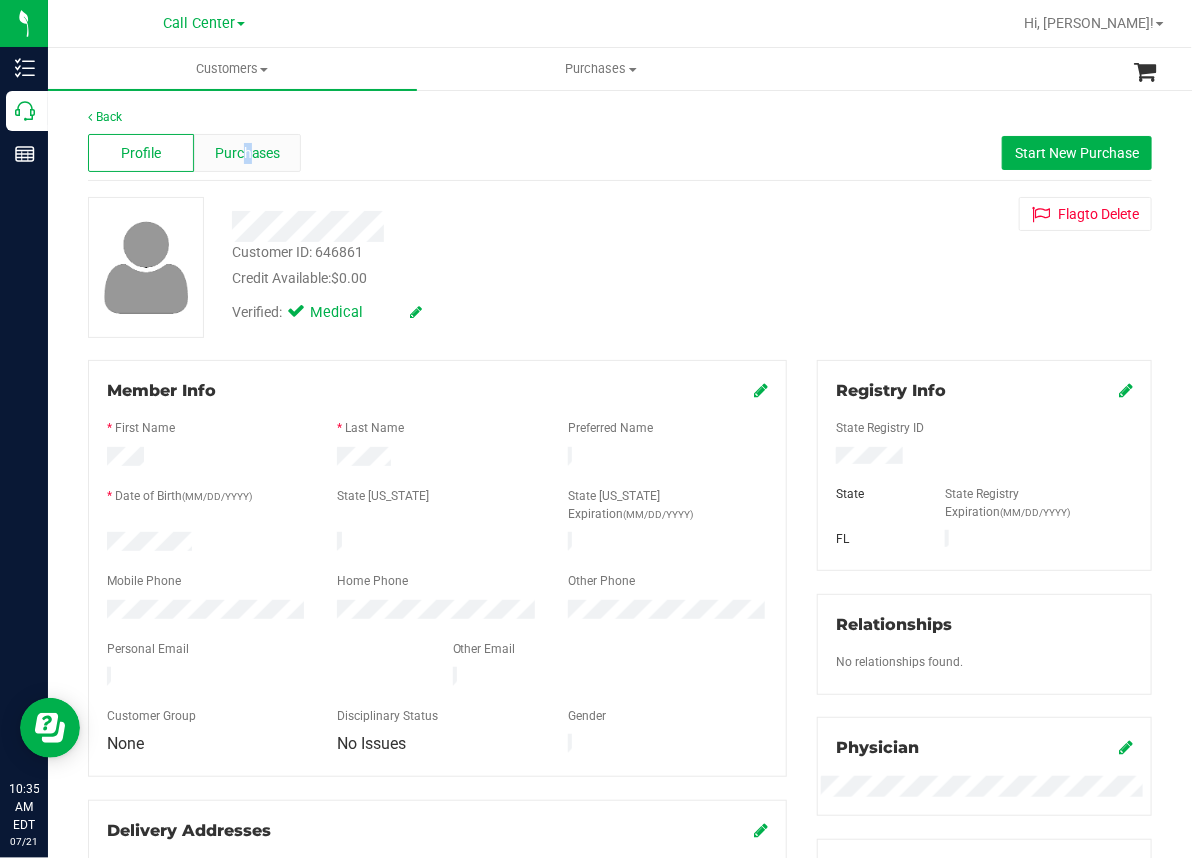 click on "Purchases" at bounding box center (248, 153) 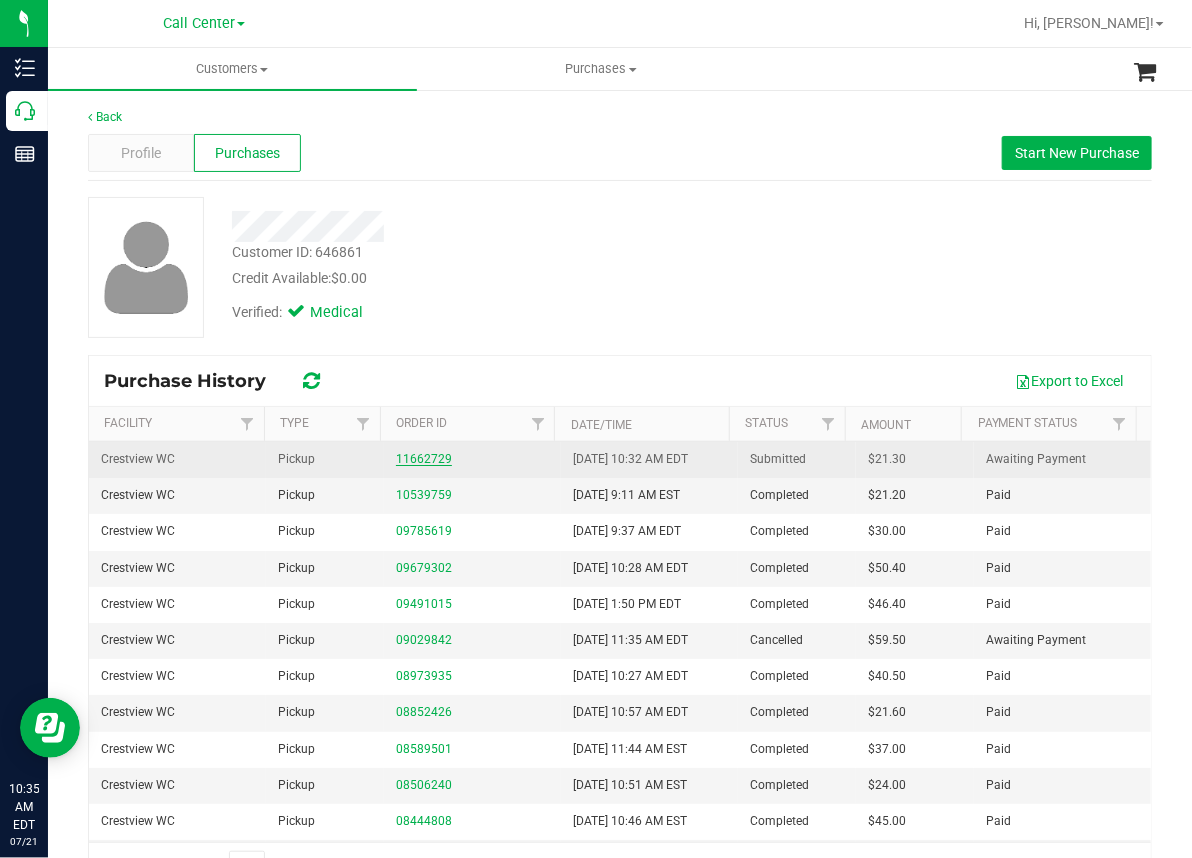 click on "11662729" at bounding box center [424, 459] 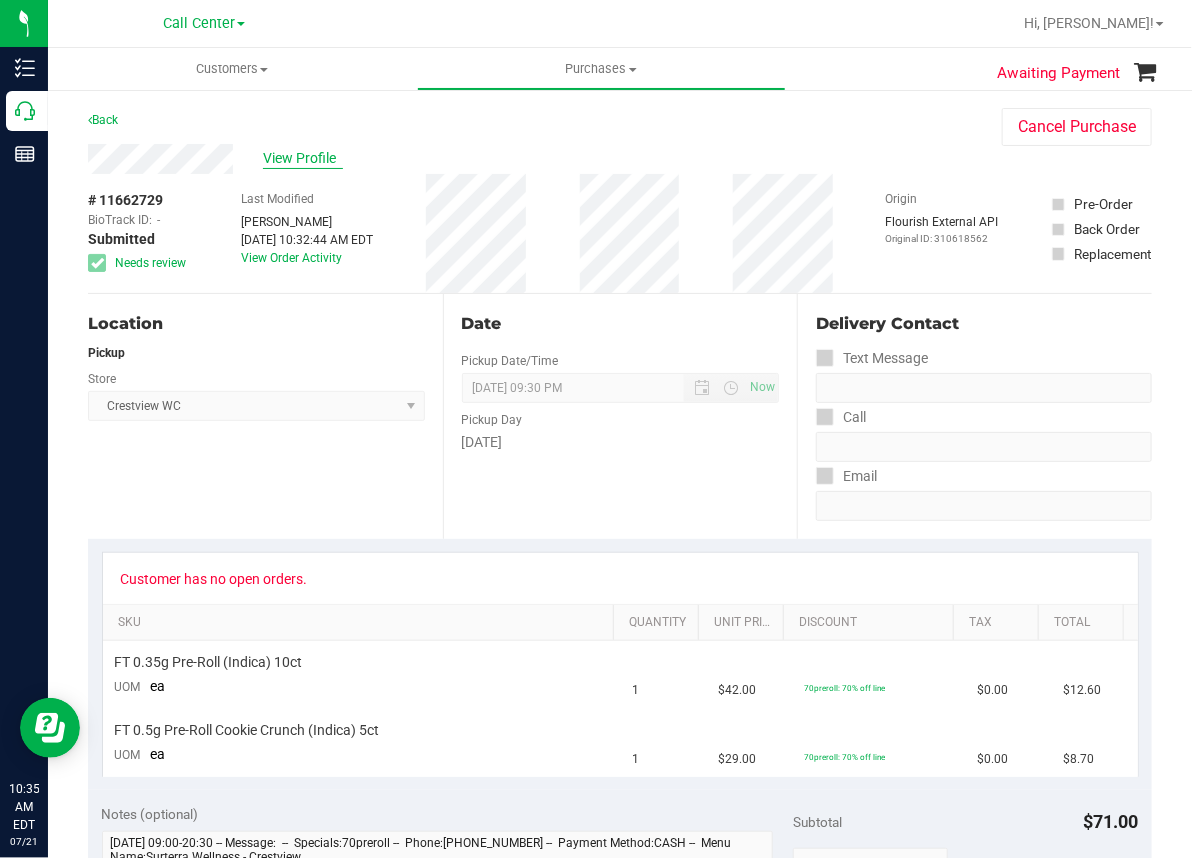 click on "View Profile" at bounding box center [303, 158] 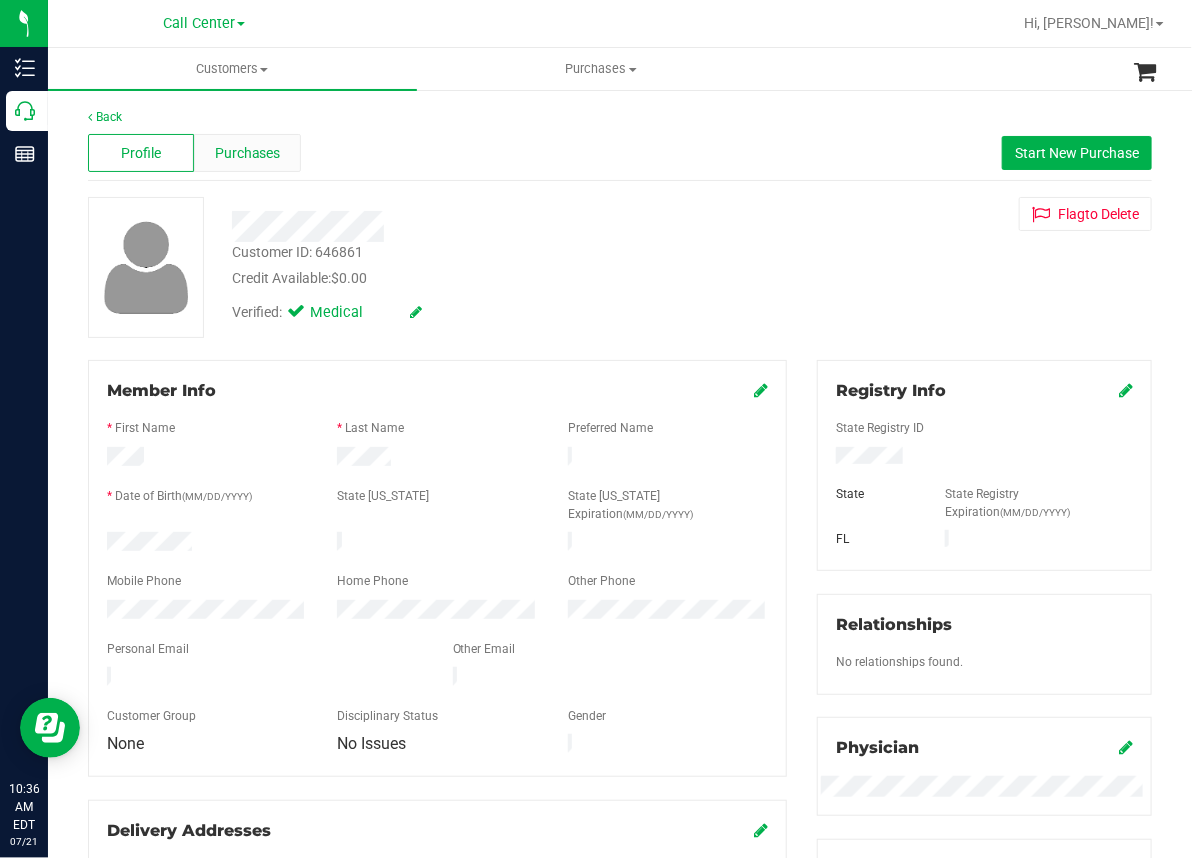 click on "Purchases" at bounding box center (248, 153) 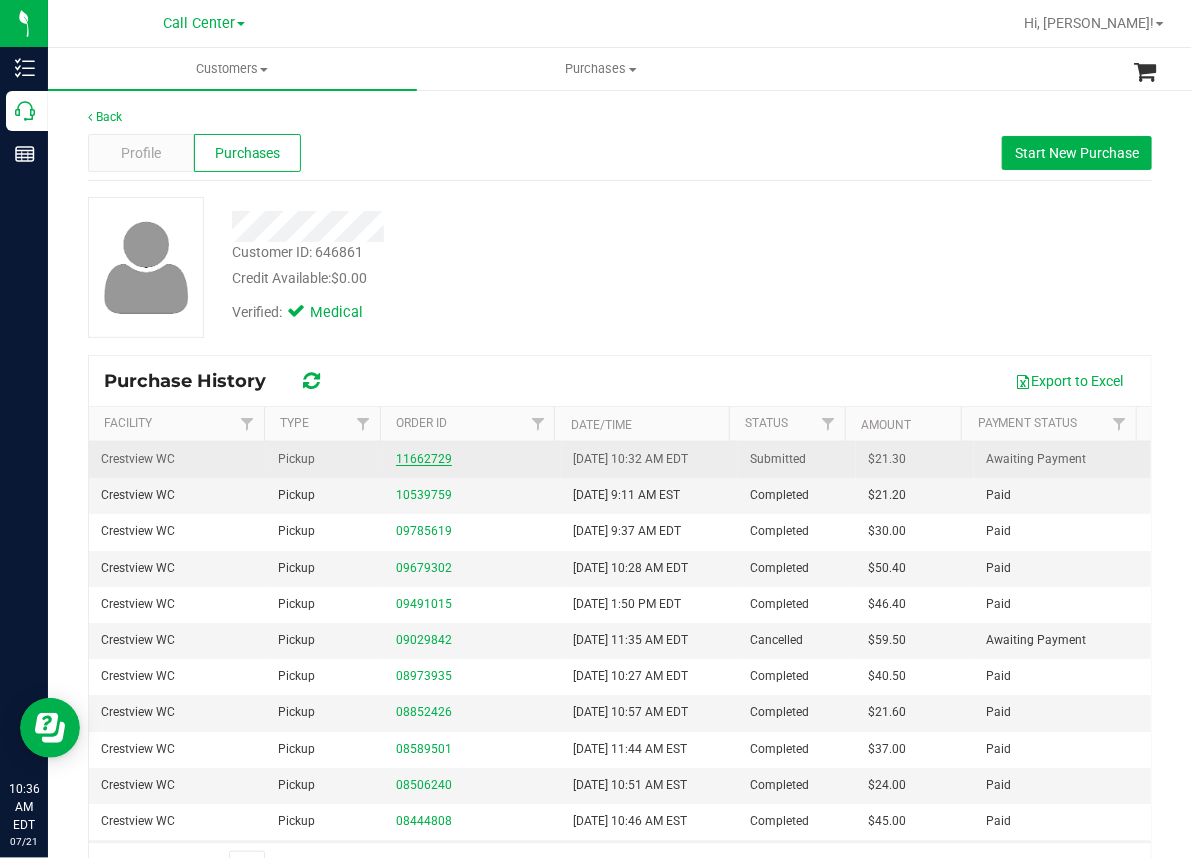 click on "11662729" at bounding box center [424, 459] 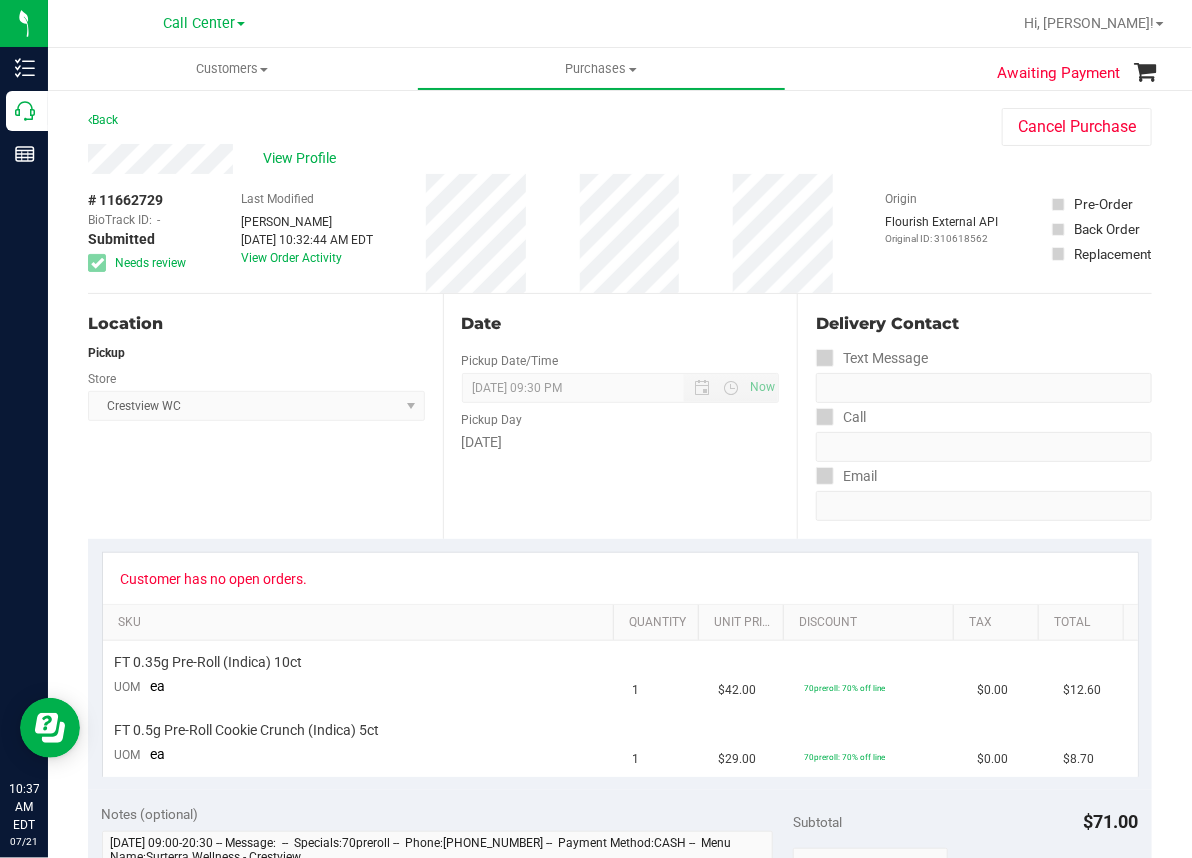 click on "Date
Pickup Date/Time
[DATE]
Now
[DATE] 09:30 PM
Now
Pickup Day
[DATE]" at bounding box center (620, 416) 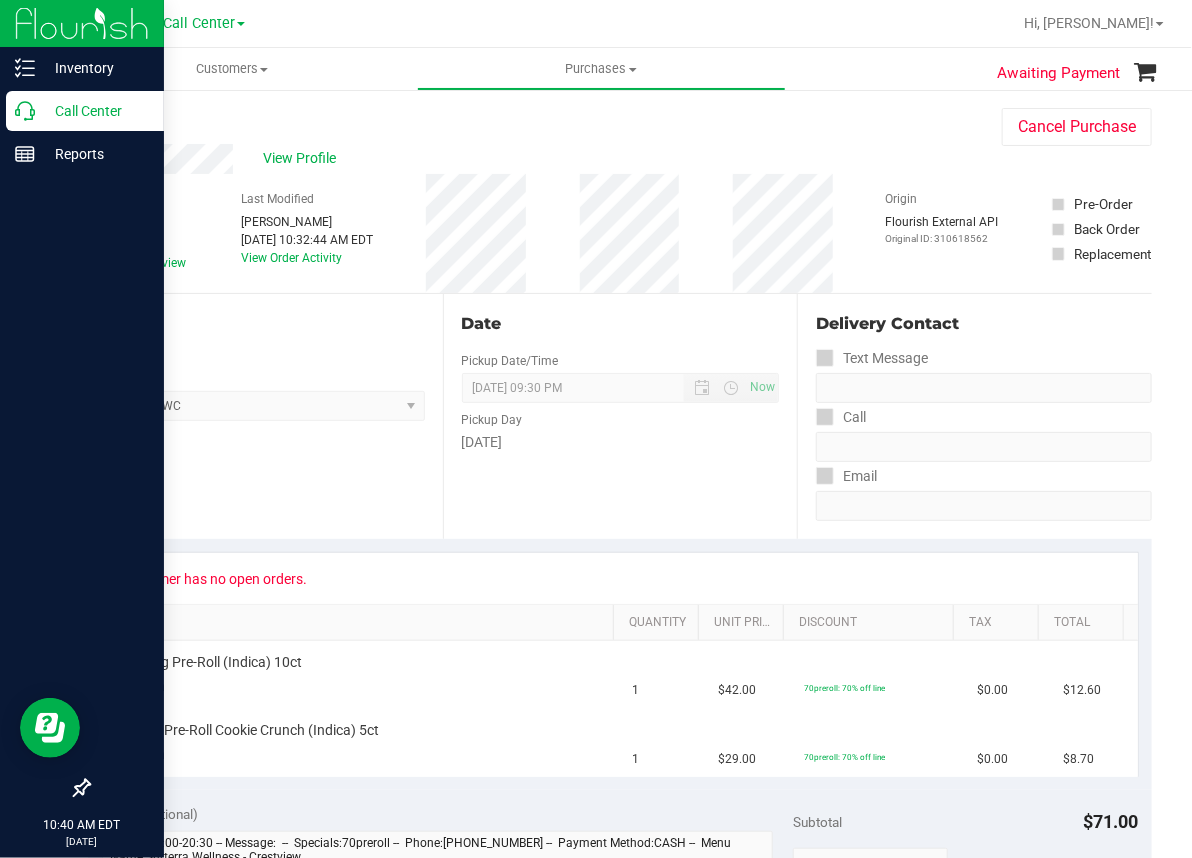 click on "Call Center" at bounding box center (95, 111) 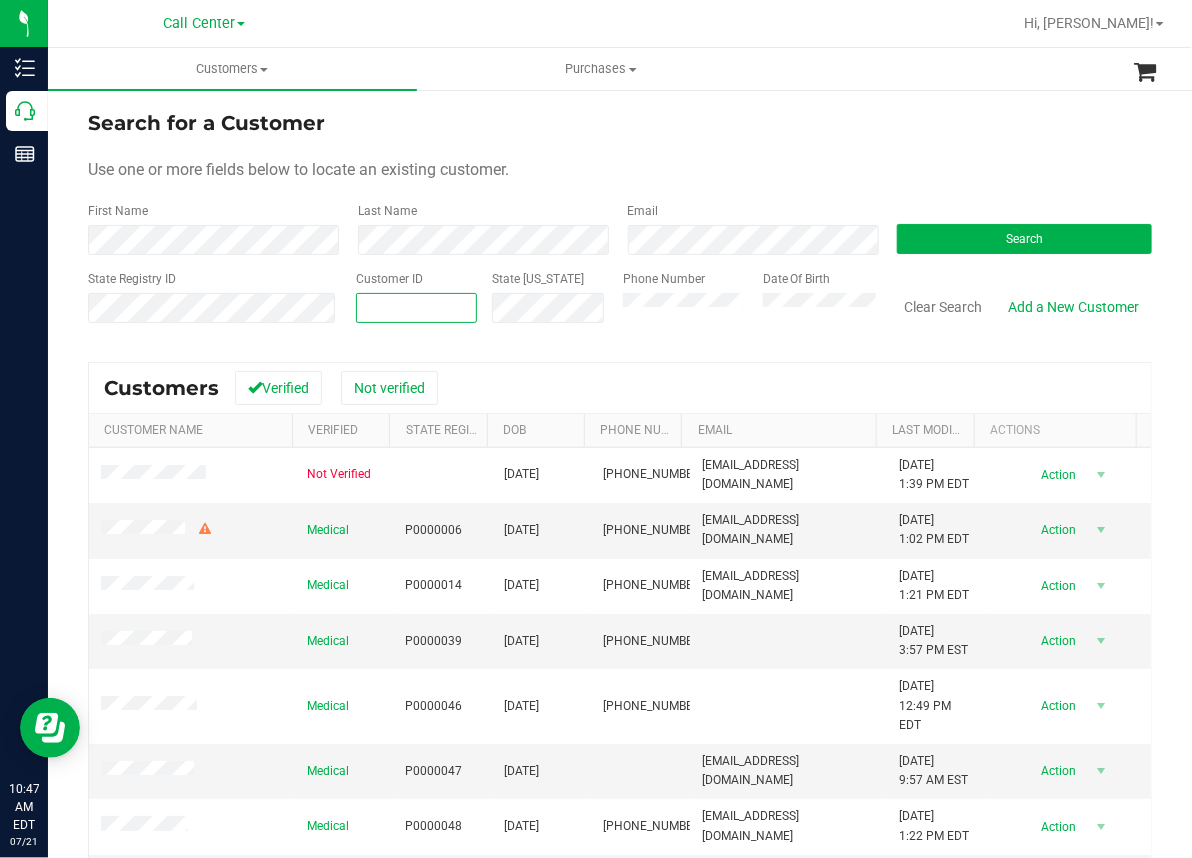 click at bounding box center [417, 308] 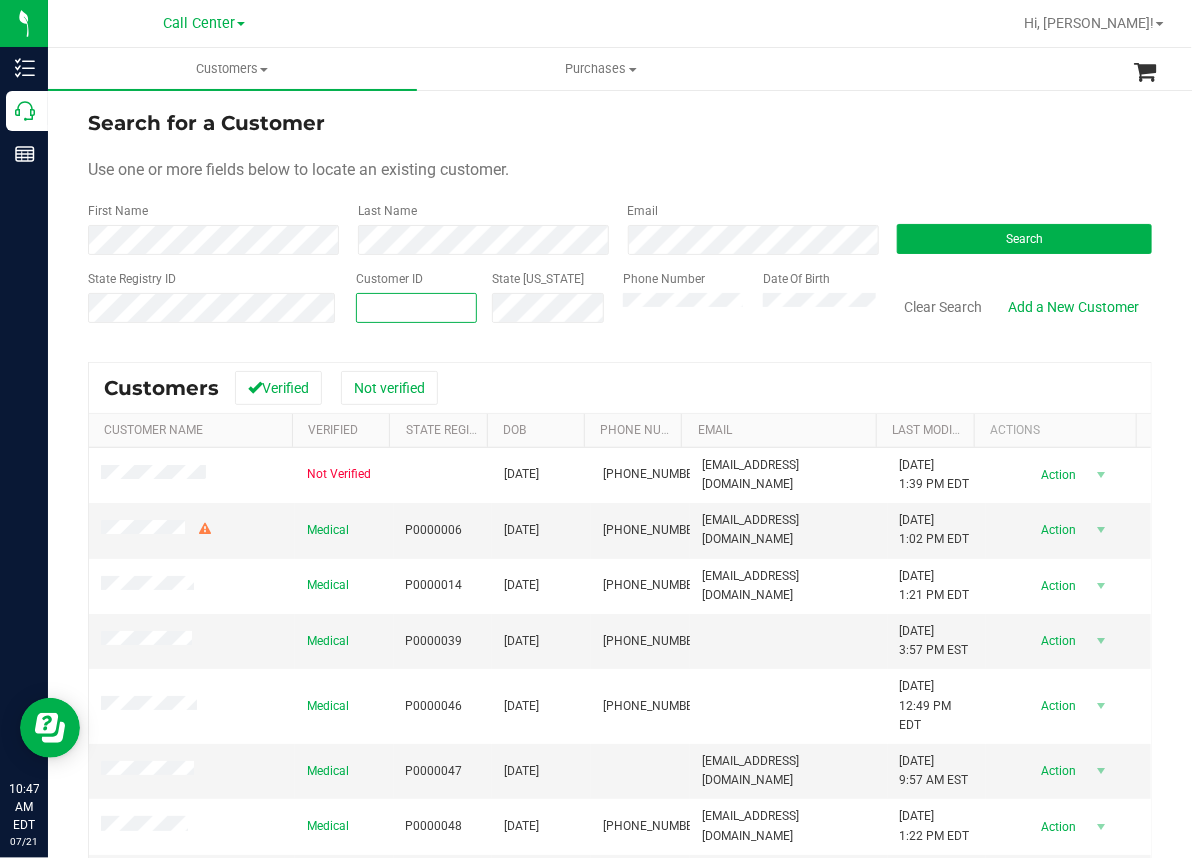 paste on "1514745" 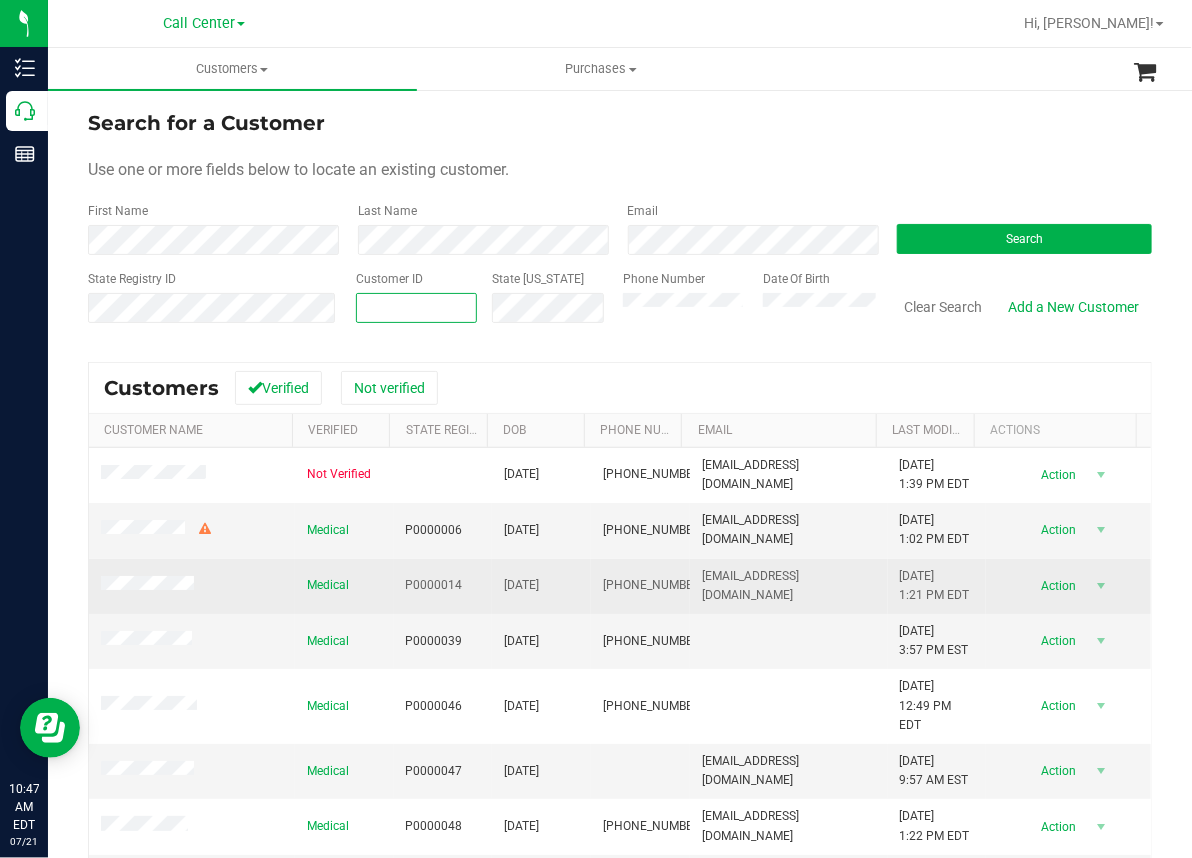 type on "1514745" 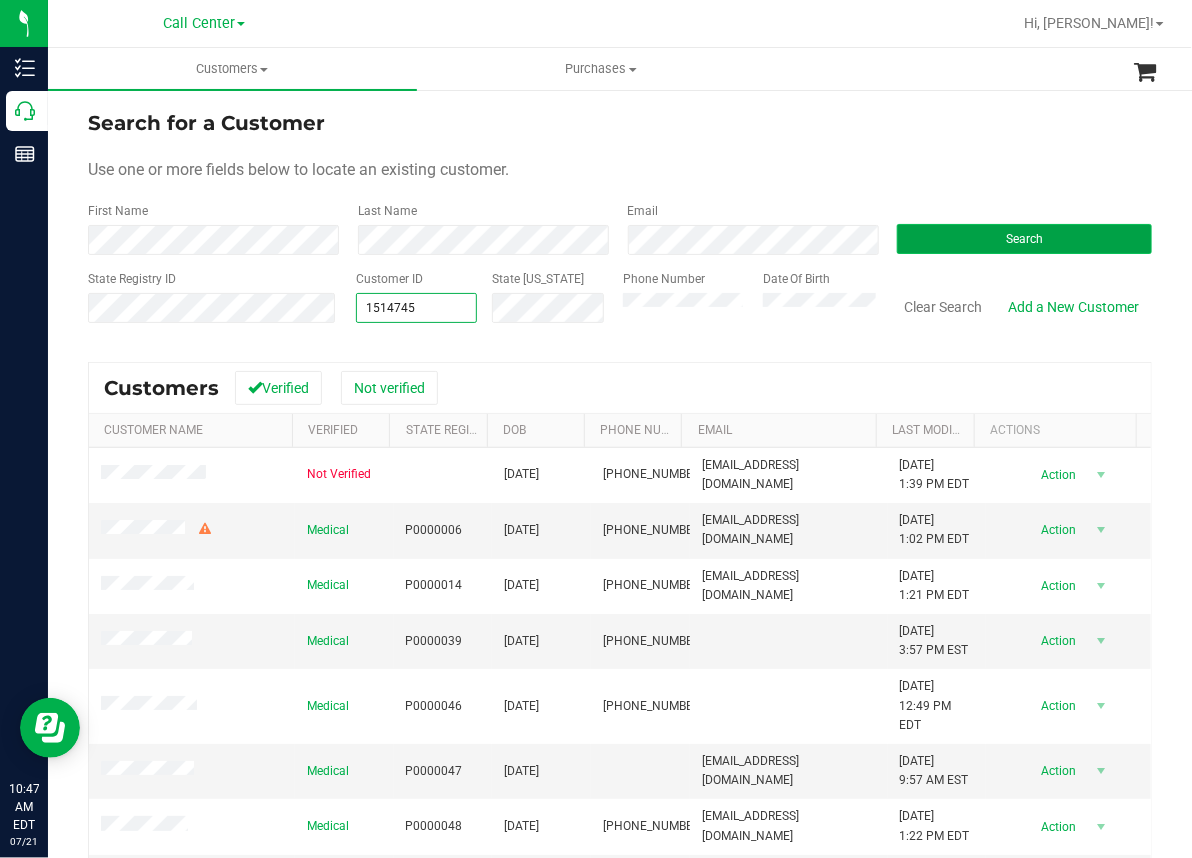 type on "1514745" 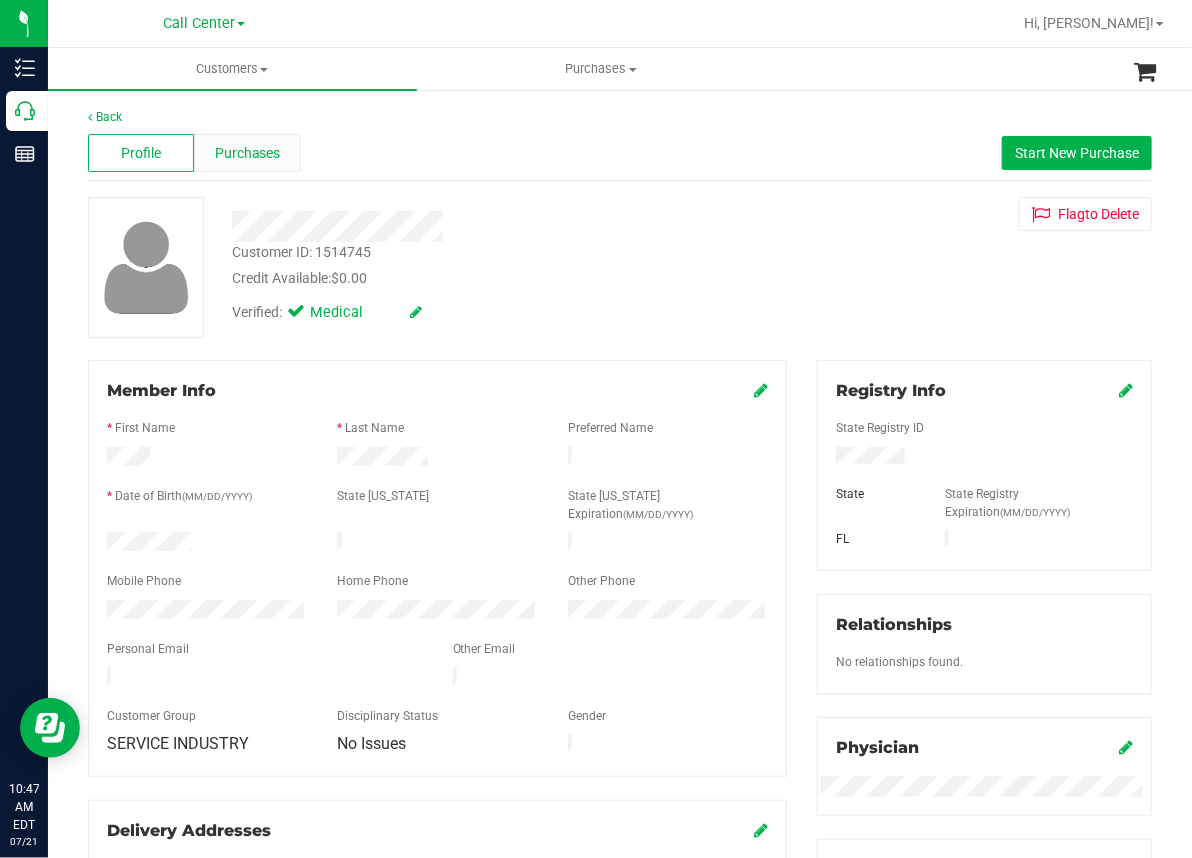 click on "Purchases" at bounding box center (248, 153) 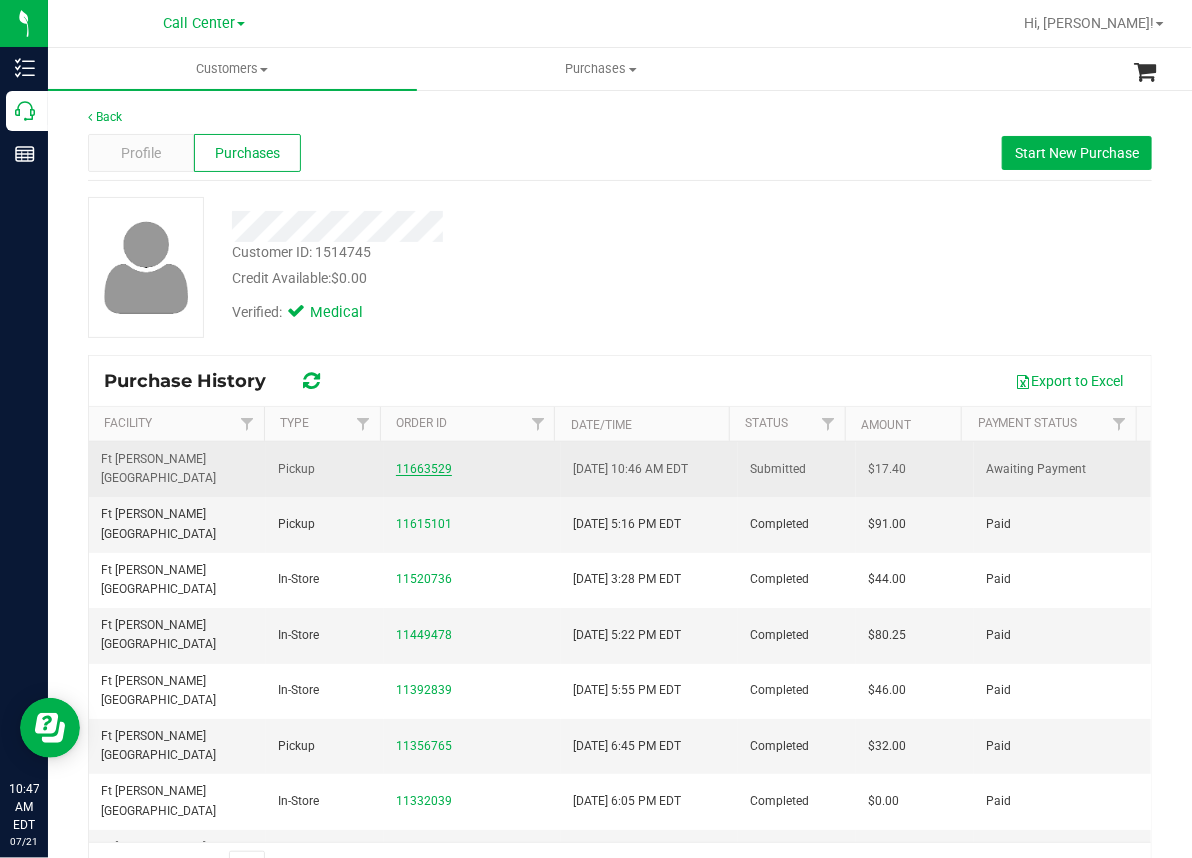 click on "11663529" at bounding box center [424, 469] 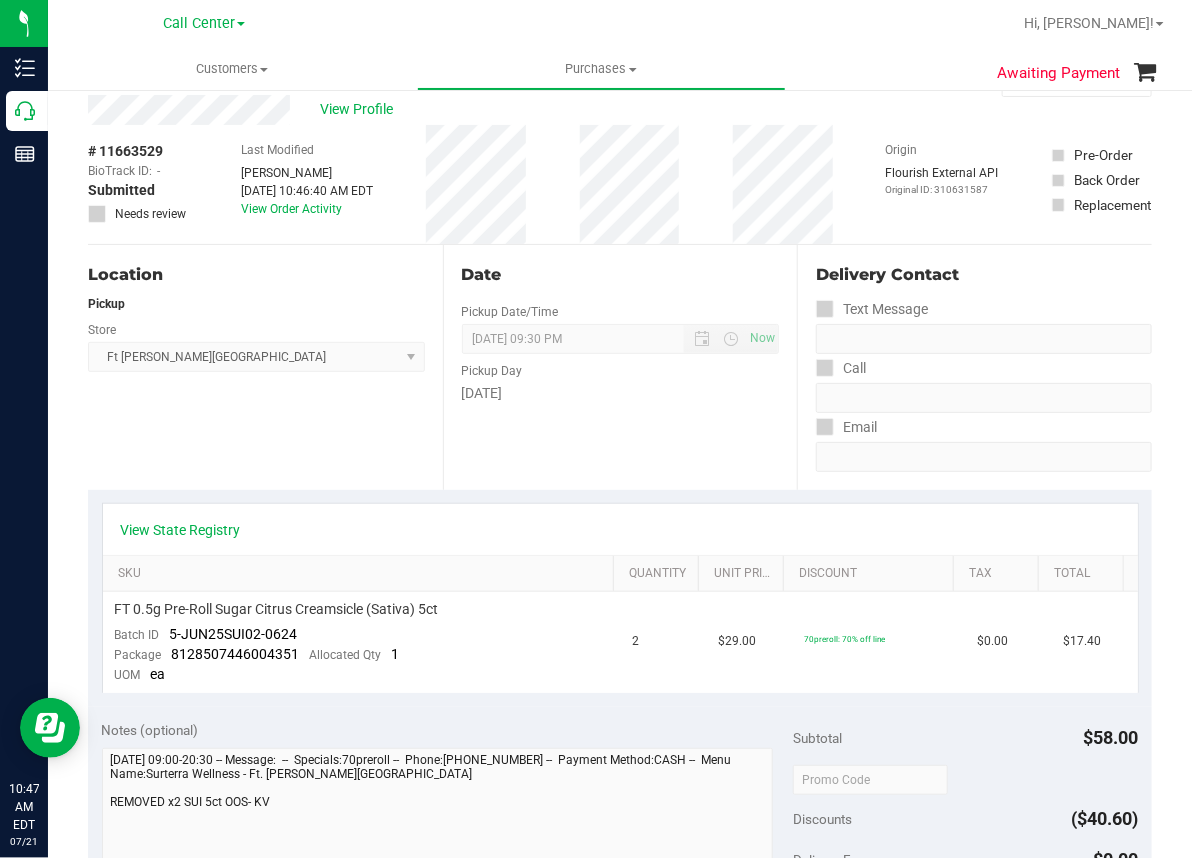 scroll, scrollTop: 0, scrollLeft: 0, axis: both 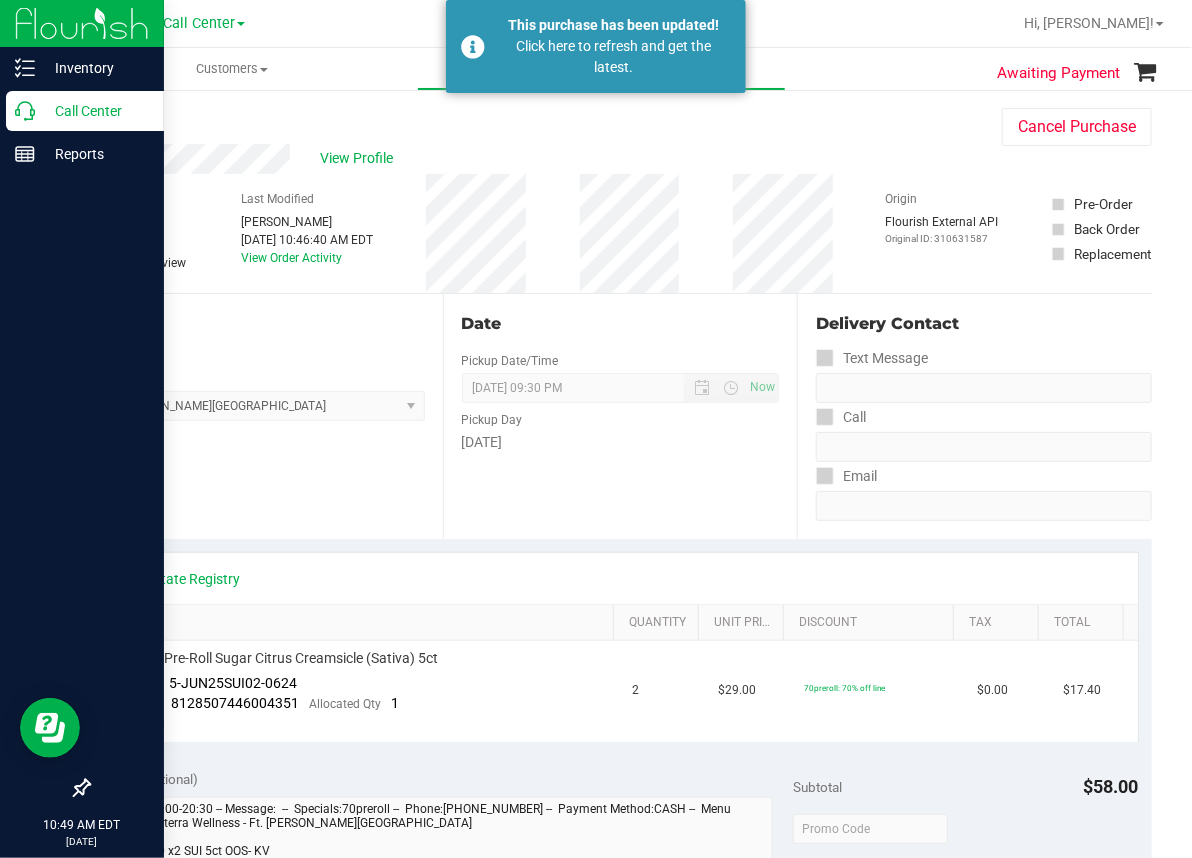 click 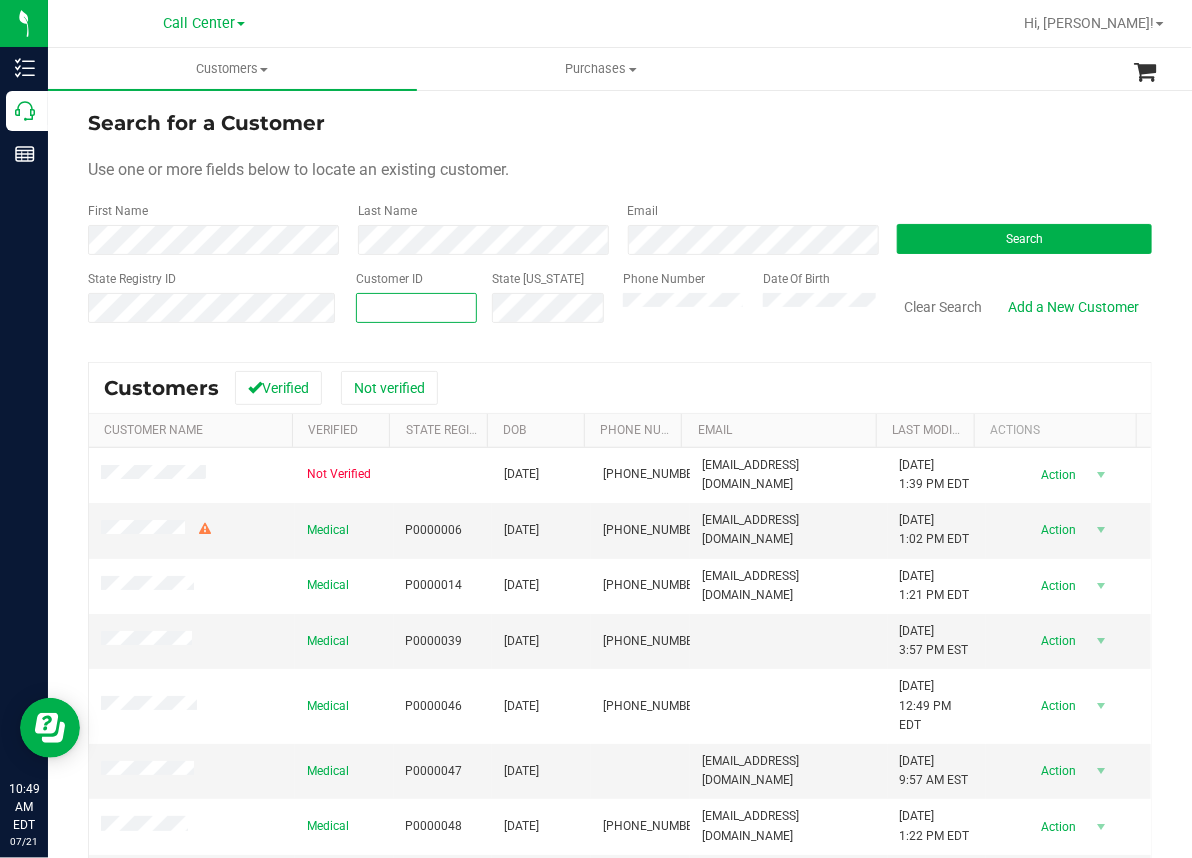 click at bounding box center [417, 308] 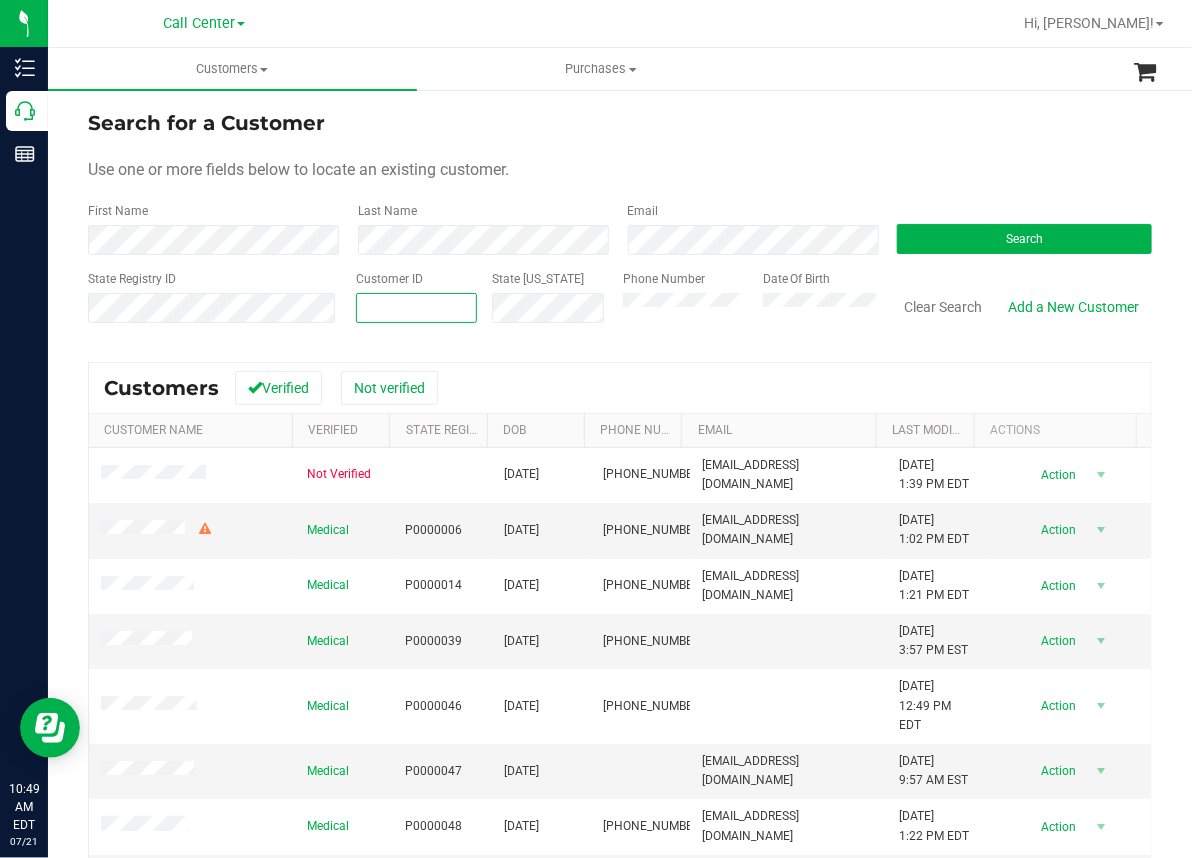 paste on "356372" 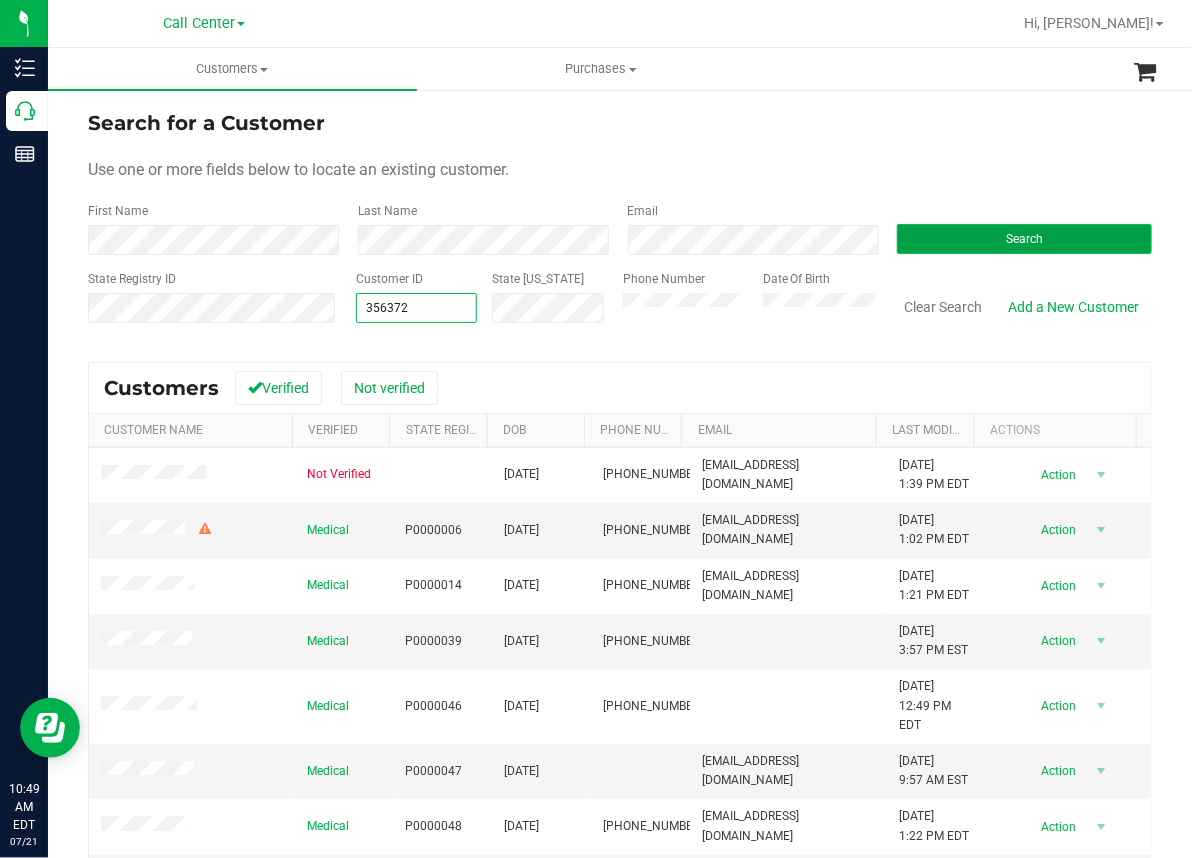 type on "356372" 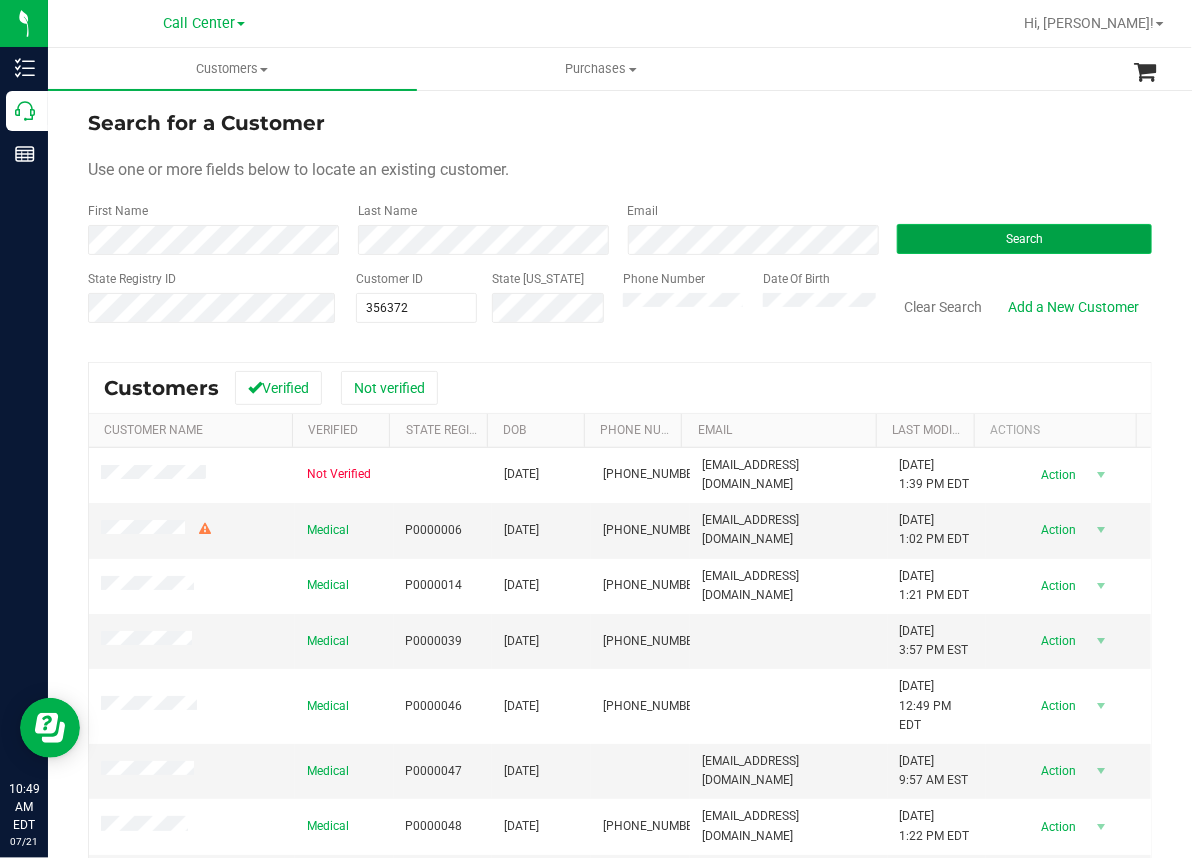 click on "Search" at bounding box center [1024, 239] 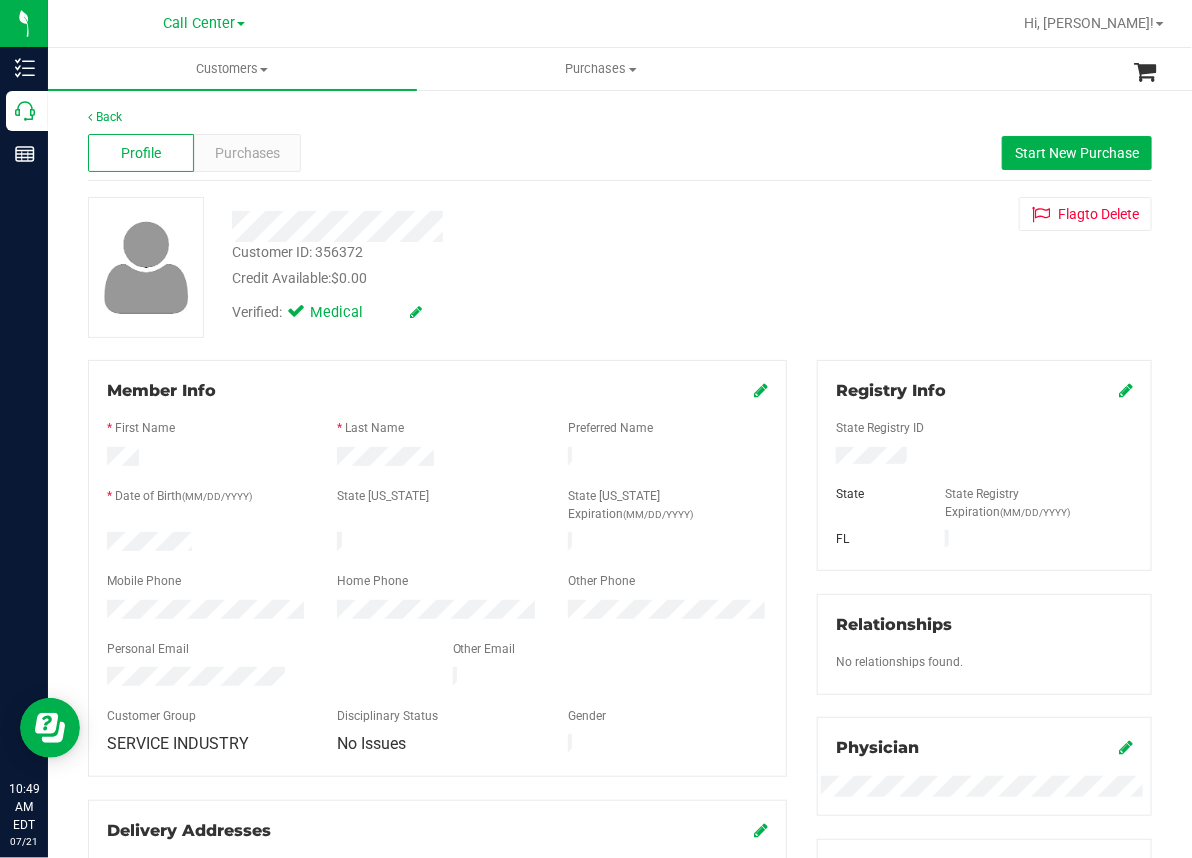 click on "Flag  to [GEOGRAPHIC_DATA]" at bounding box center (984, 214) 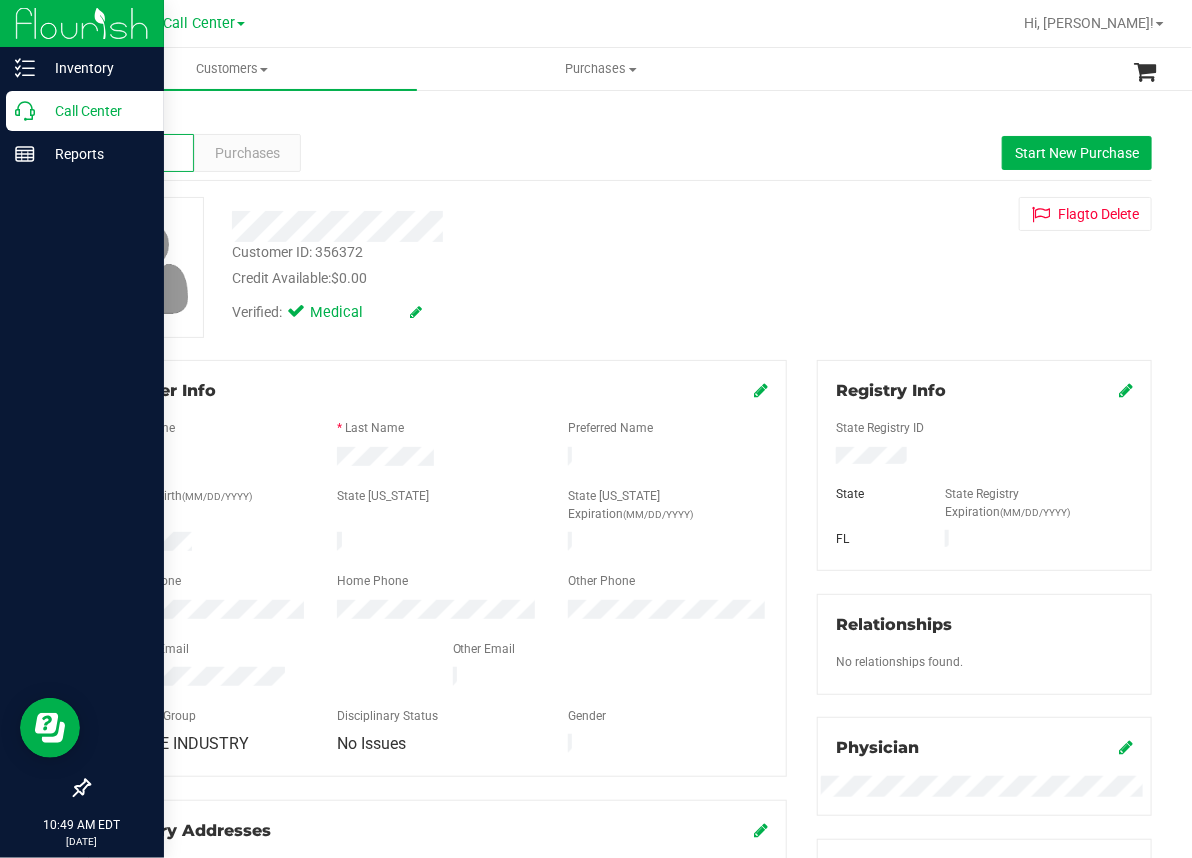 click 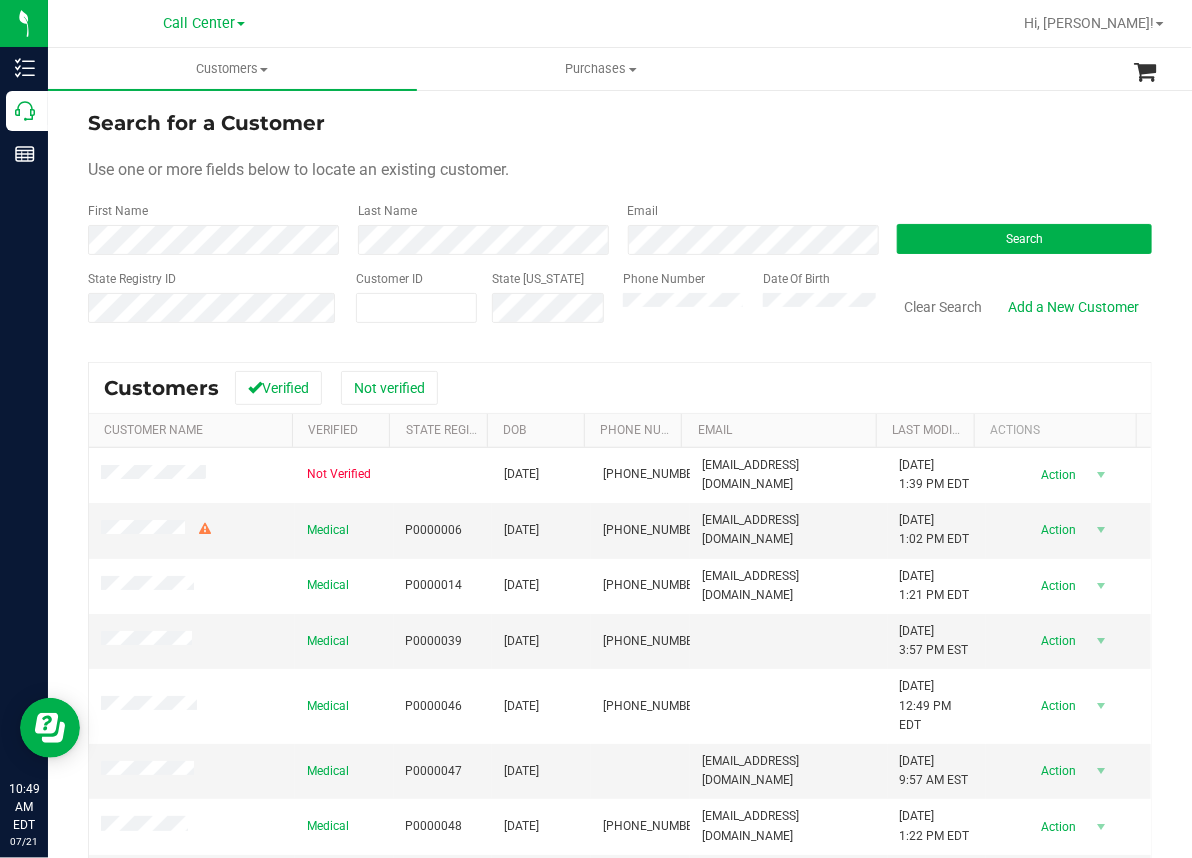 click on "Last Name" at bounding box center (478, 228) 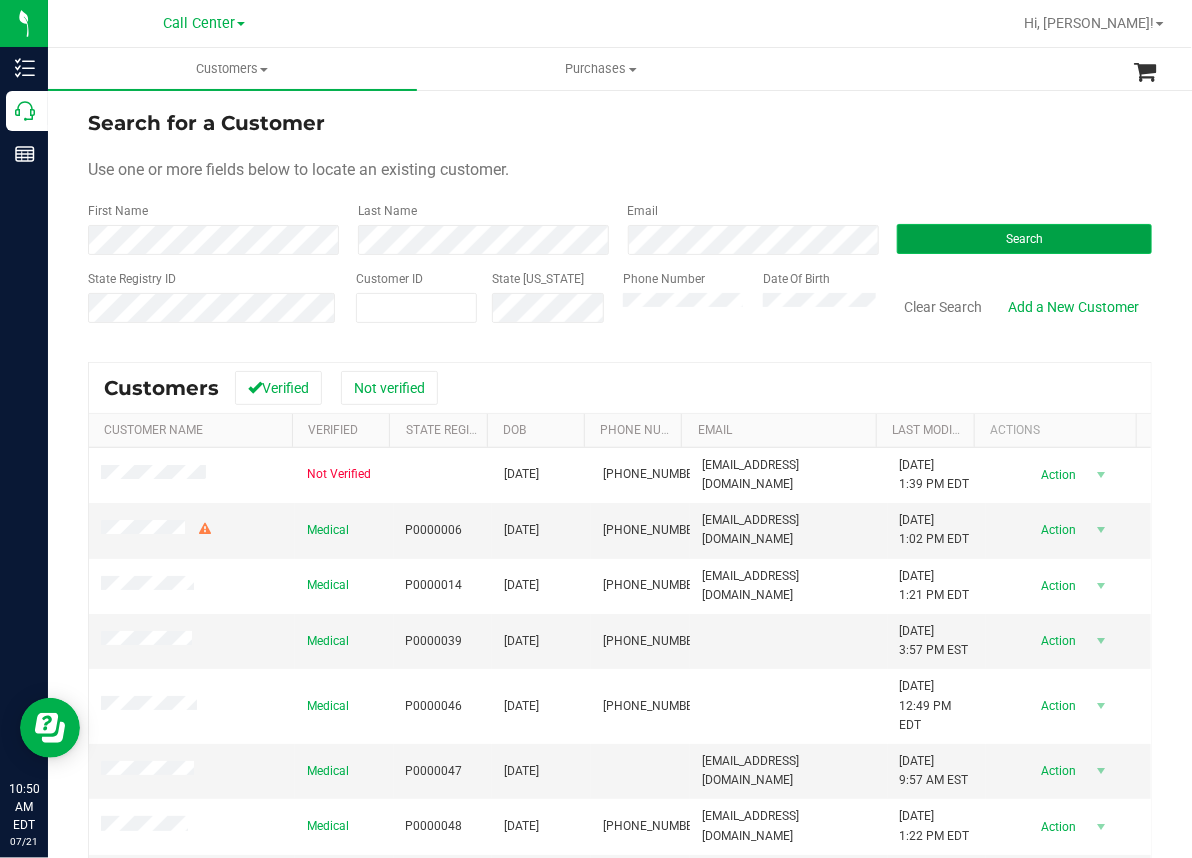 click on "Search" at bounding box center (1024, 239) 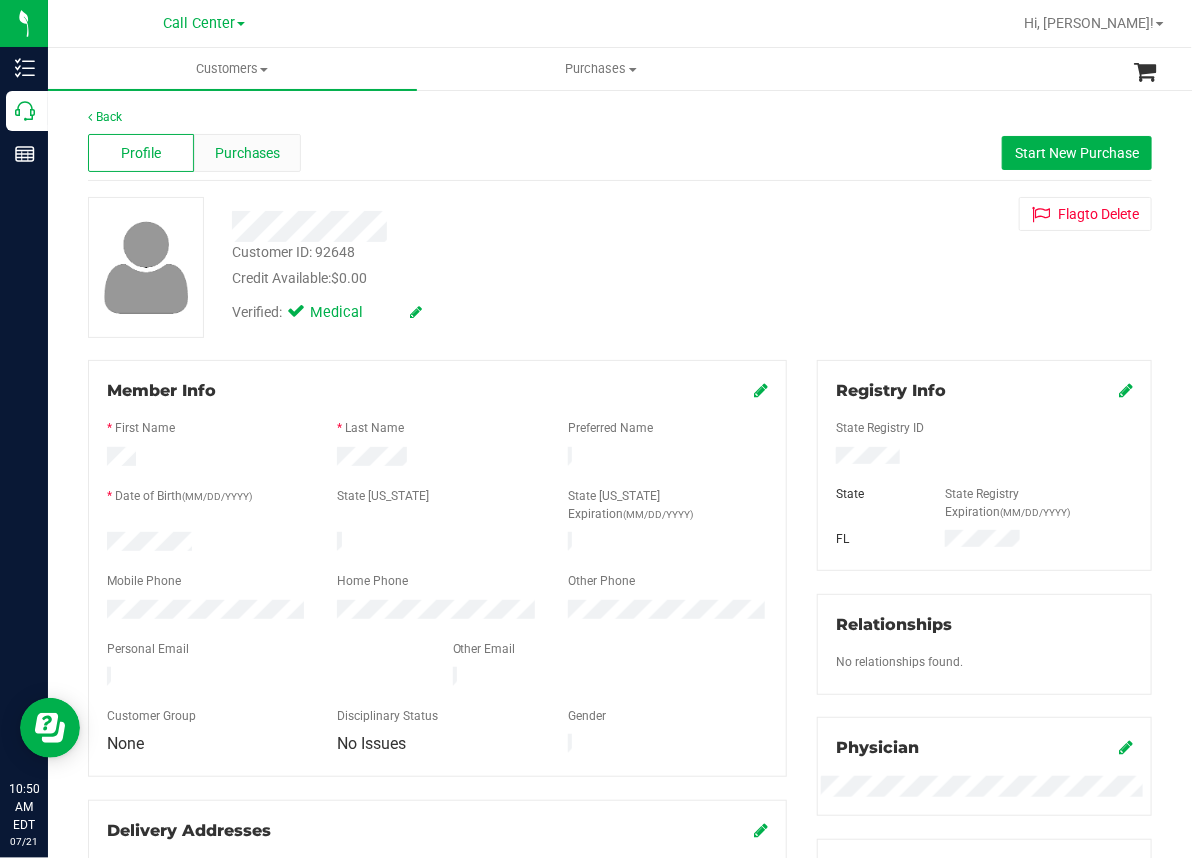 click on "Purchases" at bounding box center (248, 153) 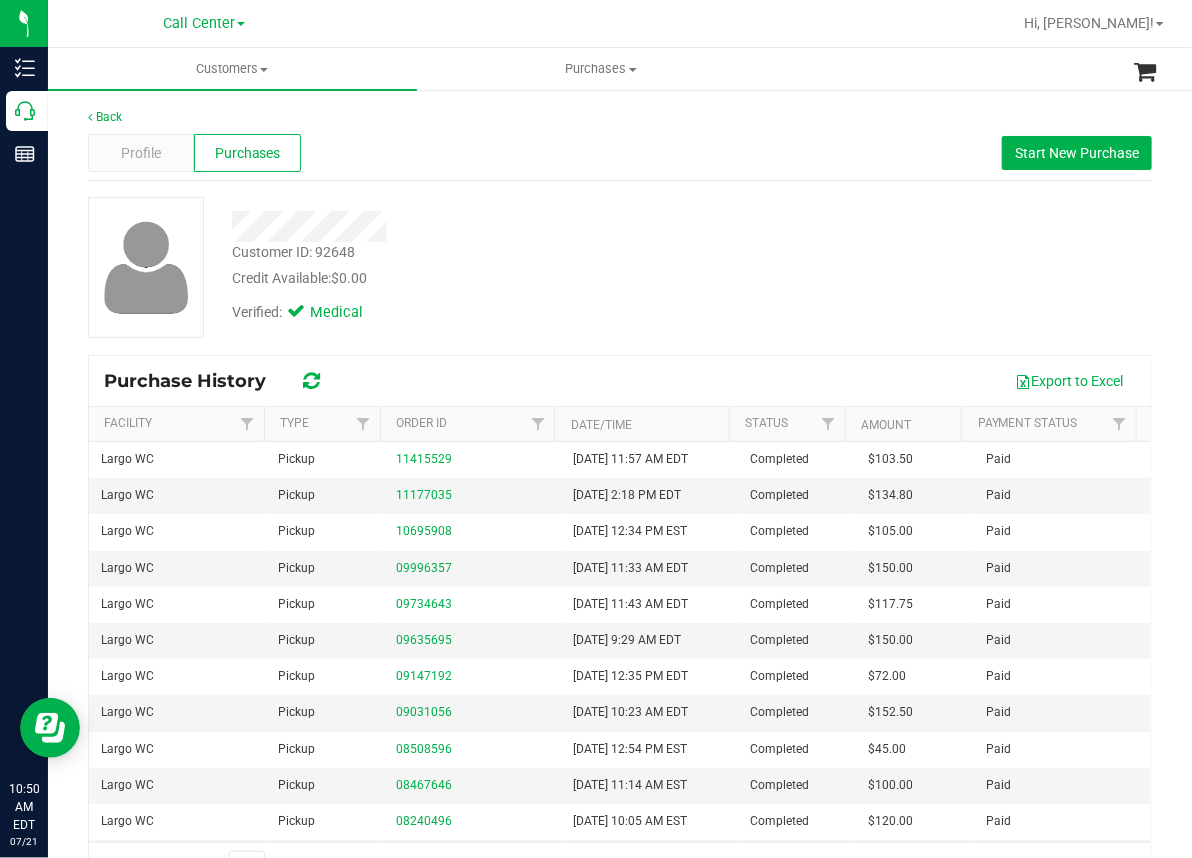 drag, startPoint x: 570, startPoint y: 181, endPoint x: 429, endPoint y: 184, distance: 141.0319 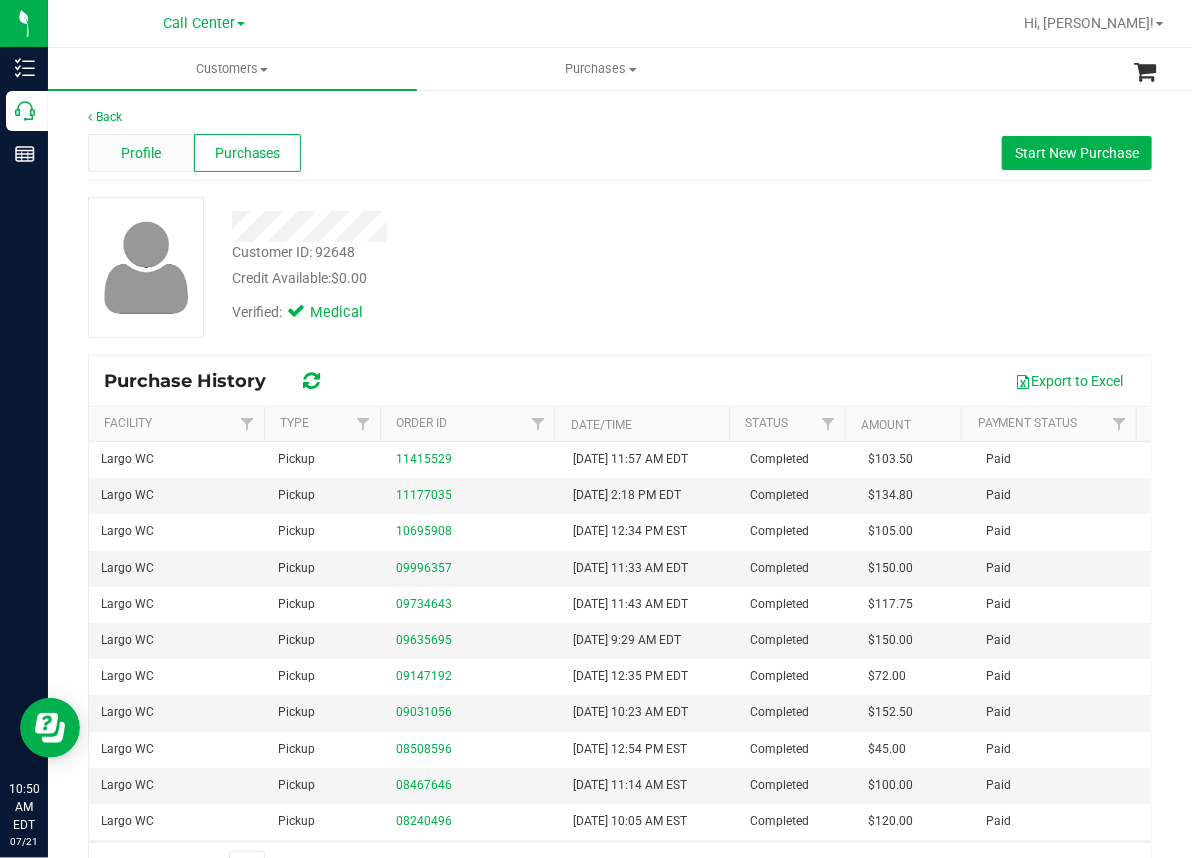 click on "Profile" at bounding box center [141, 153] 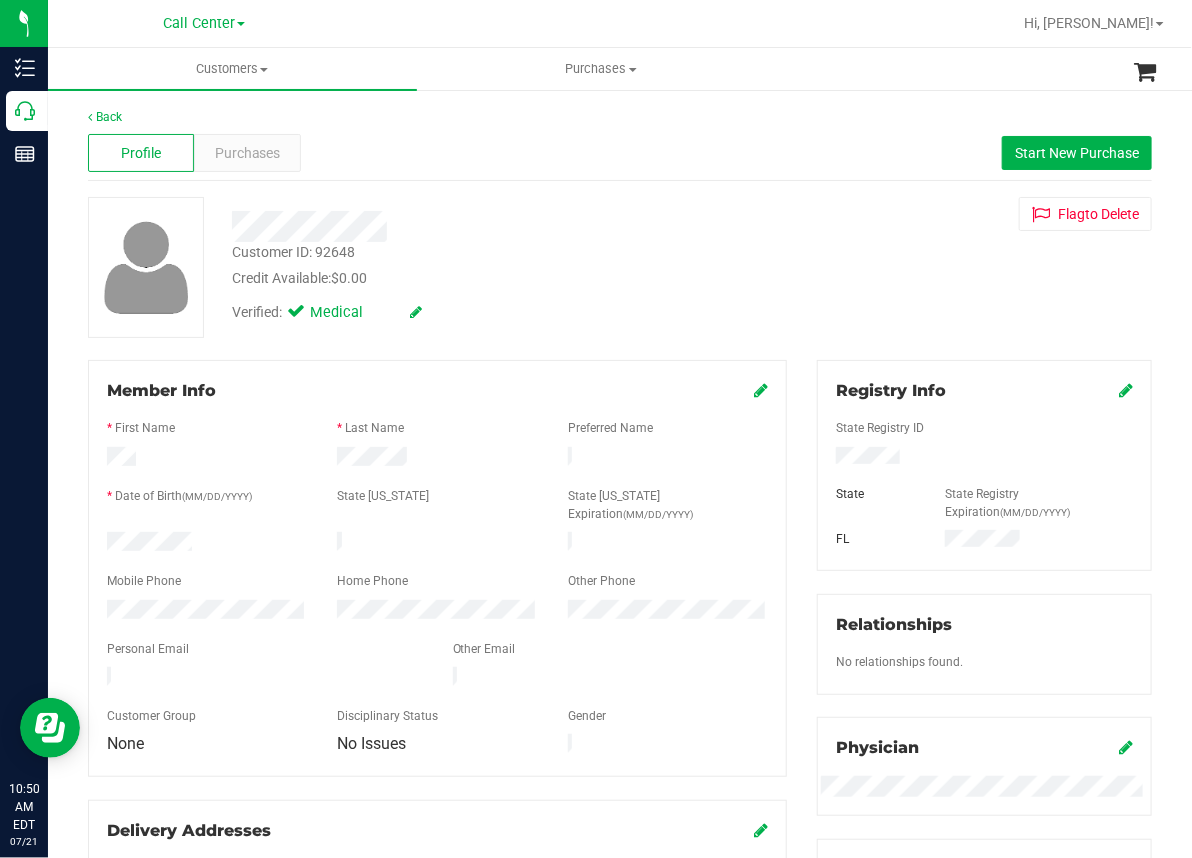 click on "Credit Available:
$0.00" at bounding box center [490, 278] 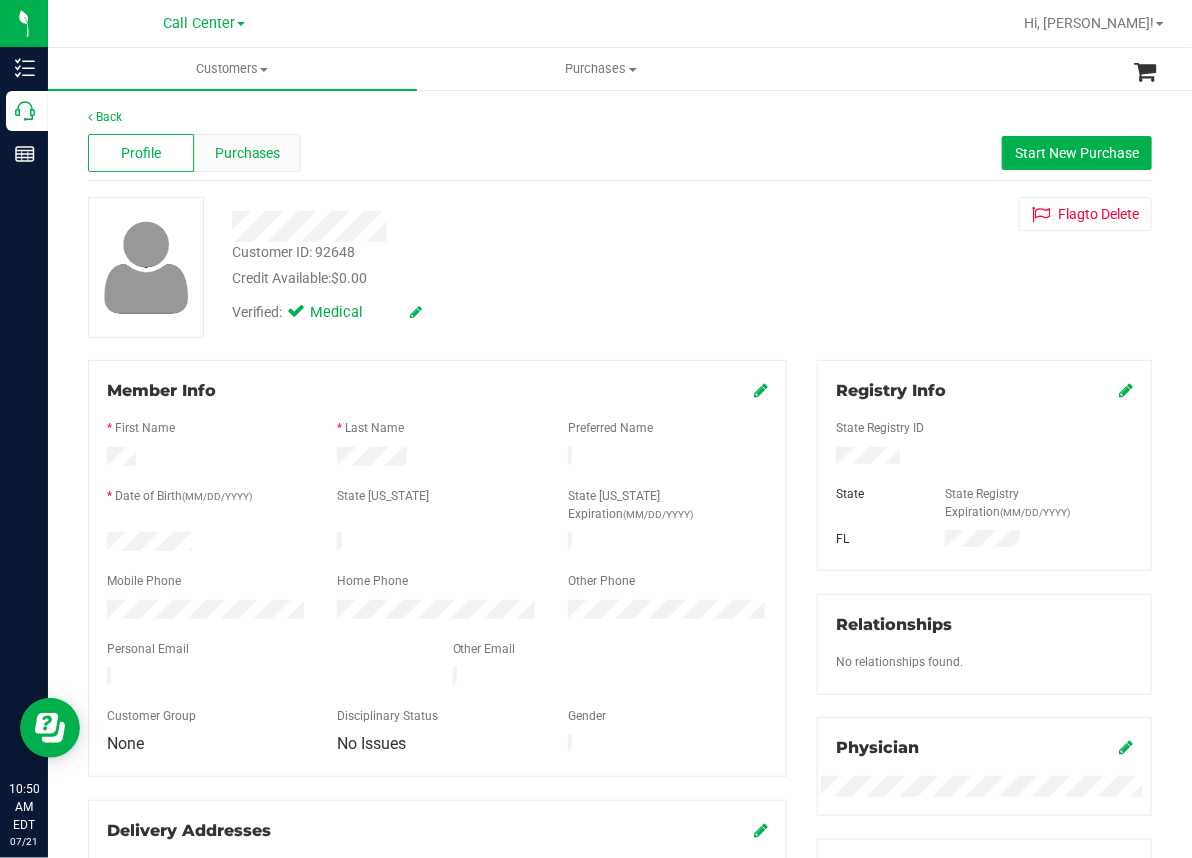 click on "Purchases" at bounding box center [248, 153] 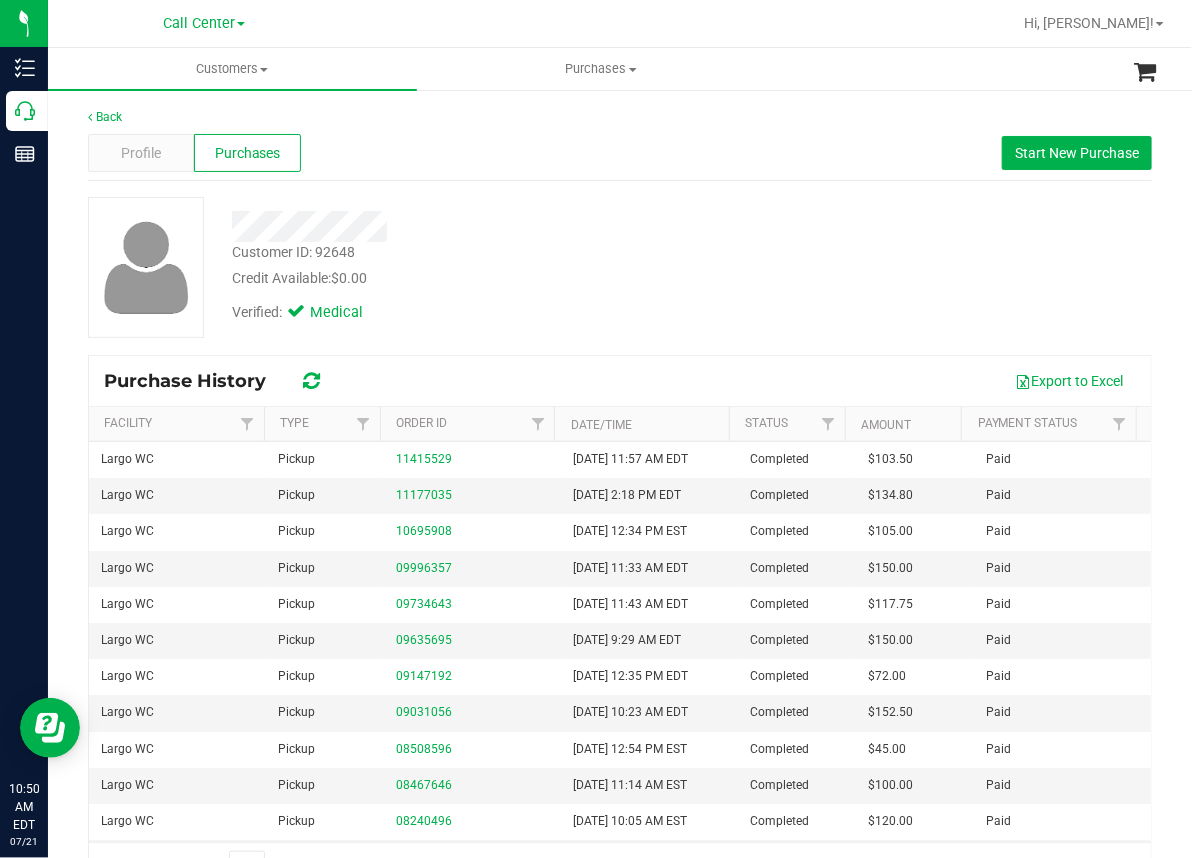 click on "Profile
Purchases
Start New Purchase" at bounding box center (620, 153) 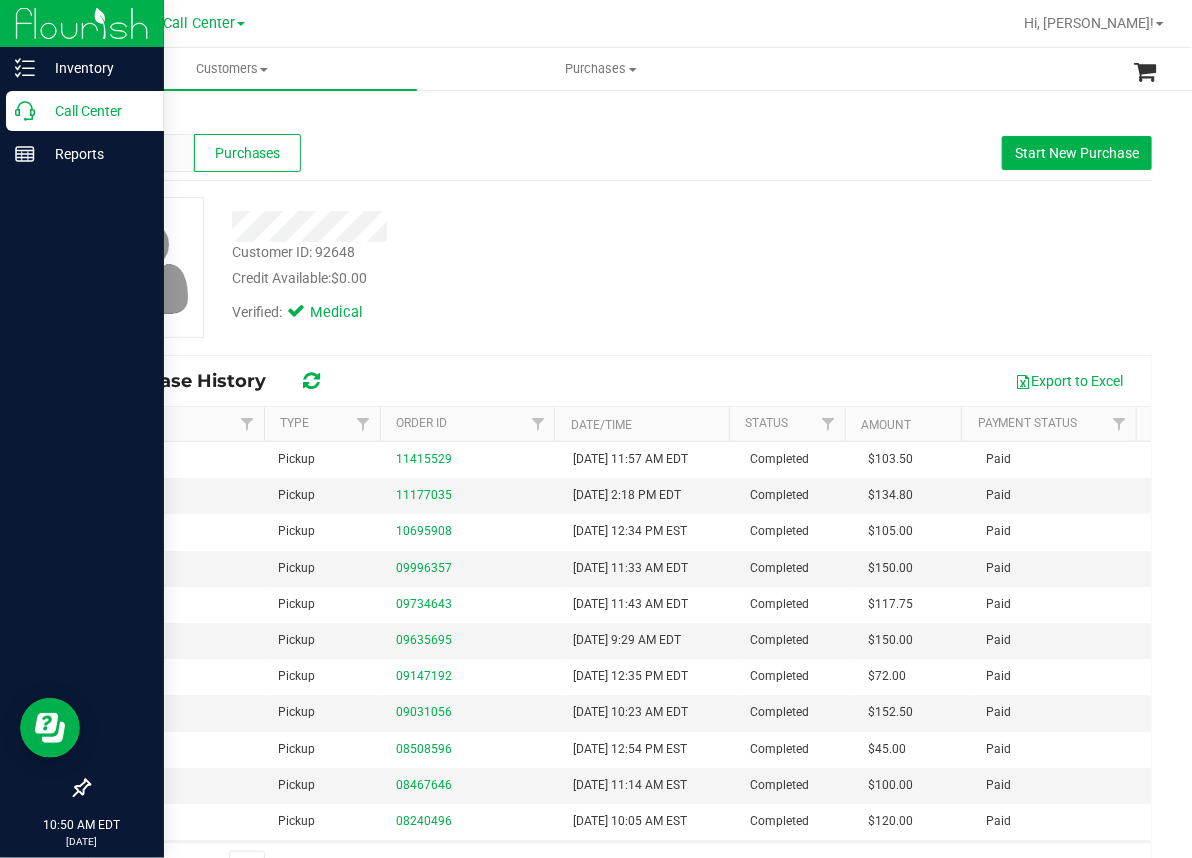 click 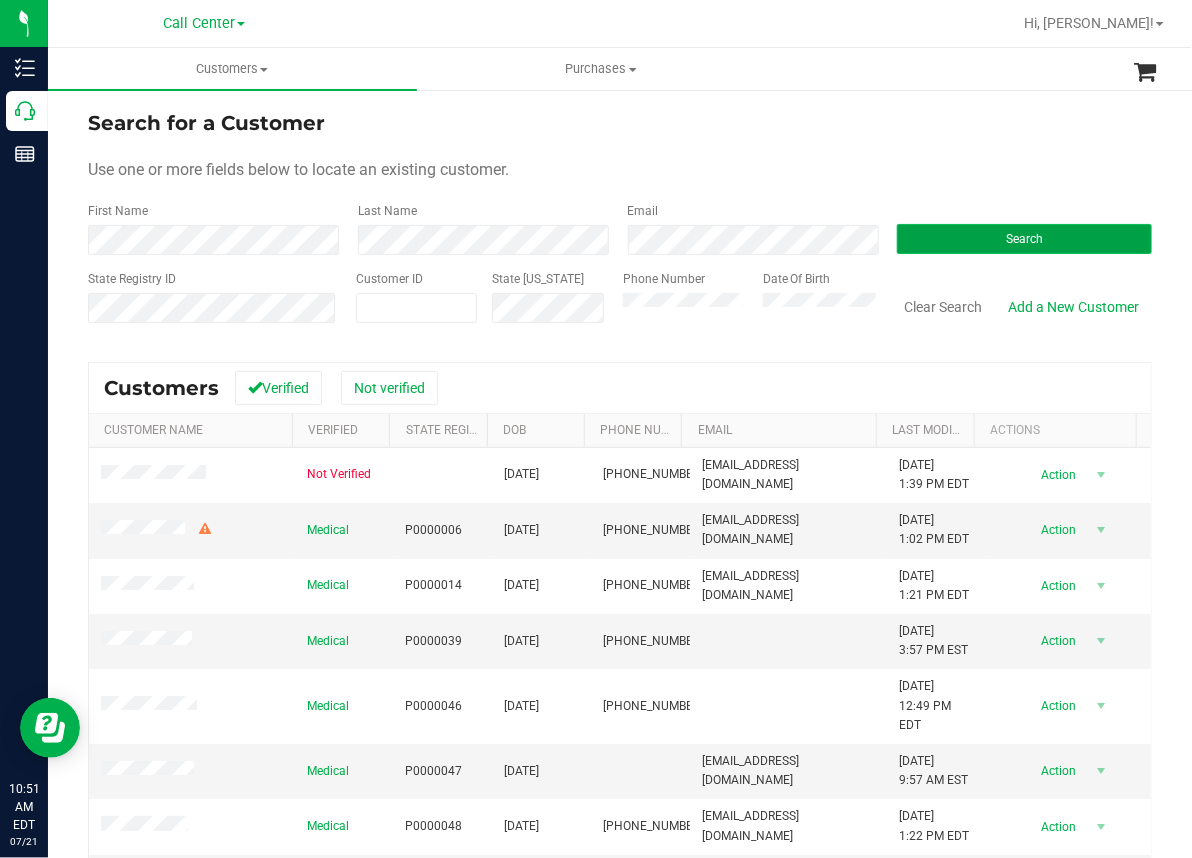 click on "Search" at bounding box center [1024, 239] 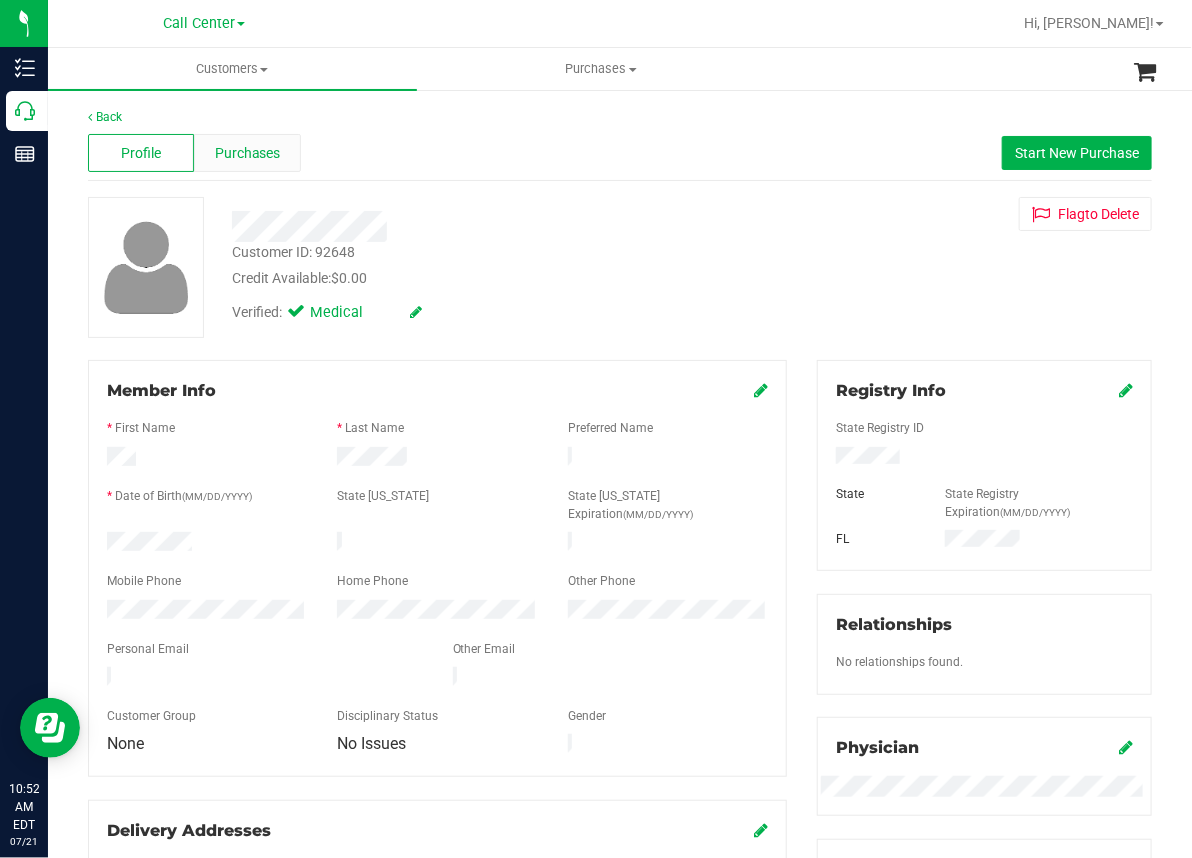 click on "Purchases" at bounding box center (248, 153) 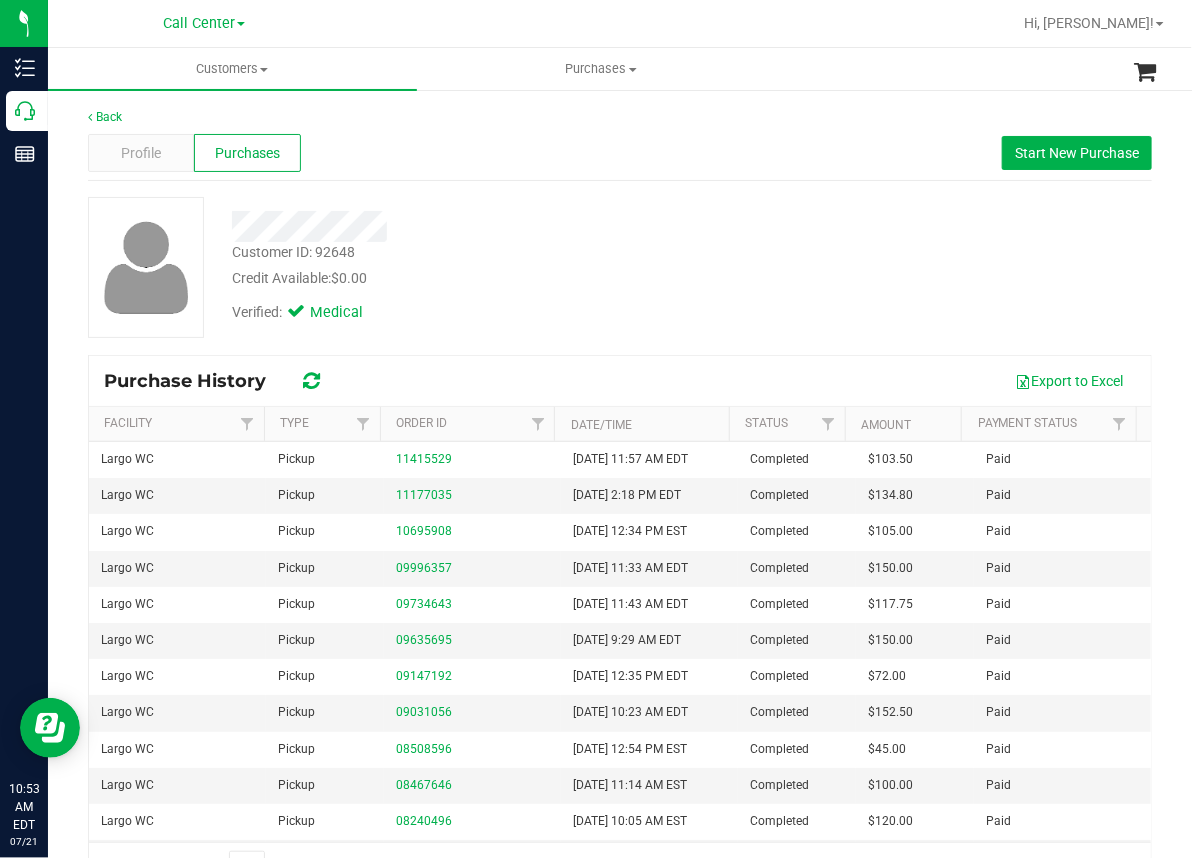 click on "Call Center   [PERSON_NAME][GEOGRAPHIC_DATA] [PERSON_NAME][GEOGRAPHIC_DATA] [GEOGRAPHIC_DATA]   [GEOGRAPHIC_DATA] [PERSON_NAME][GEOGRAPHIC_DATA] WC   [GEOGRAPHIC_DATA] WC   Call Center   [PERSON_NAME]   [GEOGRAPHIC_DATA] WC   [GEOGRAPHIC_DATA] [GEOGRAPHIC_DATA] [GEOGRAPHIC_DATA]   [GEOGRAPHIC_DATA][PERSON_NAME] WC   Ft. Lauderdale WC   Ft. [PERSON_NAME]   [GEOGRAPHIC_DATA] WC   Jax Atlantic WC   Jax WC   [GEOGRAPHIC_DATA][PERSON_NAME] [GEOGRAPHIC_DATA] [GEOGRAPHIC_DATA][PERSON_NAME][GEOGRAPHIC_DATA] [GEOGRAPHIC_DATA]   [GEOGRAPHIC_DATA] 72nd WC   [GEOGRAPHIC_DATA] [GEOGRAPHIC_DATA]   [GEOGRAPHIC_DATA] [GEOGRAPHIC_DATA]   [GEOGRAPHIC_DATA][PERSON_NAME]   [GEOGRAPHIC_DATA] WC   [GEOGRAPHIC_DATA]   [GEOGRAPHIC_DATA] WC   [GEOGRAPHIC_DATA] [PERSON_NAME][GEOGRAPHIC_DATA] Colonial [PERSON_NAME][GEOGRAPHIC_DATA] [GEOGRAPHIC_DATA][PERSON_NAME][GEOGRAPHIC_DATA] WC   [GEOGRAPHIC_DATA] WC   [GEOGRAPHIC_DATA] WC   [GEOGRAPHIC_DATA] [GEOGRAPHIC_DATA]   [GEOGRAPHIC_DATA] WC   [GEOGRAPHIC_DATA]   [GEOGRAPHIC_DATA][PERSON_NAME] [PERSON_NAME][GEOGRAPHIC_DATA] WC   [GEOGRAPHIC_DATA]   [GEOGRAPHIC_DATA][PERSON_NAME][GEOGRAPHIC_DATA] WC   [GEOGRAPHIC_DATA] WC   [GEOGRAPHIC_DATA] [GEOGRAPHIC_DATA]   [GEOGRAPHIC_DATA] [GEOGRAPHIC_DATA] [GEOGRAPHIC_DATA]   [GEOGRAPHIC_DATA] [GEOGRAPHIC_DATA] [GEOGRAPHIC_DATA]   [GEOGRAPHIC_DATA] [GEOGRAPHIC_DATA] Retail   Winter Haven WC   WPB DC   WPB WC   Hi, [PERSON_NAME]!" at bounding box center (620, 24) 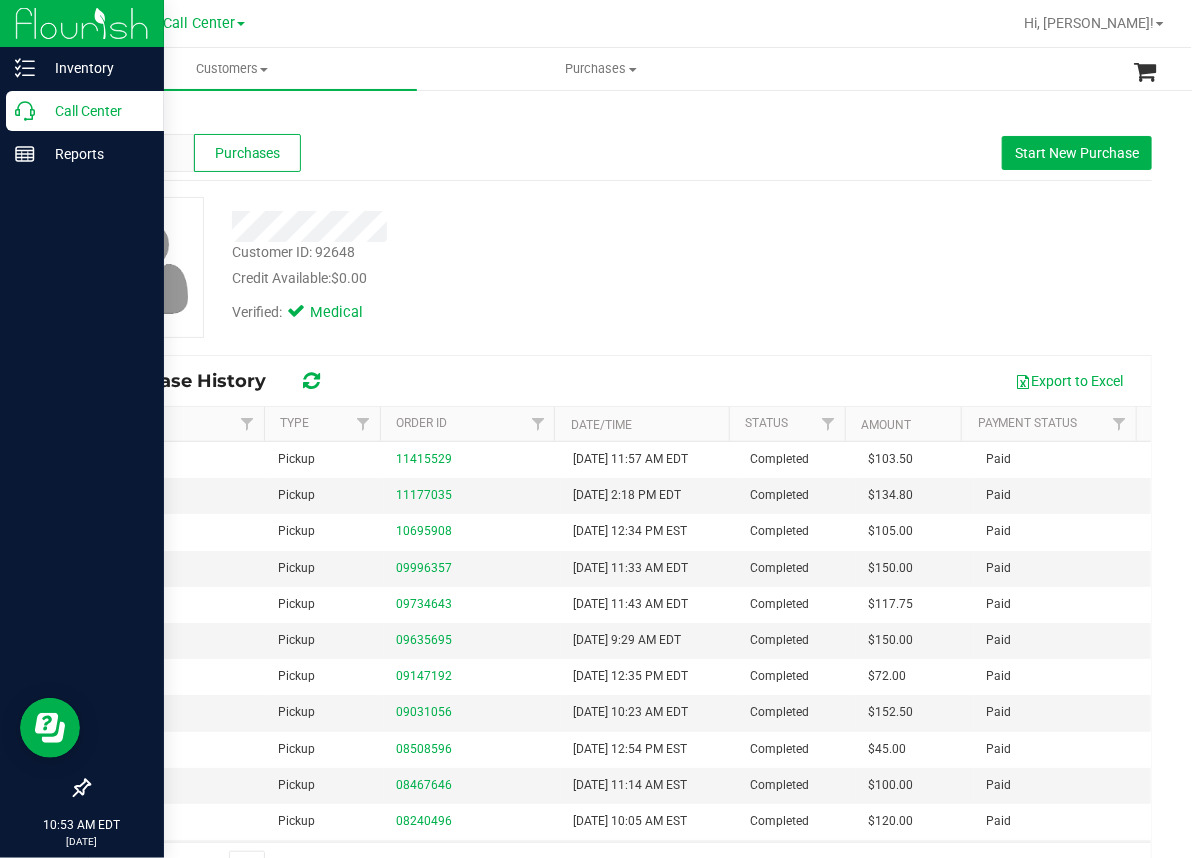 click on "Call Center" at bounding box center (95, 111) 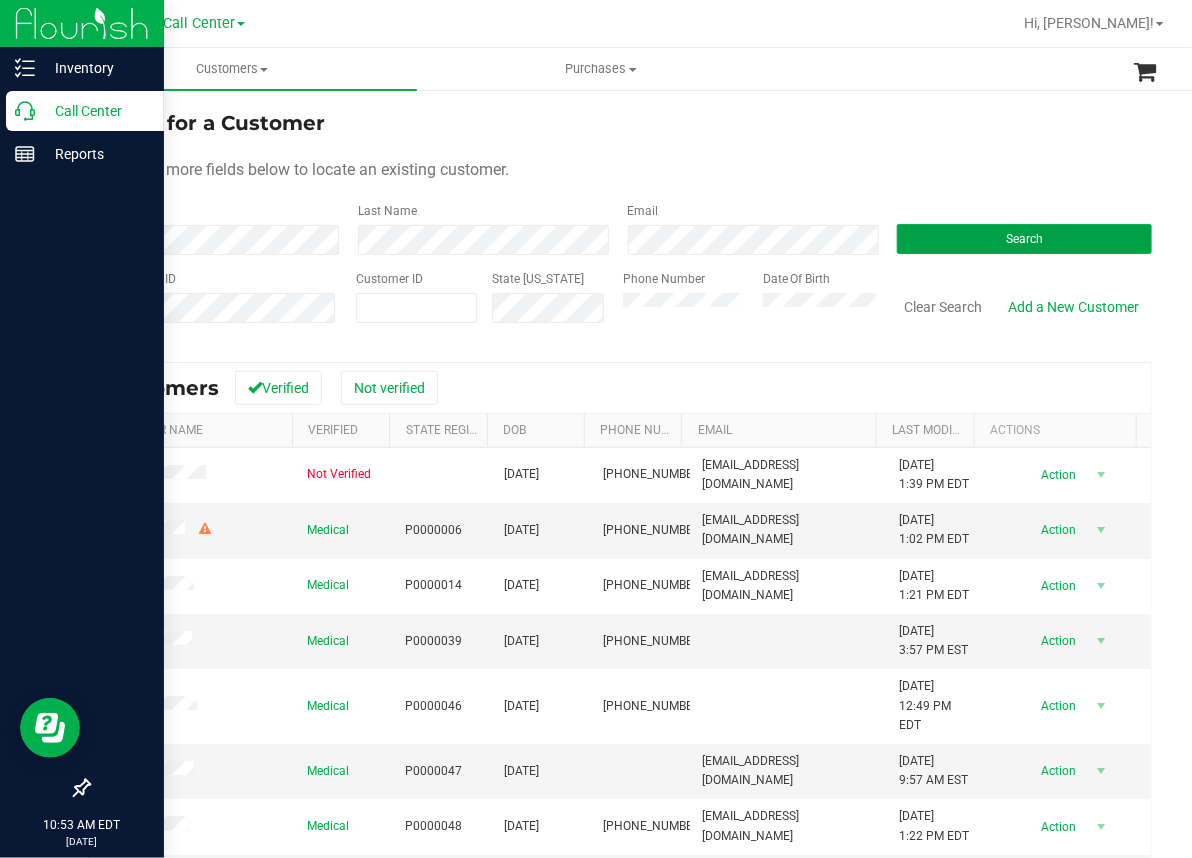 type 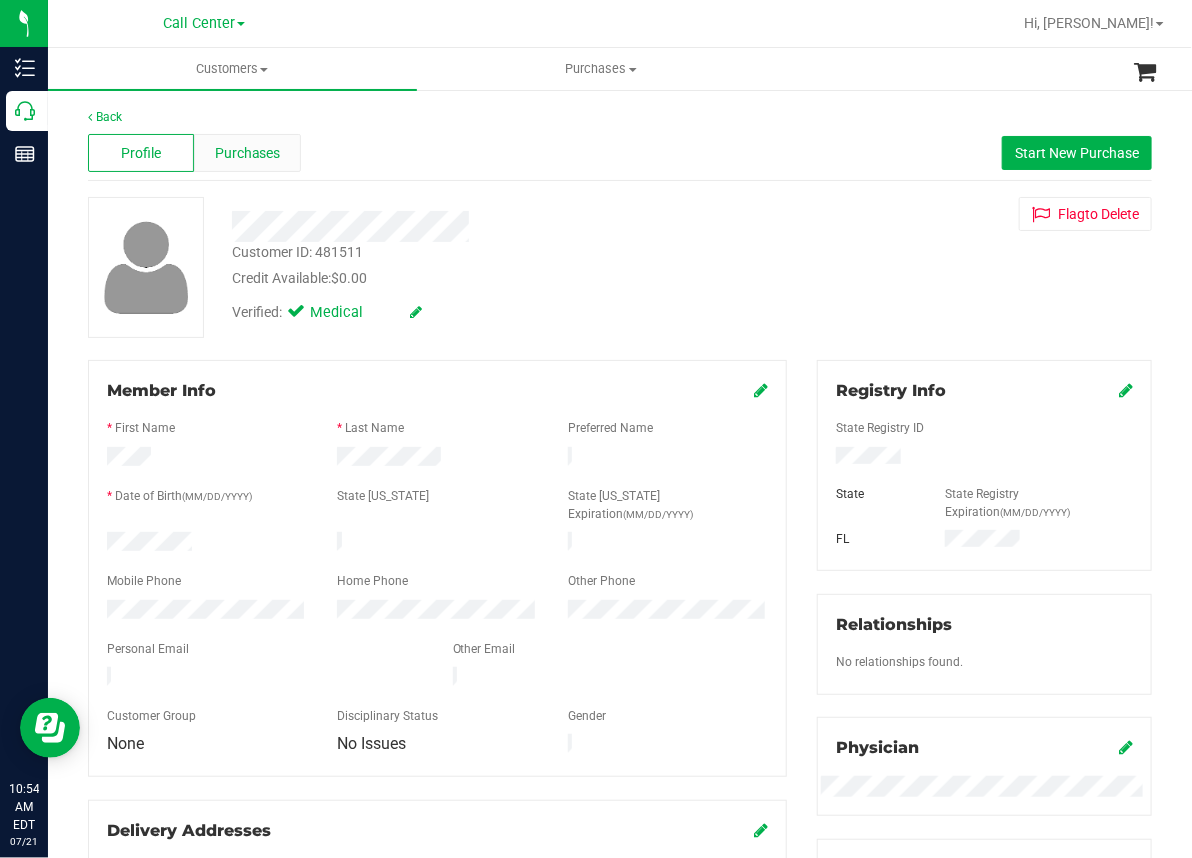click on "Purchases" at bounding box center [248, 153] 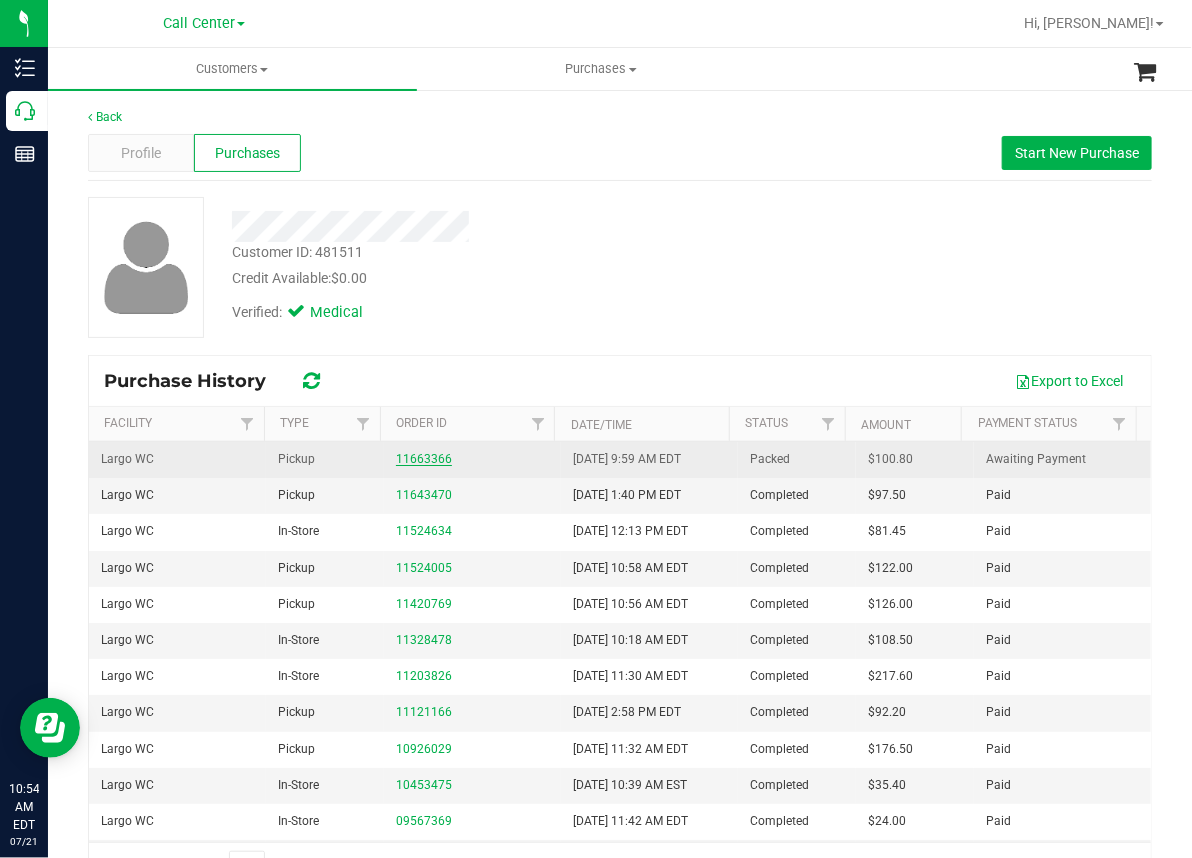 click on "11663366" at bounding box center (424, 459) 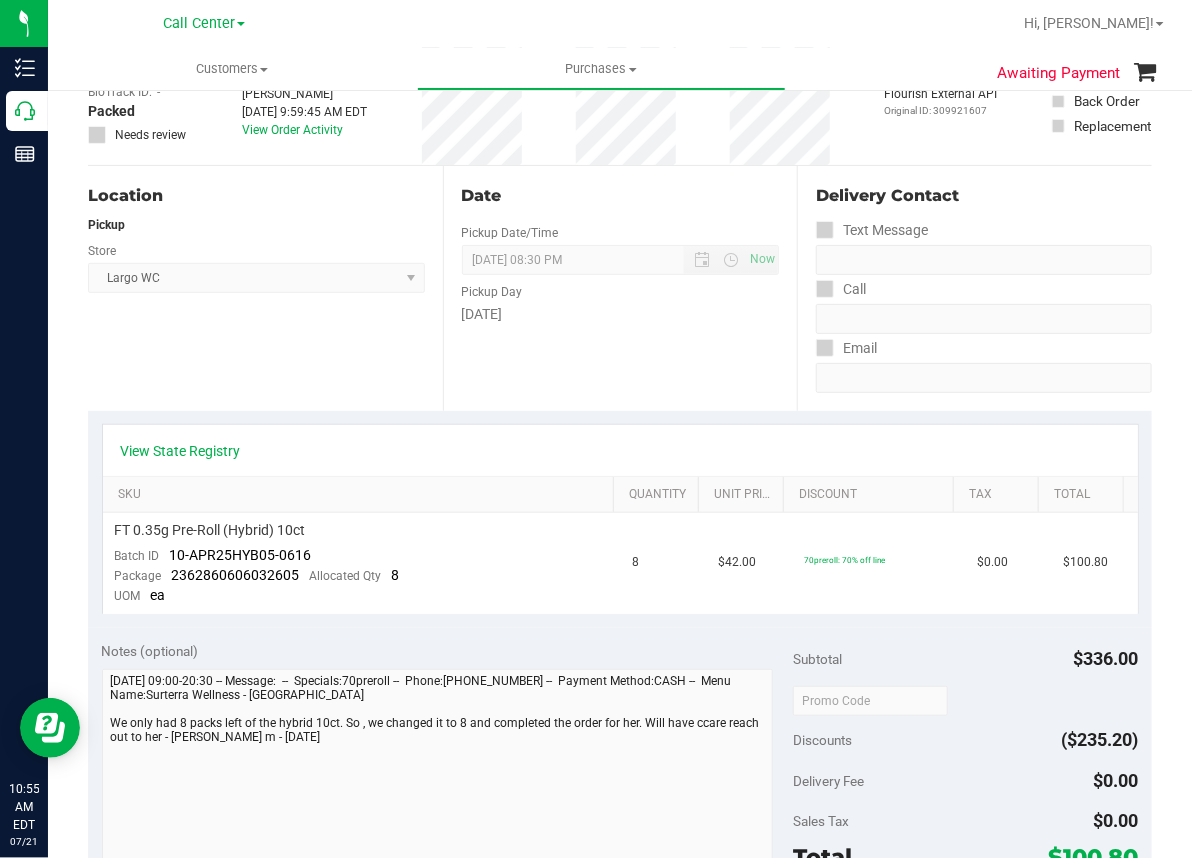 scroll, scrollTop: 0, scrollLeft: 0, axis: both 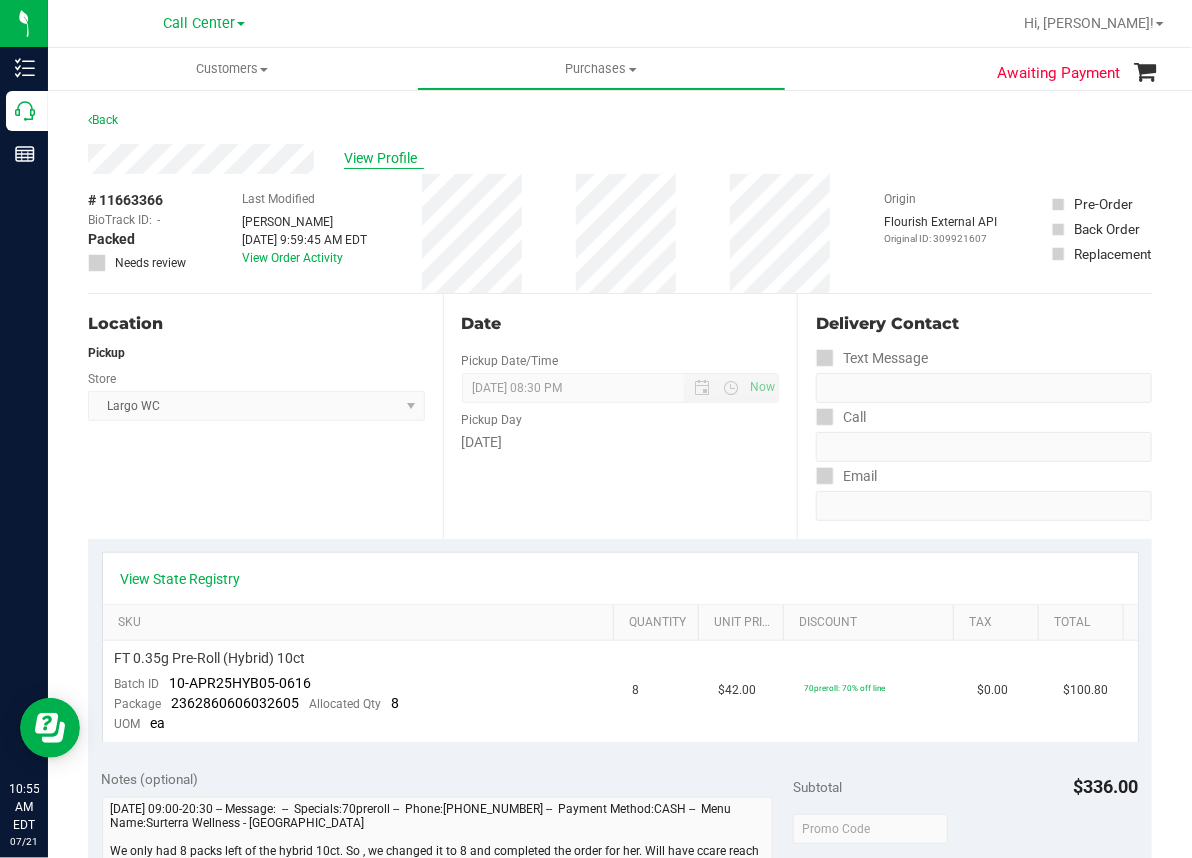 click on "View Profile" at bounding box center (384, 158) 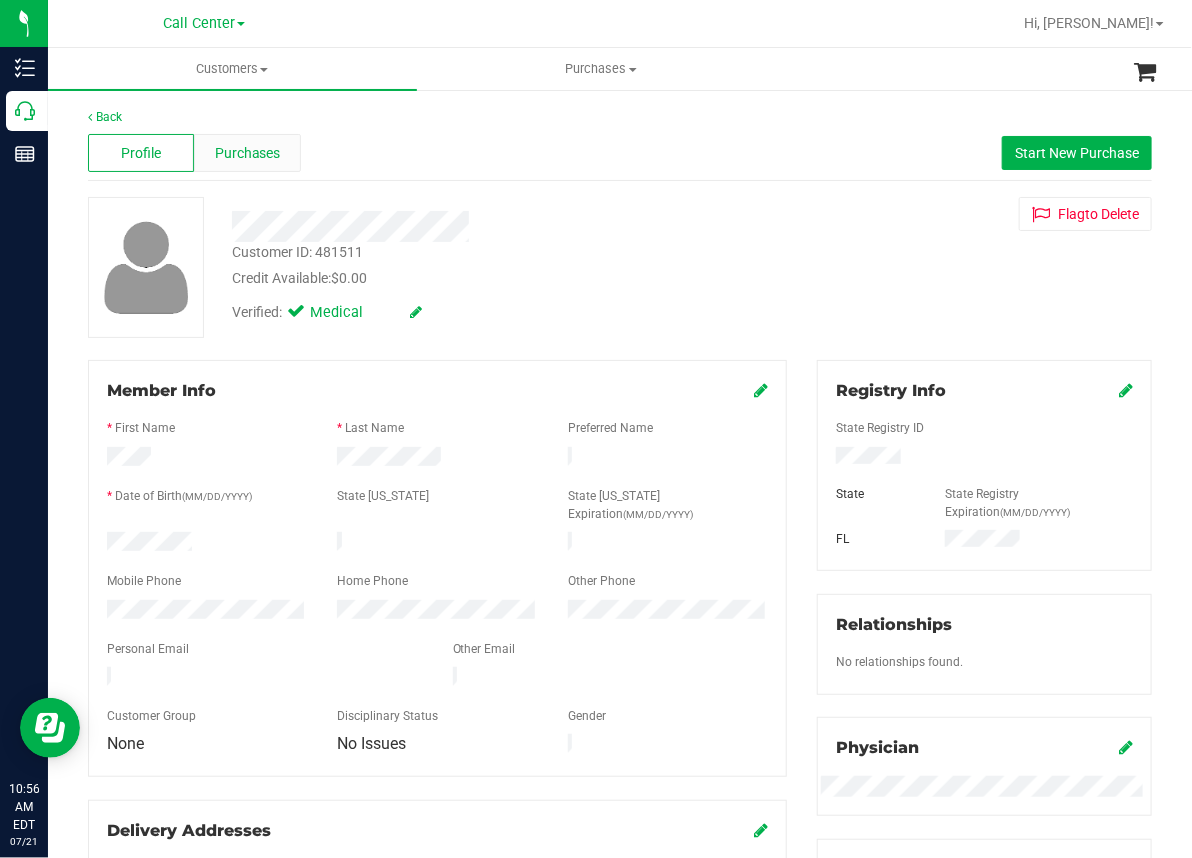 click on "Purchases" at bounding box center (248, 153) 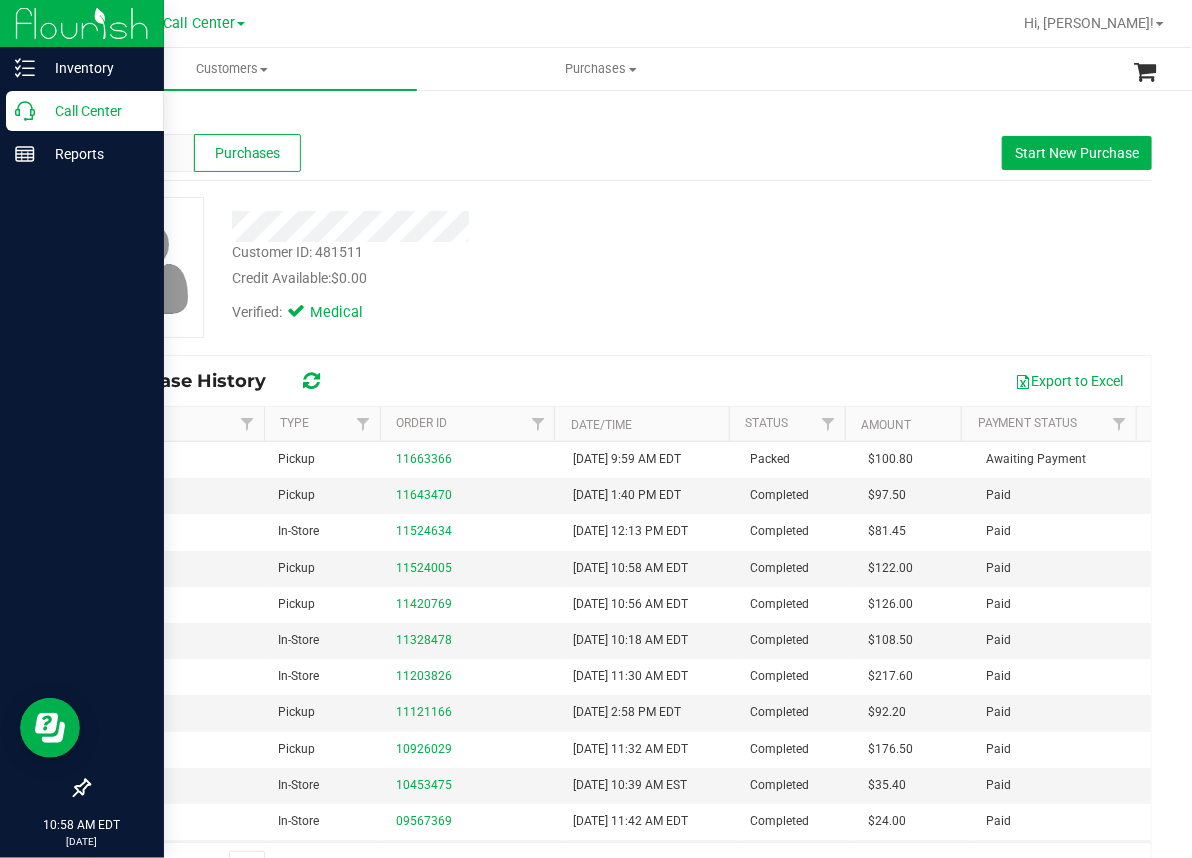 click 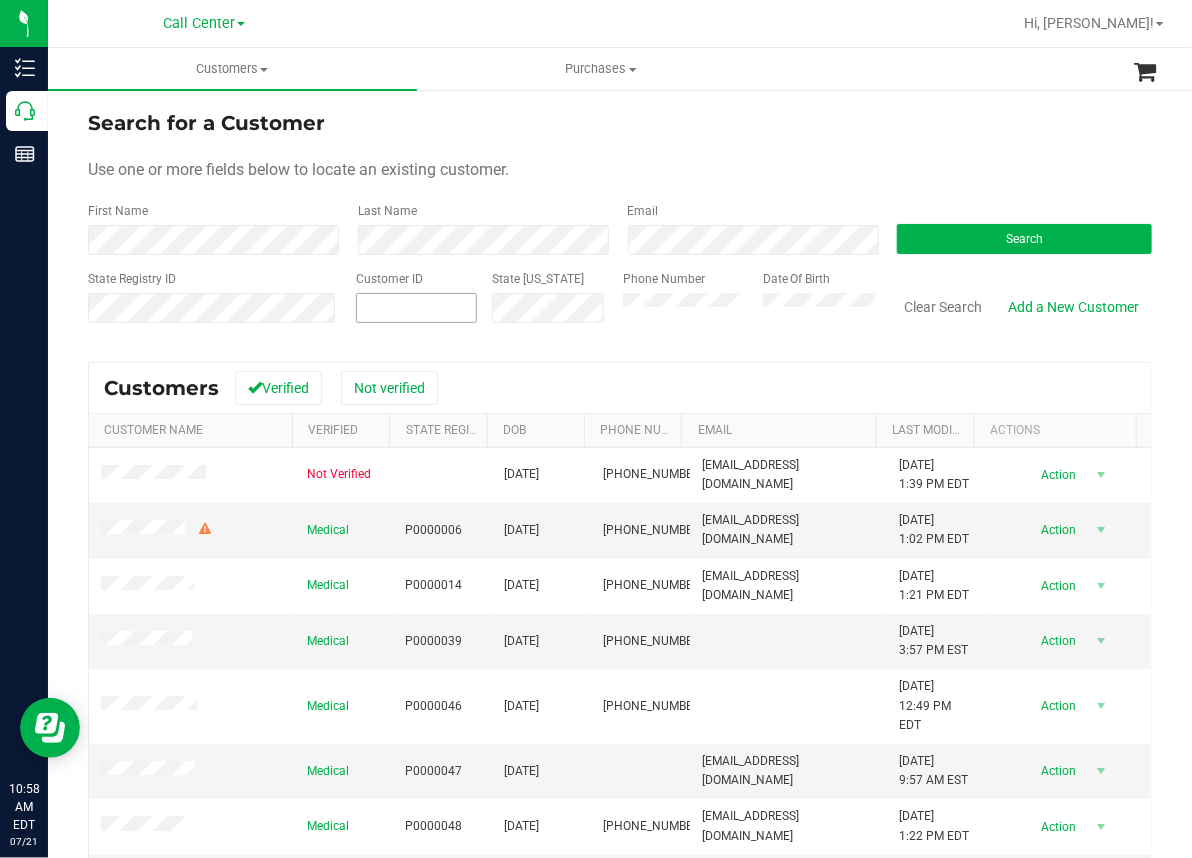 click at bounding box center [0, 0] 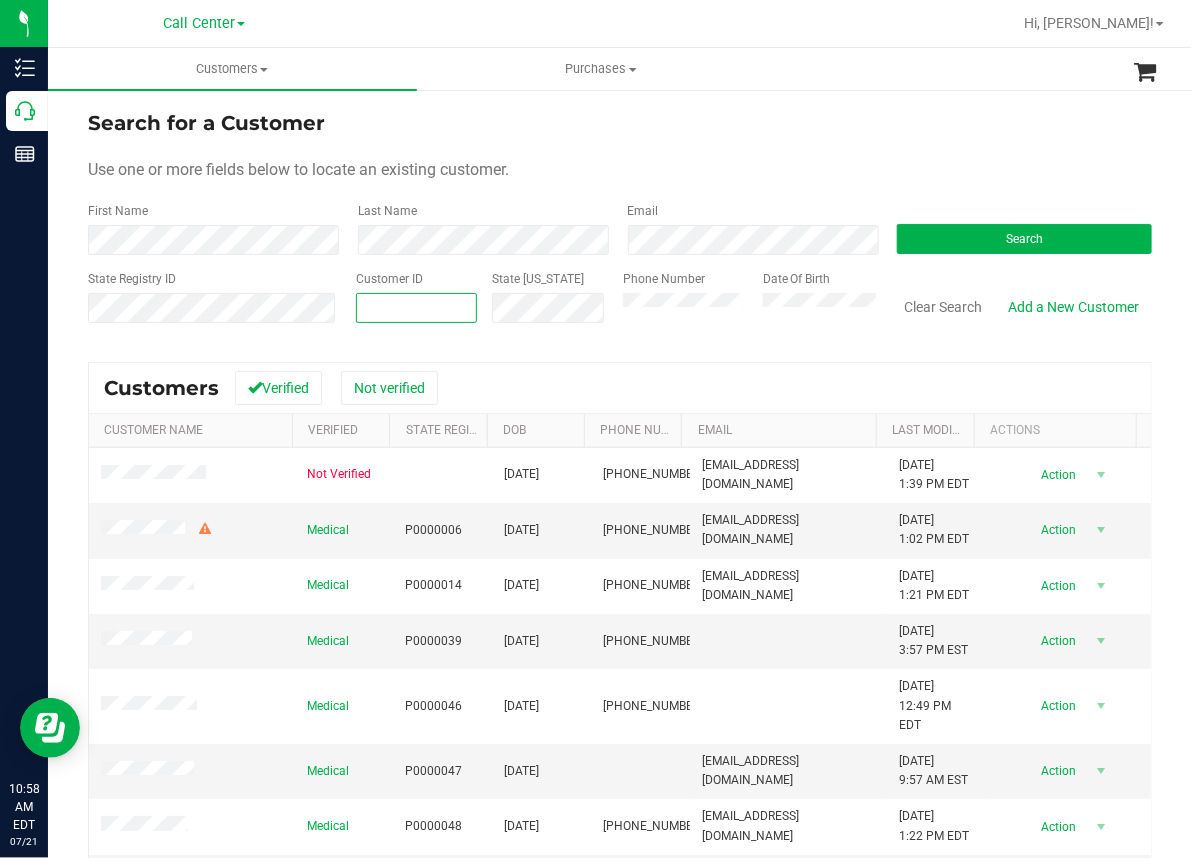 paste on "522450" 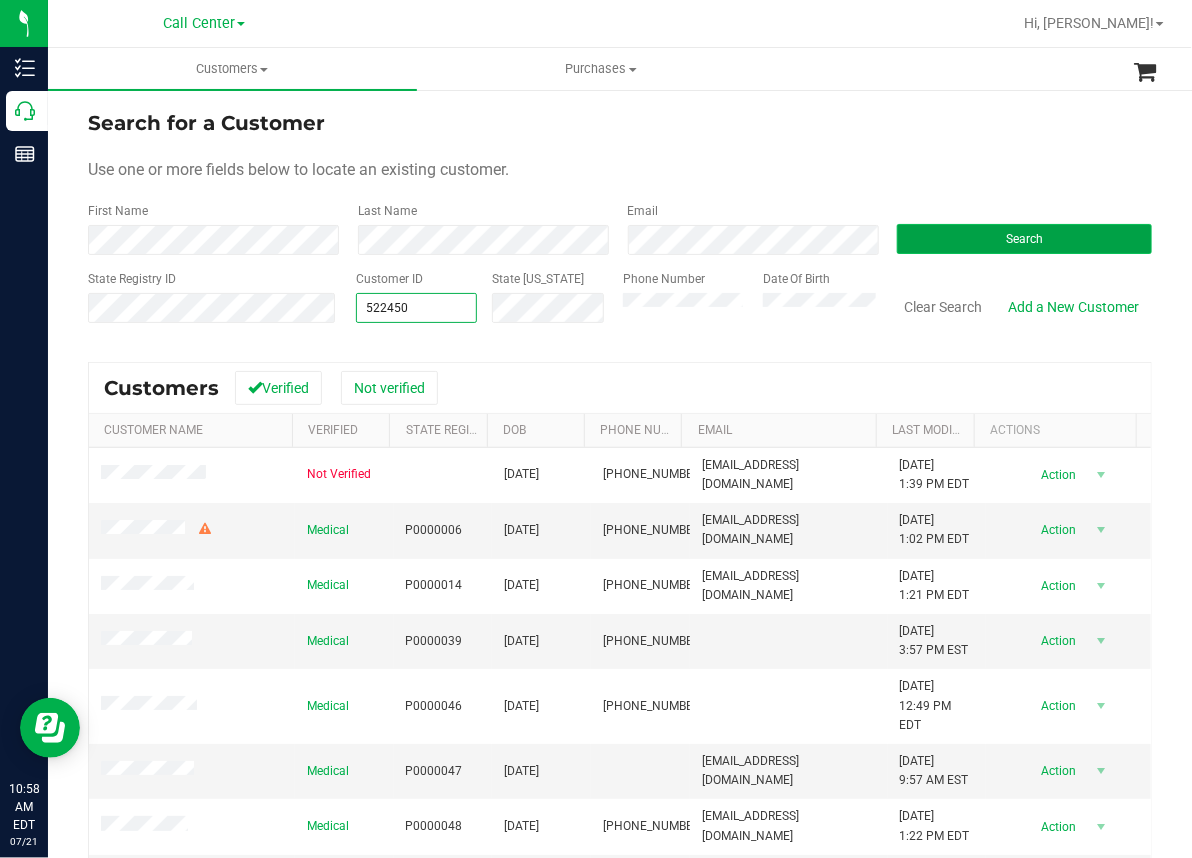 type on "522450" 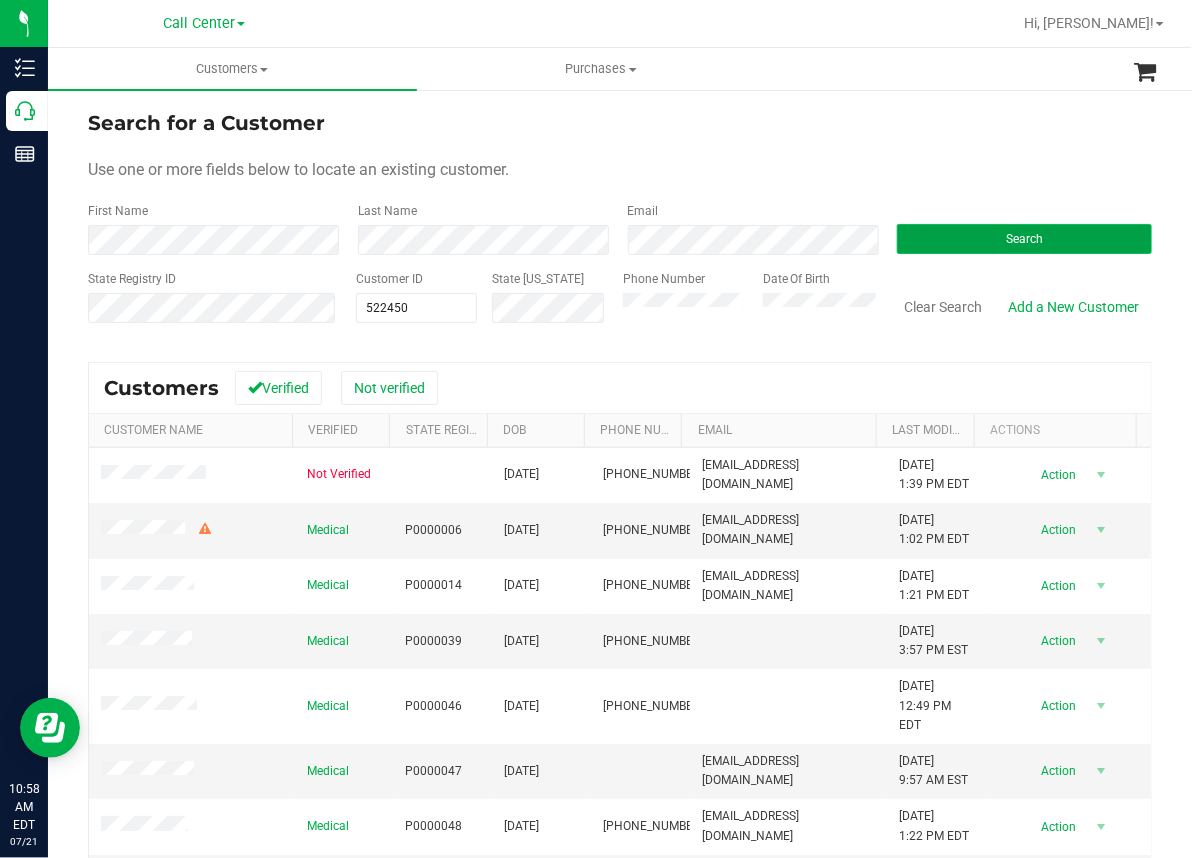 click on "Search" at bounding box center [1024, 239] 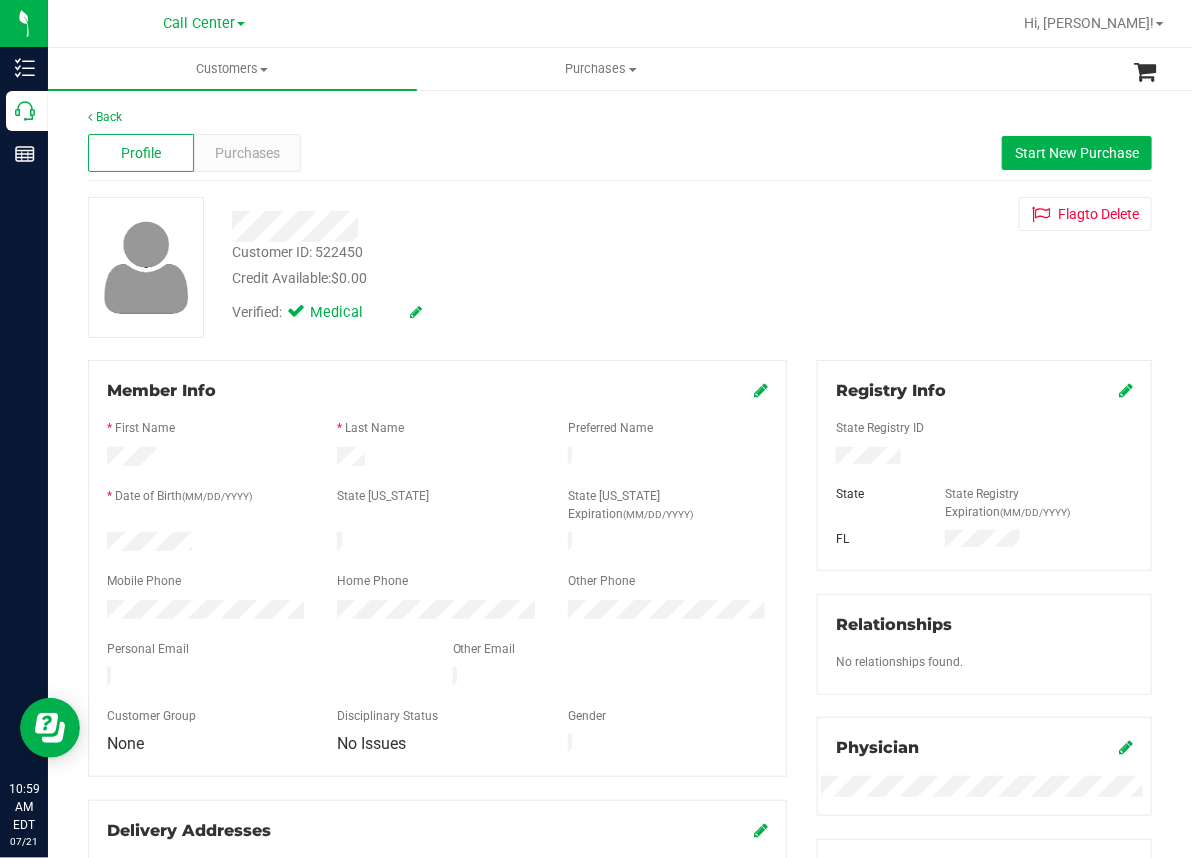 click on "Profile
Purchases
Start New Purchase" at bounding box center [620, 153] 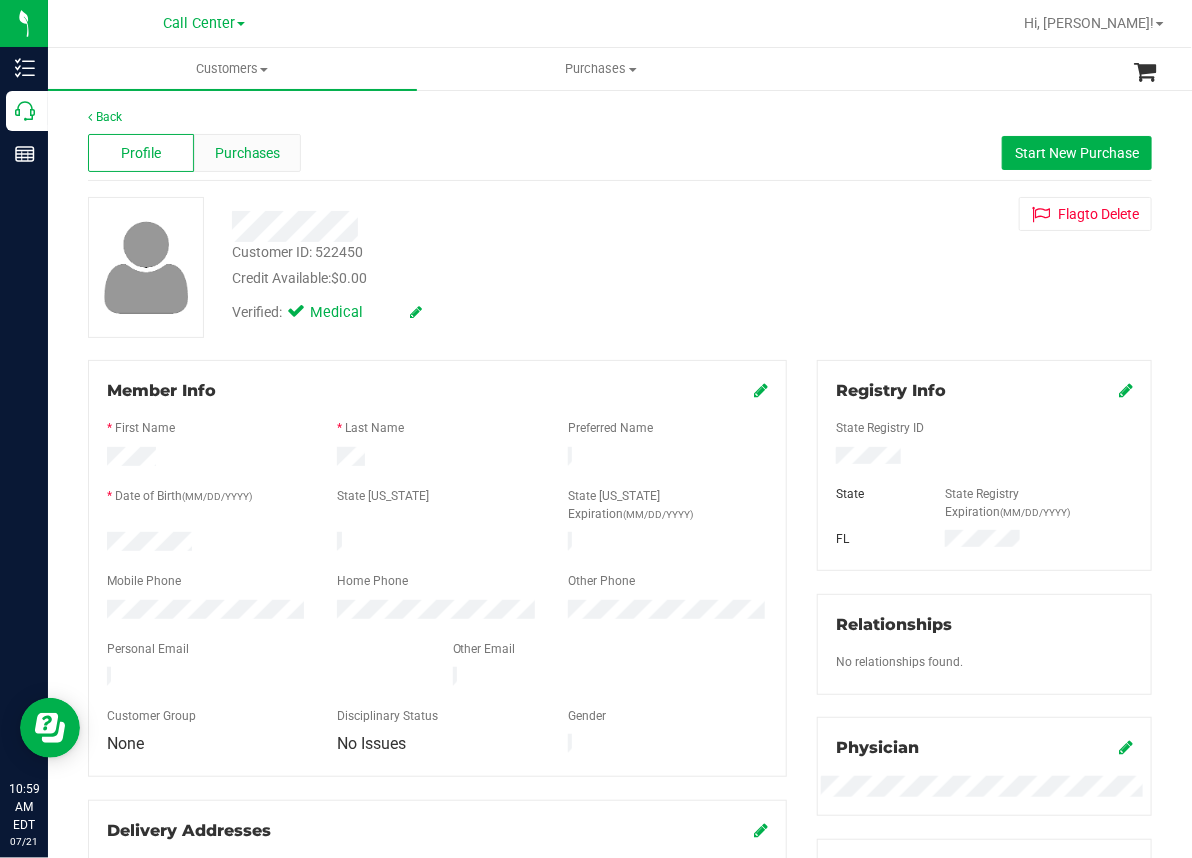 click on "Purchases" at bounding box center (248, 153) 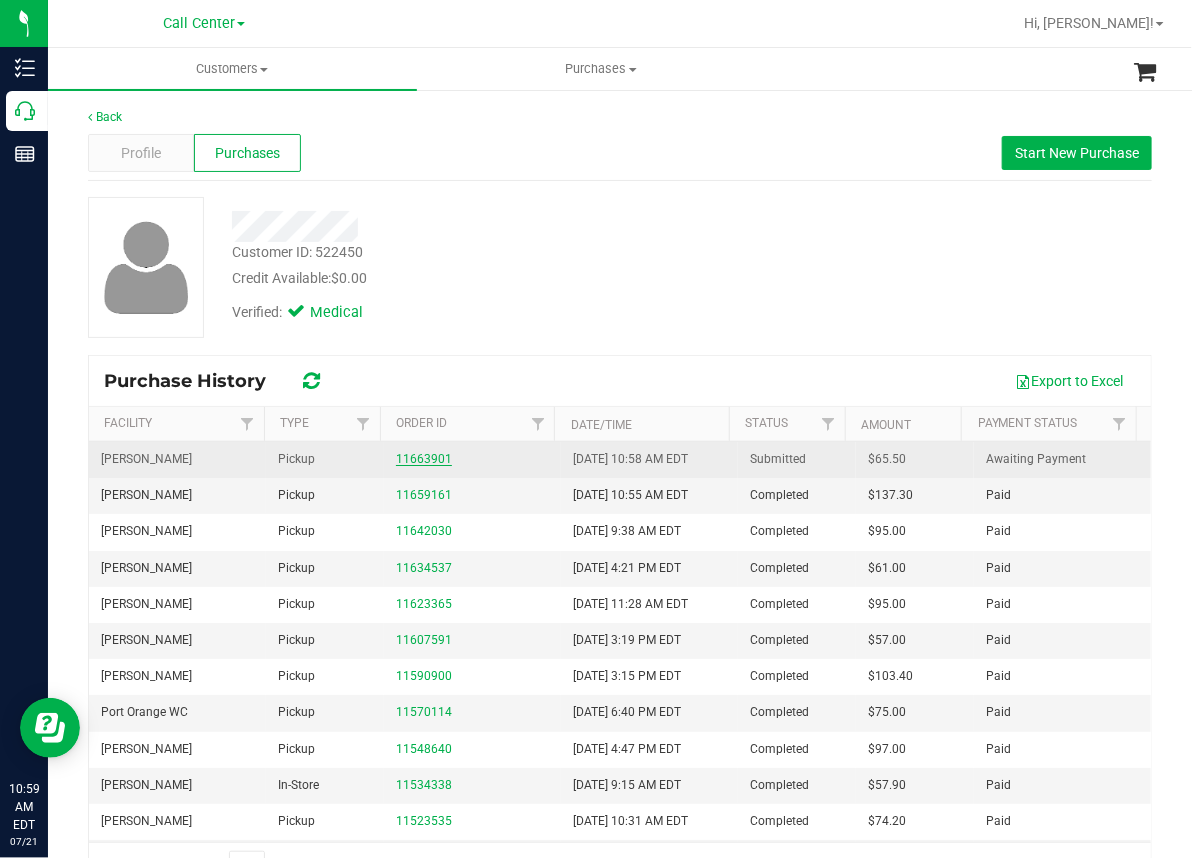 click on "11663901" at bounding box center (424, 459) 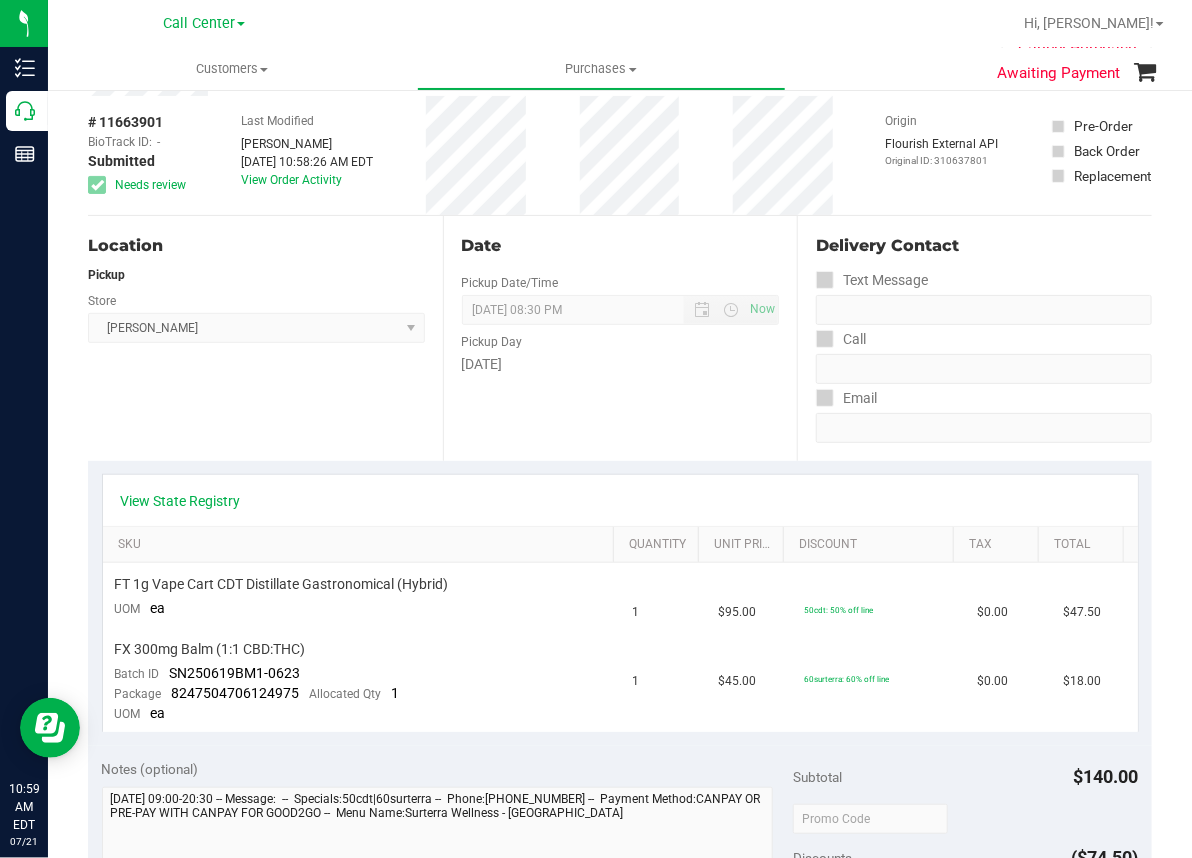 scroll, scrollTop: 300, scrollLeft: 0, axis: vertical 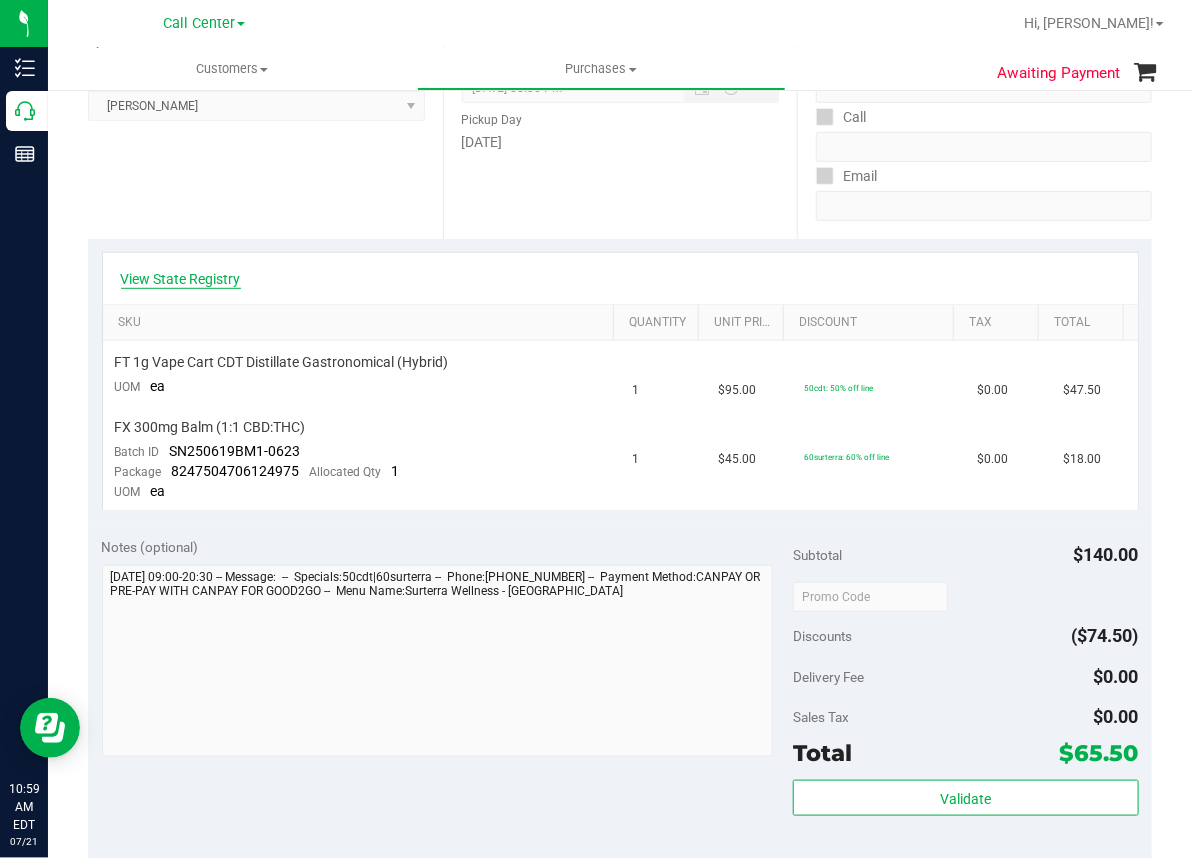 click on "View State Registry" at bounding box center [181, 279] 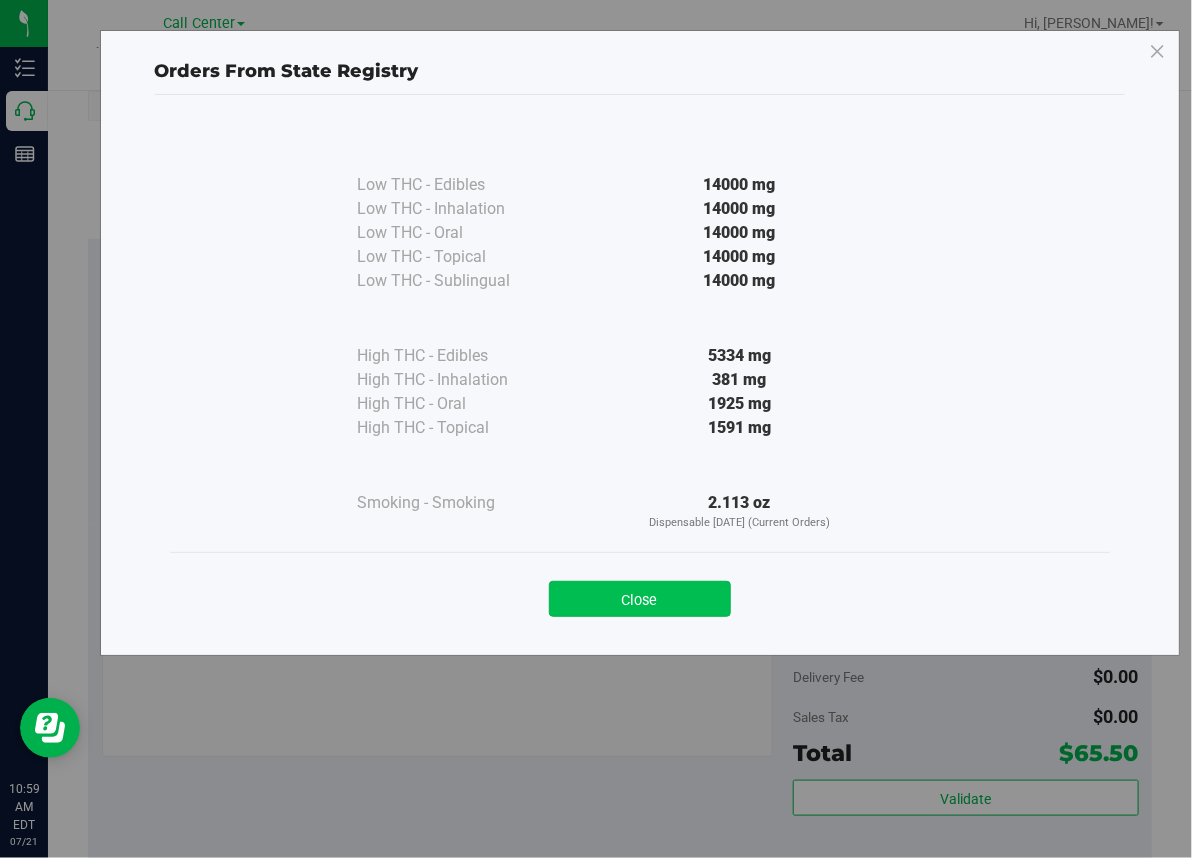 click on "Close" at bounding box center [640, 599] 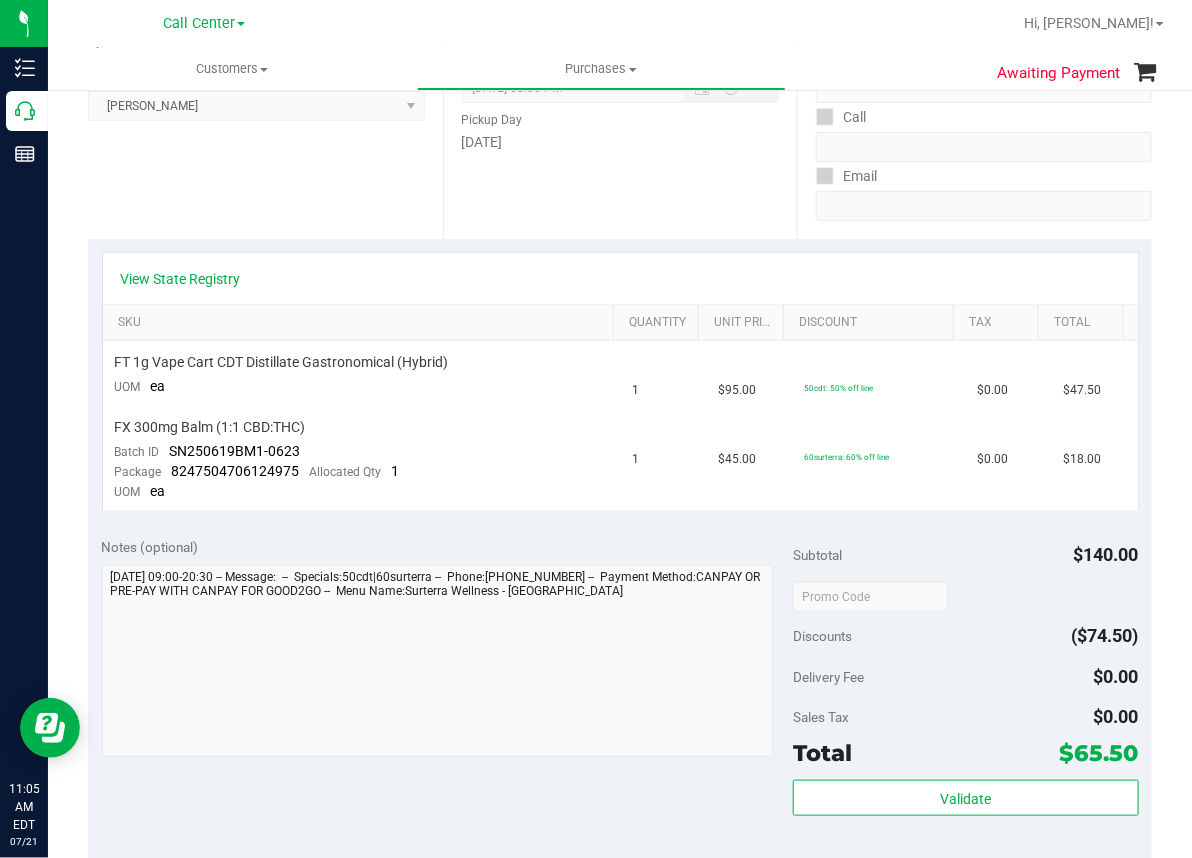 drag, startPoint x: 210, startPoint y: 184, endPoint x: 66, endPoint y: 151, distance: 147.73286 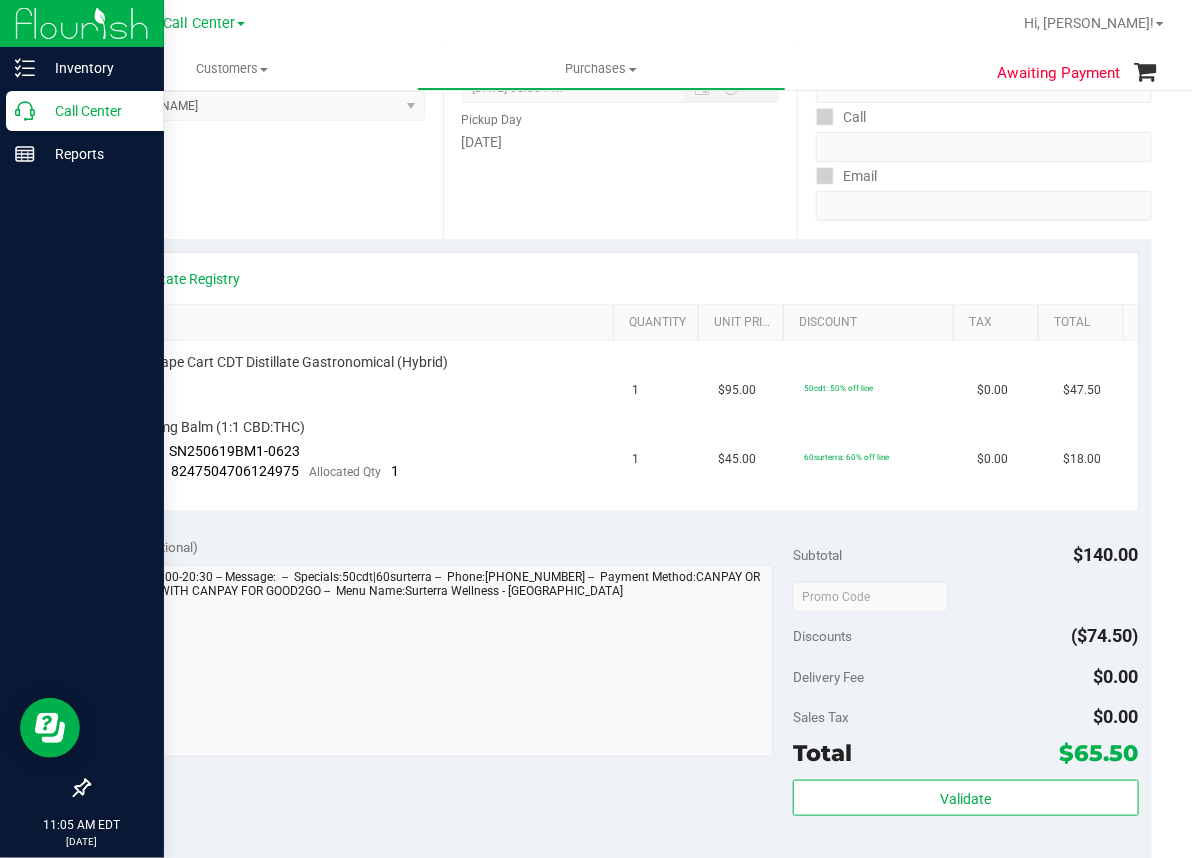 click 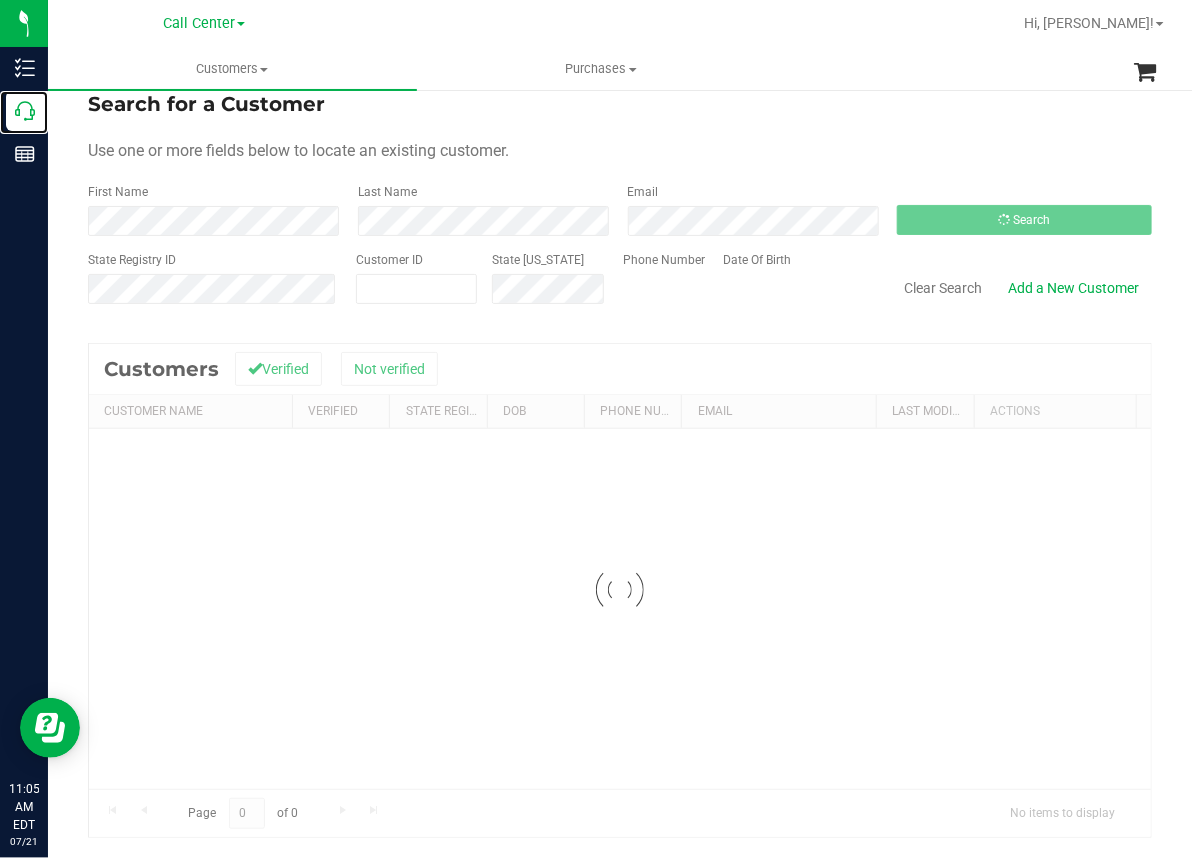 scroll, scrollTop: 0, scrollLeft: 0, axis: both 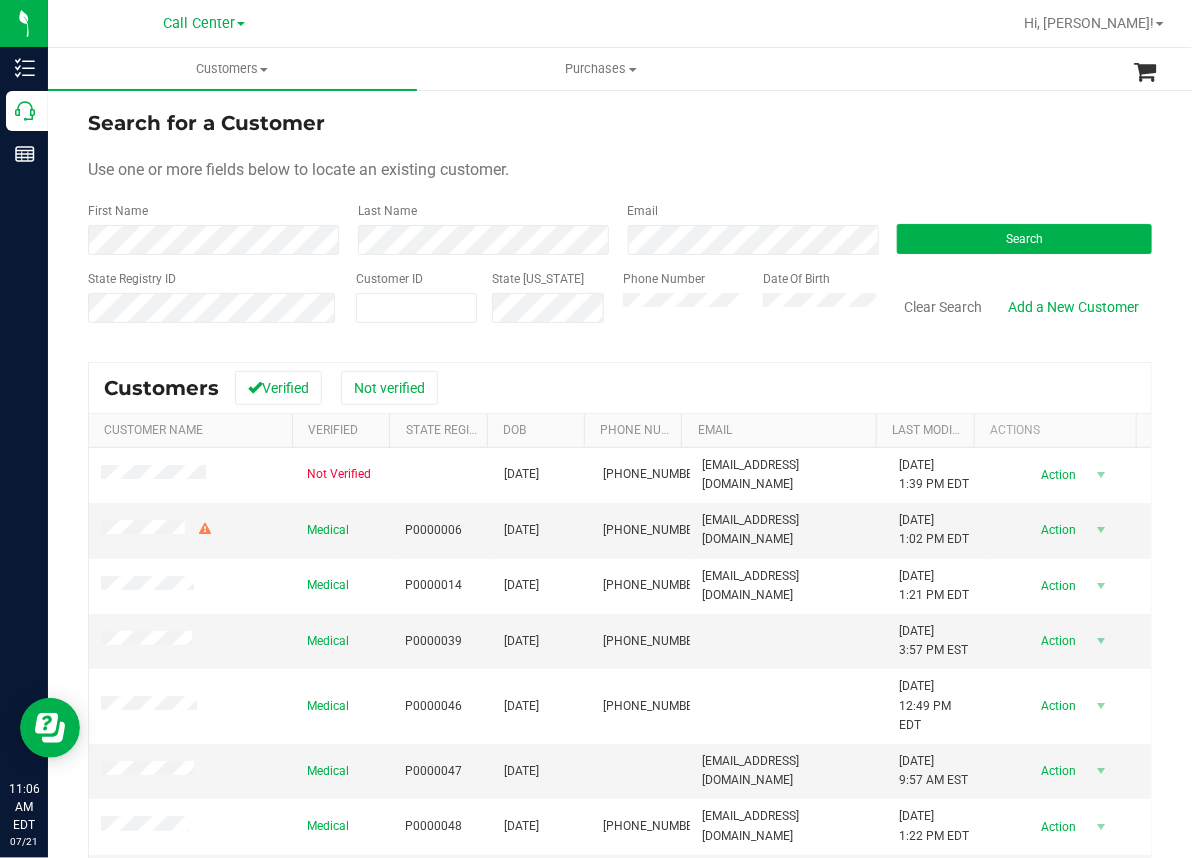 click at bounding box center [684, 23] 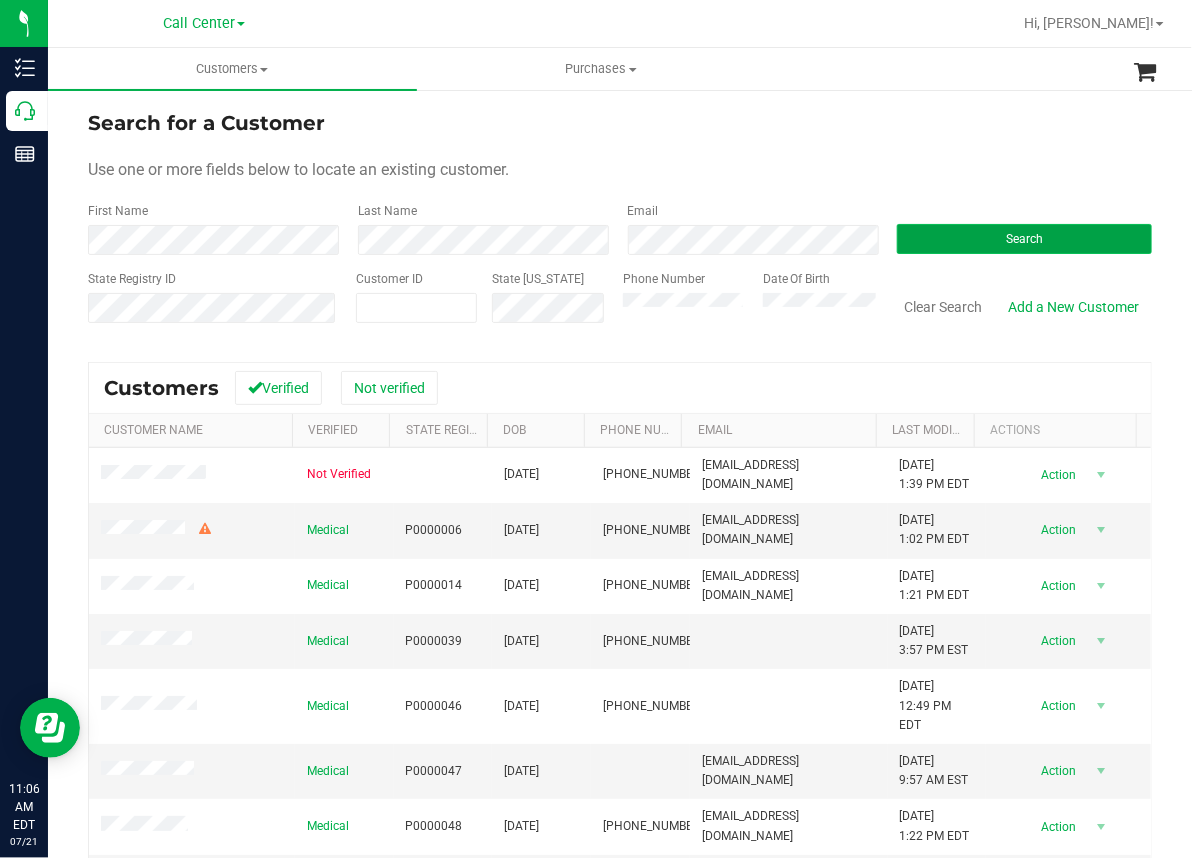 click on "Search" at bounding box center (1024, 239) 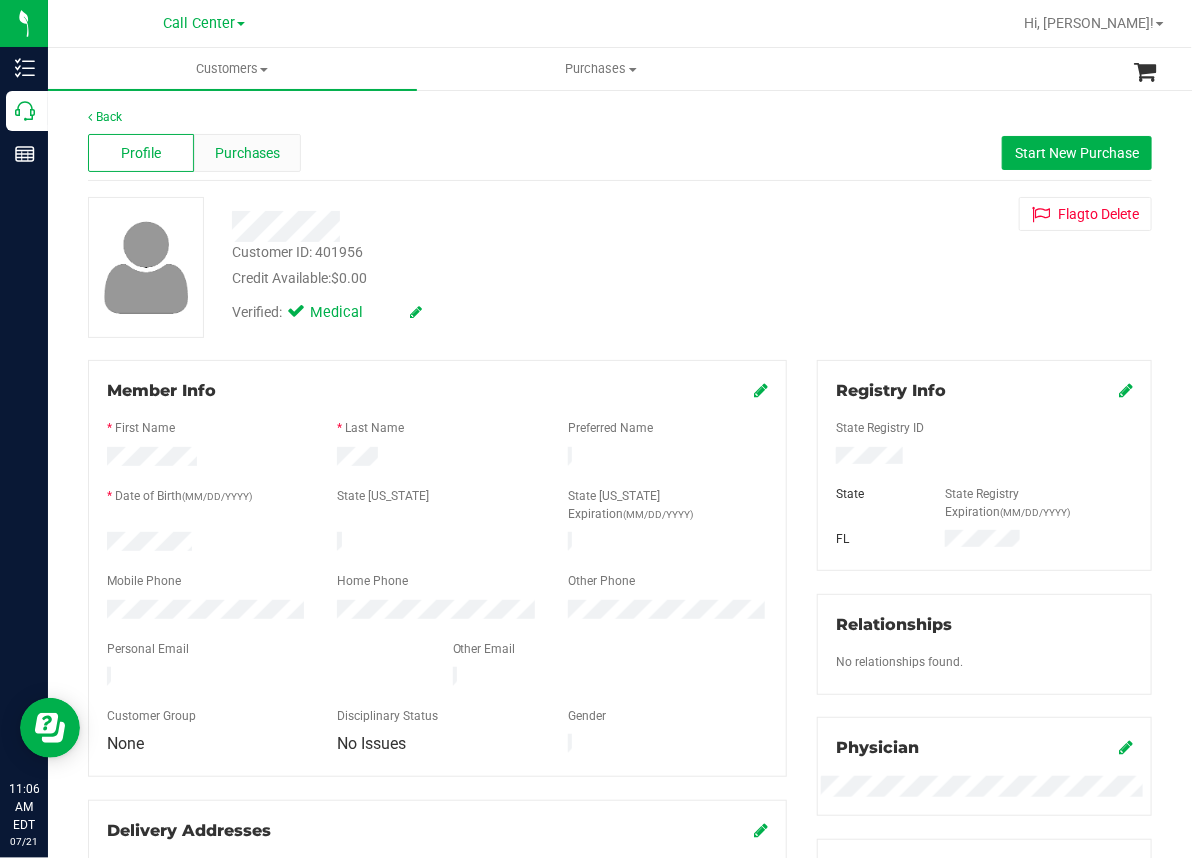 click on "Purchases" at bounding box center [248, 153] 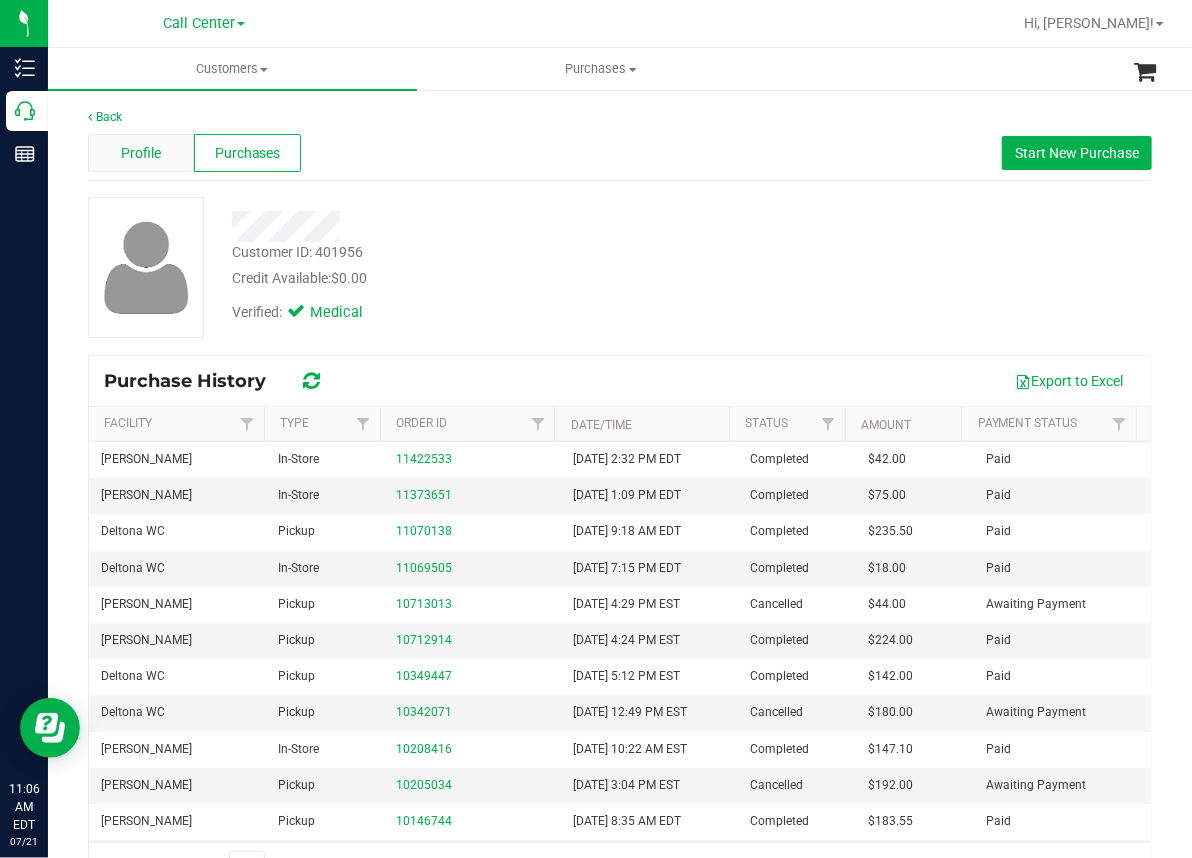 click on "Profile" at bounding box center (141, 153) 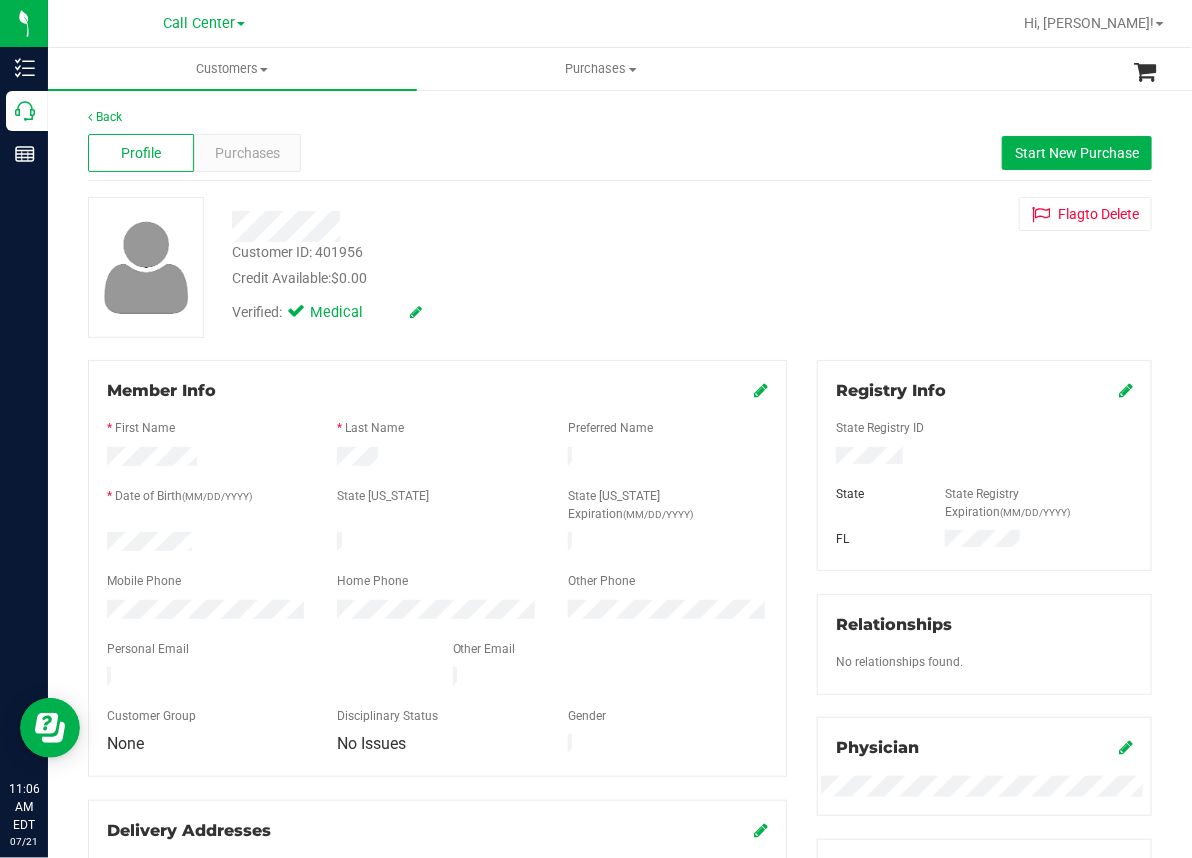 click on "Back
Profile
Purchases
Start New Purchase
Customer ID: 401956
Credit Available:
$0.00
Verified:
Medical" at bounding box center (620, 754) 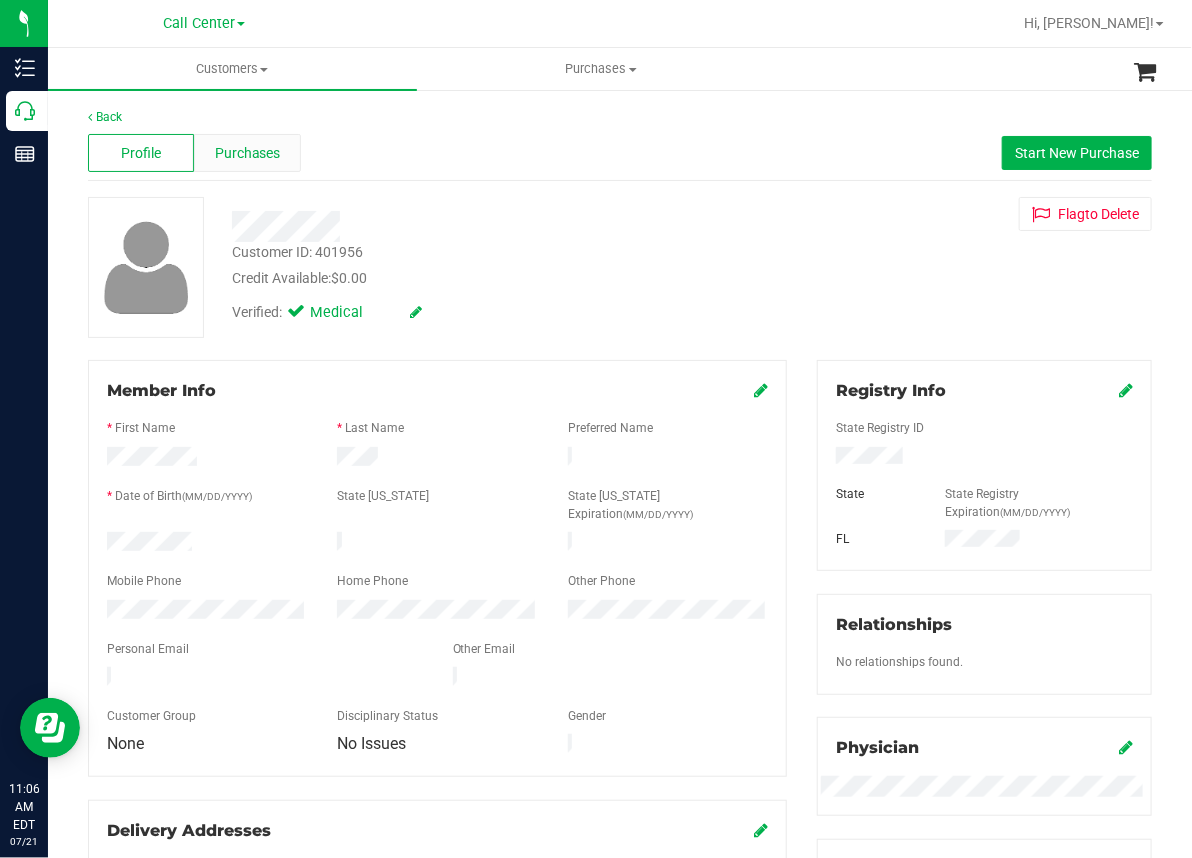 click on "Purchases" at bounding box center (248, 153) 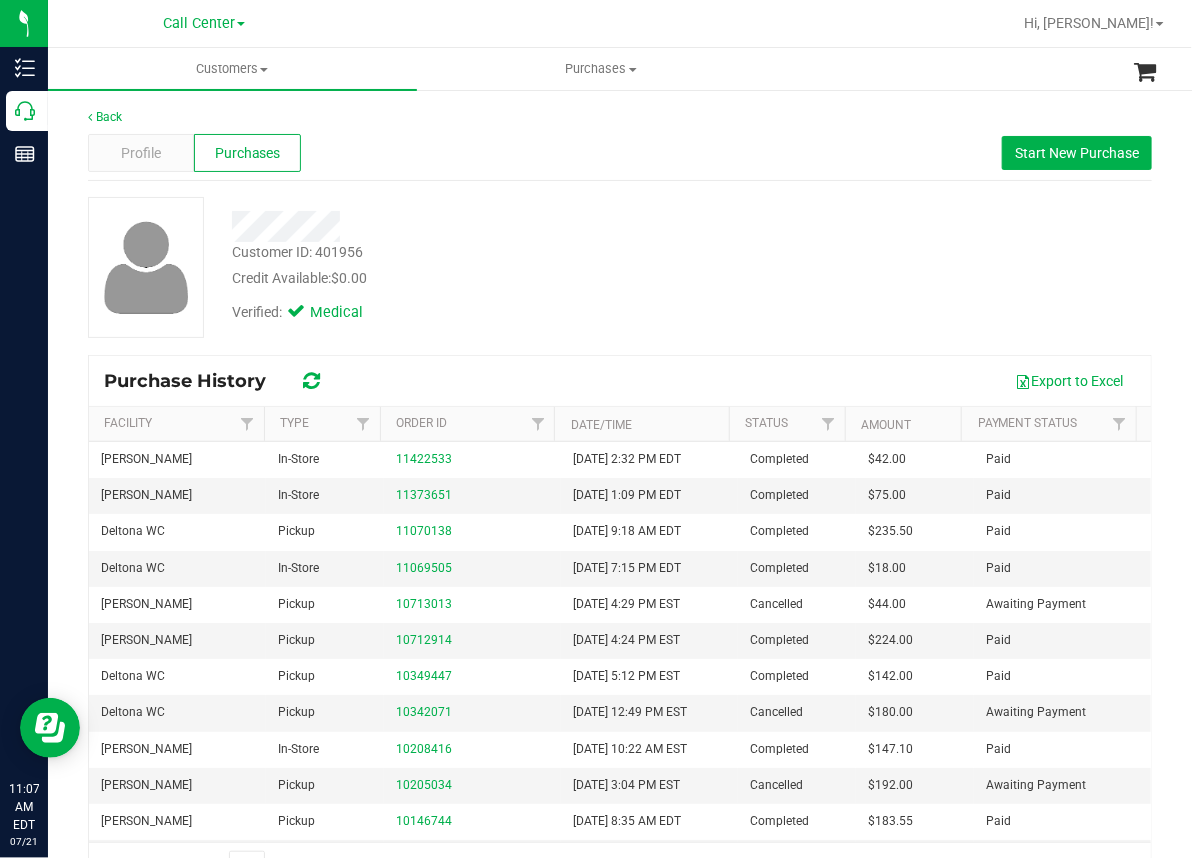 click on "Customer ID: 401956
Credit Available:
$0.00" at bounding box center [490, 265] 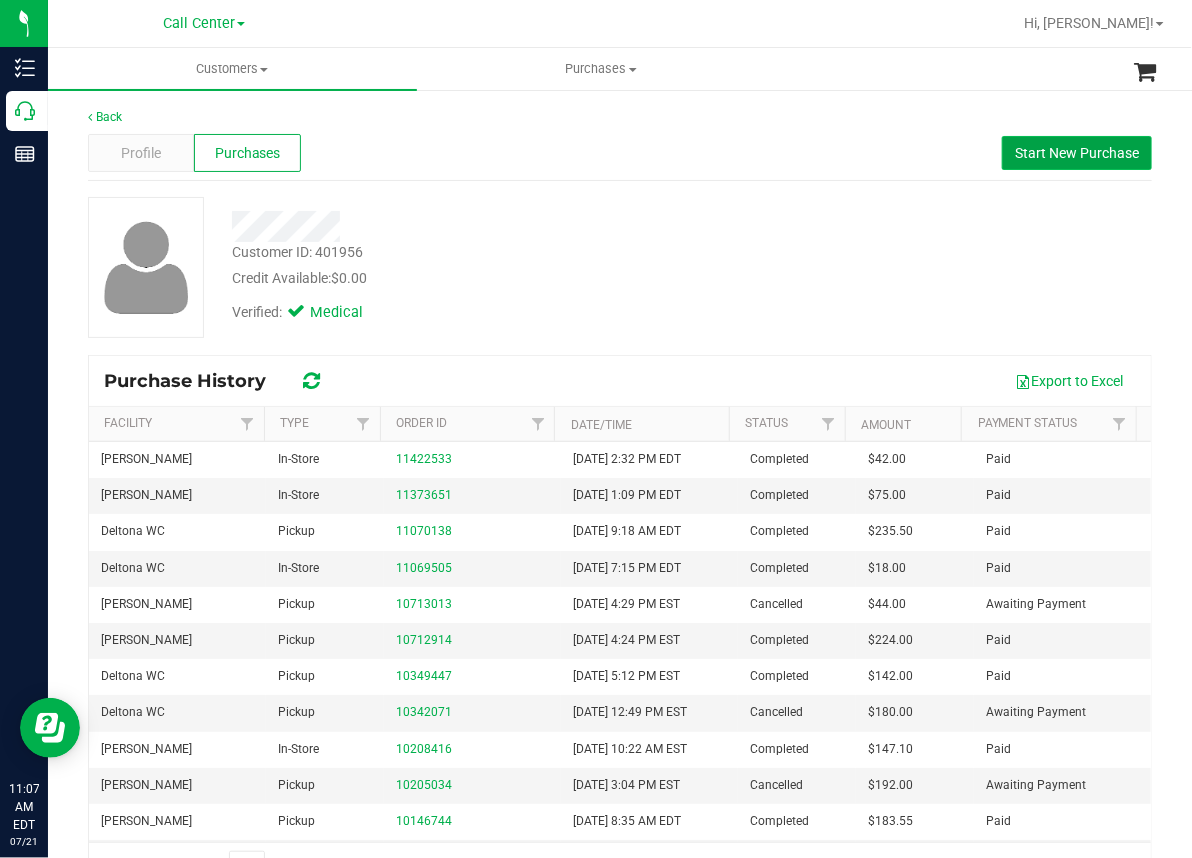 click on "Start New Purchase" at bounding box center [1077, 153] 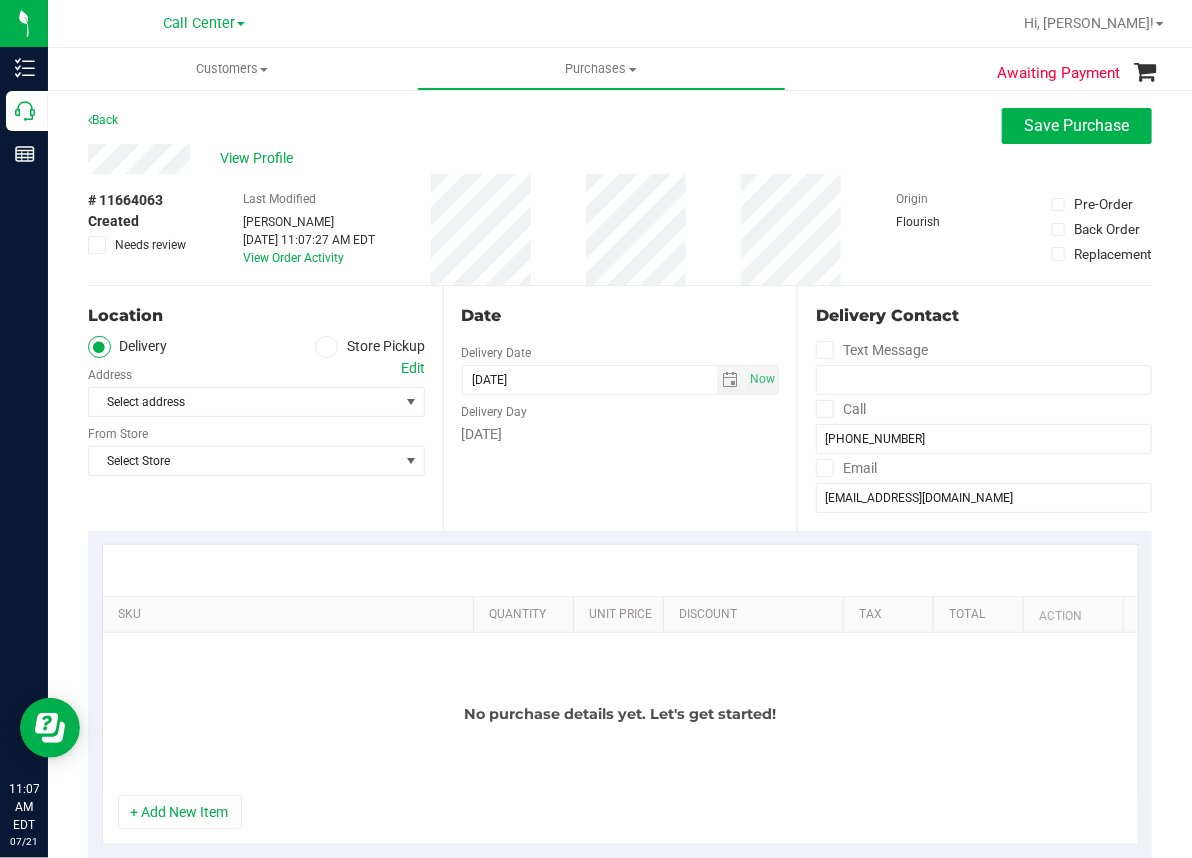 click at bounding box center (326, 347) 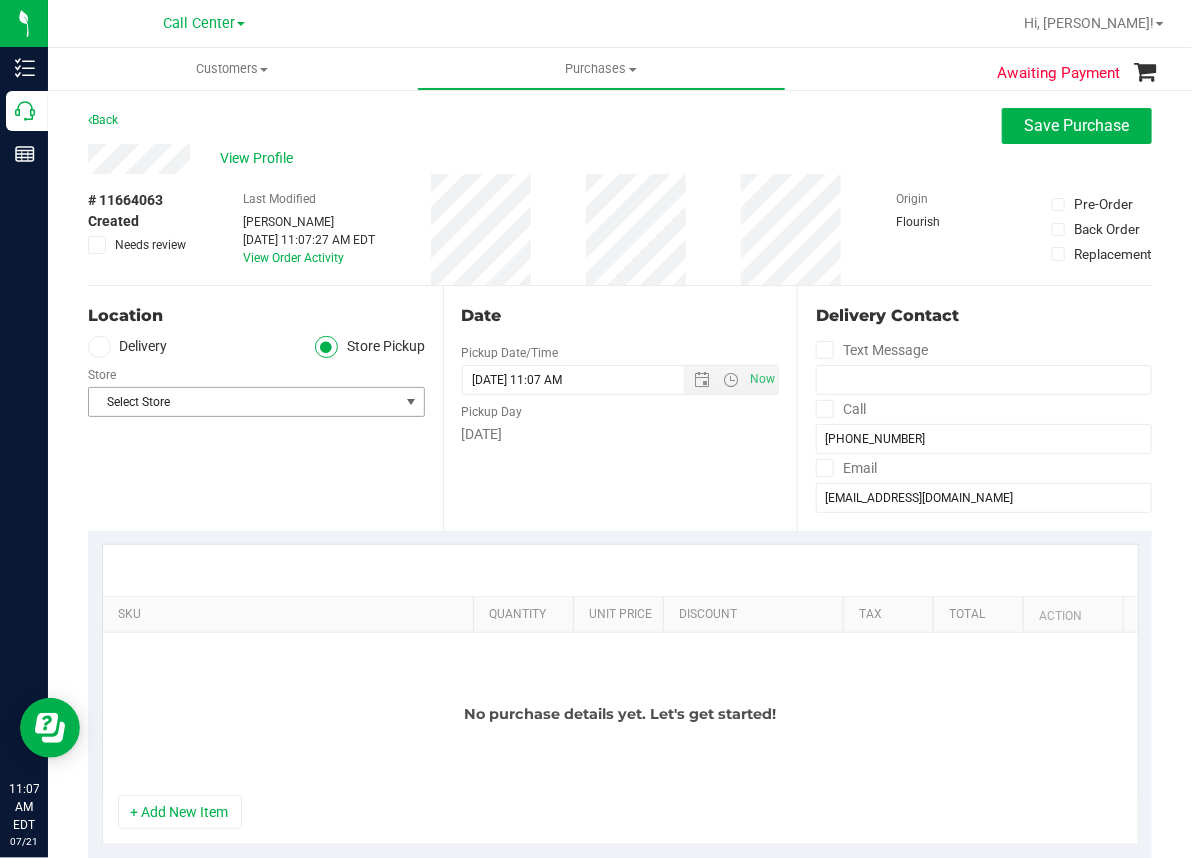 click on "Select Store" at bounding box center [244, 402] 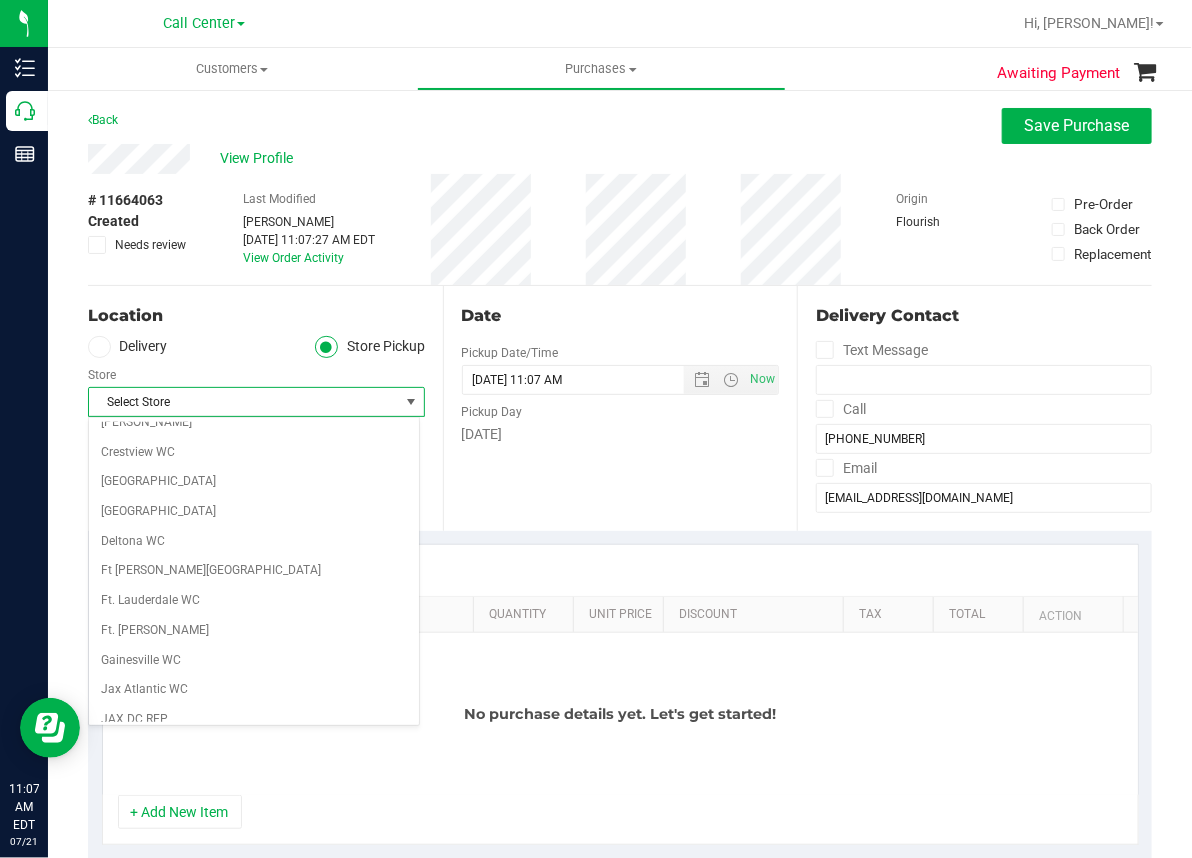 scroll, scrollTop: 200, scrollLeft: 0, axis: vertical 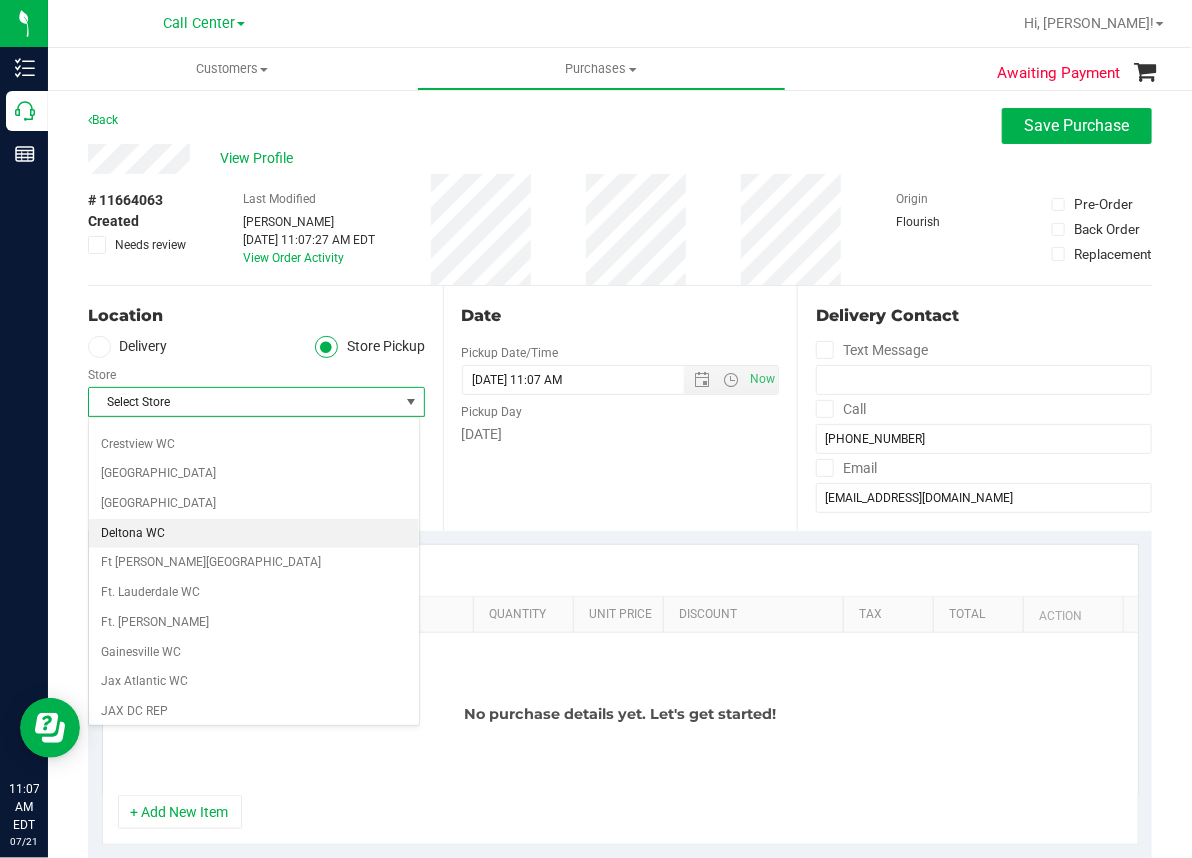 click on "Deltona WC" at bounding box center (254, 534) 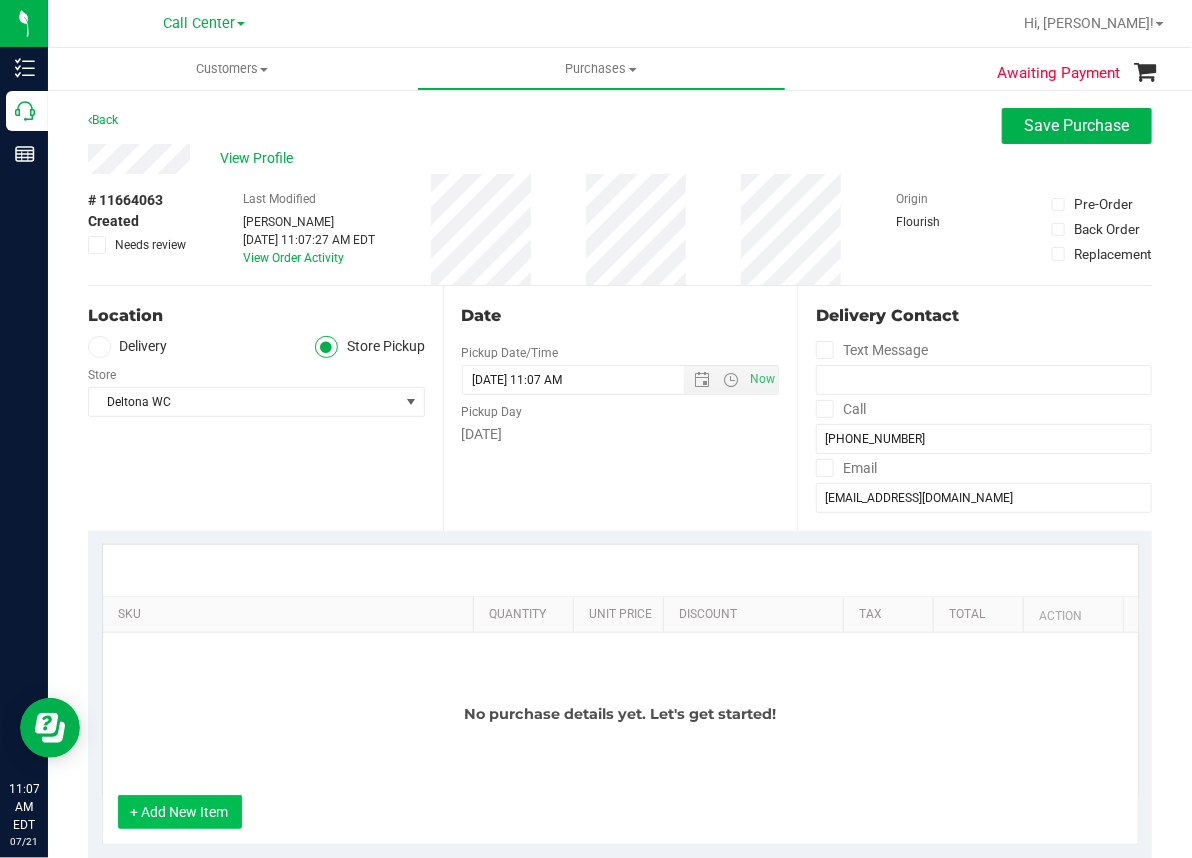 click on "+ Add New Item" at bounding box center [180, 812] 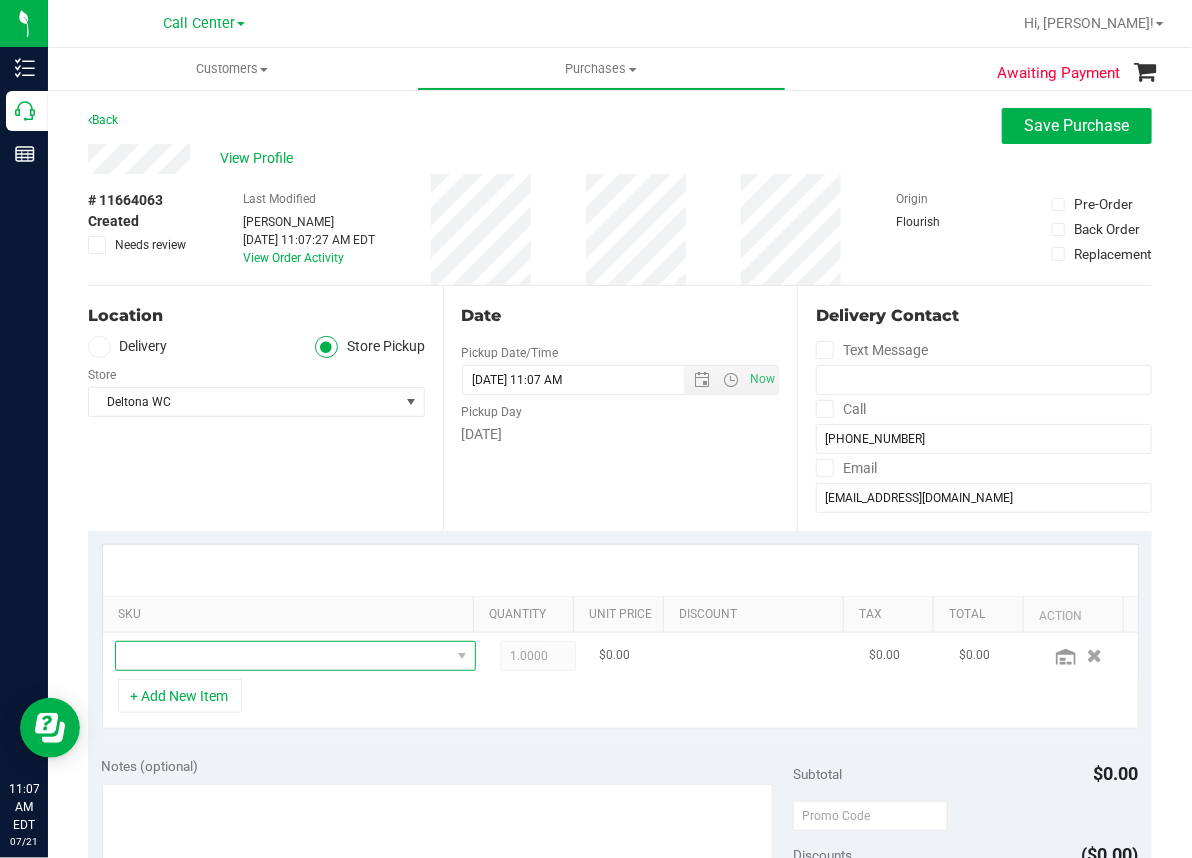 click at bounding box center (283, 656) 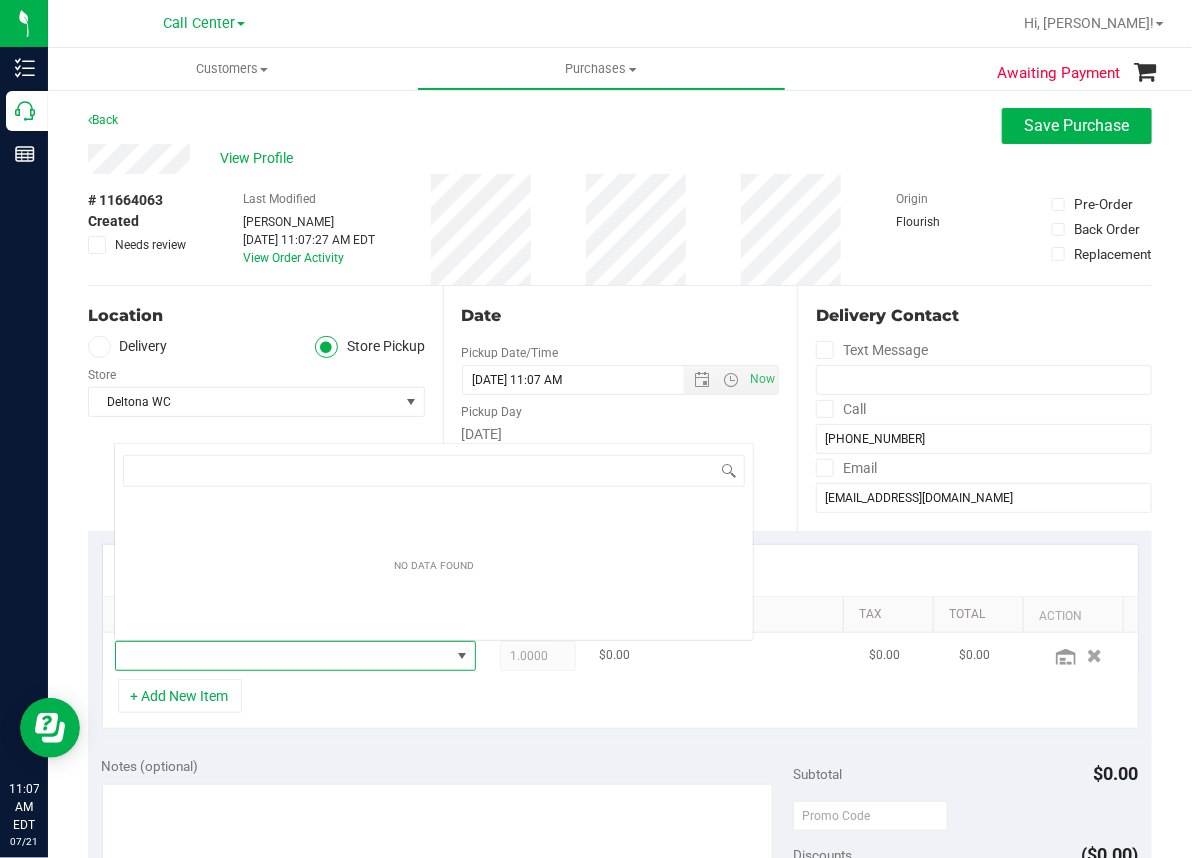 scroll, scrollTop: 0, scrollLeft: 0, axis: both 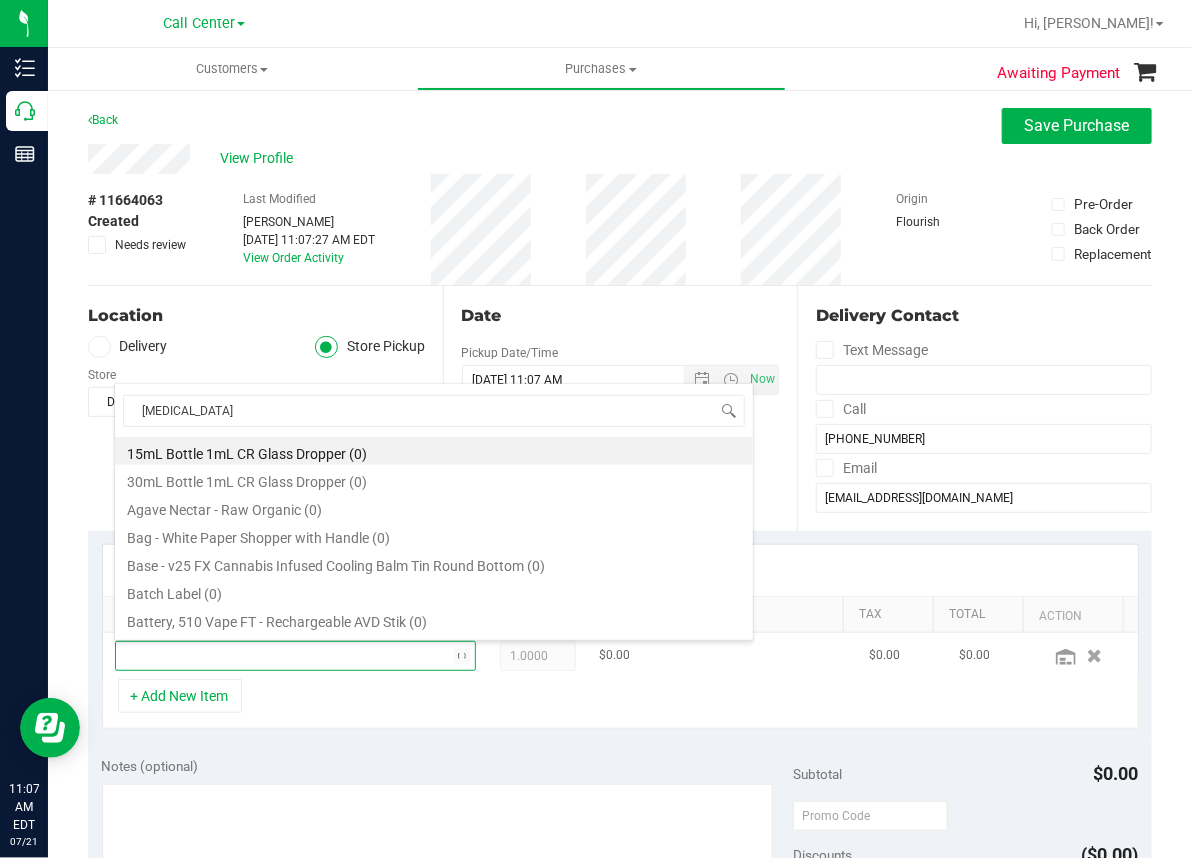 type on "balm" 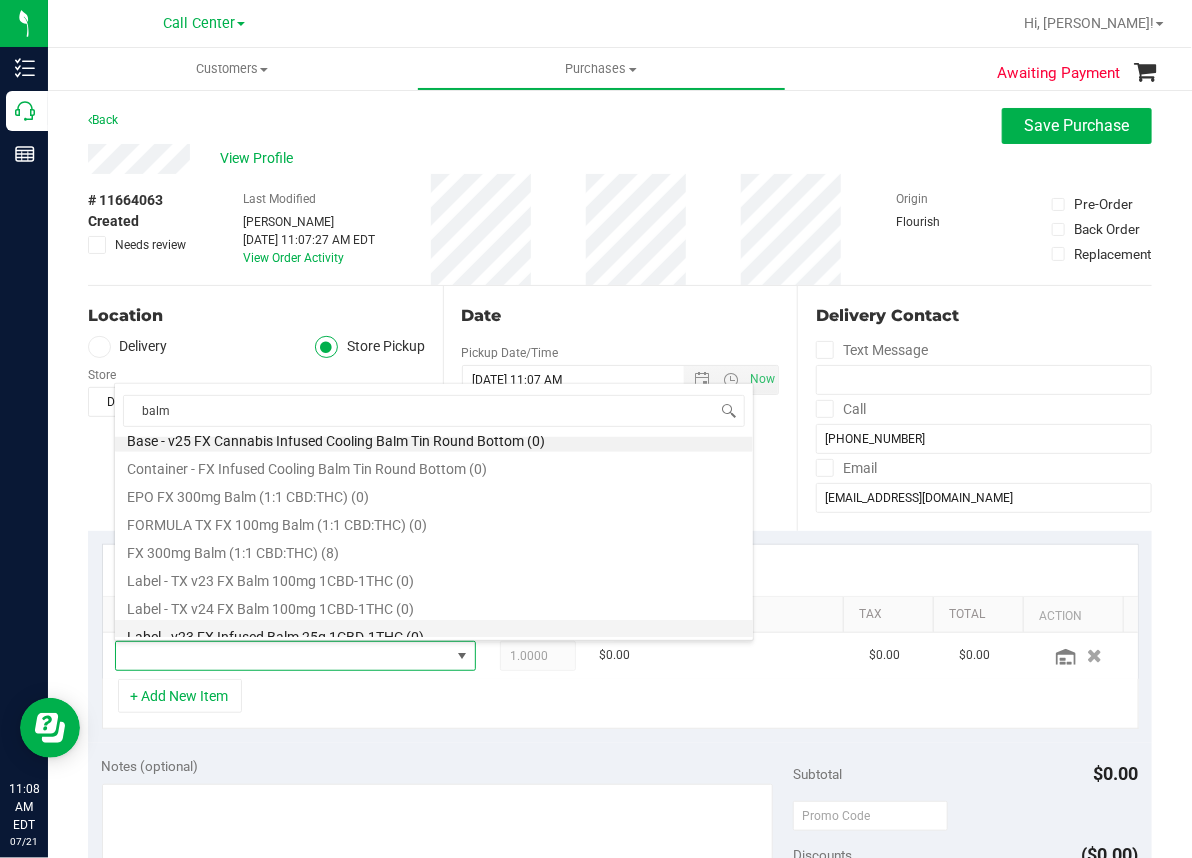scroll, scrollTop: 0, scrollLeft: 0, axis: both 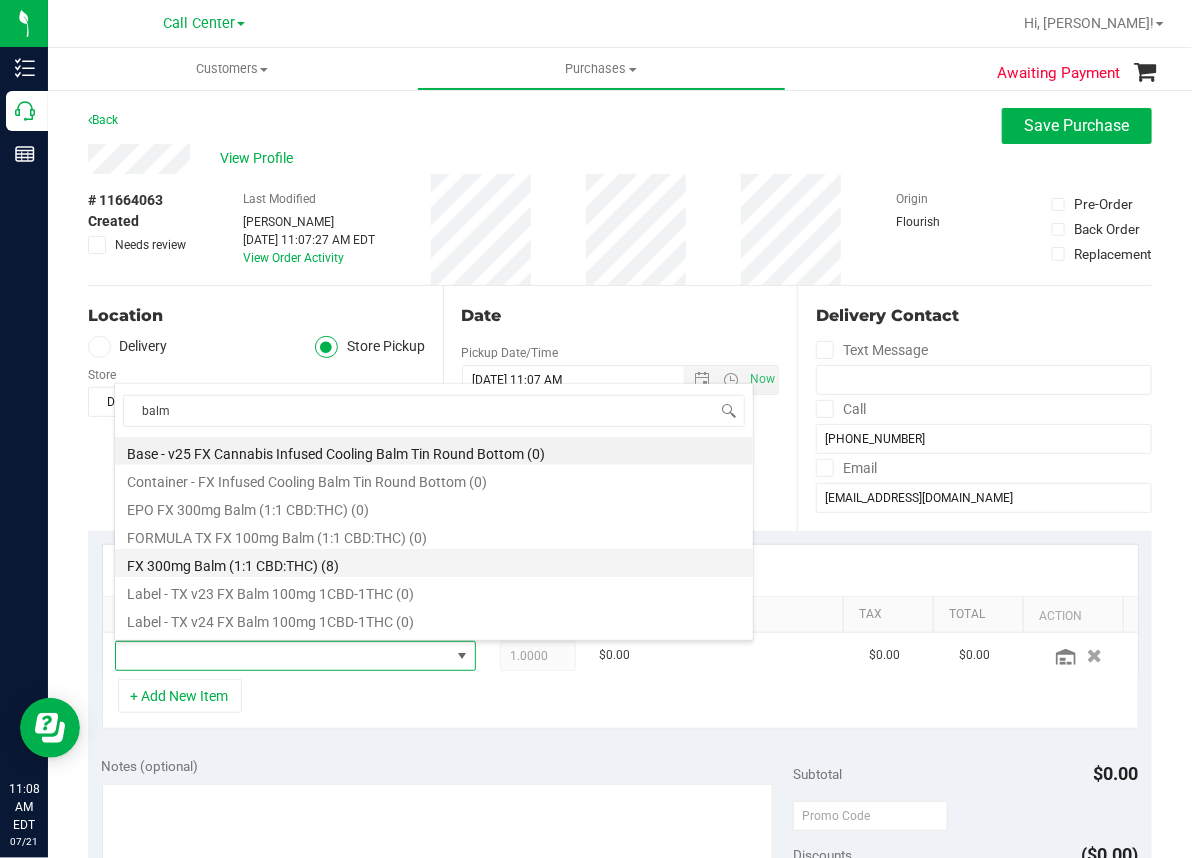 click on "FX 300mg Balm (1:1 CBD:THC) (8)" at bounding box center [434, 563] 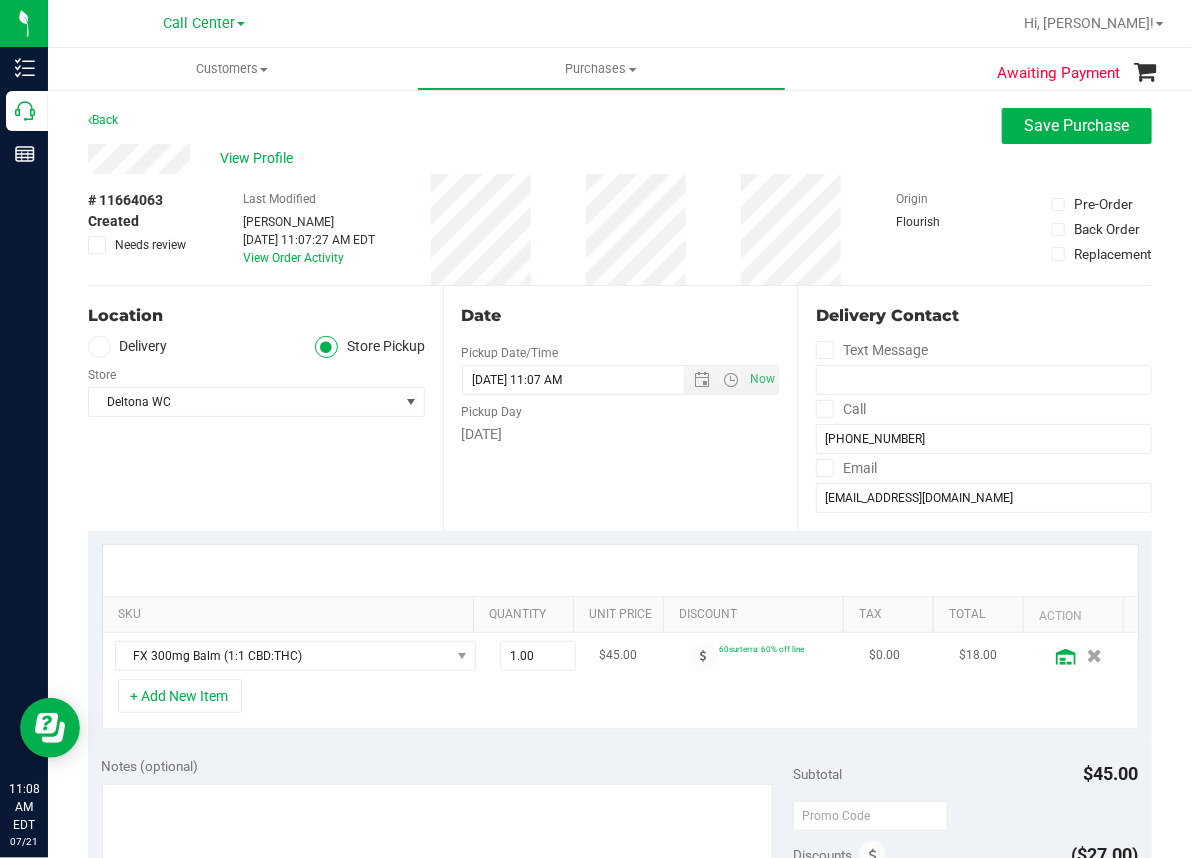 click 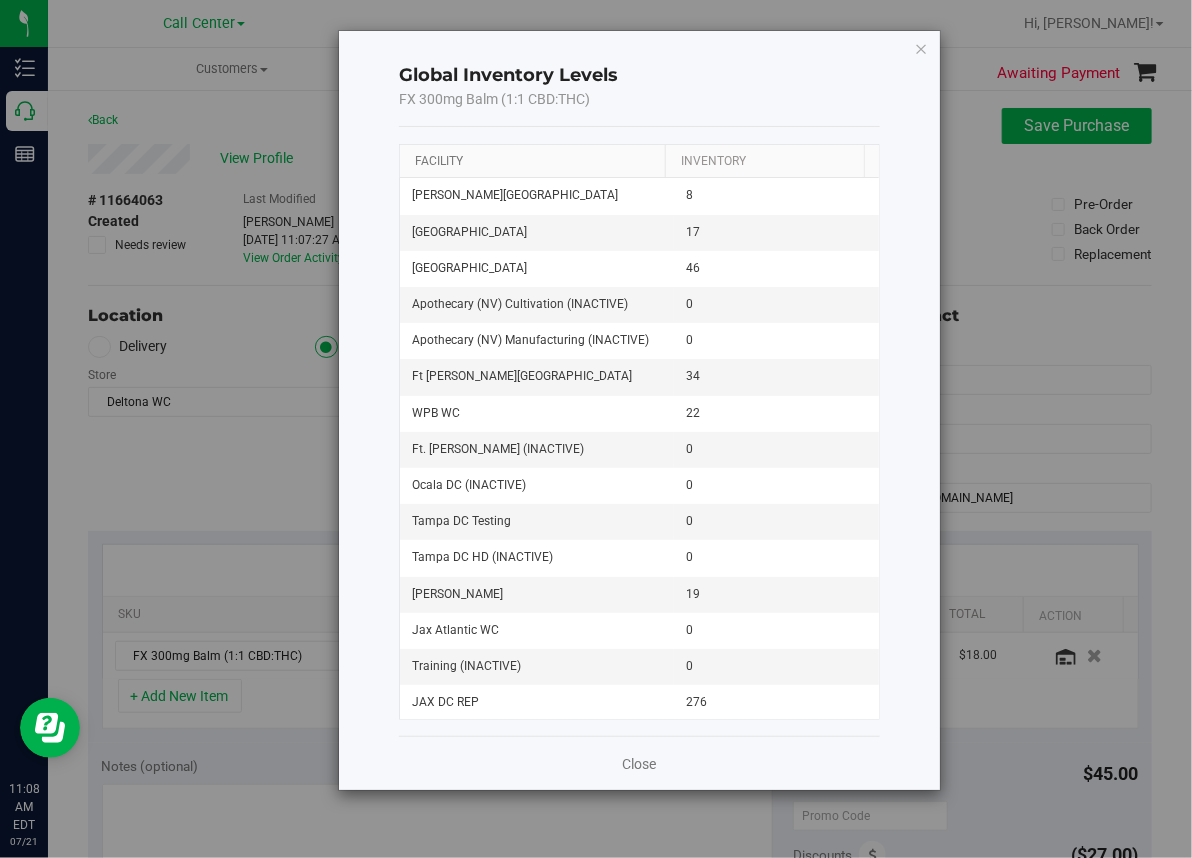 click on "Facility" at bounding box center (439, 161) 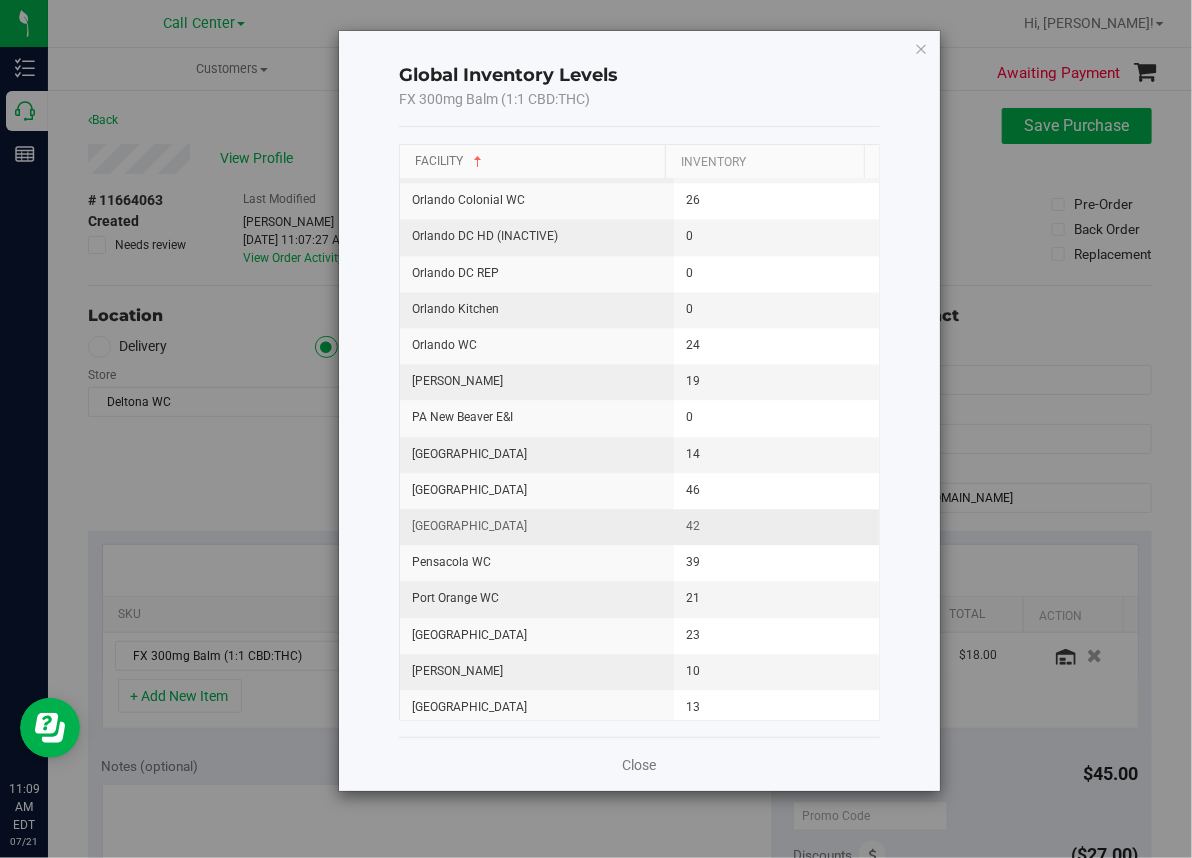 scroll, scrollTop: 1500, scrollLeft: 0, axis: vertical 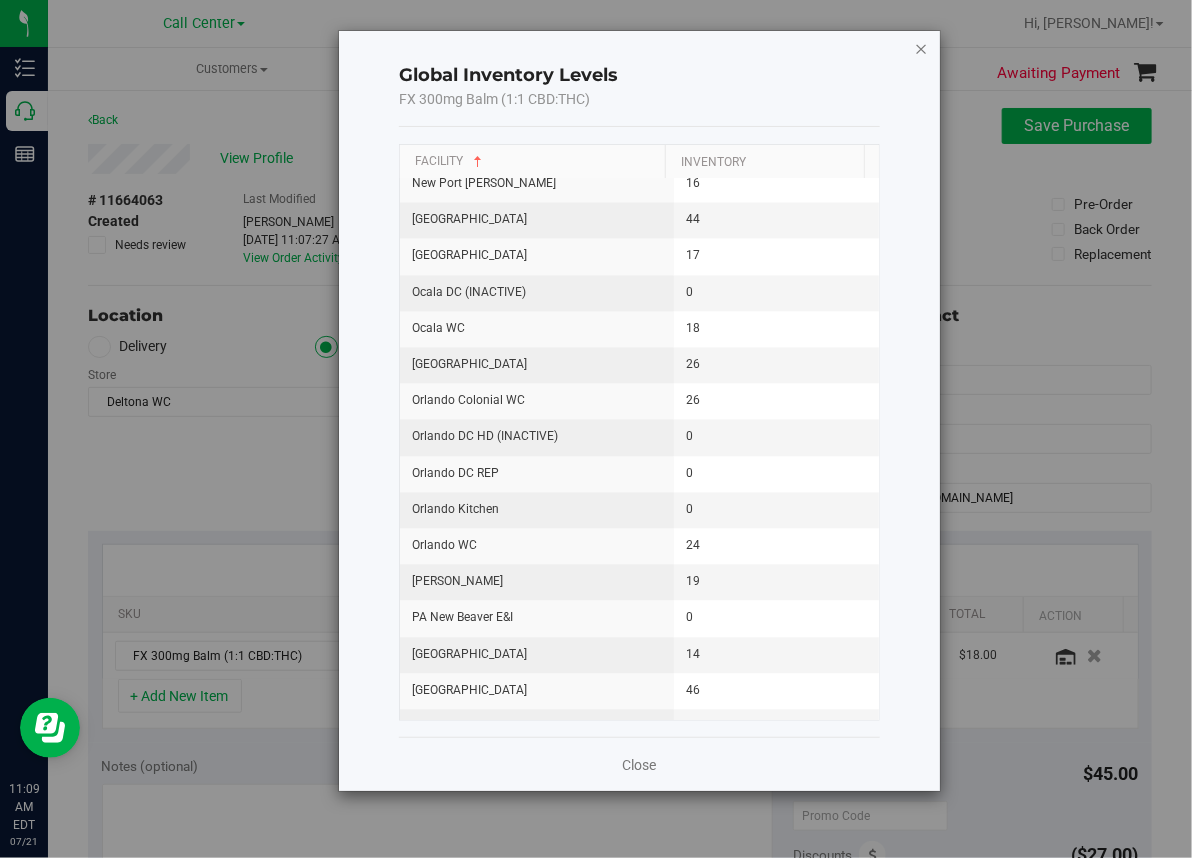 click at bounding box center (922, 48) 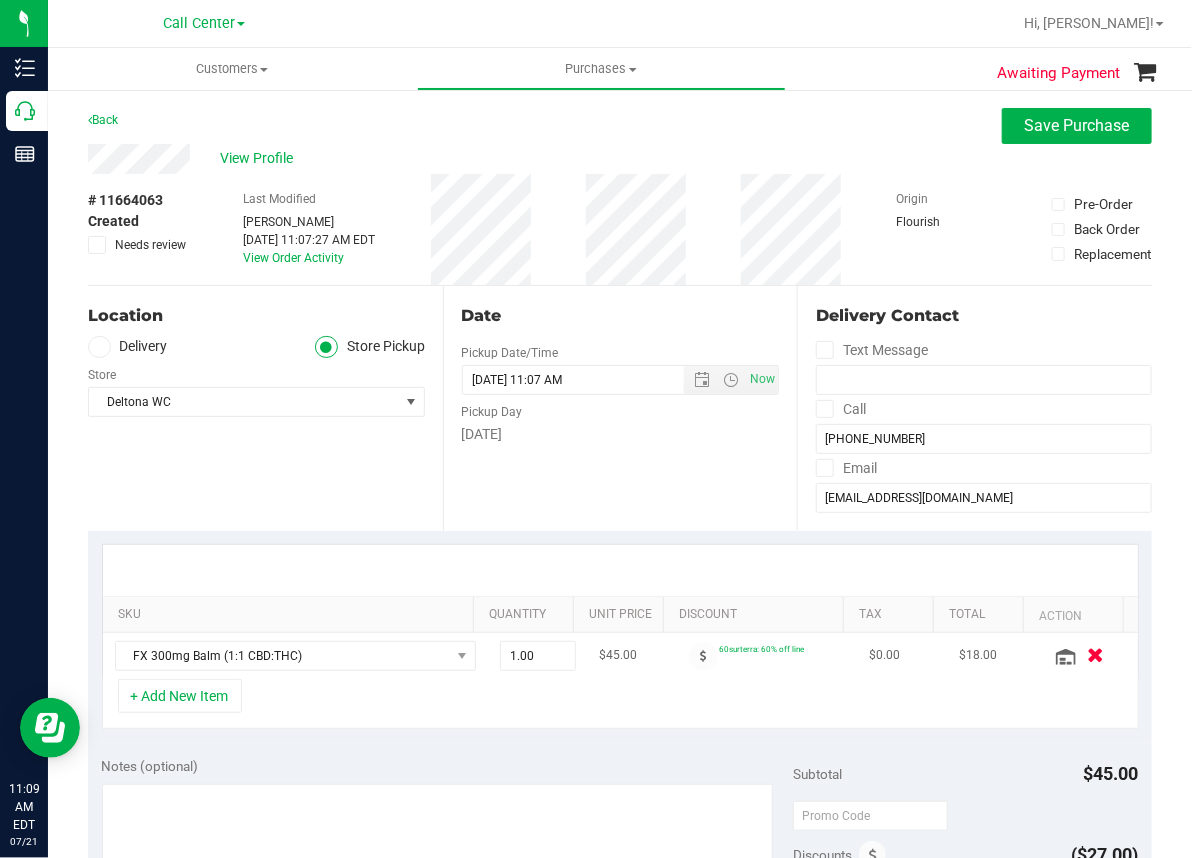 click at bounding box center (1095, 655) 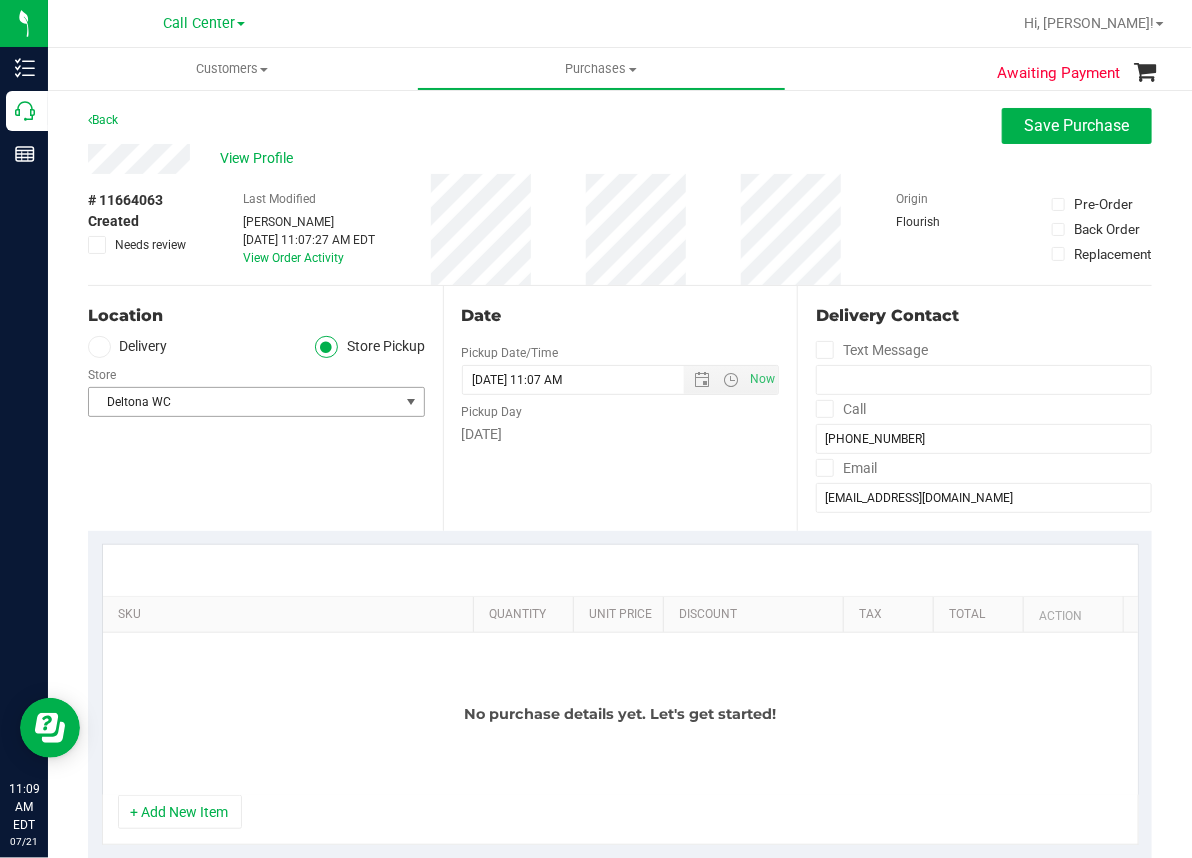 click on "Deltona WC" at bounding box center [244, 402] 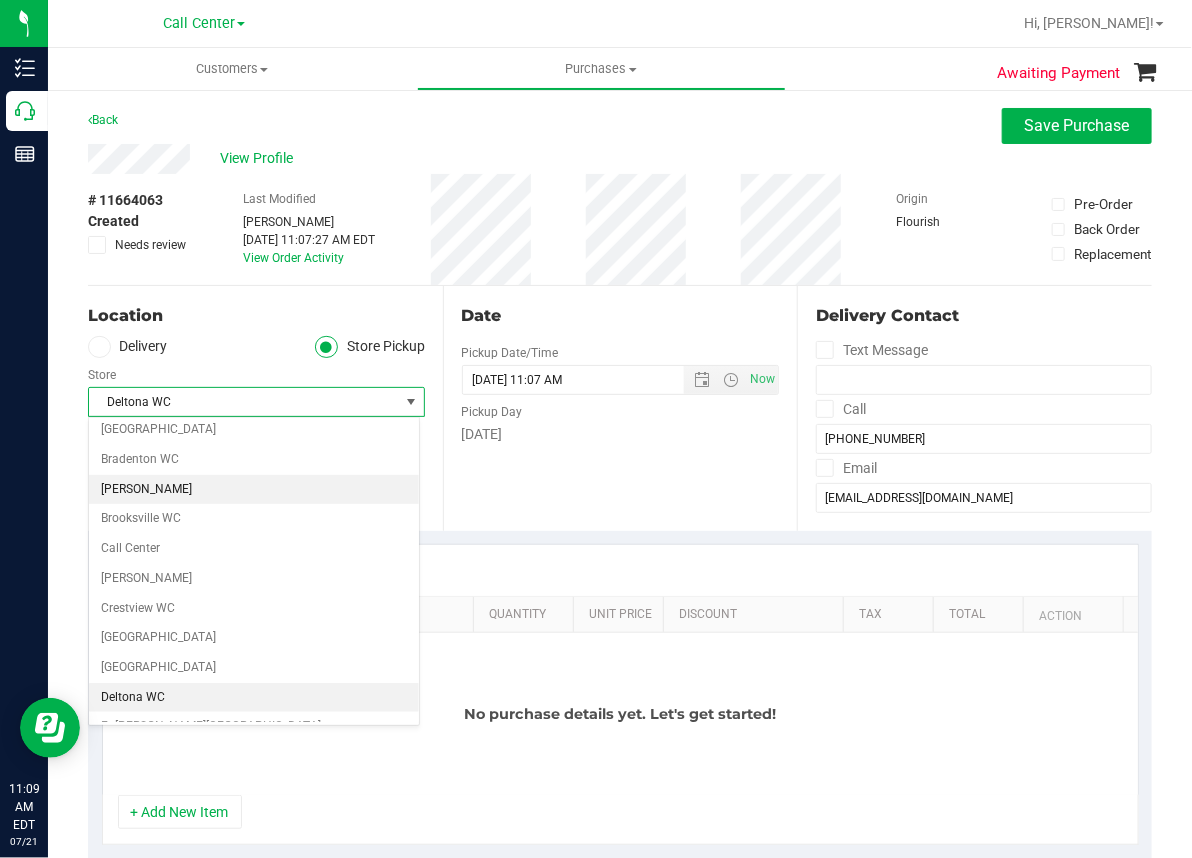 scroll, scrollTop: 0, scrollLeft: 0, axis: both 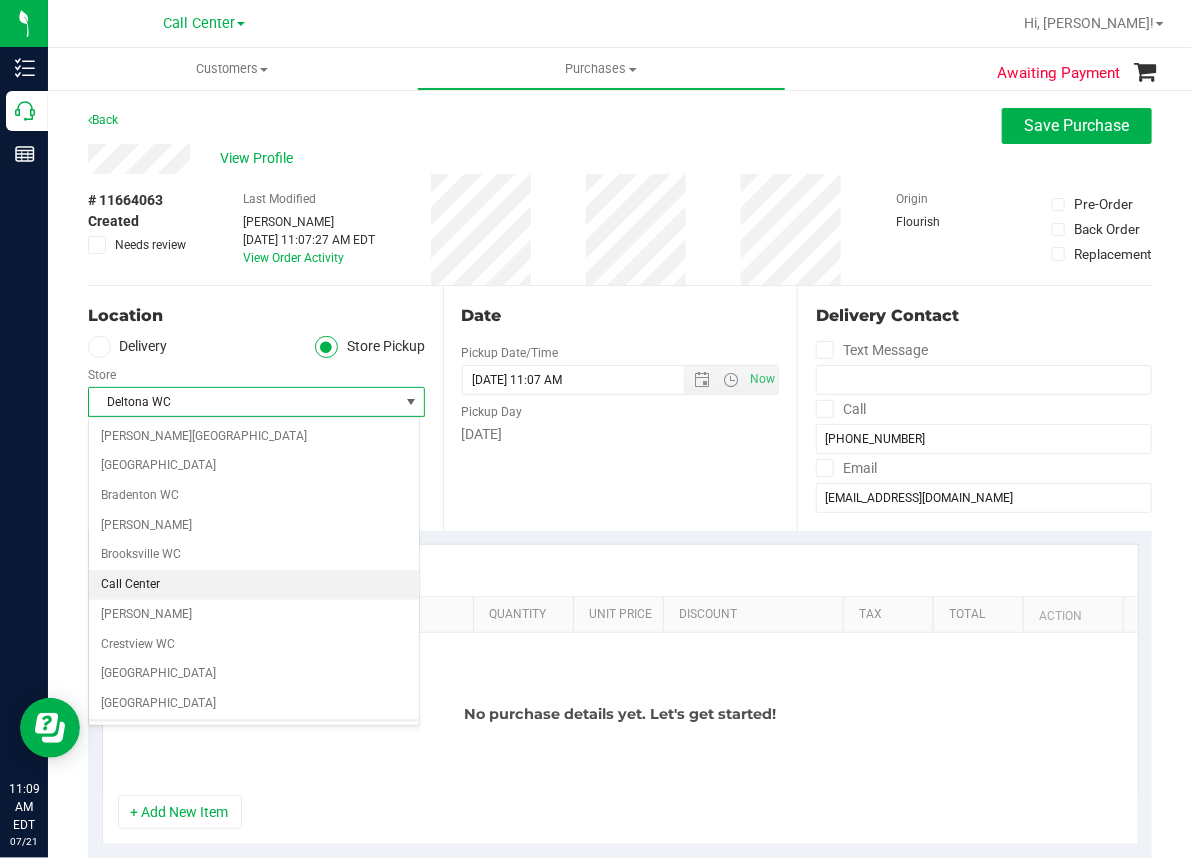 click on "Call Center" at bounding box center (254, 585) 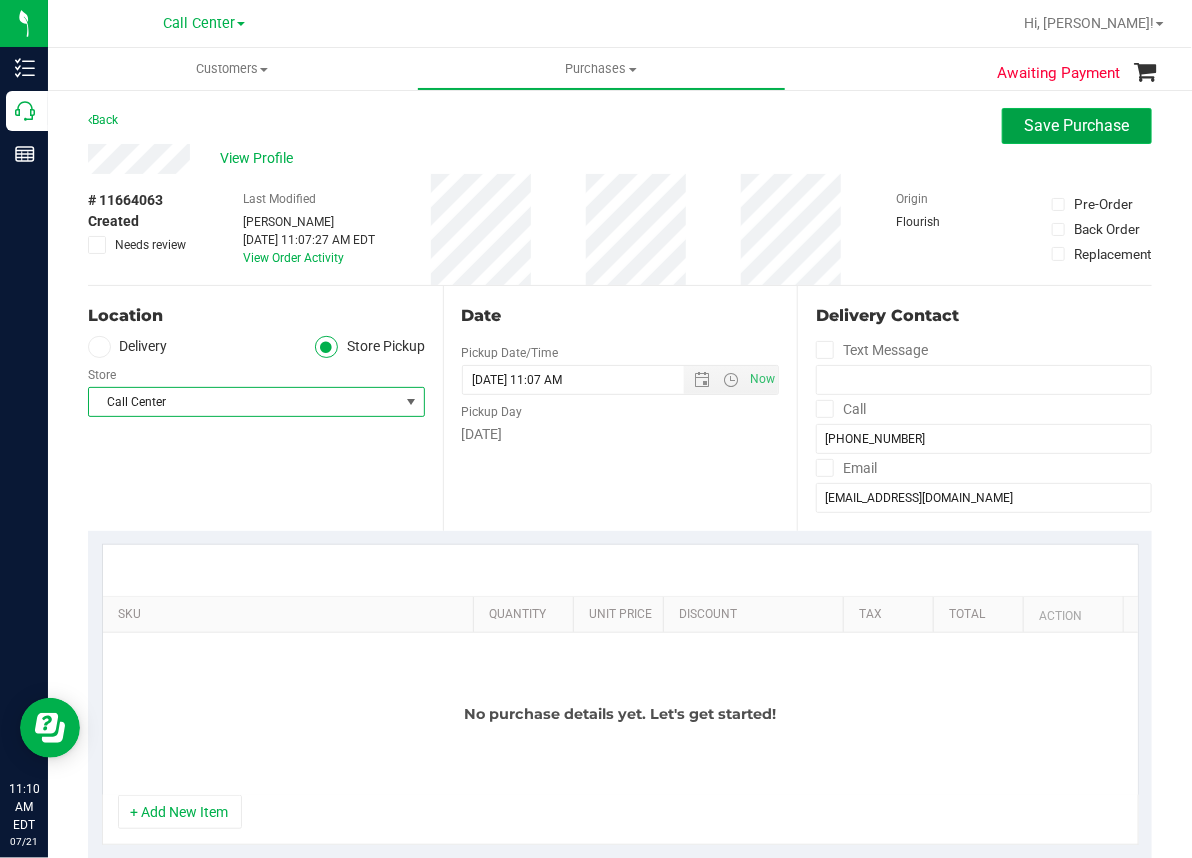 click on "Save Purchase" at bounding box center [1077, 125] 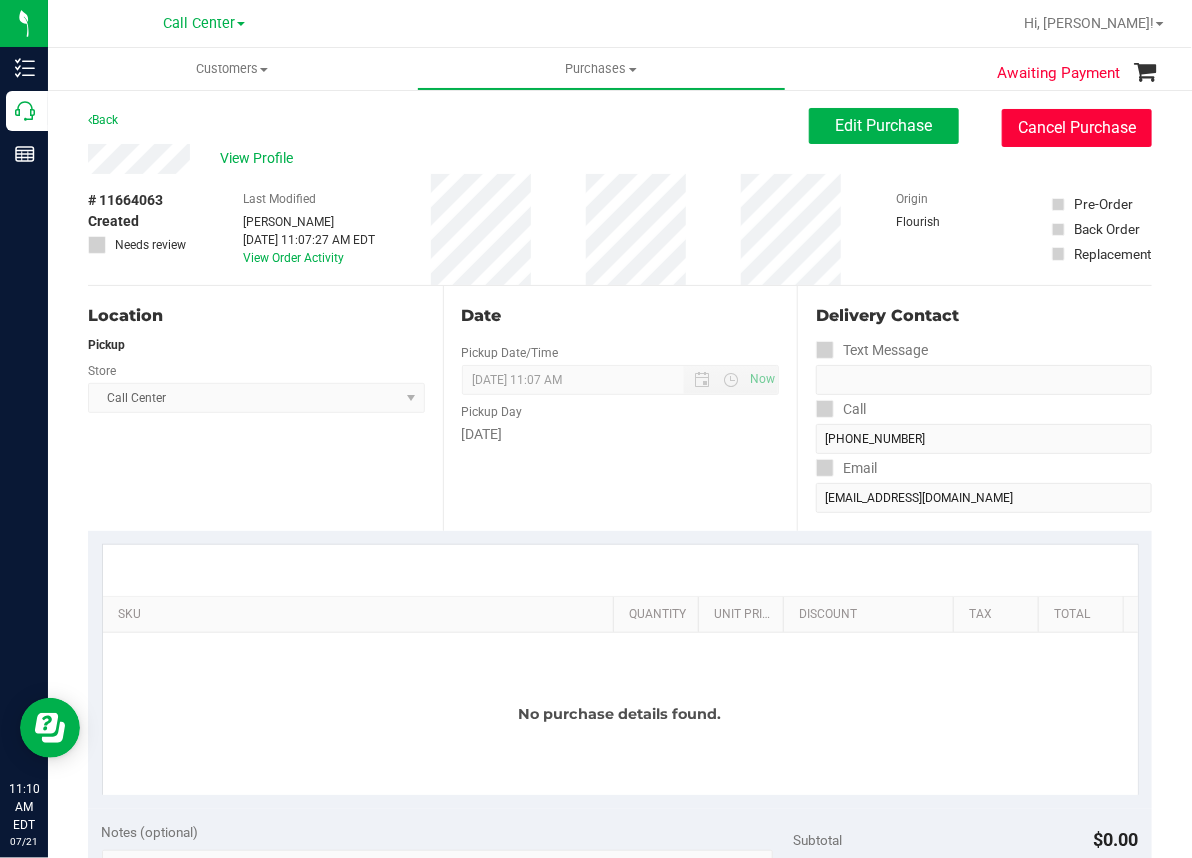click on "Cancel Purchase" at bounding box center [1077, 128] 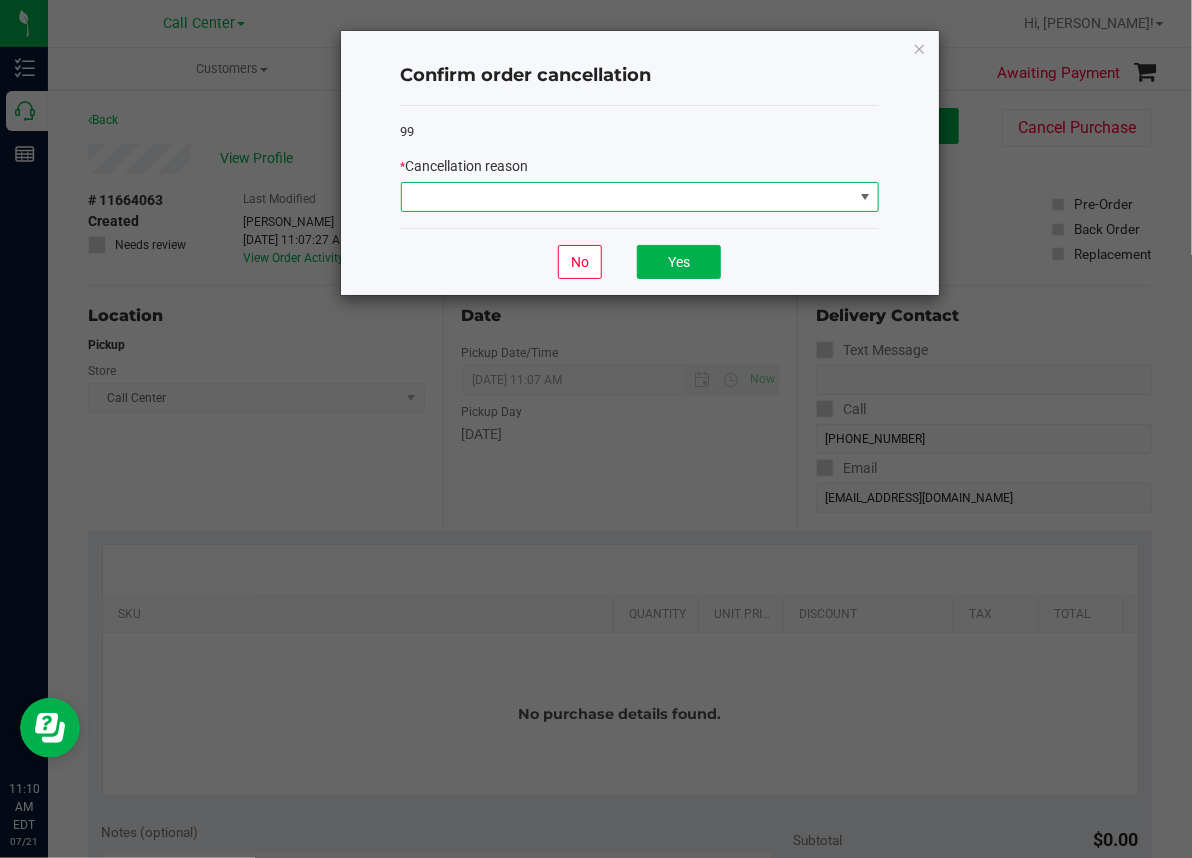 click at bounding box center [627, 197] 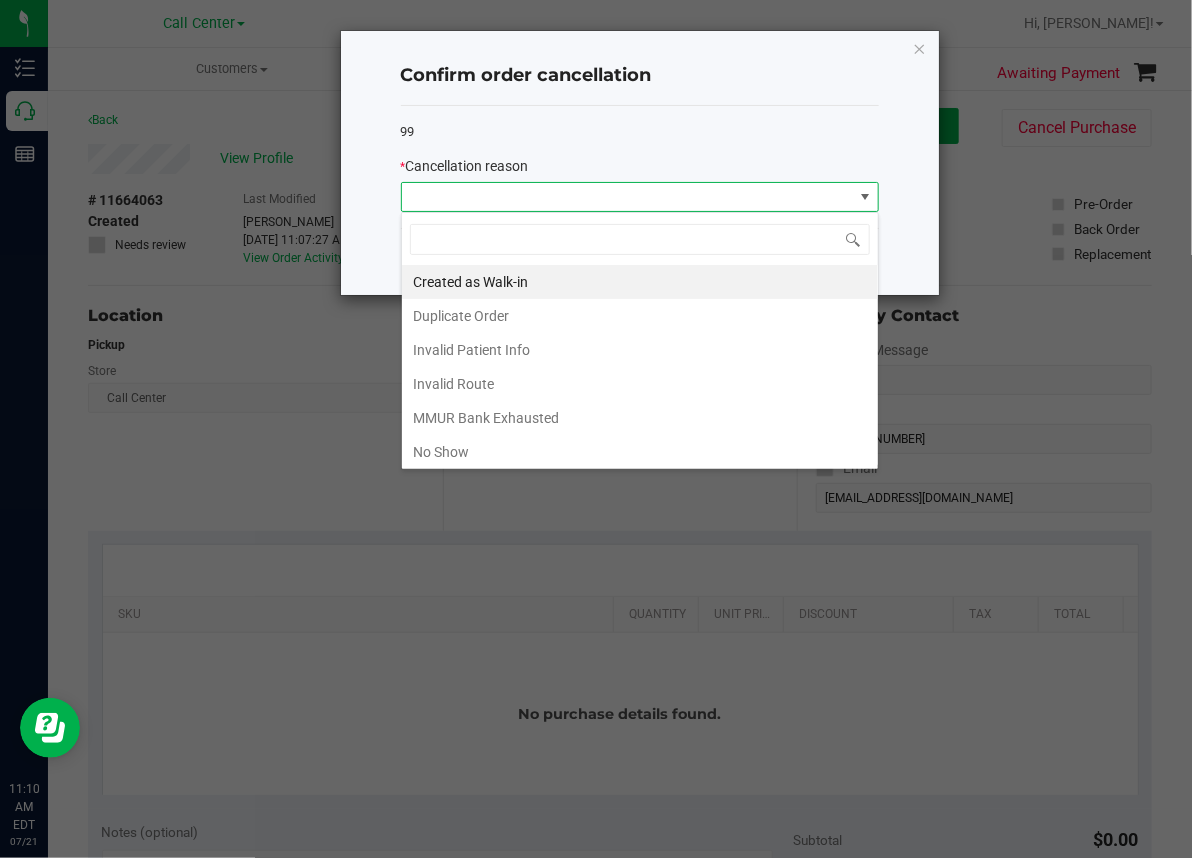 scroll, scrollTop: 99969, scrollLeft: 99521, axis: both 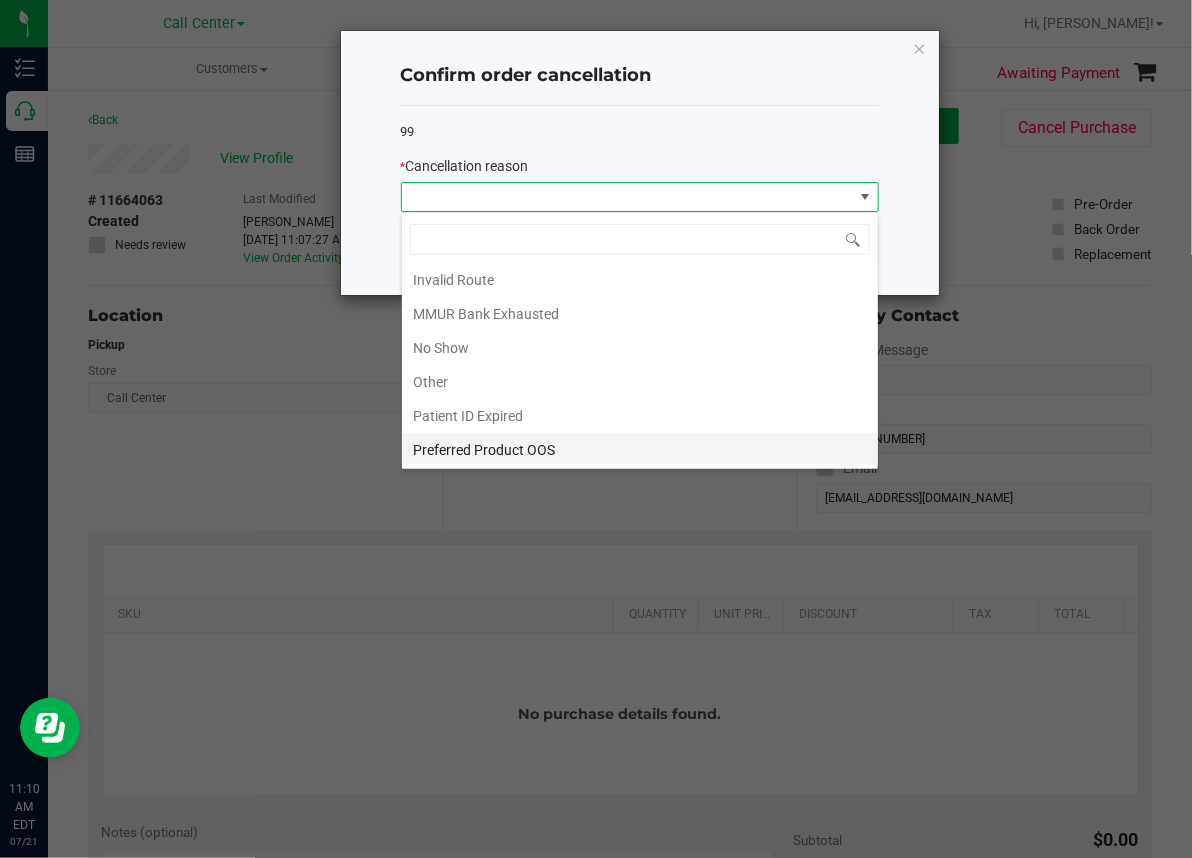 click on "Preferred Product OOS" at bounding box center (640, 450) 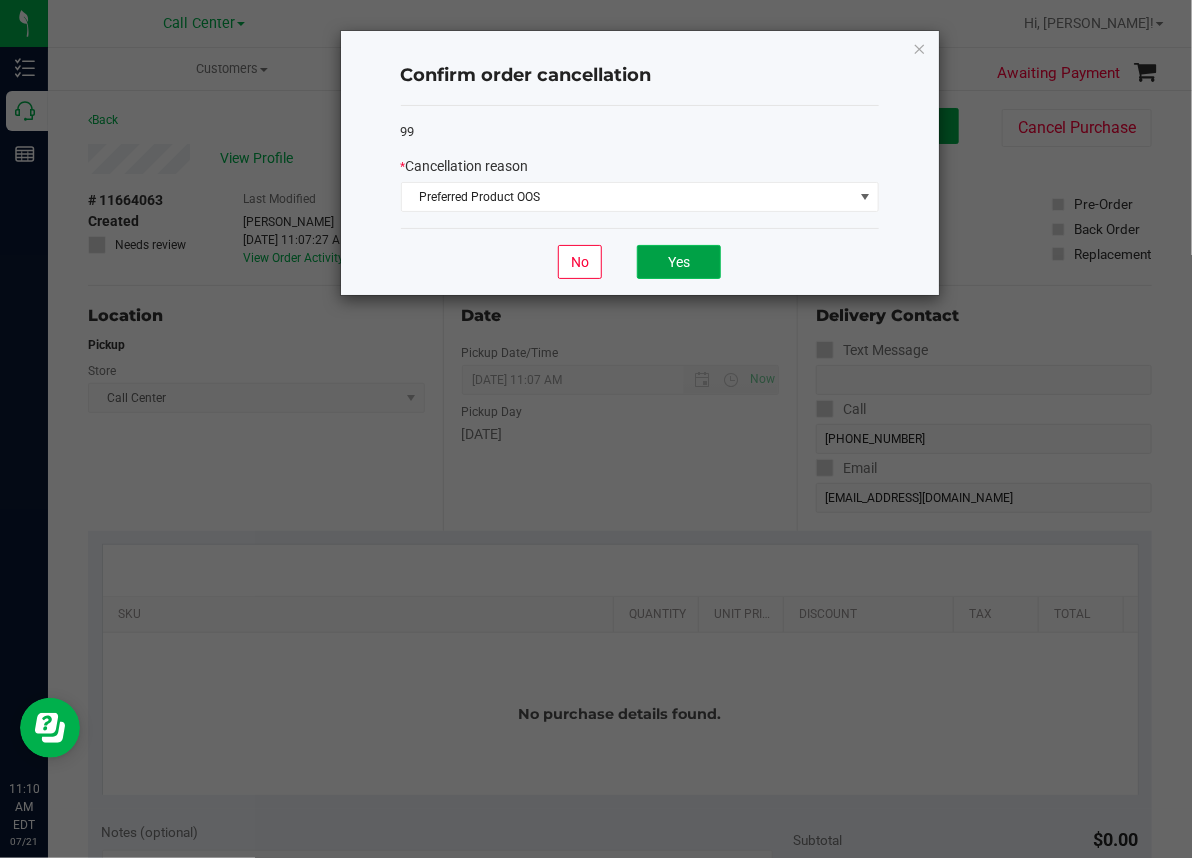 click on "Yes" 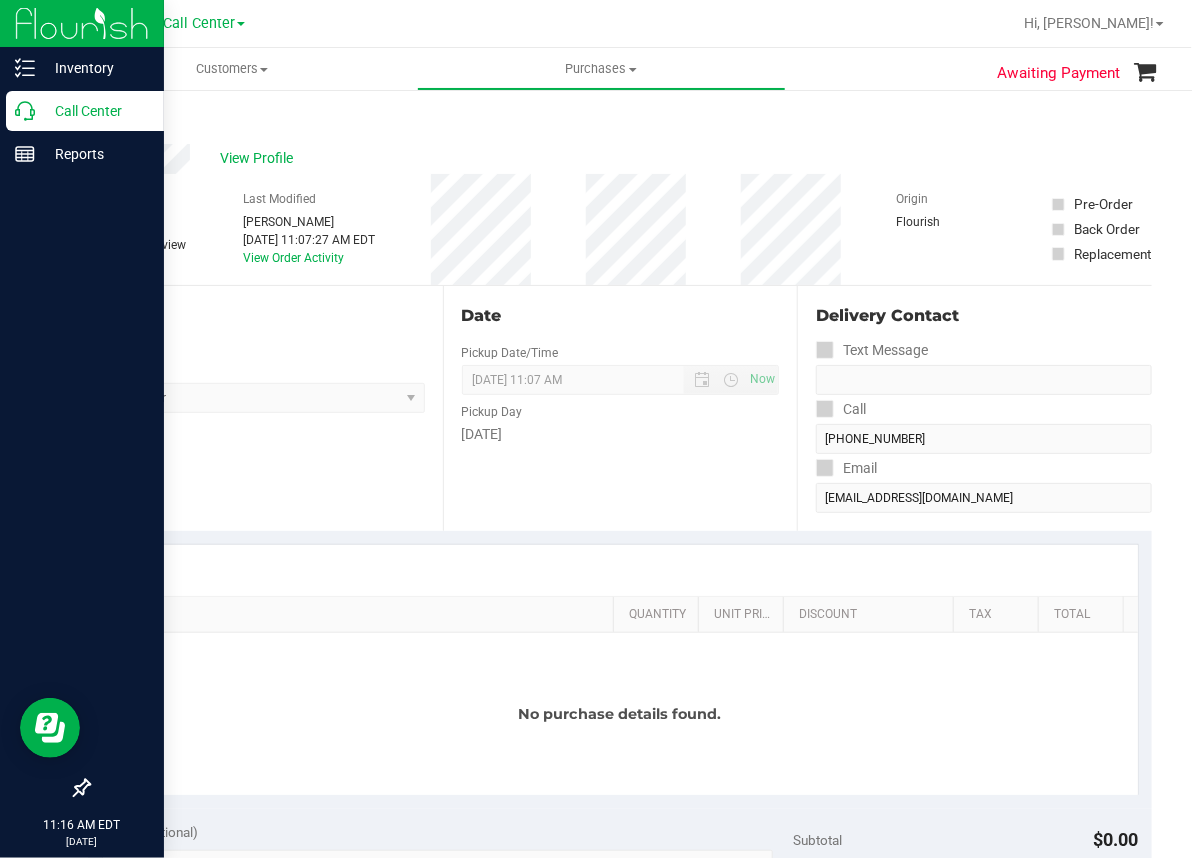 click on "Call Center" at bounding box center [95, 111] 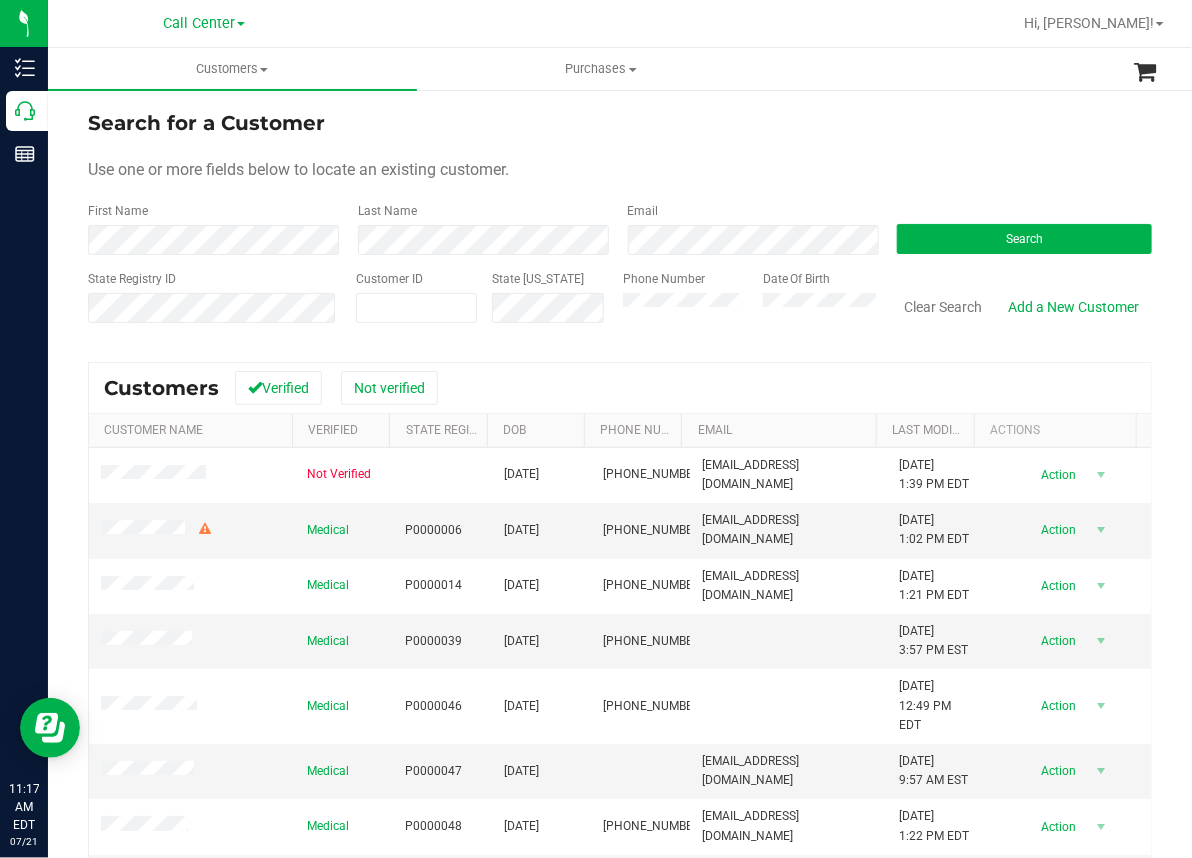click on "Search for a Customer
Use one or more fields below to locate an existing customer.
First Name
Last Name
Email
Search
State Registry ID
Customer ID
State [US_STATE]
Phone Number" at bounding box center [620, 572] 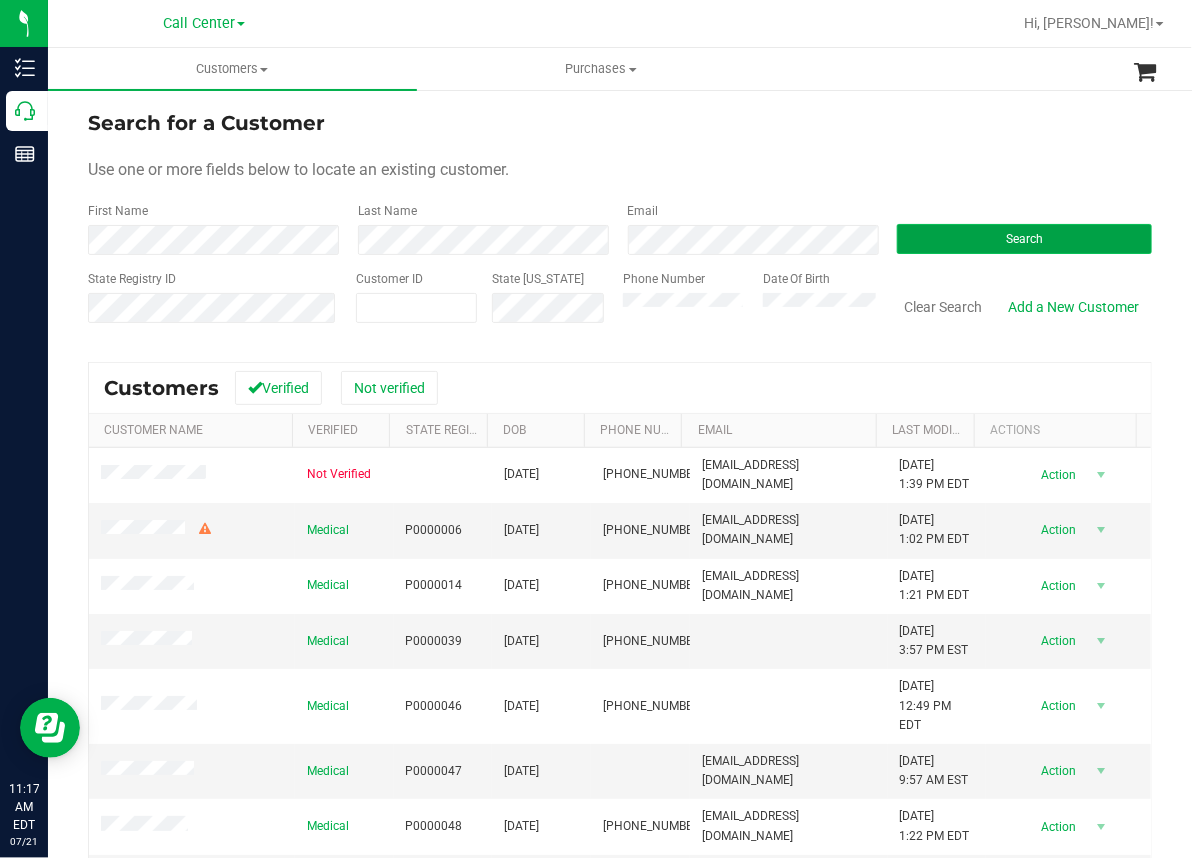 click on "Search" at bounding box center (1024, 239) 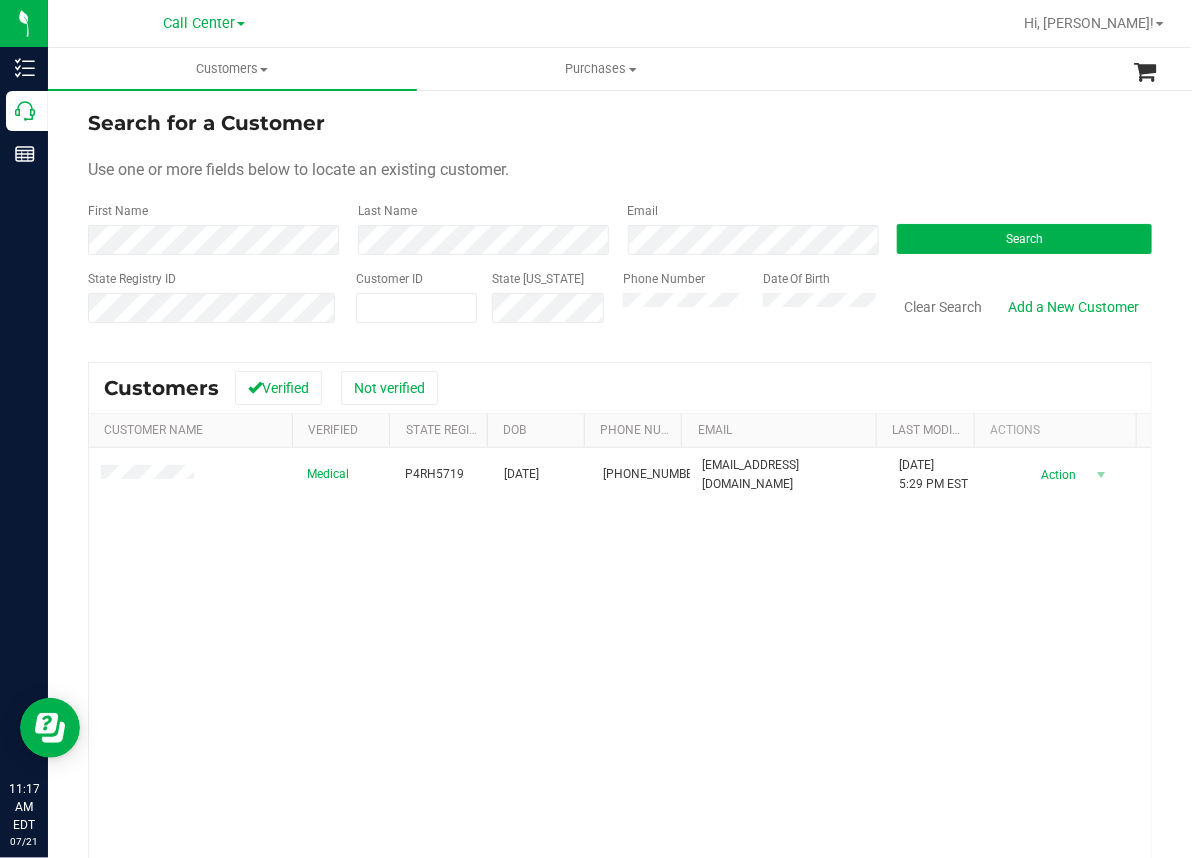 drag, startPoint x: 506, startPoint y: 602, endPoint x: 118, endPoint y: 418, distance: 429.4182 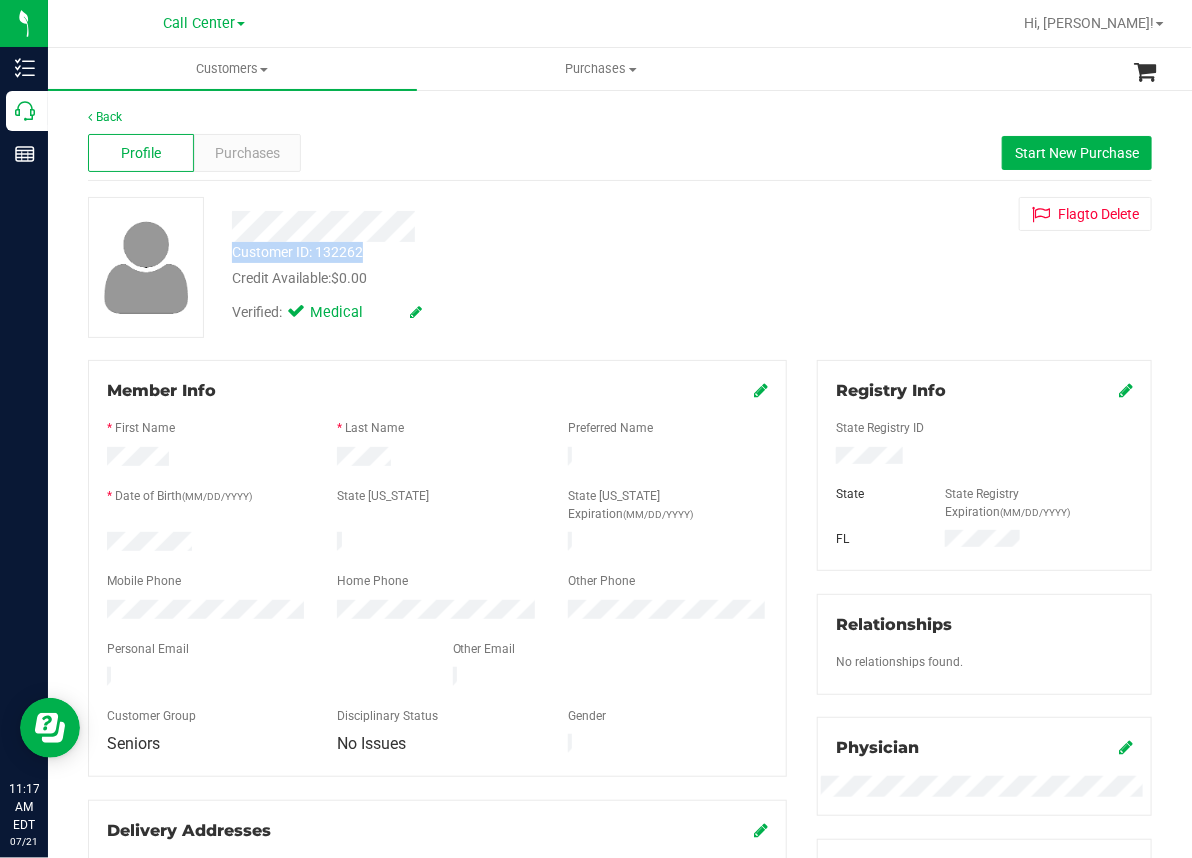 drag, startPoint x: 545, startPoint y: 241, endPoint x: 544, endPoint y: 255, distance: 14.035668 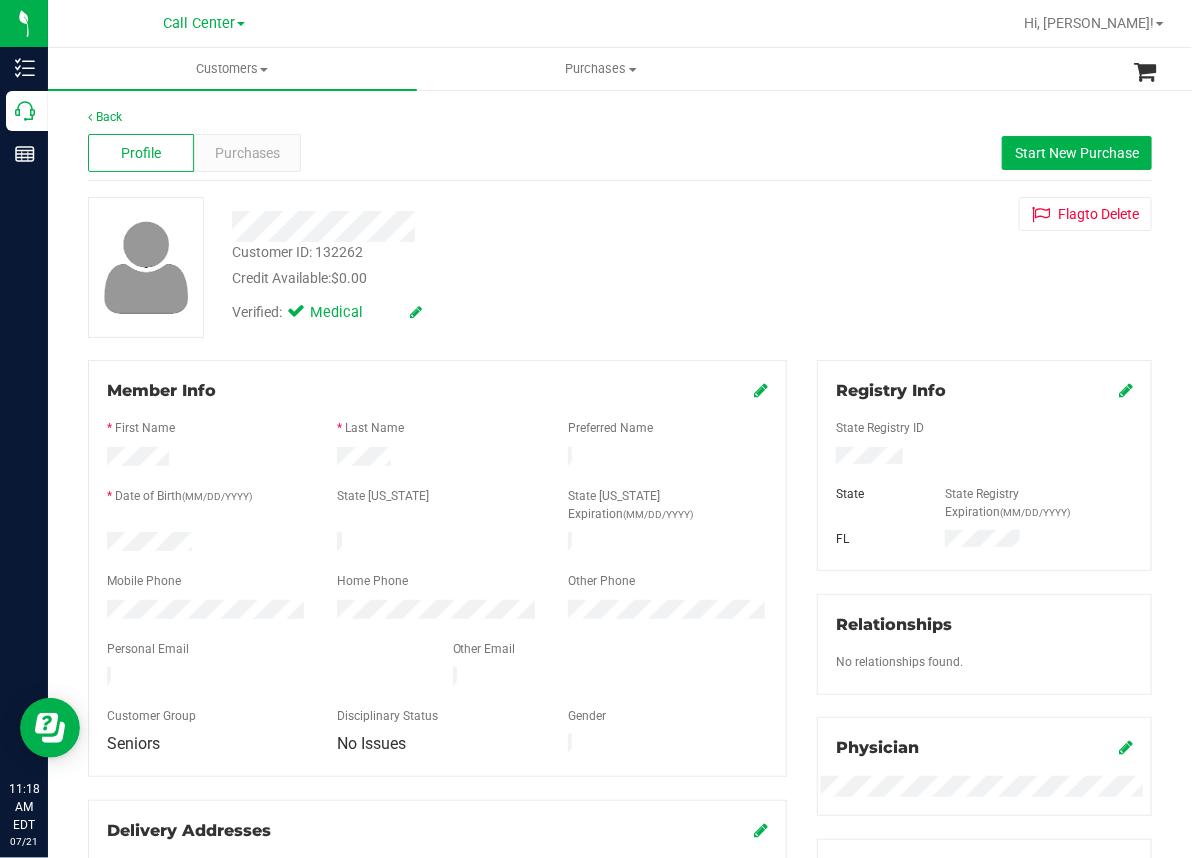 click on "Customer ID: 132262
Credit Available:
$0.00" at bounding box center (490, 265) 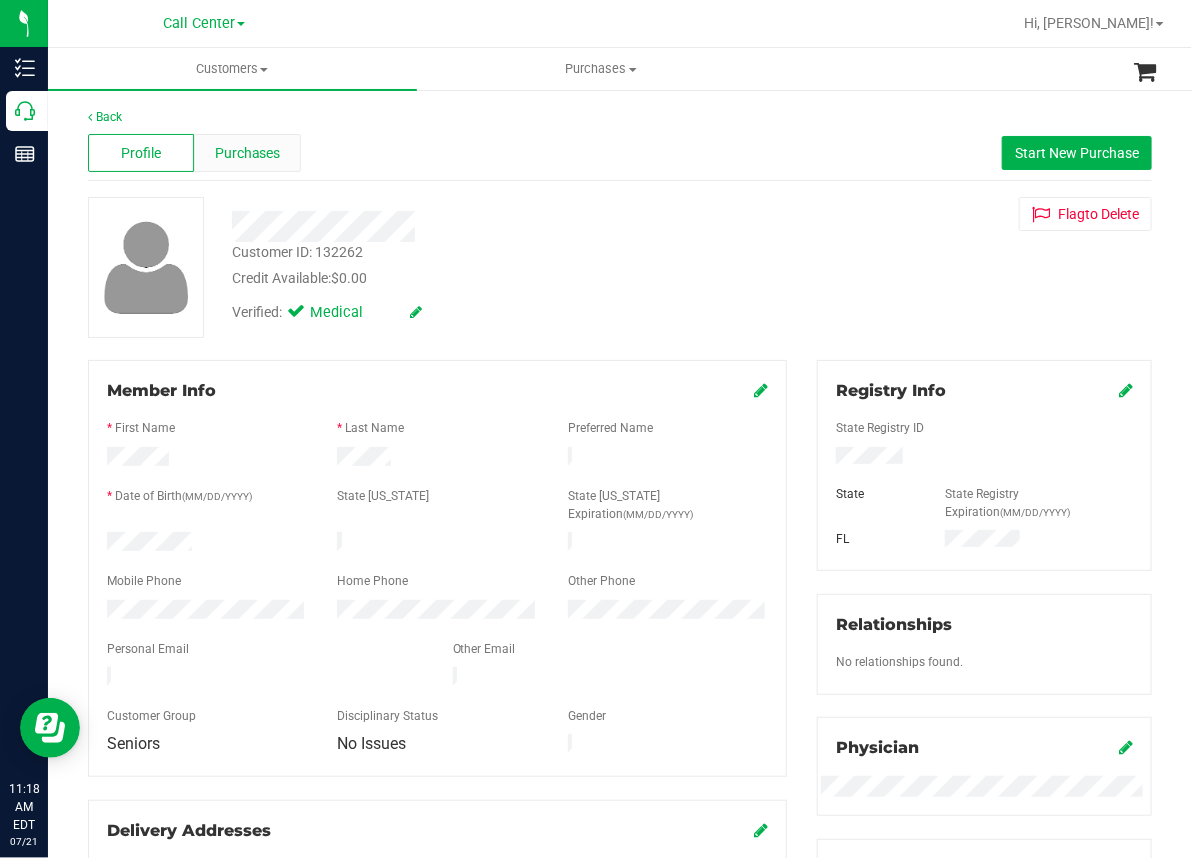 click on "Purchases" at bounding box center [248, 153] 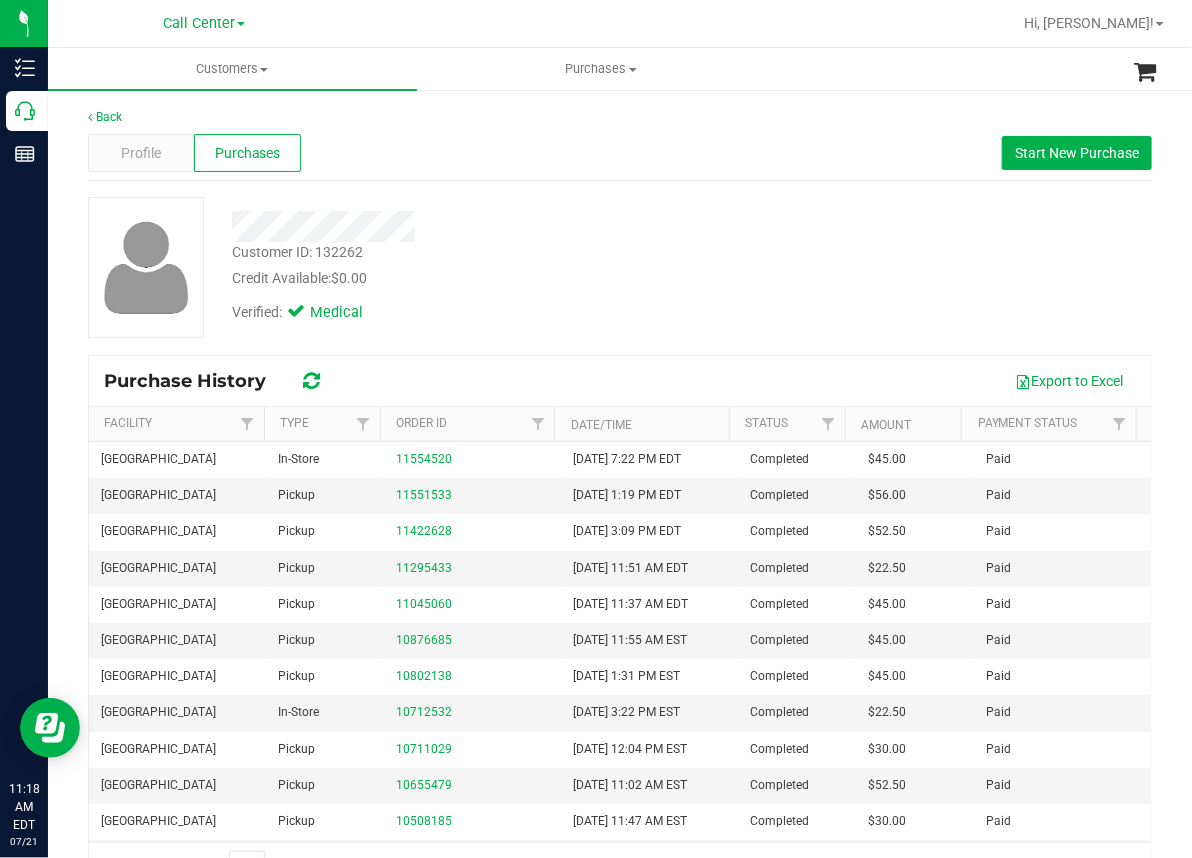 click on "Call Center   [PERSON_NAME][GEOGRAPHIC_DATA] [PERSON_NAME][GEOGRAPHIC_DATA] [GEOGRAPHIC_DATA]   [GEOGRAPHIC_DATA] [PERSON_NAME][GEOGRAPHIC_DATA] WC   [GEOGRAPHIC_DATA] WC   Call Center   [PERSON_NAME]   [GEOGRAPHIC_DATA] WC   [GEOGRAPHIC_DATA] [GEOGRAPHIC_DATA] [GEOGRAPHIC_DATA]   [GEOGRAPHIC_DATA][PERSON_NAME] WC   Ft. Lauderdale WC   Ft. [PERSON_NAME]   [GEOGRAPHIC_DATA] WC   Jax Atlantic WC   Jax WC   [GEOGRAPHIC_DATA][PERSON_NAME] [GEOGRAPHIC_DATA] [GEOGRAPHIC_DATA][PERSON_NAME][GEOGRAPHIC_DATA] [GEOGRAPHIC_DATA]   [GEOGRAPHIC_DATA] 72nd WC   [GEOGRAPHIC_DATA] [GEOGRAPHIC_DATA]   [GEOGRAPHIC_DATA] [GEOGRAPHIC_DATA]   [GEOGRAPHIC_DATA][PERSON_NAME]   [GEOGRAPHIC_DATA] WC   [GEOGRAPHIC_DATA]   [GEOGRAPHIC_DATA] WC   [GEOGRAPHIC_DATA] [PERSON_NAME][GEOGRAPHIC_DATA] Colonial [PERSON_NAME][GEOGRAPHIC_DATA] [GEOGRAPHIC_DATA][PERSON_NAME][GEOGRAPHIC_DATA] WC   [GEOGRAPHIC_DATA] WC   [GEOGRAPHIC_DATA] WC   [GEOGRAPHIC_DATA] [GEOGRAPHIC_DATA]   [GEOGRAPHIC_DATA] WC   [GEOGRAPHIC_DATA]   [GEOGRAPHIC_DATA][PERSON_NAME] [PERSON_NAME][GEOGRAPHIC_DATA] WC   [GEOGRAPHIC_DATA]   [GEOGRAPHIC_DATA][PERSON_NAME][GEOGRAPHIC_DATA] WC   [GEOGRAPHIC_DATA] WC   [GEOGRAPHIC_DATA] [GEOGRAPHIC_DATA]   [GEOGRAPHIC_DATA] [GEOGRAPHIC_DATA] [GEOGRAPHIC_DATA]   [GEOGRAPHIC_DATA] [GEOGRAPHIC_DATA] [GEOGRAPHIC_DATA]   [GEOGRAPHIC_DATA] [GEOGRAPHIC_DATA] Retail   Winter Haven WC   WPB DC   WPB WC   Hi, [PERSON_NAME]!" at bounding box center (620, 24) 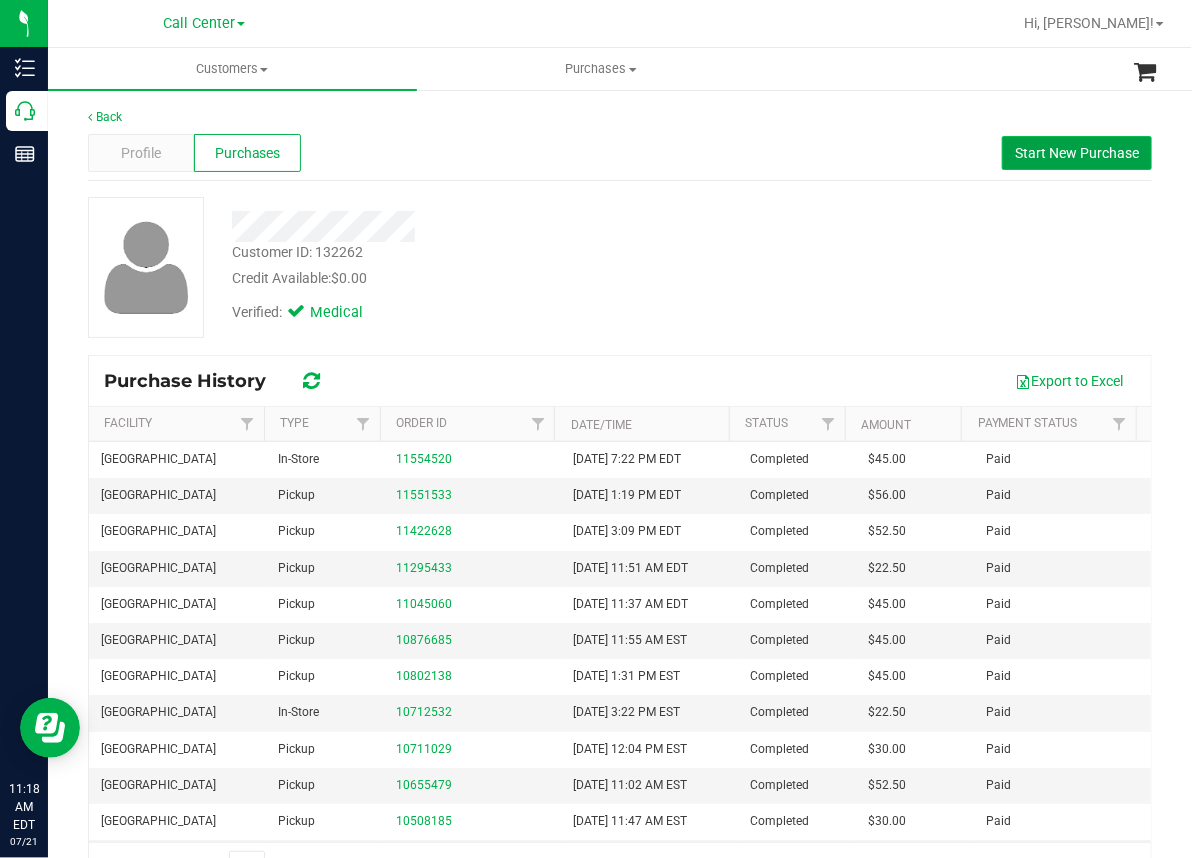 click on "Start New Purchase" at bounding box center [1077, 153] 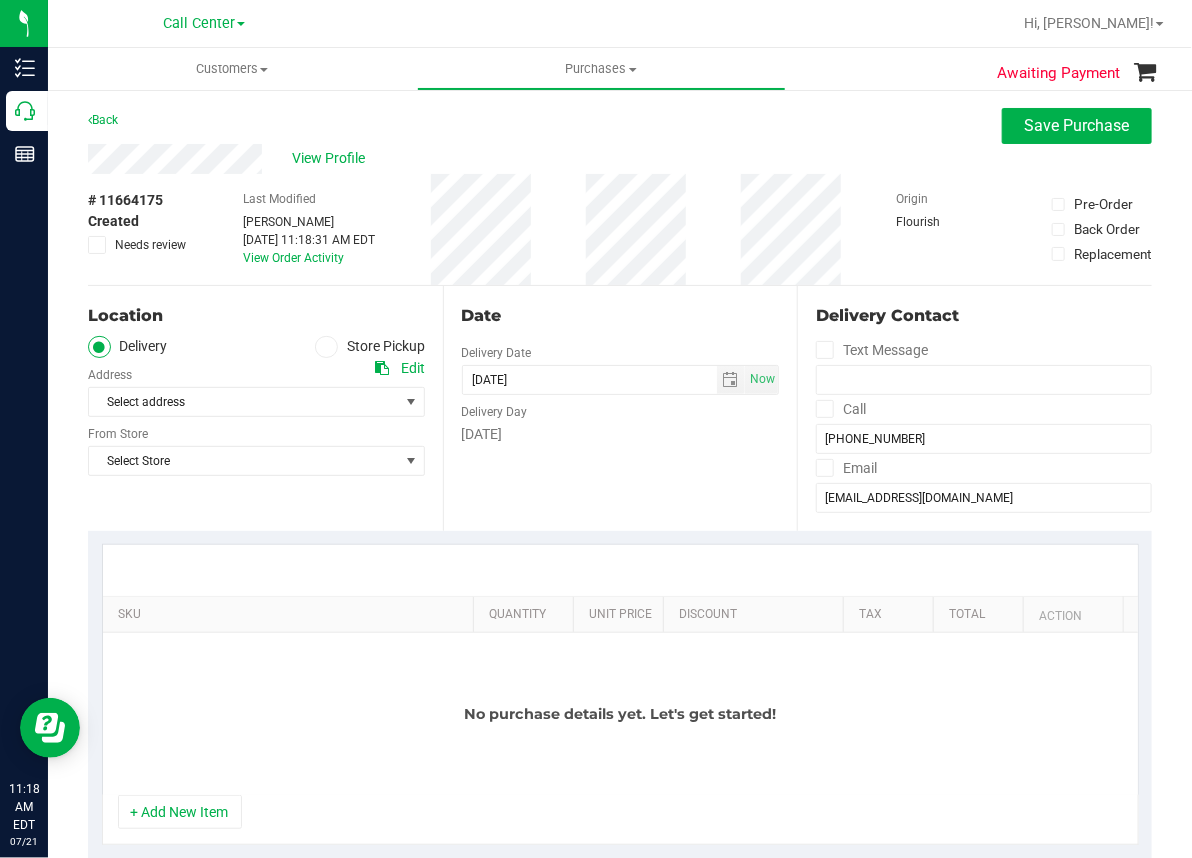 click at bounding box center (326, 347) 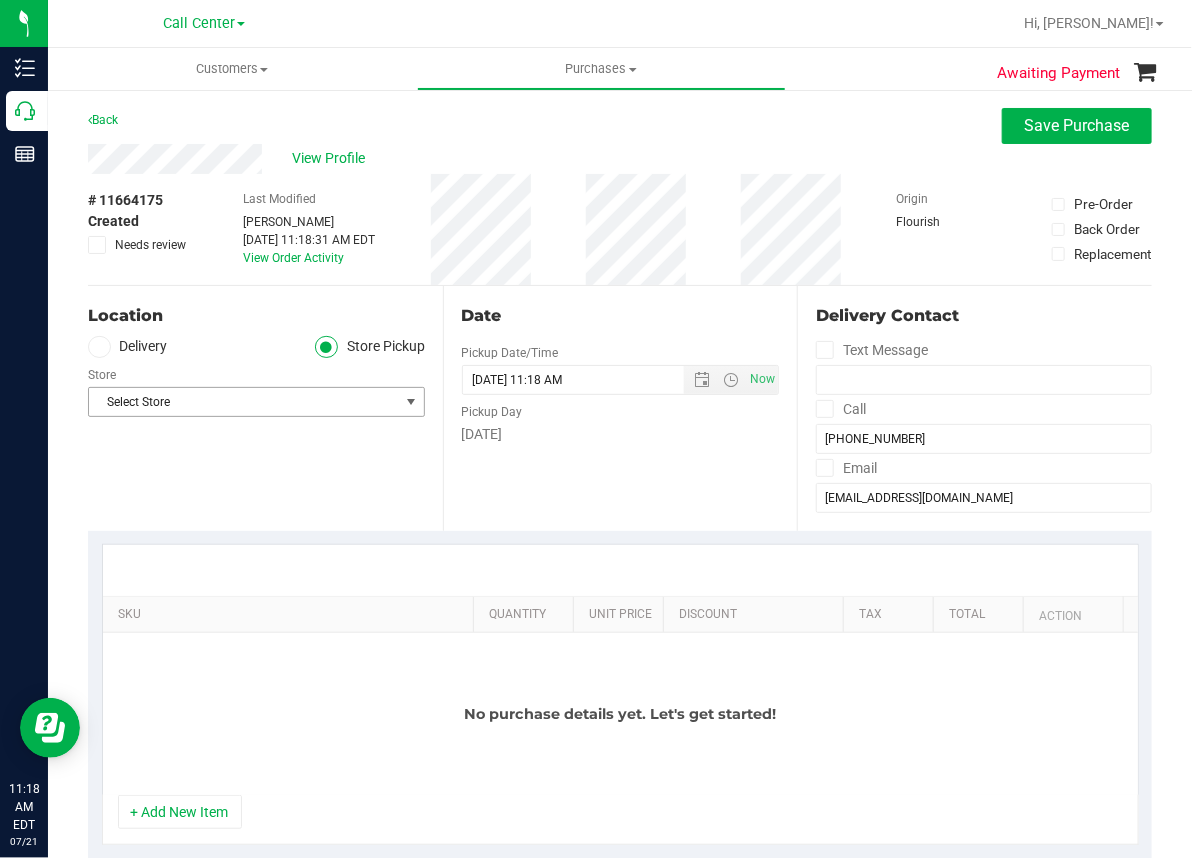 click on "Select Store" at bounding box center [244, 402] 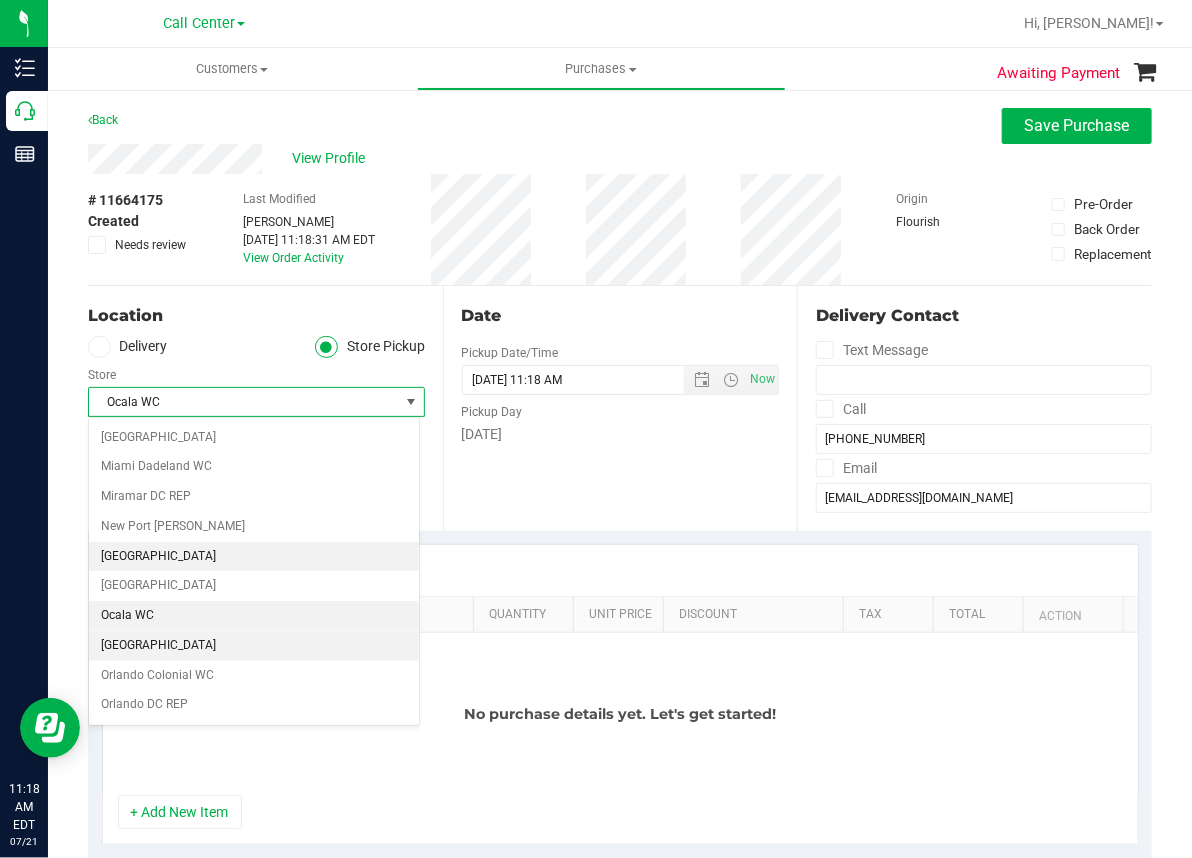 scroll, scrollTop: 717, scrollLeft: 0, axis: vertical 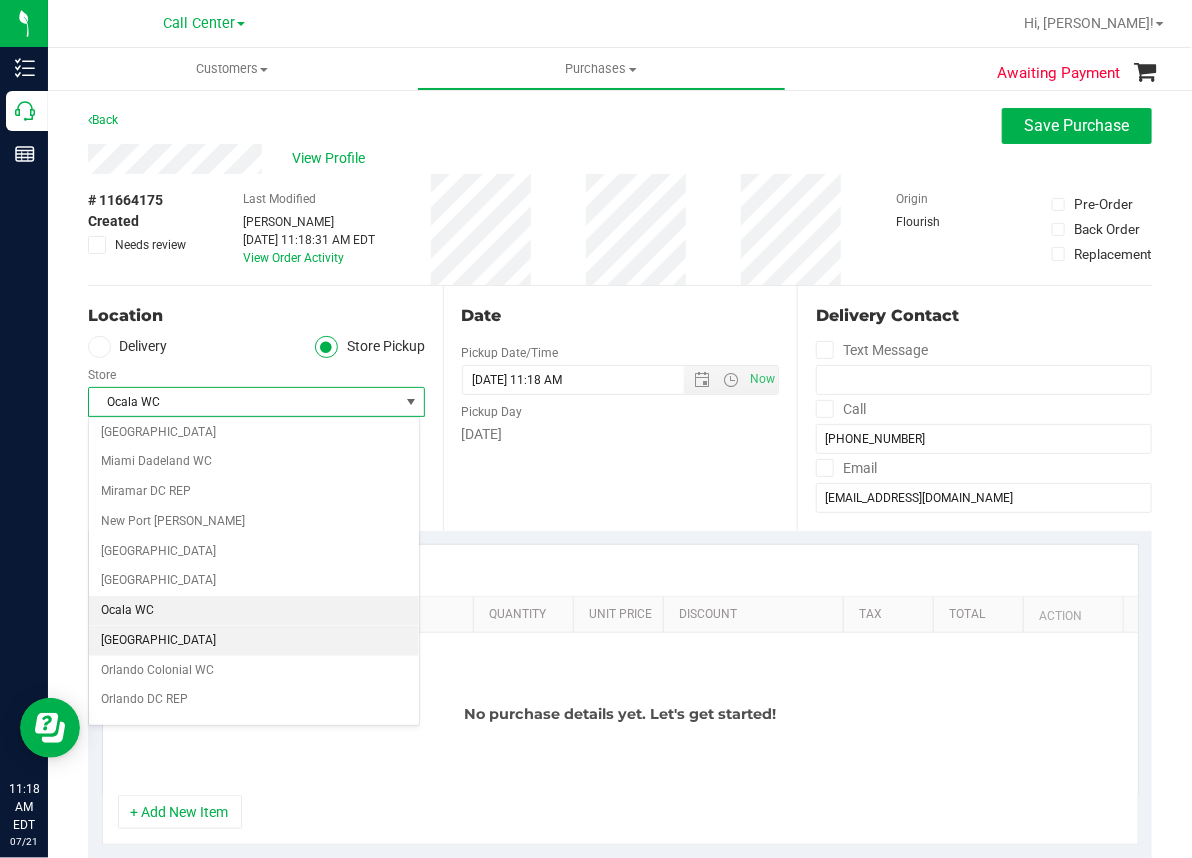 click on "[GEOGRAPHIC_DATA]" at bounding box center [254, 641] 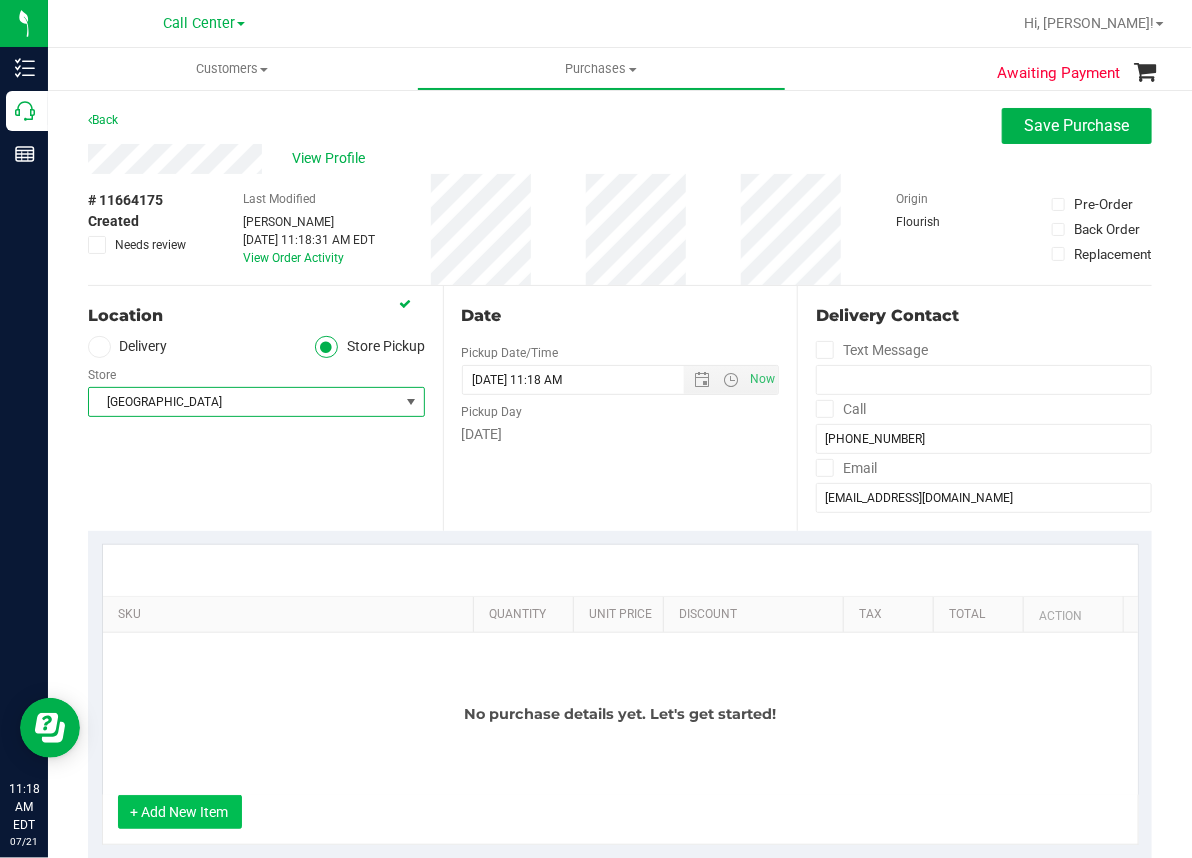 click on "+ Add New Item" at bounding box center (180, 812) 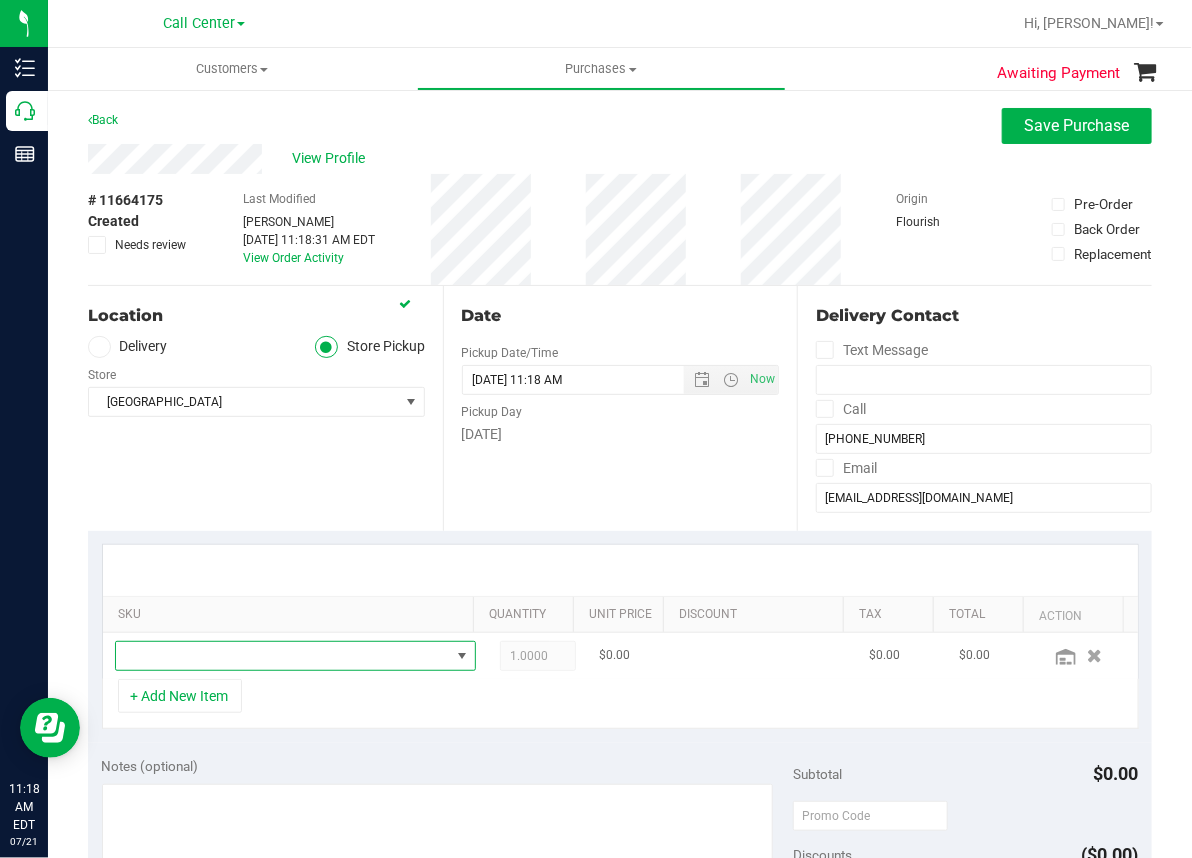 click at bounding box center (283, 656) 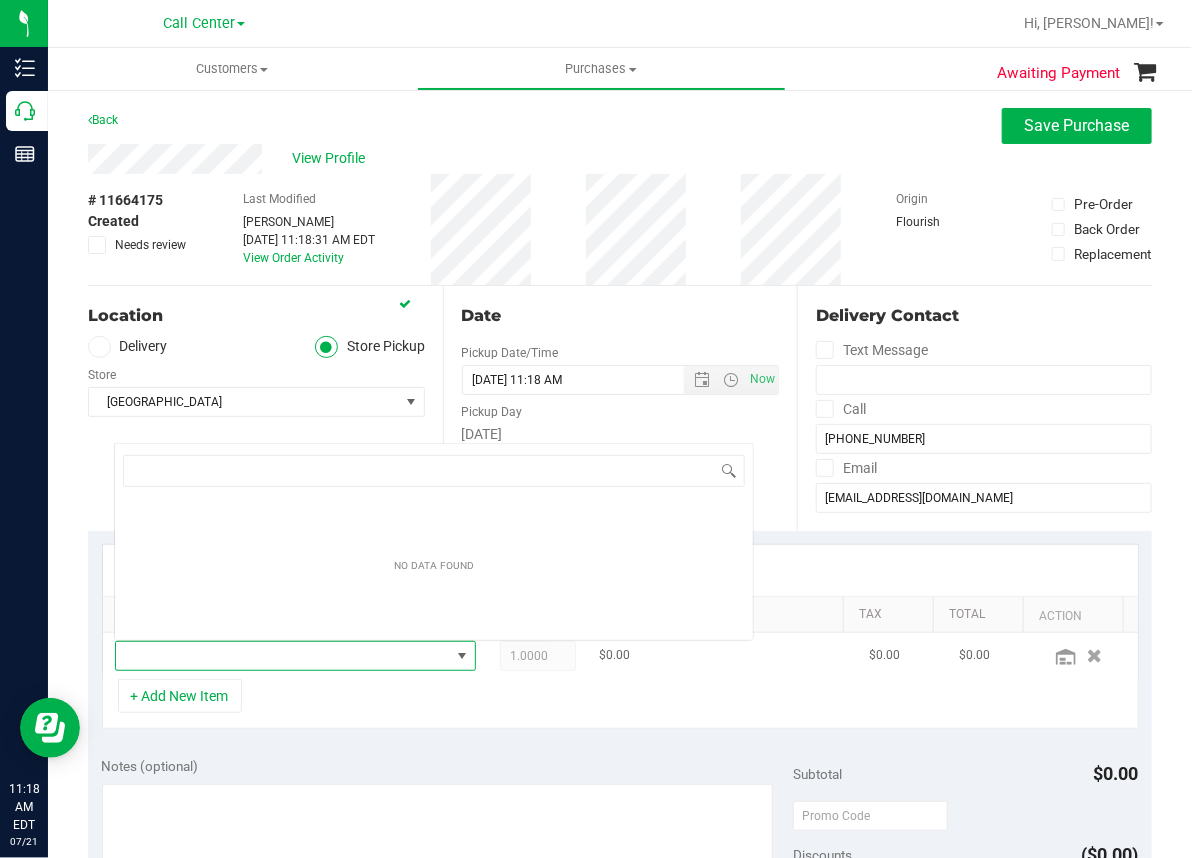 scroll, scrollTop: 0, scrollLeft: 0, axis: both 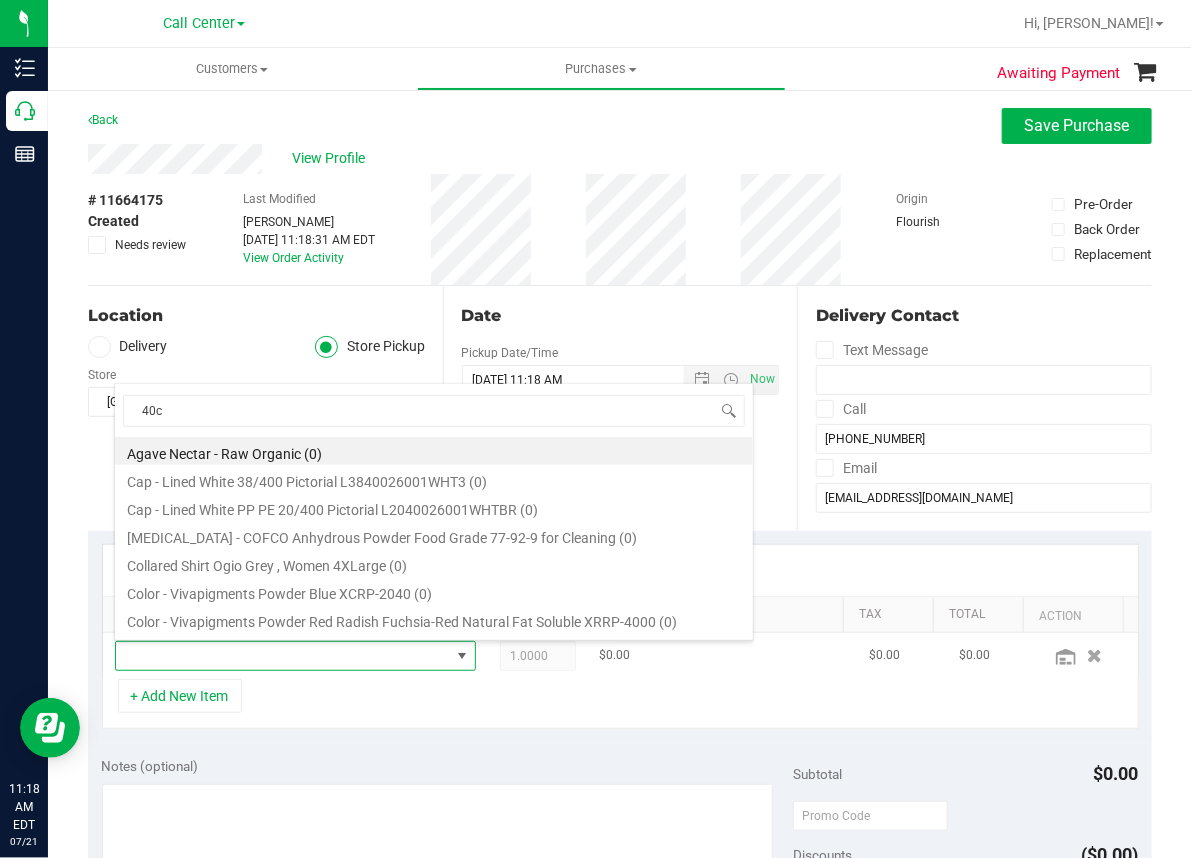 type on "40ct" 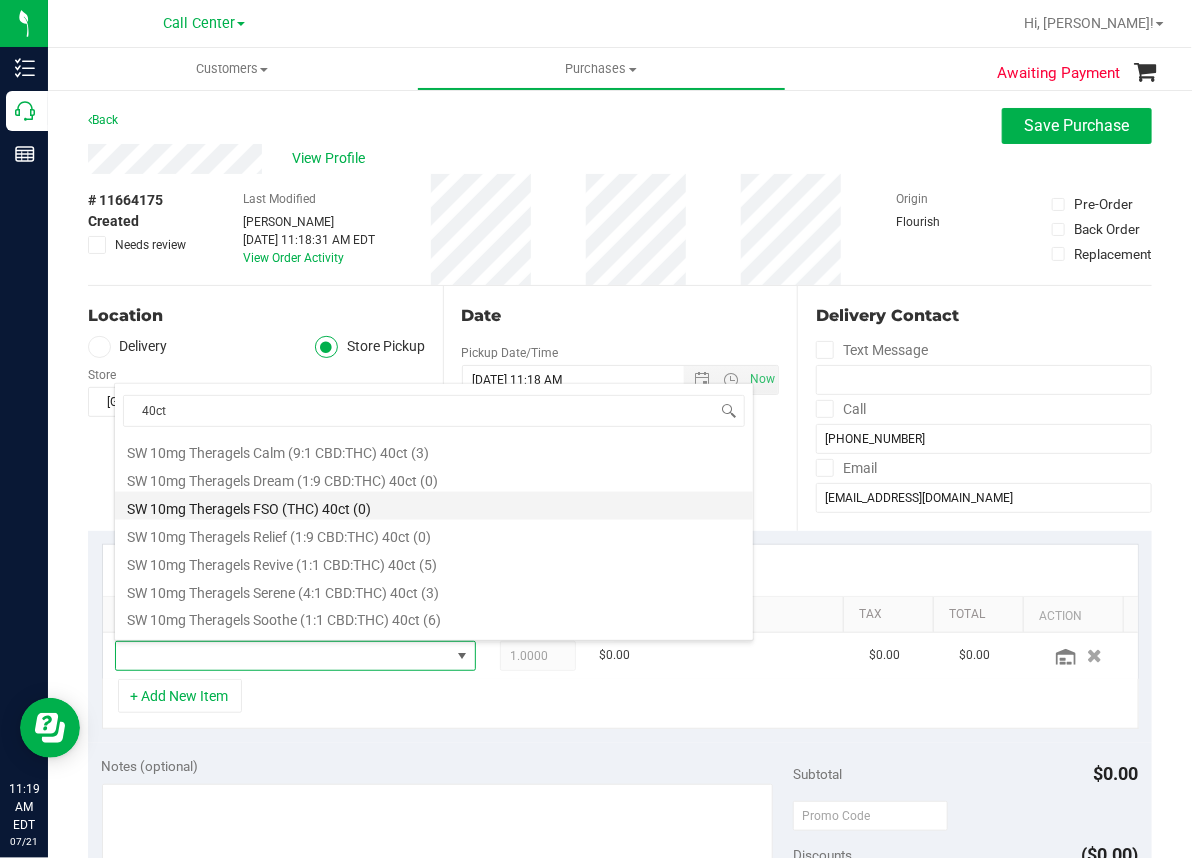 scroll, scrollTop: 1100, scrollLeft: 0, axis: vertical 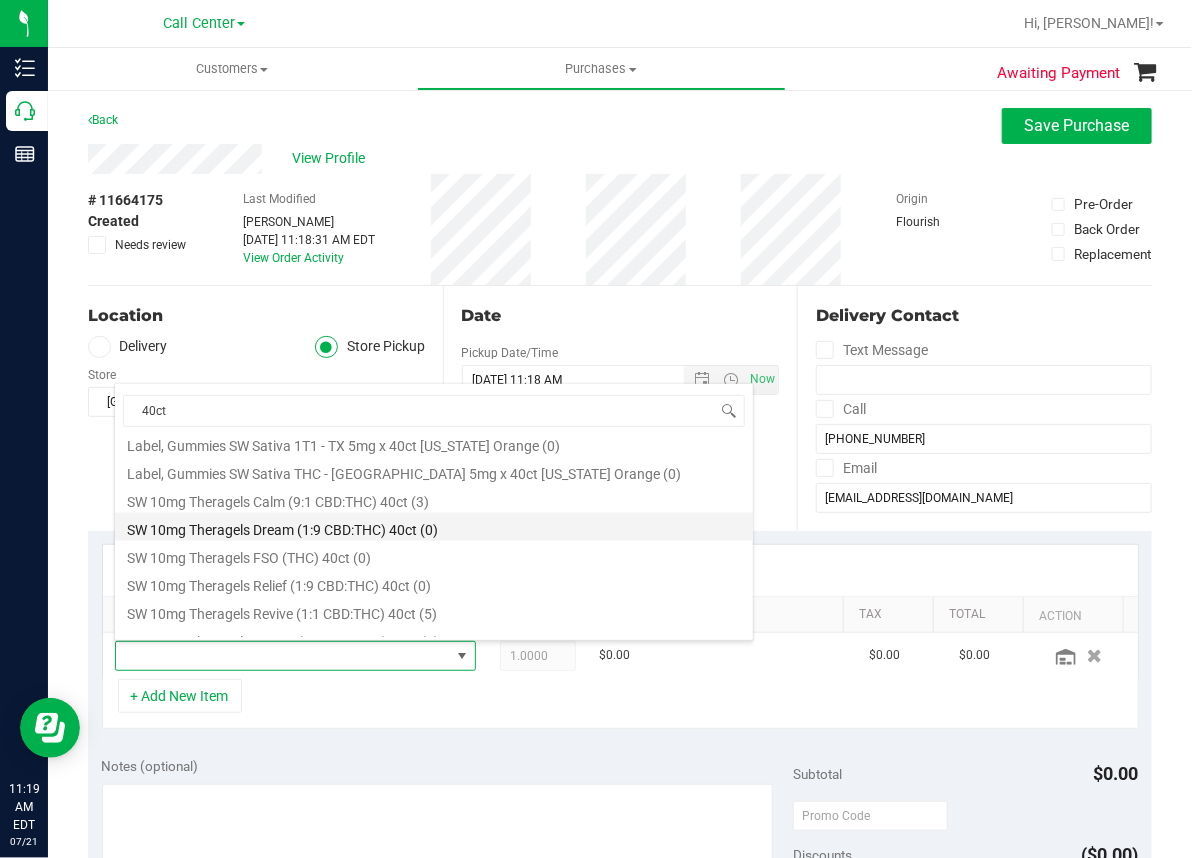 click on "SW 10mg Theragels Dream (1:9 CBD:THC) 40ct (0)" at bounding box center [434, 527] 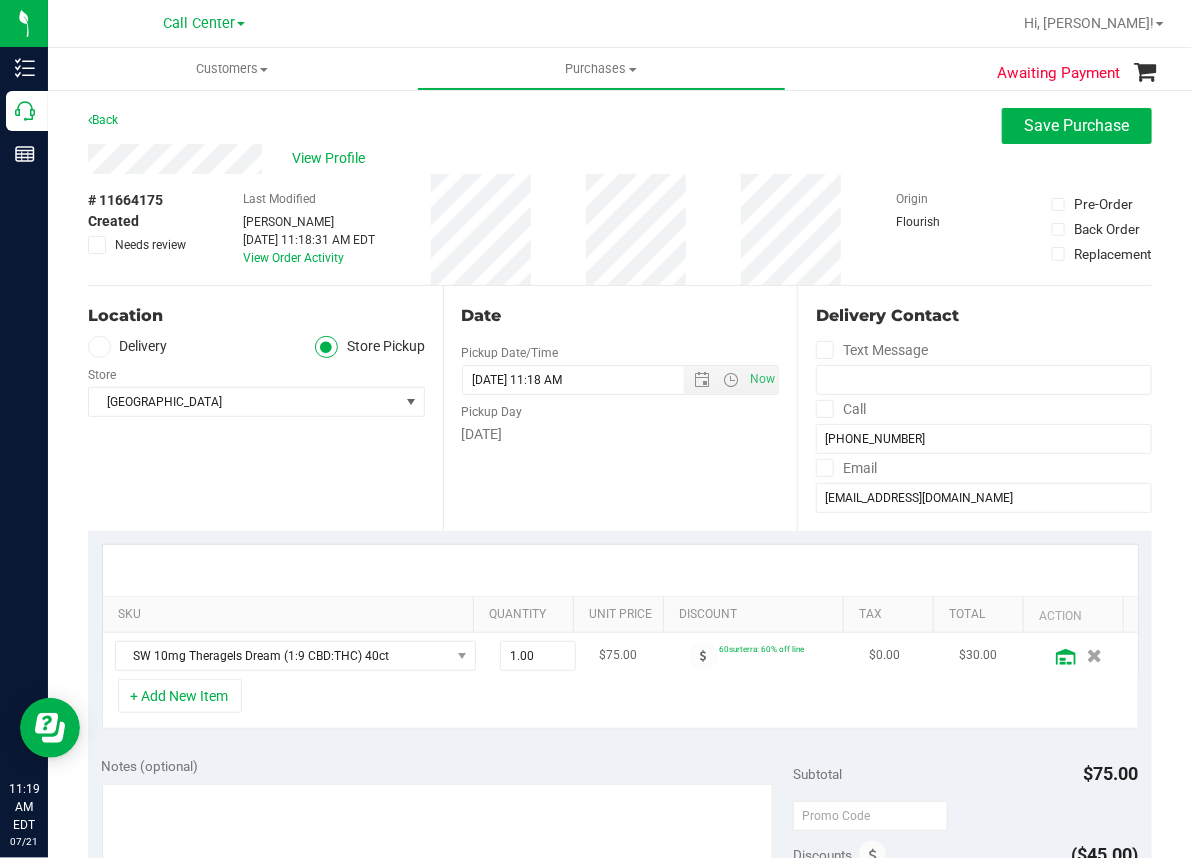 click 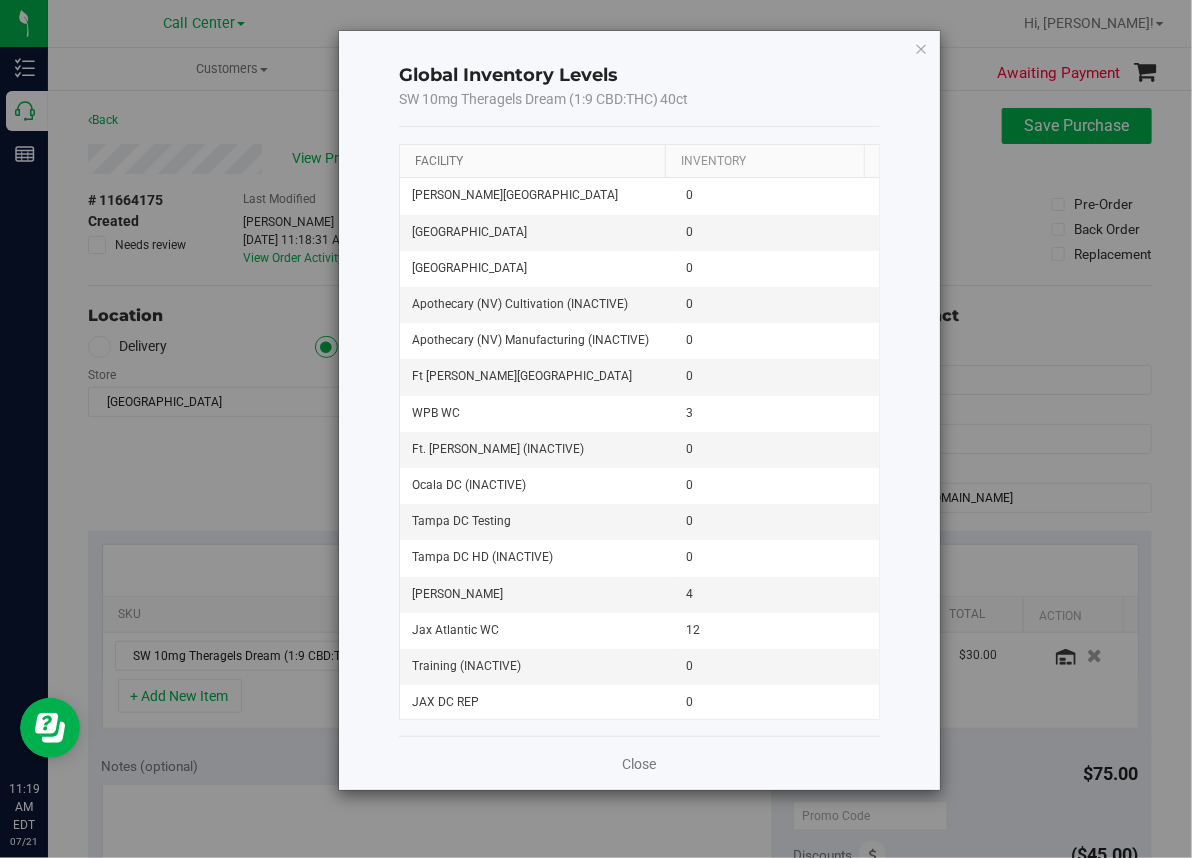 click on "Facility" at bounding box center (439, 161) 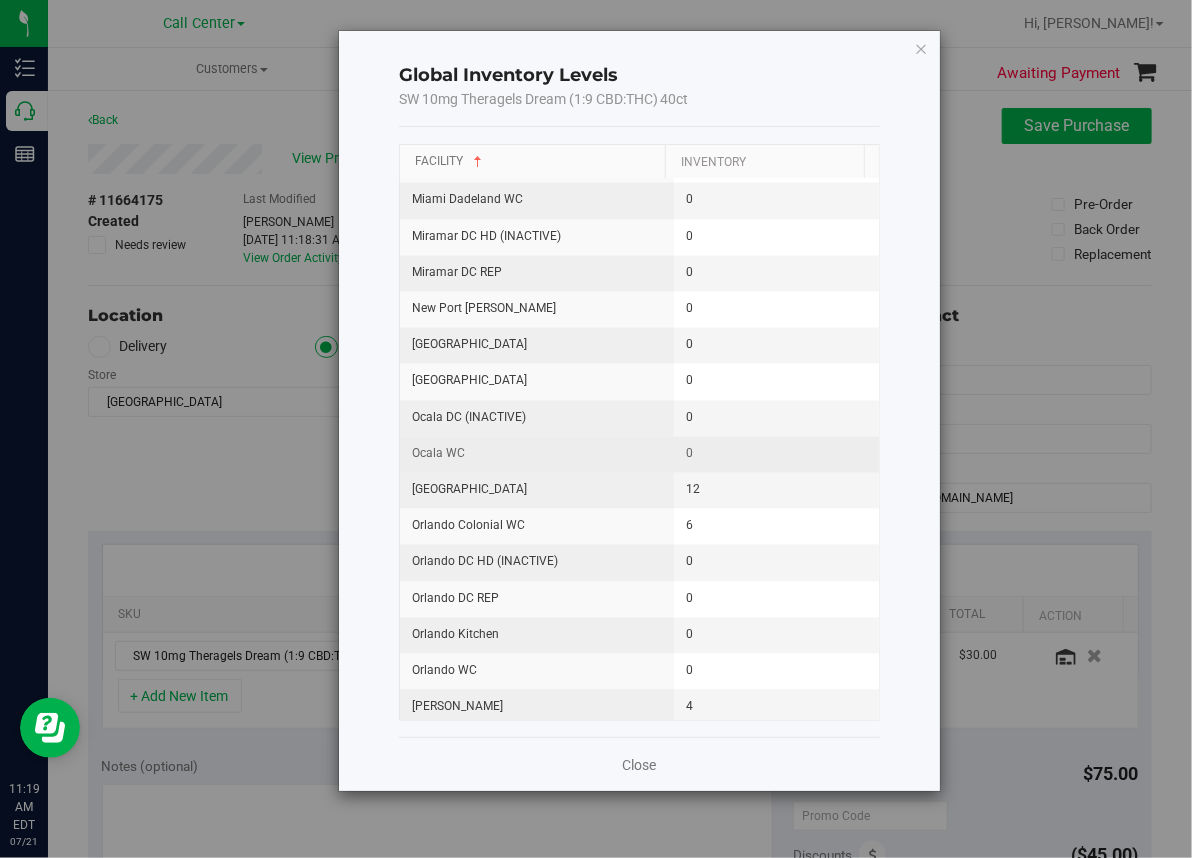 scroll, scrollTop: 1600, scrollLeft: 0, axis: vertical 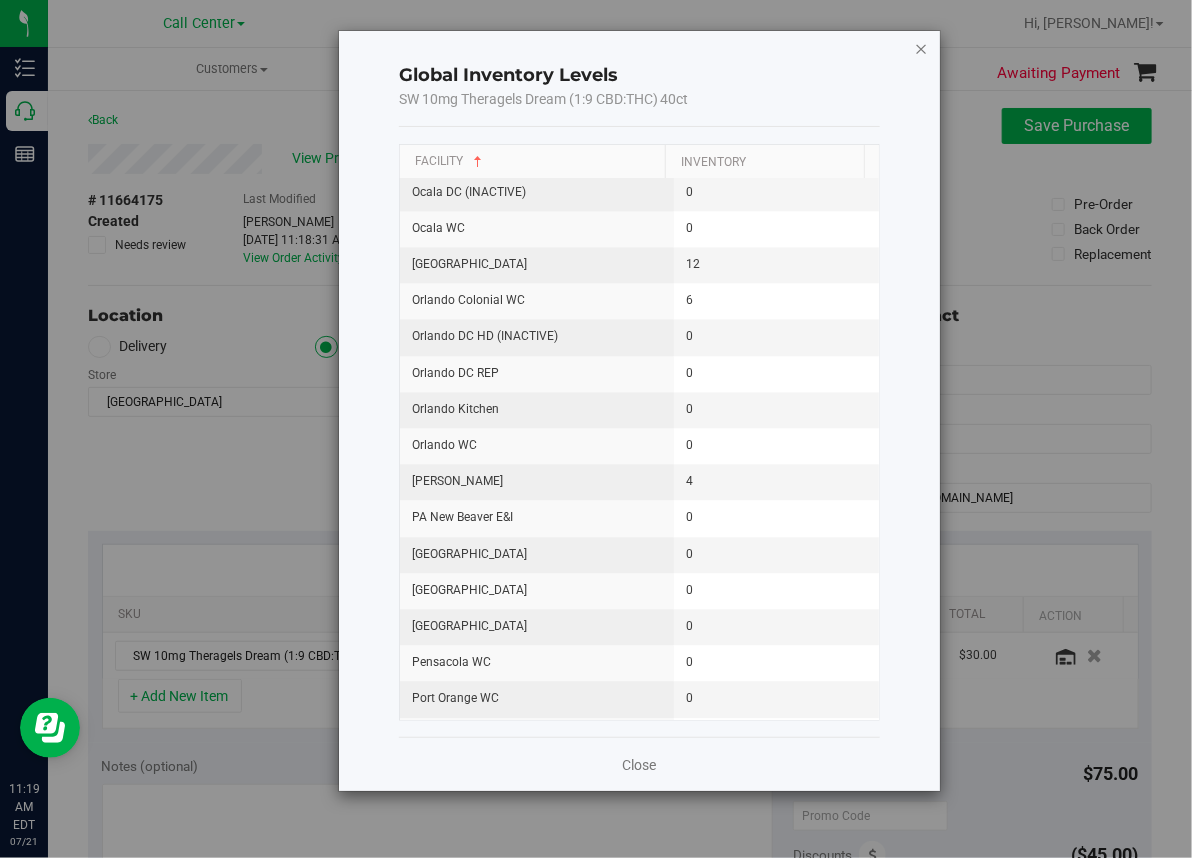 click at bounding box center (922, 48) 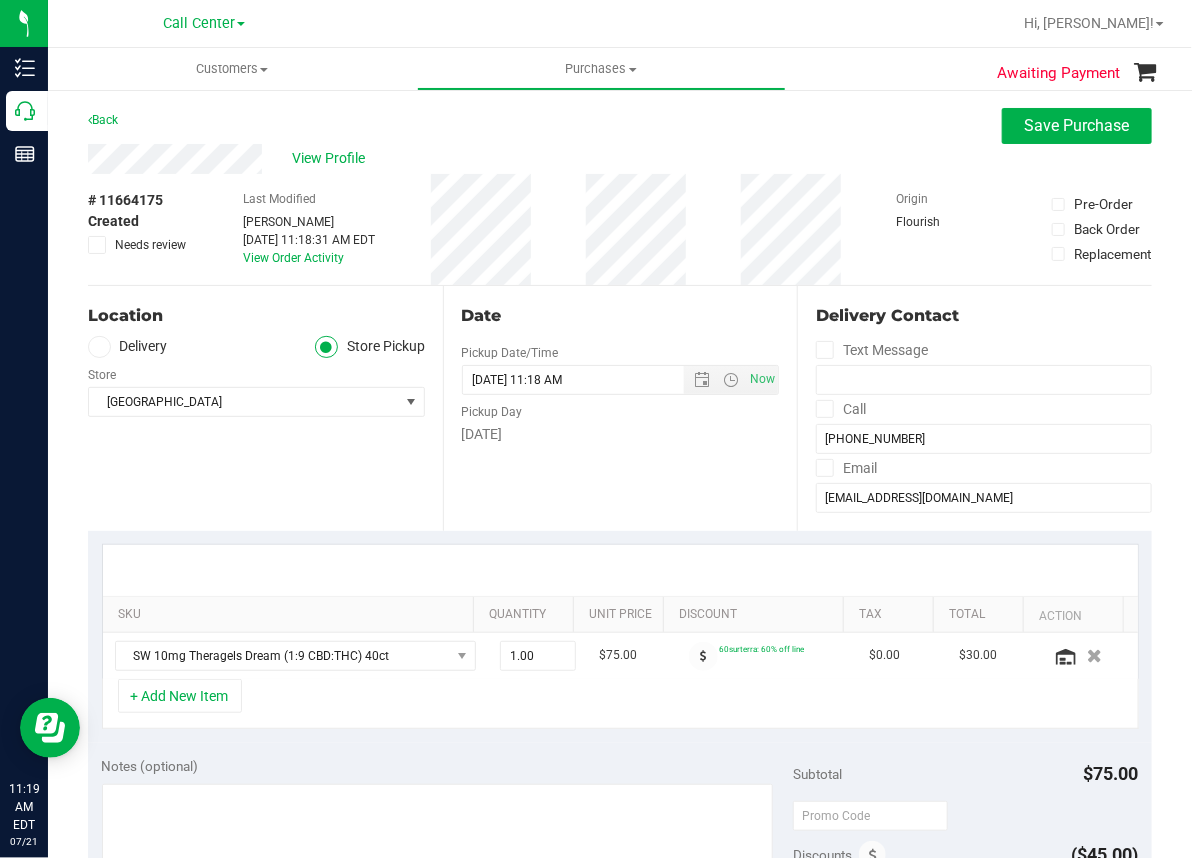 click on "+ Add New Item" at bounding box center (620, 704) 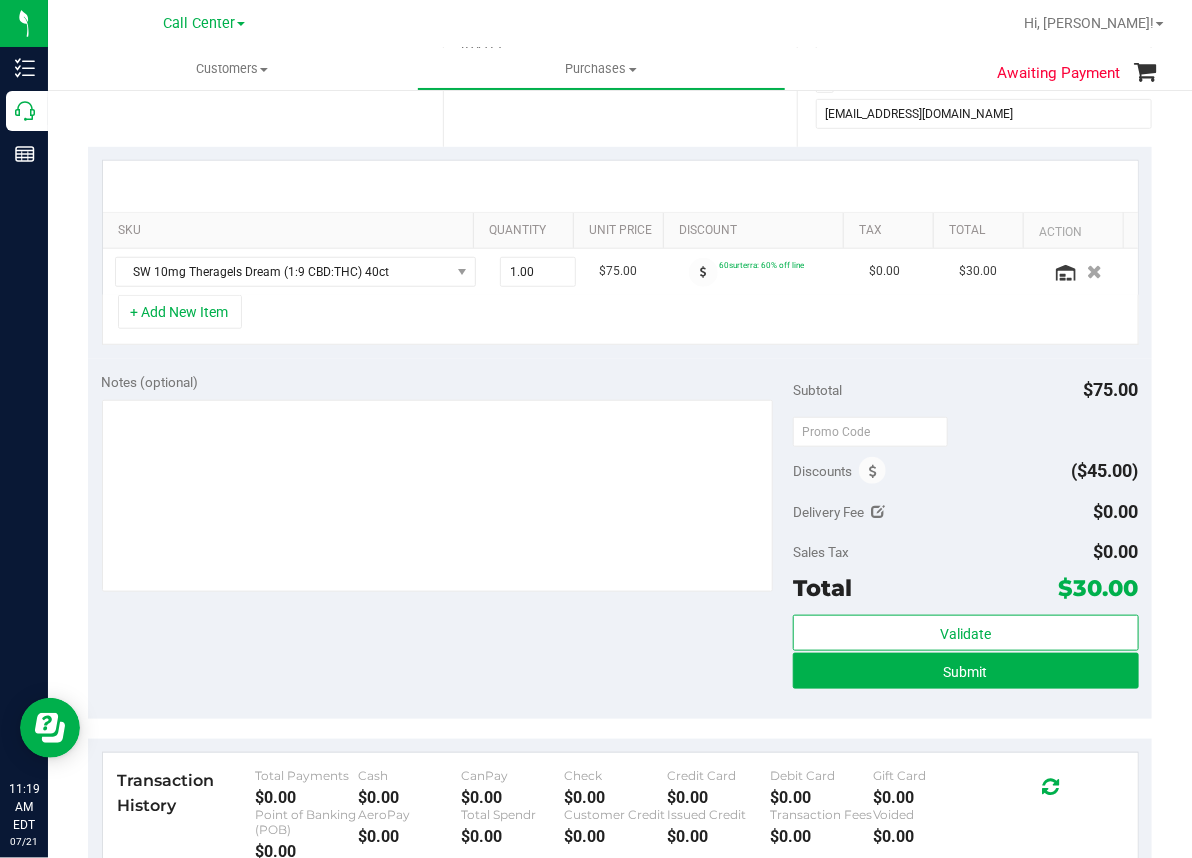 scroll, scrollTop: 400, scrollLeft: 0, axis: vertical 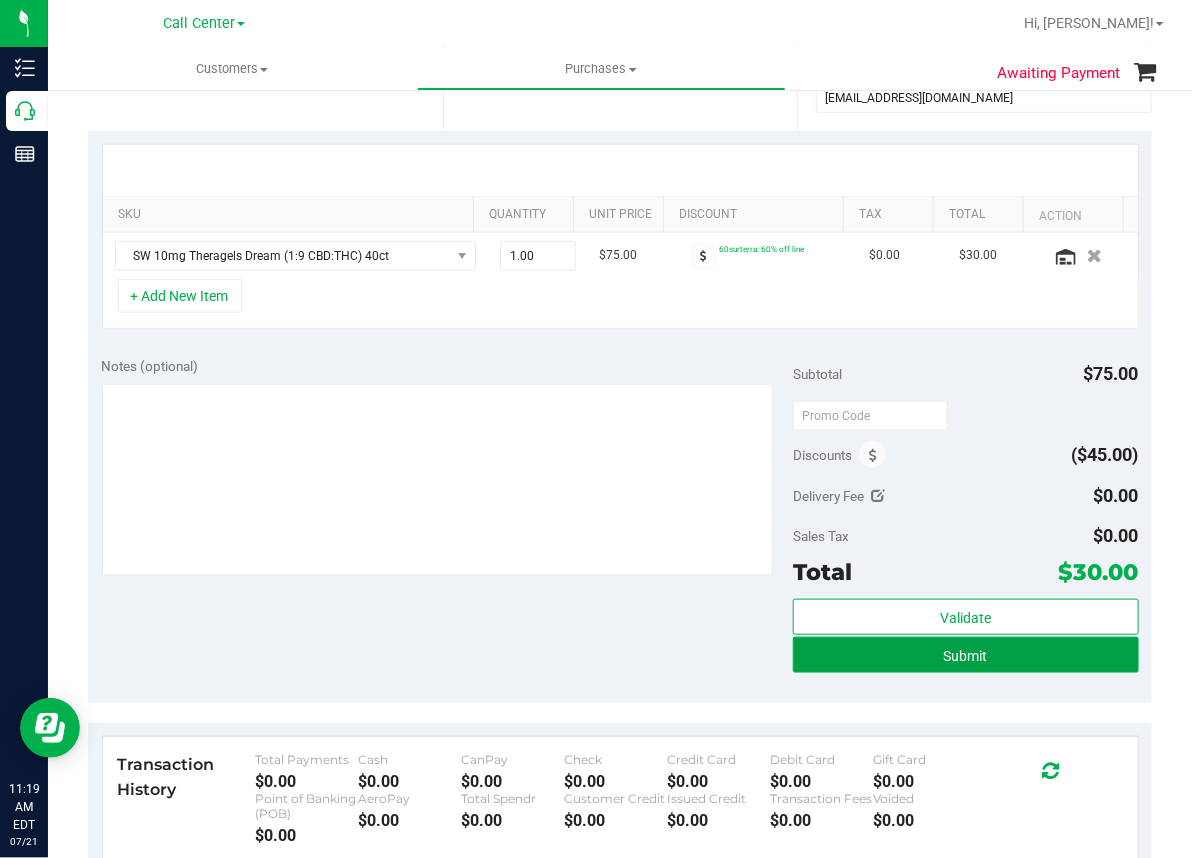 click on "Submit" at bounding box center (966, 656) 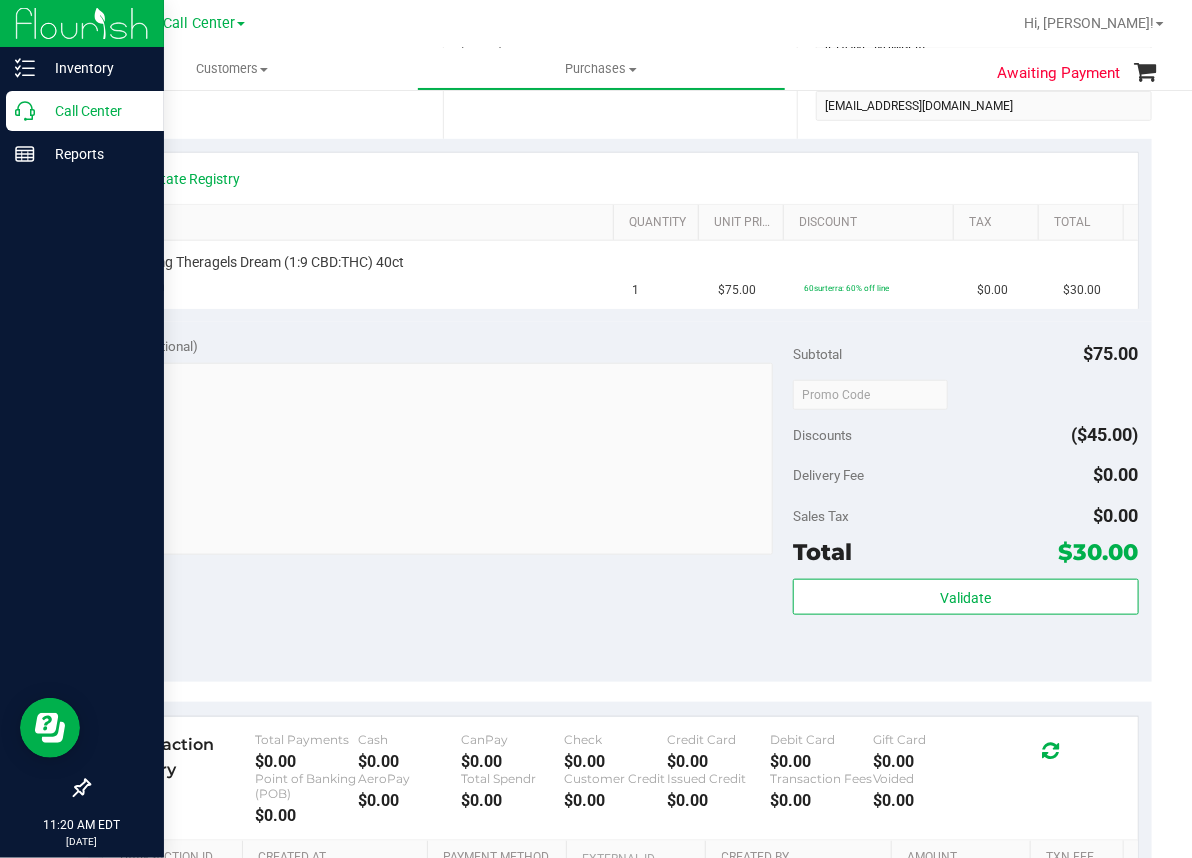 click 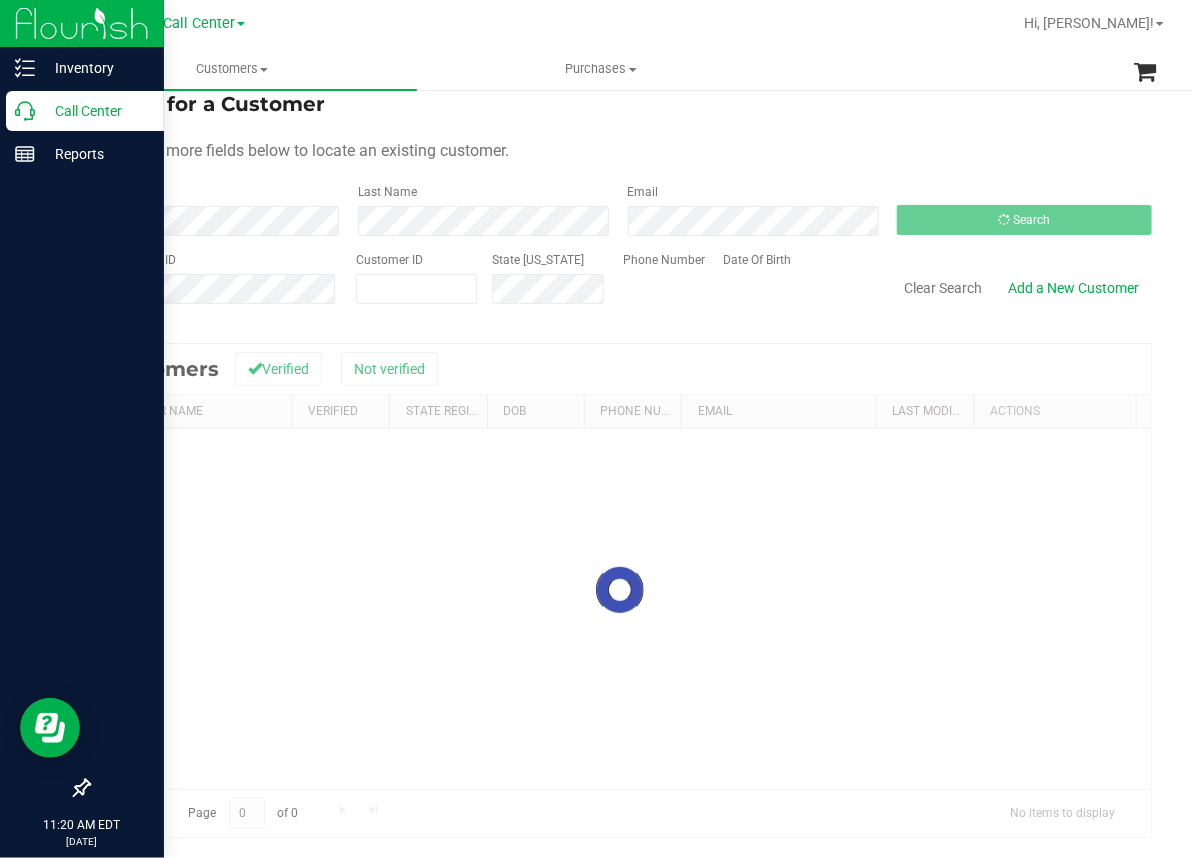scroll, scrollTop: 0, scrollLeft: 0, axis: both 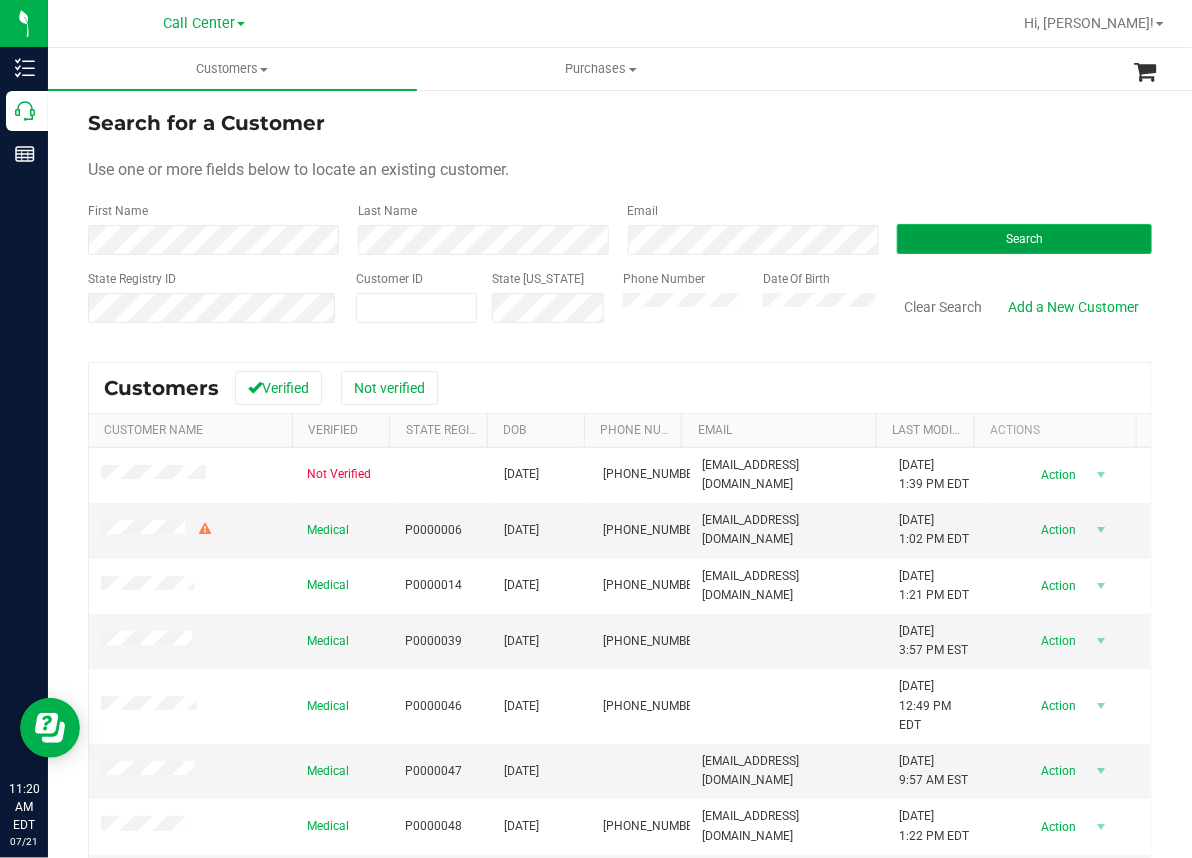 click on "Search" at bounding box center (1024, 239) 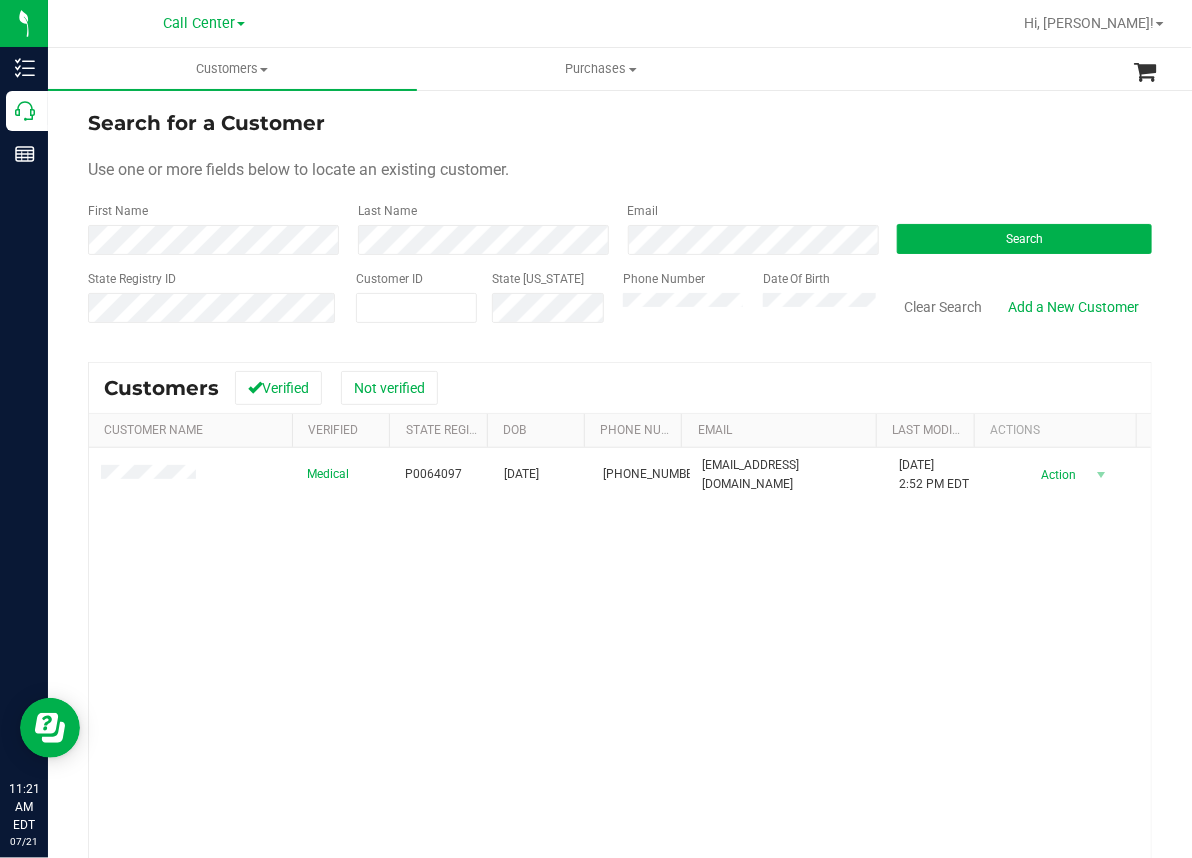click on "Medical P0064097 [DATE] (386) 562-6341 [EMAIL_ADDRESS][DOMAIN_NAME] [DATE] 2:52 PM EDT
Delete Profile
Action Action Create new purchase View profile View purchases" at bounding box center [620, 718] 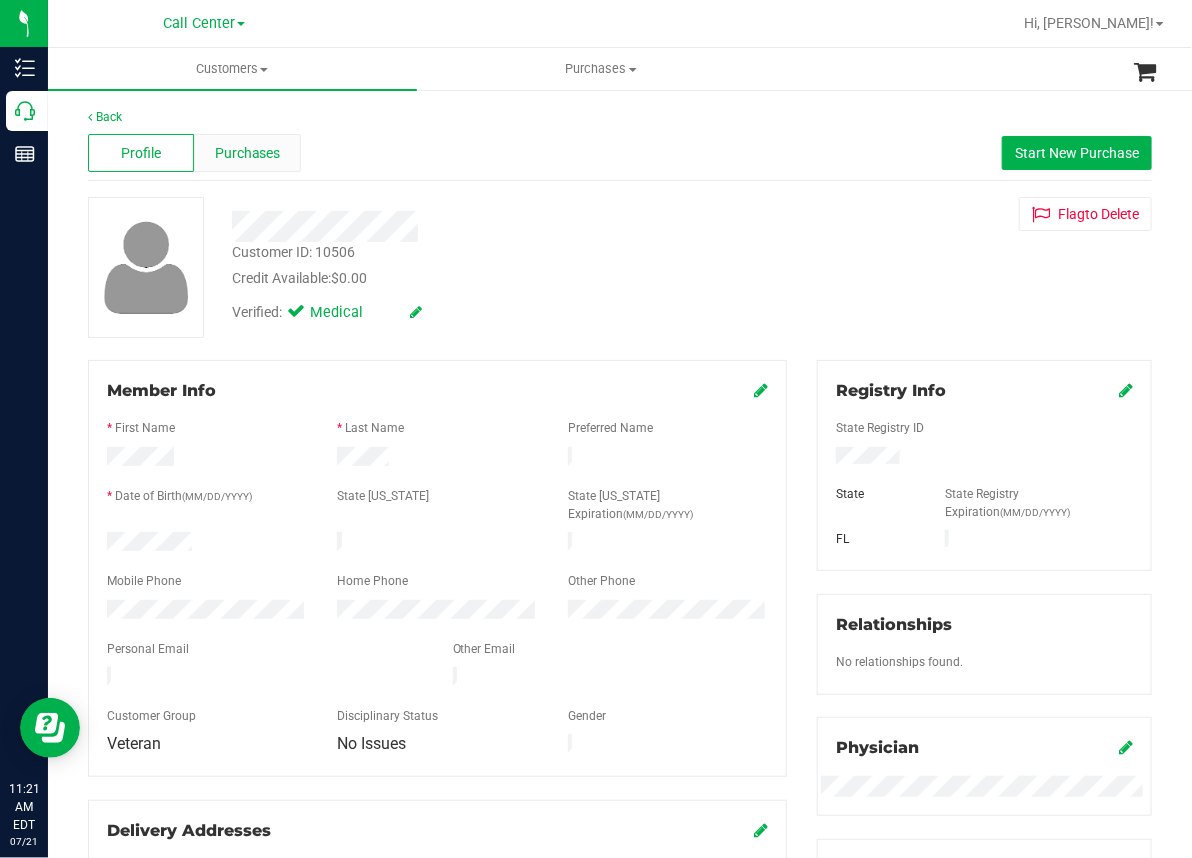 click on "Purchases" at bounding box center (248, 153) 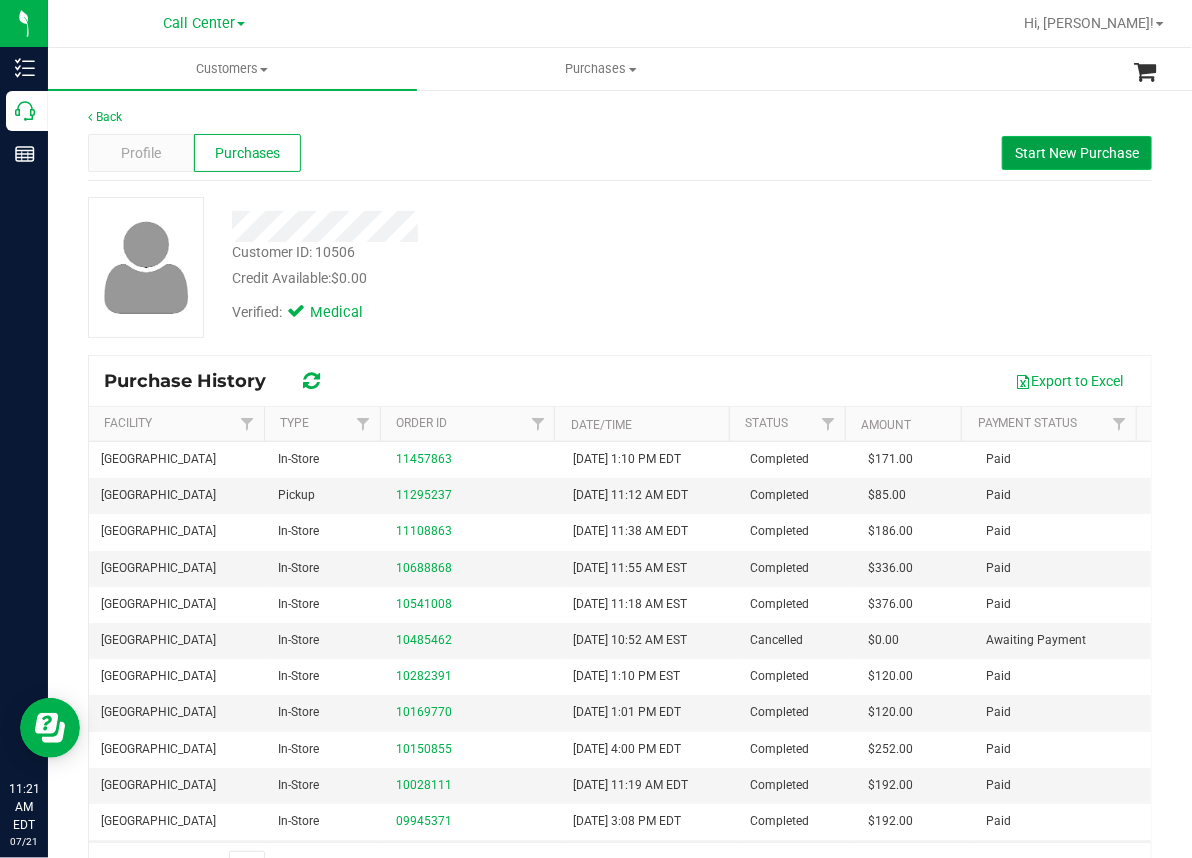 click on "Start New Purchase" at bounding box center [1077, 153] 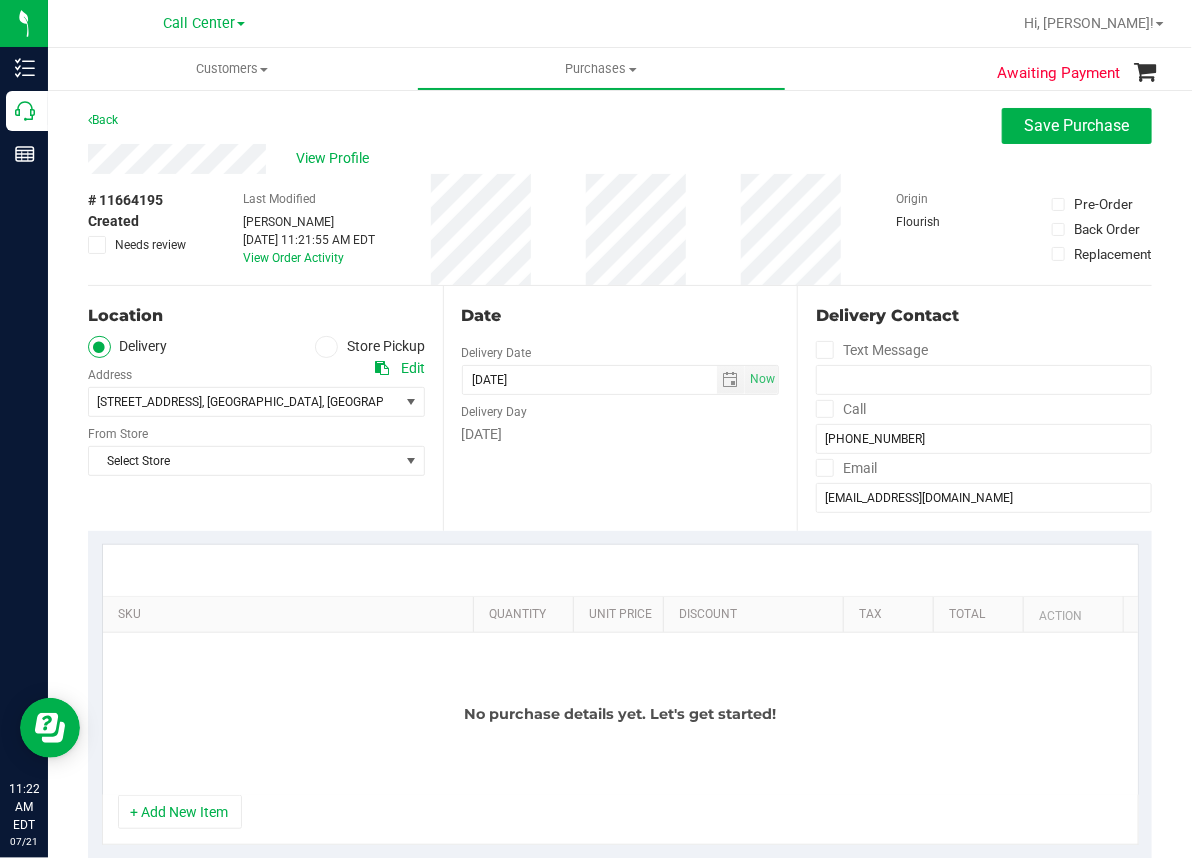 click at bounding box center (326, 347) 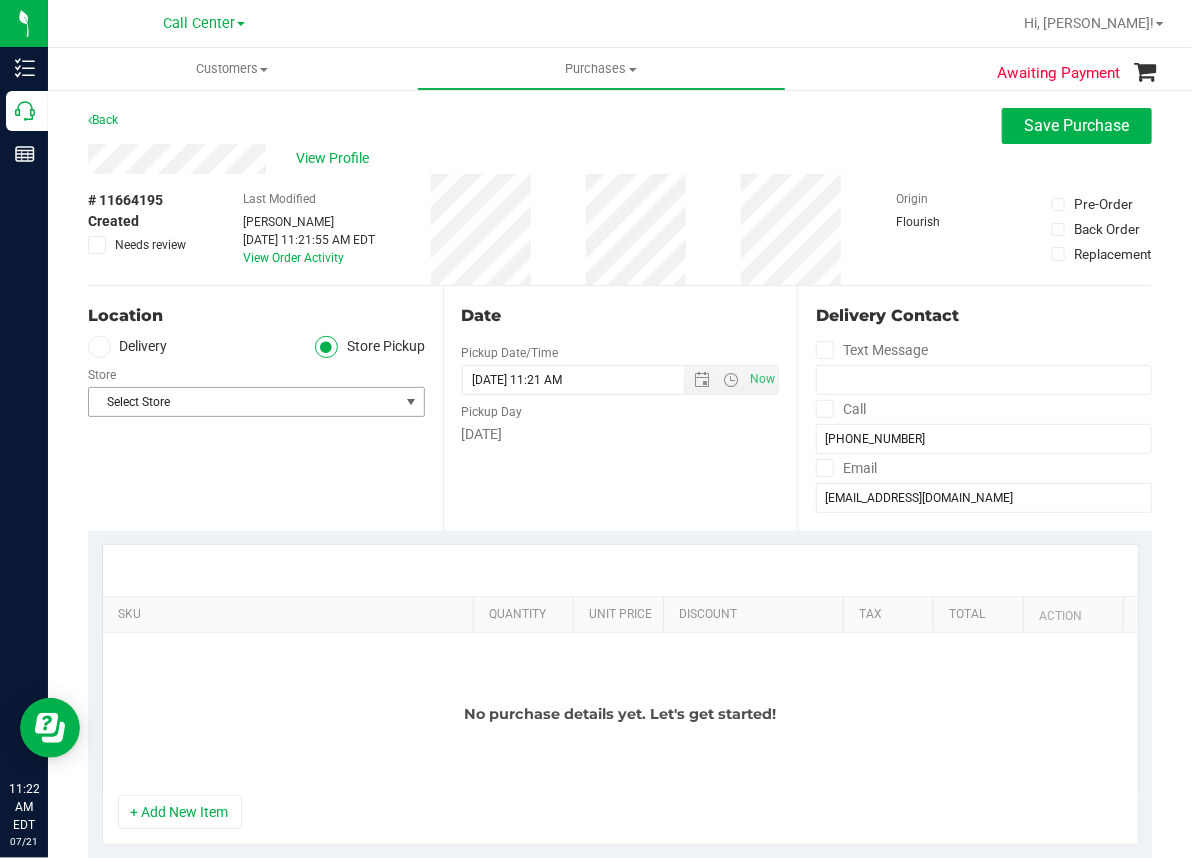 click on "Select Store" at bounding box center [244, 402] 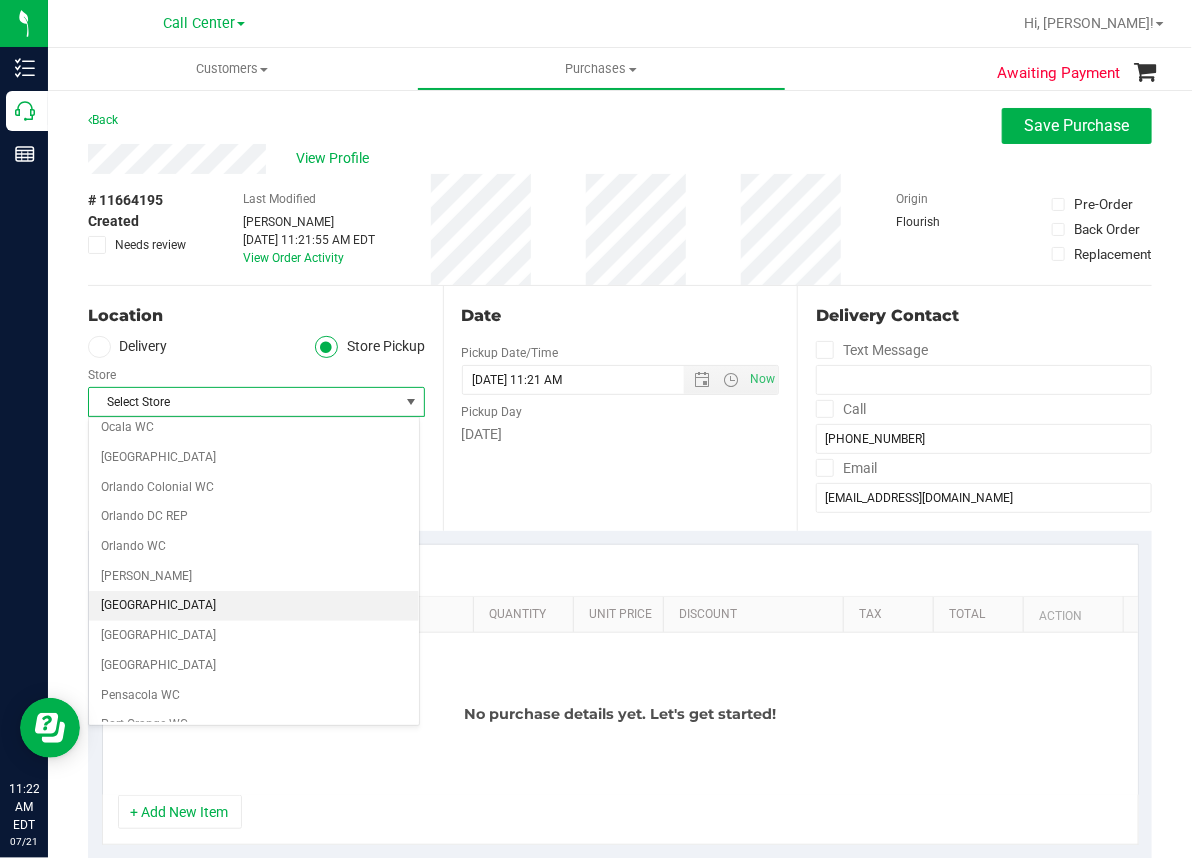 scroll, scrollTop: 1000, scrollLeft: 0, axis: vertical 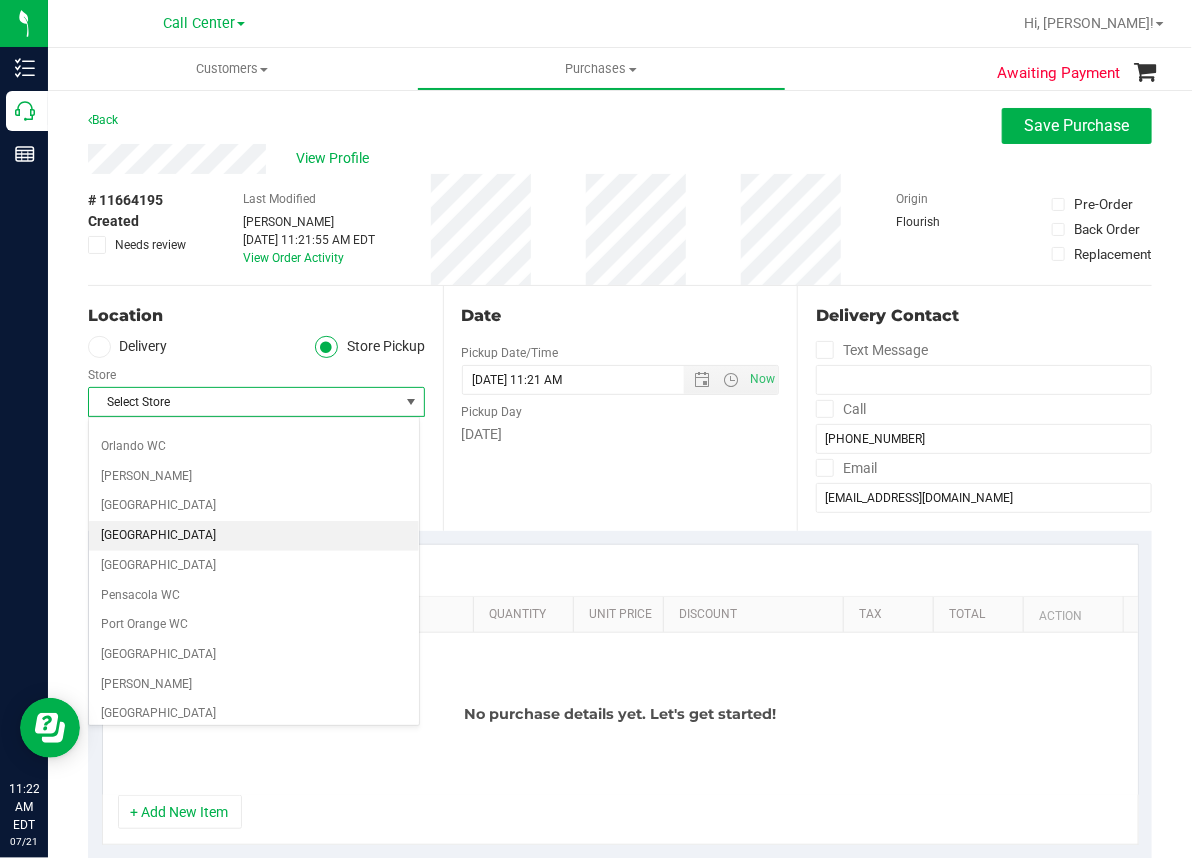 click on "[GEOGRAPHIC_DATA]" at bounding box center [254, 536] 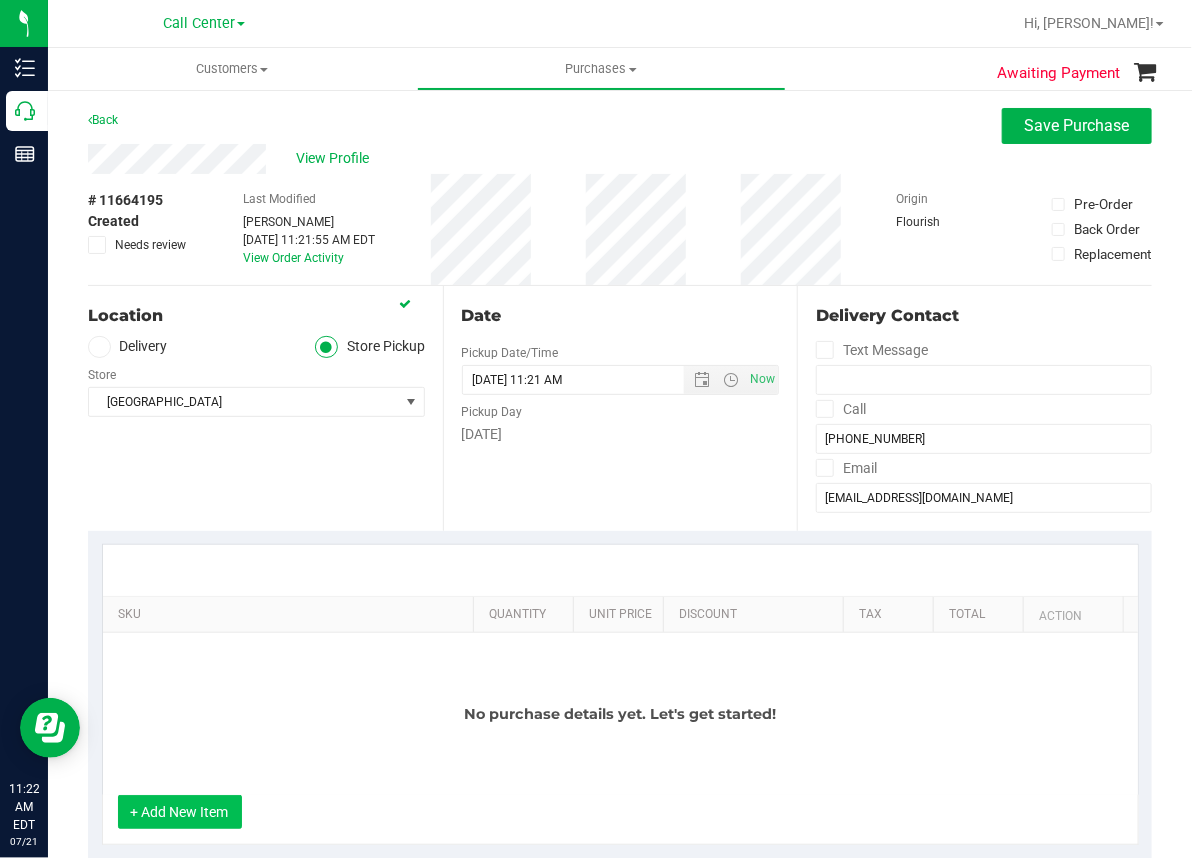 click on "+ Add New Item" at bounding box center (180, 812) 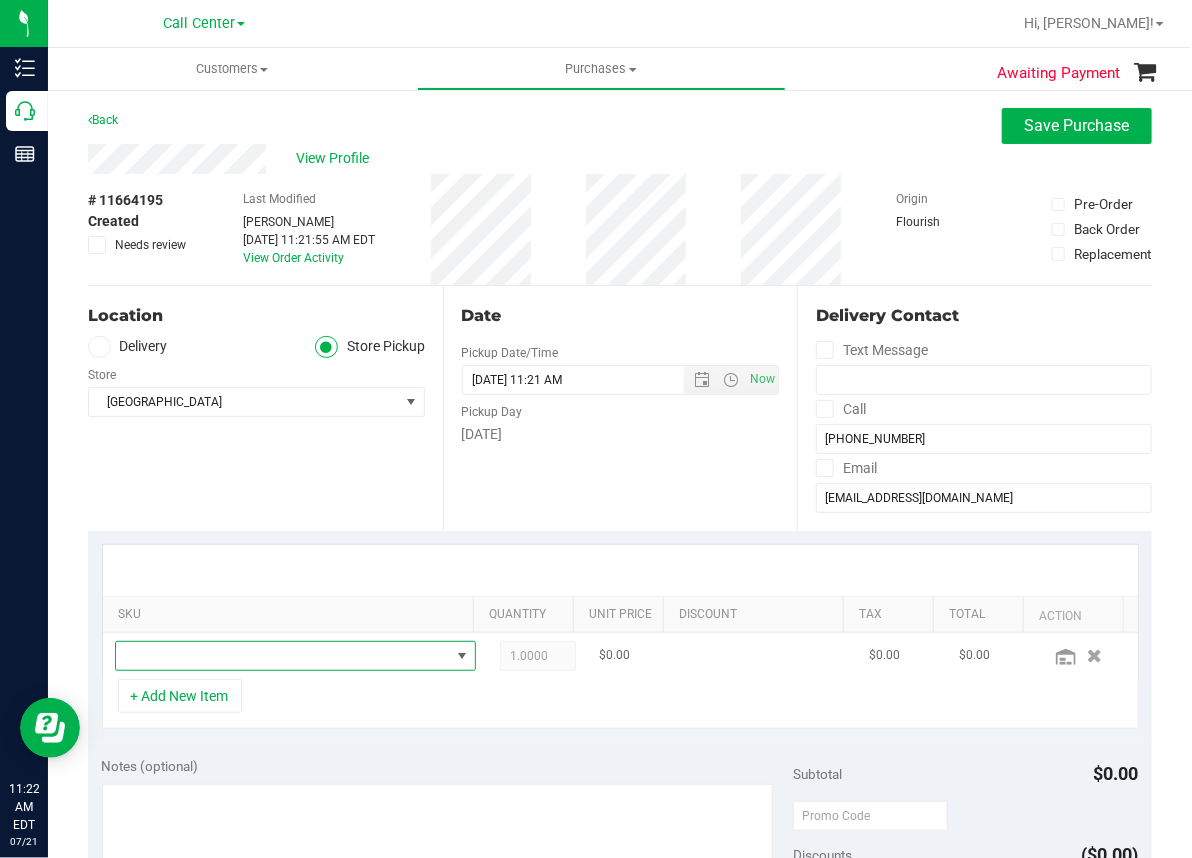 click at bounding box center [283, 656] 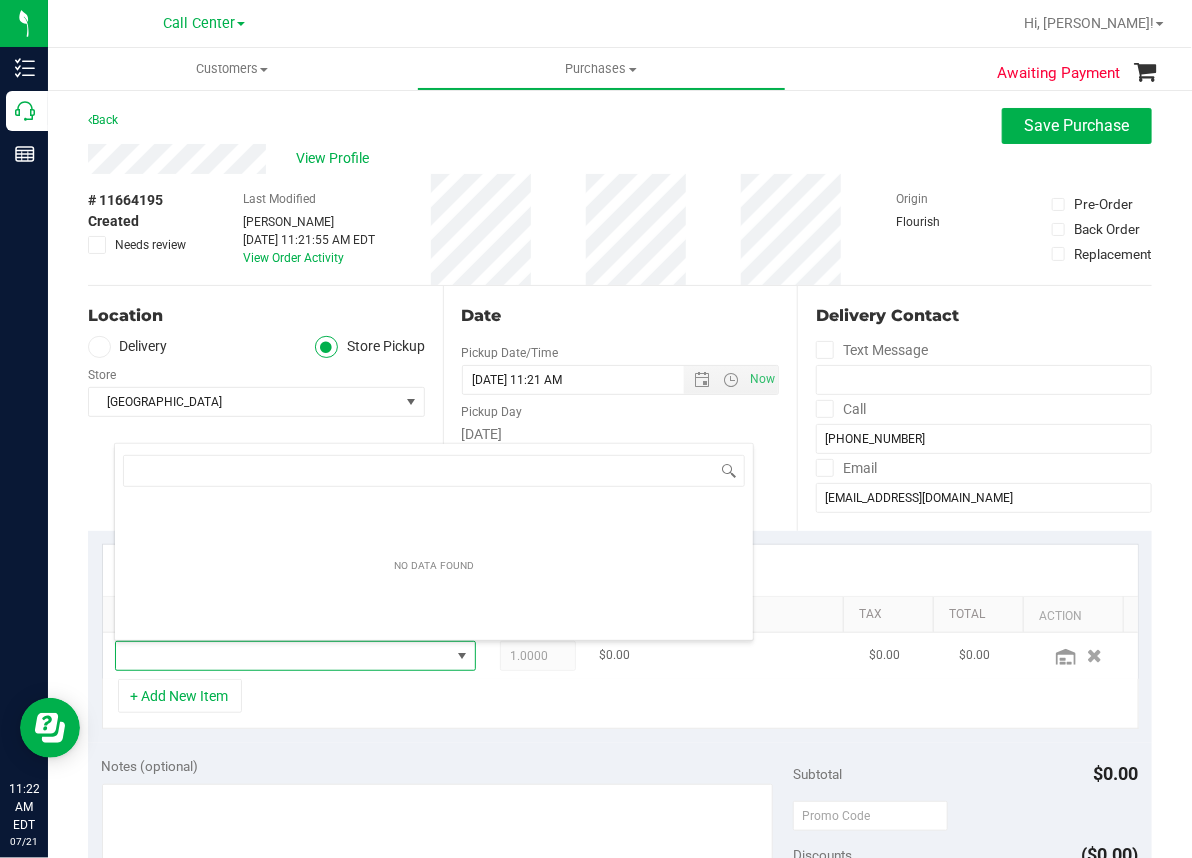 scroll, scrollTop: 99969, scrollLeft: 99668, axis: both 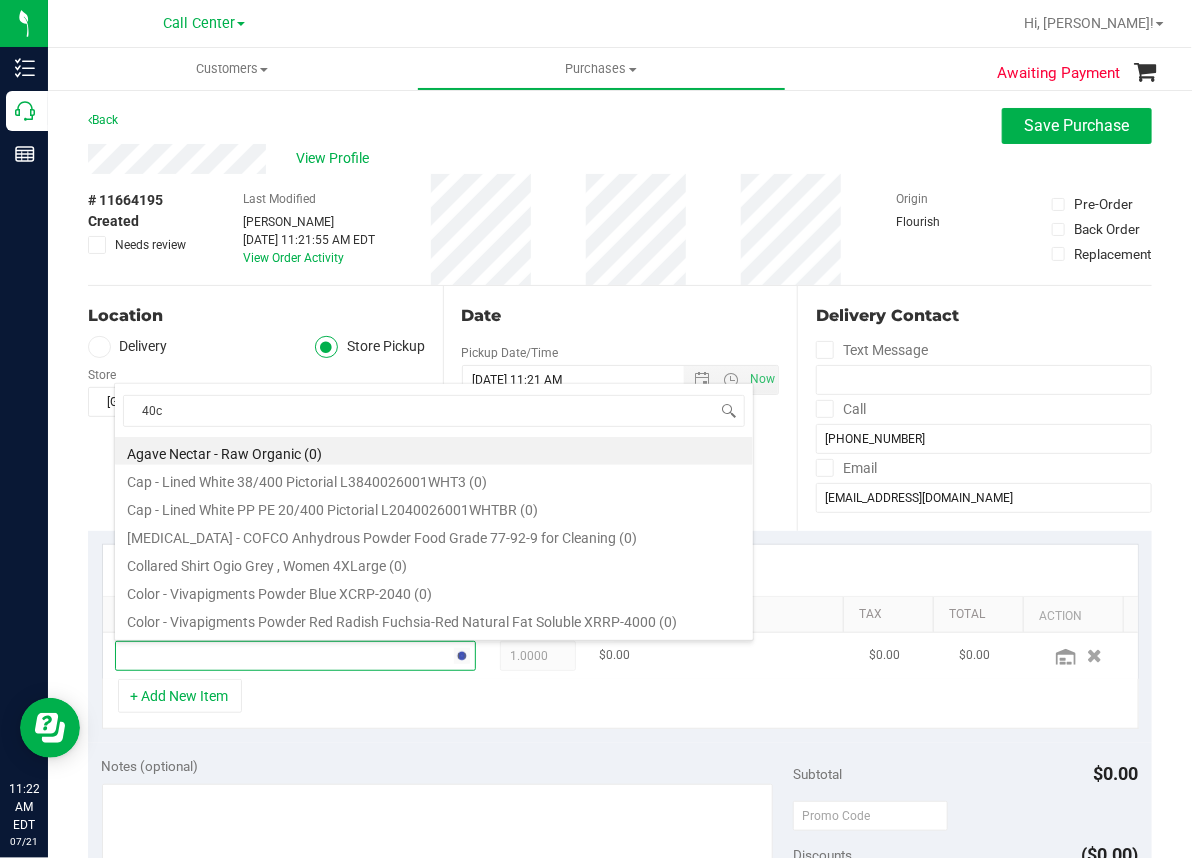 type on "40ct" 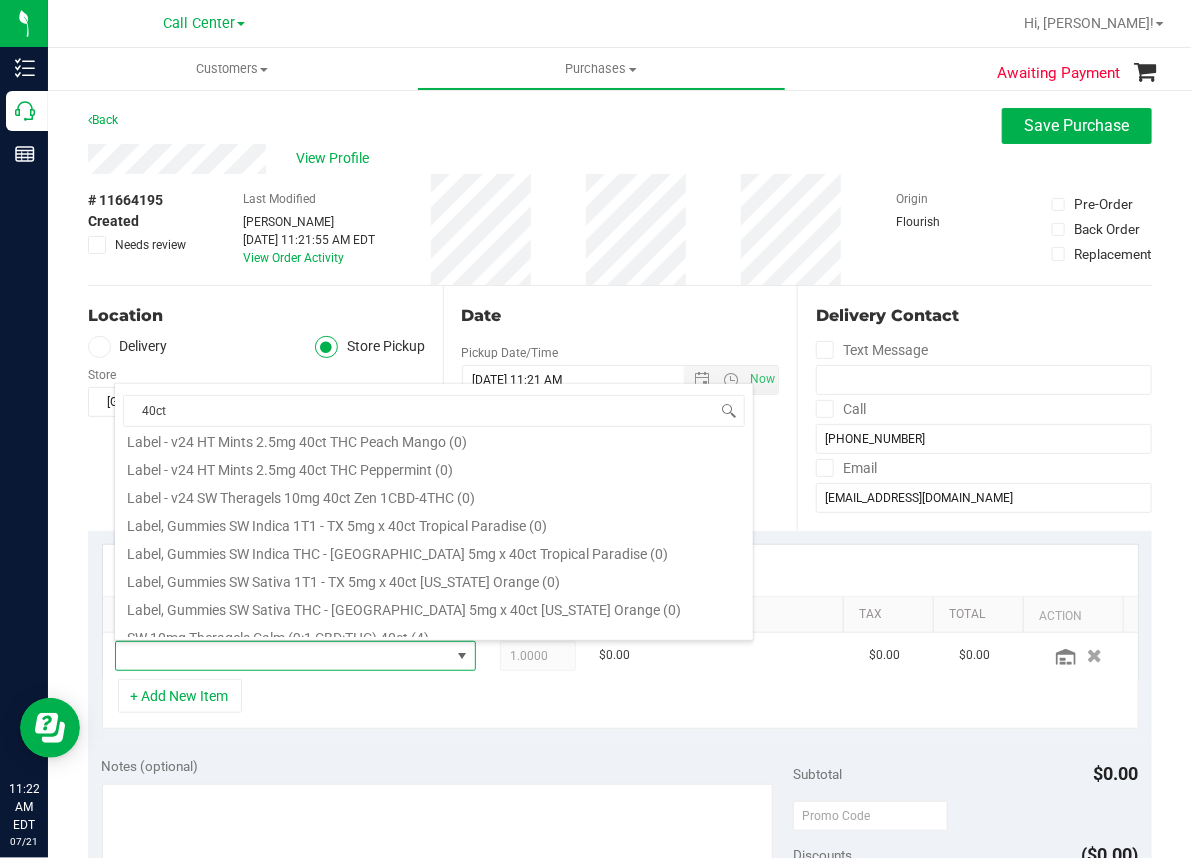 scroll, scrollTop: 1200, scrollLeft: 0, axis: vertical 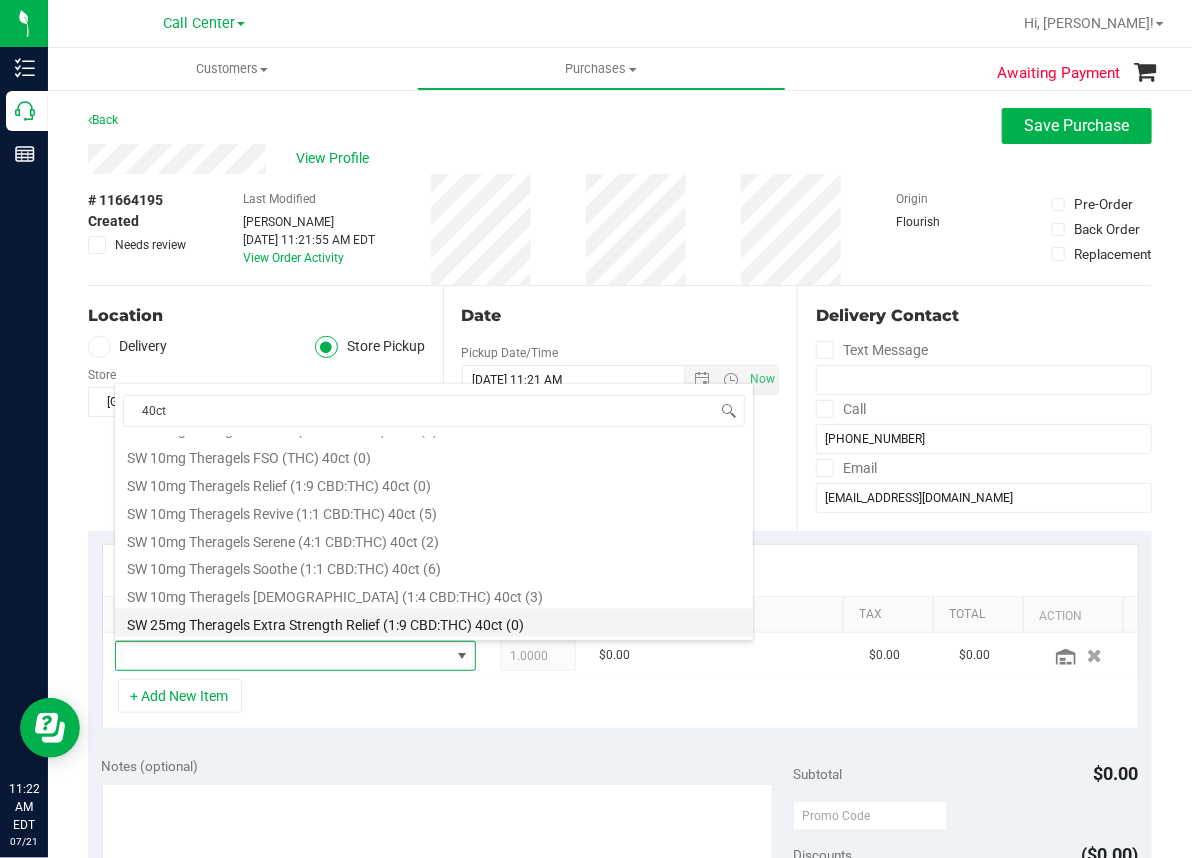 click on "SW 25mg Theragels Extra Strength Relief (1:9 CBD:THC) 40ct (0)" at bounding box center [434, 623] 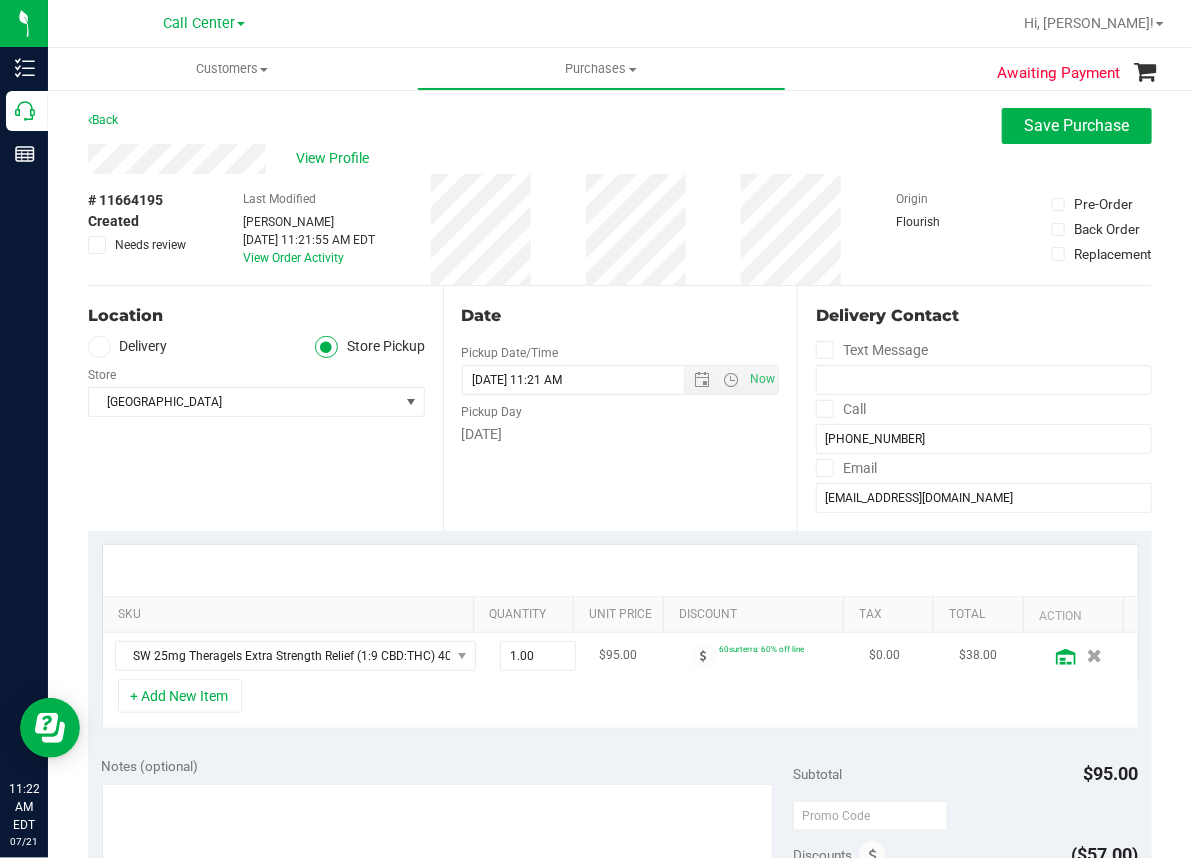 click 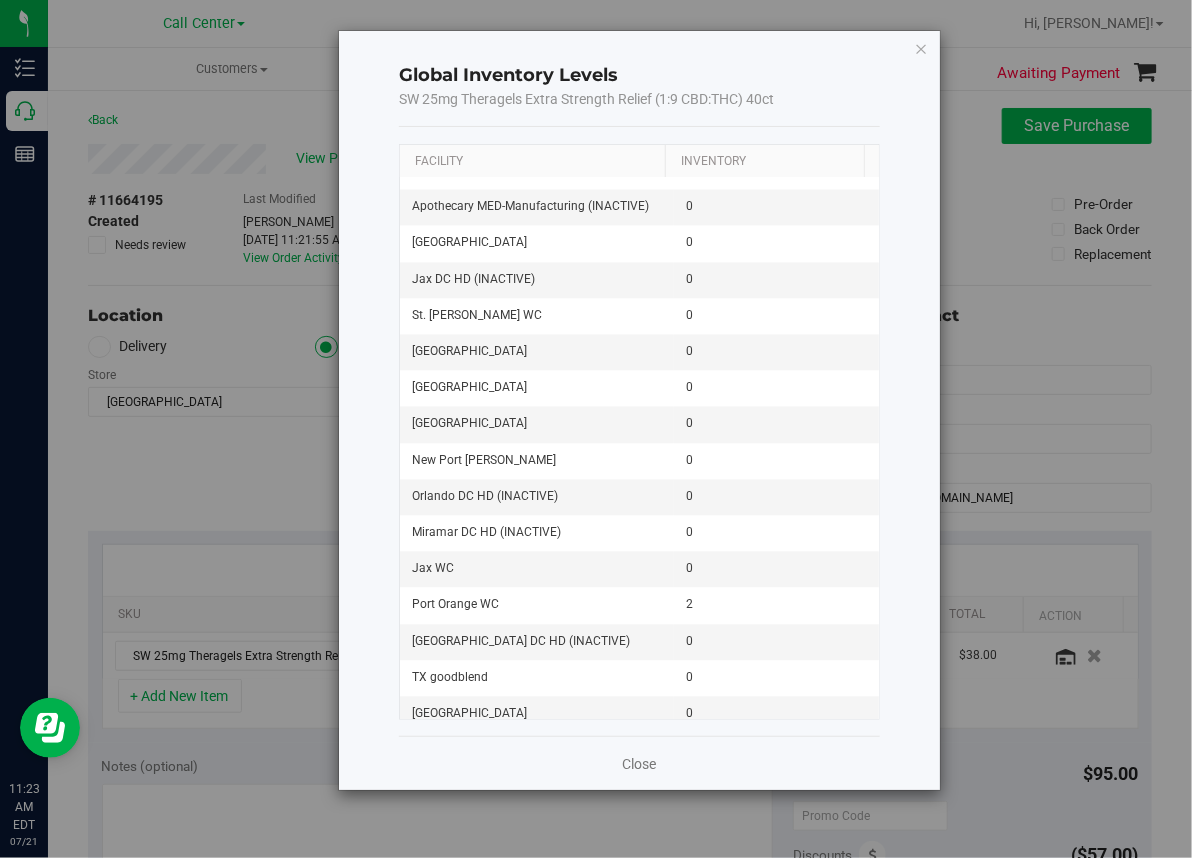 scroll, scrollTop: 1466, scrollLeft: 0, axis: vertical 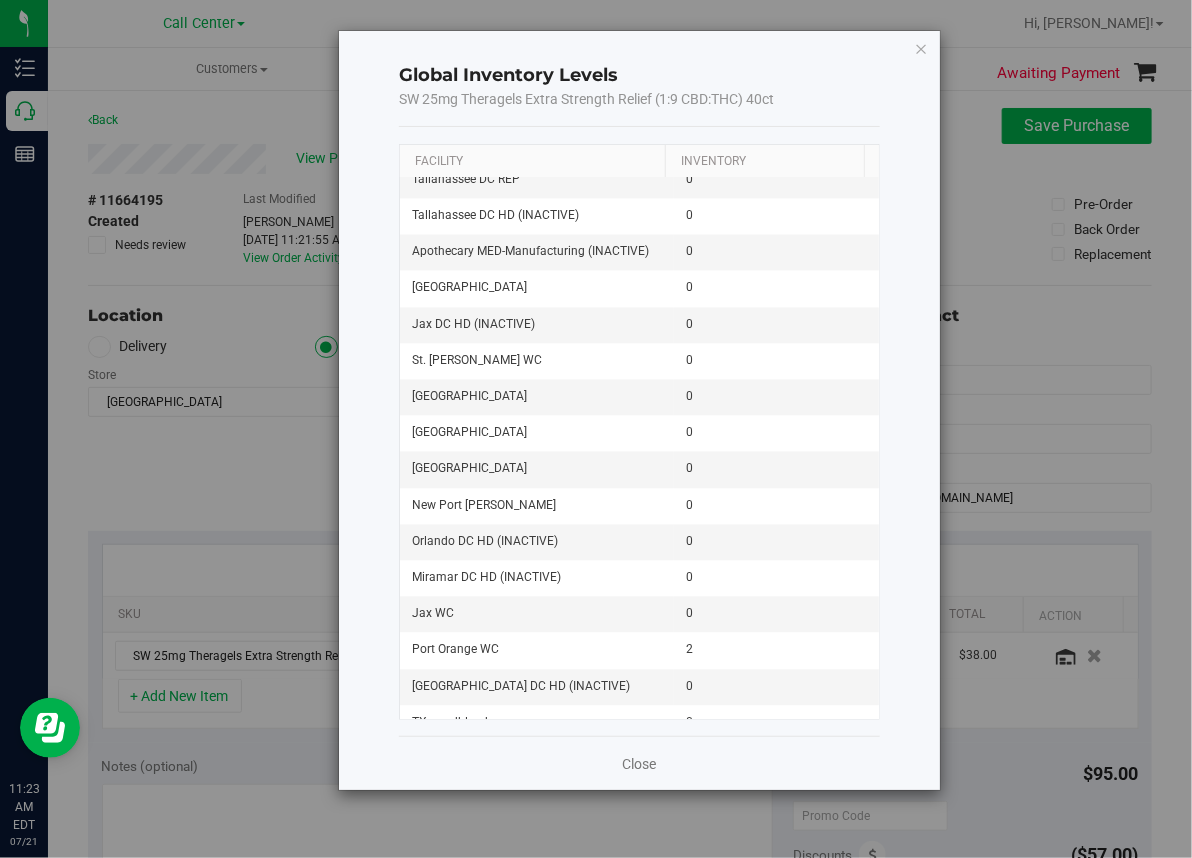 click on "Global Inventory Levels
SW 25mg Theragels Extra Strength Relief (1:9 CBD:THC) 40ct
Facility Inventory [PERSON_NAME][GEOGRAPHIC_DATA] WC 0 [GEOGRAPHIC_DATA] WC 0 Palm Coast WC 0 Apothecary ([GEOGRAPHIC_DATA]) Cultivation (INACTIVE) 0 Apothecary (NV) Manufacturing (INACTIVE) 0 Ft [PERSON_NAME] Beach WC 0 WPB WC 0 Ft. [PERSON_NAME] (INACTIVE) 0 Ocala DC (INACTIVE) 0 Tampa DC Testing 0 Tampa DC HD (INACTIVE) 0 [PERSON_NAME] 0 Jax Atlantic WC 0 Training (INACTIVE) 0 JAX DC REP 0 Lehigh Acres DC REP 0 Orlando DC REP 0 Miramar DC REP 0 [GEOGRAPHIC_DATA] DC REP (INACTIVE) 0 Brooksville WC 0 Orlando Kitchen 0 Ft. [PERSON_NAME] 0 WPB DC 0 TX San Antonio Retail 0 TX [PERSON_NAME] Retail 0 MA 5 Forge 0 Miami 72nd WC 4 PA New Beaver E&I 0 Ft. Lauderdale WC 0 [PERSON_NAME] 1 Orlando Colonial WC 0 [PERSON_NAME] 0 Crestview WC 0 [GEOGRAPHIC_DATA] WC 0 TX South-[GEOGRAPHIC_DATA] Retail 0 TX Plano Retail 0 Sunshine Manufacturing 0 Apothecary ([GEOGRAPHIC_DATA]) MED Retail (INACTIVE) 0 0 0 0 0 0 0 0 0" at bounding box center [603, 429] 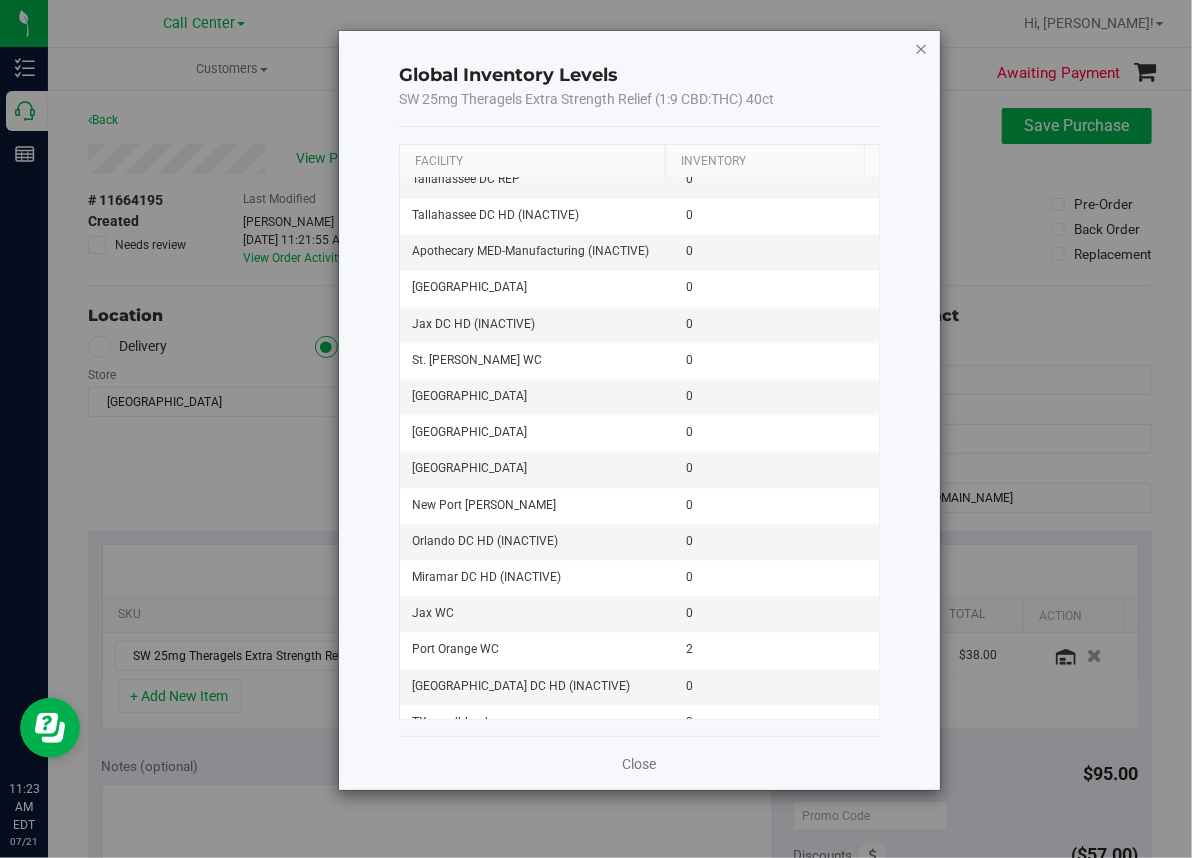 click at bounding box center (922, 48) 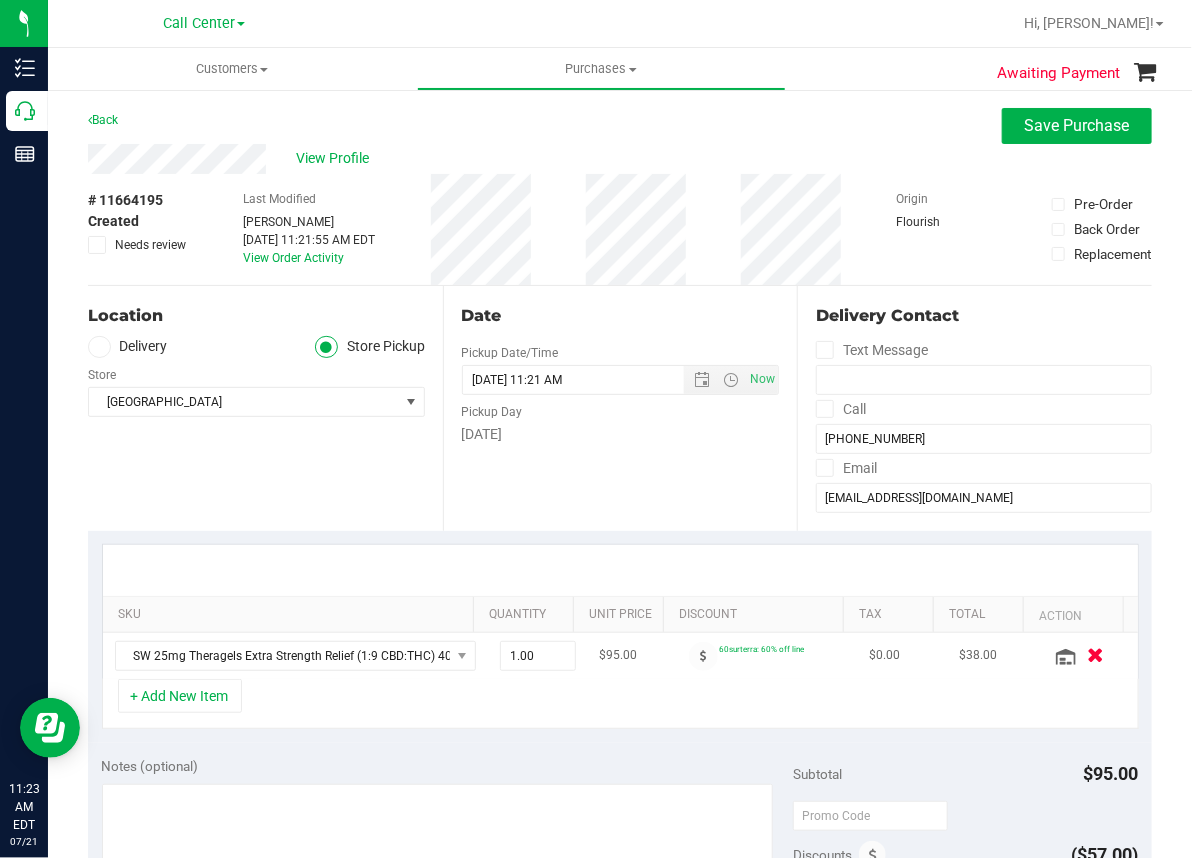 click at bounding box center (1095, 655) 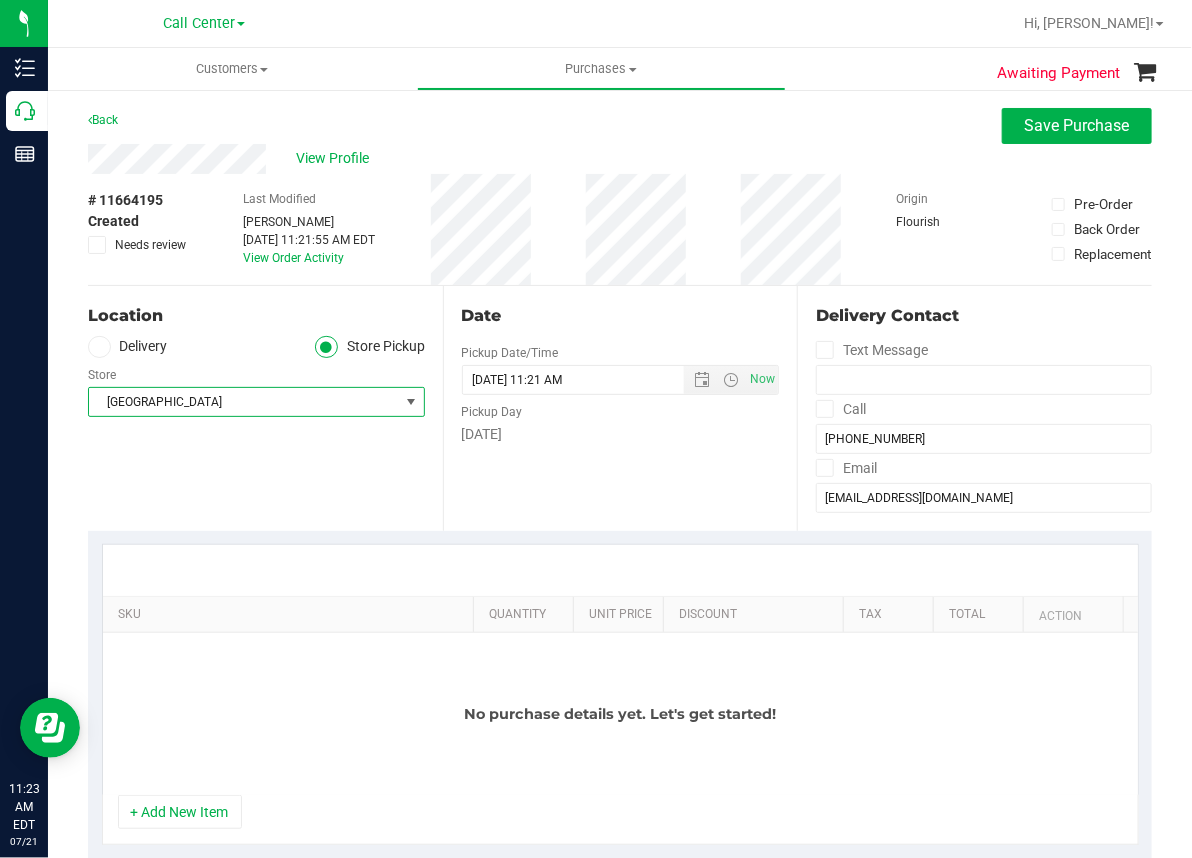 click on "[GEOGRAPHIC_DATA]" at bounding box center [244, 402] 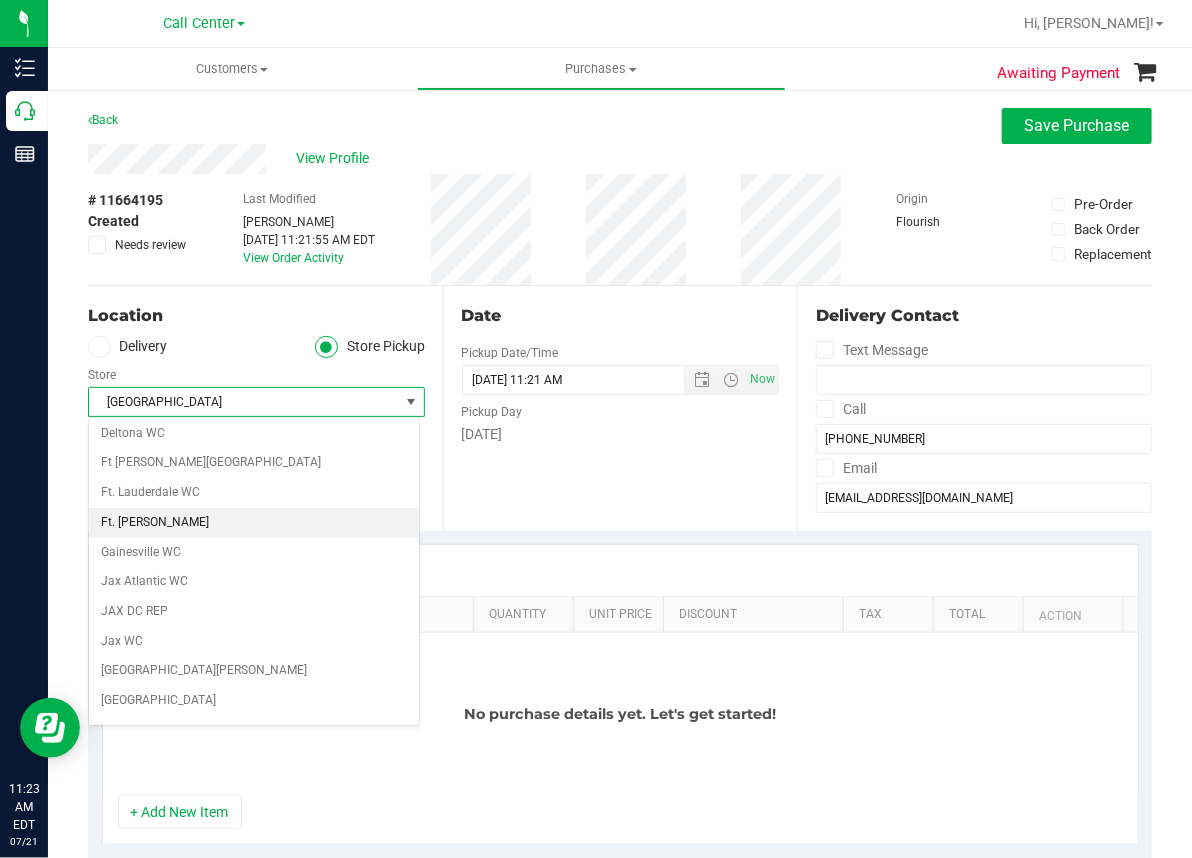 scroll, scrollTop: 0, scrollLeft: 0, axis: both 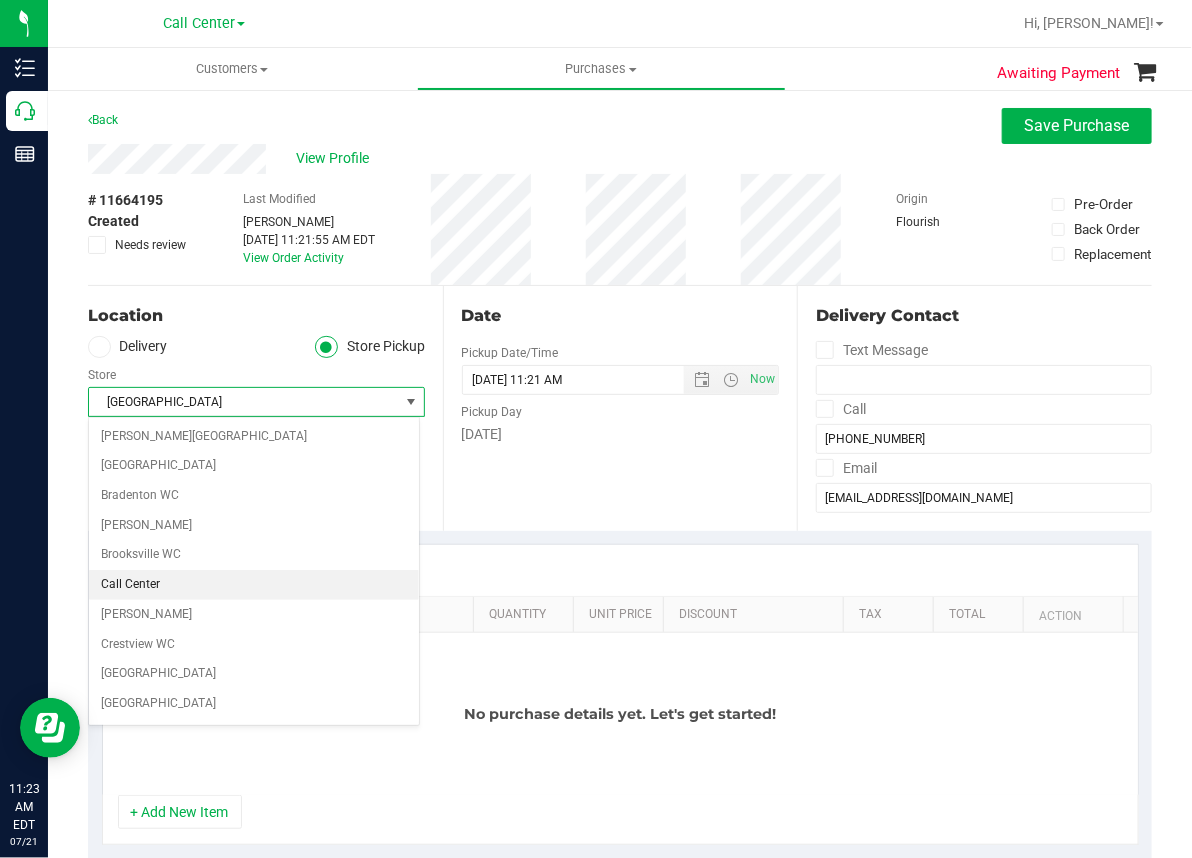 click on "Call Center" at bounding box center (254, 585) 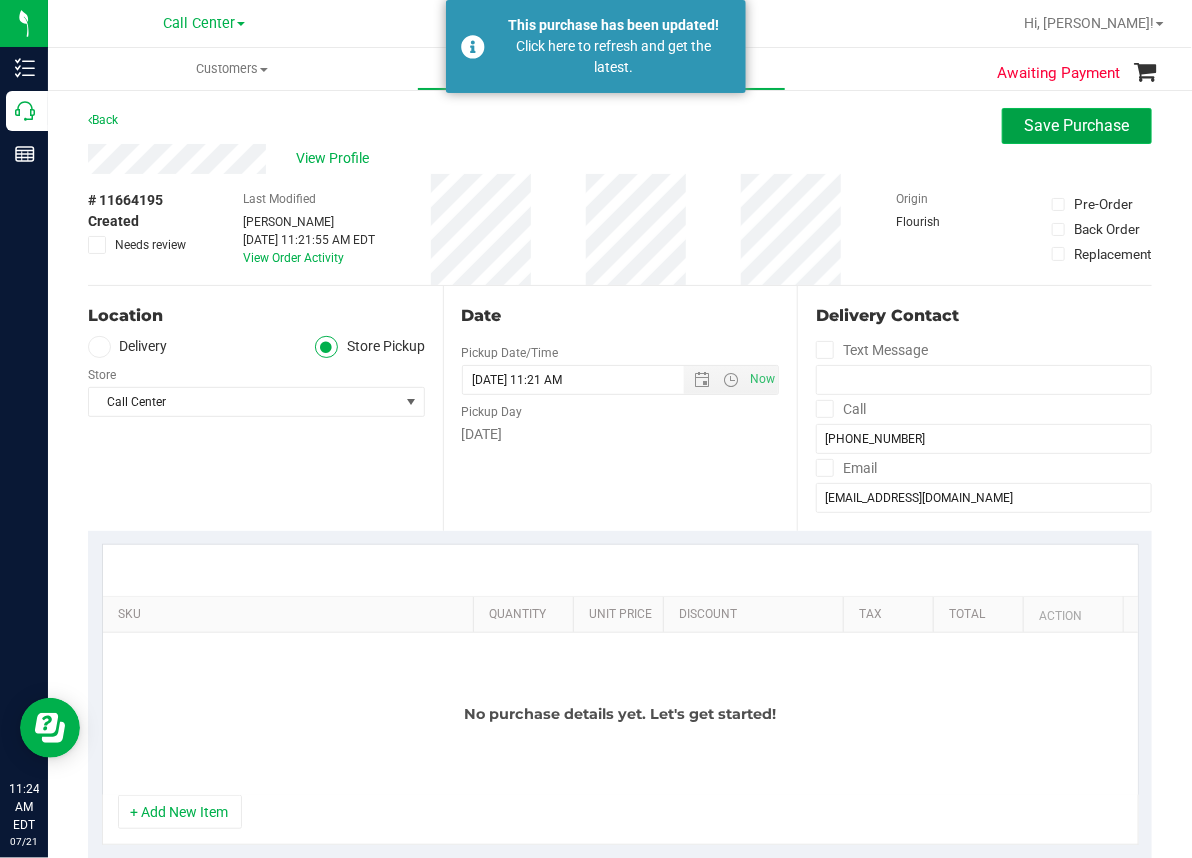 click on "Save Purchase" at bounding box center (1077, 125) 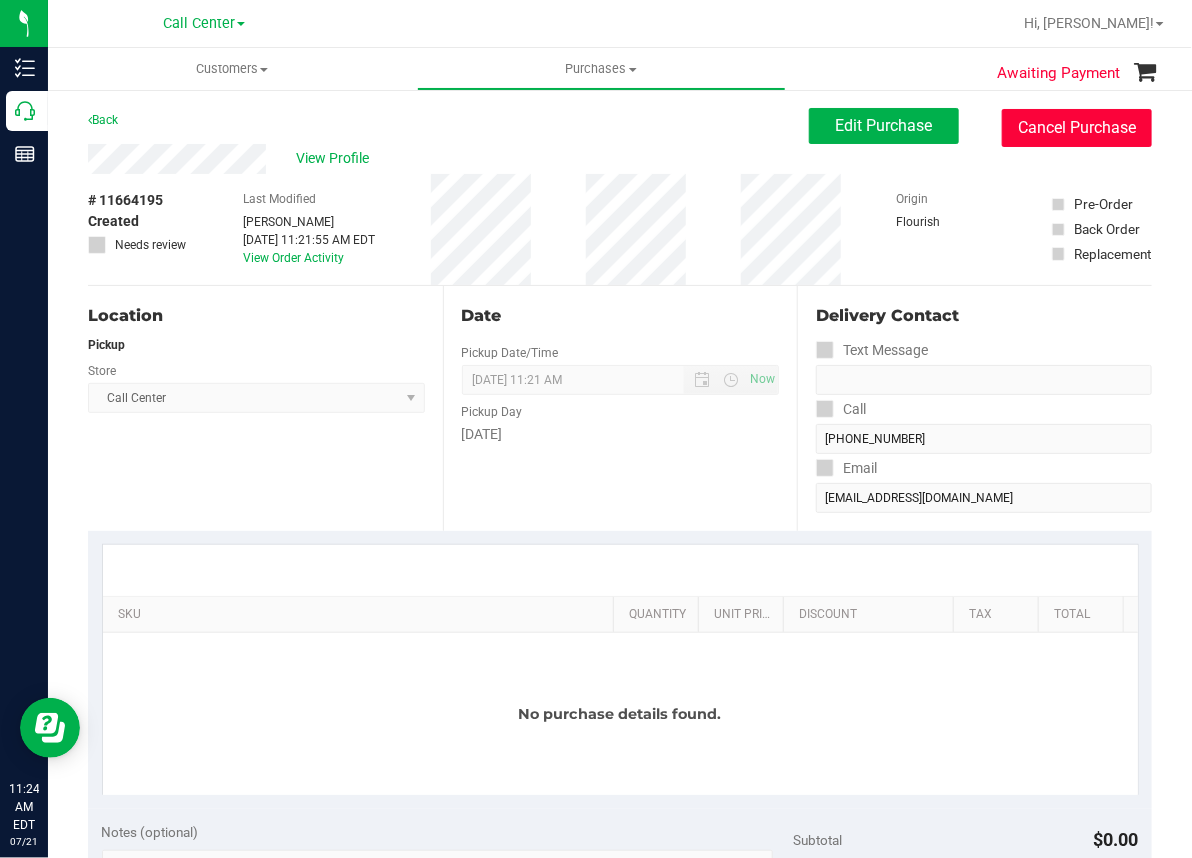 click on "Cancel Purchase" at bounding box center (1077, 128) 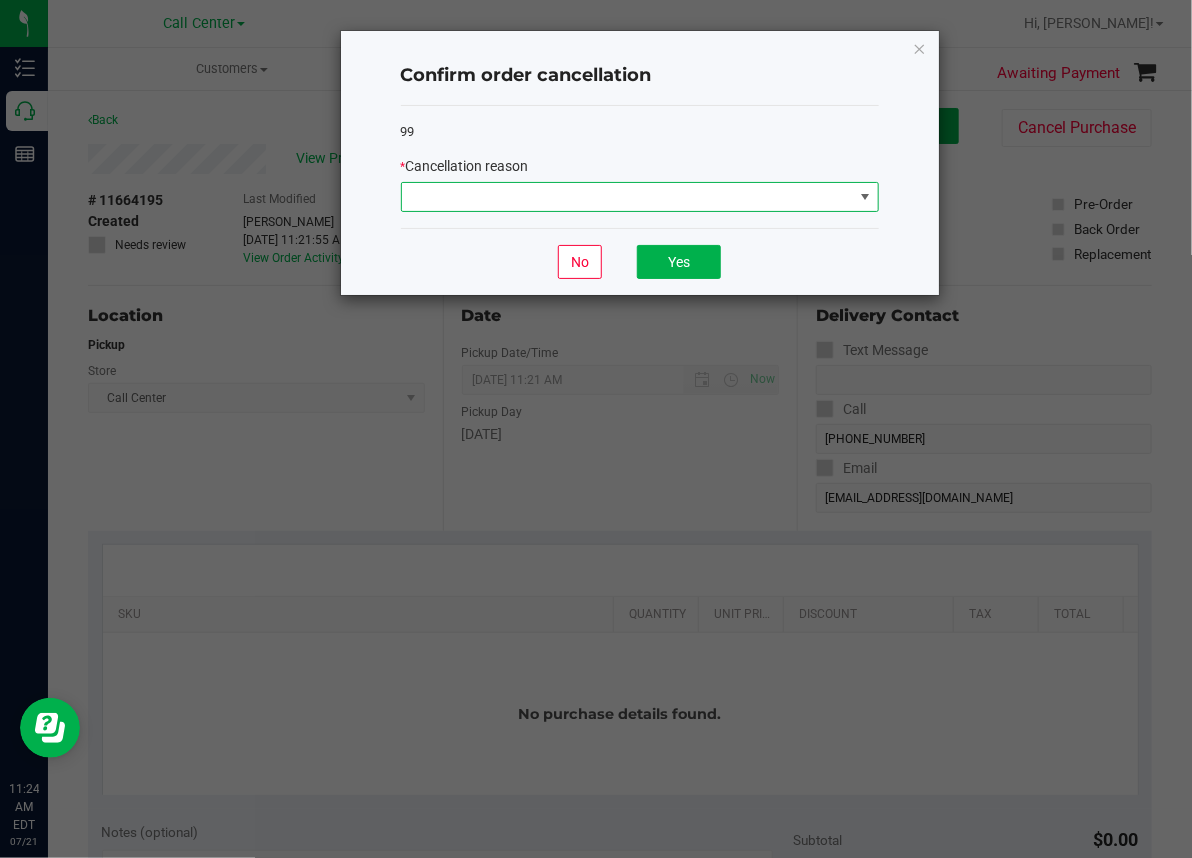 click at bounding box center [627, 197] 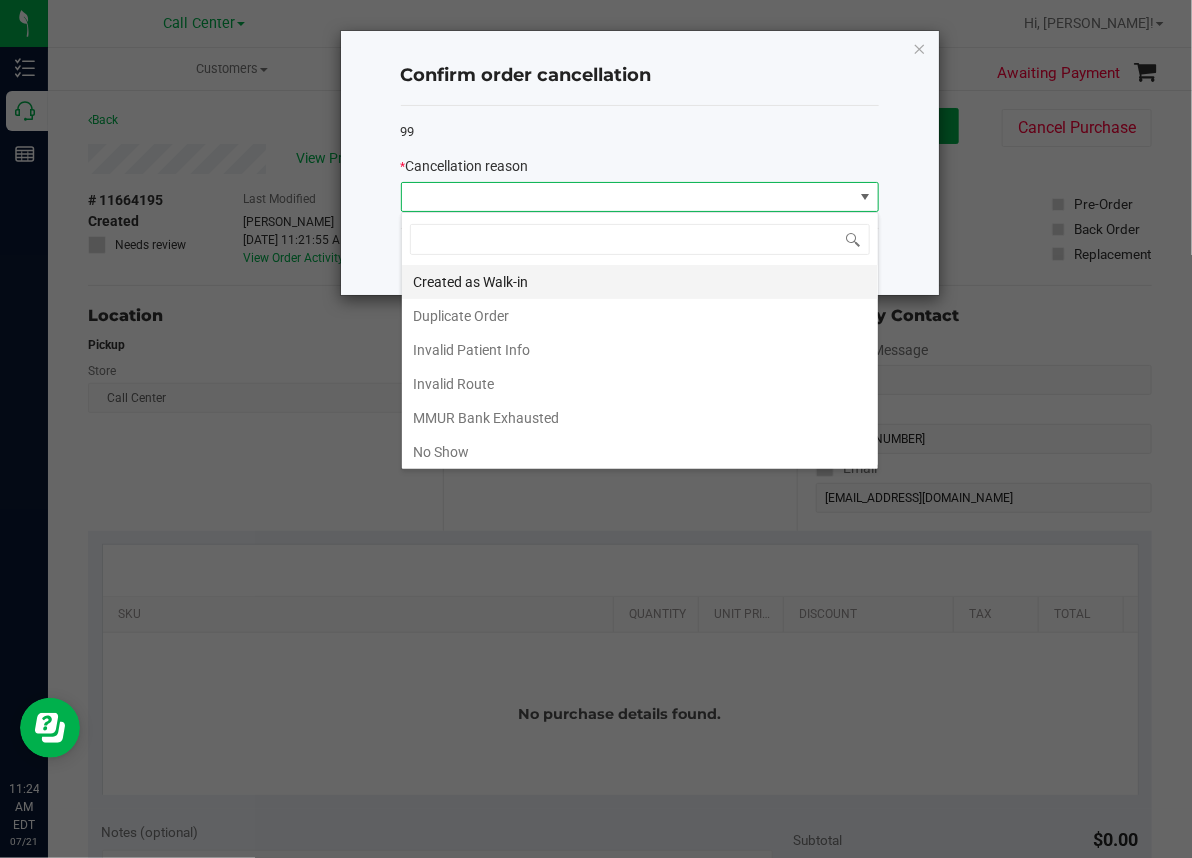 scroll, scrollTop: 99969, scrollLeft: 99521, axis: both 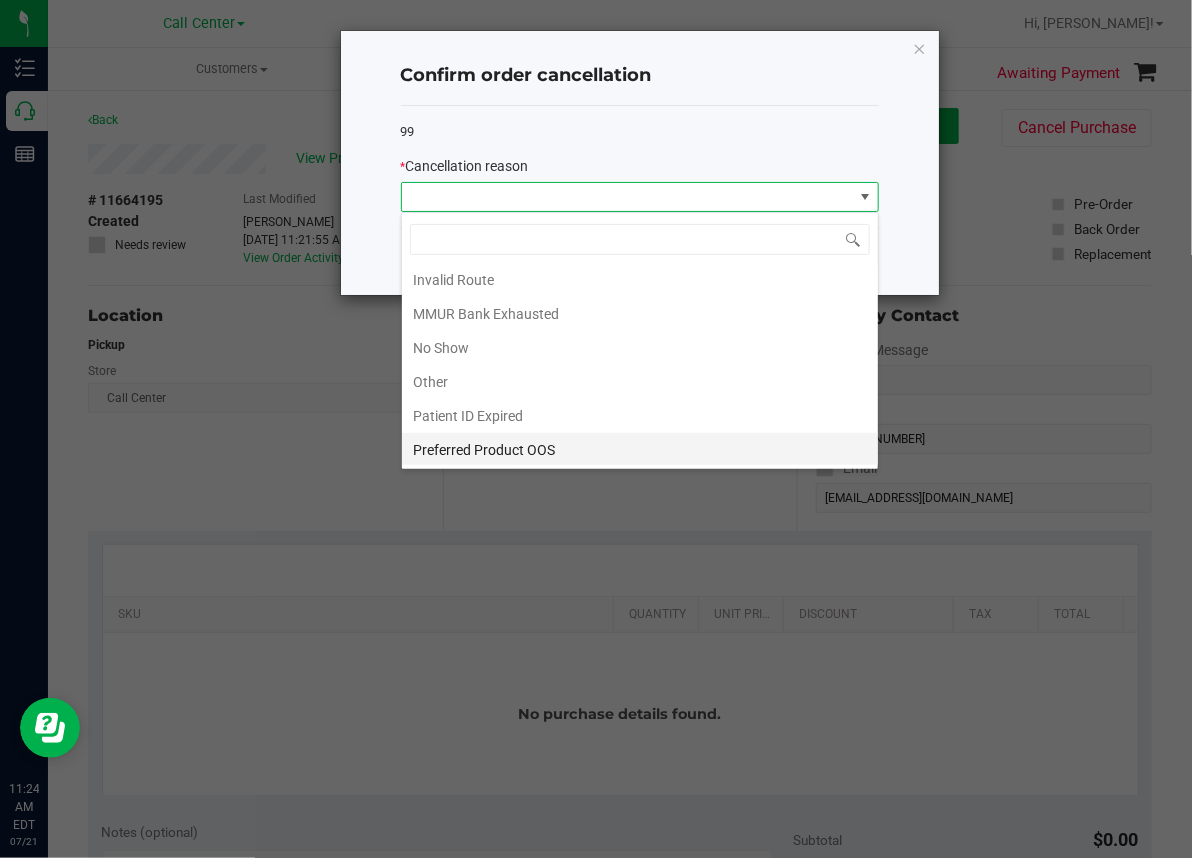 click on "Preferred Product OOS" at bounding box center (640, 450) 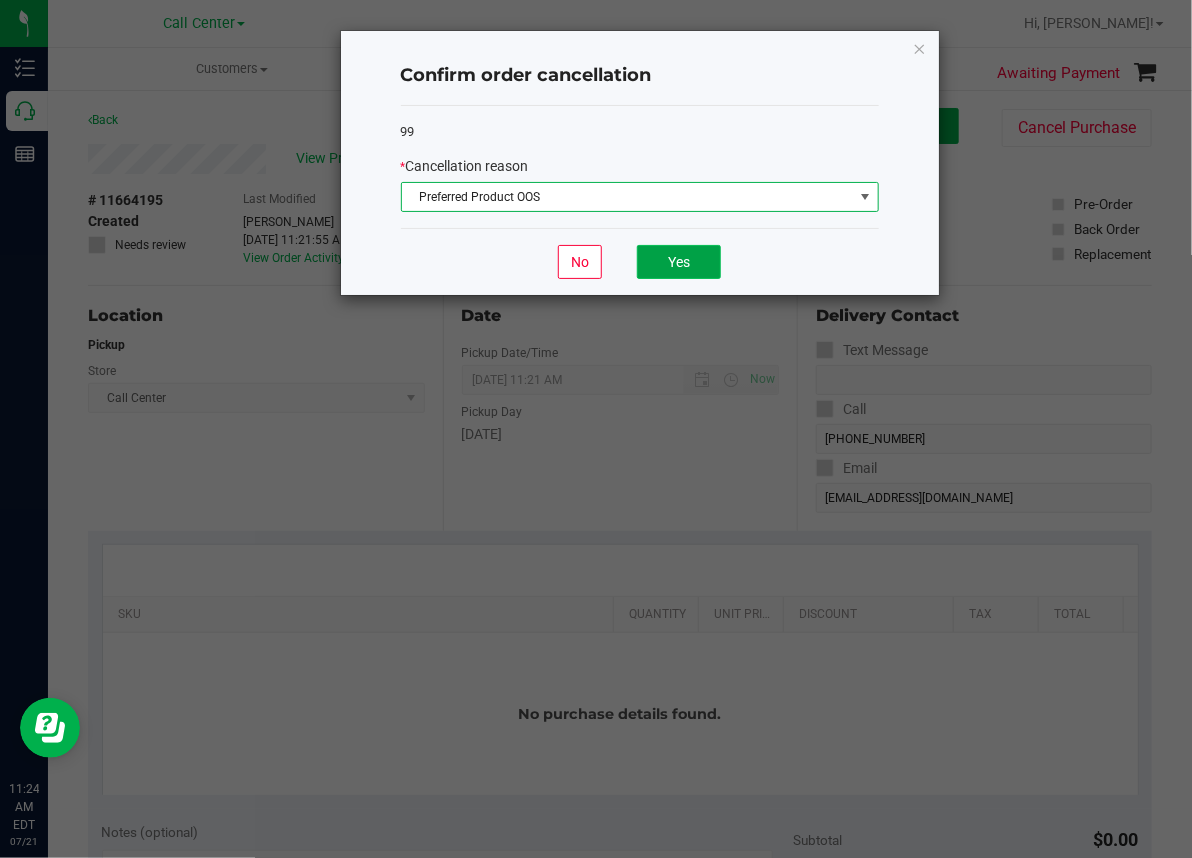 click on "Yes" 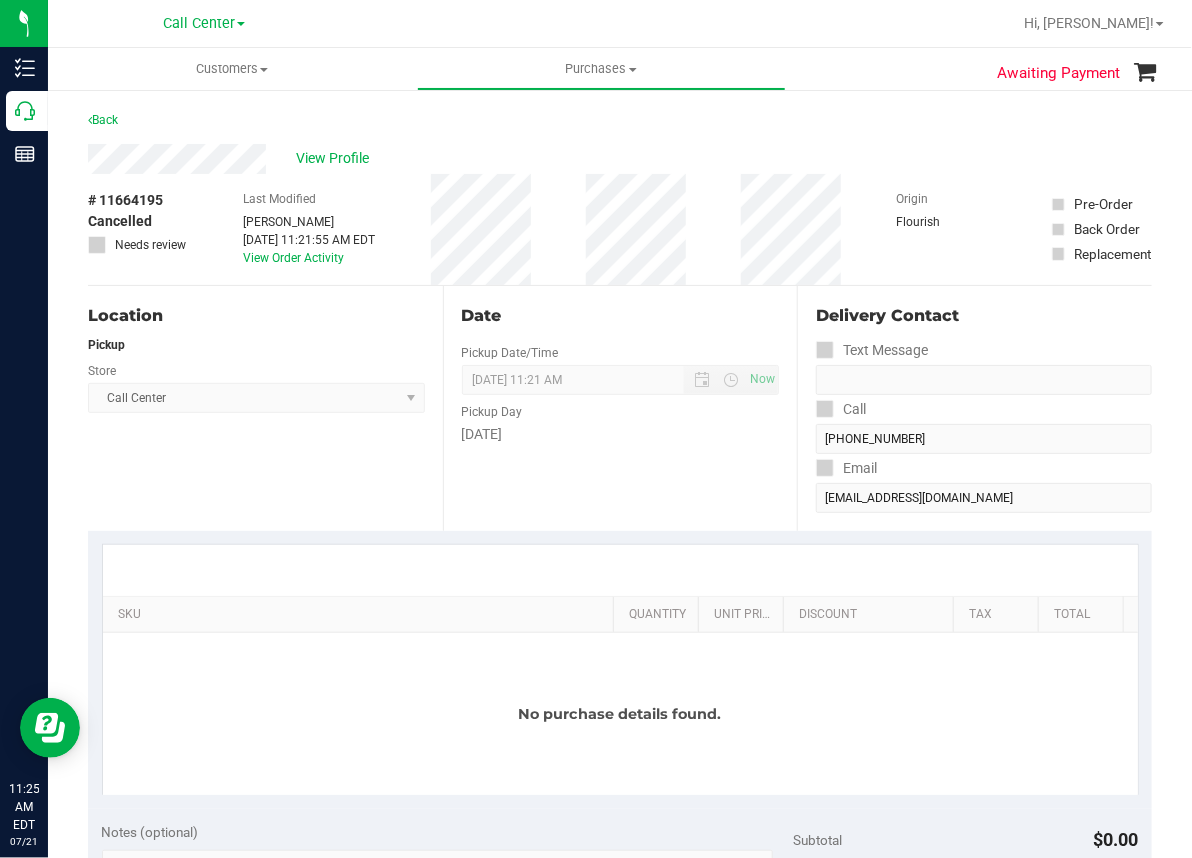 click on "Location
Pickup
Store
Call Center Select Store [PERSON_NAME][GEOGRAPHIC_DATA] [PERSON_NAME][GEOGRAPHIC_DATA] WC [GEOGRAPHIC_DATA] [PERSON_NAME][GEOGRAPHIC_DATA] WC [GEOGRAPHIC_DATA] WC [GEOGRAPHIC_DATA] [PERSON_NAME] [GEOGRAPHIC_DATA] WC [GEOGRAPHIC_DATA] WC [GEOGRAPHIC_DATA] WC [GEOGRAPHIC_DATA] WC [GEOGRAPHIC_DATA][PERSON_NAME] WC Ft. Lauderdale WC Ft. [PERSON_NAME] [GEOGRAPHIC_DATA] WC Jax Atlantic WC JAX [GEOGRAPHIC_DATA] REP Jax WC [GEOGRAPHIC_DATA][PERSON_NAME] WC [GEOGRAPHIC_DATA][PERSON_NAME][GEOGRAPHIC_DATA] [GEOGRAPHIC_DATA] REP [PERSON_NAME][GEOGRAPHIC_DATA] [GEOGRAPHIC_DATA] [GEOGRAPHIC_DATA] 72nd WC [GEOGRAPHIC_DATA] WC [GEOGRAPHIC_DATA] [GEOGRAPHIC_DATA] [GEOGRAPHIC_DATA] [GEOGRAPHIC_DATA] [GEOGRAPHIC_DATA] [GEOGRAPHIC_DATA] [GEOGRAPHIC_DATA][PERSON_NAME] [GEOGRAPHIC_DATA] WC [GEOGRAPHIC_DATA] Ocala WC [GEOGRAPHIC_DATA] [PERSON_NAME][GEOGRAPHIC_DATA] Colonial [PERSON_NAME][GEOGRAPHIC_DATA] [GEOGRAPHIC_DATA] REP [GEOGRAPHIC_DATA] [PERSON_NAME][GEOGRAPHIC_DATA] WC [GEOGRAPHIC_DATA] WC [GEOGRAPHIC_DATA] WC [GEOGRAPHIC_DATA] [GEOGRAPHIC_DATA] [GEOGRAPHIC_DATA] WC [GEOGRAPHIC_DATA] WC [GEOGRAPHIC_DATA][PERSON_NAME] [PERSON_NAME][GEOGRAPHIC_DATA] WC [GEOGRAPHIC_DATA] WC [GEOGRAPHIC_DATA][PERSON_NAME][GEOGRAPHIC_DATA] WC [GEOGRAPHIC_DATA] [GEOGRAPHIC_DATA] REP [GEOGRAPHIC_DATA] WC [GEOGRAPHIC_DATA] [GEOGRAPHIC_DATA] Testing [GEOGRAPHIC_DATA] Warehouse [GEOGRAPHIC_DATA] [GEOGRAPHIC_DATA] [GEOGRAPHIC_DATA] [GEOGRAPHIC_DATA] [GEOGRAPHIC_DATA] [GEOGRAPHIC_DATA] Plano Retail WPB DC WPB WC" at bounding box center [265, 408] 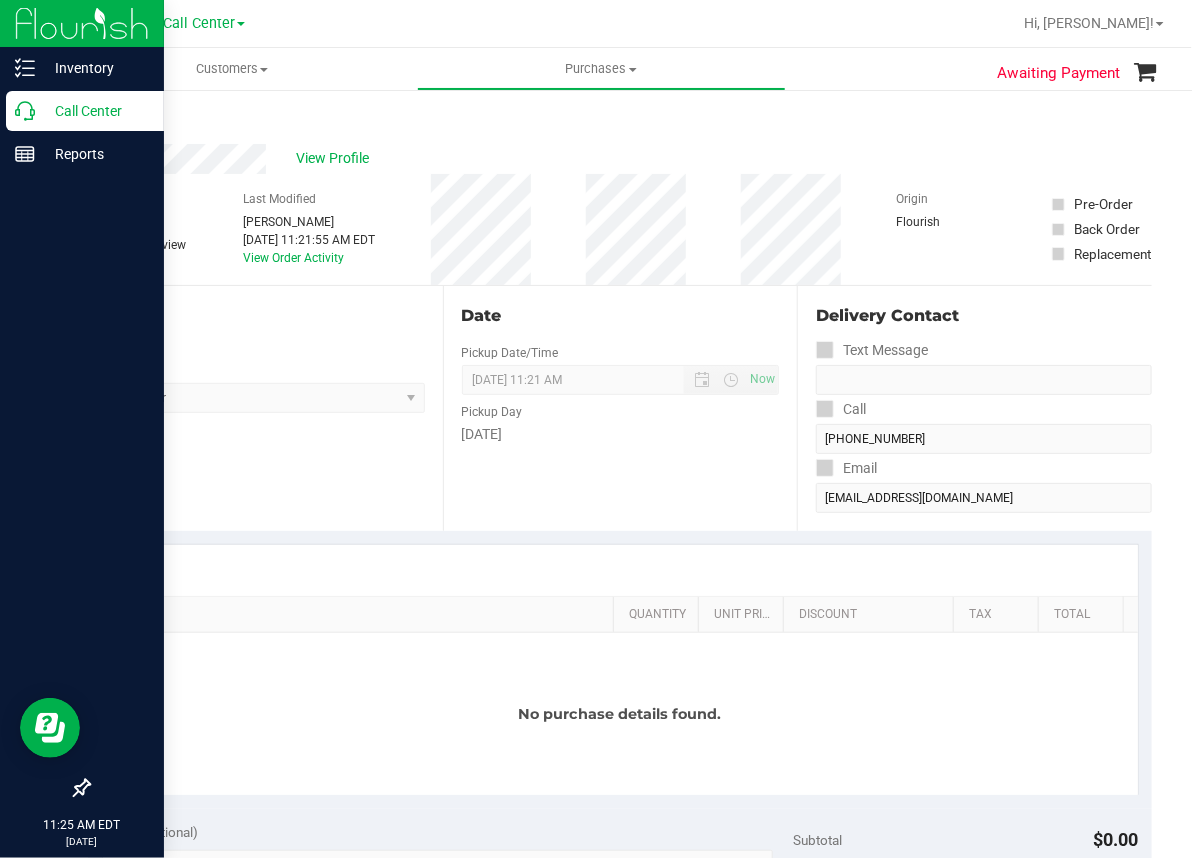 click on "Call Center" at bounding box center (95, 111) 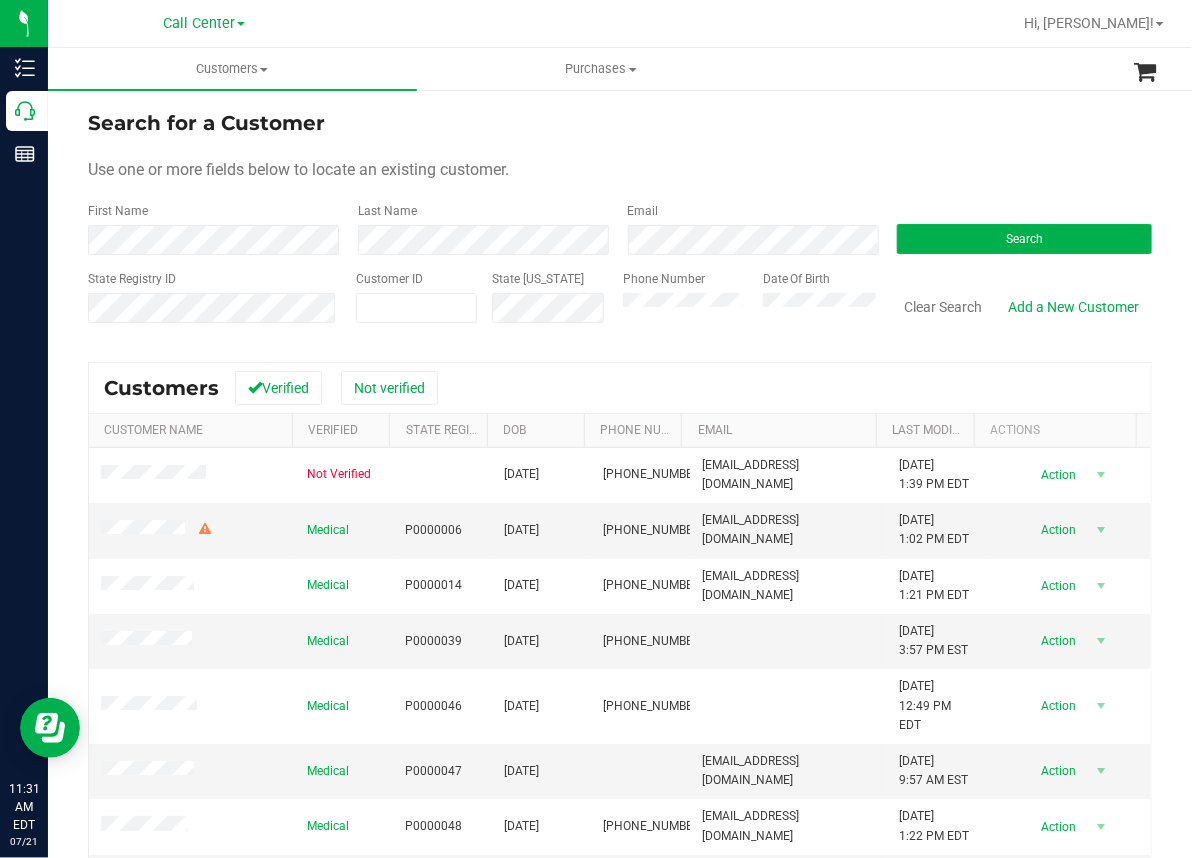 click on "Use one or more fields below to locate an existing customer." at bounding box center [298, 169] 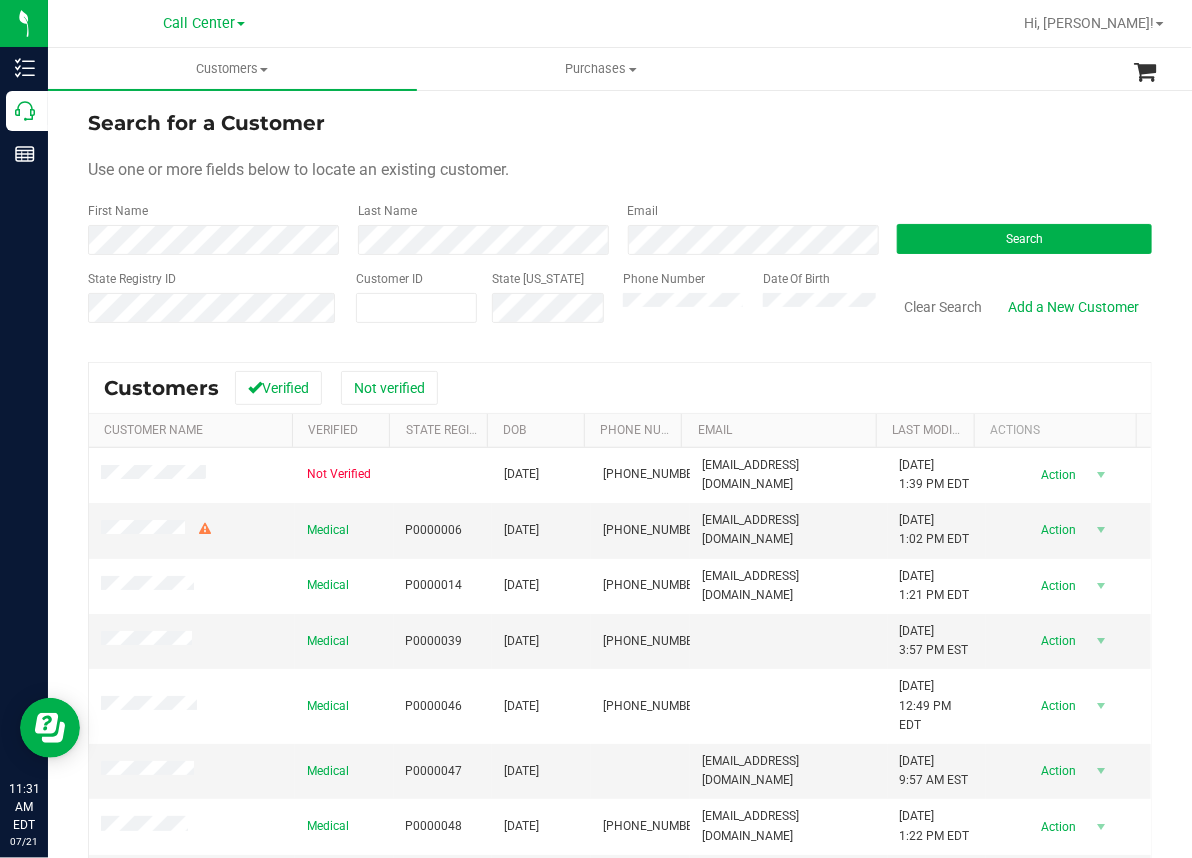 click on "Search for a Customer
Use one or more fields below to locate an existing customer.
First Name
Last Name
Email
Search
State Registry ID
Customer ID
State [US_STATE]
Phone Number" at bounding box center [620, 572] 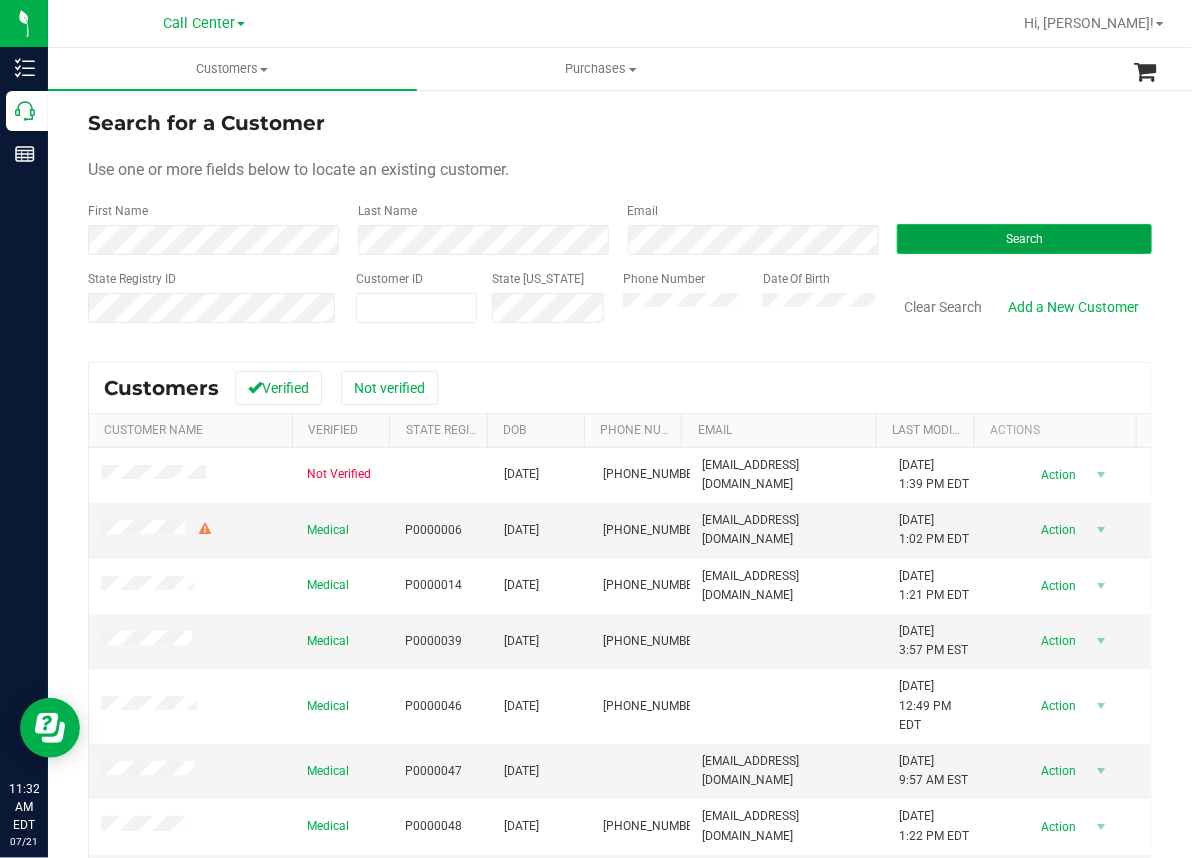 click on "Search" at bounding box center [1024, 239] 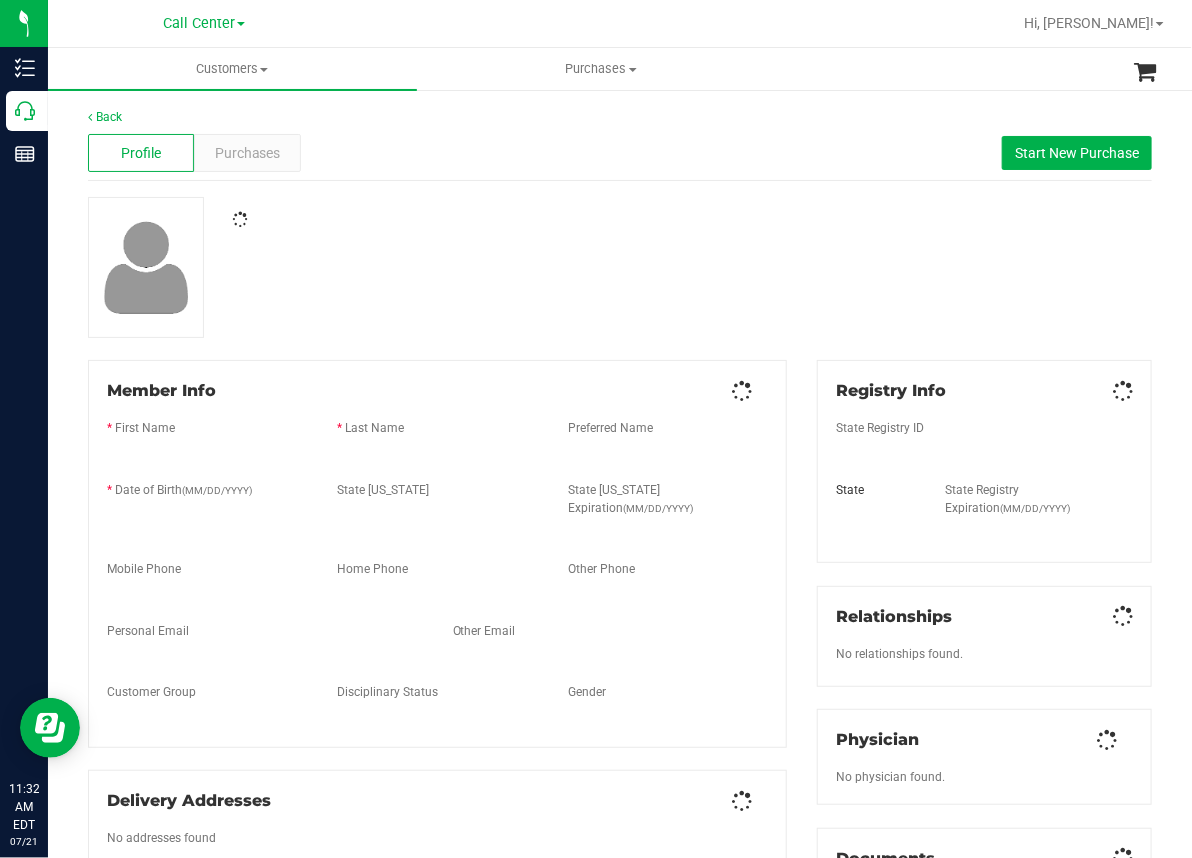 click on "Member Info
*
First Name
*
Last Name
Preferred Name
*
Date of Birth
(MM/DD/YYYY)
State [US_STATE]
State [US_STATE] Expiration
(MM/DD/YYYY)
Mobile Phone" at bounding box center (437, 554) 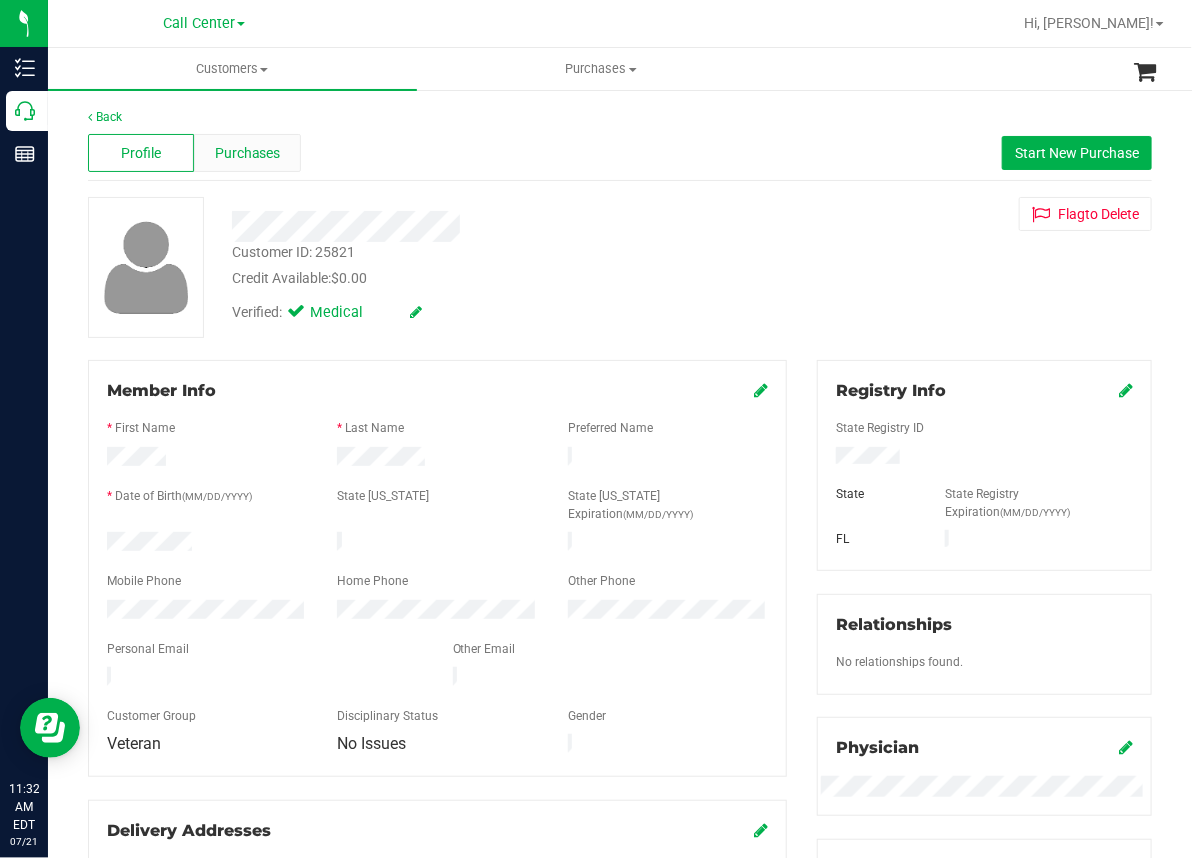 click on "Purchases" at bounding box center [248, 153] 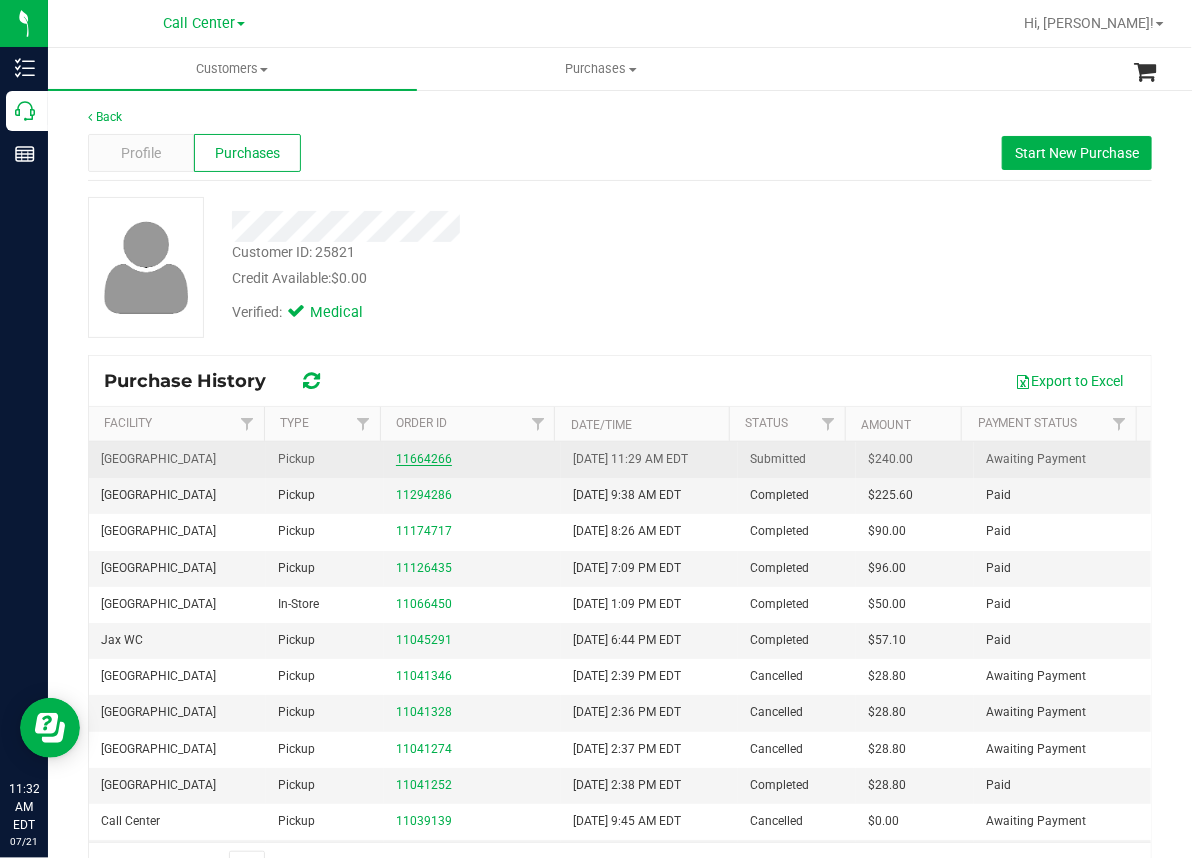 click on "11664266" at bounding box center [424, 459] 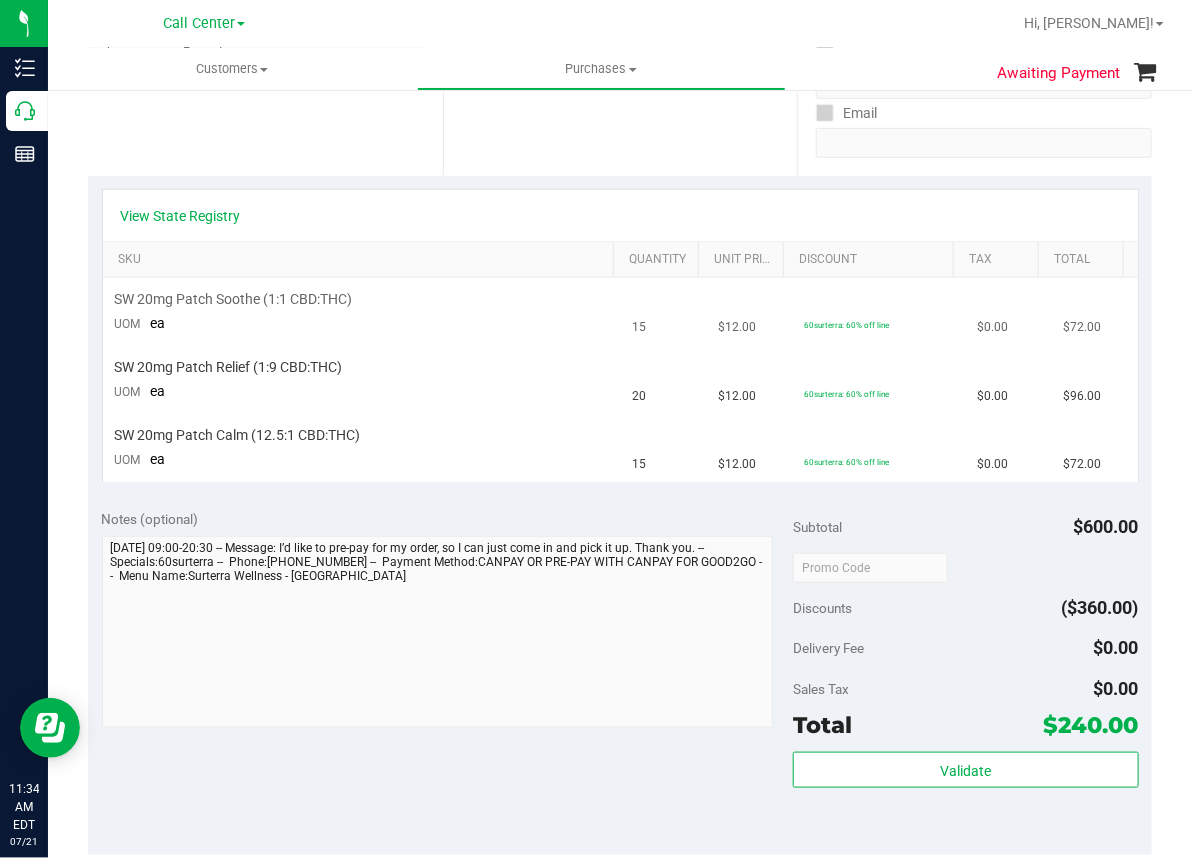 scroll, scrollTop: 0, scrollLeft: 0, axis: both 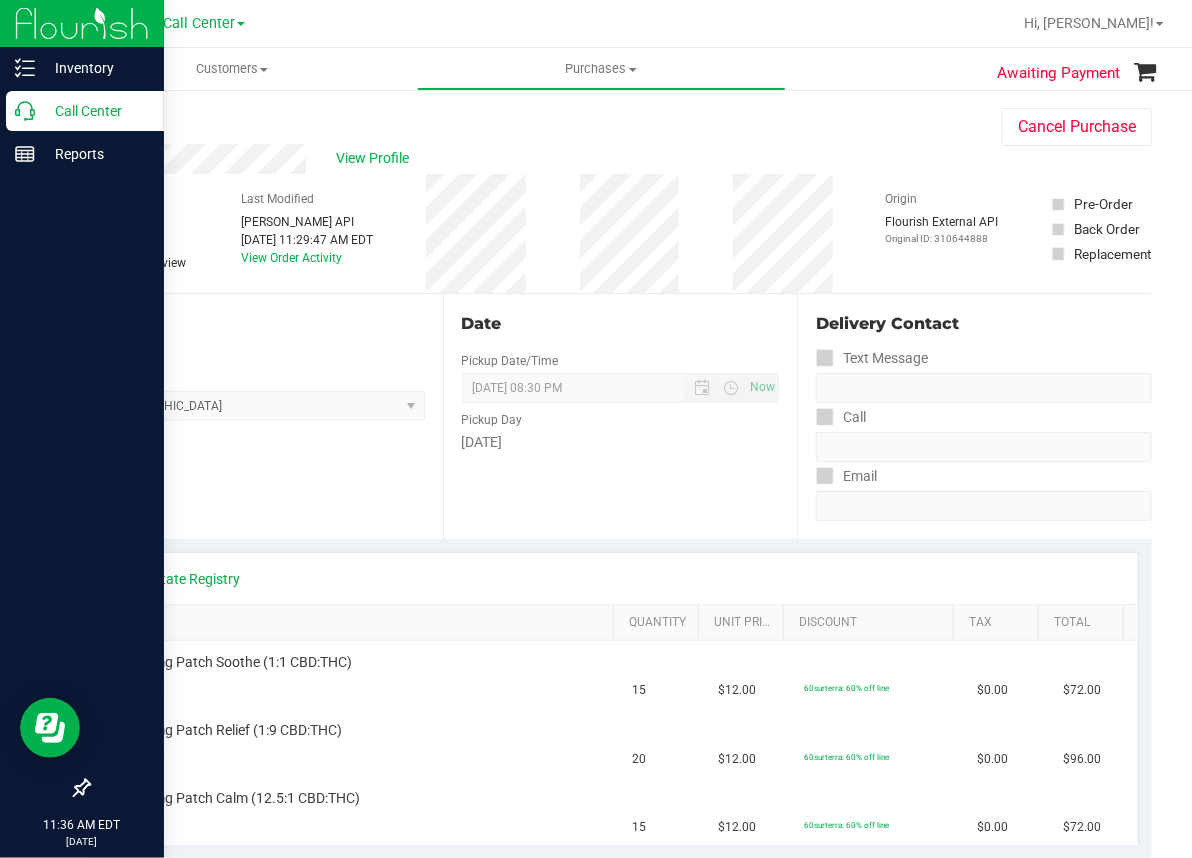 click 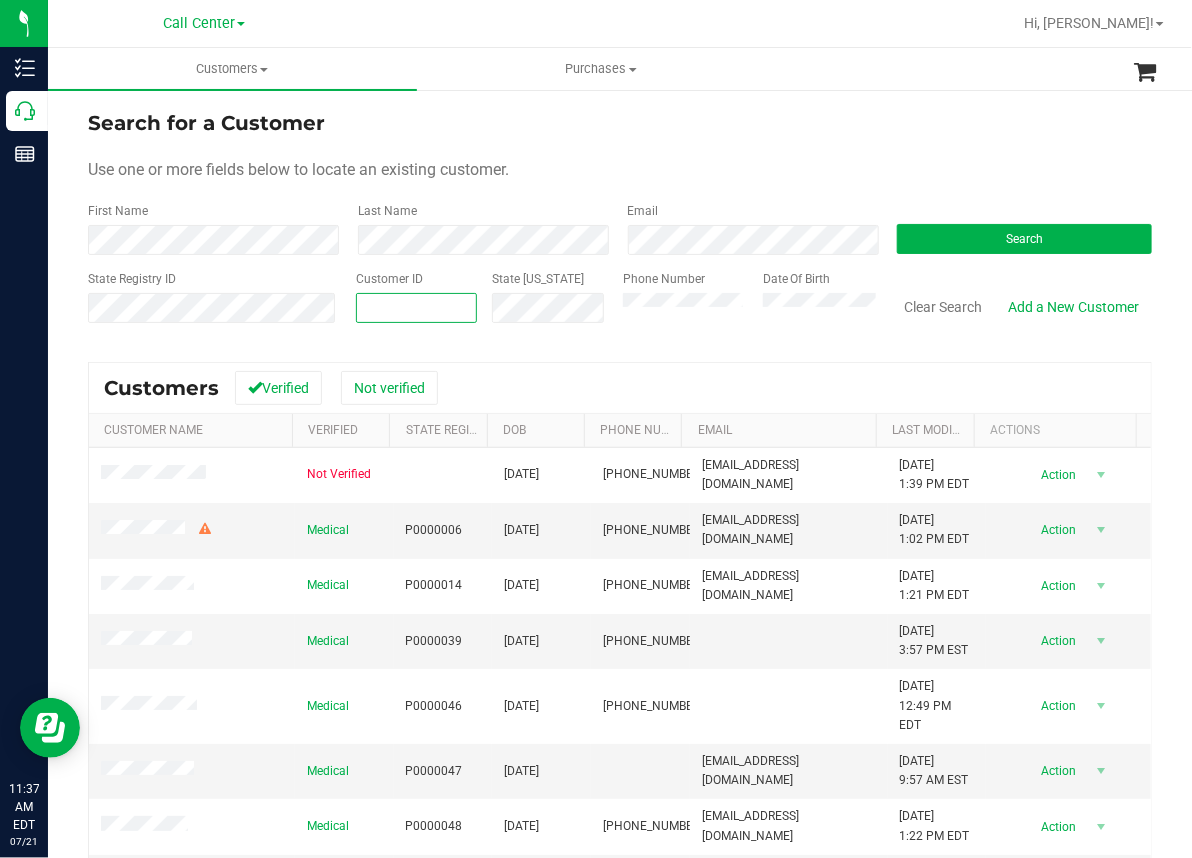 click at bounding box center (417, 308) 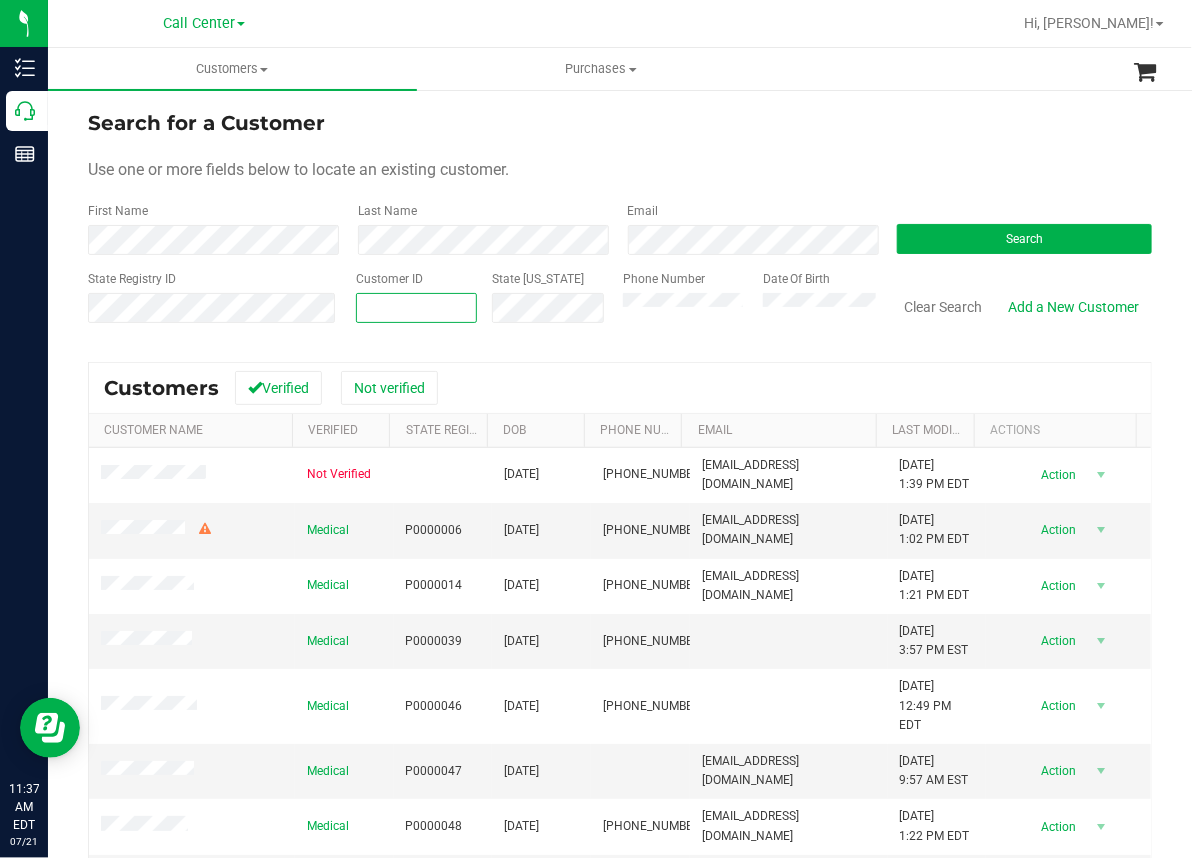 paste on "667621" 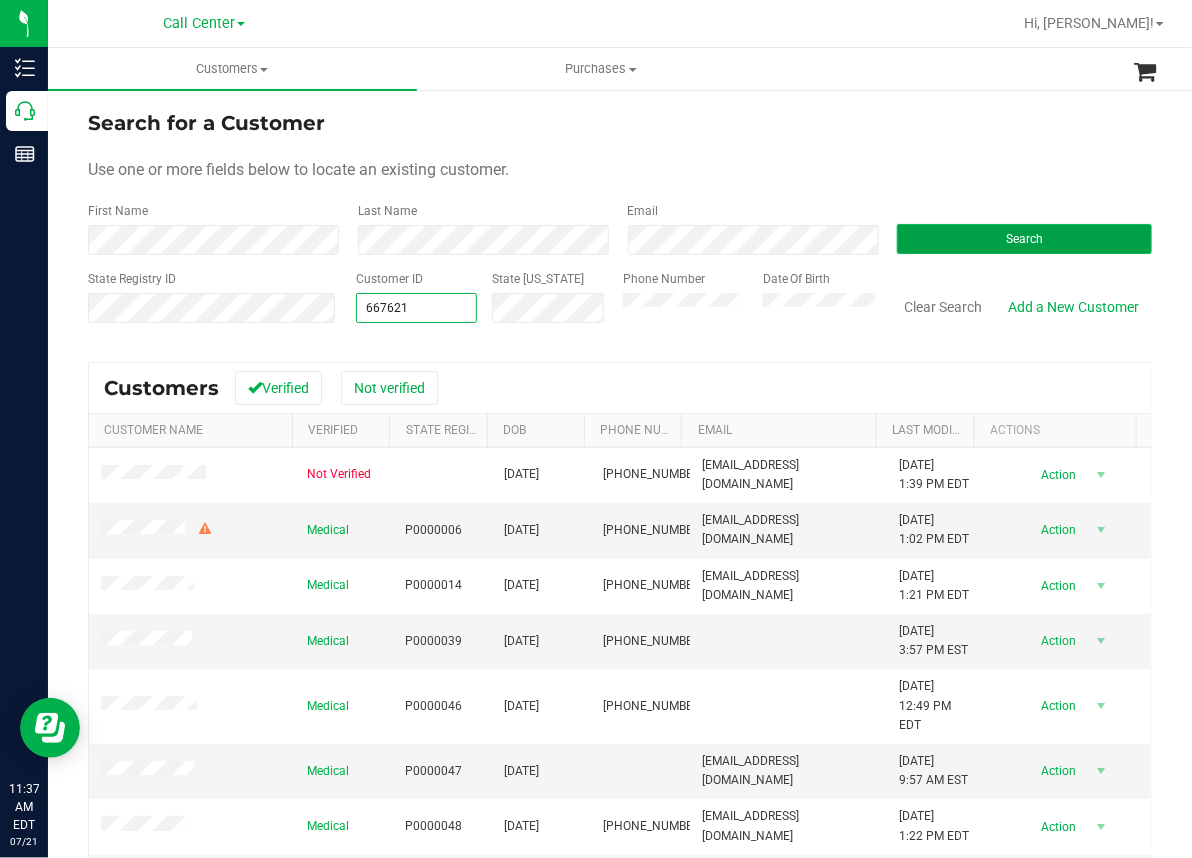 type on "667621" 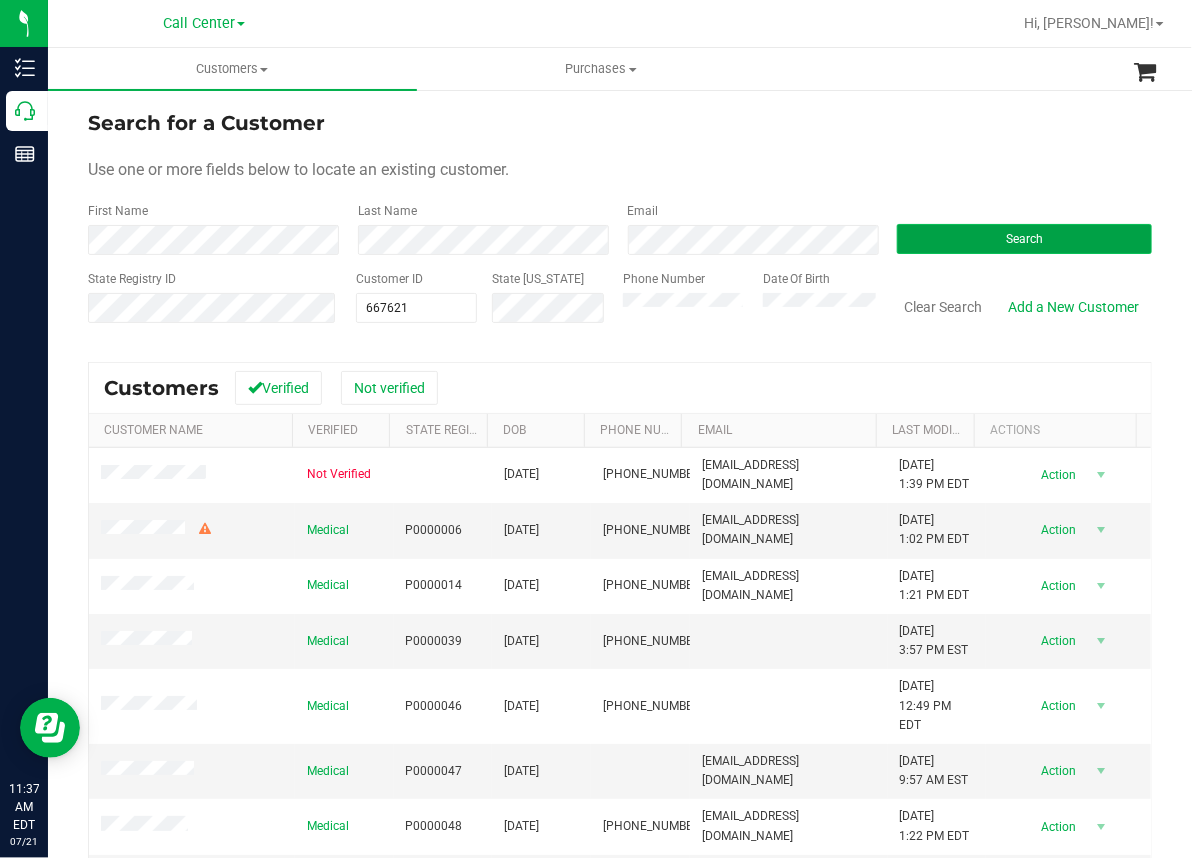 click on "Search" at bounding box center [1024, 239] 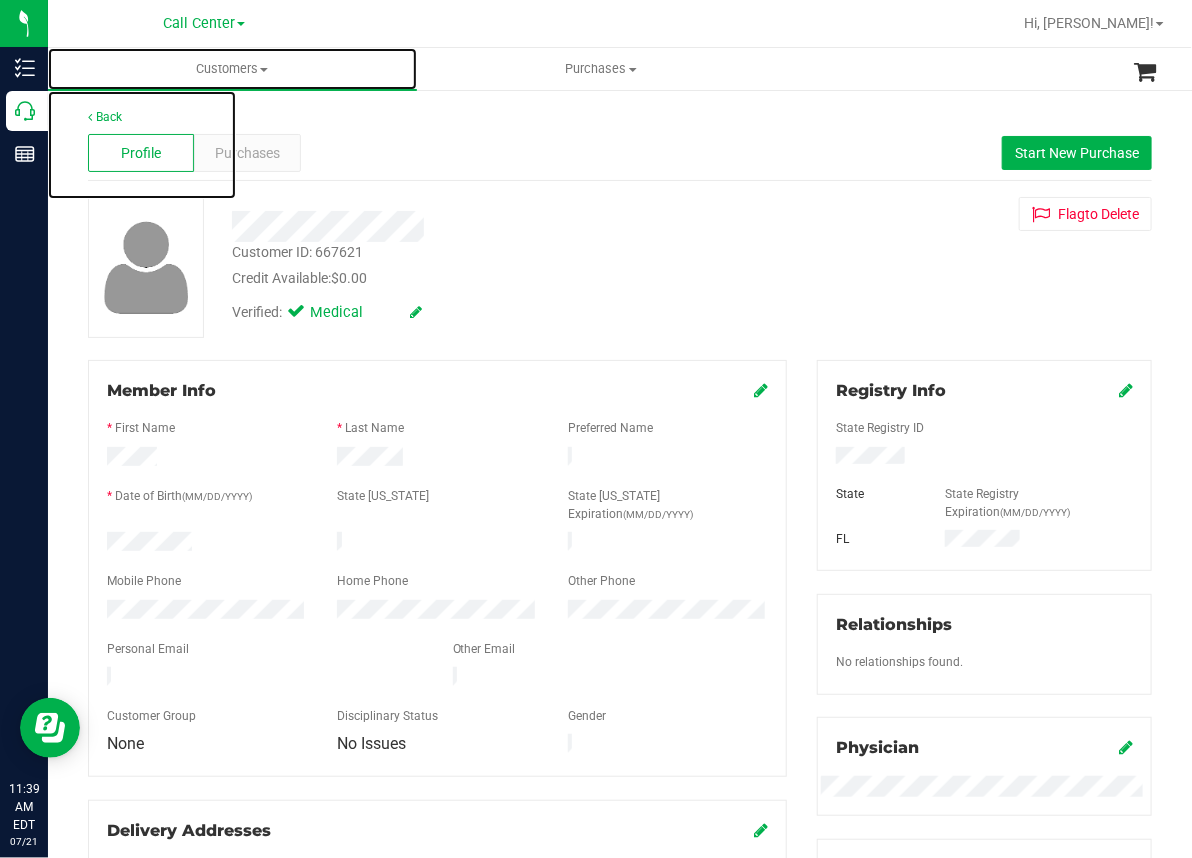 drag, startPoint x: 364, startPoint y: 88, endPoint x: 337, endPoint y: 125, distance: 45.80393 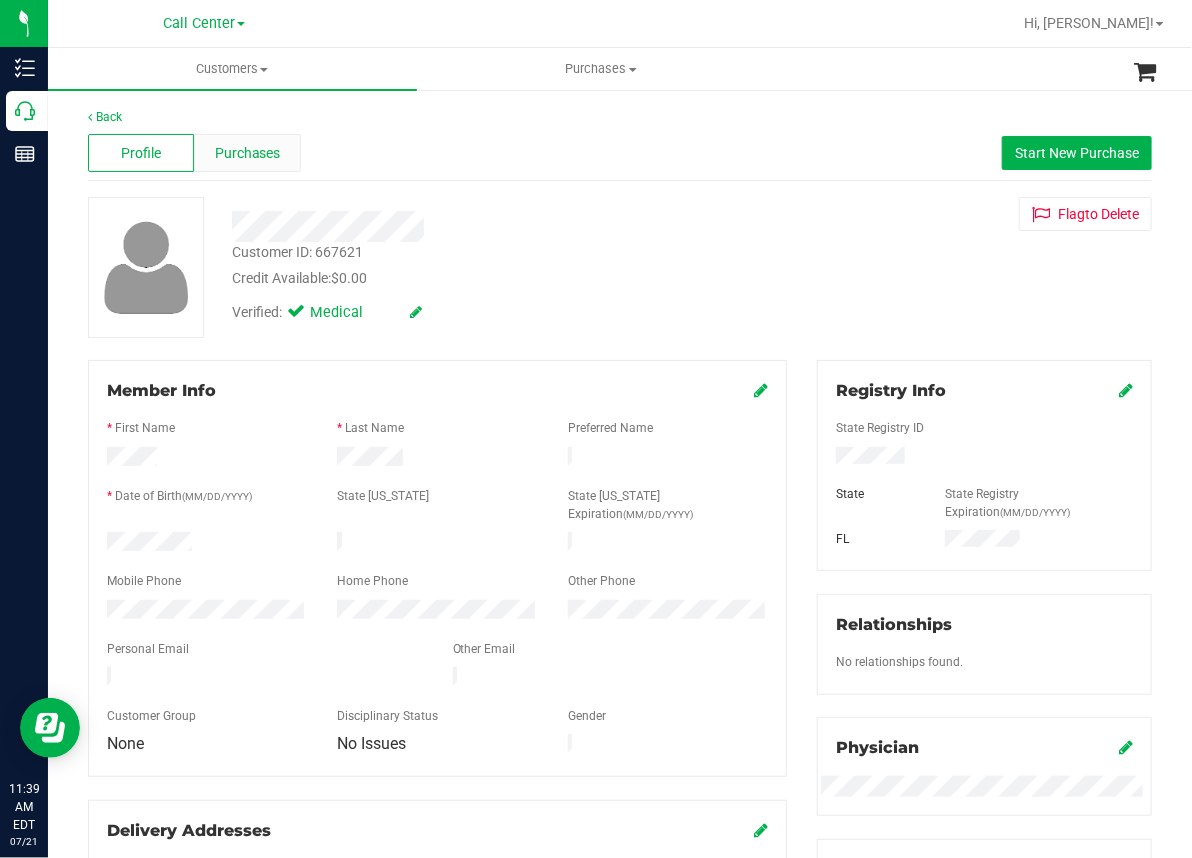 click on "Purchases" at bounding box center (248, 153) 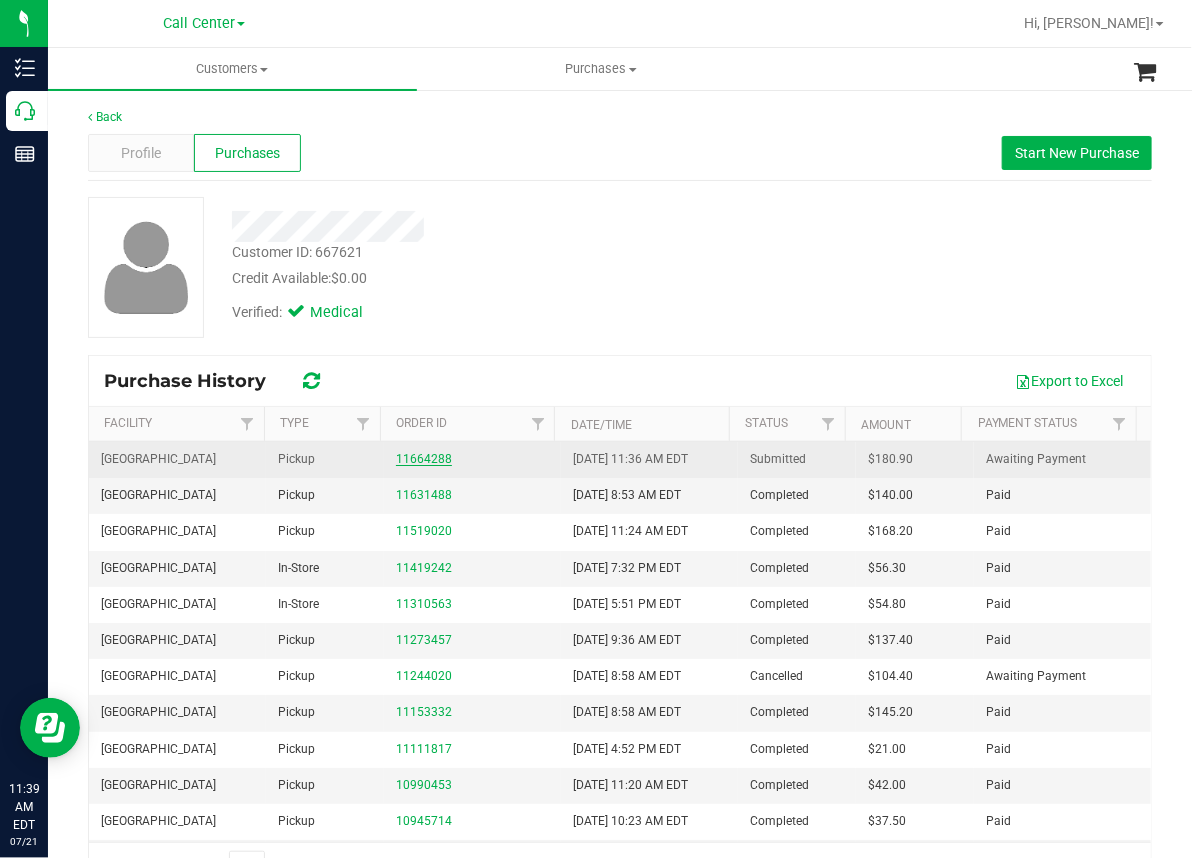 click on "11664288" at bounding box center (424, 459) 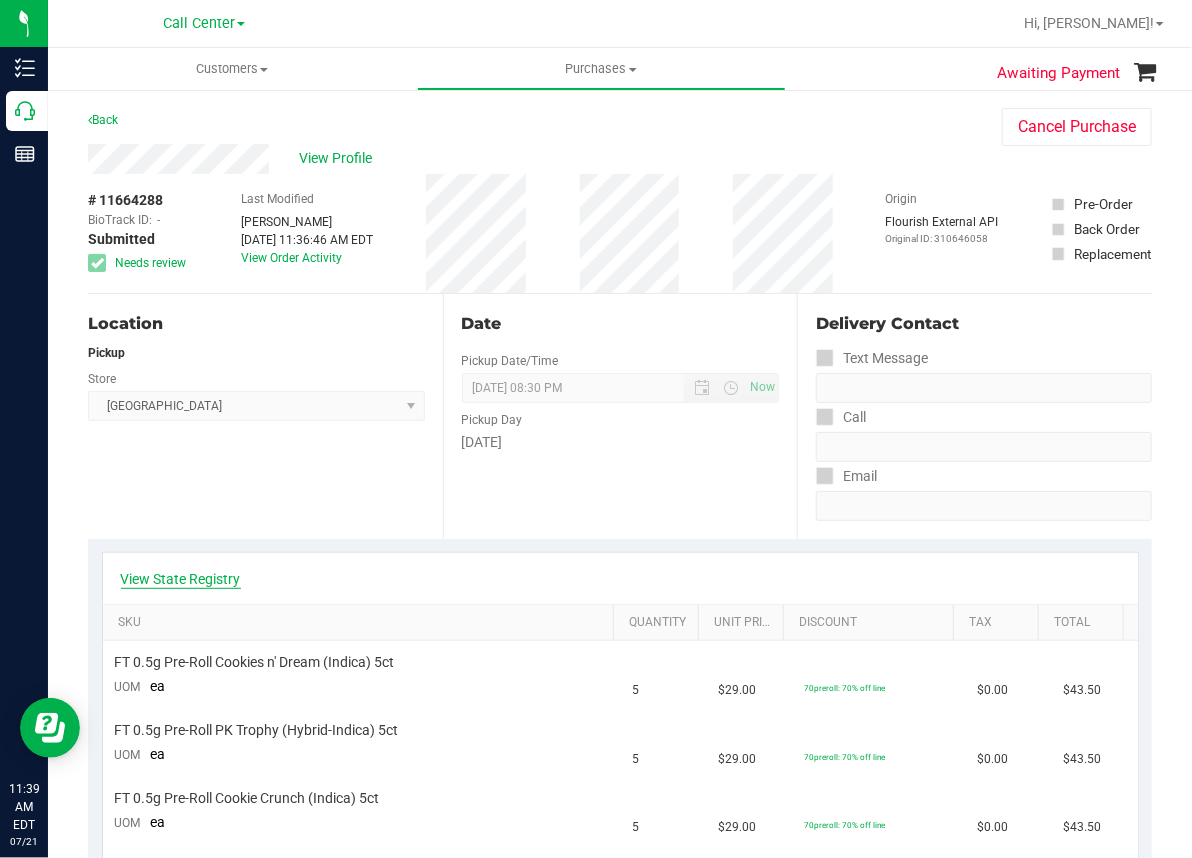 click on "View State Registry" at bounding box center (181, 579) 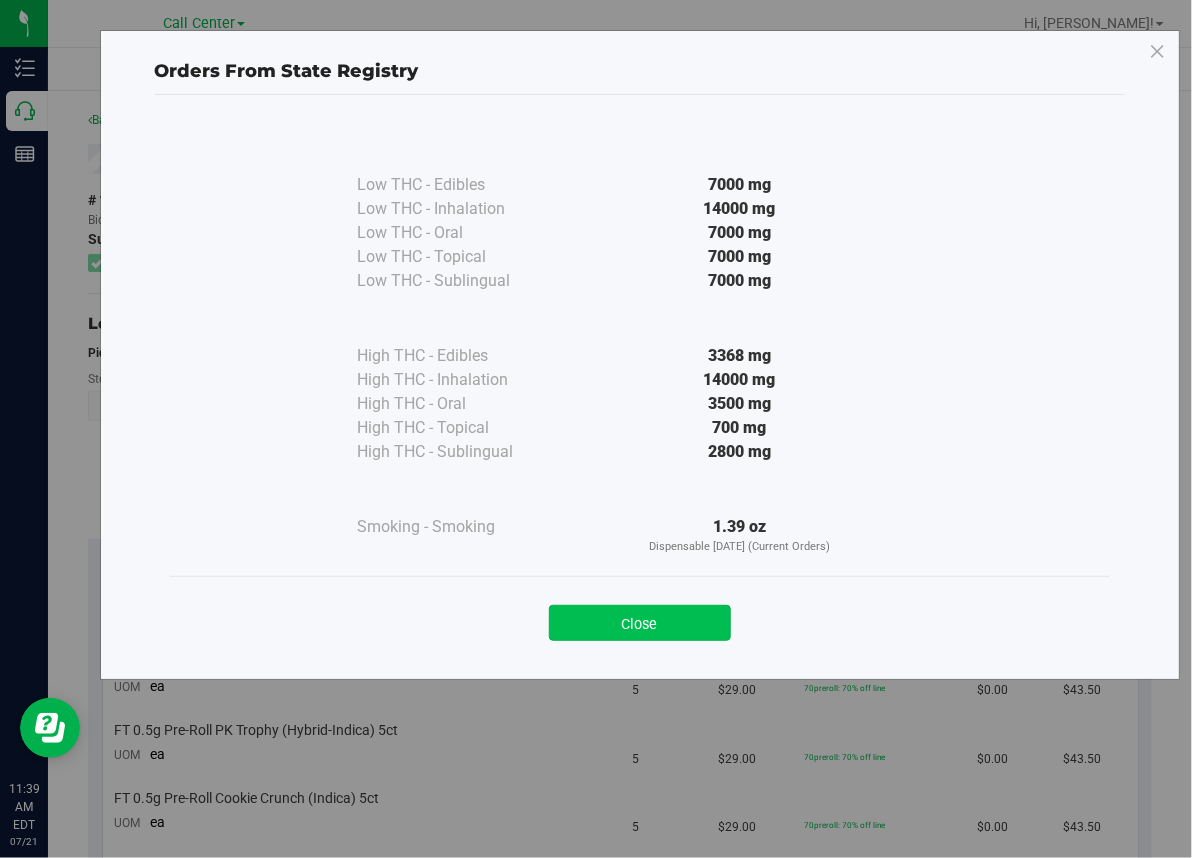 click on "Close" at bounding box center [640, 623] 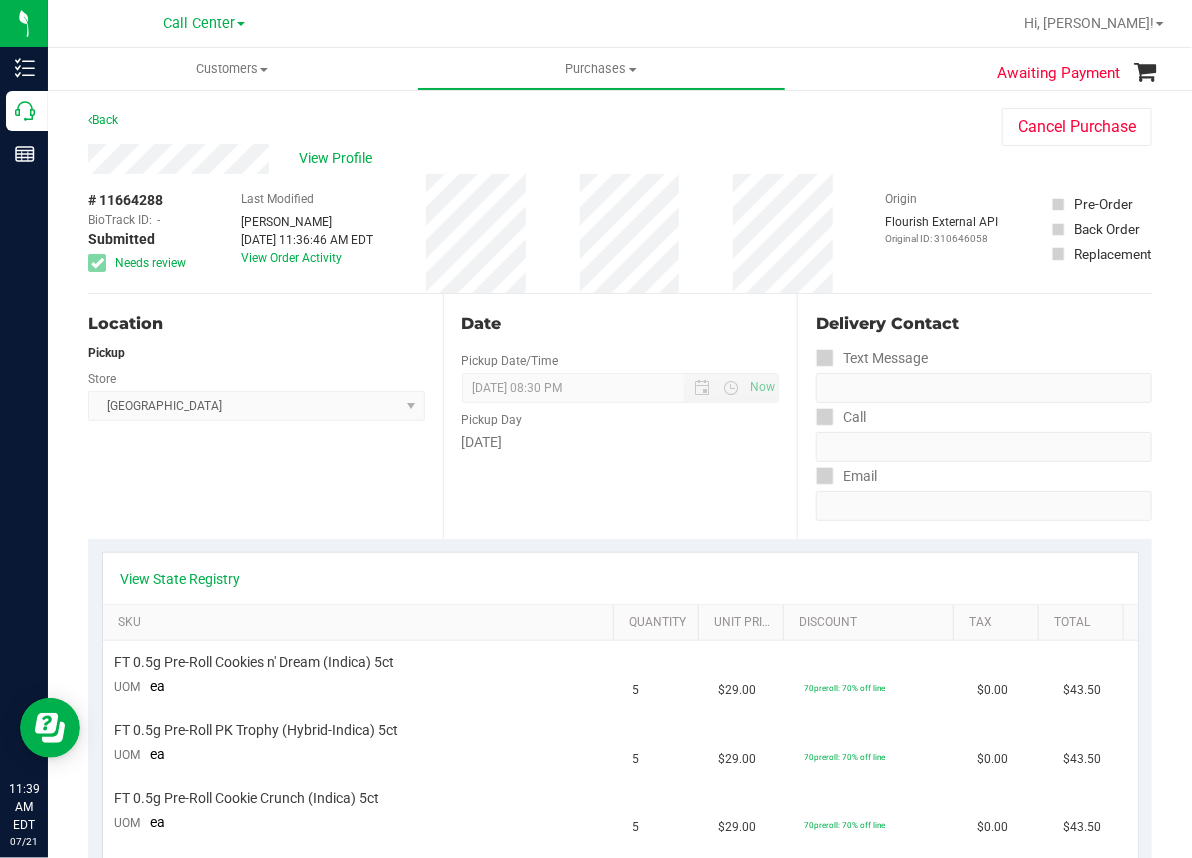 click on "Date
Pickup Date/Time
[DATE]
Now
[DATE] 08:30 PM
Now
Pickup Day
[DATE]" at bounding box center [620, 416] 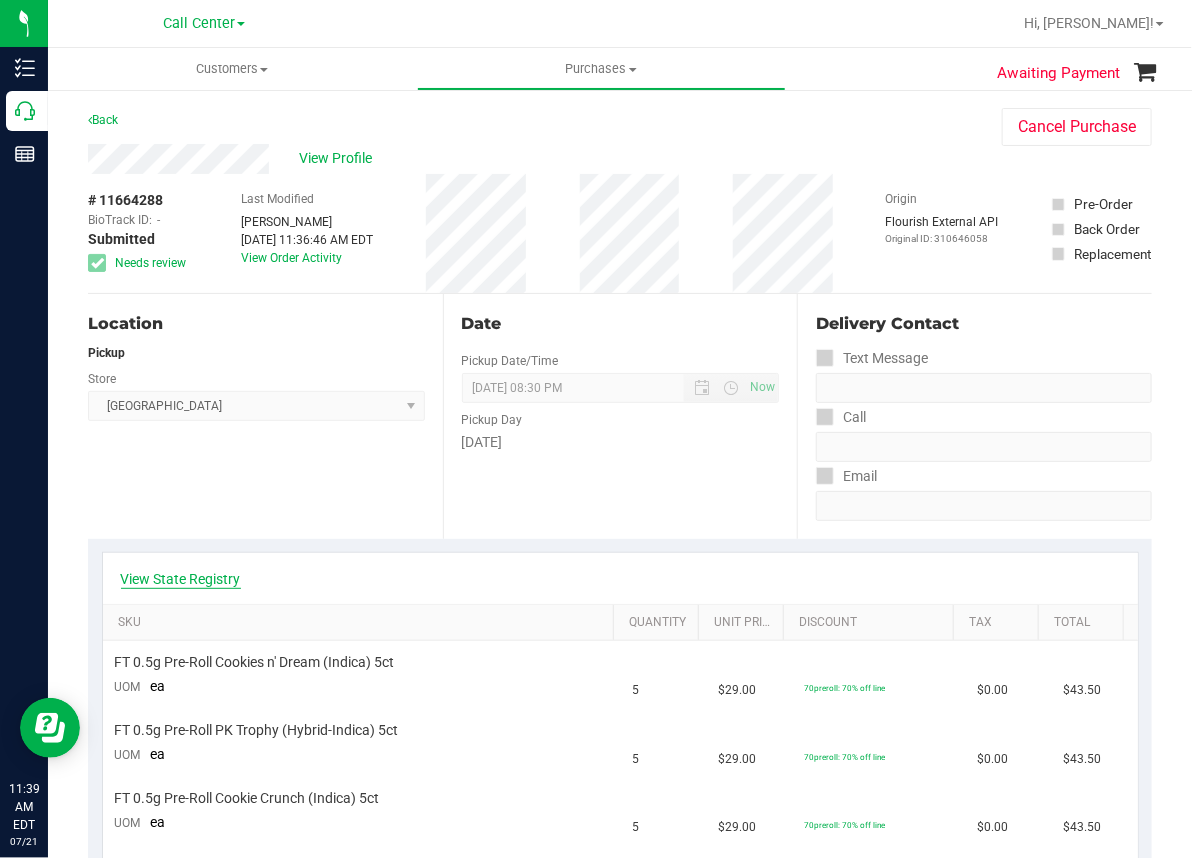 click on "View State Registry" at bounding box center (181, 579) 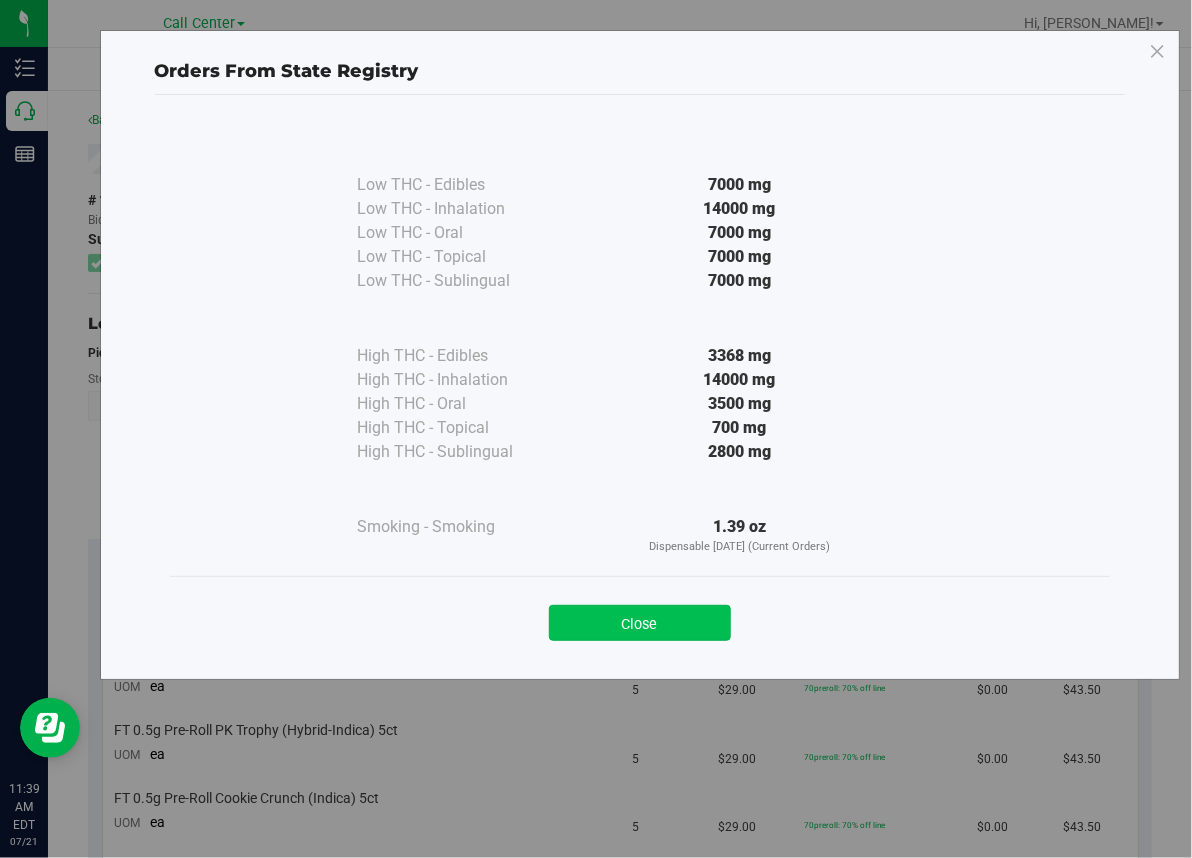click on "Close" at bounding box center [640, 623] 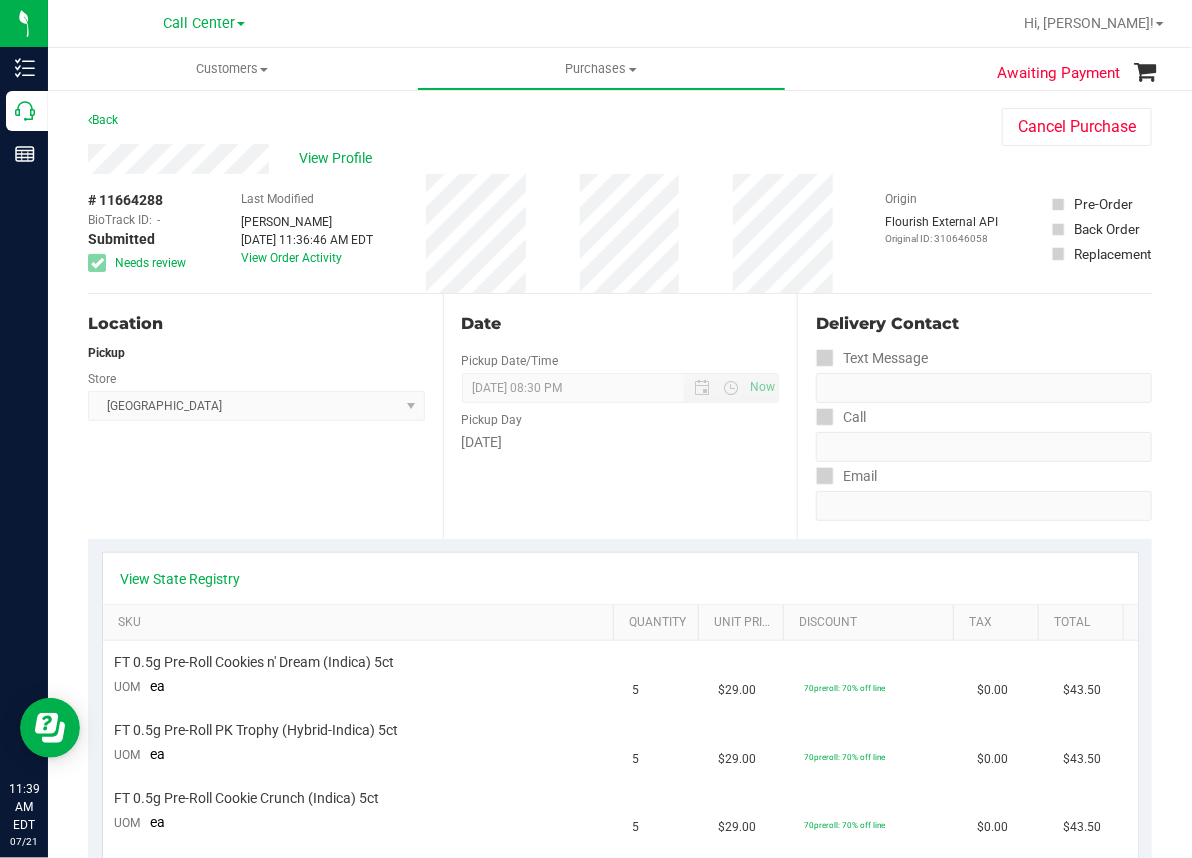 click on "Date
Pickup Date/Time
[DATE]
Now
[DATE] 08:30 PM
Now
Pickup Day
[DATE]" at bounding box center [620, 416] 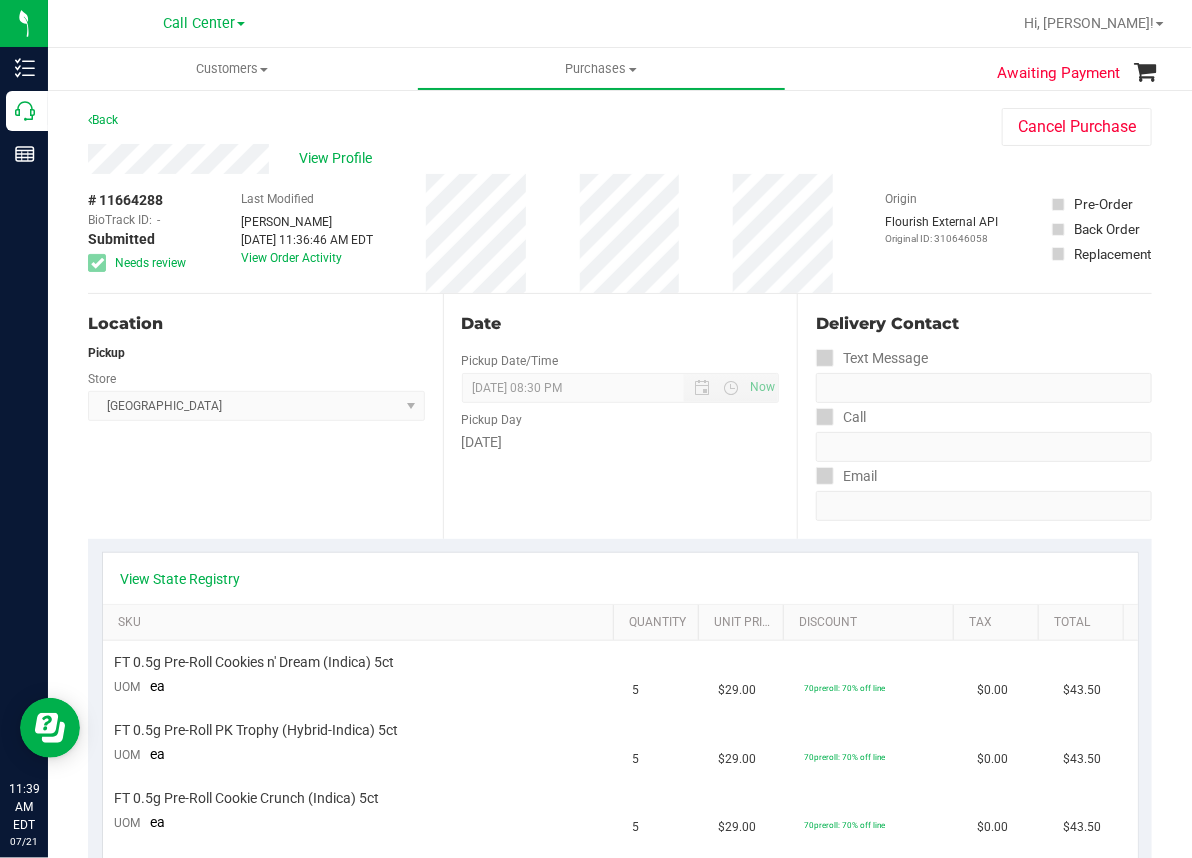 scroll, scrollTop: 0, scrollLeft: 0, axis: both 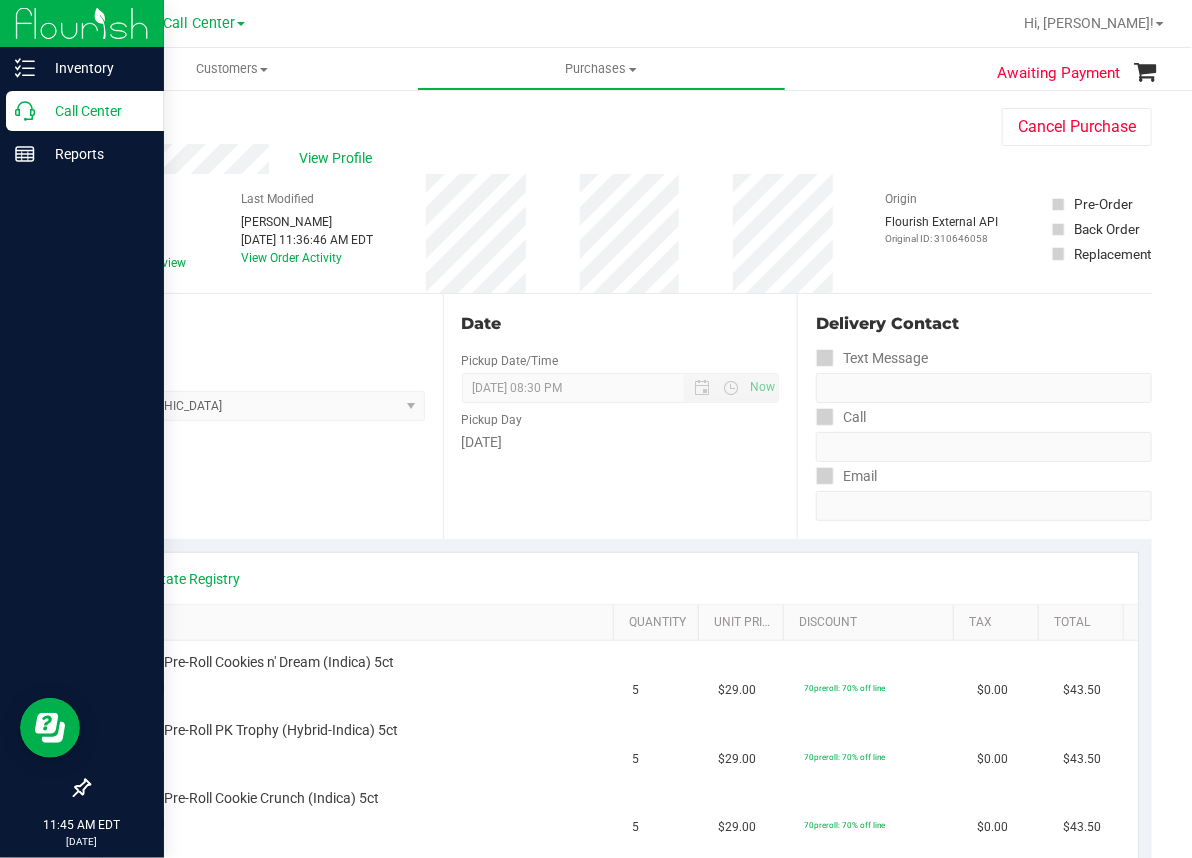click 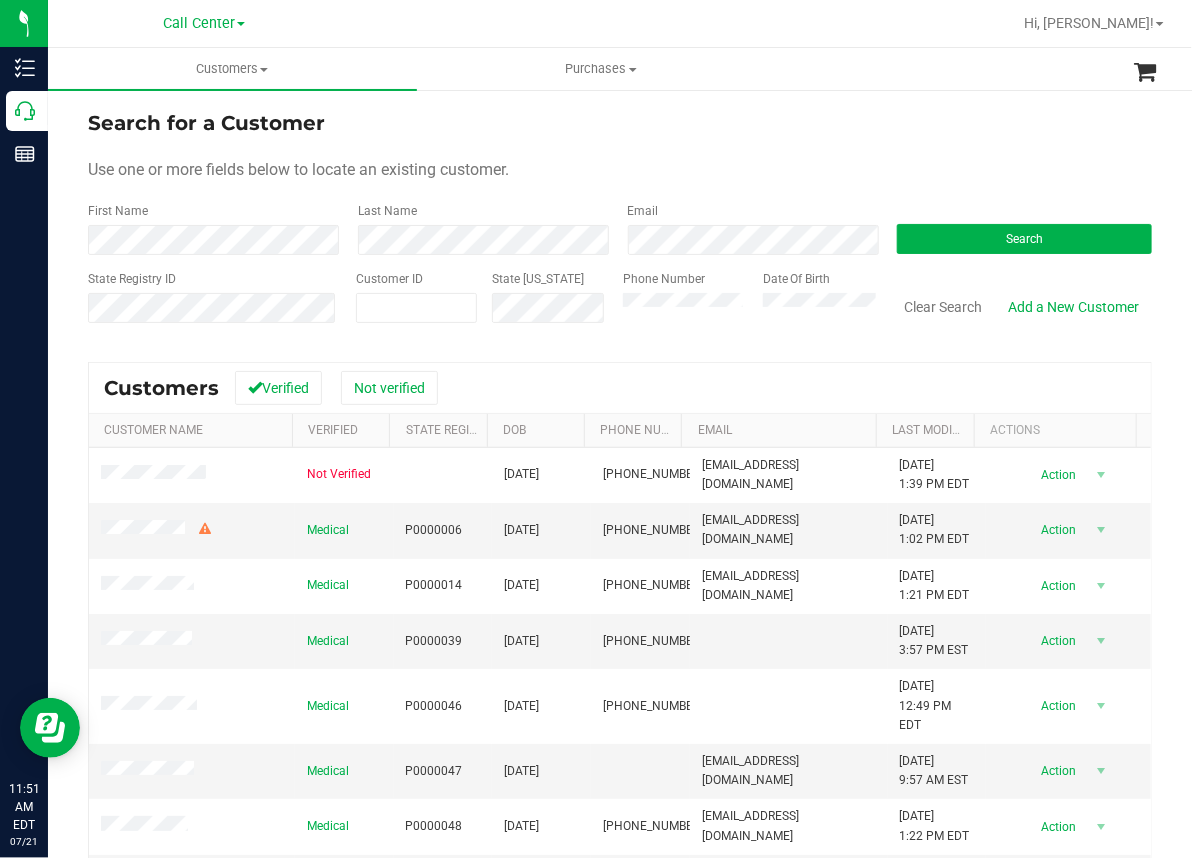 drag, startPoint x: 569, startPoint y: 101, endPoint x: 563, endPoint y: 139, distance: 38.470768 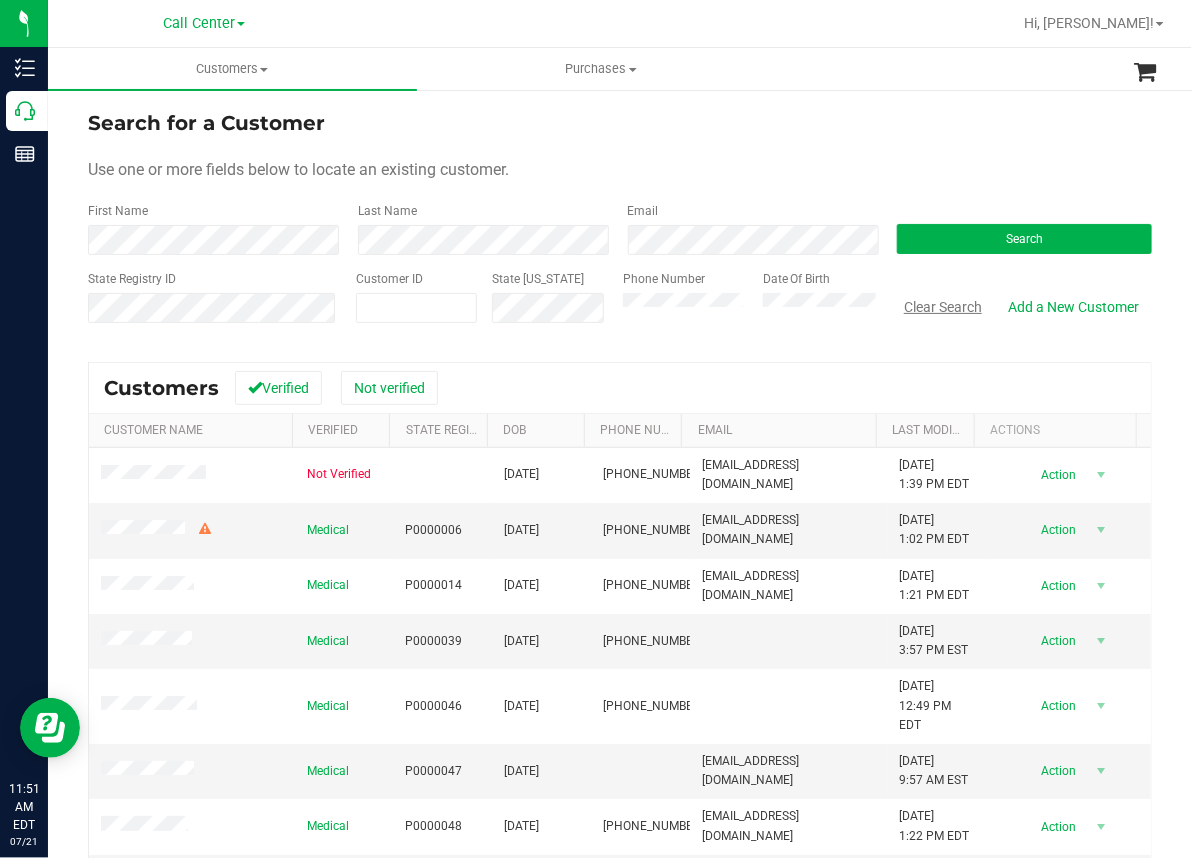 click on "Clear Search" at bounding box center [943, 307] 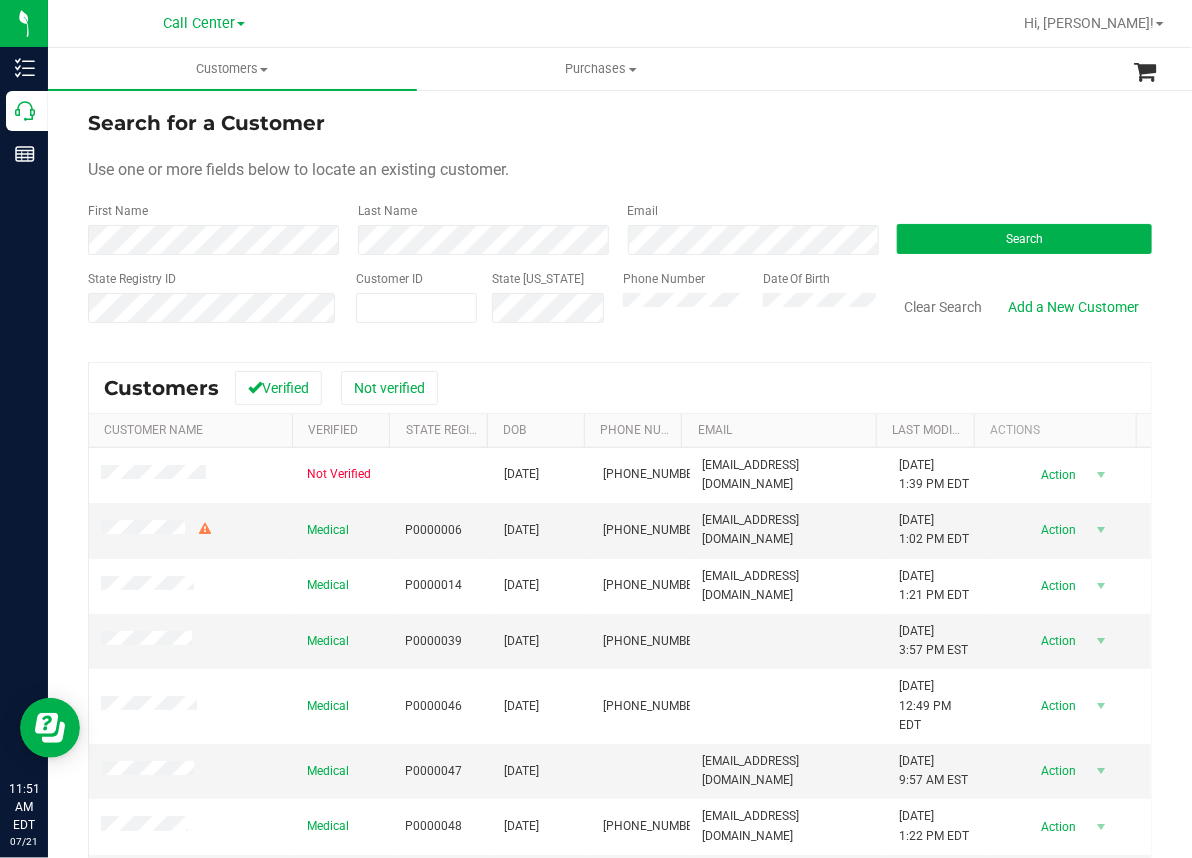click on "Search" at bounding box center [1017, 228] 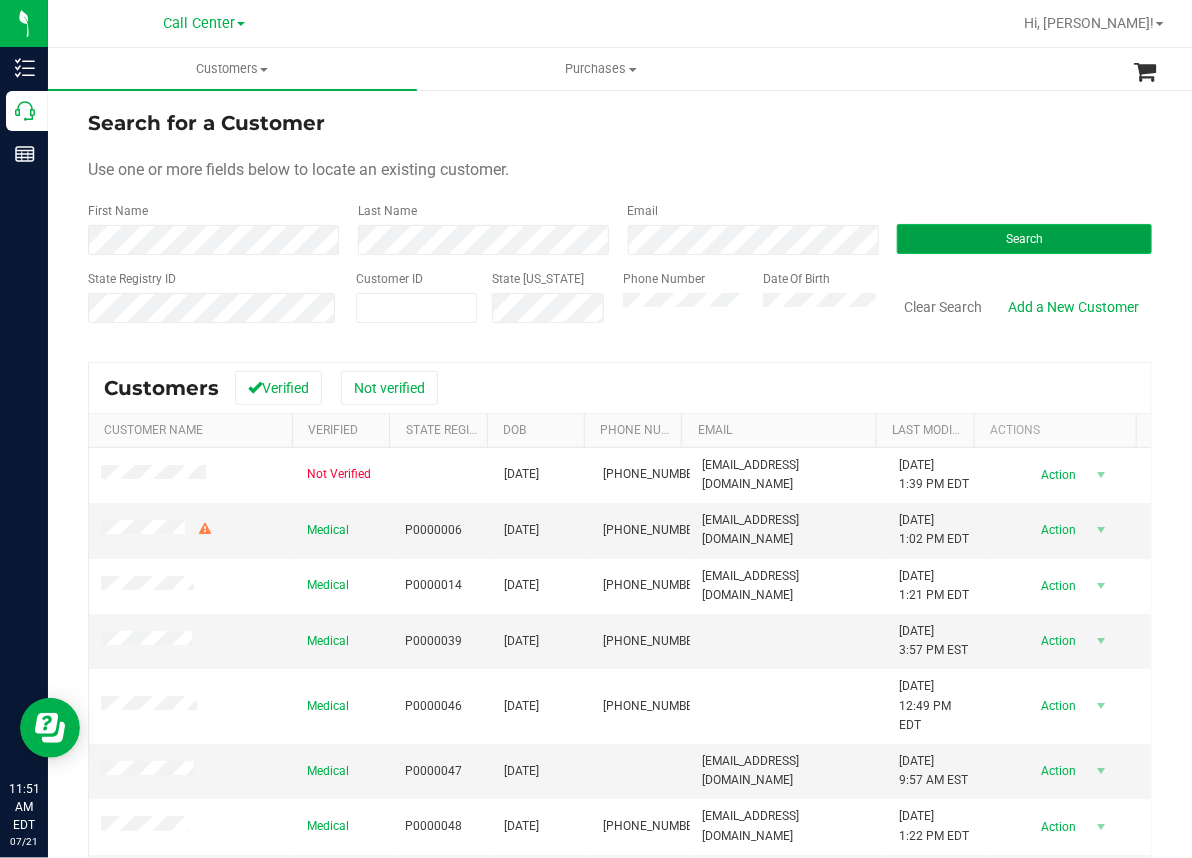 click on "Search" at bounding box center [1024, 239] 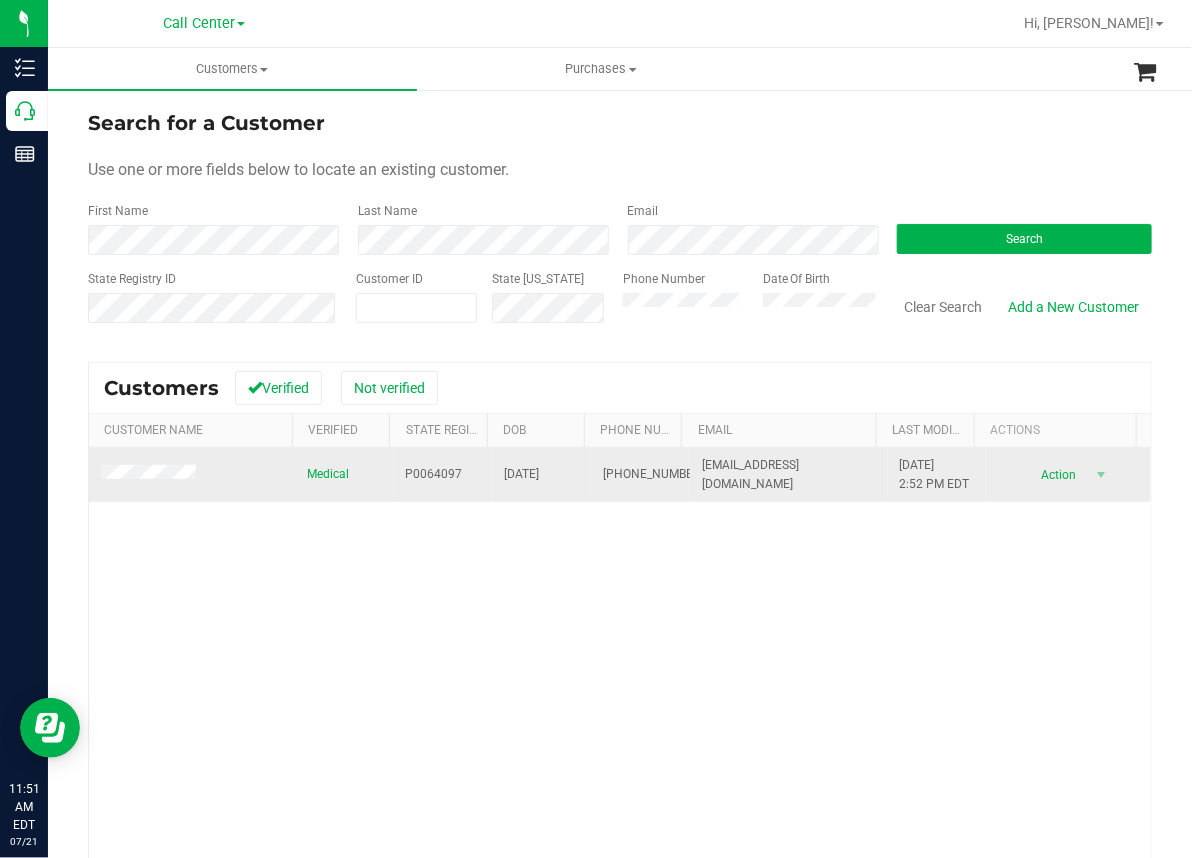 click on "[PHONE_NUMBER]" at bounding box center [653, 474] 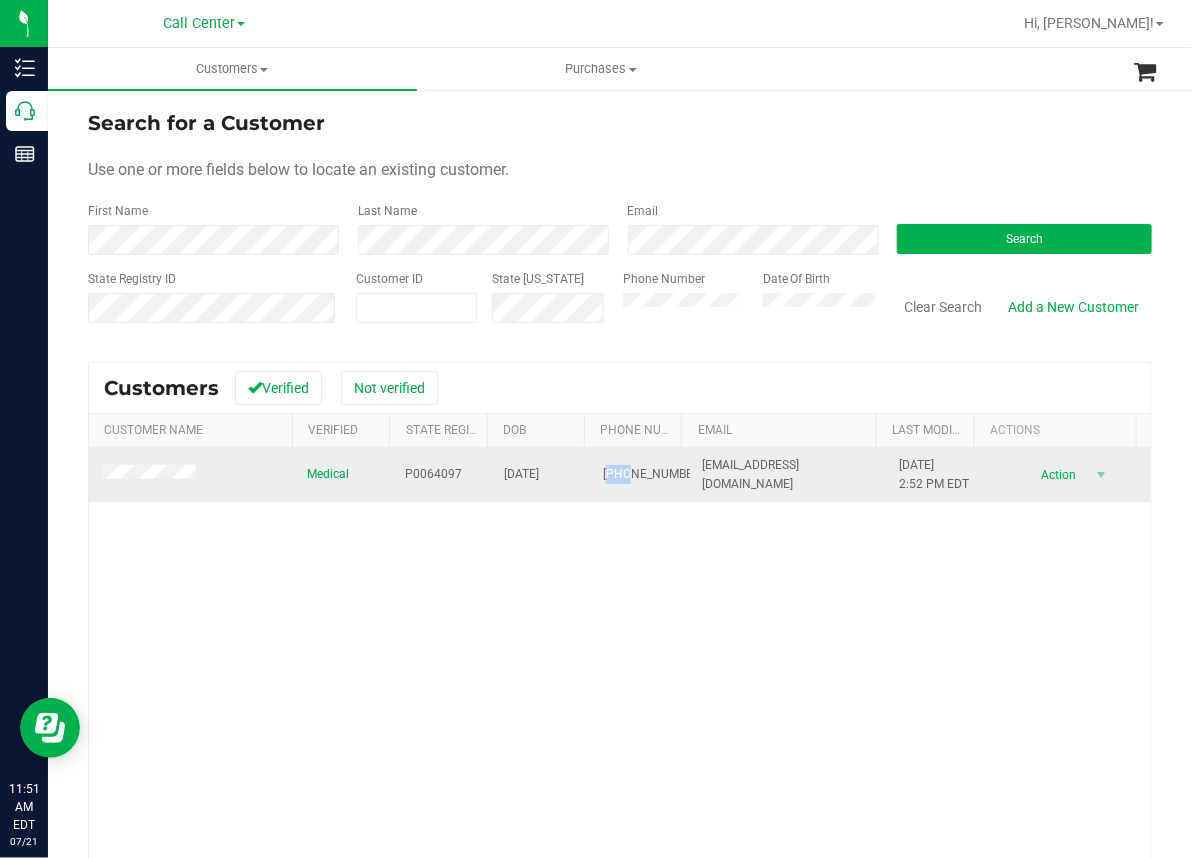 click on "[PHONE_NUMBER]" at bounding box center (653, 474) 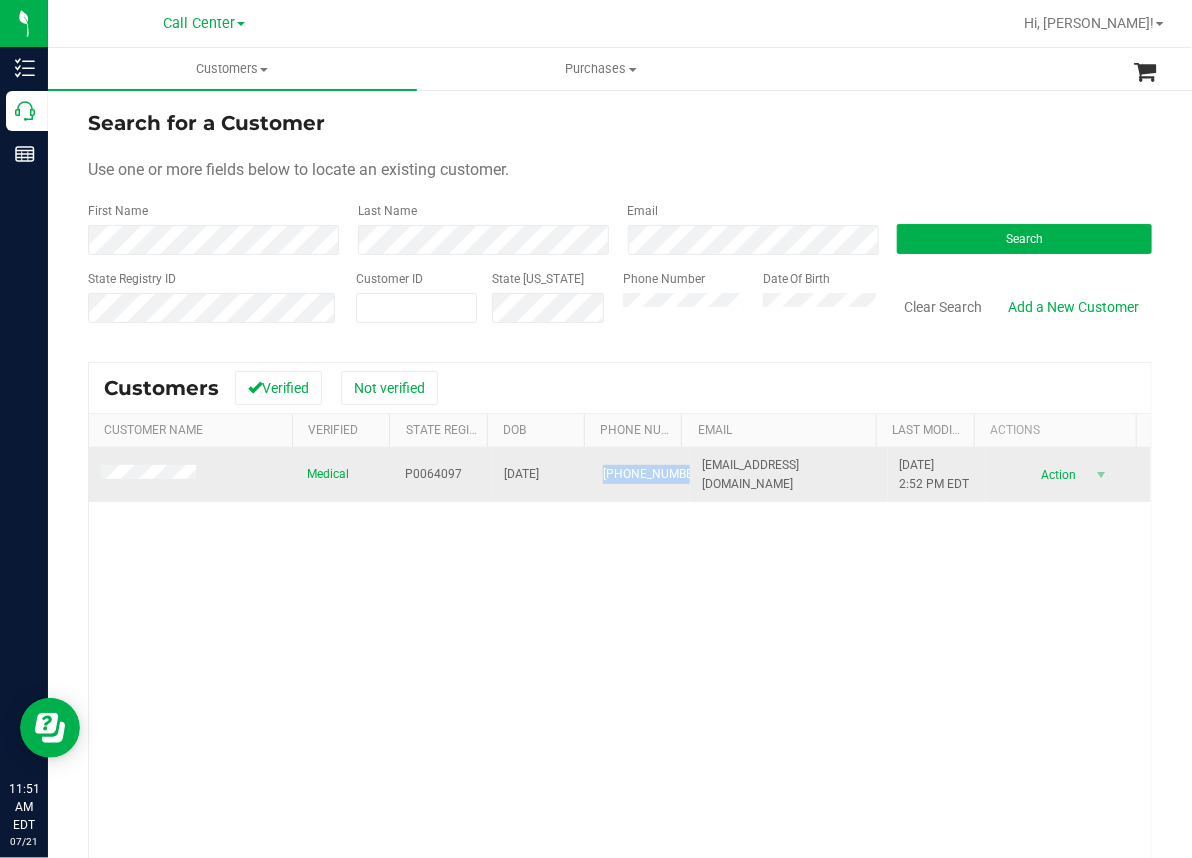 click on "[PHONE_NUMBER]" at bounding box center (653, 474) 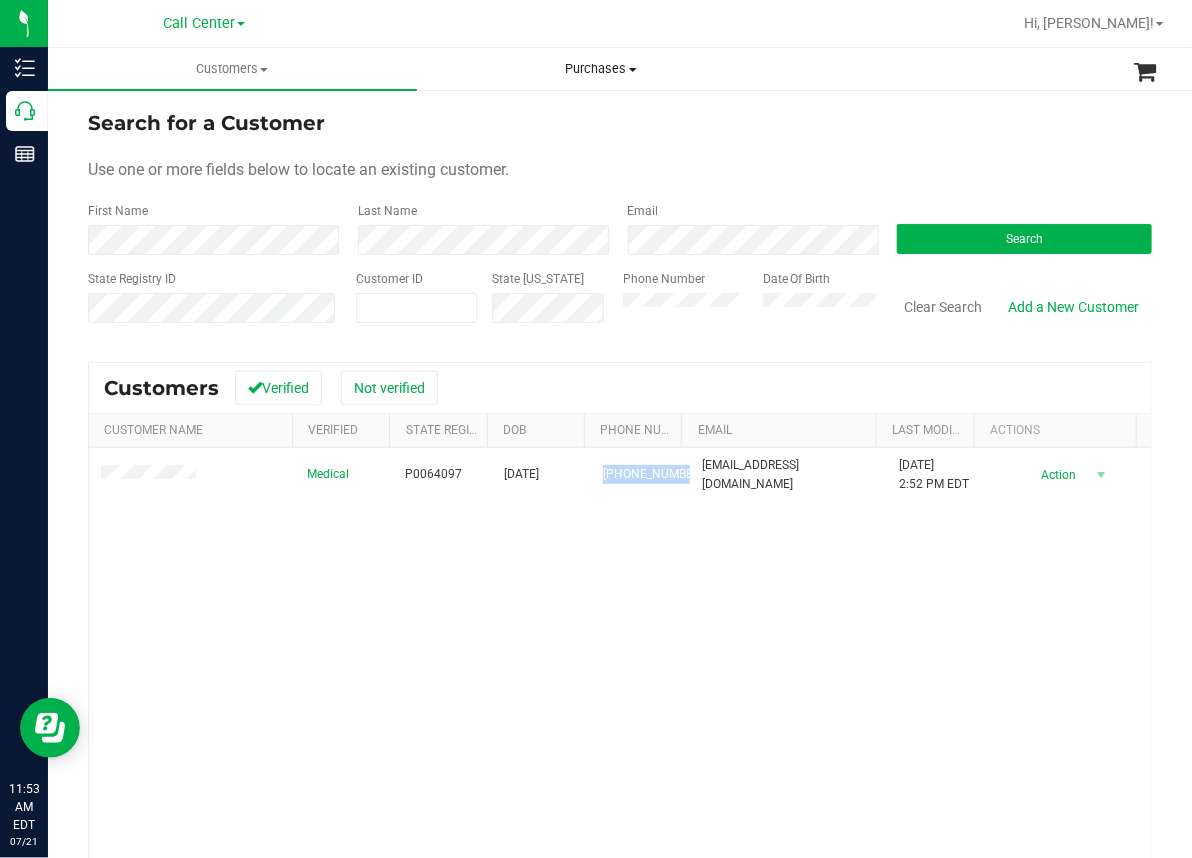 click on "Purchases
All purchases" at bounding box center (601, 69) 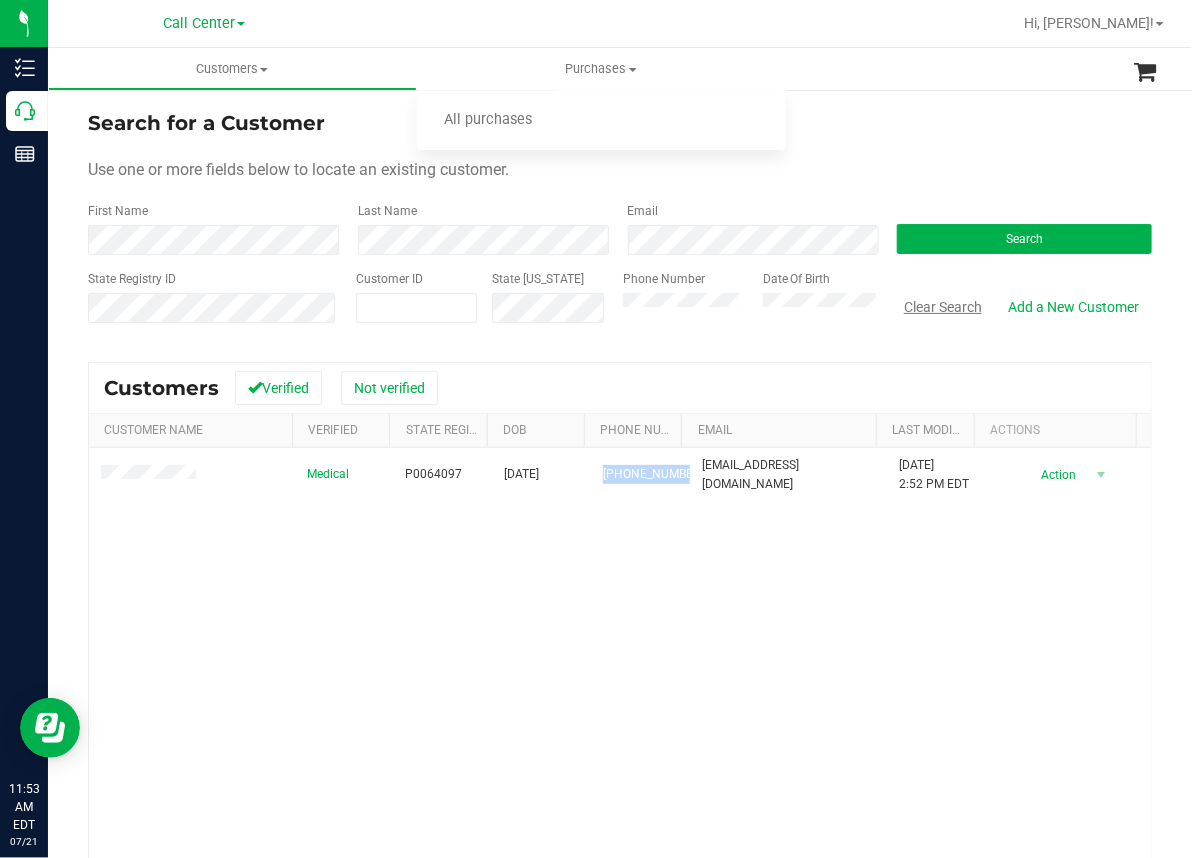 click on "Clear Search" at bounding box center [943, 307] 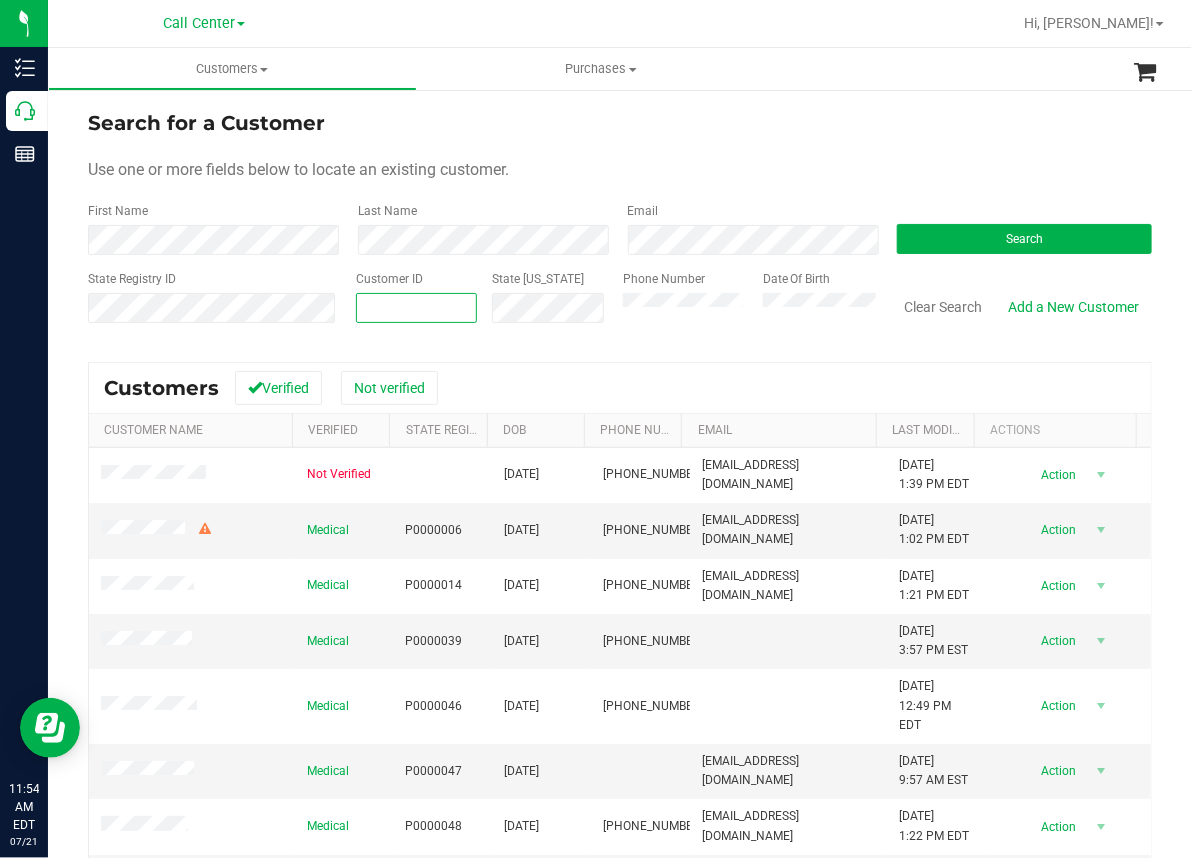 click at bounding box center (417, 308) 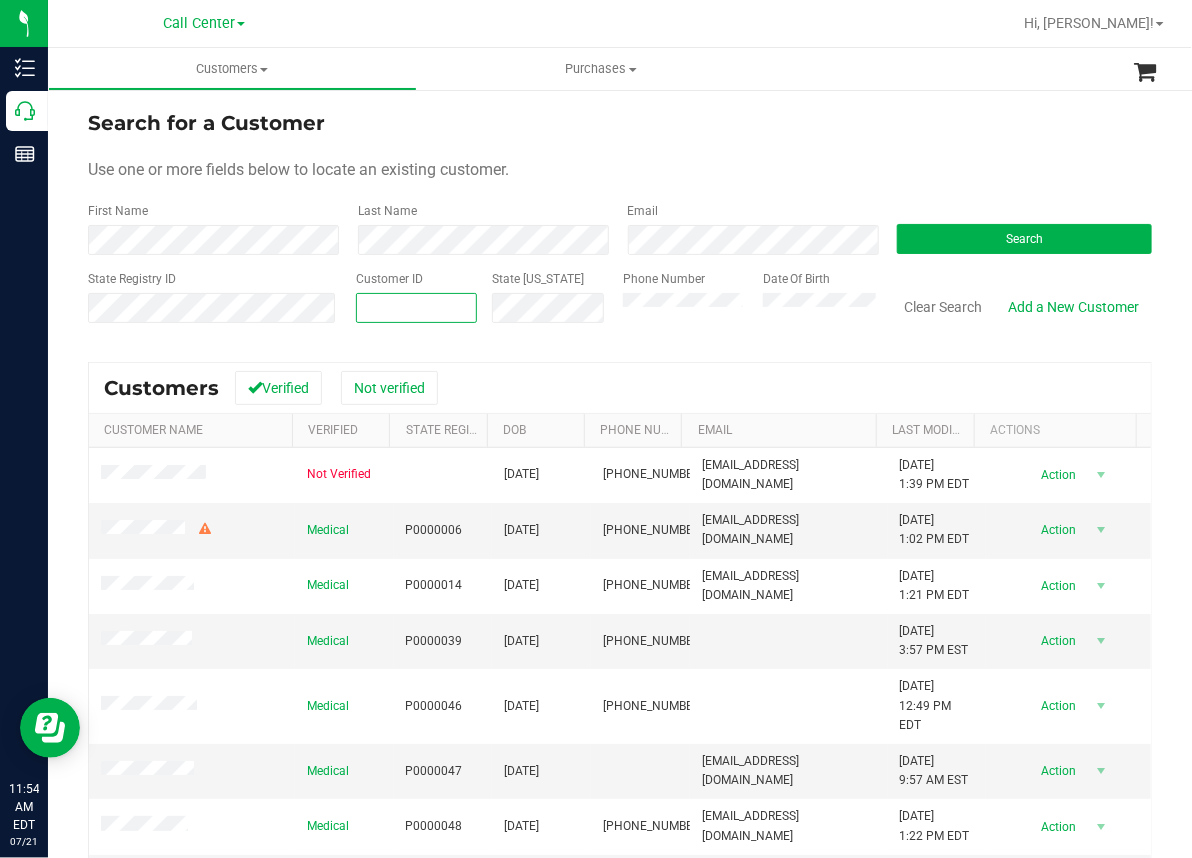 paste on "575508" 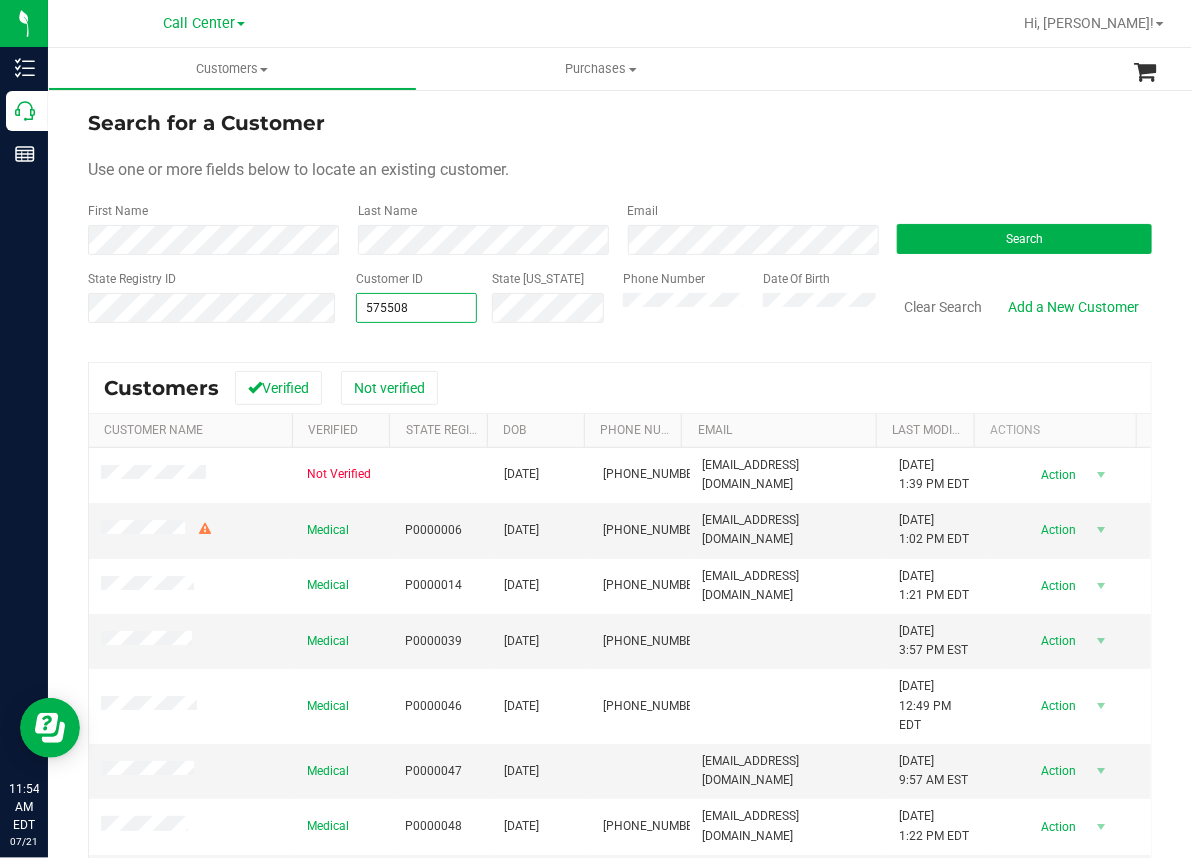 type on "575508" 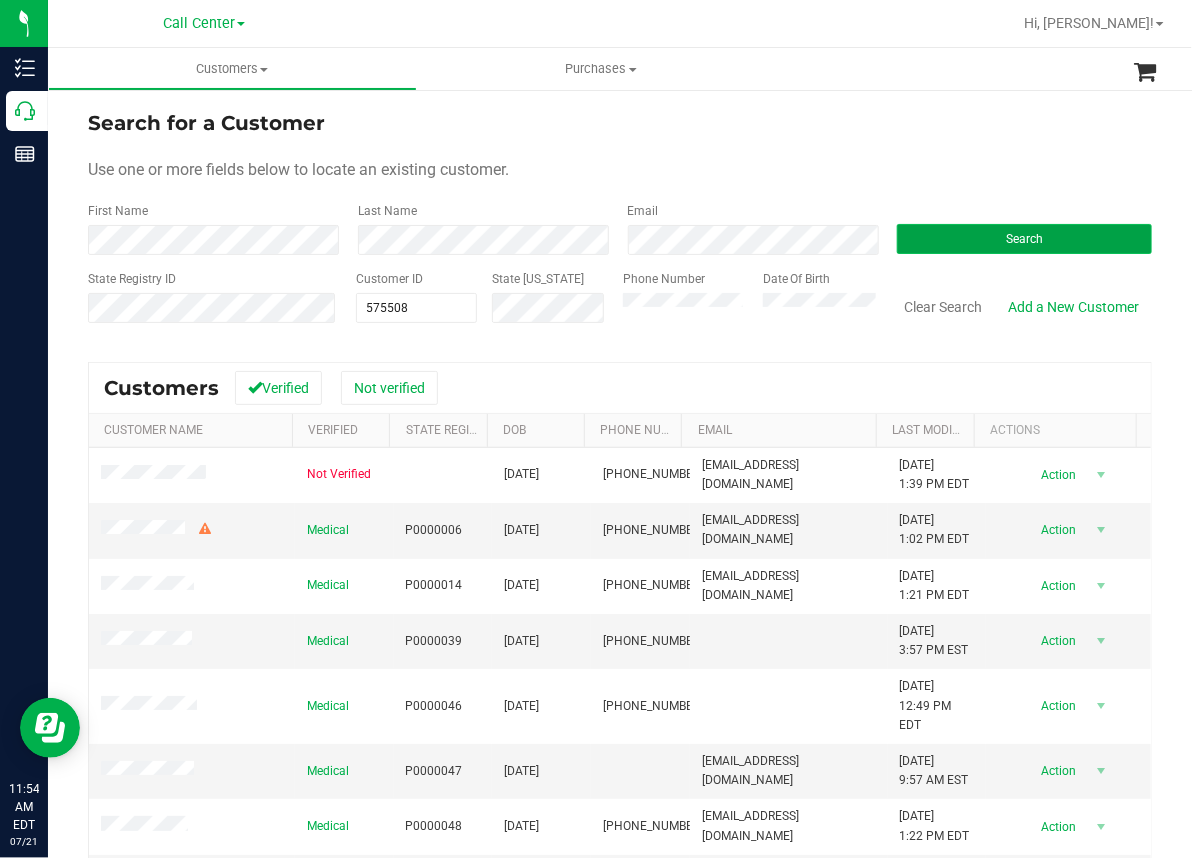 click on "Search" at bounding box center (1024, 239) 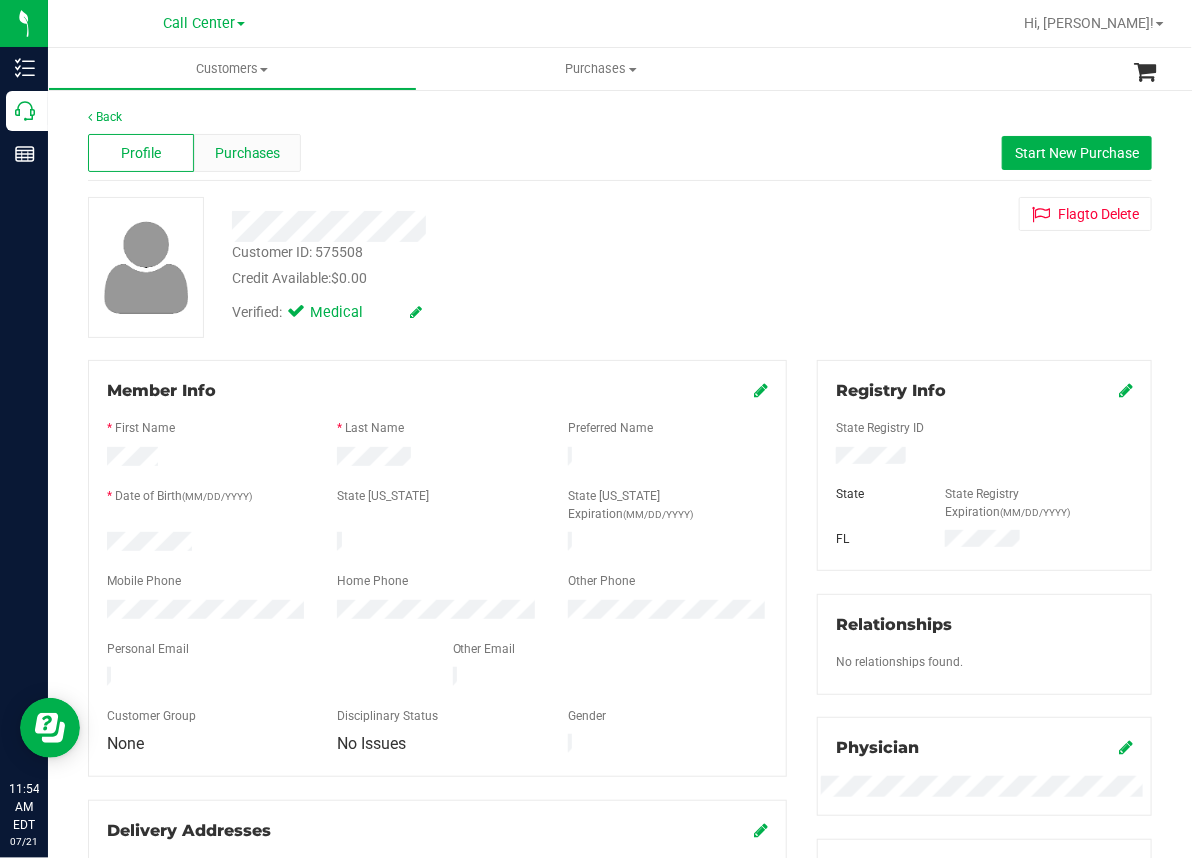 click on "Purchases" at bounding box center [248, 153] 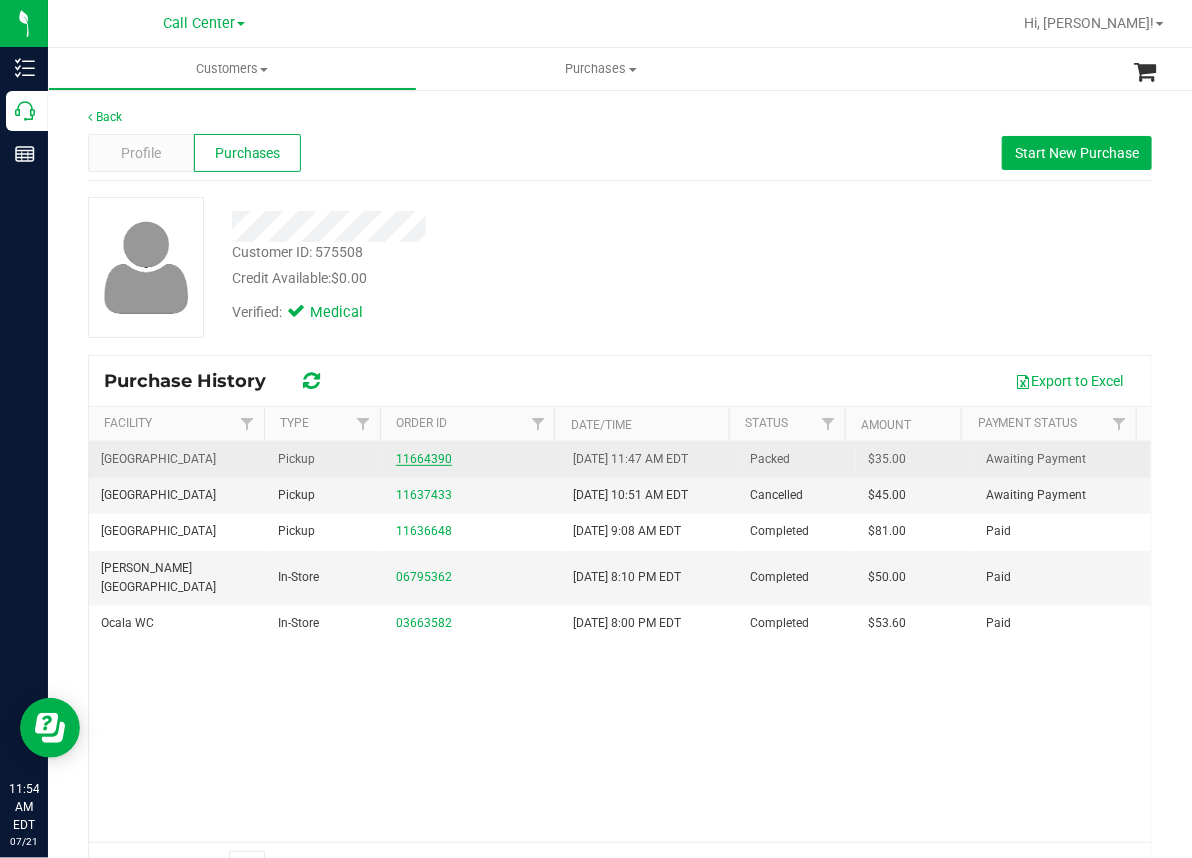 click on "11664390" at bounding box center (424, 459) 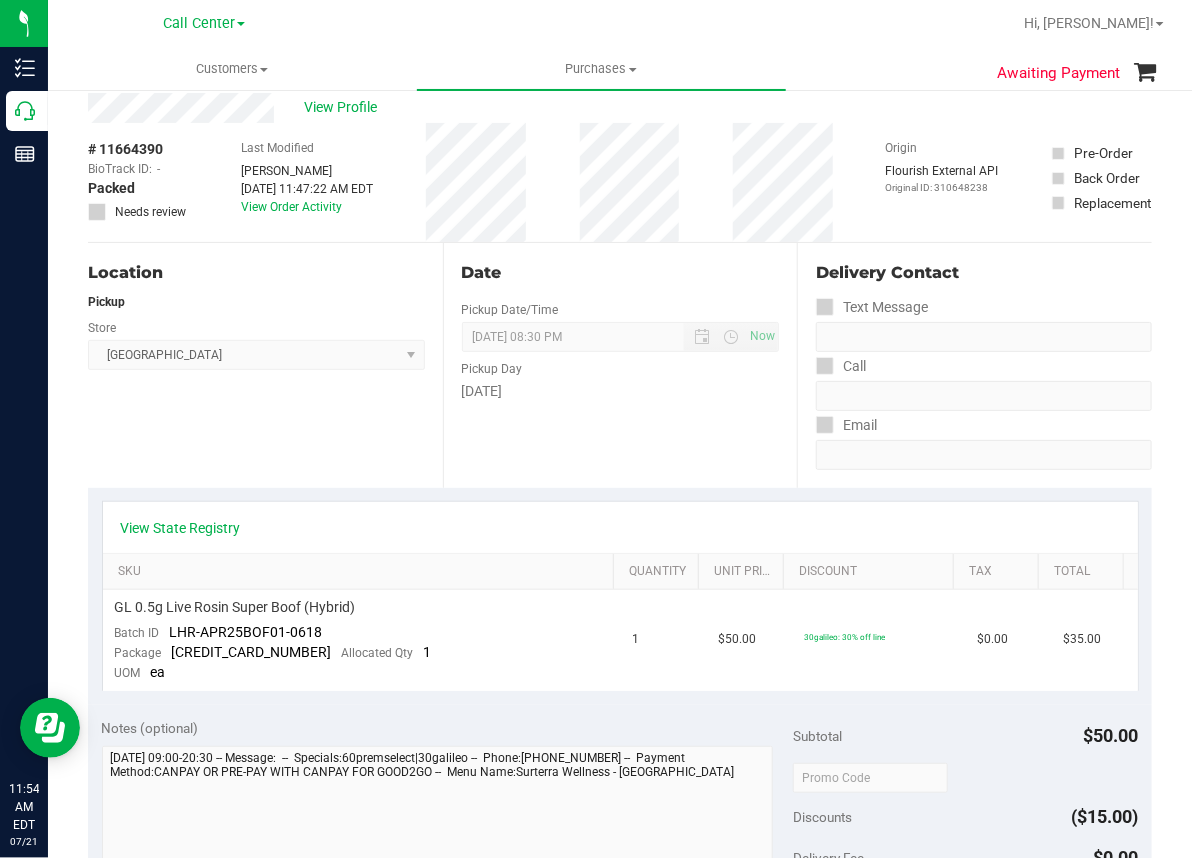 scroll, scrollTop: 100, scrollLeft: 0, axis: vertical 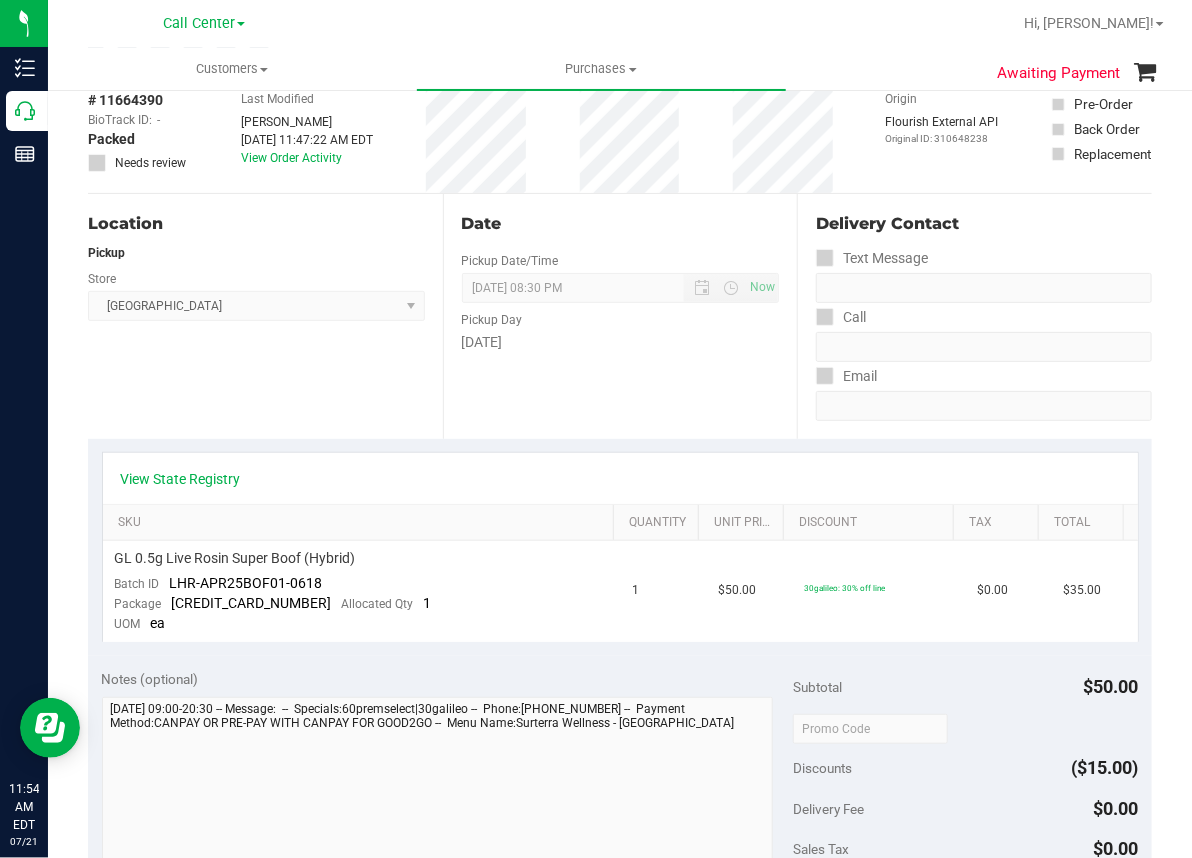drag, startPoint x: 279, startPoint y: 387, endPoint x: 254, endPoint y: 406, distance: 31.400637 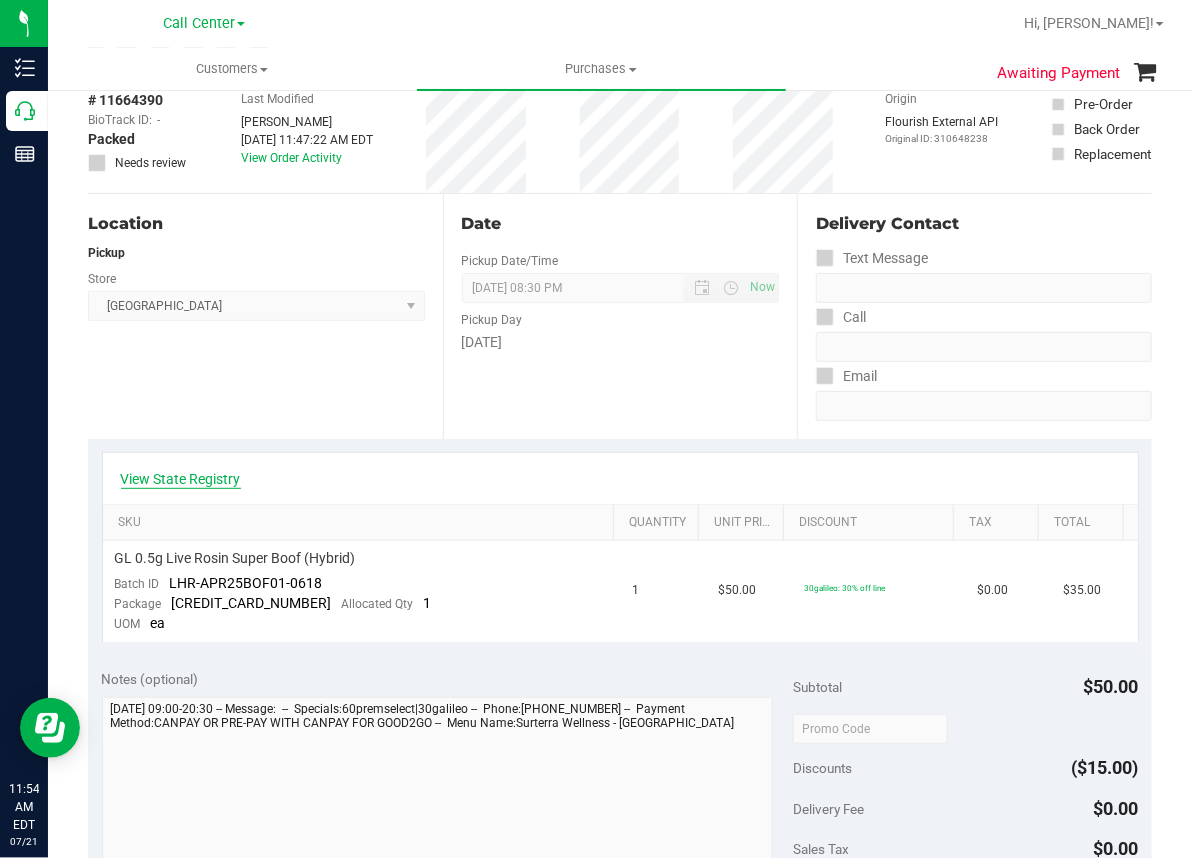 click on "View State Registry" at bounding box center [181, 479] 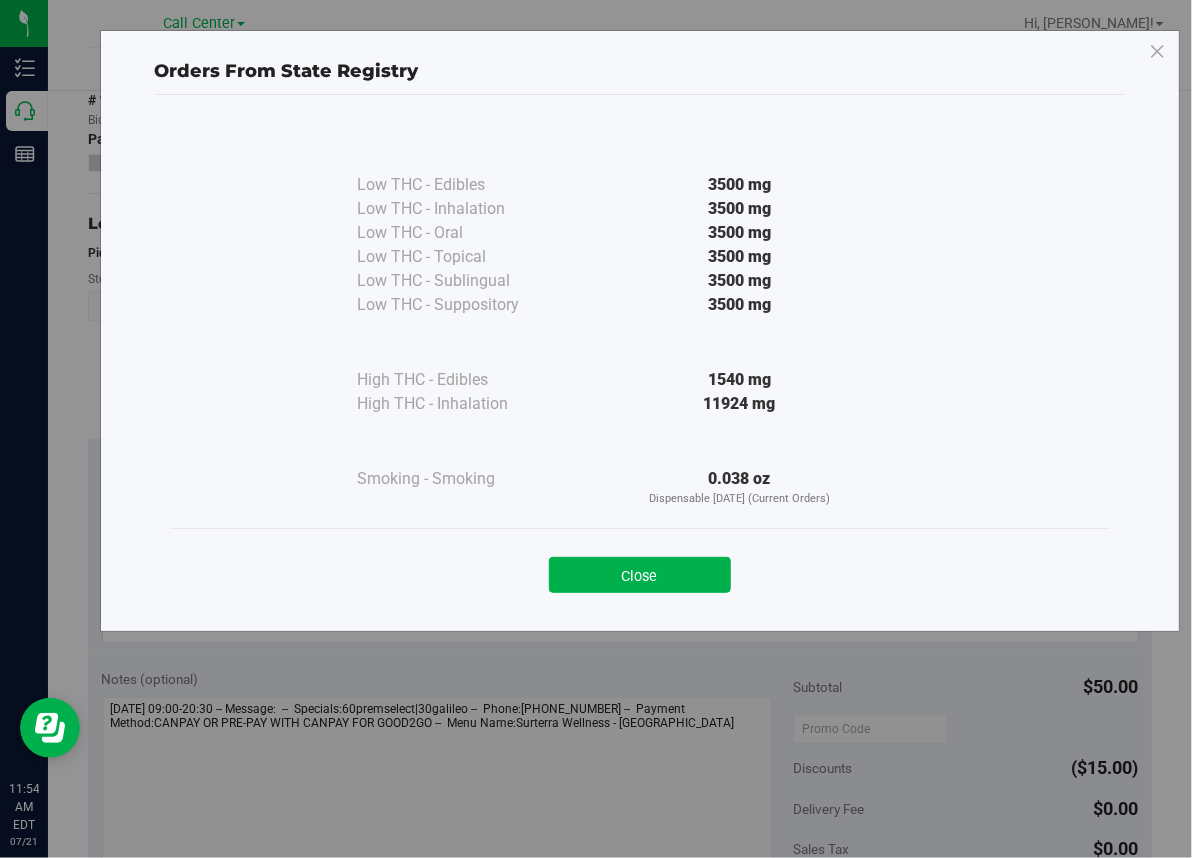 click on "Close" at bounding box center [640, 569] 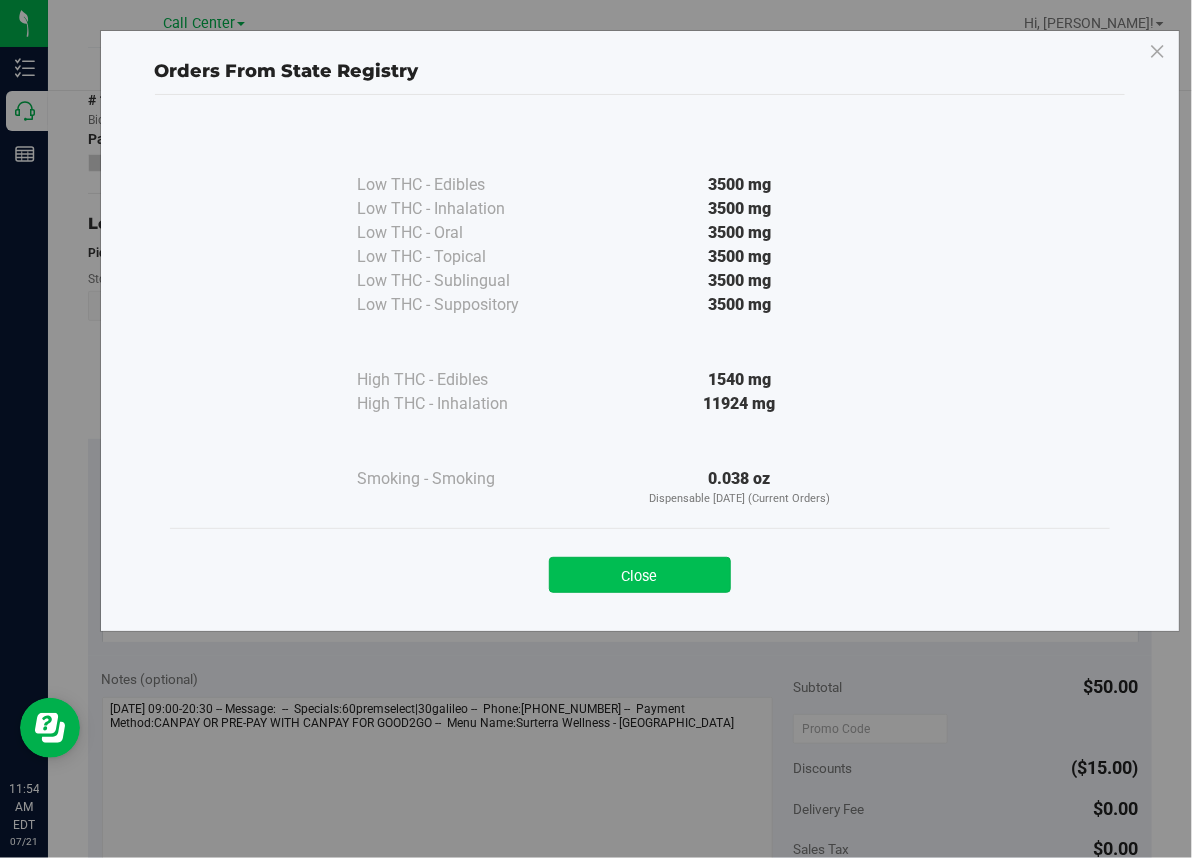 click on "Close" at bounding box center [640, 575] 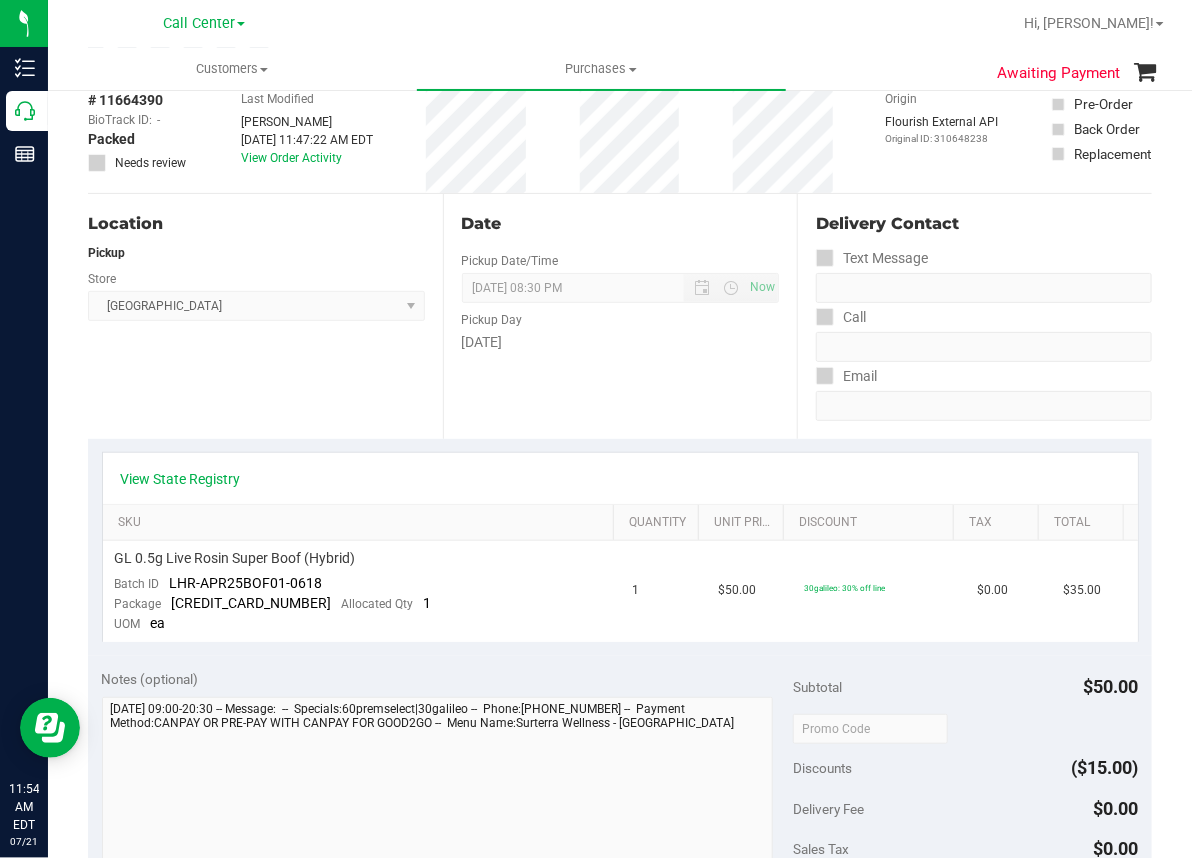 click on "Location
Pickup
Store
[GEOGRAPHIC_DATA] WC Select Store [PERSON_NAME][GEOGRAPHIC_DATA] [PERSON_NAME][GEOGRAPHIC_DATA] [GEOGRAPHIC_DATA] [GEOGRAPHIC_DATA] [PERSON_NAME][GEOGRAPHIC_DATA] WC [GEOGRAPHIC_DATA] WC Call Center [PERSON_NAME] [GEOGRAPHIC_DATA] WC [GEOGRAPHIC_DATA] WC [GEOGRAPHIC_DATA] WC [GEOGRAPHIC_DATA] WC [GEOGRAPHIC_DATA][PERSON_NAME] Ft. Lauderdale WC Ft. [PERSON_NAME] [GEOGRAPHIC_DATA] WC Jax Atlantic WC JAX [GEOGRAPHIC_DATA] REP Jax WC [GEOGRAPHIC_DATA][PERSON_NAME] WC [GEOGRAPHIC_DATA][PERSON_NAME][GEOGRAPHIC_DATA] [GEOGRAPHIC_DATA] REP [PERSON_NAME][GEOGRAPHIC_DATA] [GEOGRAPHIC_DATA] [GEOGRAPHIC_DATA] 72nd WC [GEOGRAPHIC_DATA] WC [GEOGRAPHIC_DATA] [GEOGRAPHIC_DATA] [GEOGRAPHIC_DATA] [GEOGRAPHIC_DATA] [GEOGRAPHIC_DATA] [GEOGRAPHIC_DATA] [GEOGRAPHIC_DATA][PERSON_NAME] [GEOGRAPHIC_DATA] WC [GEOGRAPHIC_DATA] Ocala WC [GEOGRAPHIC_DATA] [PERSON_NAME][GEOGRAPHIC_DATA] Colonial [PERSON_NAME][GEOGRAPHIC_DATA] [GEOGRAPHIC_DATA] REP [GEOGRAPHIC_DATA] [PERSON_NAME][GEOGRAPHIC_DATA] WC [GEOGRAPHIC_DATA] WC [GEOGRAPHIC_DATA] WC [GEOGRAPHIC_DATA] [GEOGRAPHIC_DATA] [GEOGRAPHIC_DATA] WC [GEOGRAPHIC_DATA] WC [GEOGRAPHIC_DATA][PERSON_NAME] [PERSON_NAME][GEOGRAPHIC_DATA] WC [GEOGRAPHIC_DATA] WC [GEOGRAPHIC_DATA][PERSON_NAME][GEOGRAPHIC_DATA] WC [GEOGRAPHIC_DATA] [GEOGRAPHIC_DATA] REP [GEOGRAPHIC_DATA] WC [GEOGRAPHIC_DATA] [GEOGRAPHIC_DATA] Testing [GEOGRAPHIC_DATA] Warehouse [GEOGRAPHIC_DATA] [GEOGRAPHIC_DATA] [GEOGRAPHIC_DATA] [GEOGRAPHIC_DATA] [GEOGRAPHIC_DATA] [GEOGRAPHIC_DATA] Plano Retail WPB DC" at bounding box center [265, 316] 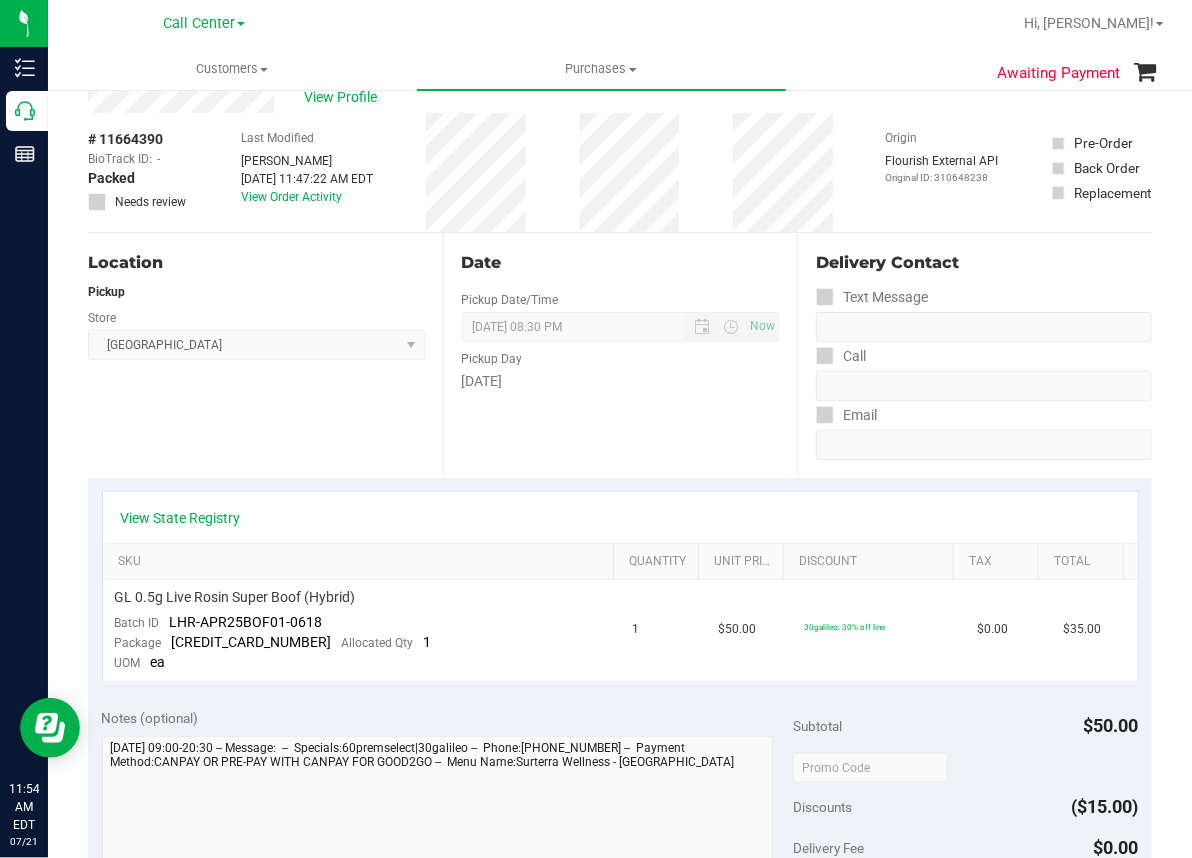 scroll, scrollTop: 0, scrollLeft: 0, axis: both 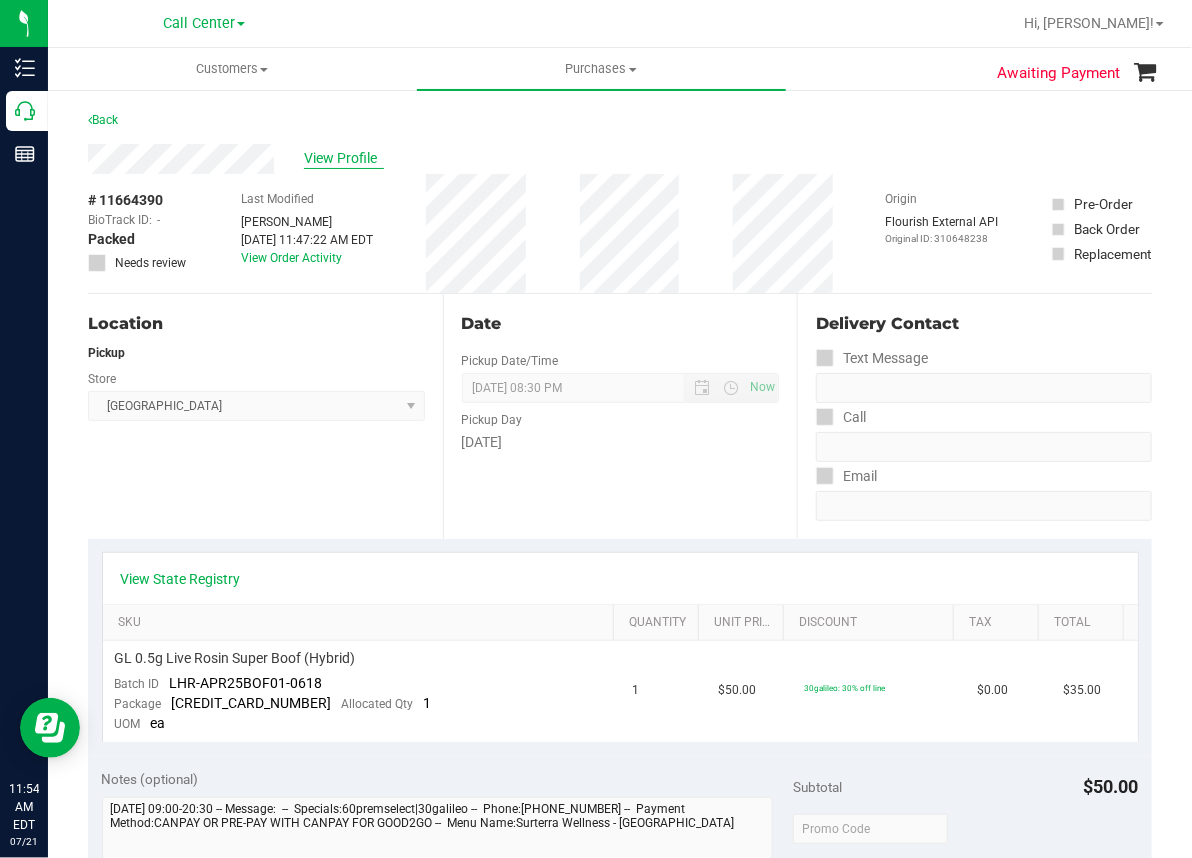 click on "View Profile" at bounding box center [344, 158] 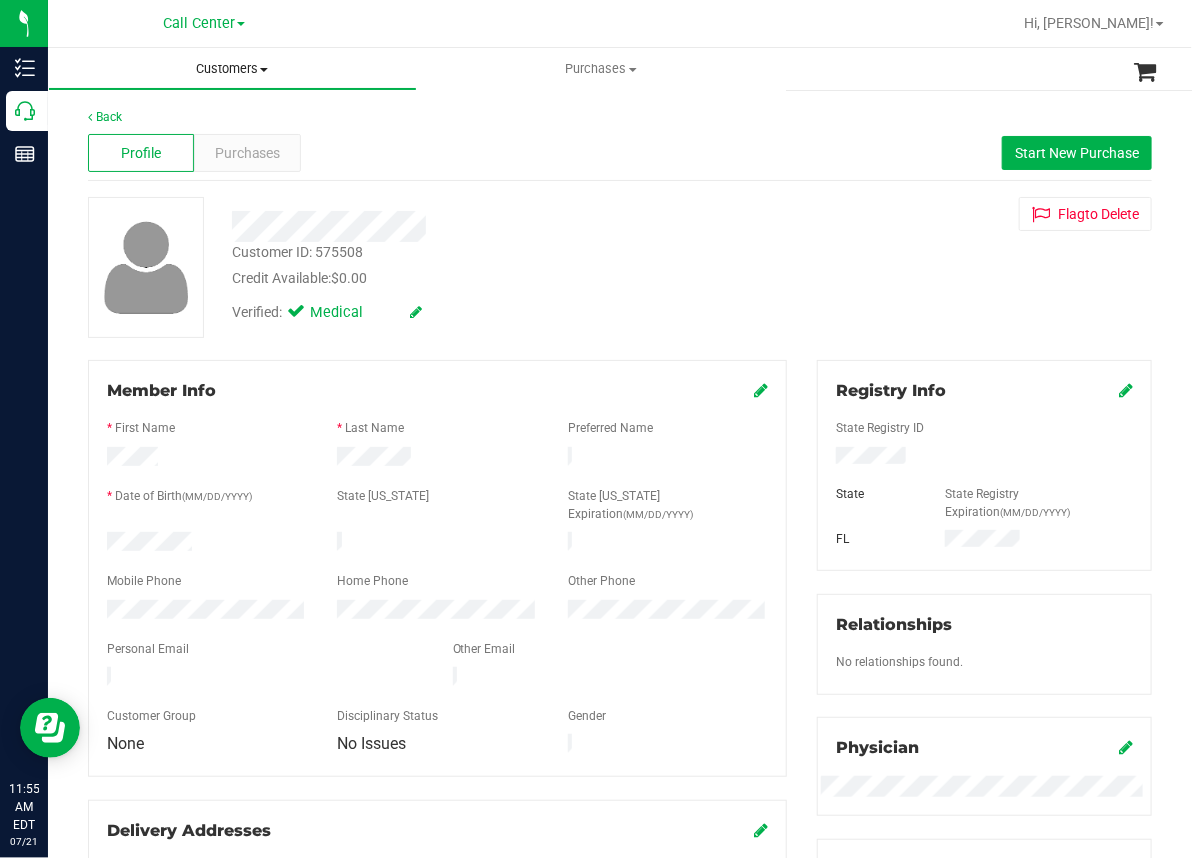 click on "Customers" at bounding box center (232, 69) 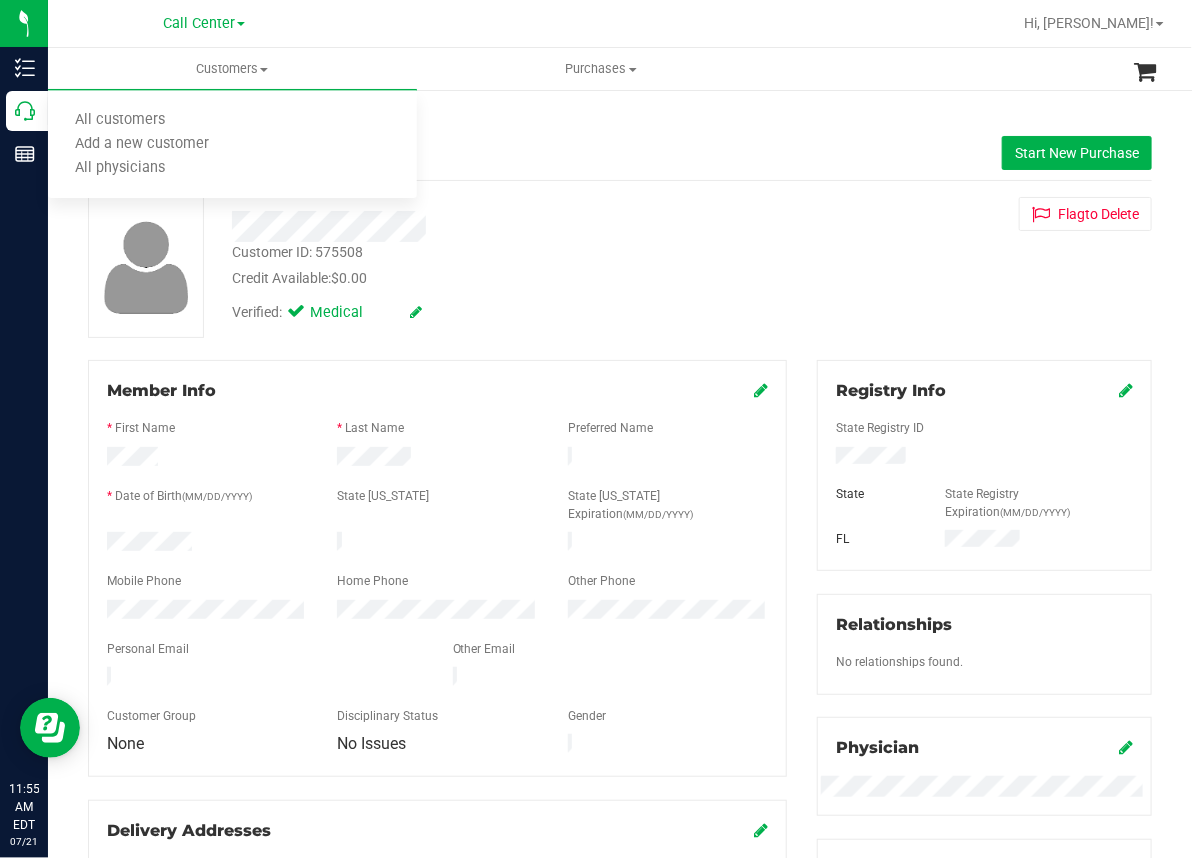click on "Profile
Purchases
Start New Purchase" at bounding box center [620, 153] 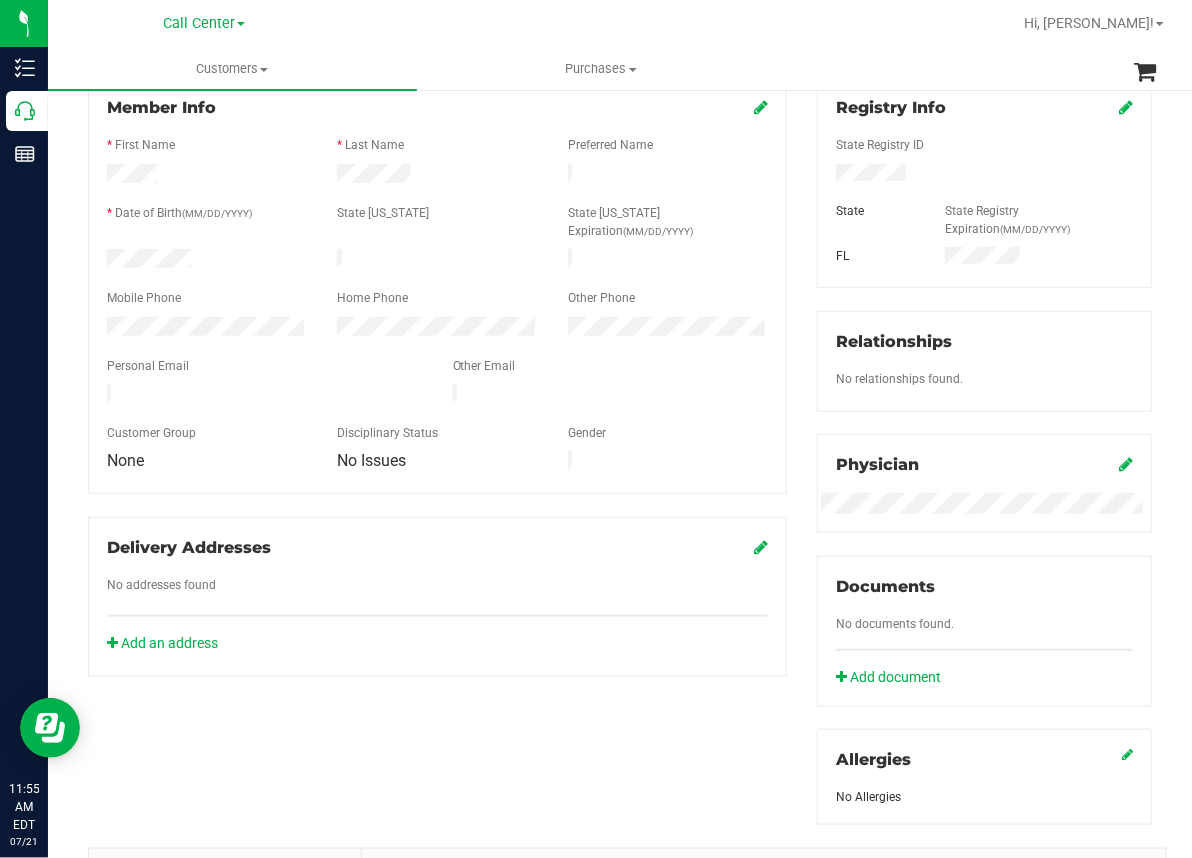 scroll, scrollTop: 0, scrollLeft: 0, axis: both 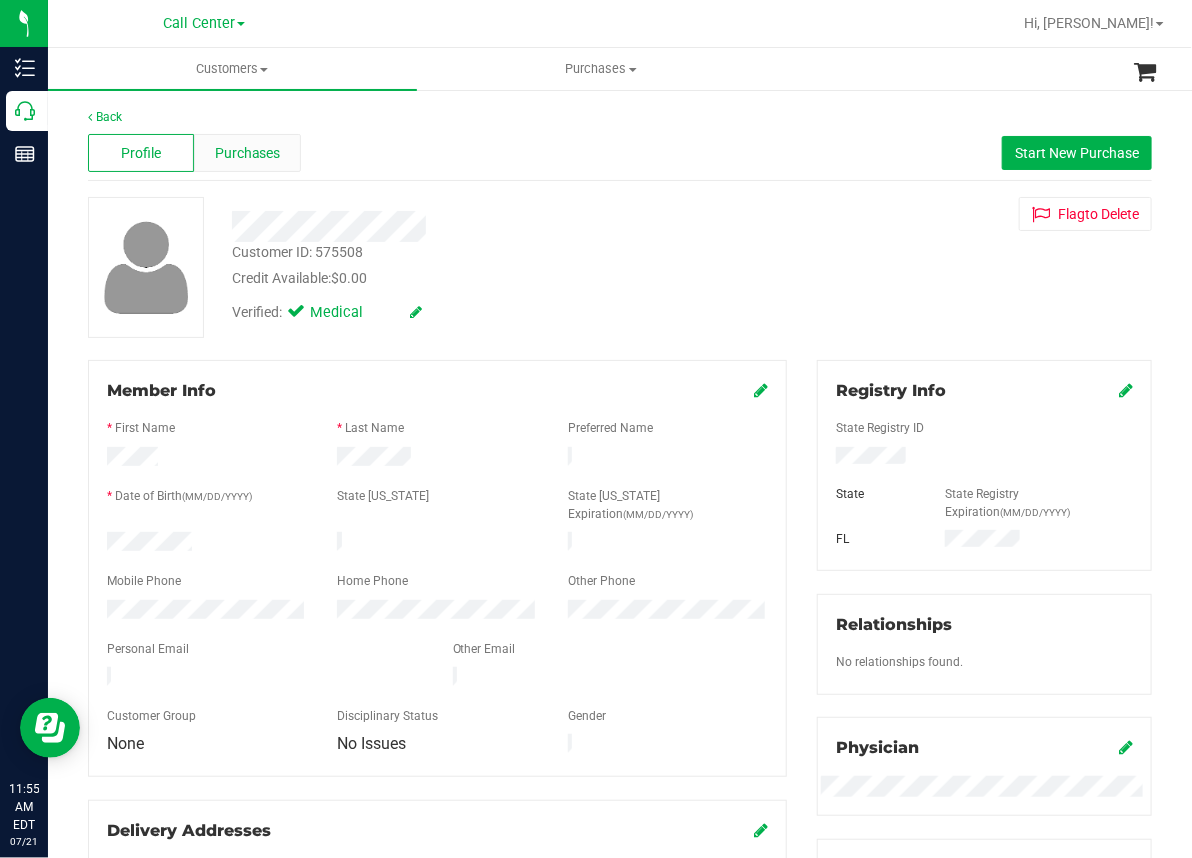 click on "Purchases" at bounding box center (247, 153) 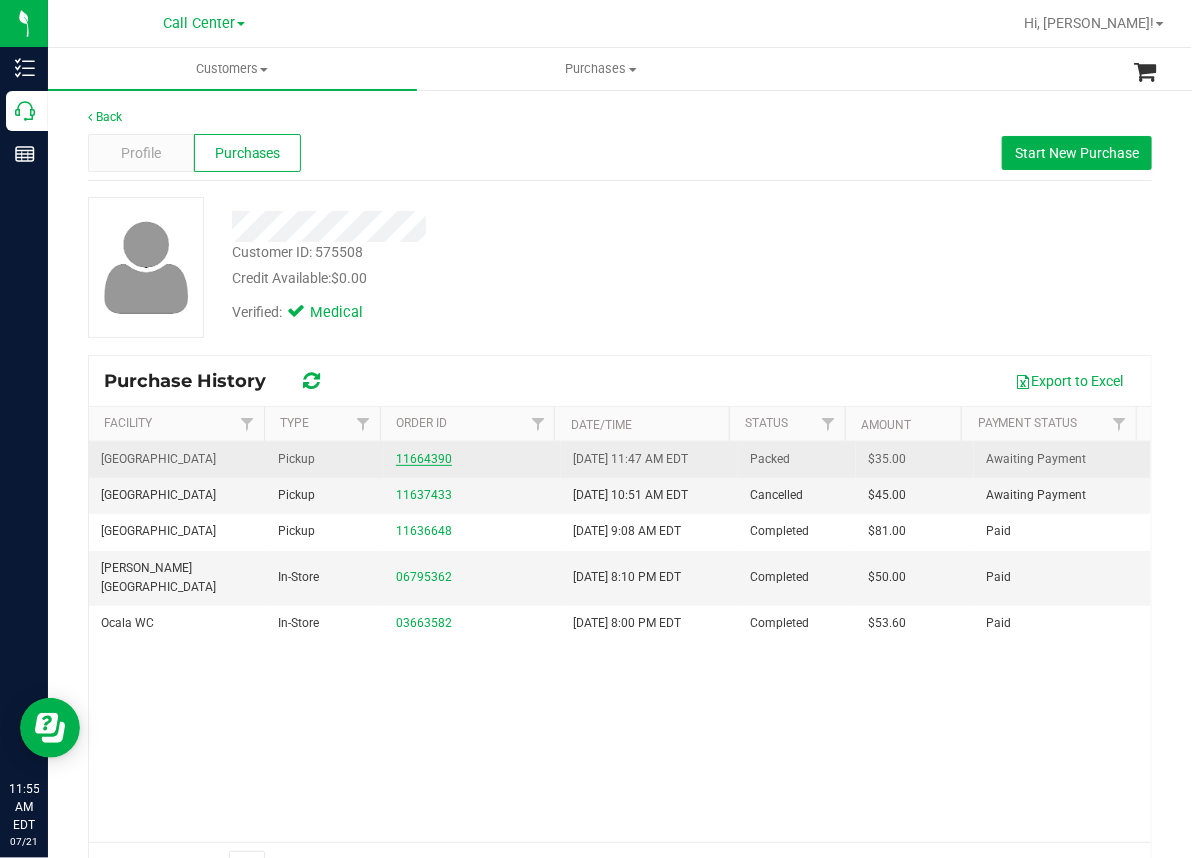 click on "11664390" at bounding box center (424, 459) 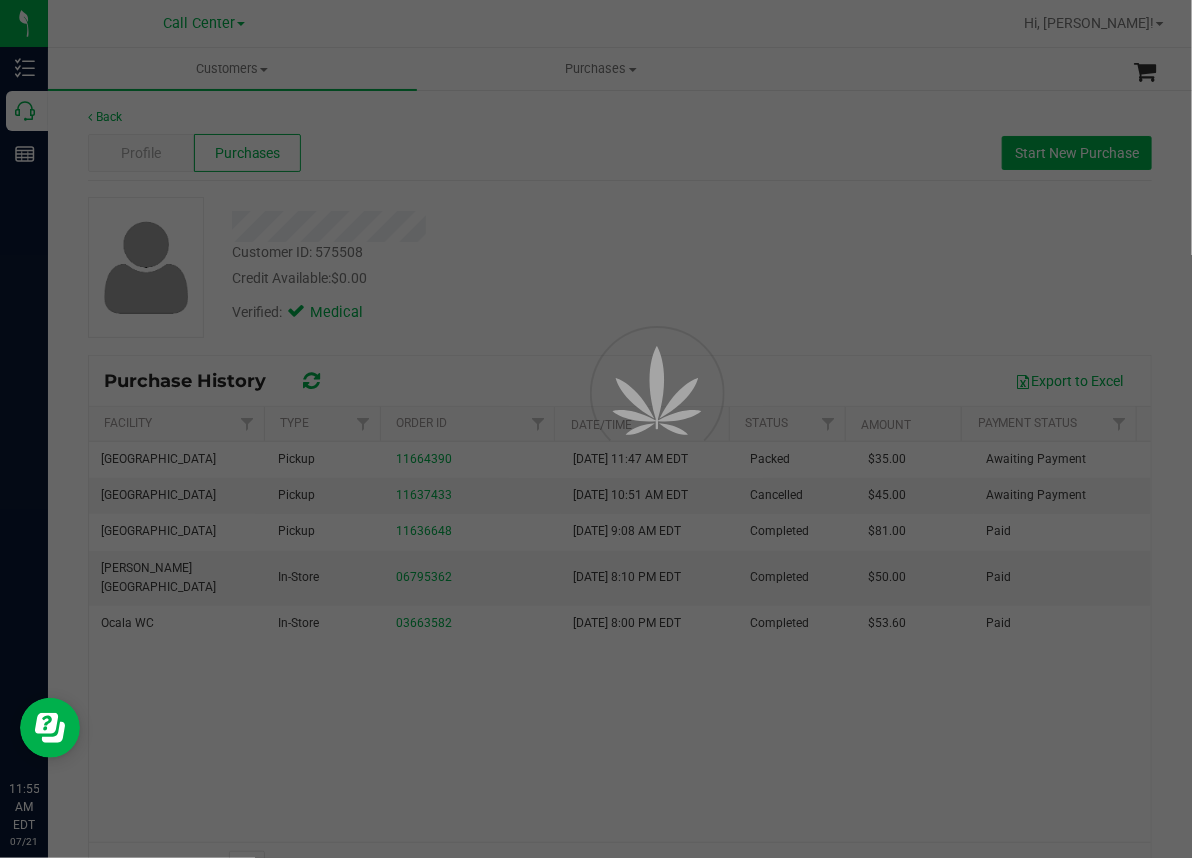 click at bounding box center (596, 429) 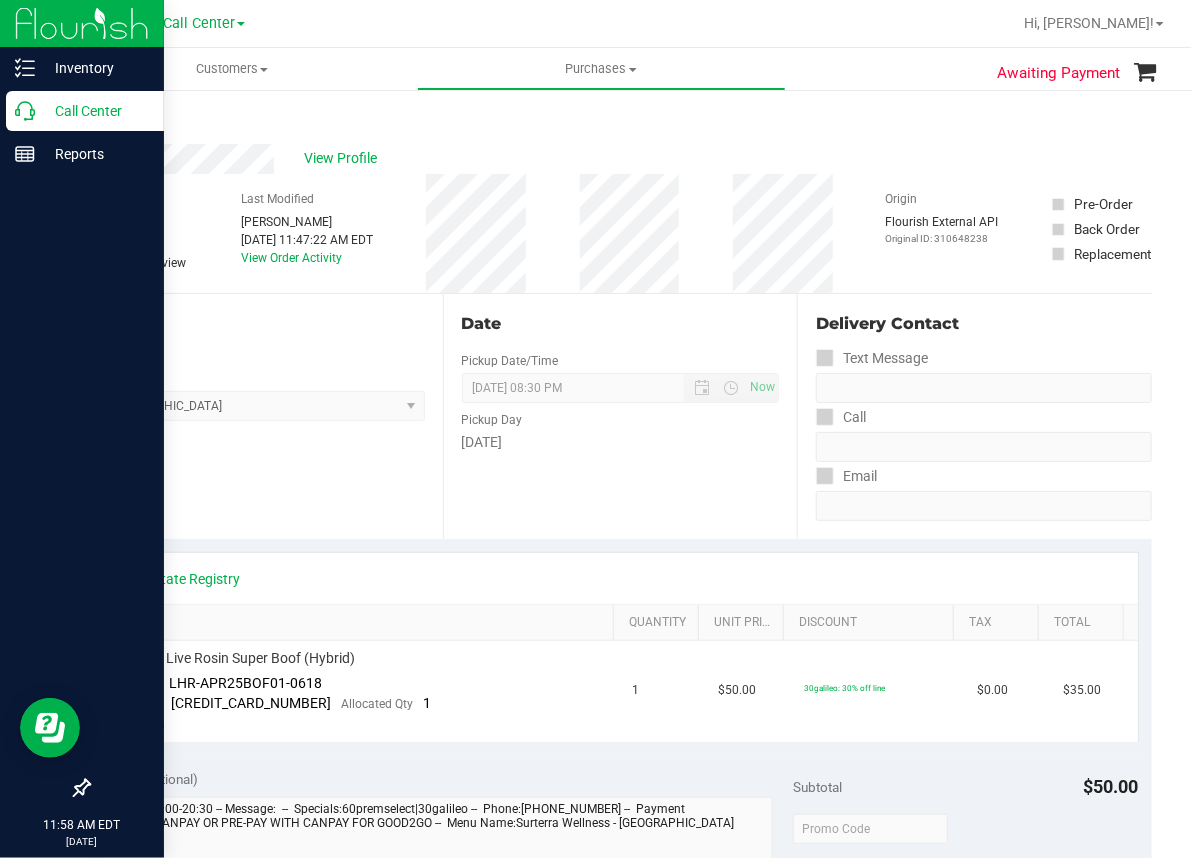 click 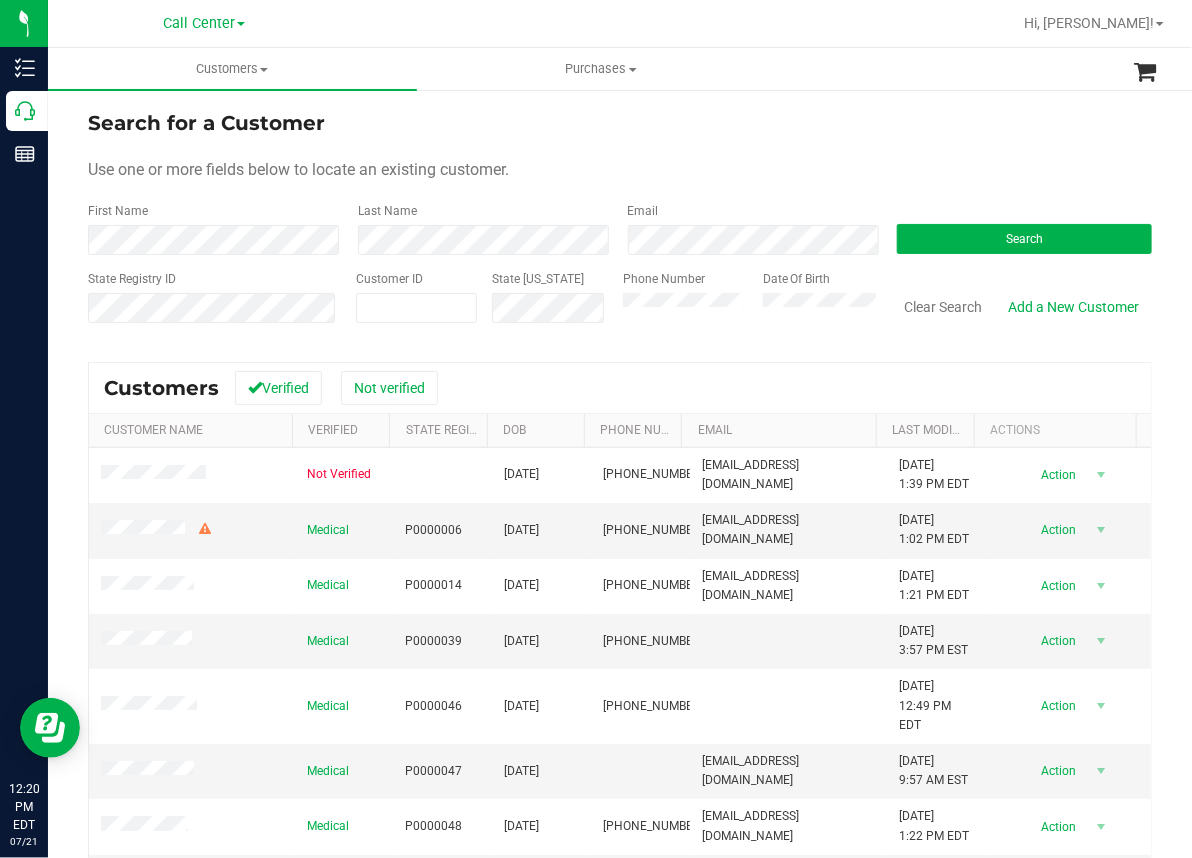 click on "Customers
All customers
Add a new customer
All physicians
Purchases
All purchases" at bounding box center [644, 69] 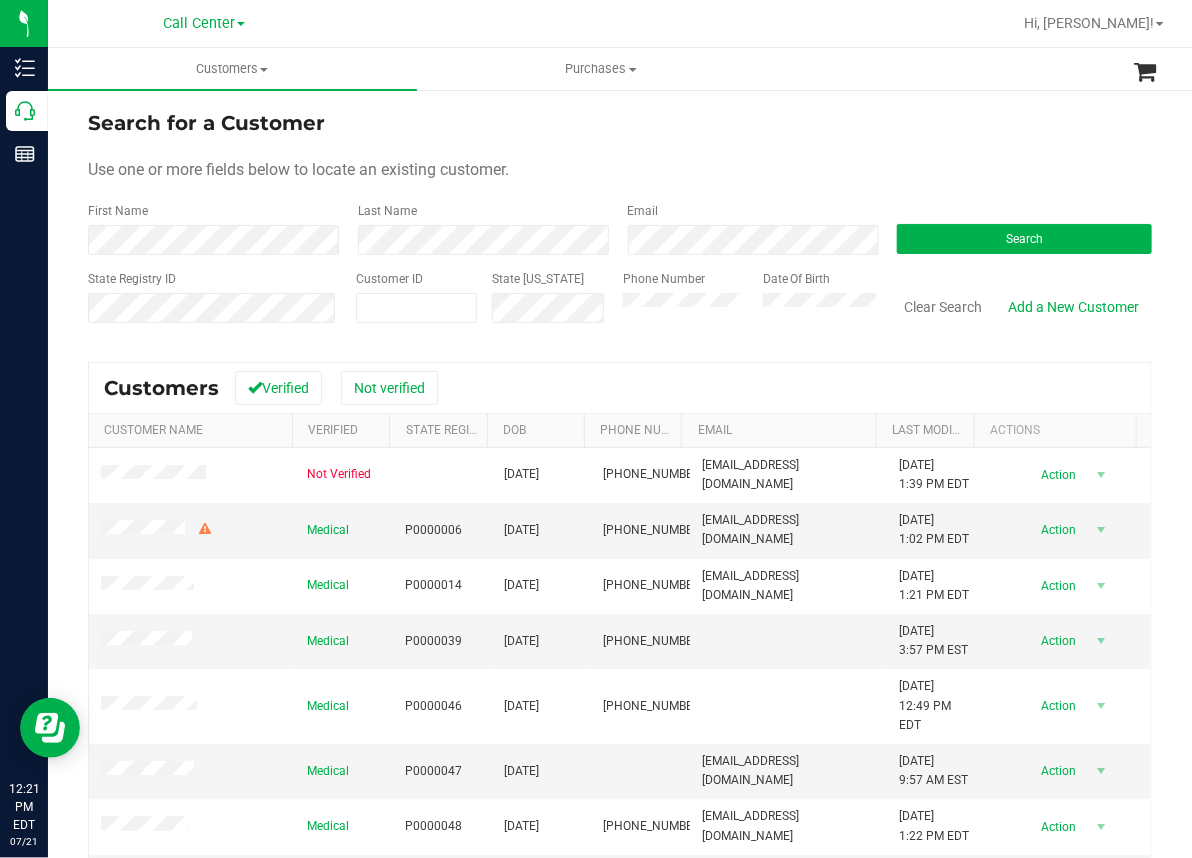 click on "Search for a Customer
Use one or more fields below to locate an existing customer.
First Name
Last Name
Email
Search
State Registry ID
Customer ID
State [US_STATE]
Phone Number
Date Of Birth" at bounding box center [620, 224] 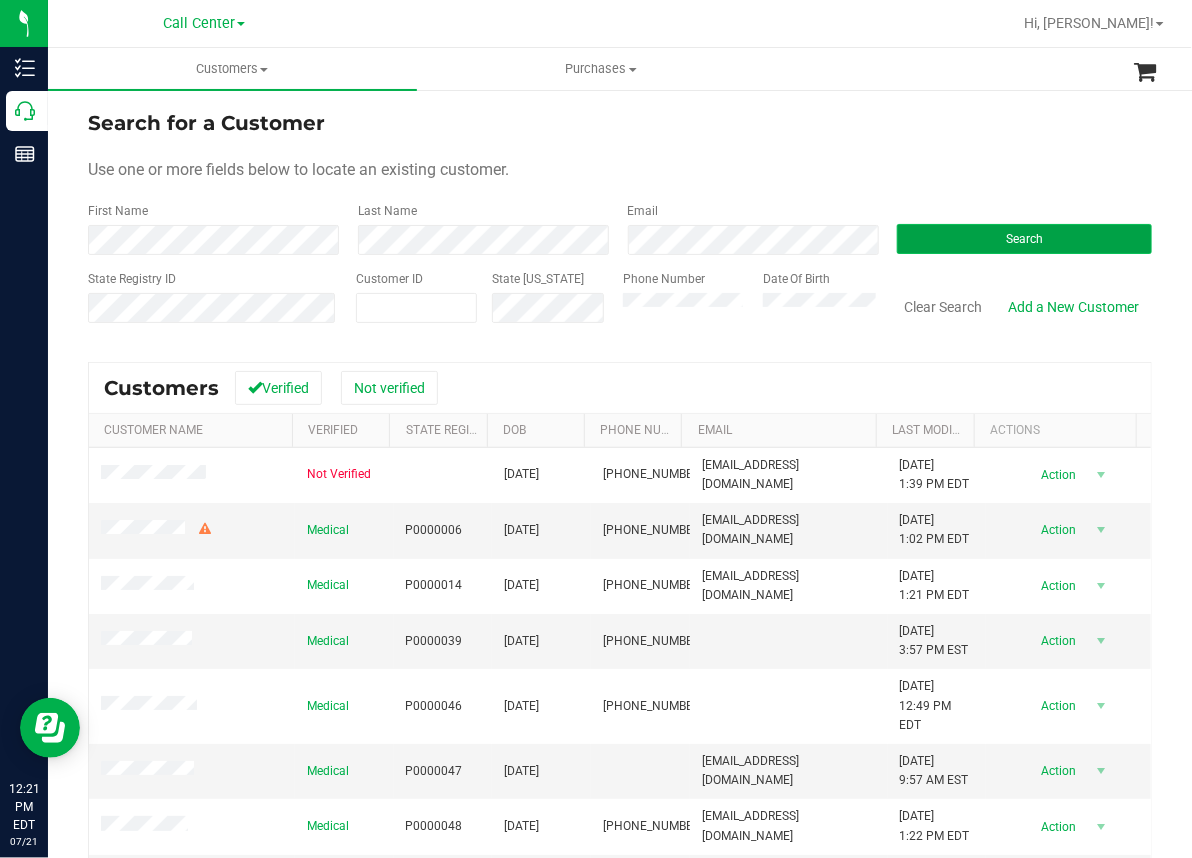 click on "Search" at bounding box center [1024, 239] 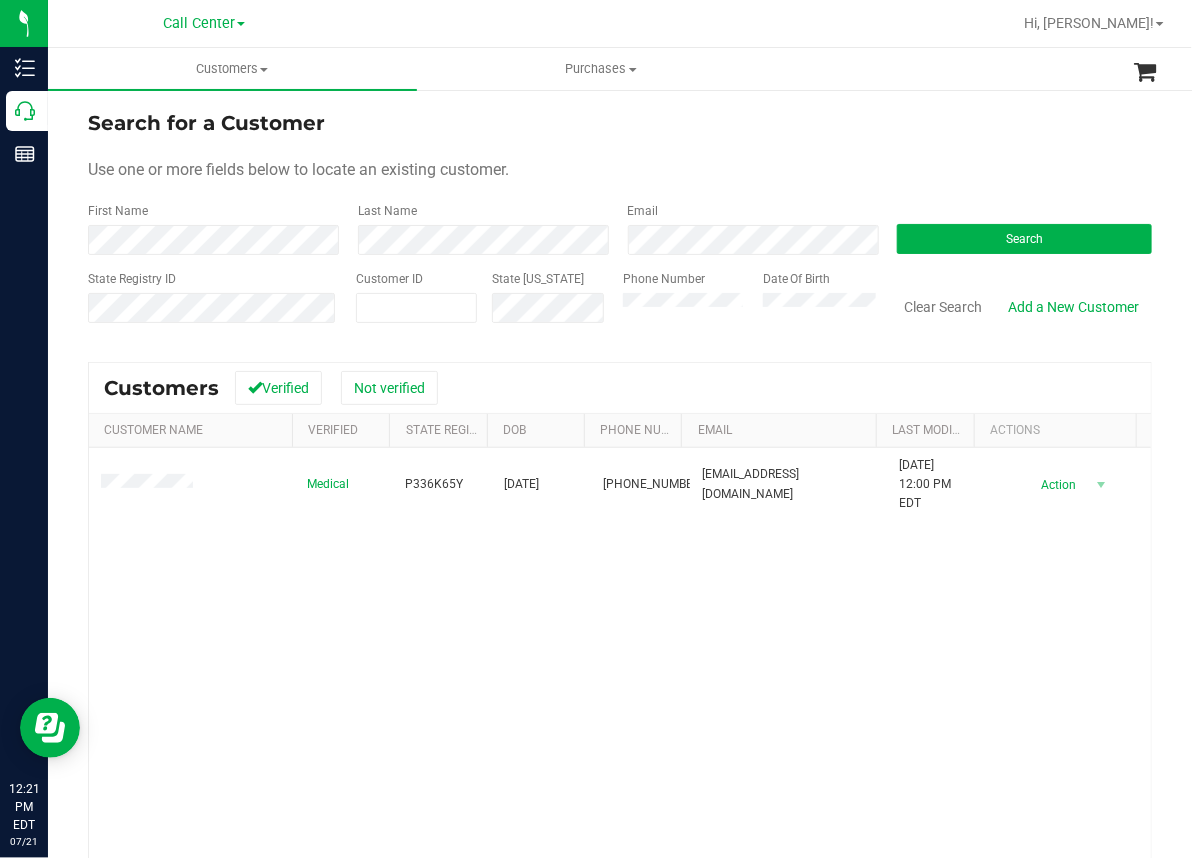 click on "Medical P336K65Y [DATE] (504) 231-0982 [EMAIL_ADDRESS][DOMAIN_NAME] [DATE] 12:00 PM EDT
Delete Profile
Action Action Create new purchase View profile View purchases" at bounding box center (620, 718) 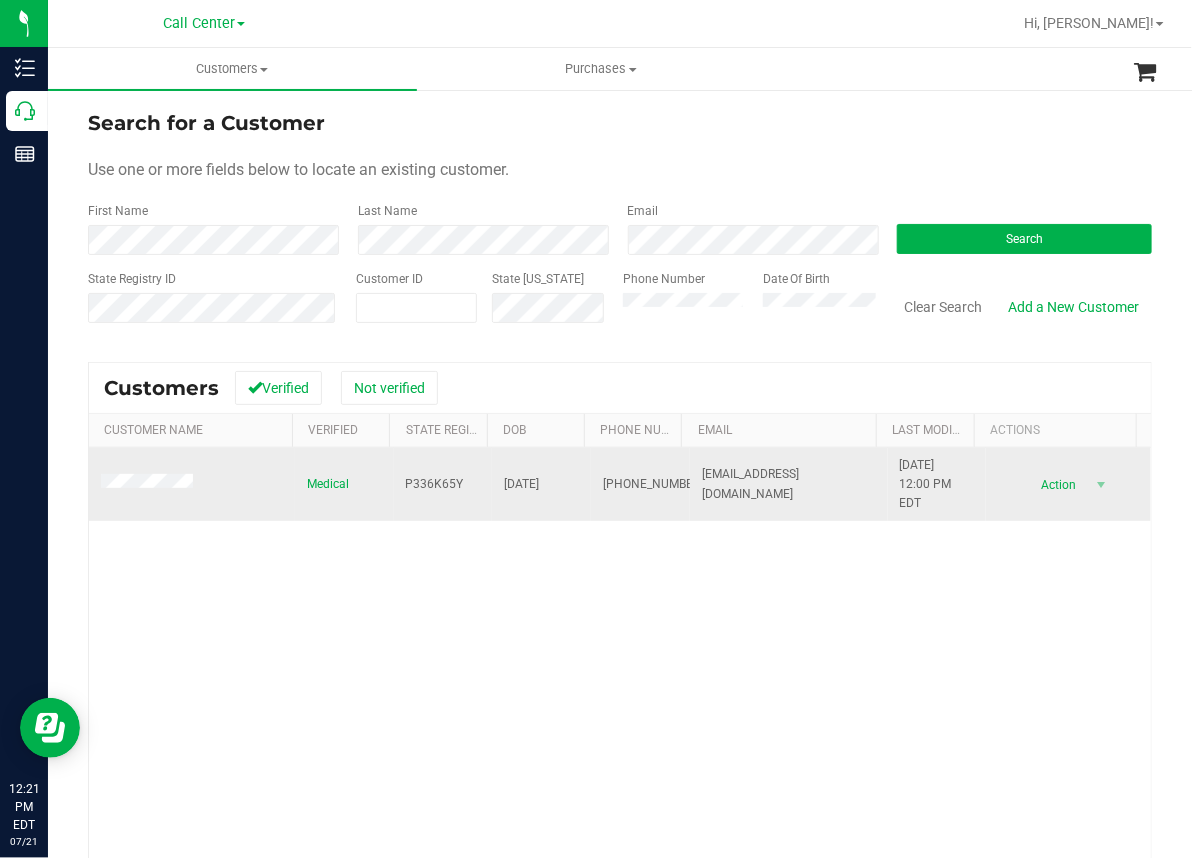 click on "[EMAIL_ADDRESS][DOMAIN_NAME]" at bounding box center [789, 484] 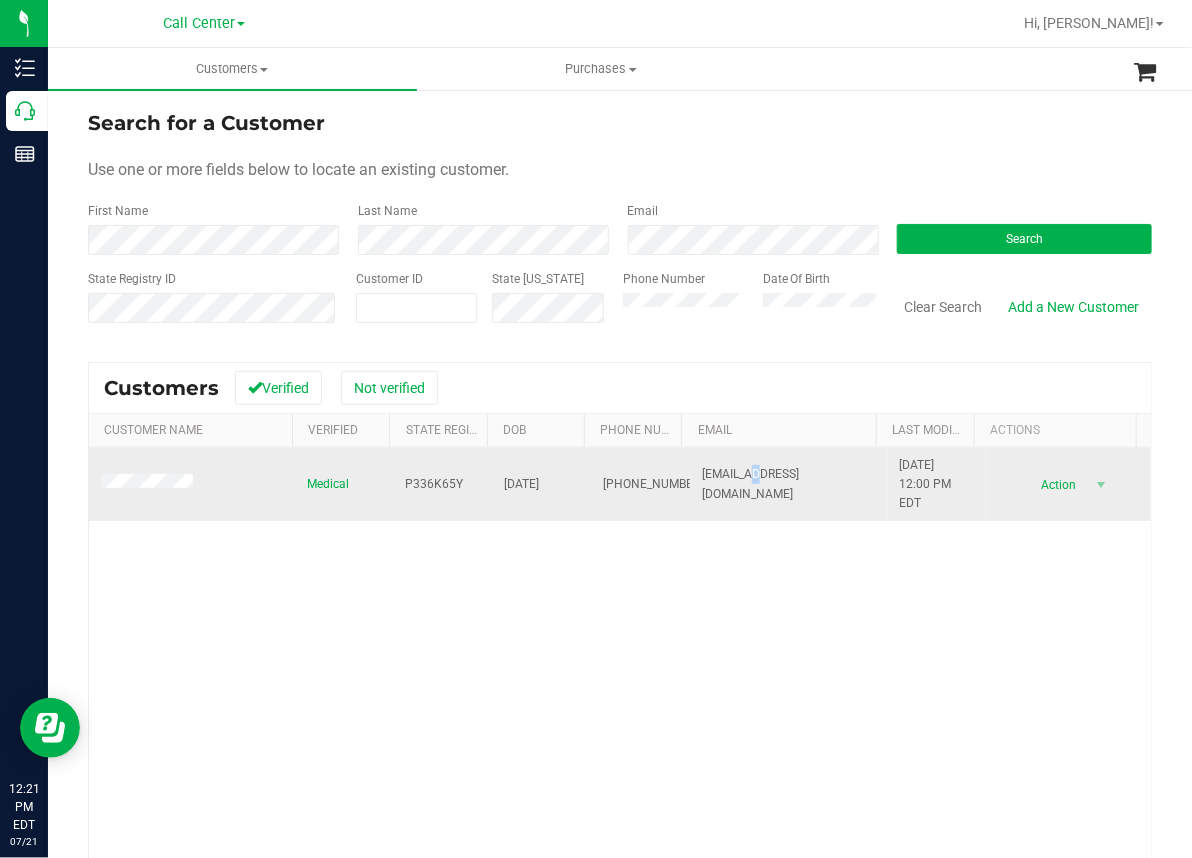 click on "[EMAIL_ADDRESS][DOMAIN_NAME]" at bounding box center [789, 484] 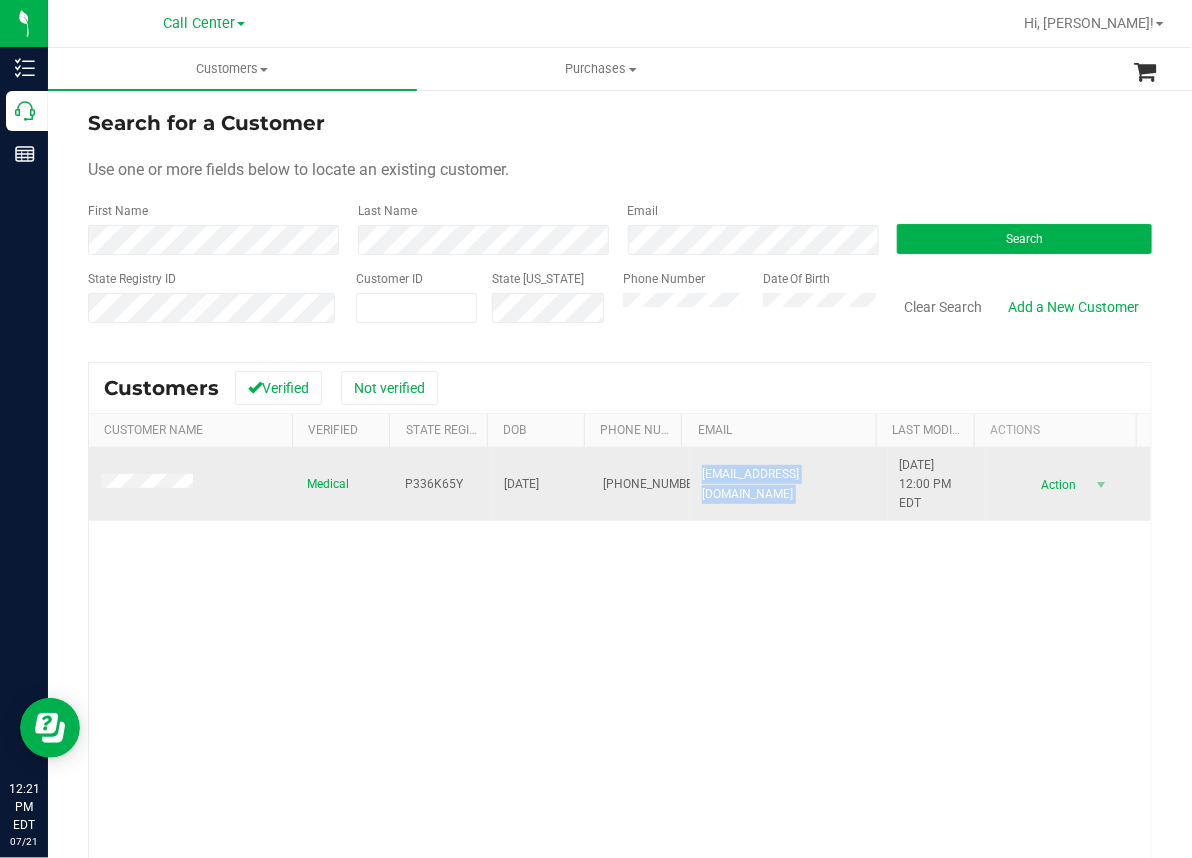 click on "[EMAIL_ADDRESS][DOMAIN_NAME]" at bounding box center [789, 484] 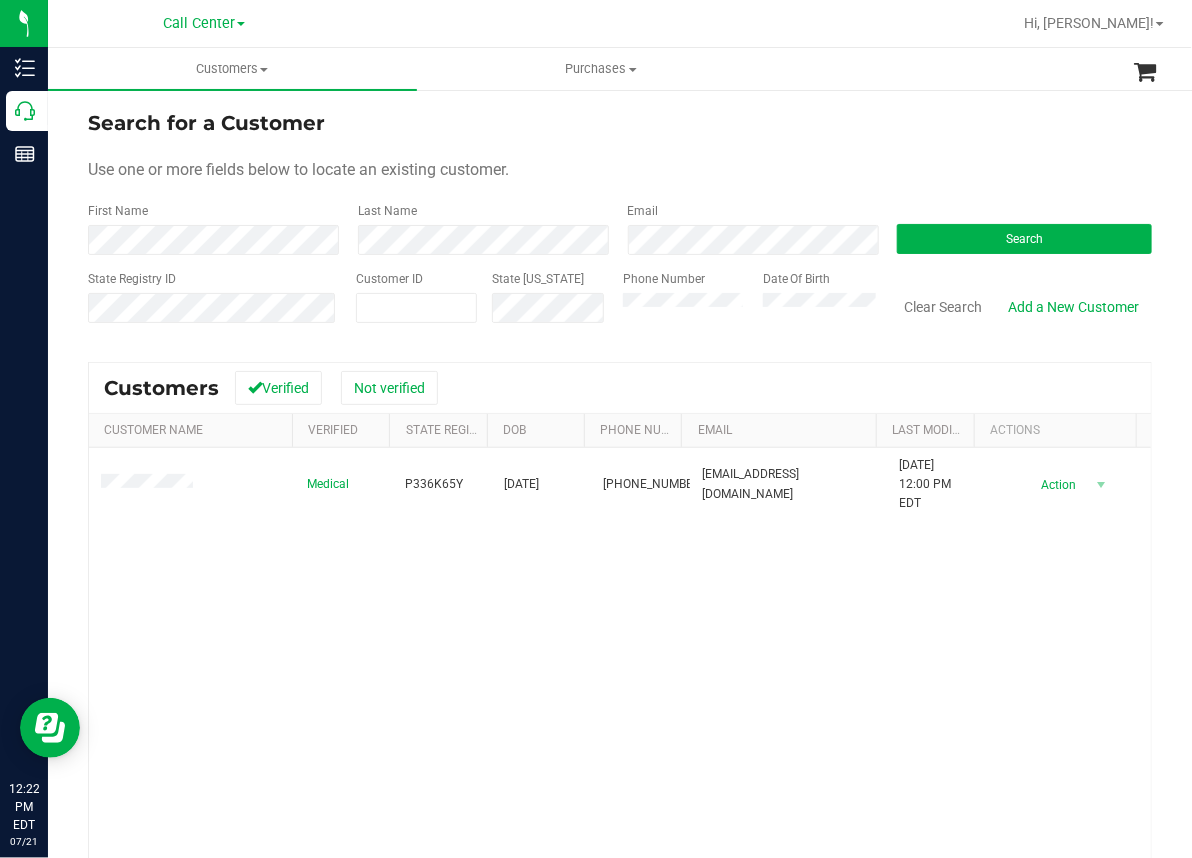 click on "Medical P336K65Y [DATE] (504) 231-0982 [EMAIL_ADDRESS][DOMAIN_NAME] [DATE] 12:00 PM EDT
Delete Profile
Action Action Create new purchase View profile View purchases" at bounding box center [620, 718] 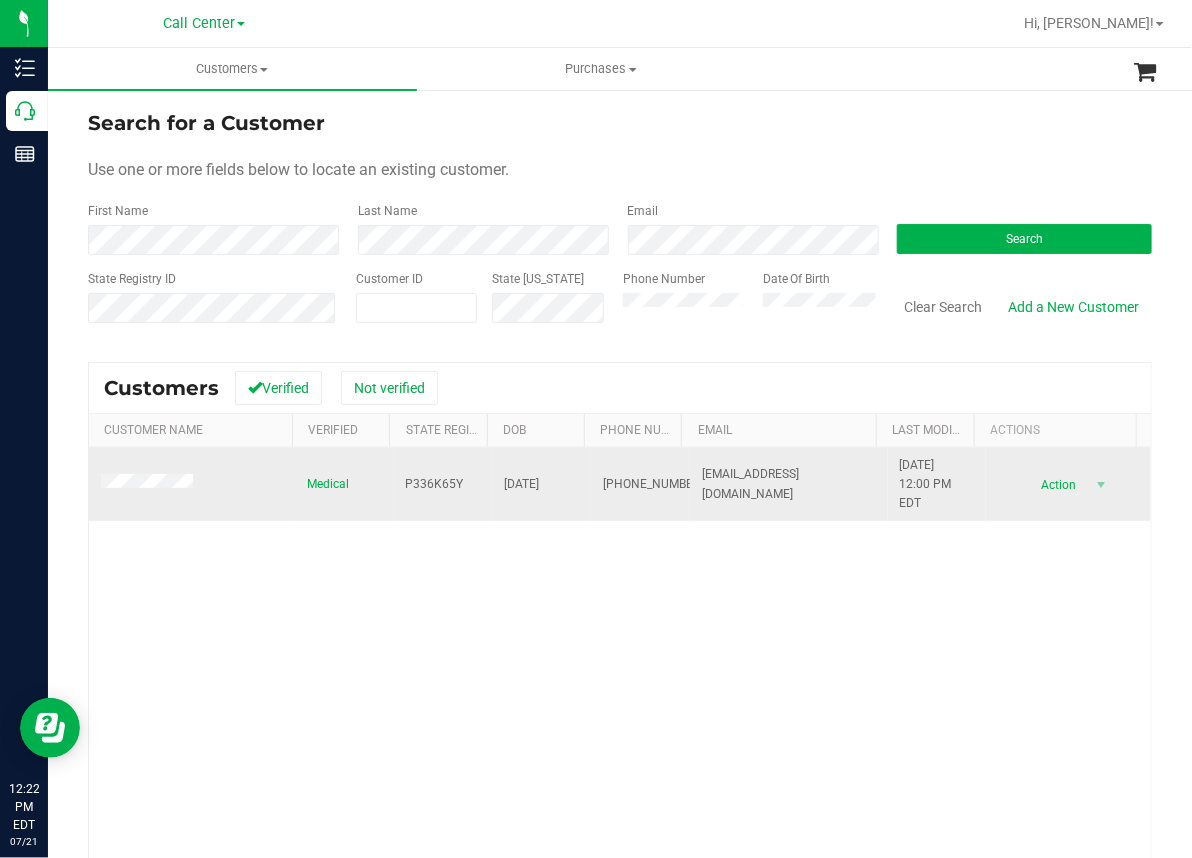click on "[EMAIL_ADDRESS][DOMAIN_NAME]" at bounding box center (789, 484) 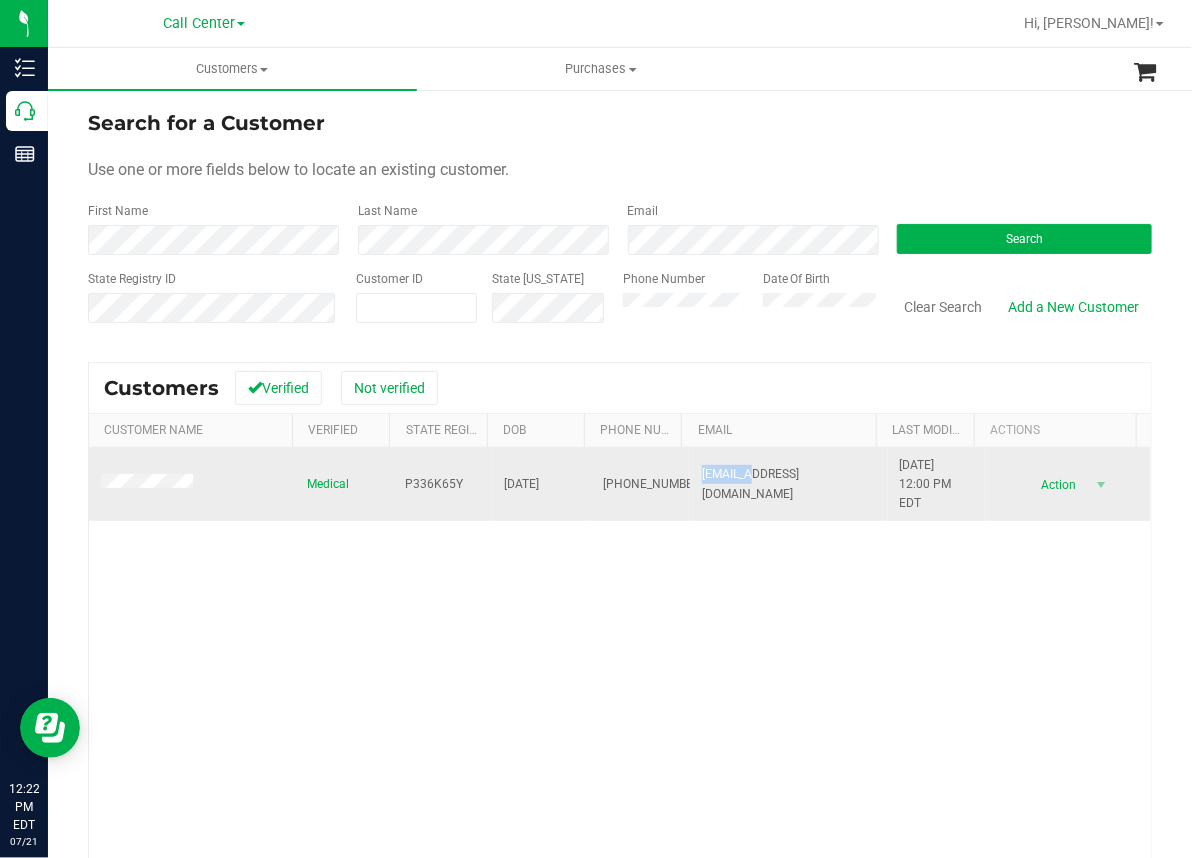 click on "[EMAIL_ADDRESS][DOMAIN_NAME]" at bounding box center [789, 484] 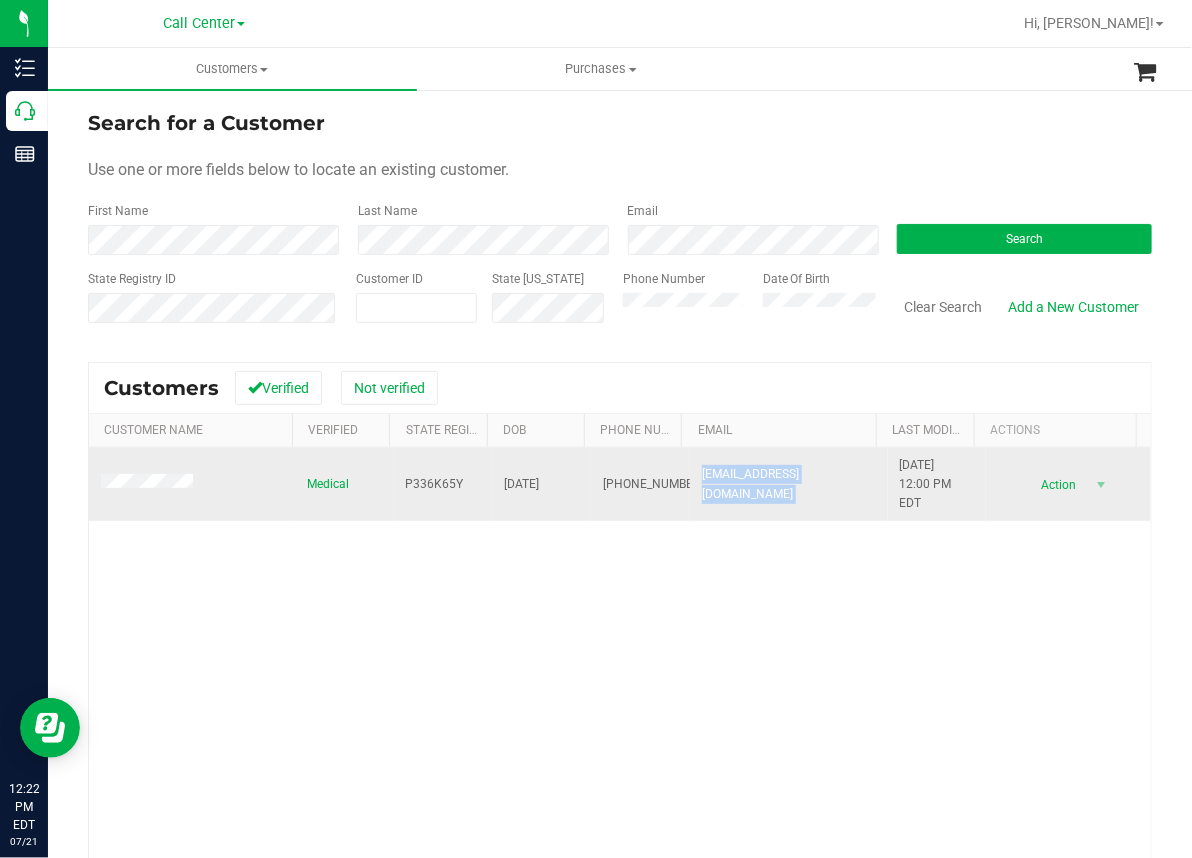 click on "[EMAIL_ADDRESS][DOMAIN_NAME]" at bounding box center [789, 484] 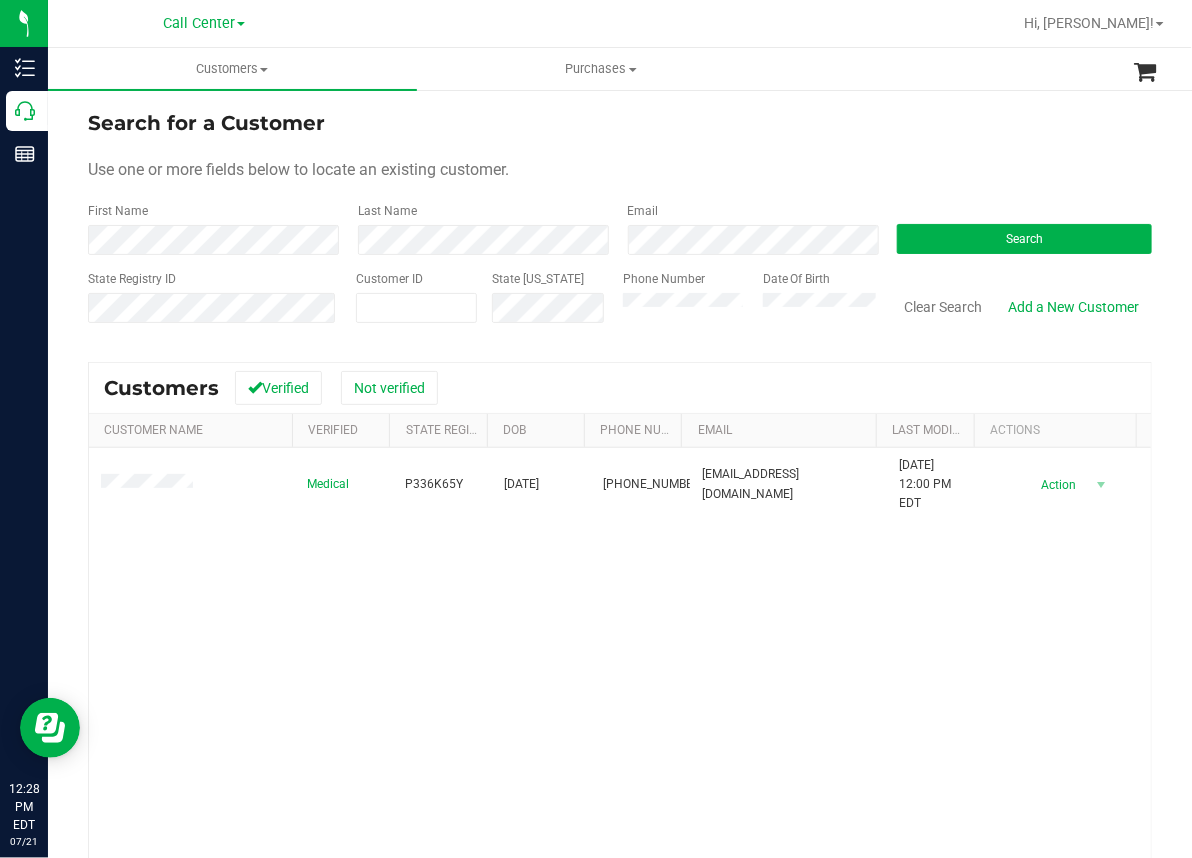 click on "Medical P336K65Y [DATE] (504) 231-0982 [EMAIL_ADDRESS][DOMAIN_NAME] [DATE] 12:00 PM EDT
Delete Profile
Action Action Create new purchase View profile View purchases" at bounding box center (620, 718) 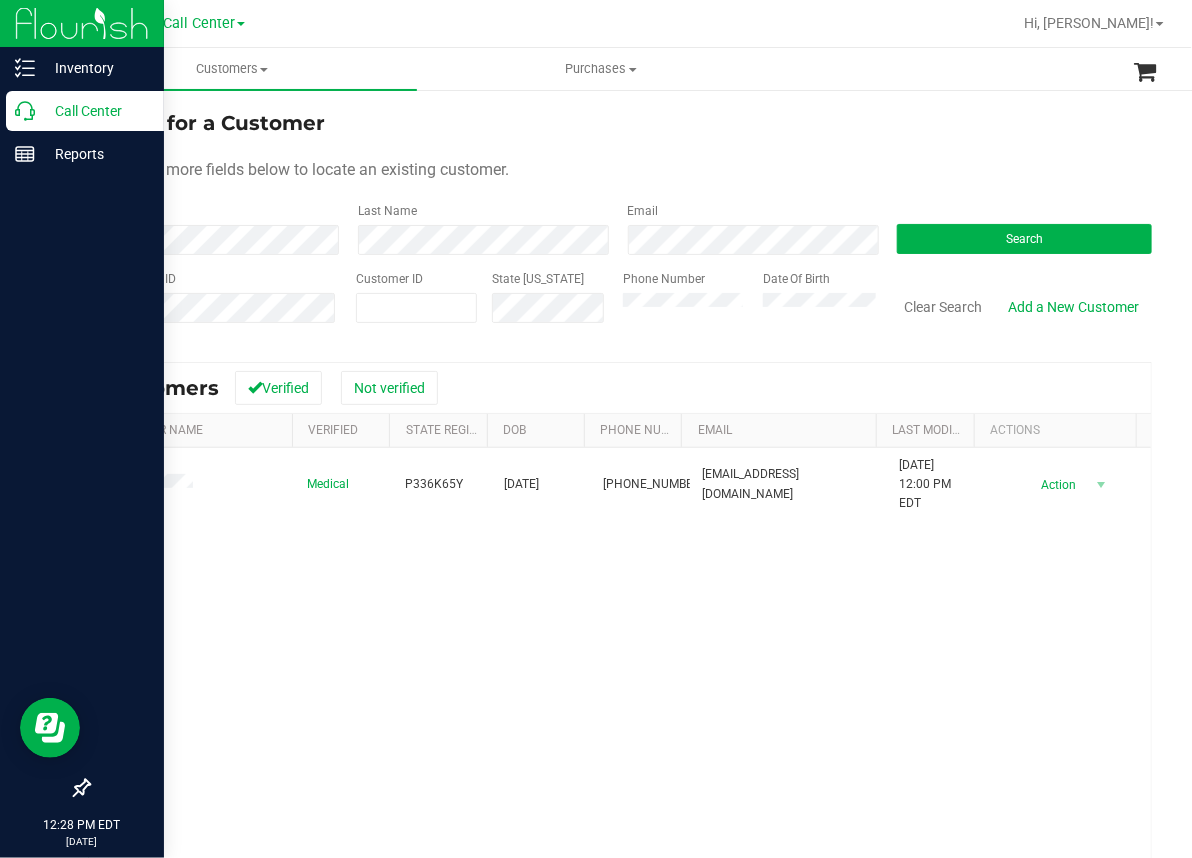 click 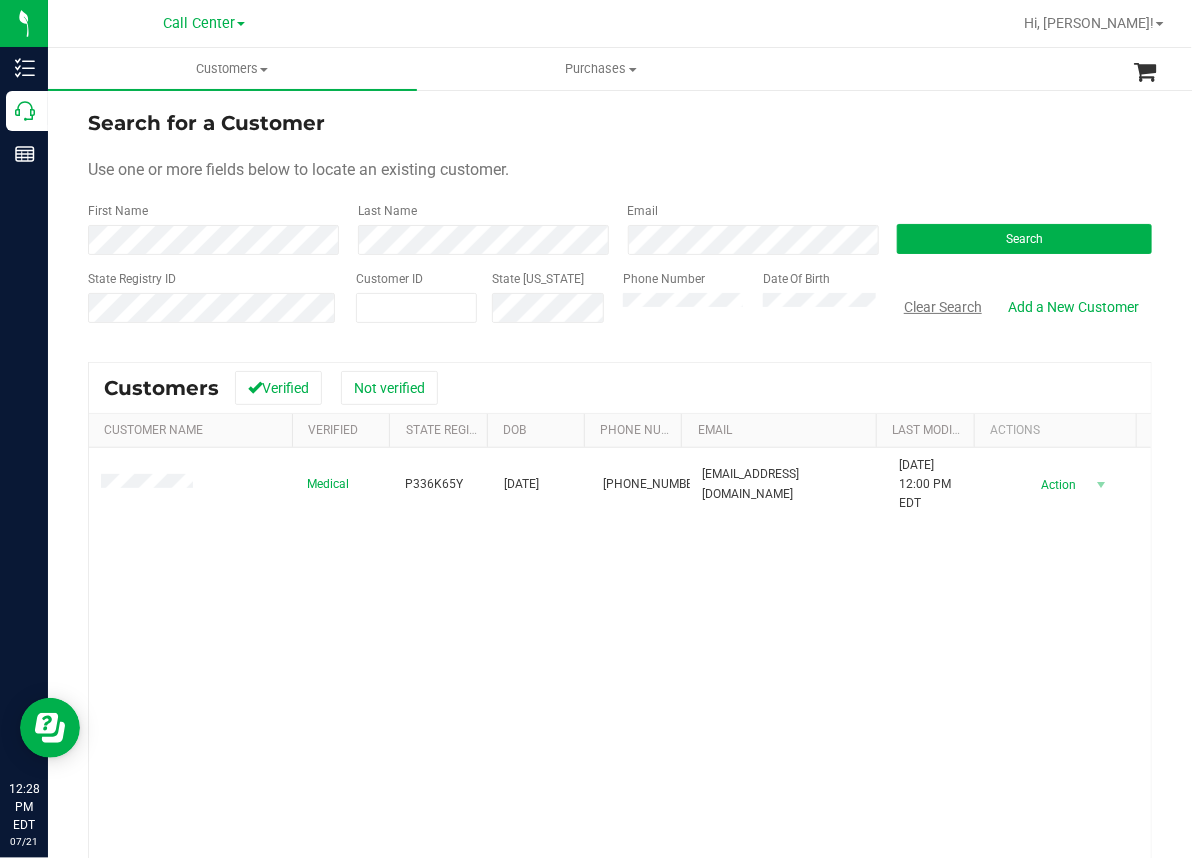 click on "Clear Search" at bounding box center (943, 307) 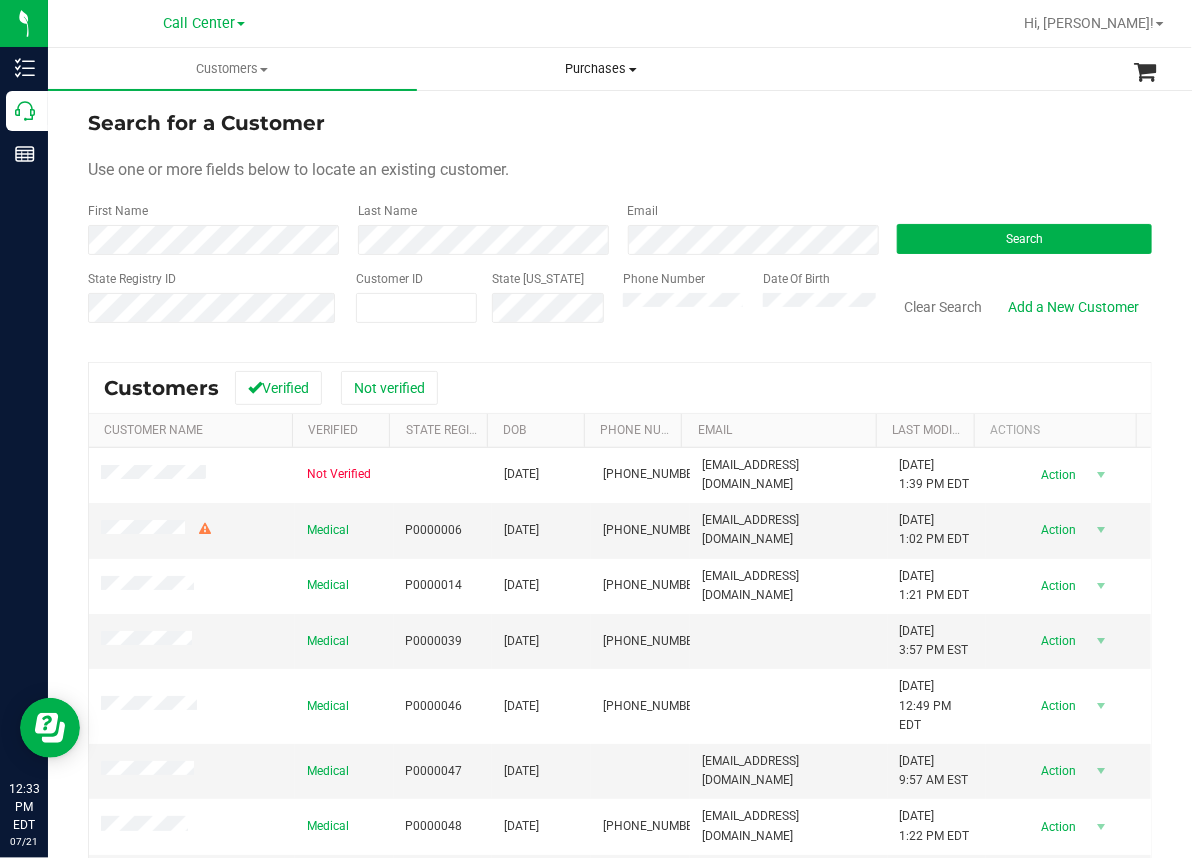 click on "Purchases" at bounding box center (601, 69) 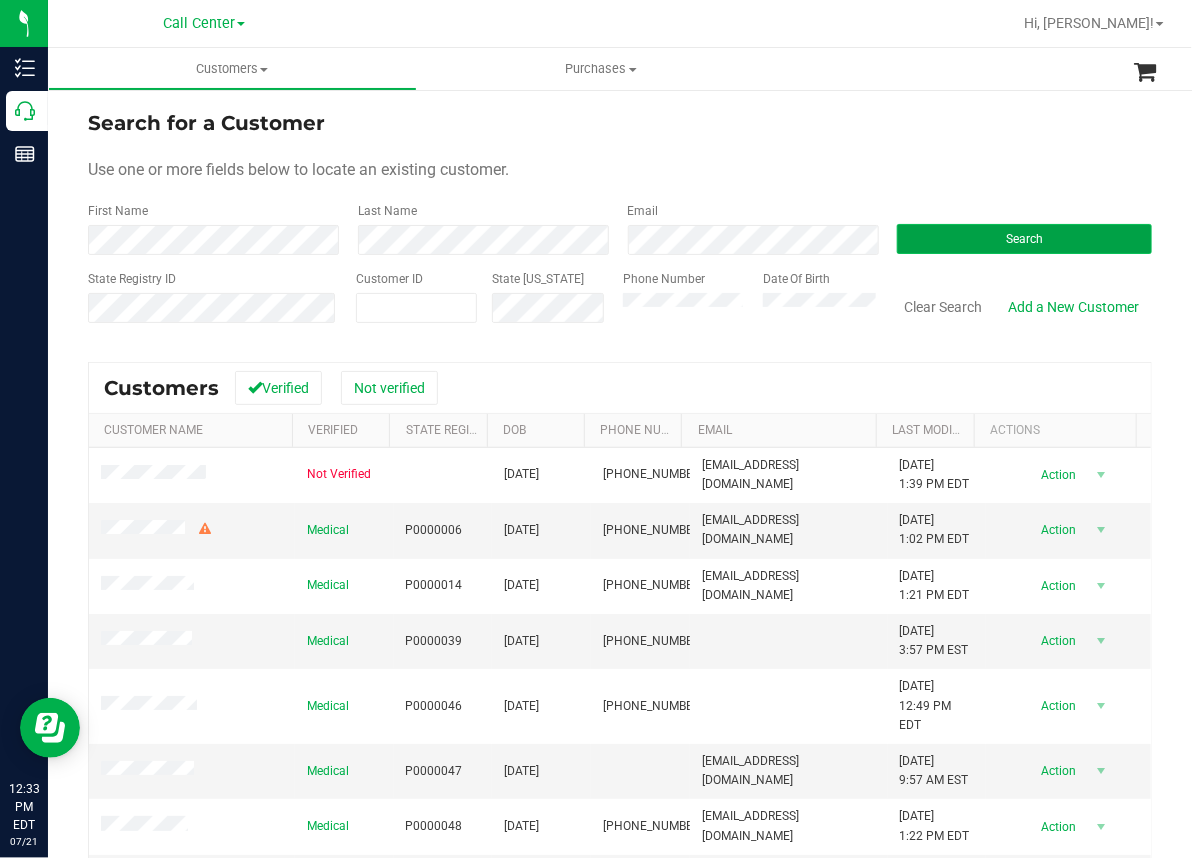 click on "Search" at bounding box center (1024, 239) 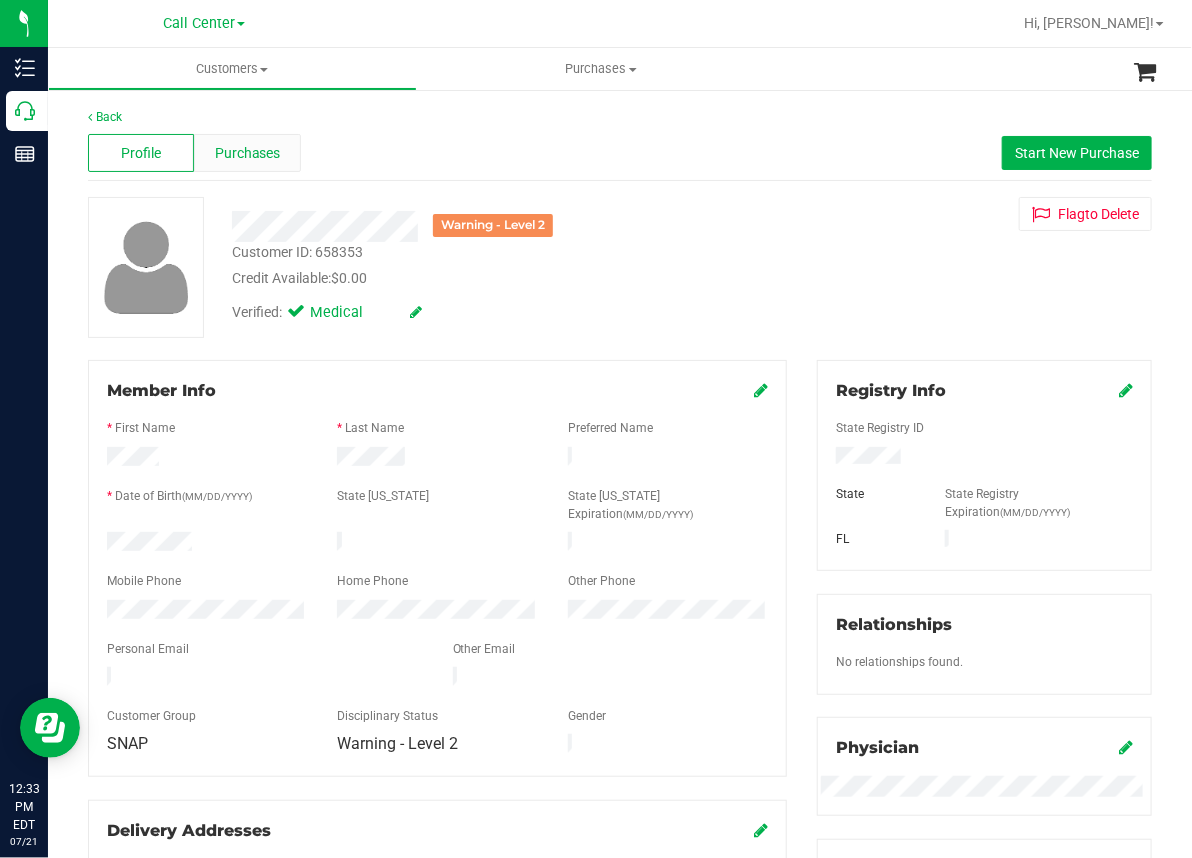 click on "Purchases" at bounding box center [248, 153] 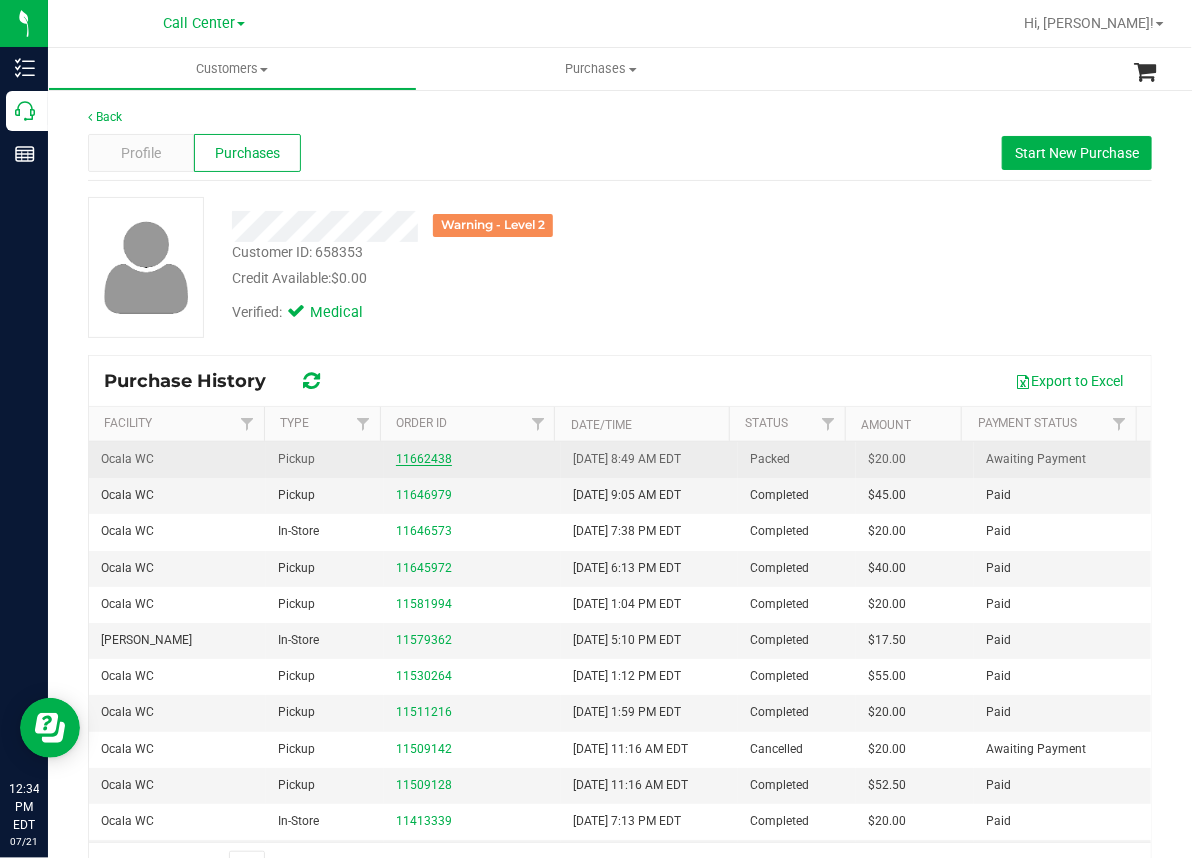 click on "11662438" at bounding box center (424, 459) 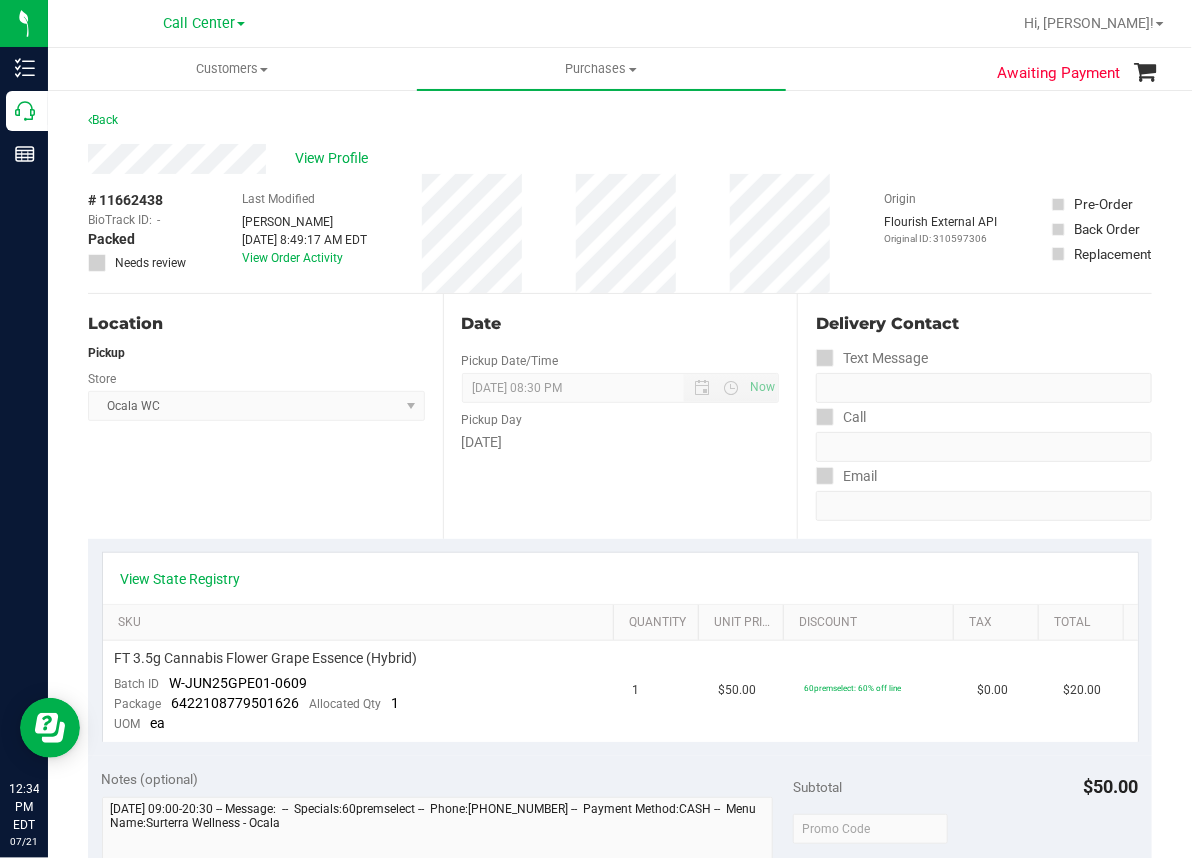 click on "Pickup Day" at bounding box center (621, 417) 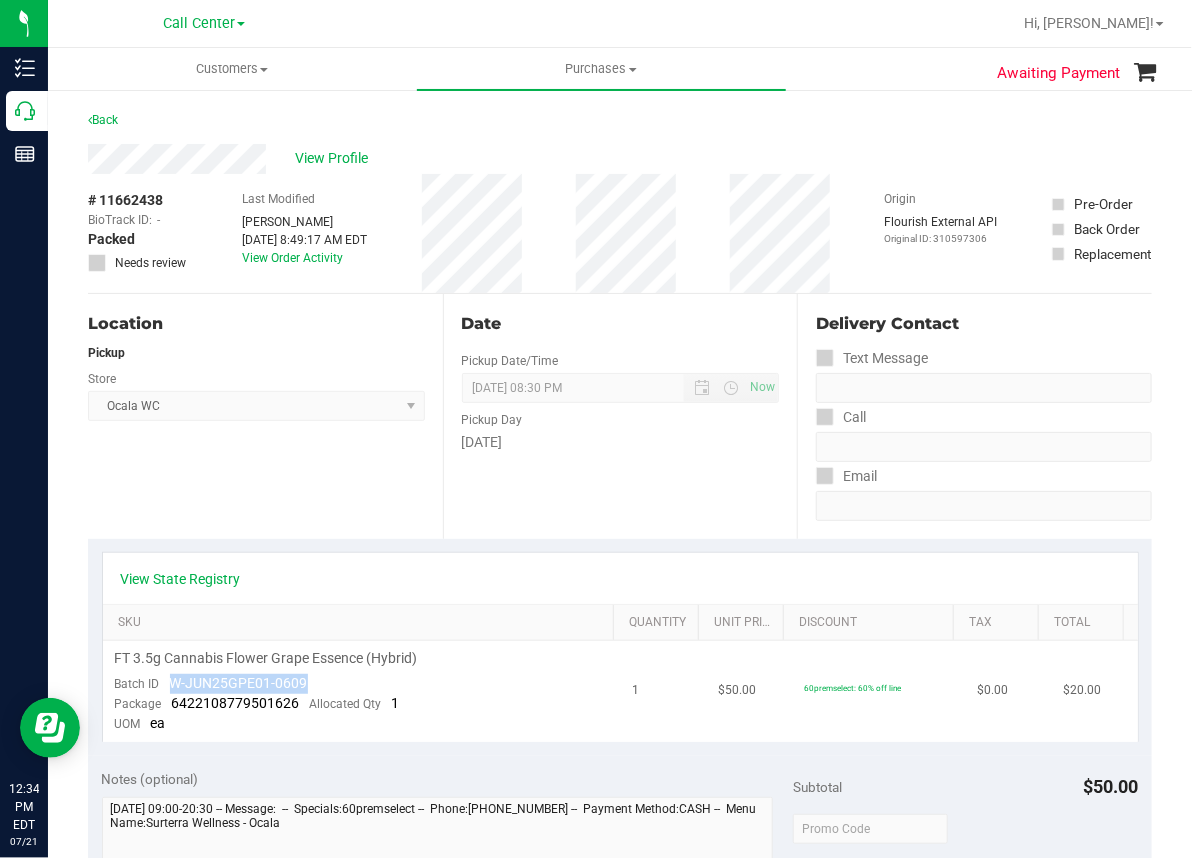 drag, startPoint x: 168, startPoint y: 681, endPoint x: 319, endPoint y: 687, distance: 151.11916 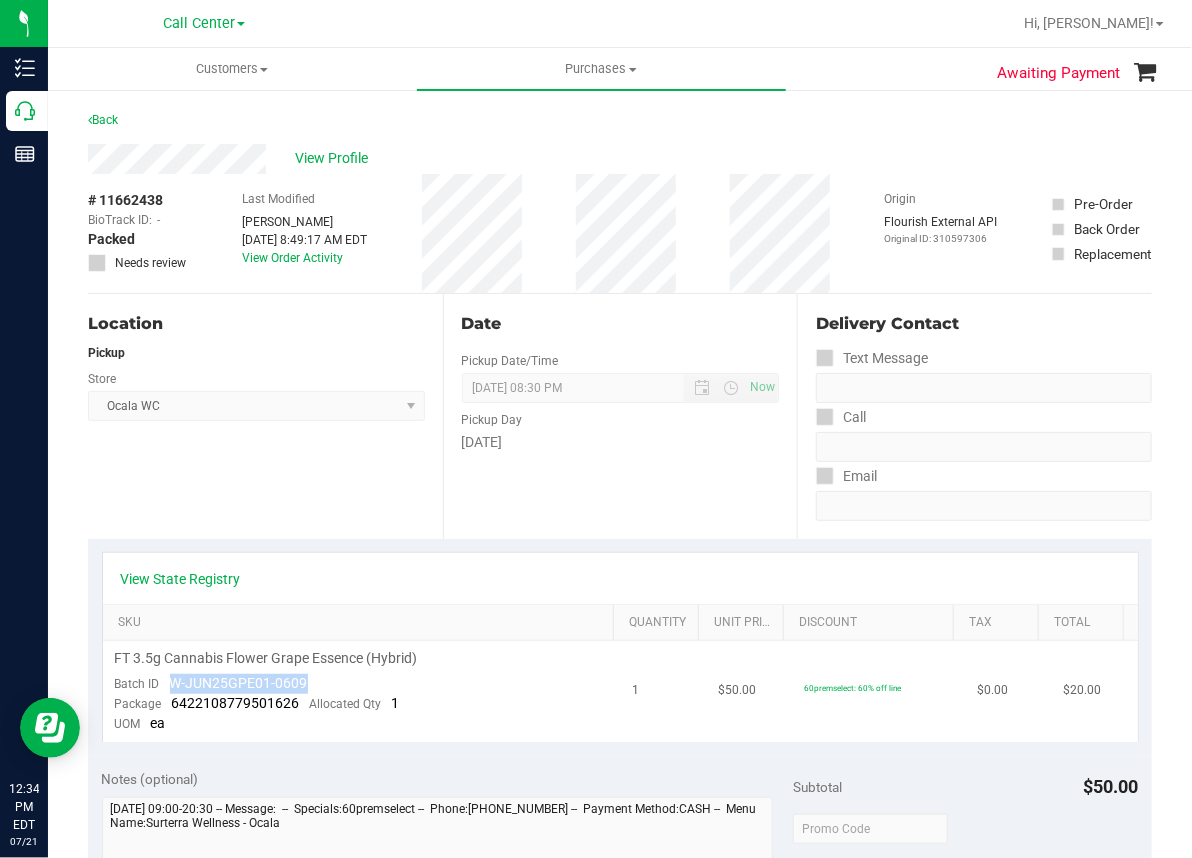 click on "FT 3.5g Cannabis Flower Grape Essence (Hybrid)
Batch ID
W-JUN25GPE01-0609
Package
6422108779501626
Allocated Qty
1
UOM
ea" at bounding box center (362, 691) 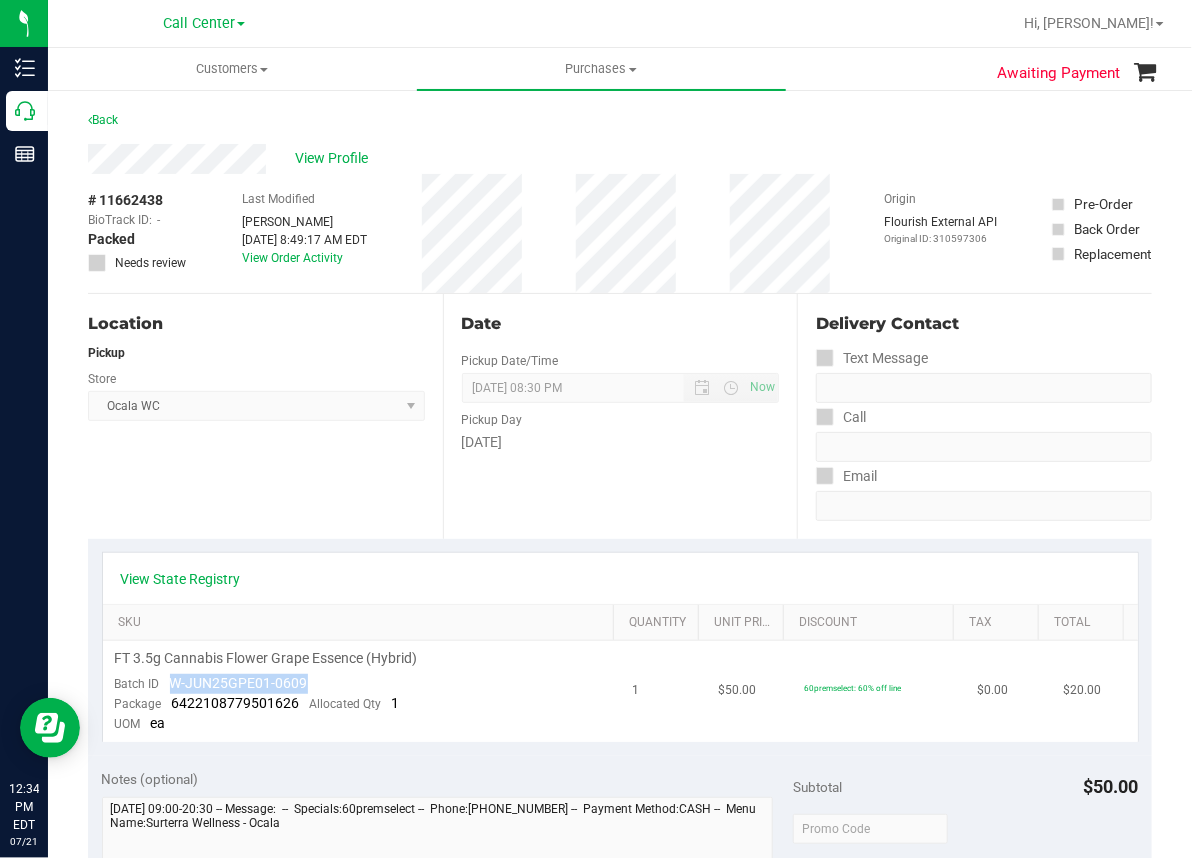 copy on "W-JUN25GPE01-0609" 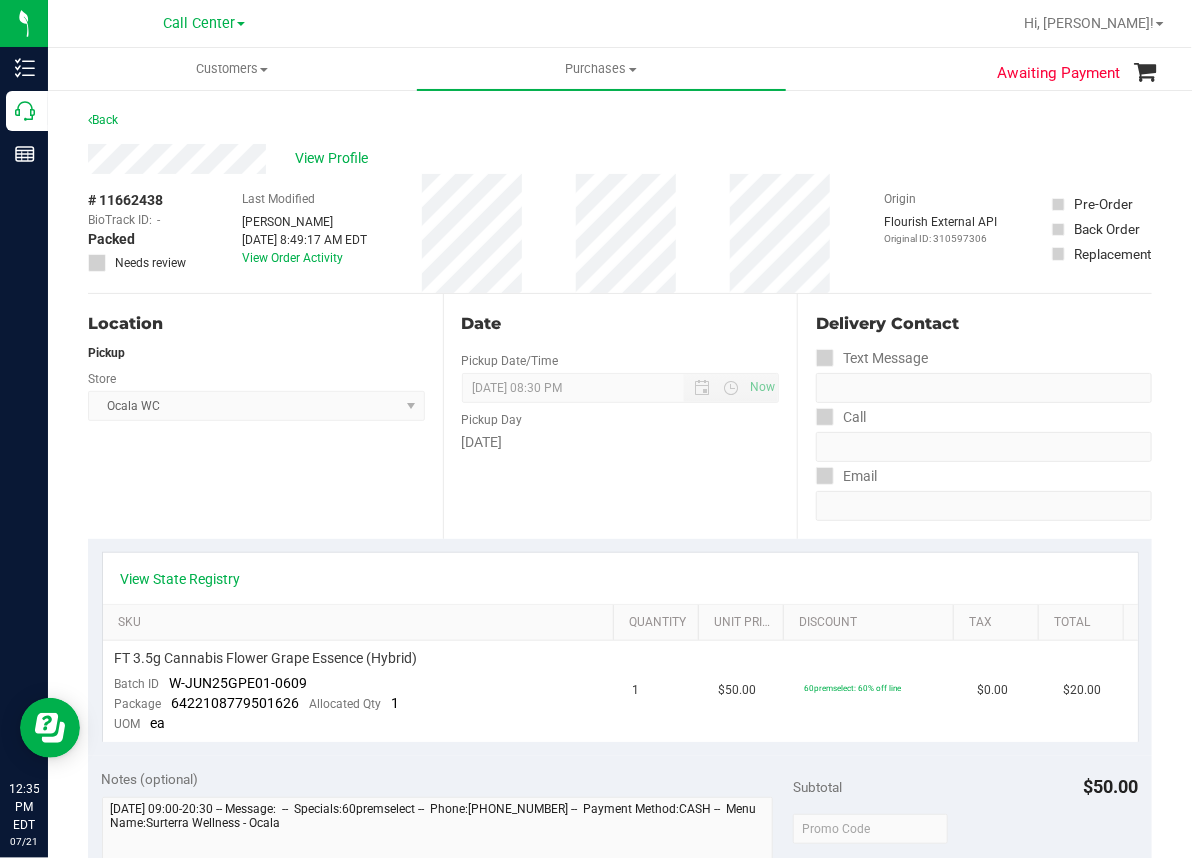 click on "Location
Pickup
Store
Ocala WC Select Store [PERSON_NAME][GEOGRAPHIC_DATA] [PERSON_NAME][GEOGRAPHIC_DATA] [GEOGRAPHIC_DATA] [GEOGRAPHIC_DATA] [PERSON_NAME][GEOGRAPHIC_DATA] WC [GEOGRAPHIC_DATA] WC [GEOGRAPHIC_DATA] [PERSON_NAME] [GEOGRAPHIC_DATA] WC [GEOGRAPHIC_DATA] WC [GEOGRAPHIC_DATA] WC Deltona WC [GEOGRAPHIC_DATA][PERSON_NAME] WC Ft. Lauderdale WC Ft. [PERSON_NAME] [GEOGRAPHIC_DATA] WC Jax Atlantic WC JAX [GEOGRAPHIC_DATA] REP Jax WC [GEOGRAPHIC_DATA][PERSON_NAME] WC [GEOGRAPHIC_DATA][PERSON_NAME][GEOGRAPHIC_DATA] [GEOGRAPHIC_DATA] REP [PERSON_NAME][GEOGRAPHIC_DATA] [GEOGRAPHIC_DATA] [GEOGRAPHIC_DATA] 72nd WC [GEOGRAPHIC_DATA] WC [GEOGRAPHIC_DATA] [GEOGRAPHIC_DATA] [GEOGRAPHIC_DATA] [GEOGRAPHIC_DATA] [GEOGRAPHIC_DATA] [GEOGRAPHIC_DATA] [GEOGRAPHIC_DATA][PERSON_NAME] [GEOGRAPHIC_DATA] WC [GEOGRAPHIC_DATA] Ocala WC [GEOGRAPHIC_DATA] [PERSON_NAME][GEOGRAPHIC_DATA] Colonial [PERSON_NAME][GEOGRAPHIC_DATA] [GEOGRAPHIC_DATA] REP [GEOGRAPHIC_DATA] [PERSON_NAME][GEOGRAPHIC_DATA] WC [GEOGRAPHIC_DATA] WC [GEOGRAPHIC_DATA] WC [GEOGRAPHIC_DATA] [GEOGRAPHIC_DATA] [GEOGRAPHIC_DATA] WC [GEOGRAPHIC_DATA] WC [GEOGRAPHIC_DATA][PERSON_NAME] [PERSON_NAME][GEOGRAPHIC_DATA] WC [GEOGRAPHIC_DATA] WC [GEOGRAPHIC_DATA][PERSON_NAME][GEOGRAPHIC_DATA] WC [GEOGRAPHIC_DATA] [GEOGRAPHIC_DATA] REP [GEOGRAPHIC_DATA] WC [GEOGRAPHIC_DATA] [GEOGRAPHIC_DATA] Testing [GEOGRAPHIC_DATA] Warehouse [GEOGRAPHIC_DATA] [GEOGRAPHIC_DATA] [GEOGRAPHIC_DATA] [GEOGRAPHIC_DATA] [GEOGRAPHIC_DATA] [GEOGRAPHIC_DATA] Plano Retail [GEOGRAPHIC_DATA] WC" at bounding box center (265, 416) 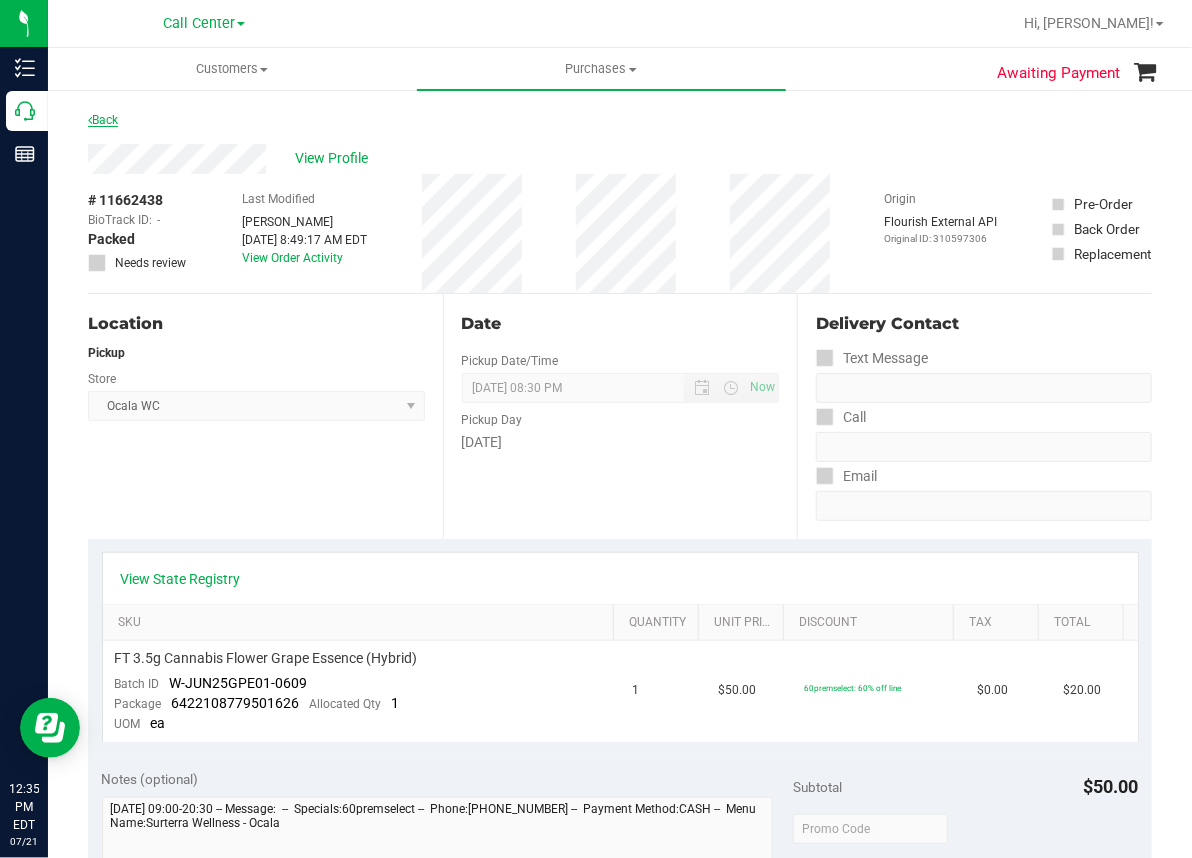 click on "Back" at bounding box center (103, 120) 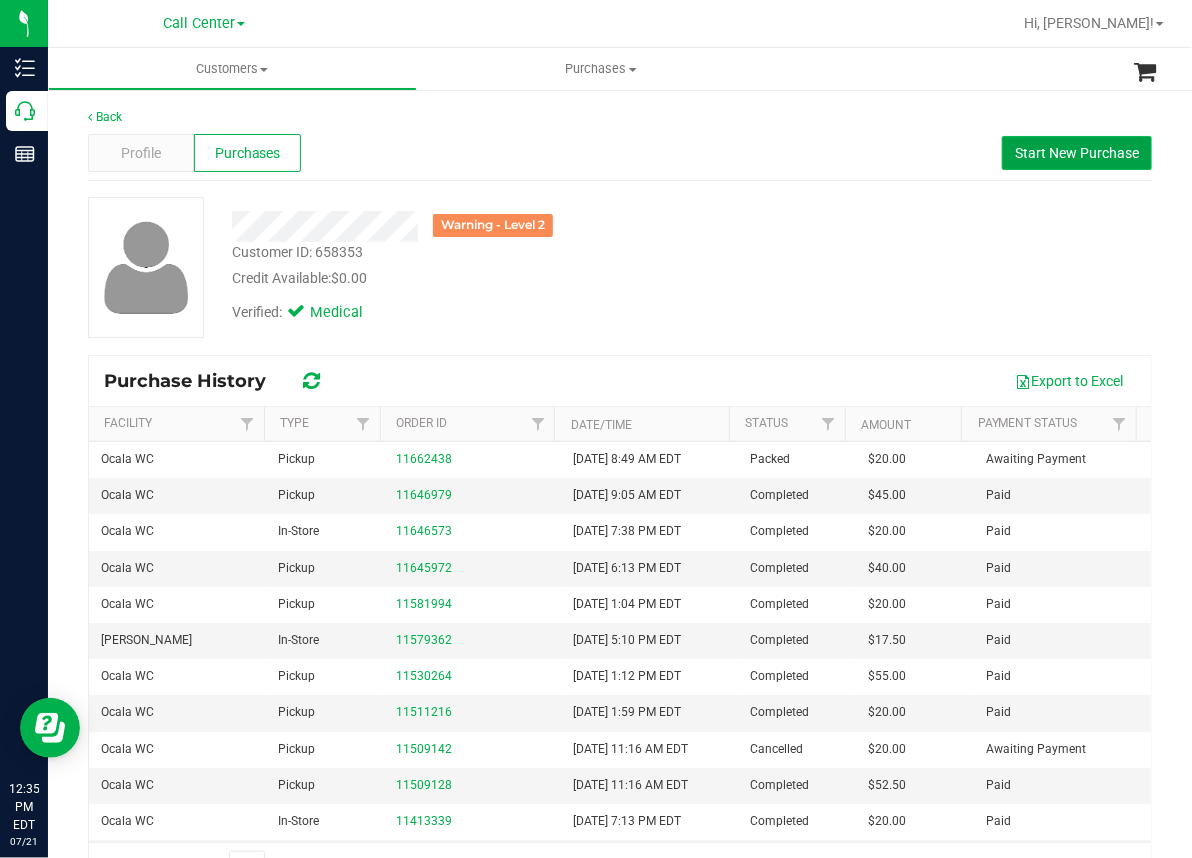 click on "Start New Purchase" at bounding box center [1077, 153] 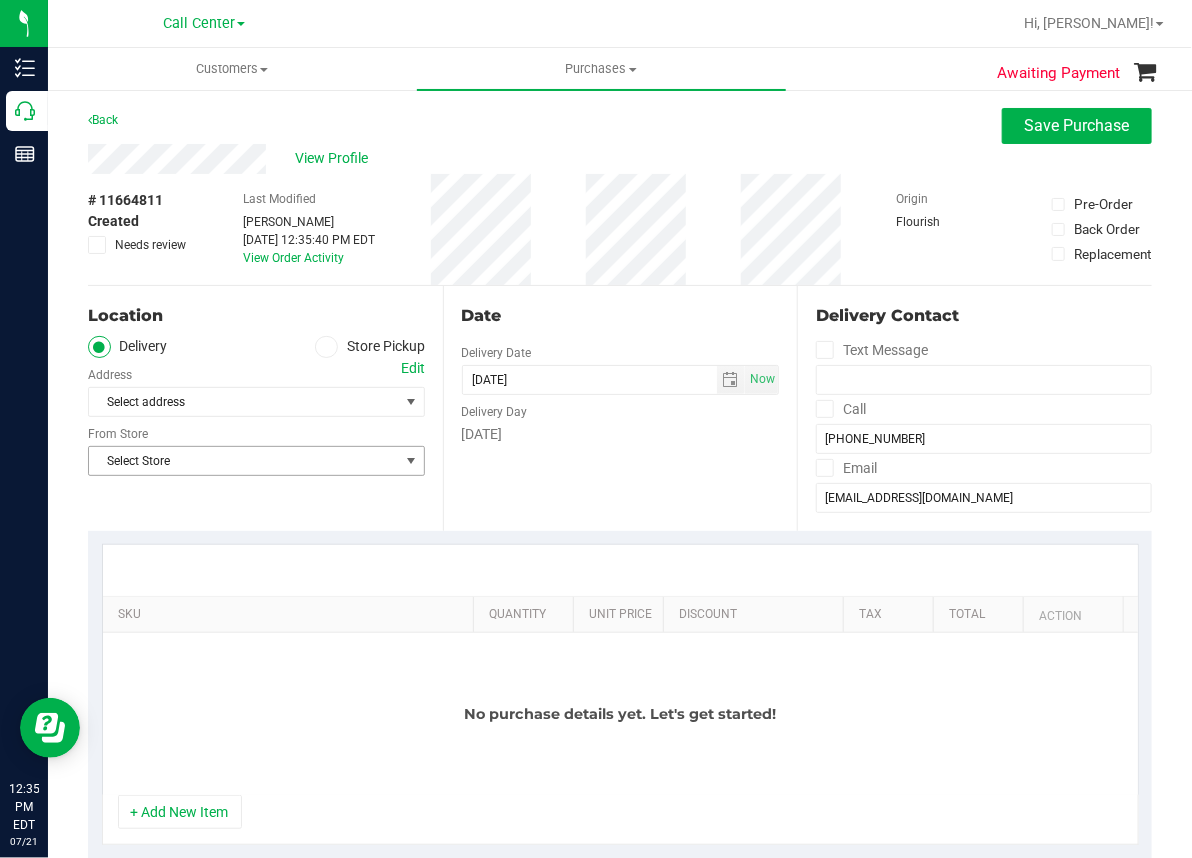 click on "Select Store" at bounding box center (244, 461) 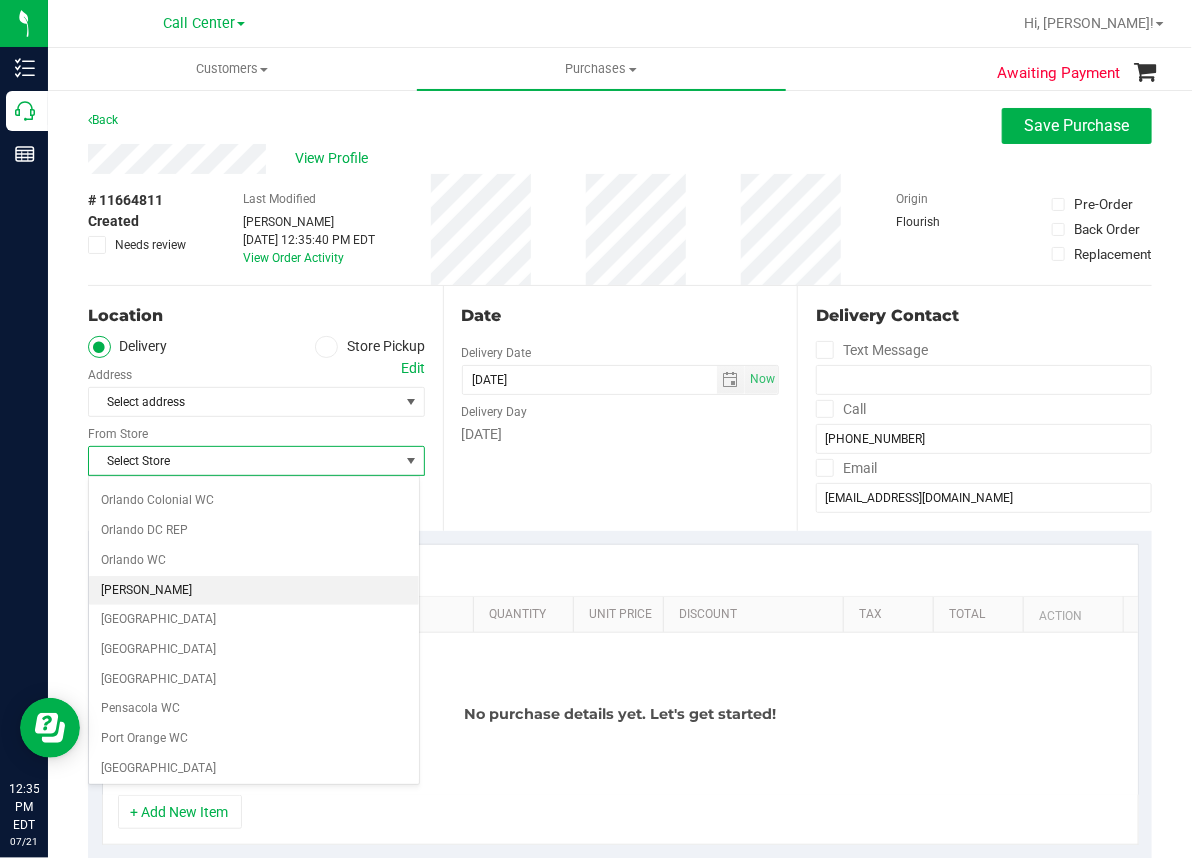 scroll, scrollTop: 845, scrollLeft: 0, axis: vertical 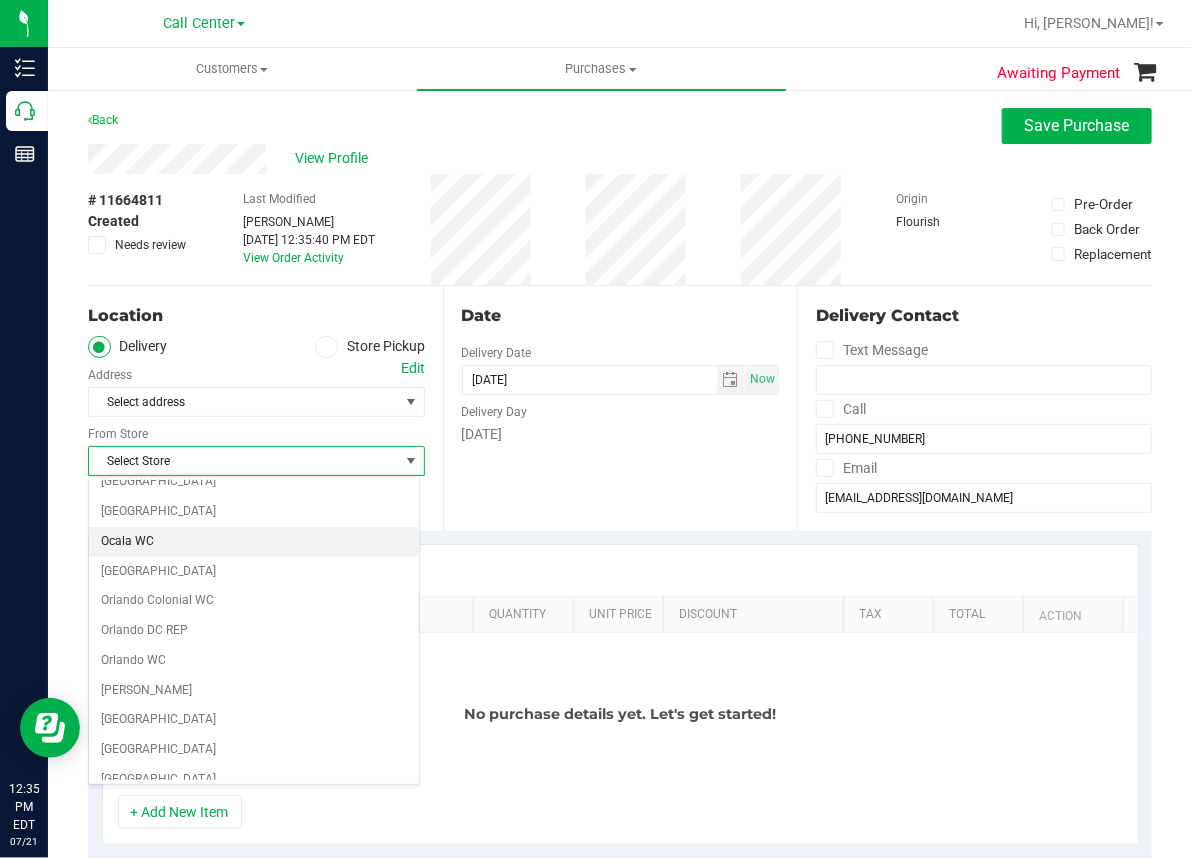 click on "Ocala WC" at bounding box center (254, 542) 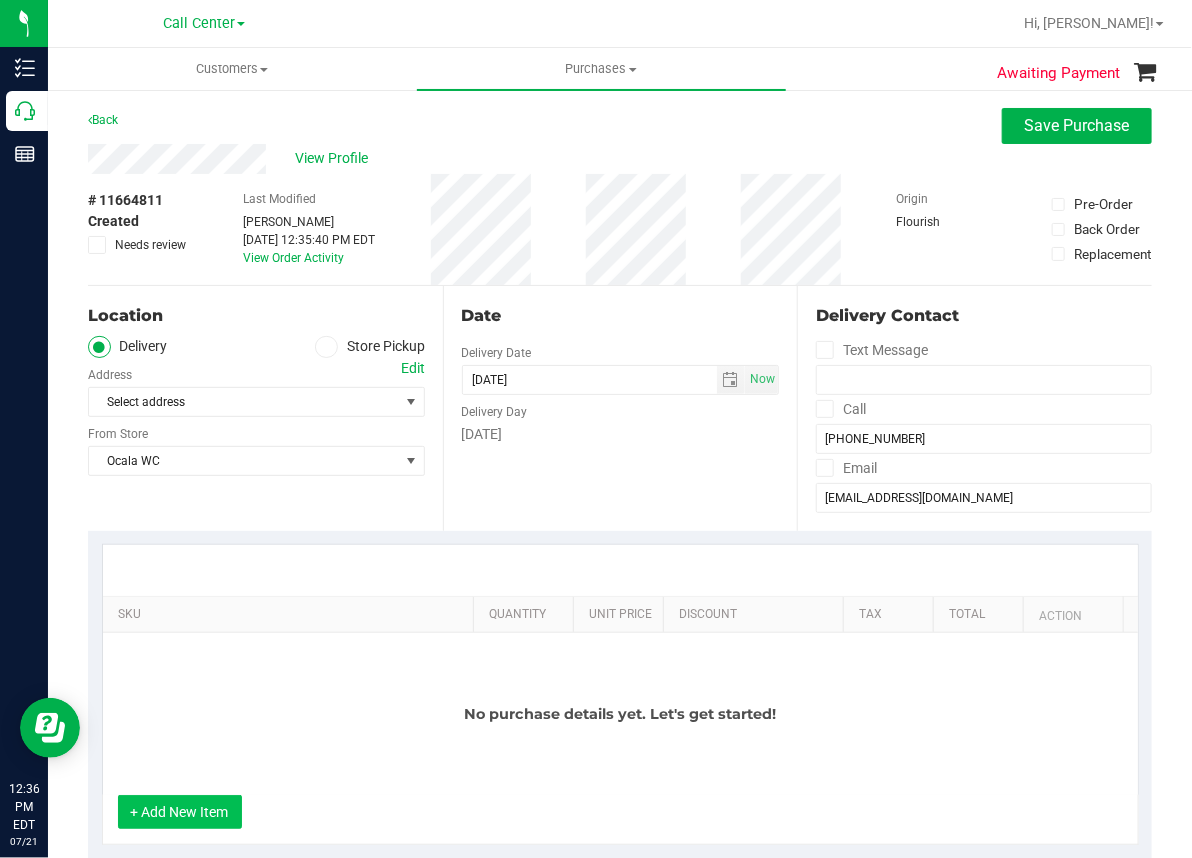 click on "+ Add New Item" at bounding box center (180, 812) 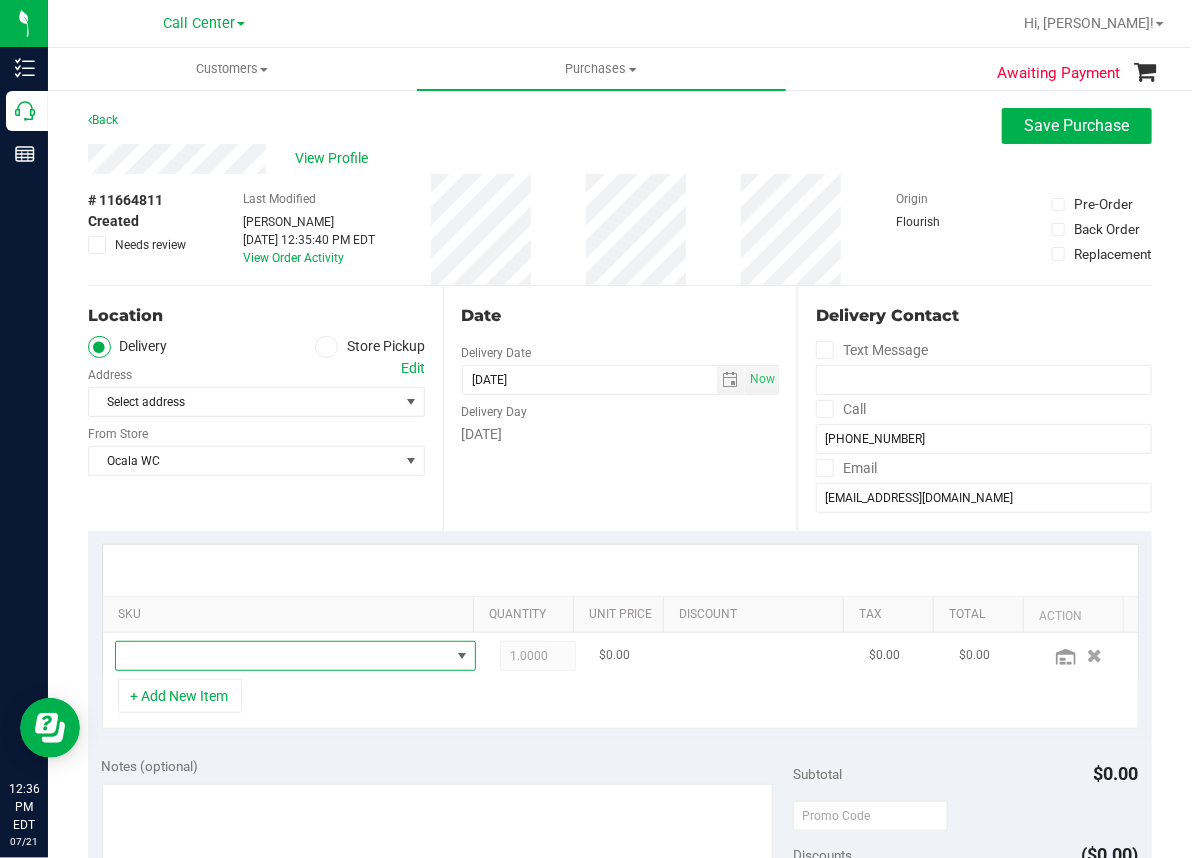 click at bounding box center [283, 656] 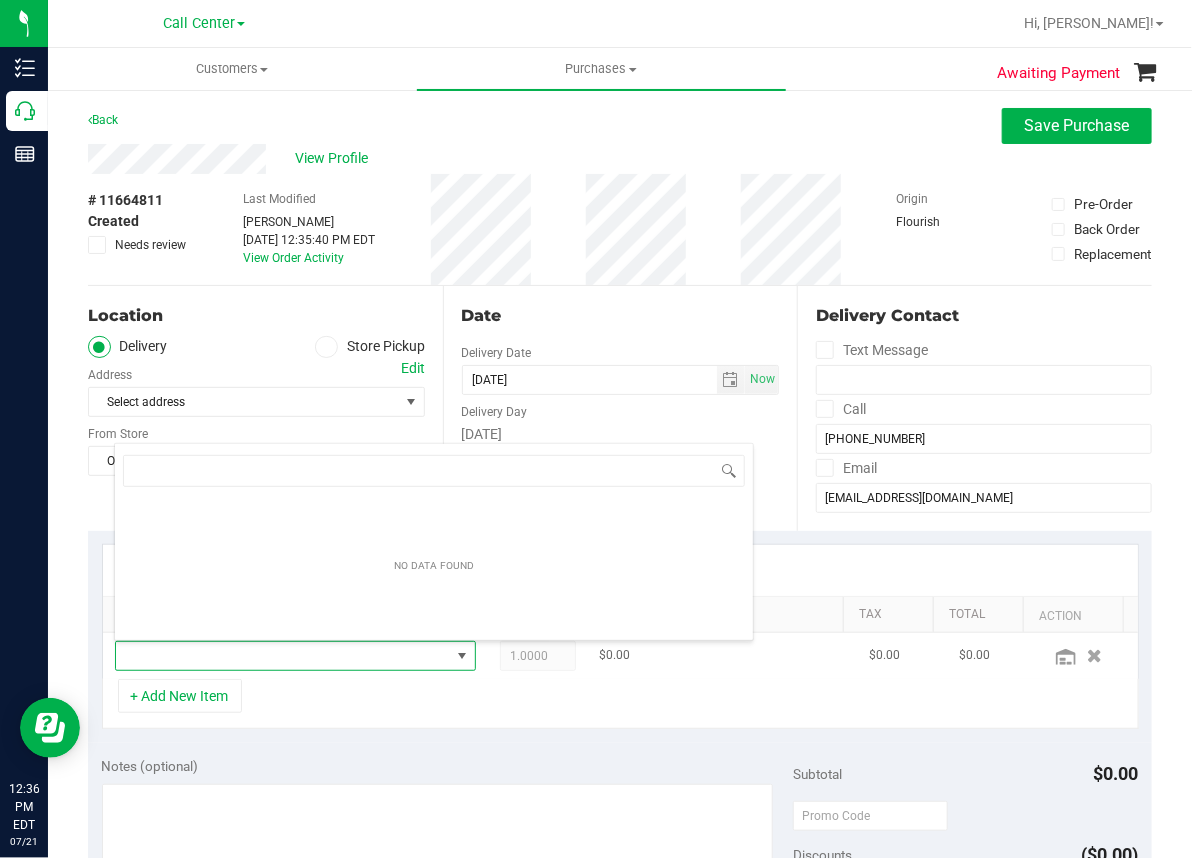 scroll, scrollTop: 99969, scrollLeft: 99668, axis: both 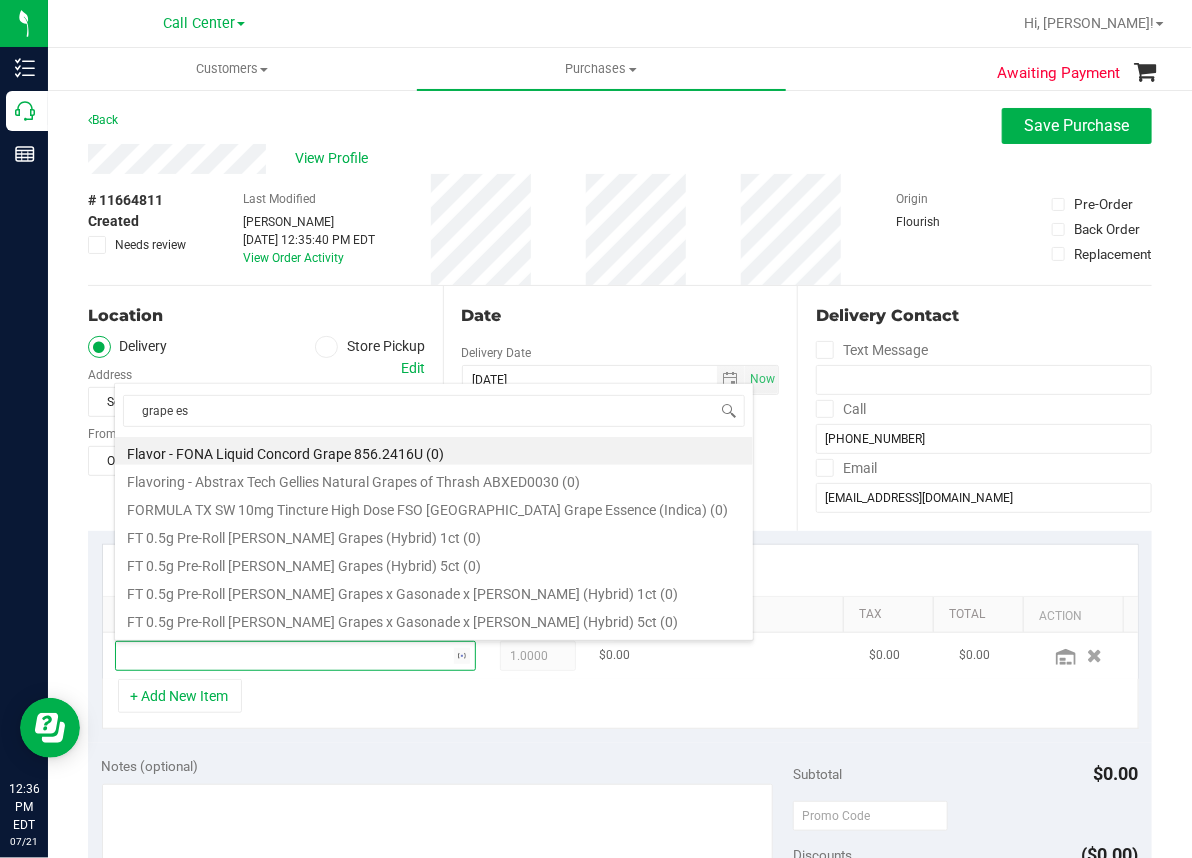 type on "grape ess" 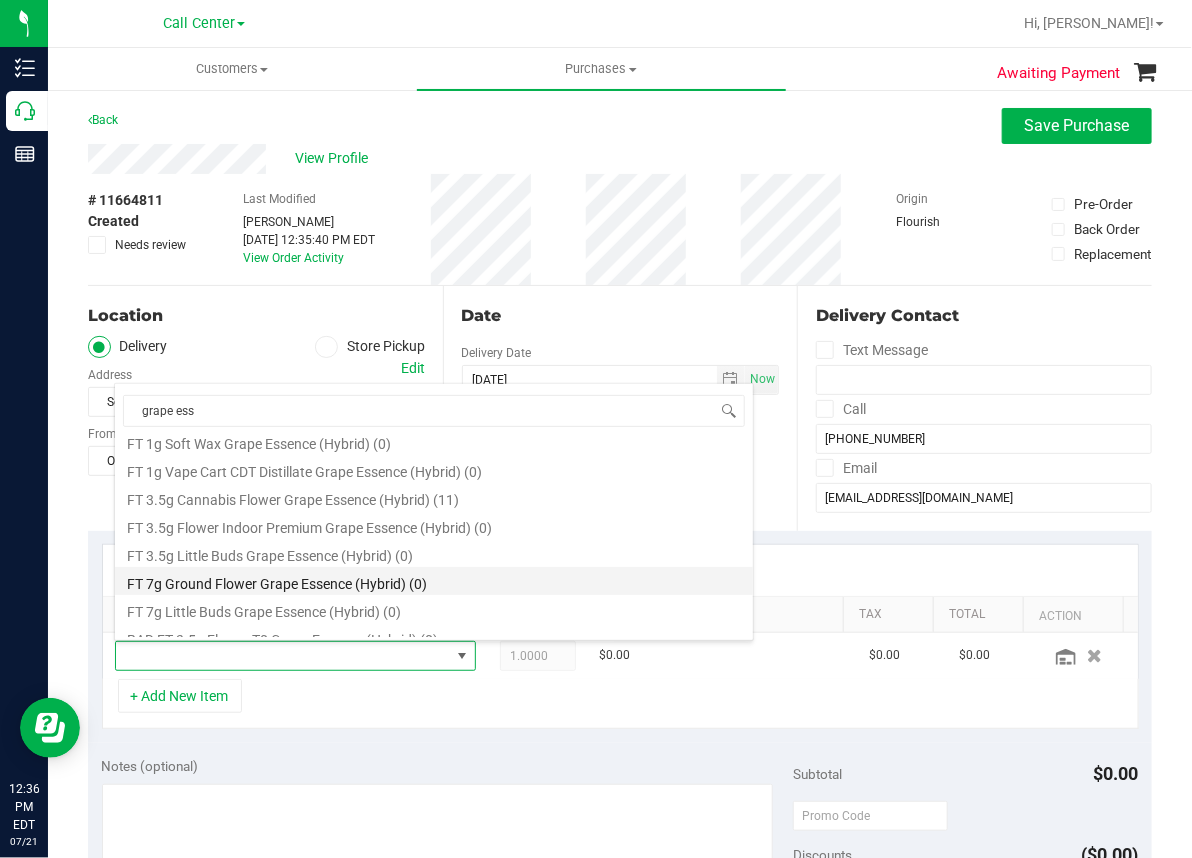 scroll, scrollTop: 200, scrollLeft: 0, axis: vertical 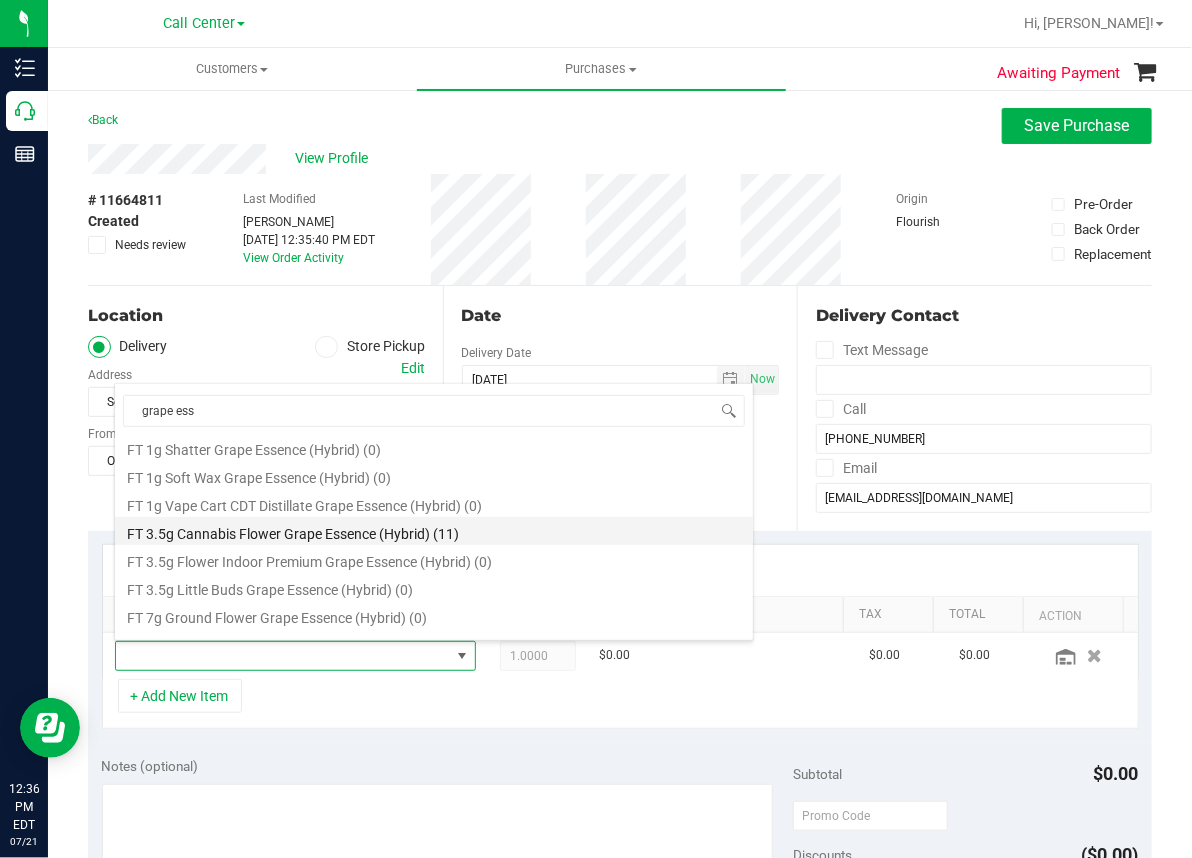 click on "FT 3.5g Cannabis Flower Grape Essence (Hybrid) (11)" at bounding box center (434, 531) 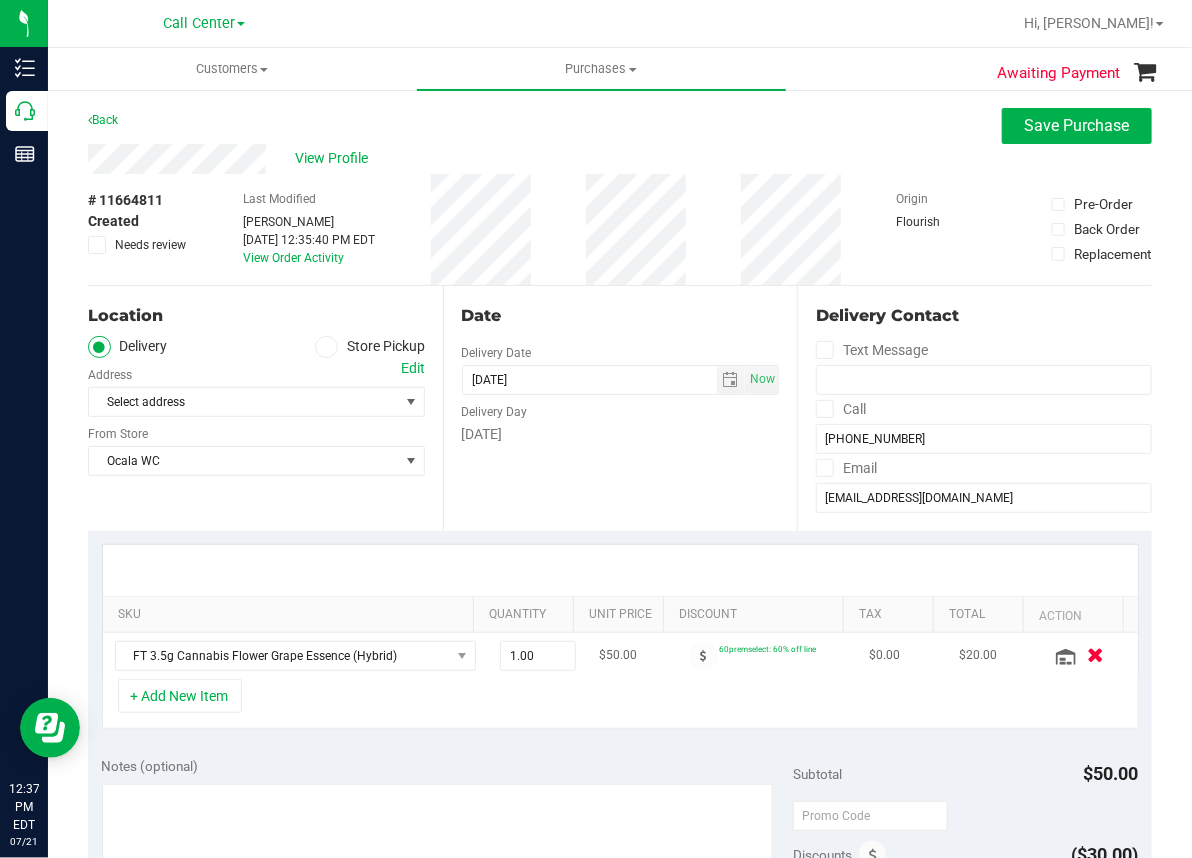 click at bounding box center [1095, 655] 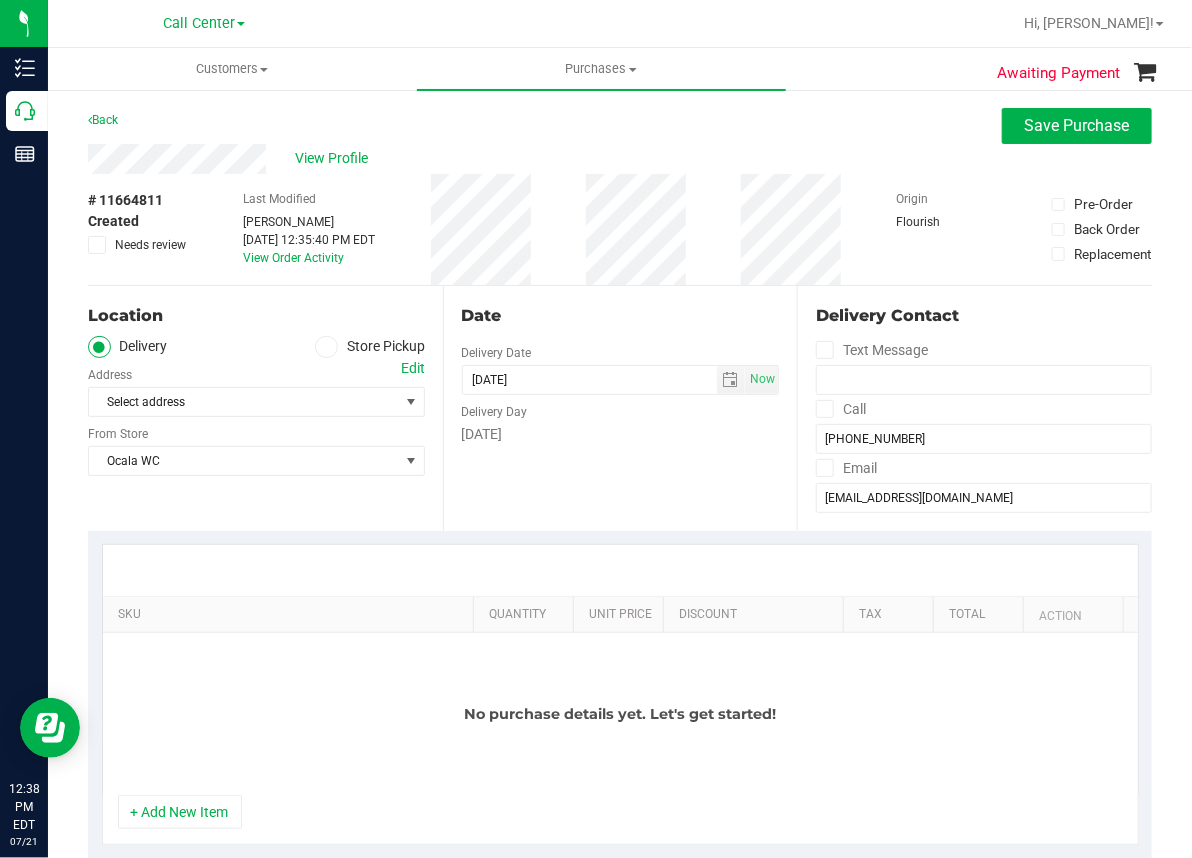 click on "Awaiting Payment
Back
Save Purchase
View Profile
# 11664811
Created
Needs review
Last Modified
[PERSON_NAME]
[DATE] 12:35:40 PM EDT
View Order Activity" at bounding box center (620, 877) 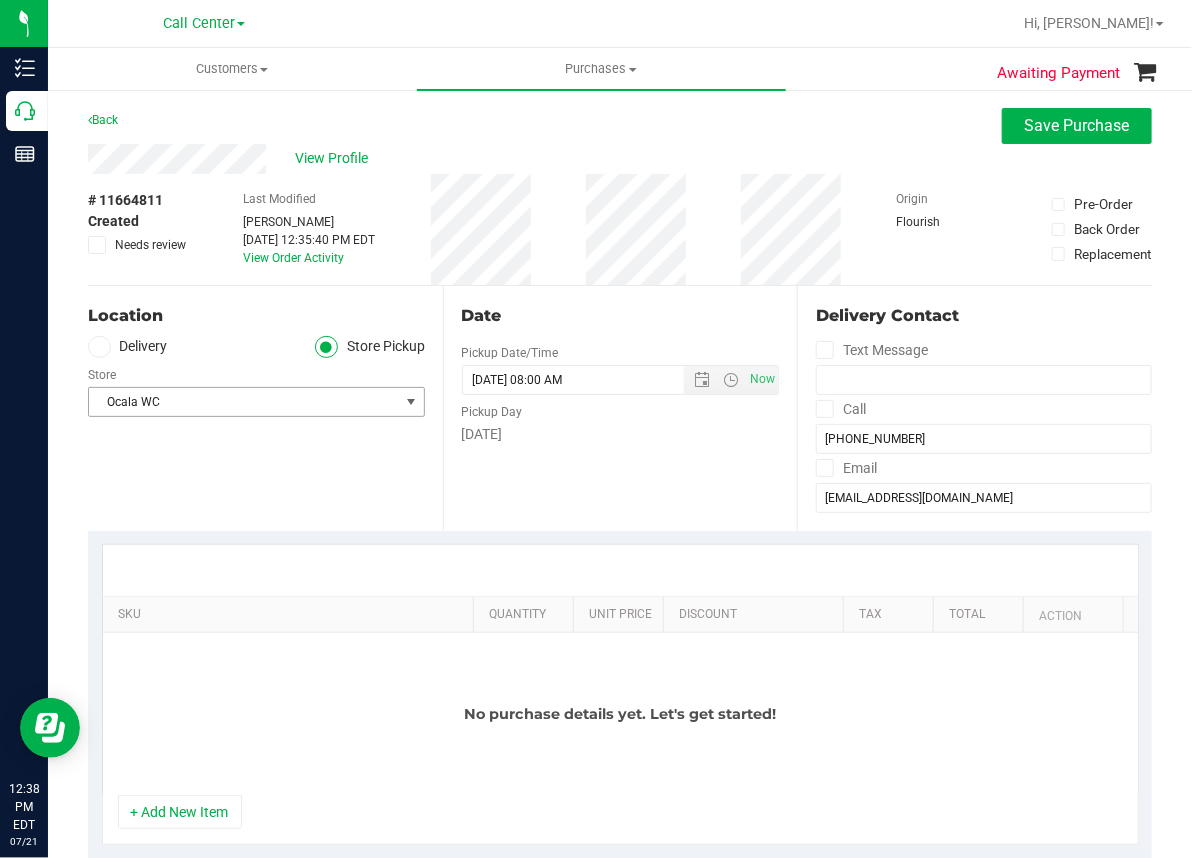 click on "Ocala WC" at bounding box center [244, 402] 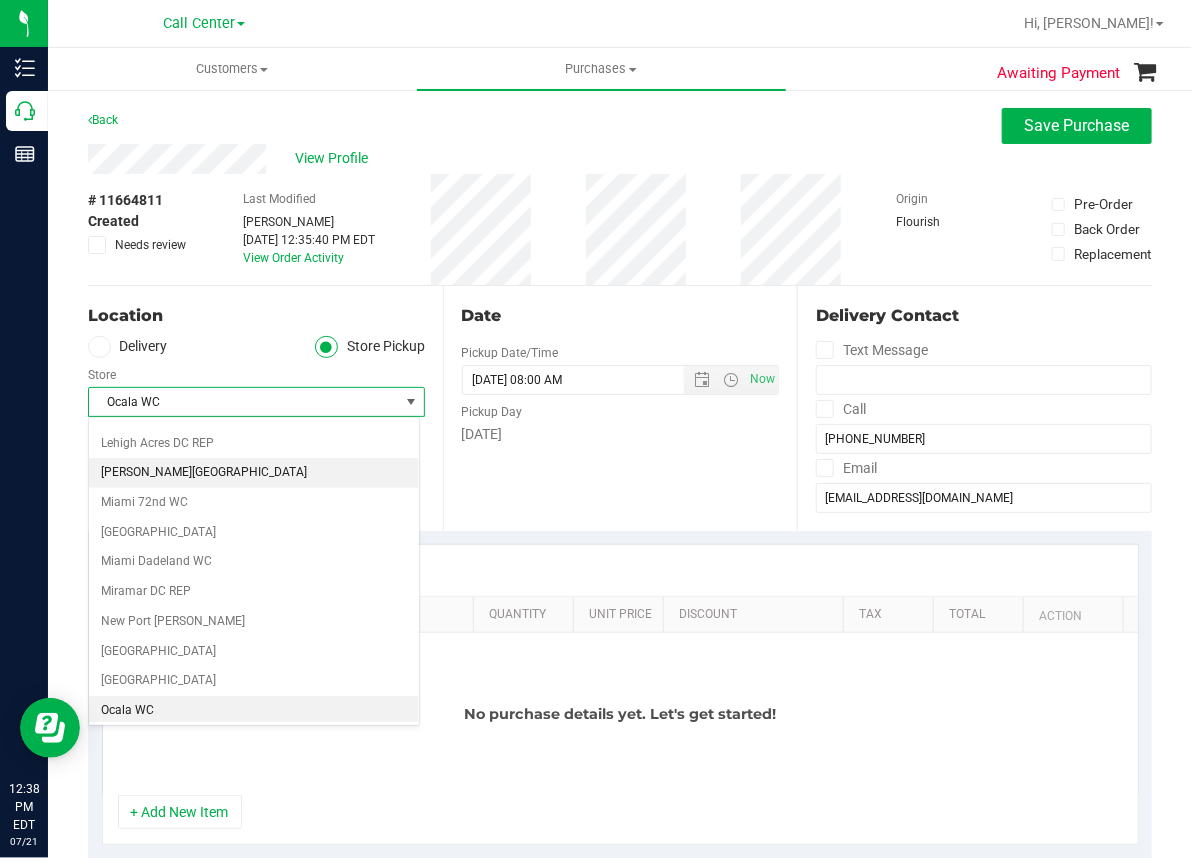 scroll, scrollTop: 0, scrollLeft: 0, axis: both 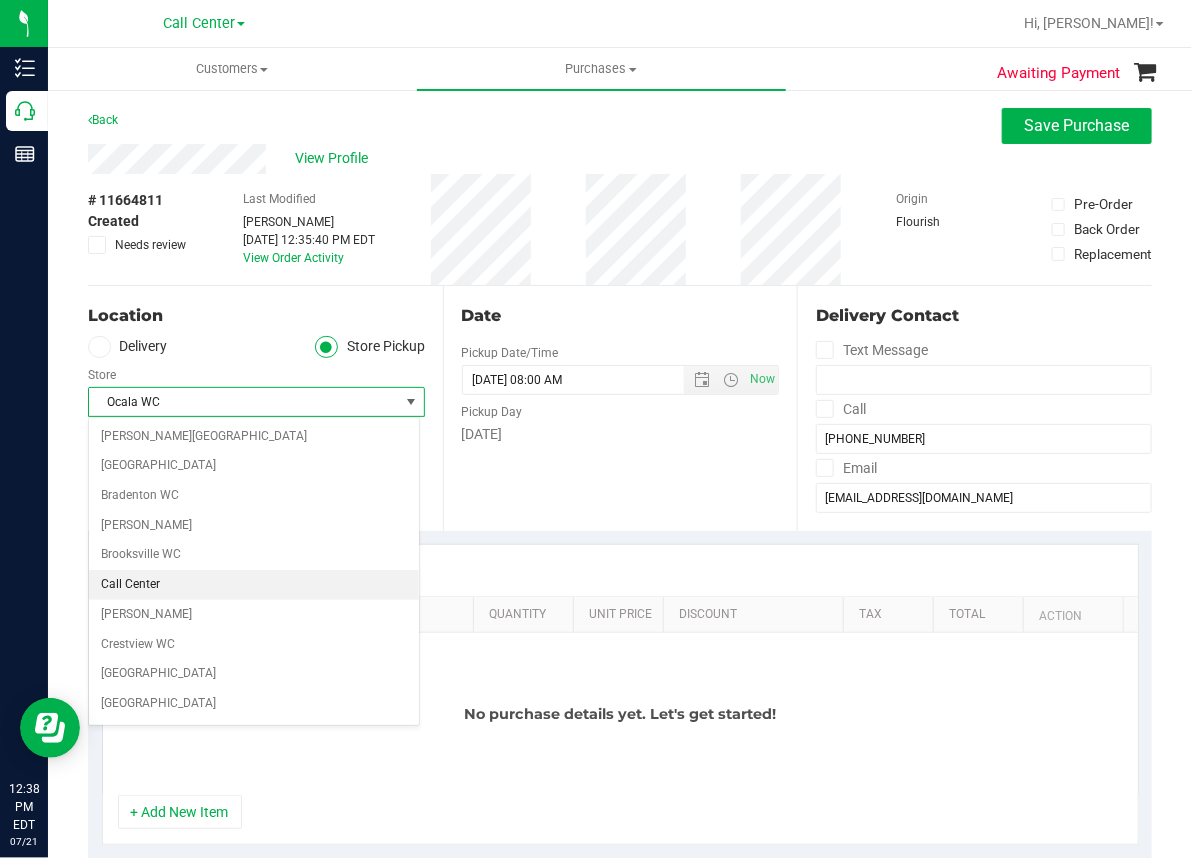 click on "Call Center" at bounding box center [254, 585] 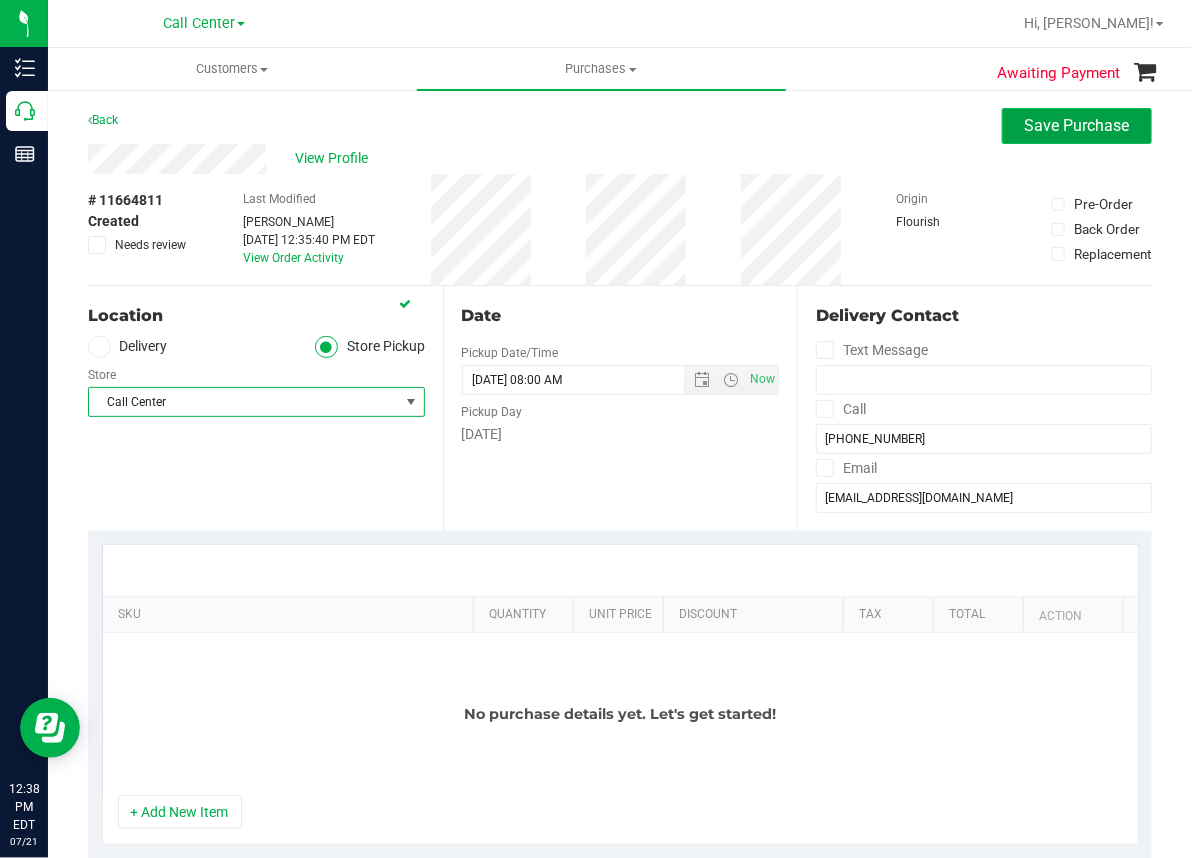 click on "Save Purchase" at bounding box center (1077, 125) 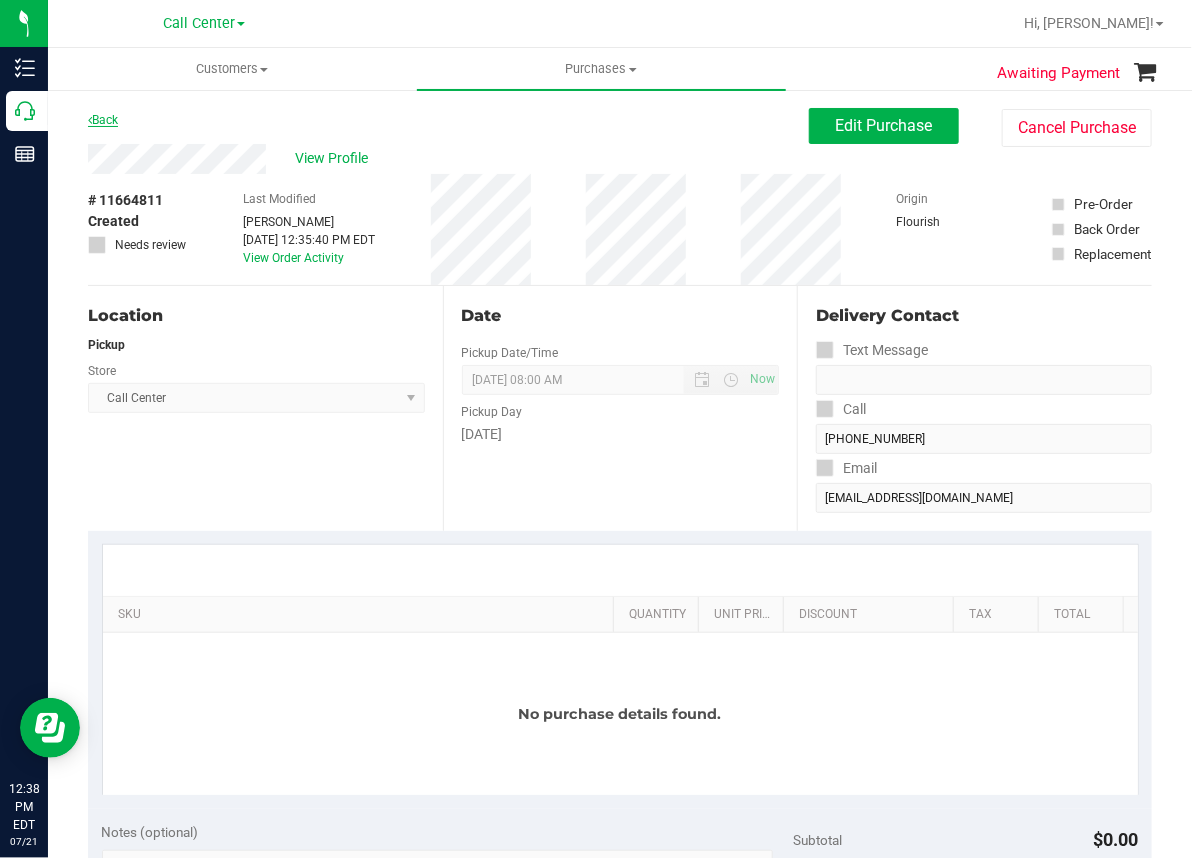 click on "Back" at bounding box center (103, 120) 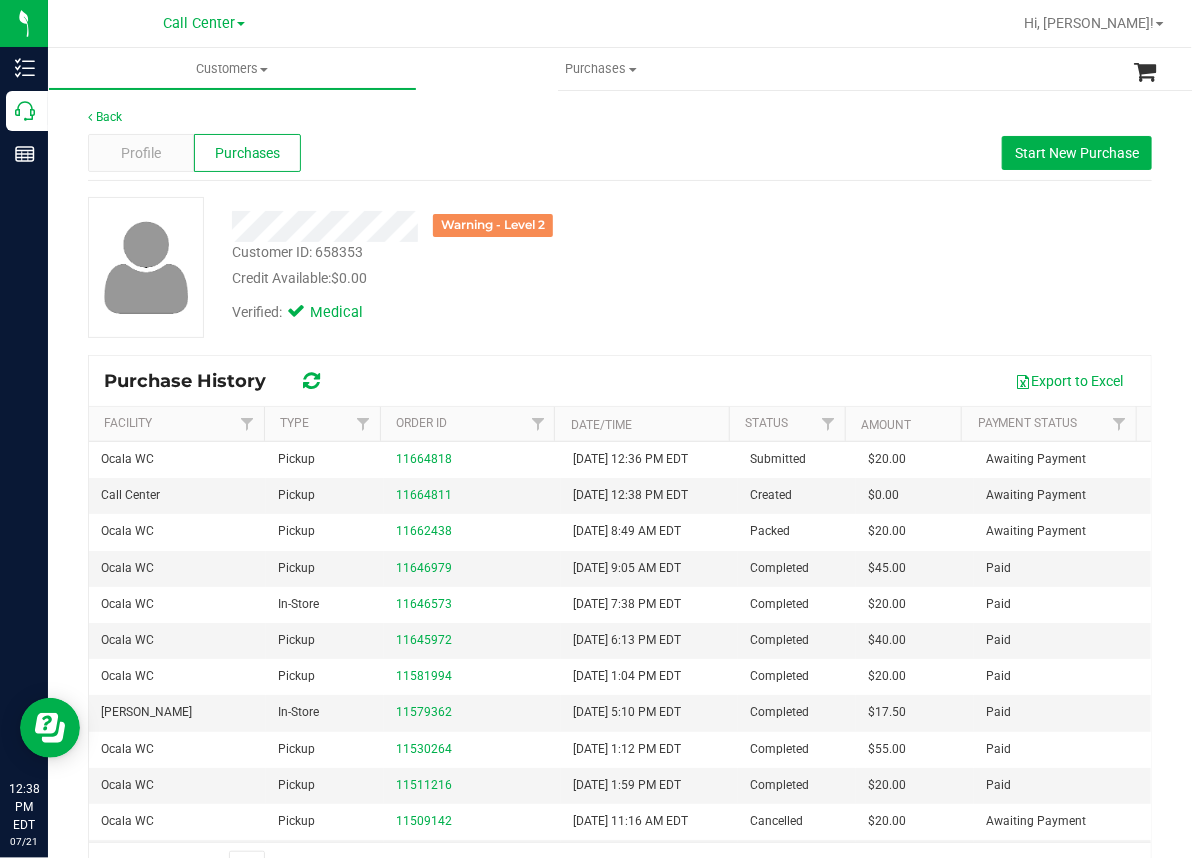 click on "Customer ID: 658353" at bounding box center (297, 252) 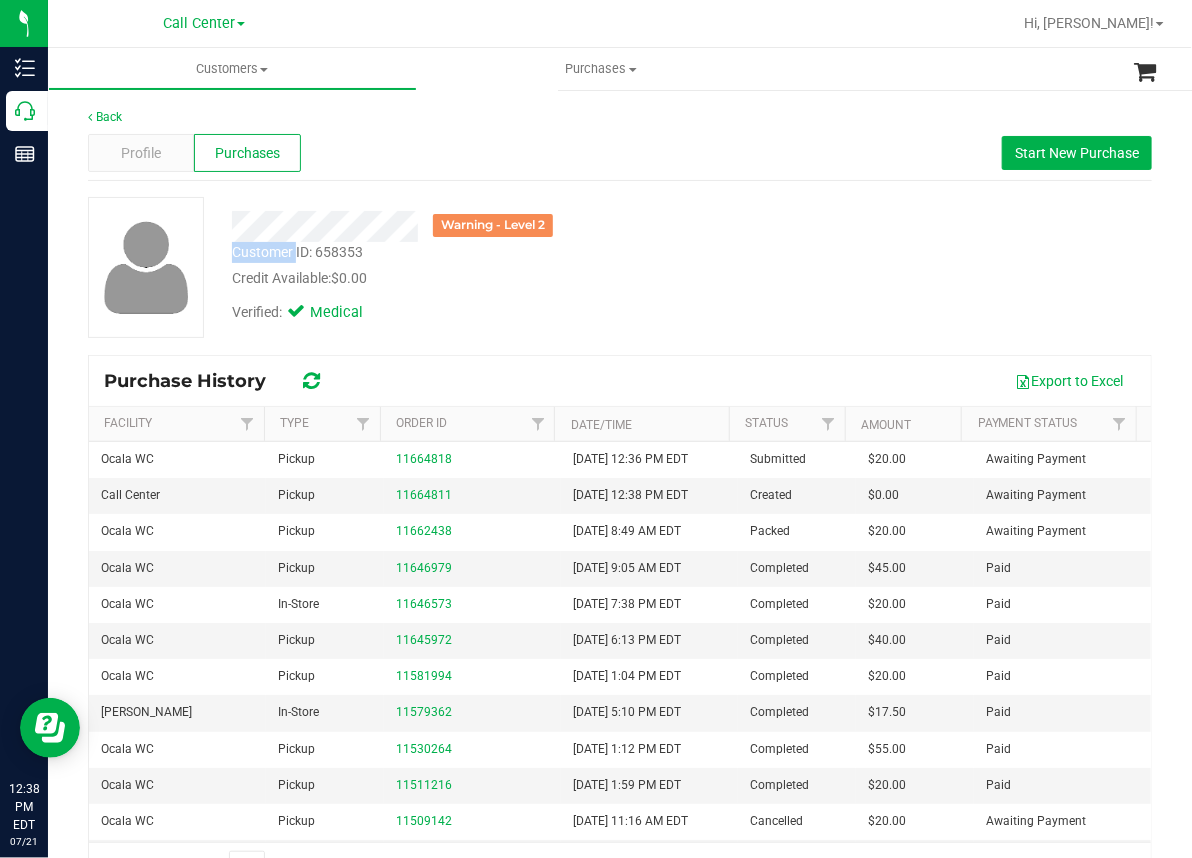 click on "Customer ID: 658353" at bounding box center [297, 252] 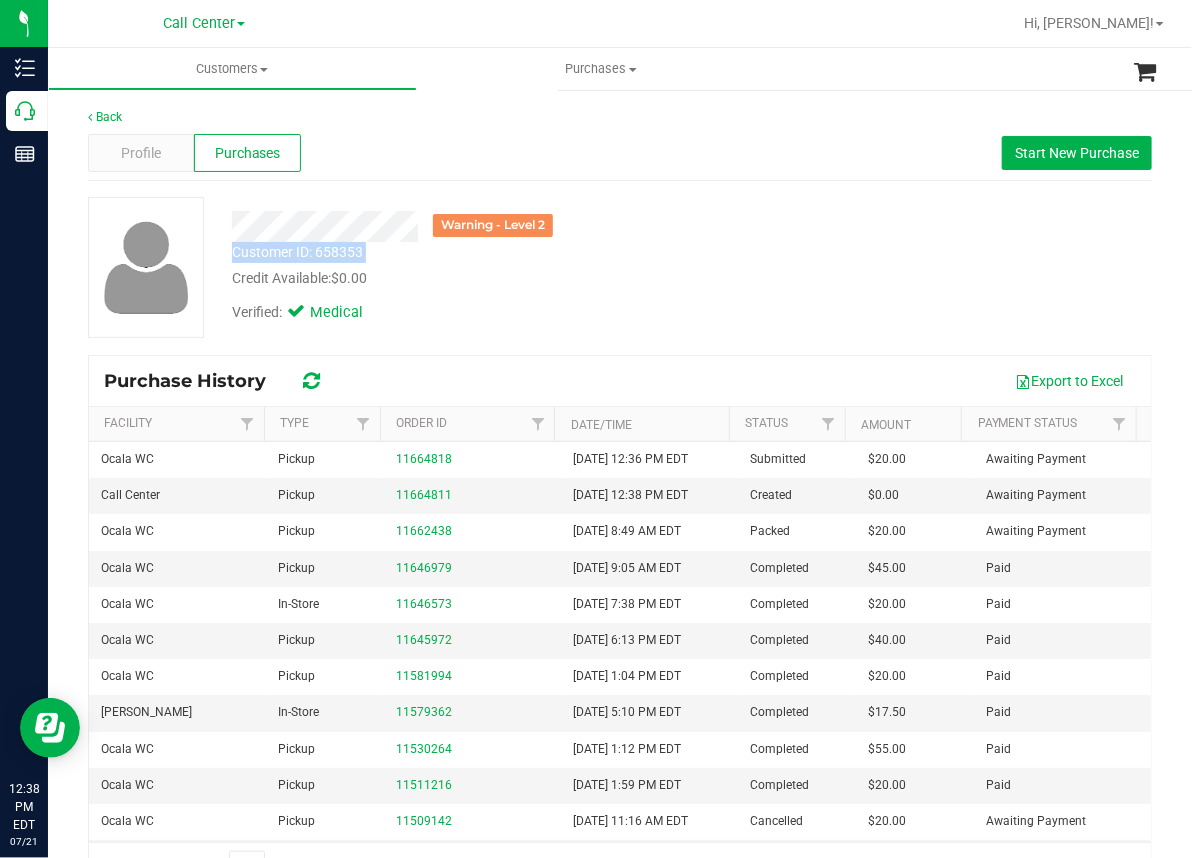 click on "Customer ID: 658353" at bounding box center (297, 252) 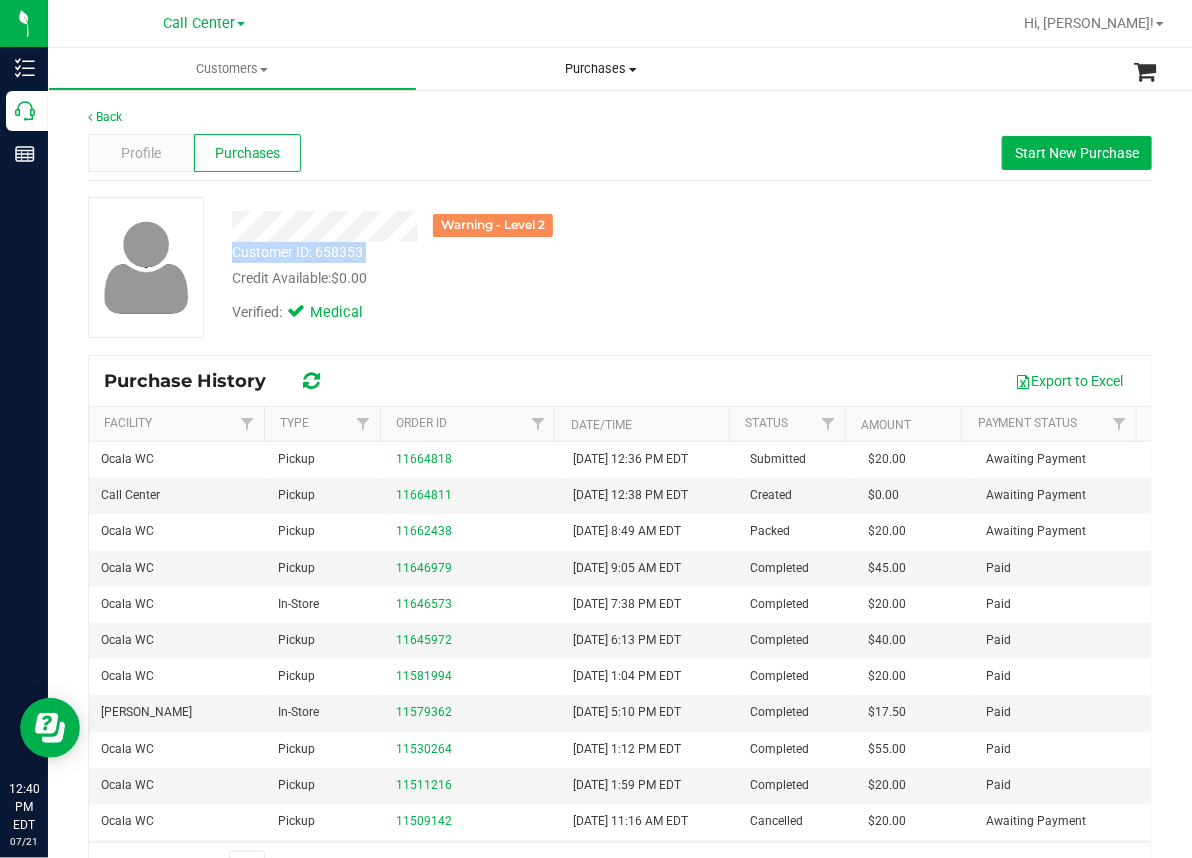 click on "Purchases" at bounding box center (601, 69) 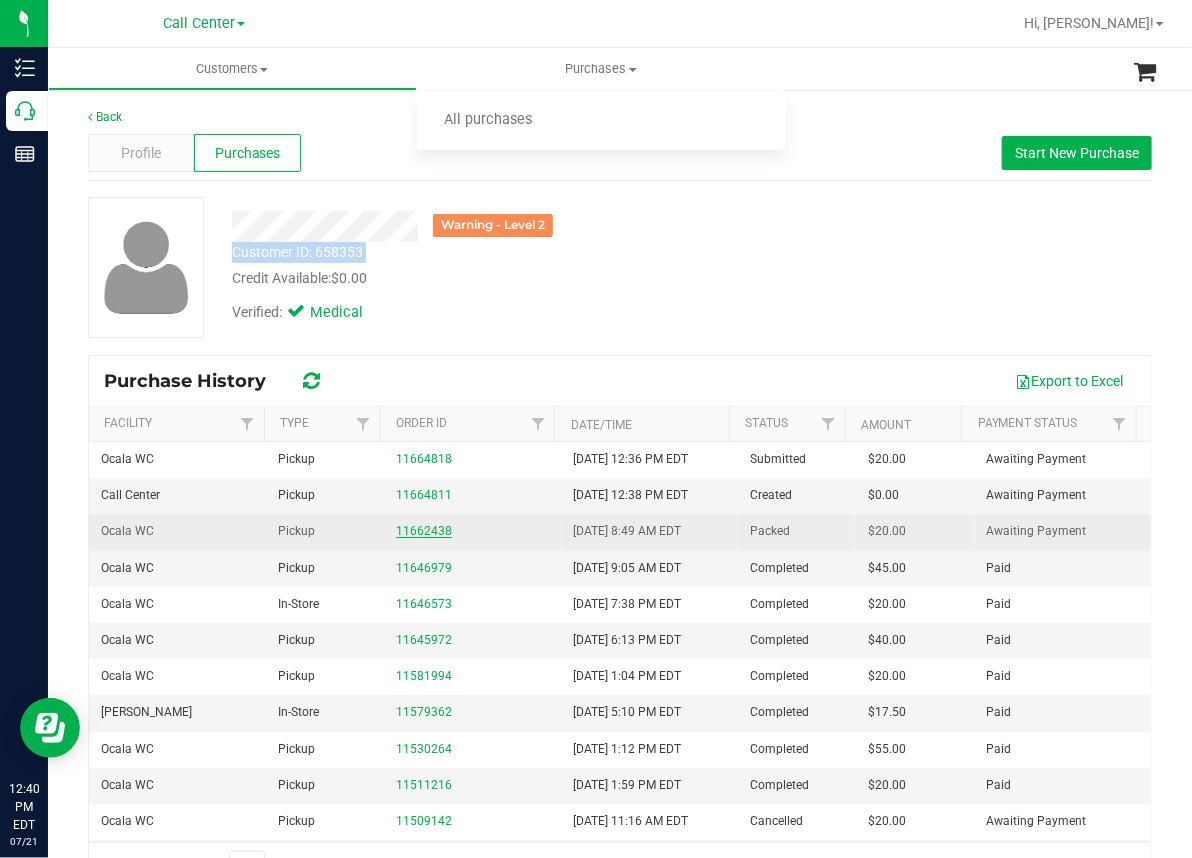 click on "11662438" at bounding box center (424, 531) 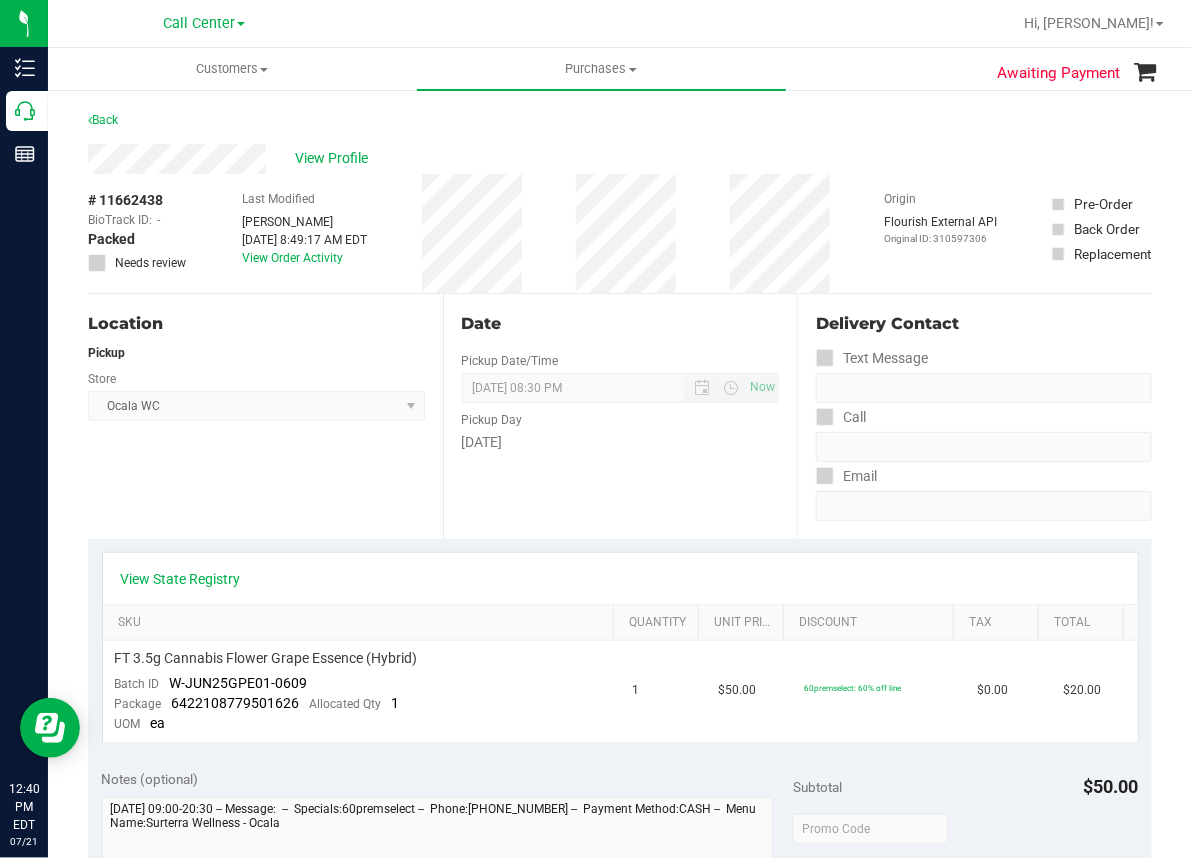 click on "# 11662438" at bounding box center [125, 200] 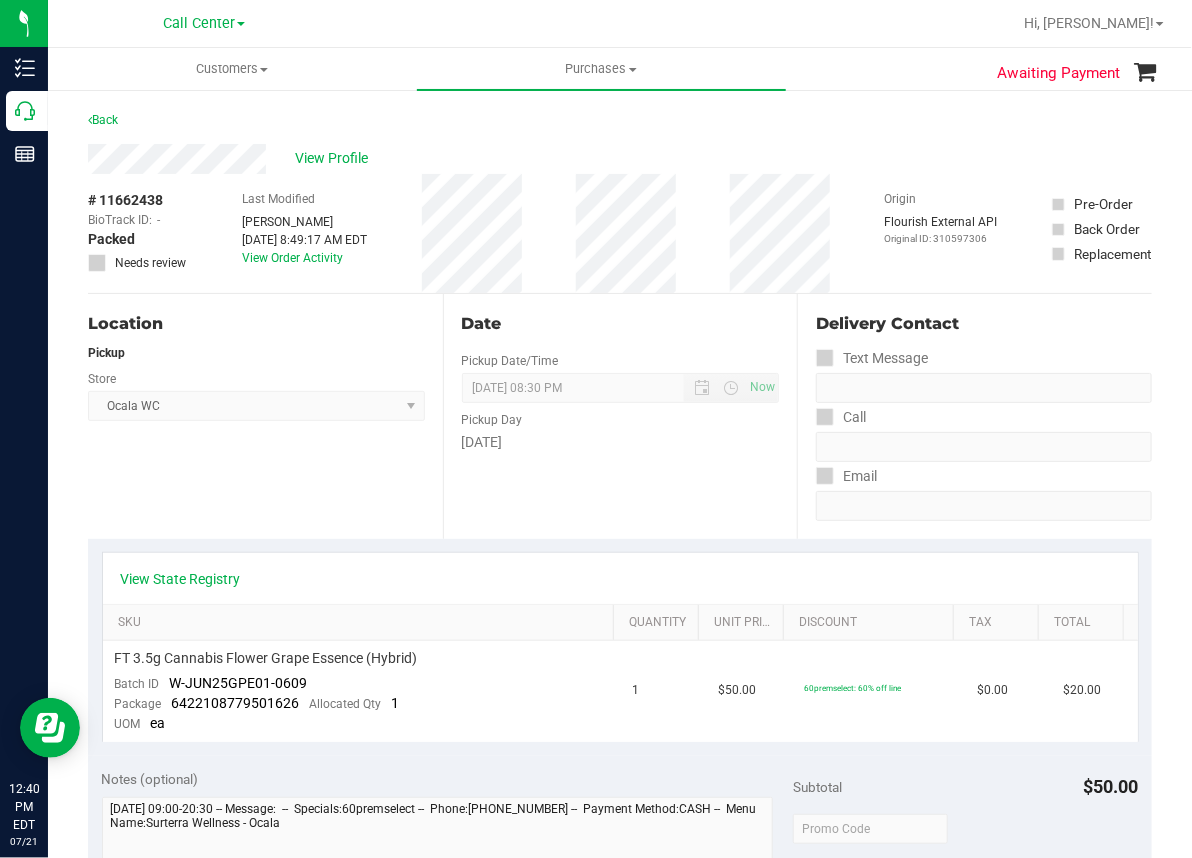 copy on "# 11662438" 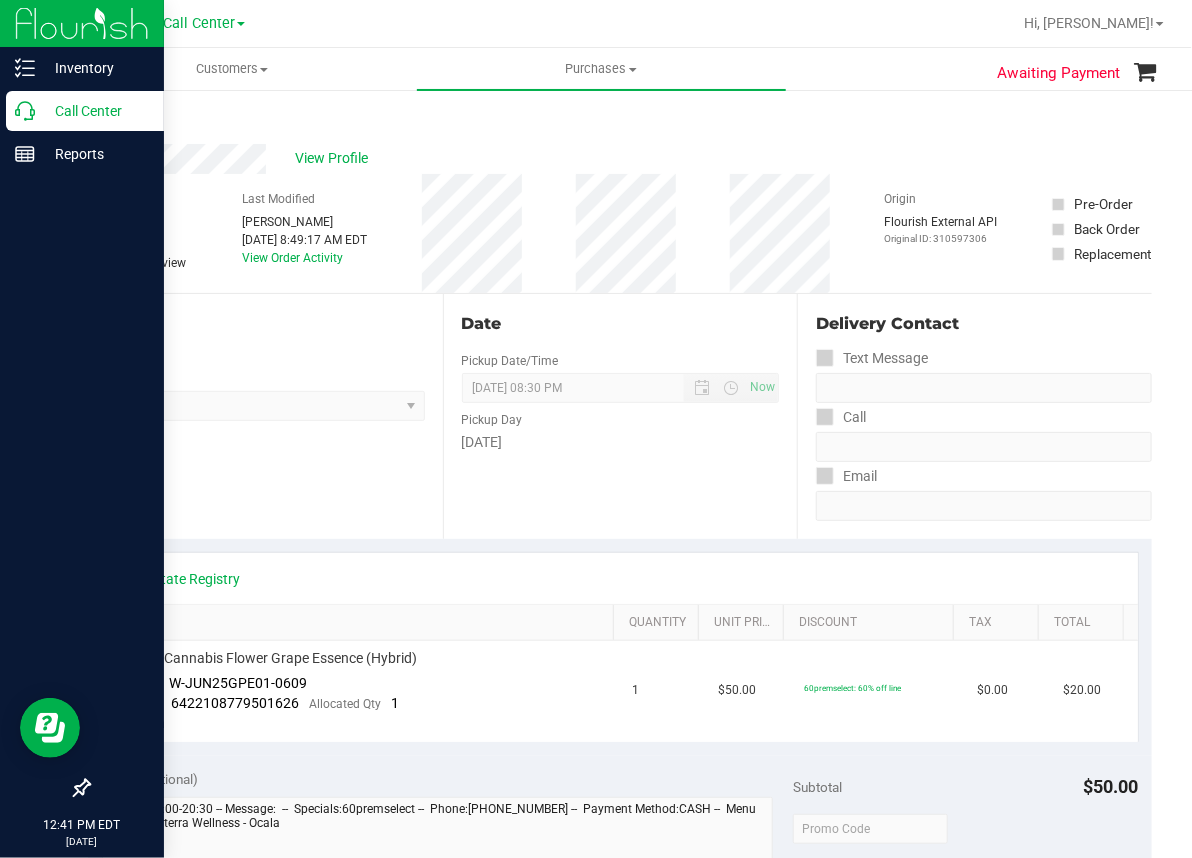 click 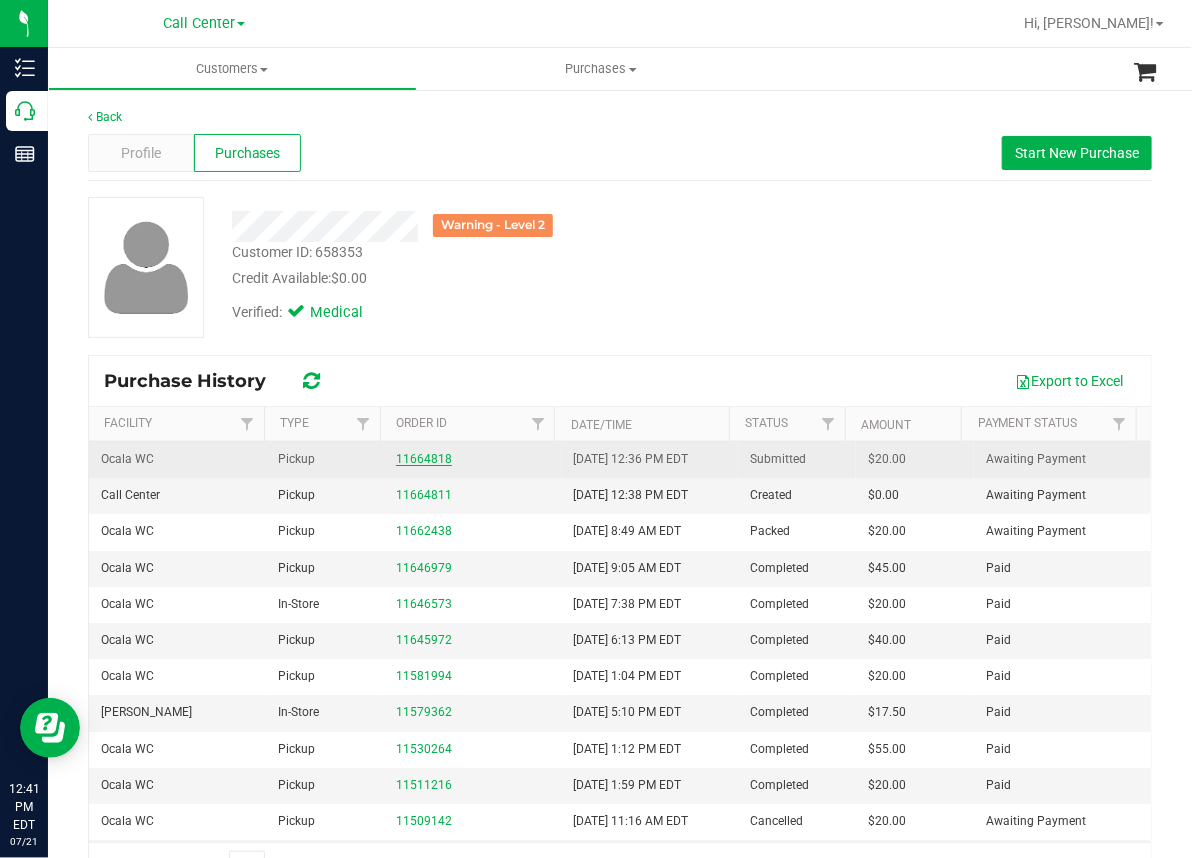 click on "11664818" at bounding box center [424, 459] 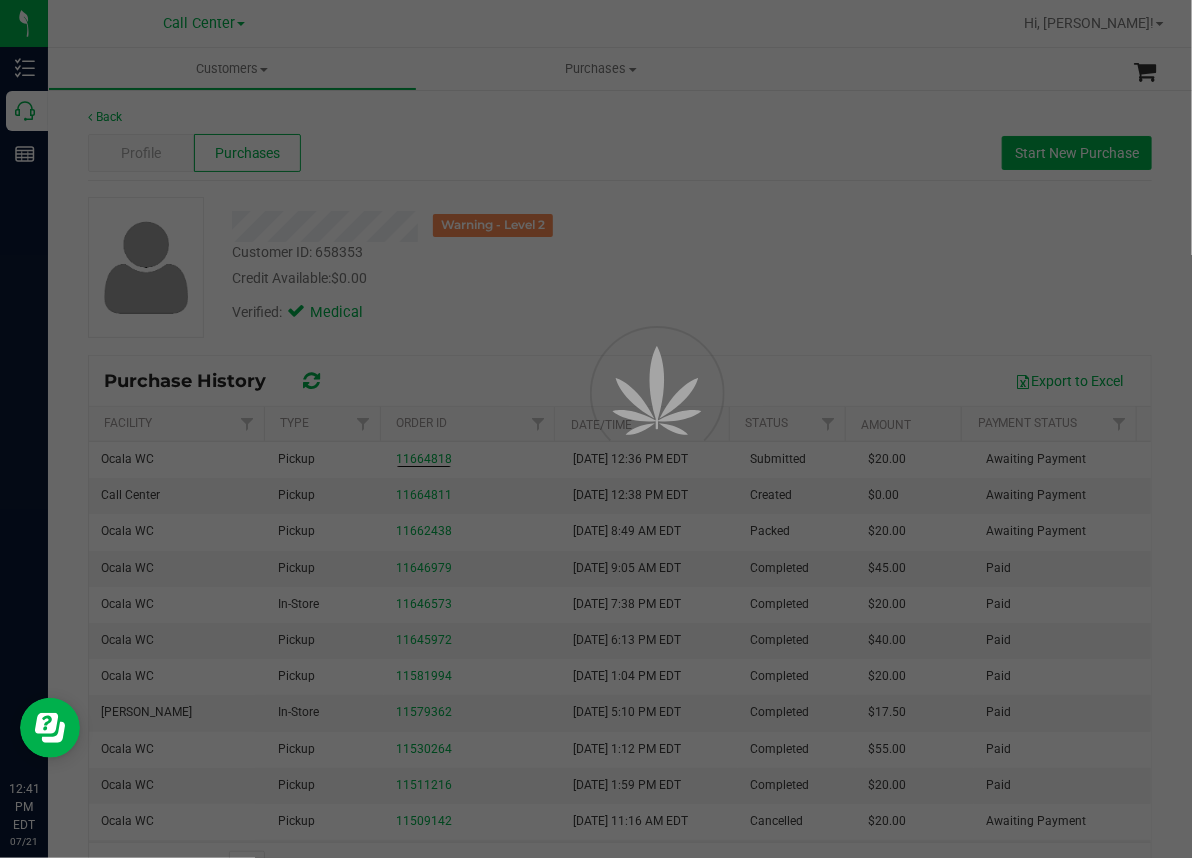 click at bounding box center (596, 429) 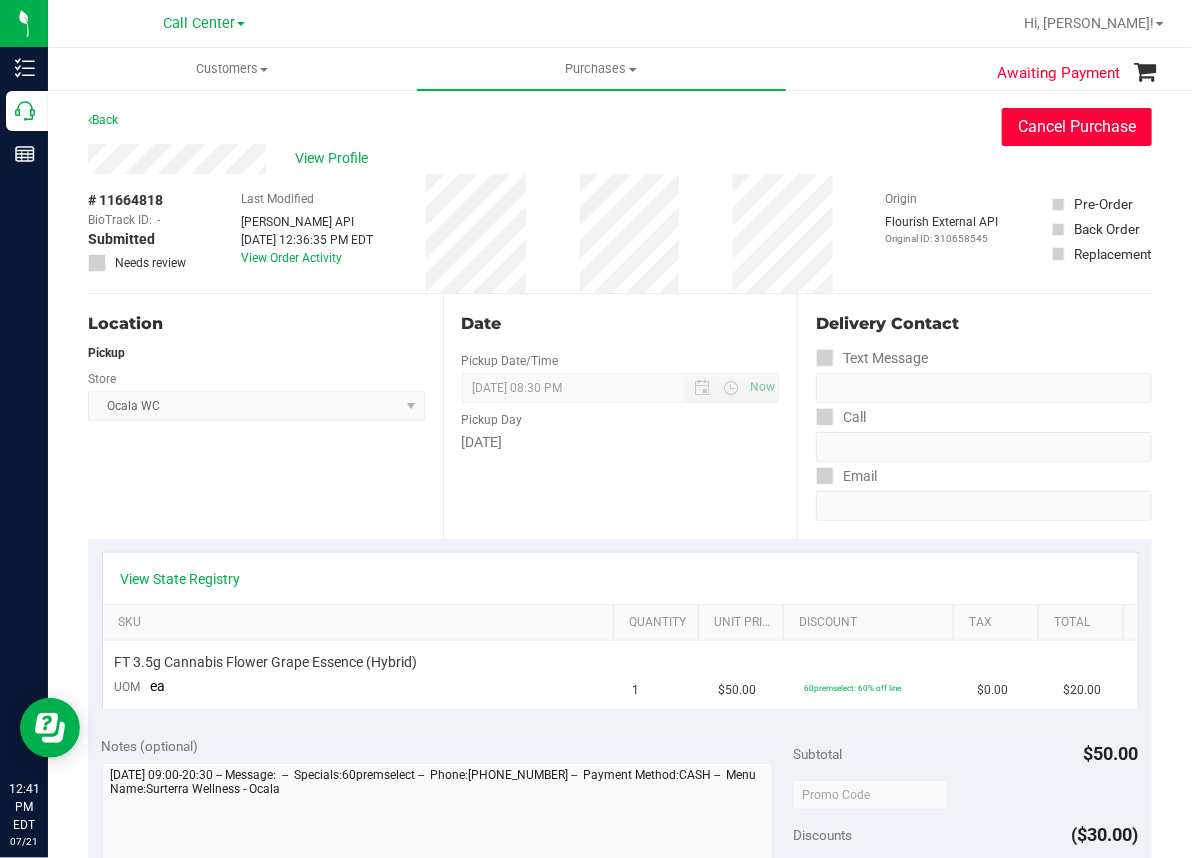 click on "Cancel Purchase" at bounding box center (1077, 127) 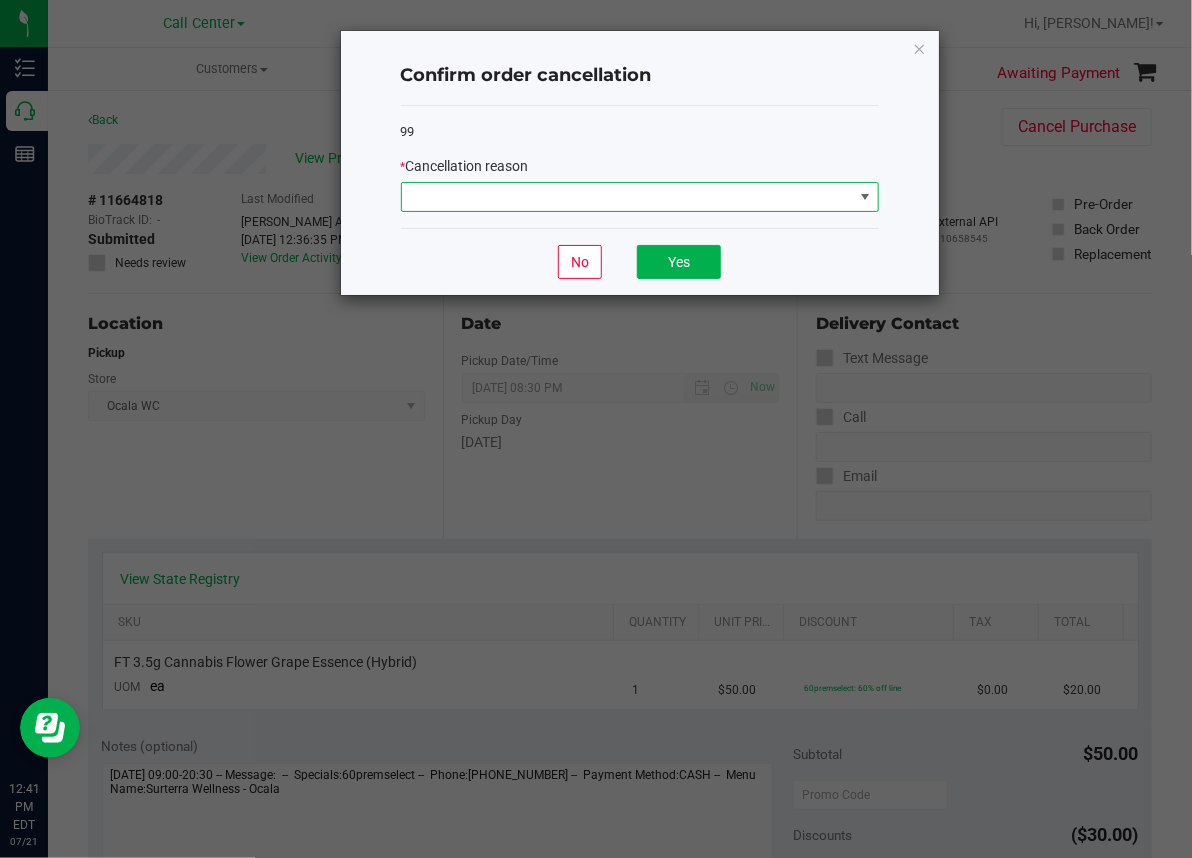 click at bounding box center [627, 197] 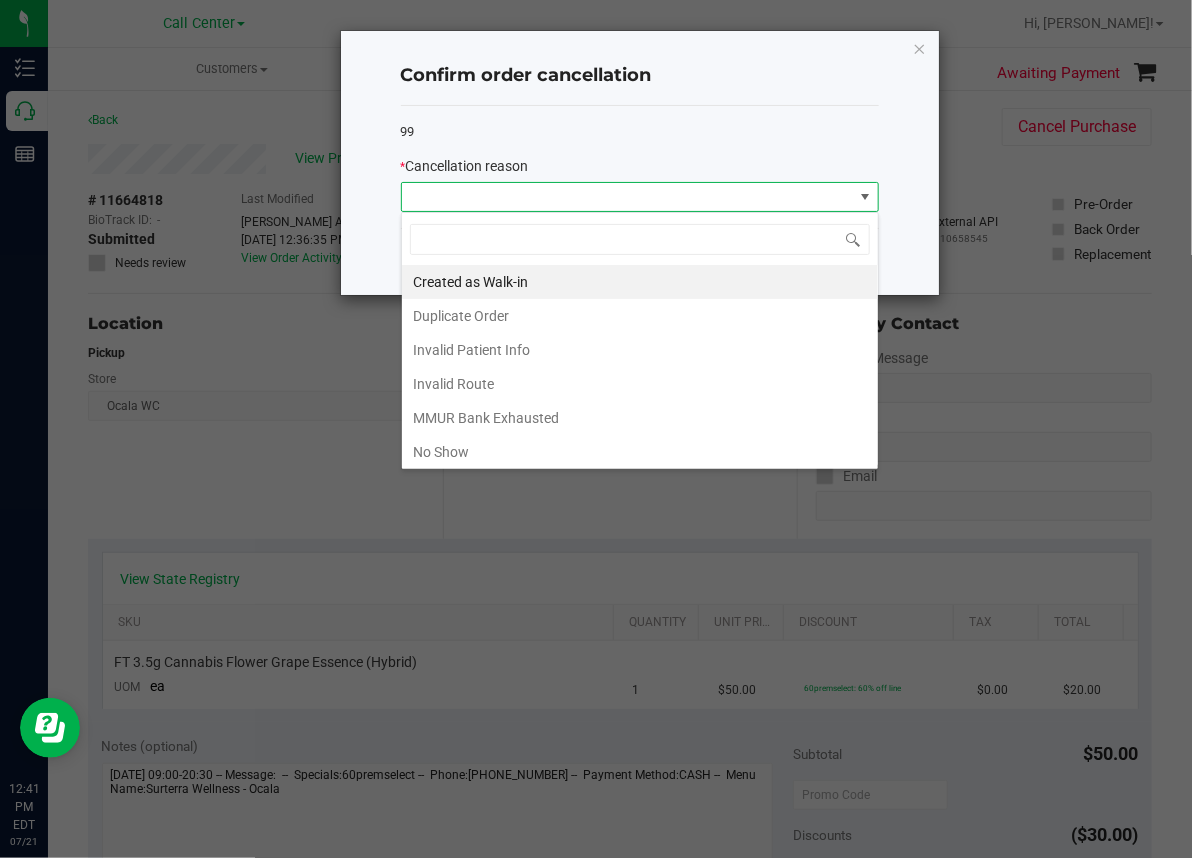 scroll, scrollTop: 99969, scrollLeft: 99521, axis: both 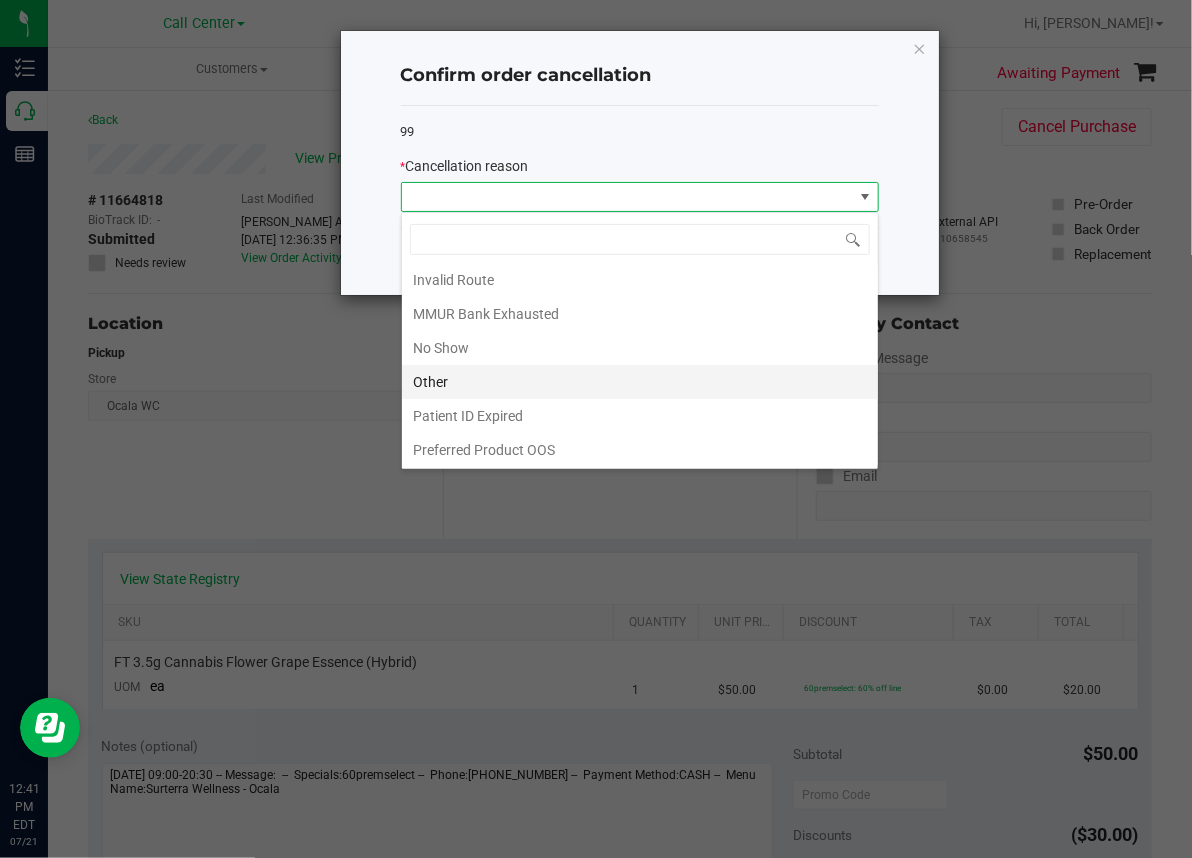 click on "Other" at bounding box center [640, 382] 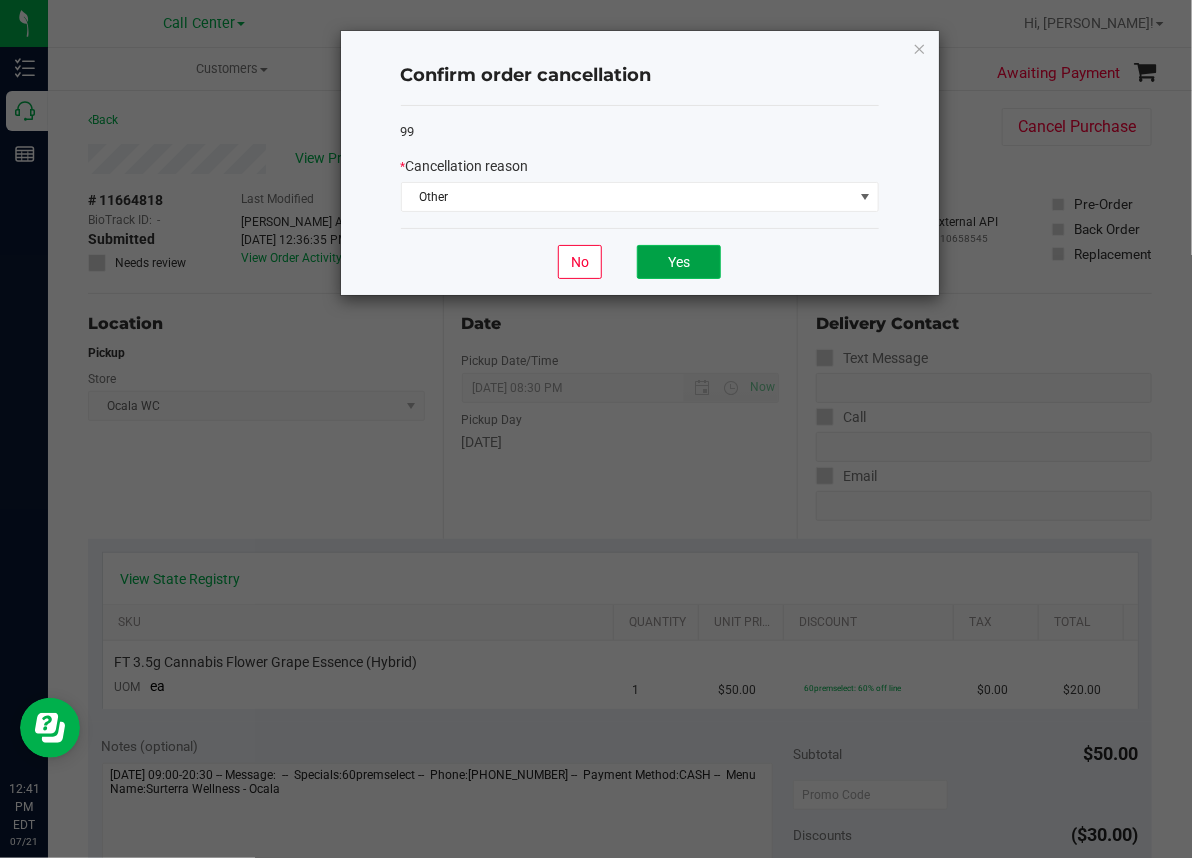 click on "Yes" 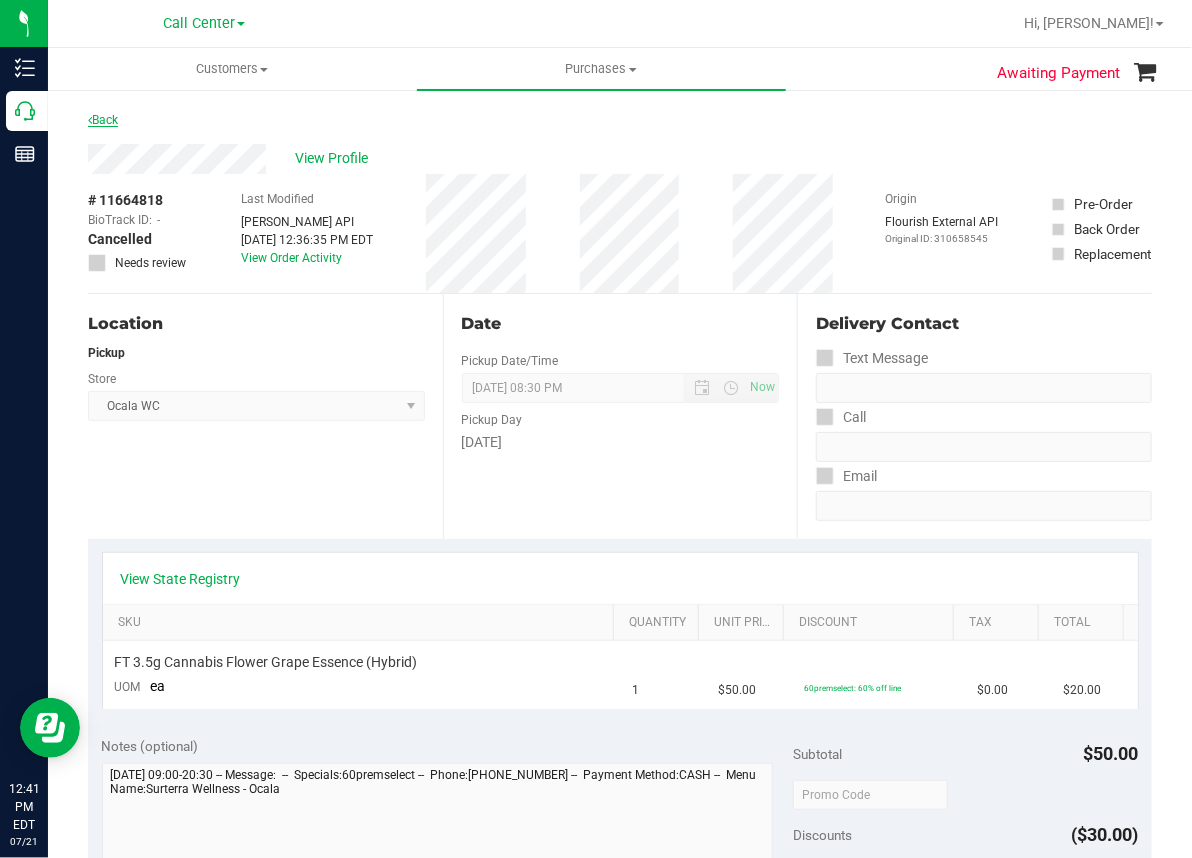 click on "Back" at bounding box center (103, 120) 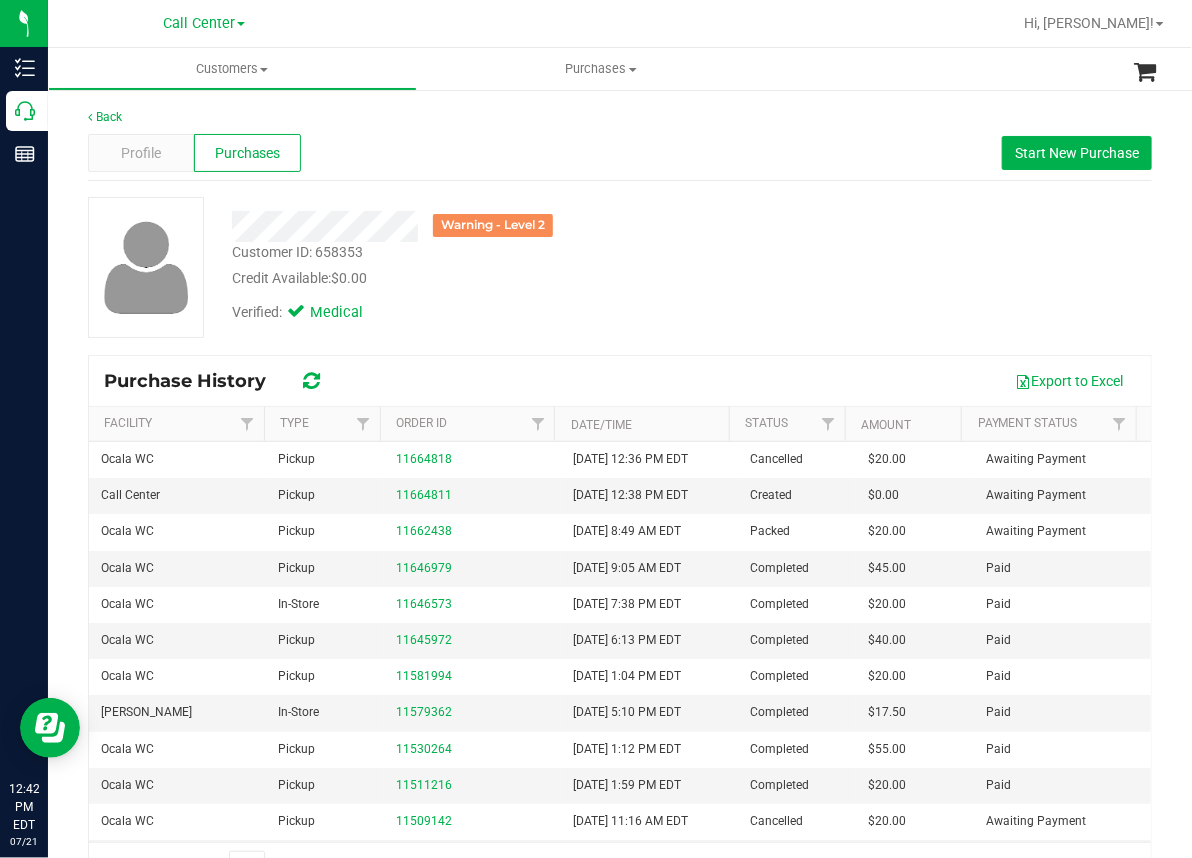 drag, startPoint x: 761, startPoint y: 294, endPoint x: 747, endPoint y: 301, distance: 15.652476 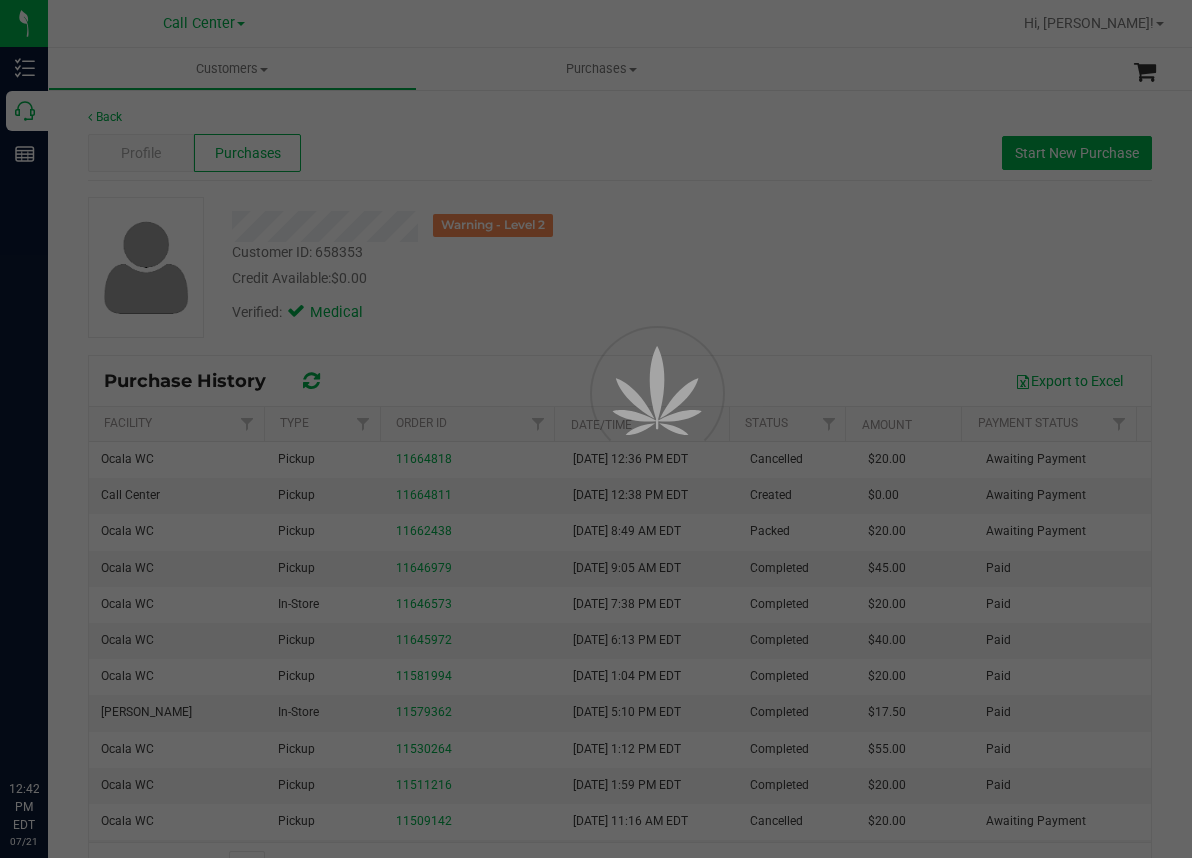 scroll, scrollTop: 0, scrollLeft: 0, axis: both 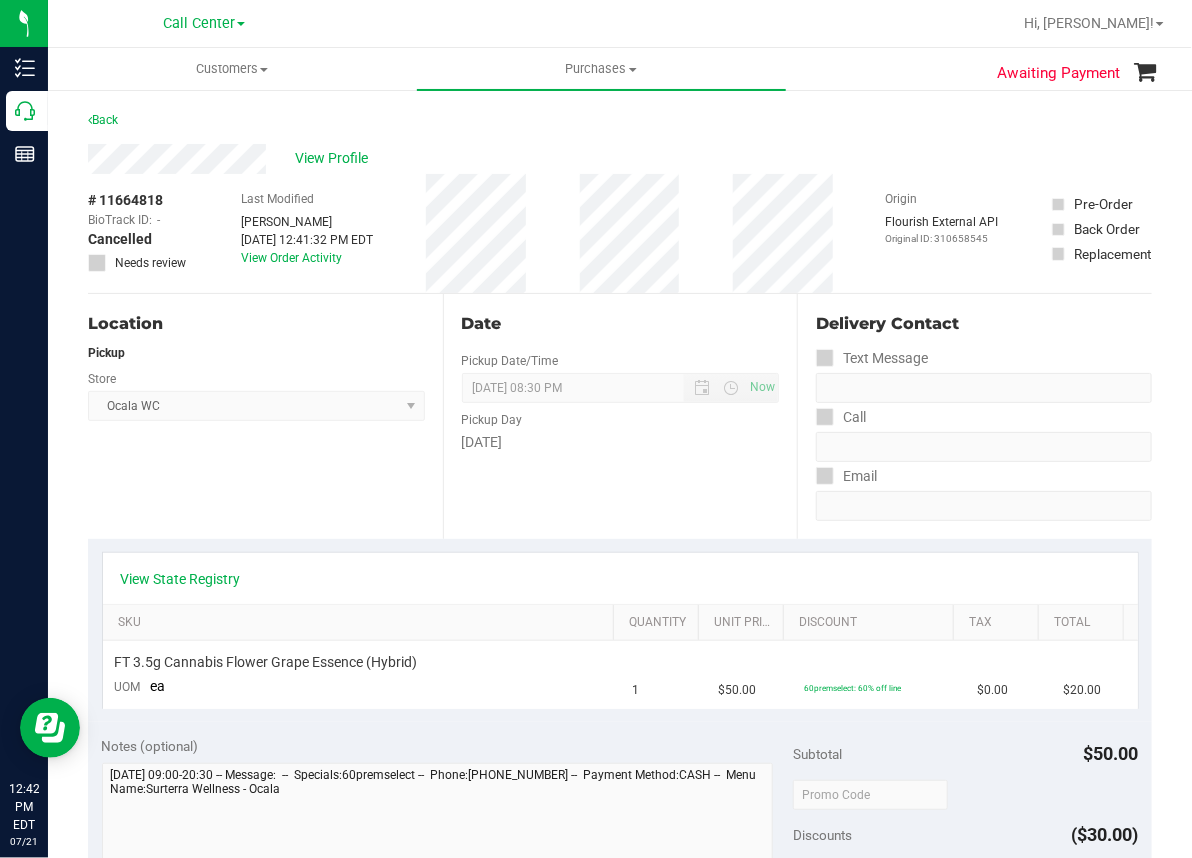 click on "# 11664818" at bounding box center (125, 200) 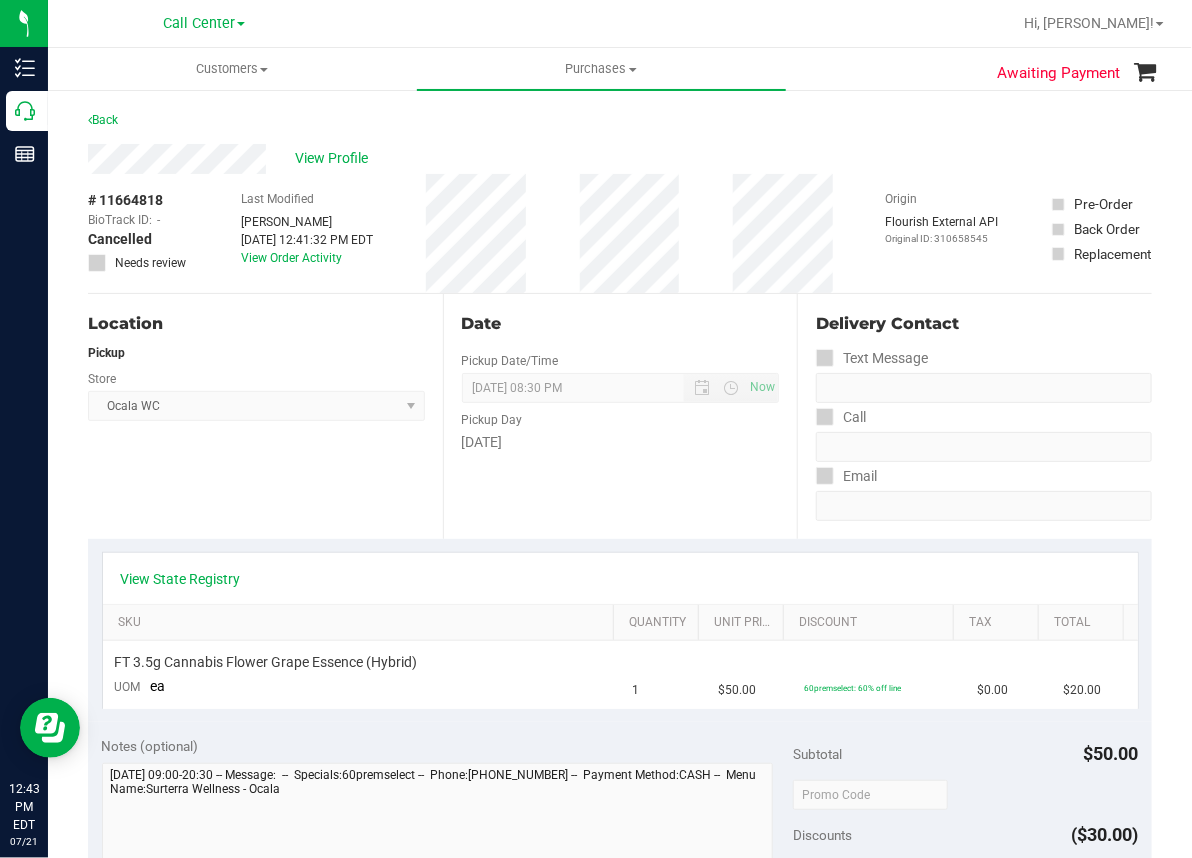 click on "Ocala WC Select Store [PERSON_NAME][GEOGRAPHIC_DATA] [PERSON_NAME][GEOGRAPHIC_DATA] [GEOGRAPHIC_DATA] [GEOGRAPHIC_DATA] [PERSON_NAME][GEOGRAPHIC_DATA] WC [GEOGRAPHIC_DATA] WC Call Center [PERSON_NAME] [GEOGRAPHIC_DATA] WC [GEOGRAPHIC_DATA] WC [GEOGRAPHIC_DATA] WC Deltona WC [GEOGRAPHIC_DATA][PERSON_NAME] WC Ft. Lauderdale WC Ft. [PERSON_NAME] [GEOGRAPHIC_DATA] WC Jax Atlantic WC JAX [GEOGRAPHIC_DATA] REP Jax WC [GEOGRAPHIC_DATA][PERSON_NAME] WC [GEOGRAPHIC_DATA][PERSON_NAME][GEOGRAPHIC_DATA] [GEOGRAPHIC_DATA] REP [PERSON_NAME][GEOGRAPHIC_DATA] [GEOGRAPHIC_DATA] [GEOGRAPHIC_DATA] 72nd WC [GEOGRAPHIC_DATA] WC [GEOGRAPHIC_DATA] [GEOGRAPHIC_DATA] [GEOGRAPHIC_DATA] [GEOGRAPHIC_DATA] [GEOGRAPHIC_DATA] [GEOGRAPHIC_DATA] [GEOGRAPHIC_DATA][PERSON_NAME] [GEOGRAPHIC_DATA] WC [GEOGRAPHIC_DATA] Ocala WC [GEOGRAPHIC_DATA] [PERSON_NAME][GEOGRAPHIC_DATA] Colonial [PERSON_NAME][GEOGRAPHIC_DATA] [GEOGRAPHIC_DATA] REP [GEOGRAPHIC_DATA] [PERSON_NAME][GEOGRAPHIC_DATA] WC [GEOGRAPHIC_DATA] WC [GEOGRAPHIC_DATA] WC [GEOGRAPHIC_DATA] [GEOGRAPHIC_DATA] [GEOGRAPHIC_DATA] WC [GEOGRAPHIC_DATA] WC [GEOGRAPHIC_DATA][PERSON_NAME] [PERSON_NAME][GEOGRAPHIC_DATA] WC [GEOGRAPHIC_DATA] WC [GEOGRAPHIC_DATA][PERSON_NAME][GEOGRAPHIC_DATA] WC [GEOGRAPHIC_DATA] [GEOGRAPHIC_DATA] REP [GEOGRAPHIC_DATA] WC [GEOGRAPHIC_DATA] [GEOGRAPHIC_DATA] Testing [GEOGRAPHIC_DATA] Warehouse [GEOGRAPHIC_DATA] [GEOGRAPHIC_DATA] [GEOGRAPHIC_DATA] [GEOGRAPHIC_DATA] [GEOGRAPHIC_DATA] [GEOGRAPHIC_DATA] [GEOGRAPHIC_DATA] Retail [GEOGRAPHIC_DATA] [GEOGRAPHIC_DATA] [GEOGRAPHIC_DATA] [GEOGRAPHIC_DATA] [GEOGRAPHIC_DATA] [GEOGRAPHIC_DATA] [GEOGRAPHIC_DATA] [GEOGRAPHIC_DATA] Retail [GEOGRAPHIC_DATA] WC WPB DC WPB WC" at bounding box center [256, 406] 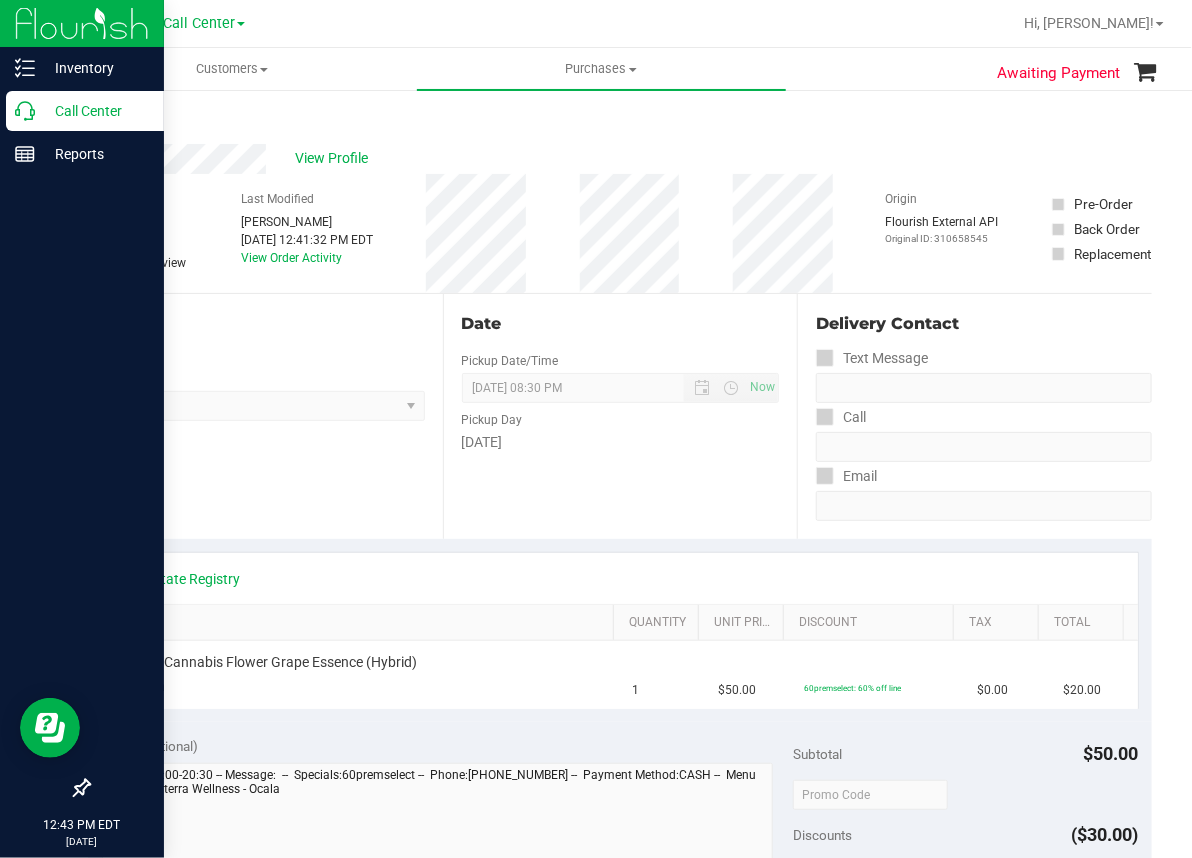 click 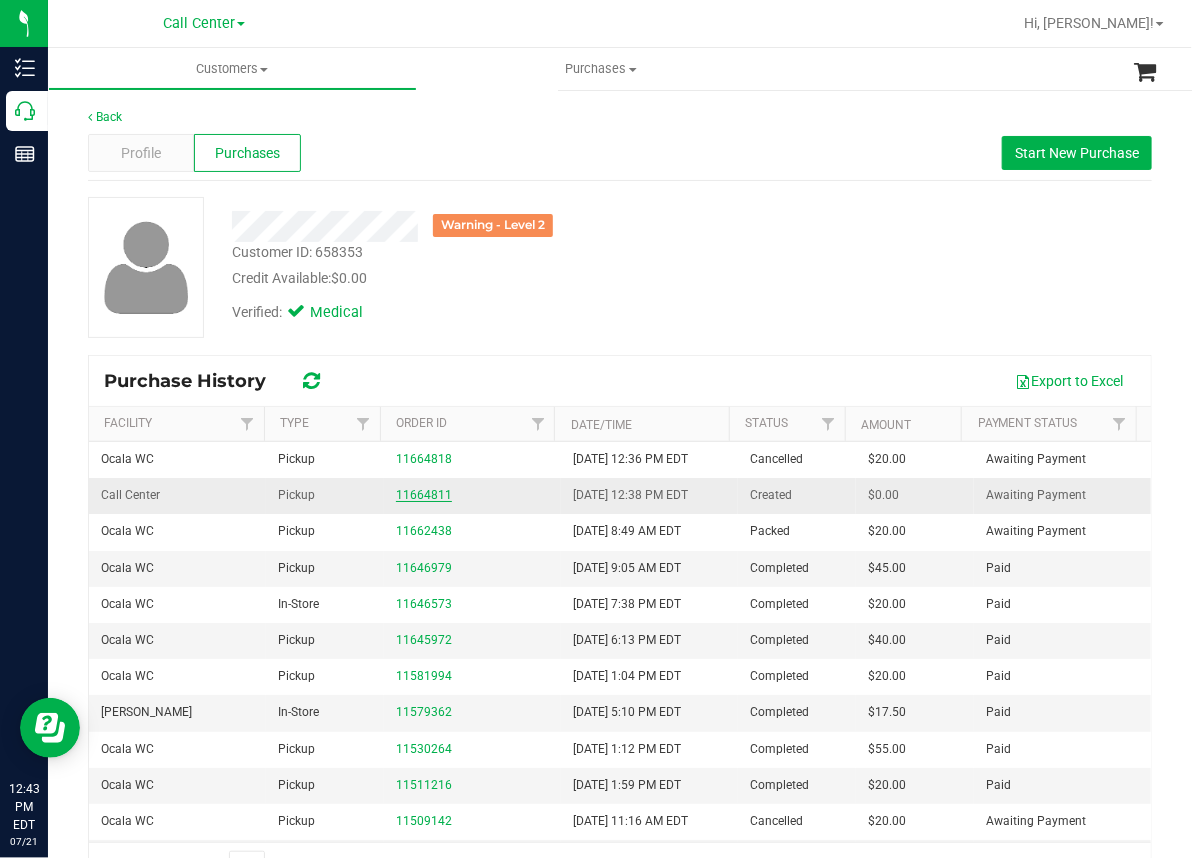 click on "11664811" at bounding box center [424, 495] 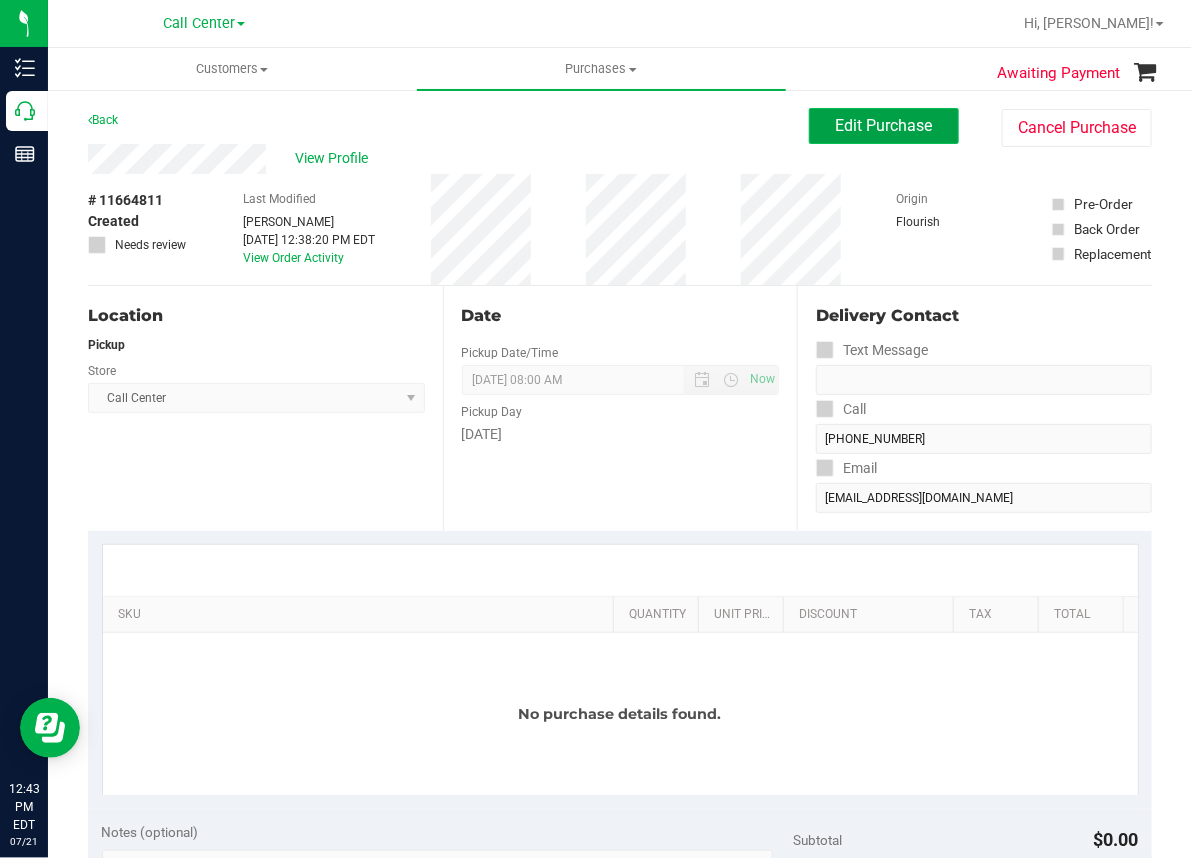 click on "Edit Purchase" at bounding box center (884, 125) 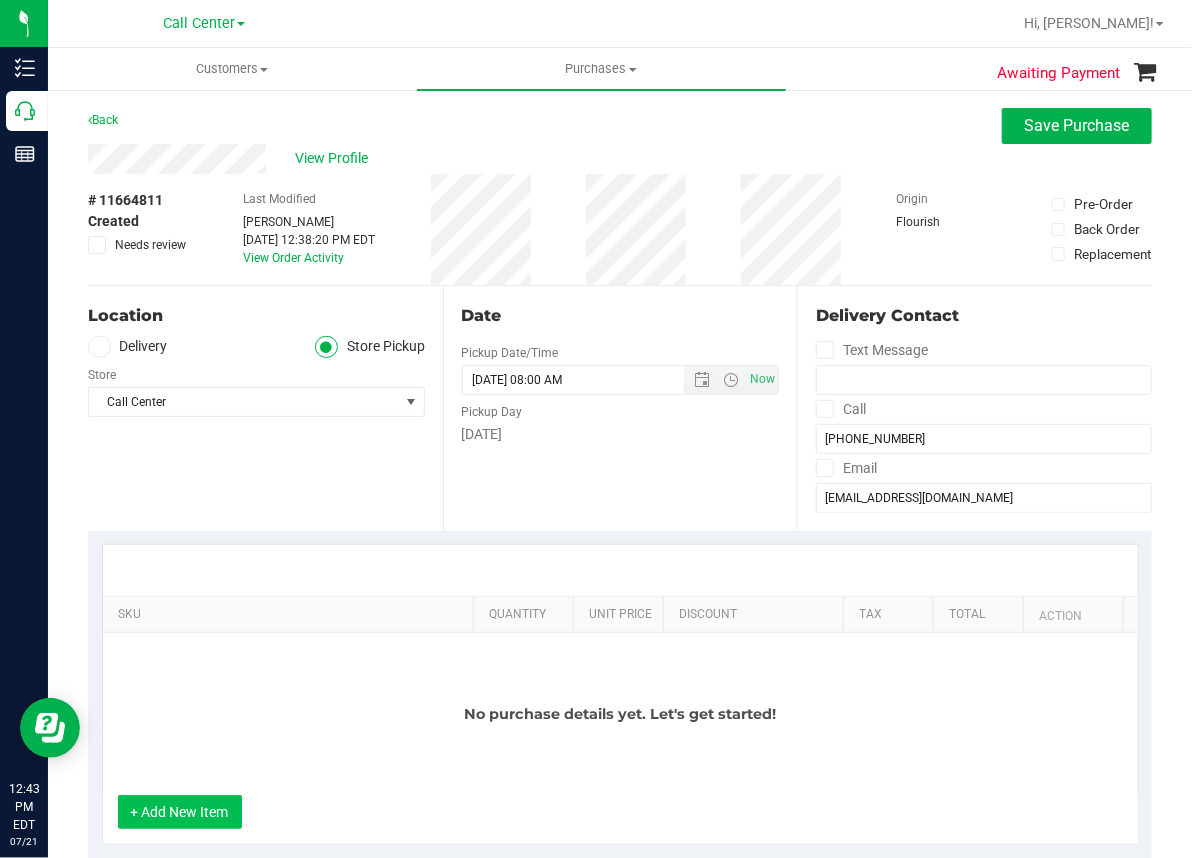 click on "+ Add New Item" at bounding box center (180, 812) 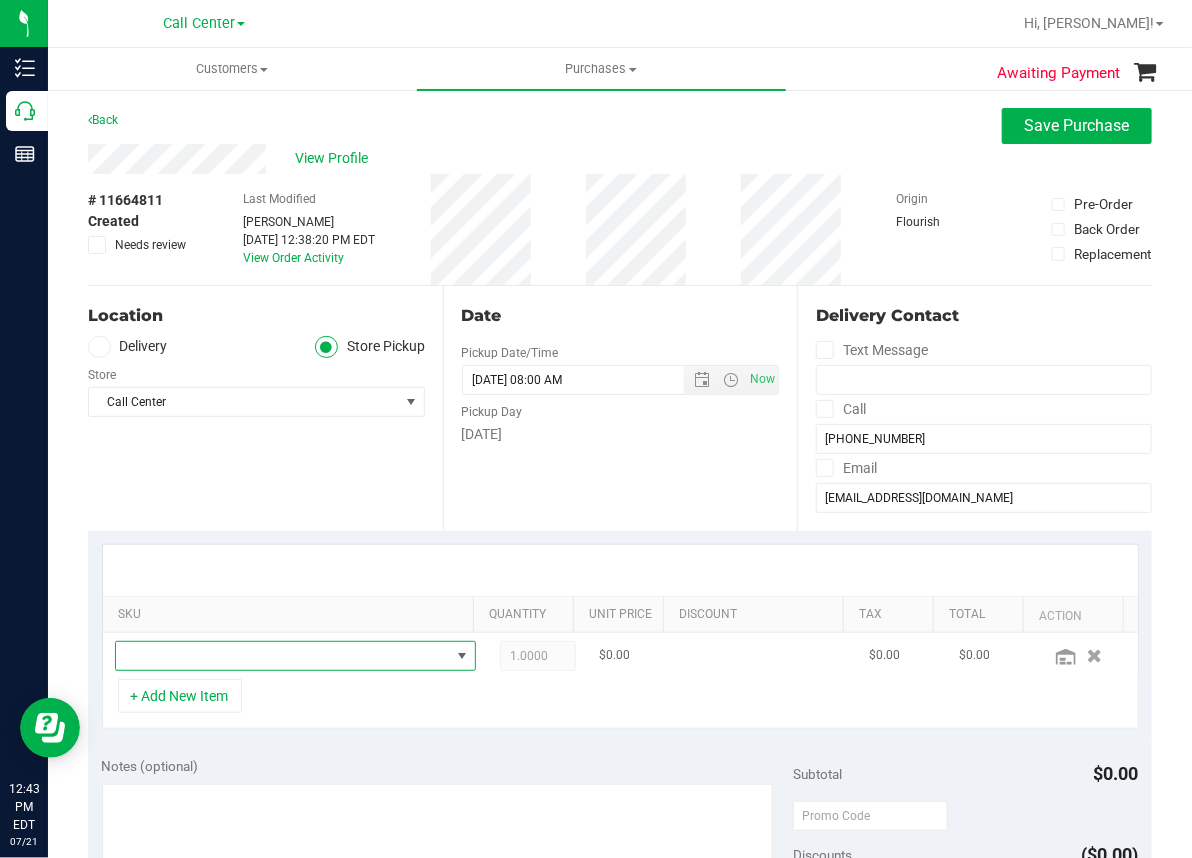 click at bounding box center [283, 656] 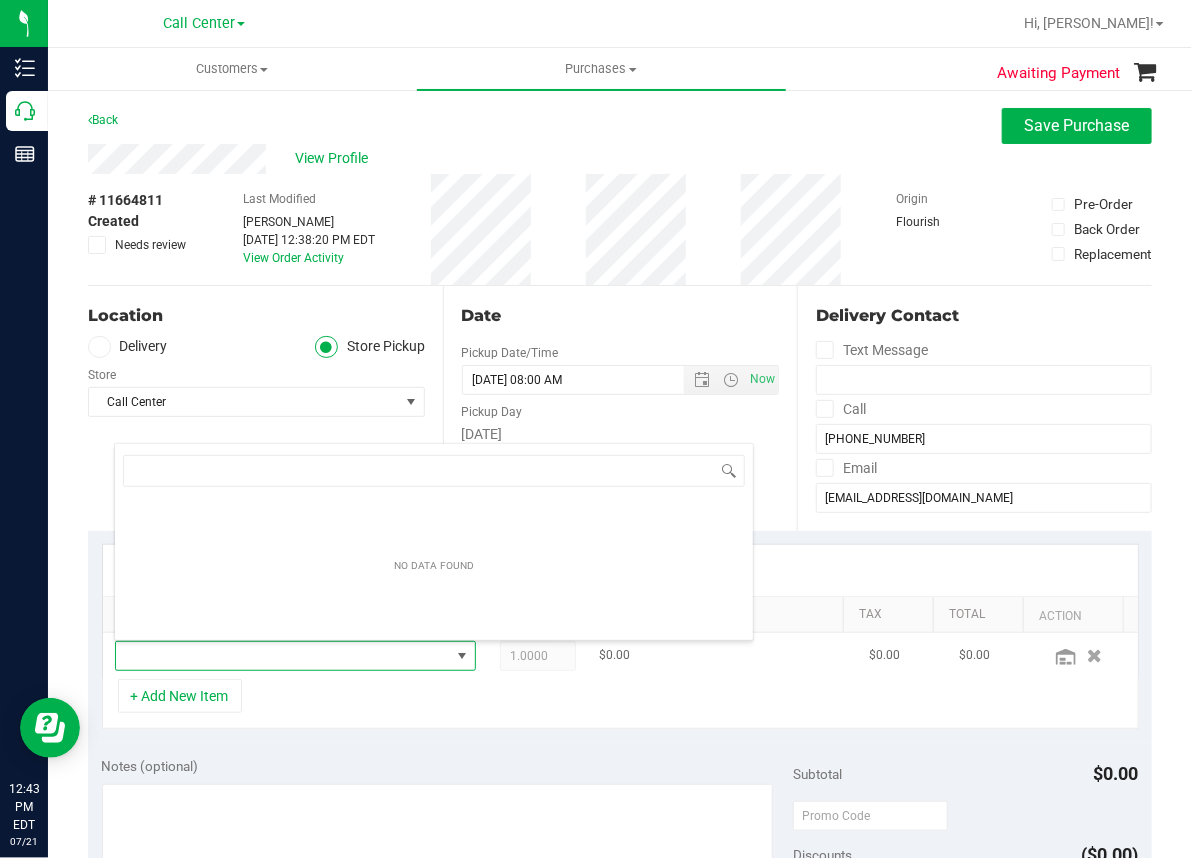 scroll, scrollTop: 99969, scrollLeft: 99668, axis: both 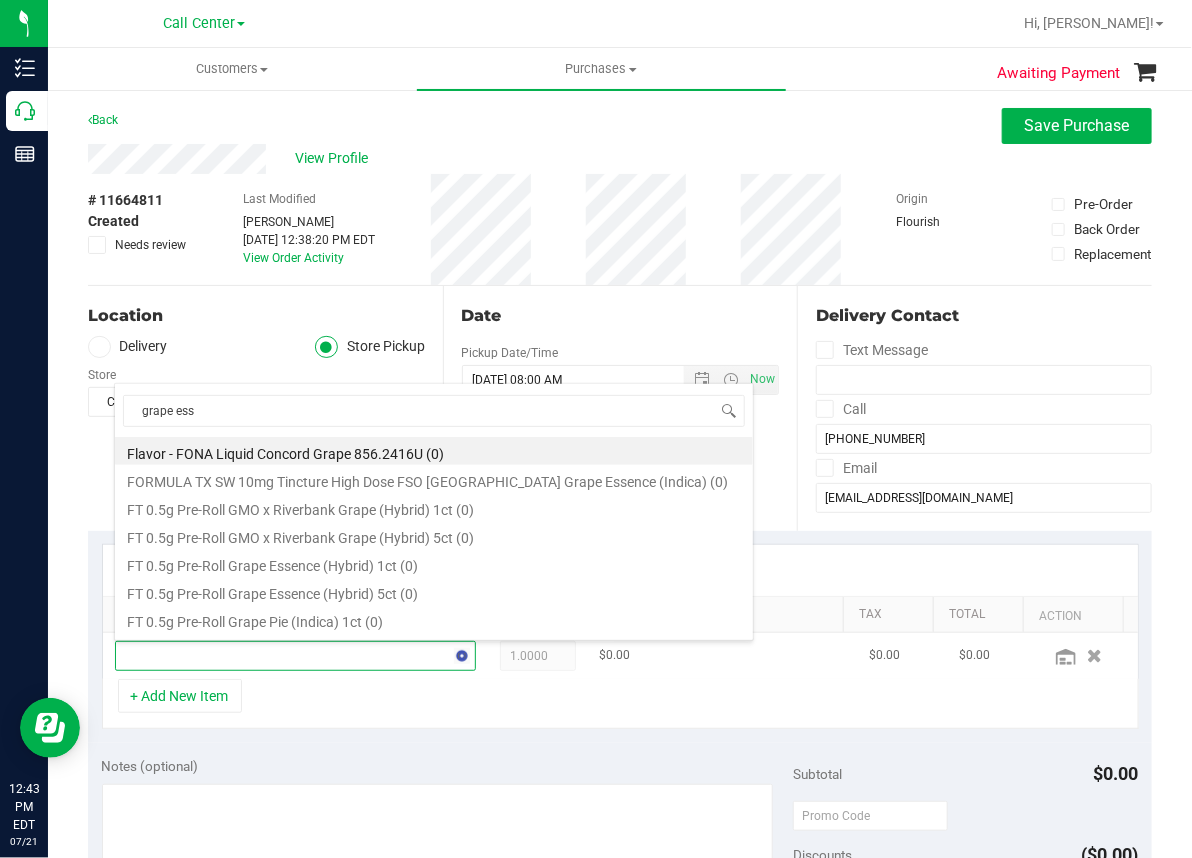 type on "grape esse" 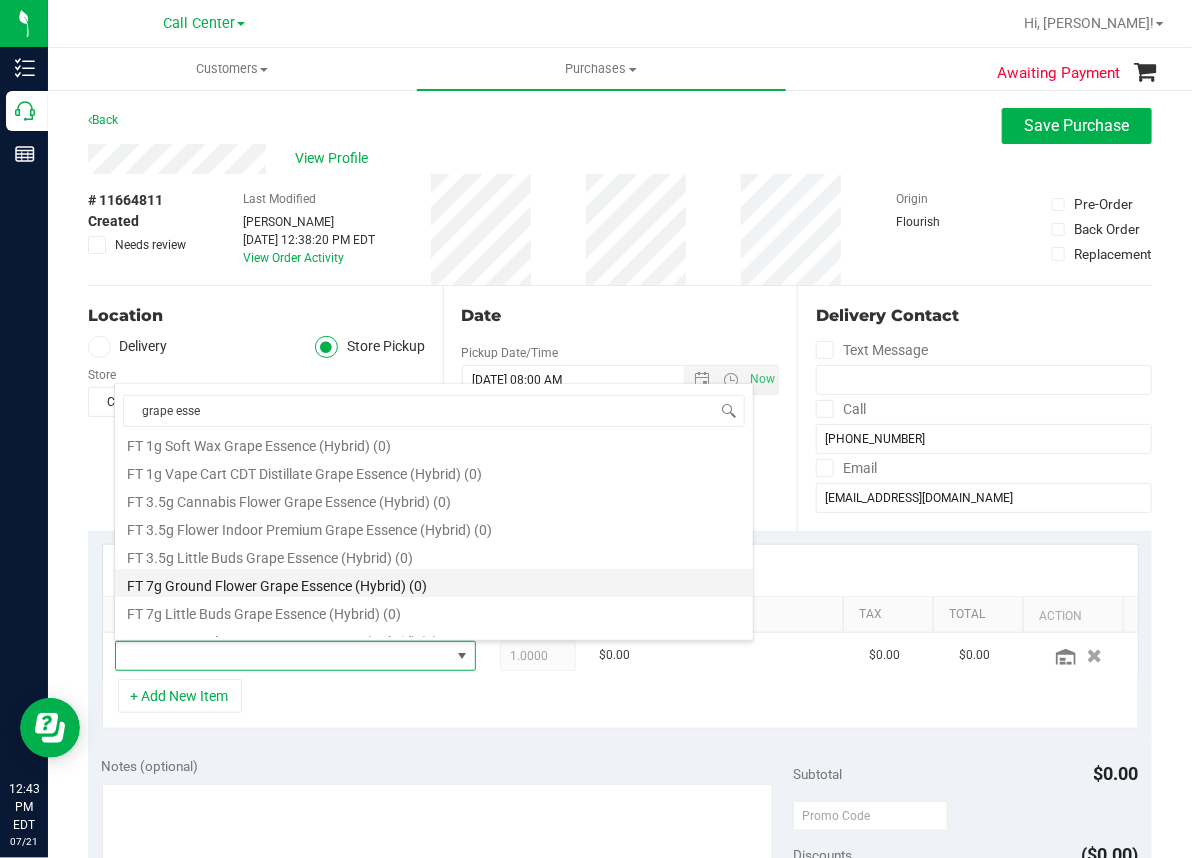 scroll, scrollTop: 200, scrollLeft: 0, axis: vertical 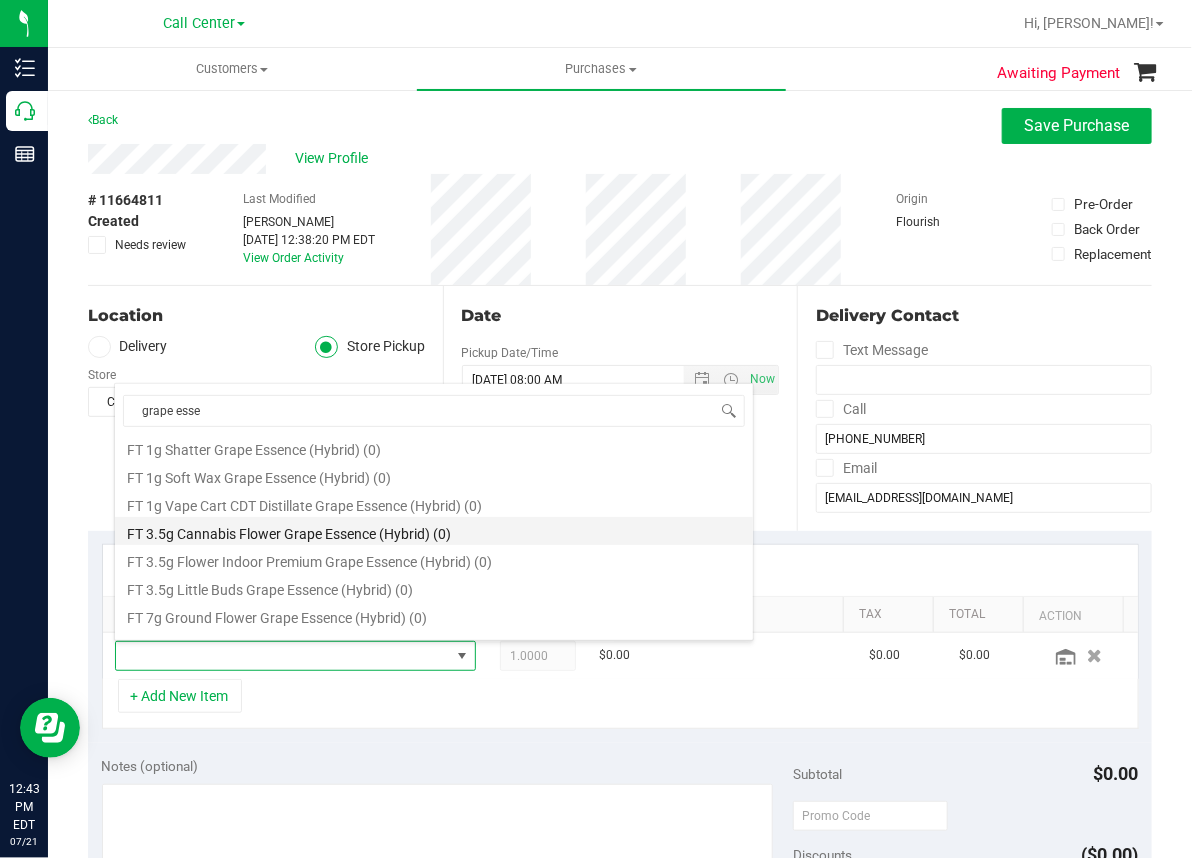 click on "FT 3.5g Cannabis Flower Grape Essence (Hybrid) (0)" at bounding box center (434, 531) 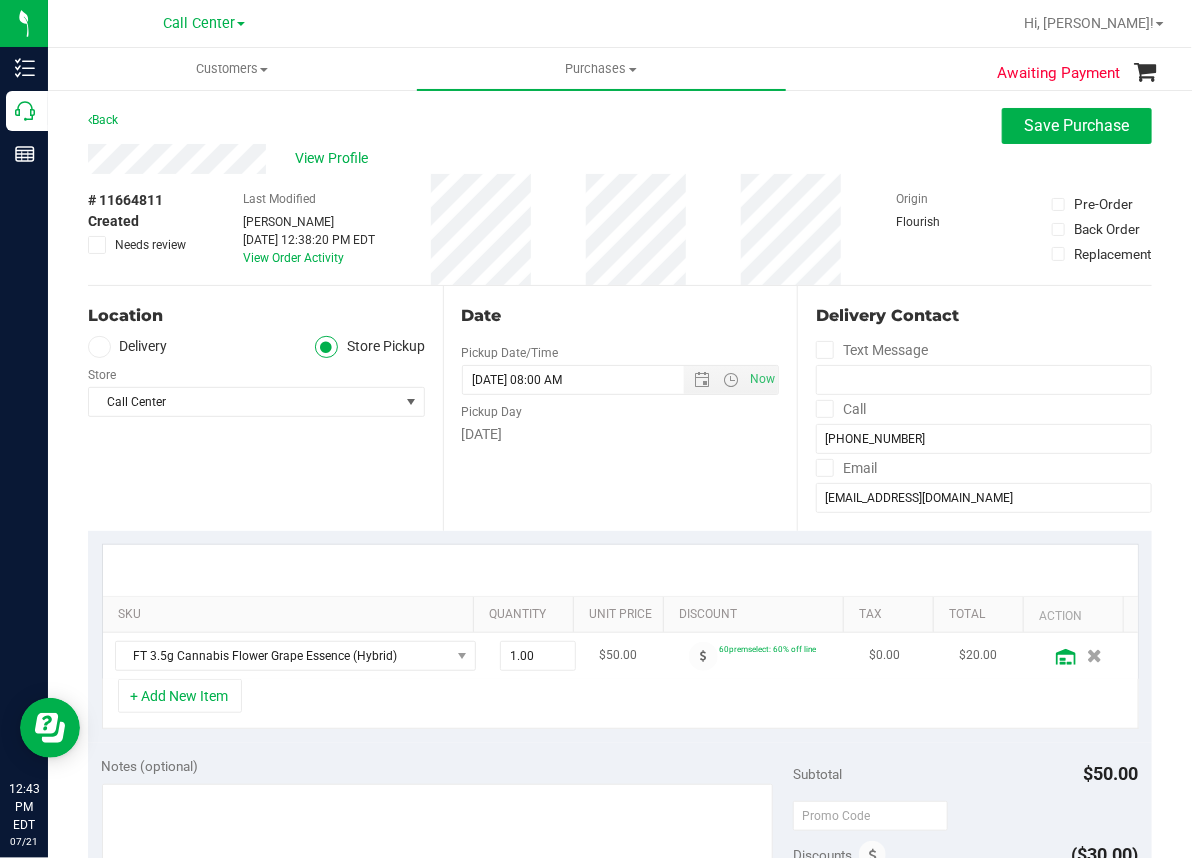click 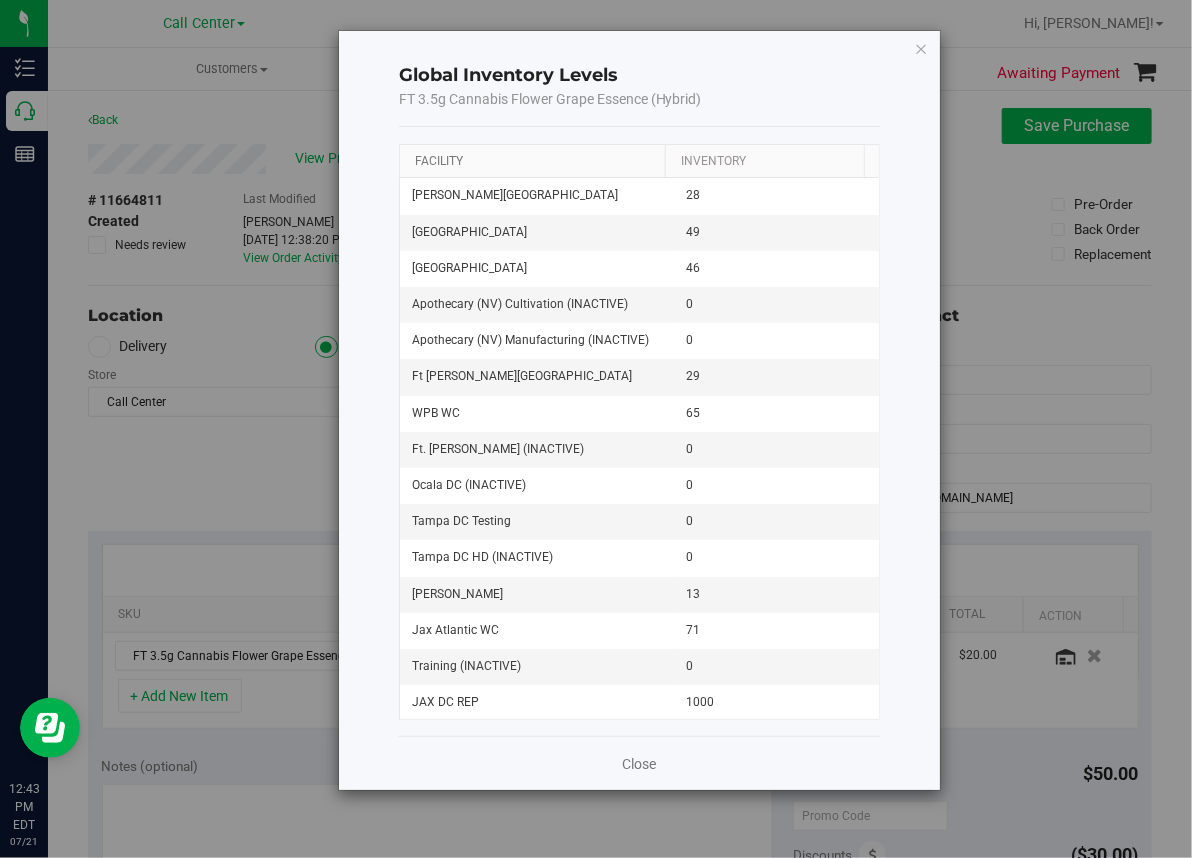 click on "Facility" at bounding box center (439, 161) 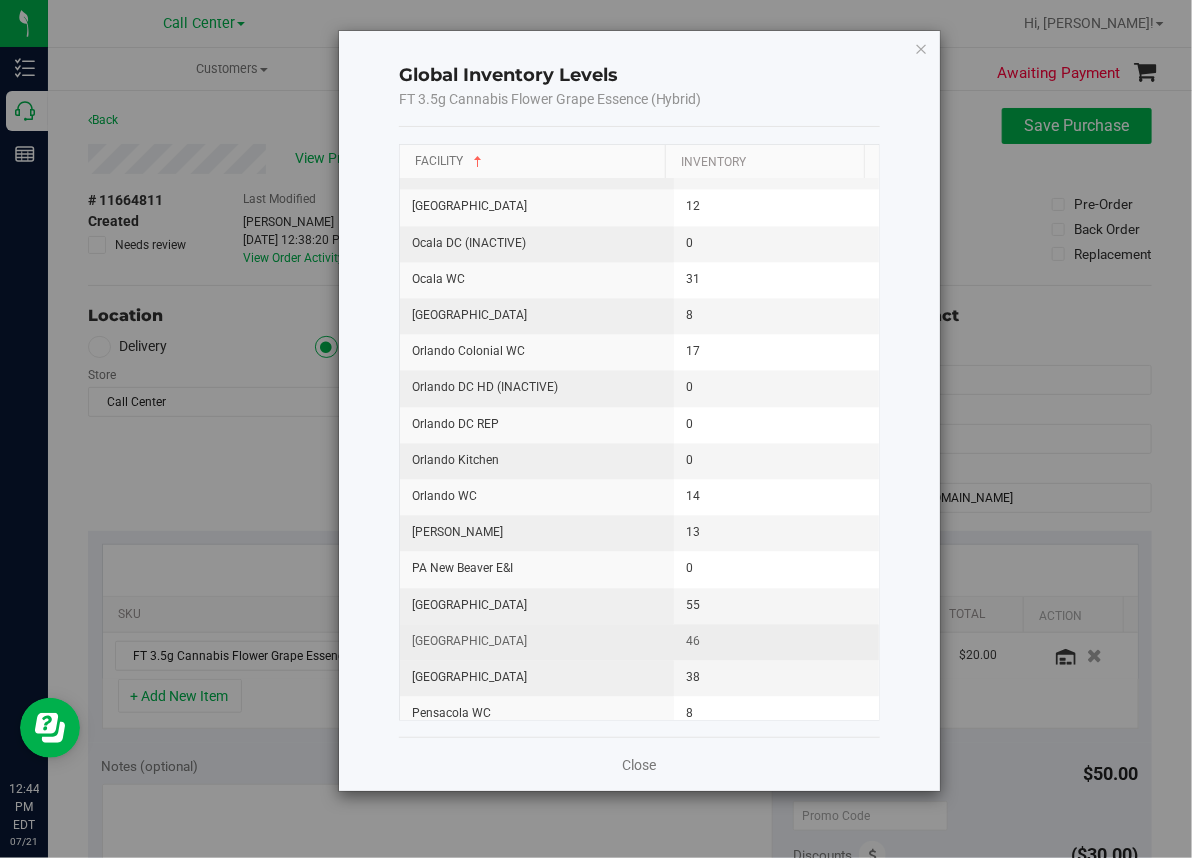 scroll, scrollTop: 1500, scrollLeft: 0, axis: vertical 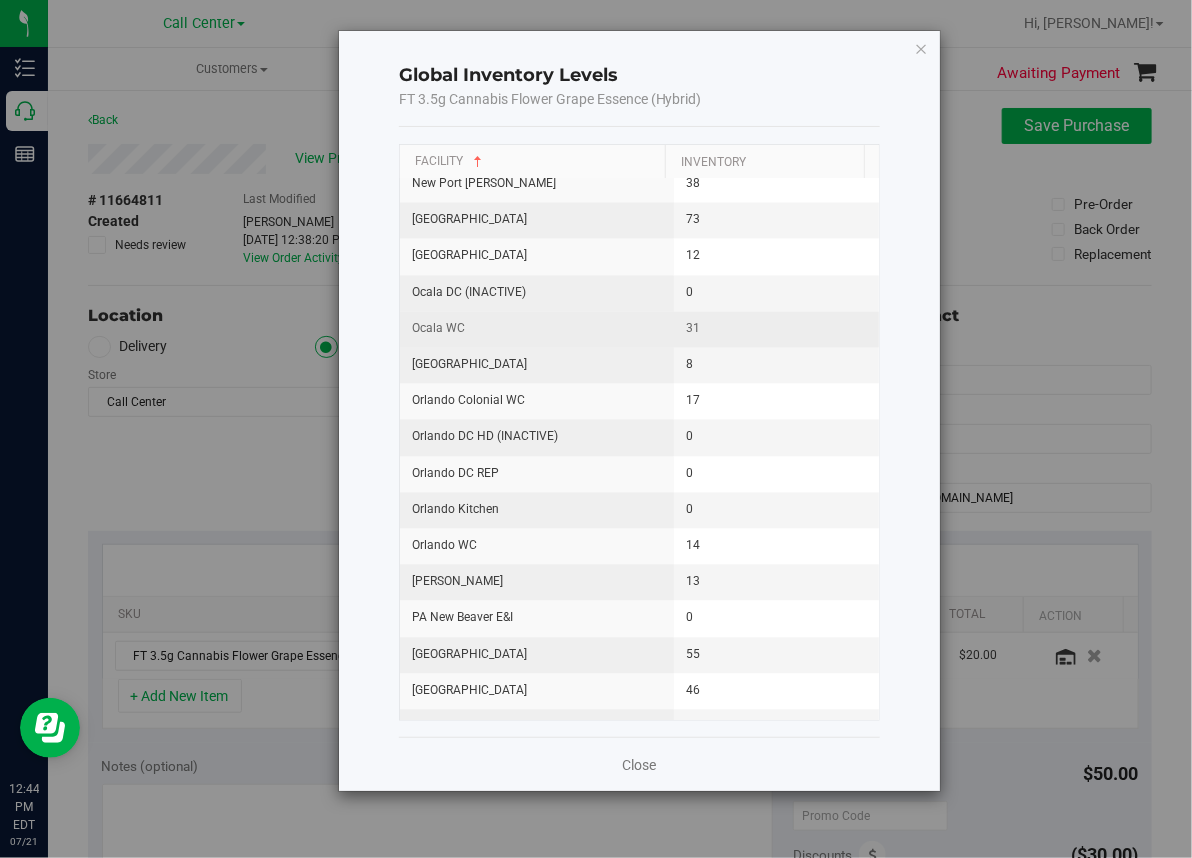 click on "Ocala WC" at bounding box center [438, 328] 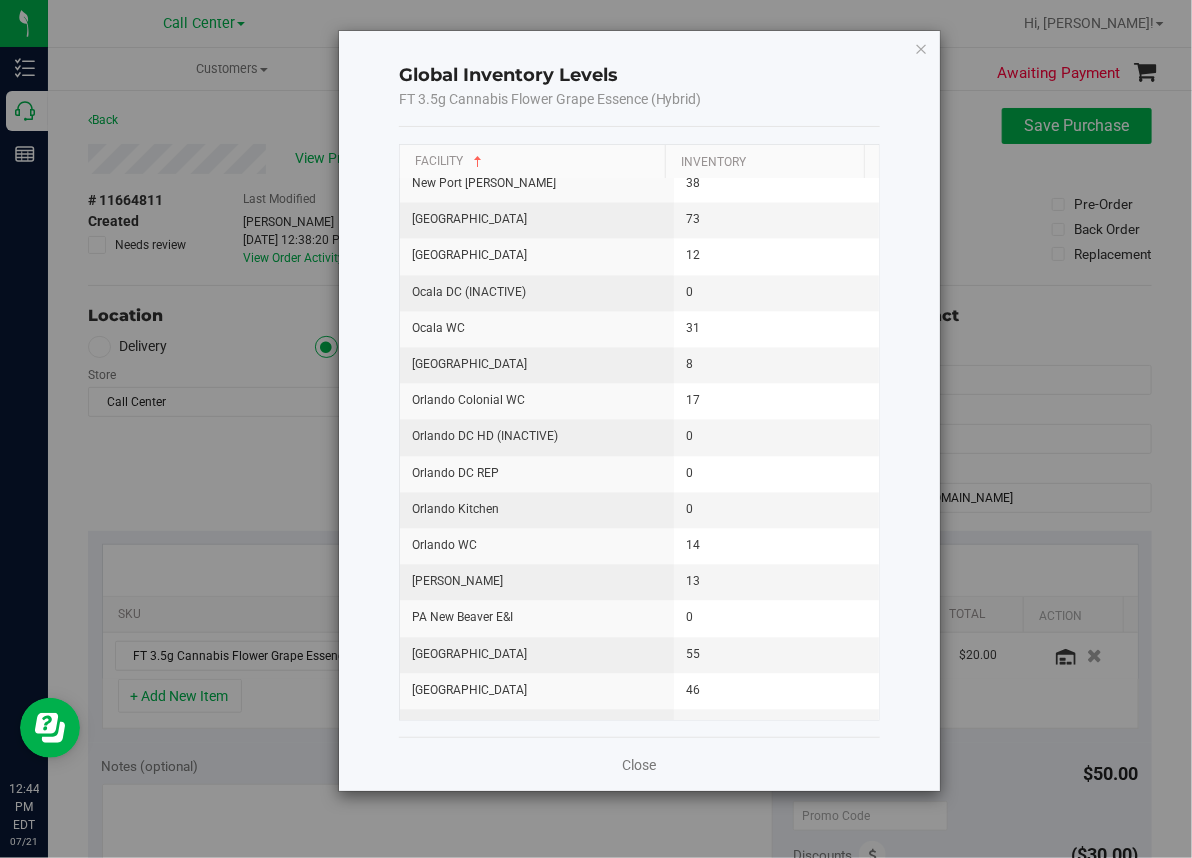 click on "Global Inventory Levels
FT 3.5g Cannabis Flower Grape Essence (Hybrid)
Facility Inventory Apothecary (NV) Cultivation (INACTIVE) 0 Apothecary (NV) Manufacturing (INACTIVE) 0 Apothecary (NV) MED Retail (INACTIVE) 0 Apothecary (NV) REC Retail (INACTIVE) 0 Apothecary MED-Manufacturing (INACTIVE) 0 Bonita Springs WC 51 Boynton Beach WC 49 Bradenton WC 86 Brandon WC 1 Brooksville WC 56 Call Center 0 CAPITOLA (INACTIVE) 0 Clermont WC 16 Crestview WC 47 Deerfield Beach WC 82 Delray Beach WC 23 Deltona WC 94 Ft Walton Beach WC 29 Ft. Lauderdale WC 47 Ft. Myers DC (INACTIVE) 0 Ft. Myers WC 76 Gainesville WC 51 Green Acres Cultivation 0 Green Acres Manufacturing 0 Jax Atlantic WC 71 Jax DC HD (INACTIVE) 0 JAX DC REP 1000 Jax WC 34 Key West WC 50 Lakeland WC 86 Largo WC 21 Lehigh Acres DC HD (INACTIVE) 0 Lehigh Acres DC REP 540 MA 5 Forge 0 Merritt Island WC 28 Miami 72nd WC 107 Miami Beach WC 114 52 0 0 38 73 12" at bounding box center [640, 411] 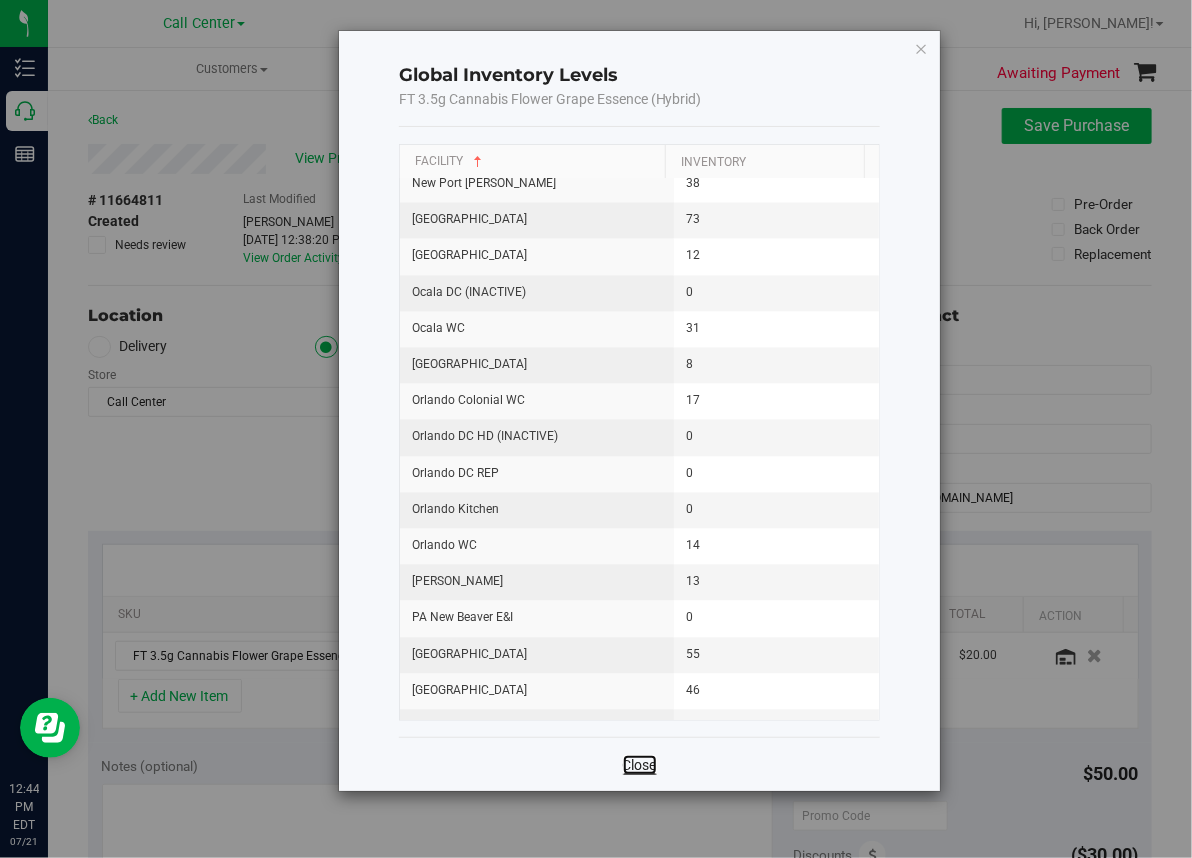 click on "Close" at bounding box center [640, 765] 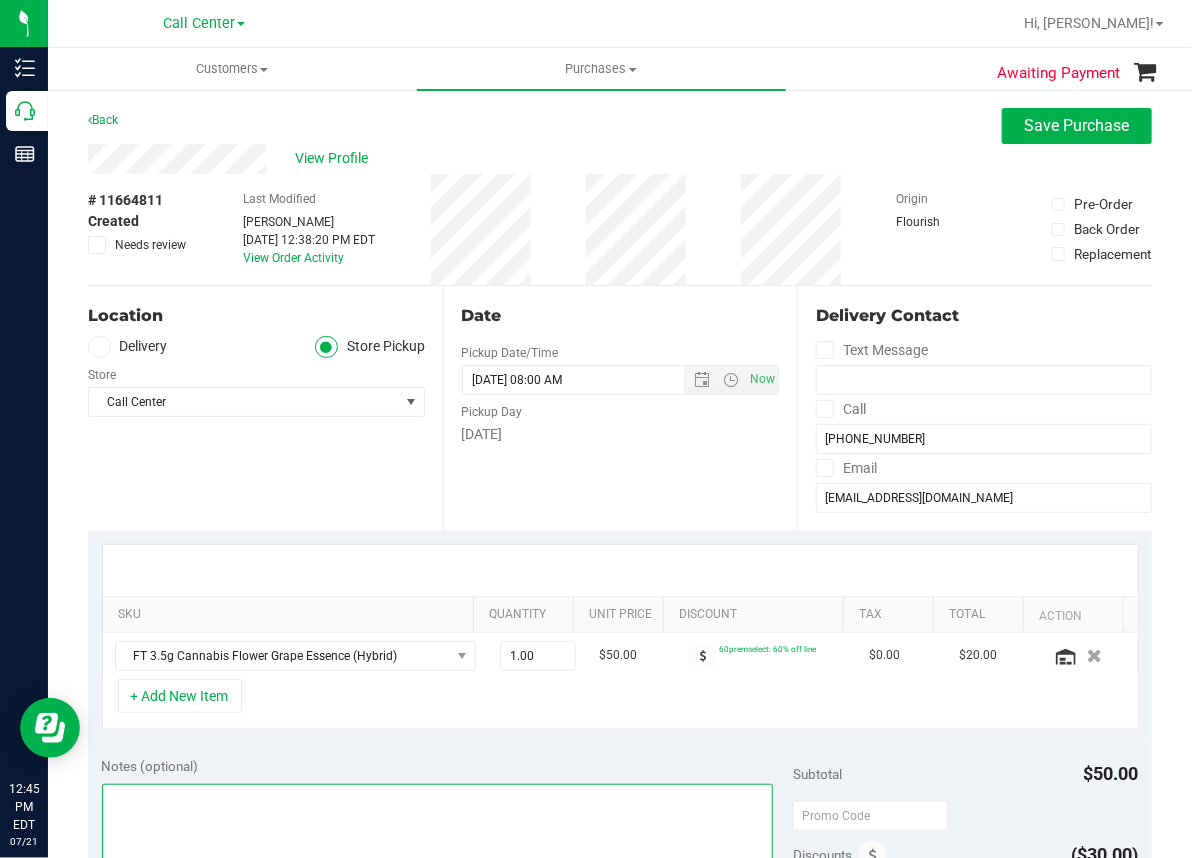 click at bounding box center (437, 880) 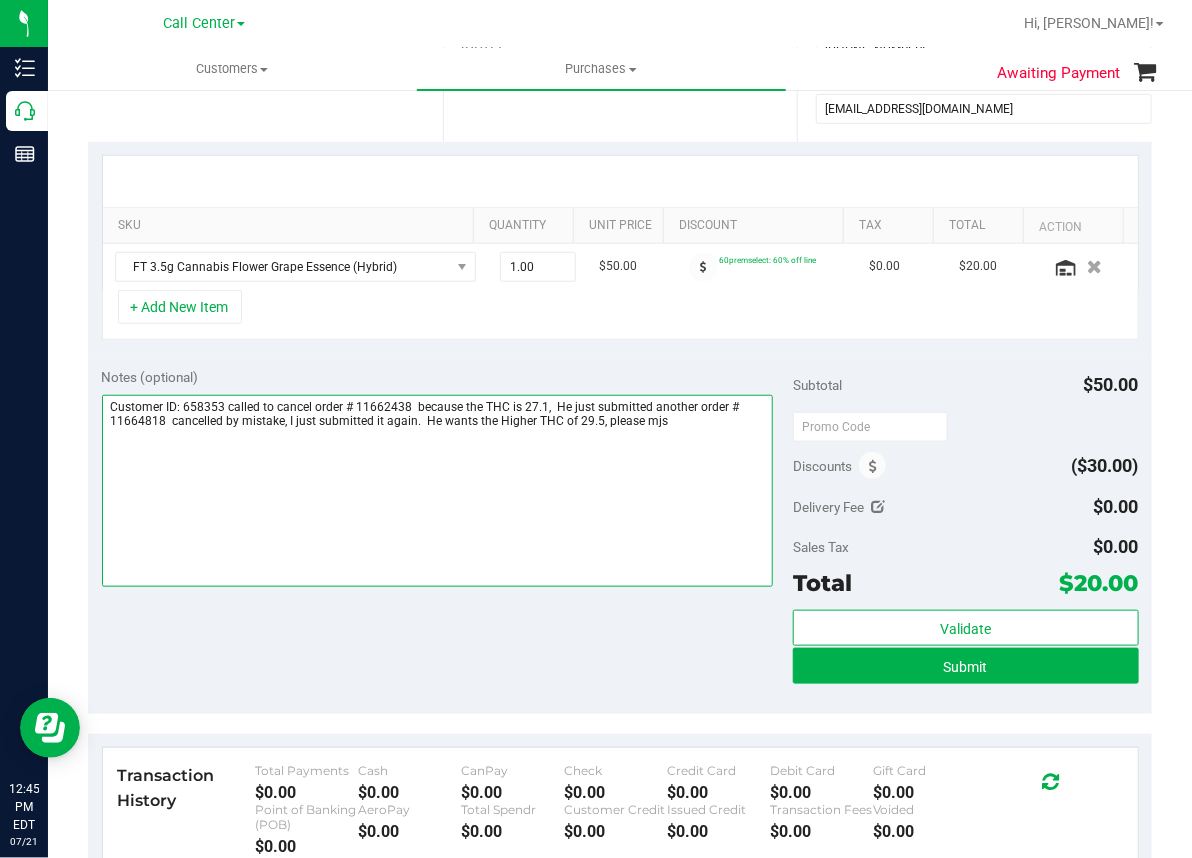 scroll, scrollTop: 400, scrollLeft: 0, axis: vertical 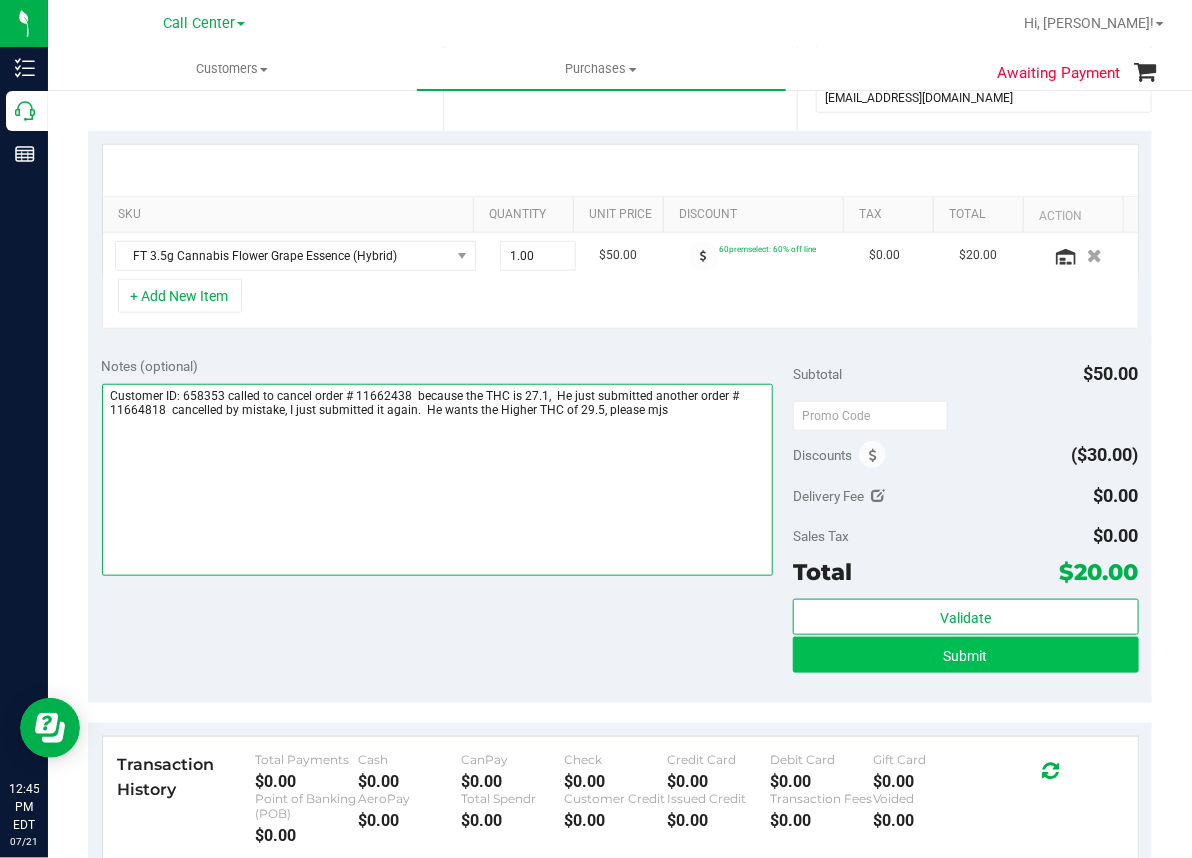 type on "Customer ID: 658353 called to cancel order # 11662438  because the THC is 27.1,  He just submitted another order # 11664818  cancelled by mistake, I just submitted it again.  He wants the Higher THC of 29.5, please mjs" 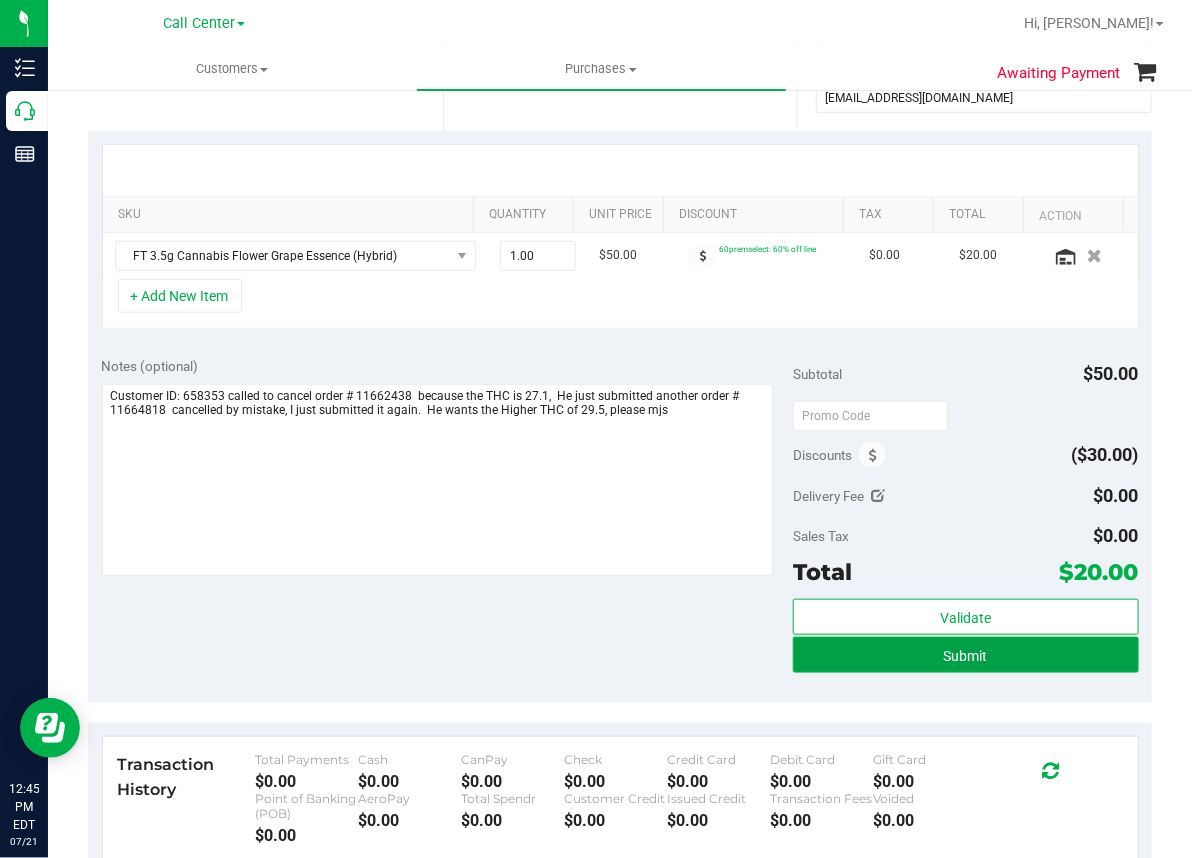 click on "Submit" at bounding box center [966, 655] 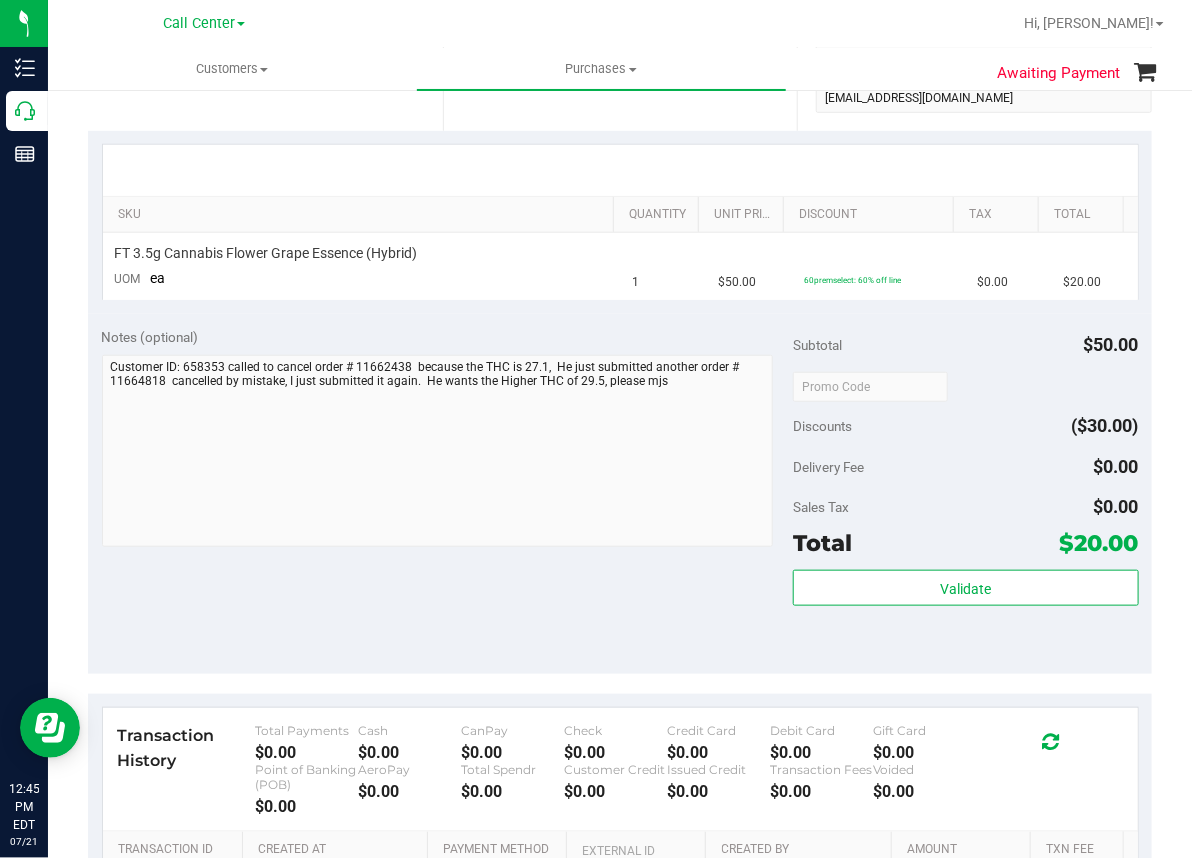 click on "Notes (optional)
Subtotal
$50.00
Discounts
($30.00)
Delivery Fee
$0.00
Sales Tax
$0.00
Total
$20.00" at bounding box center [620, 494] 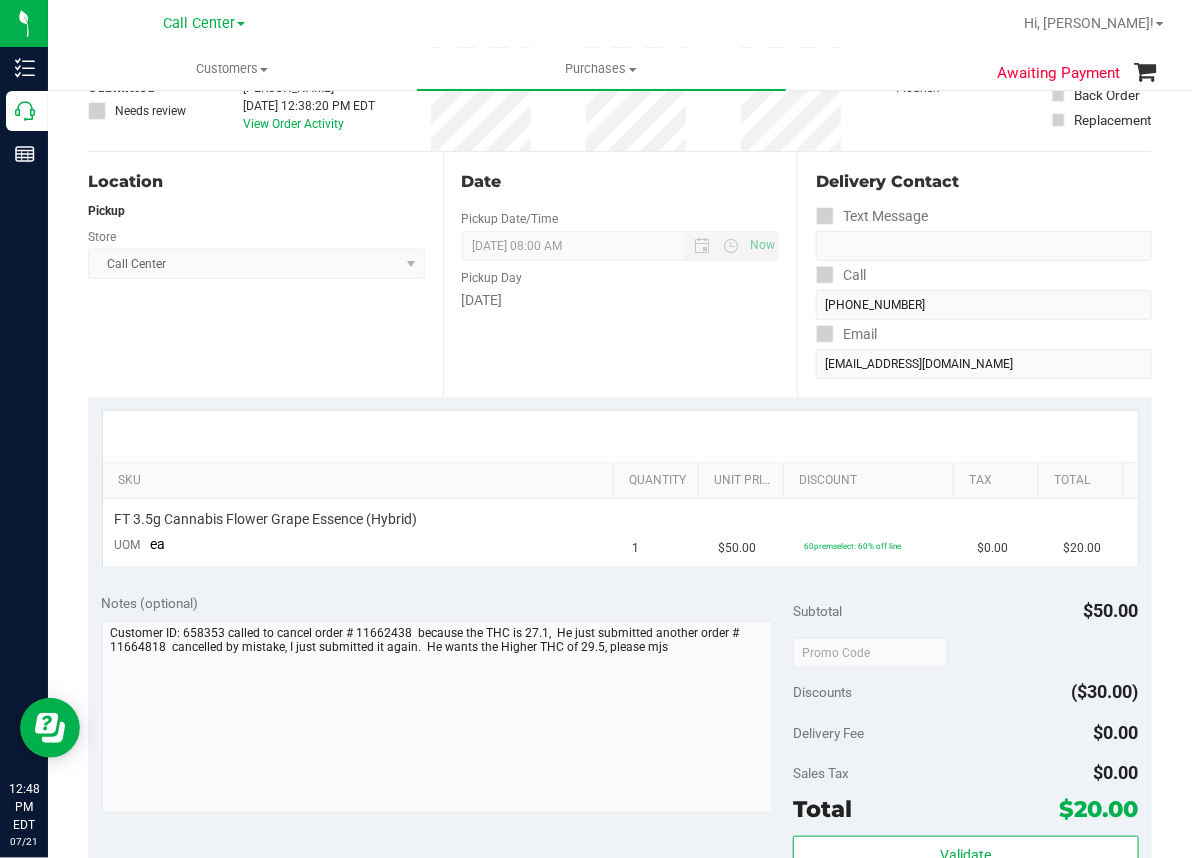 scroll, scrollTop: 0, scrollLeft: 0, axis: both 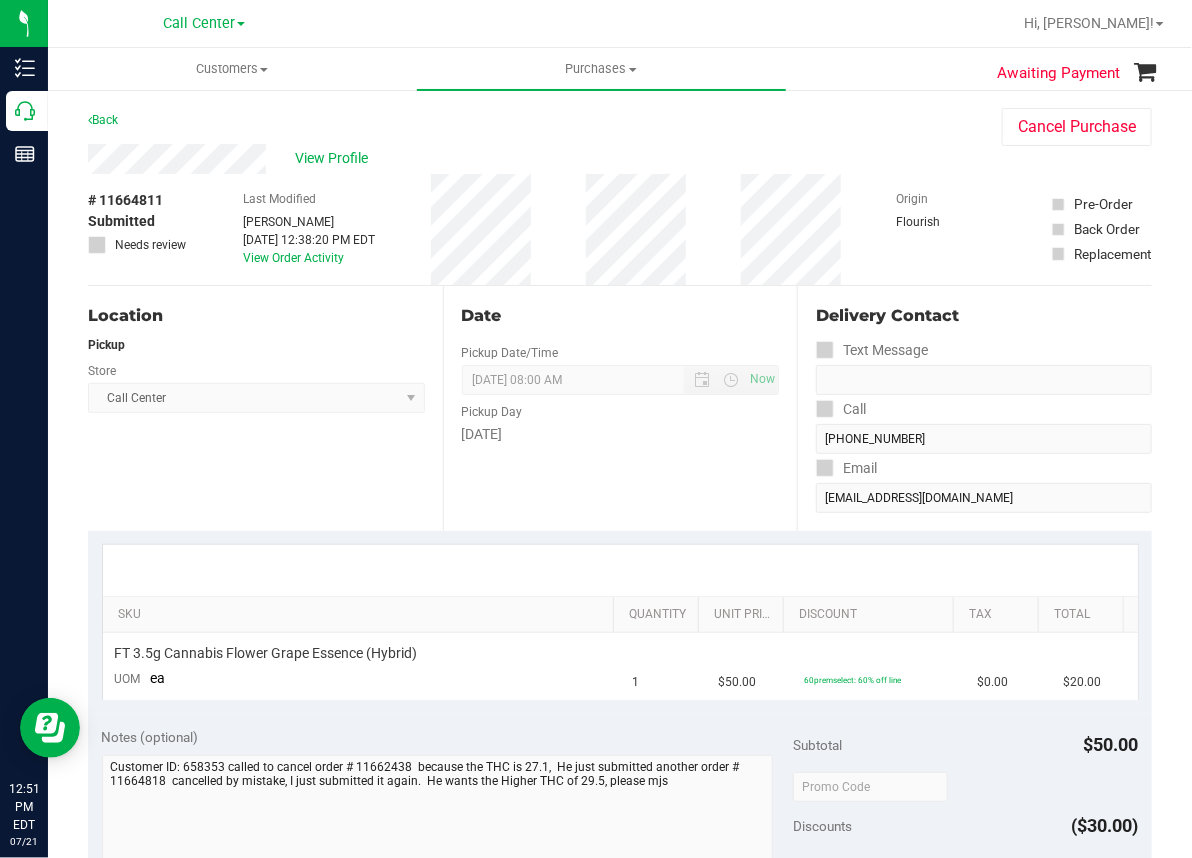 click at bounding box center [684, 23] 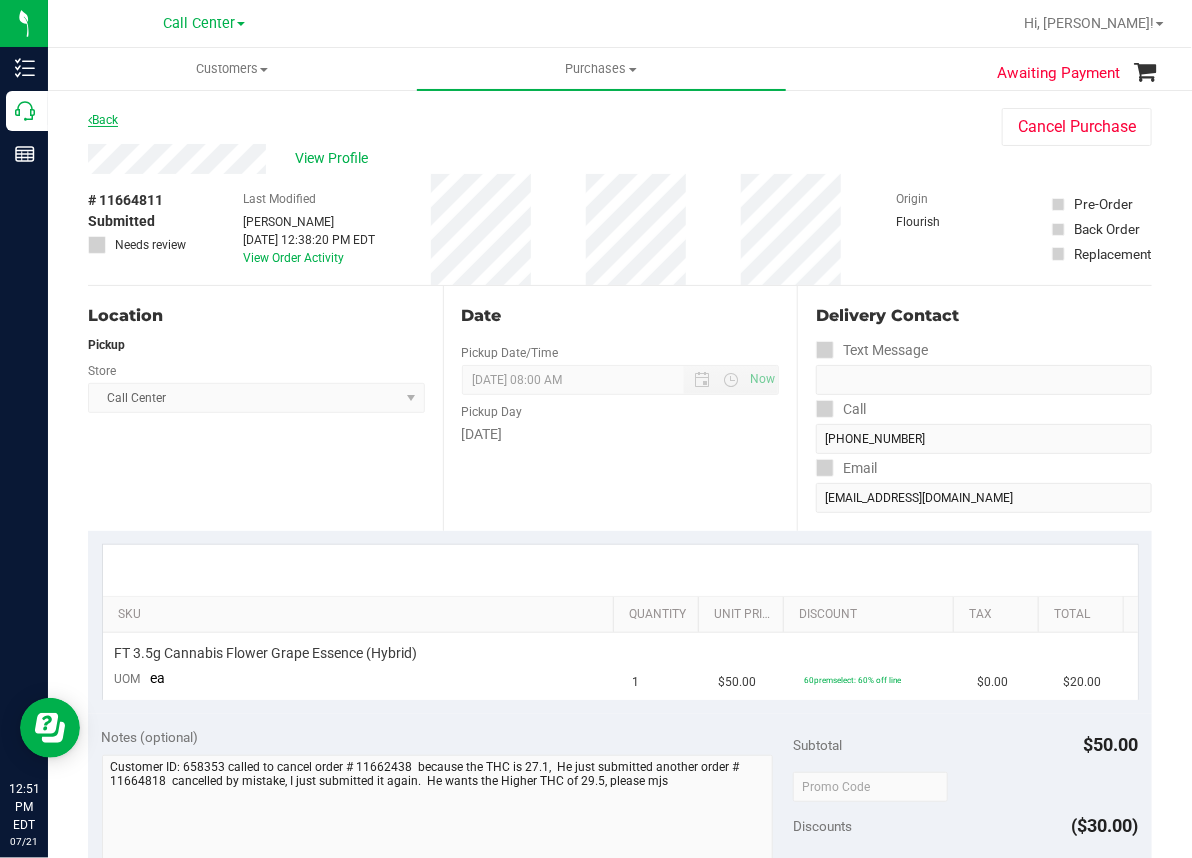 click on "Back" at bounding box center (103, 120) 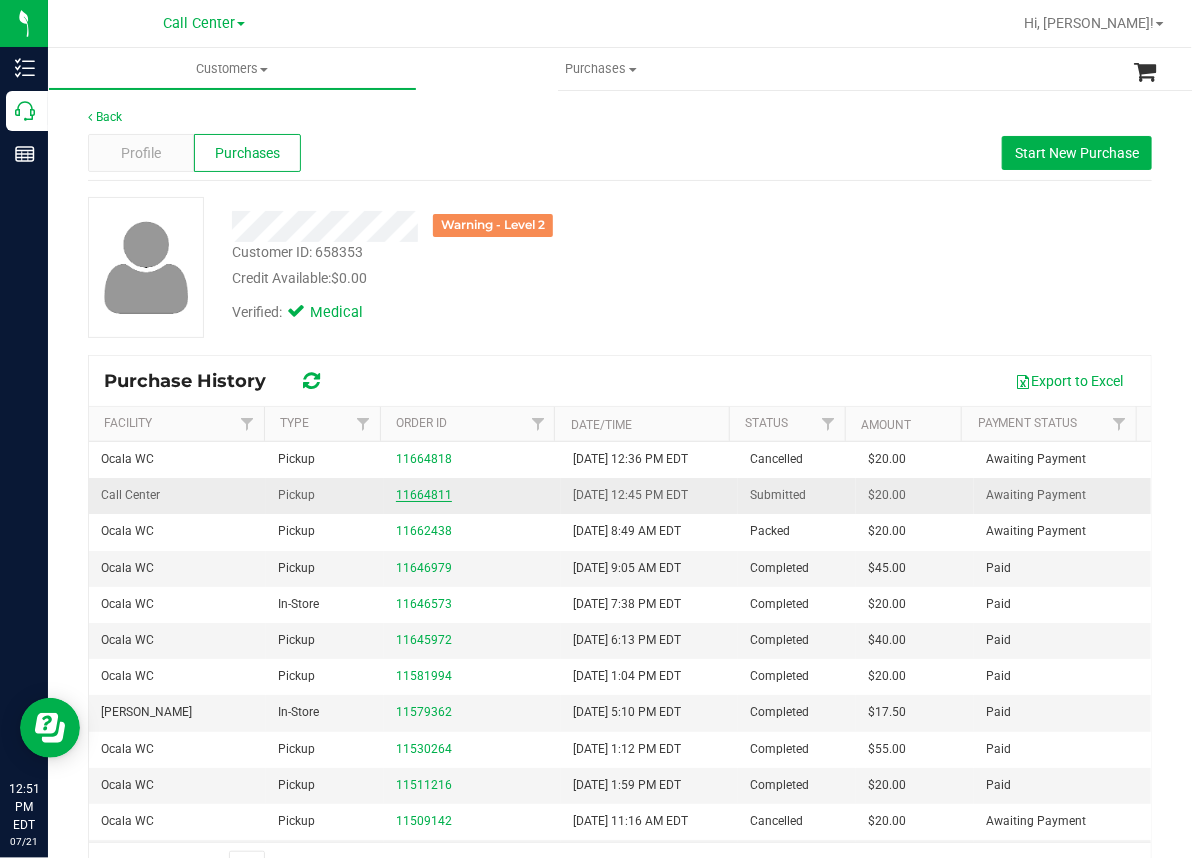 click on "11664811" at bounding box center [424, 495] 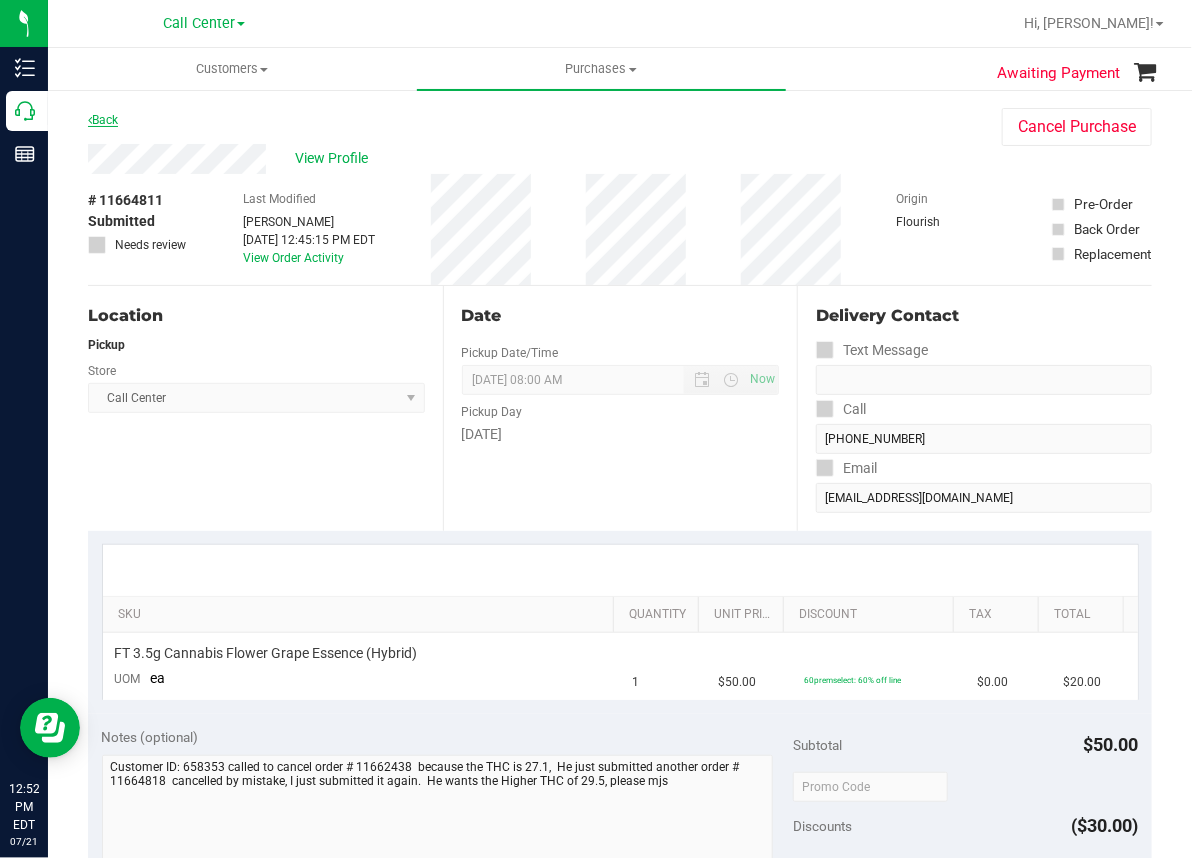 click on "Back" at bounding box center (103, 120) 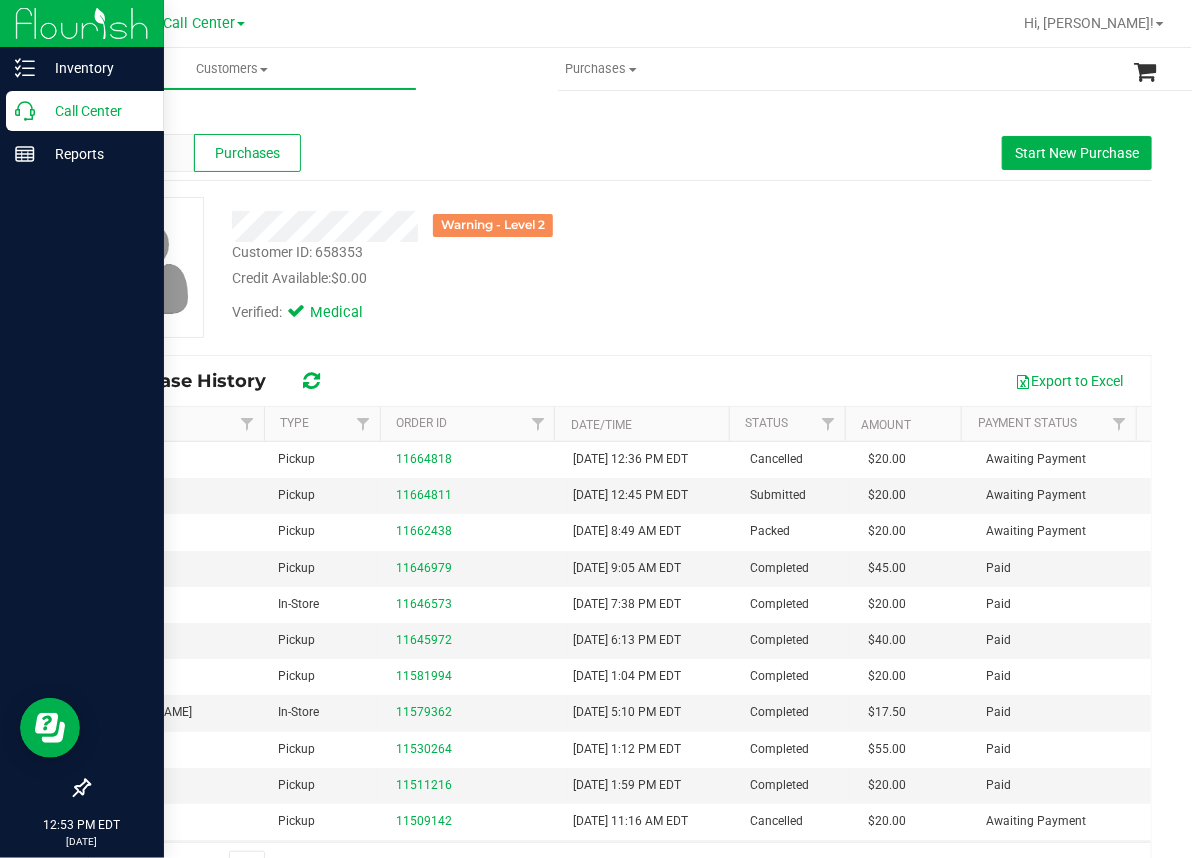 click 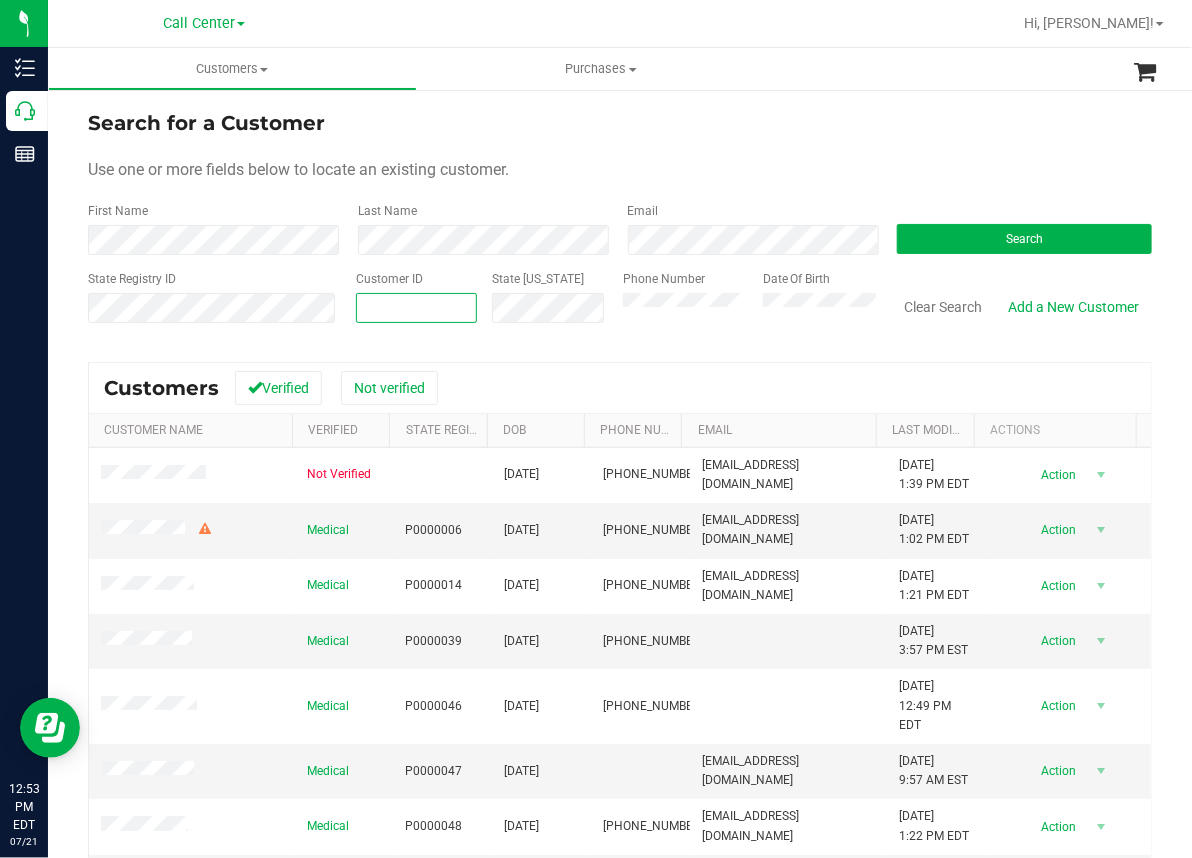 click at bounding box center [417, 308] 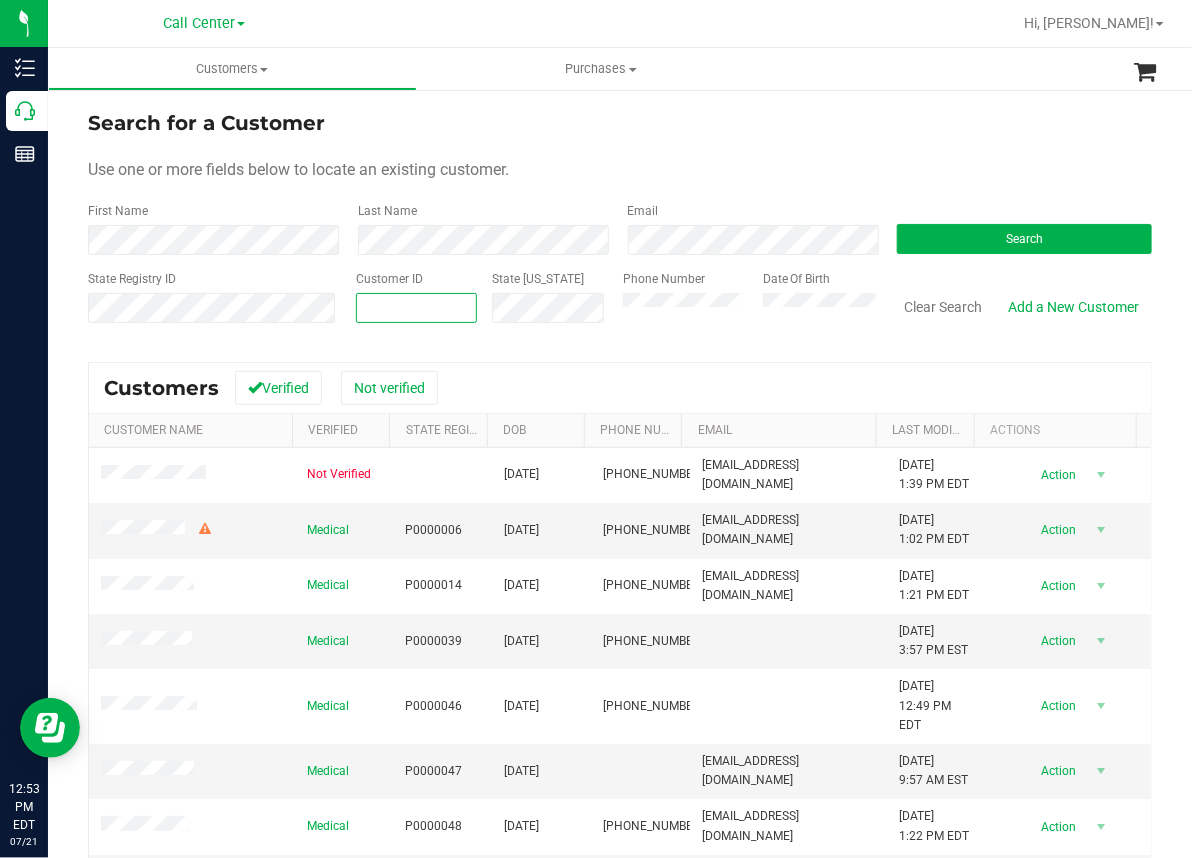 paste on "1464376" 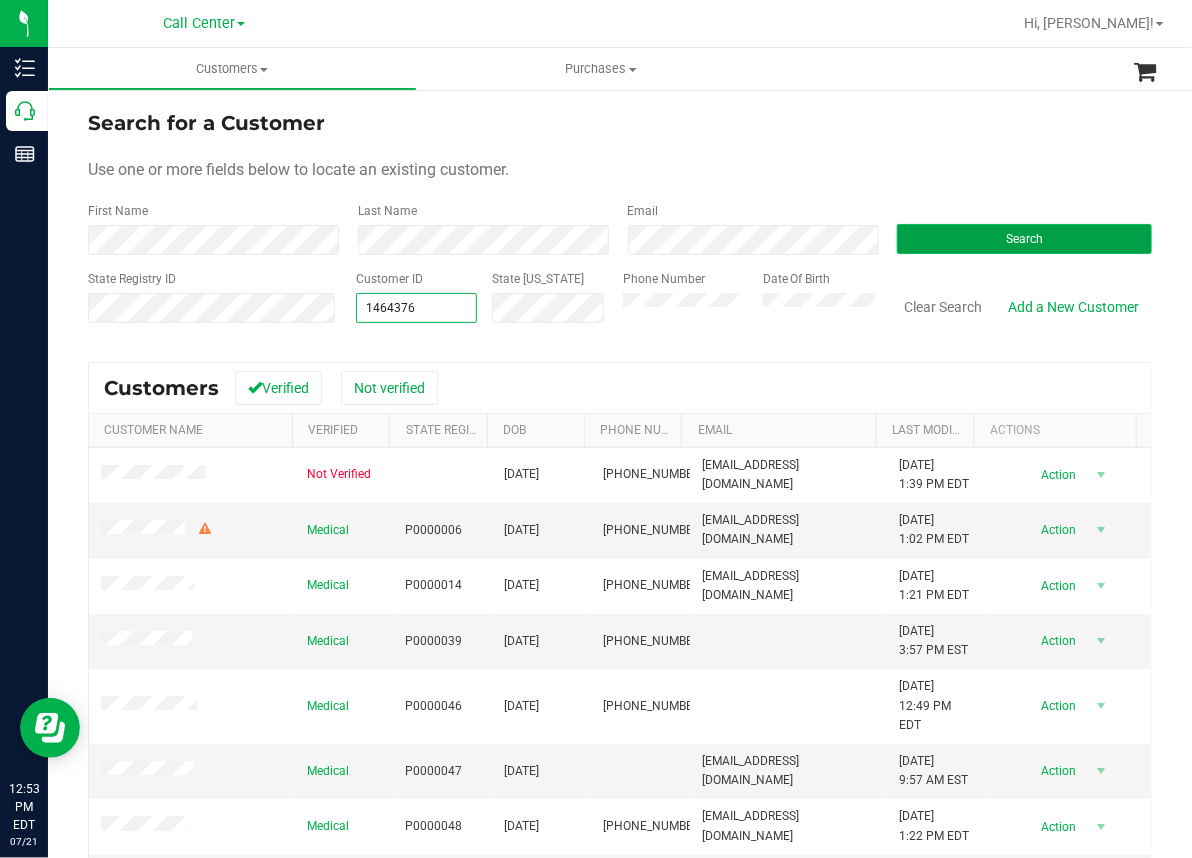 type on "1464376" 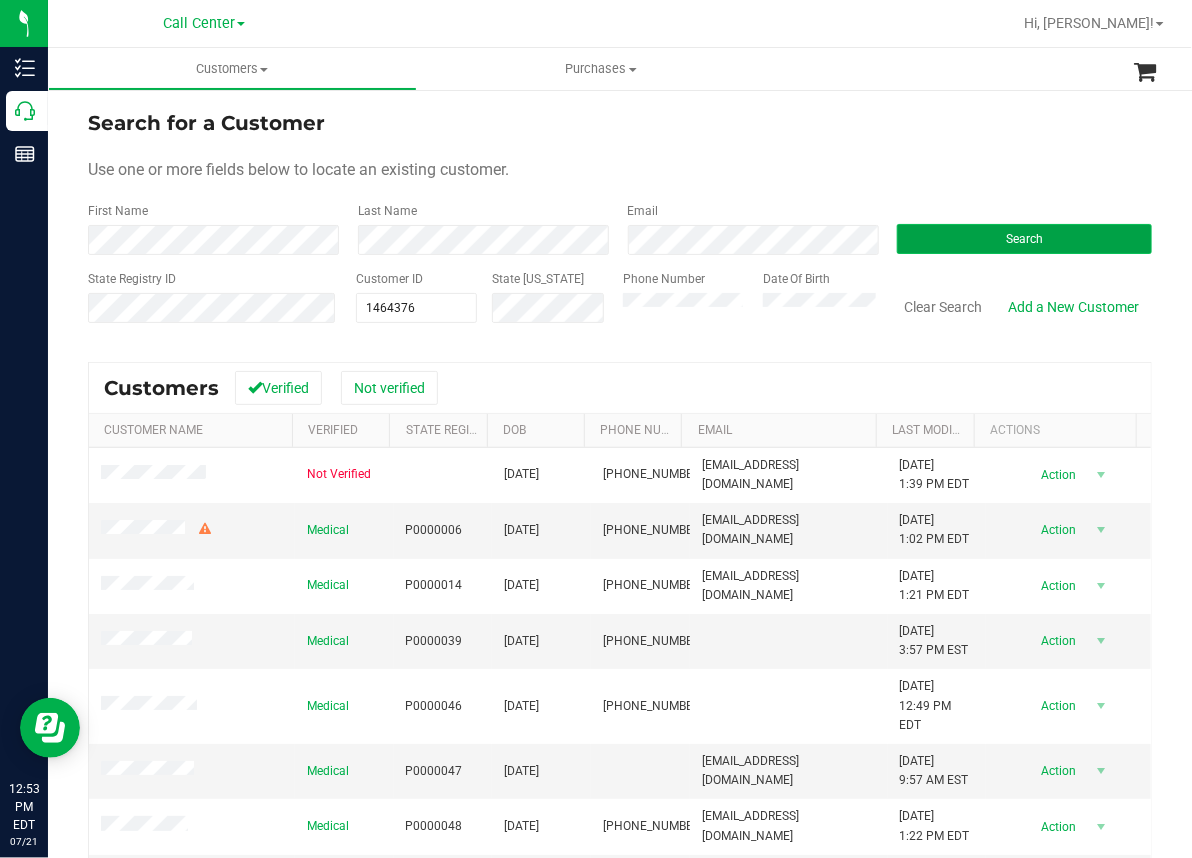 click on "Search" at bounding box center (1024, 239) 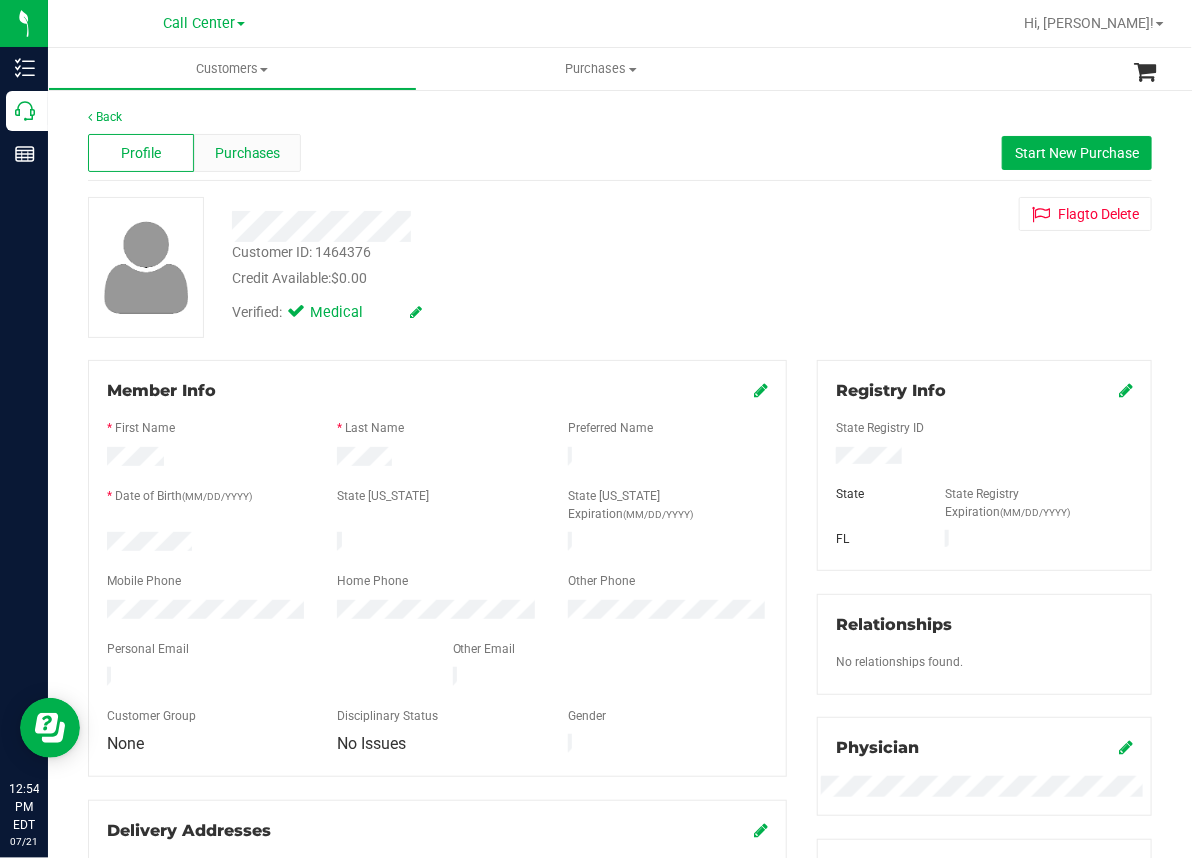 click on "Purchases" at bounding box center [248, 153] 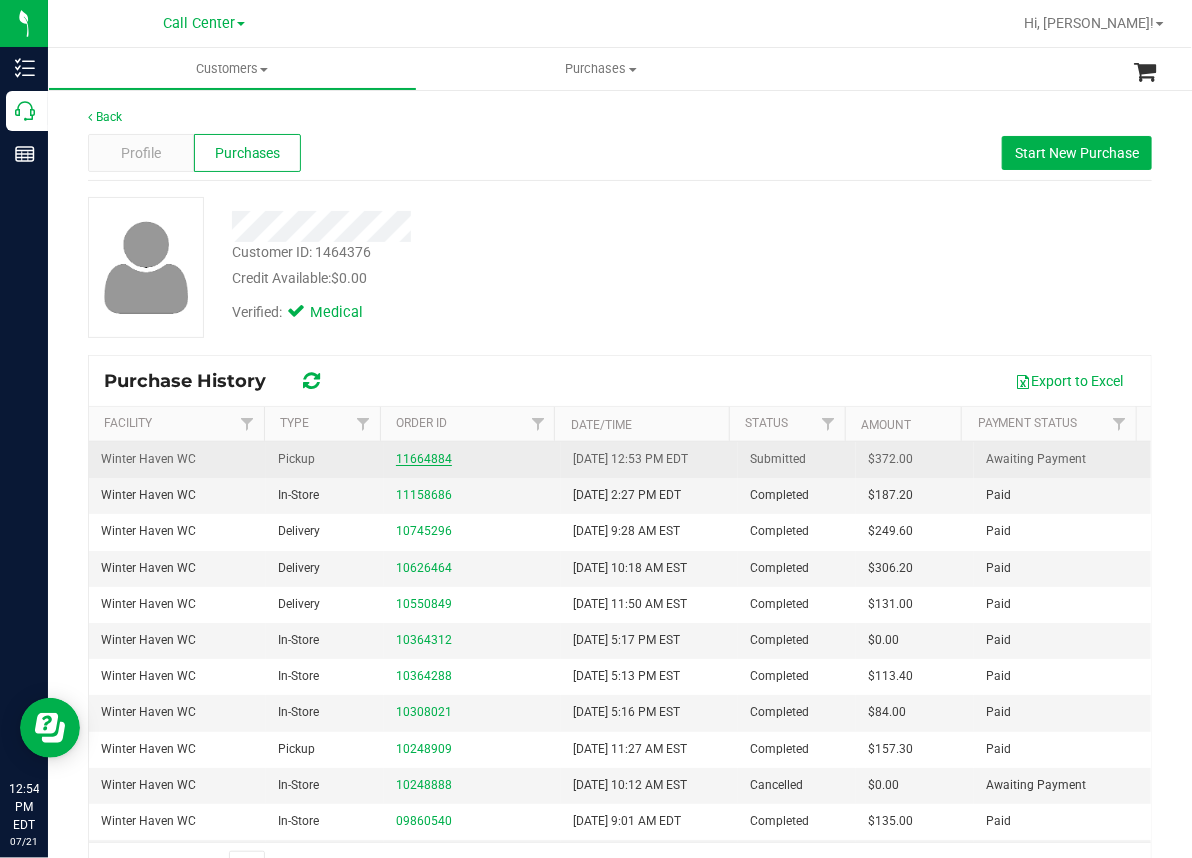 click on "11664884" at bounding box center [424, 459] 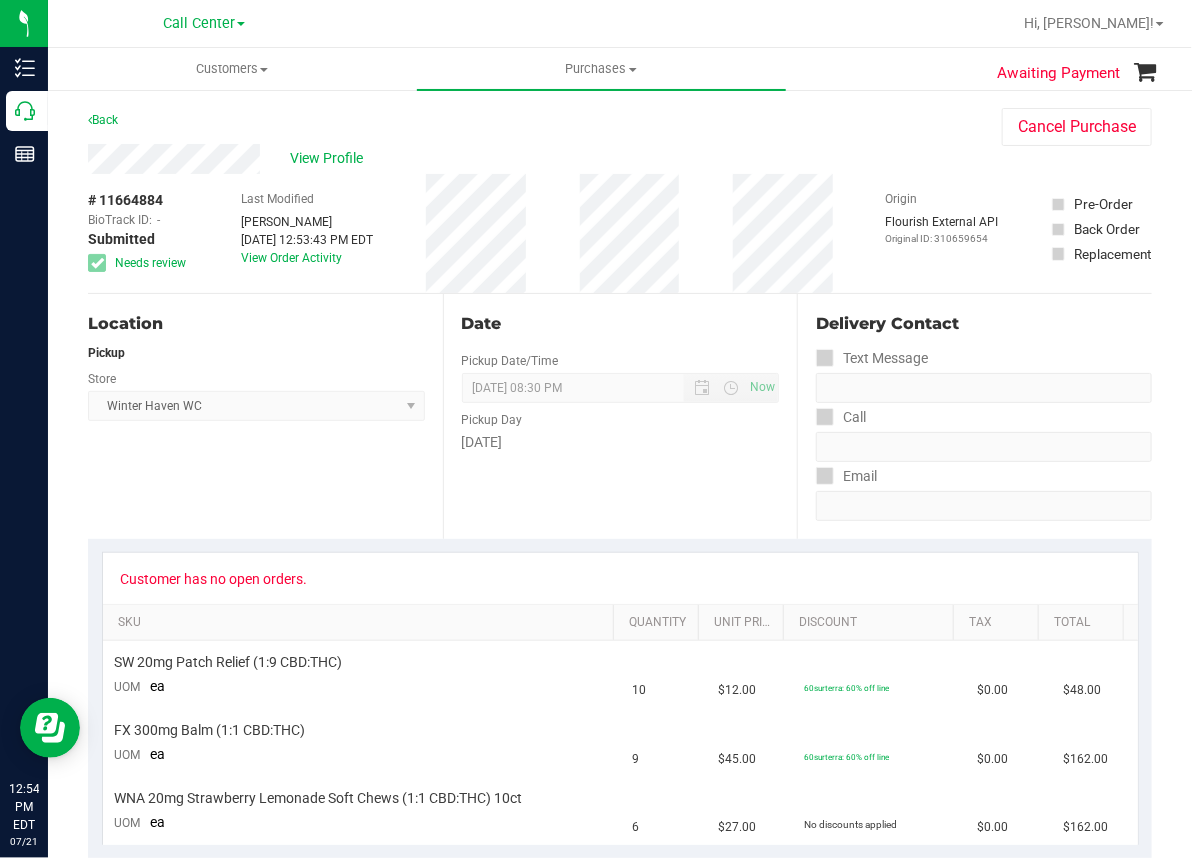 click on "# 11664884
BioTrack ID:
-
Submitted
Needs review
Last Modified
Krystal Pierce
Jul 21, 2025 12:53:43 PM EDT
View Order Activity
Origin
Flourish External API
Original ID: 310659654" at bounding box center (620, 233) 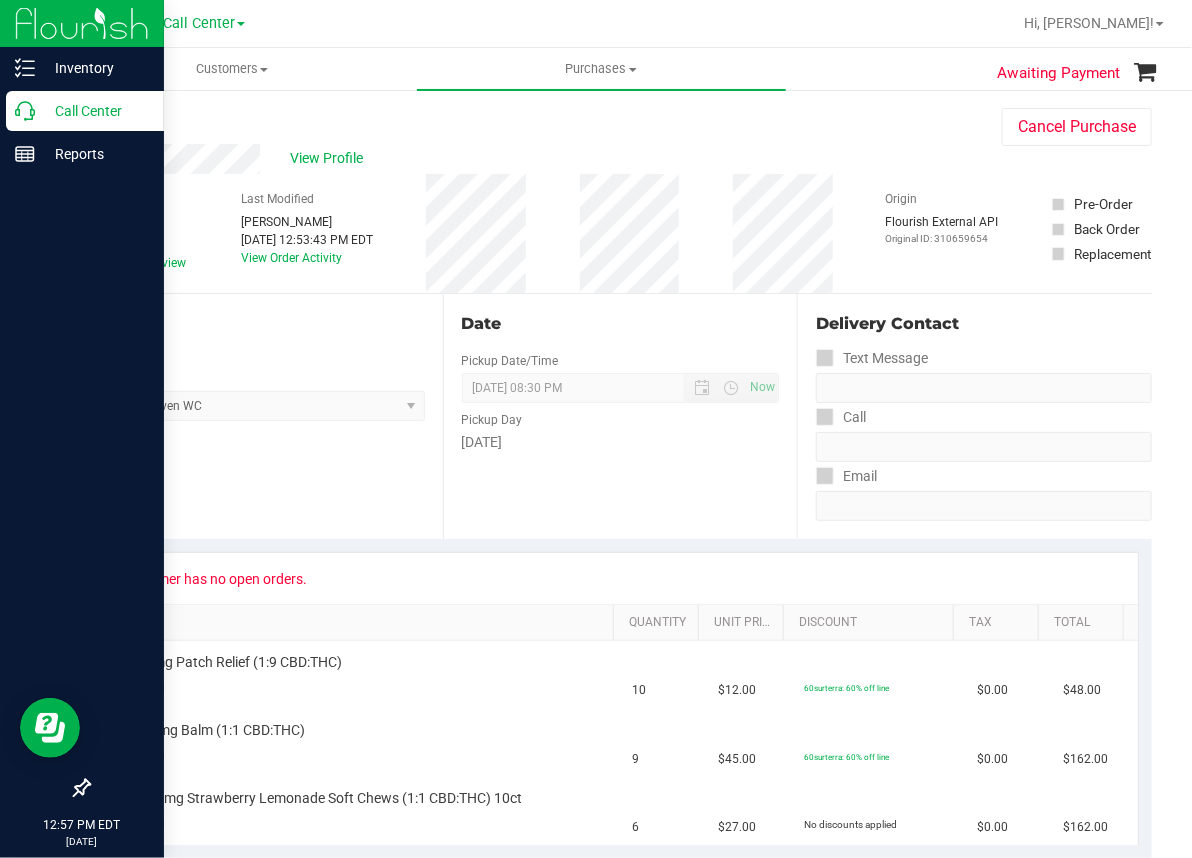 click 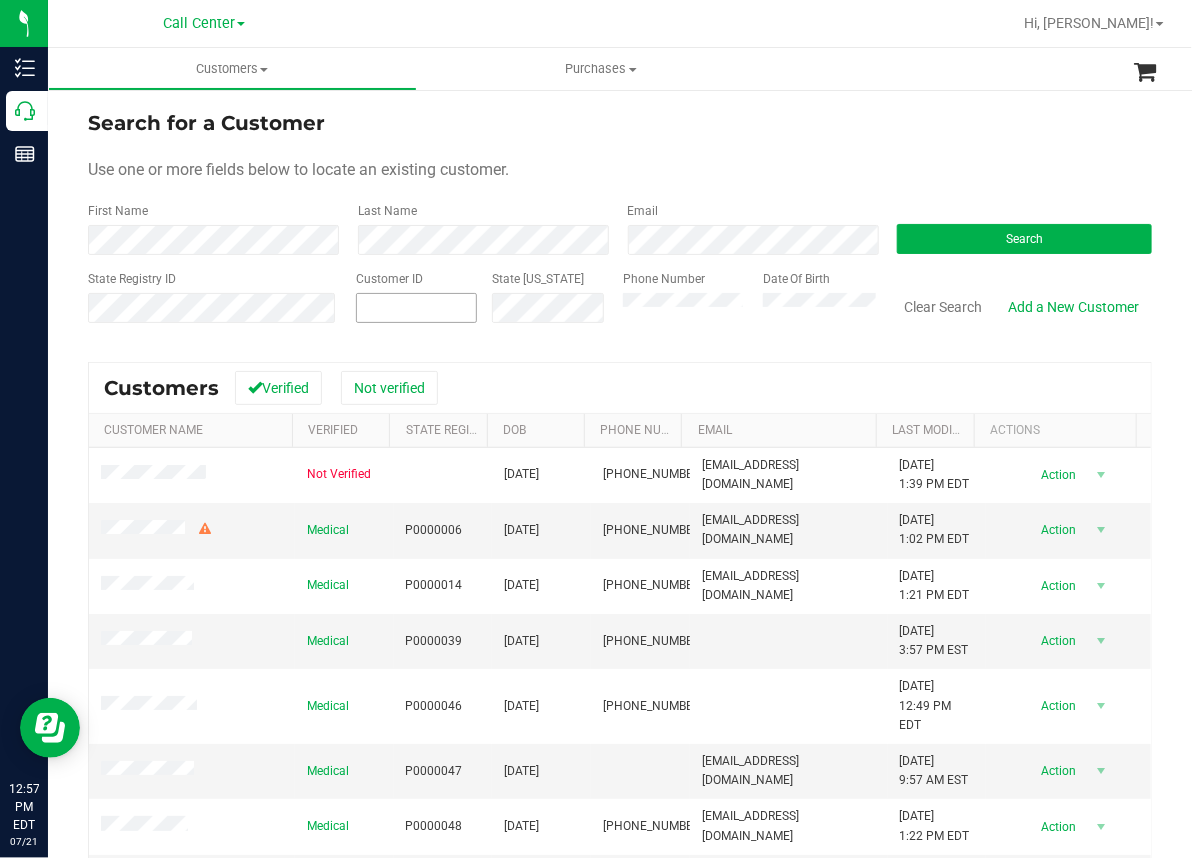 click at bounding box center [0, 0] 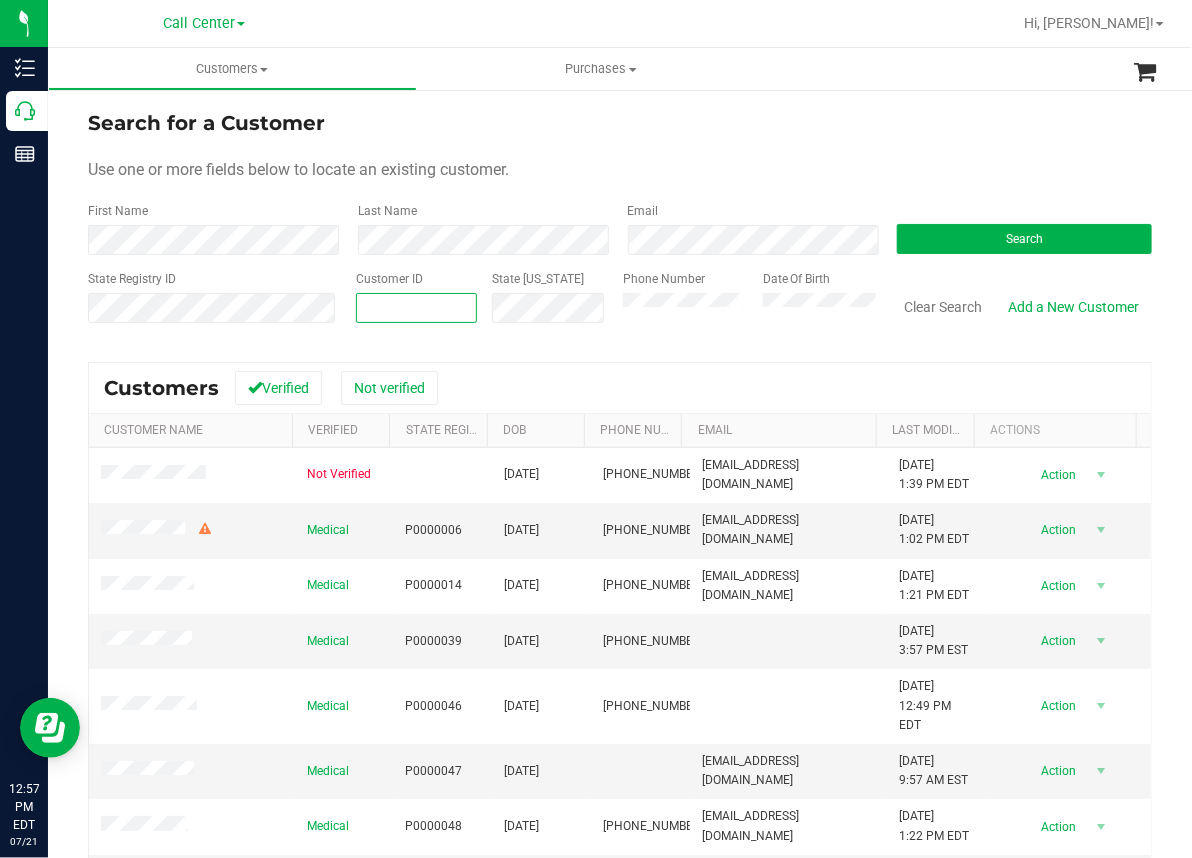 paste on "1541907" 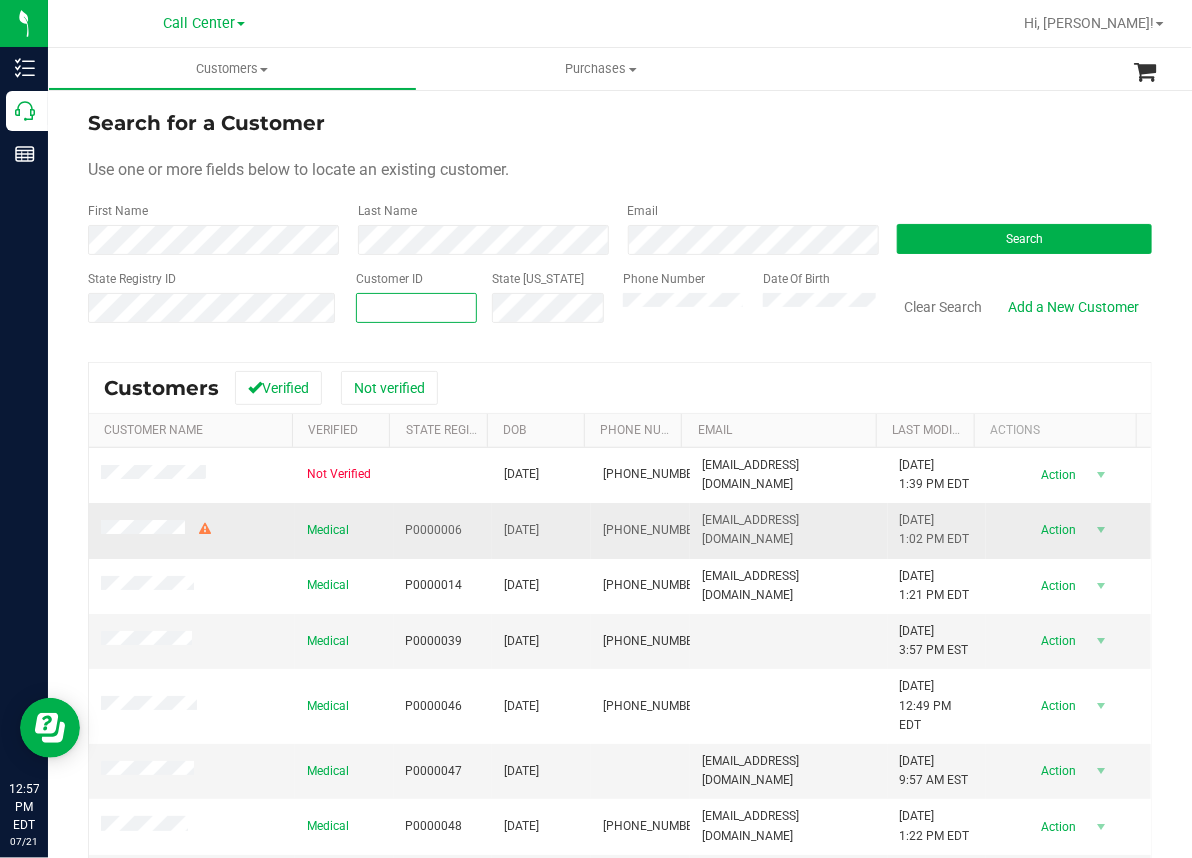 type on "1541907" 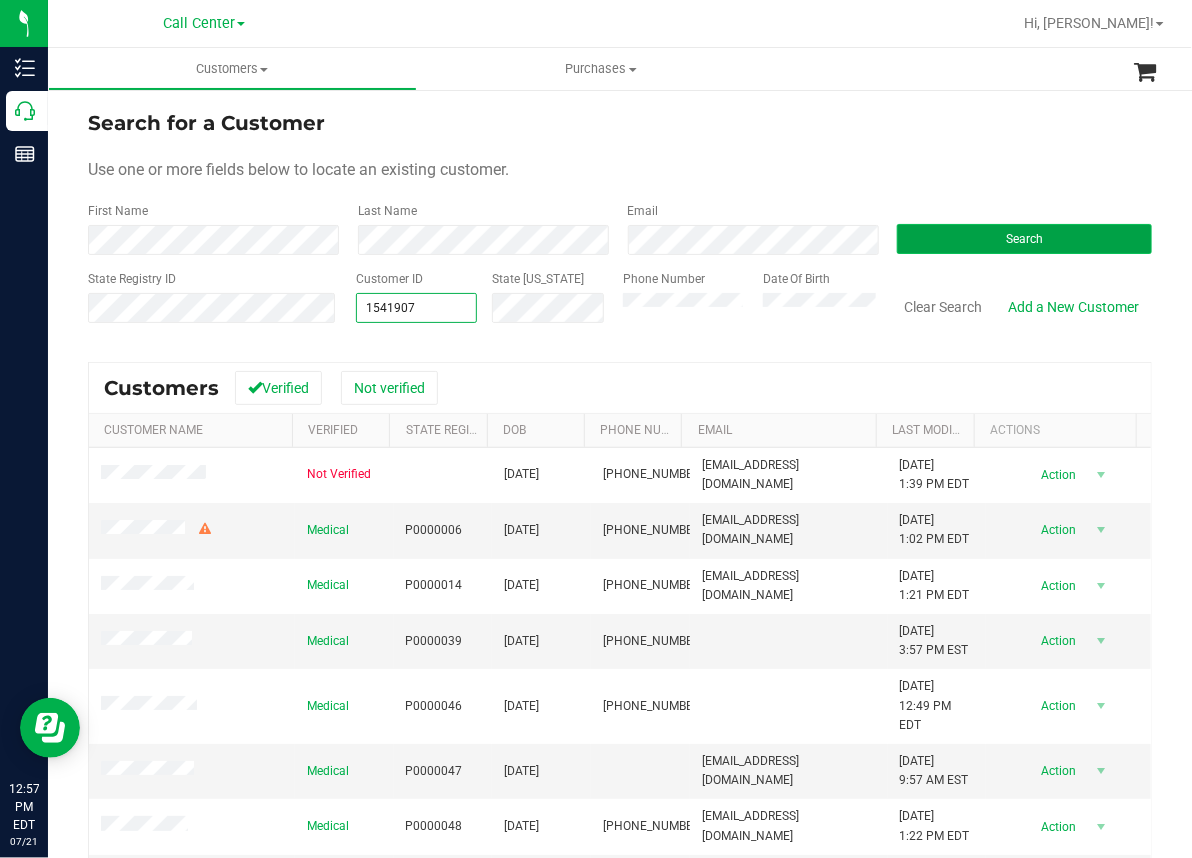 type on "1541907" 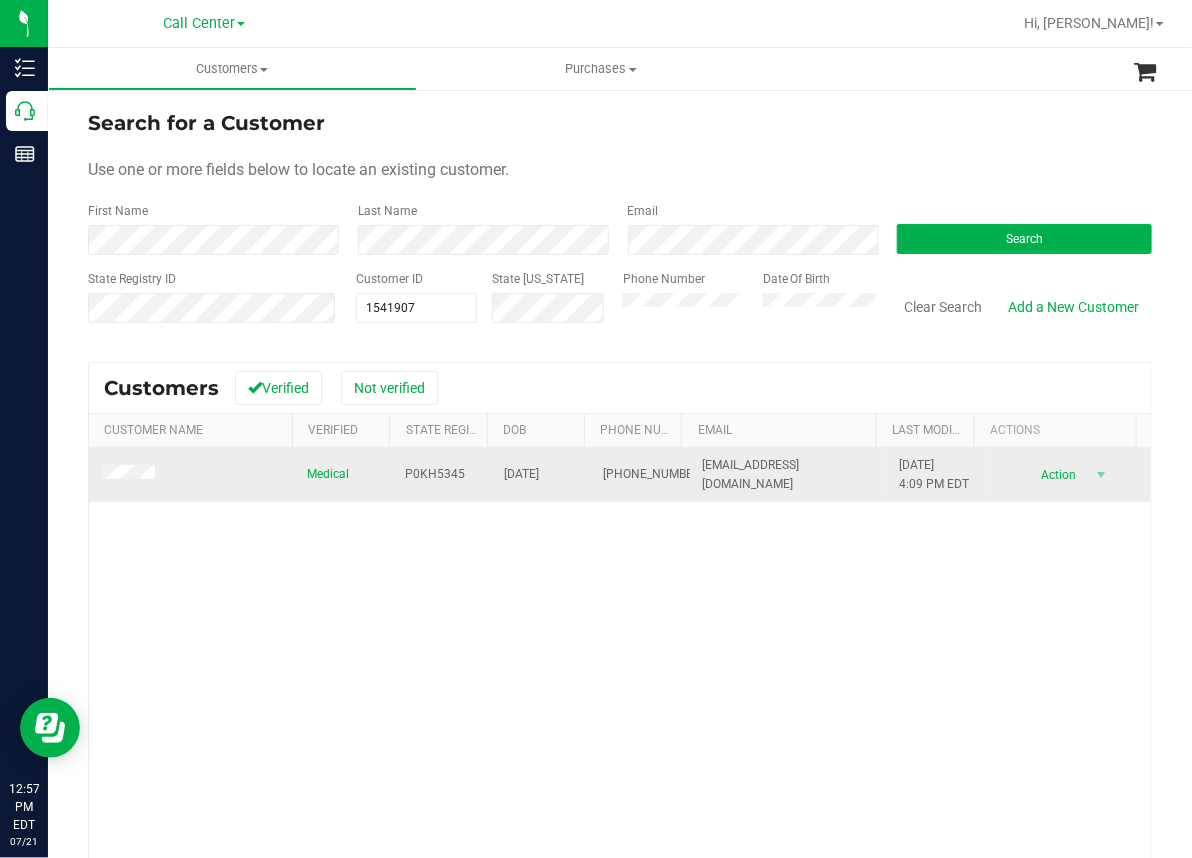 click on "(813) 938-9246" at bounding box center [653, 474] 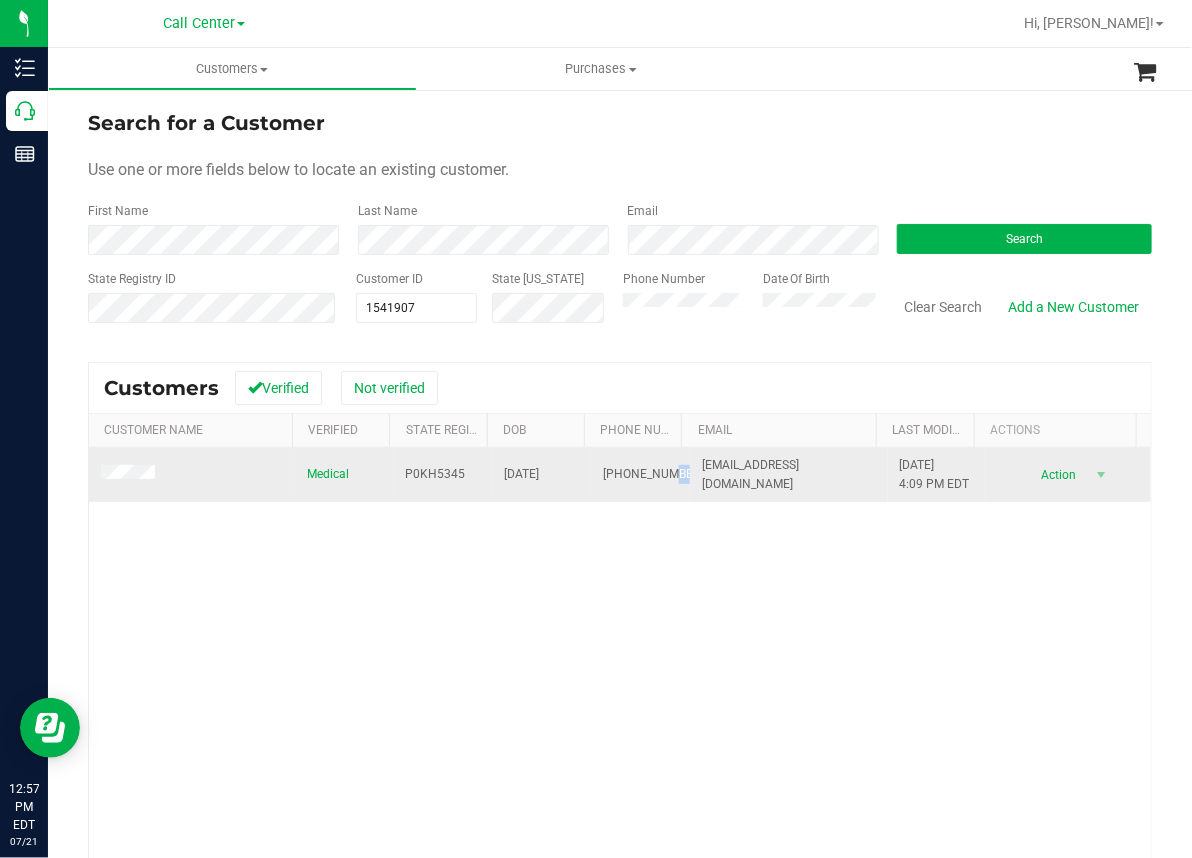 click on "(813) 938-9246" at bounding box center (653, 474) 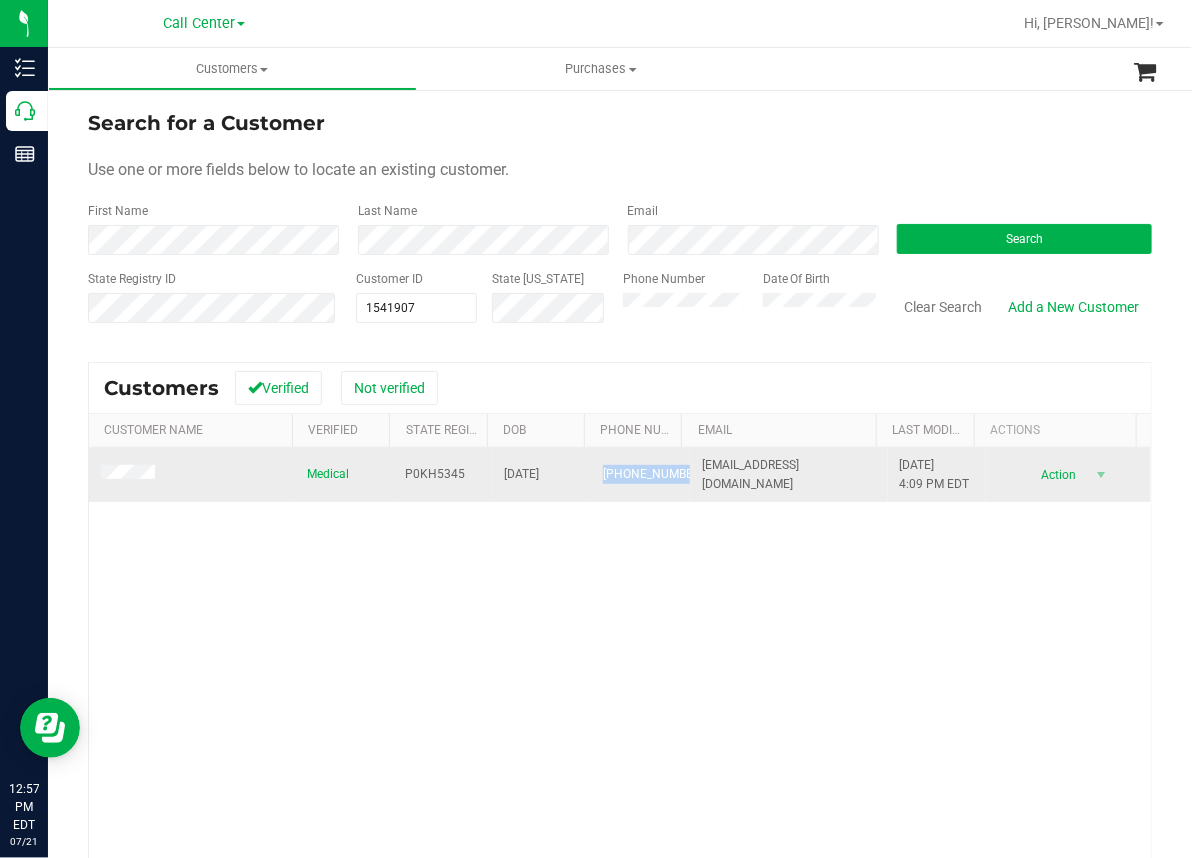 click on "(813) 938-9246" at bounding box center [653, 474] 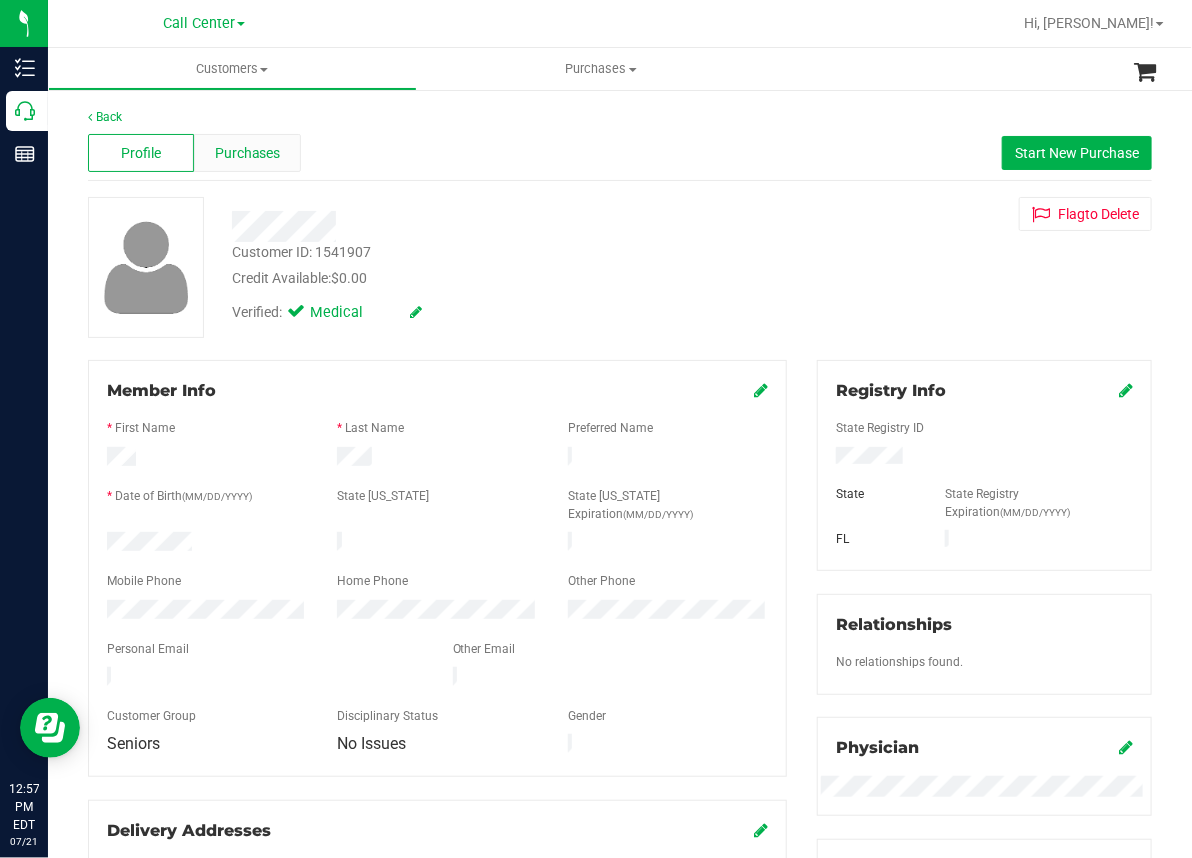 click on "Purchases" at bounding box center [248, 153] 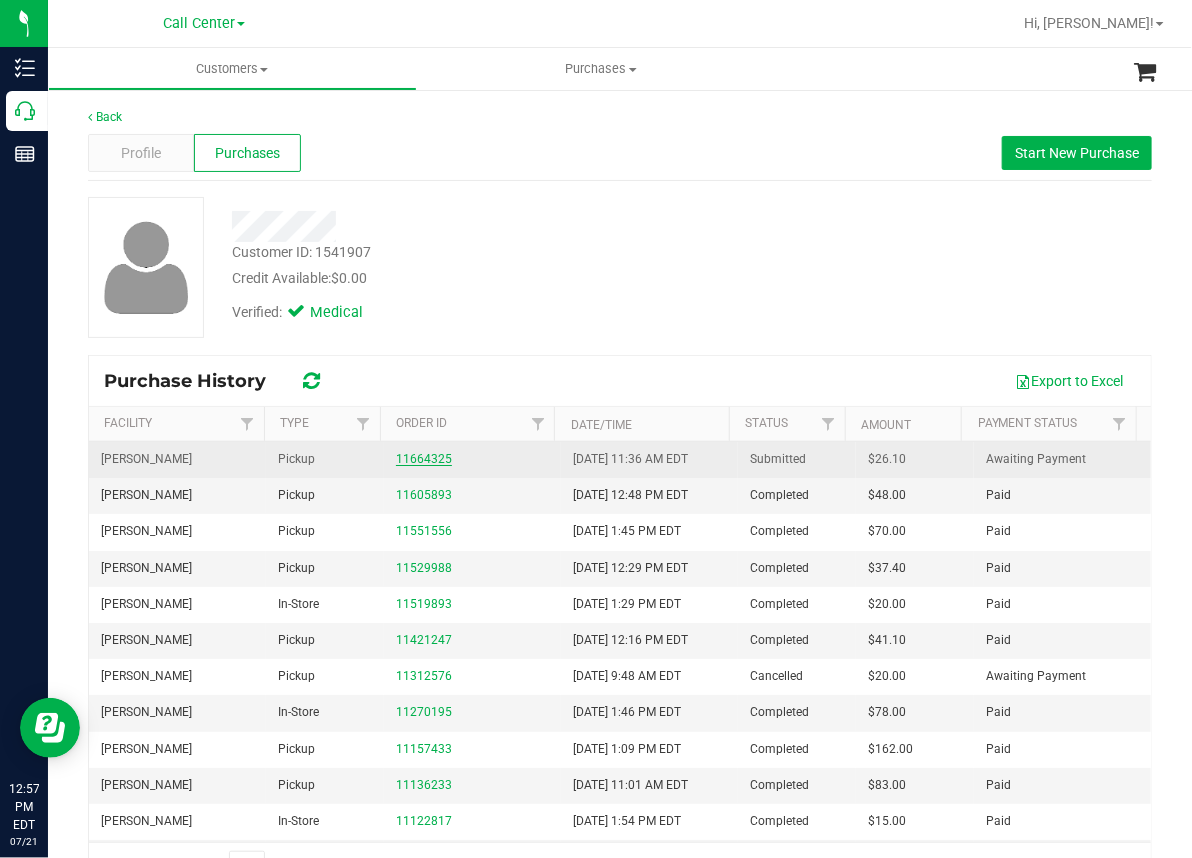 click on "11664325" at bounding box center [424, 459] 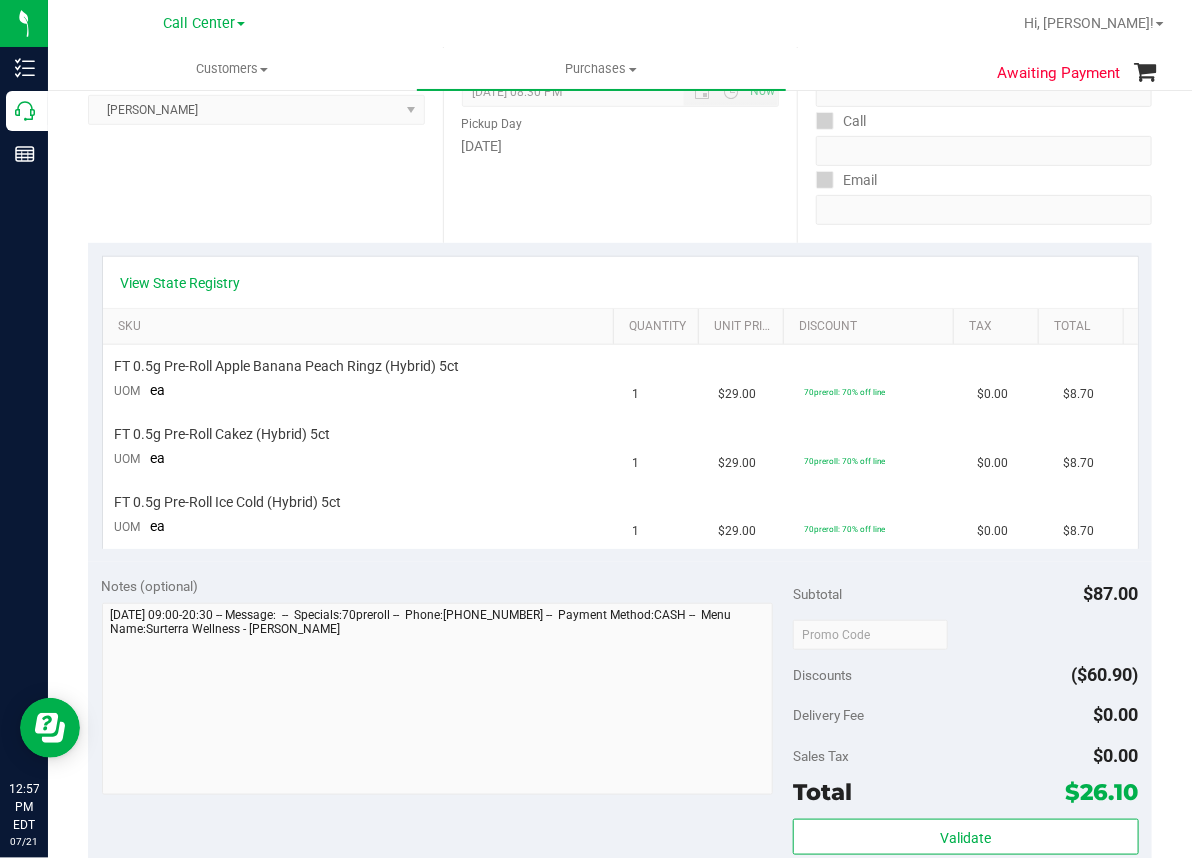 scroll, scrollTop: 0, scrollLeft: 0, axis: both 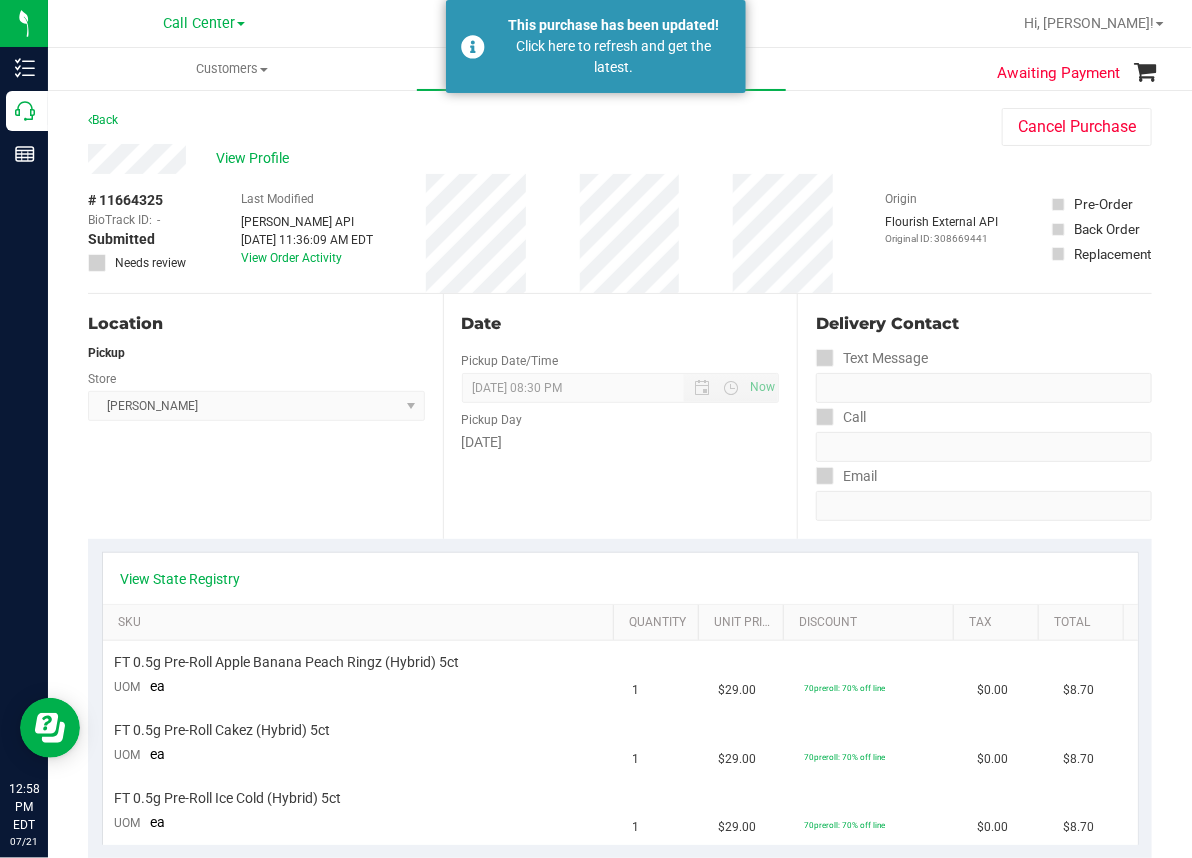 click on "Brandon WC Select Store Bonita Springs WC Boynton Beach WC Bradenton WC Brandon WC Brooksville WC Call Center Clermont WC Crestview WC Deerfield Beach WC Delray Beach WC Deltona WC Ft Walton Beach WC Ft. Lauderdale WC Ft. Myers WC Gainesville WC Jax Atlantic WC JAX DC REP Jax WC Key West WC Lakeland WC Largo WC Lehigh Acres DC REP Merritt Island WC Miami 72nd WC Miami Beach WC Miami Dadeland WC Miramar DC REP New Port Richey WC North Palm Beach WC North Port WC Ocala WC Orange Park WC Orlando Colonial WC Orlando DC REP Orlando WC Oviedo WC Palm Bay WC Palm Coast WC Panama City WC Pensacola WC Port Orange WC Port St. Lucie WC Sebring WC South Tampa WC St. Pete WC Summerfield WC Tallahassee DC REP Tallahassee WC Tampa DC Testing Tampa Warehouse Tampa WC TX Austin DC TX Plano Retail TX San Antonio Retail TX South-Austin Retail TX Sugarland Retail Winter Haven WC WPB DC WPB WC" at bounding box center (256, 406) 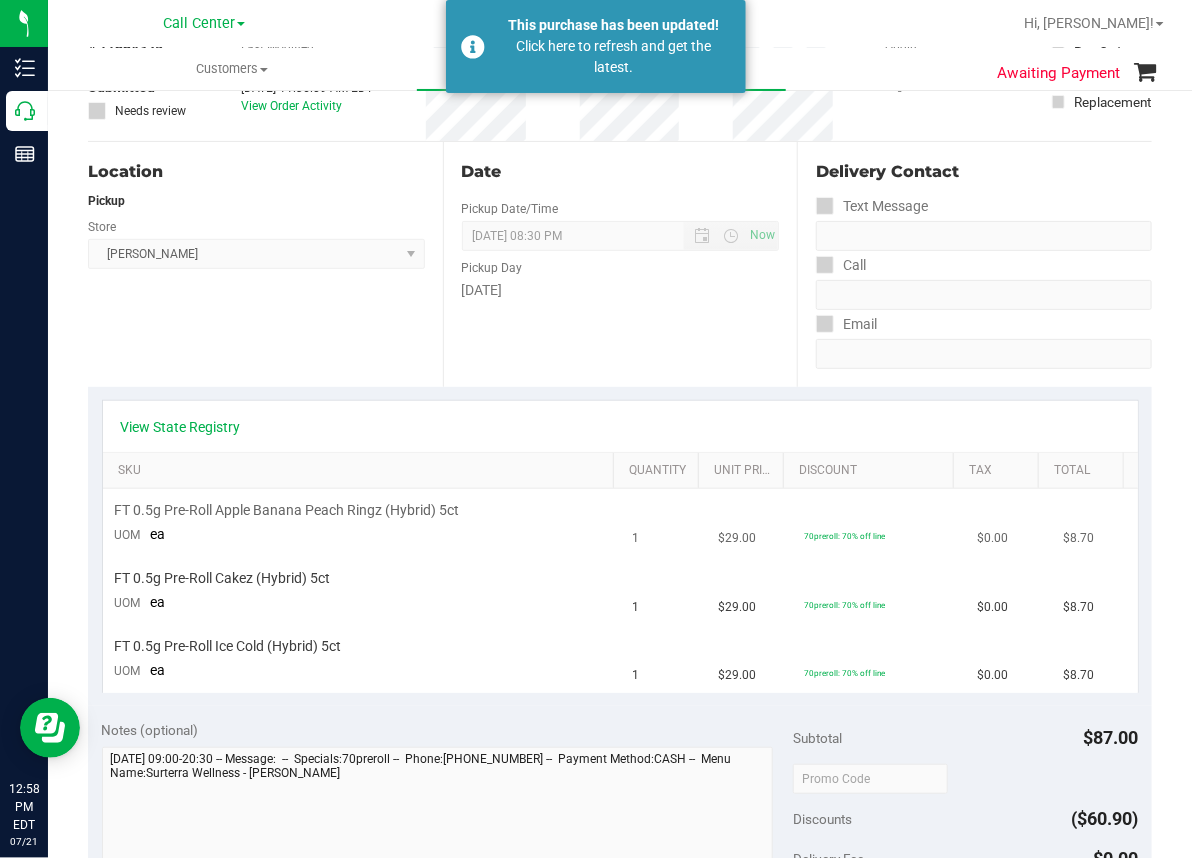 scroll, scrollTop: 200, scrollLeft: 0, axis: vertical 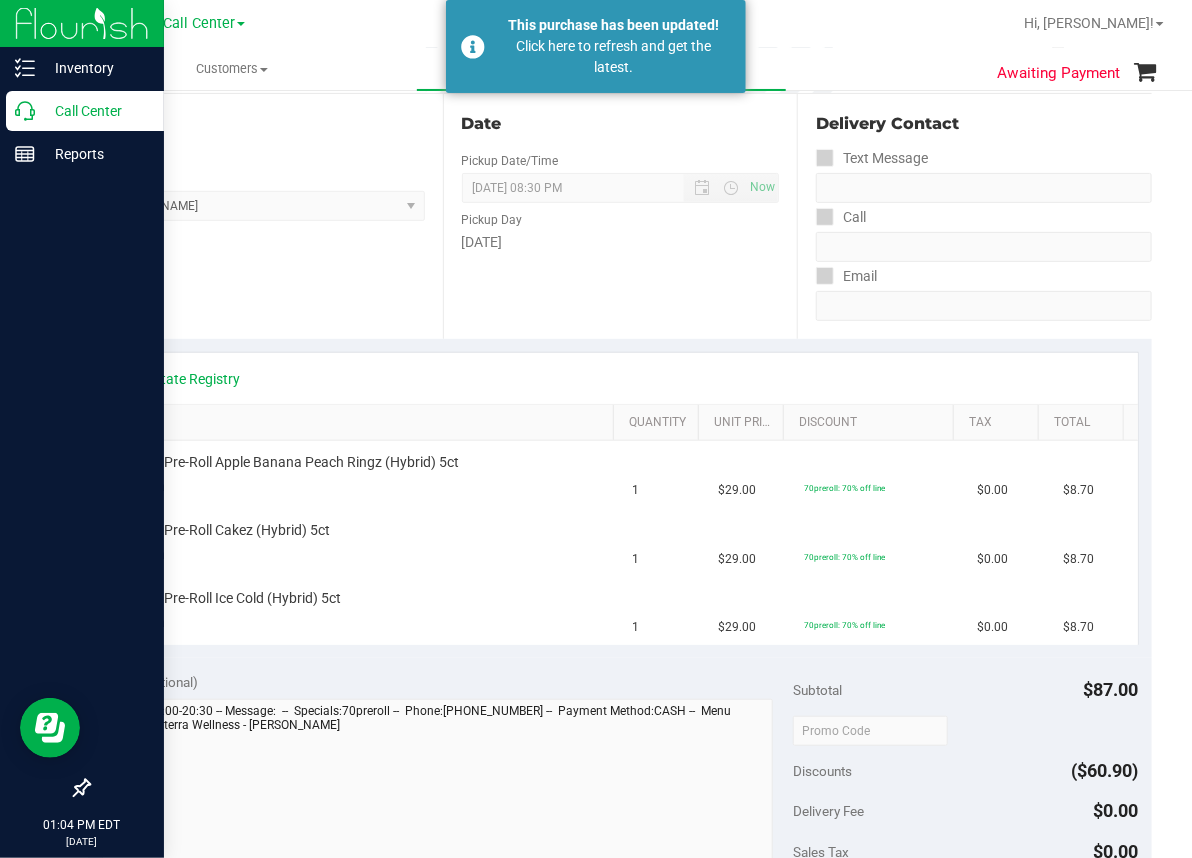 click on "Call Center" at bounding box center [95, 111] 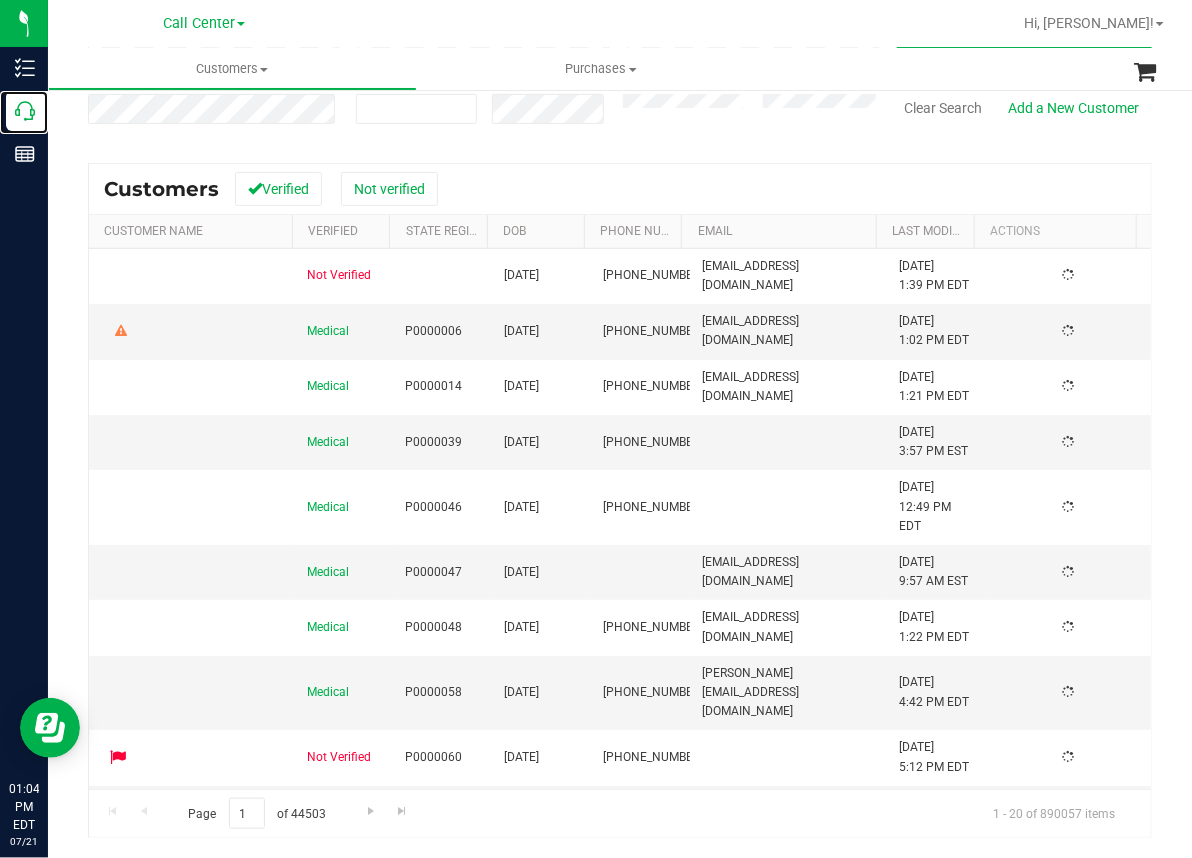 scroll, scrollTop: 0, scrollLeft: 0, axis: both 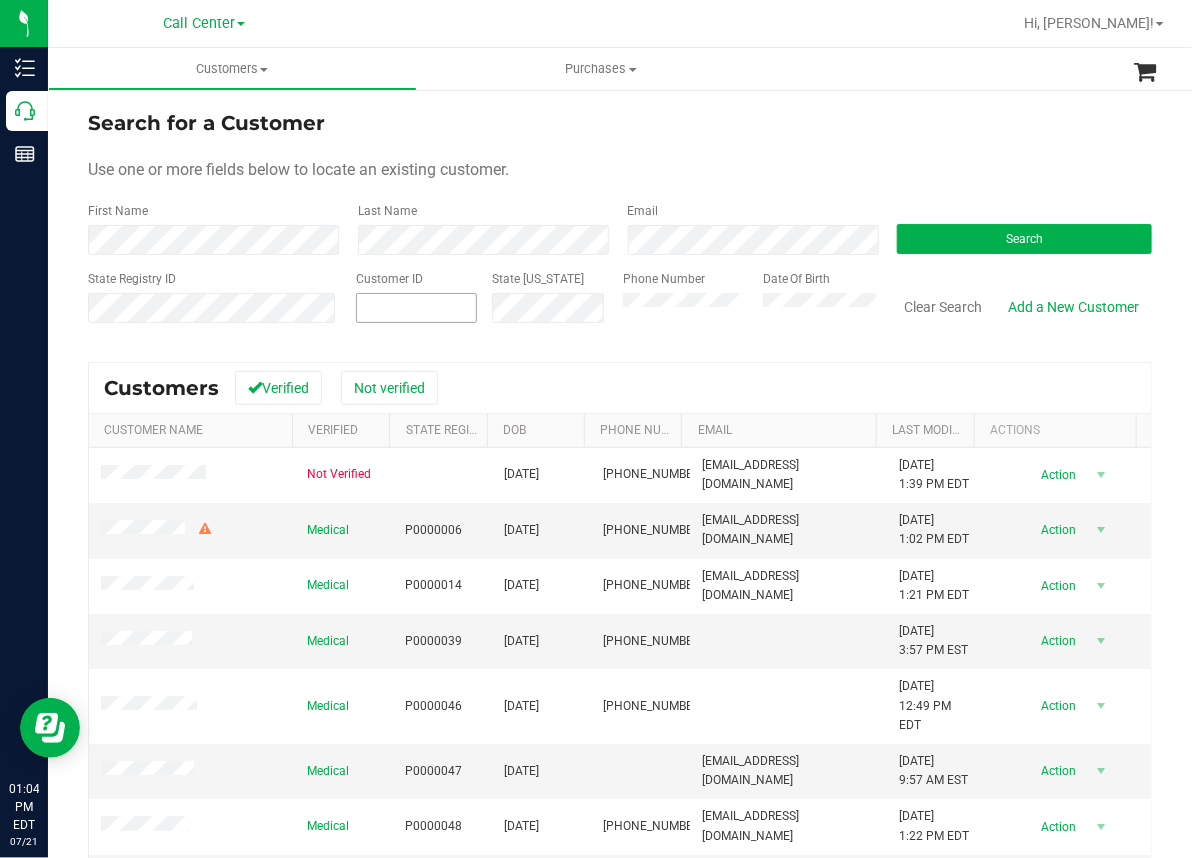 click at bounding box center (0, 0) 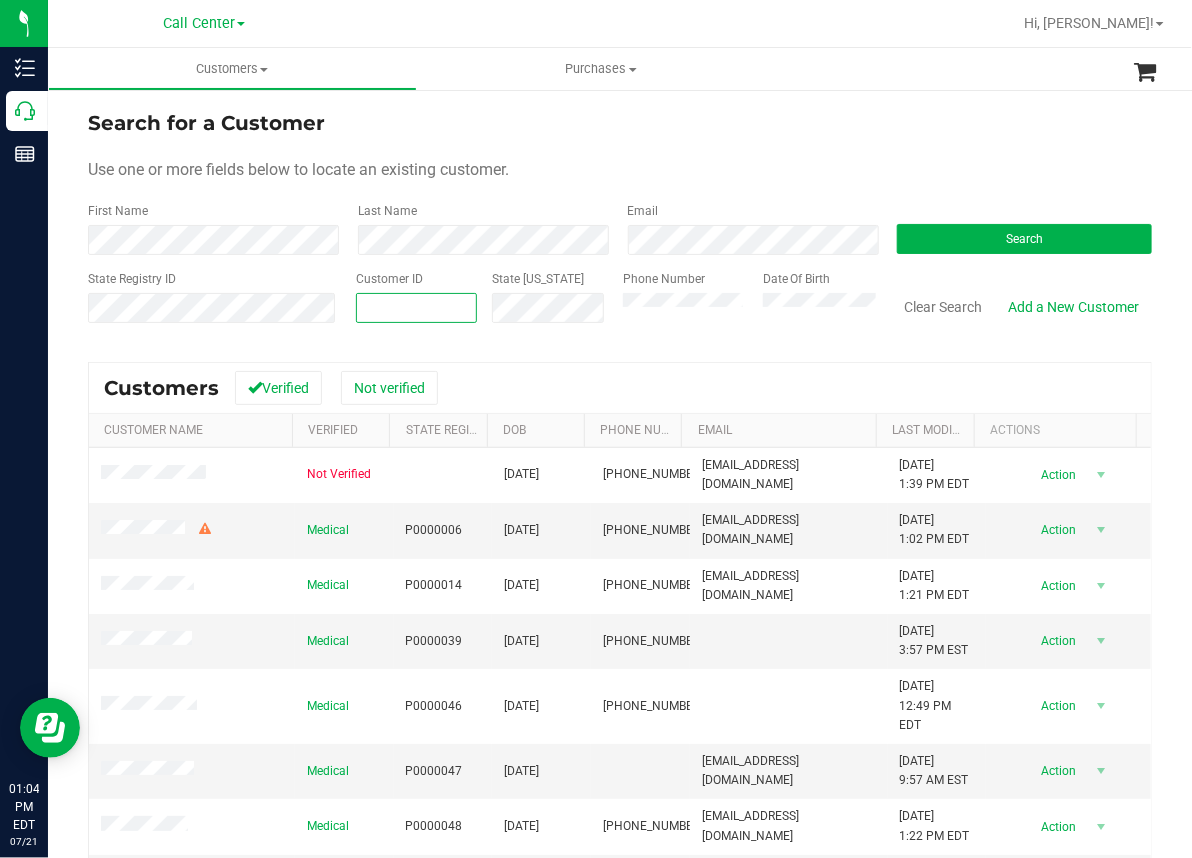 paste on "1607225" 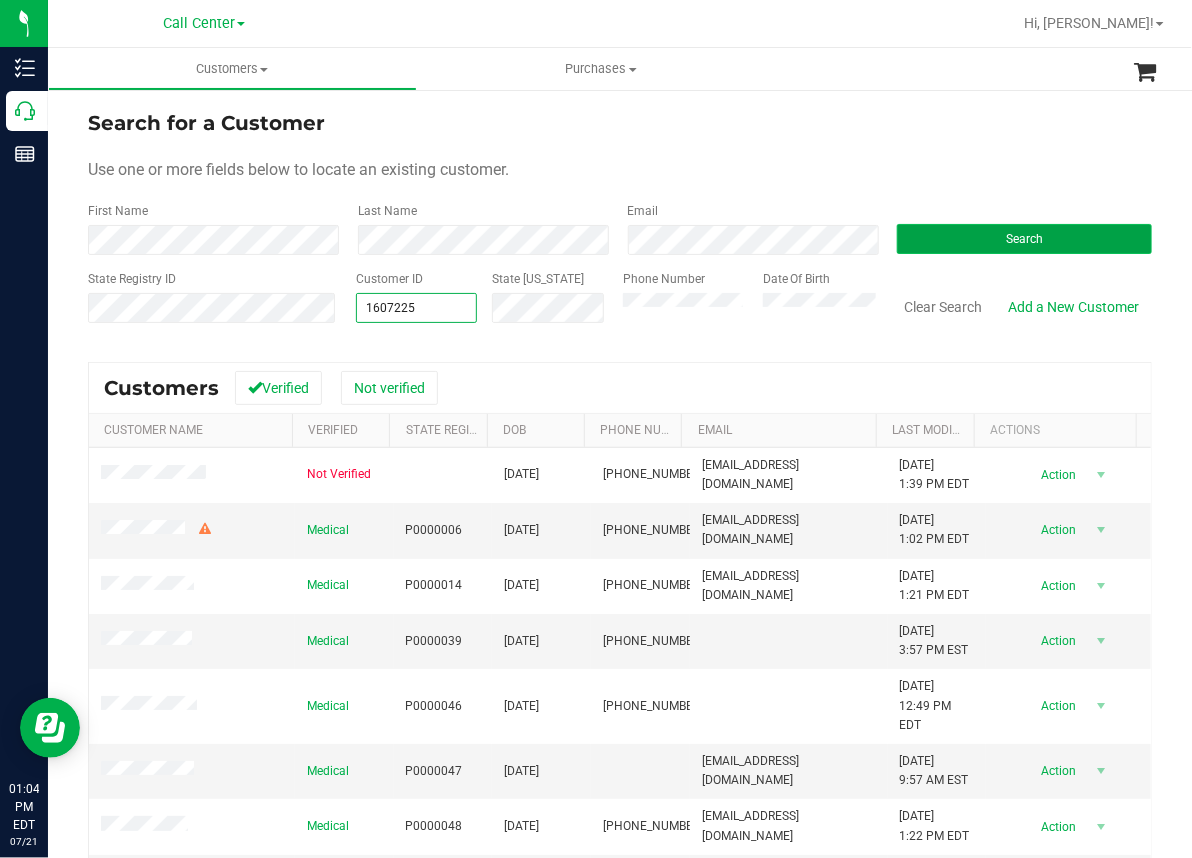 type on "1607225" 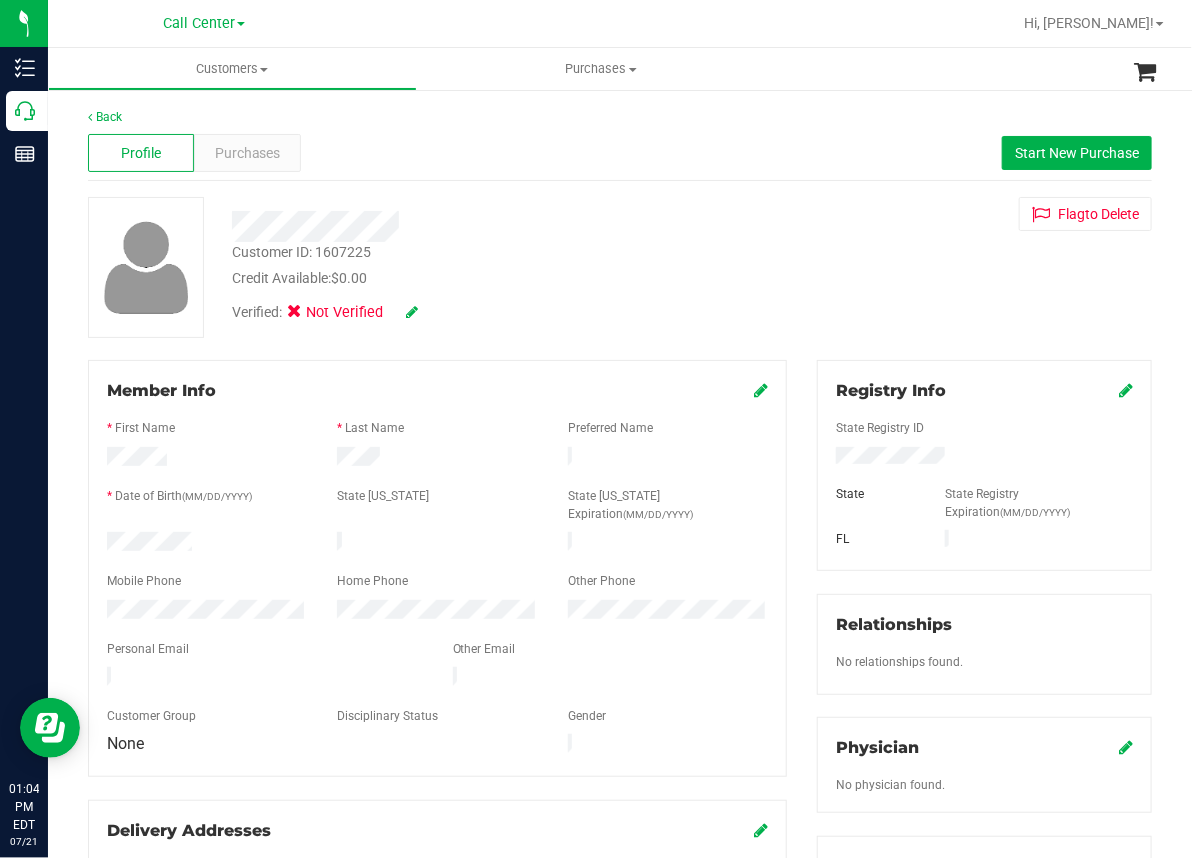 click on "Customer ID: 1607225
Credit Available:
$0.00" at bounding box center (490, 265) 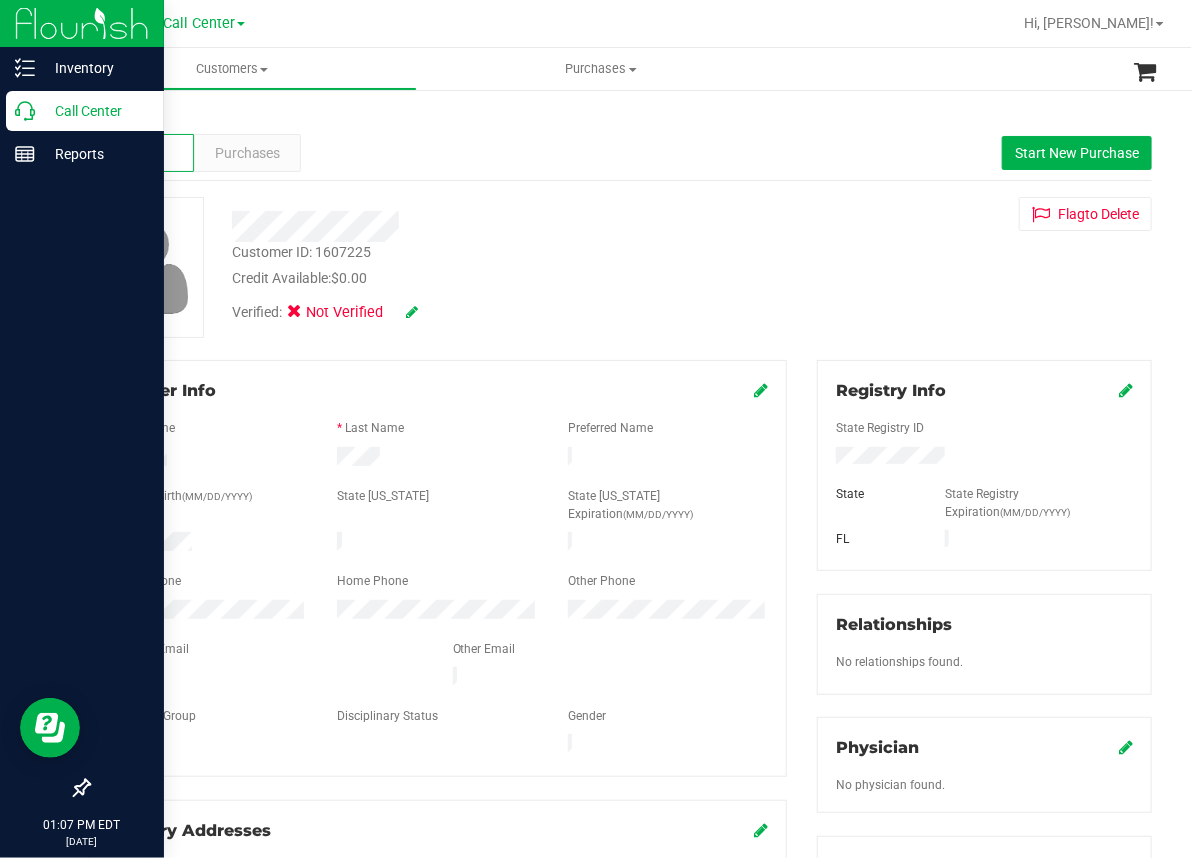 click on "Call Center" at bounding box center (95, 111) 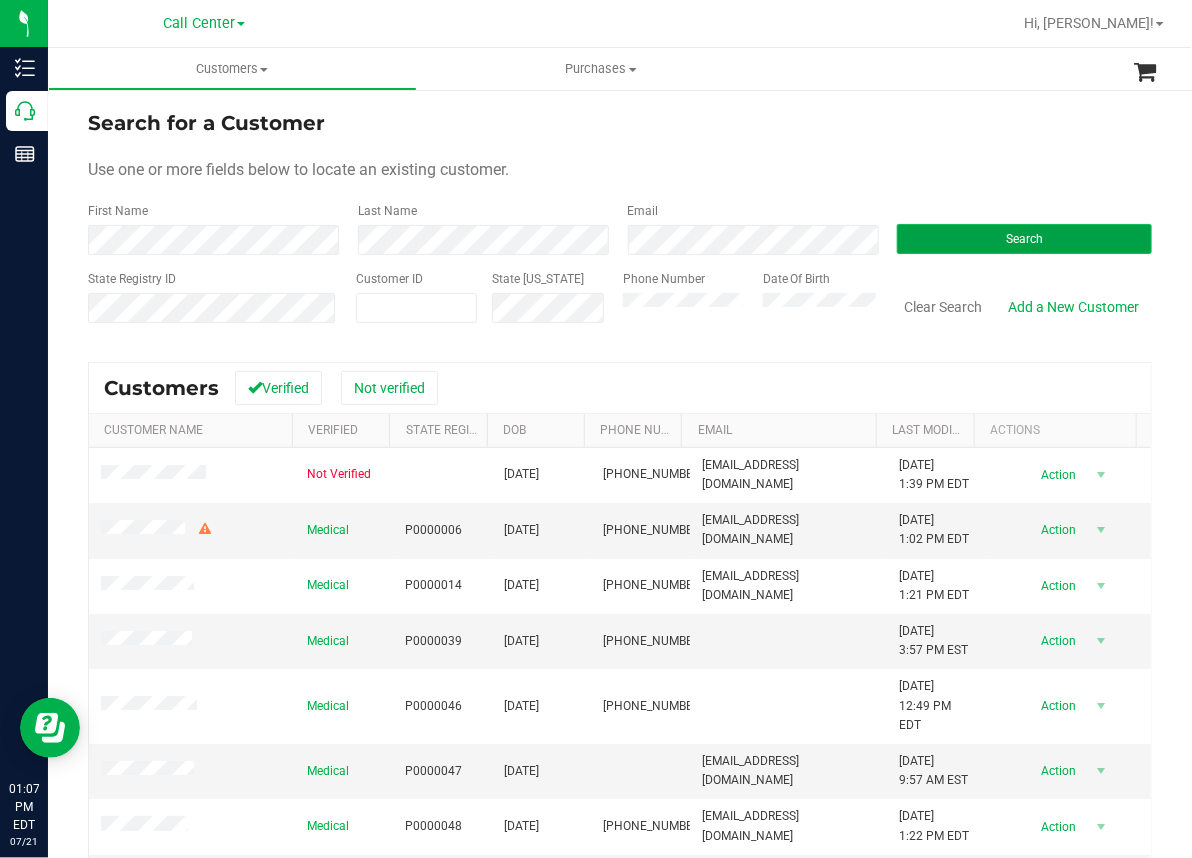 click on "Search" at bounding box center [1024, 239] 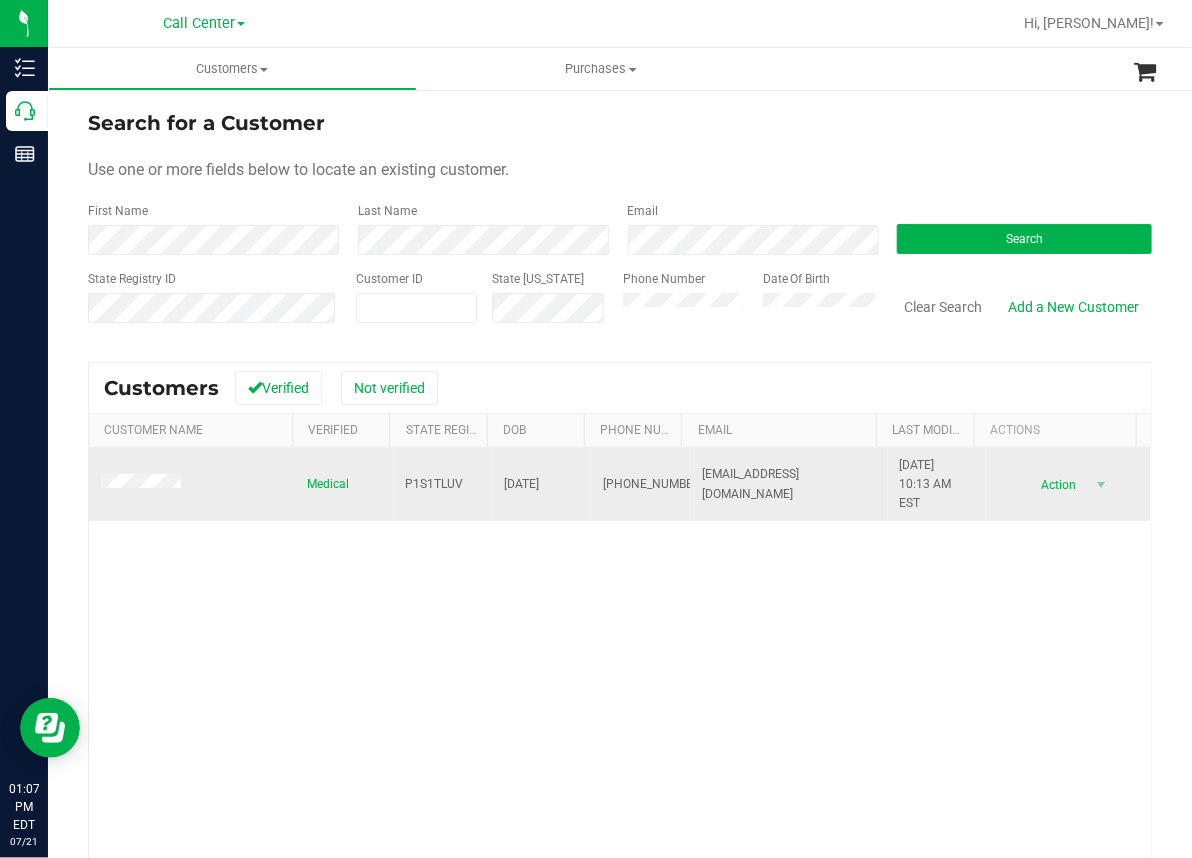 click on "[DATE]" at bounding box center [521, 484] 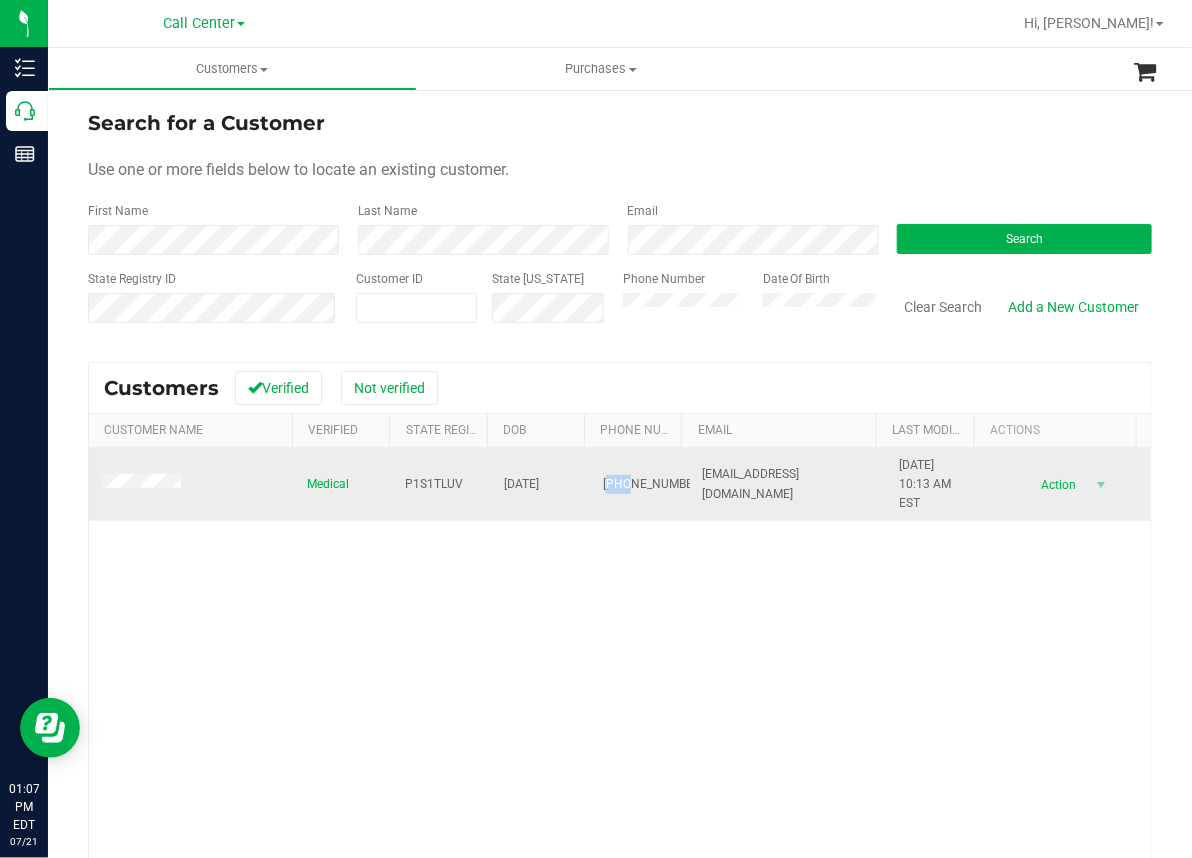 click on "[PHONE_NUMBER]" at bounding box center (653, 484) 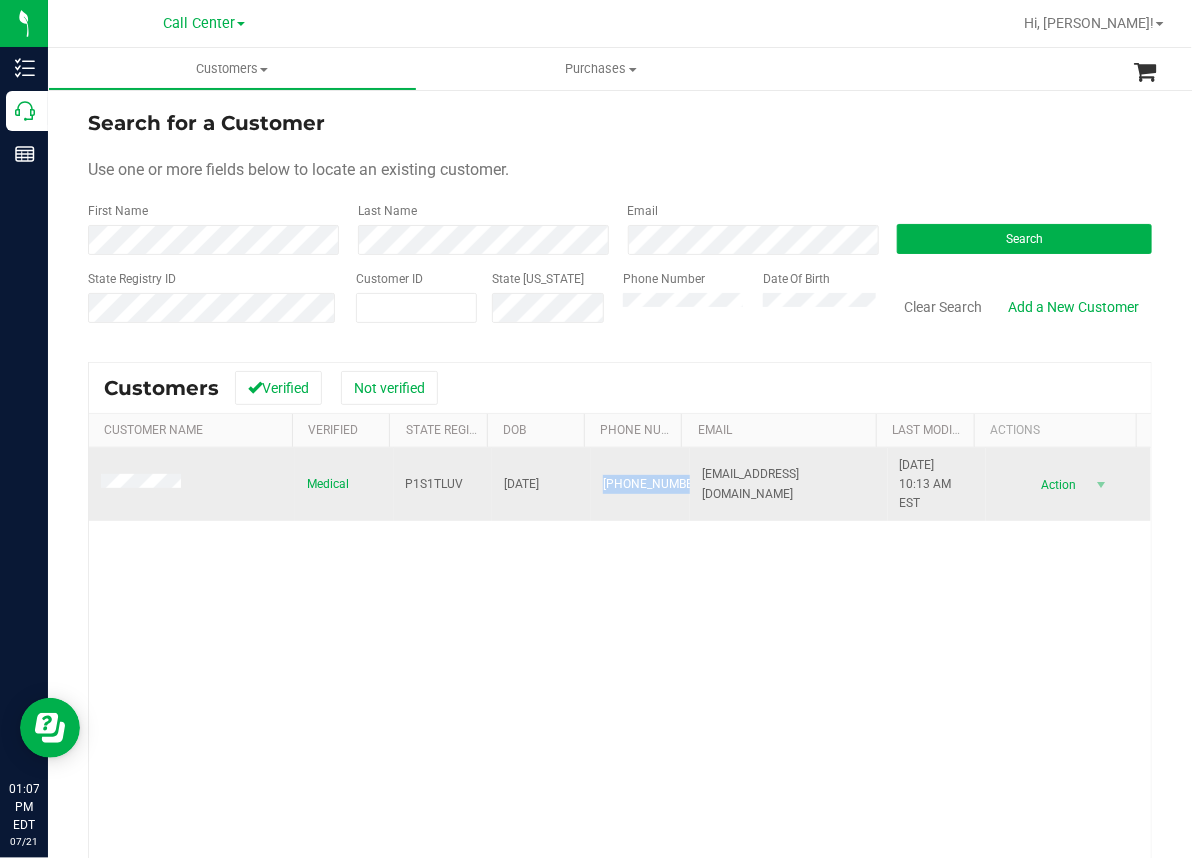 click on "[PHONE_NUMBER]" at bounding box center (653, 484) 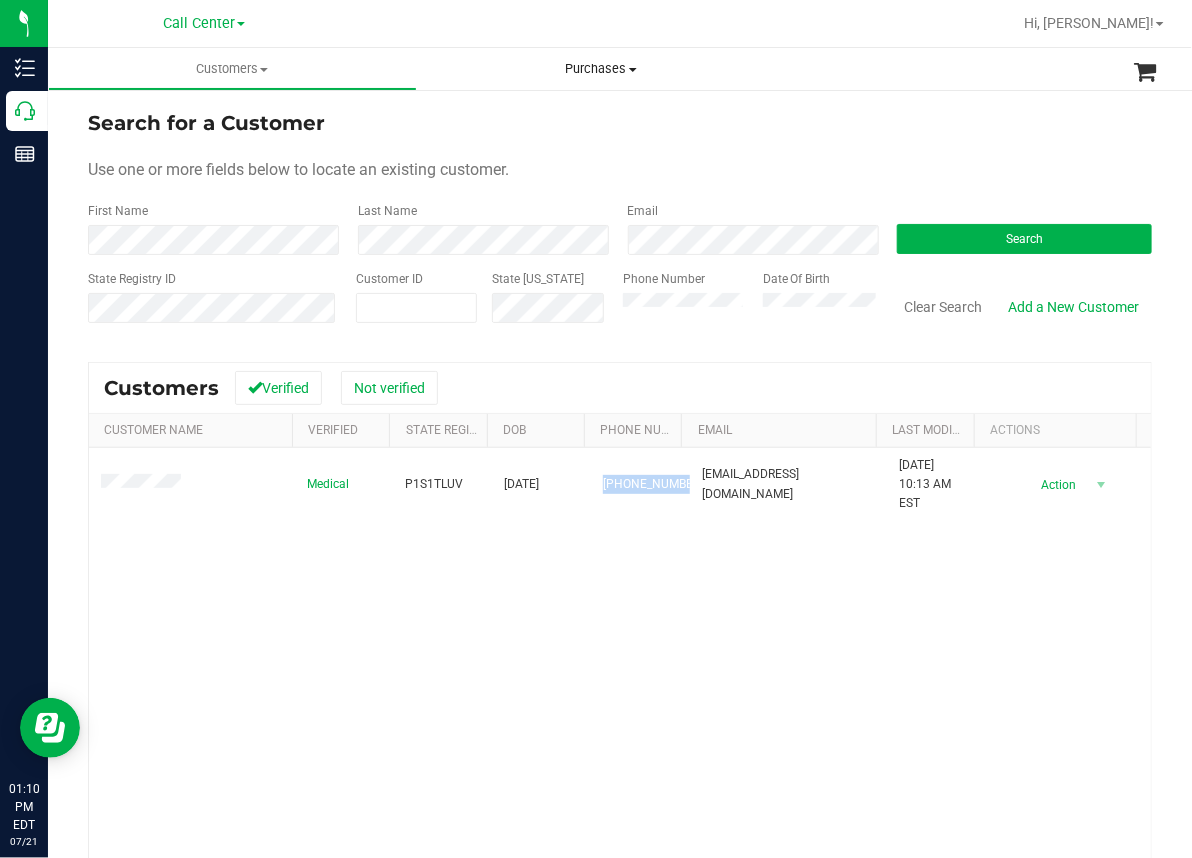 click on "Purchases" at bounding box center (601, 69) 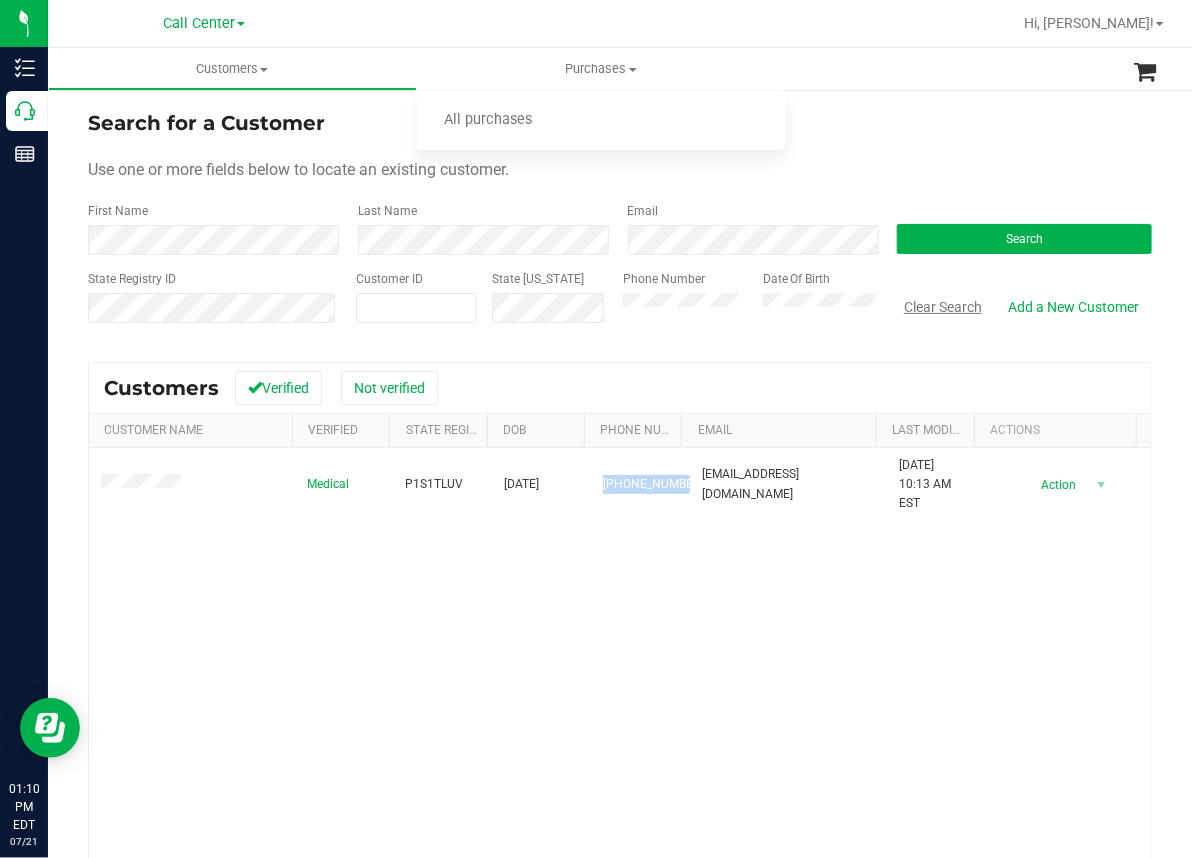 click on "Clear Search" at bounding box center (943, 307) 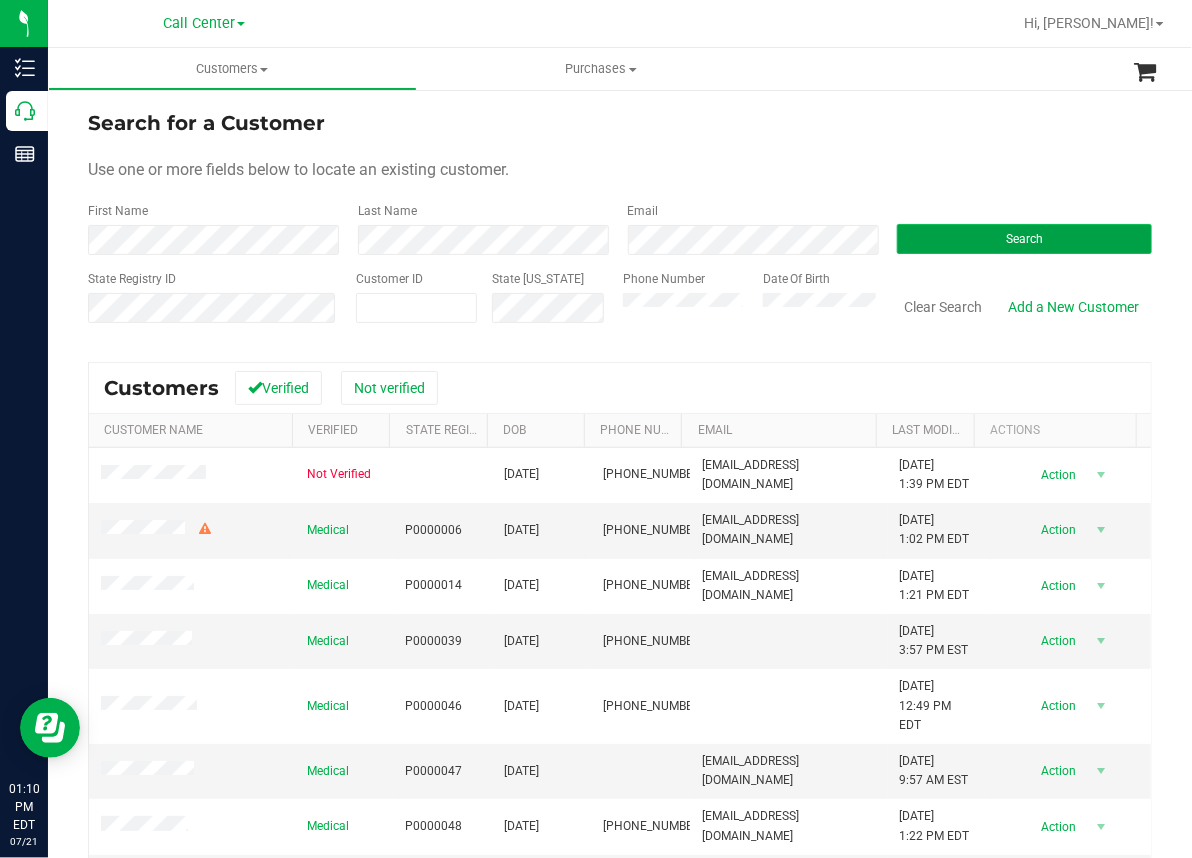 click on "Search" at bounding box center (1024, 239) 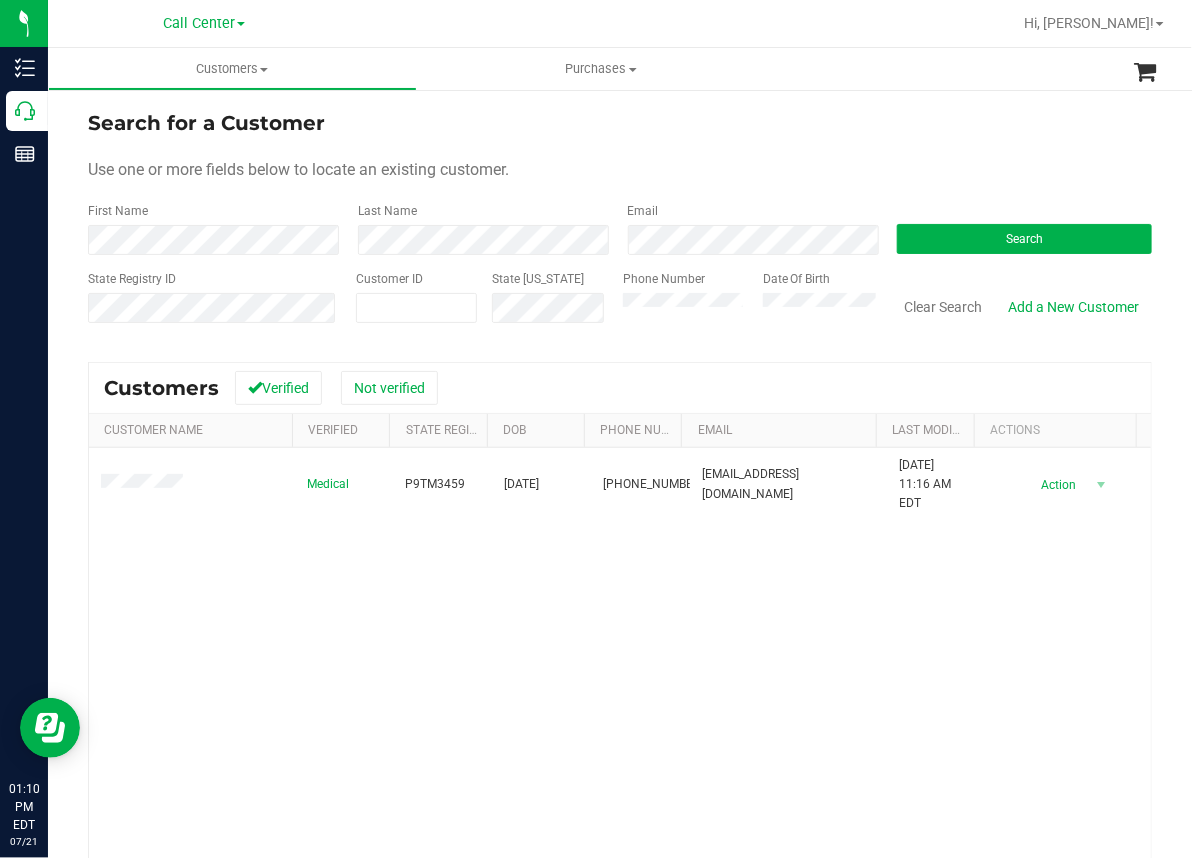 click on "Phone Number
Date Of Birth" at bounding box center [742, 305] 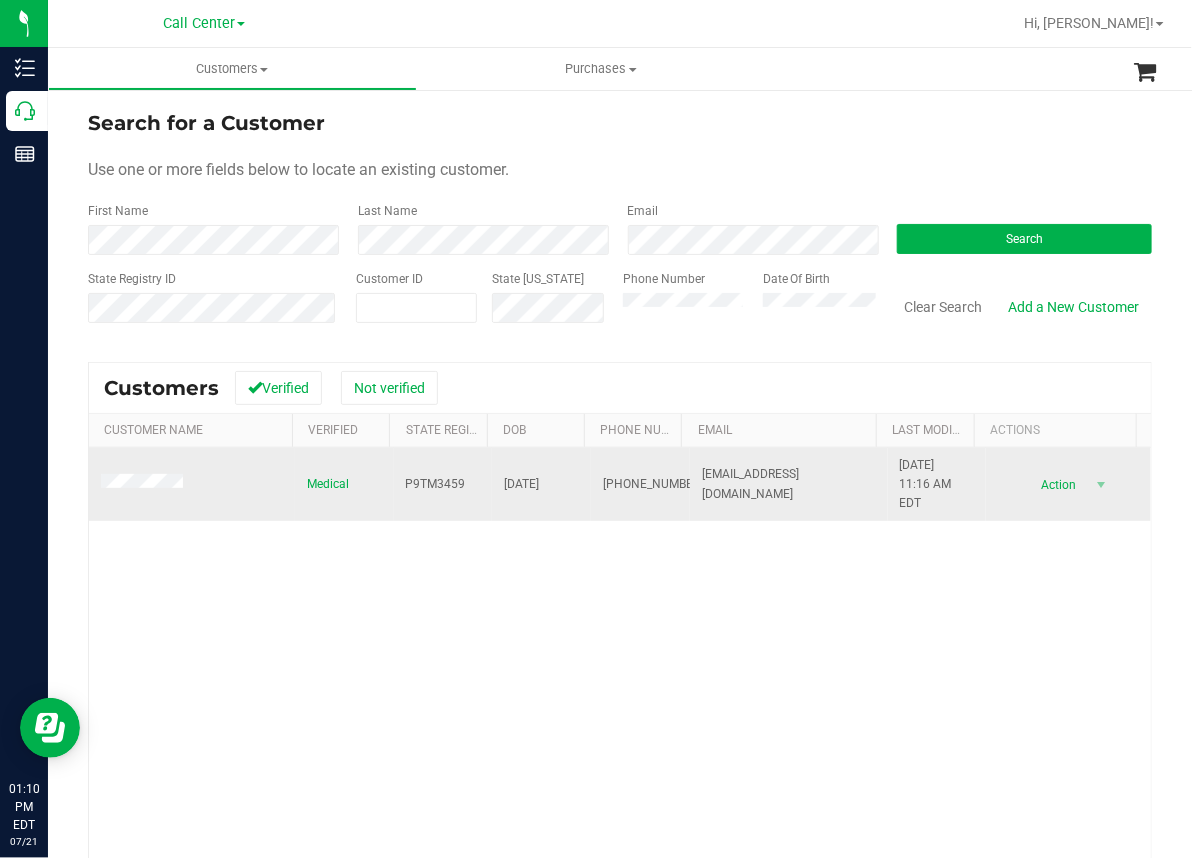 click on "P9TM3459" at bounding box center [436, 484] 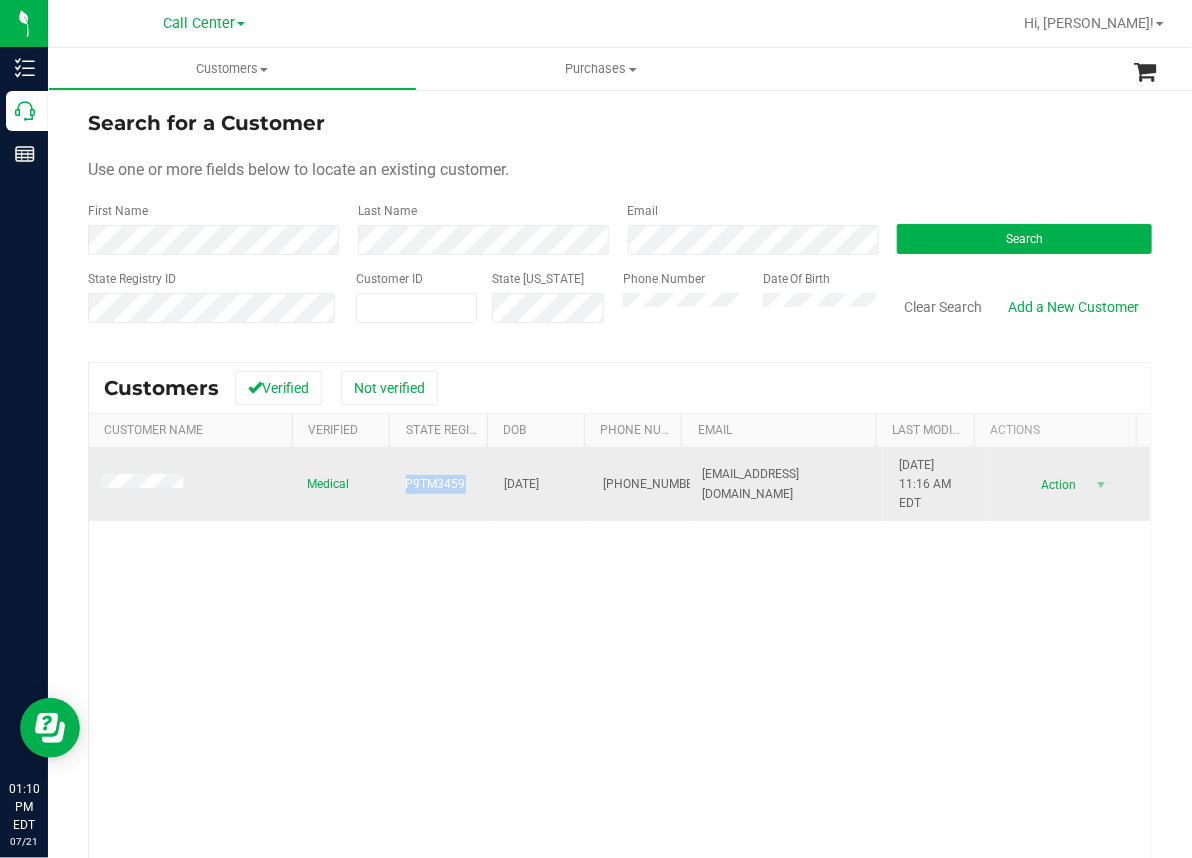 click on "P9TM3459" at bounding box center [436, 484] 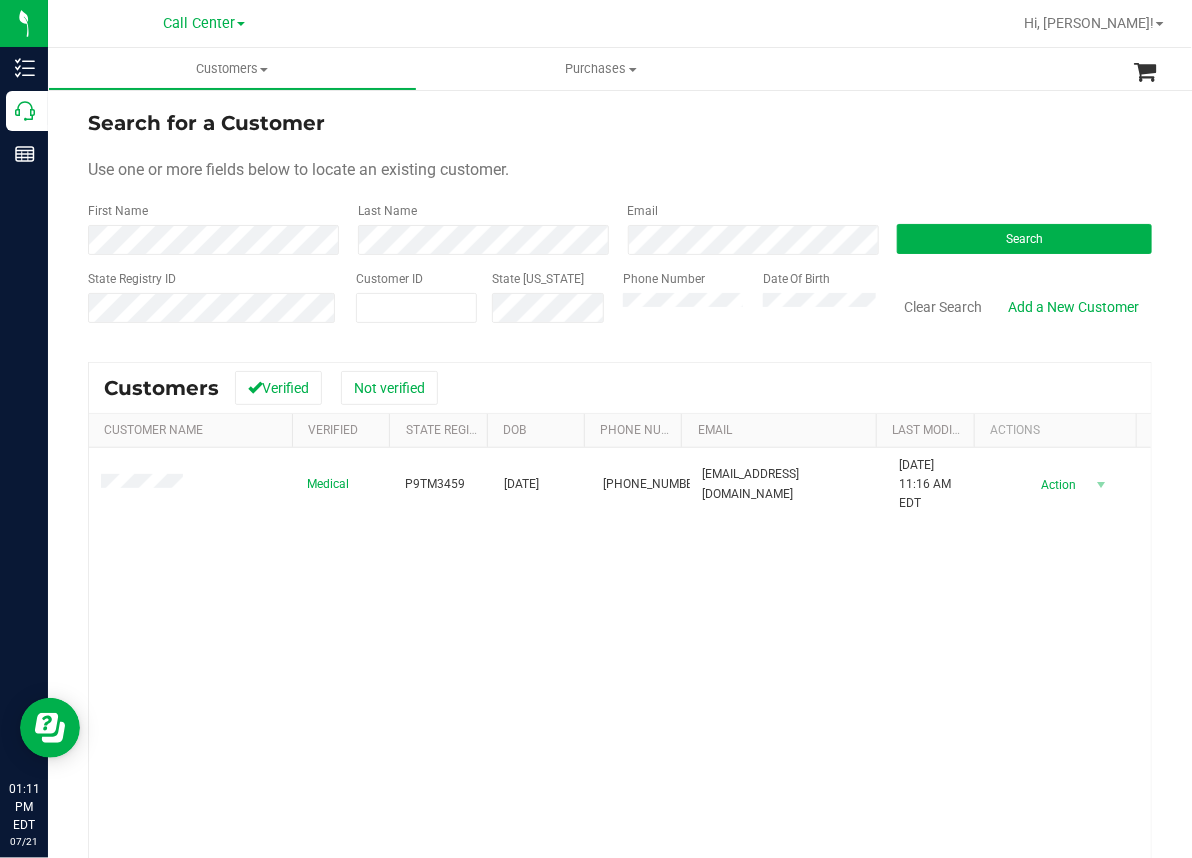 click on "Medical P9TM3459 10/20/1978 (561) 339-1379 yasminsnyder1@gmail.com 3/28/2022 11:16 AM EDT
Delete Profile
Action Action Create new purchase View profile View purchases" at bounding box center (620, 718) 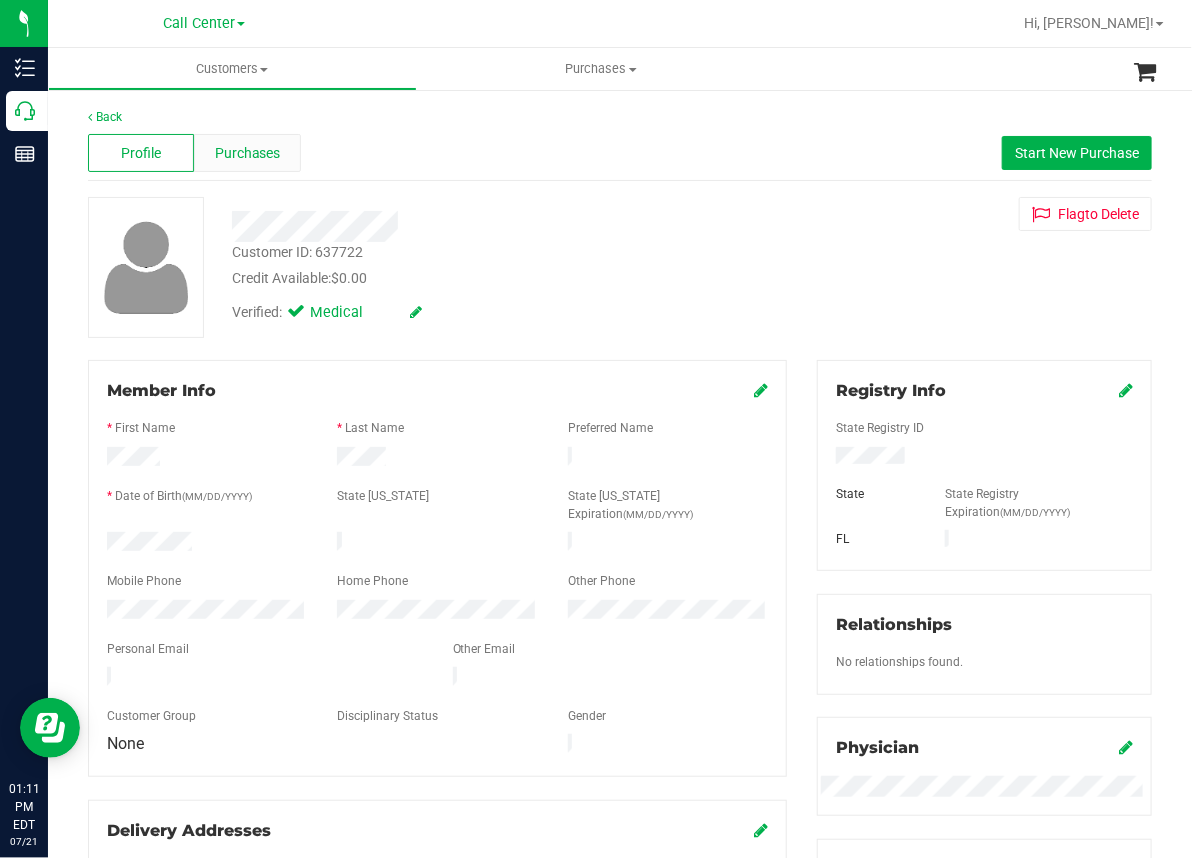 click on "Purchases" at bounding box center (248, 153) 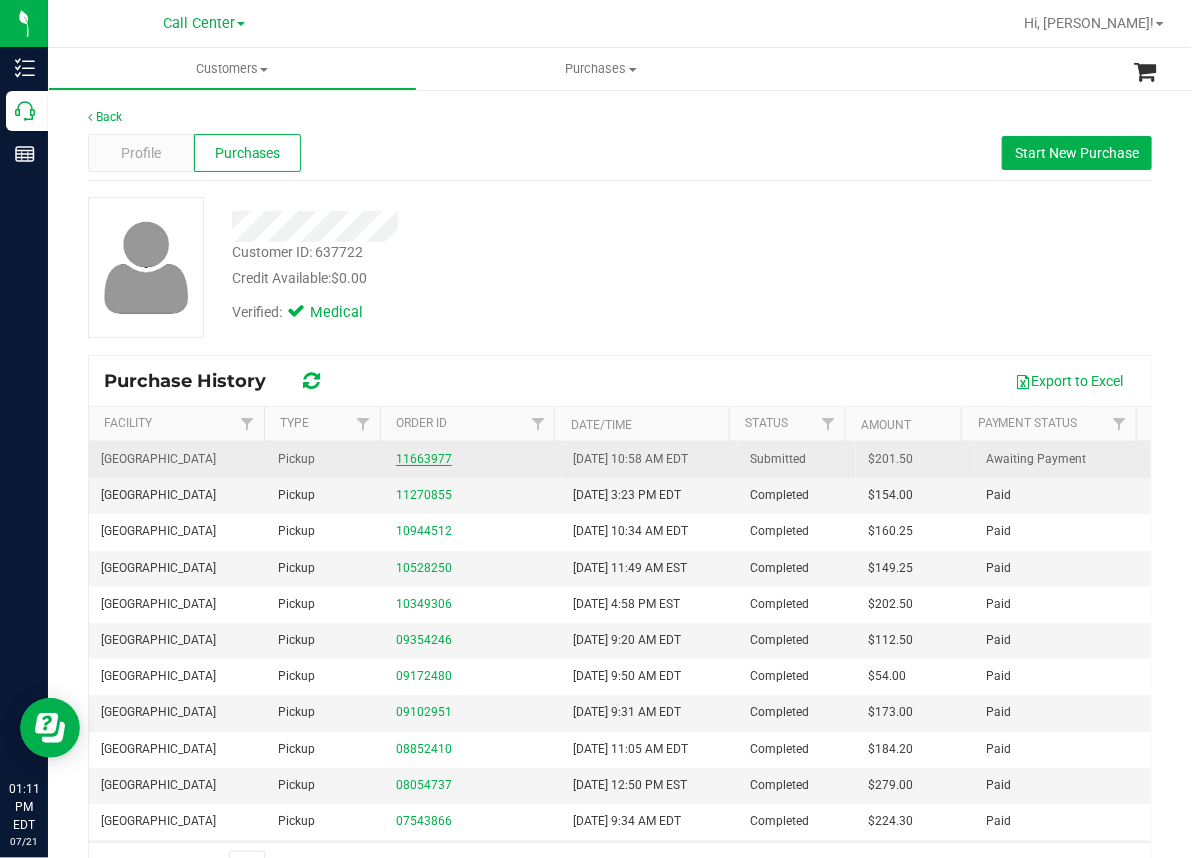 click on "11663977" at bounding box center (424, 459) 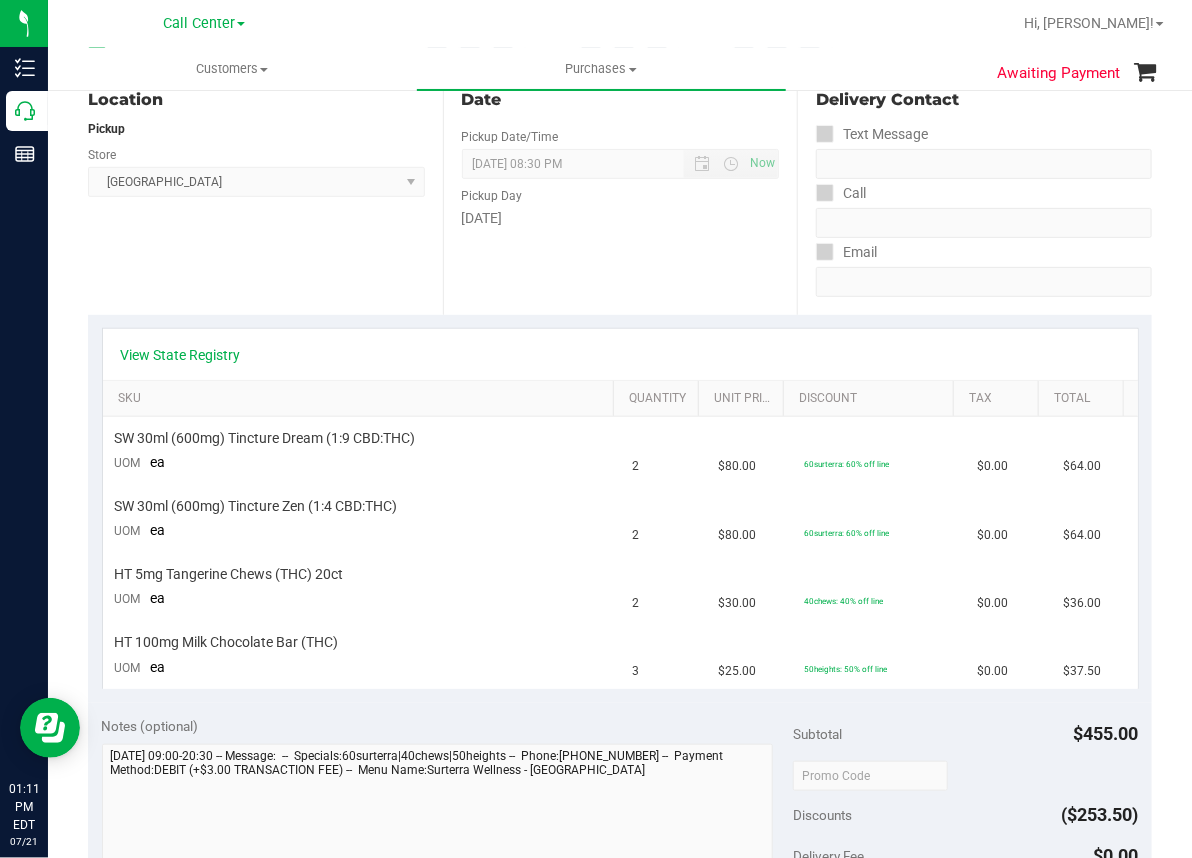 scroll, scrollTop: 300, scrollLeft: 0, axis: vertical 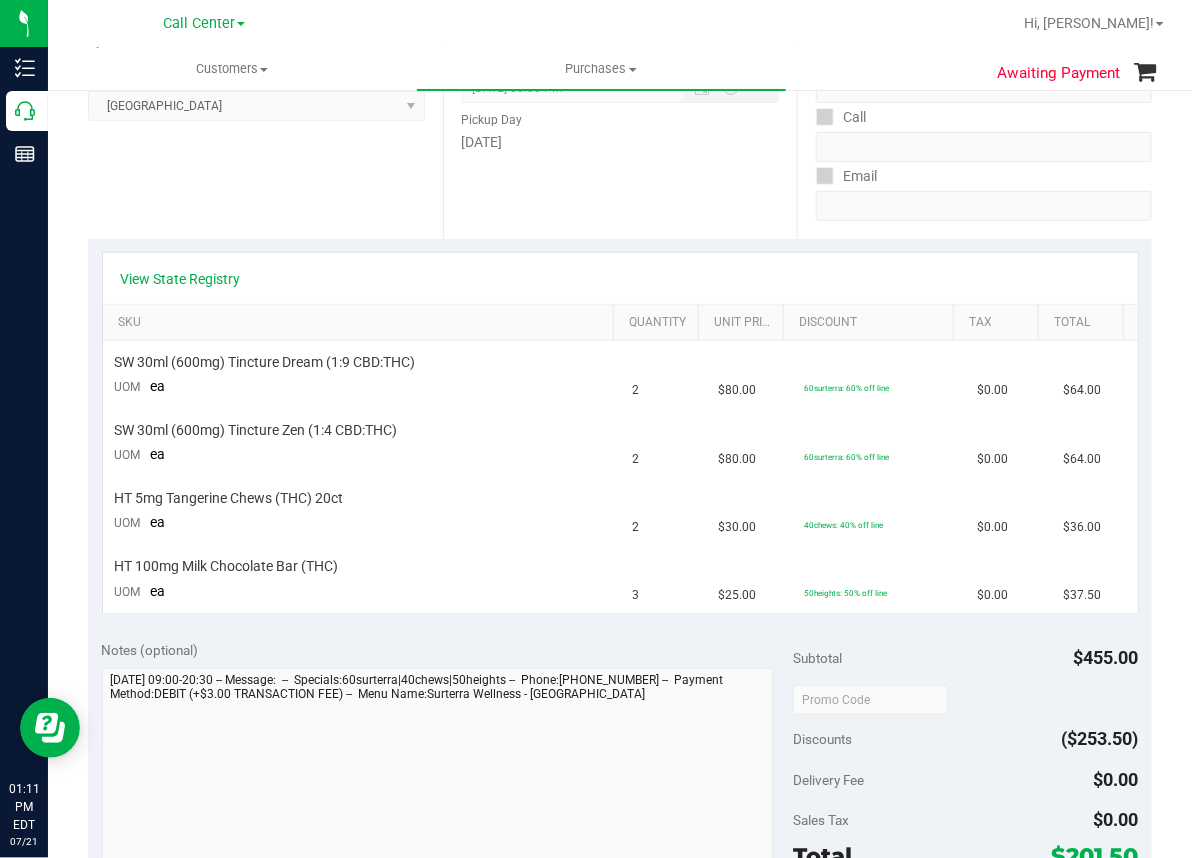 click on "Date
Pickup Date/Time
[DATE]
Now
[DATE] 08:30 PM
Now
Pickup Day
[DATE]" at bounding box center [620, 116] 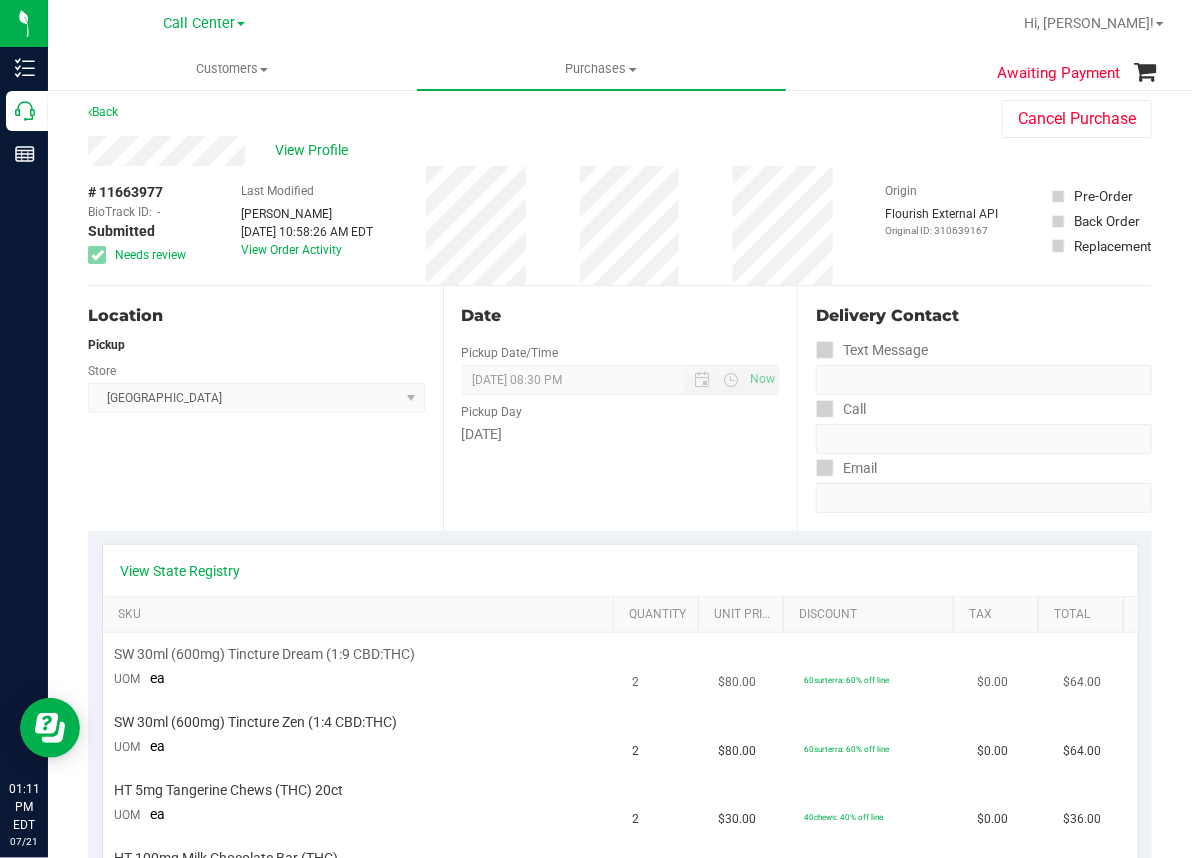 scroll, scrollTop: 0, scrollLeft: 0, axis: both 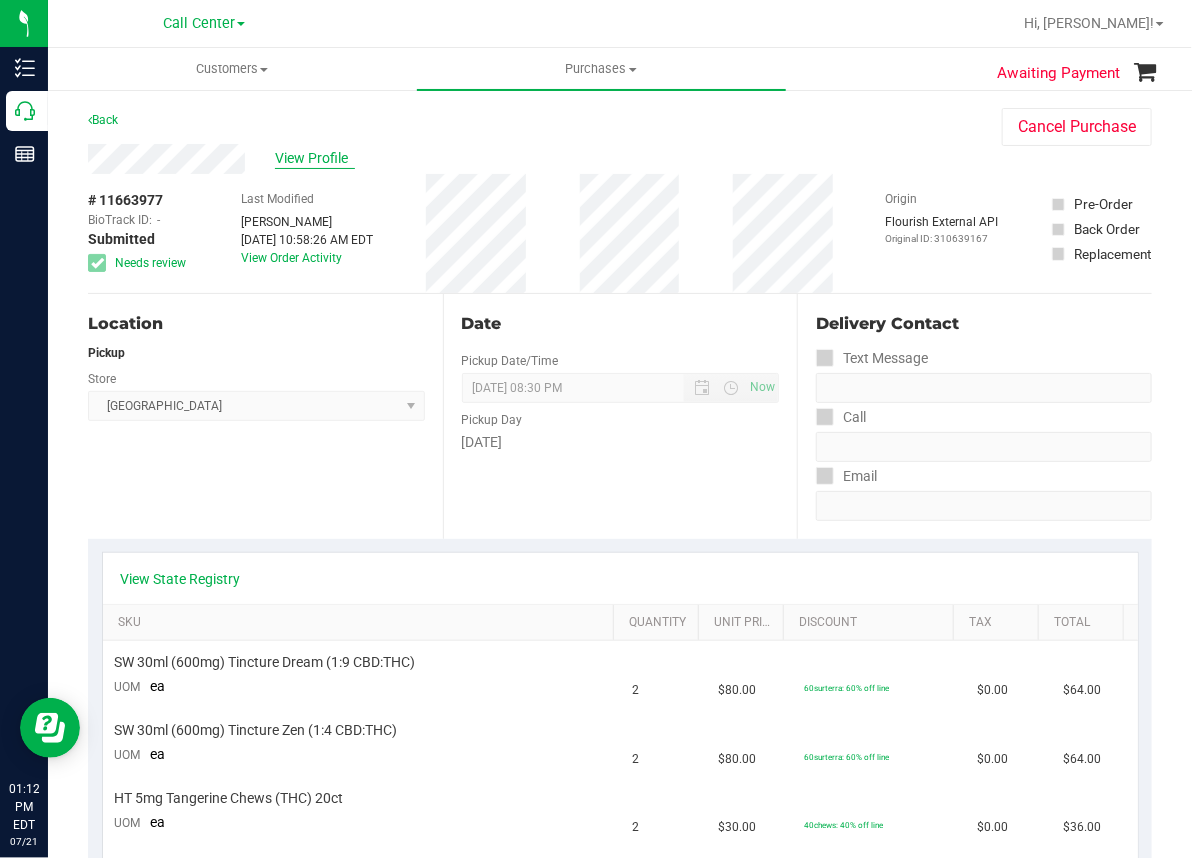 click on "View Profile" at bounding box center (315, 158) 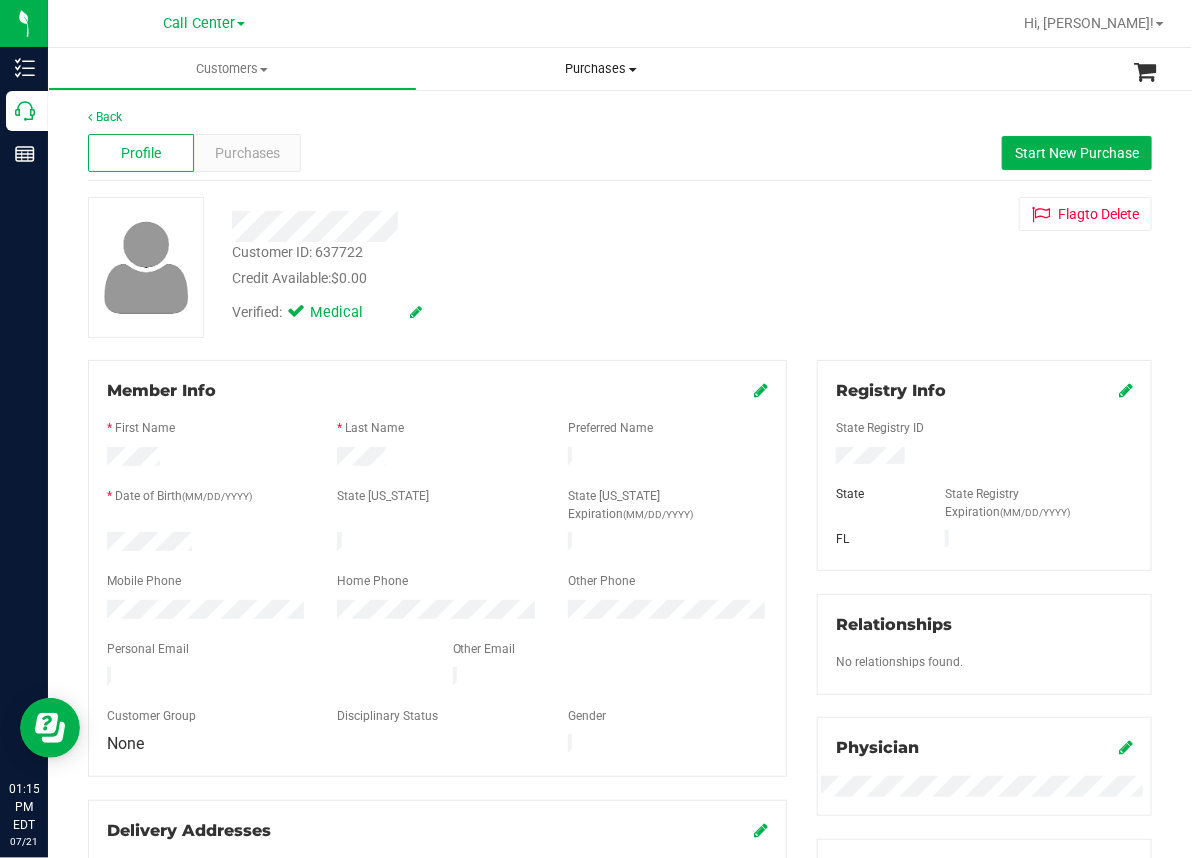 click on "Purchases
All purchases" at bounding box center [601, 69] 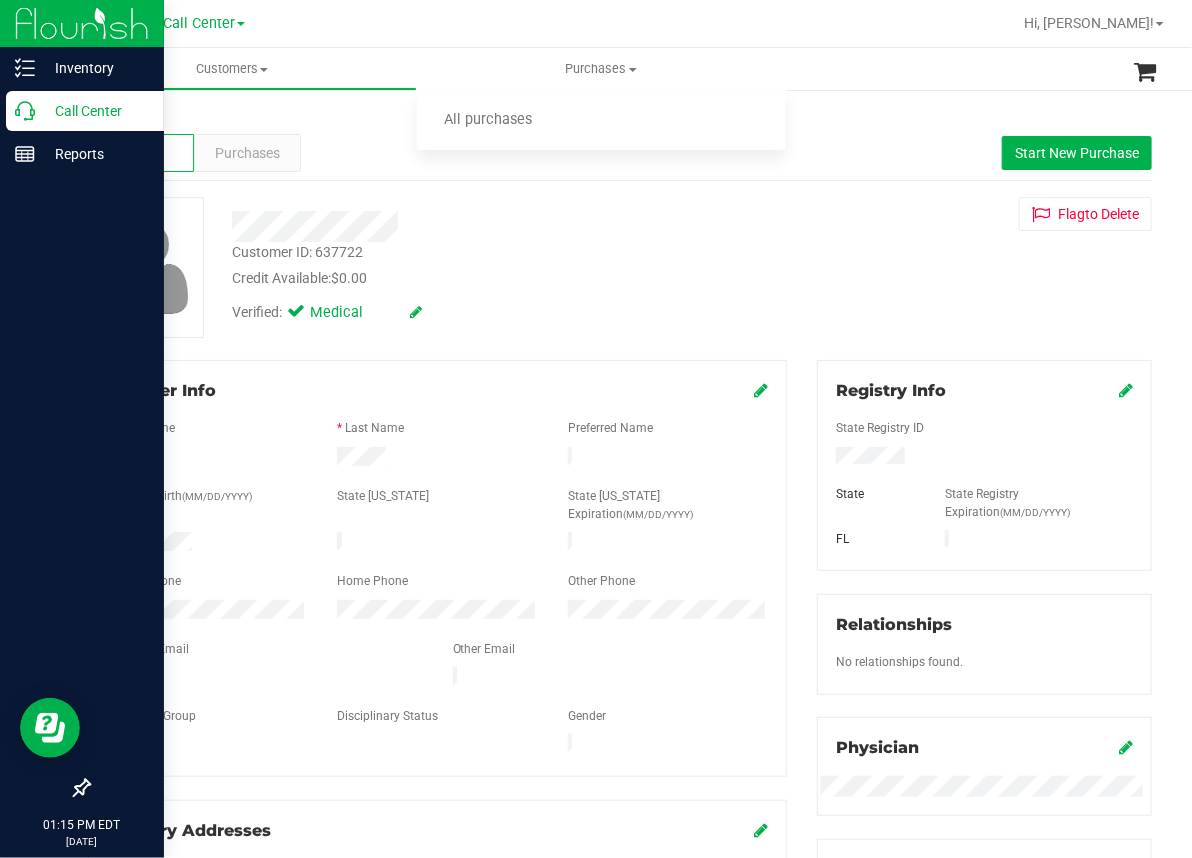 click 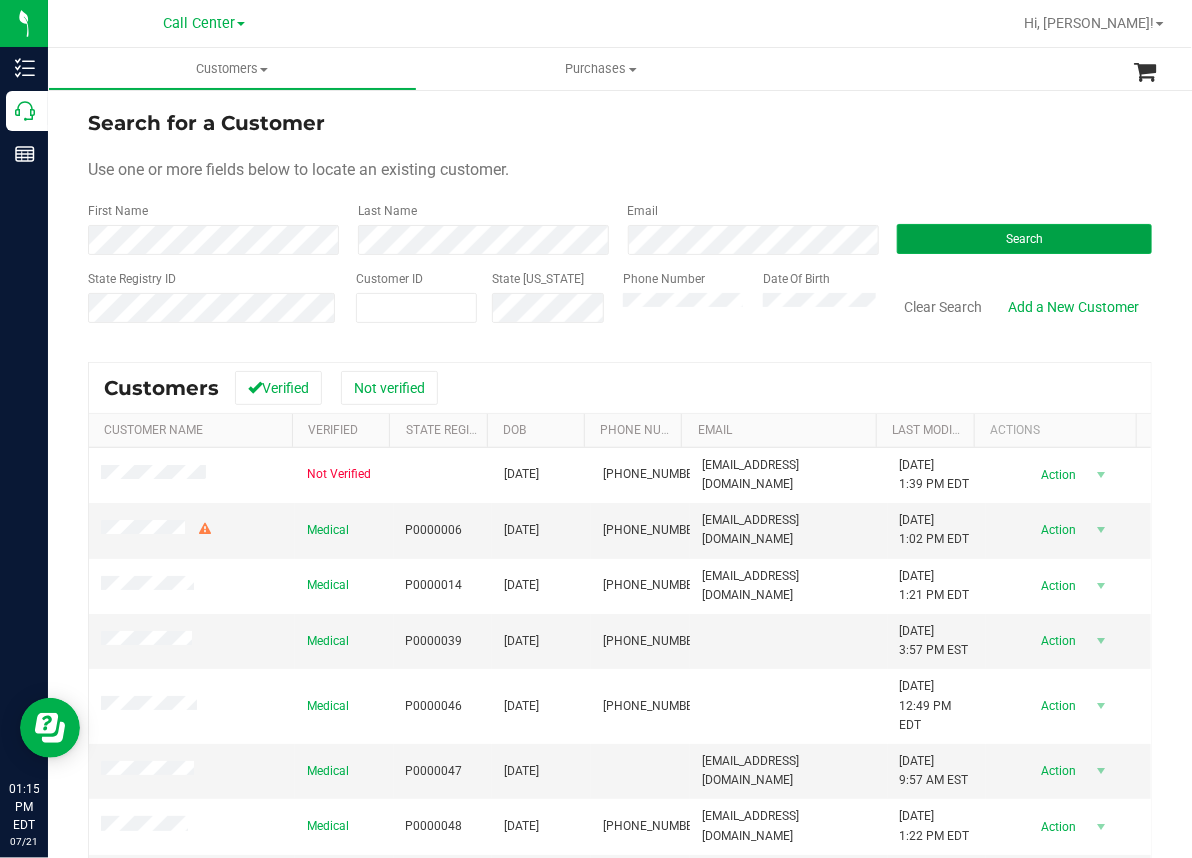 type 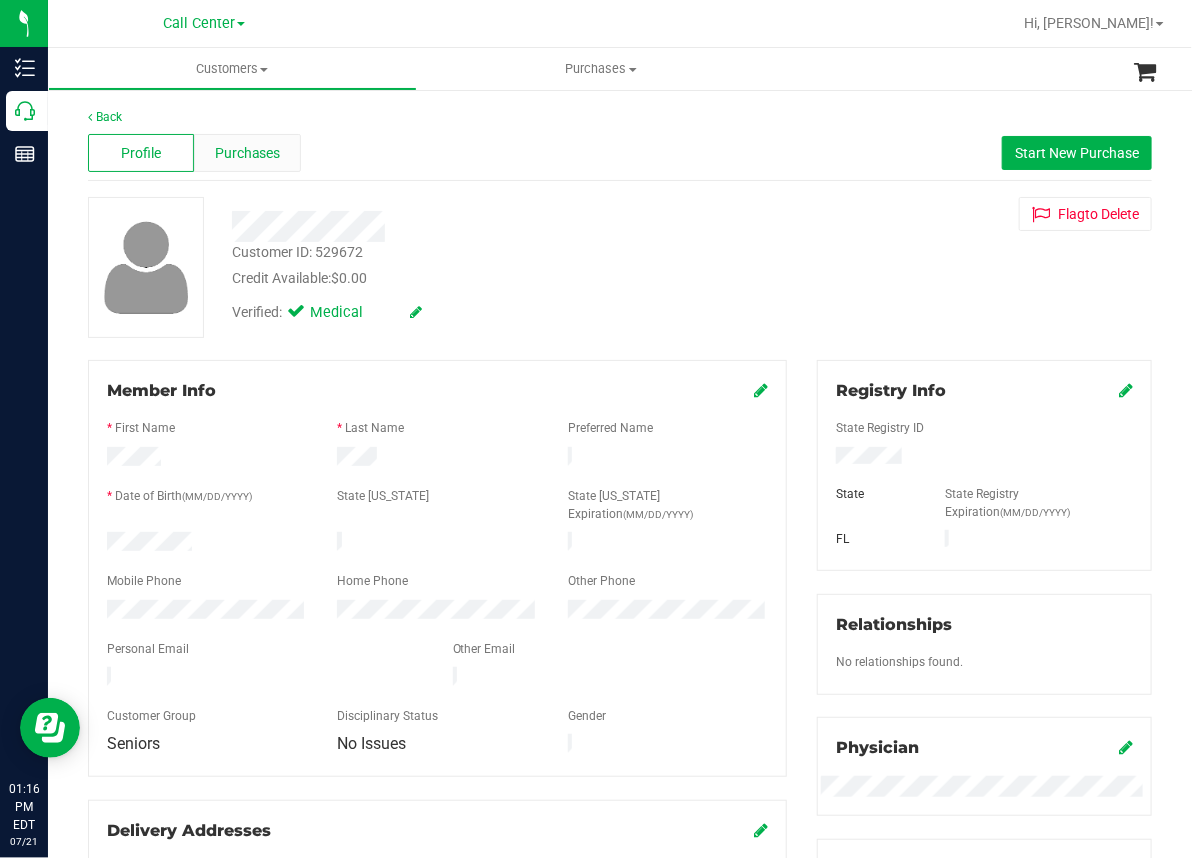 click on "Purchases" at bounding box center [248, 153] 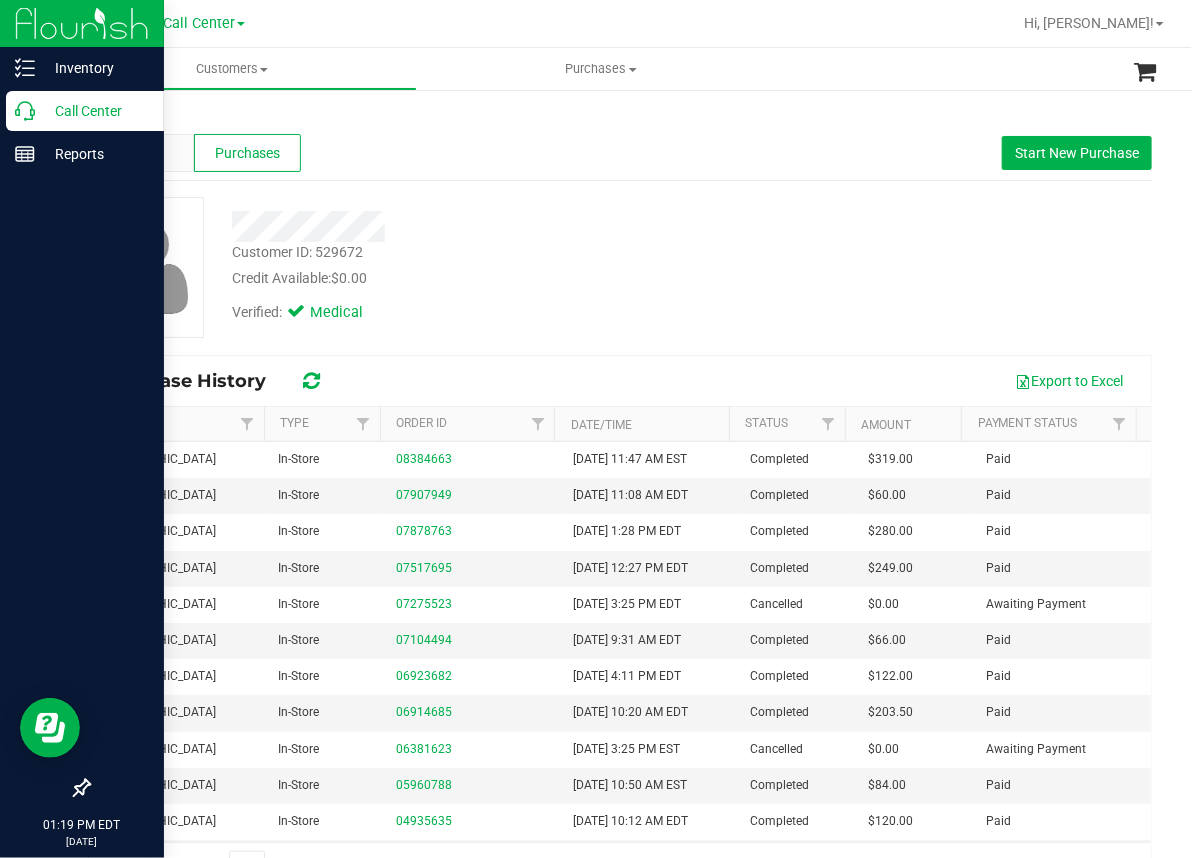 click 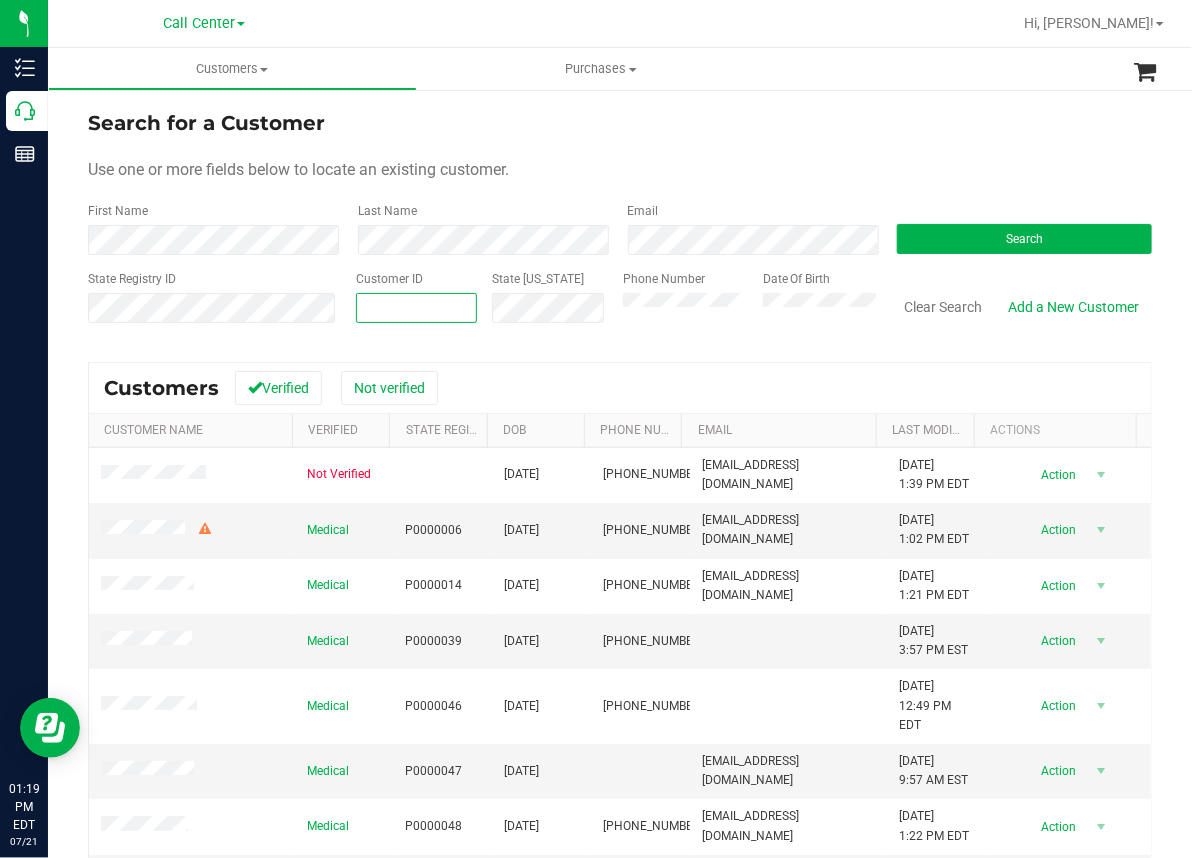 paste on "1572652" 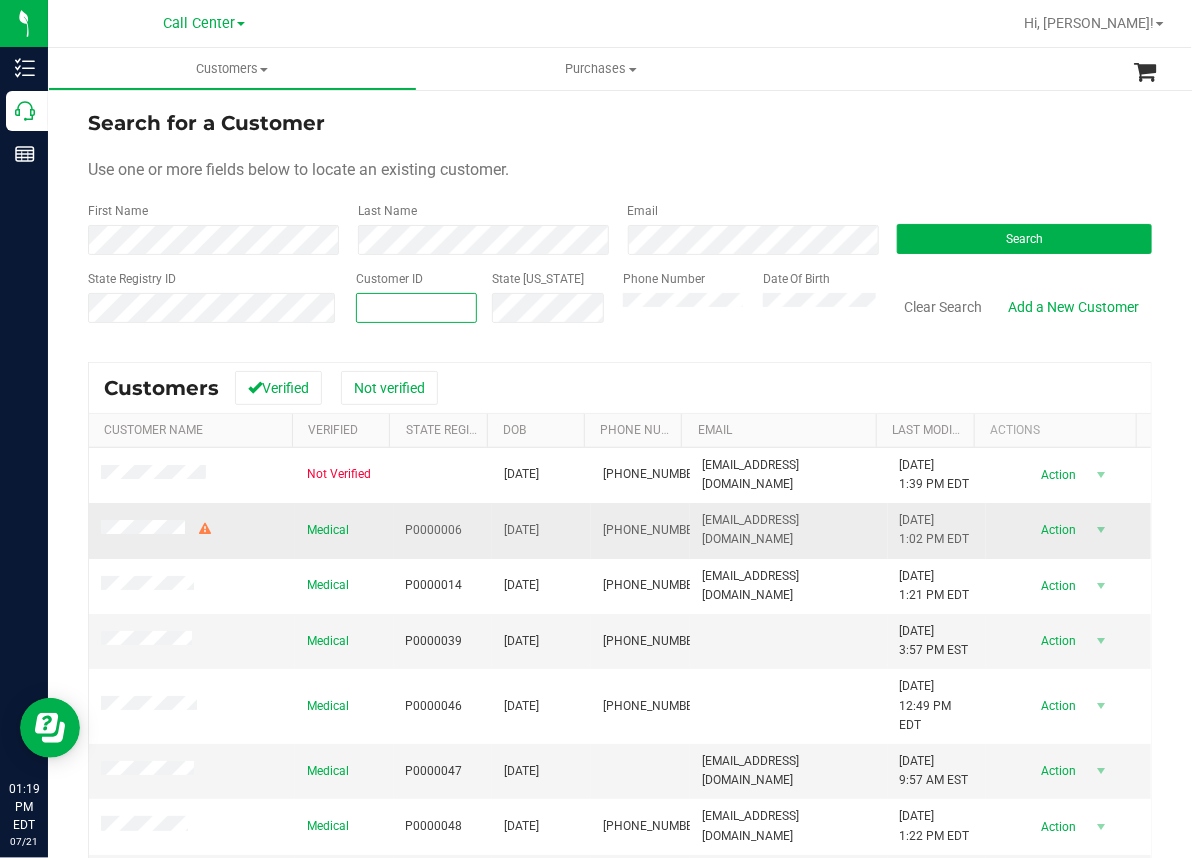 type on "1572652" 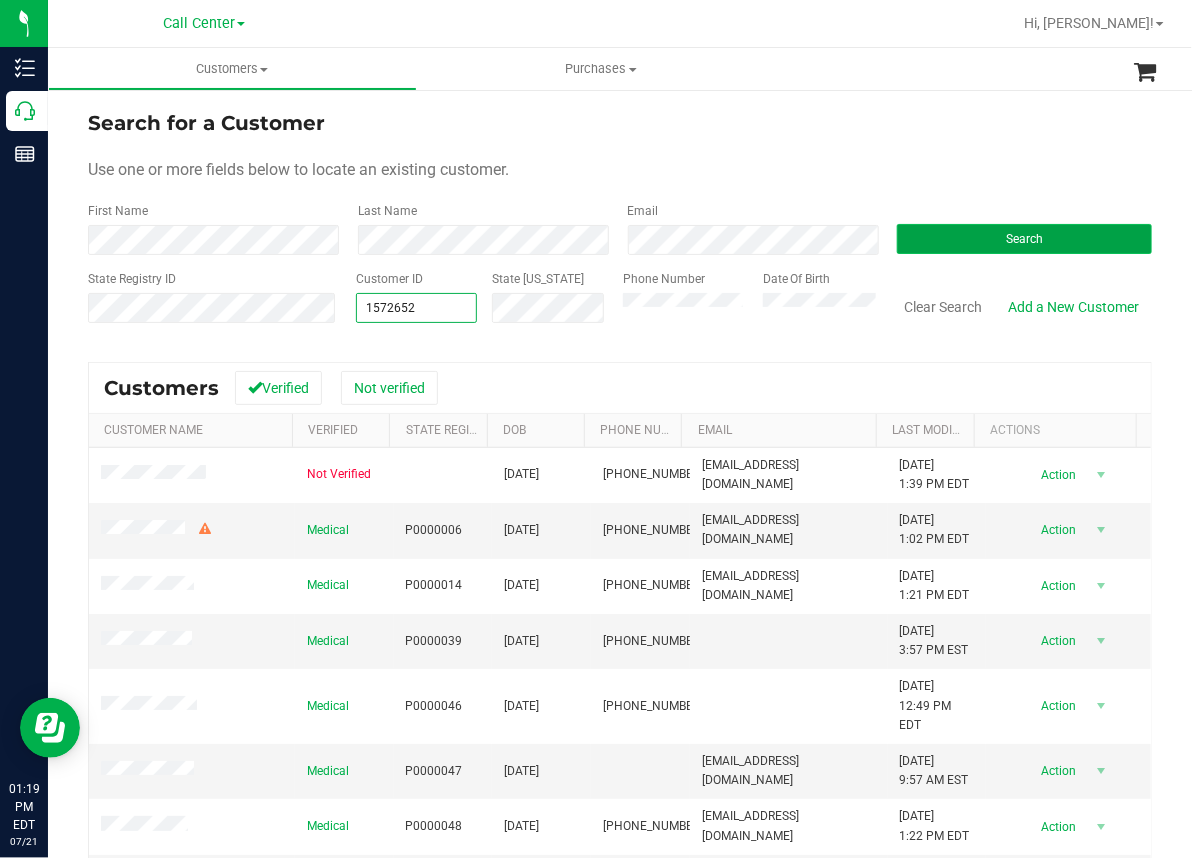 type on "1572652" 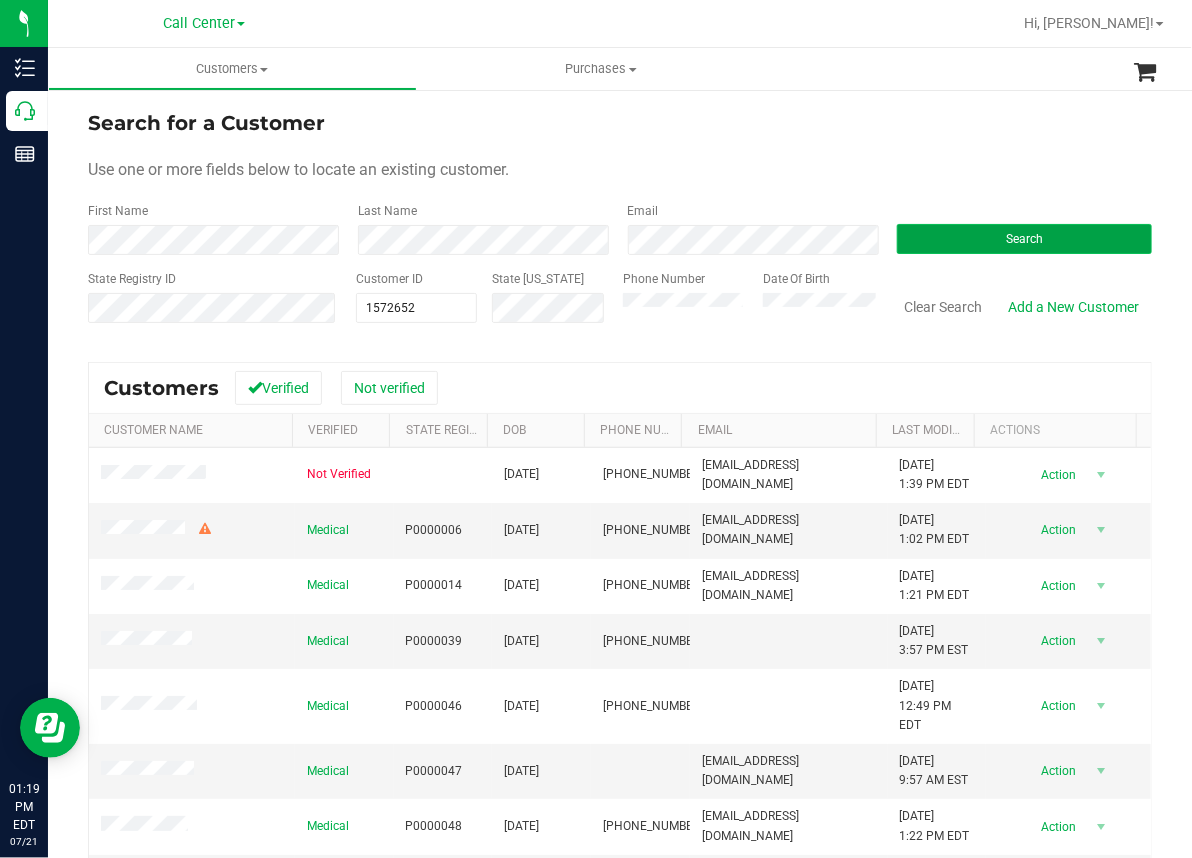 click on "Search" at bounding box center (1024, 239) 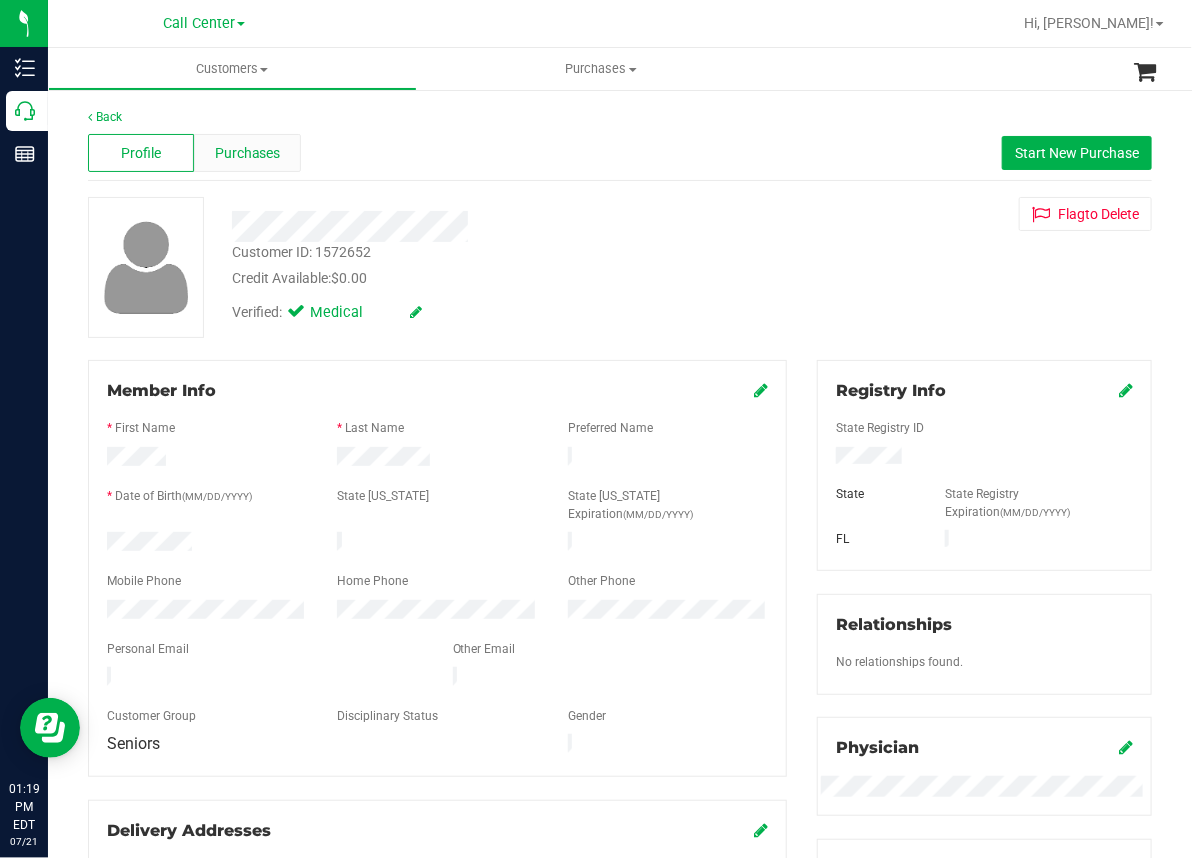 click on "Purchases" at bounding box center (248, 153) 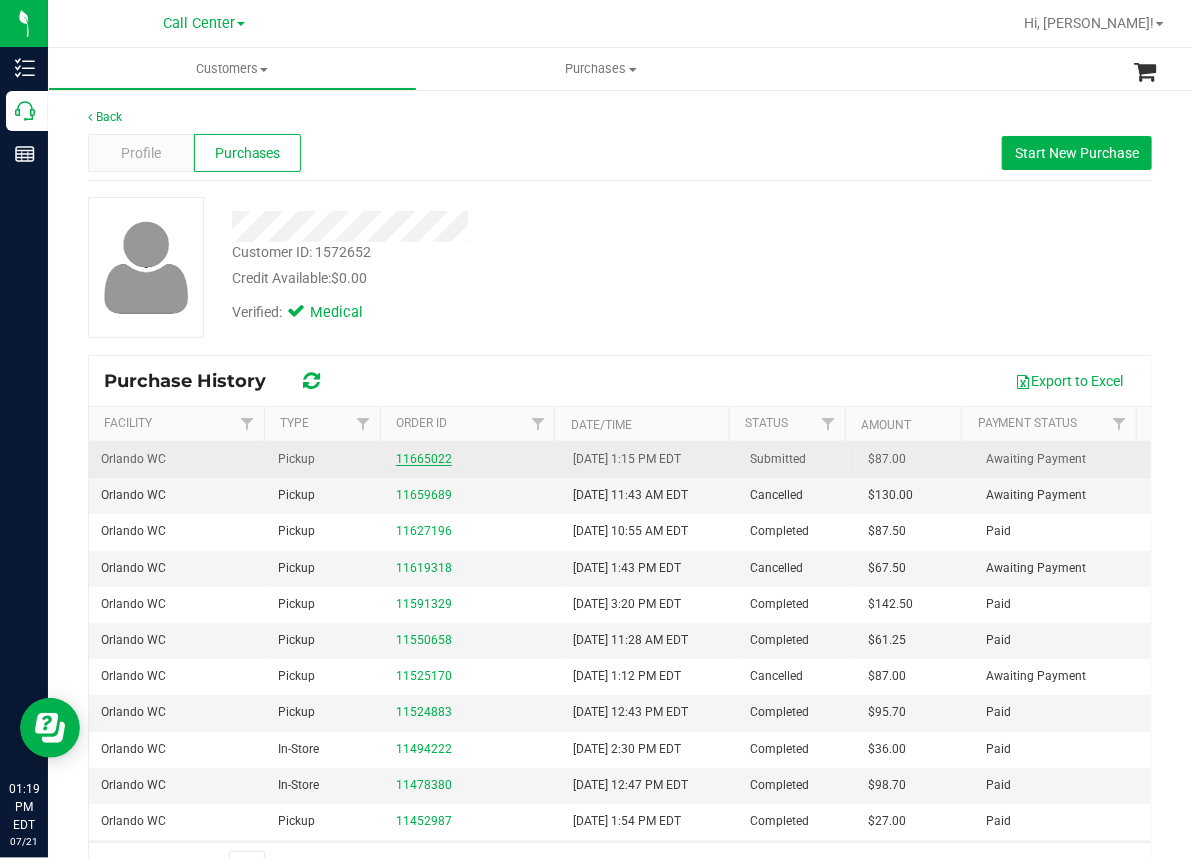 click on "11665022" at bounding box center [424, 459] 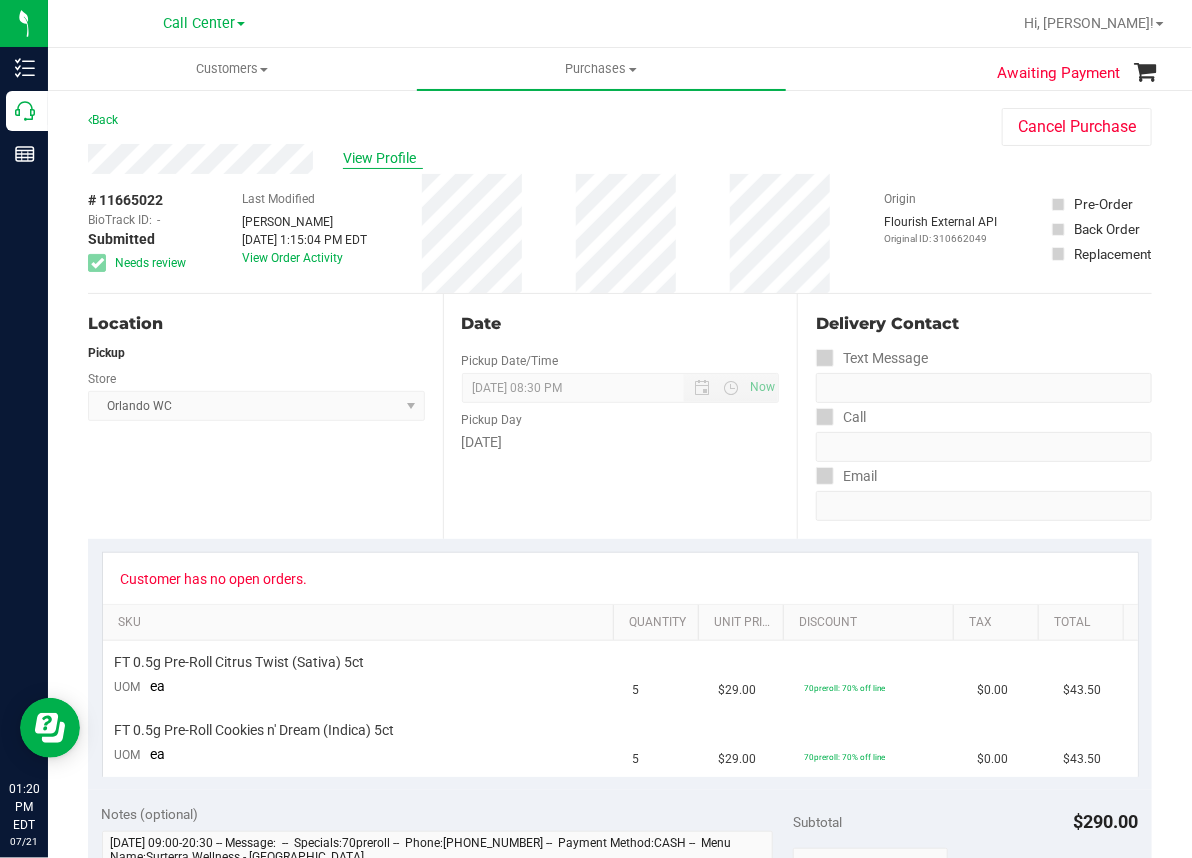 click on "View Profile" at bounding box center (383, 158) 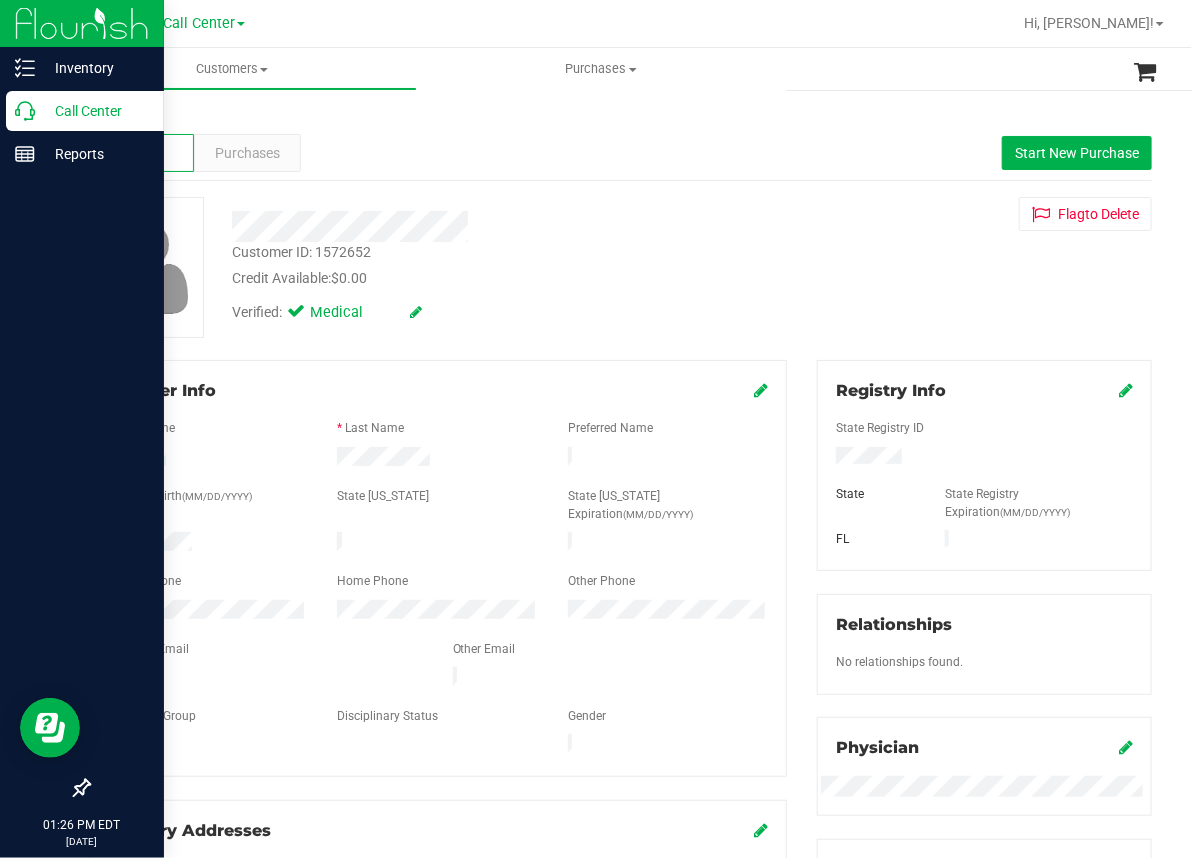click 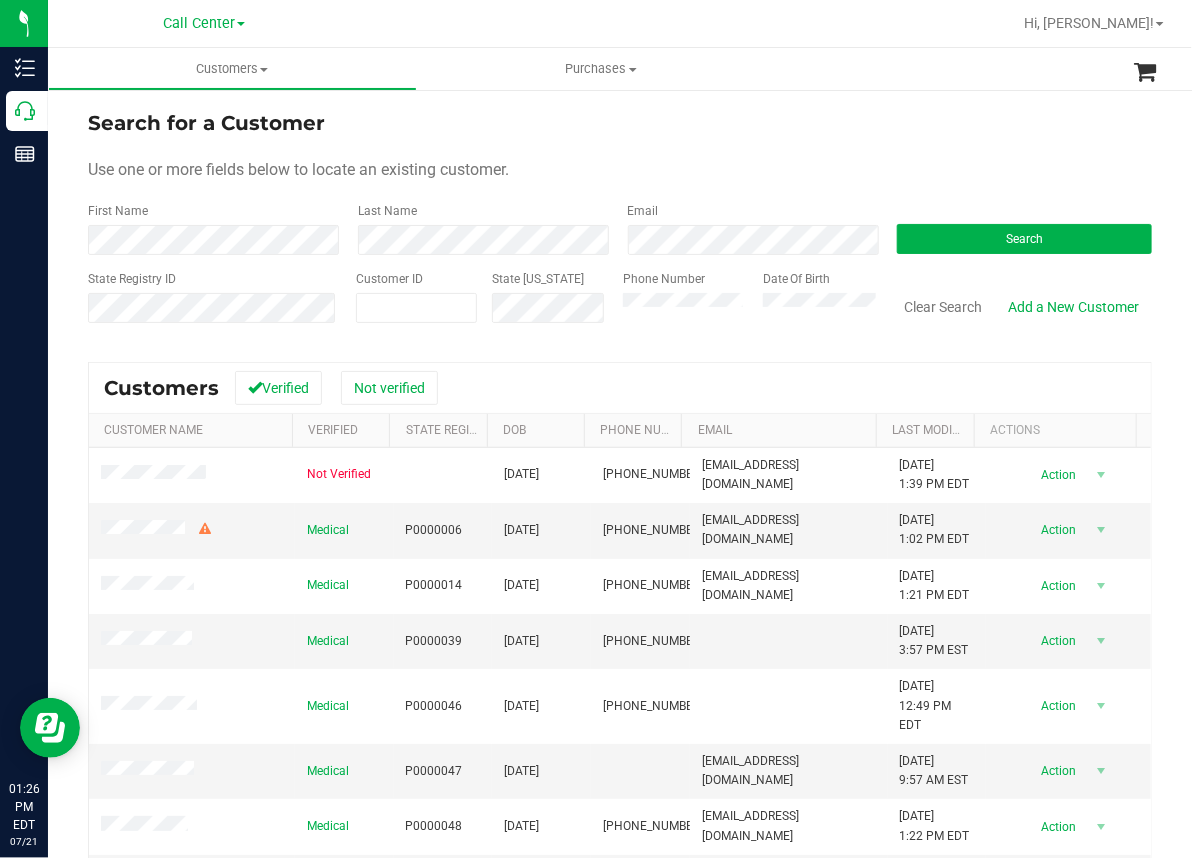 click on "Search for a Customer
Use one or more fields below to locate an existing customer.
First Name
Last Name
Email
Search
State Registry ID
Customer ID
State [US_STATE]
Phone Number
Date Of Birth" at bounding box center (620, 224) 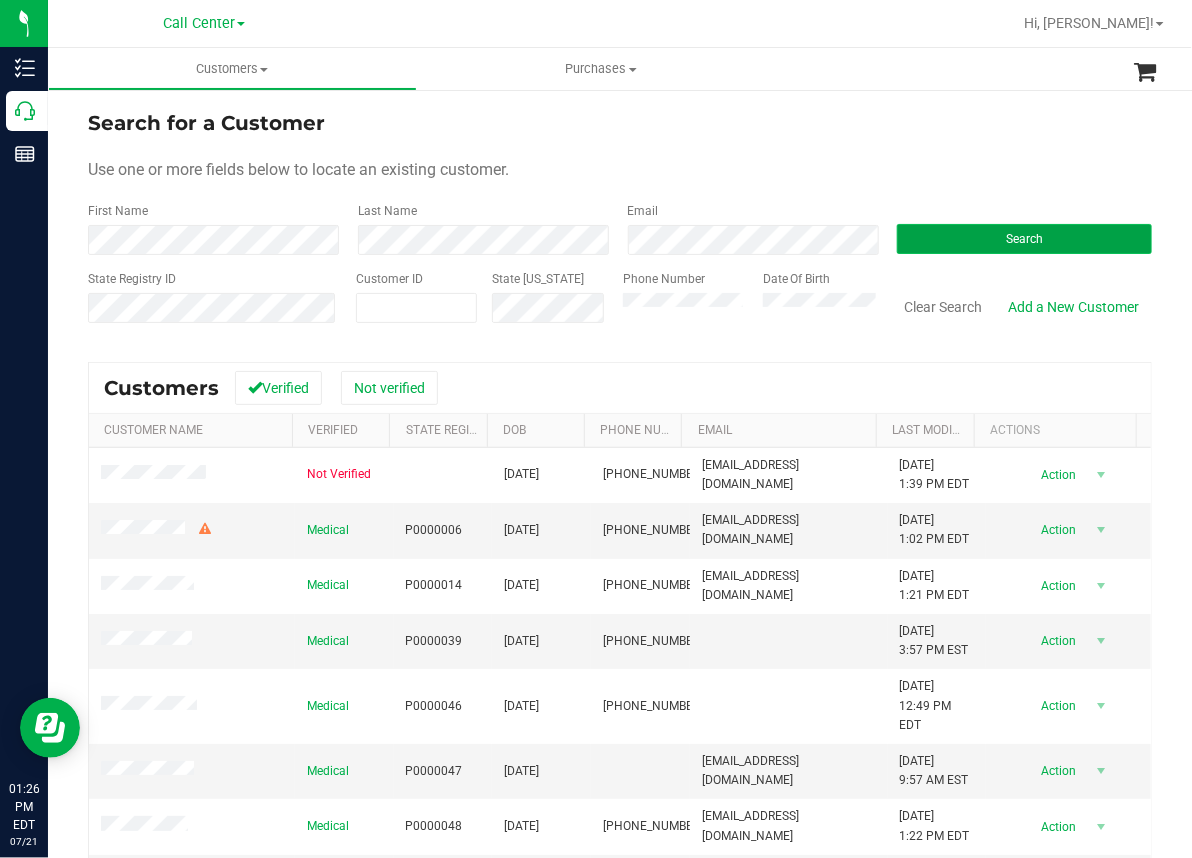click on "Search" at bounding box center [1024, 239] 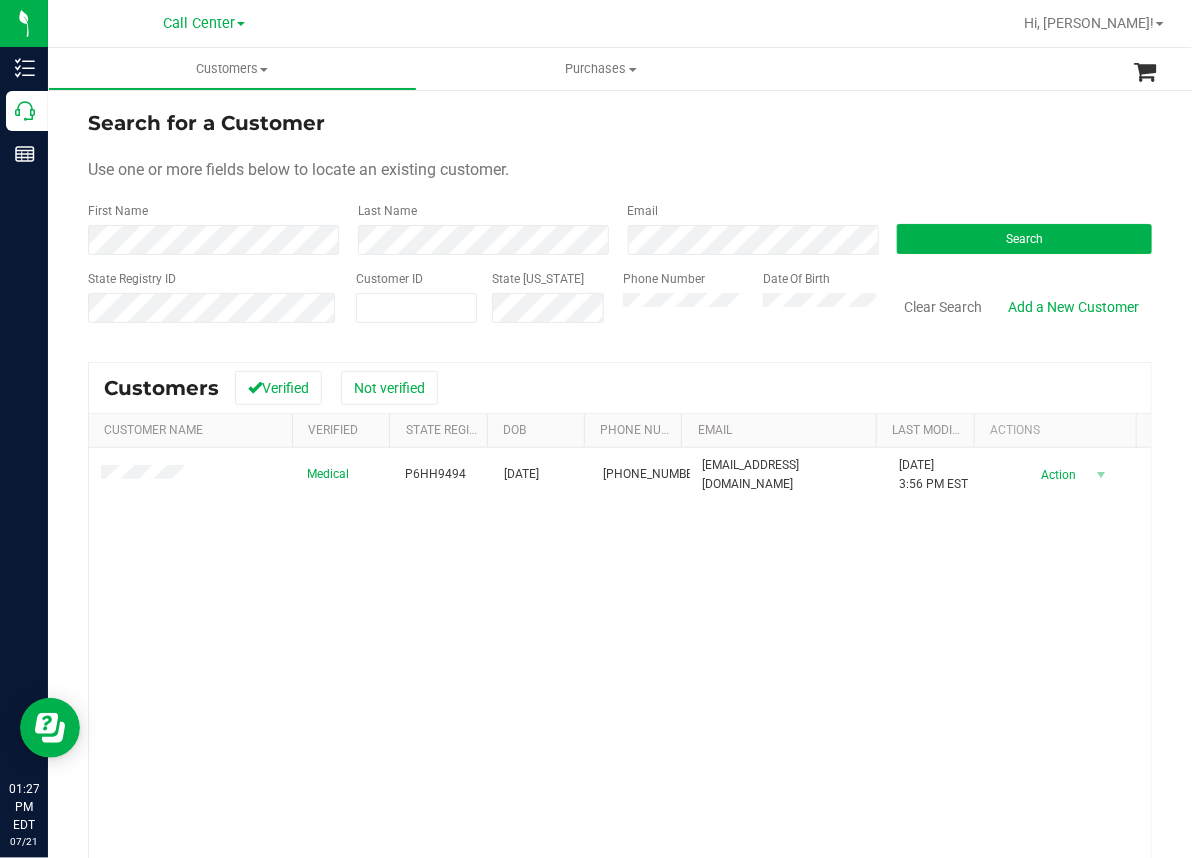 click on "Medical P6HH9494 08/07/1952 (407) 712-4884 Brendaroun@ymail.com 11/26/2024 3:56 PM EST
Delete Profile
Action Action Create new purchase View profile View purchases" at bounding box center [620, 718] 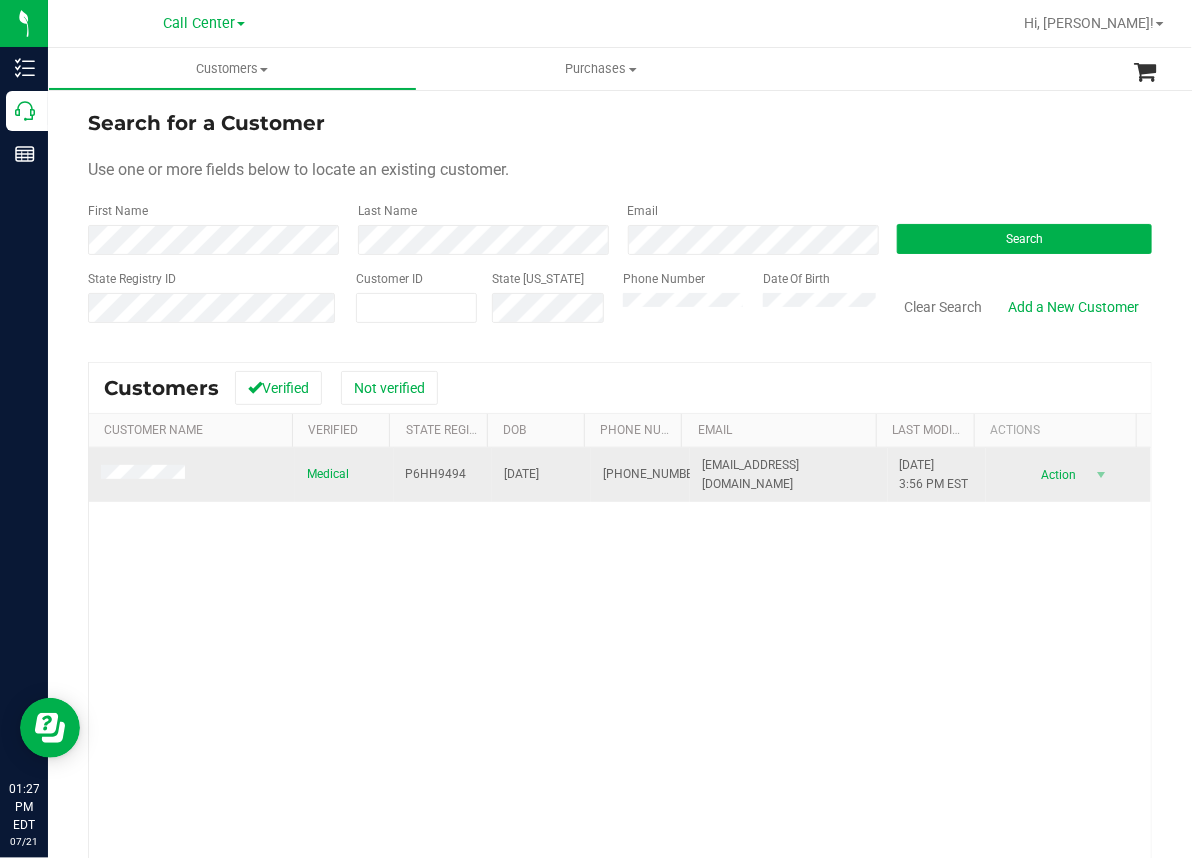 click on "P6HH9494" at bounding box center [436, 474] 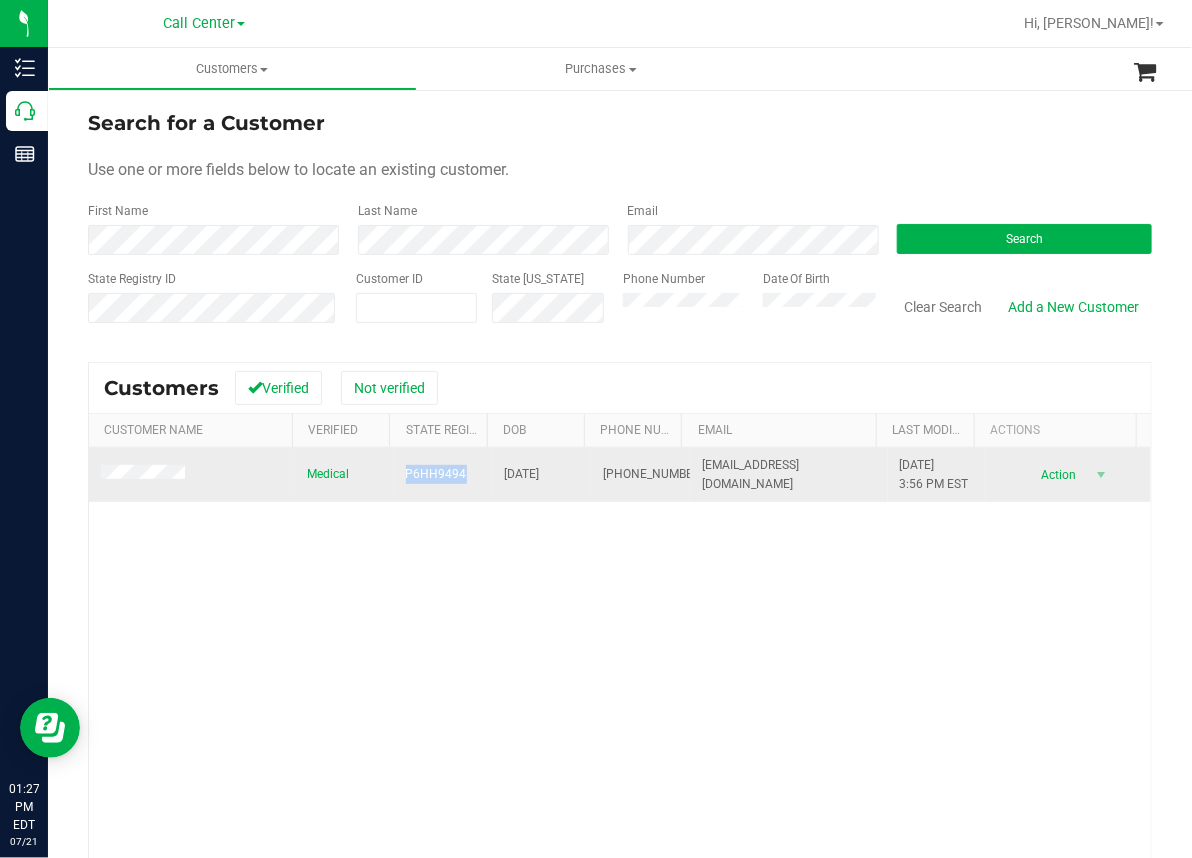 click on "P6HH9494" at bounding box center (436, 474) 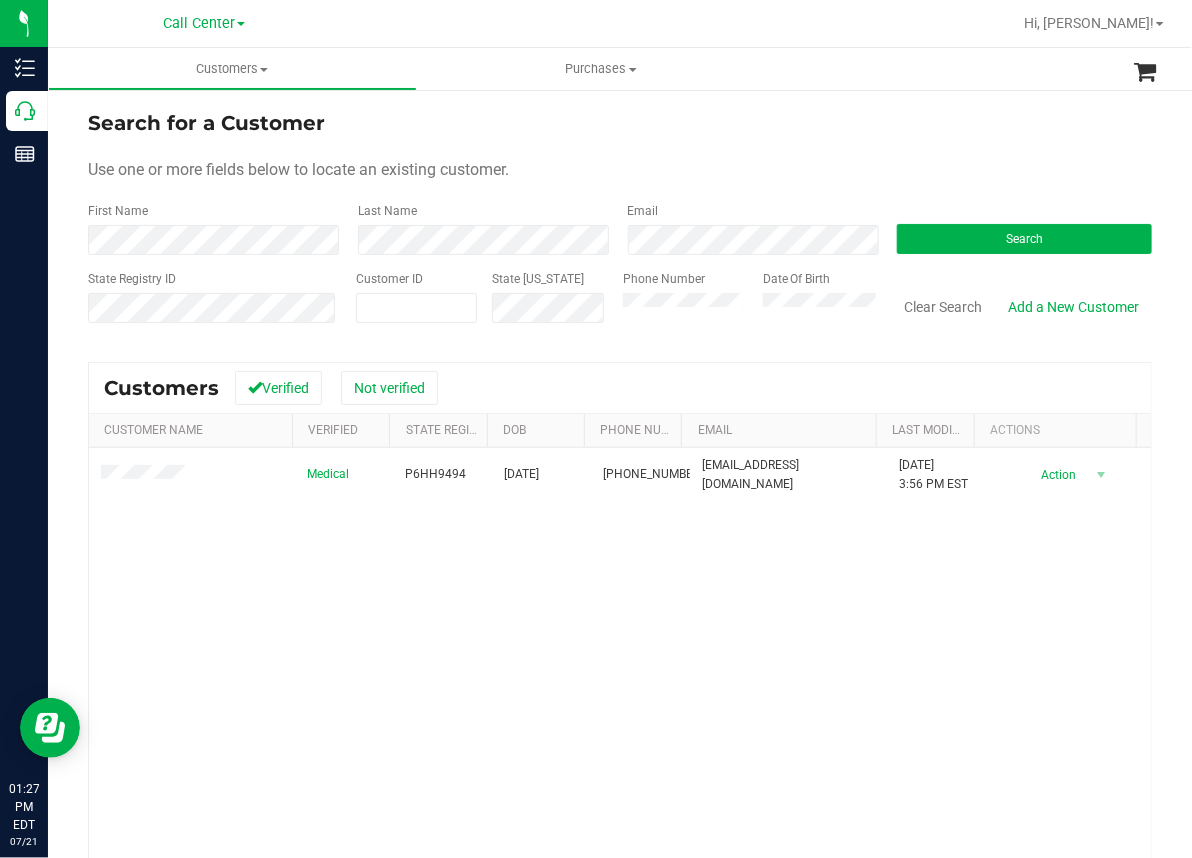 click on "Medical P6HH9494 08/07/1952 (407) 712-4884 Brendaroun@ymail.com 11/26/2024 3:56 PM EST
Delete Profile
Action Action Create new purchase View profile View purchases" at bounding box center [620, 718] 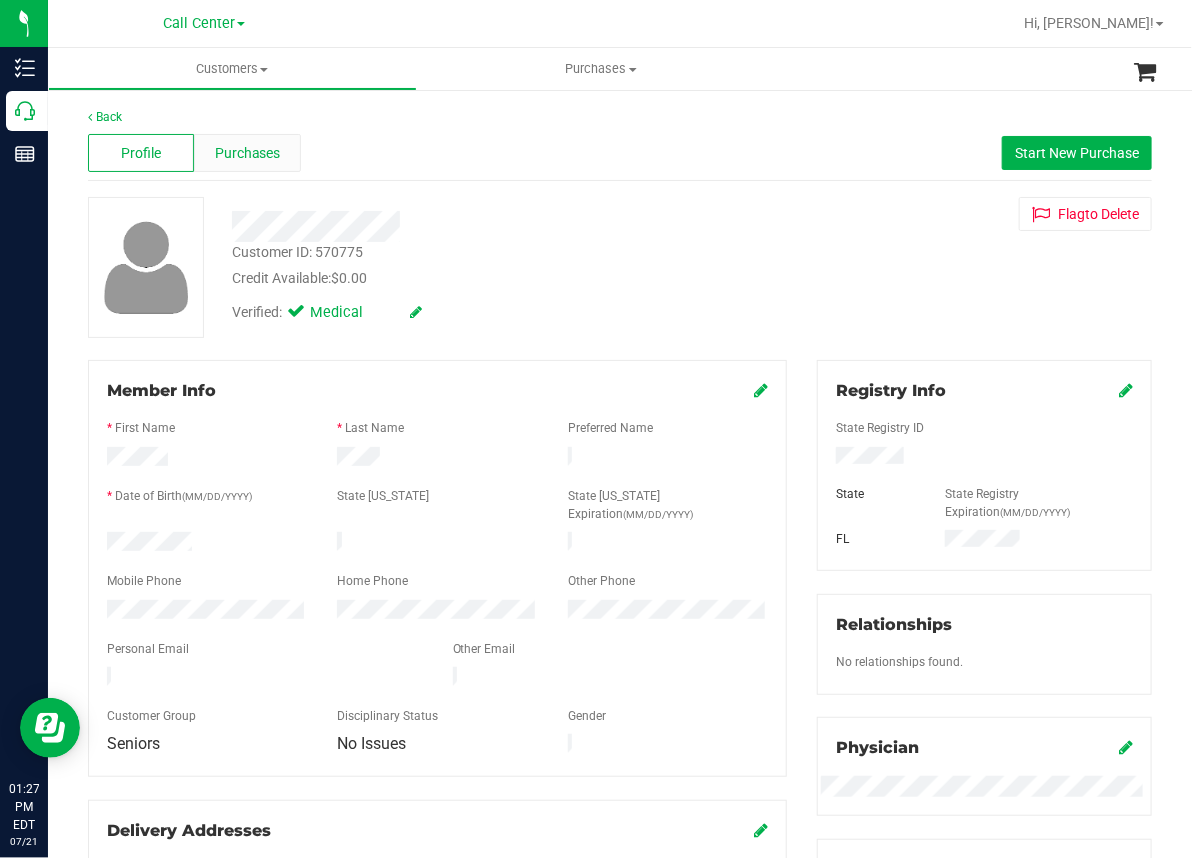 click on "Purchases" at bounding box center (248, 153) 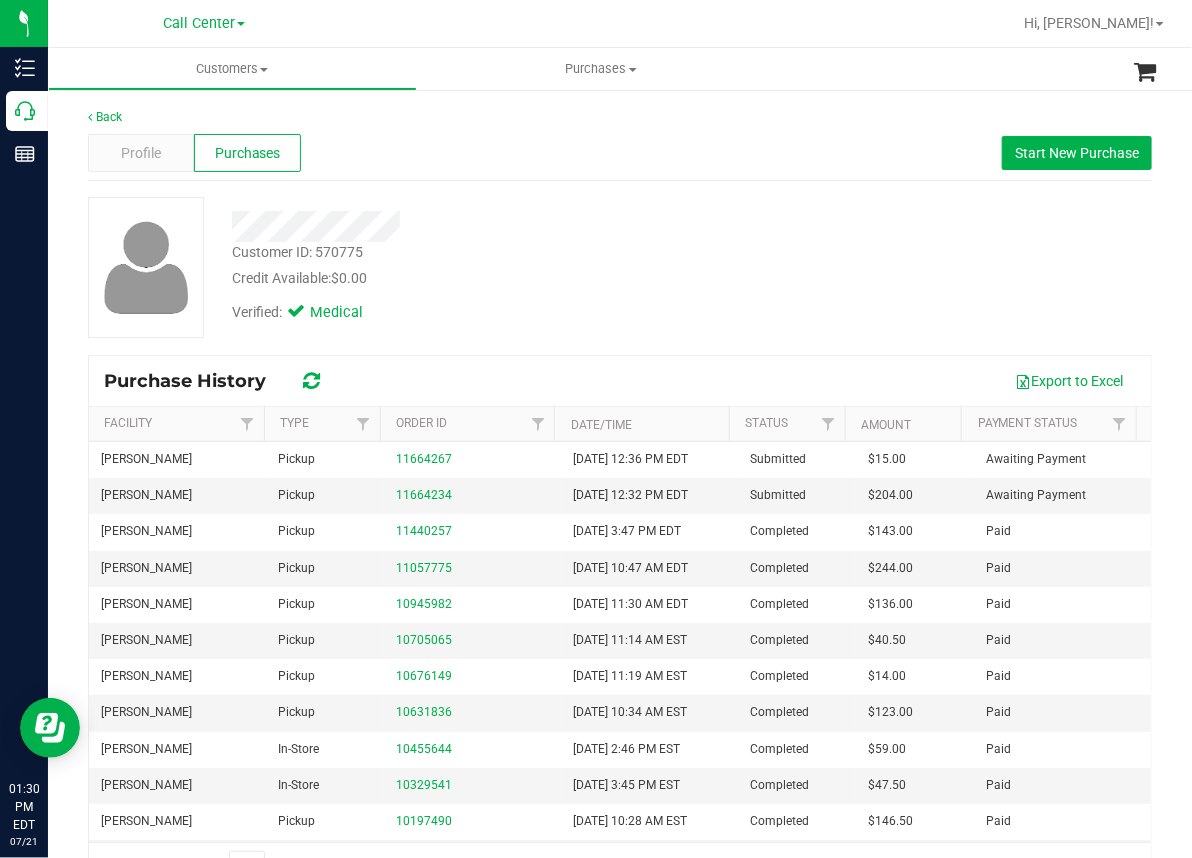 click on "Back
Profile
Purchases
Start New Purchase
Customer ID: 570775
Credit Available:
$0.00
Verified:
Medical" at bounding box center [620, 499] 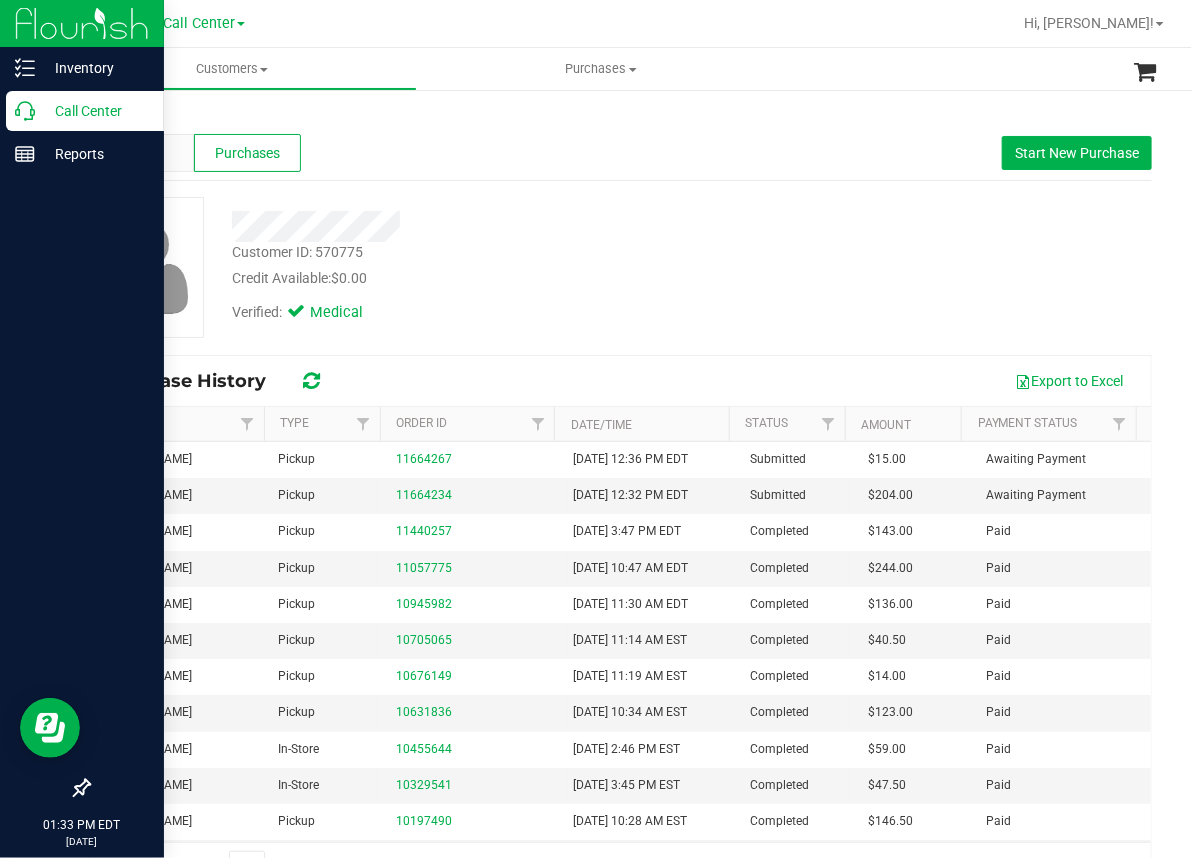 click on "Call Center" at bounding box center [85, 111] 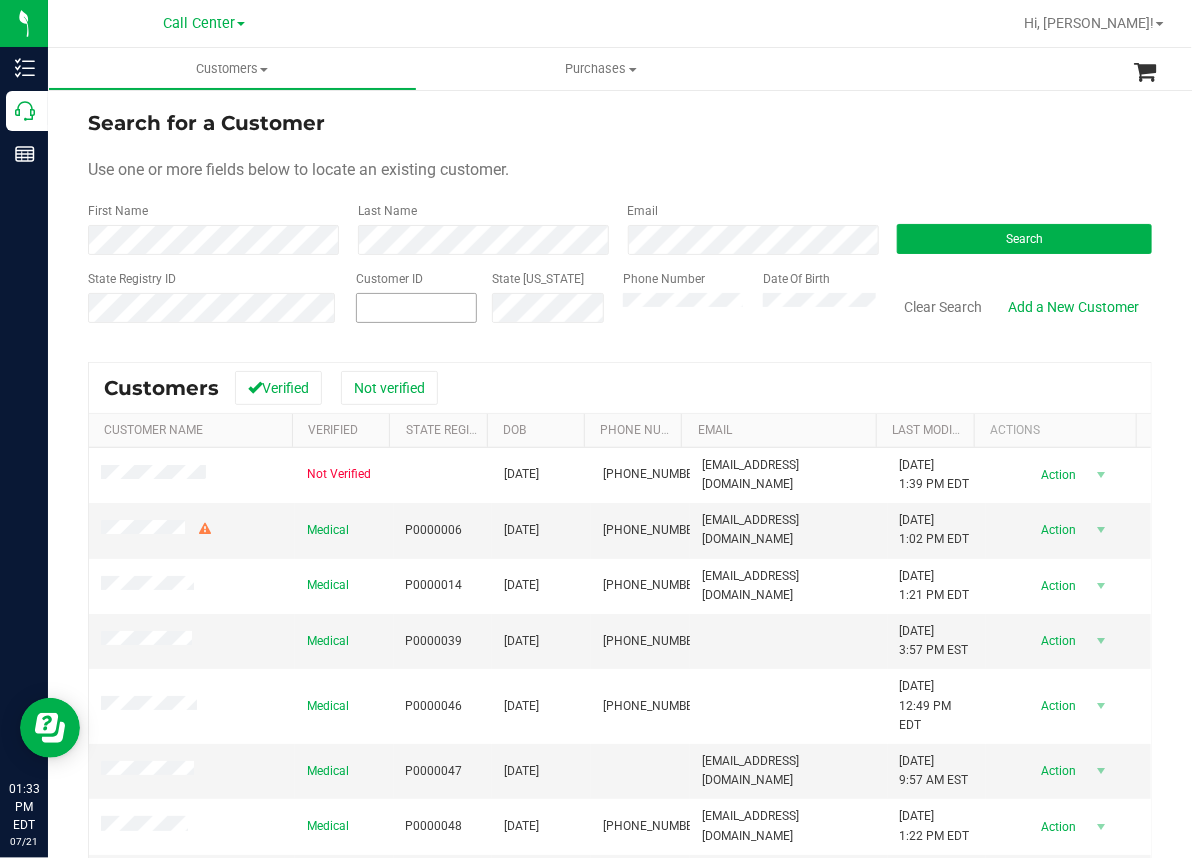 click at bounding box center [417, 308] 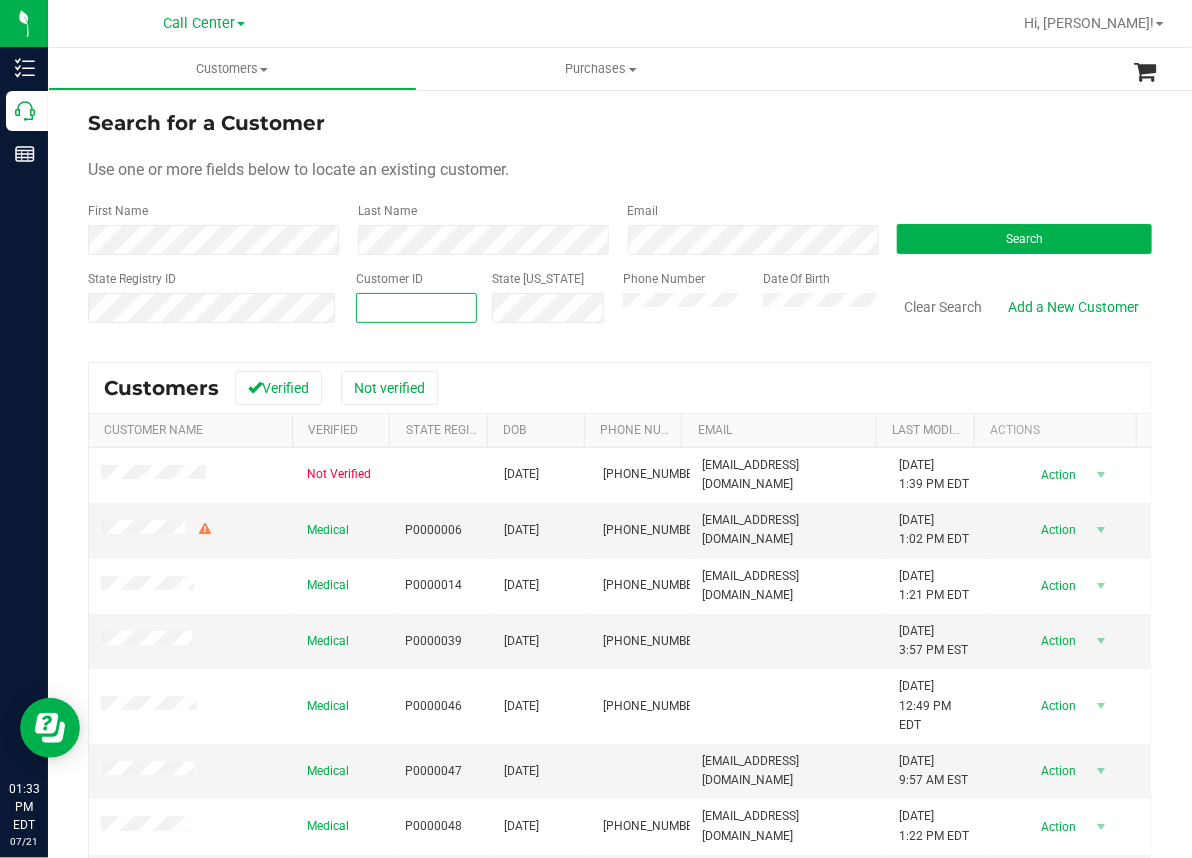 paste on "320341" 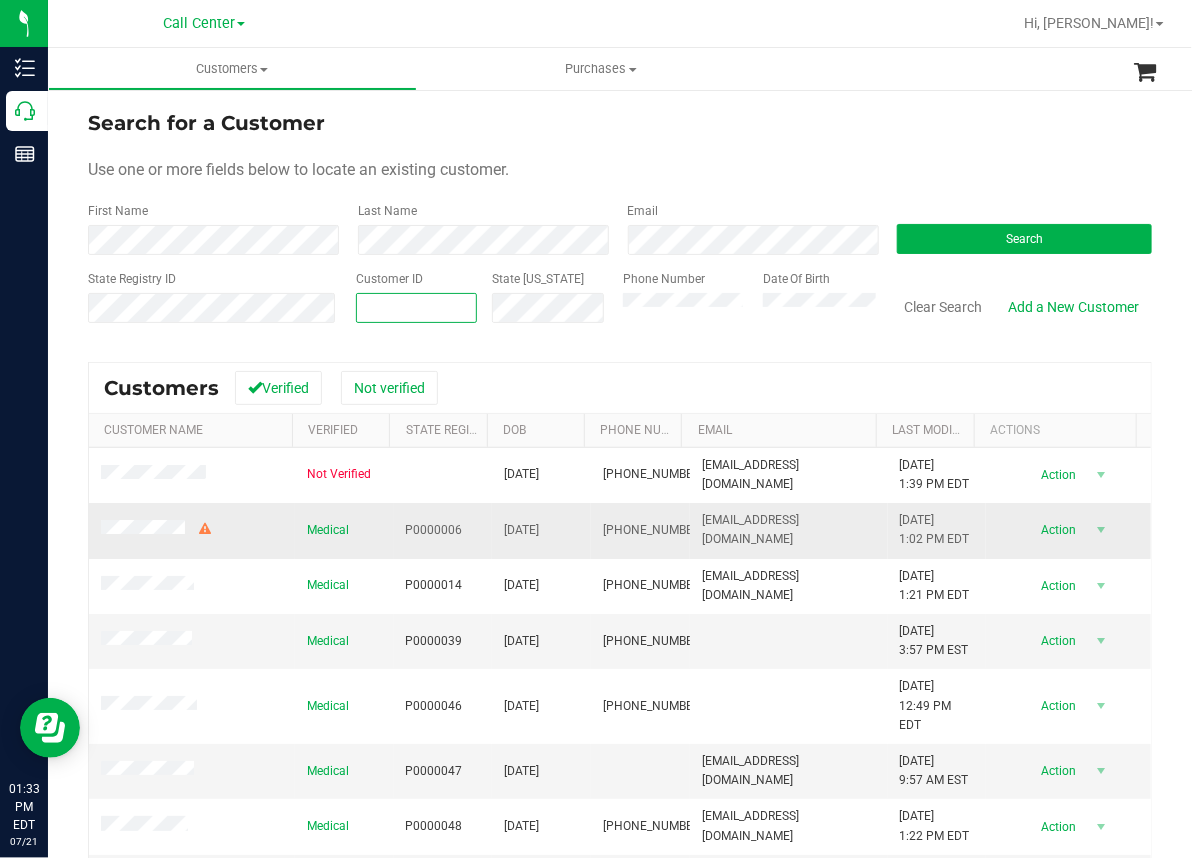 type on "320341" 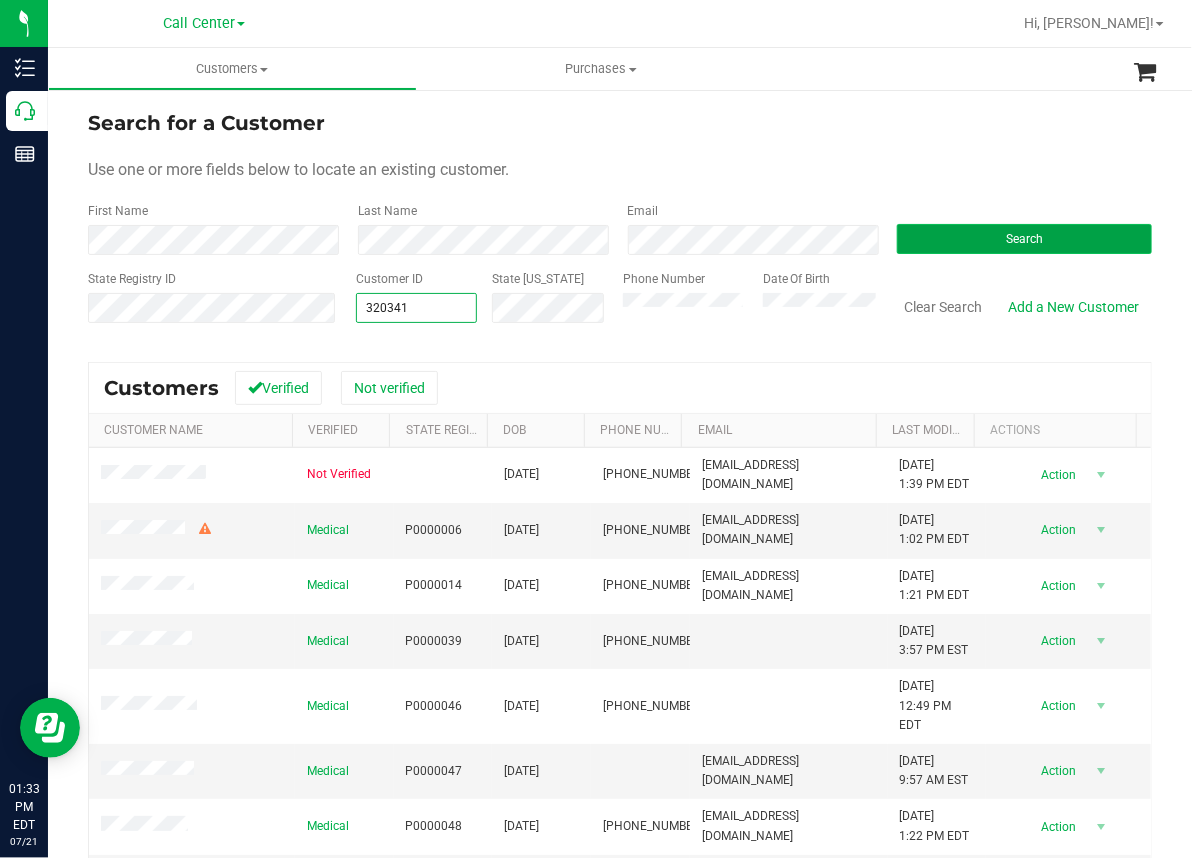 type on "320341" 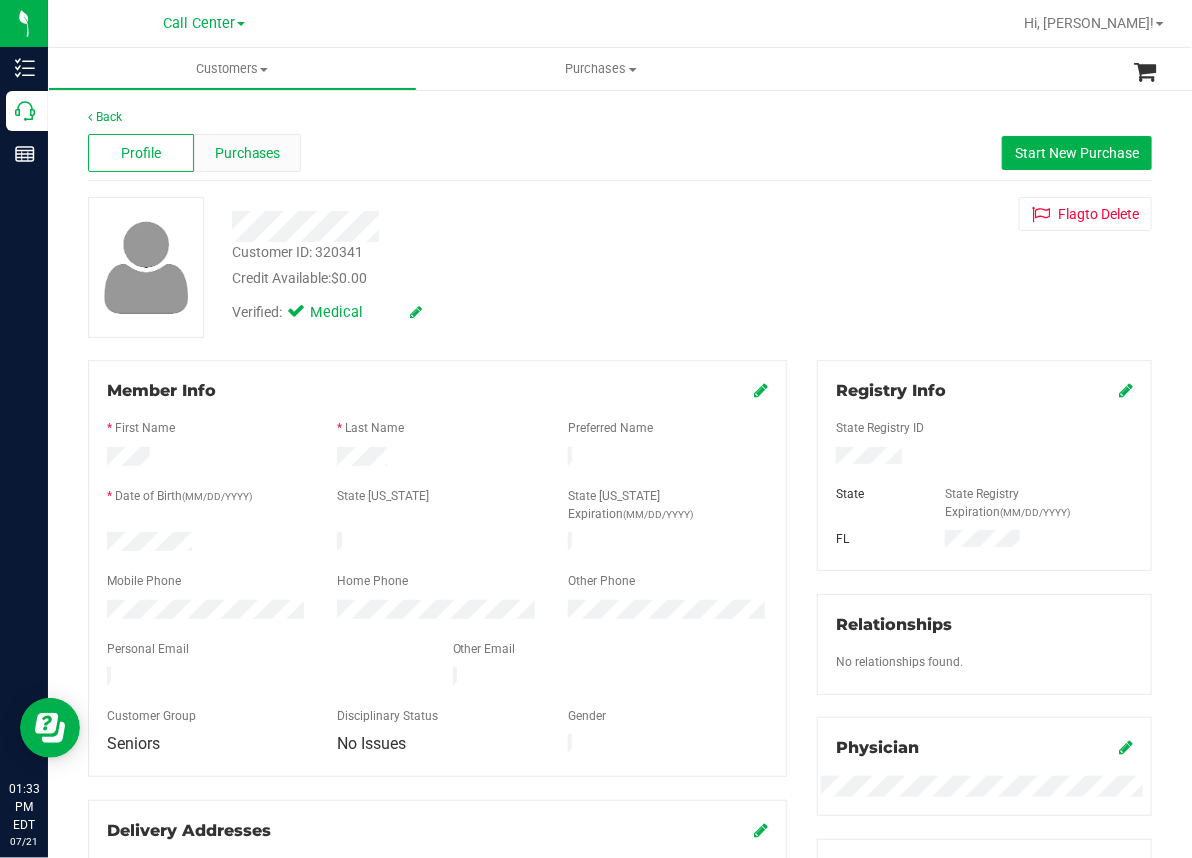 click on "Purchases" at bounding box center (248, 153) 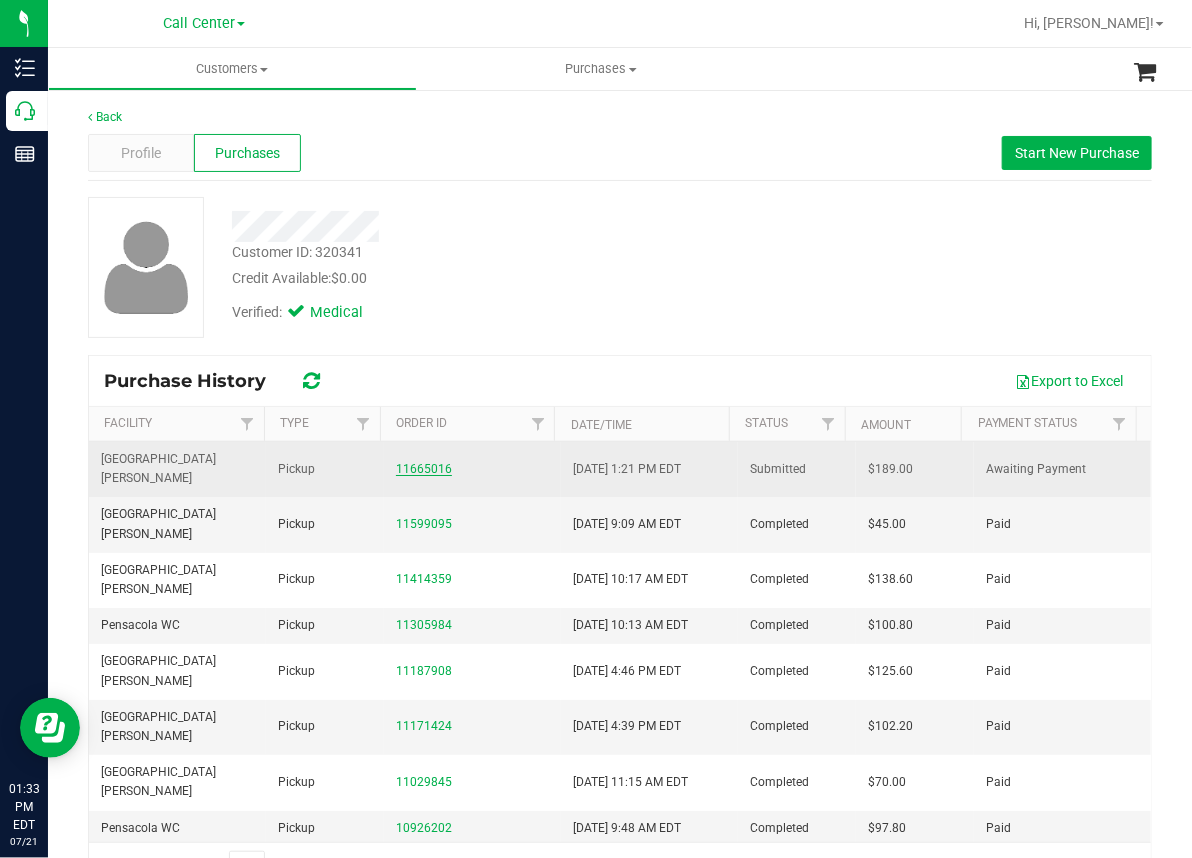 click on "11665016" at bounding box center [424, 469] 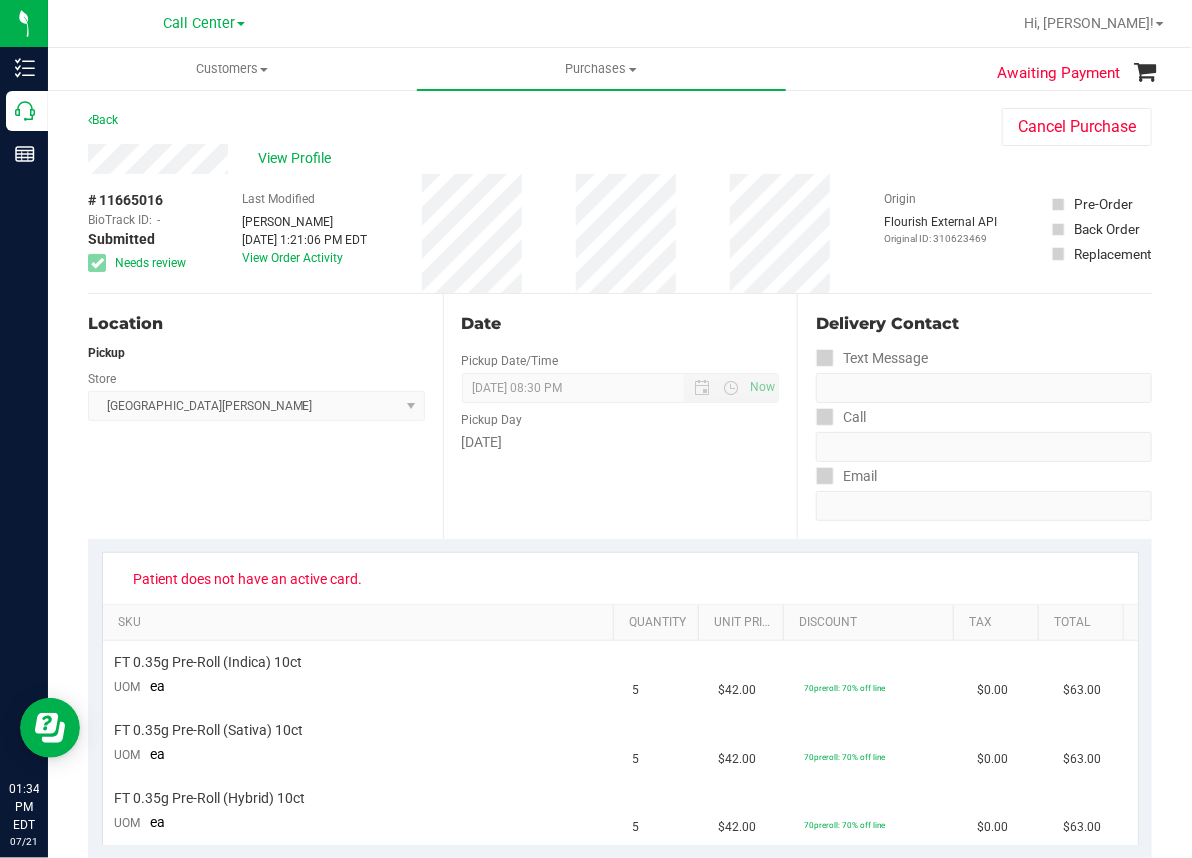 click on "Back
Cancel Purchase" at bounding box center [620, 126] 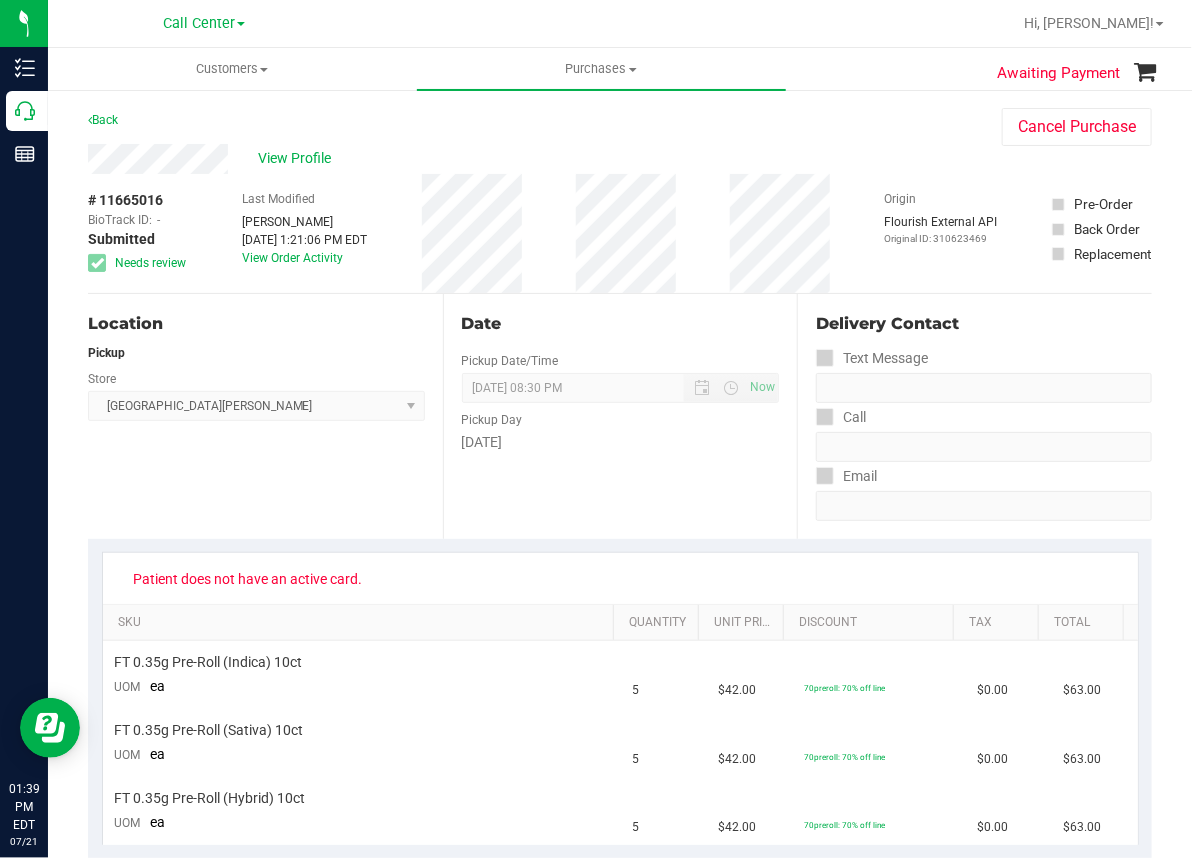 drag, startPoint x: 289, startPoint y: 500, endPoint x: 263, endPoint y: 503, distance: 26.172504 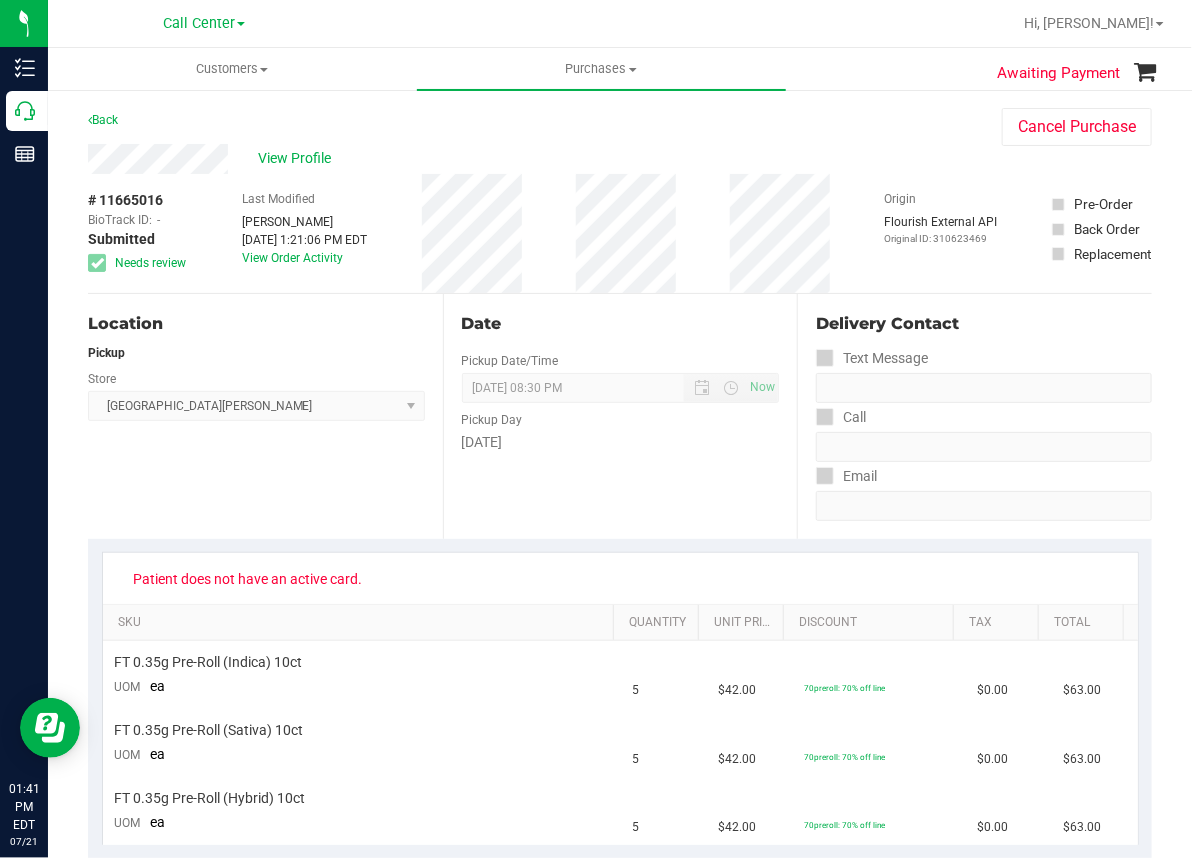 click on "Location
Pickup
Store
Key West WC Select Store Bonita Springs WC Boynton Beach WC Bradenton WC Brandon WC Brooksville WC Call Center Clermont WC Crestview WC Deerfield Beach WC Delray Beach WC Deltona WC Ft Walton Beach WC Ft. Lauderdale WC Ft. Myers WC Gainesville WC Jax Atlantic WC JAX DC REP Jax WC Key West WC Lakeland WC Largo WC Lehigh Acres DC REP Merritt Island WC Miami 72nd WC Miami Beach WC Miami Dadeland WC Miramar DC REP New Port Richey WC North Palm Beach WC North Port WC Ocala WC Orange Park WC Orlando Colonial WC Orlando DC REP Orlando WC Oviedo WC Palm Bay WC Palm Coast WC Panama City WC Pensacola WC Port Orange WC Port St. Lucie WC Sebring WC South Tampa WC St. Pete WC Summerfield WC Tallahassee DC REP Tallahassee WC Tampa DC Testing Tampa Warehouse Tampa WC TX Austin DC TX Plano Retail WPB DC WPB WC" at bounding box center [265, 416] 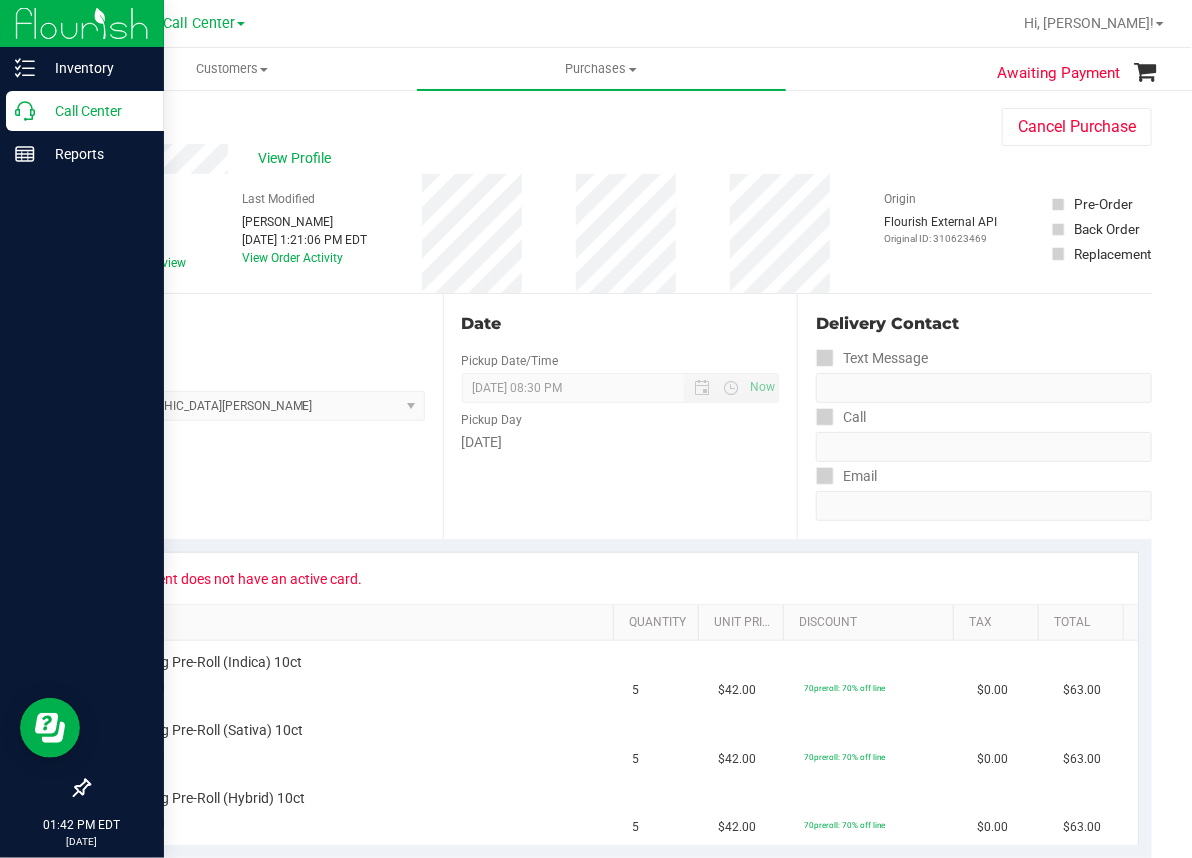 click 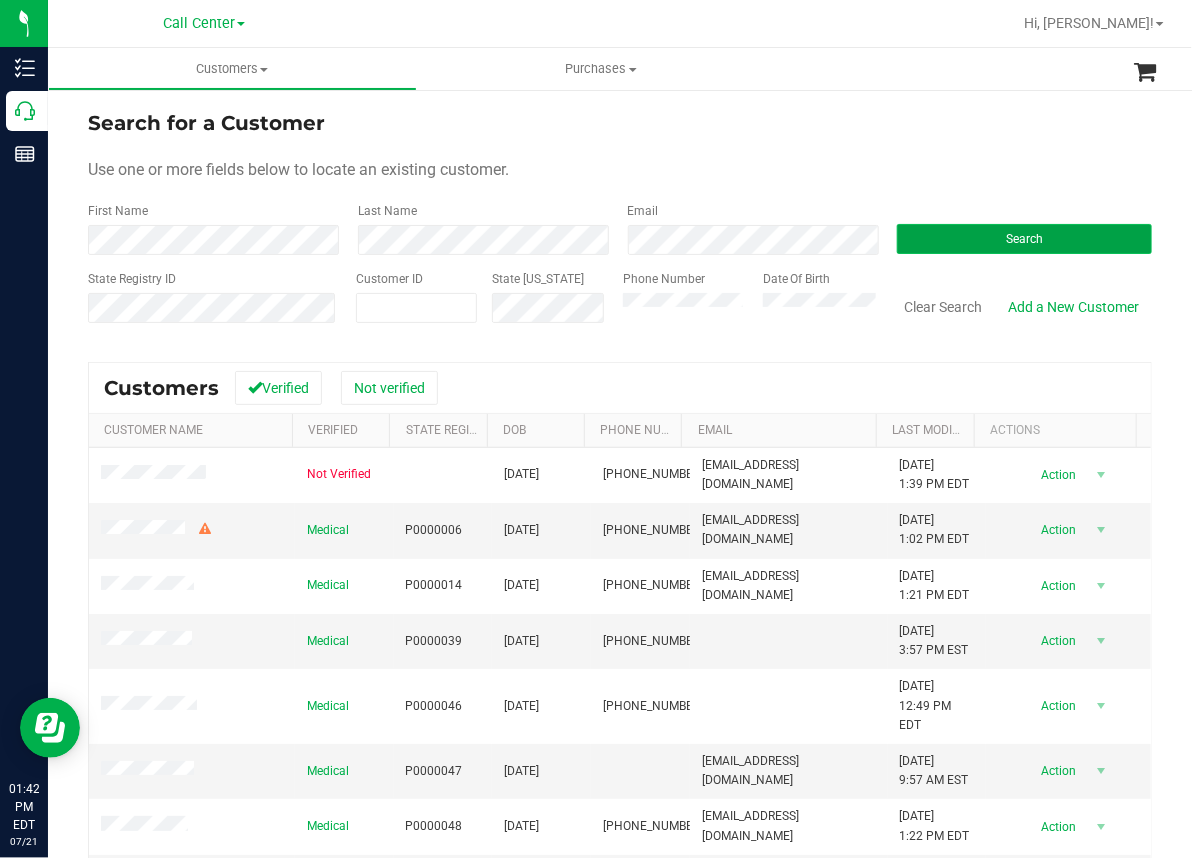 click on "Search" at bounding box center [1024, 239] 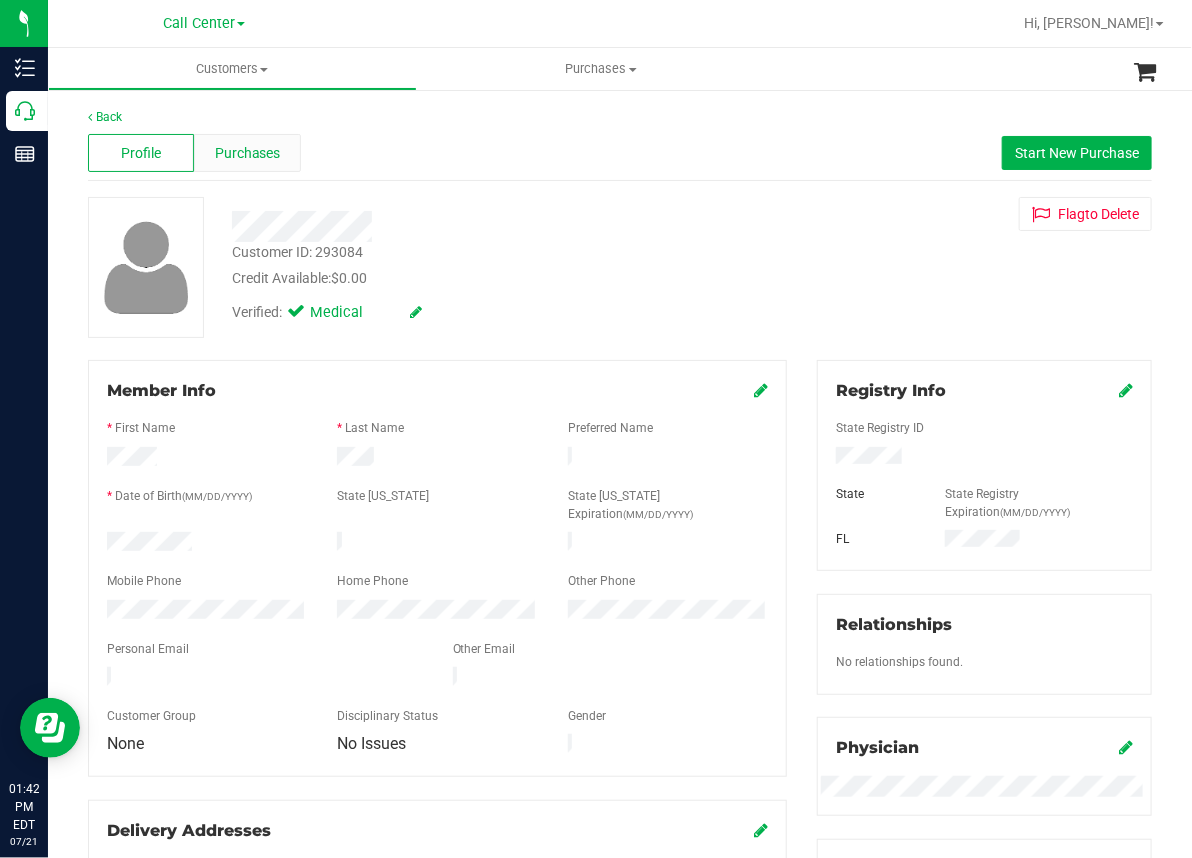 click on "Purchases" at bounding box center (248, 153) 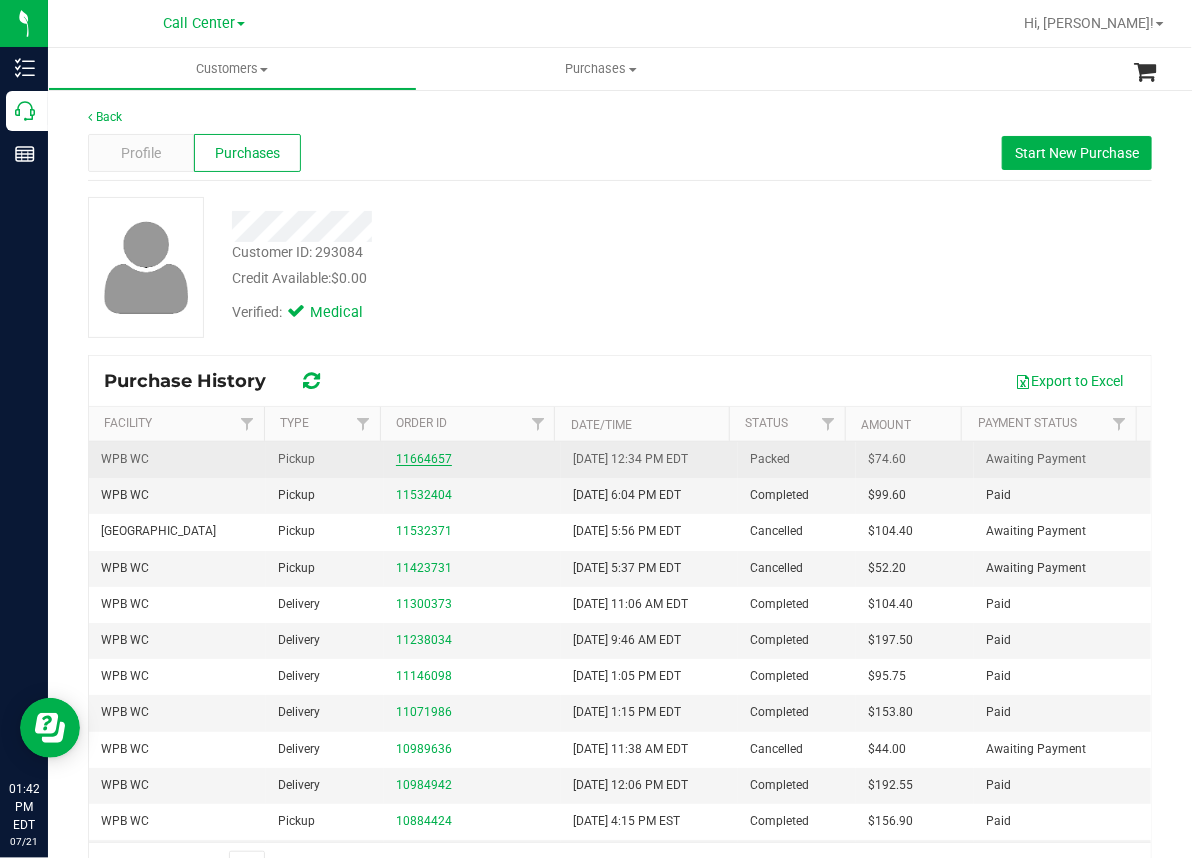click on "11664657" at bounding box center [424, 459] 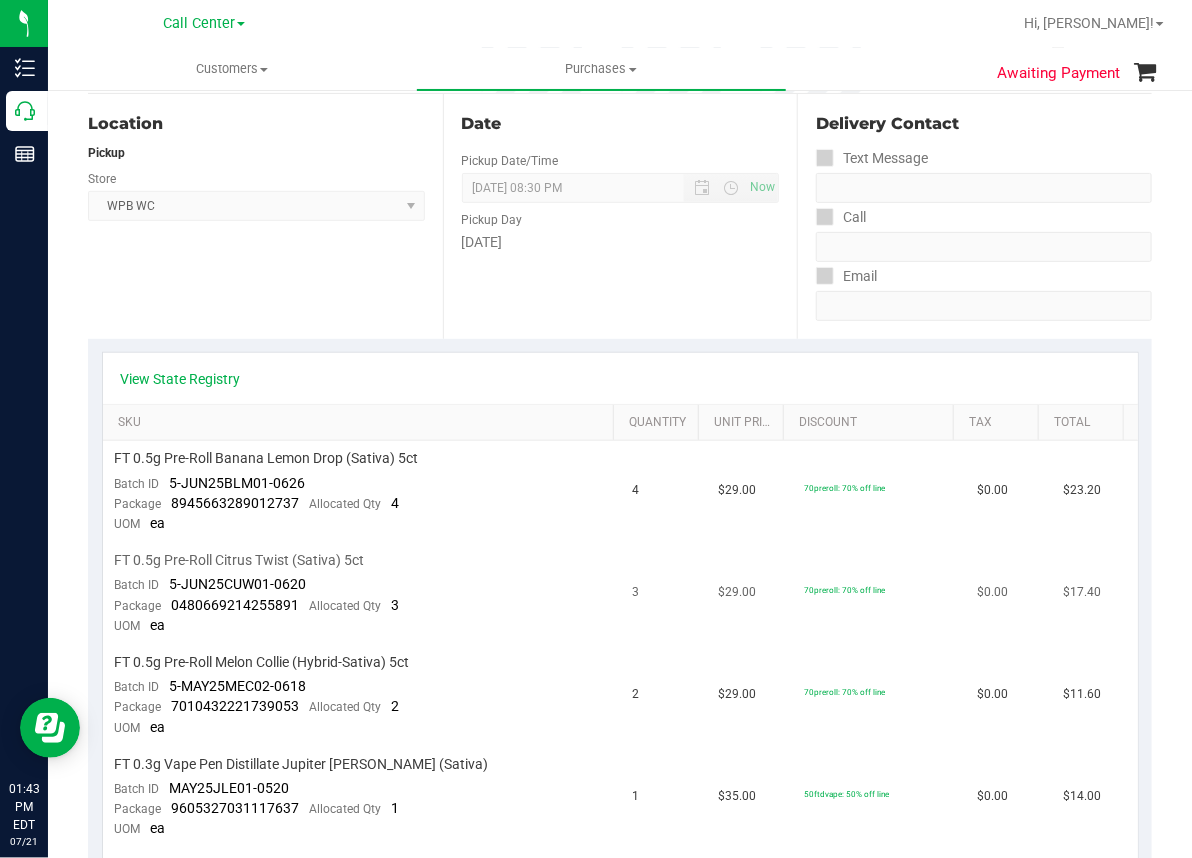 scroll, scrollTop: 100, scrollLeft: 0, axis: vertical 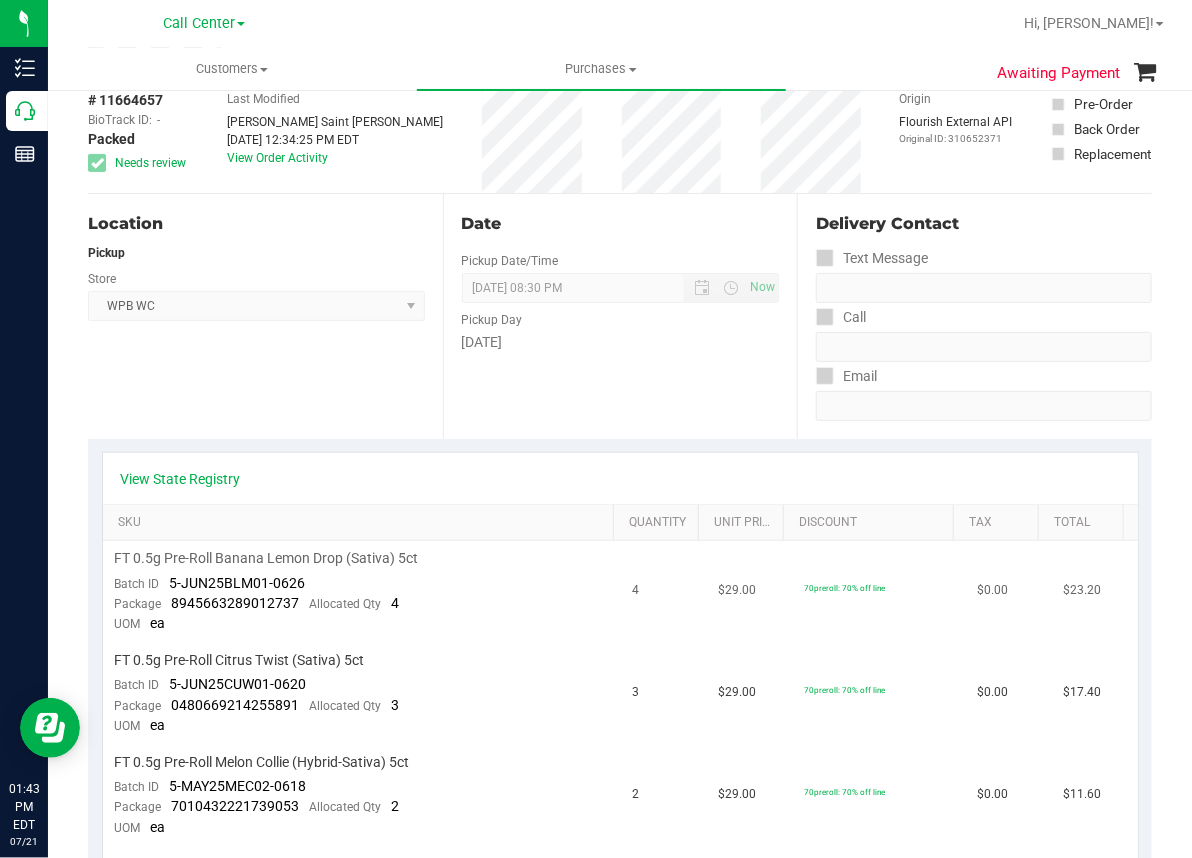 click on "Package
8945663289012737
Allocated Qty
4" at bounding box center (257, 604) 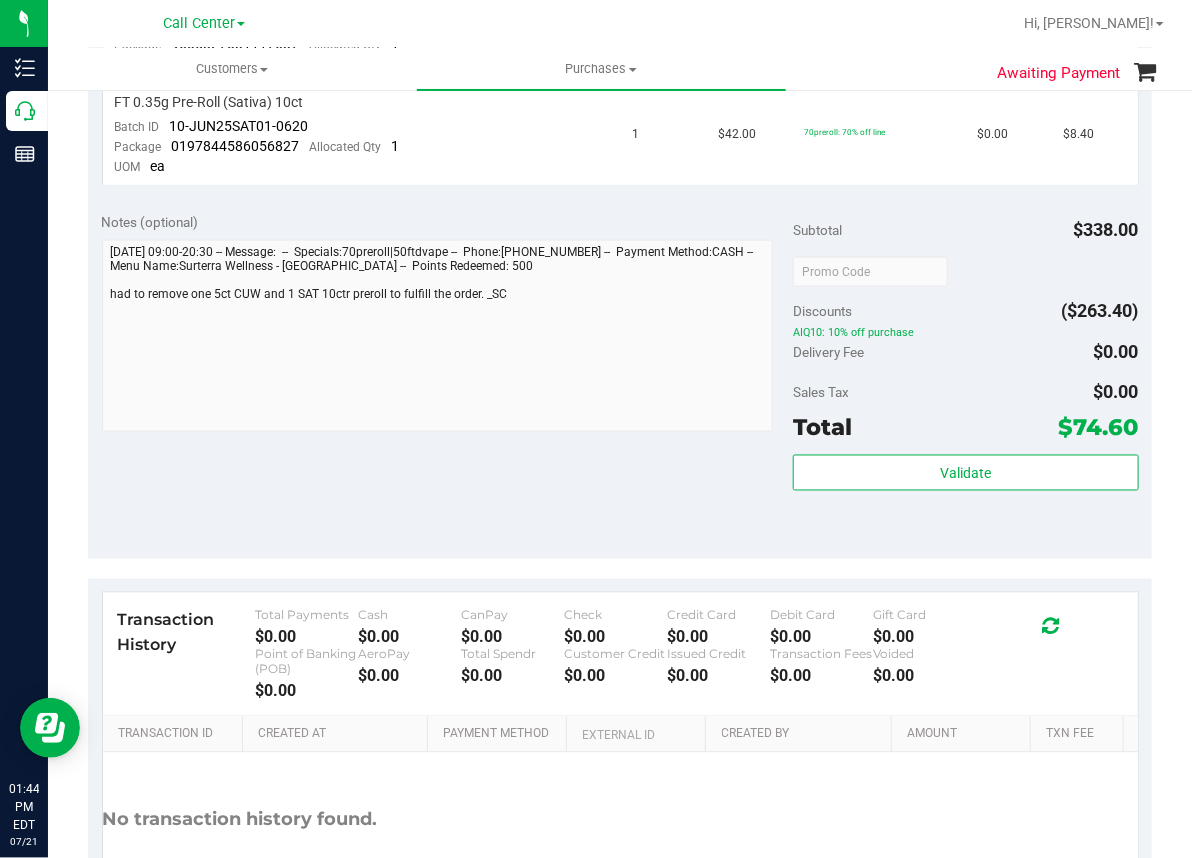 scroll, scrollTop: 1000, scrollLeft: 0, axis: vertical 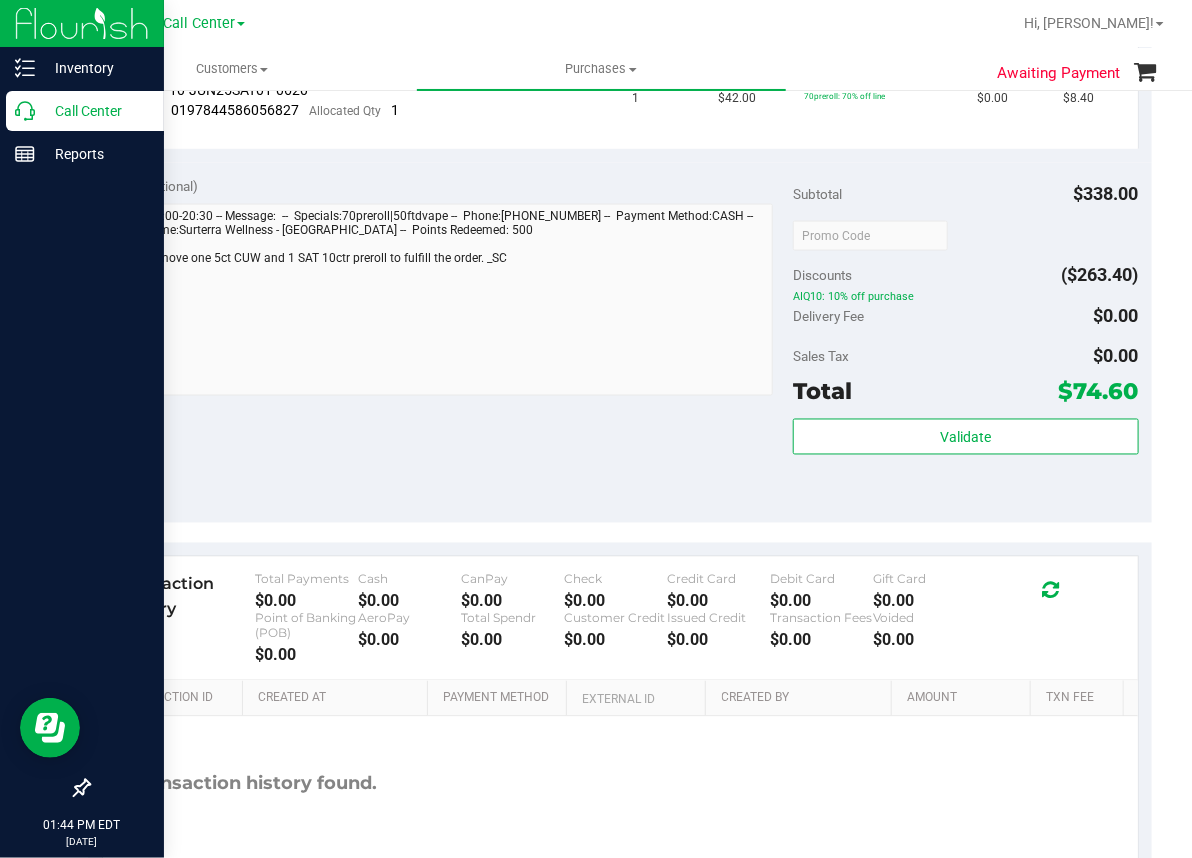 click 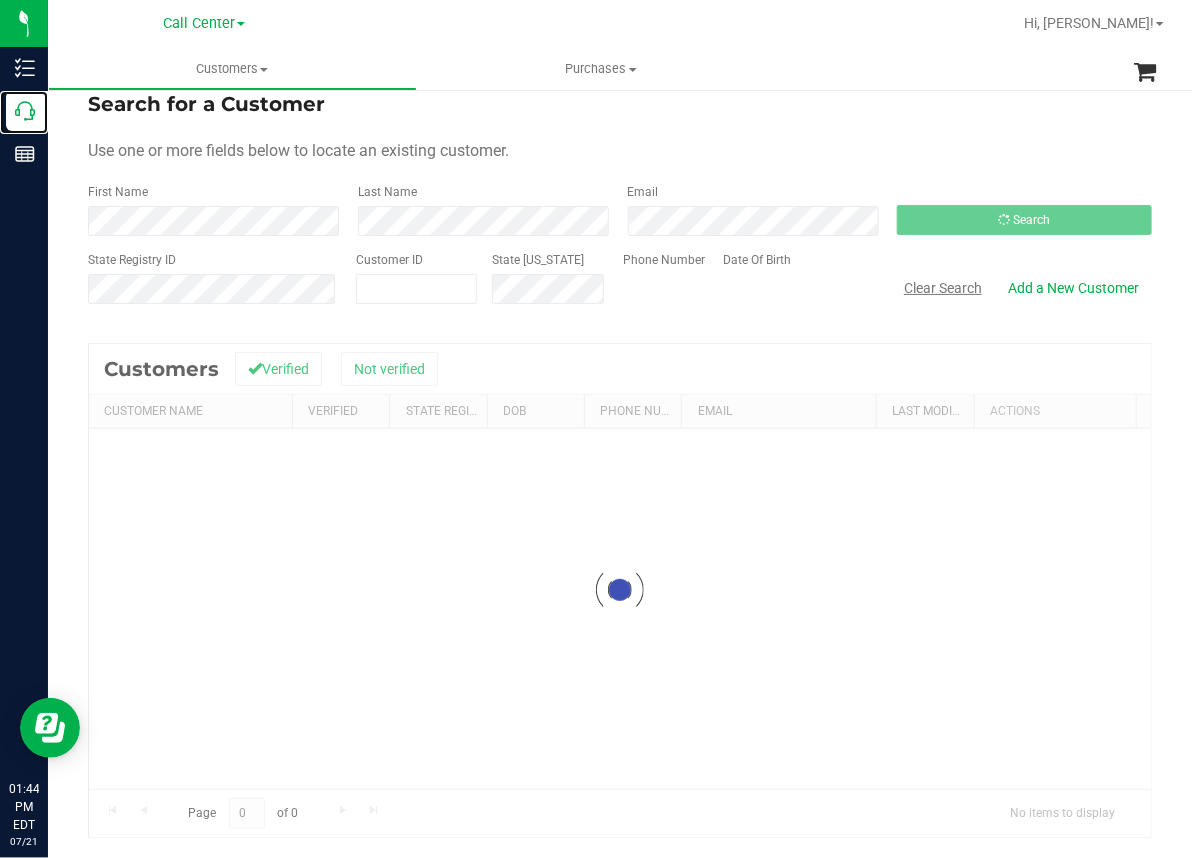 scroll, scrollTop: 0, scrollLeft: 0, axis: both 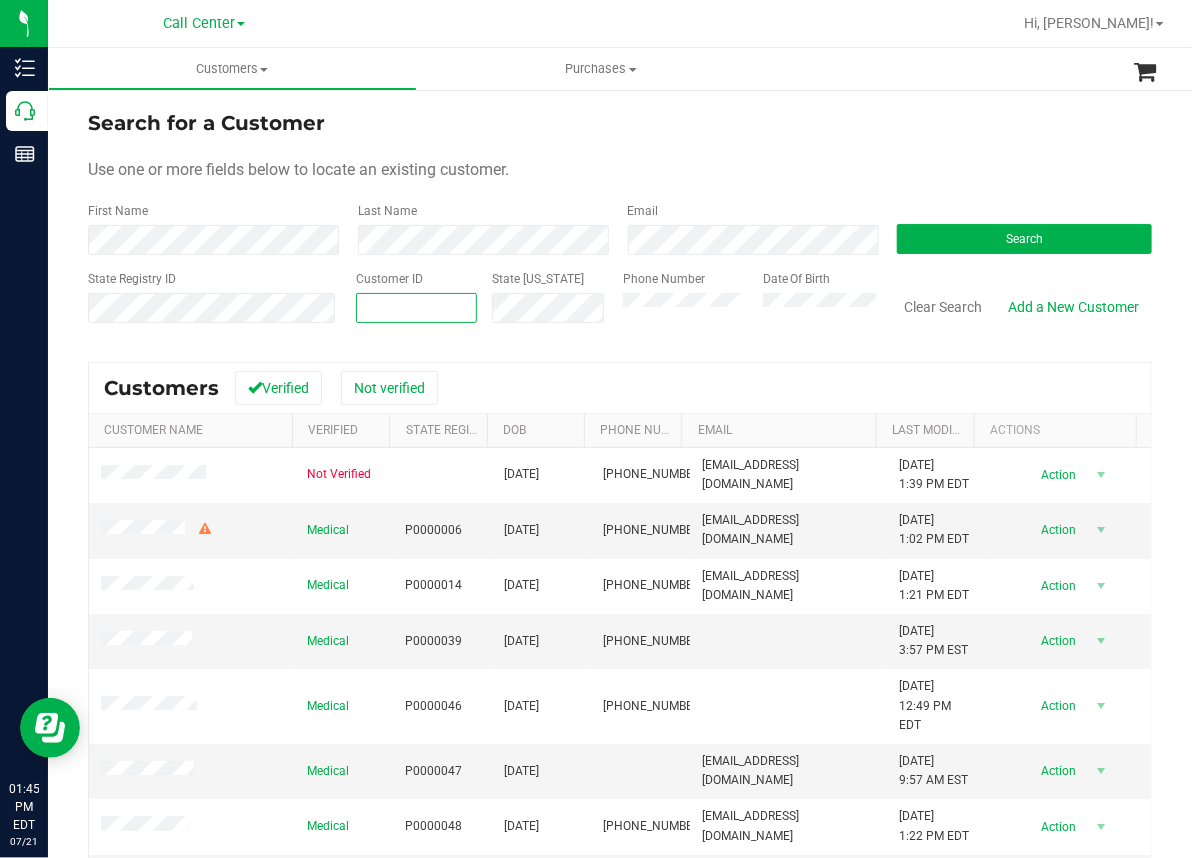 click at bounding box center (417, 308) 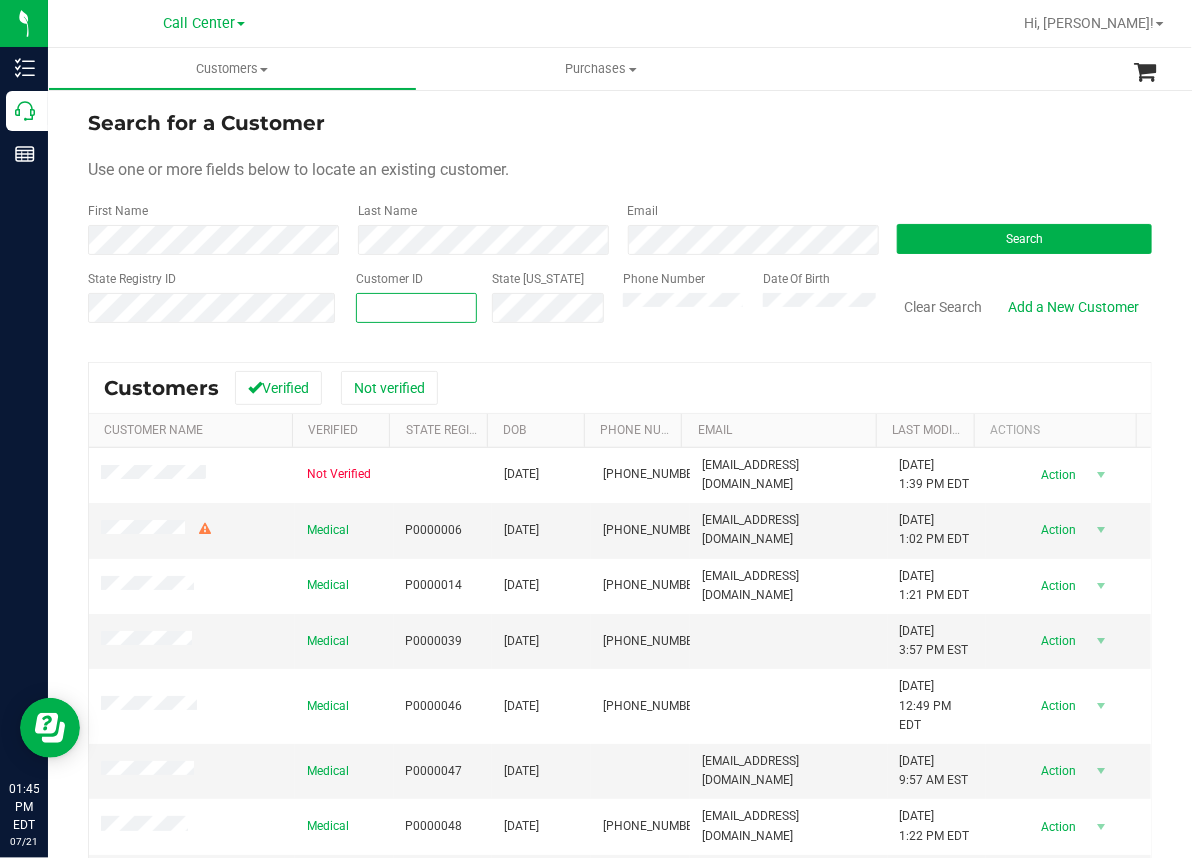 paste on "572663" 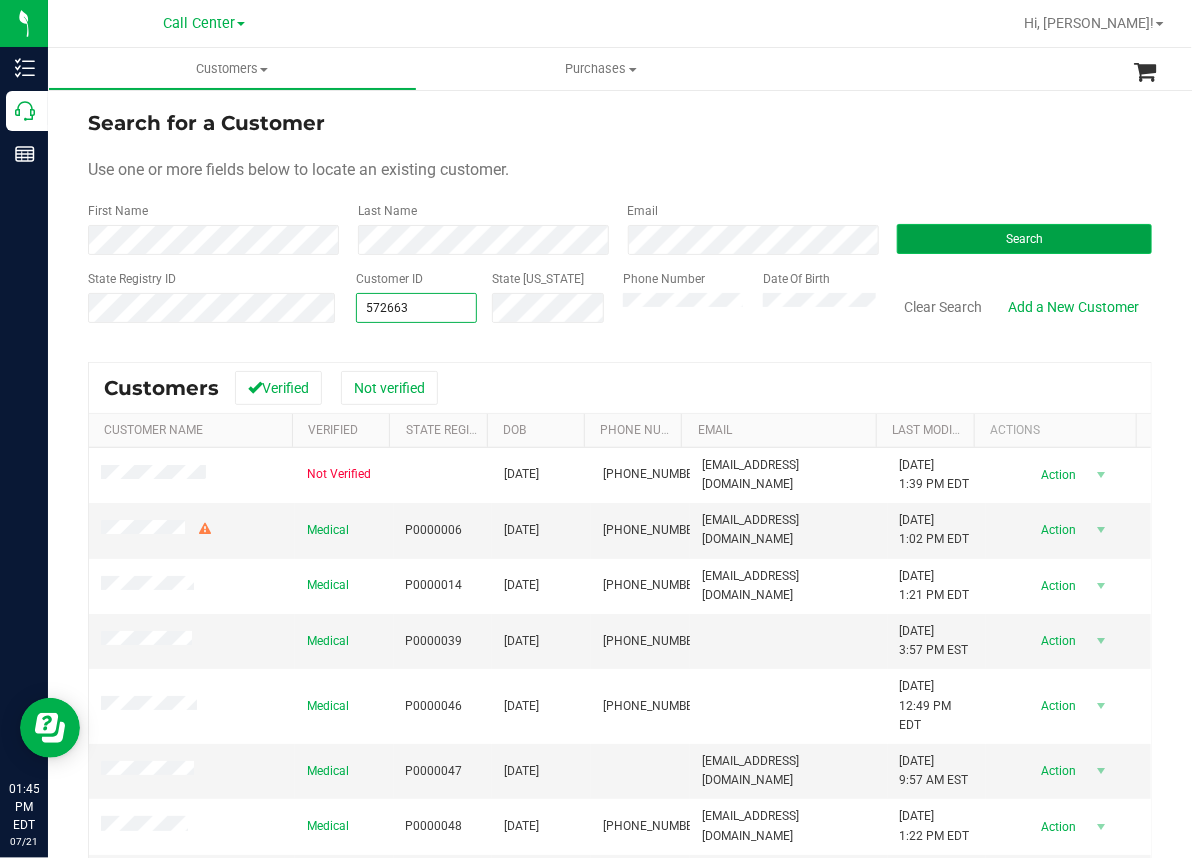 type on "572663" 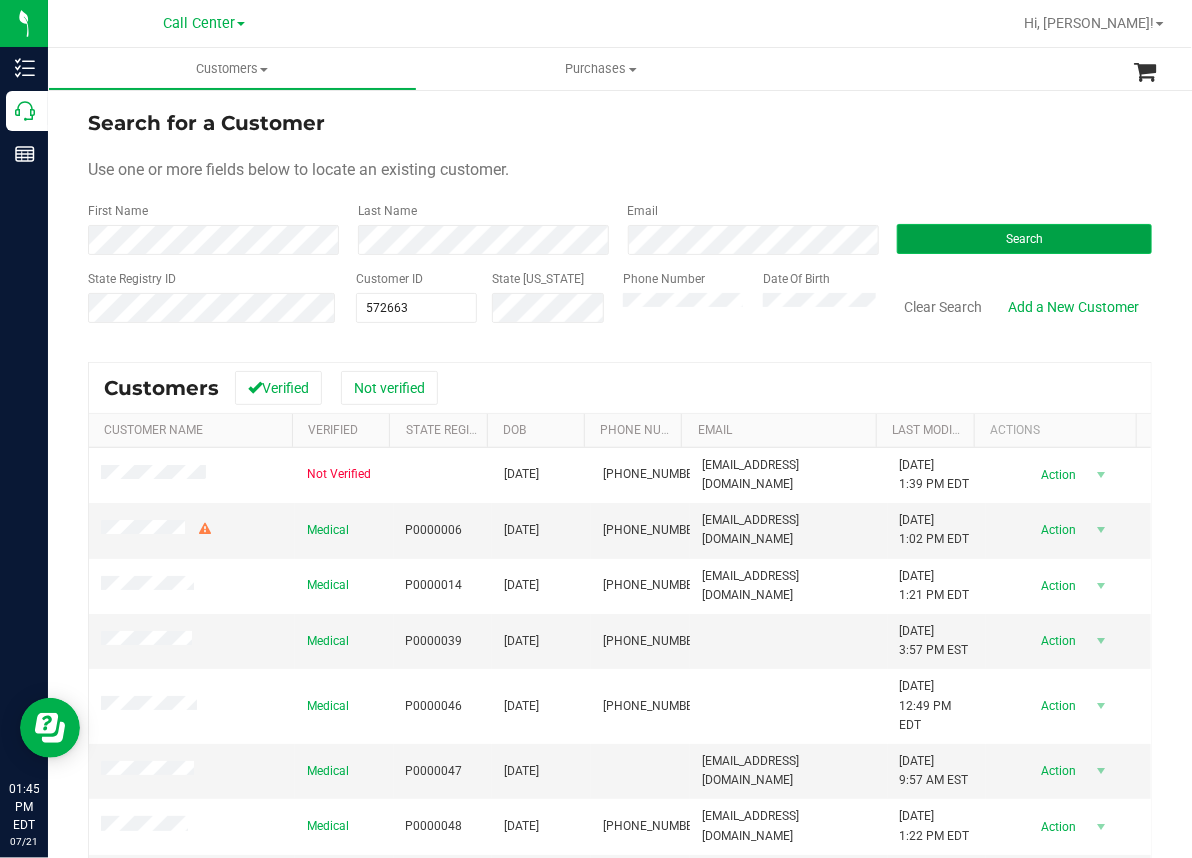 click on "Search" at bounding box center [1024, 239] 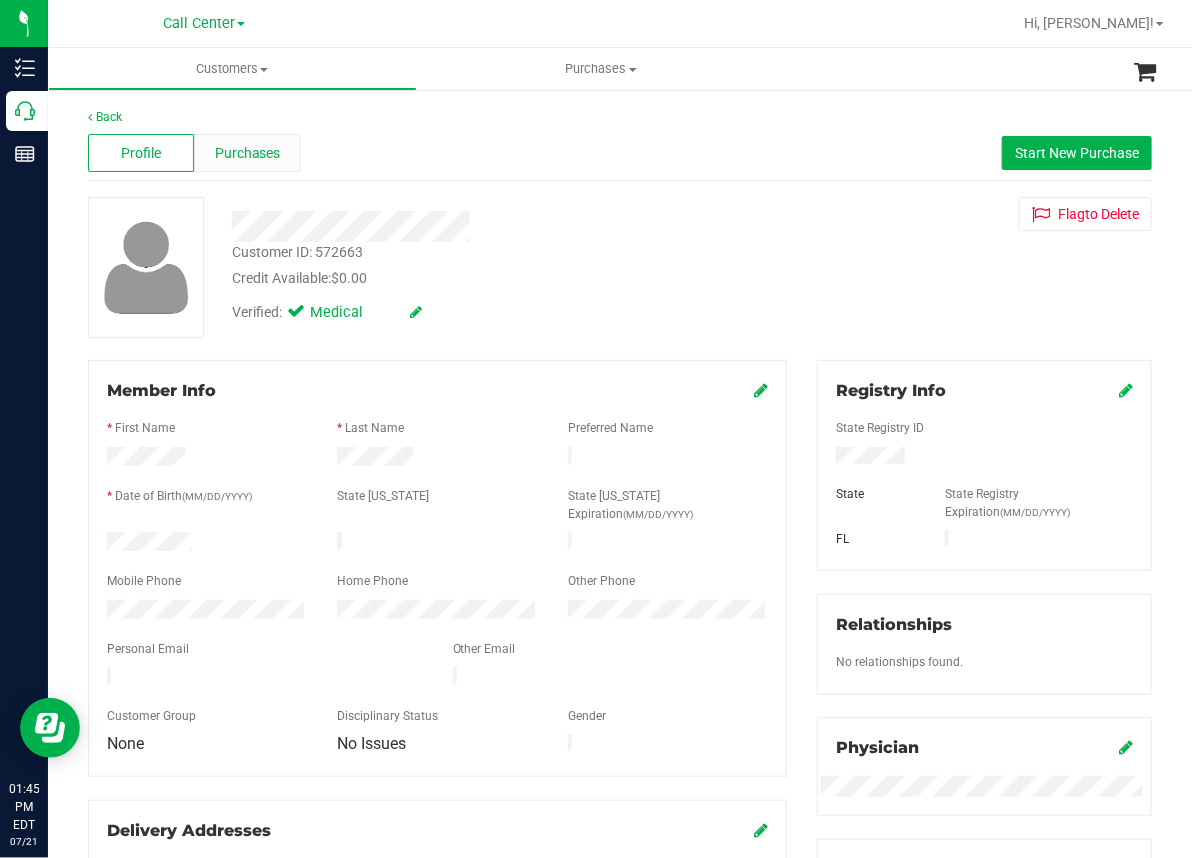 click on "Purchases" at bounding box center (248, 153) 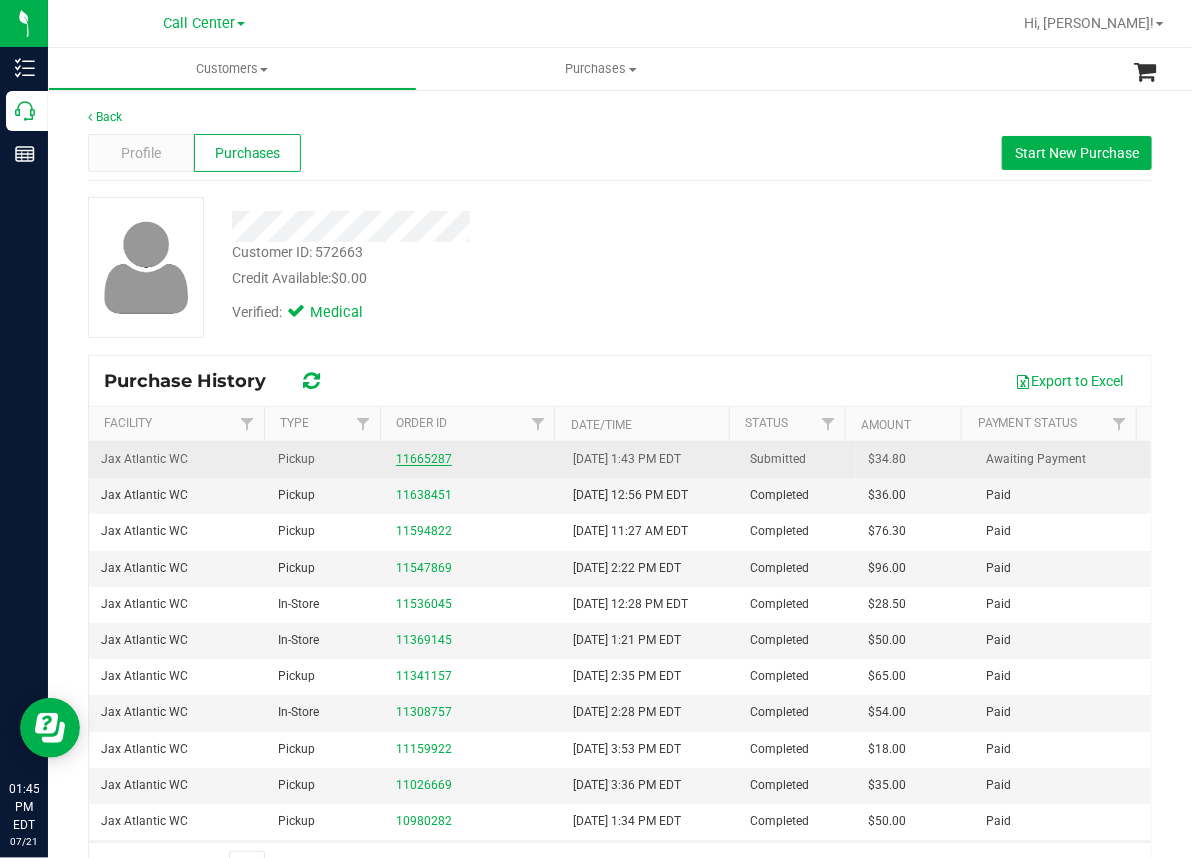 click on "11665287" at bounding box center (424, 459) 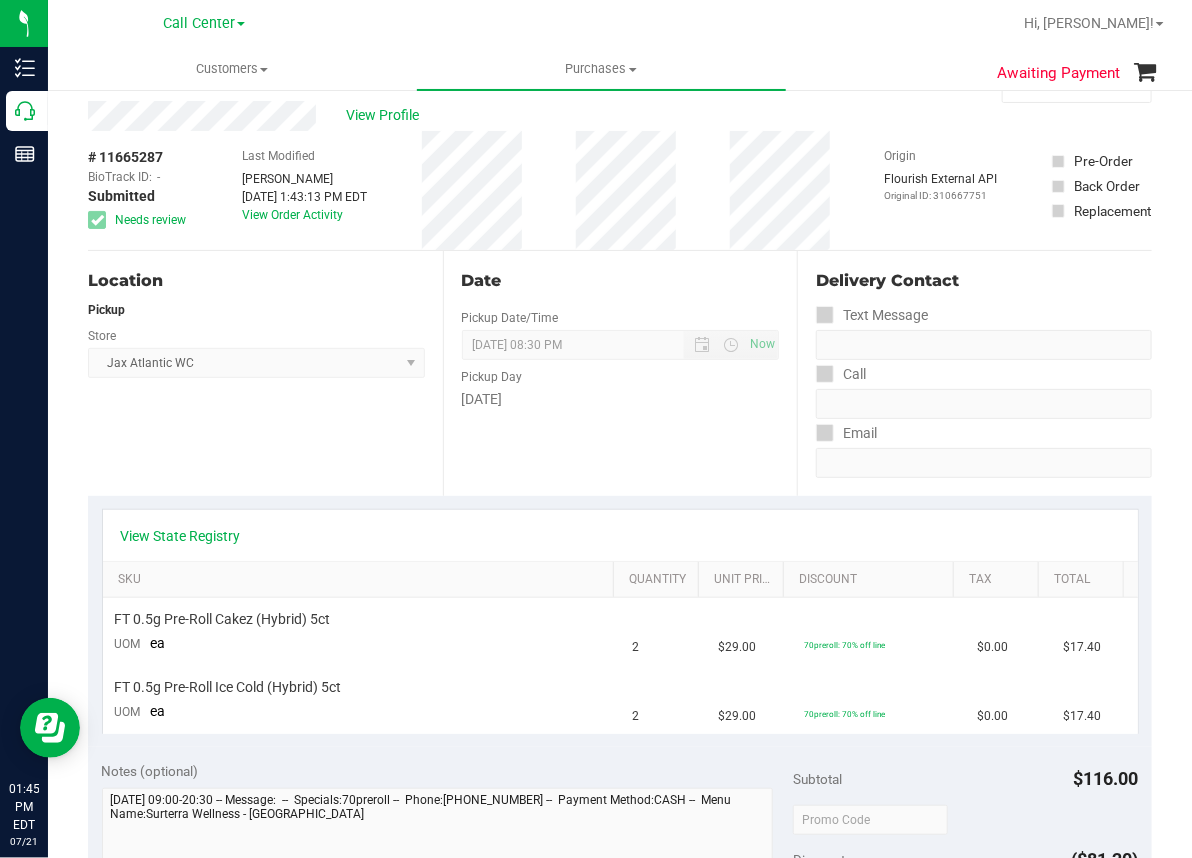 scroll, scrollTop: 0, scrollLeft: 0, axis: both 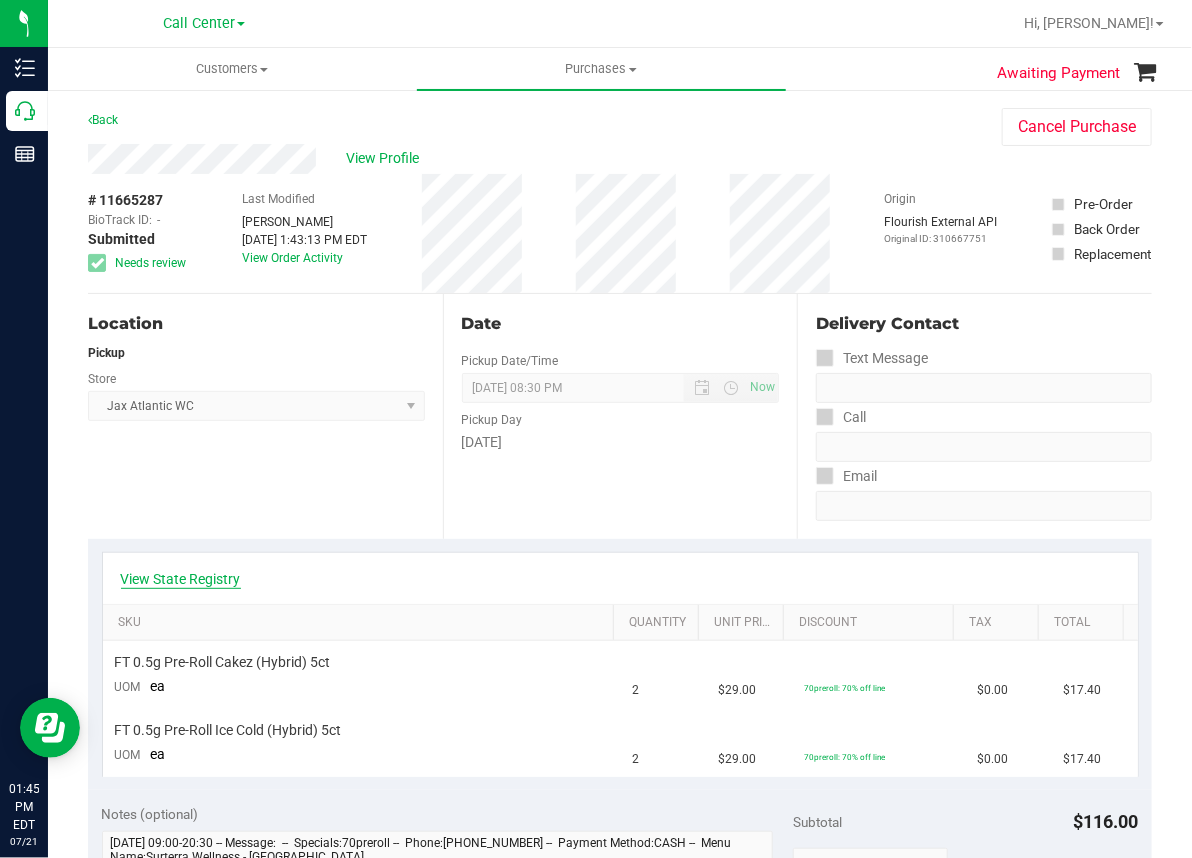 click on "View State Registry" at bounding box center [181, 579] 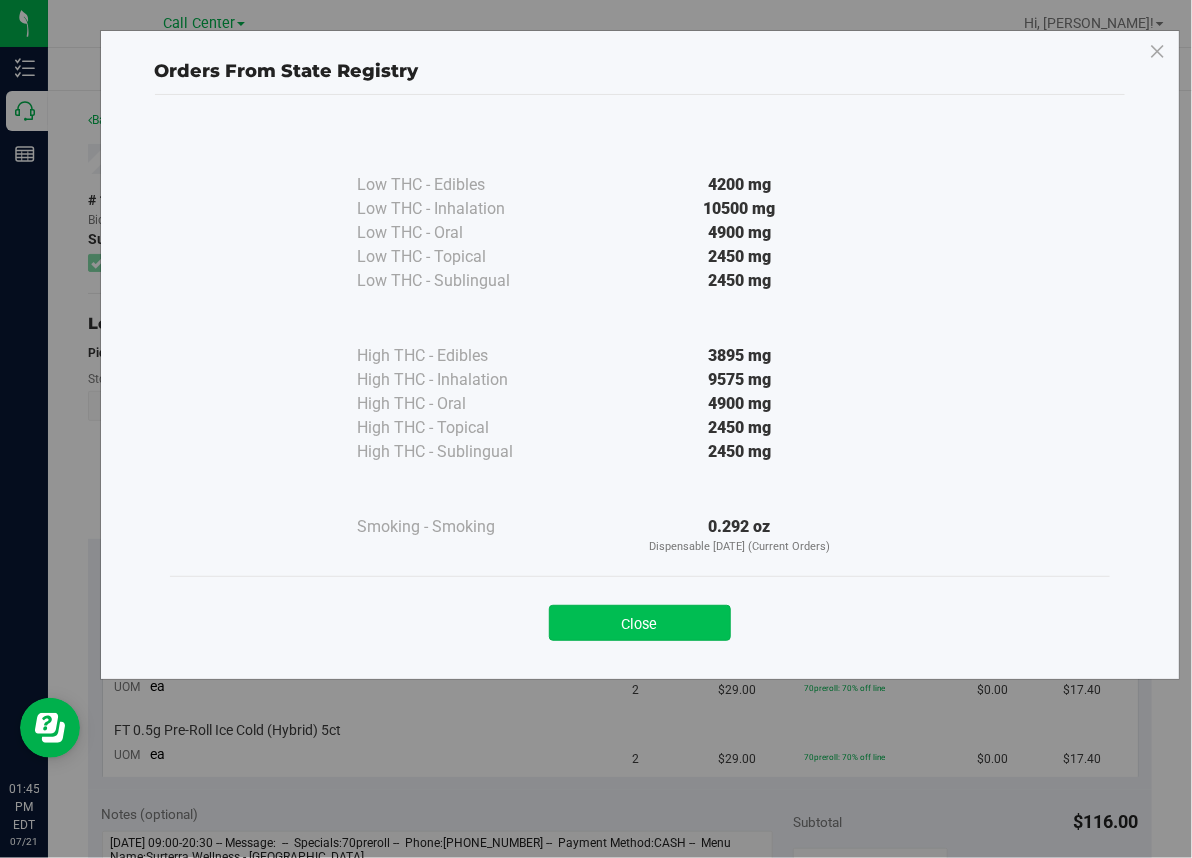 click on "Close" at bounding box center [640, 623] 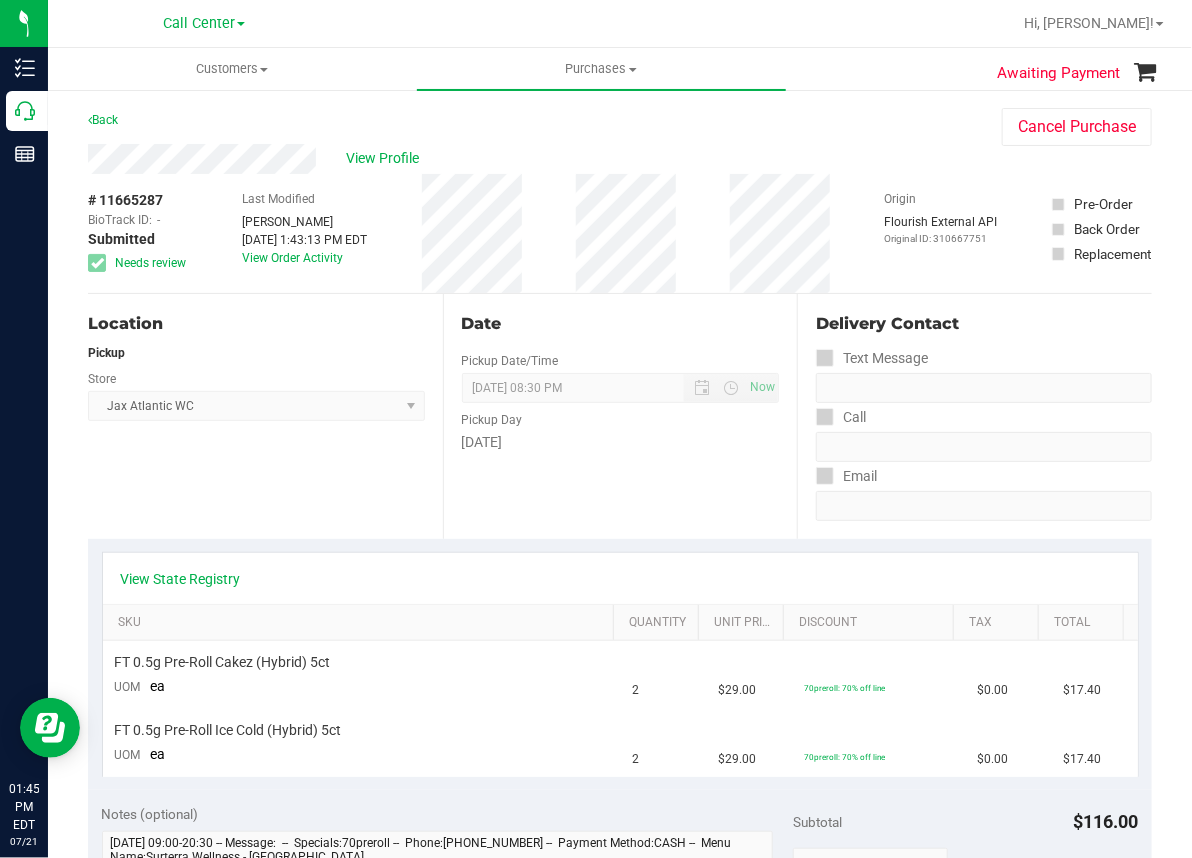 click on "Location
Pickup
Store
Jax Atlantic WC Select Store Bonita Springs WC Boynton Beach WC Bradenton WC Brandon WC Brooksville WC Call Center Clermont WC Crestview WC Deerfield Beach WC Delray Beach WC Deltona WC Ft Walton Beach WC Ft. Lauderdale WC Ft. Myers WC Gainesville WC Jax Atlantic WC JAX DC REP Jax WC Key West WC Lakeland WC Largo WC Lehigh Acres DC REP Merritt Island WC Miami 72nd WC Miami Beach WC Miami Dadeland WC Miramar DC REP New Port Richey WC North Palm Beach WC North Port WC Ocala WC Orange Park WC Orlando Colonial WC Orlando DC REP Orlando WC Oviedo WC Palm Bay WC Palm Coast WC Panama City WC Pensacola WC Port Orange WC Port St. Lucie WC Sebring WC South Tampa WC St. Pete WC Summerfield WC Tallahassee DC REP Tallahassee WC Tampa DC Testing Tampa Warehouse Tampa WC TX Austin DC TX Plano Retail WPB DC" at bounding box center [265, 416] 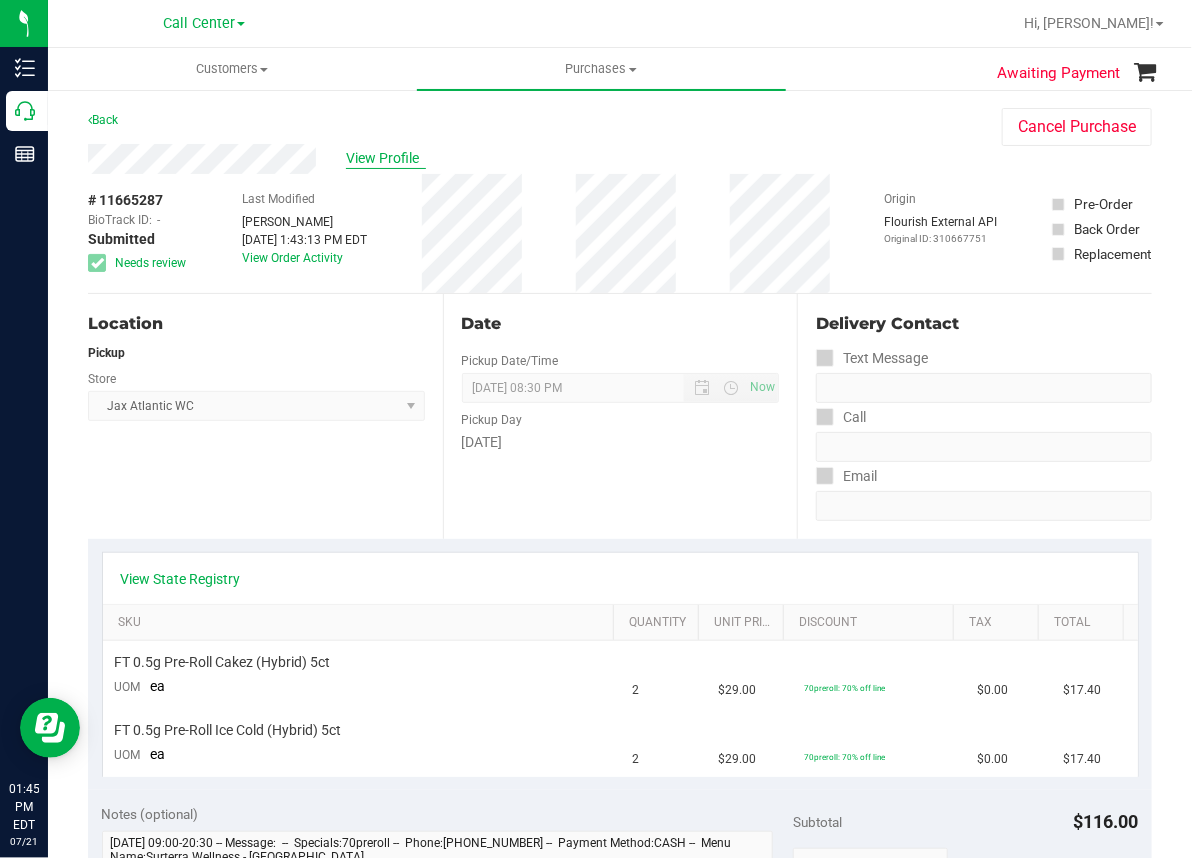 click on "View Profile" at bounding box center (386, 158) 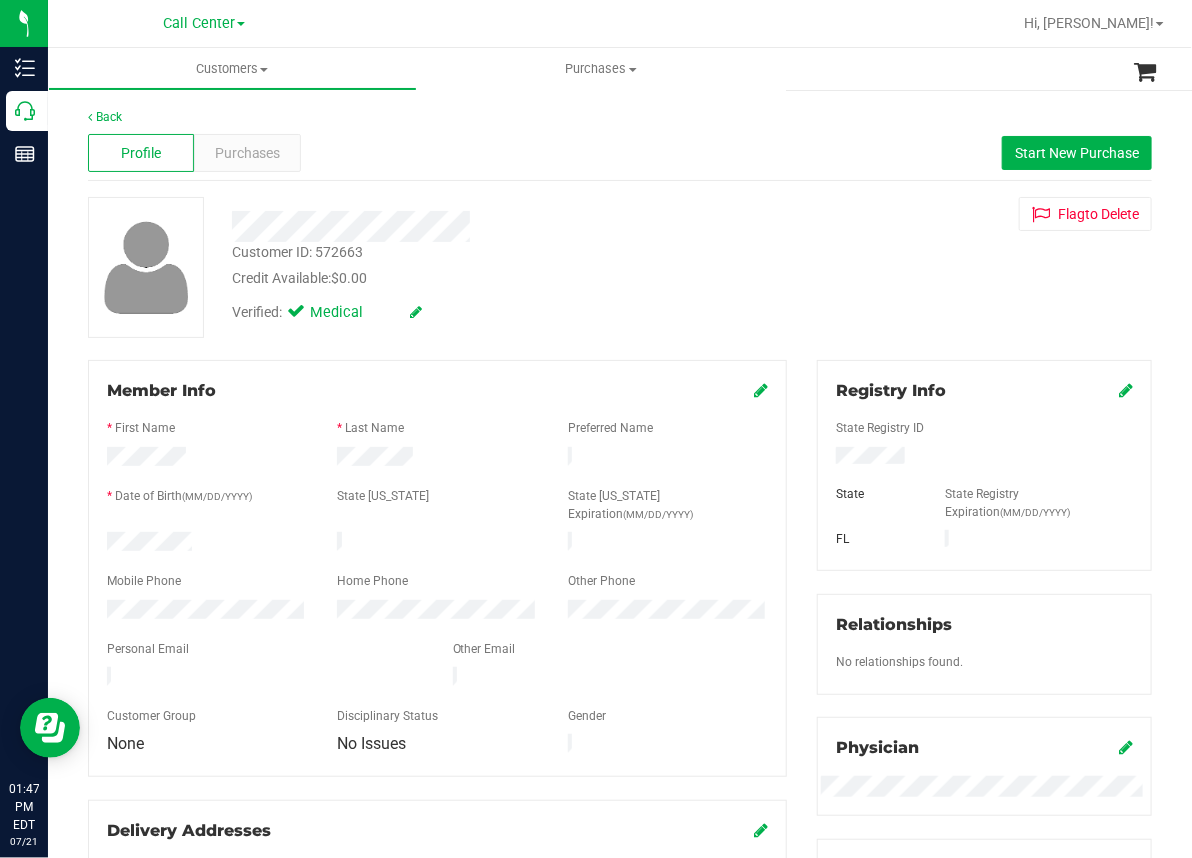 click on "Back
Profile
Purchases
Start New Purchase
Customer ID: 572663
Credit Available:
$0.00
Verified:
Medical" at bounding box center (620, 777) 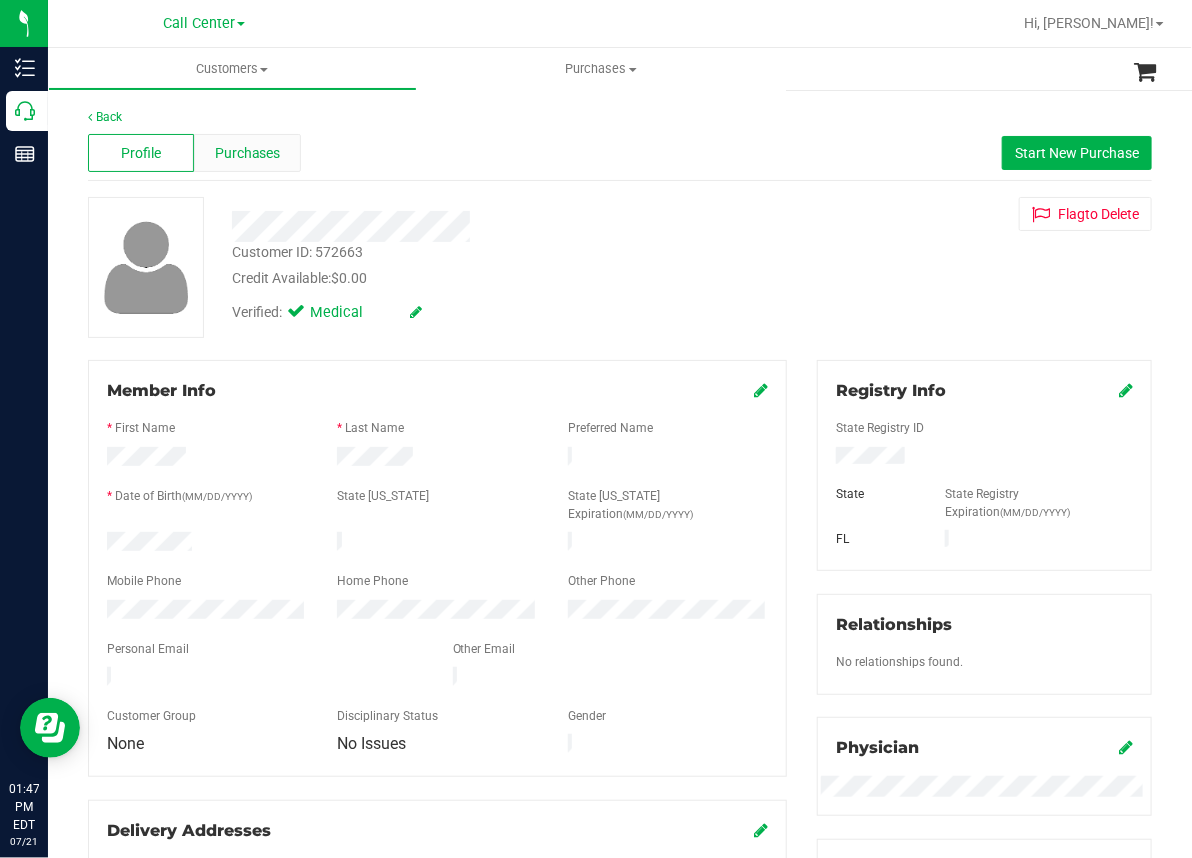 click on "Purchases" at bounding box center [247, 153] 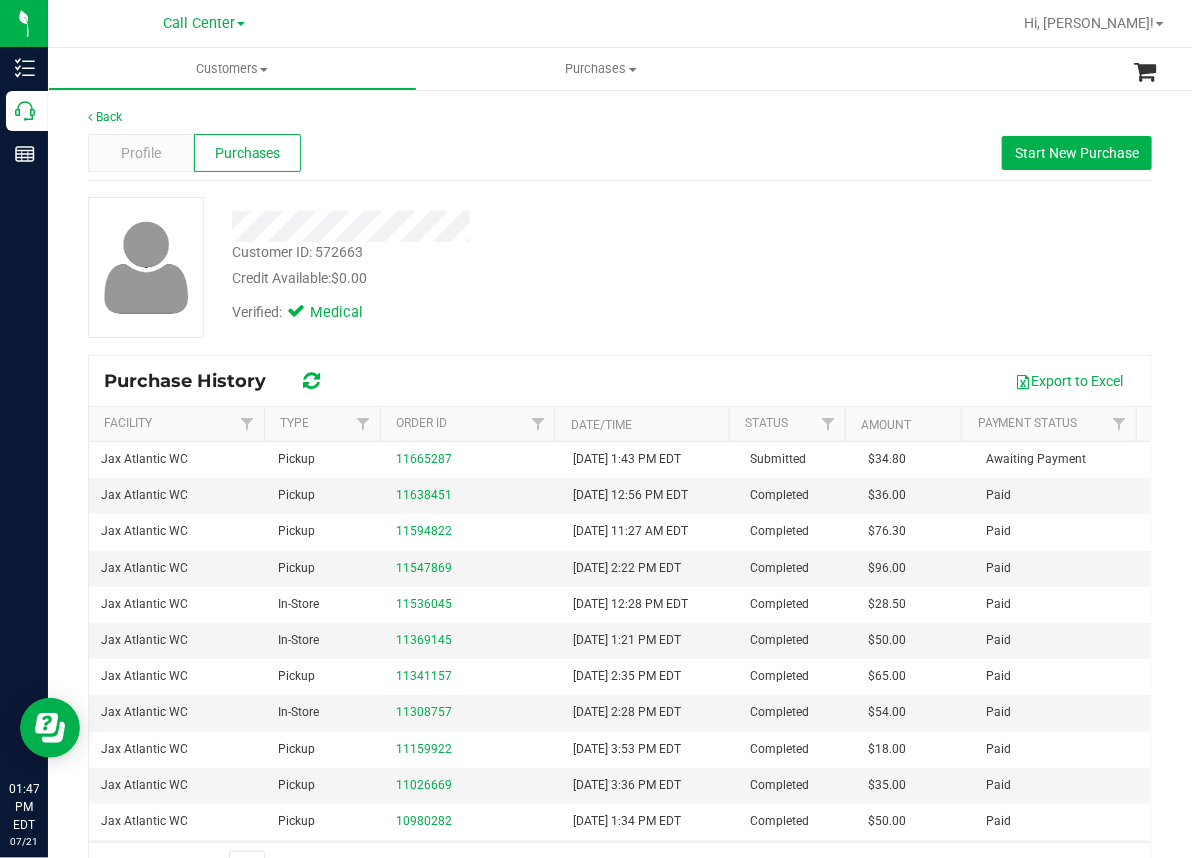 click on "Purchases" at bounding box center (248, 153) 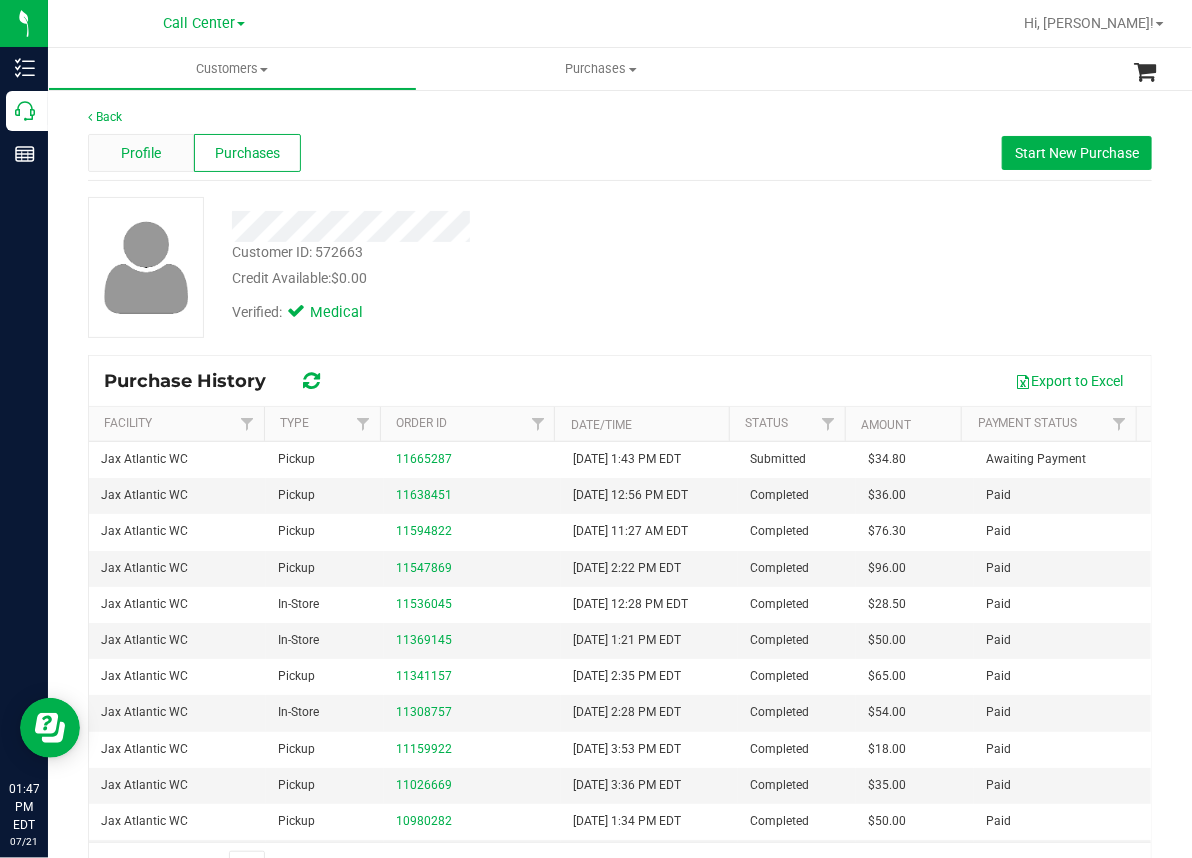 click on "Profile" at bounding box center (141, 153) 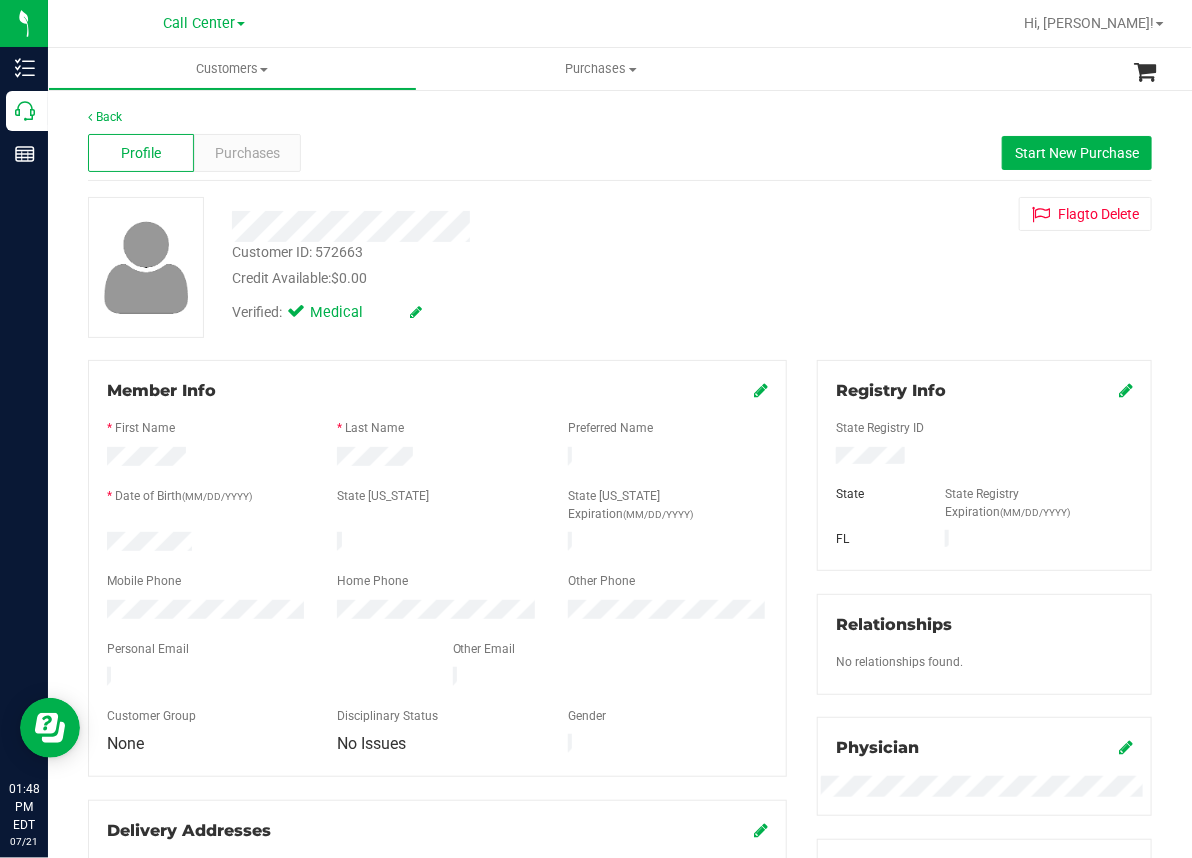 click on "Profile
Purchases
Start New Purchase" at bounding box center [620, 153] 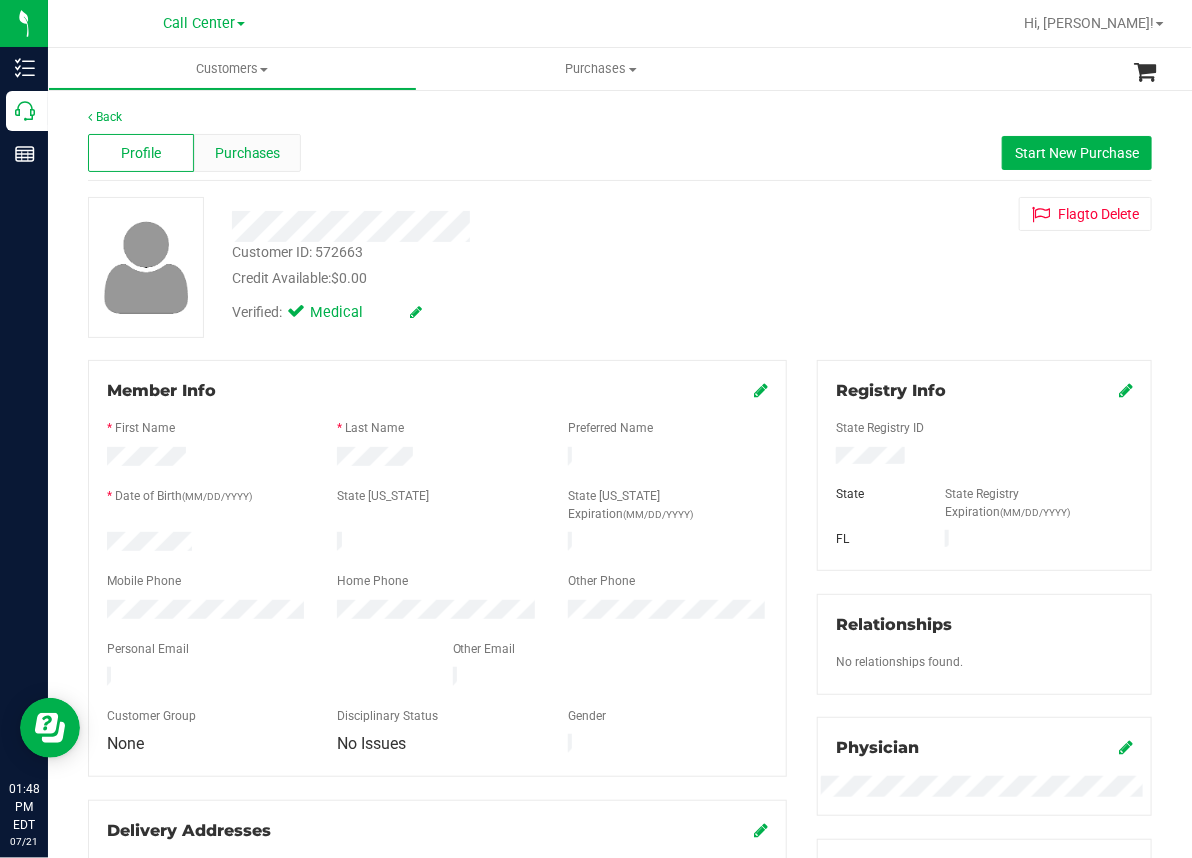 click on "Purchases" at bounding box center [248, 153] 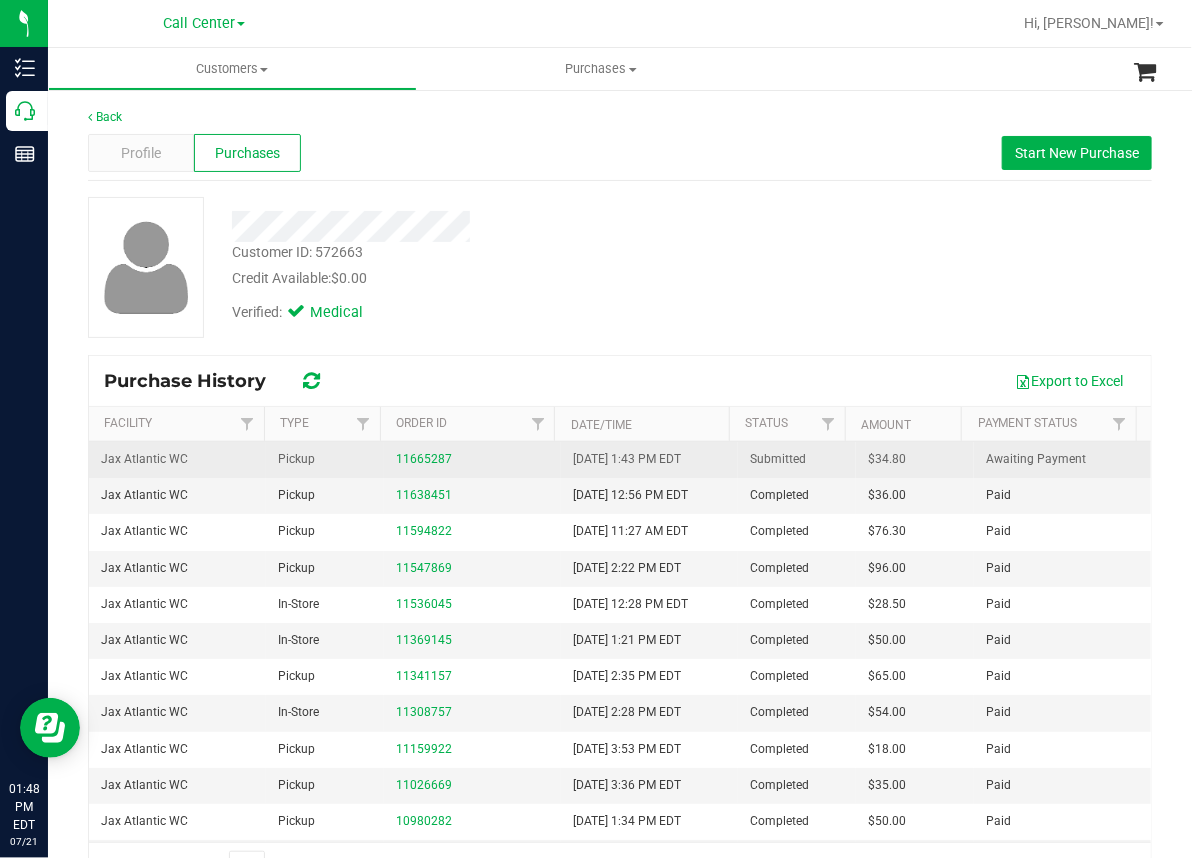click on "11665287" at bounding box center (472, 459) 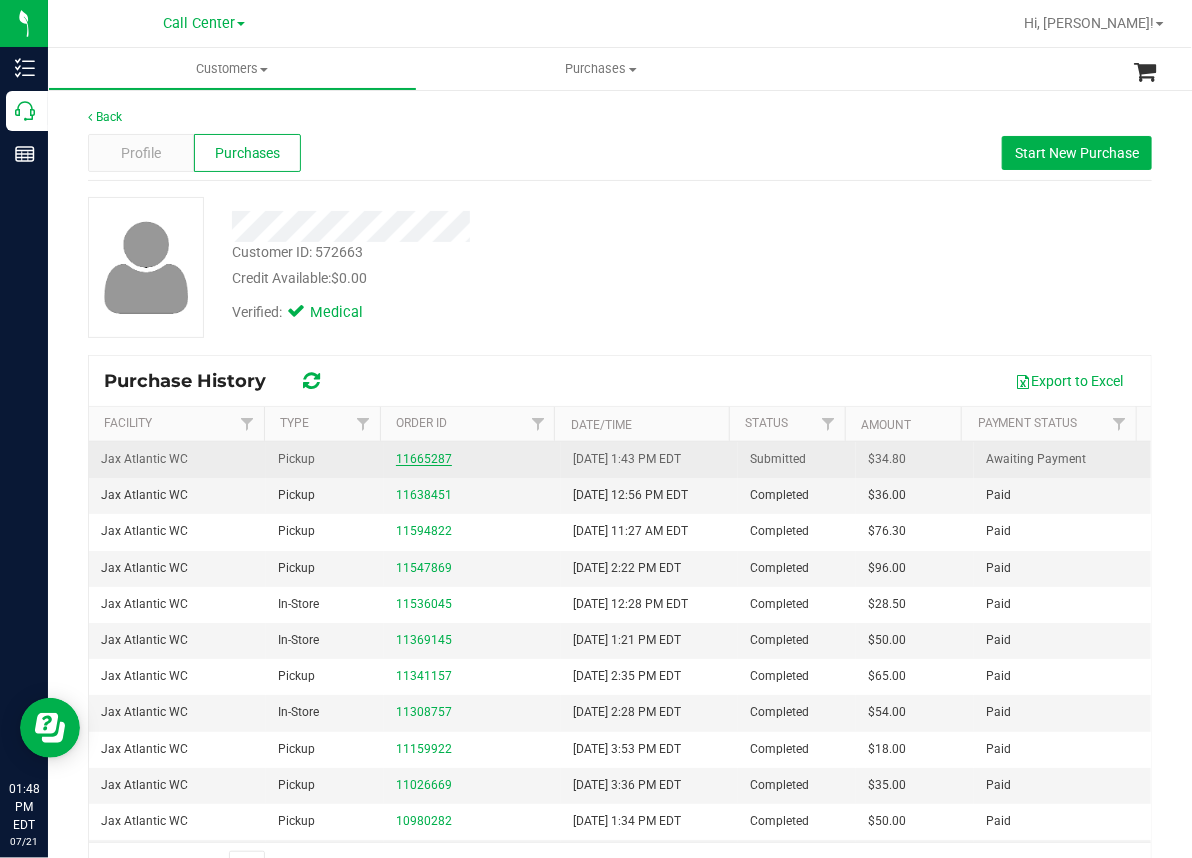 click on "11665287" at bounding box center (424, 459) 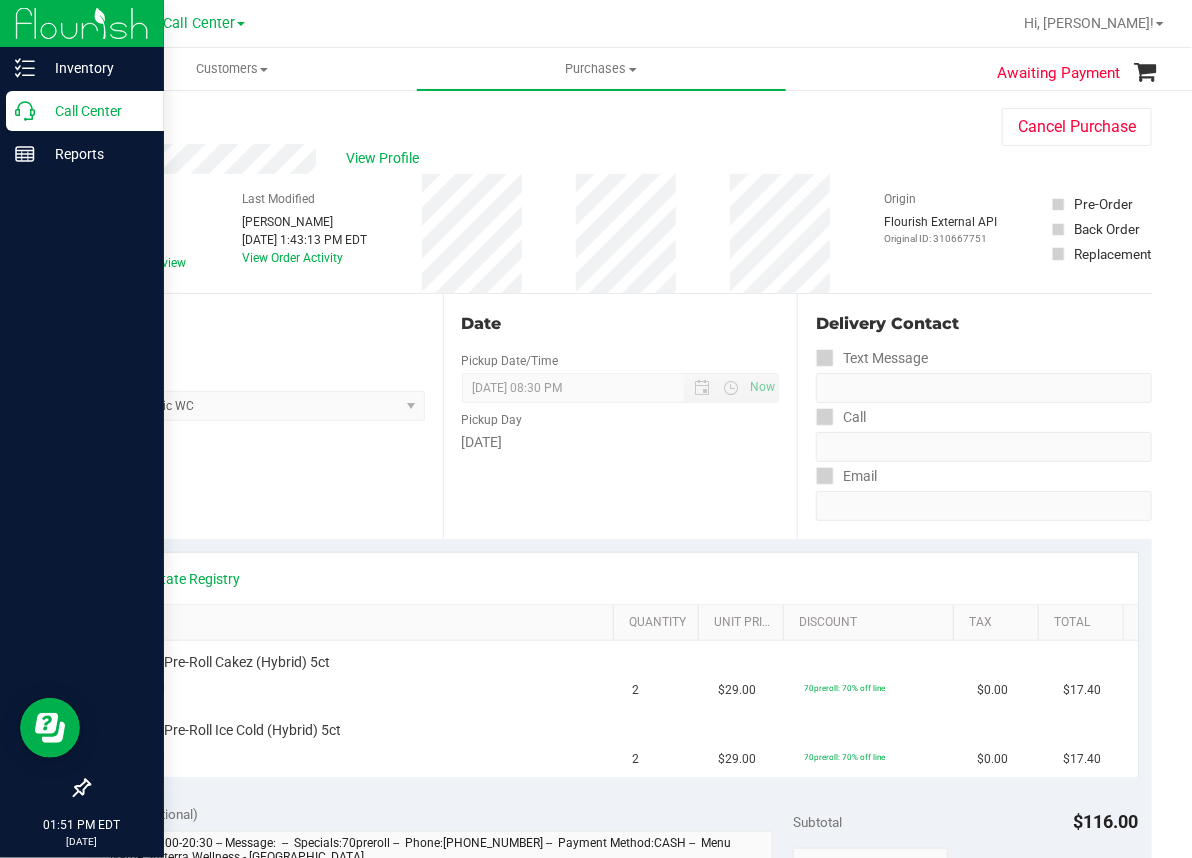 click 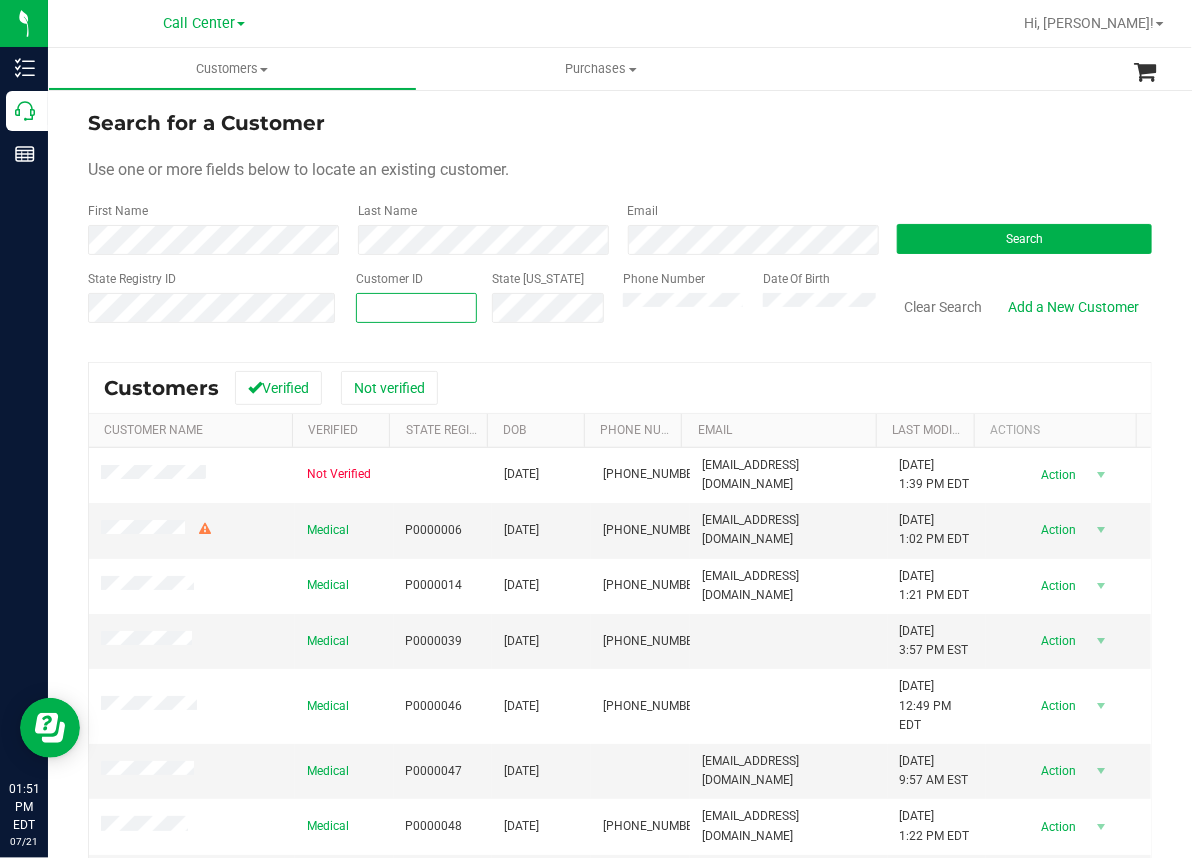 click at bounding box center (417, 308) 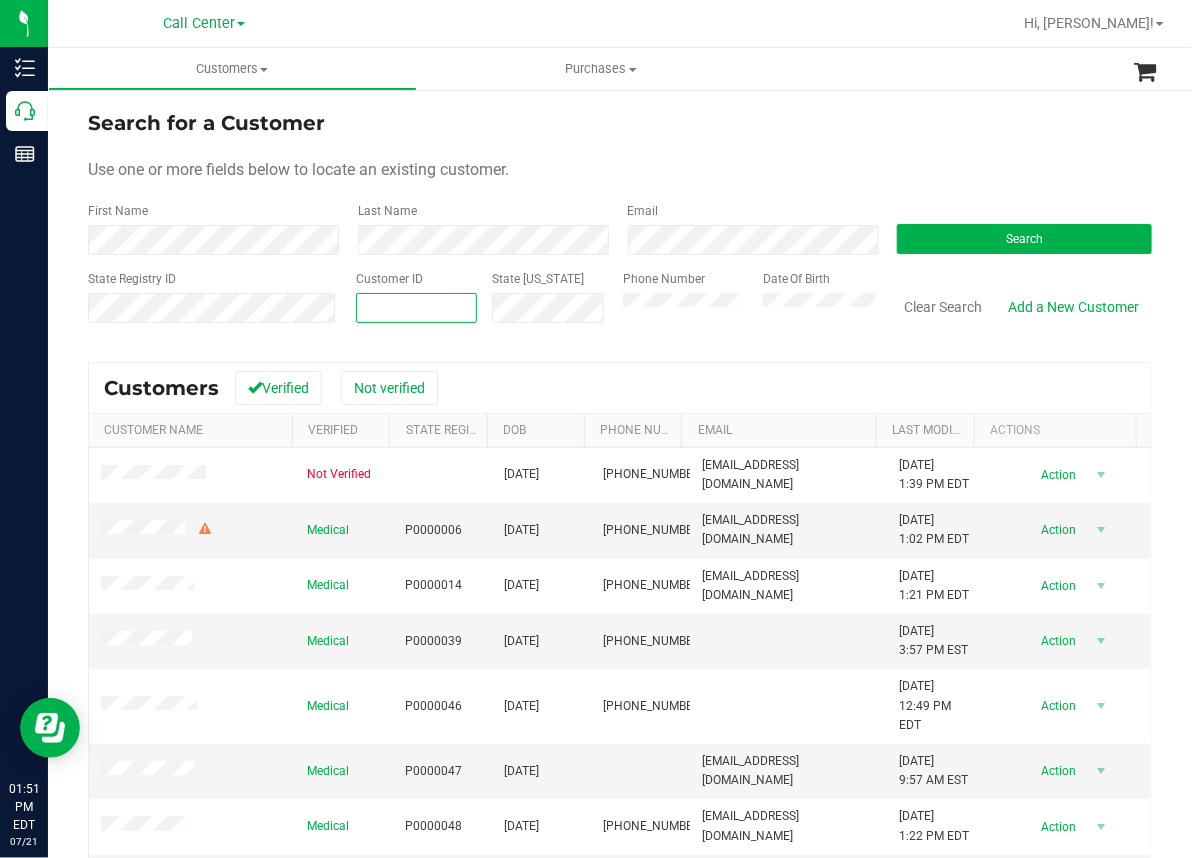 paste on "570775" 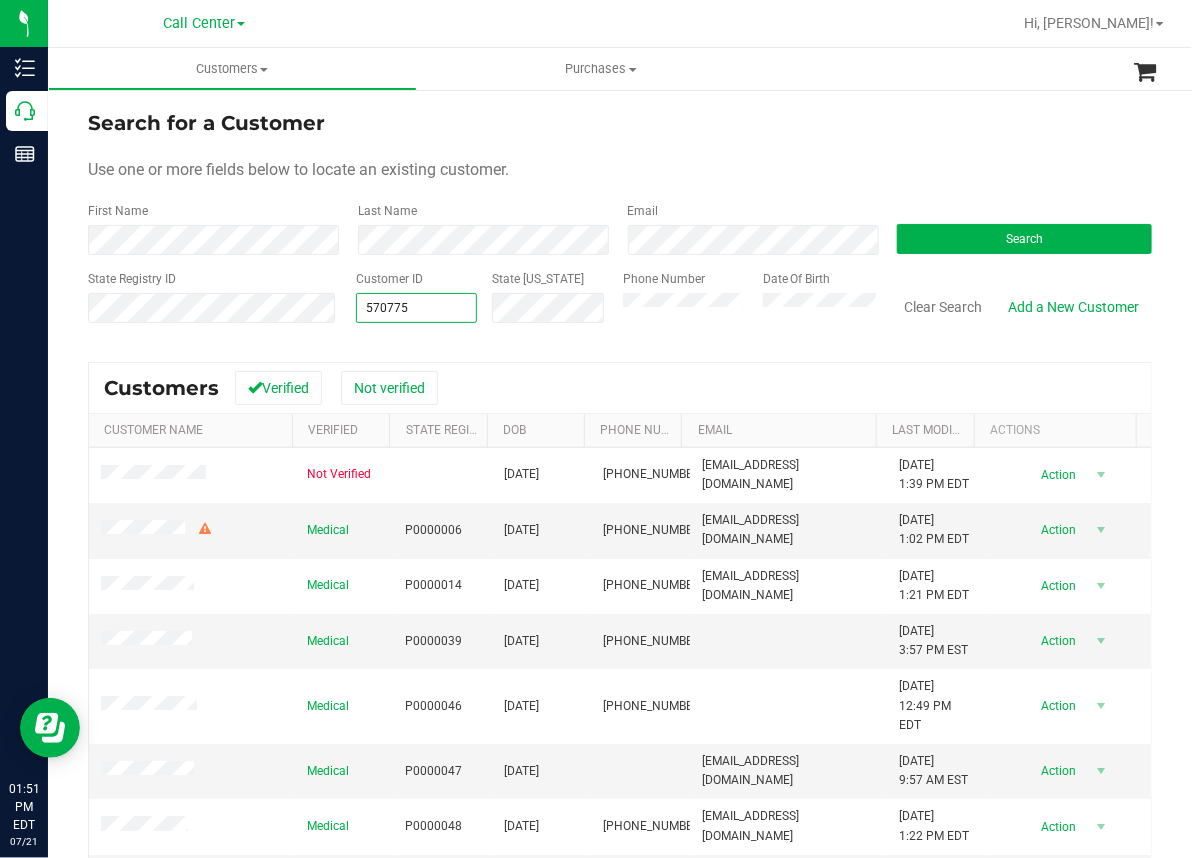 type on "570775" 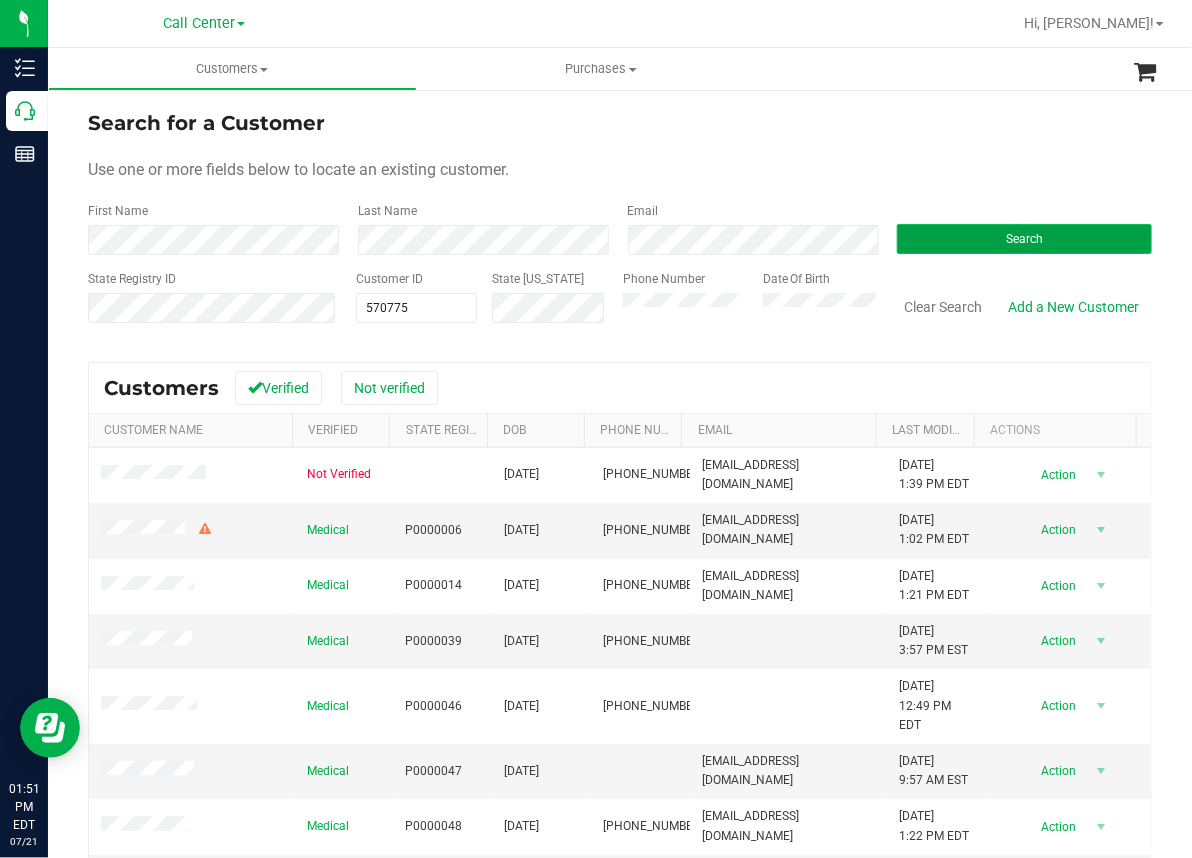 click on "Search" at bounding box center [1024, 239] 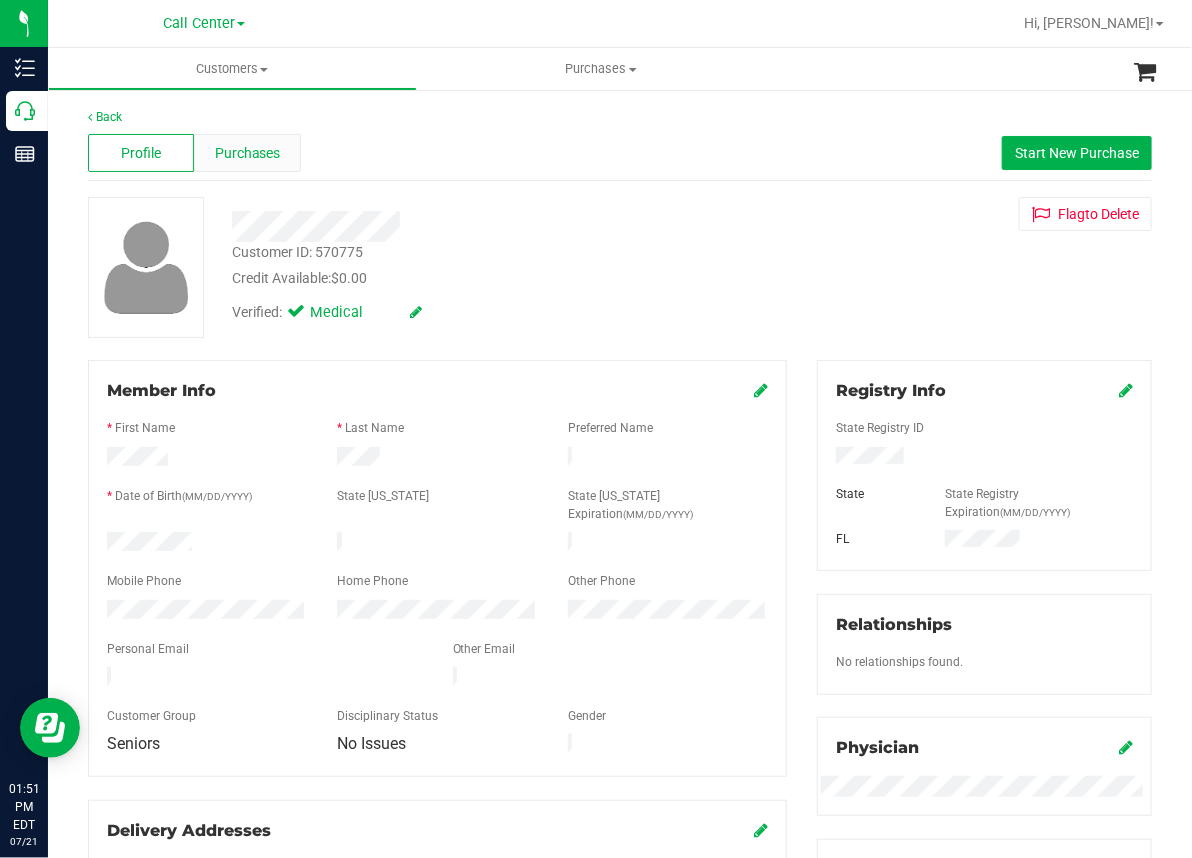 click on "Purchases" at bounding box center (248, 153) 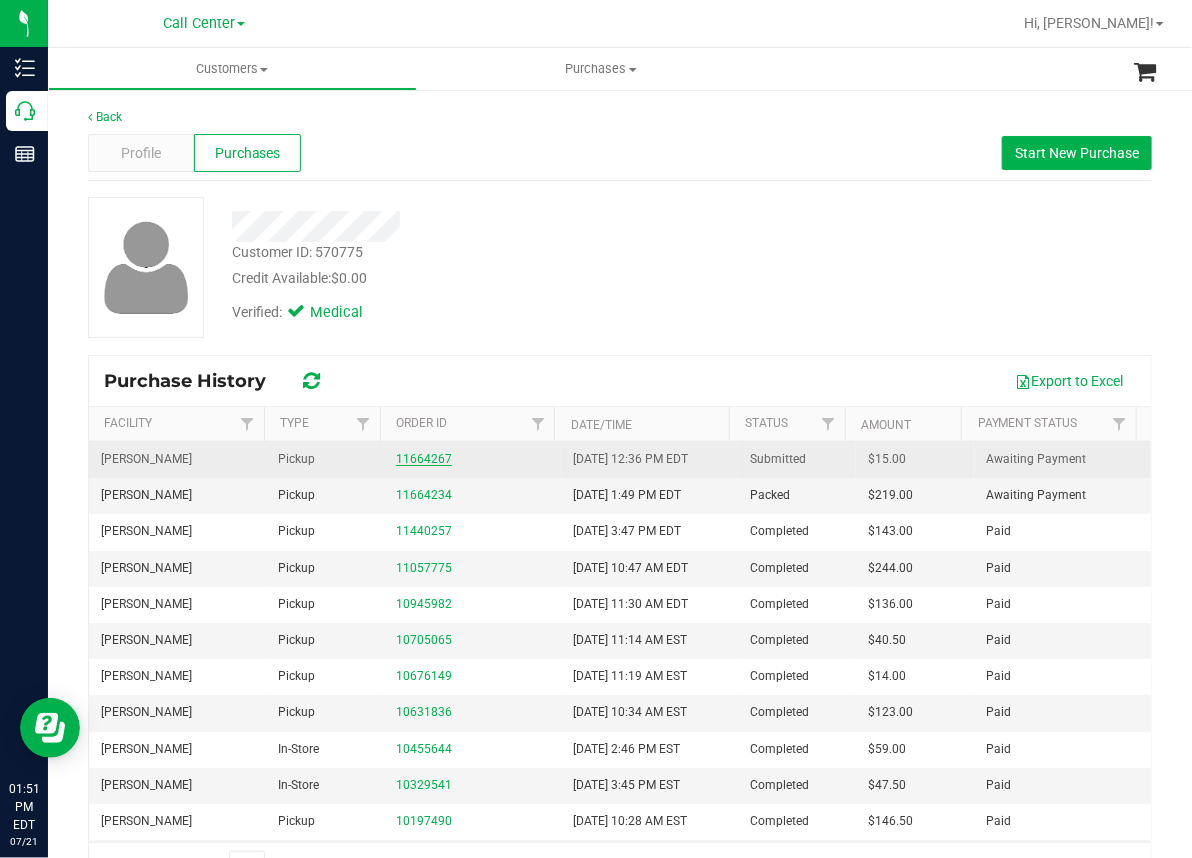 click on "11664267" at bounding box center [424, 459] 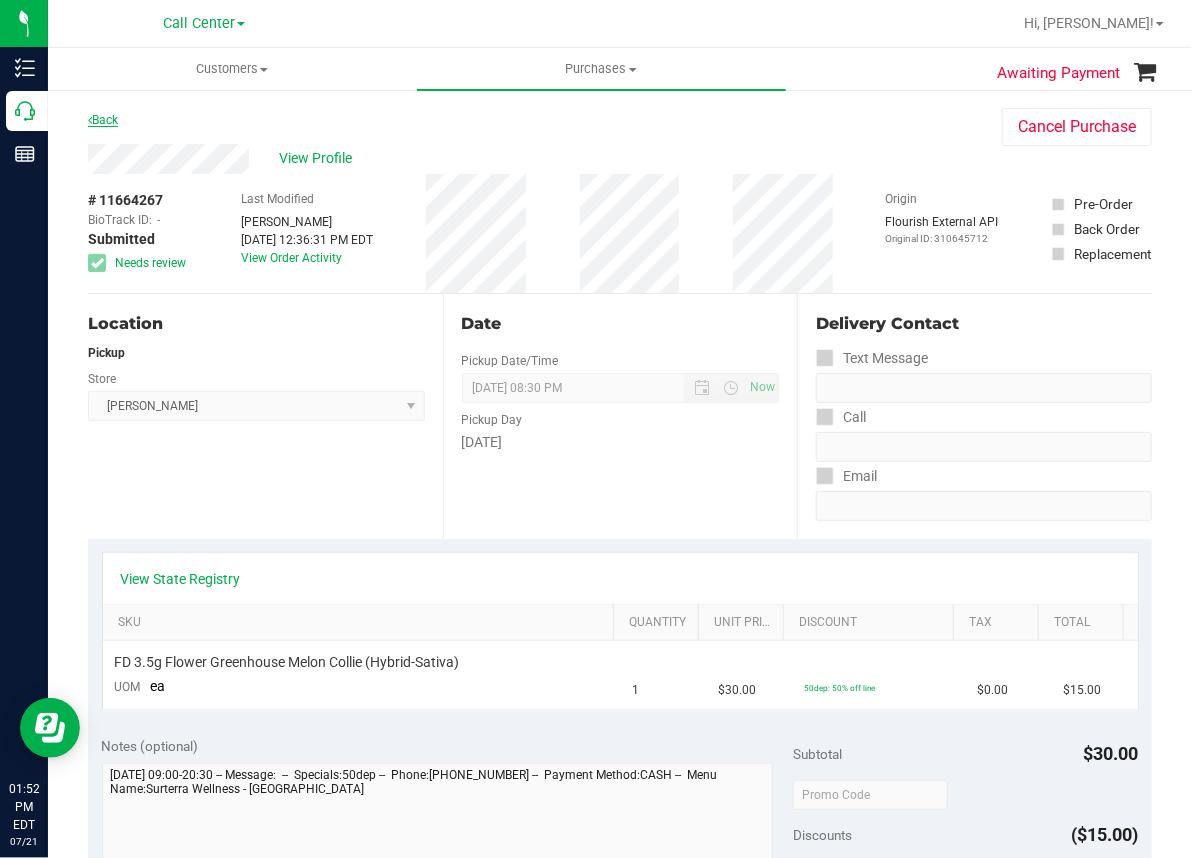 click on "Back" at bounding box center [103, 120] 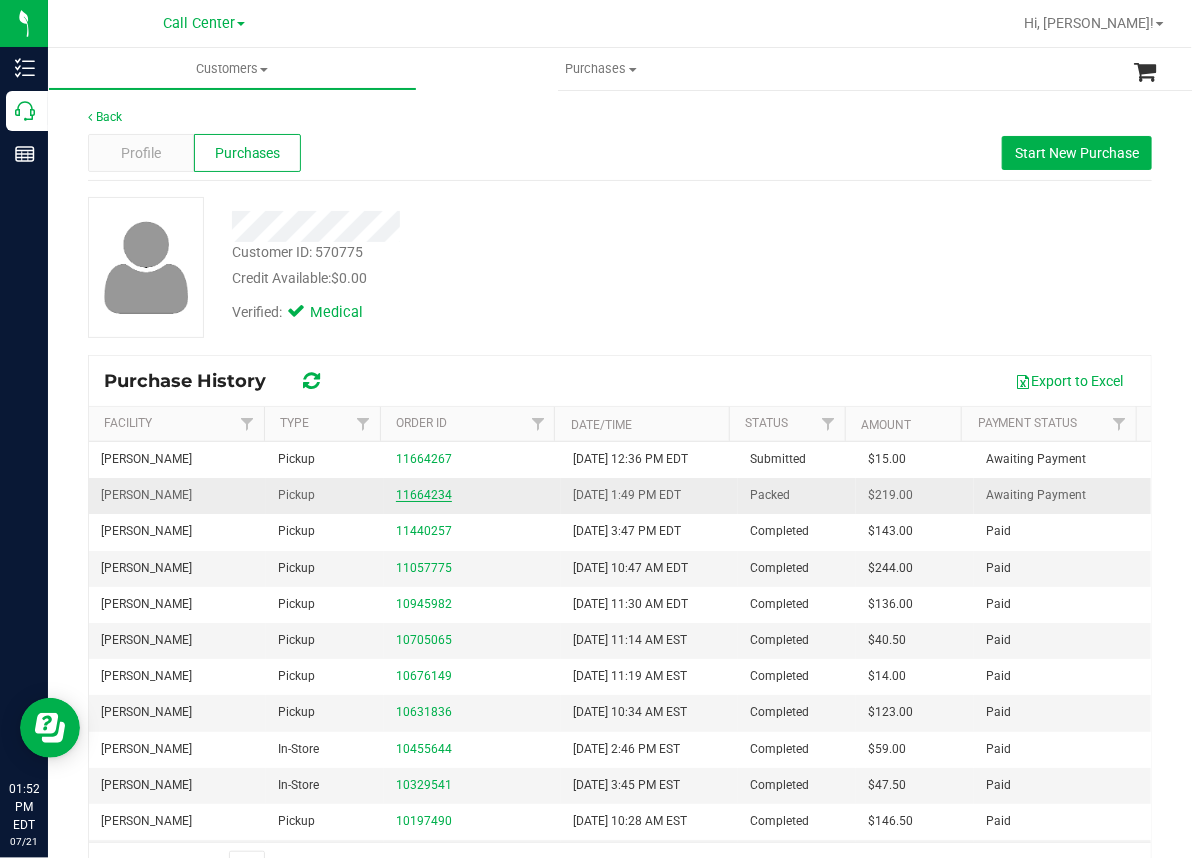 click on "11664234" at bounding box center [424, 495] 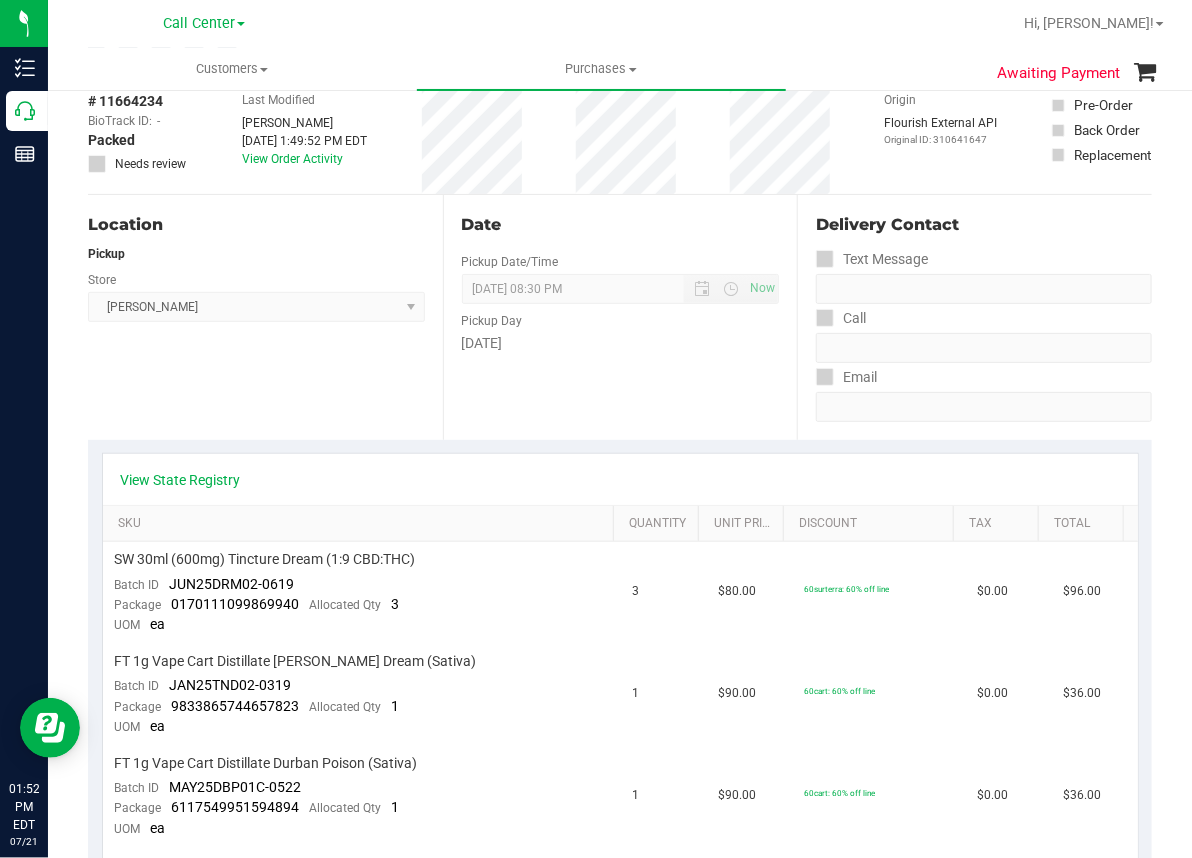scroll, scrollTop: 0, scrollLeft: 0, axis: both 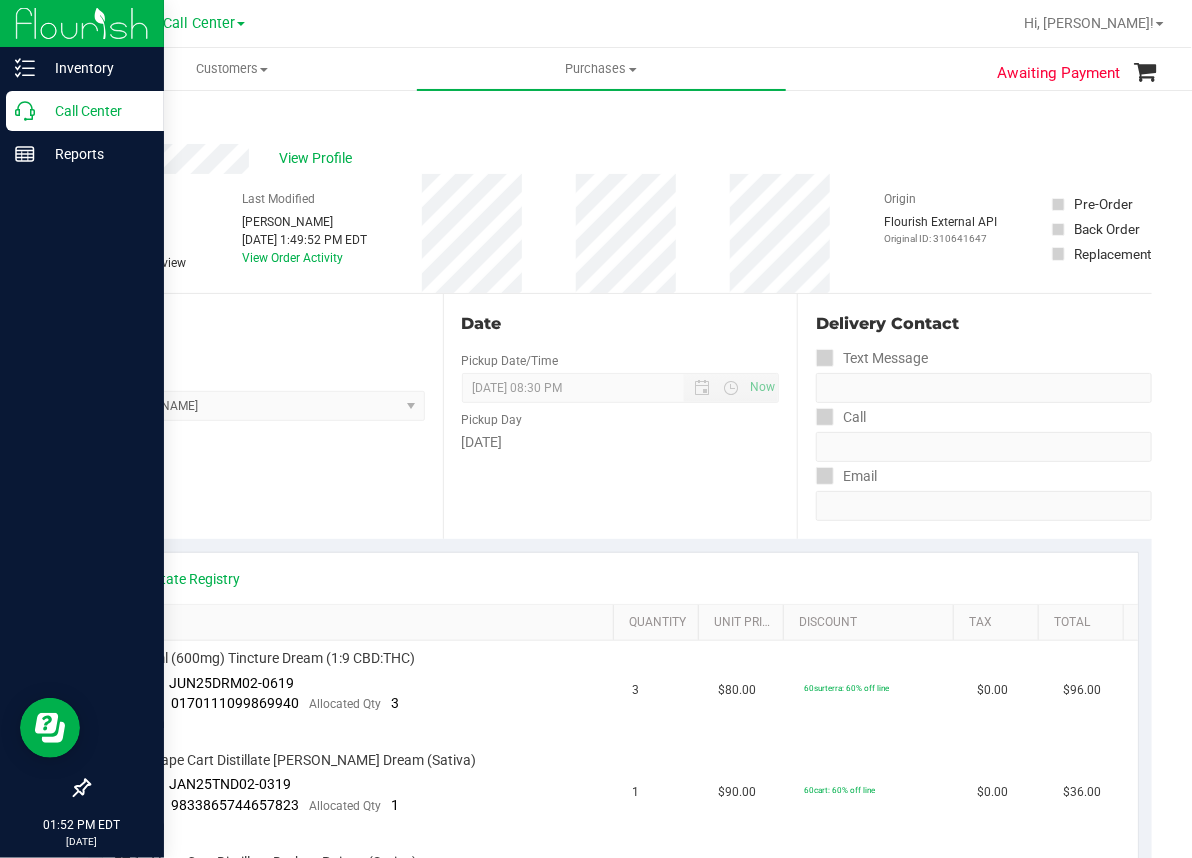 click on "Call Center" at bounding box center [95, 111] 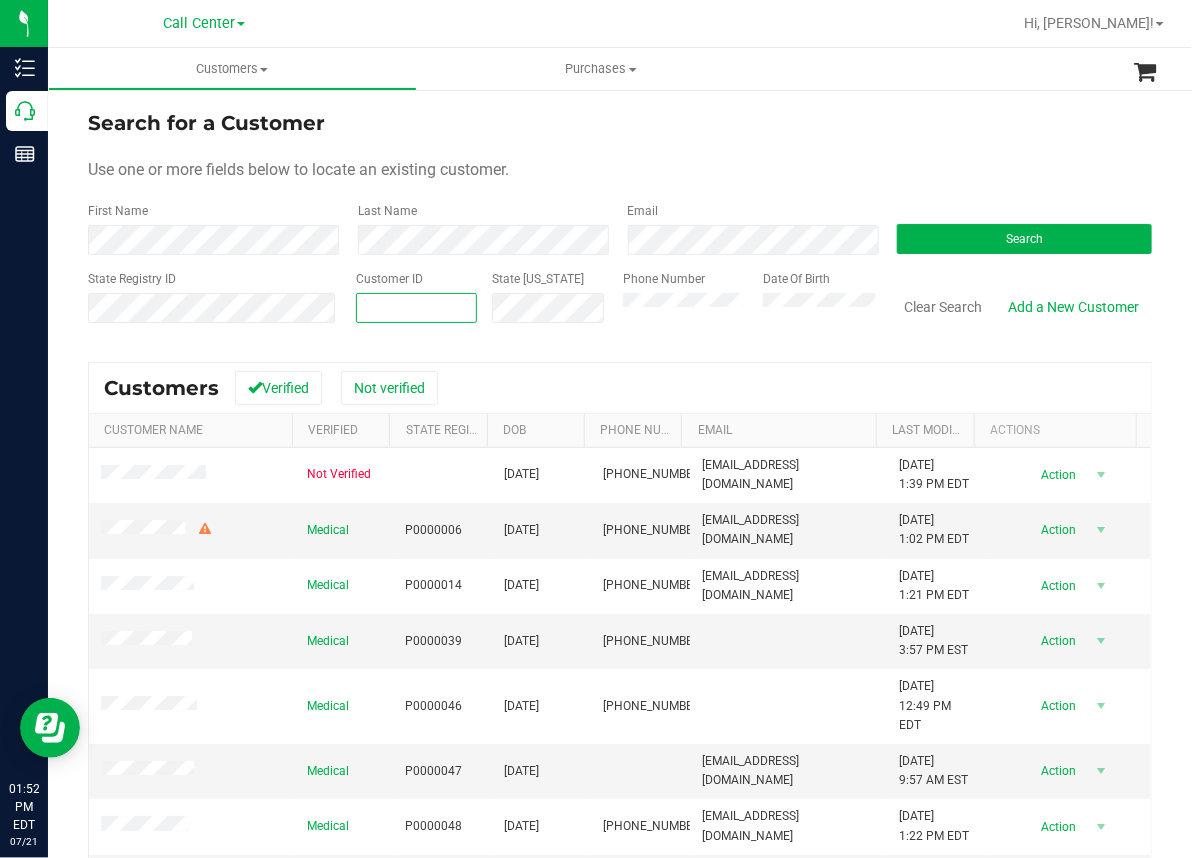 click at bounding box center [417, 308] 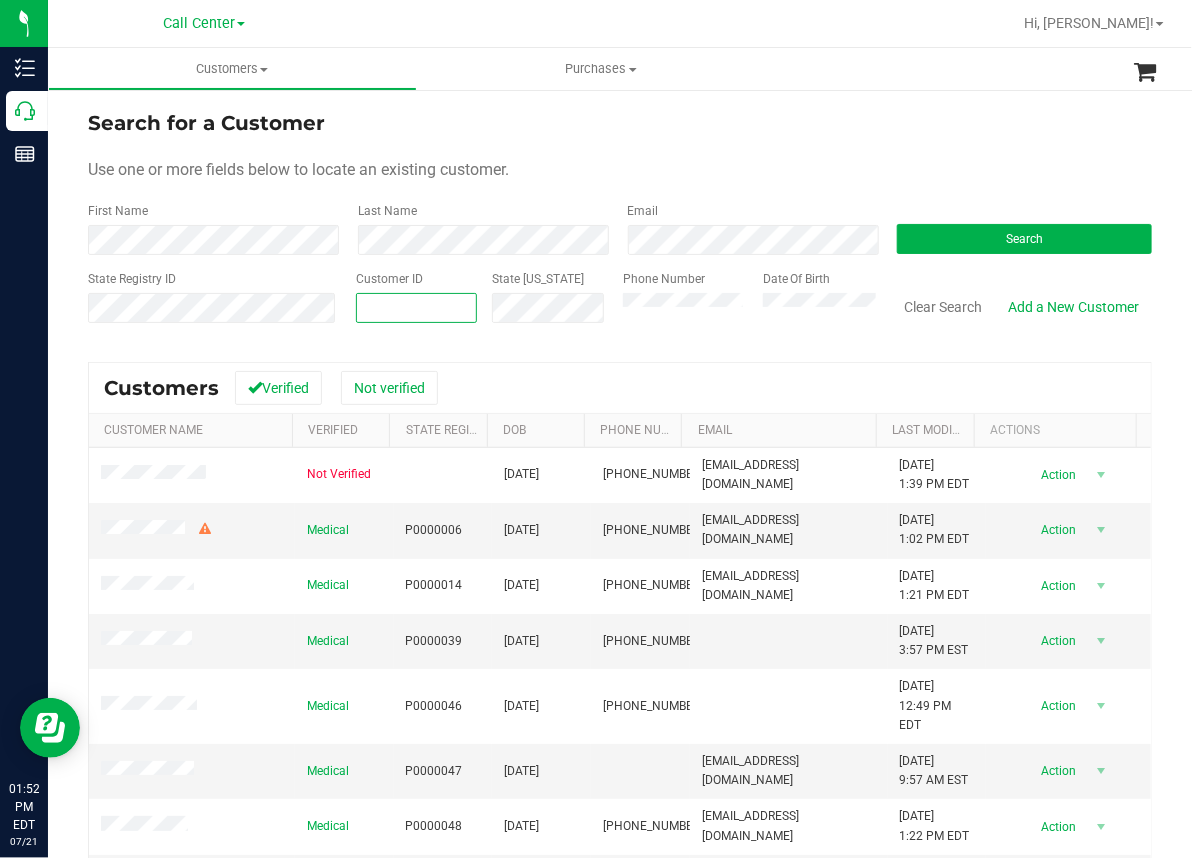 paste on "1568064" 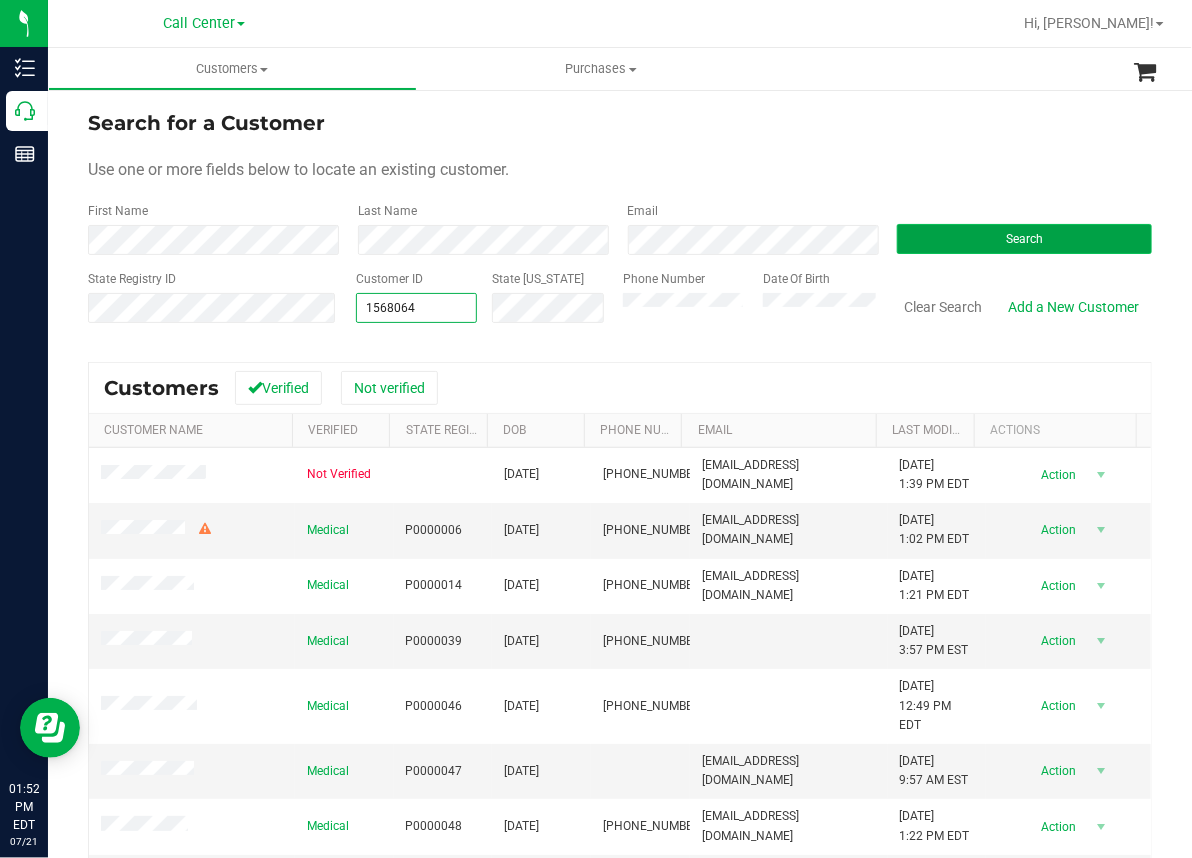 type on "1568064" 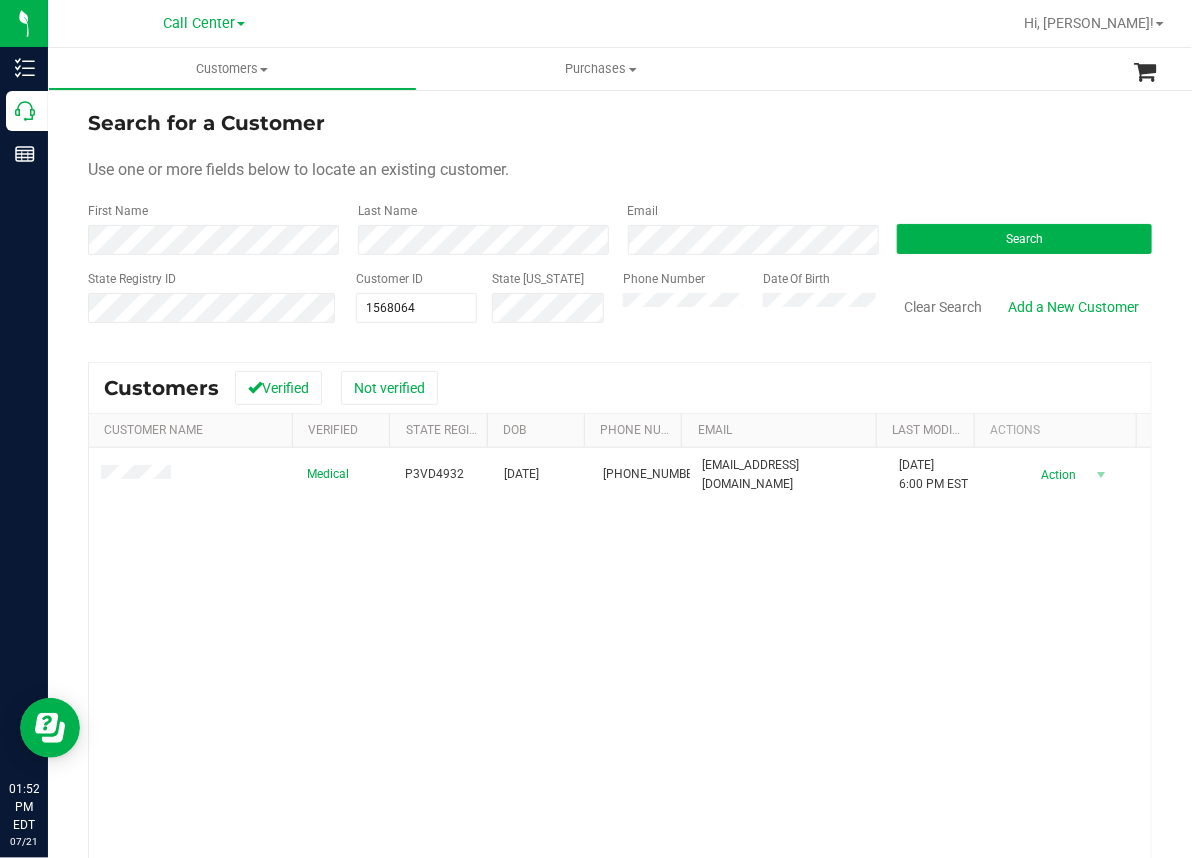 click on "Medical P3VD4932 04/17/1969 (321) 313-3263 ronnally5150@gmail.com 11/21/2024 6:00 PM EST
Delete Profile
Action Action Create new purchase View profile View purchases" at bounding box center (620, 718) 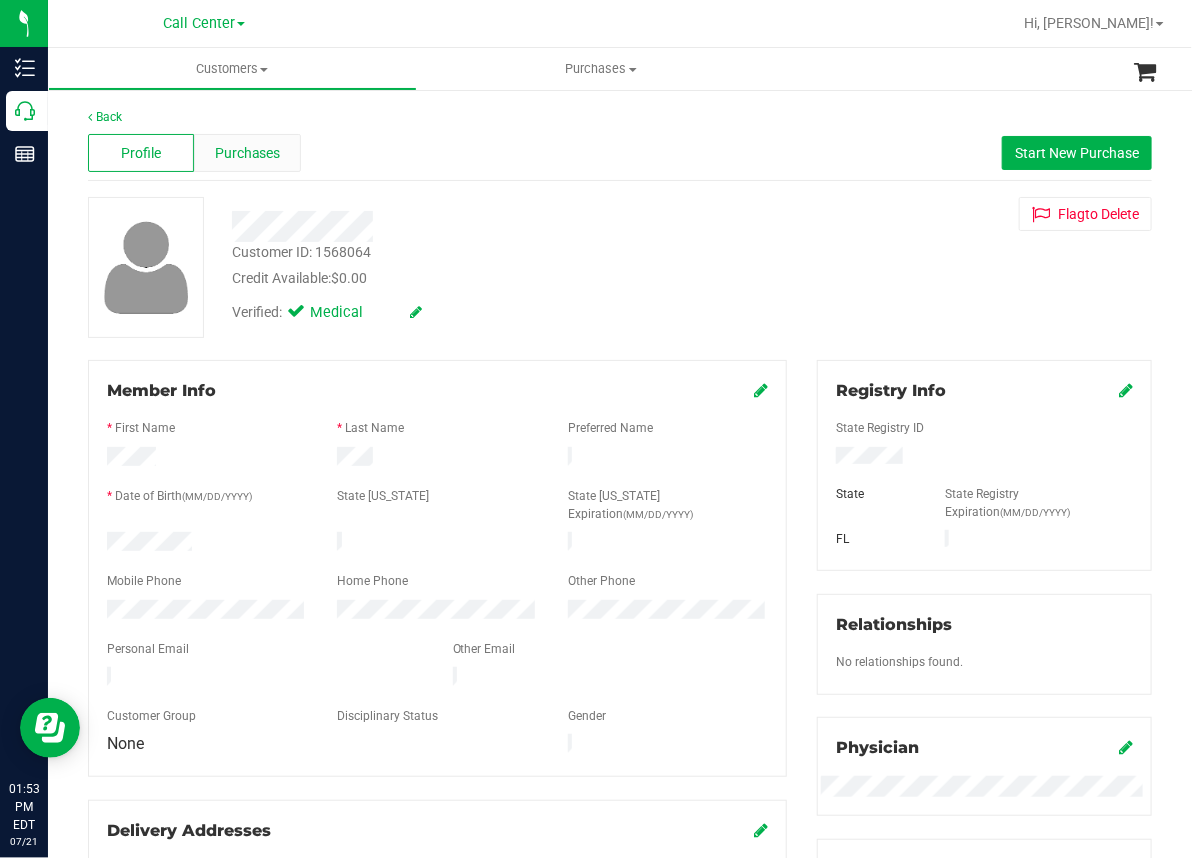 click on "Purchases" at bounding box center [248, 153] 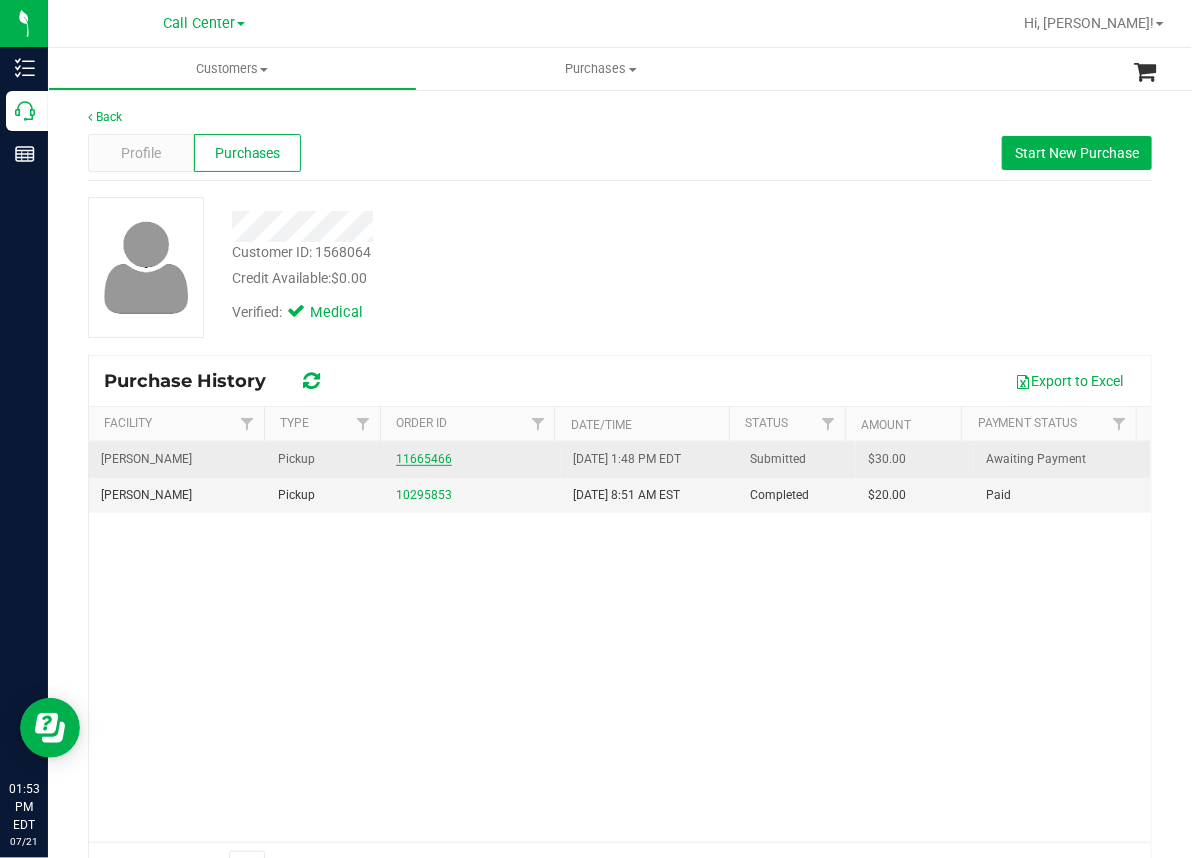 click on "11665466" at bounding box center (424, 459) 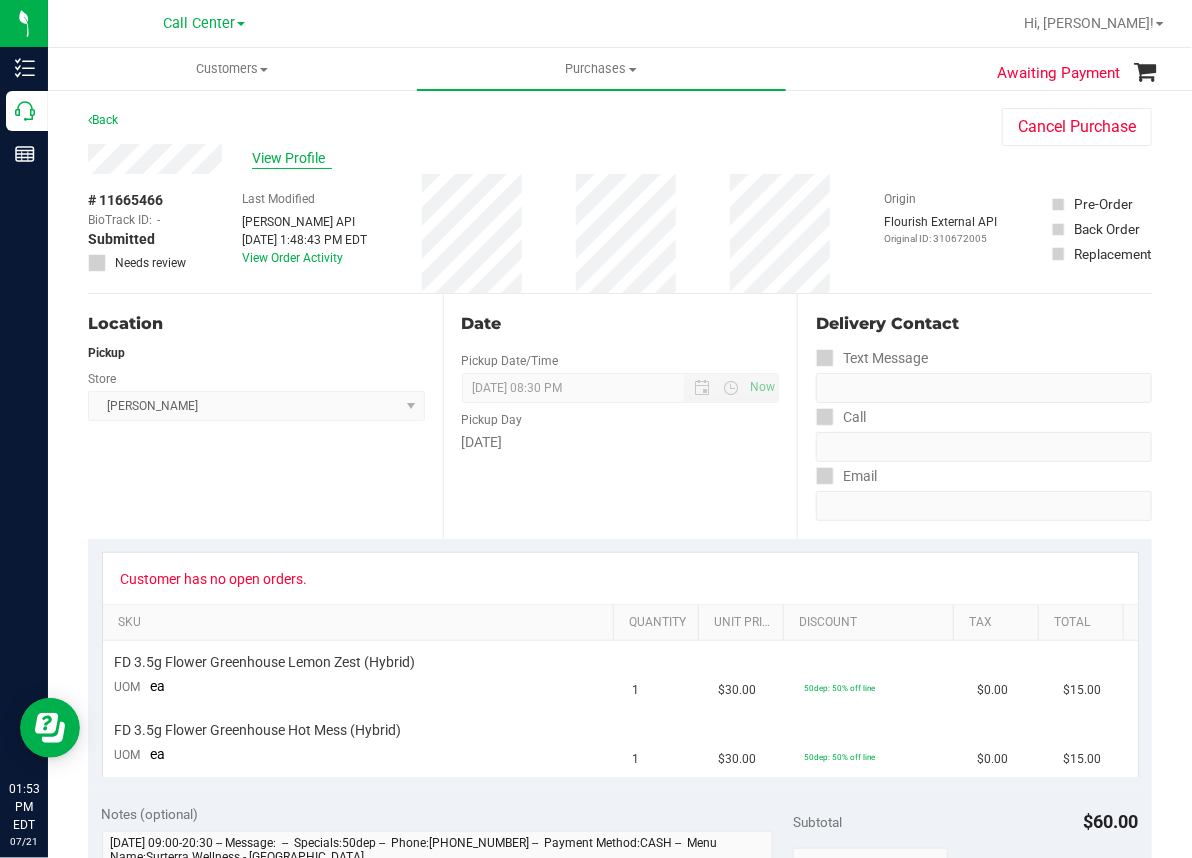 click on "View Profile" at bounding box center (292, 158) 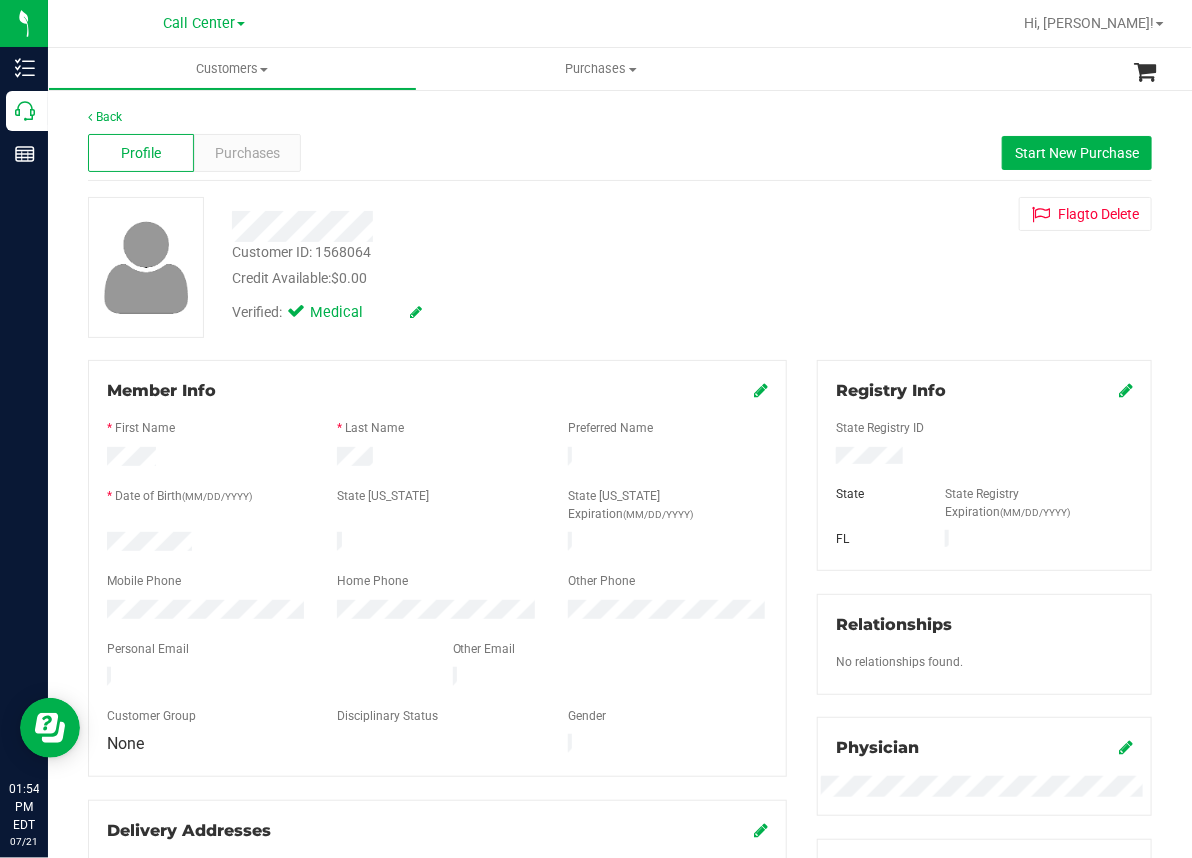 click on "Profile
Purchases
Start New Purchase" at bounding box center [620, 153] 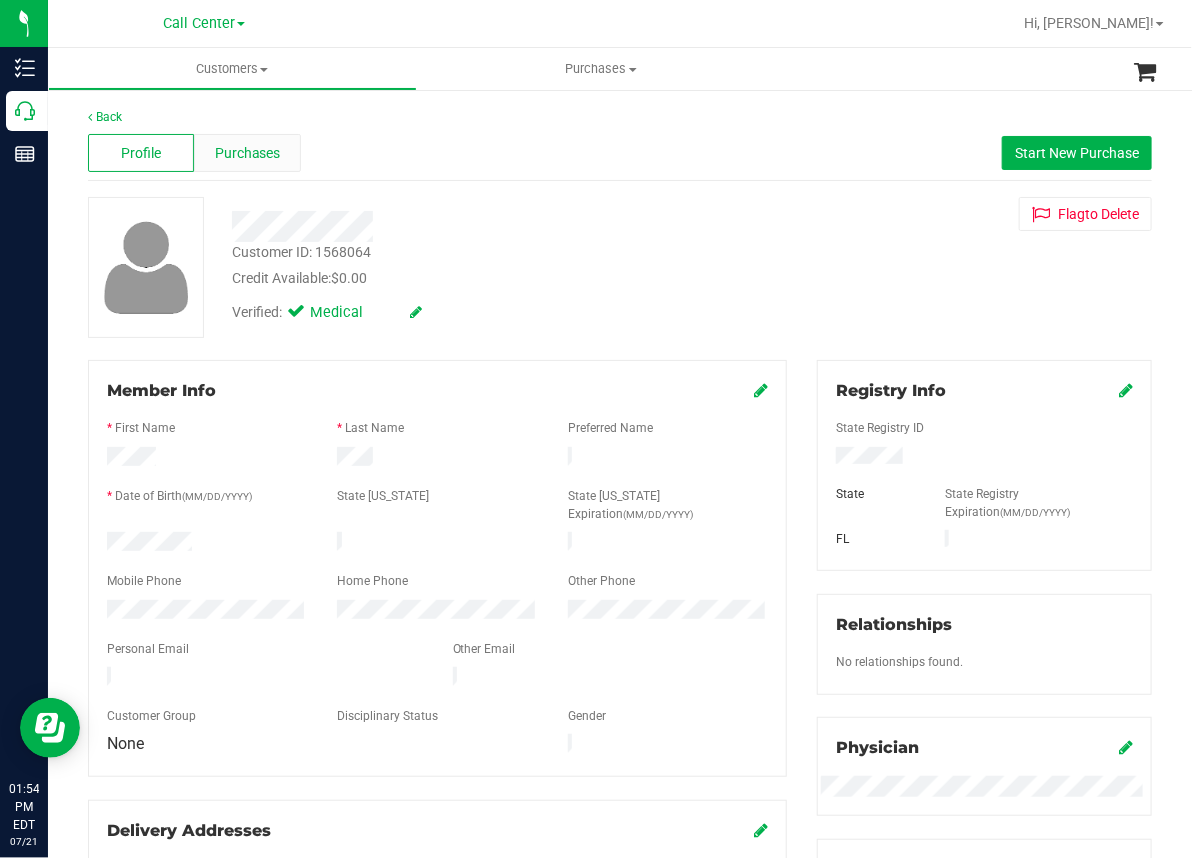 click on "Purchases" at bounding box center [248, 153] 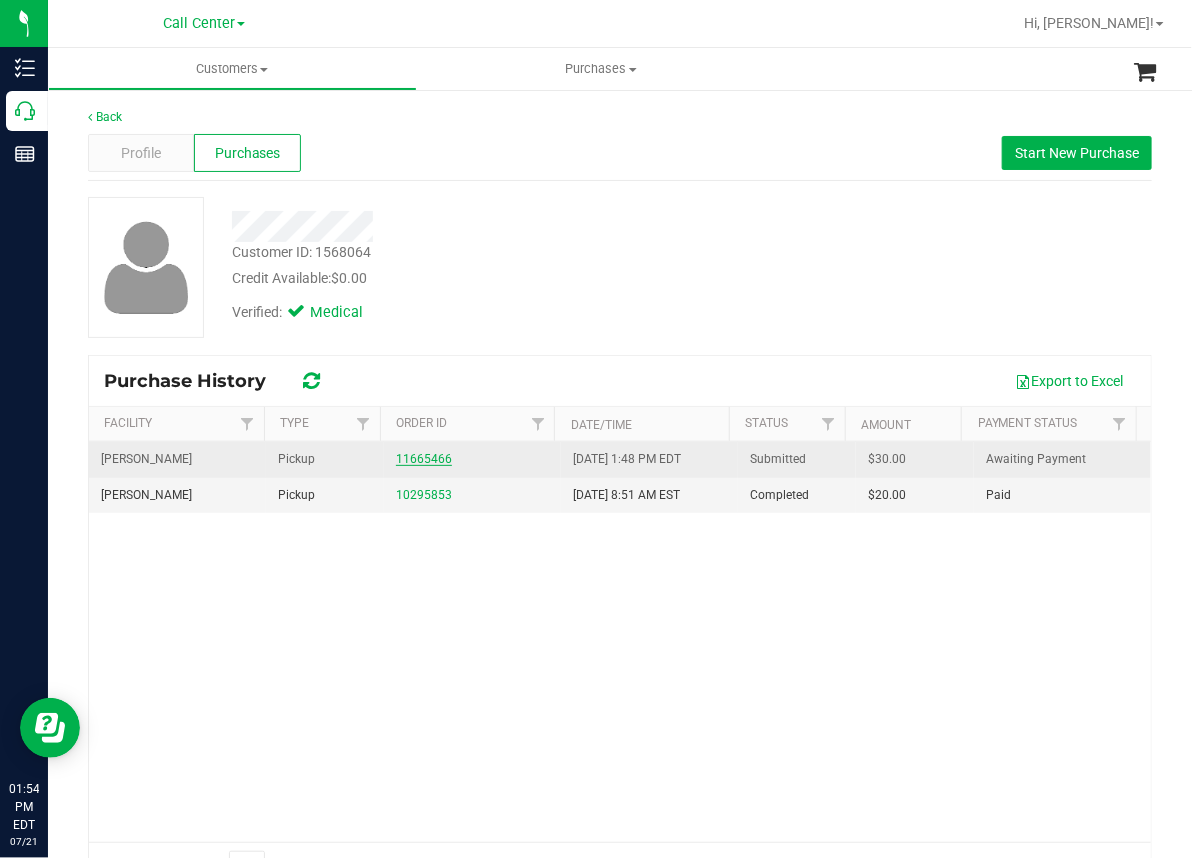 click on "11665466" at bounding box center [424, 459] 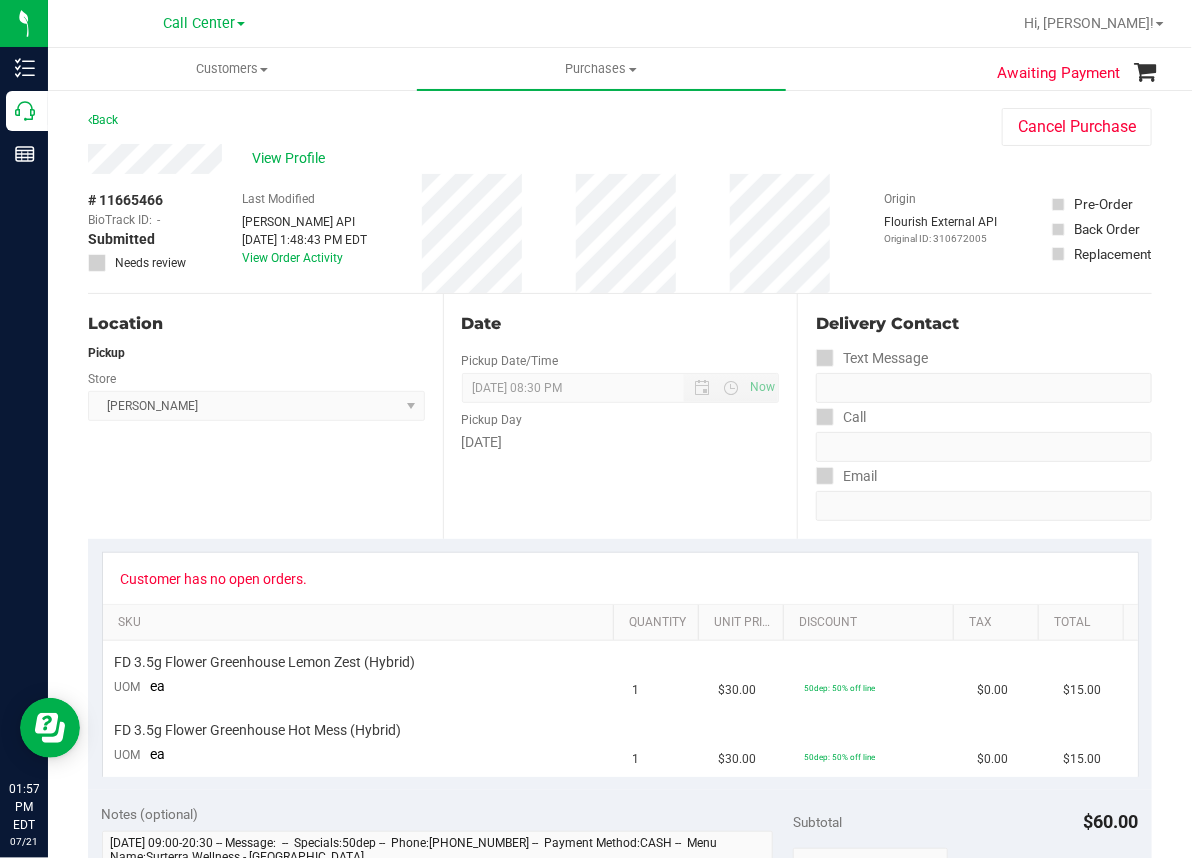 click on "Location
Pickup
Store
[GEOGRAPHIC_DATA][PERSON_NAME] Select Store [PERSON_NAME][GEOGRAPHIC_DATA] [GEOGRAPHIC_DATA][PERSON_NAME][GEOGRAPHIC_DATA] WC [GEOGRAPHIC_DATA] [PERSON_NAME][GEOGRAPHIC_DATA] WC [GEOGRAPHIC_DATA] WC [GEOGRAPHIC_DATA] [PERSON_NAME] [GEOGRAPHIC_DATA] WC [GEOGRAPHIC_DATA] WC [GEOGRAPHIC_DATA] WC [GEOGRAPHIC_DATA] WC [GEOGRAPHIC_DATA][PERSON_NAME] WC Ft. Lauderdale WC Ft. [PERSON_NAME] [GEOGRAPHIC_DATA] WC Jax Atlantic WC JAX [GEOGRAPHIC_DATA] REP Jax WC [GEOGRAPHIC_DATA][PERSON_NAME] WC [GEOGRAPHIC_DATA][PERSON_NAME][GEOGRAPHIC_DATA] [GEOGRAPHIC_DATA] REP [PERSON_NAME][GEOGRAPHIC_DATA] [GEOGRAPHIC_DATA] [GEOGRAPHIC_DATA] 72nd WC [GEOGRAPHIC_DATA] WC [GEOGRAPHIC_DATA] [GEOGRAPHIC_DATA] [GEOGRAPHIC_DATA] [GEOGRAPHIC_DATA] [GEOGRAPHIC_DATA] [GEOGRAPHIC_DATA] [GEOGRAPHIC_DATA][PERSON_NAME] [GEOGRAPHIC_DATA] WC [GEOGRAPHIC_DATA] Ocala WC [GEOGRAPHIC_DATA] [PERSON_NAME][GEOGRAPHIC_DATA] Colonial [PERSON_NAME][GEOGRAPHIC_DATA] [GEOGRAPHIC_DATA] REP [GEOGRAPHIC_DATA] [PERSON_NAME][GEOGRAPHIC_DATA] WC [GEOGRAPHIC_DATA] WC [GEOGRAPHIC_DATA] WC [GEOGRAPHIC_DATA] [GEOGRAPHIC_DATA] [GEOGRAPHIC_DATA] WC [GEOGRAPHIC_DATA] WC [GEOGRAPHIC_DATA][PERSON_NAME] [PERSON_NAME][GEOGRAPHIC_DATA] WC [GEOGRAPHIC_DATA] WC [GEOGRAPHIC_DATA][PERSON_NAME][GEOGRAPHIC_DATA] WC [GEOGRAPHIC_DATA] [GEOGRAPHIC_DATA] REP [GEOGRAPHIC_DATA] WC [GEOGRAPHIC_DATA] [GEOGRAPHIC_DATA] Testing [GEOGRAPHIC_DATA] Warehouse [GEOGRAPHIC_DATA] [GEOGRAPHIC_DATA] [GEOGRAPHIC_DATA] [GEOGRAPHIC_DATA] [GEOGRAPHIC_DATA] [GEOGRAPHIC_DATA] Plano Retail [GEOGRAPHIC_DATA] WC" at bounding box center [265, 416] 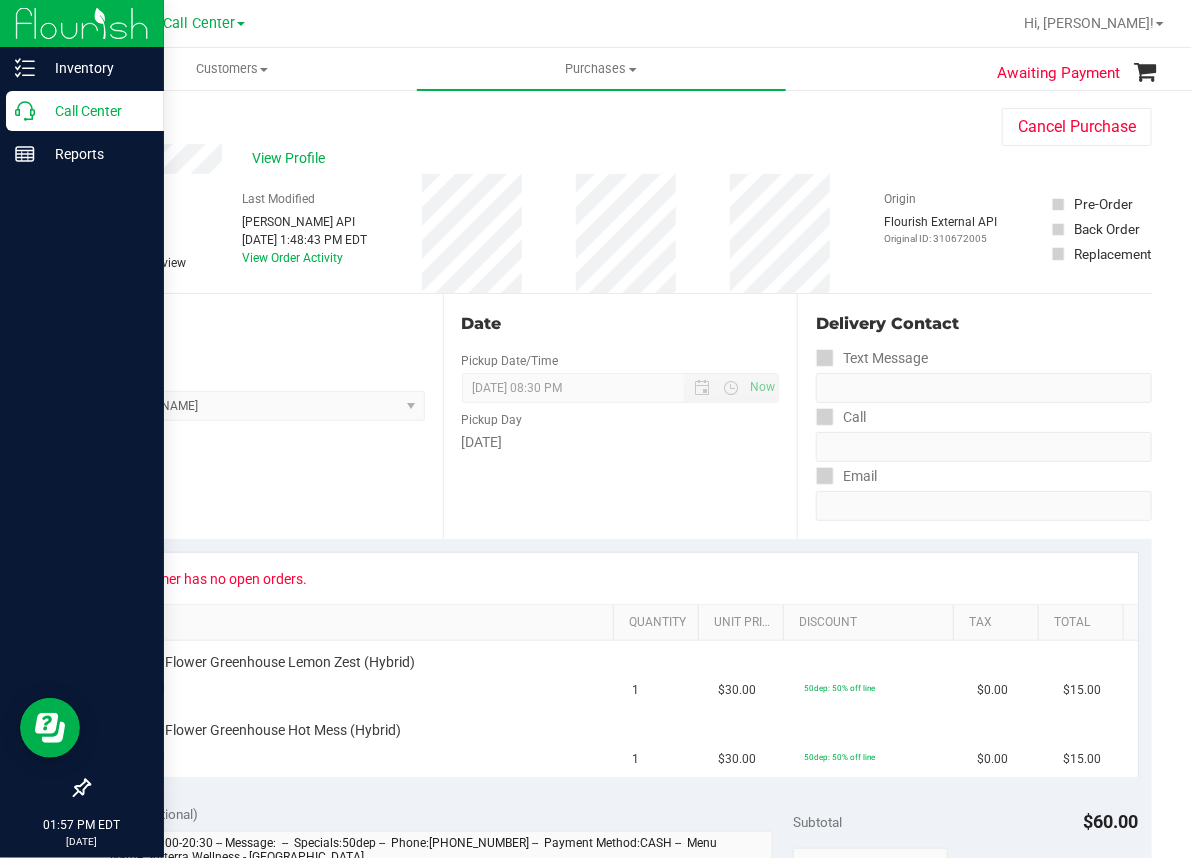 click 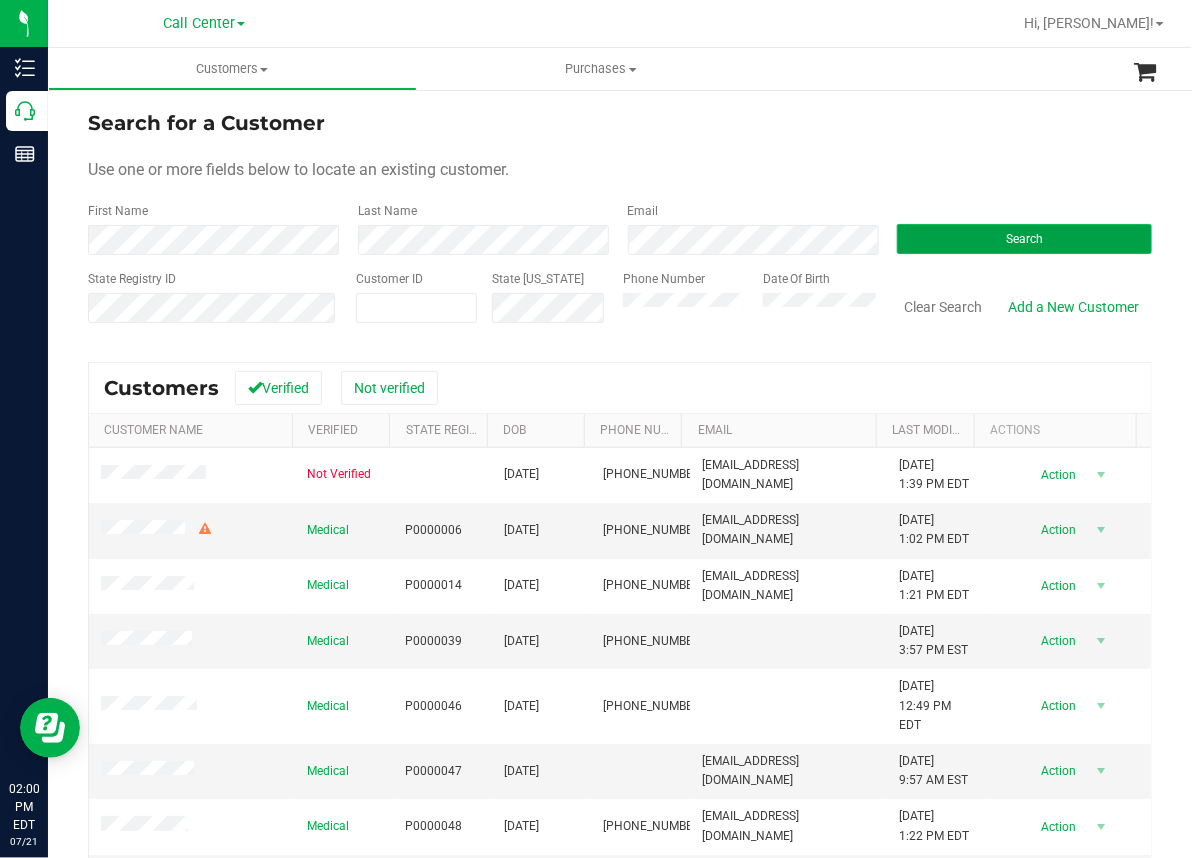 click on "Search" at bounding box center [1024, 239] 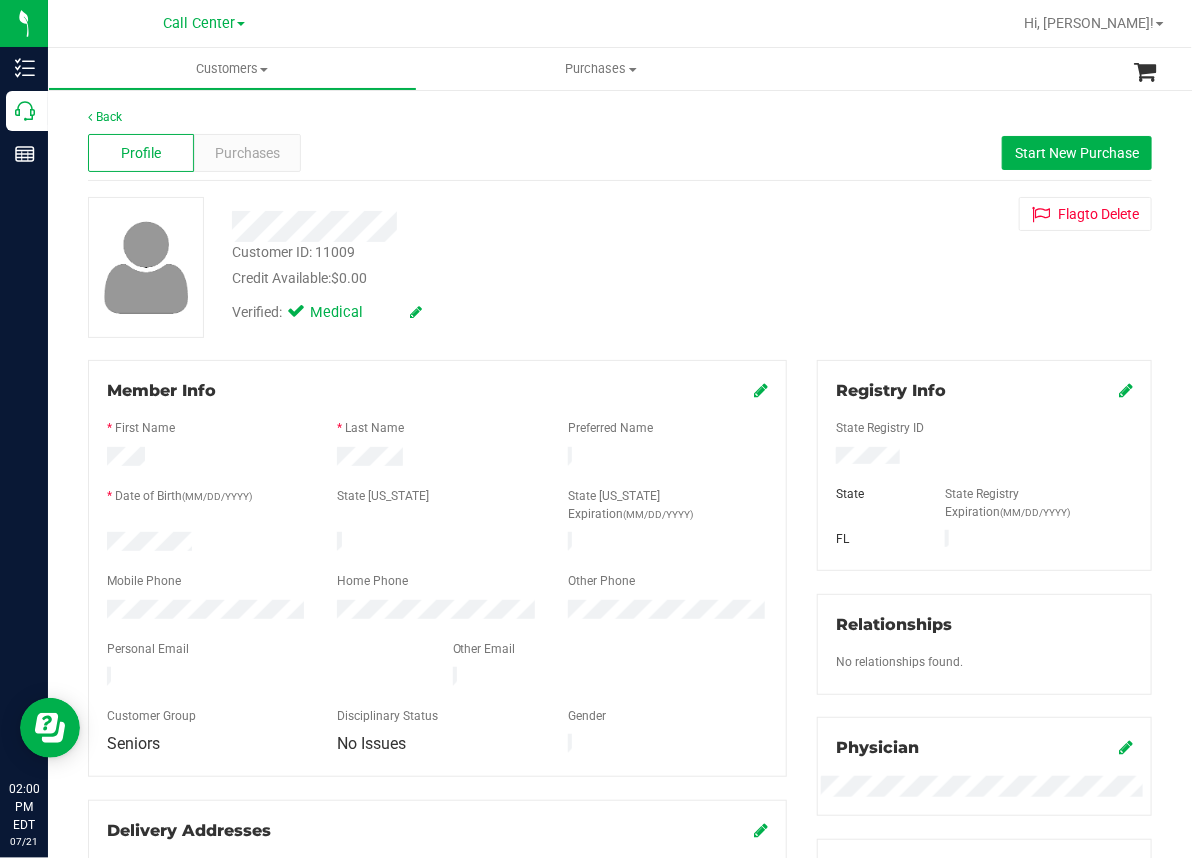 click on "Credit Available:
$0.00" at bounding box center (490, 278) 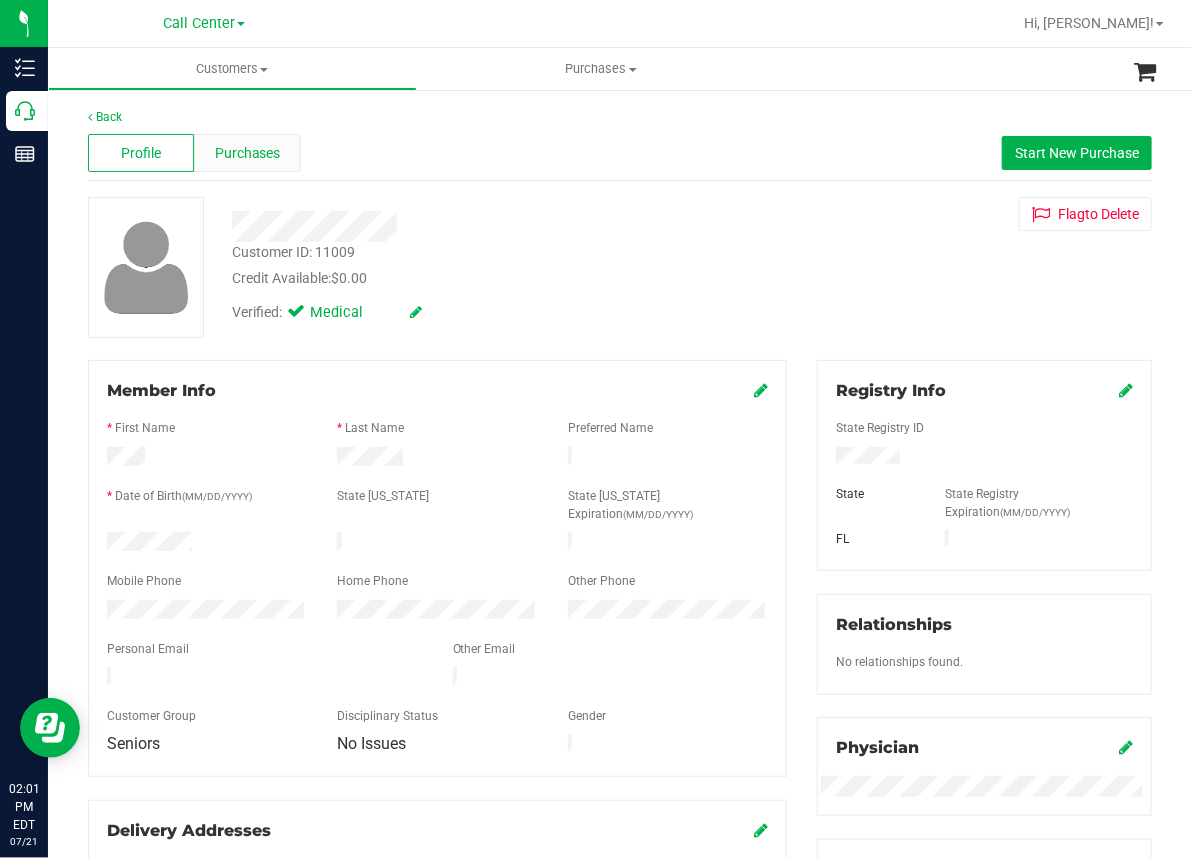 click on "Purchases" at bounding box center (248, 153) 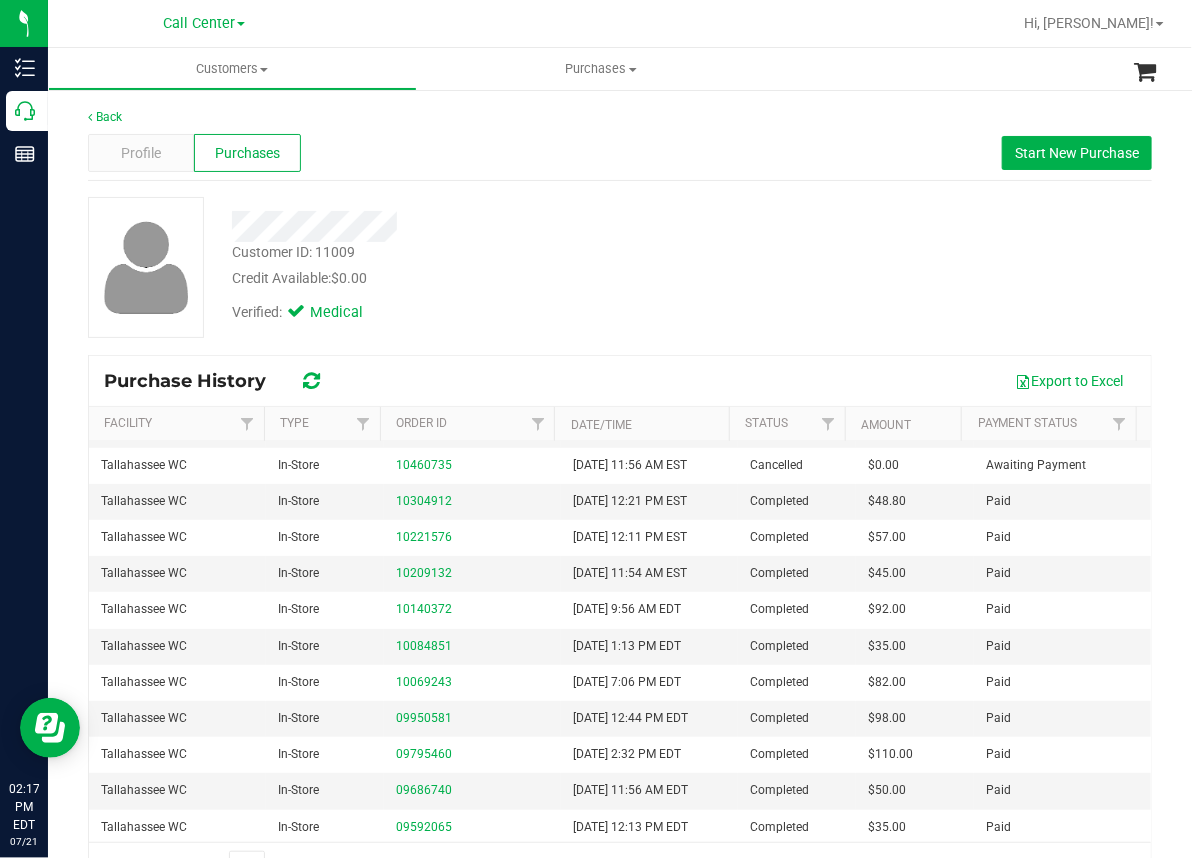 scroll, scrollTop: 321, scrollLeft: 0, axis: vertical 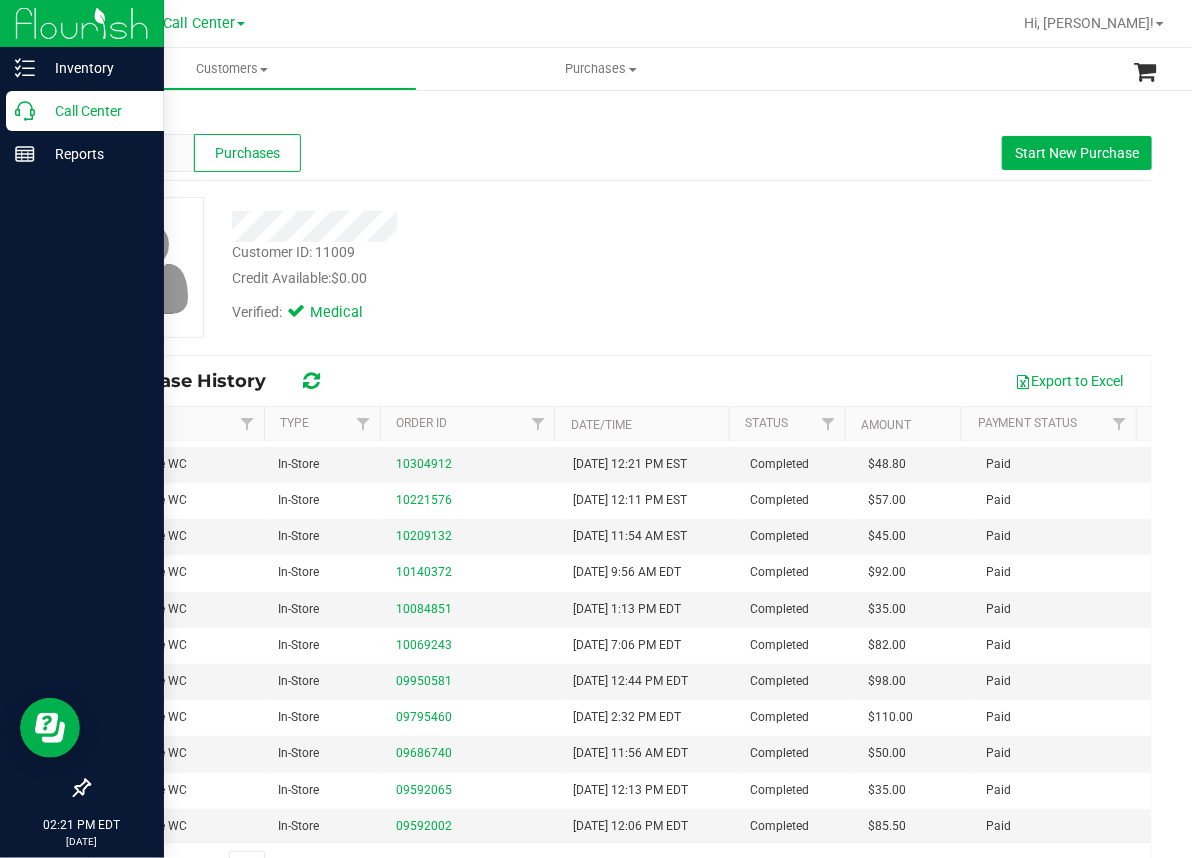click on "Call Center" at bounding box center (85, 111) 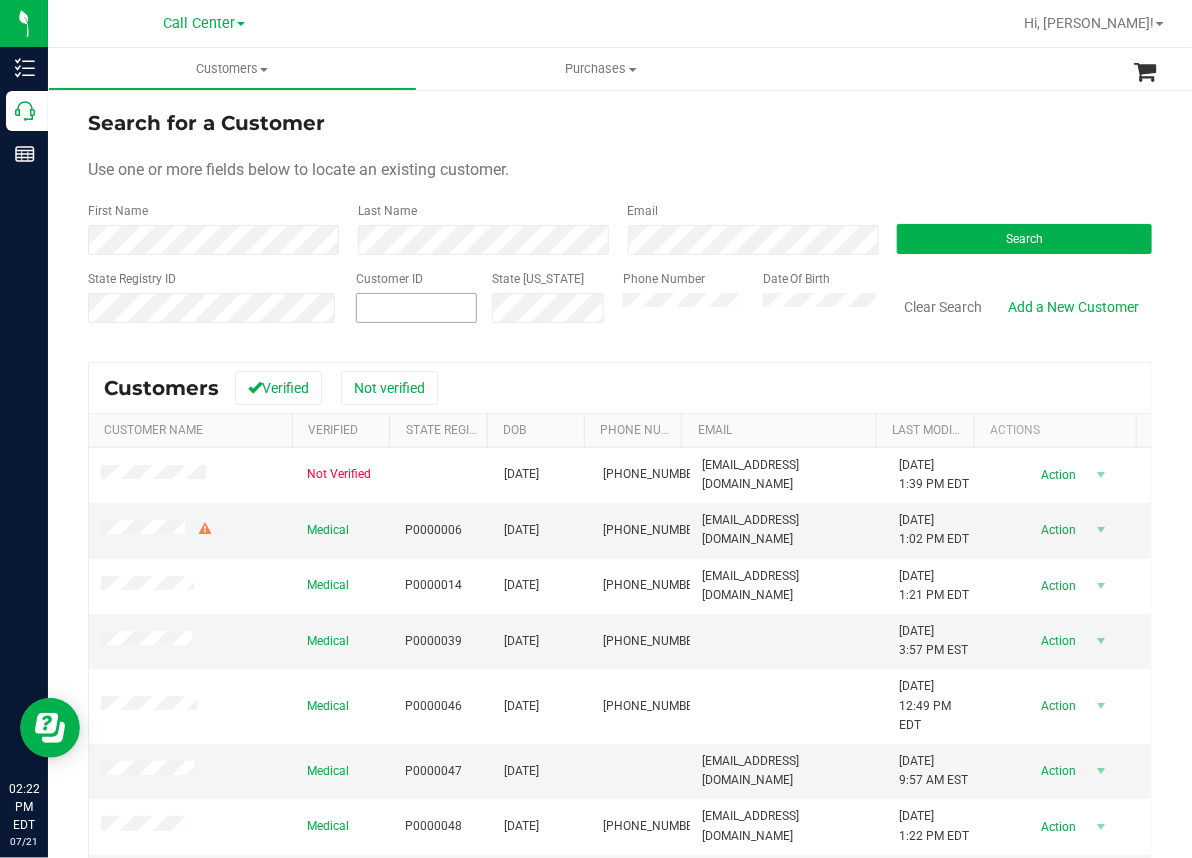 click at bounding box center [0, 0] 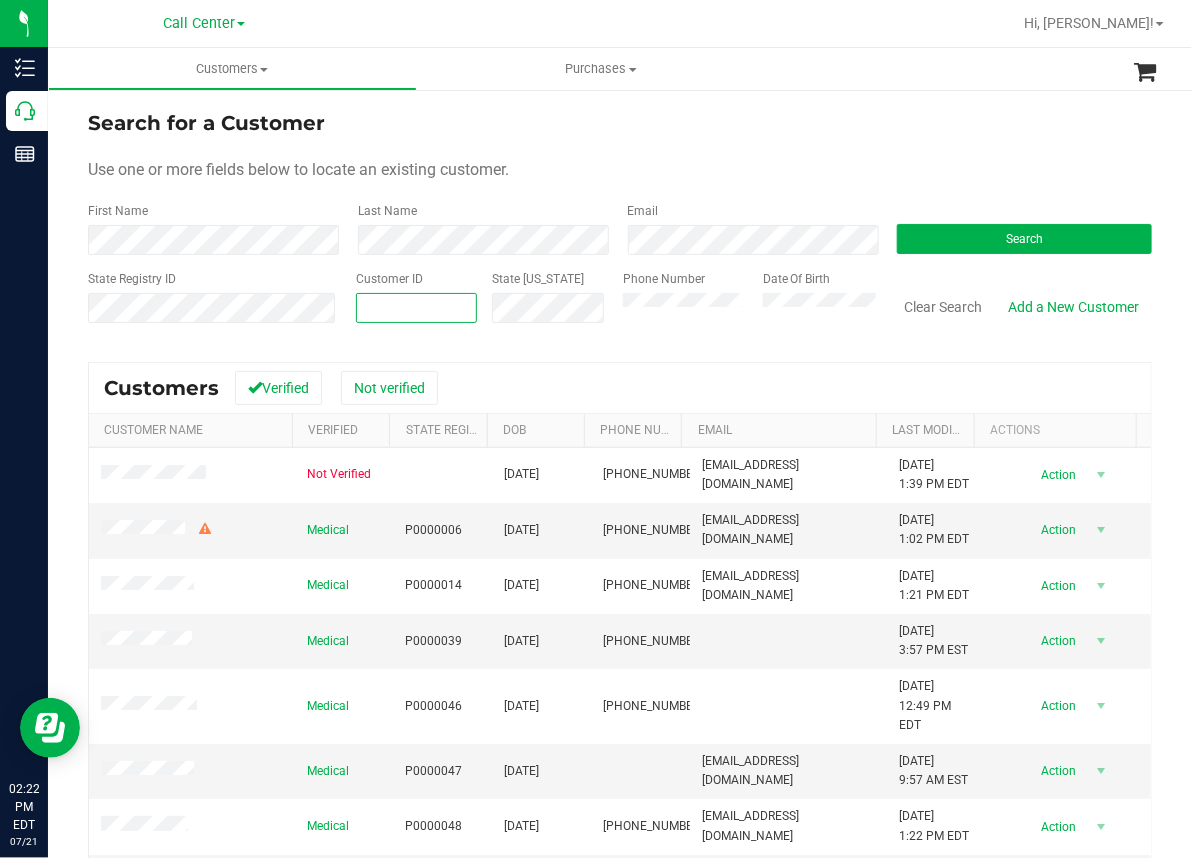paste on "143357" 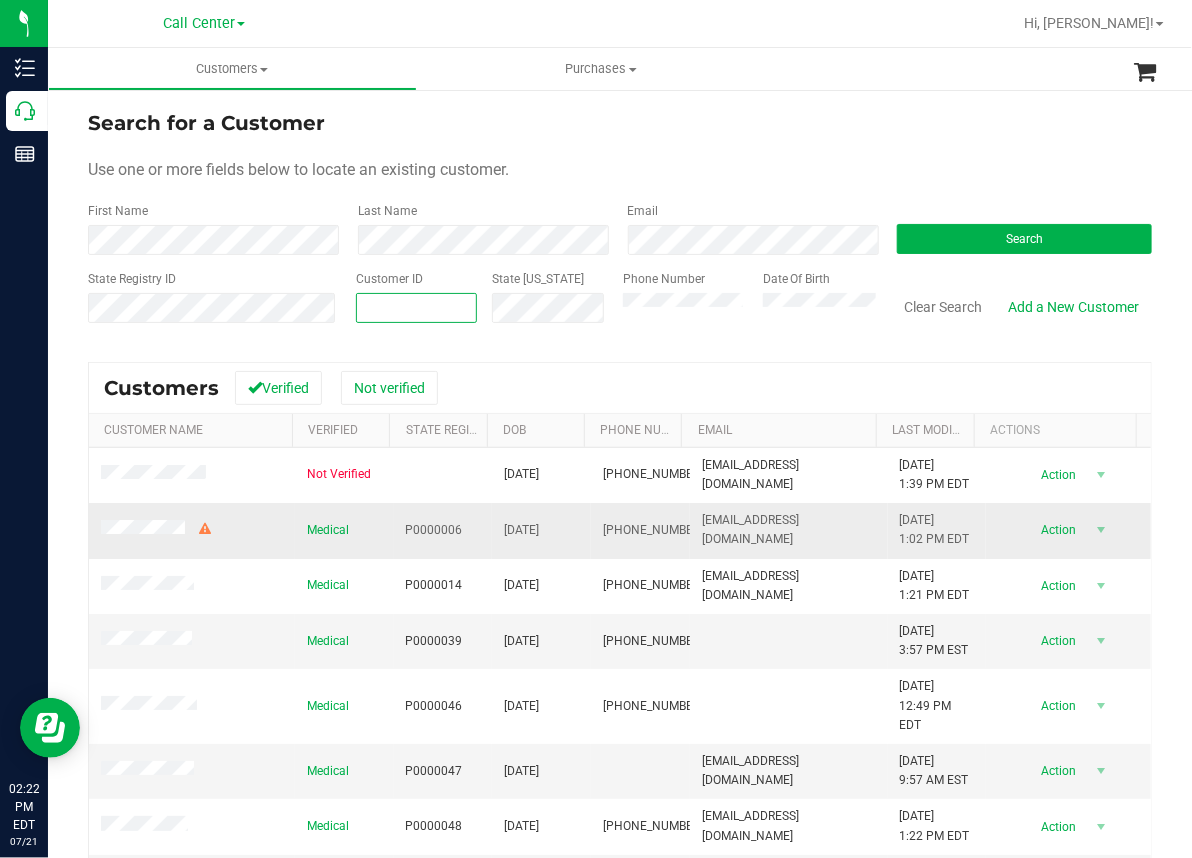 type on "143357" 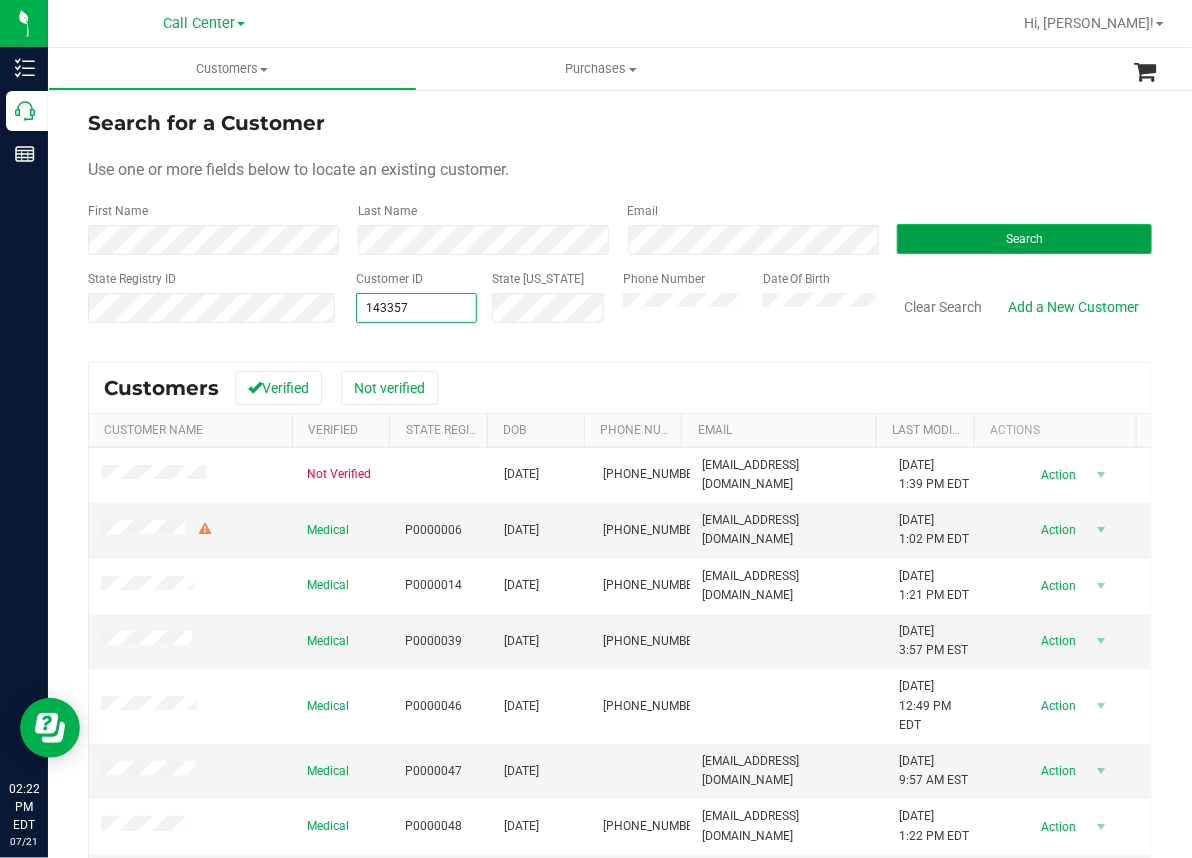type on "143357" 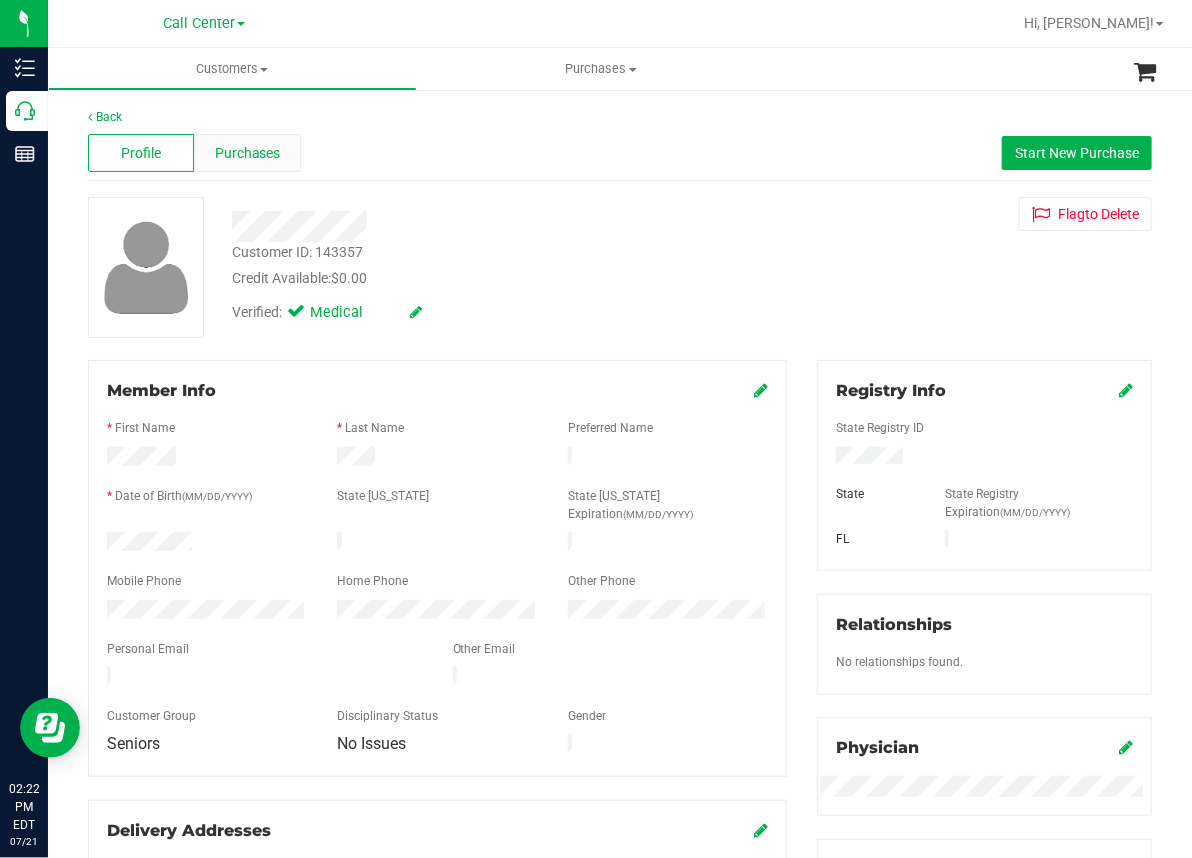 click on "Purchases" at bounding box center (248, 153) 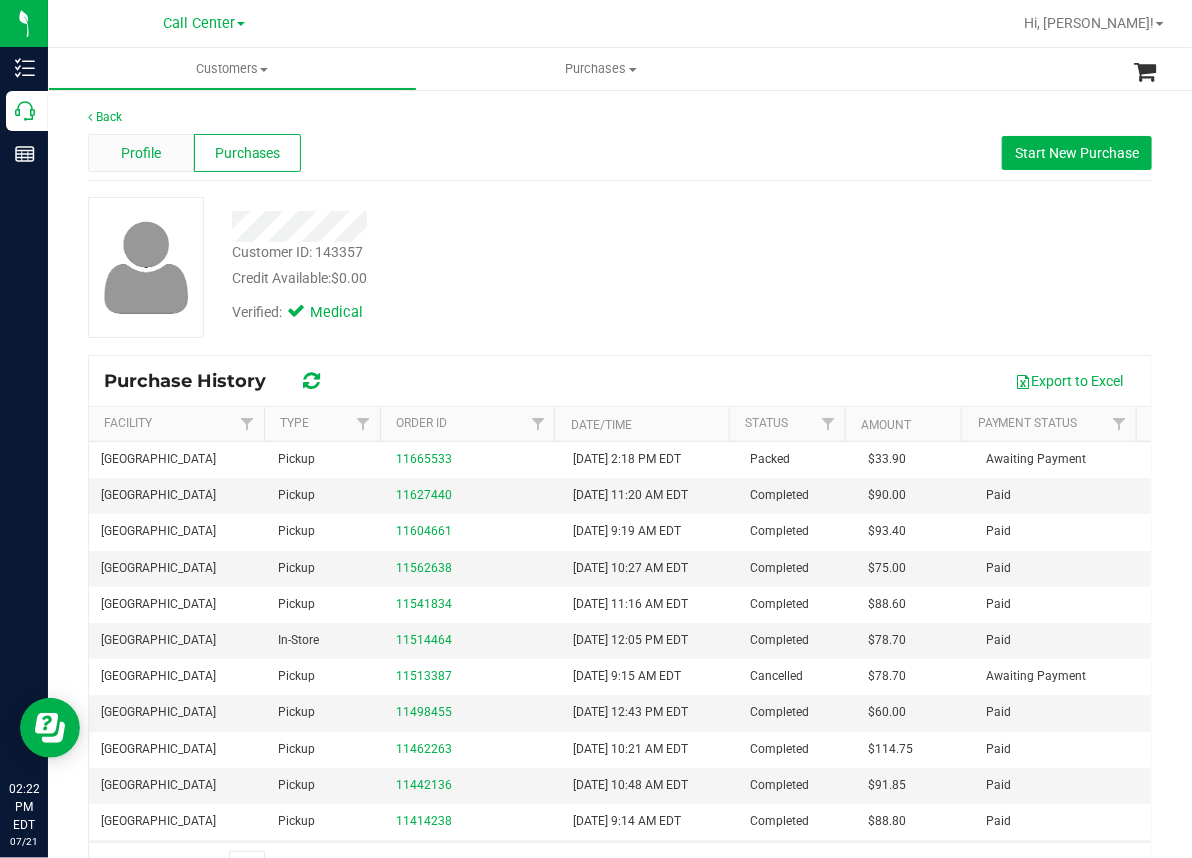 click on "Profile" at bounding box center (141, 153) 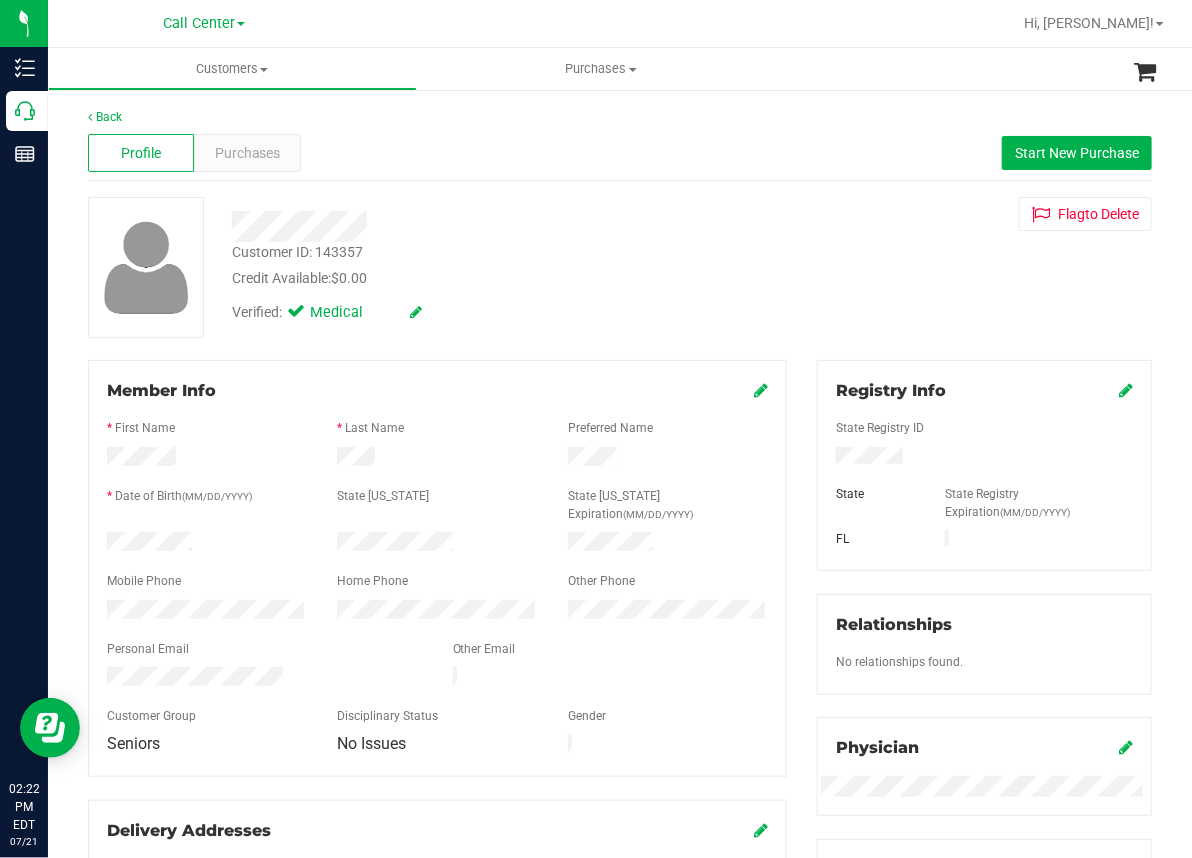 click on "Profile
Purchases
Start New Purchase" at bounding box center (620, 153) 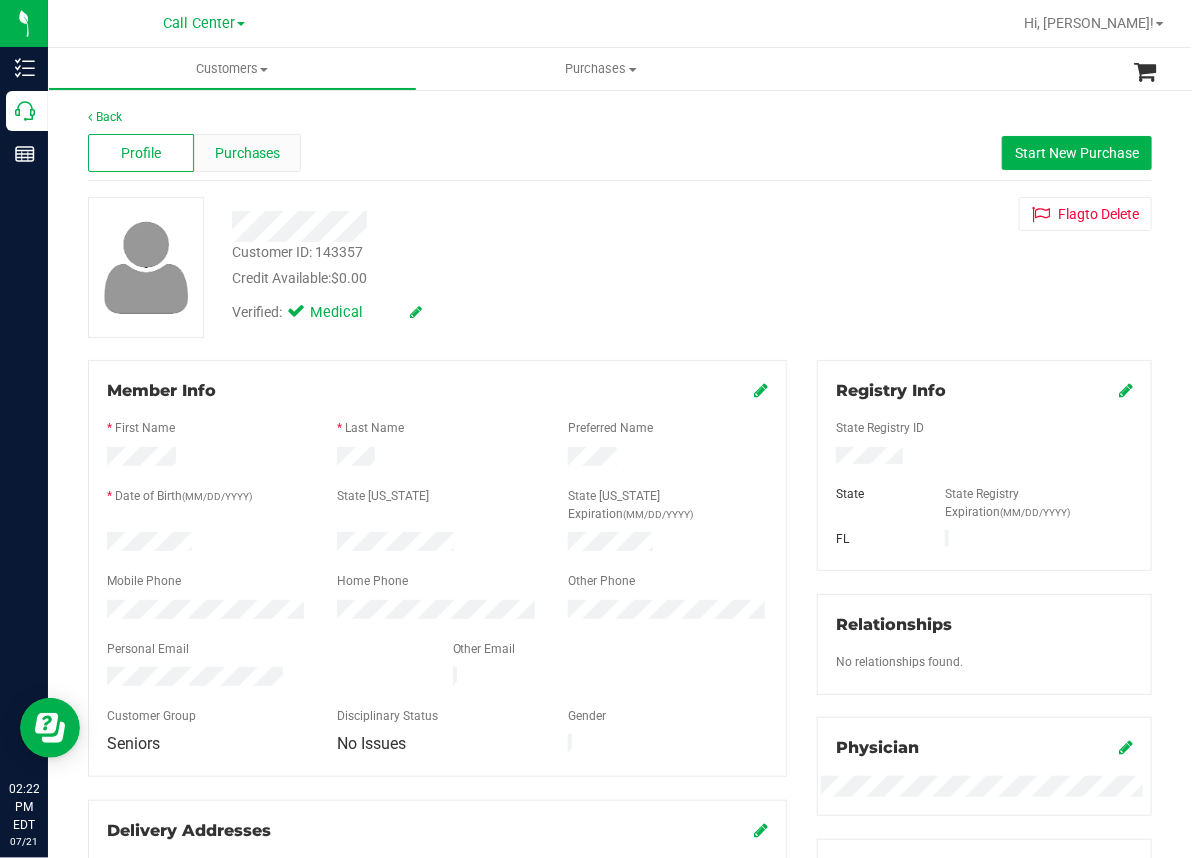 click on "Purchases" at bounding box center (248, 153) 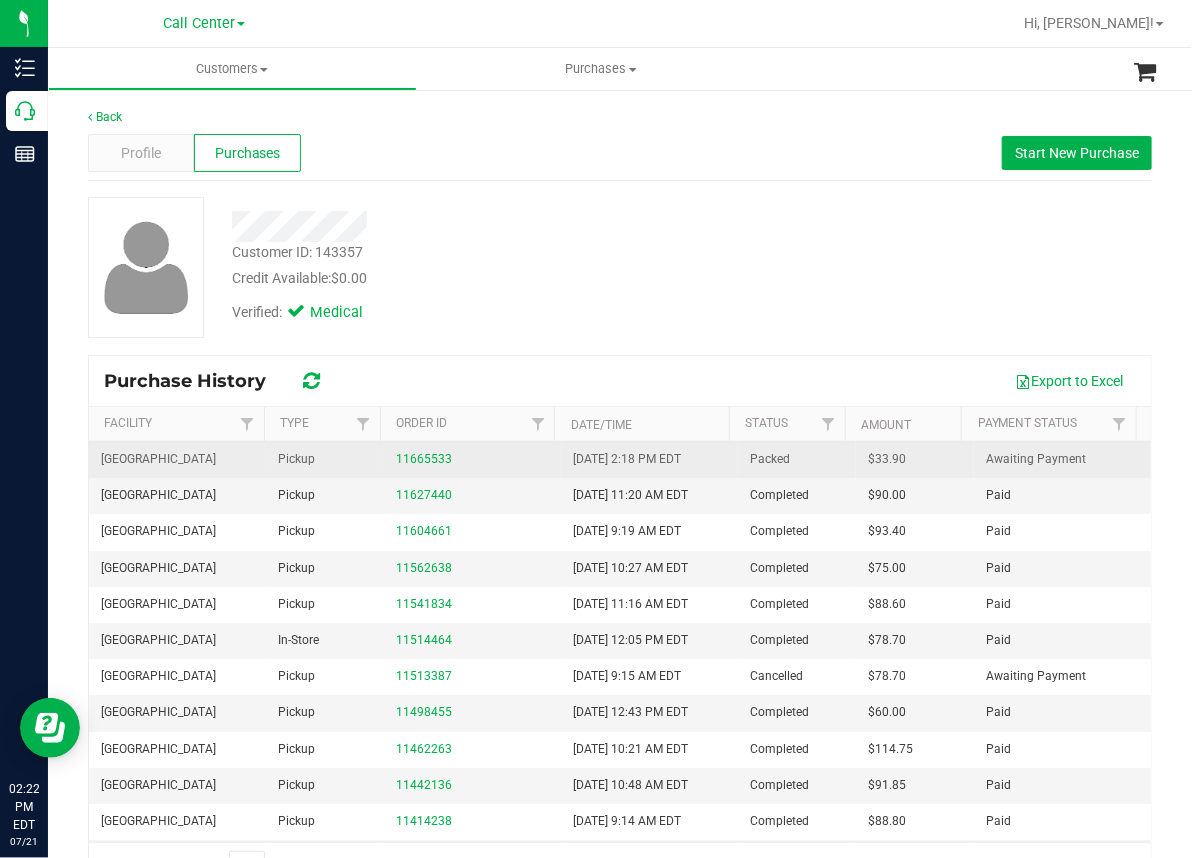 click on "11665533" at bounding box center [472, 460] 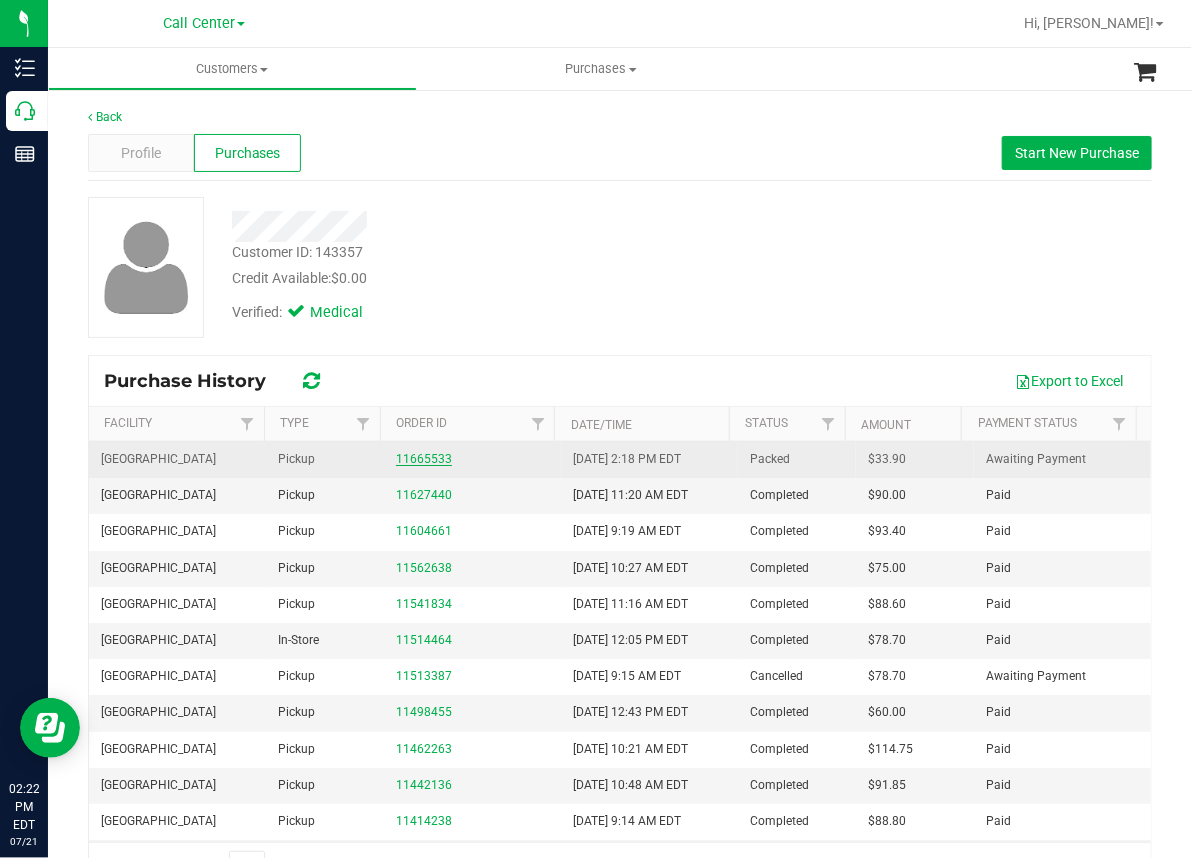 click on "11665533" at bounding box center (424, 459) 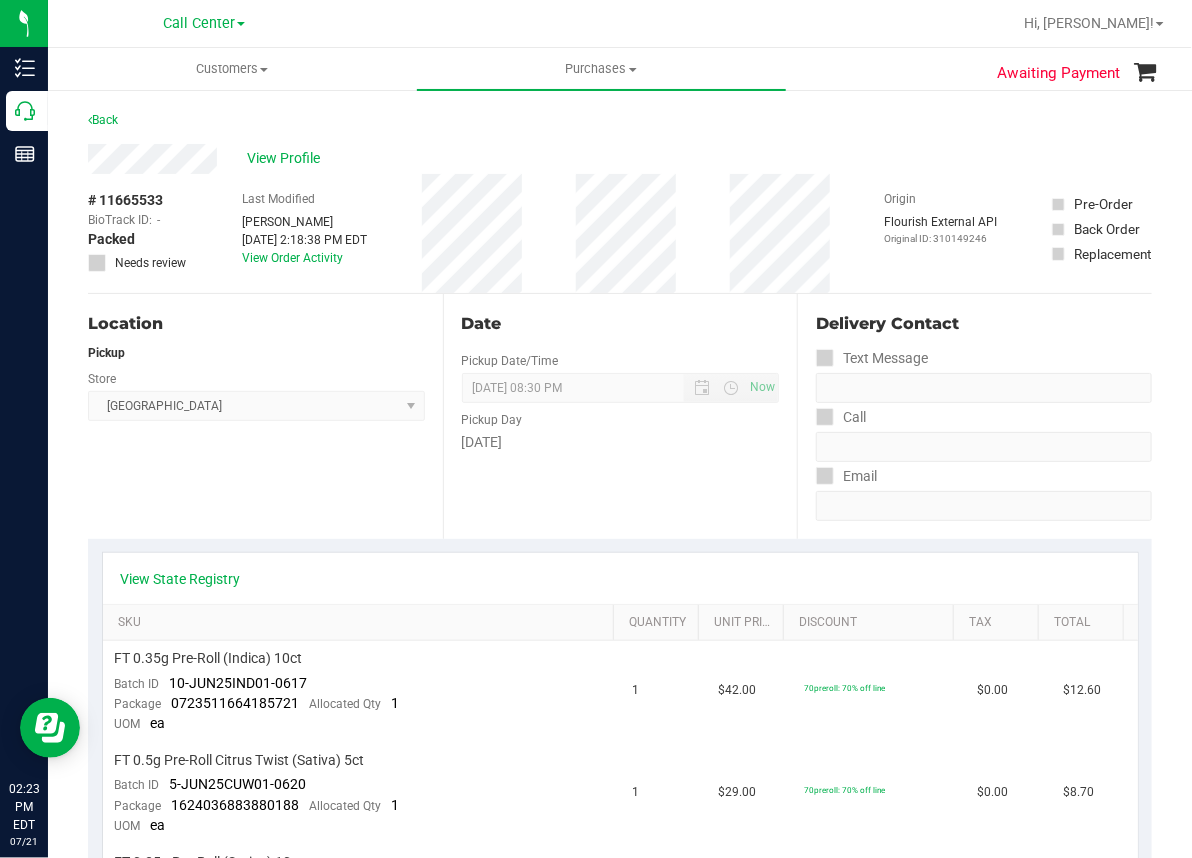 click on "Back" at bounding box center [620, 126] 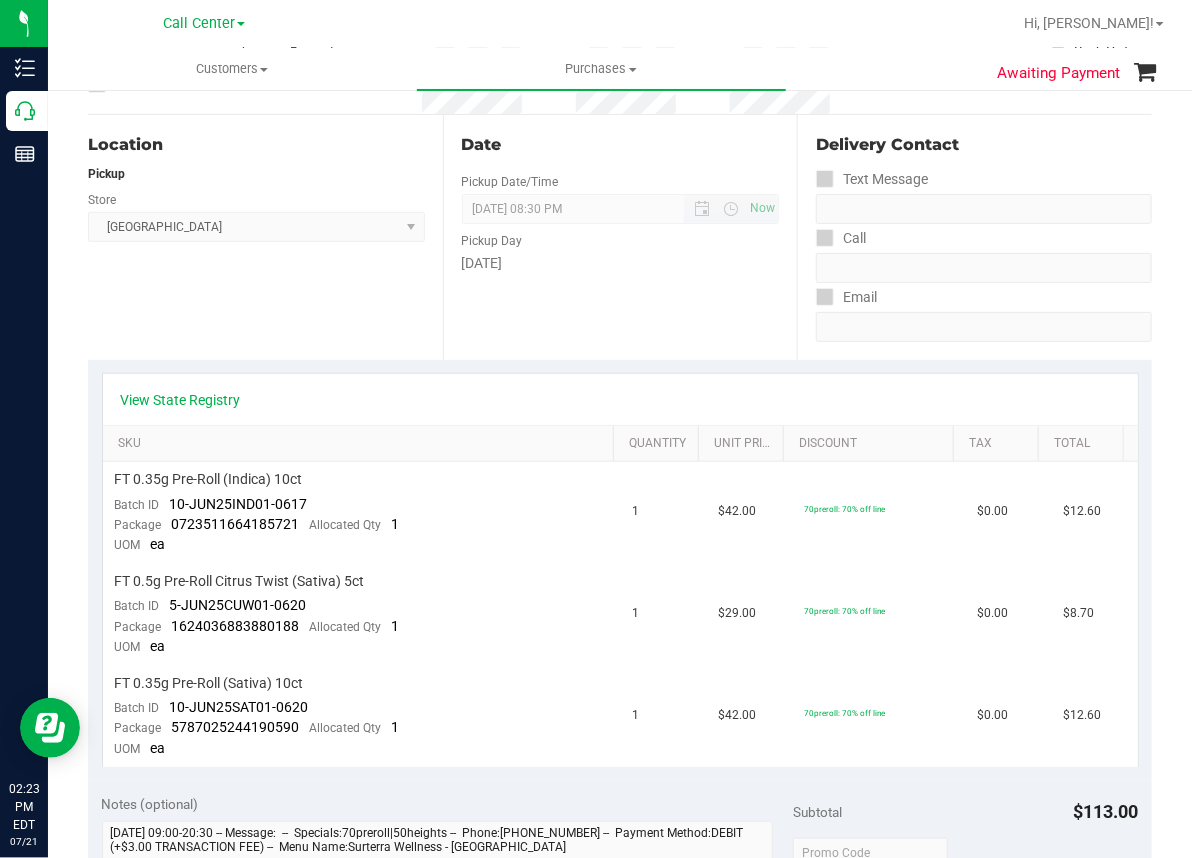 scroll, scrollTop: 0, scrollLeft: 0, axis: both 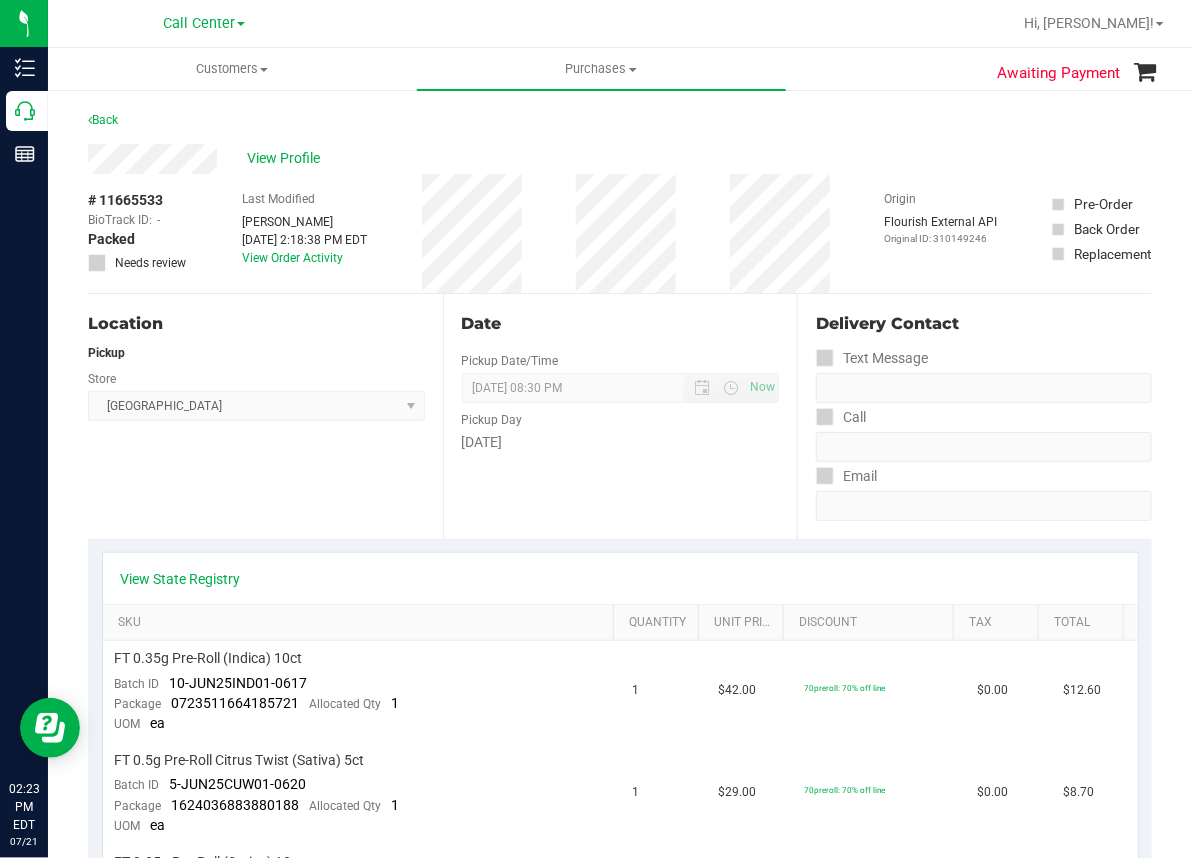 click on "Awaiting Payment
Back
View Profile
# 11665533
BioTrack ID:
-
Packed
Needs review
Last Modified
Zachariah Bates" at bounding box center [620, 928] 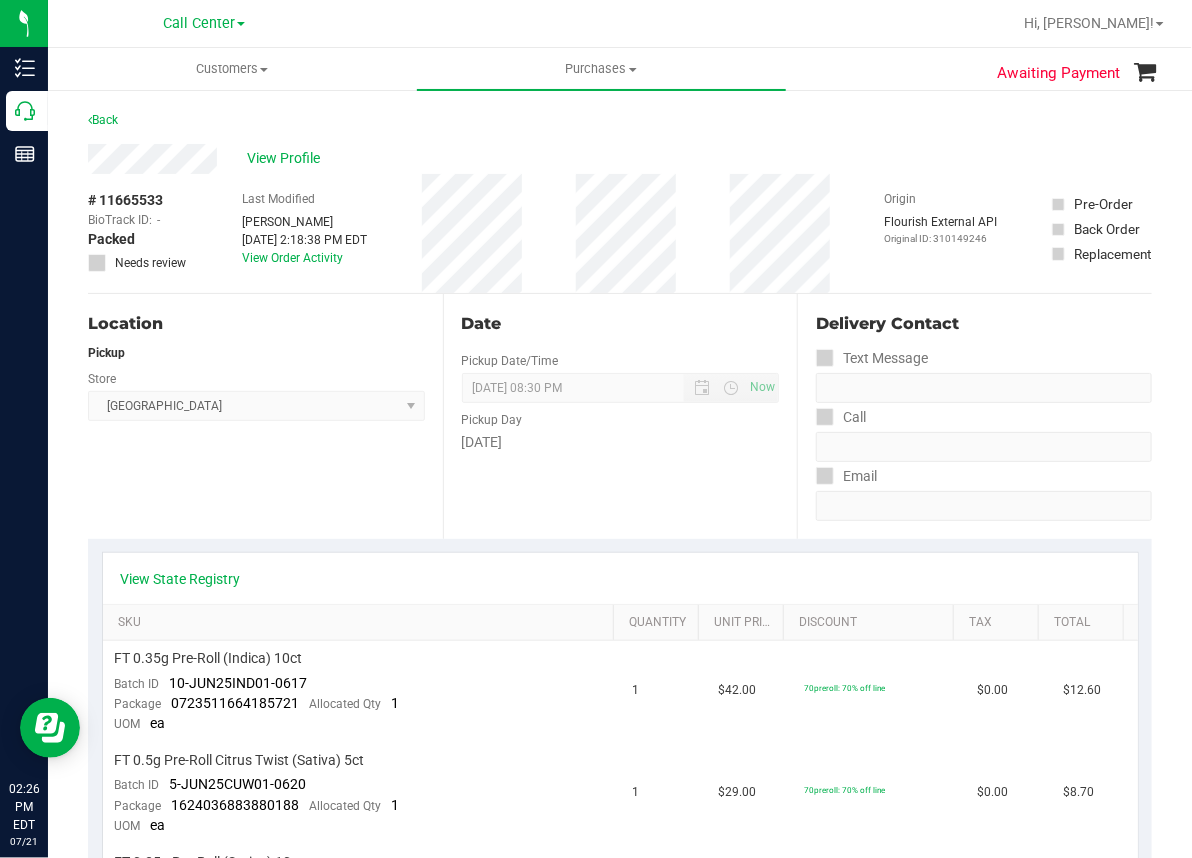 click on "Location
Pickup
Store
South Tampa WC Select Store Bonita Springs WC Boynton Beach WC Bradenton WC Brandon WC Brooksville WC Call Center Clermont WC Crestview WC Deerfield Beach WC Delray Beach WC Deltona WC Ft Walton Beach WC Ft. Lauderdale WC Ft. Myers WC Gainesville WC Jax Atlantic WC JAX DC REP Jax WC Key West WC Lakeland WC Largo WC Lehigh Acres DC REP Merritt Island WC Miami 72nd WC Miami Beach WC Miami Dadeland WC Miramar DC REP New Port Richey WC North Palm Beach WC North Port WC Ocala WC Orange Park WC Orlando Colonial WC Orlando DC REP Orlando WC Oviedo WC Palm Bay WC Palm Coast WC Panama City WC Pensacola WC Port Orange WC Port St. Lucie WC Sebring WC South Tampa WC St. Pete WC Summerfield WC Tallahassee DC REP Tallahassee WC Tampa DC Testing Tampa Warehouse Tampa WC TX Austin DC TX Plano Retail WPB DC" at bounding box center (265, 416) 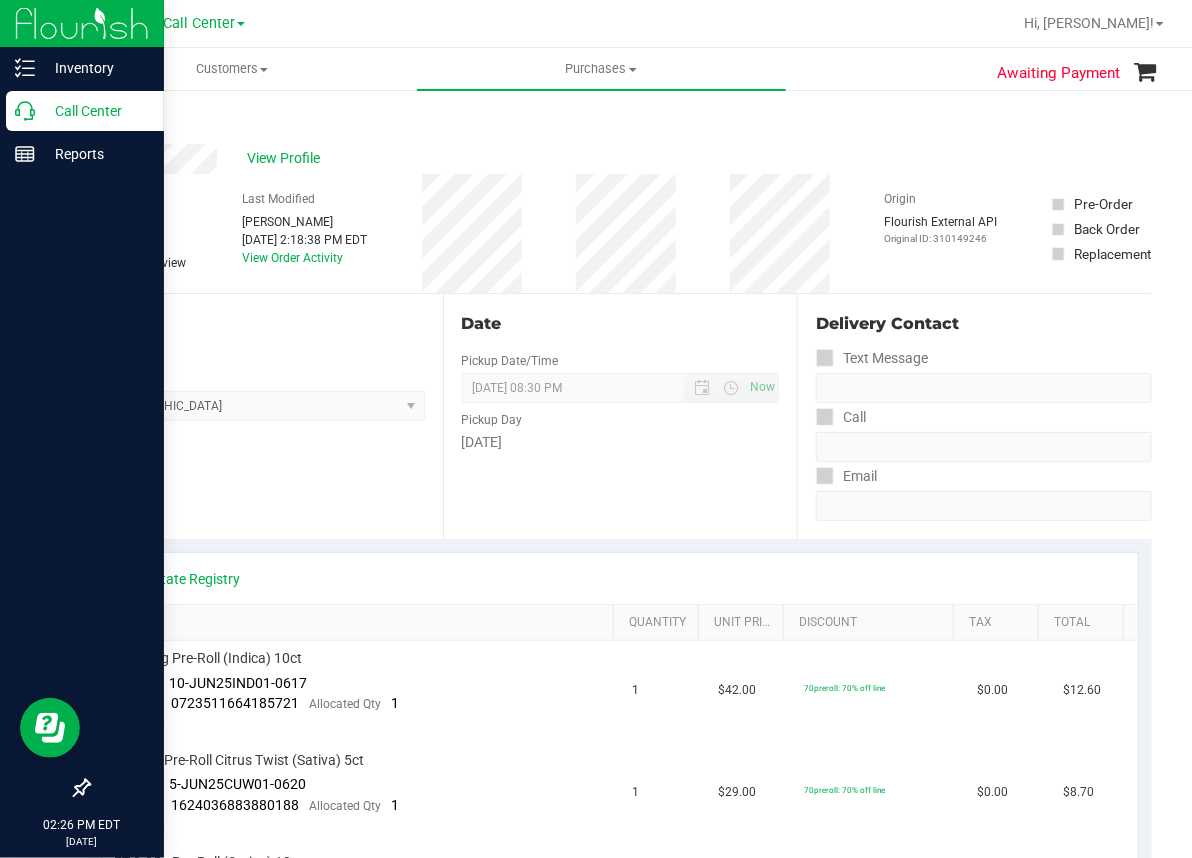 click 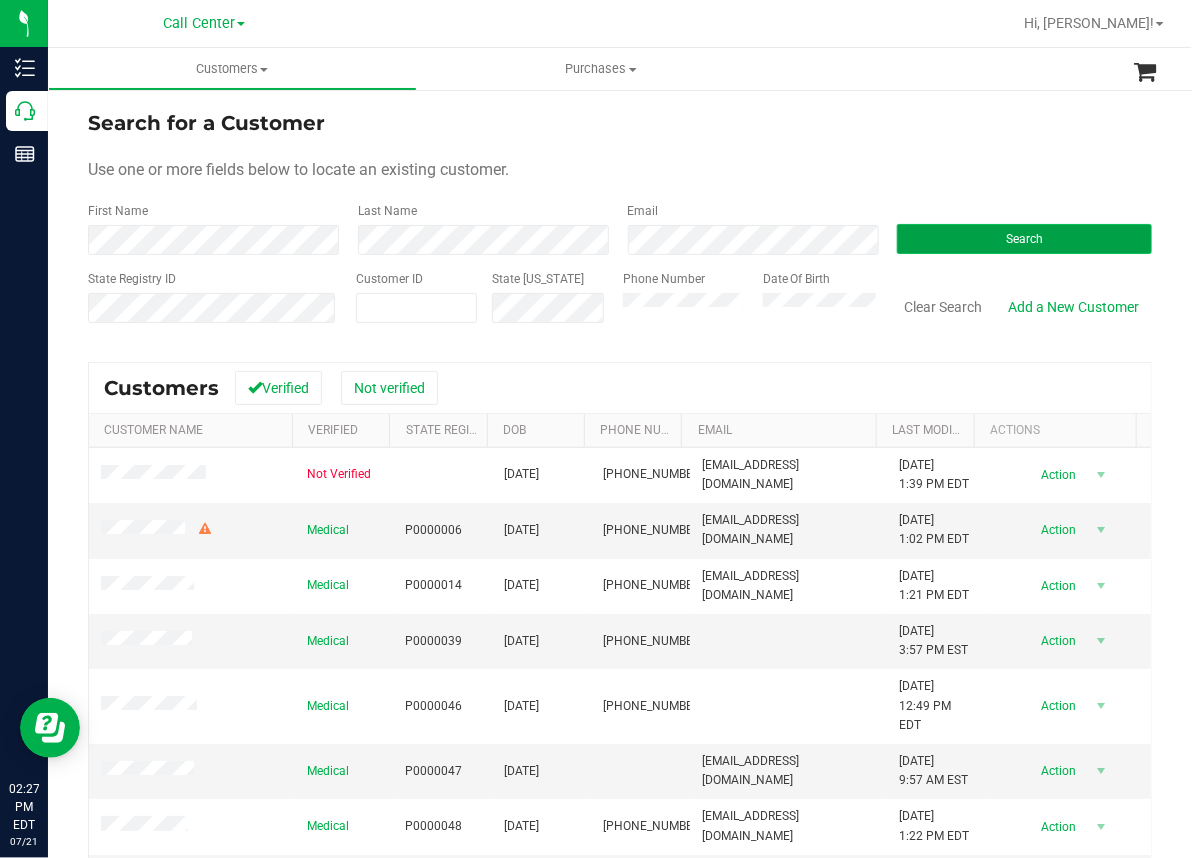 click on "Search" at bounding box center [1024, 239] 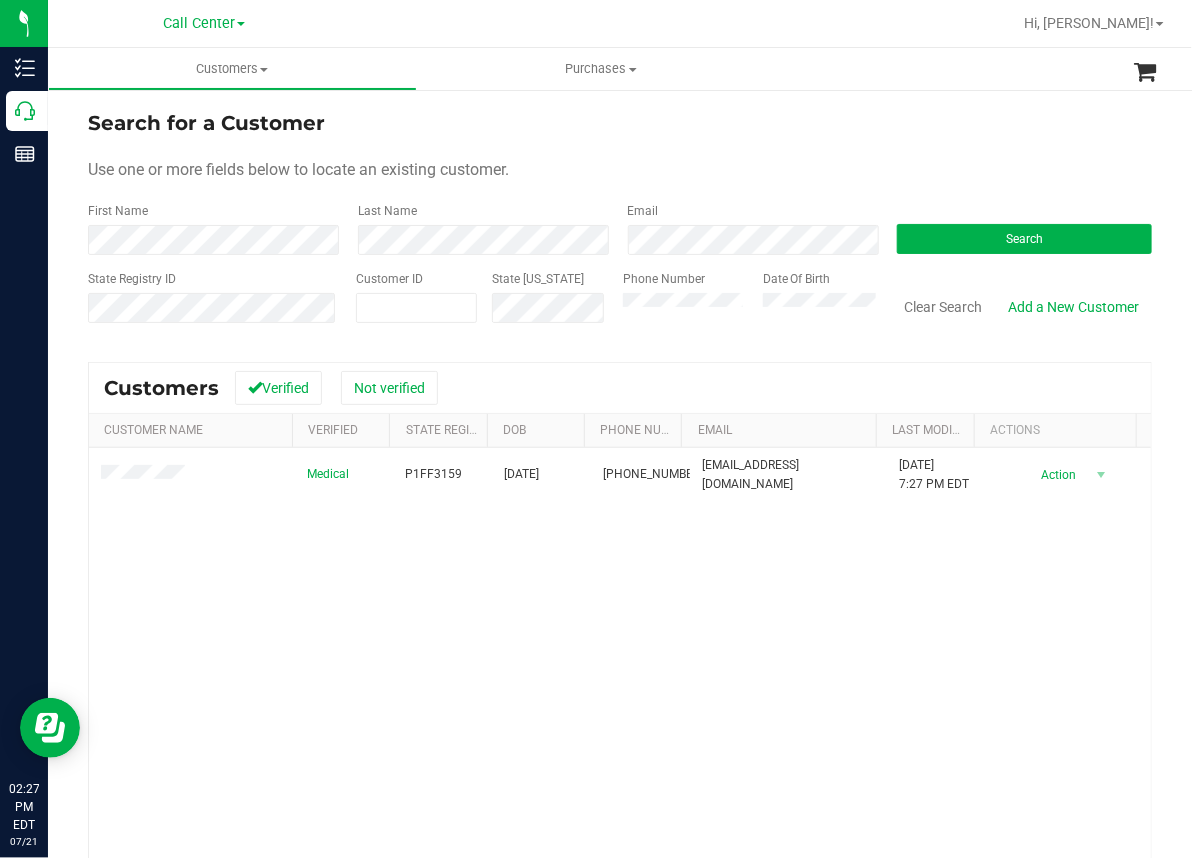 drag, startPoint x: 521, startPoint y: 608, endPoint x: 481, endPoint y: 577, distance: 50.606323 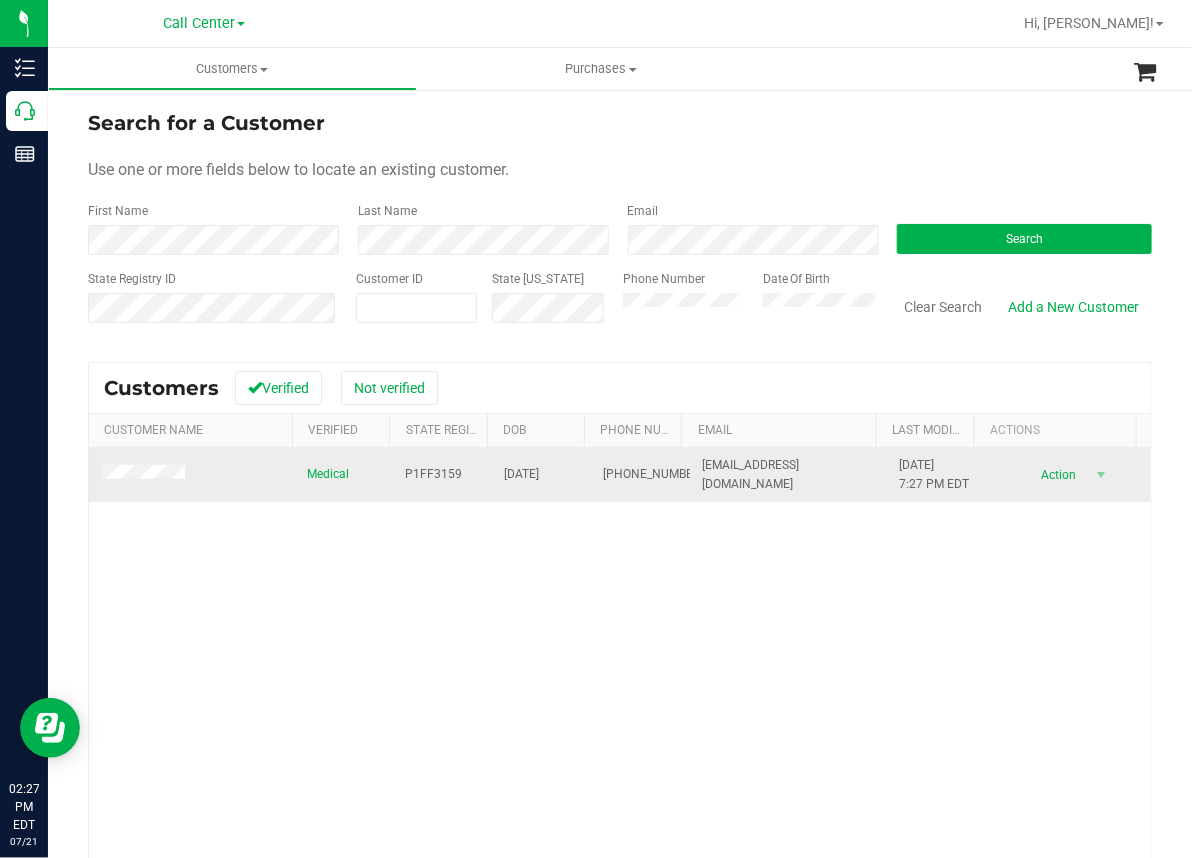 click on "P1FF3159" at bounding box center (434, 474) 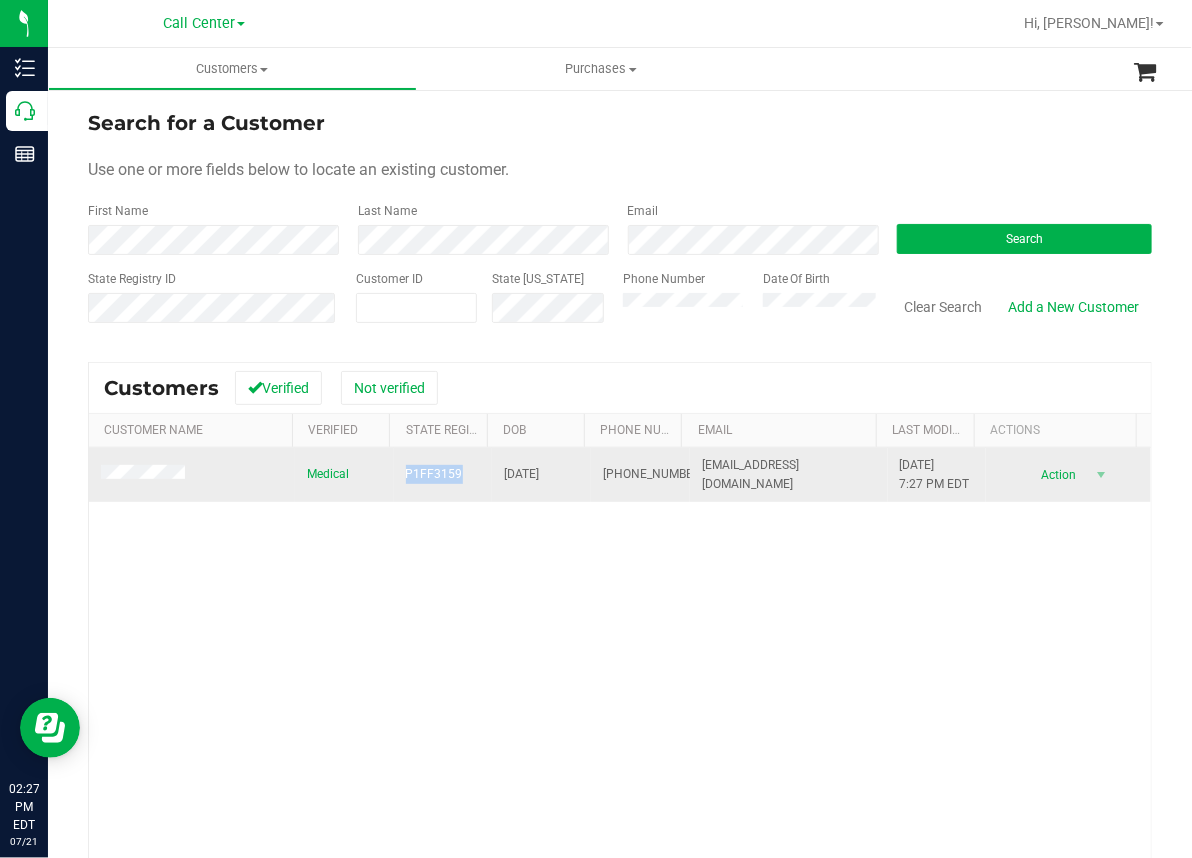 click on "P1FF3159" at bounding box center [434, 474] 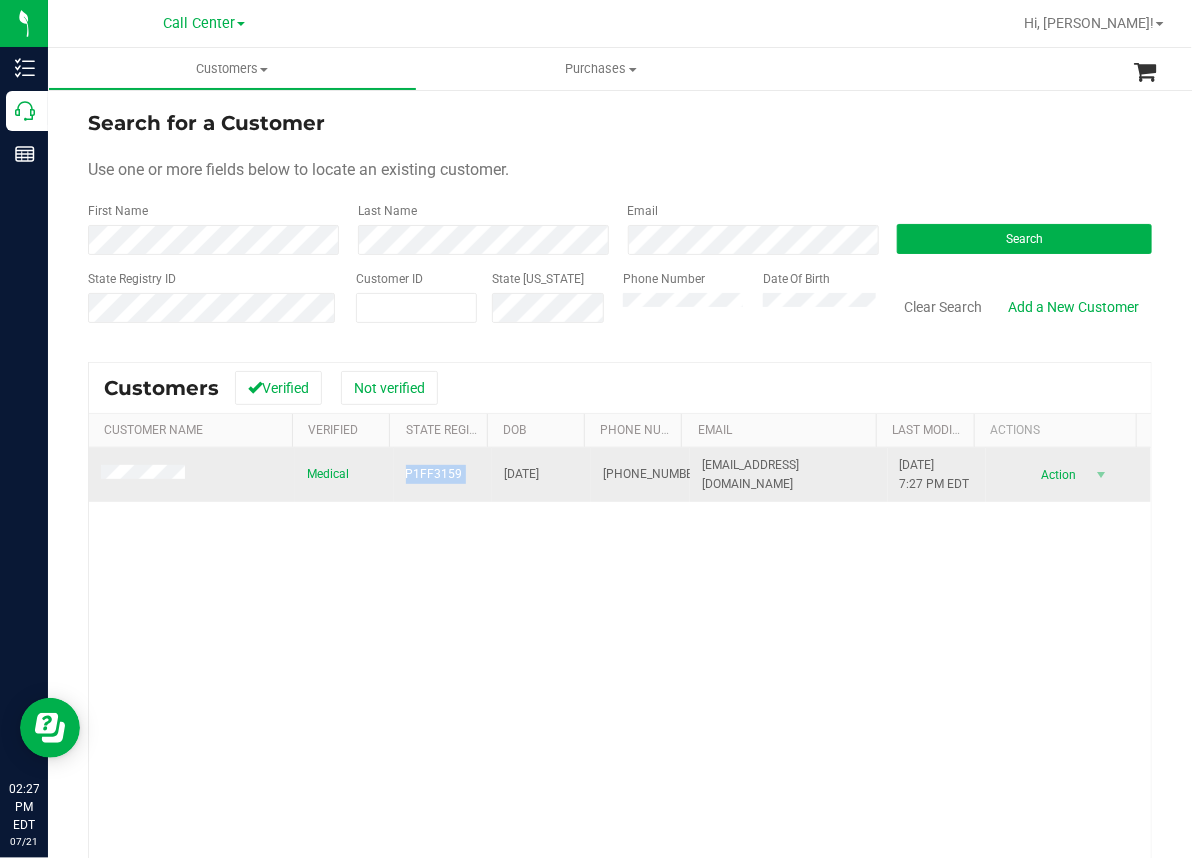 click on "P1FF3159" at bounding box center (434, 474) 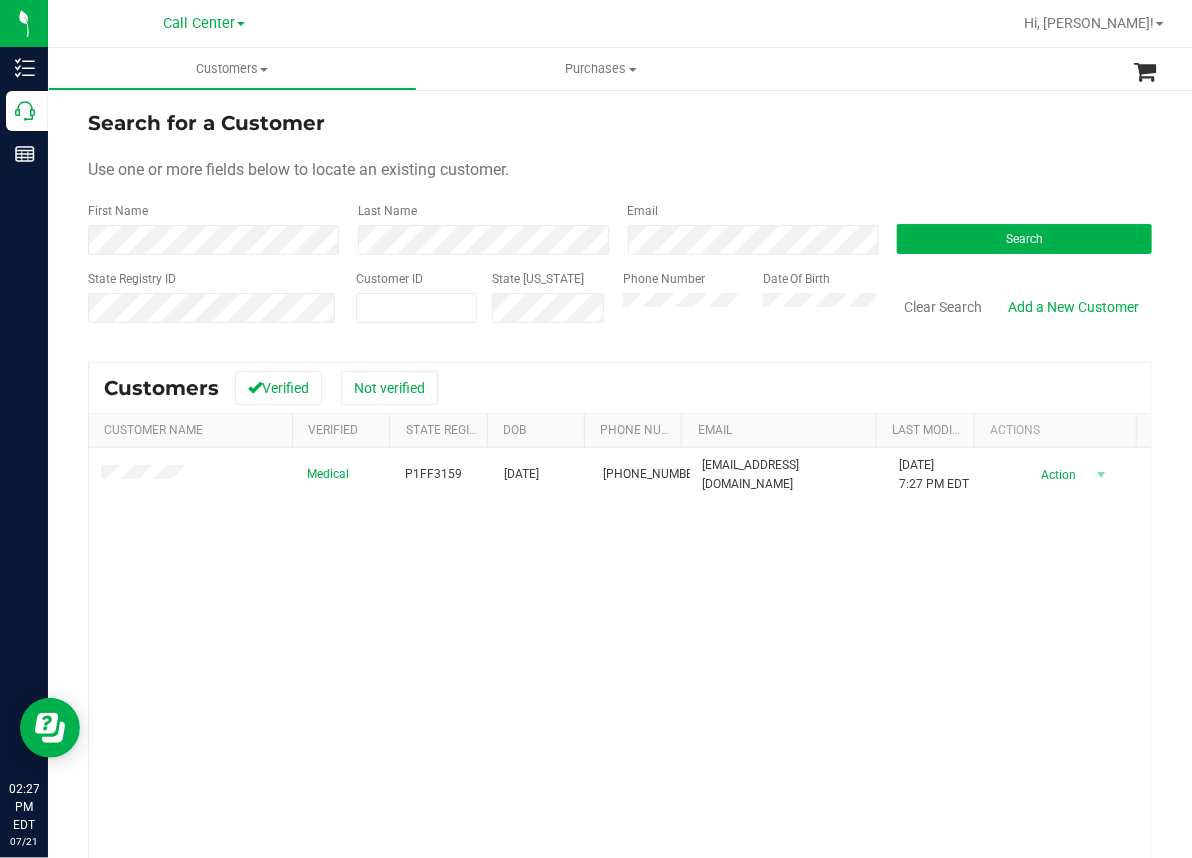 click on "Medical P1FF3159 02/14/1986 (808) 292-9819 camel6@icloud.com 5/15/2024 7:27 PM EDT
Delete Profile
Action Action Create new purchase View profile View purchases" at bounding box center (620, 718) 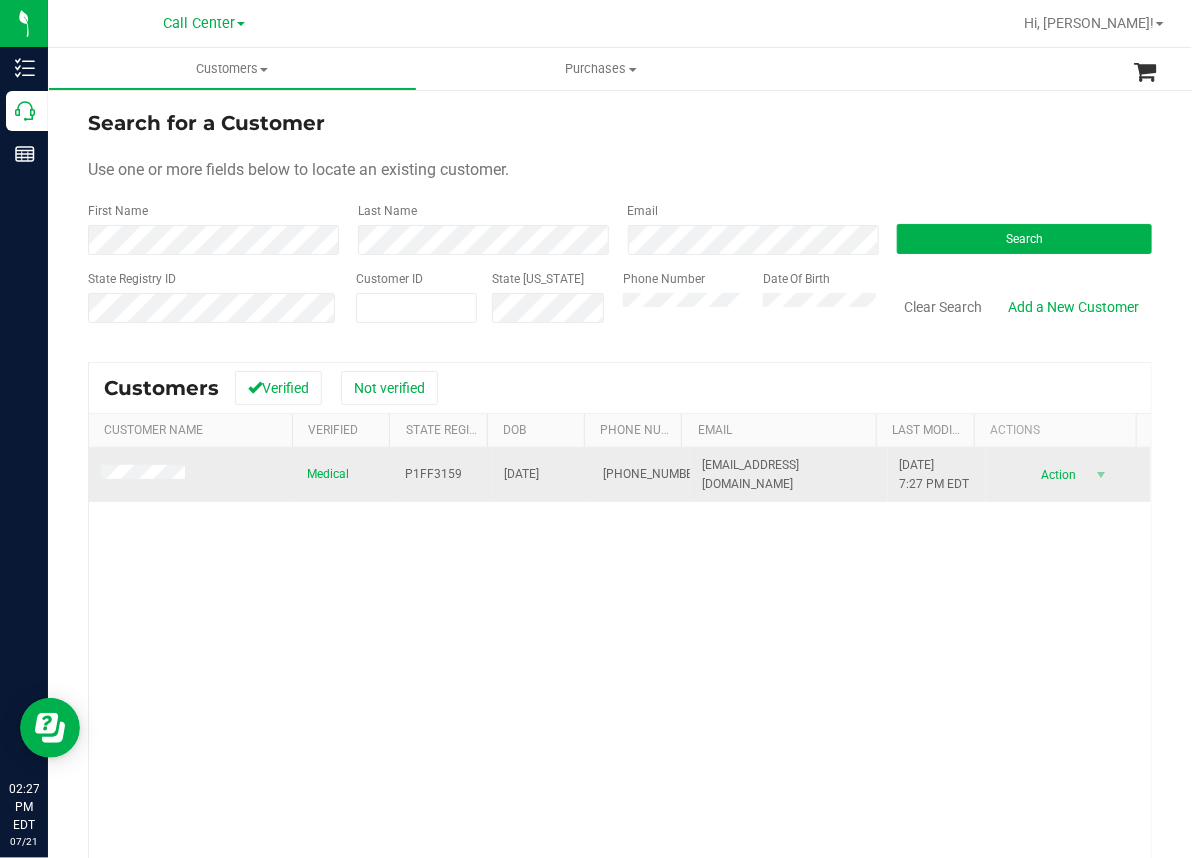 click on "02/14/1986" at bounding box center (521, 474) 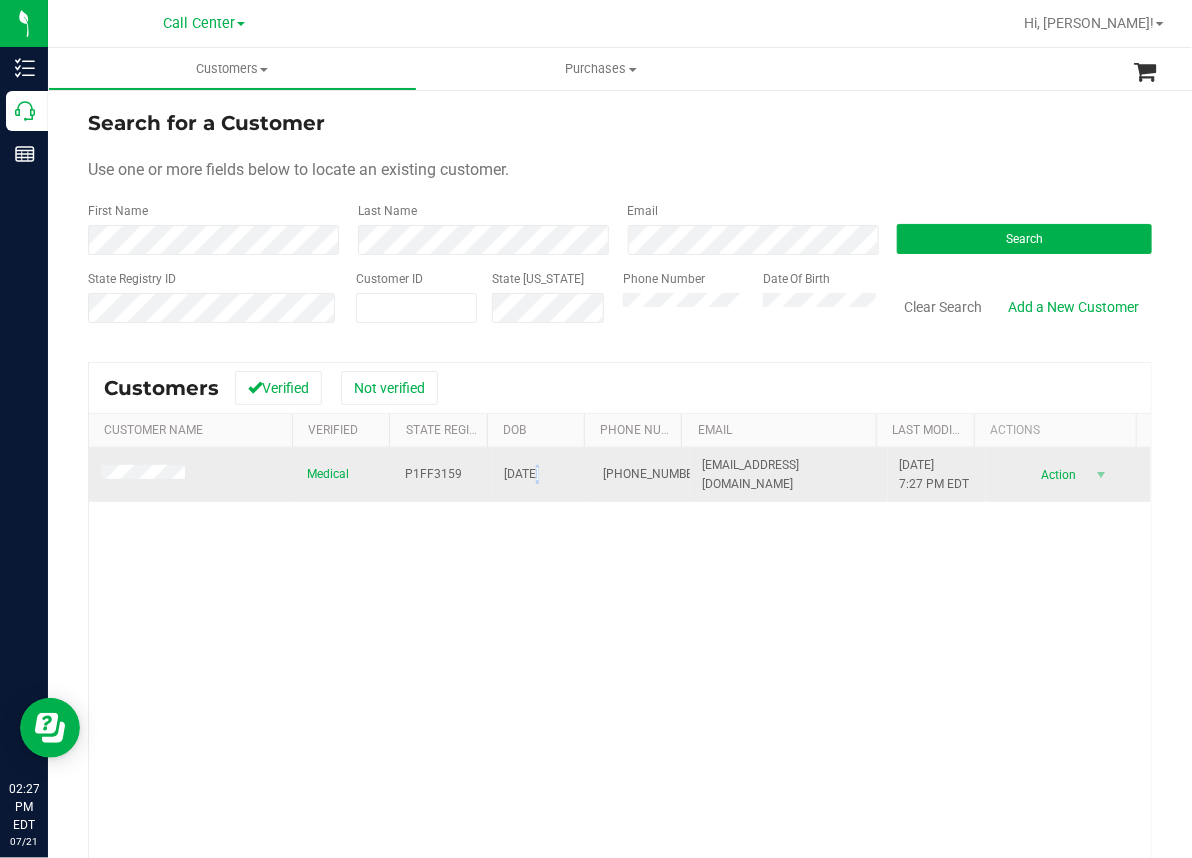 click on "02/14/1986" at bounding box center (521, 474) 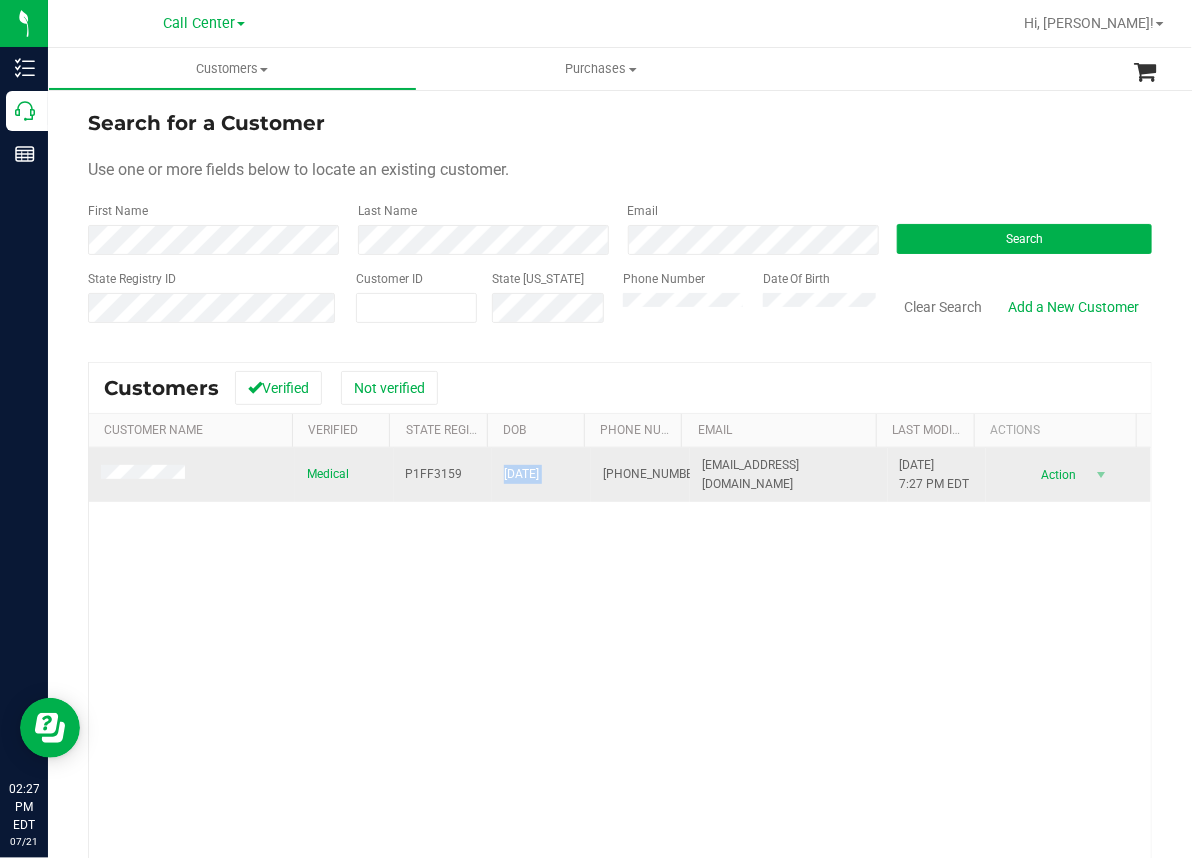 click on "02/14/1986" at bounding box center (521, 474) 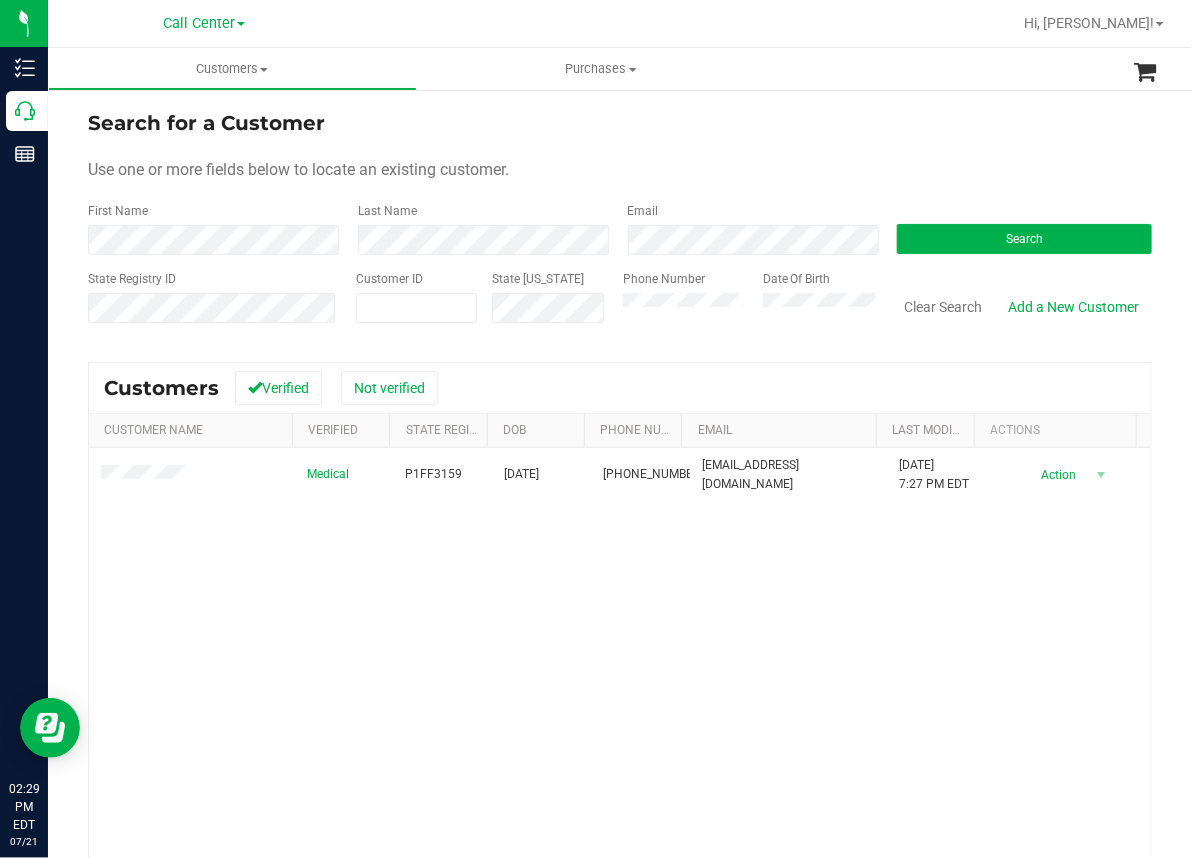 click on "Medical P1FF3159 02/14/1986 (808) 292-9819 camel6@icloud.com 5/15/2024 7:27 PM EDT
Delete Profile
Action Action Create new purchase View profile View purchases" at bounding box center (620, 718) 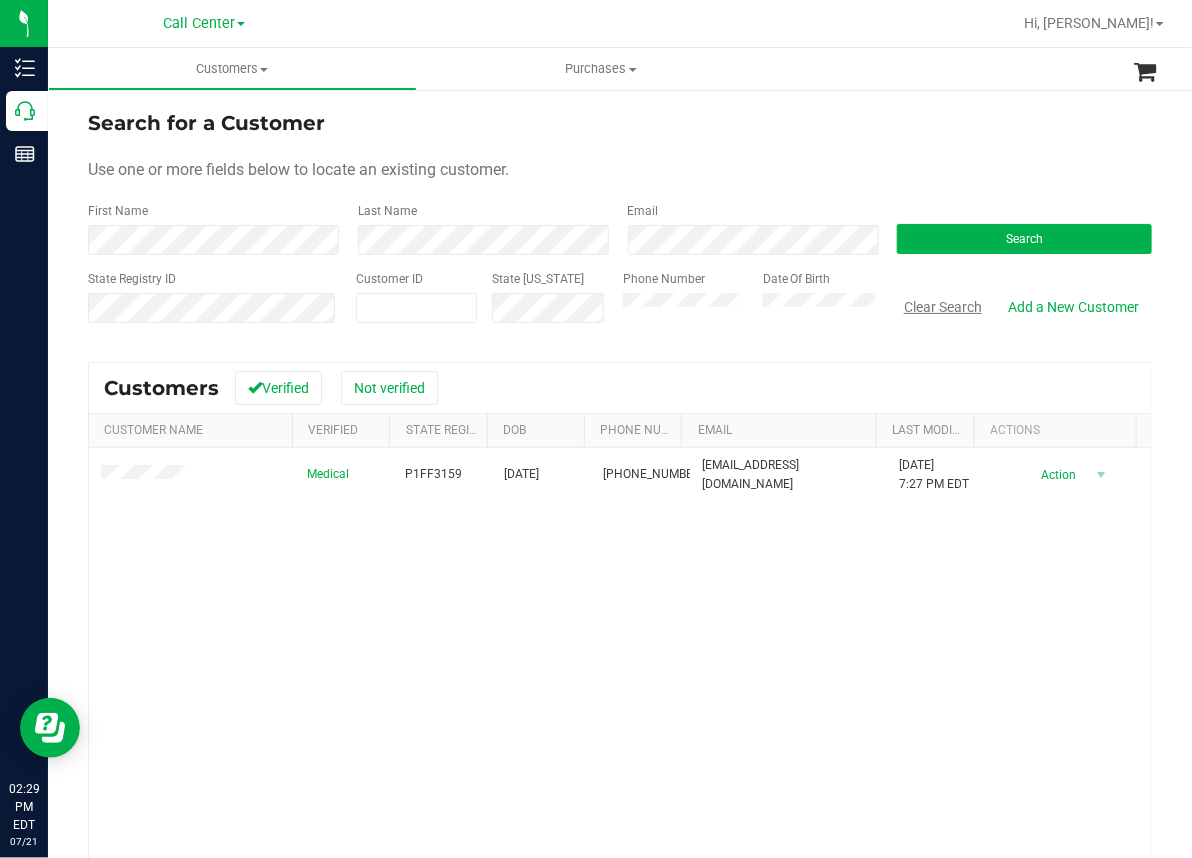 click on "Clear Search" at bounding box center [943, 307] 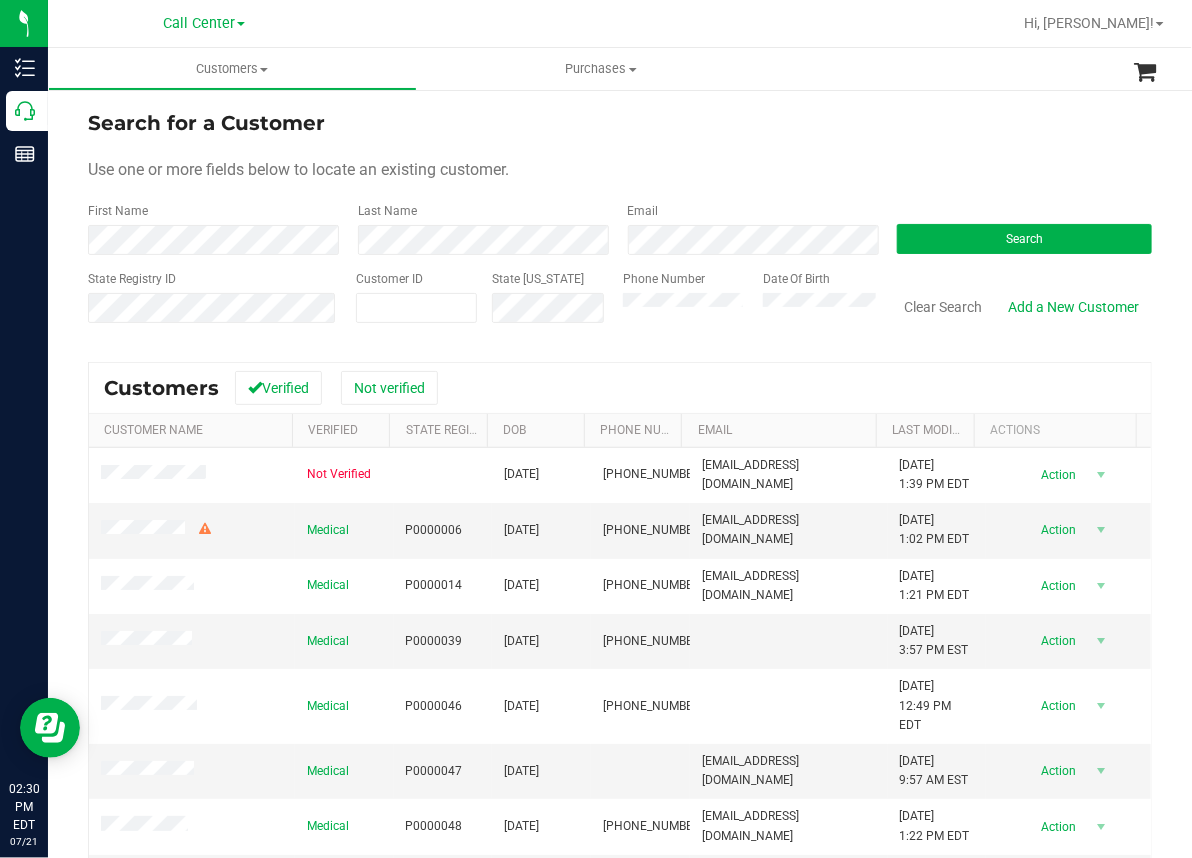 click on "Search for a Customer
Use one or more fields below to locate an existing customer.
First Name
Last Name
Email
Search
State Registry ID
Customer ID
State [US_STATE]
Phone Number
Date Of Birth" at bounding box center [620, 224] 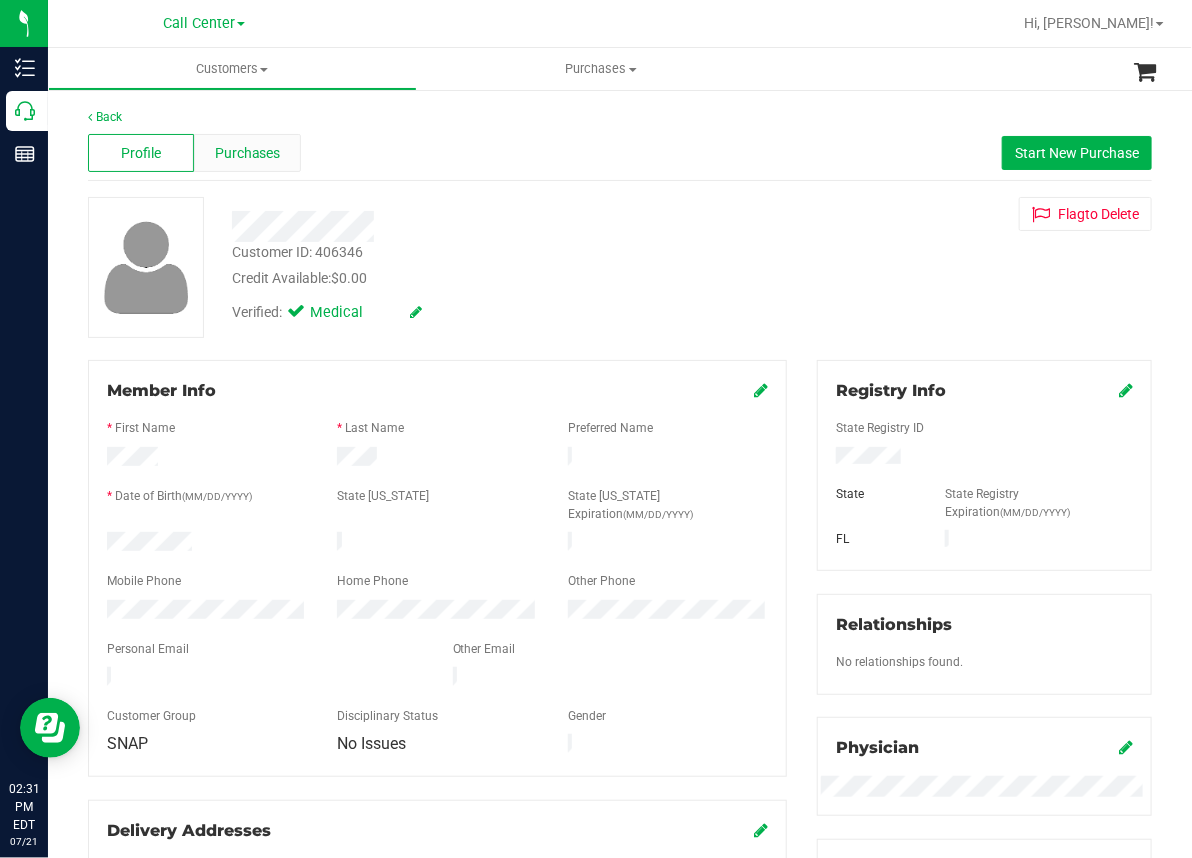 click on "Purchases" at bounding box center (248, 153) 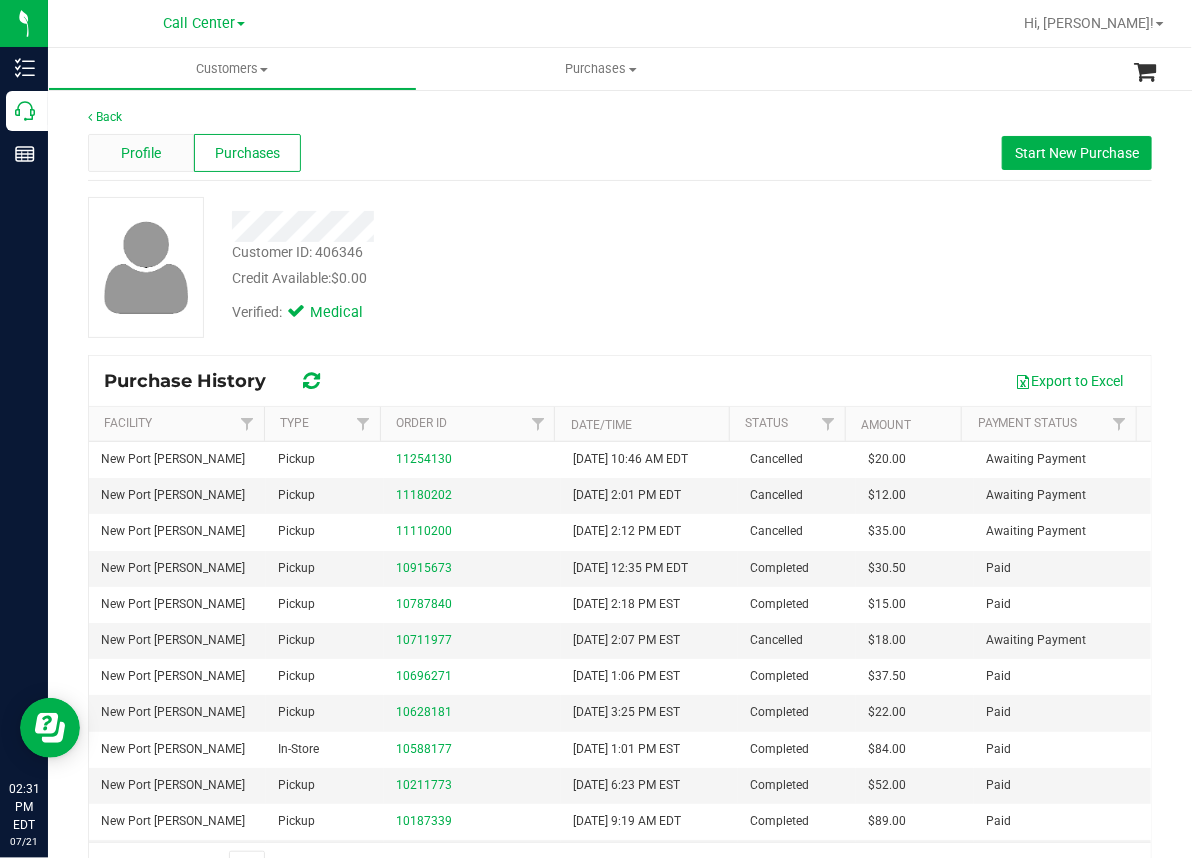 click on "Profile" at bounding box center [141, 153] 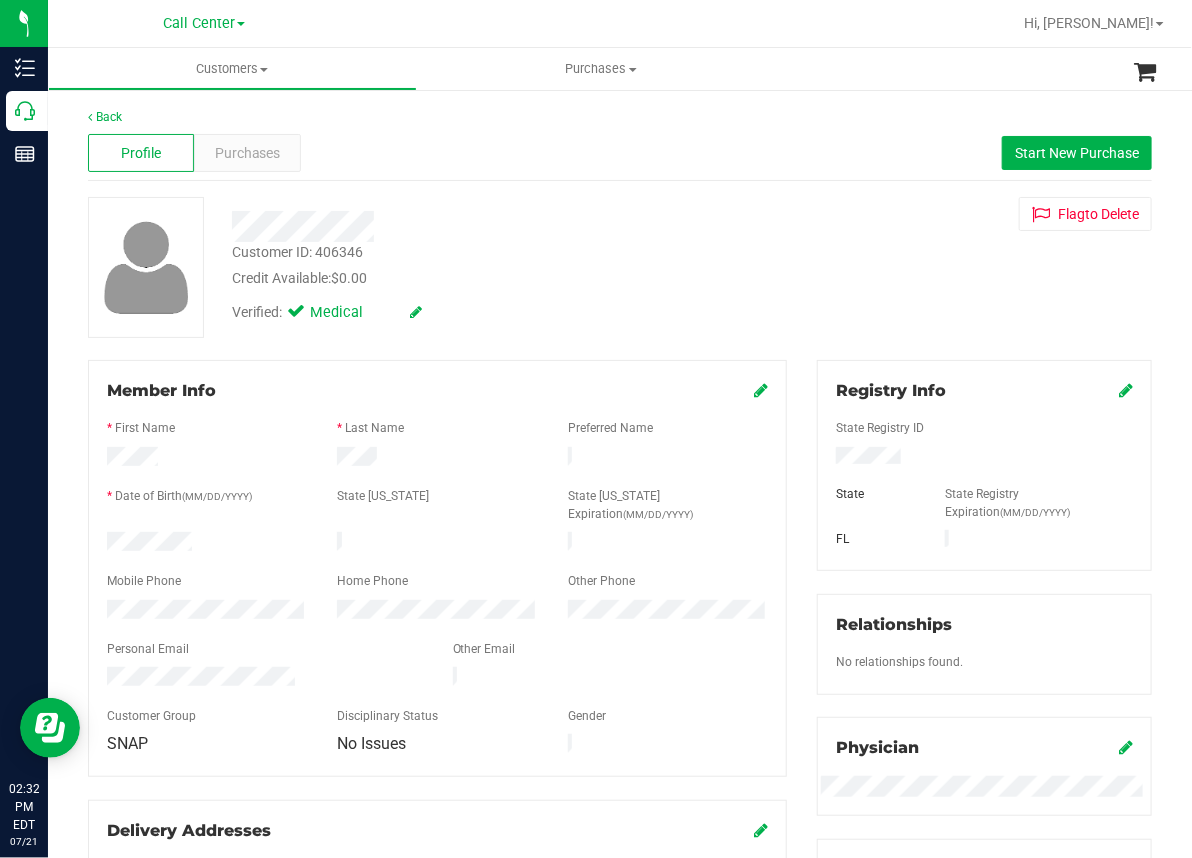click on "Profile
Purchases
Start New Purchase" at bounding box center [620, 153] 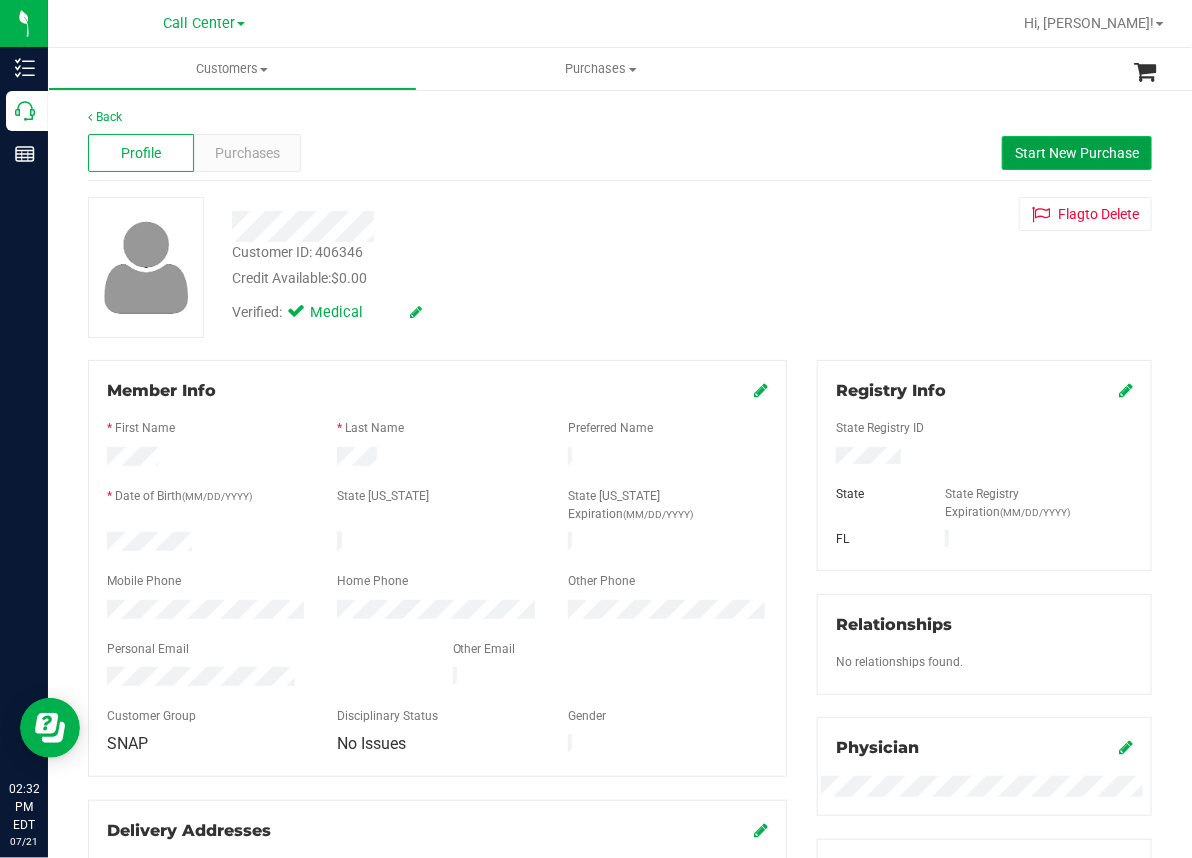 click on "Start New Purchase" at bounding box center [1077, 153] 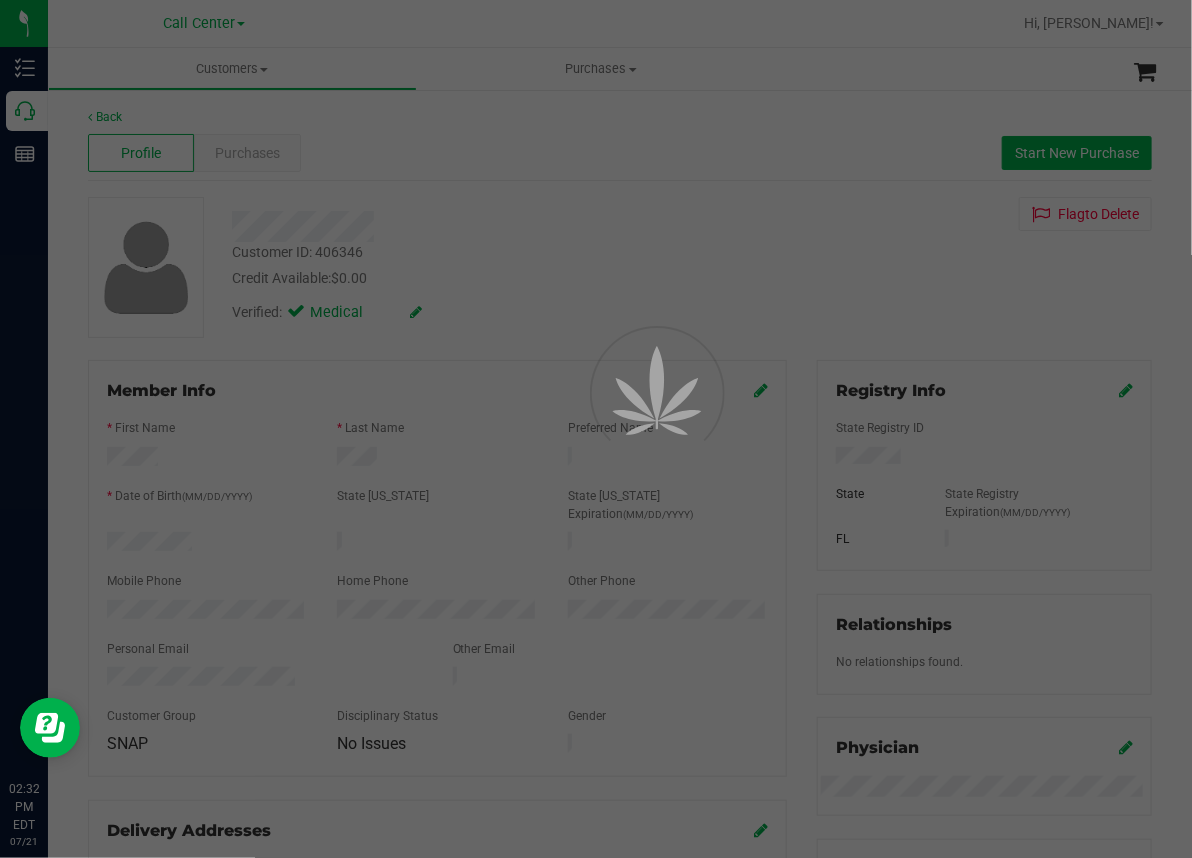 click at bounding box center [596, 429] 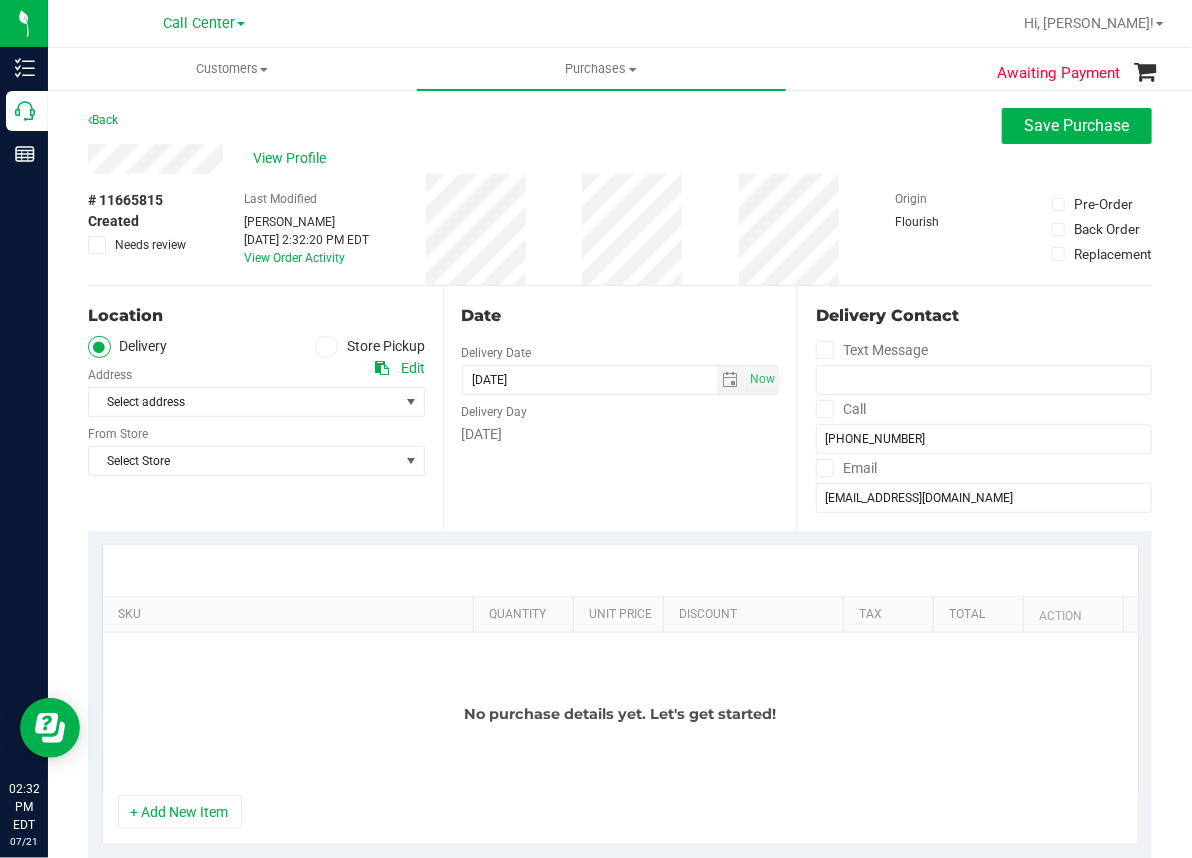 click at bounding box center [326, 347] 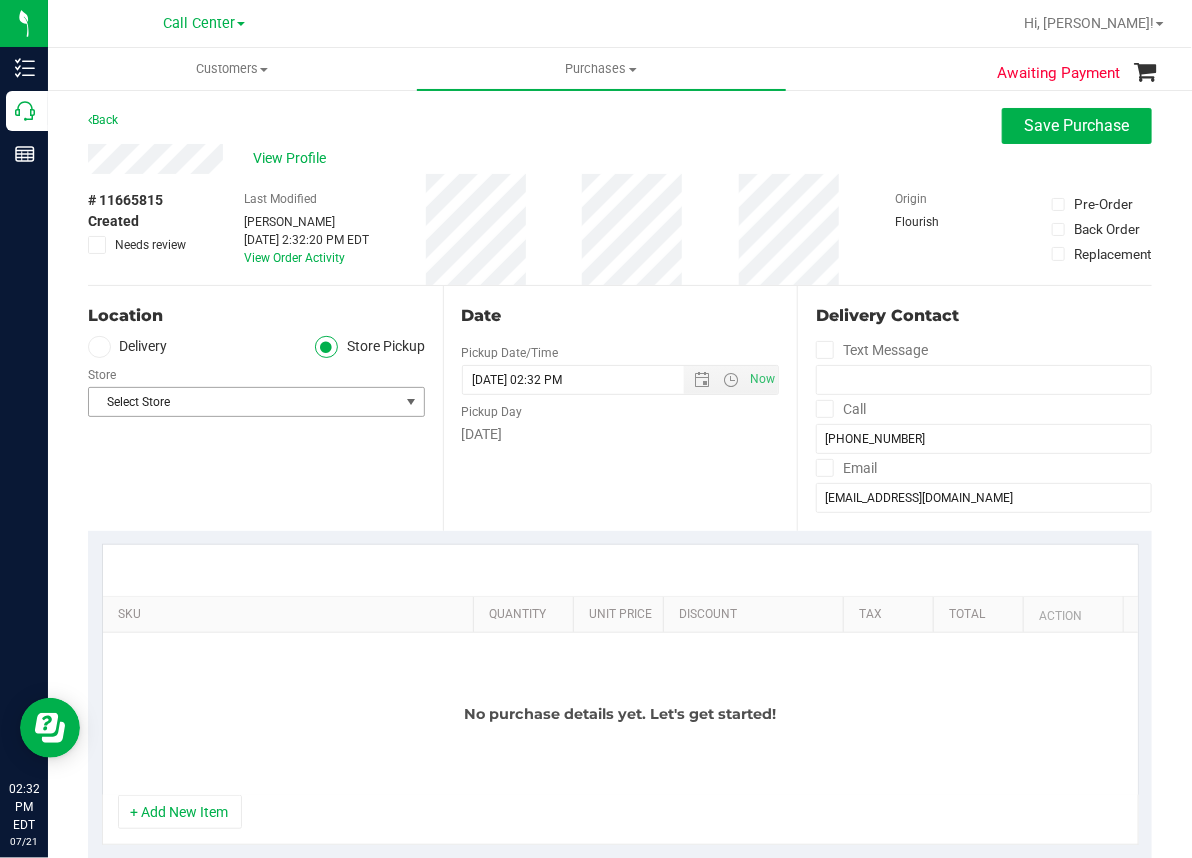click on "Select Store" at bounding box center (244, 402) 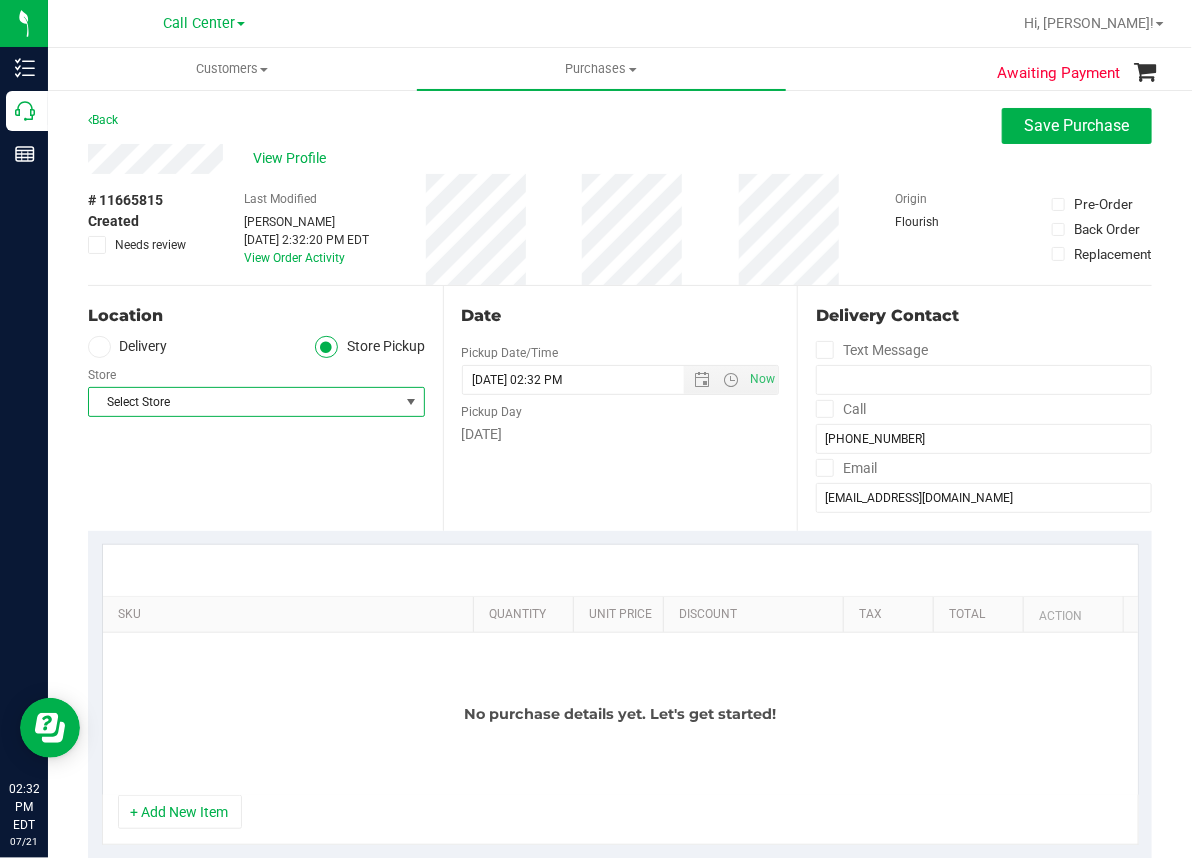 click on "Select Store" at bounding box center (244, 402) 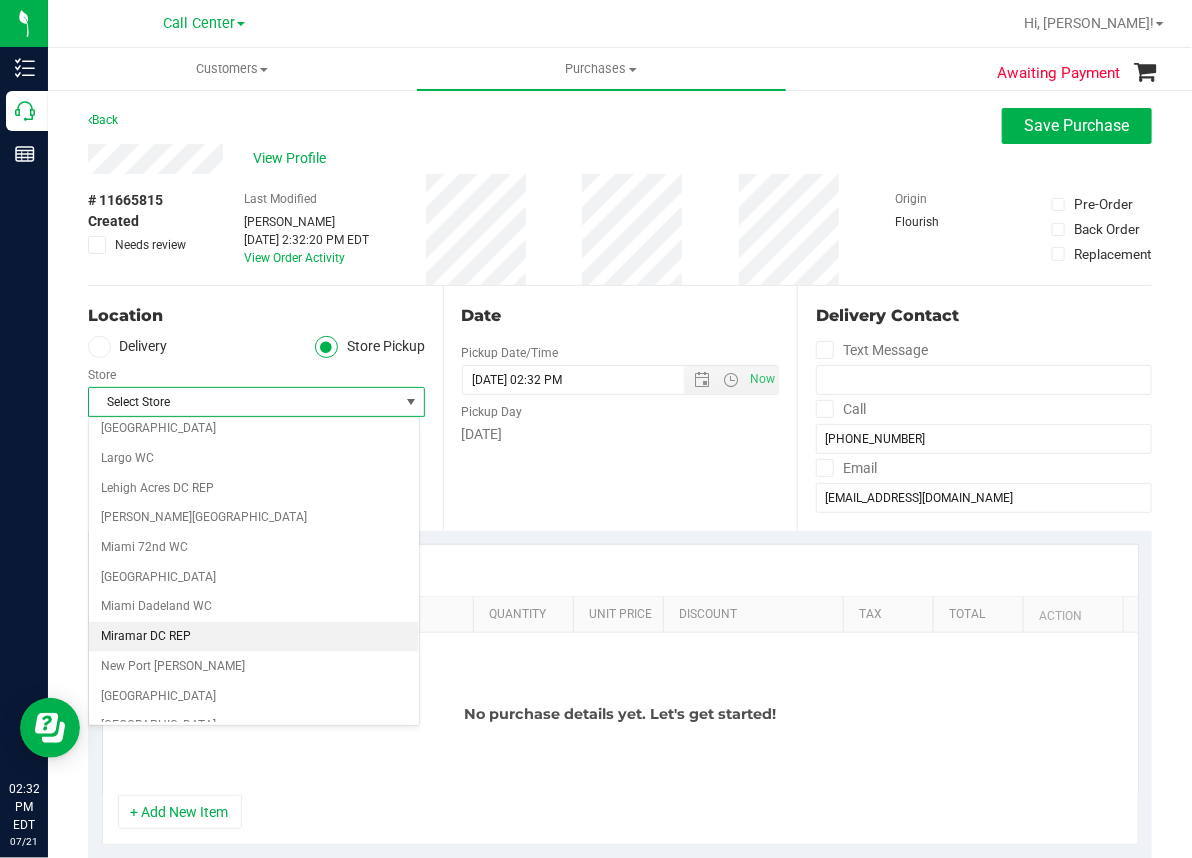 scroll, scrollTop: 600, scrollLeft: 0, axis: vertical 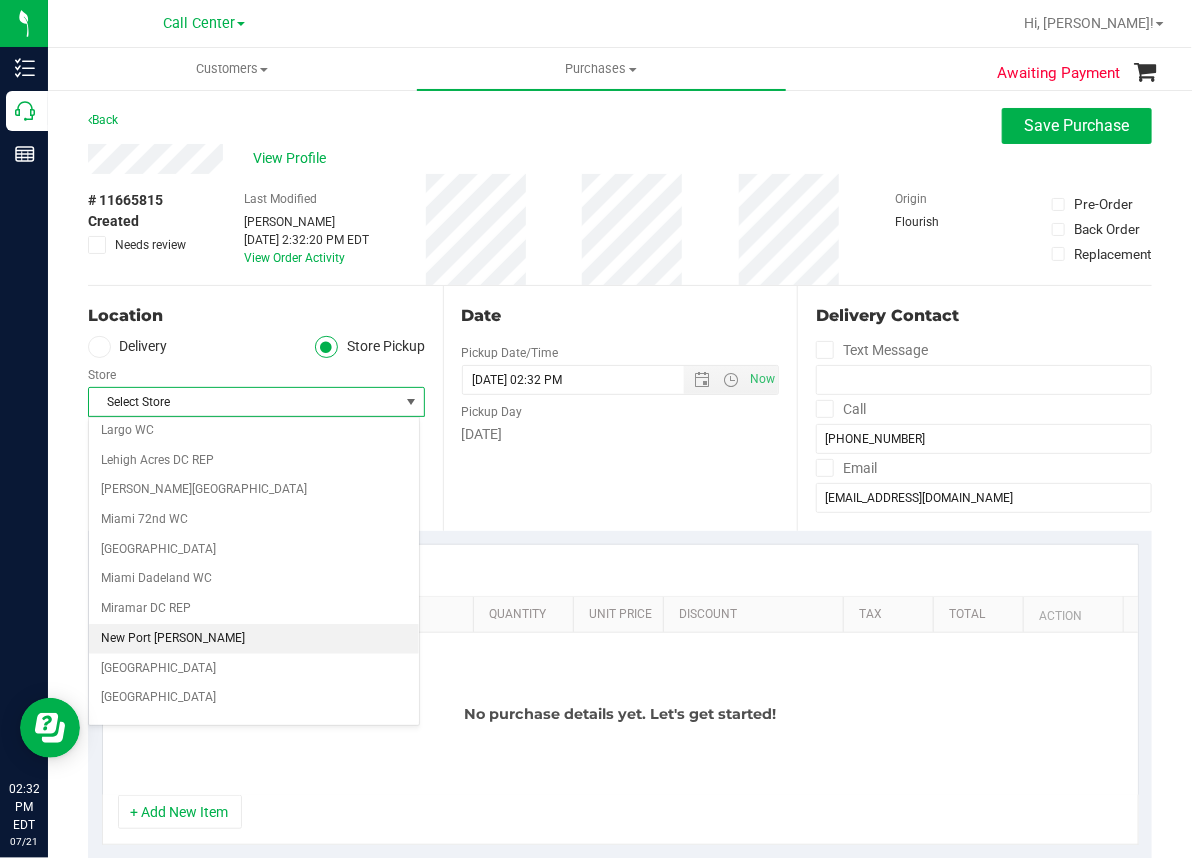 click on "New Port [PERSON_NAME]" at bounding box center (254, 639) 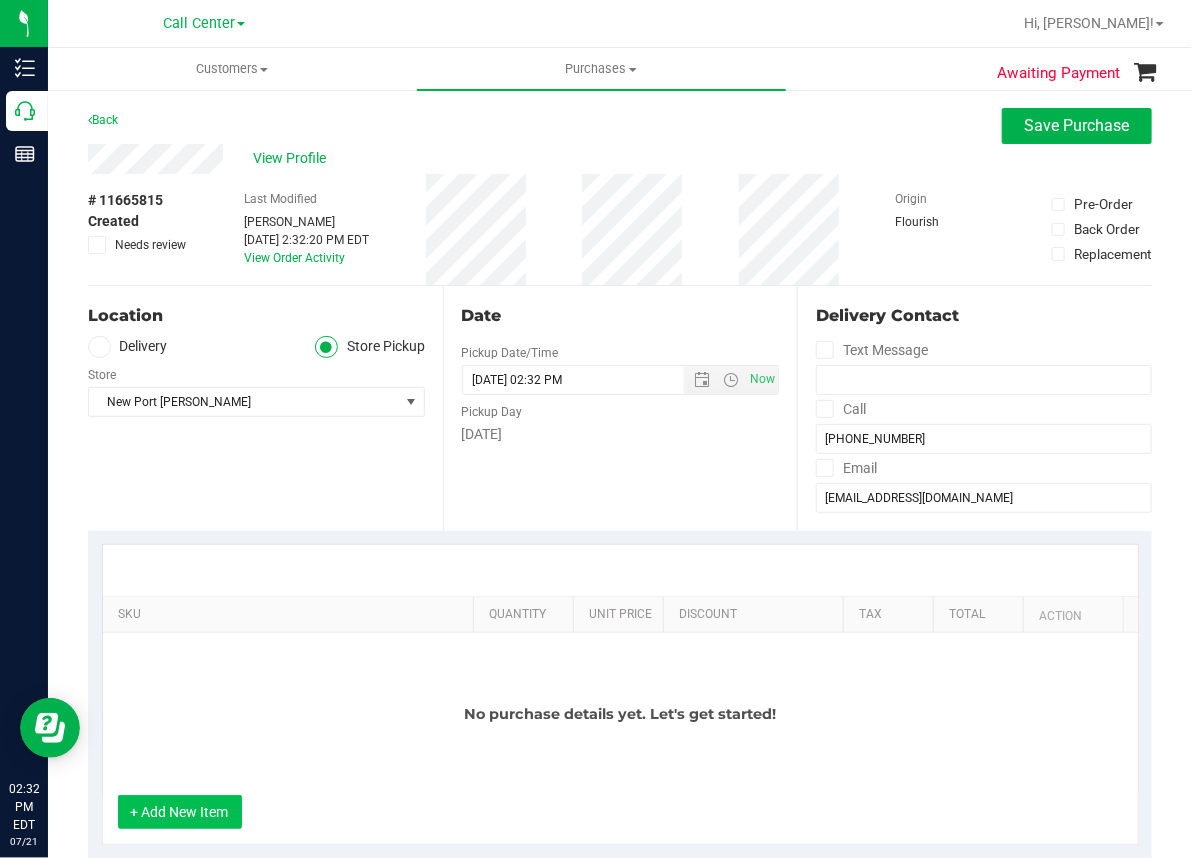 click on "+ Add New Item" at bounding box center [180, 812] 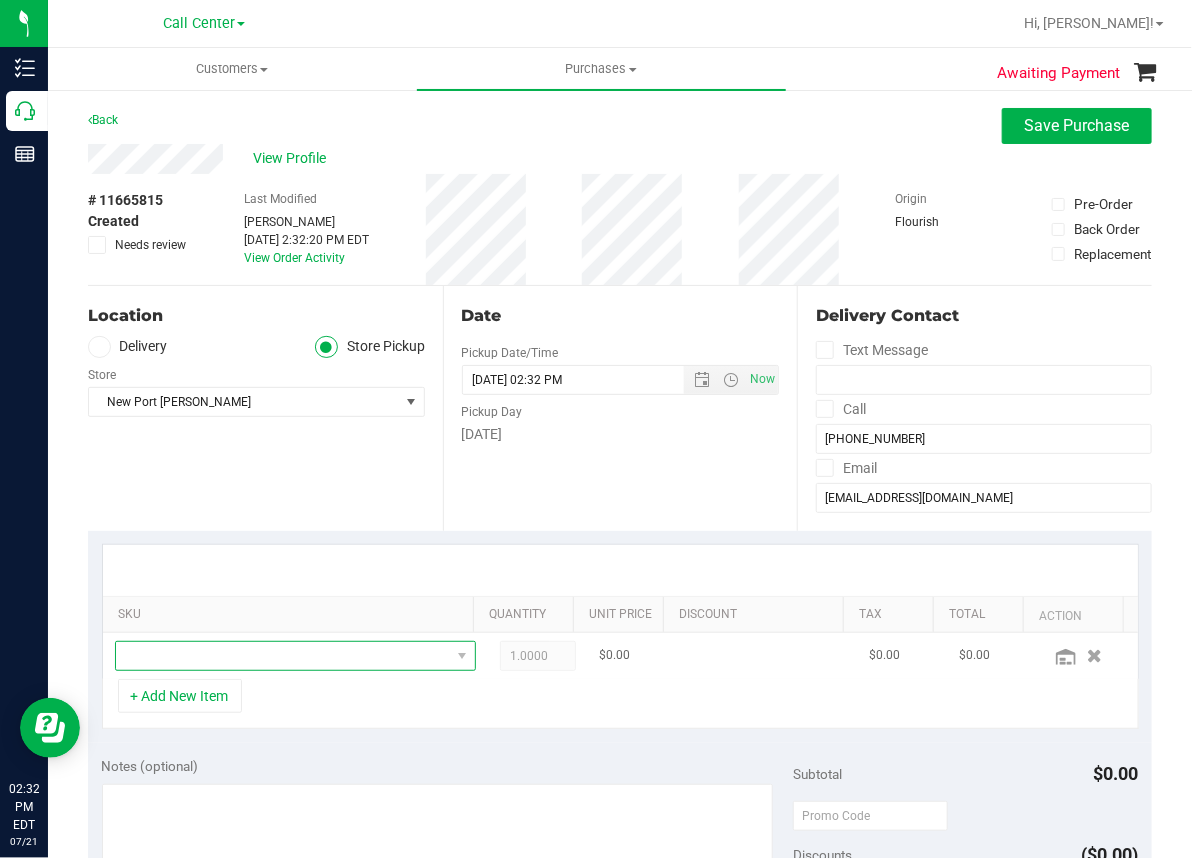 click at bounding box center [283, 656] 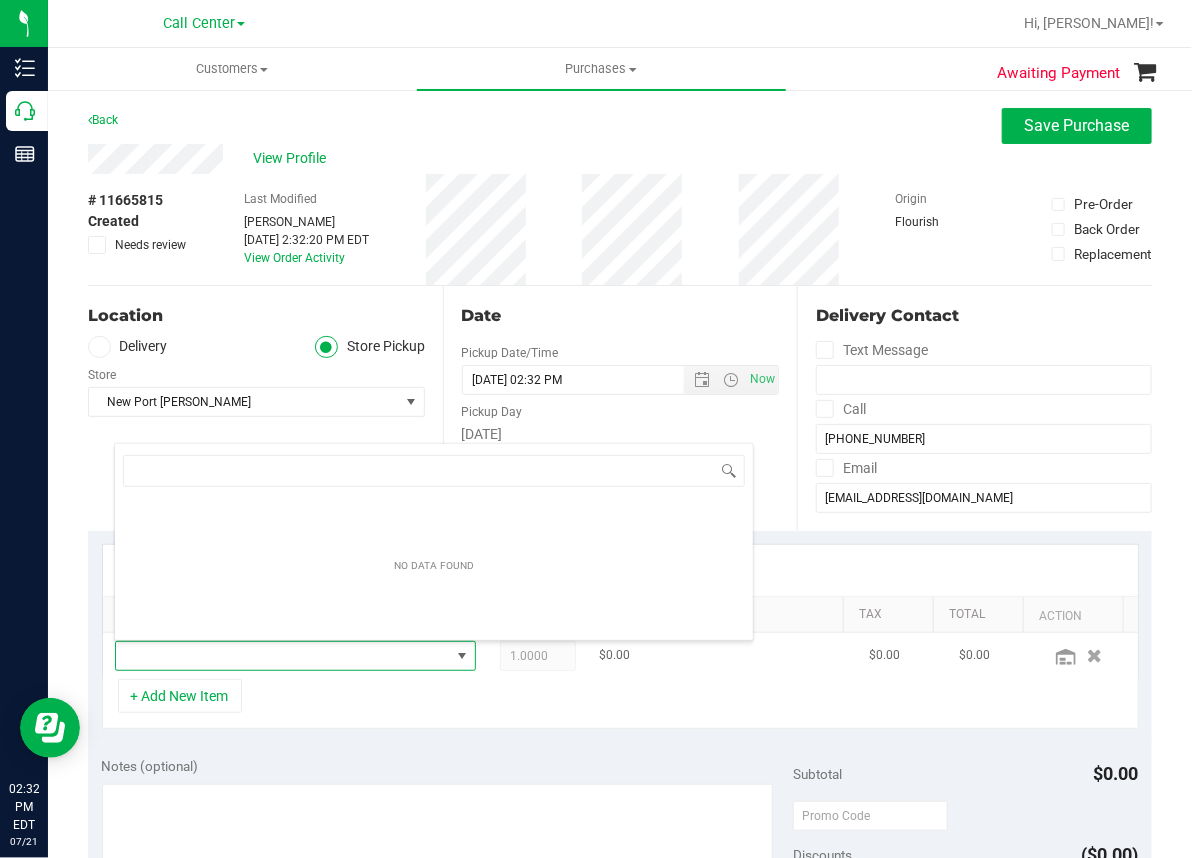 scroll, scrollTop: 99969, scrollLeft: 99668, axis: both 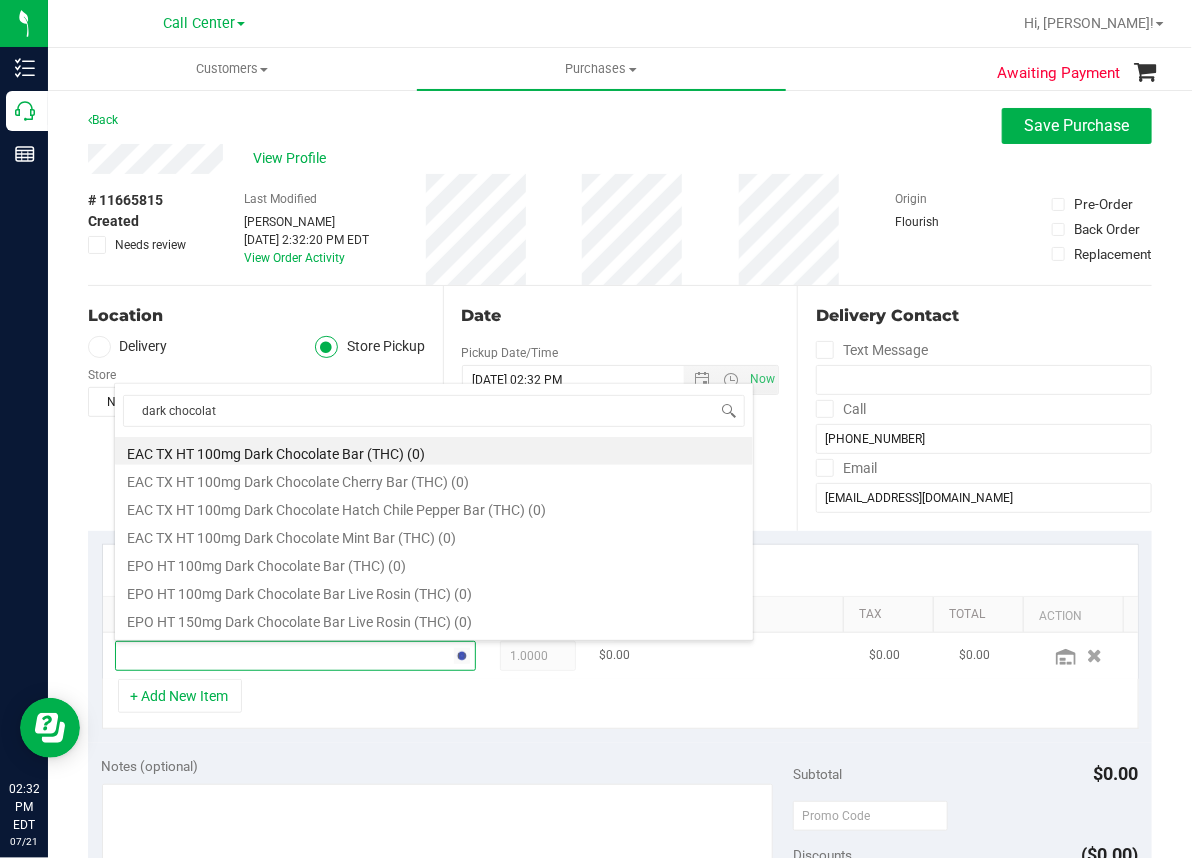 type on "dark chocolate" 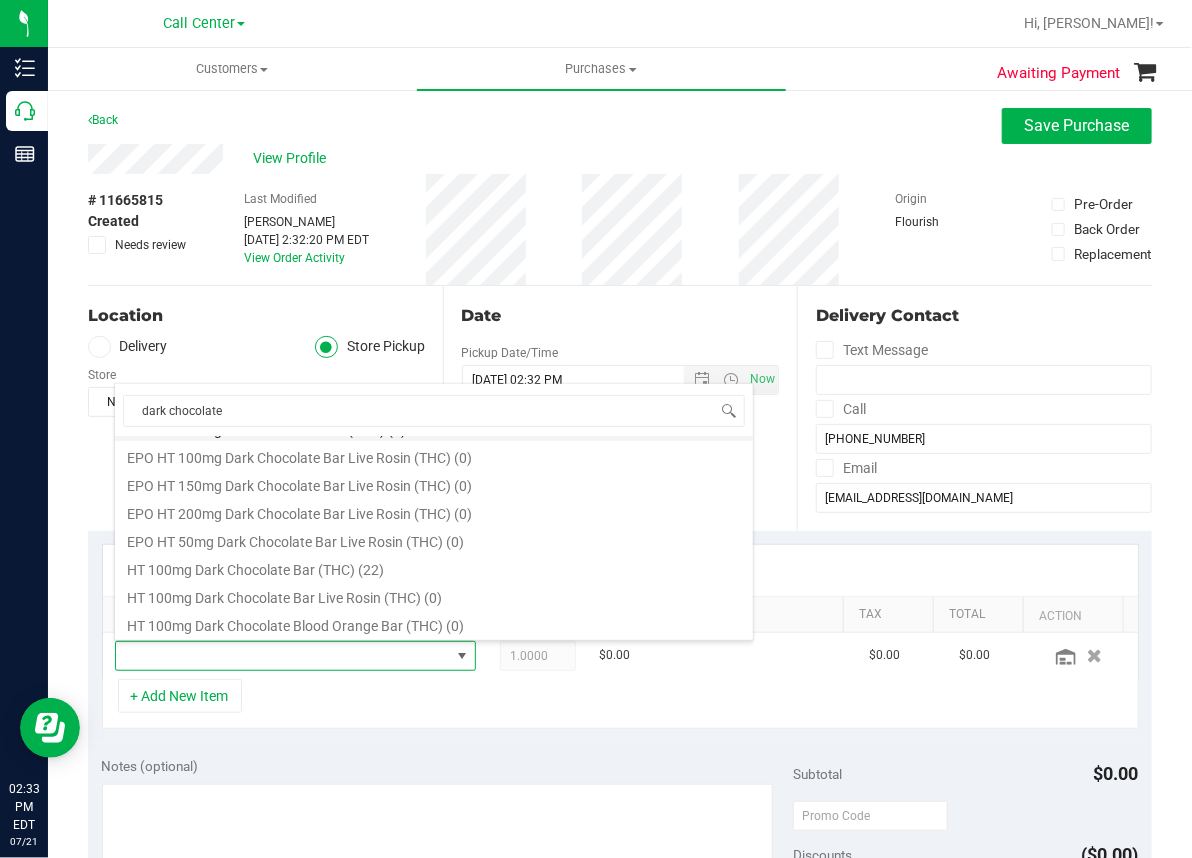 scroll, scrollTop: 200, scrollLeft: 0, axis: vertical 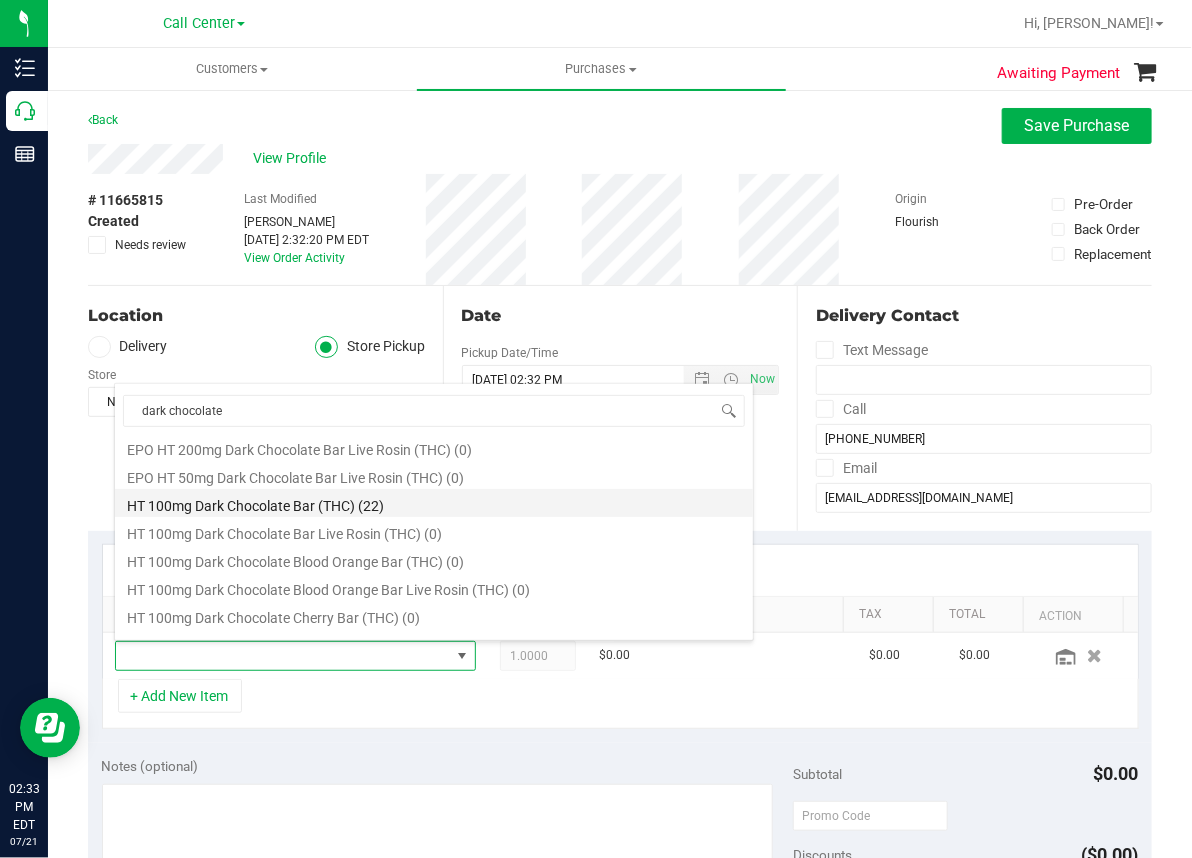 click on "HT 100mg Dark Chocolate Bar (THC) (22)" at bounding box center [434, 503] 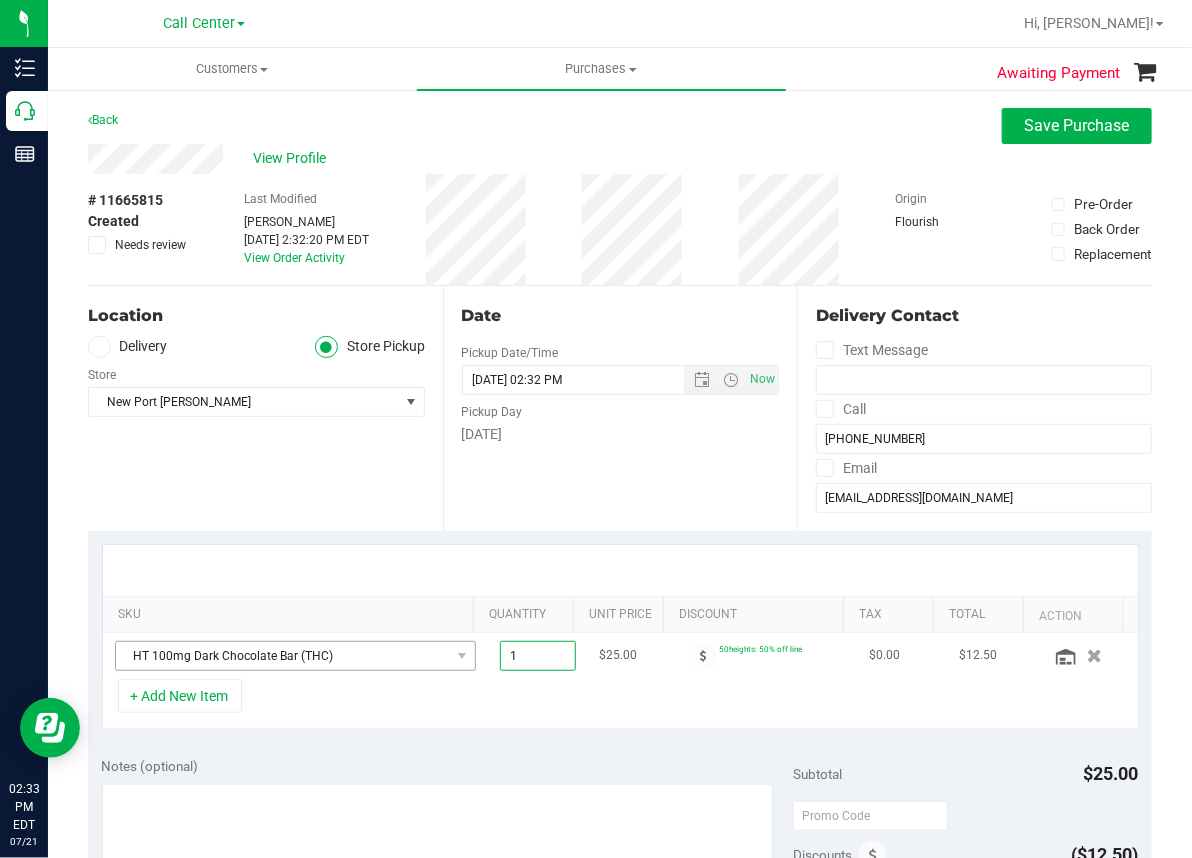 drag, startPoint x: 518, startPoint y: 658, endPoint x: 441, endPoint y: 655, distance: 77.05842 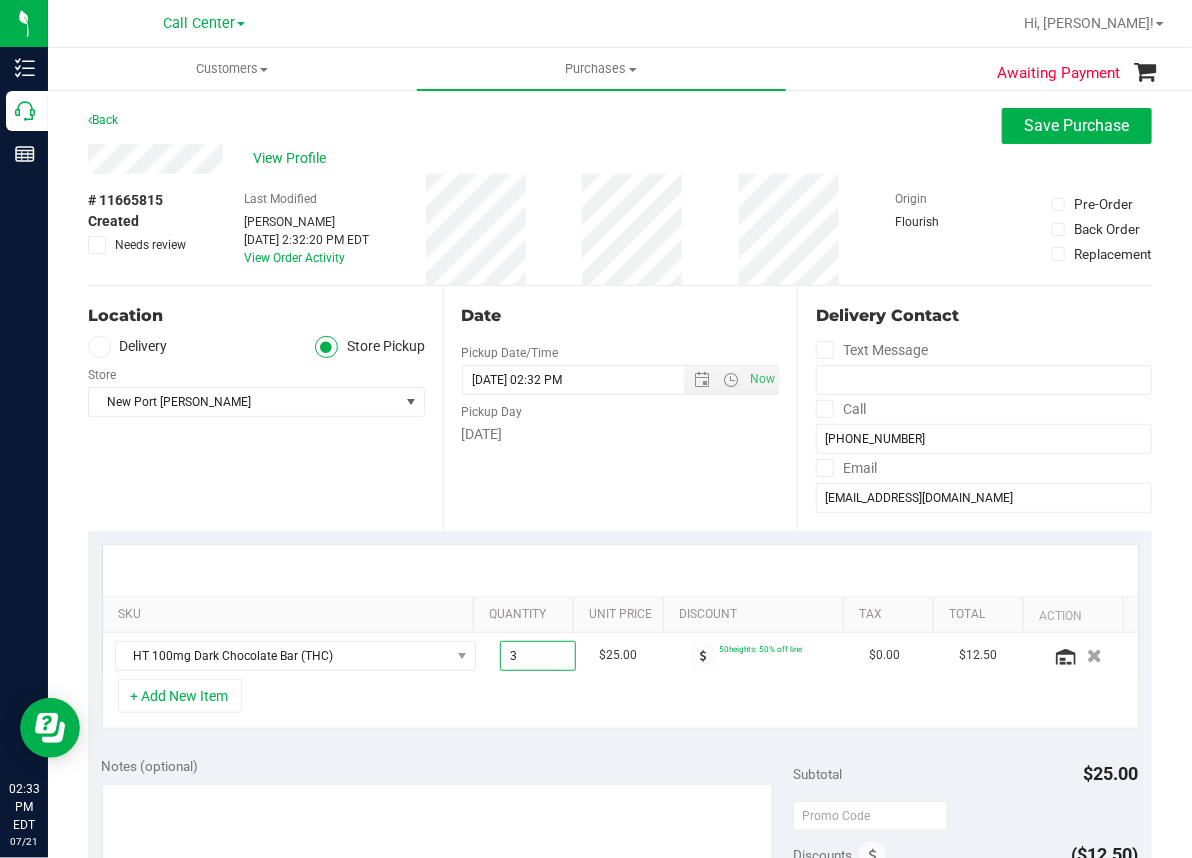 type on "3.00" 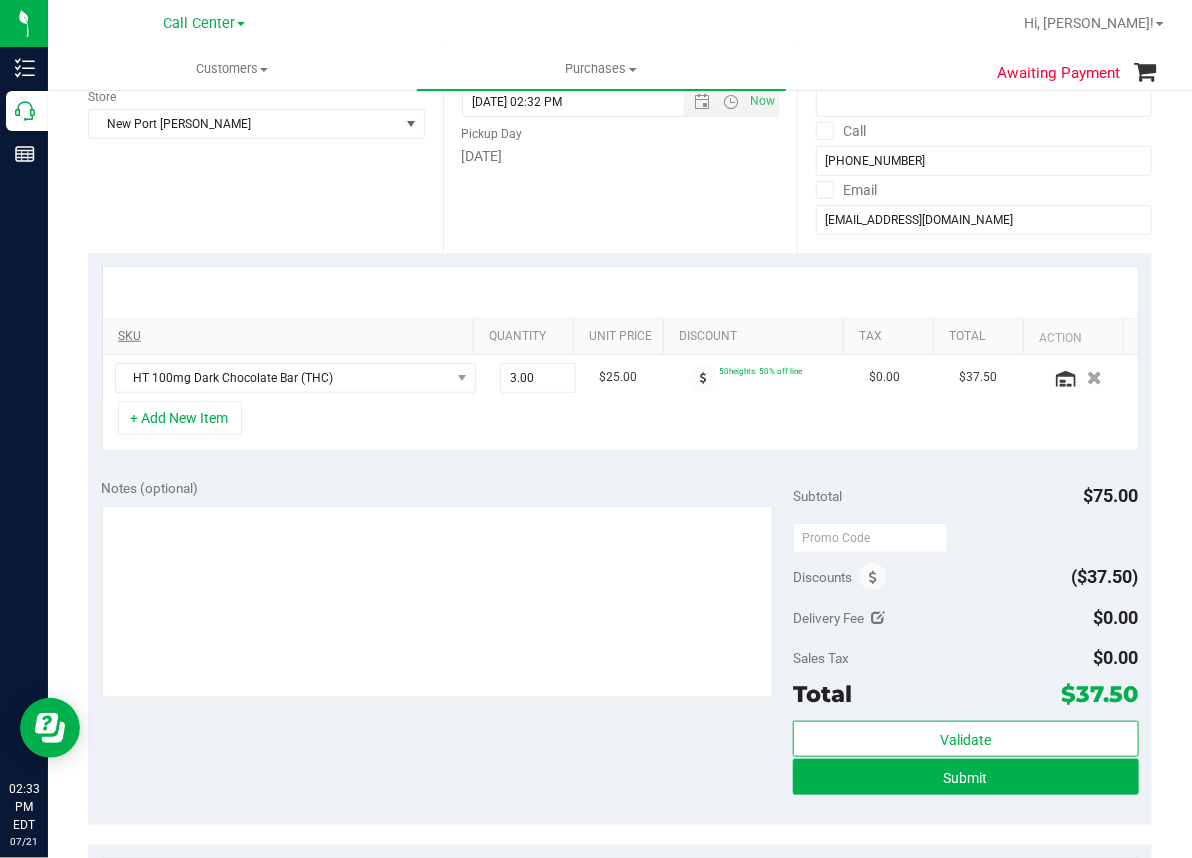 scroll, scrollTop: 300, scrollLeft: 0, axis: vertical 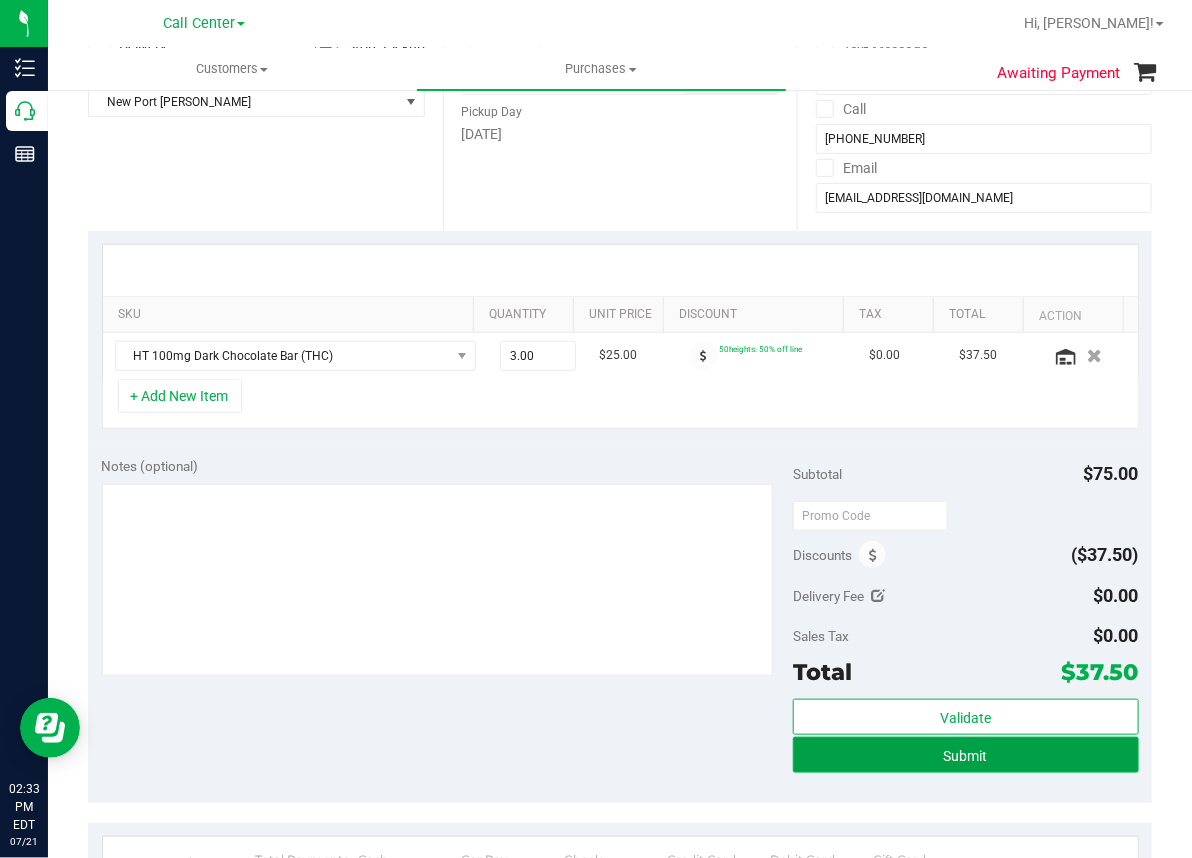 click on "Submit" at bounding box center (966, 756) 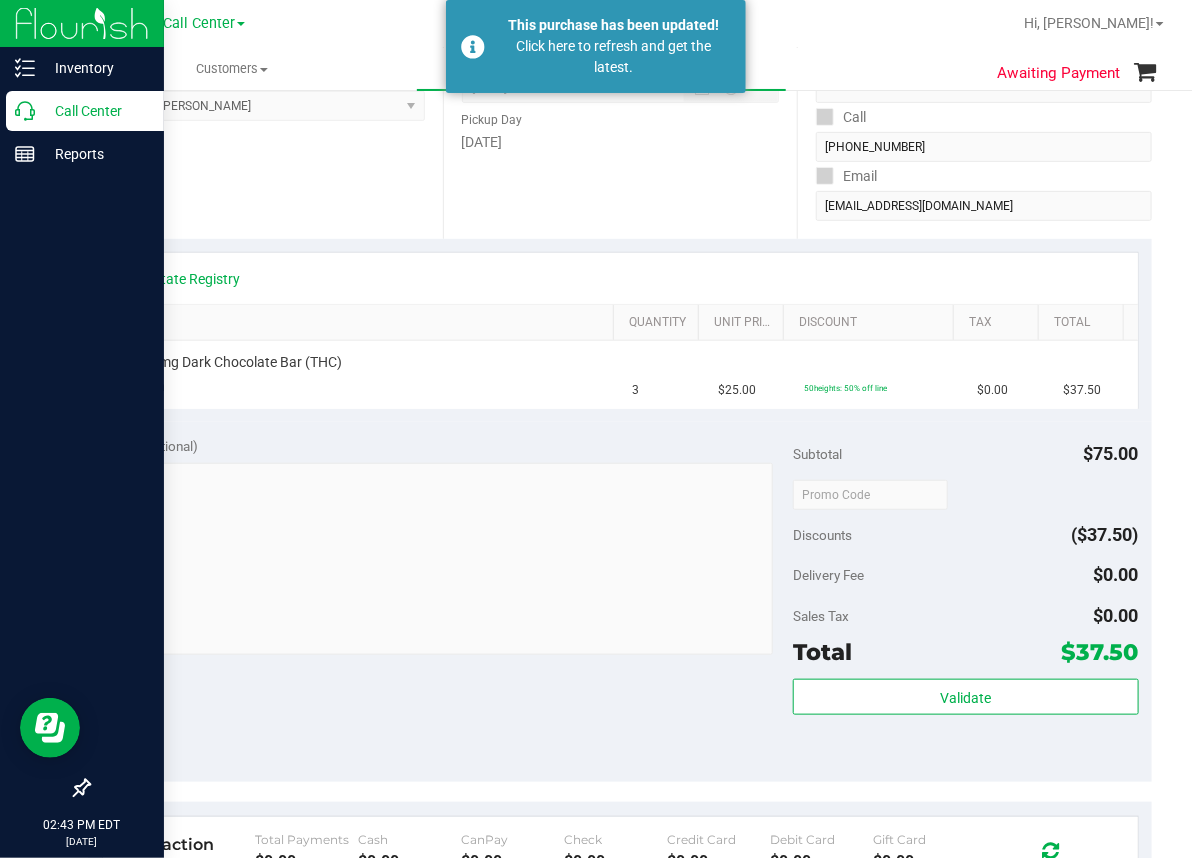 click 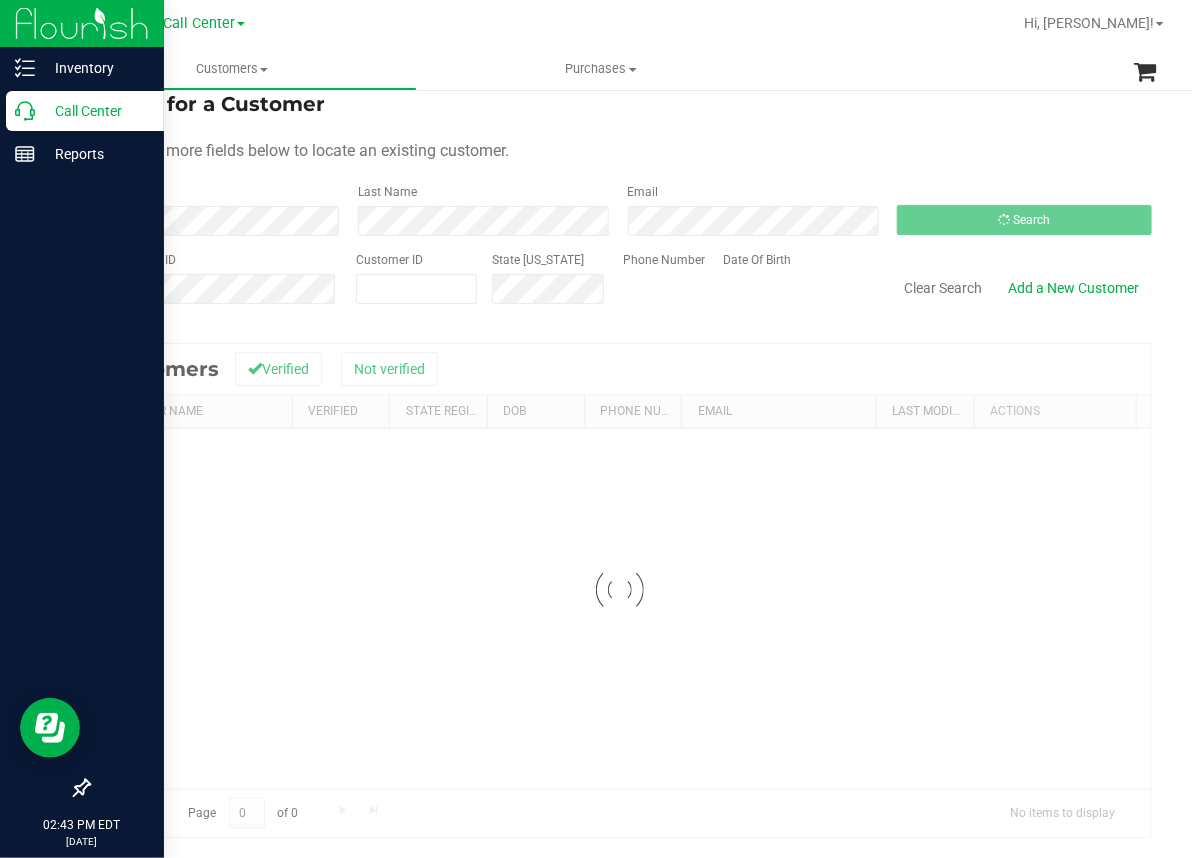 scroll, scrollTop: 0, scrollLeft: 0, axis: both 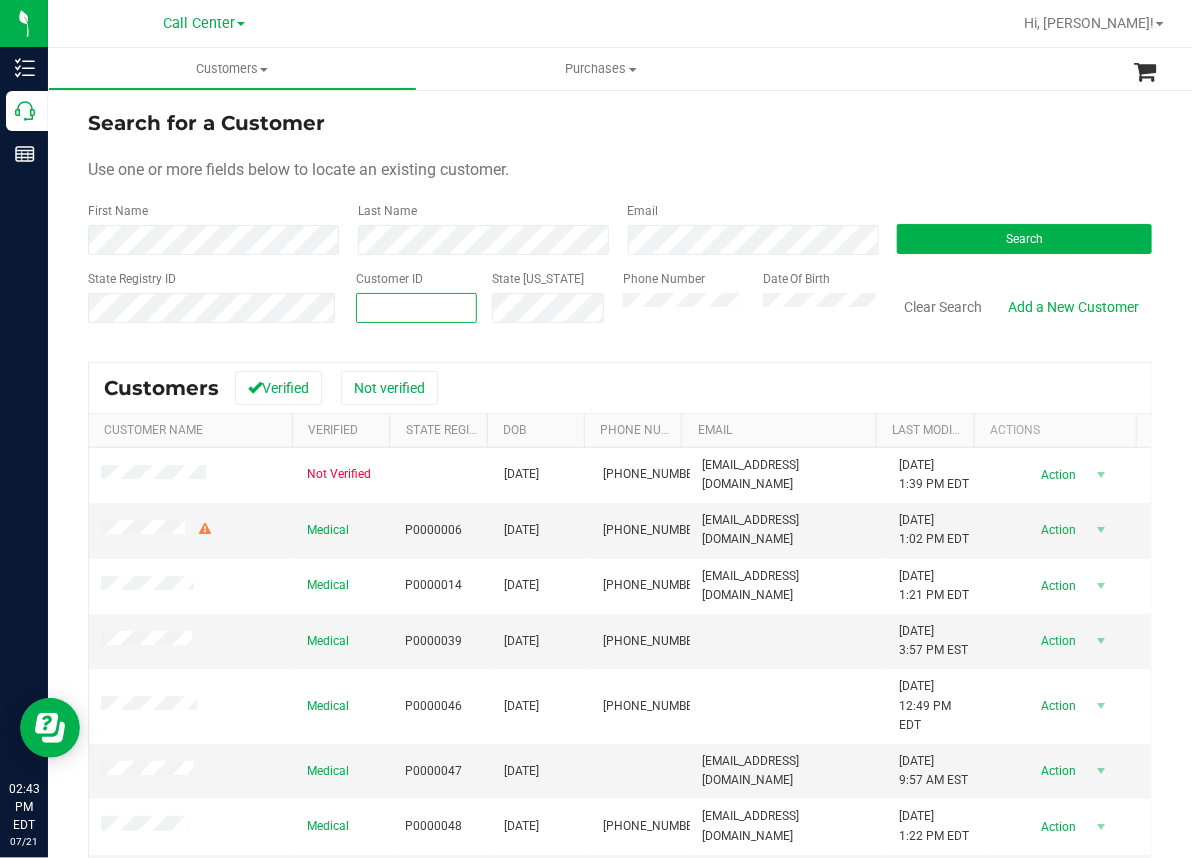 click at bounding box center (417, 308) 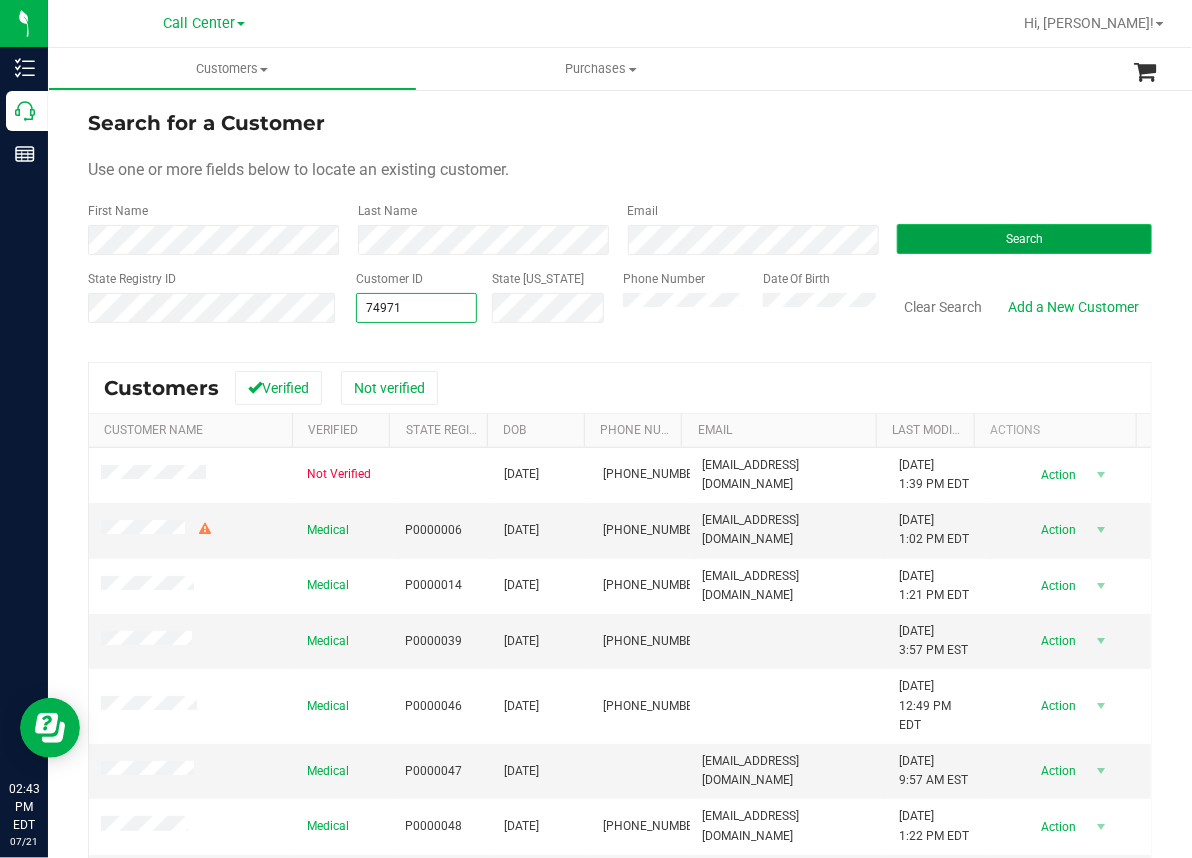 type on "74971" 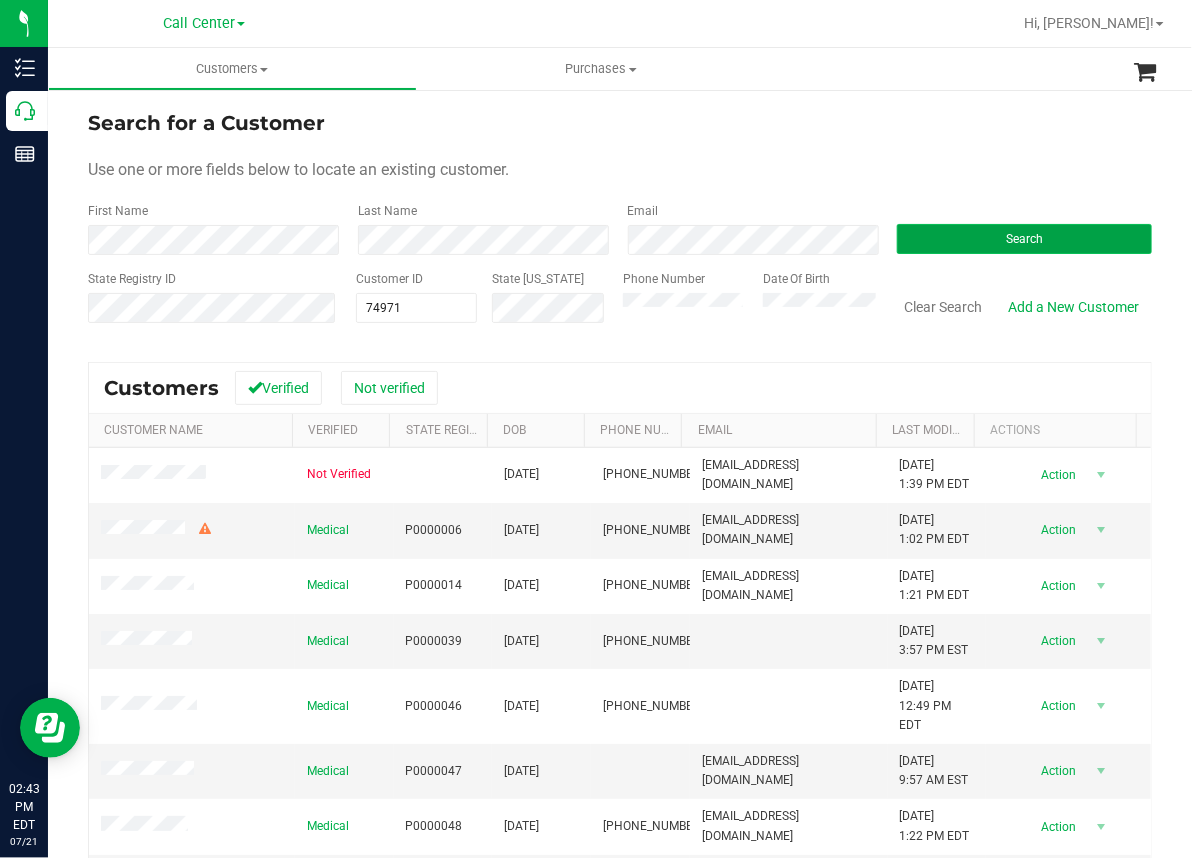 click on "Search" at bounding box center [1024, 239] 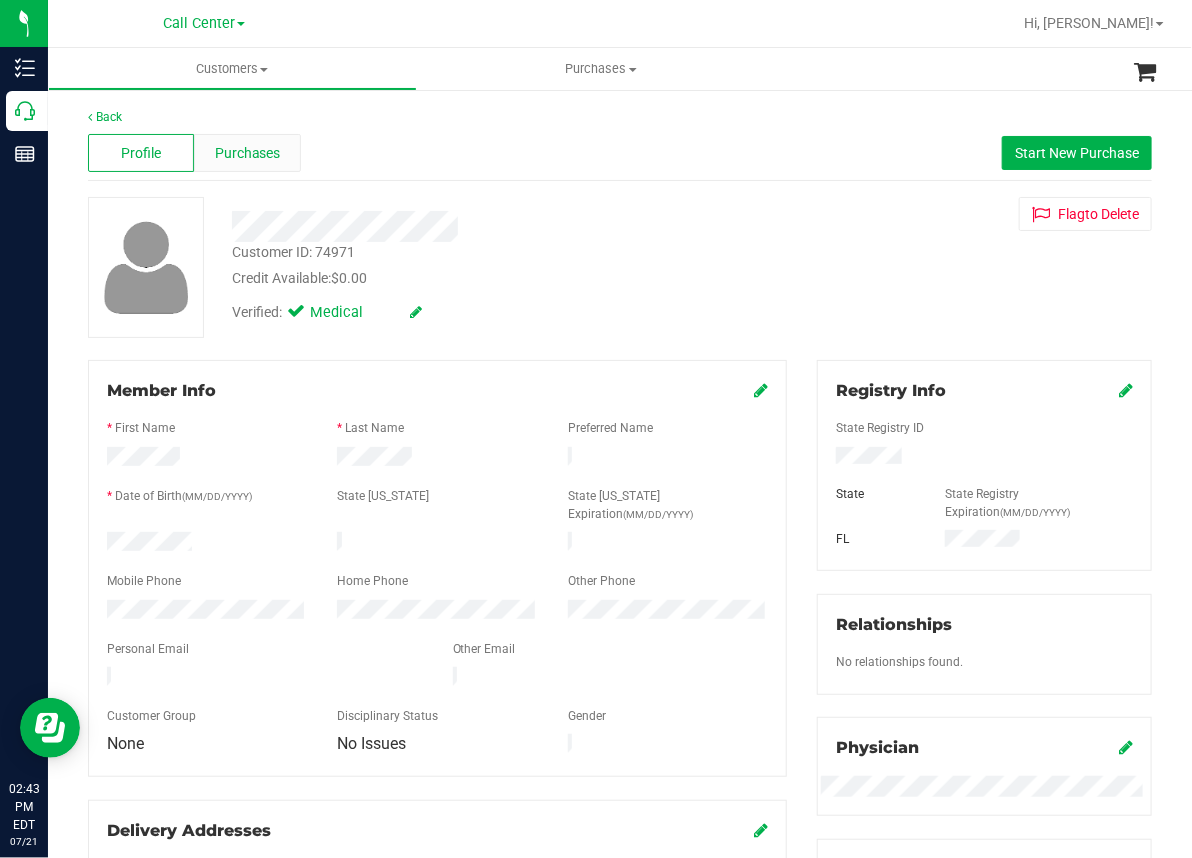 click on "Purchases" at bounding box center [247, 153] 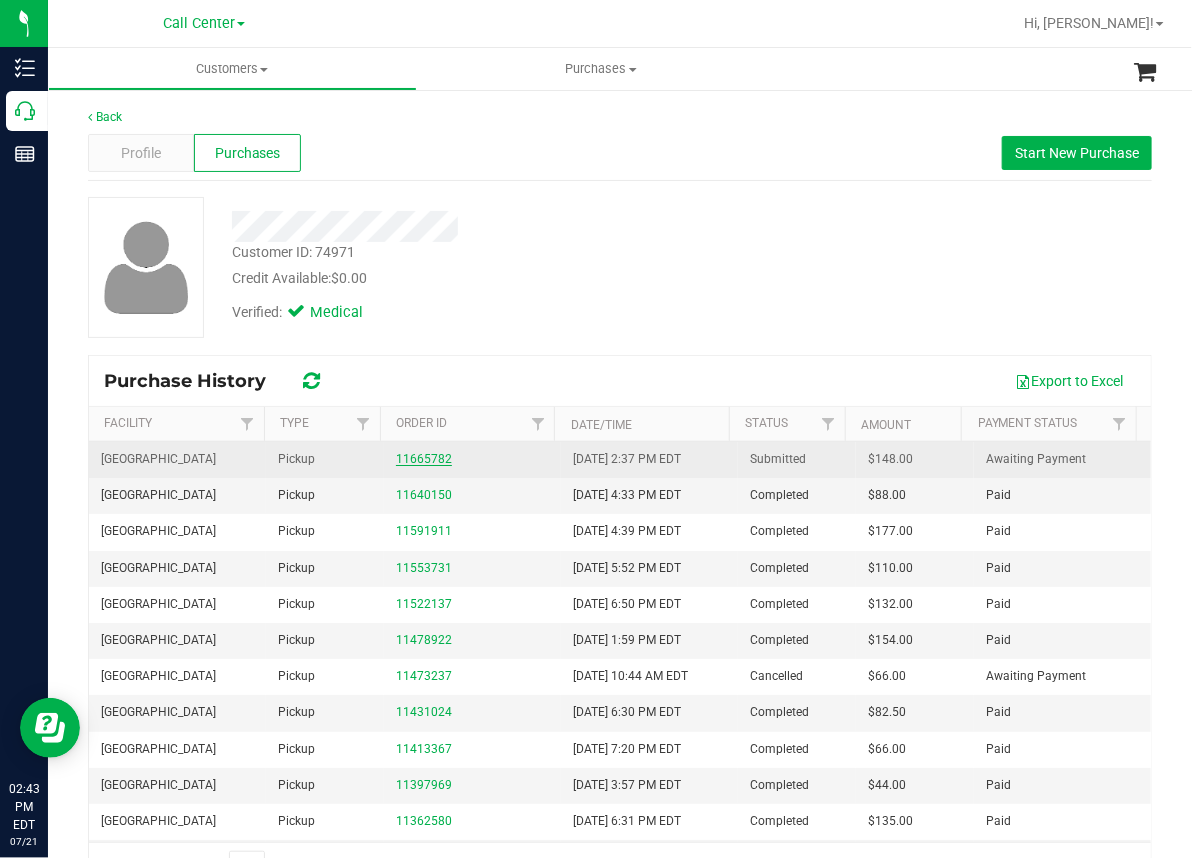click on "11665782" at bounding box center (424, 459) 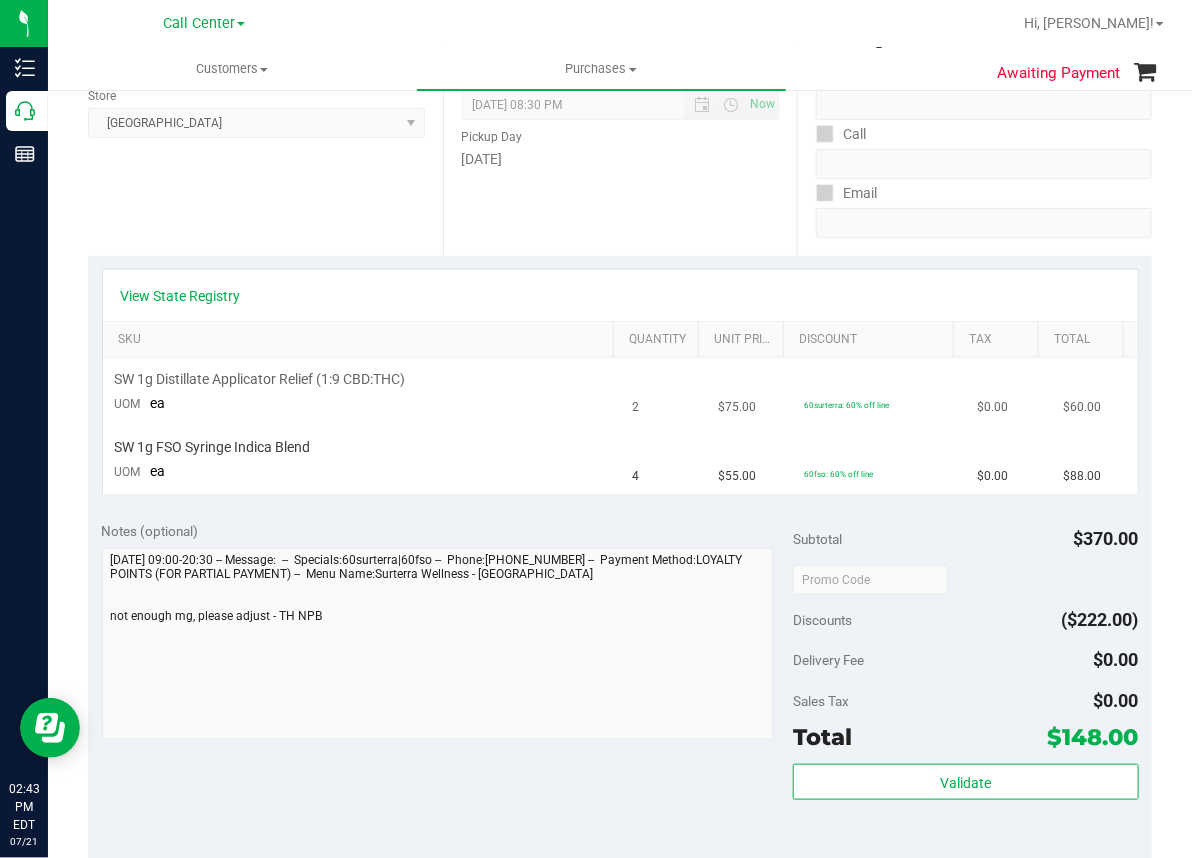 scroll, scrollTop: 300, scrollLeft: 0, axis: vertical 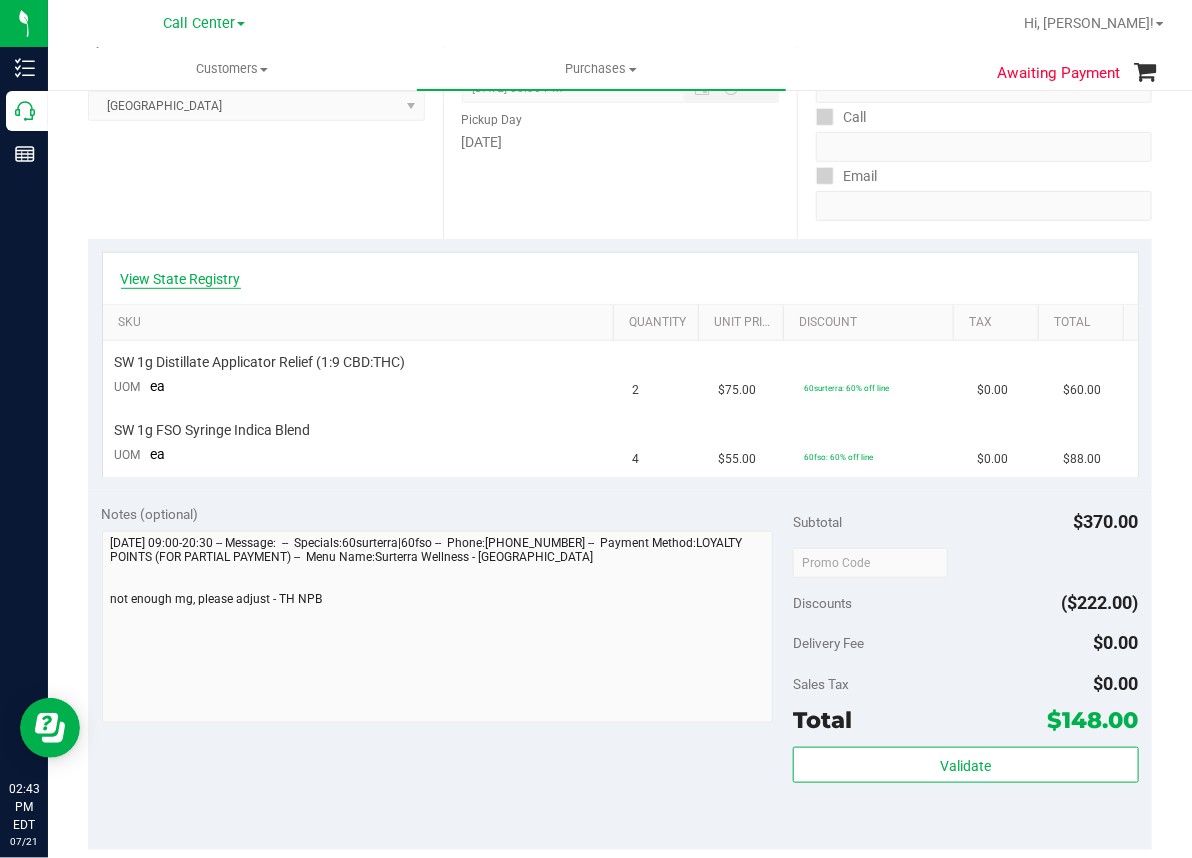 click on "View State Registry" at bounding box center (181, 279) 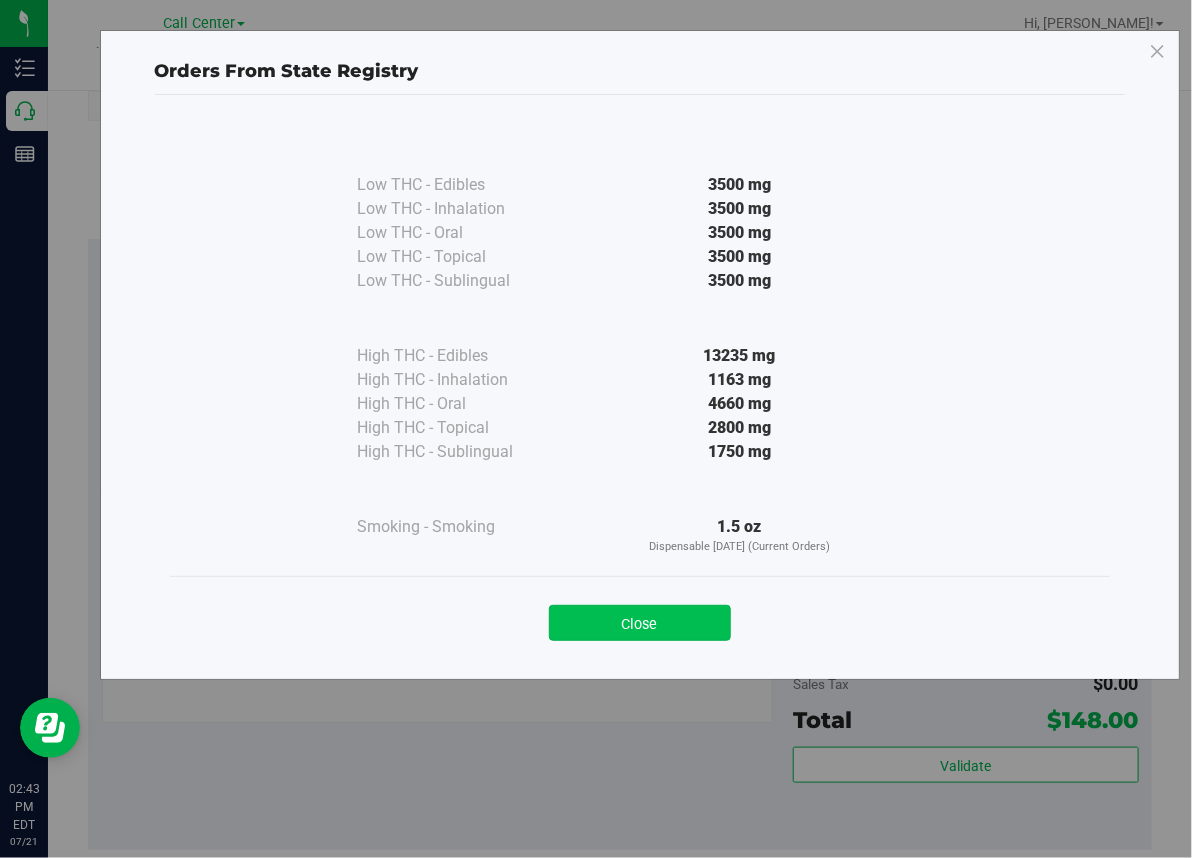 click on "Close" at bounding box center [640, 623] 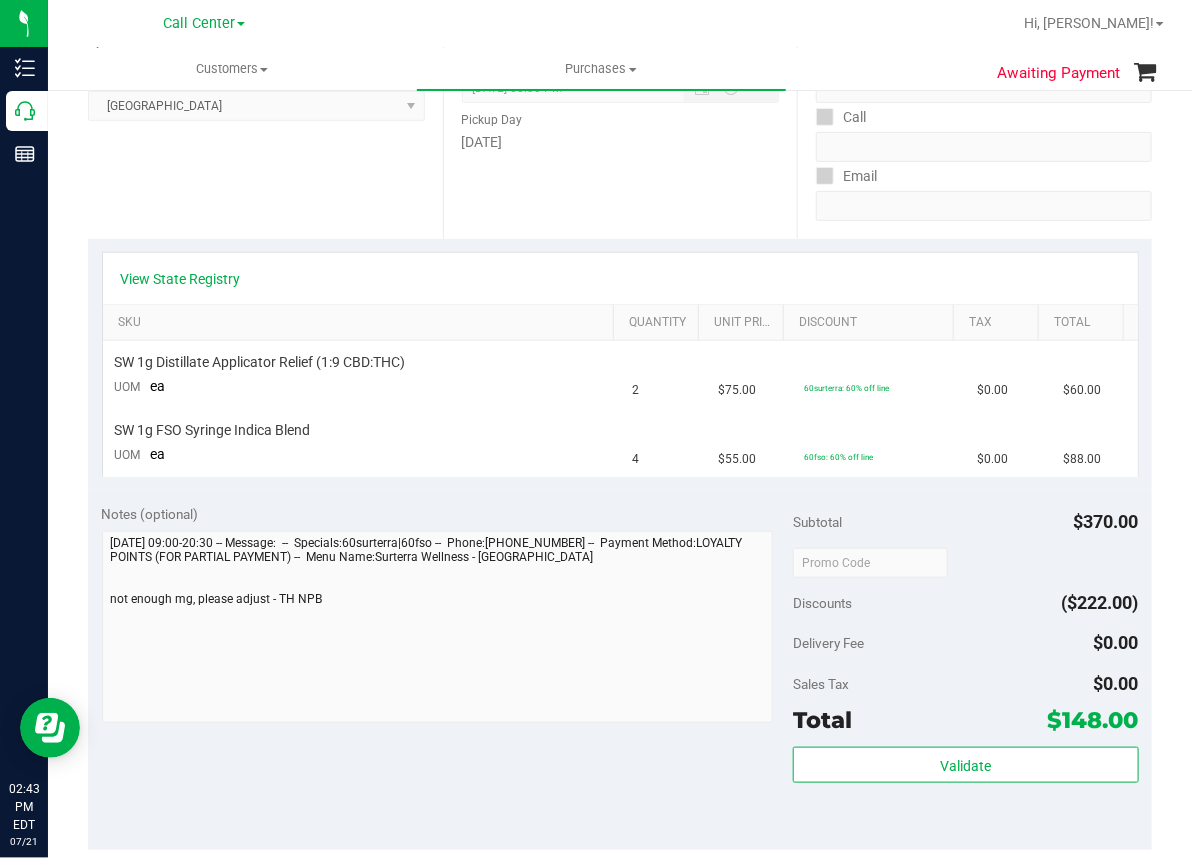 click on "Location
Pickup
Store
North Palm Beach WC Select Store Bonita Springs WC Boynton Beach WC Bradenton WC Brandon WC Brooksville WC Call Center Clermont WC Crestview WC Deerfield Beach WC Delray Beach WC Deltona WC Ft Walton Beach WC Ft. Lauderdale WC Ft. Myers WC Gainesville WC Jax Atlantic WC JAX DC REP Jax WC Key West WC Lakeland WC Largo WC Lehigh Acres DC REP Merritt Island WC Miami 72nd WC Miami Beach WC Miami Dadeland WC Miramar DC REP New Port Richey WC North Palm Beach WC North Port WC Ocala WC Orange Park WC Orlando Colonial WC Orlando DC REP Orlando WC Oviedo WC Palm Bay WC Palm Coast WC Panama City WC Pensacola WC Port Orange WC Port St. Lucie WC Sebring WC South Tampa WC St. Pete WC Summerfield WC Tallahassee DC REP Tallahassee WC Tampa DC Testing Tampa Warehouse Tampa WC TX Austin DC TX Plano Retail WPB DC" at bounding box center [265, 116] 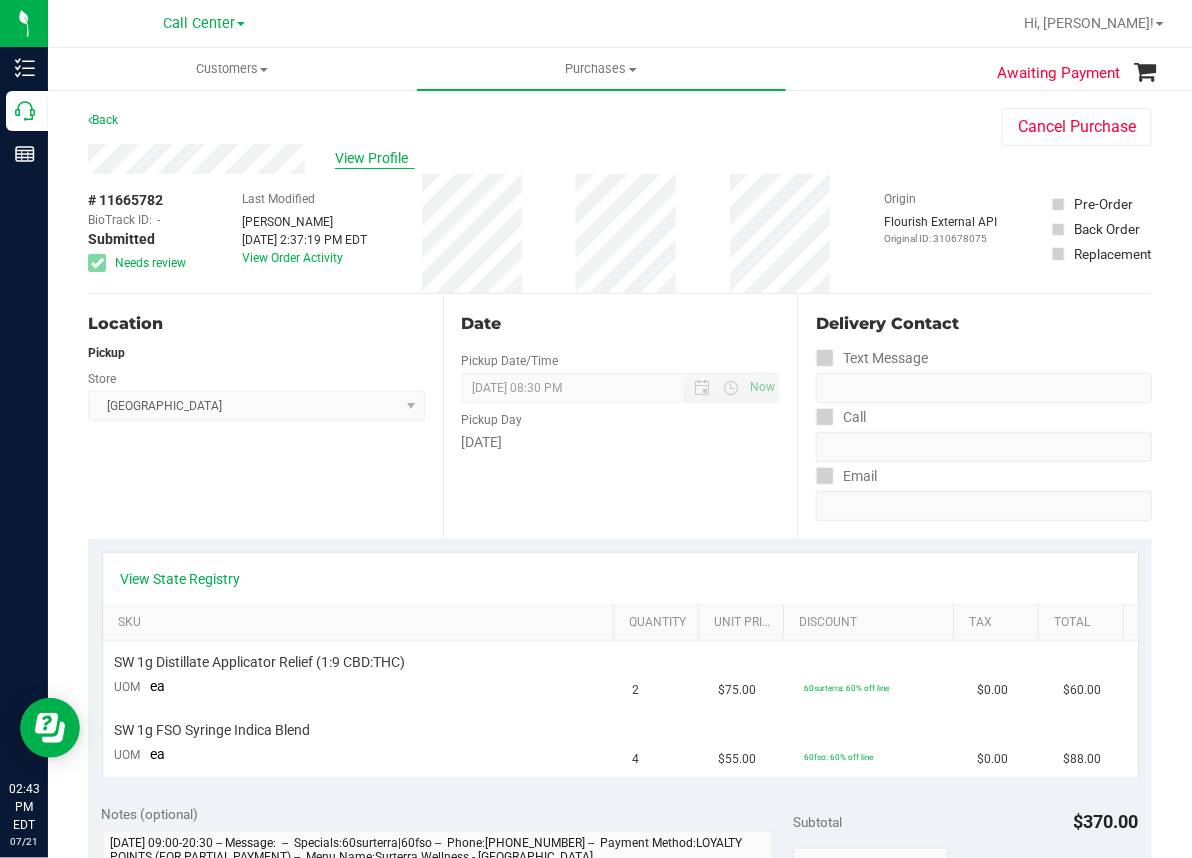click on "View Profile" at bounding box center (375, 158) 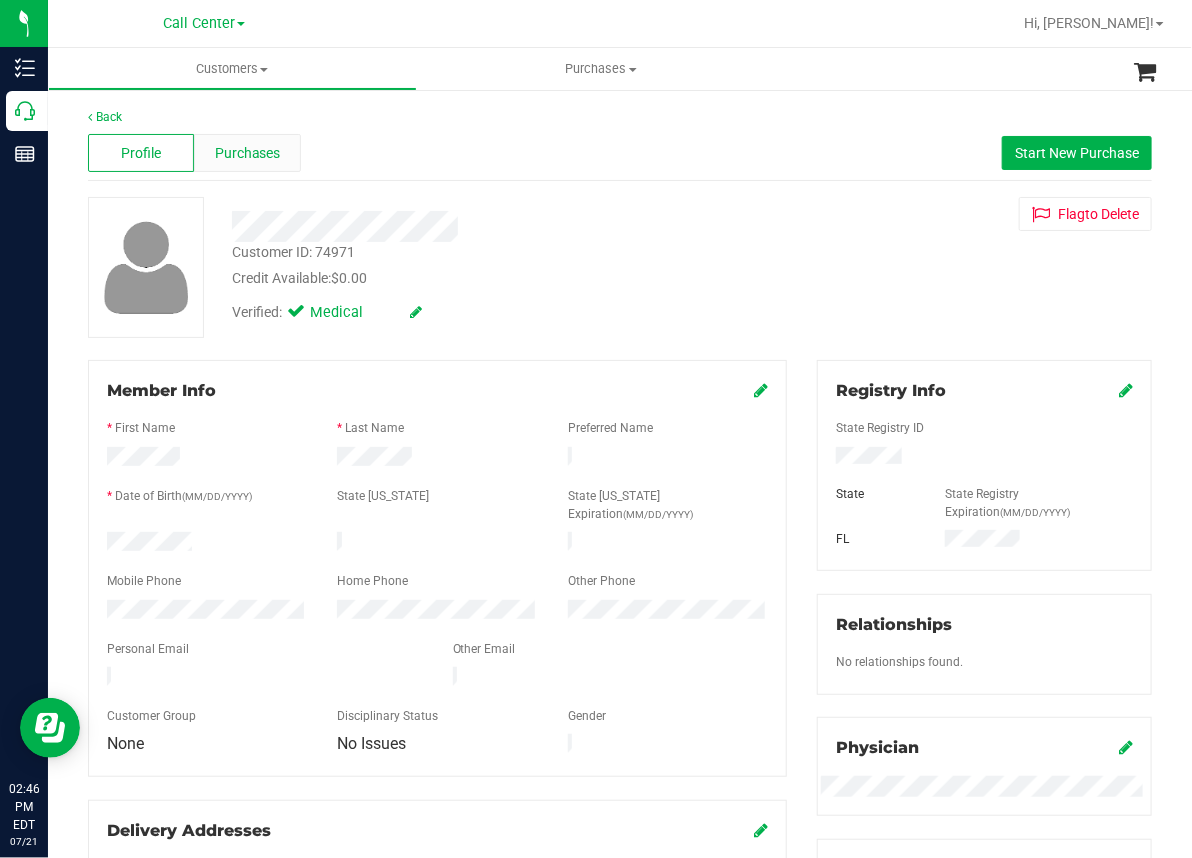 click on "Purchases" at bounding box center (248, 153) 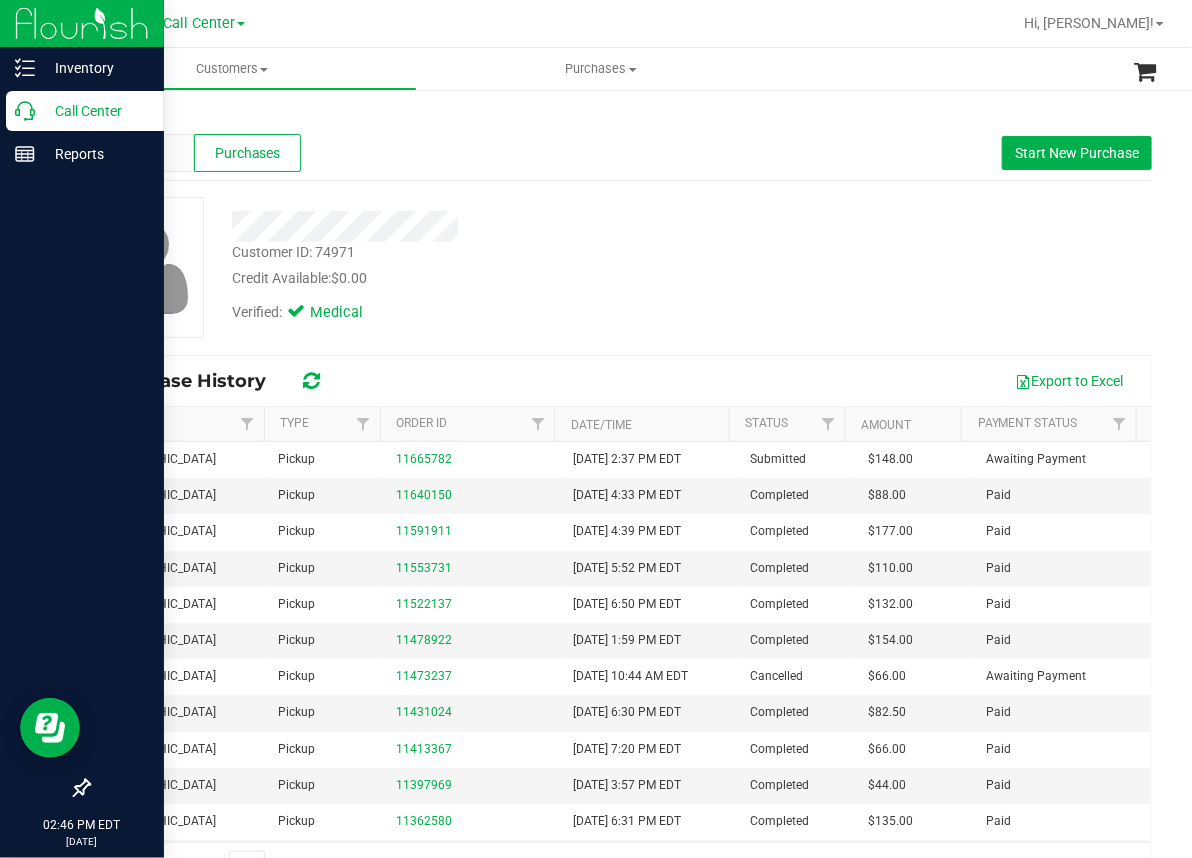 click 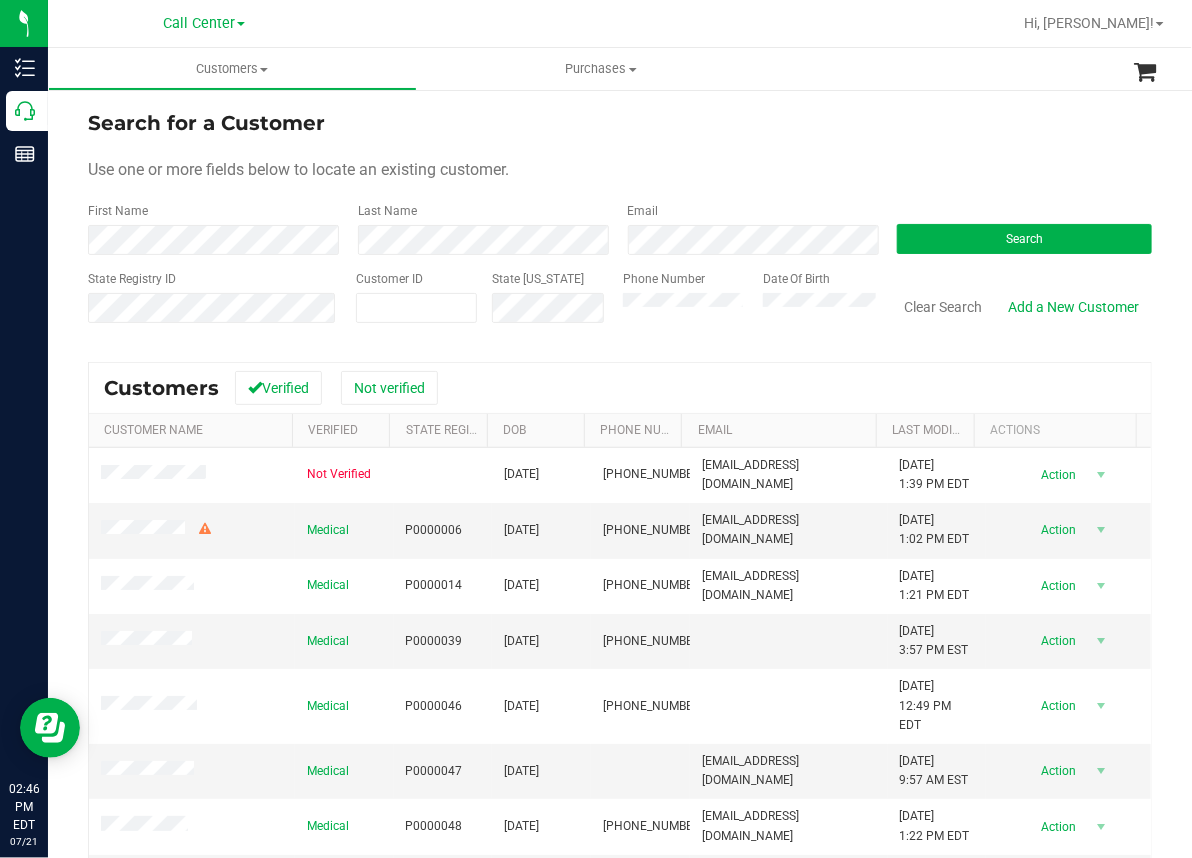 click on "Search for a Customer
Use one or more fields below to locate an existing customer.
First Name
Last Name
Email
Search
State Registry ID
Customer ID
State [US_STATE]
Phone Number
Date Of Birth" at bounding box center [620, 224] 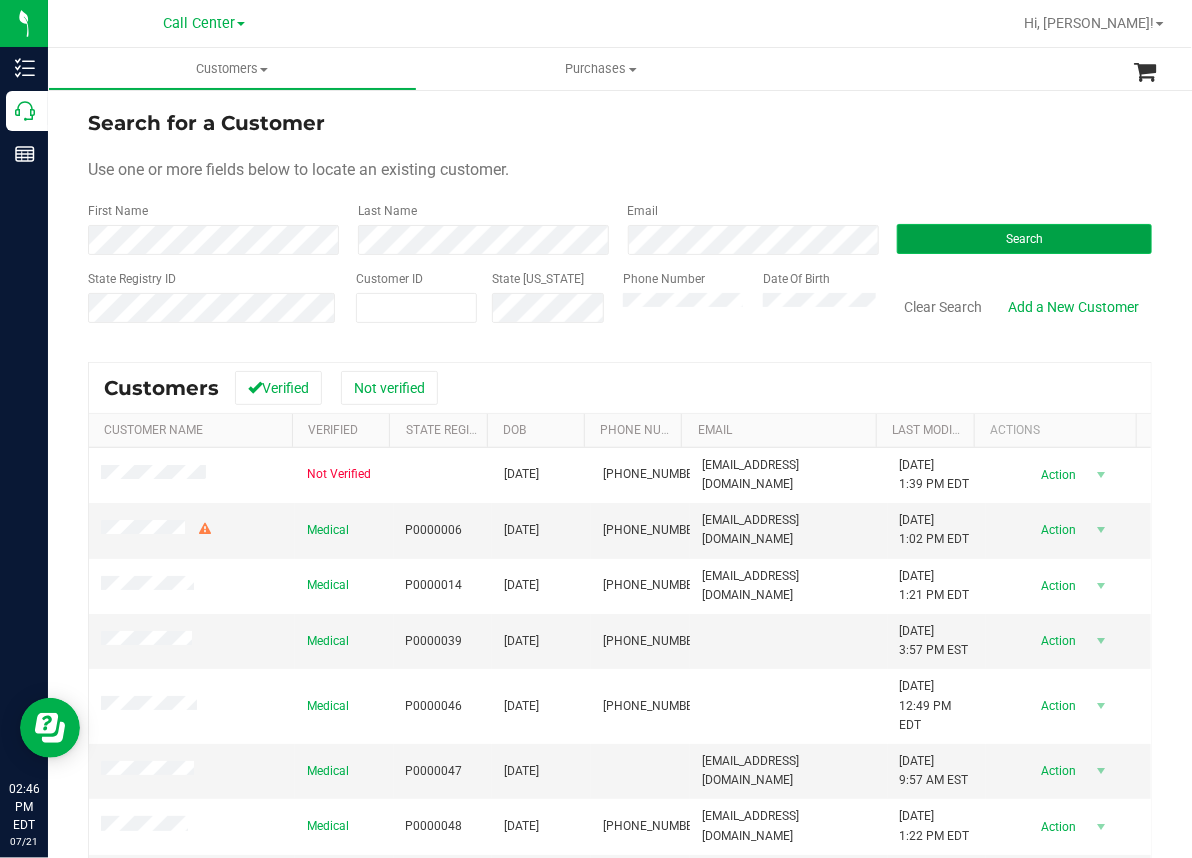 click on "Search" at bounding box center [1024, 239] 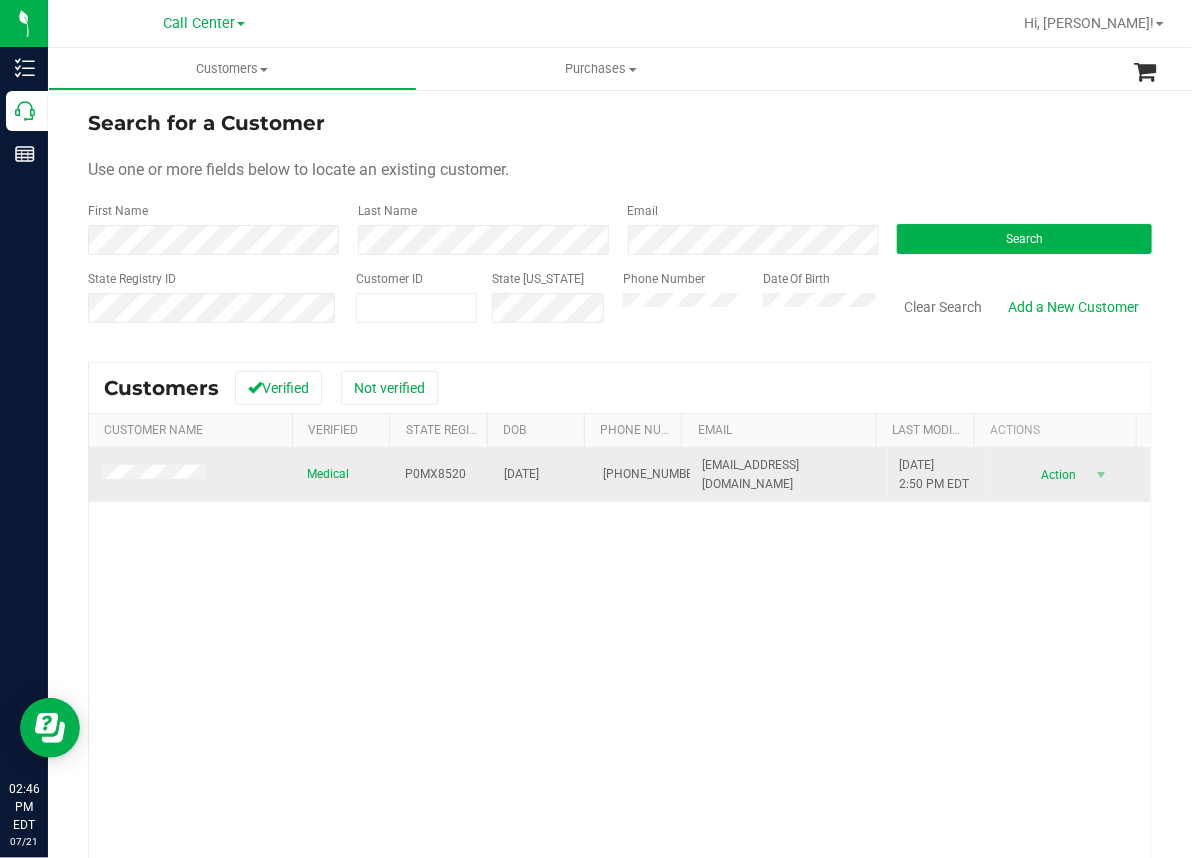 click at bounding box center [192, 475] 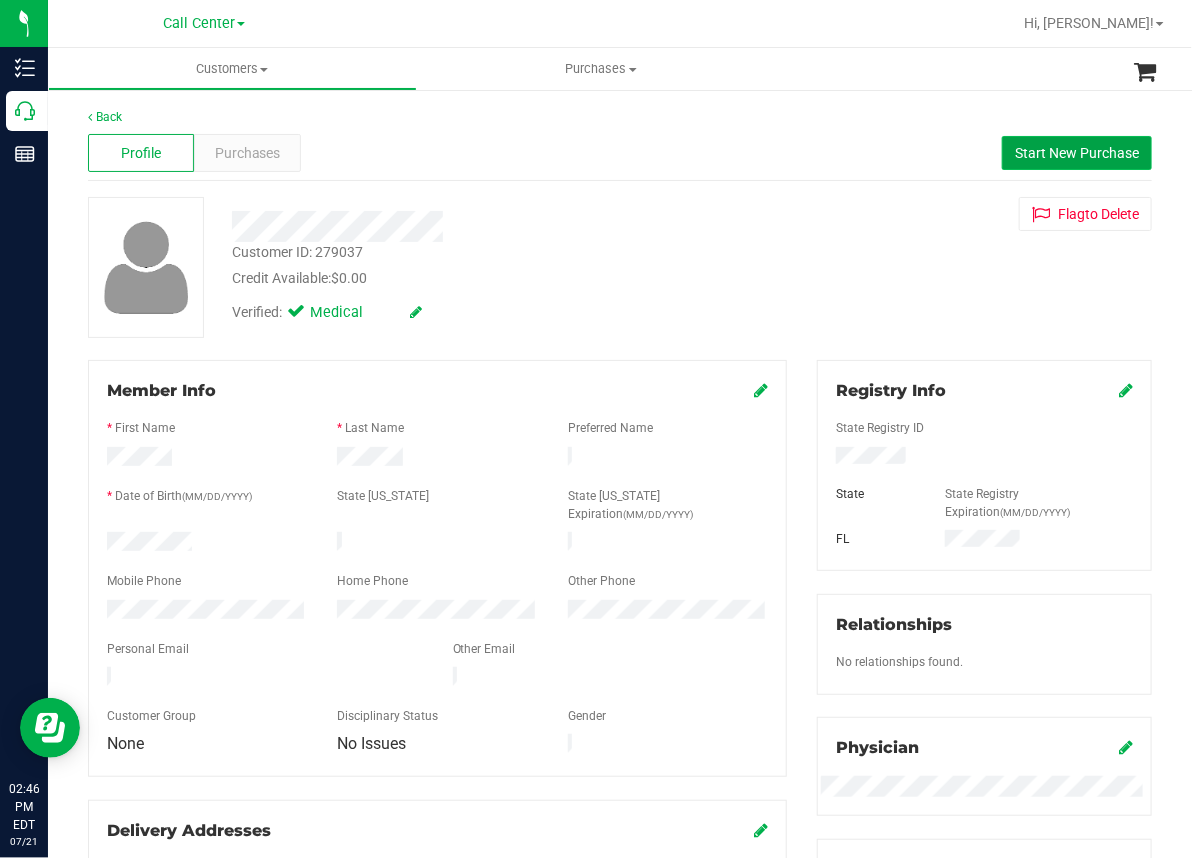 click on "Start New Purchase" at bounding box center (1077, 153) 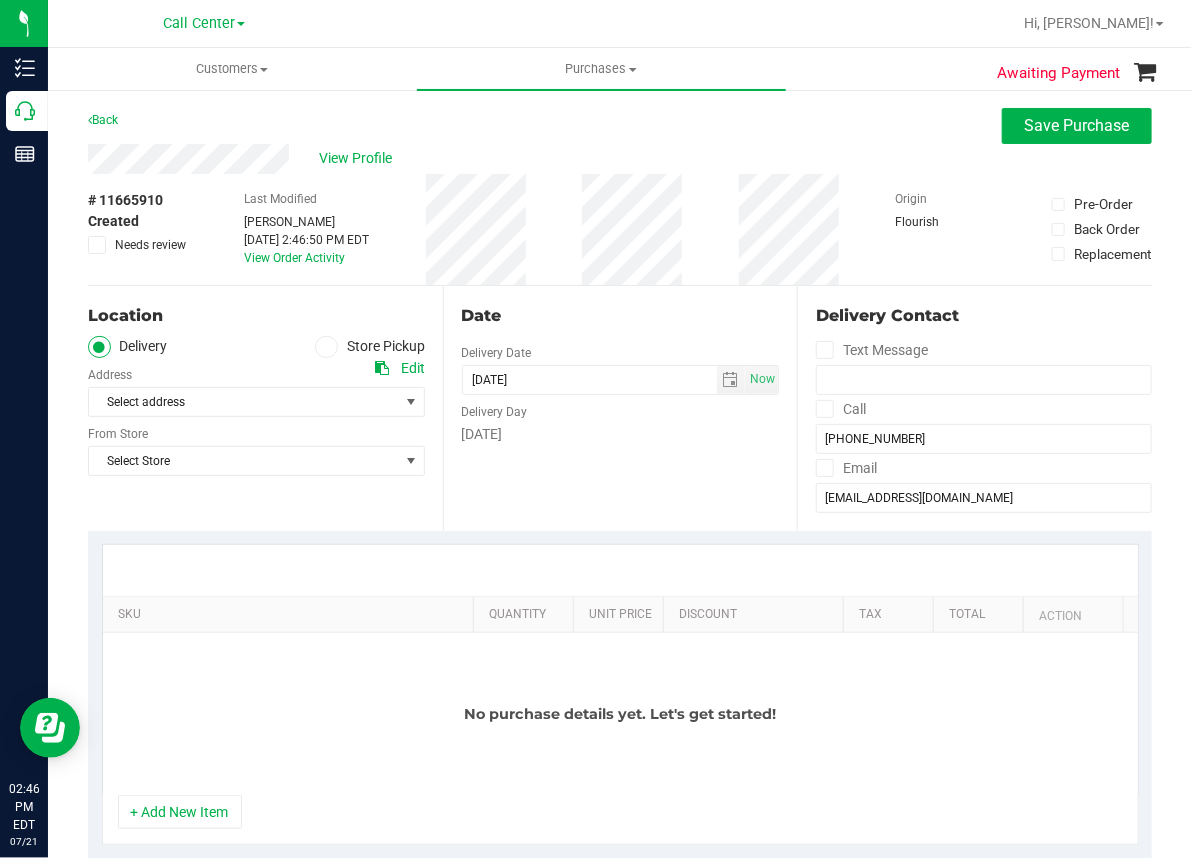 click at bounding box center (326, 347) 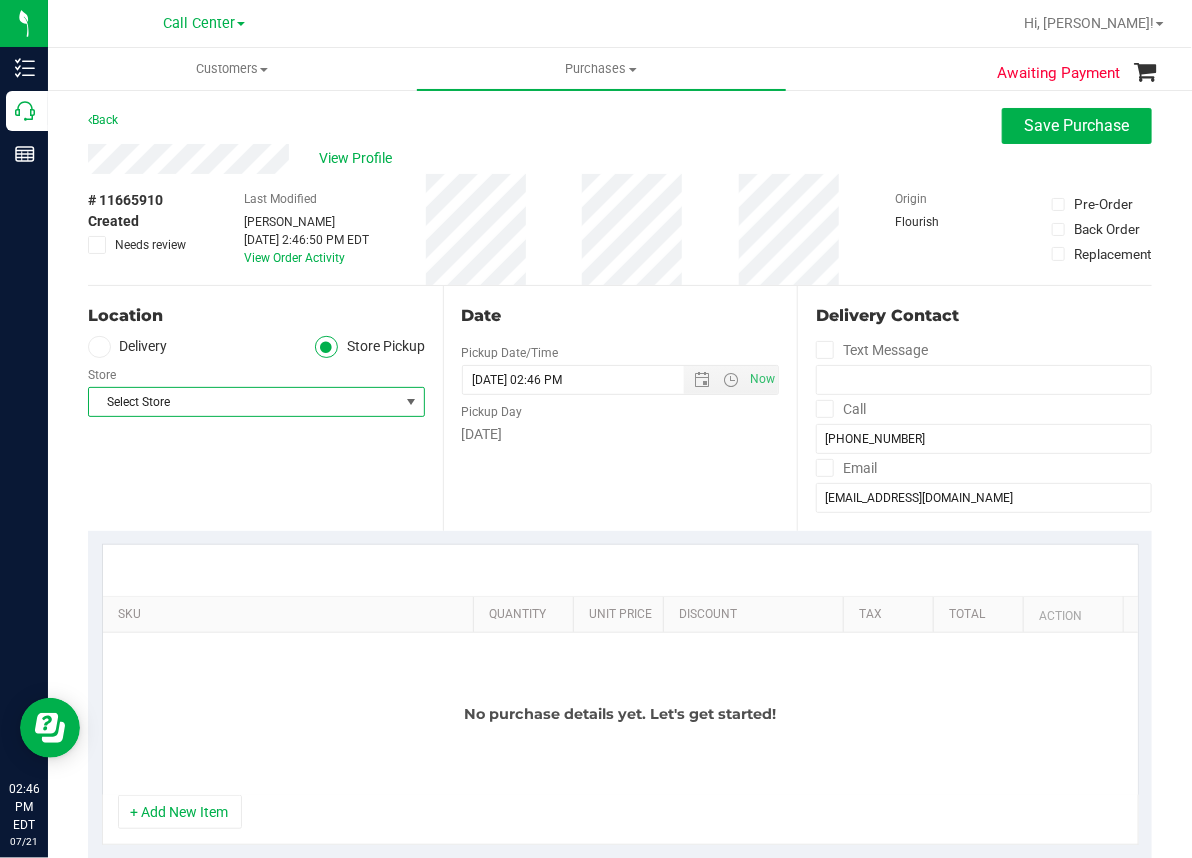 click on "Select Store" at bounding box center (244, 402) 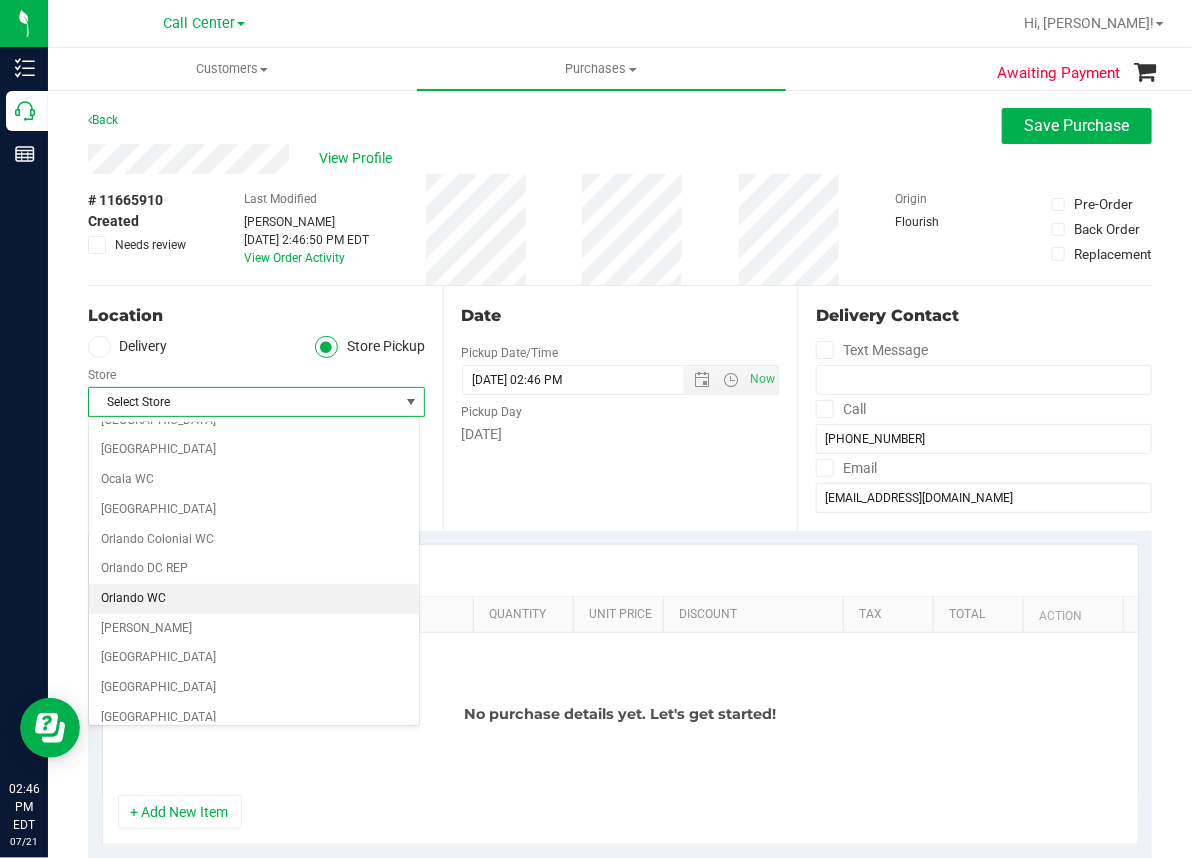 scroll, scrollTop: 900, scrollLeft: 0, axis: vertical 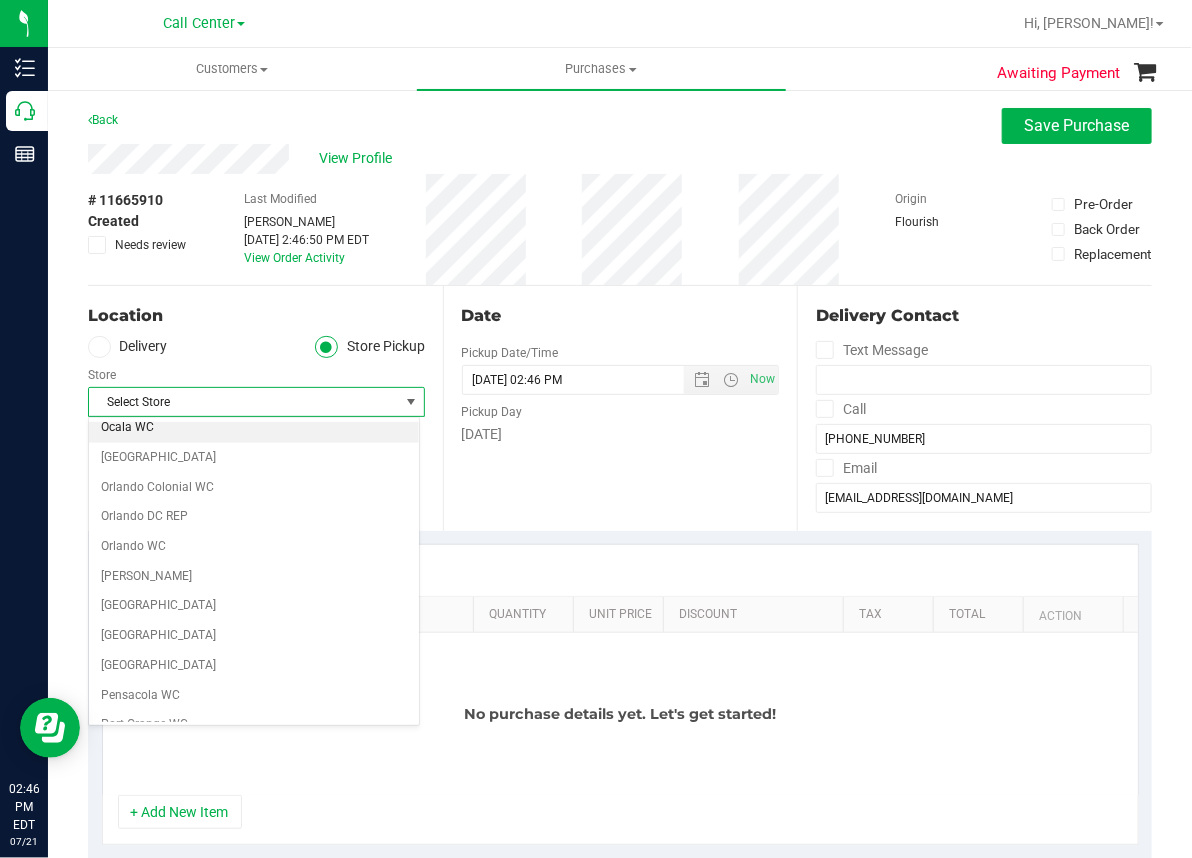 click on "Ocala WC" at bounding box center (254, 428) 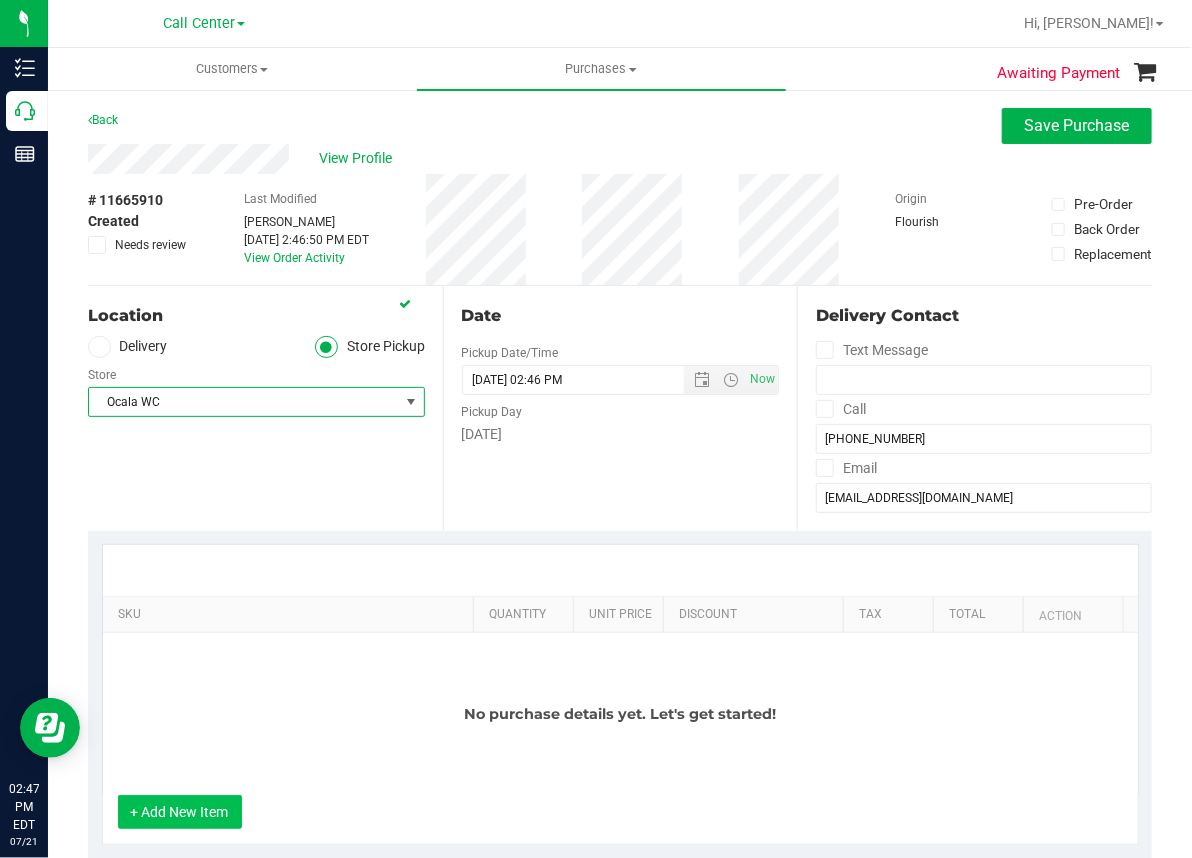 click on "+ Add New Item" at bounding box center [180, 812] 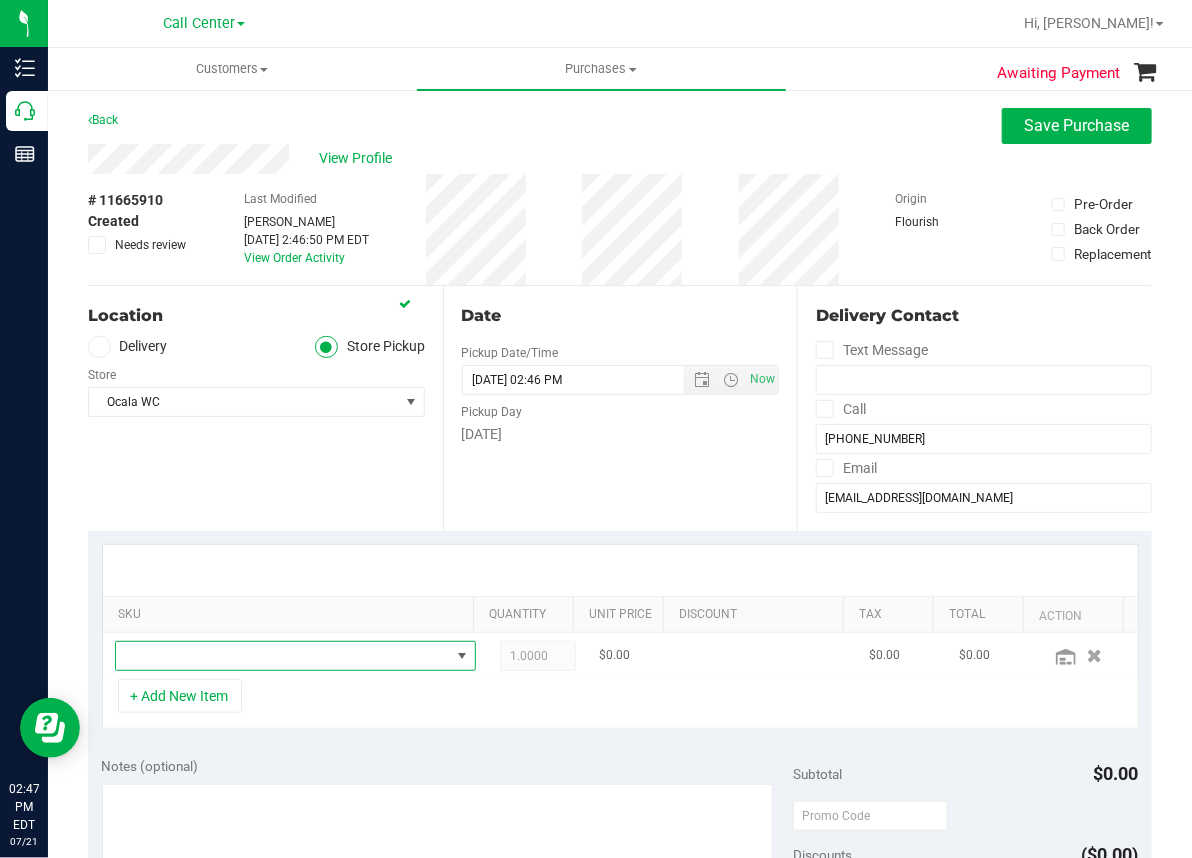 click at bounding box center [283, 656] 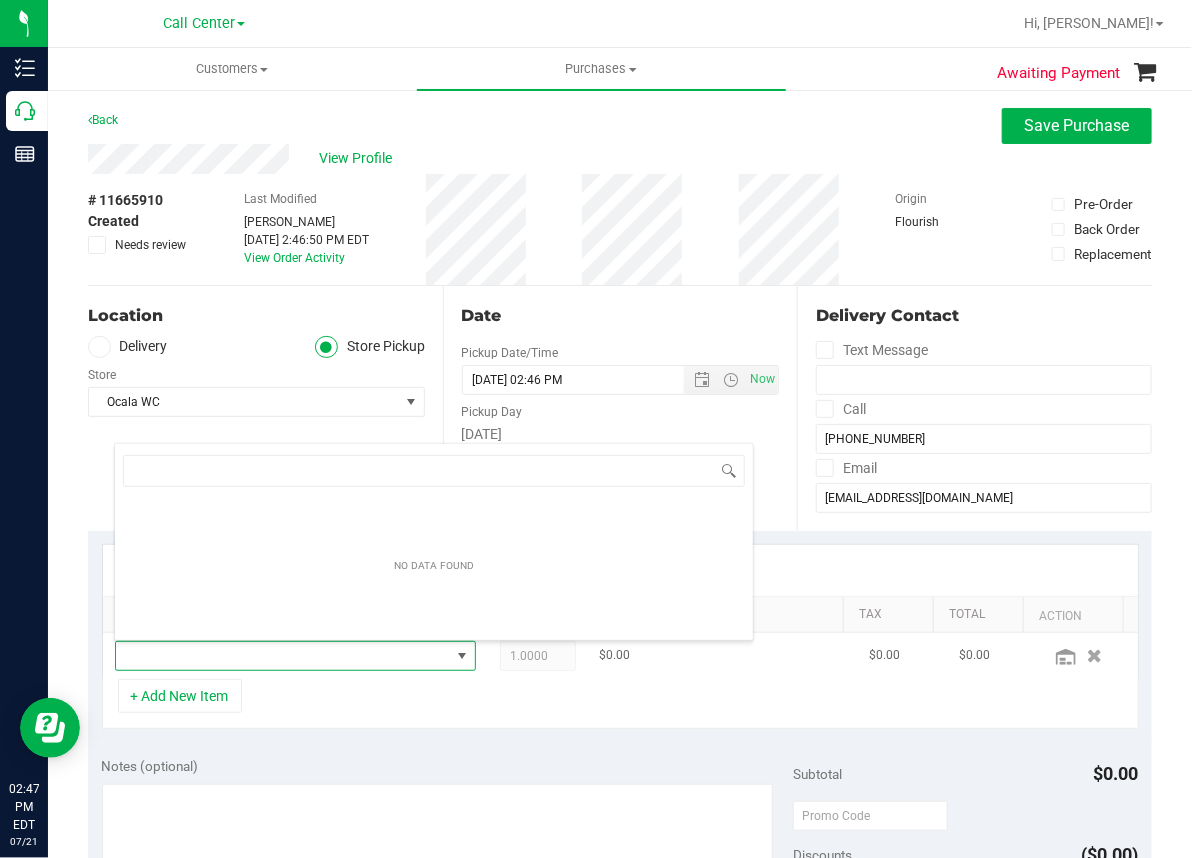 scroll, scrollTop: 99969, scrollLeft: 99668, axis: both 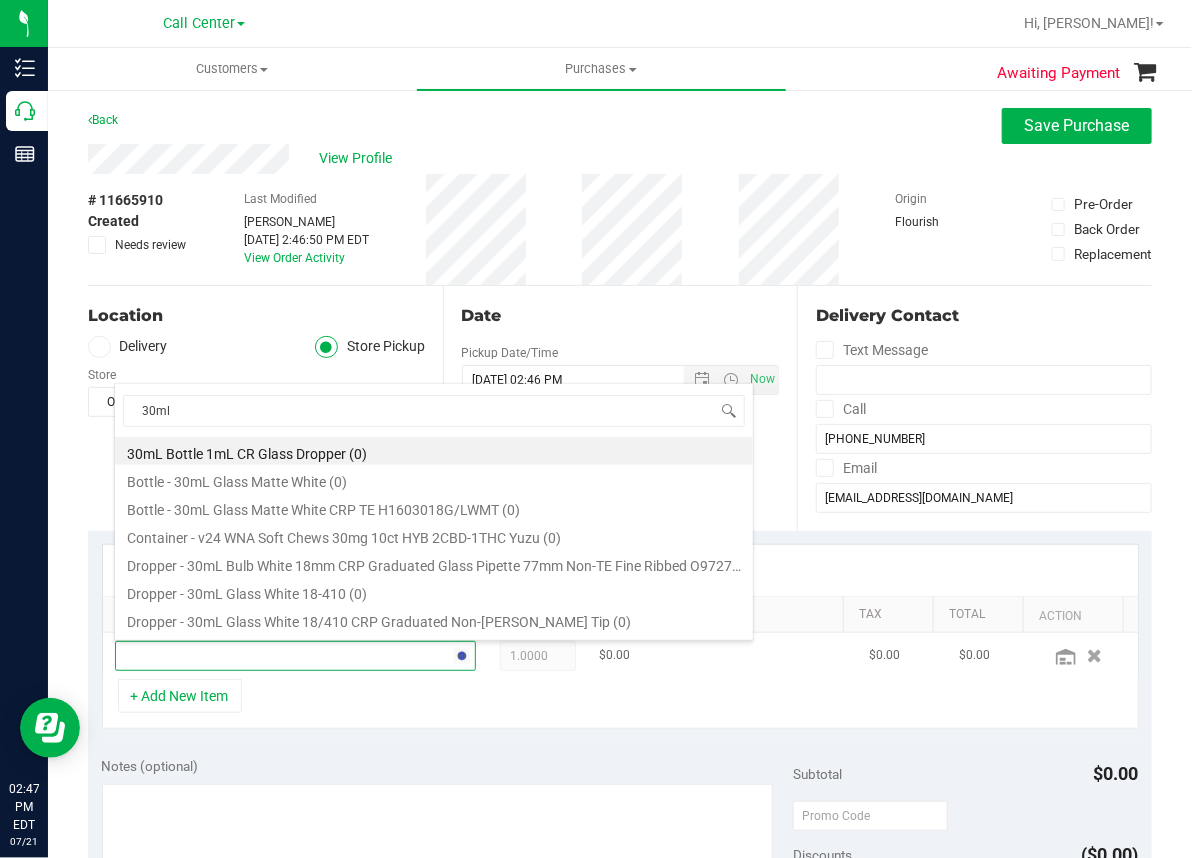 type on "30ml" 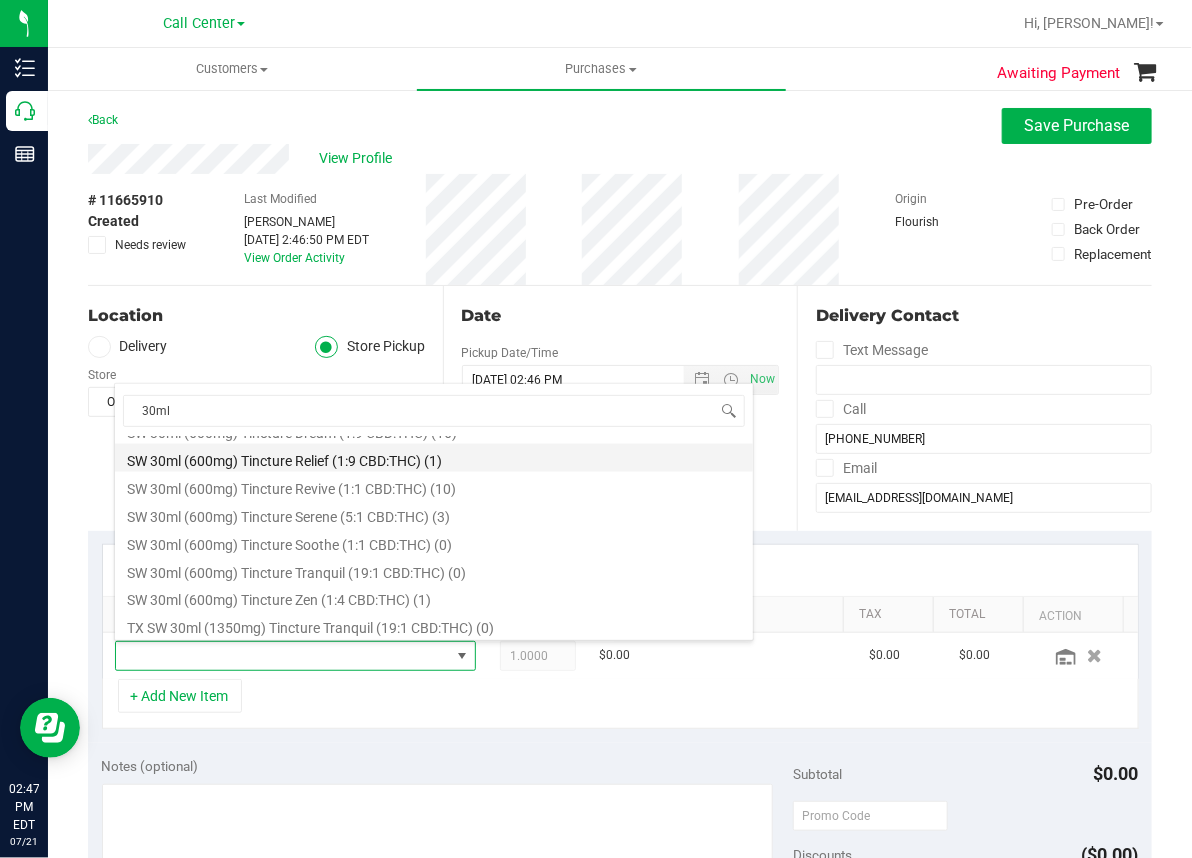 scroll, scrollTop: 1200, scrollLeft: 0, axis: vertical 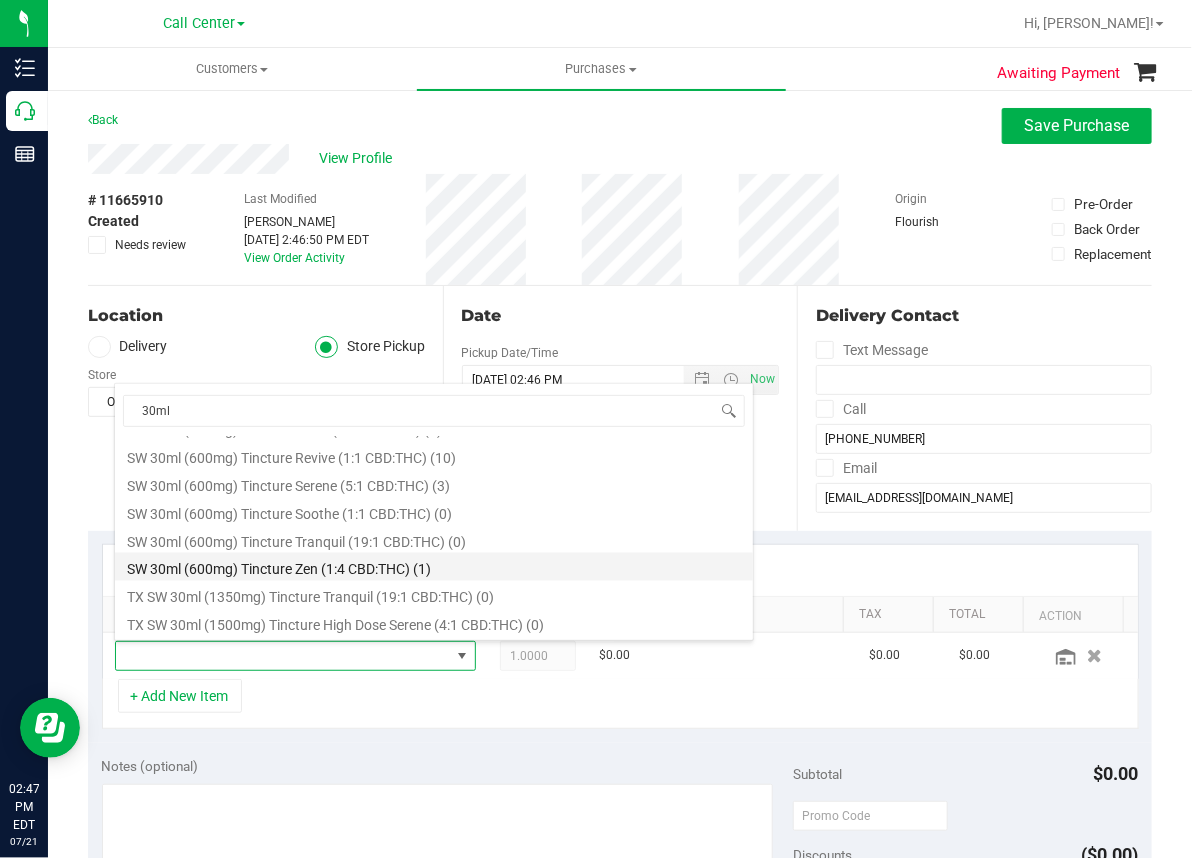 click on "SW 30ml (600mg) Tincture Zen (1:4 CBD:THC) (1)" at bounding box center (434, 567) 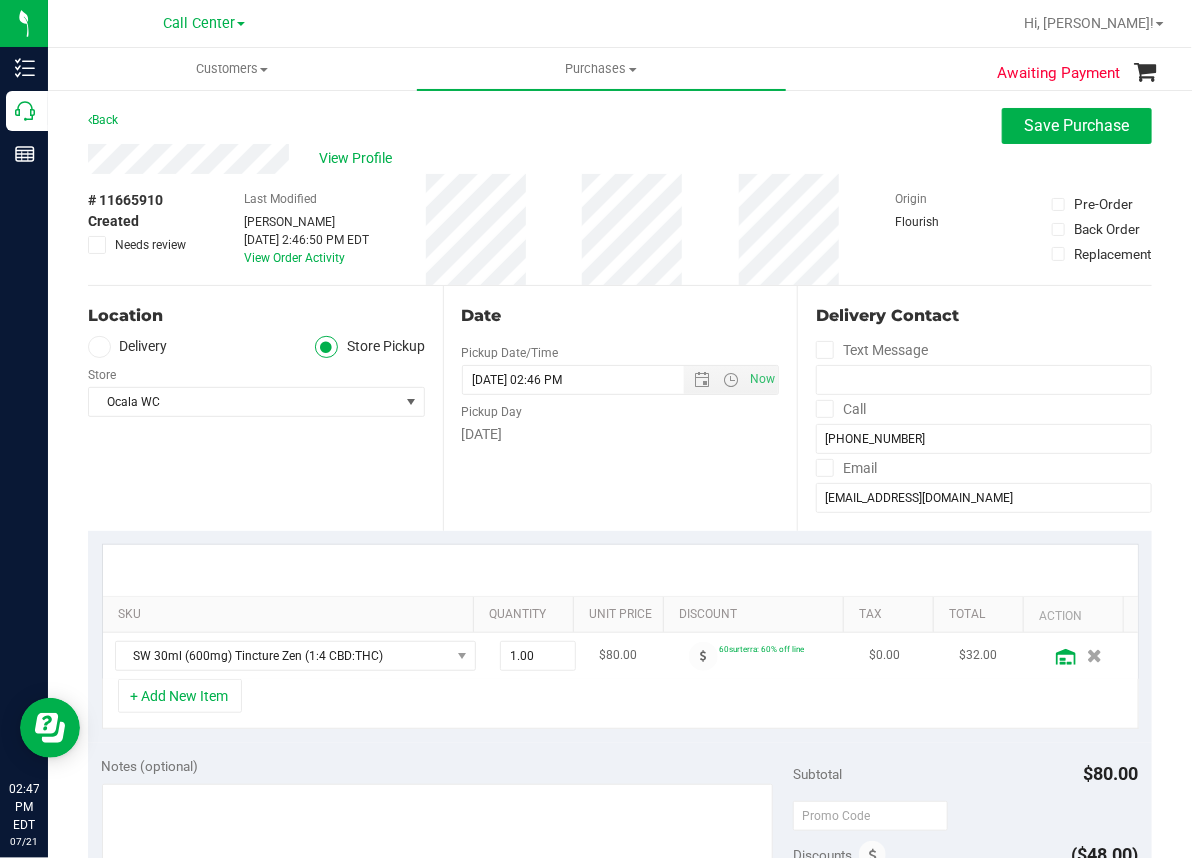 click 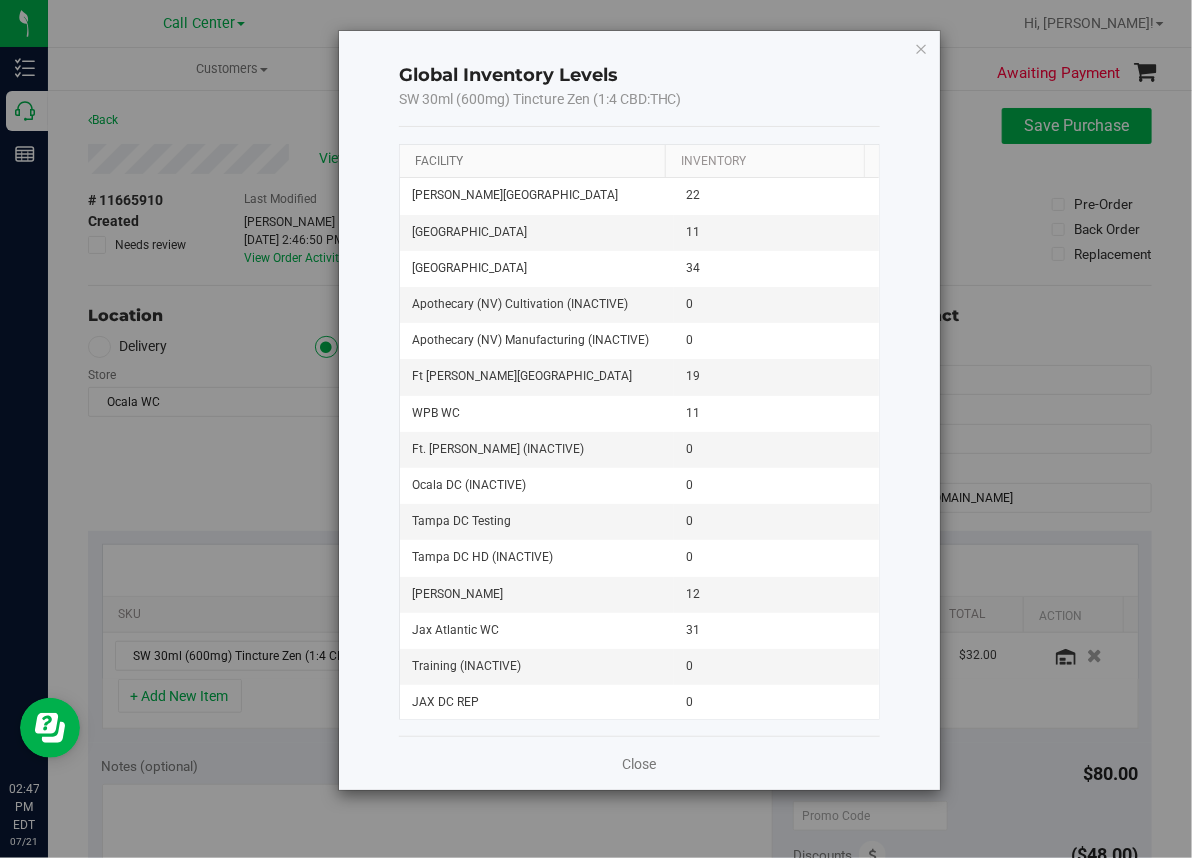click on "Facility" at bounding box center [439, 161] 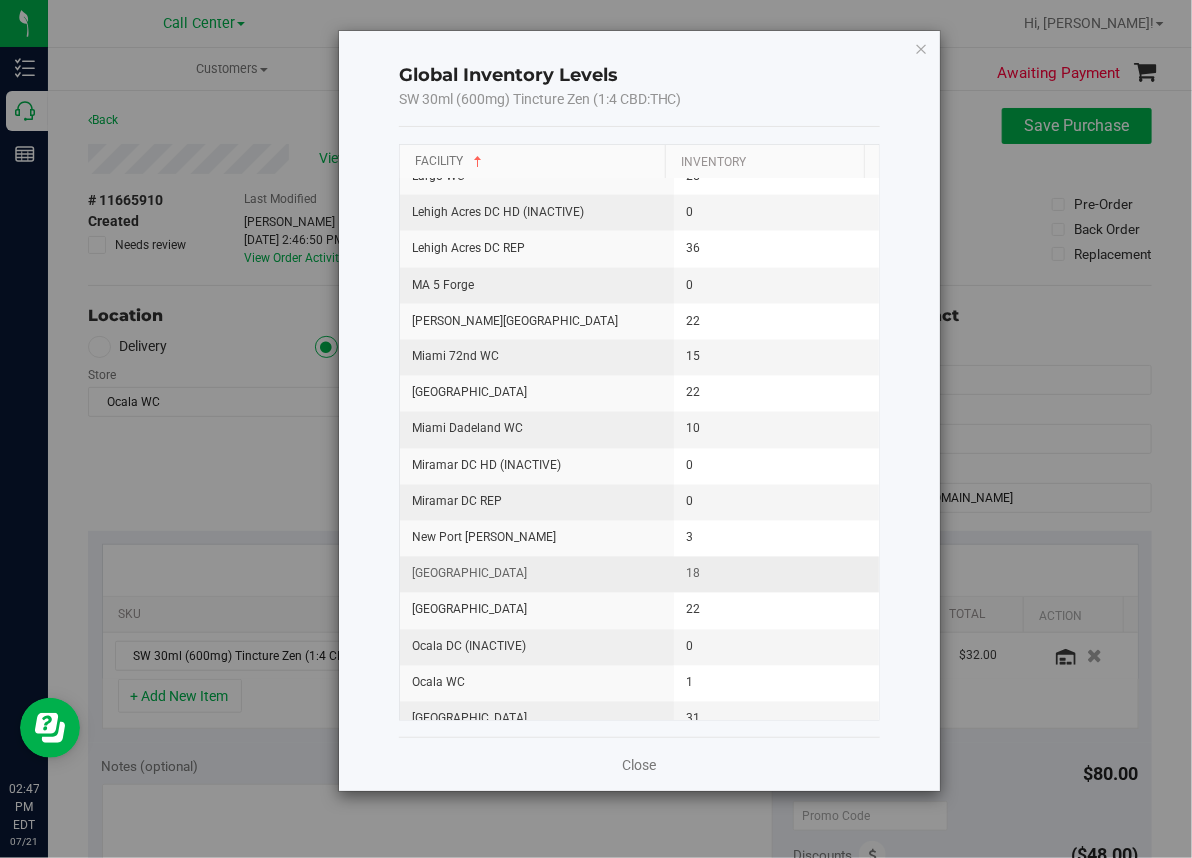 scroll, scrollTop: 1200, scrollLeft: 0, axis: vertical 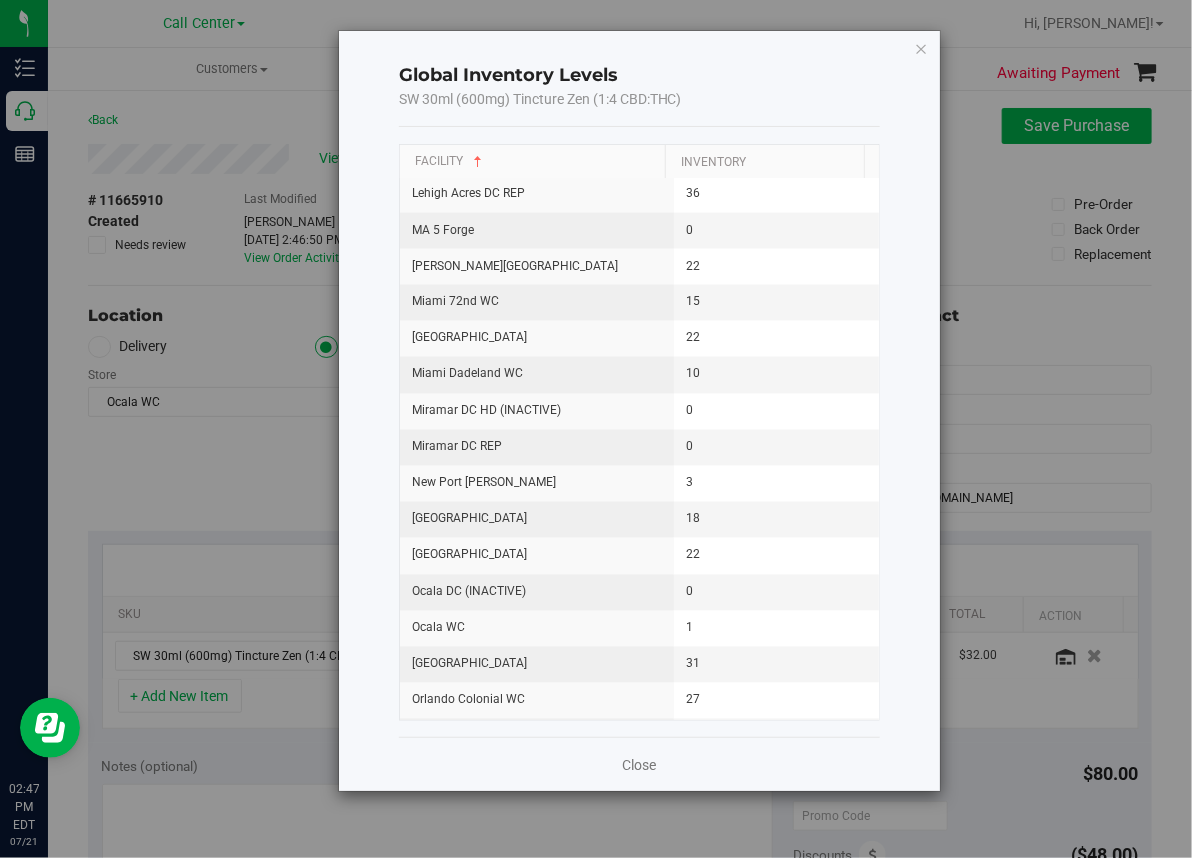 click on "Global Inventory Levels
SW 30ml (600mg) Tincture Zen (1:4 CBD:THC)
Facility Inventory Apothecary (NV) Cultivation (INACTIVE) 0 Apothecary (NV) Manufacturing (INACTIVE) 0 Apothecary (NV) MED Retail (INACTIVE) 0 Apothecary (NV) REC Retail (INACTIVE) 0 Apothecary MED-Manufacturing (INACTIVE) 0 Bonita Springs WC 11 Boynton Beach WC 11 Bradenton WC 16 Brandon WC 28 Brooksville WC 8 Call Center 0 CAPITOLA (INACTIVE) 0 Clermont WC 31 Crestview WC 25 Deerfield Beach WC 17 Delray Beach WC 19 Deltona WC 19 Ft Walton Beach WC 19 Ft. Lauderdale WC 6 Ft. Myers DC (INACTIVE) 0 Ft. Myers WC 11 Gainesville WC 7 Green Acres Cultivation 0 Green Acres Manufacturing 0 Jax Atlantic WC 31 Jax DC HD (INACTIVE) 0 JAX DC REP 0 Jax WC 13 Key West WC 32 Lakeland WC 0 Largo WC 25 Lehigh Acres DC HD (INACTIVE) 0 Lehigh Acres DC REP 36 MA 5 Forge 0 Merritt Island WC 22 Miami 72nd WC 15 Miami Beach WC 22 10 0 0 3 18" at bounding box center (603, 429) 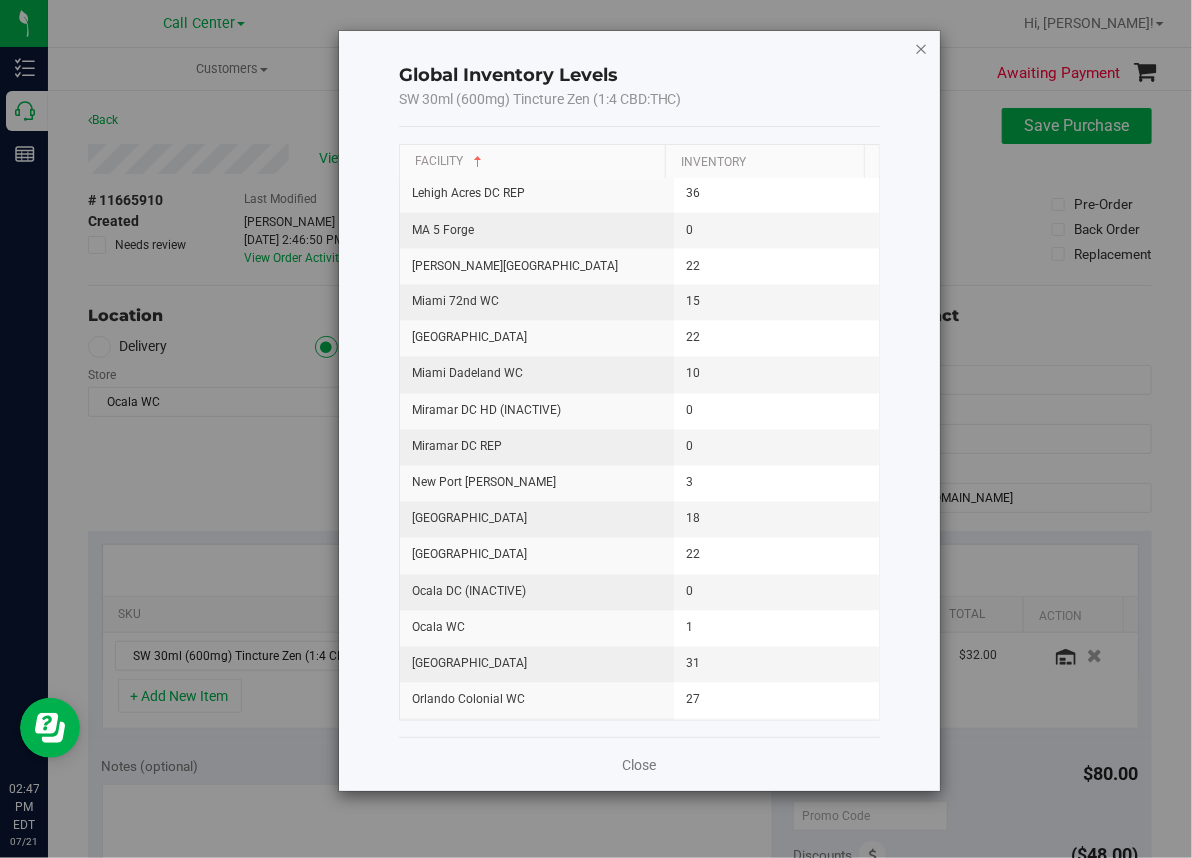 click at bounding box center (922, 48) 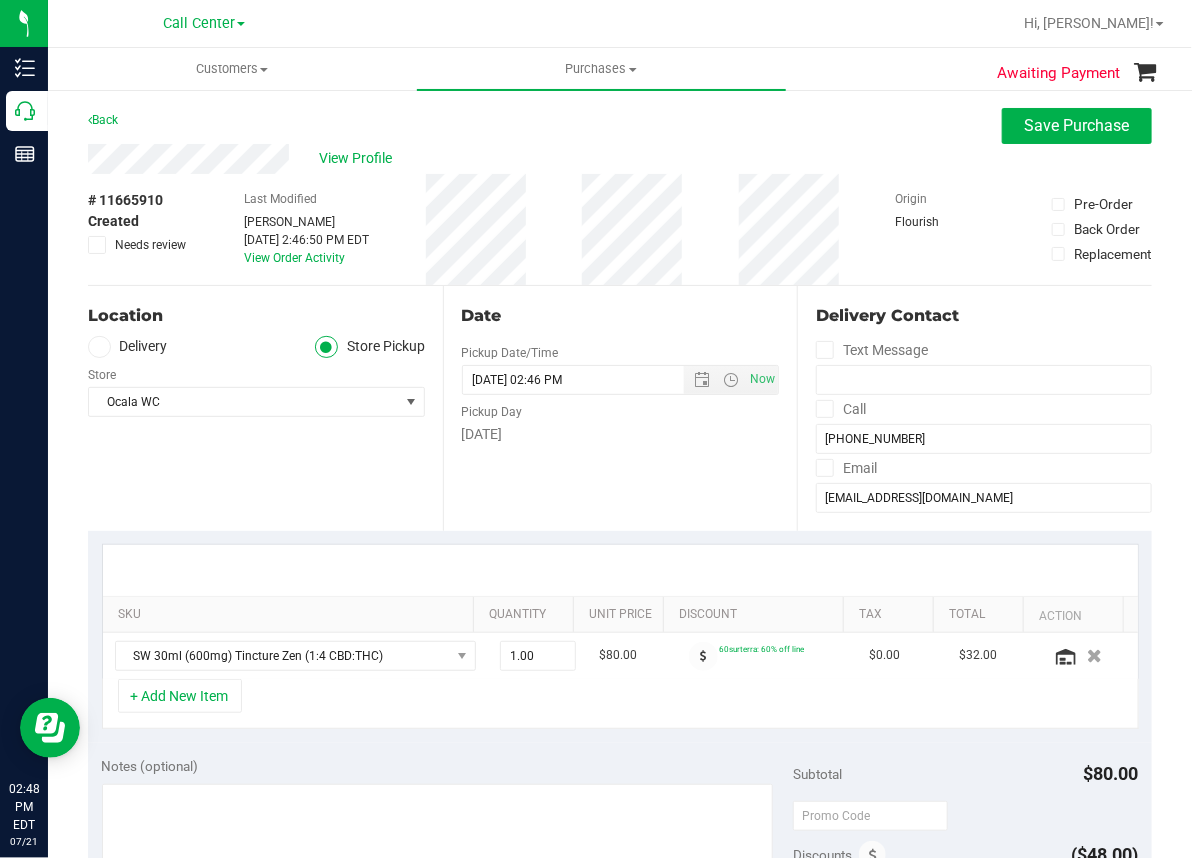 drag, startPoint x: 468, startPoint y: 548, endPoint x: 416, endPoint y: 436, distance: 123.482796 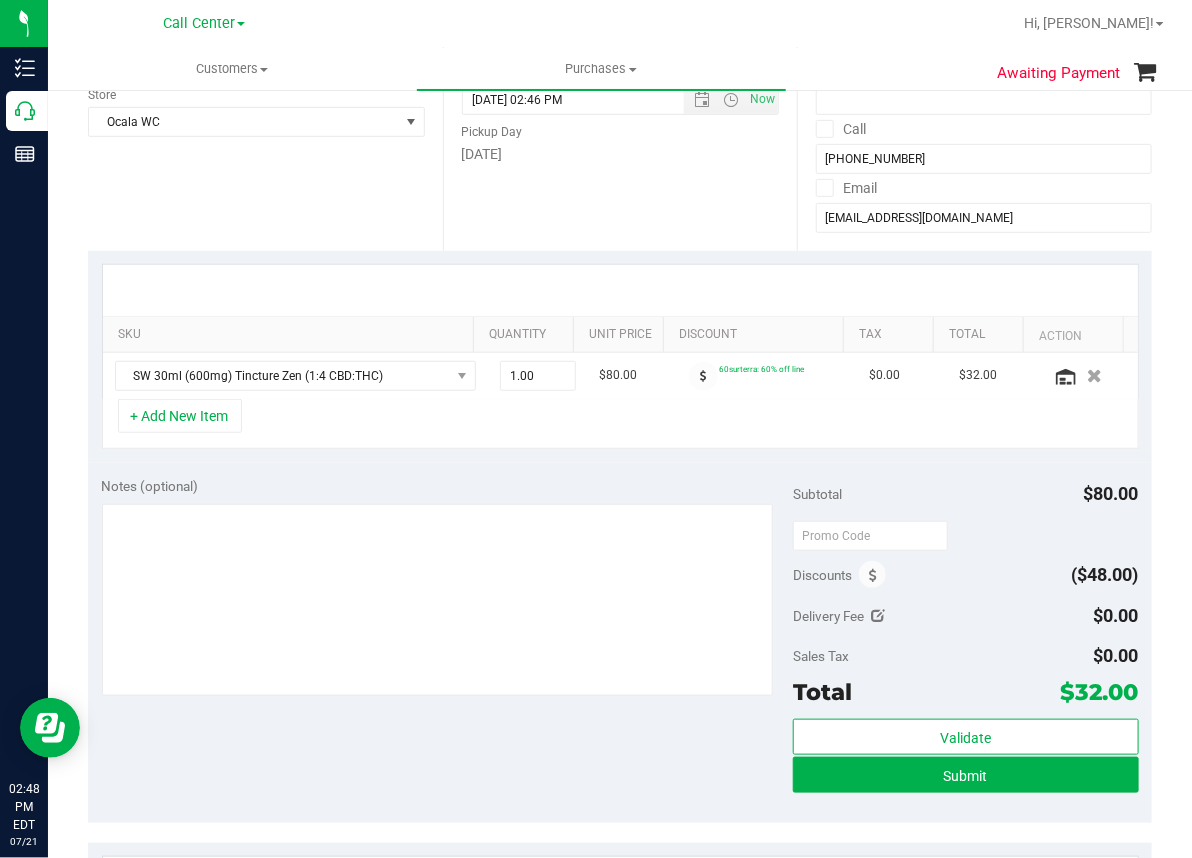 scroll, scrollTop: 300, scrollLeft: 0, axis: vertical 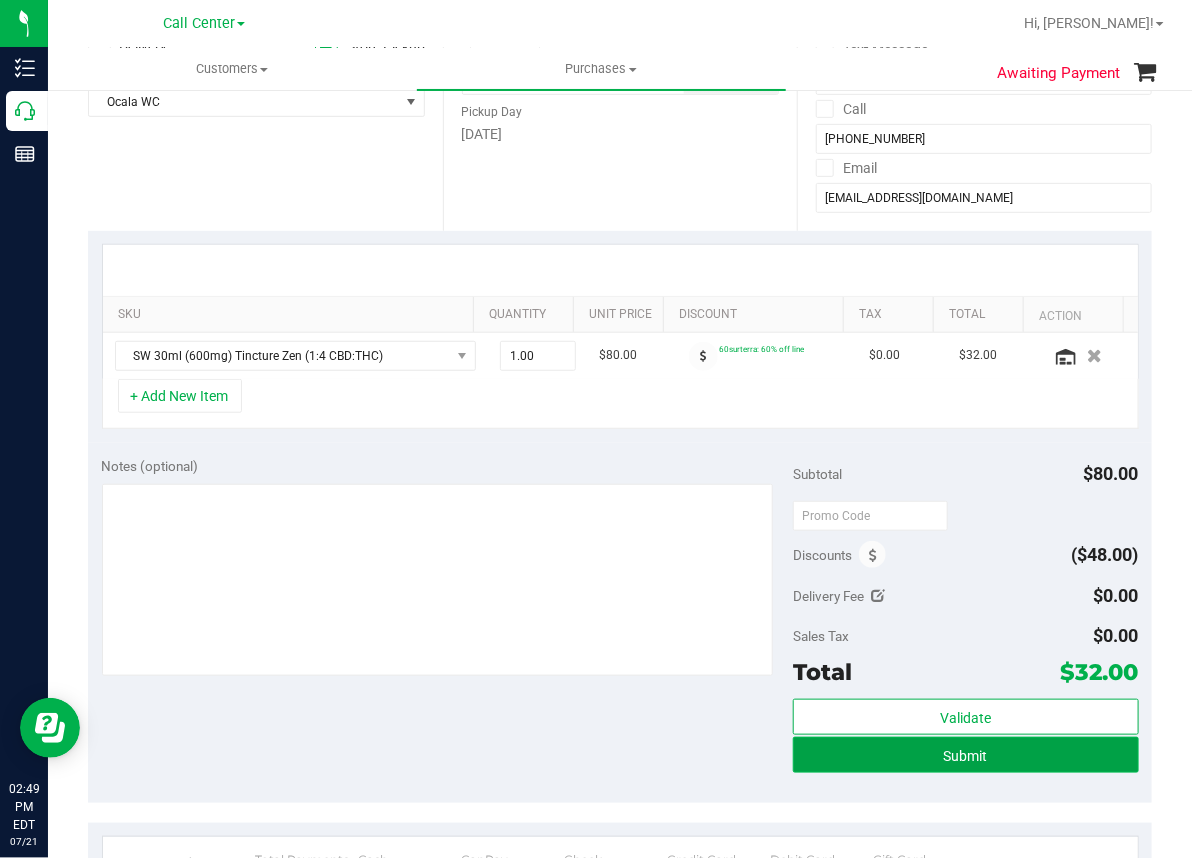 click on "Submit" at bounding box center [966, 755] 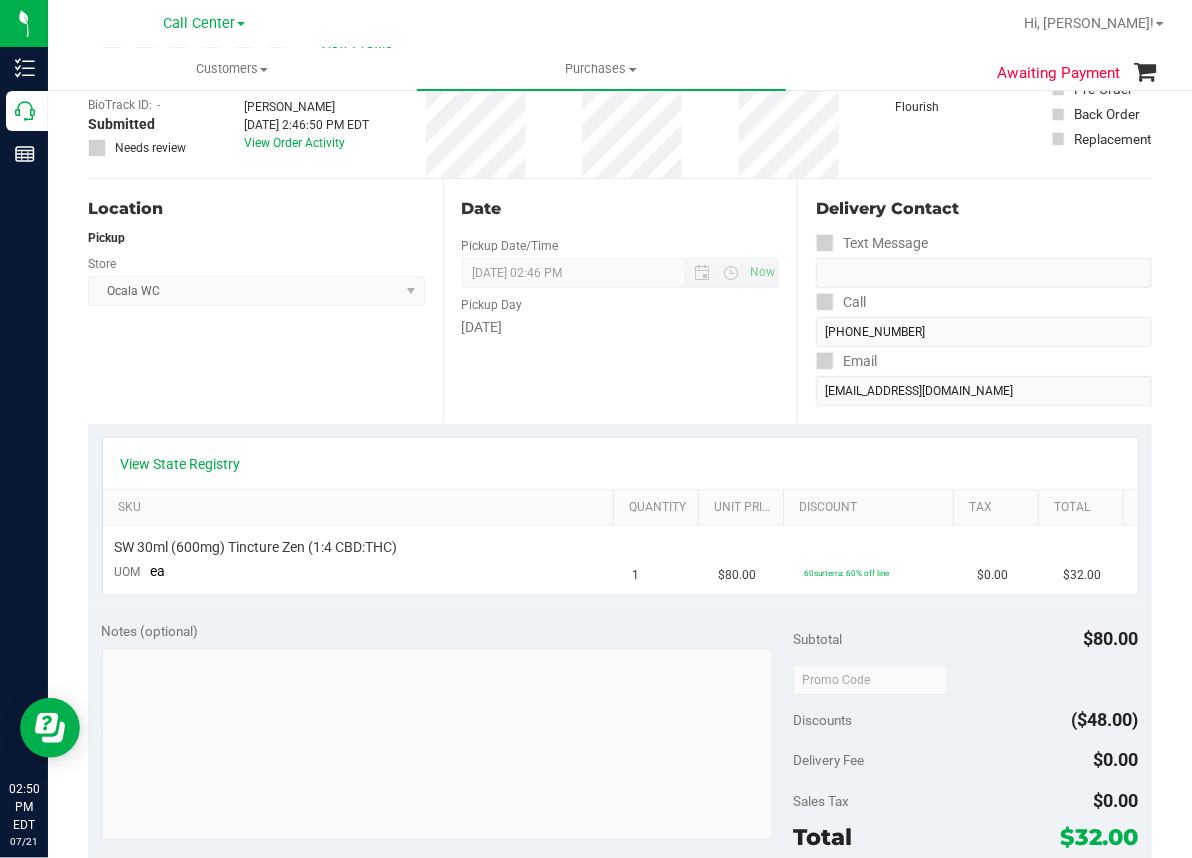 scroll, scrollTop: 0, scrollLeft: 0, axis: both 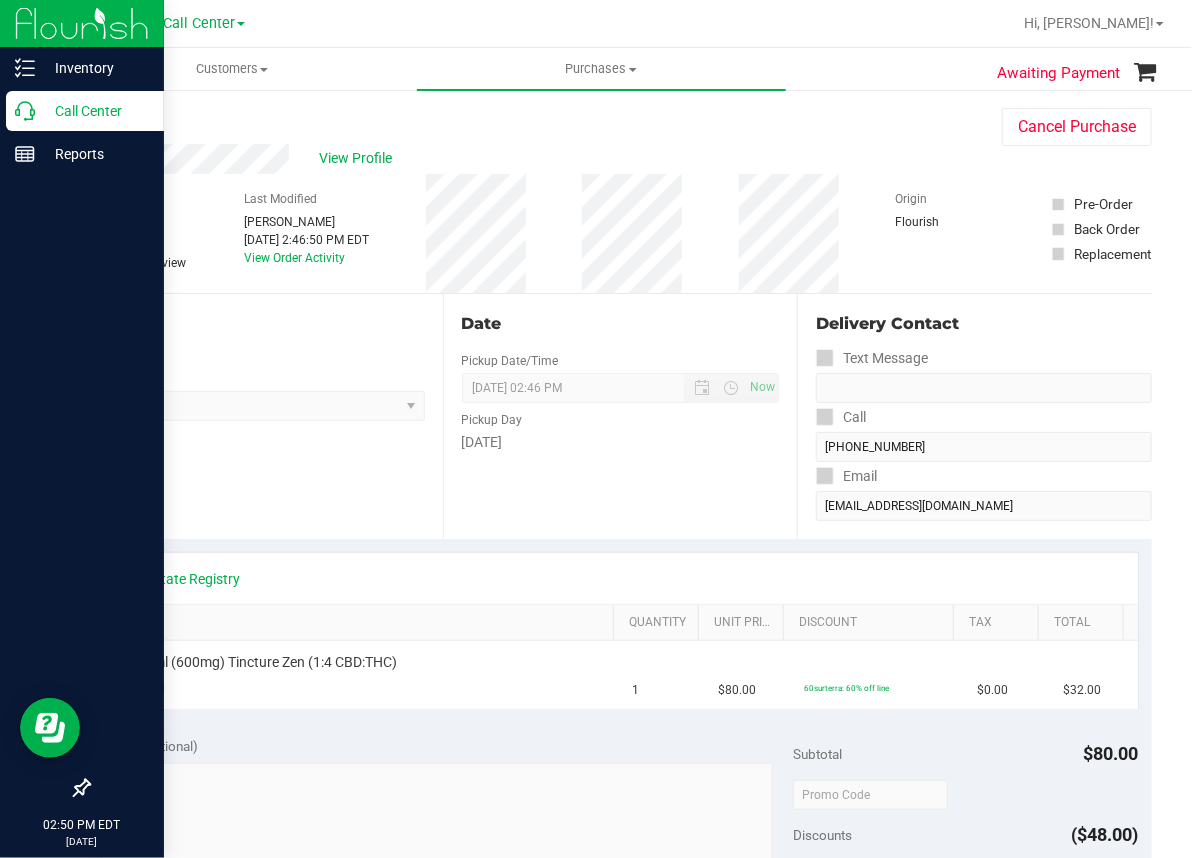 click 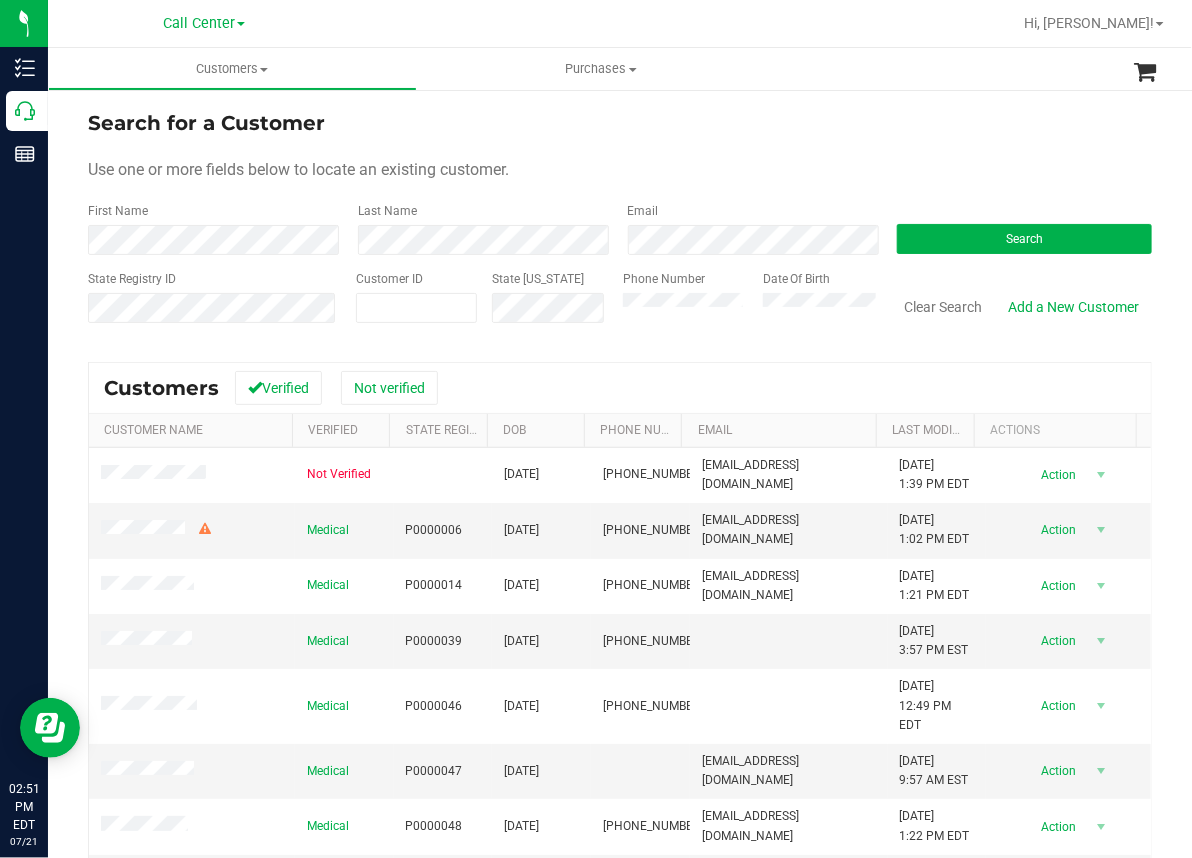 click on "Search for a Customer
Use one or more fields below to locate an existing customer.
First Name
Last Name
Email
Search
State Registry ID
Customer ID
State [US_STATE]
Phone Number" at bounding box center [620, 572] 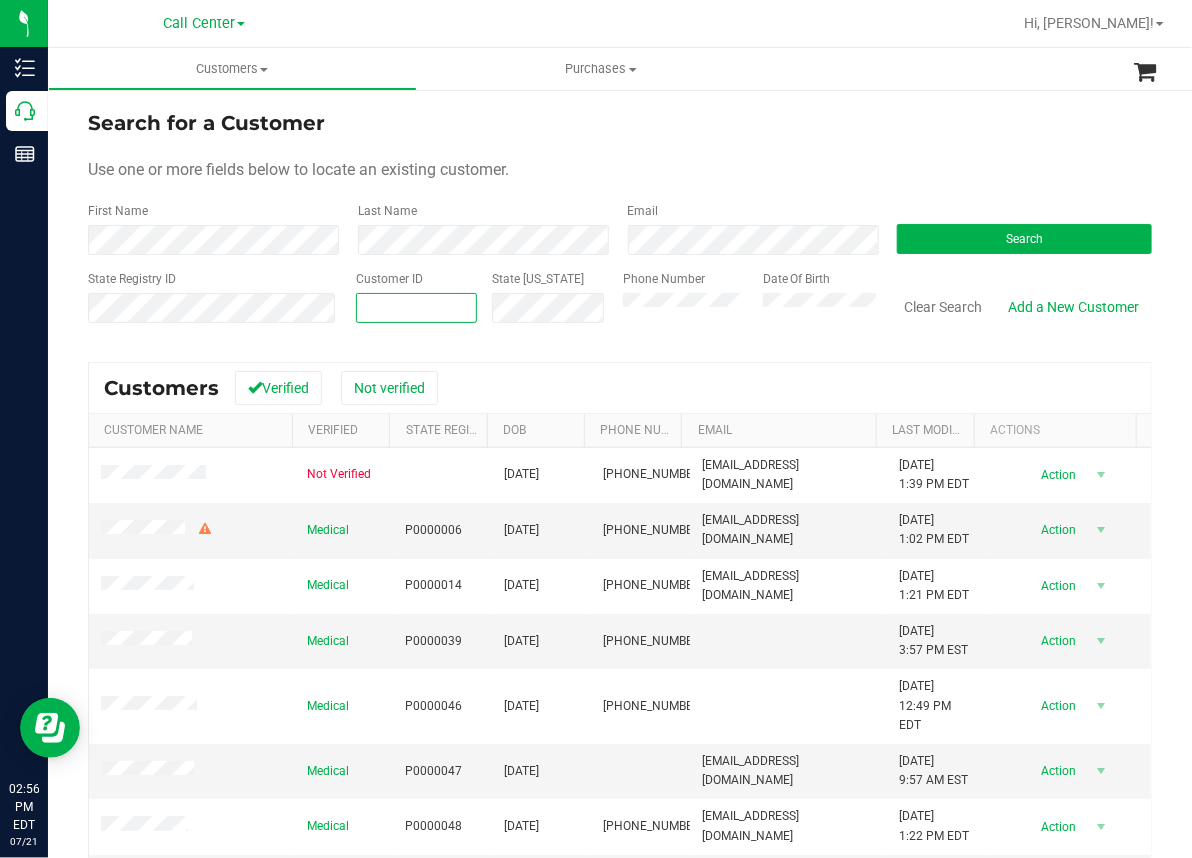 click at bounding box center [417, 308] 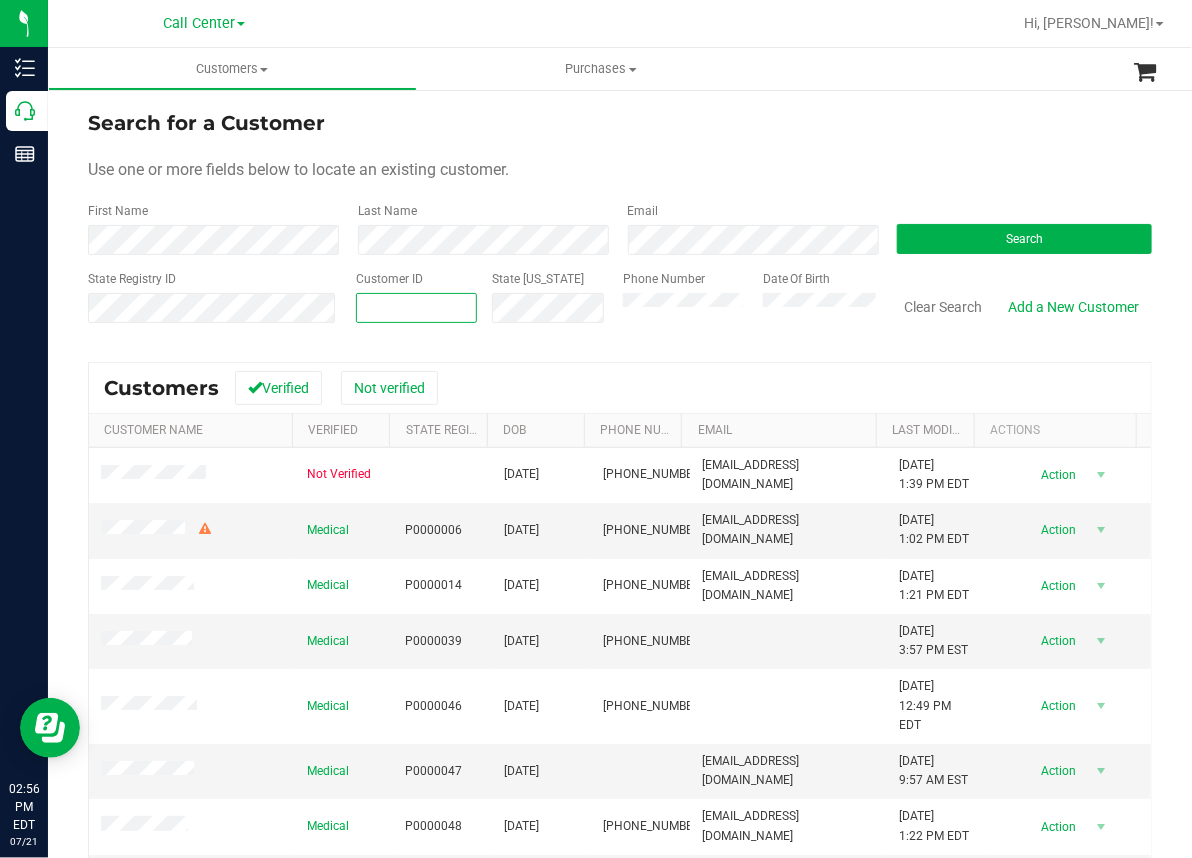 paste 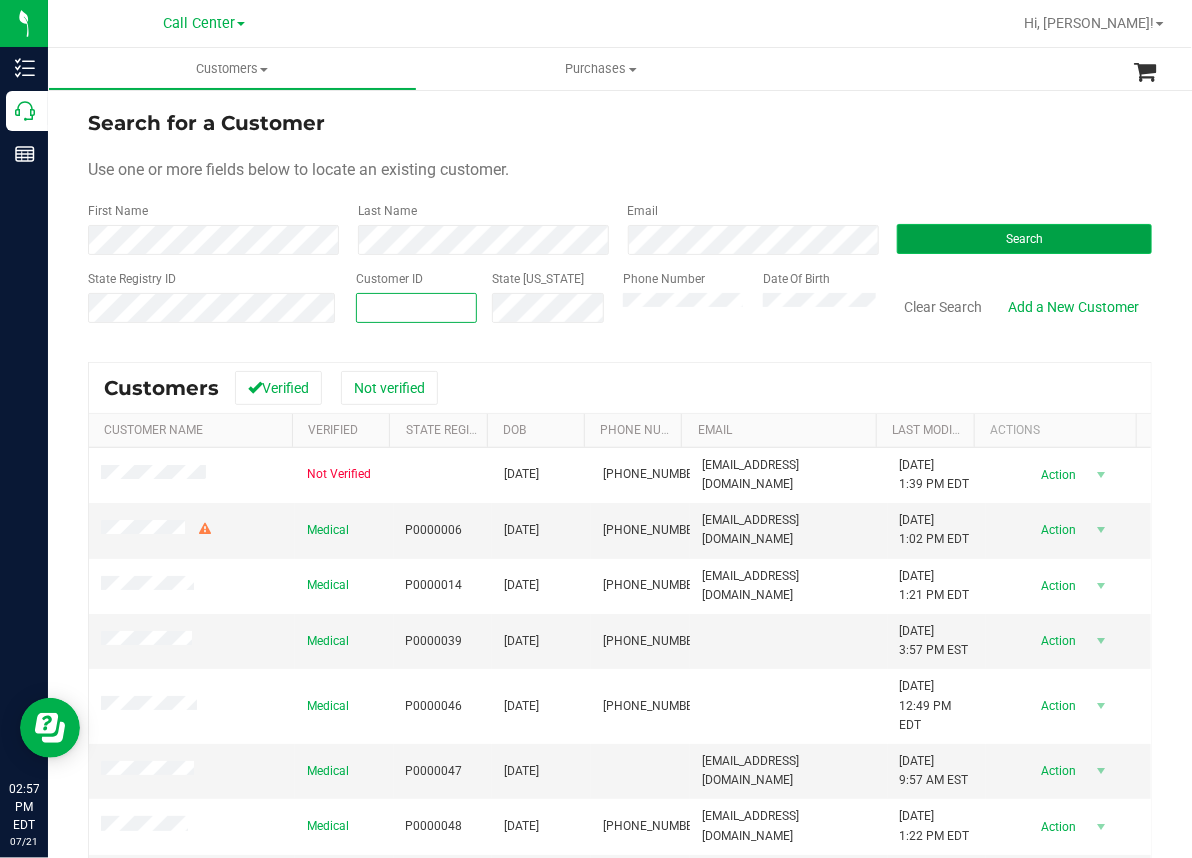 click on "Search" at bounding box center (1024, 239) 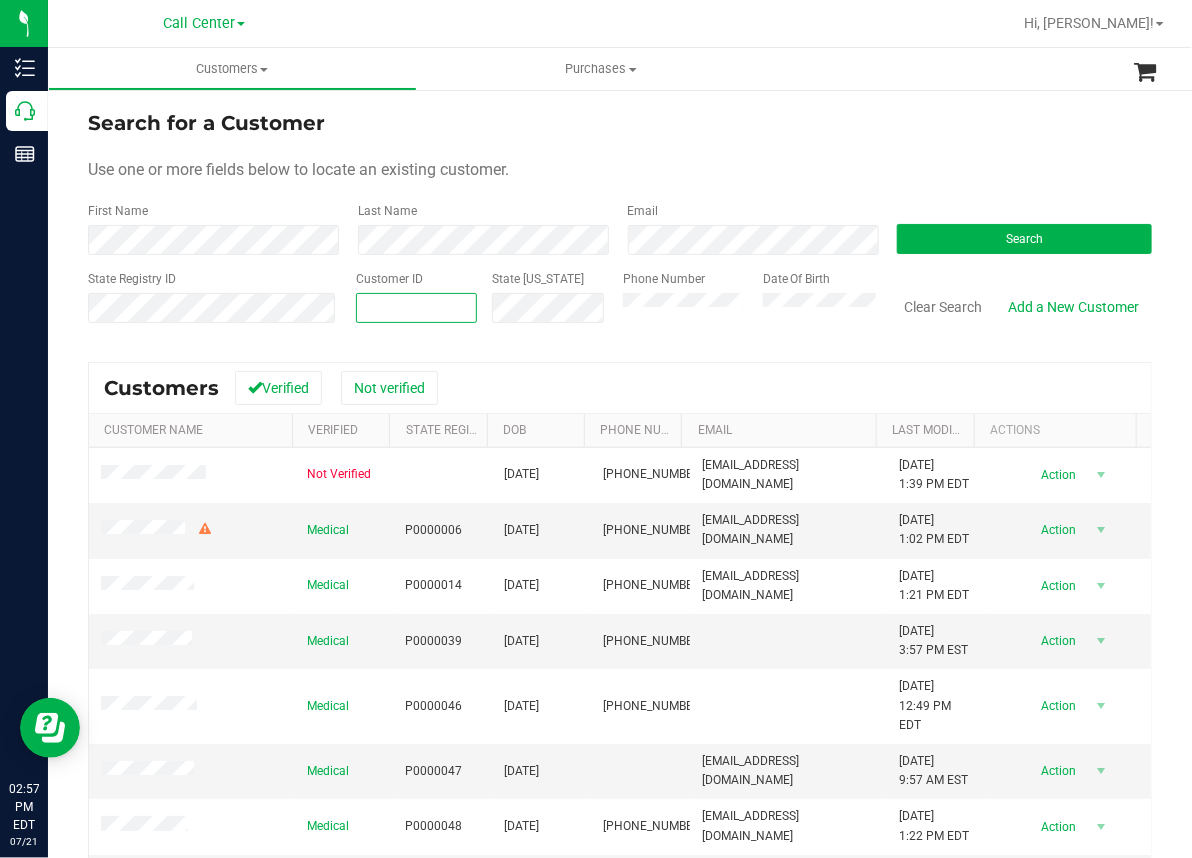 click at bounding box center (417, 308) 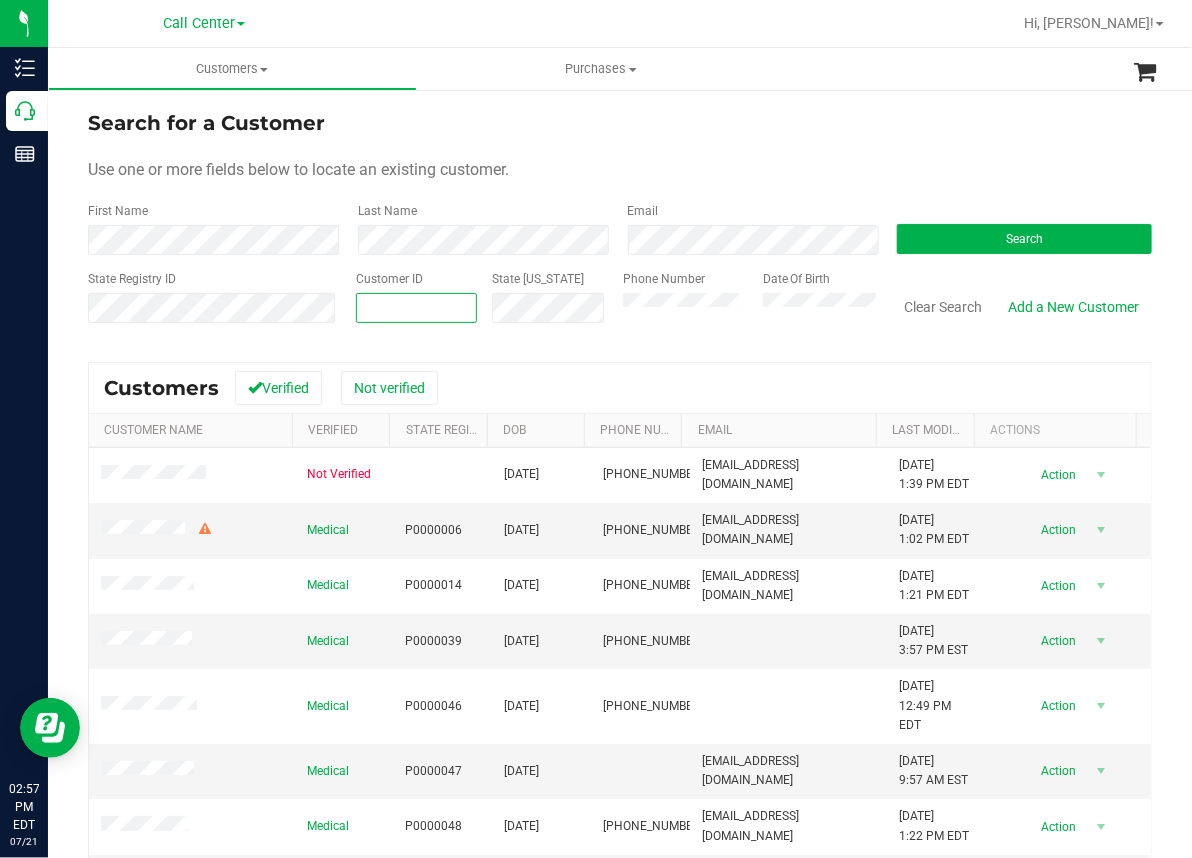 paste on "677730" 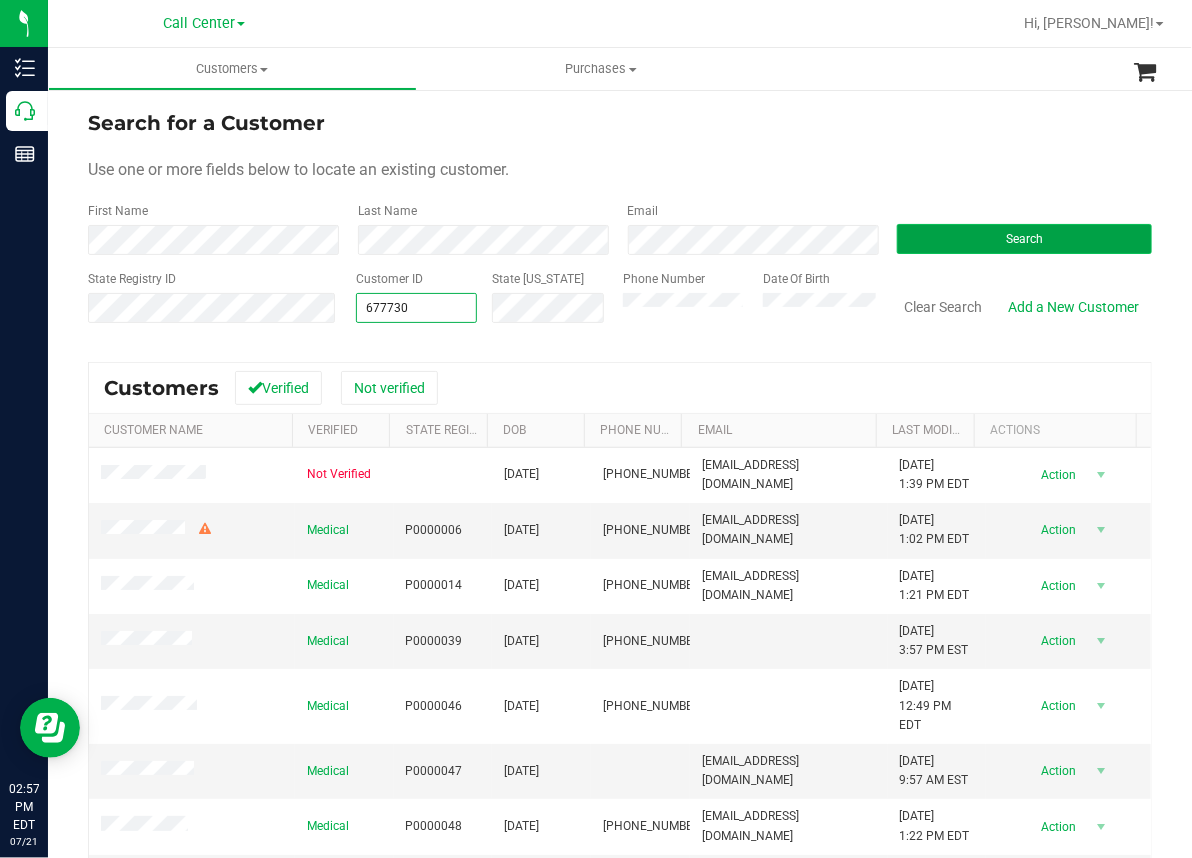 type on "677730" 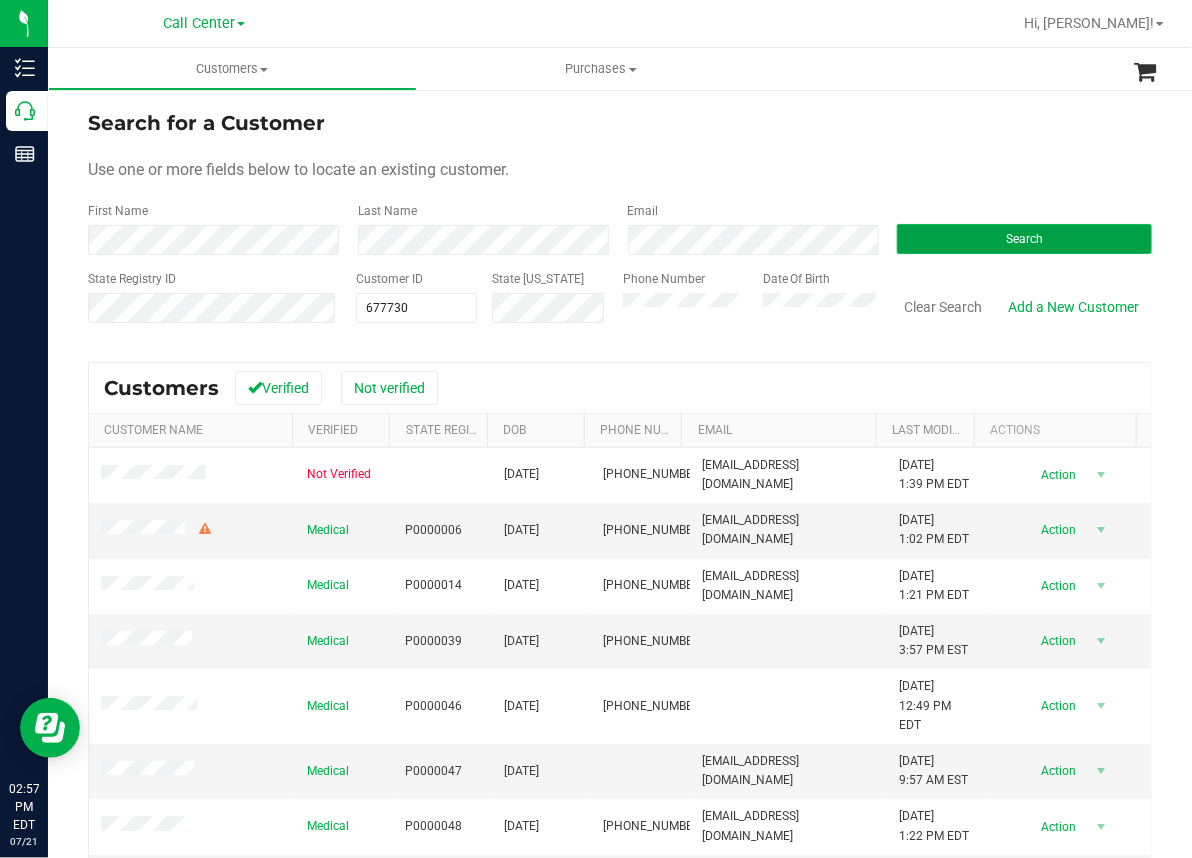 click on "Search" at bounding box center [1024, 239] 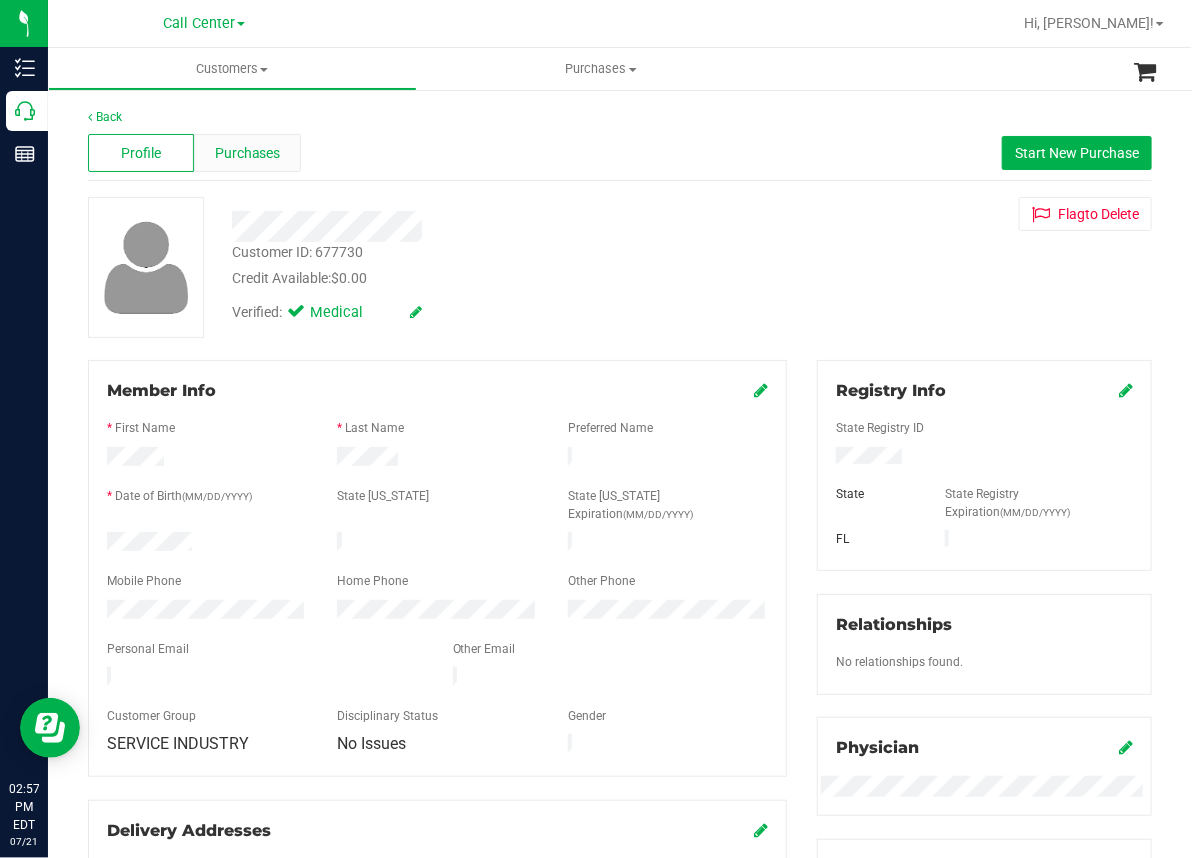 click on "Purchases" at bounding box center (247, 153) 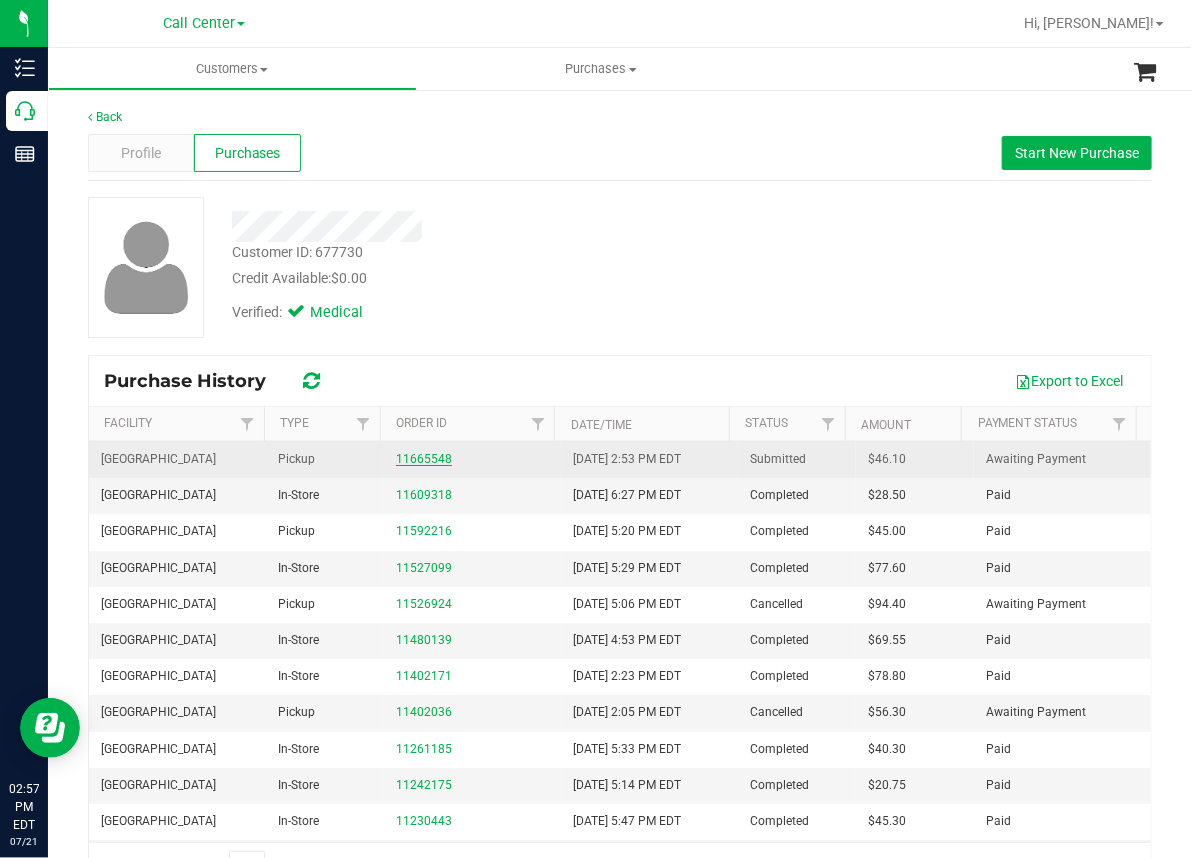 click on "11665548" at bounding box center (424, 459) 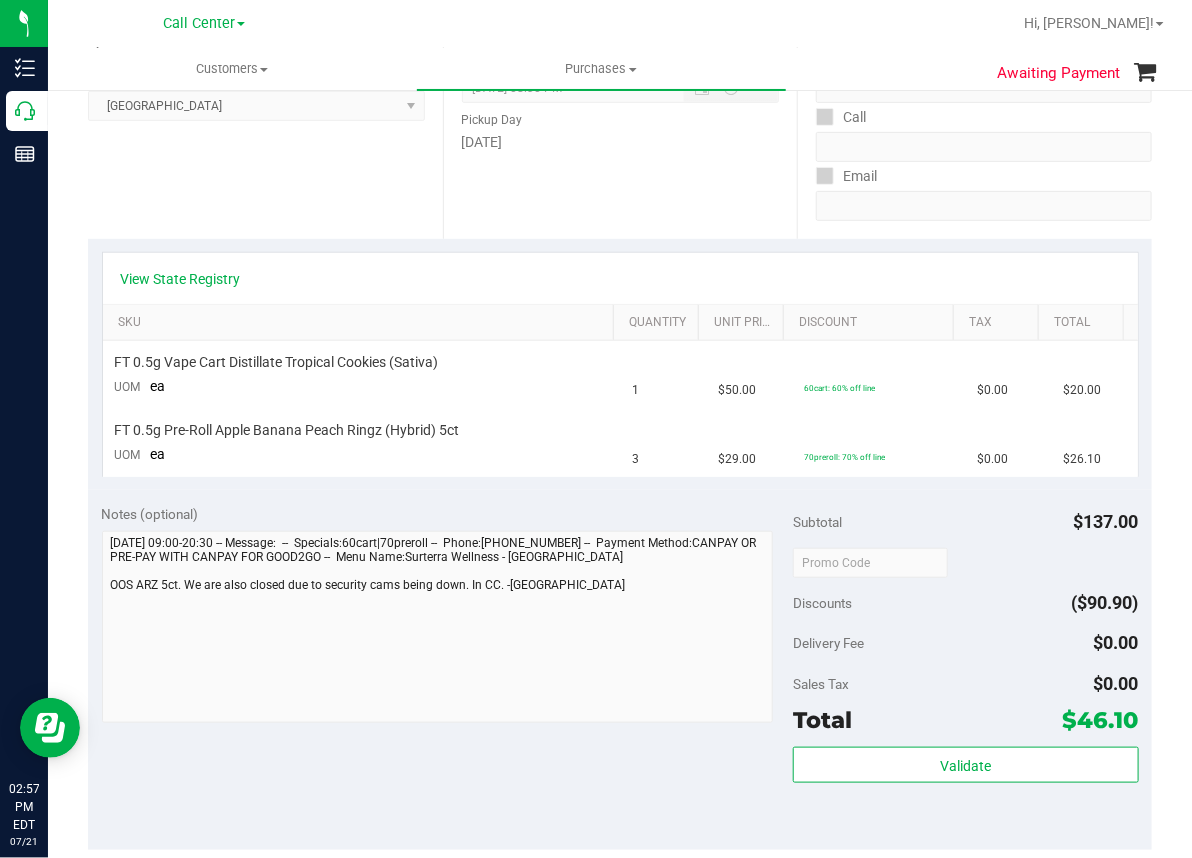 scroll, scrollTop: 0, scrollLeft: 0, axis: both 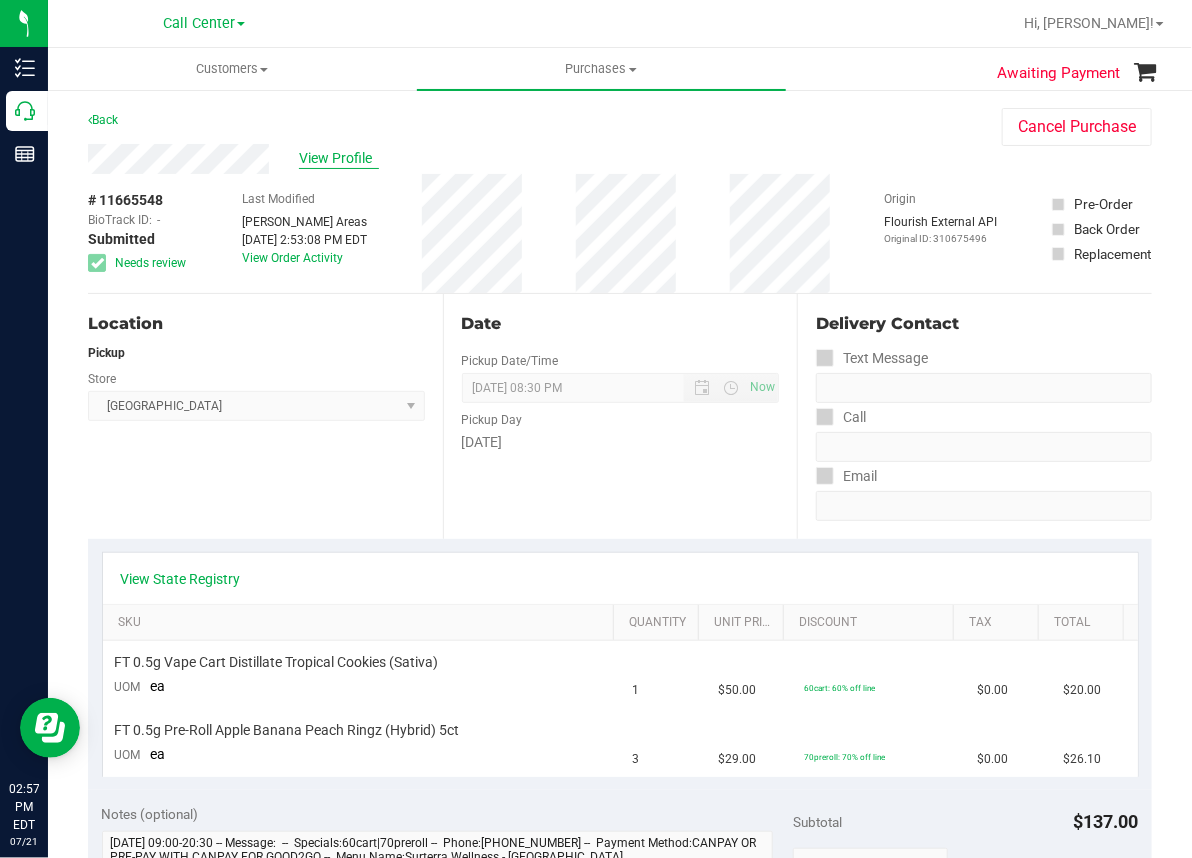 click on "View Profile" at bounding box center (339, 158) 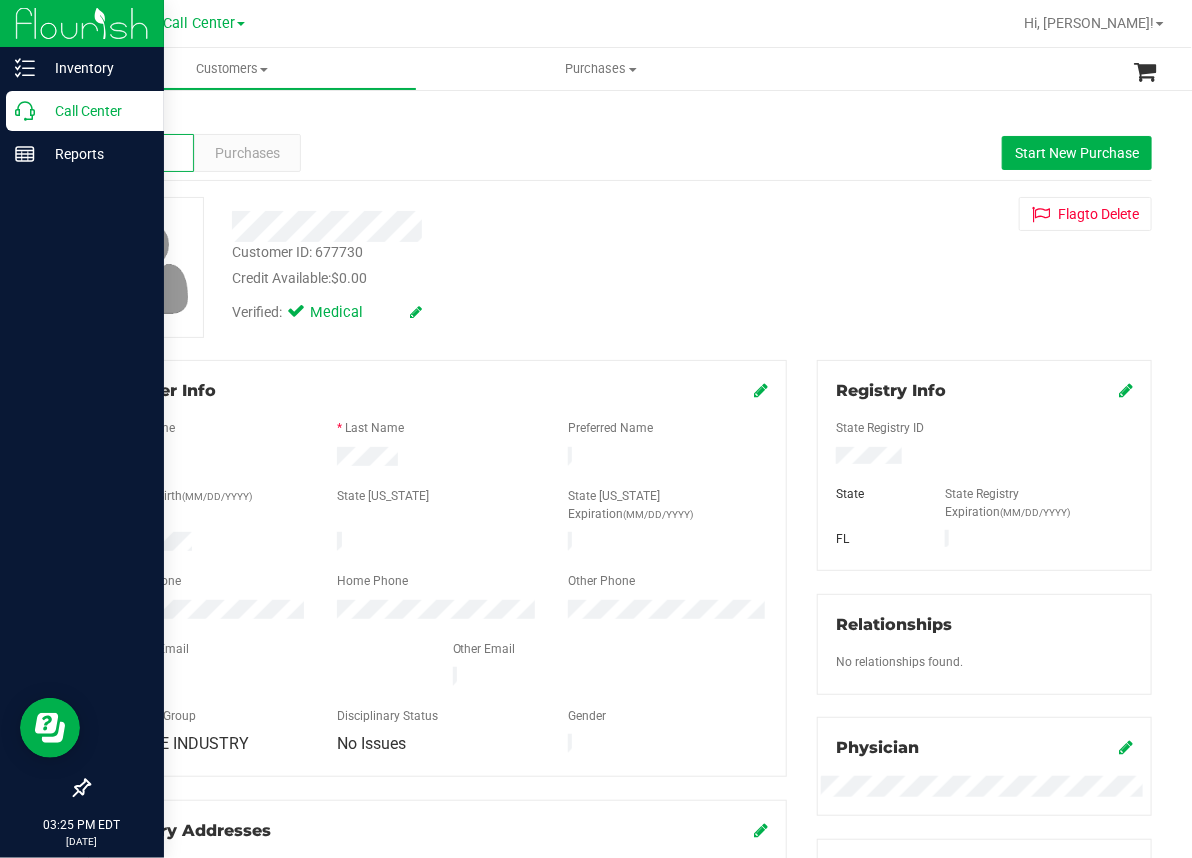 click 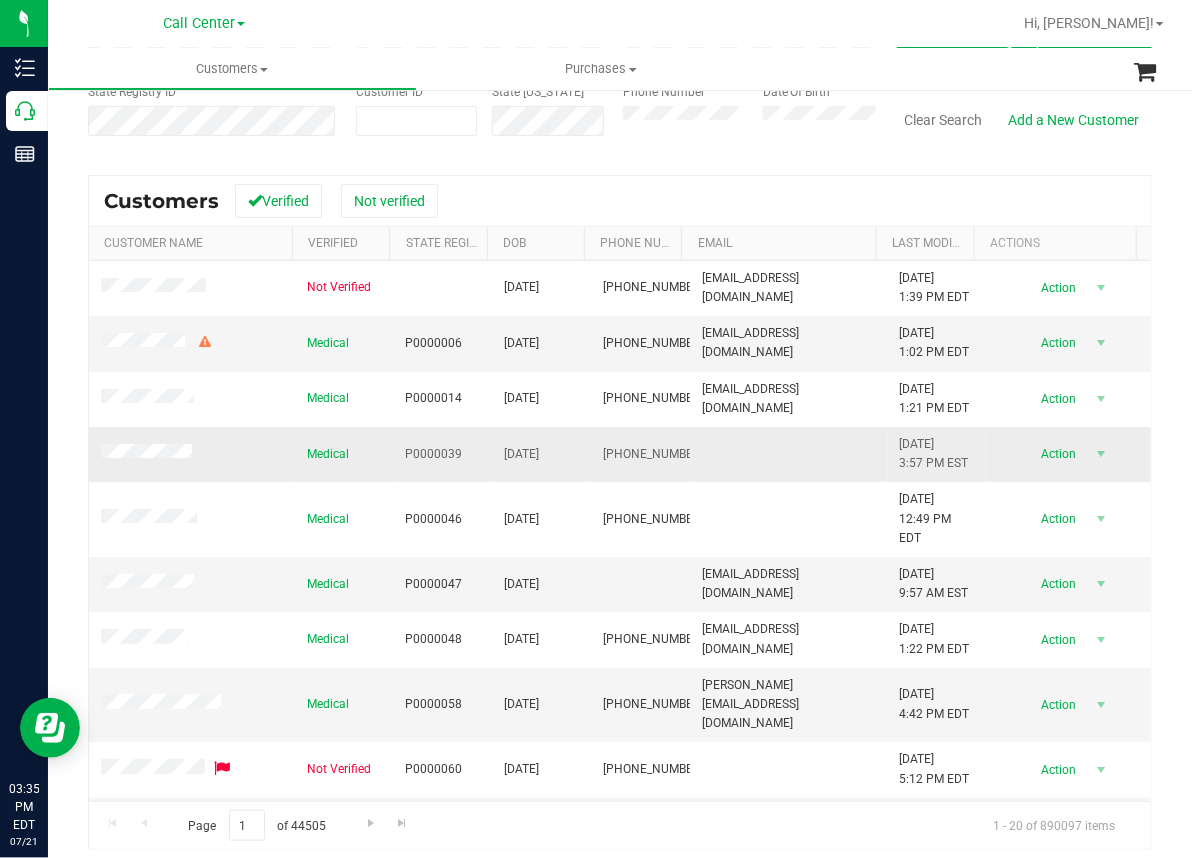 scroll, scrollTop: 199, scrollLeft: 0, axis: vertical 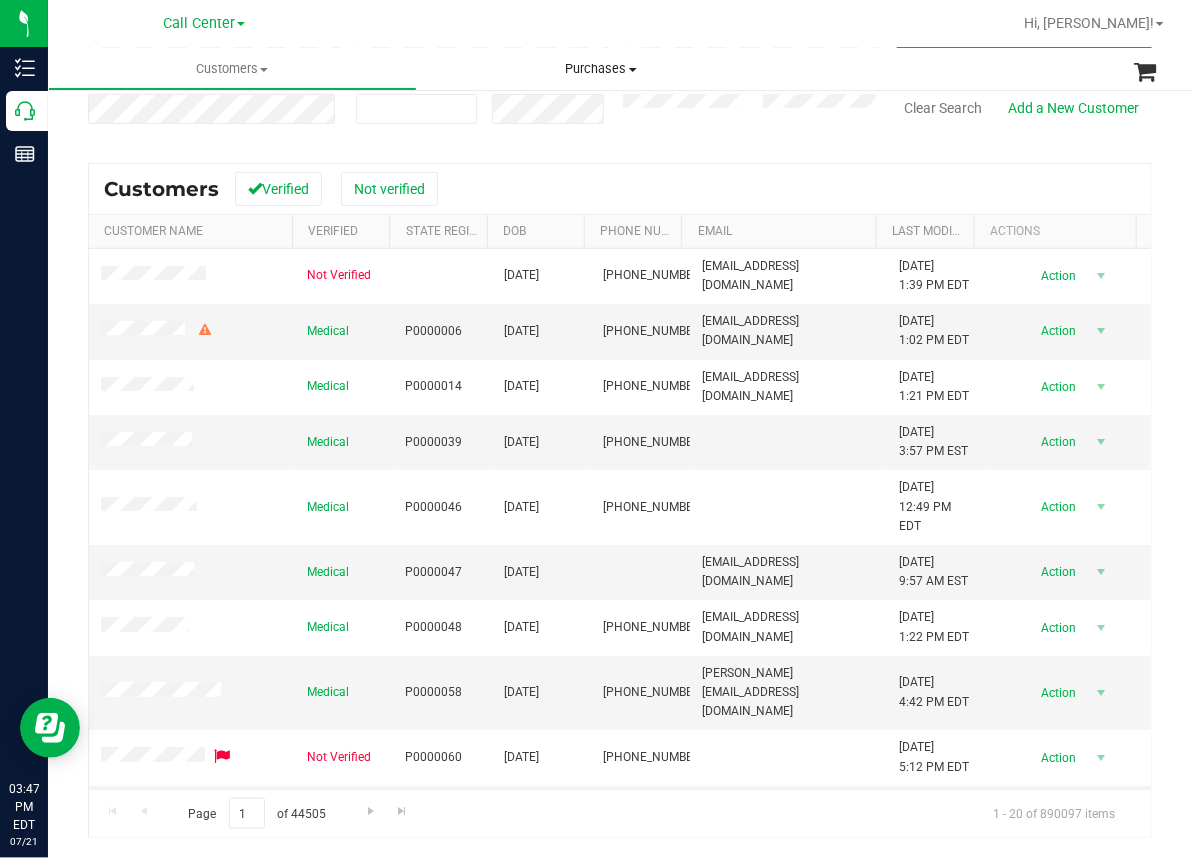 click on "Purchases
All purchases" at bounding box center (601, 69) 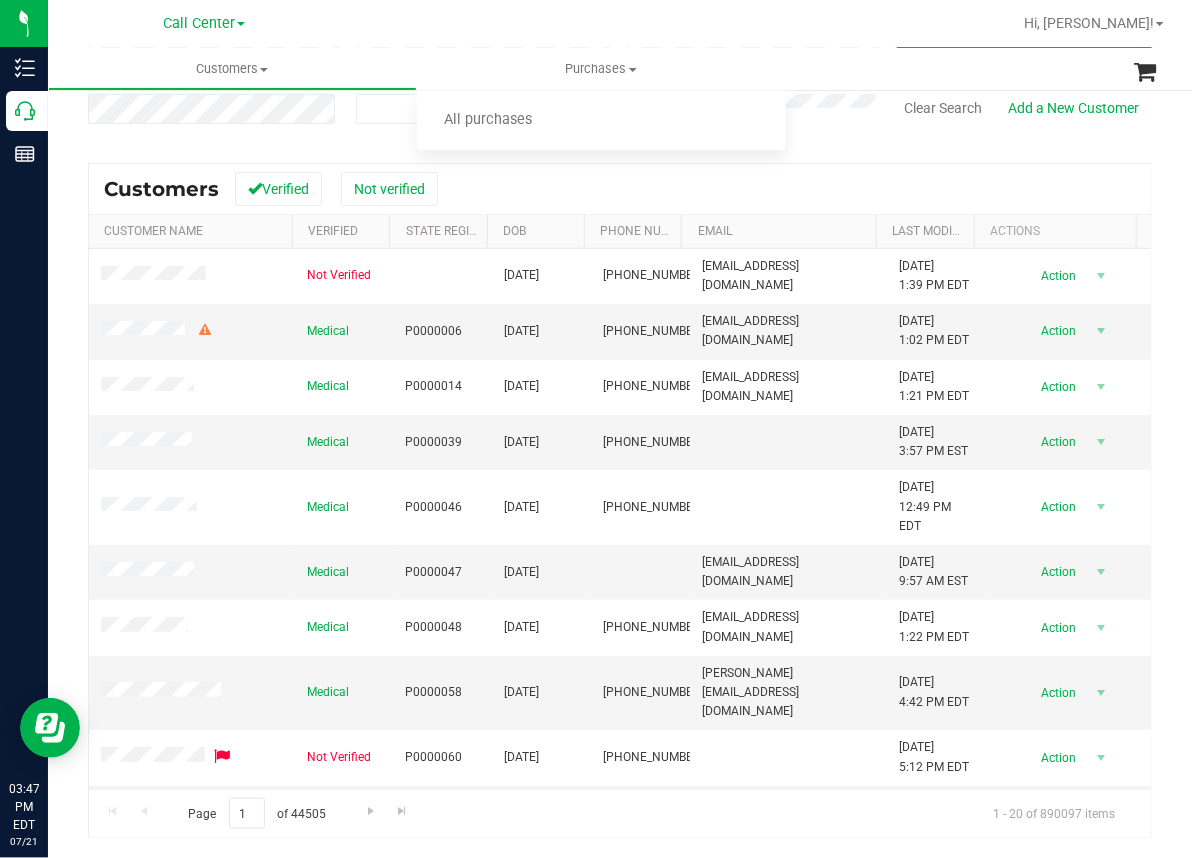click on "Search for a Customer
Use one or more fields below to locate an existing customer.
First Name
Last Name
Email
Search
State Registry ID
Customer ID
State [US_STATE]
Phone Number
Date Of Birth" at bounding box center (620, 373) 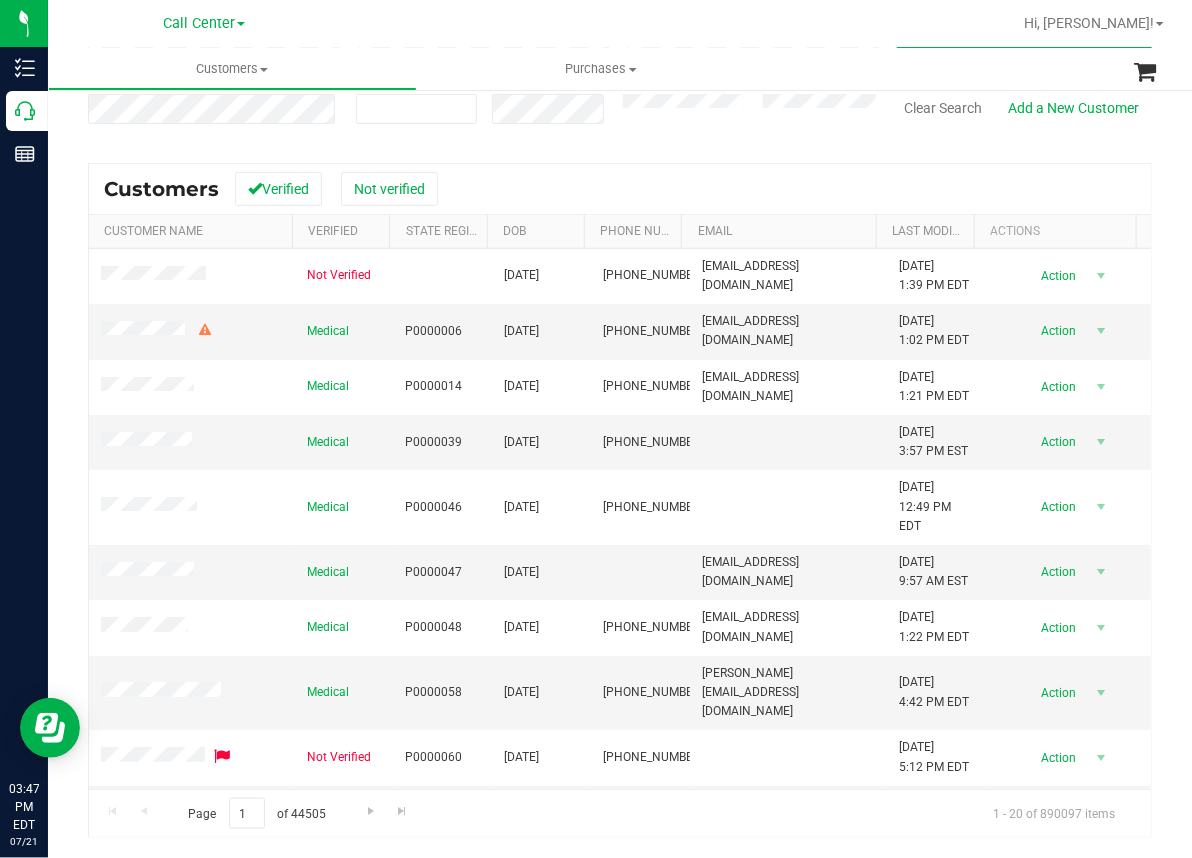 scroll, scrollTop: 99, scrollLeft: 0, axis: vertical 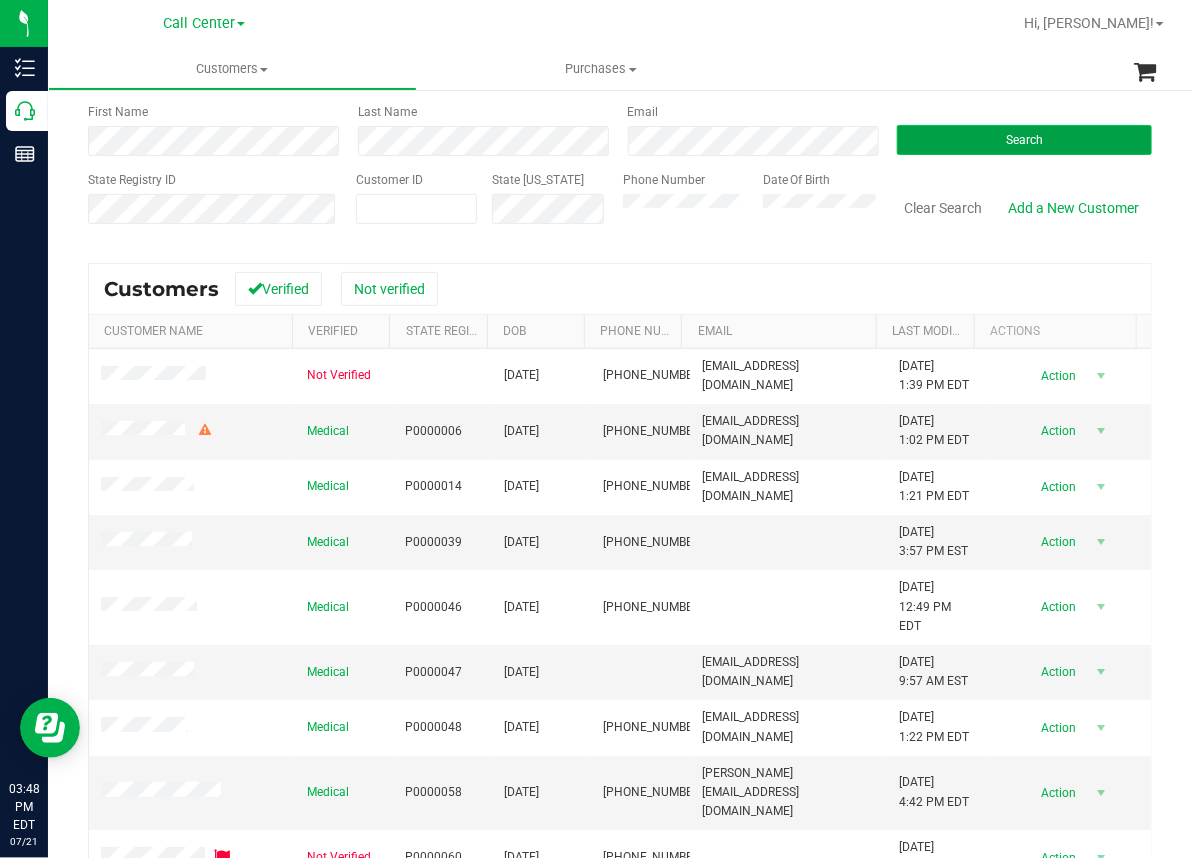 click on "Search" at bounding box center (1024, 140) 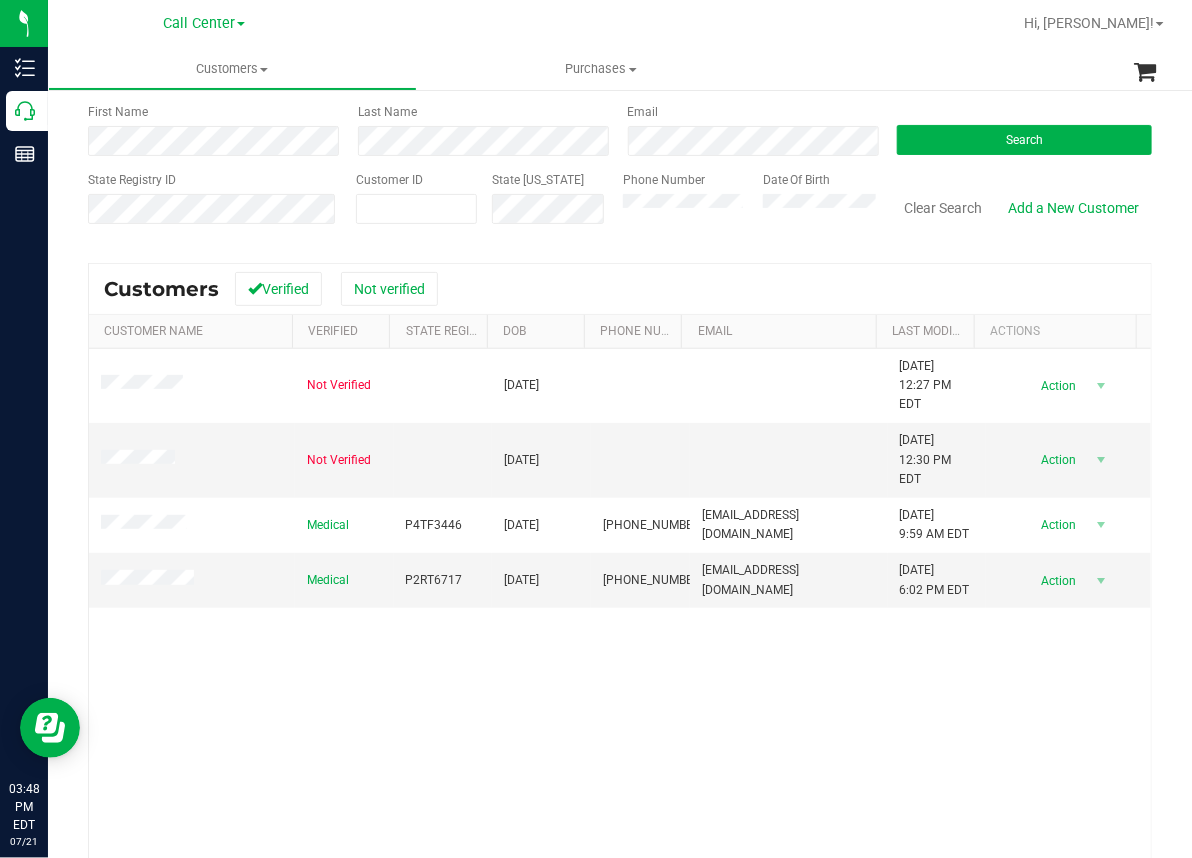 click on "Not Verified 11/02/1984 7/11/2021 12:27 PM EDT
Delete Profile
Action Action Create new purchase View profile View purchases
Not Verified 11/02/1984 7/11/2021 12:30 PM EDT
Delete Profile
Action Action Create new purchase View profile View purchases" at bounding box center [620, 619] 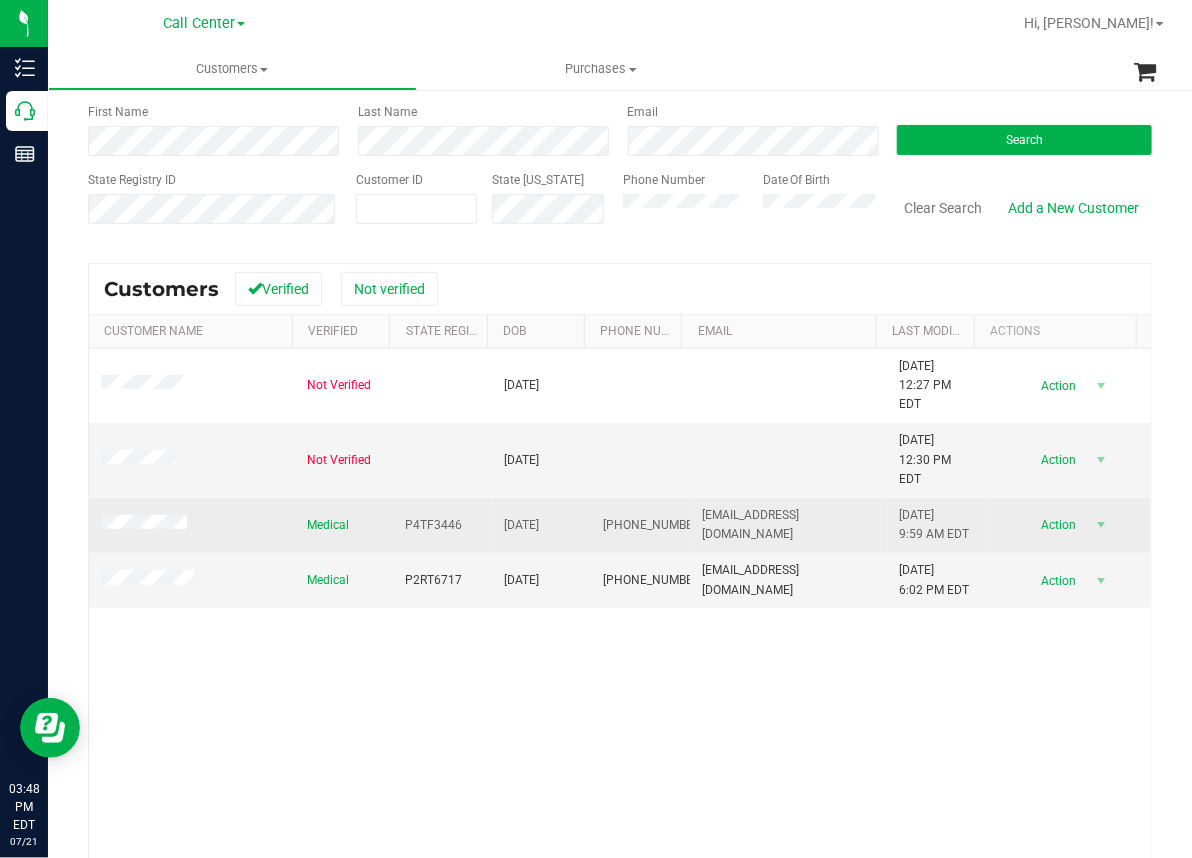 click on "P4TF3446" at bounding box center [434, 525] 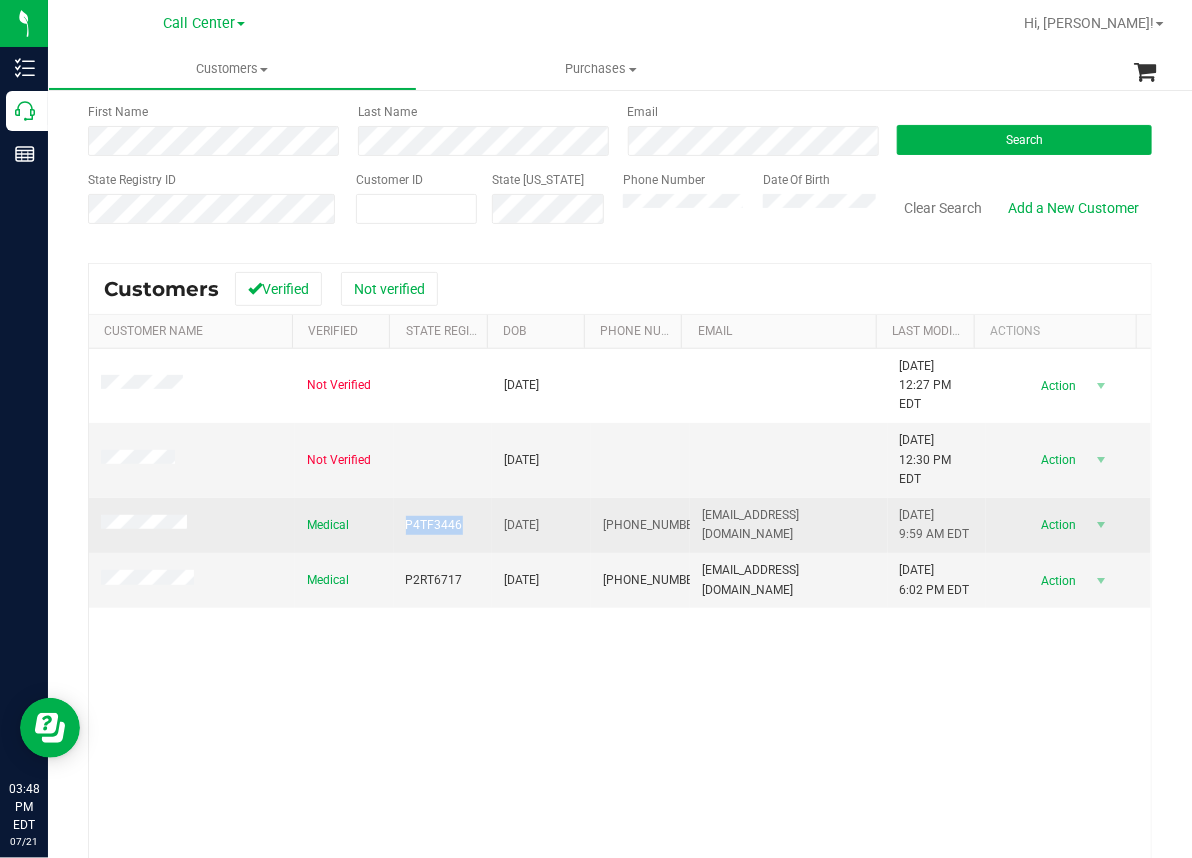 click on "P4TF3446" at bounding box center [434, 525] 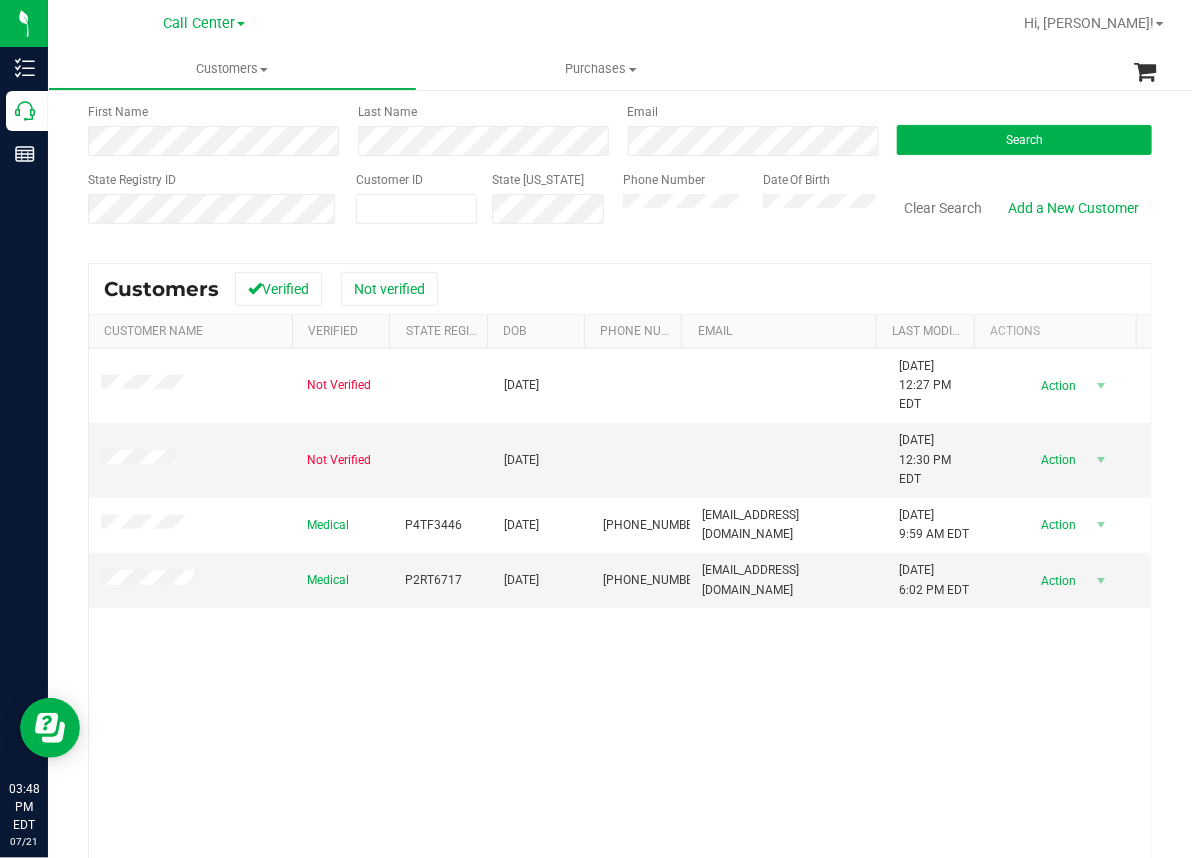 click on "Not Verified 11/02/1984 7/11/2021 12:27 PM EDT
Delete Profile
Action Action Create new purchase View profile View purchases
Not Verified 11/02/1984 7/11/2021 12:30 PM EDT
Delete Profile
Action Action Create new purchase View profile View purchases" at bounding box center [620, 619] 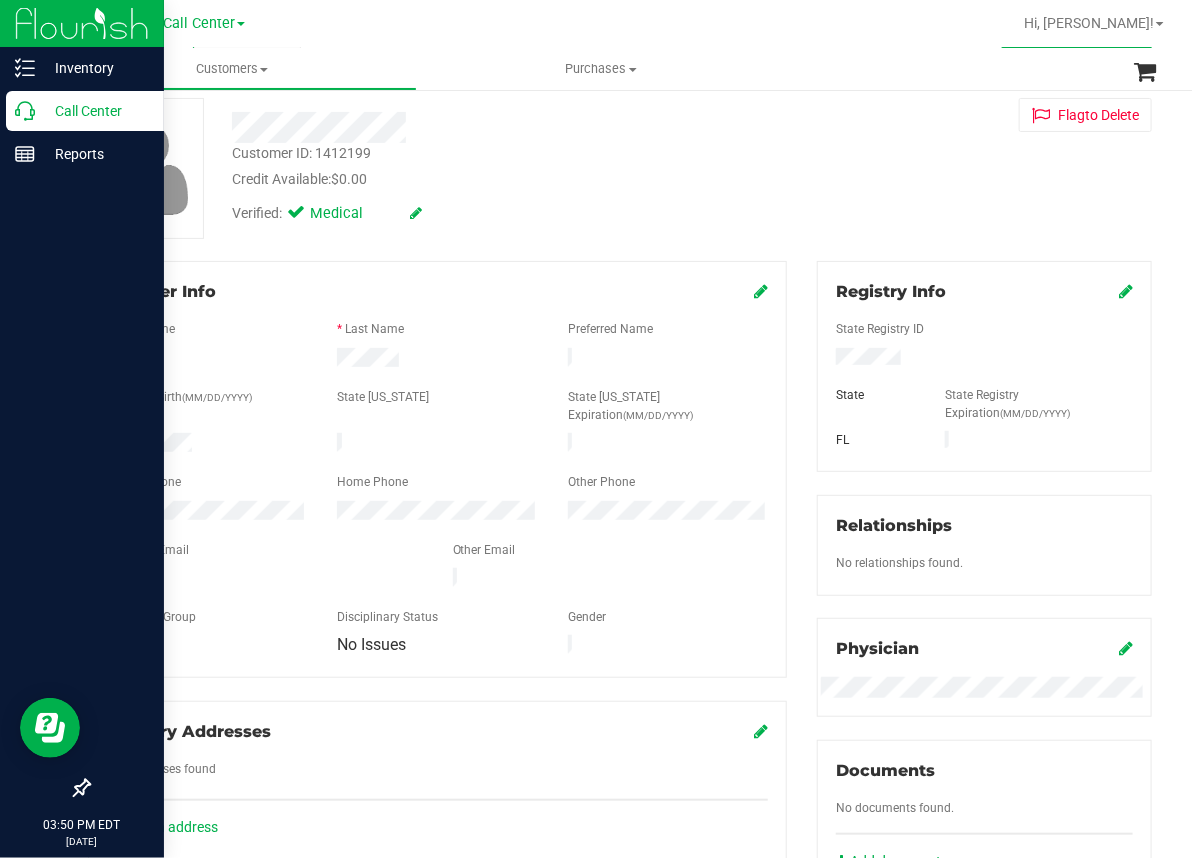 click 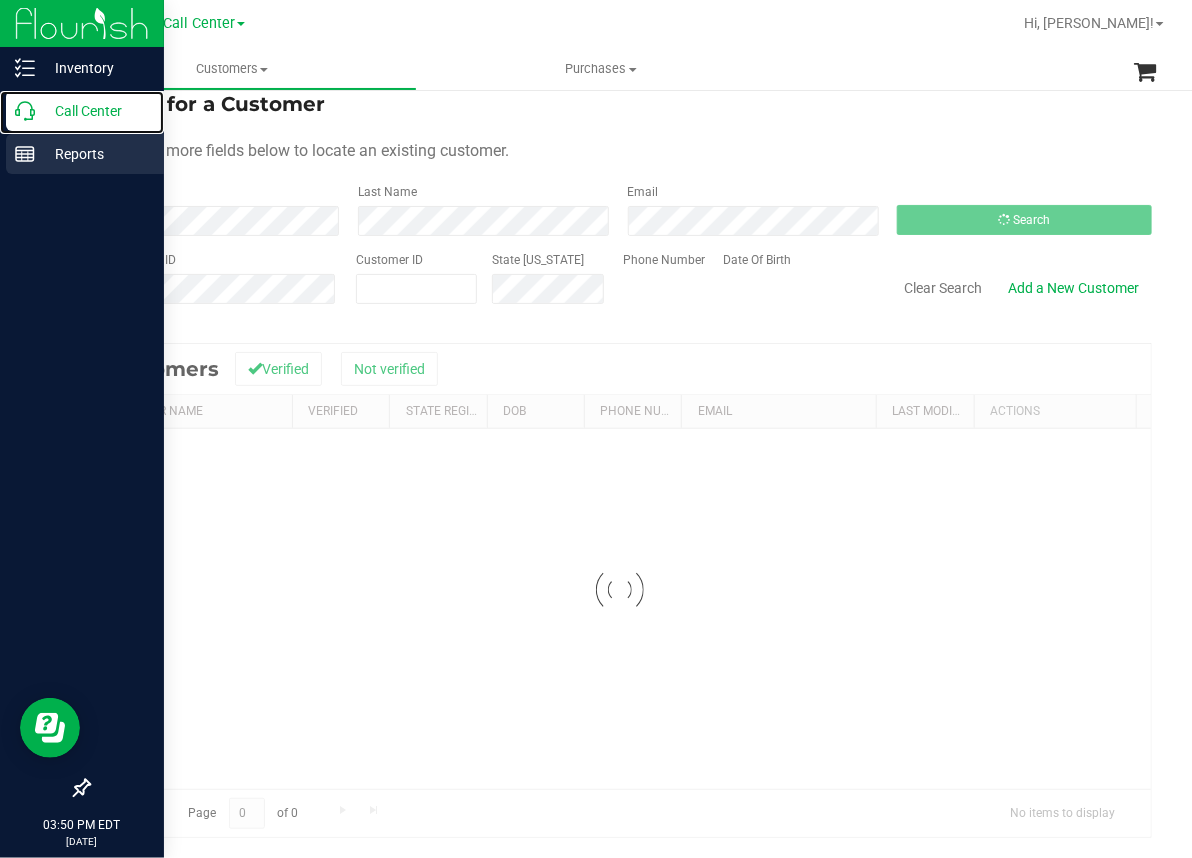 scroll, scrollTop: 0, scrollLeft: 0, axis: both 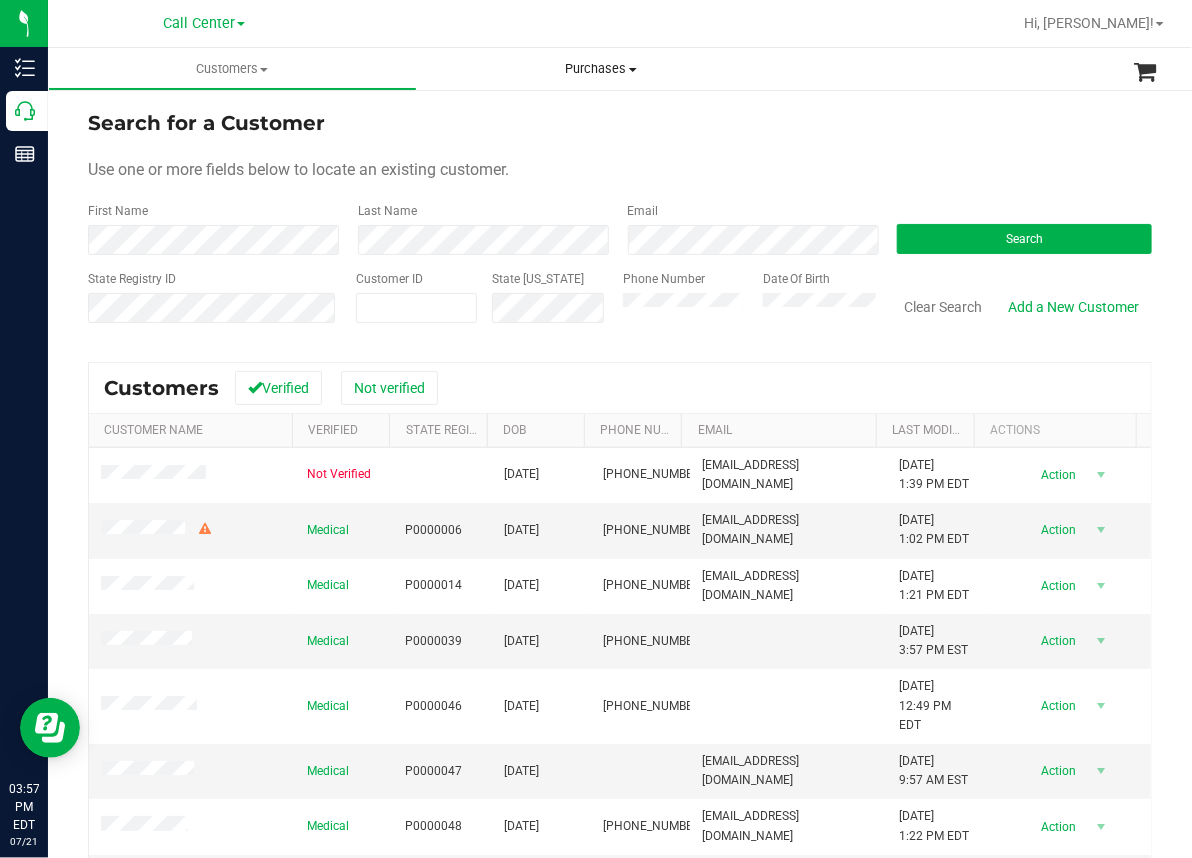 click on "Purchases
All purchases" at bounding box center (601, 69) 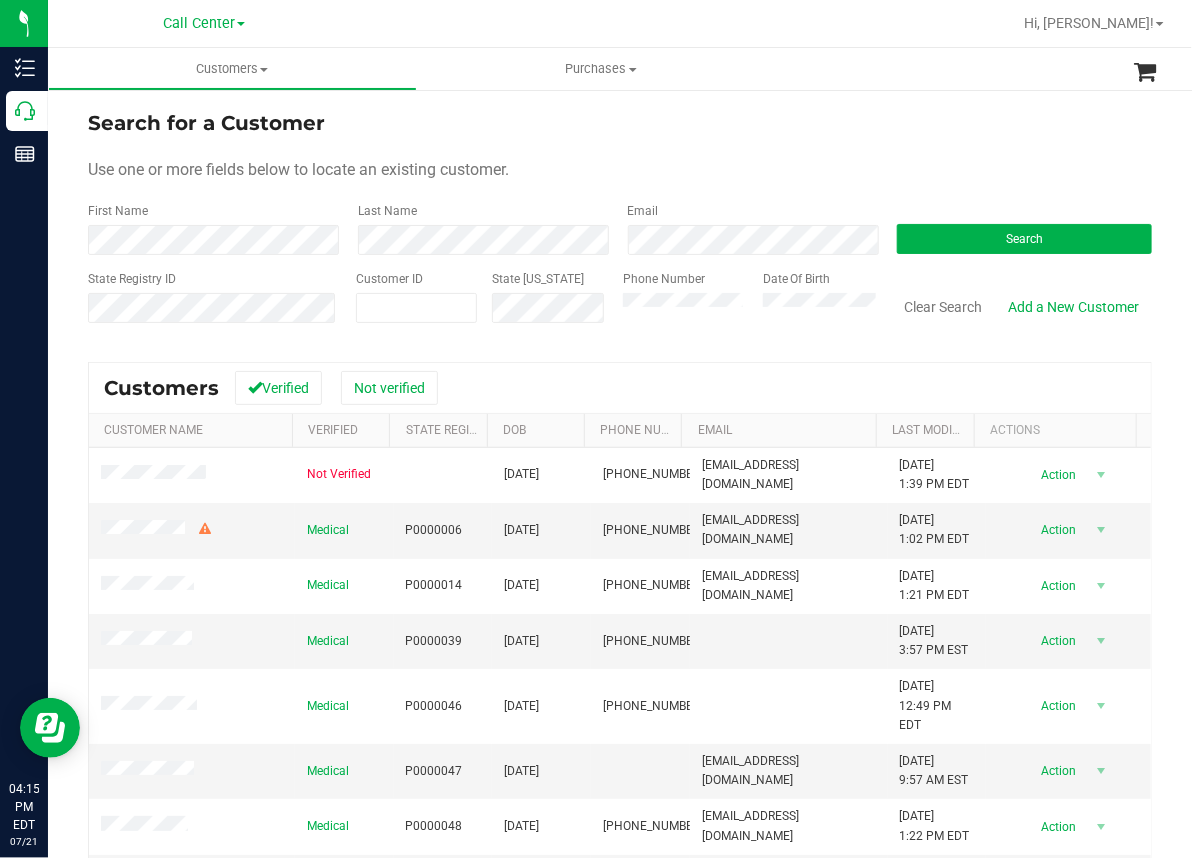 click on "Phone Number
Date Of Birth" at bounding box center [742, 305] 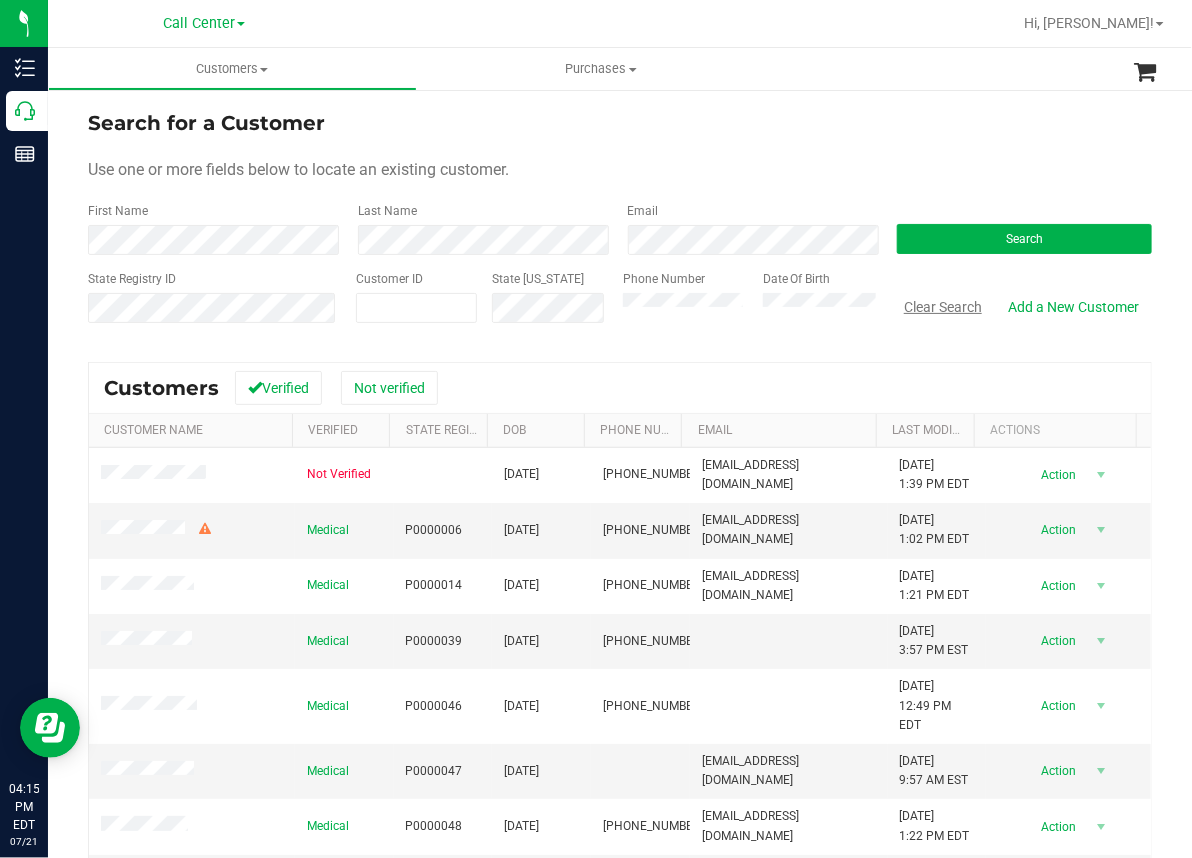 click on "Clear Search" at bounding box center (943, 307) 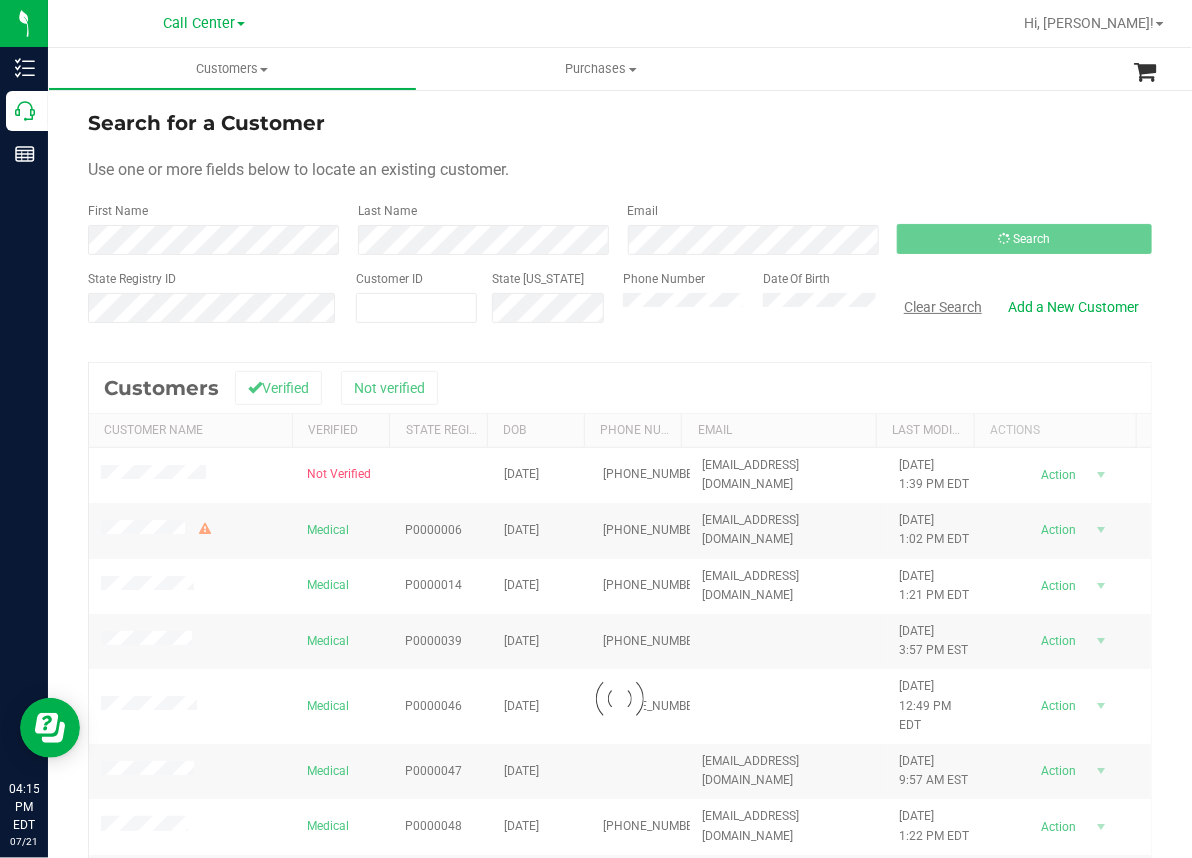 click on "Clear Search" at bounding box center (943, 307) 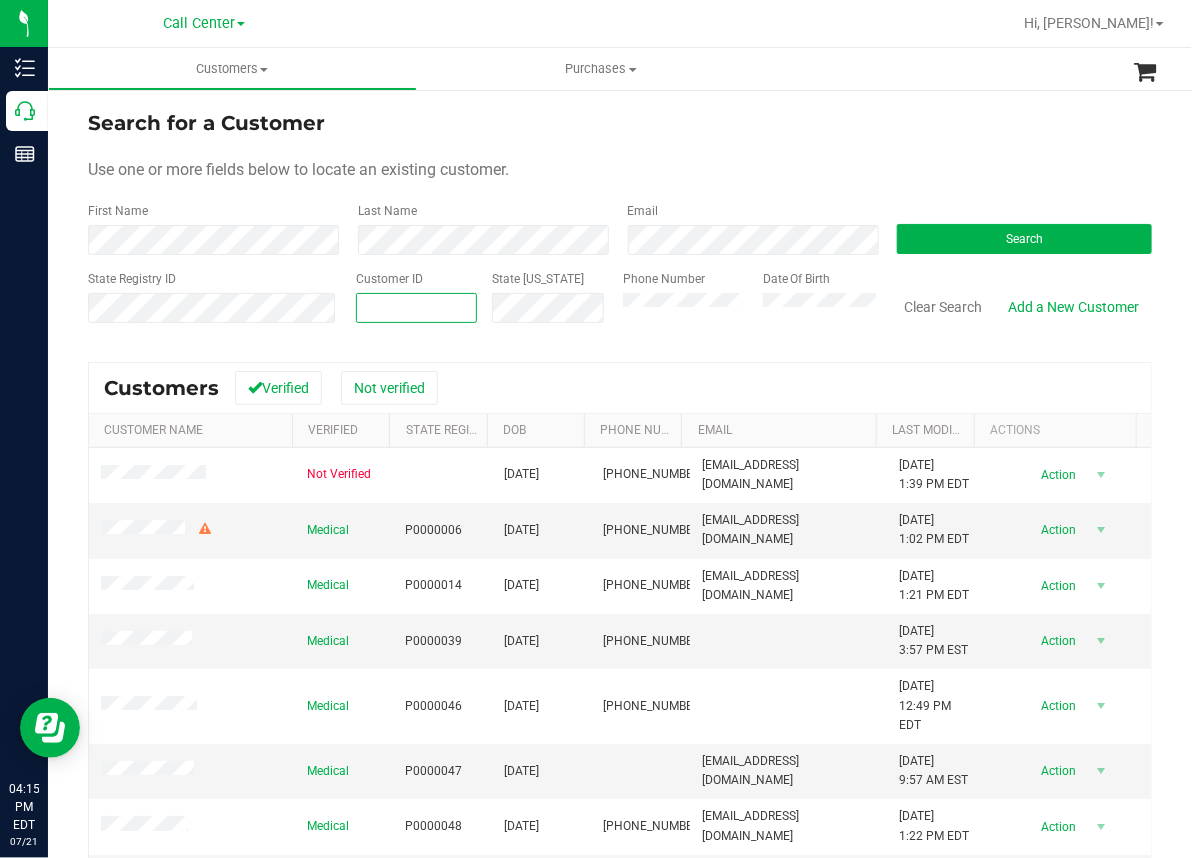 click at bounding box center [417, 308] 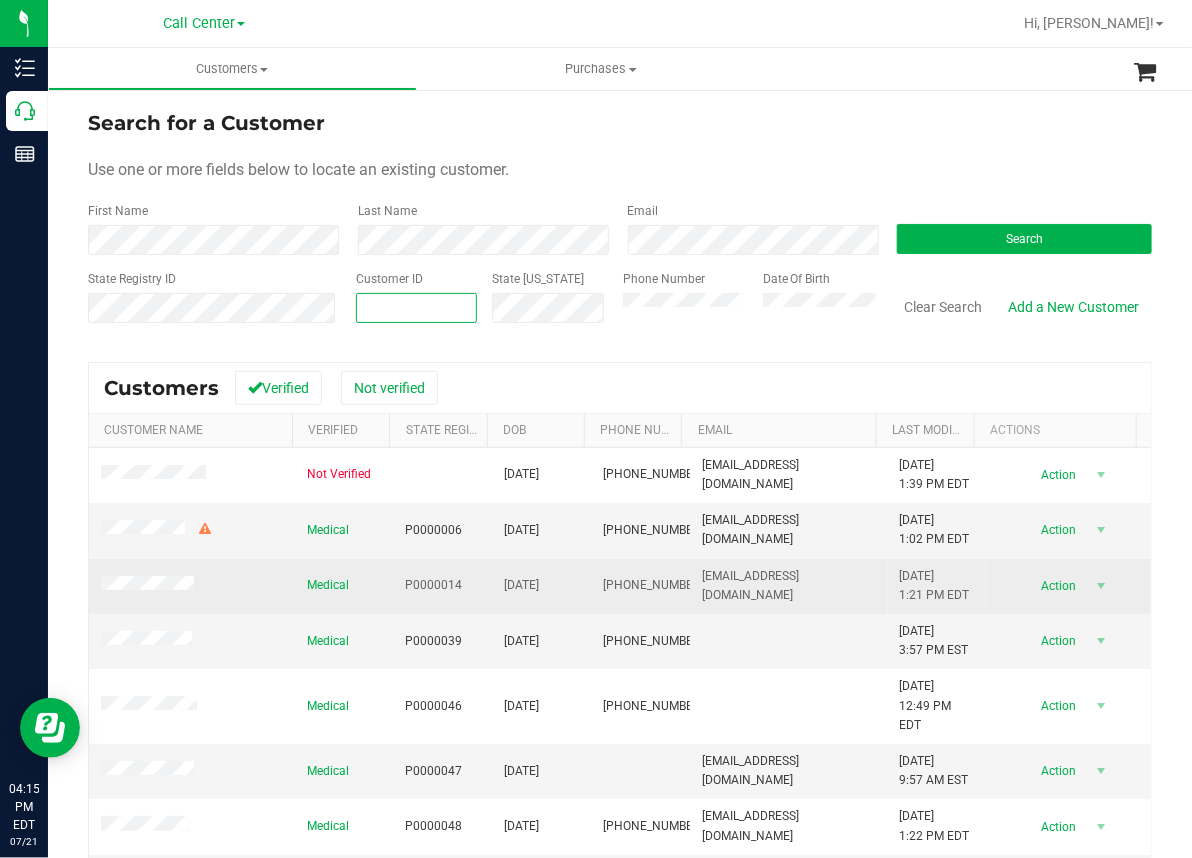 type on "1567162" 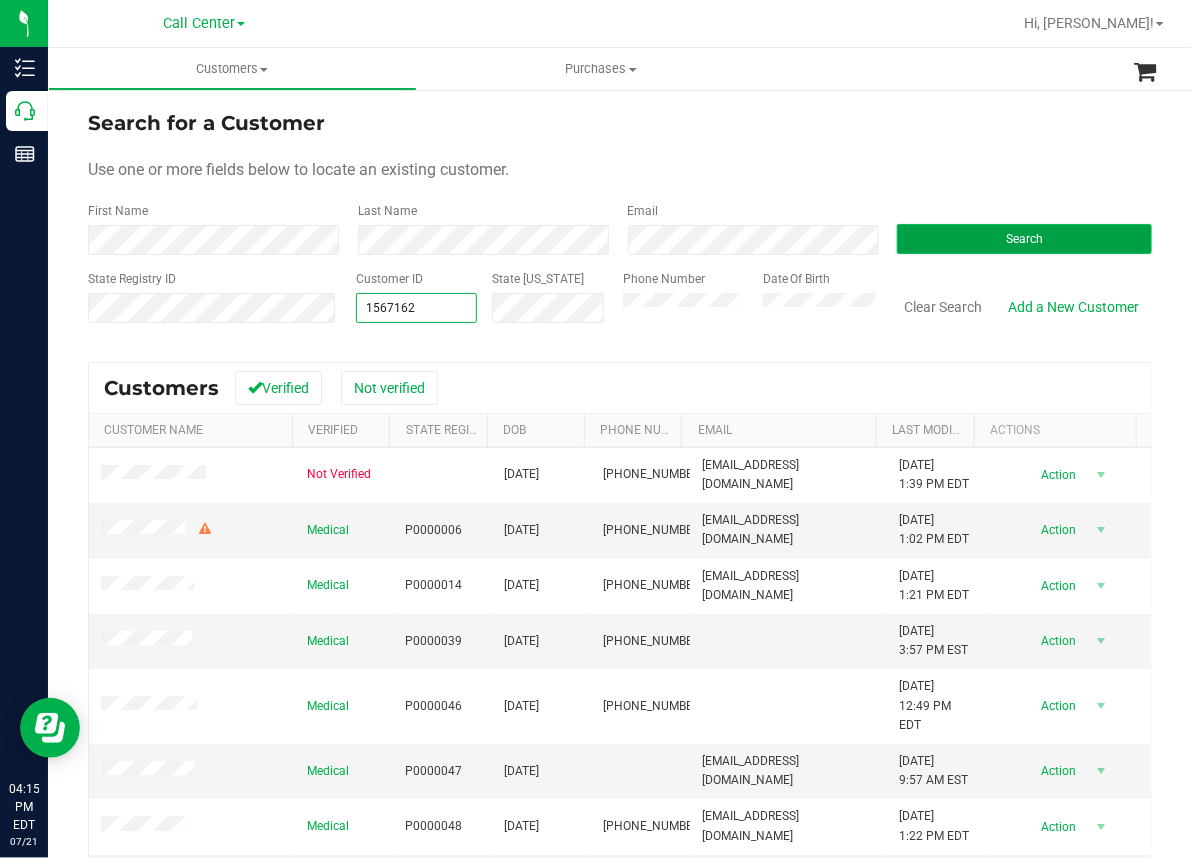 type on "1567162" 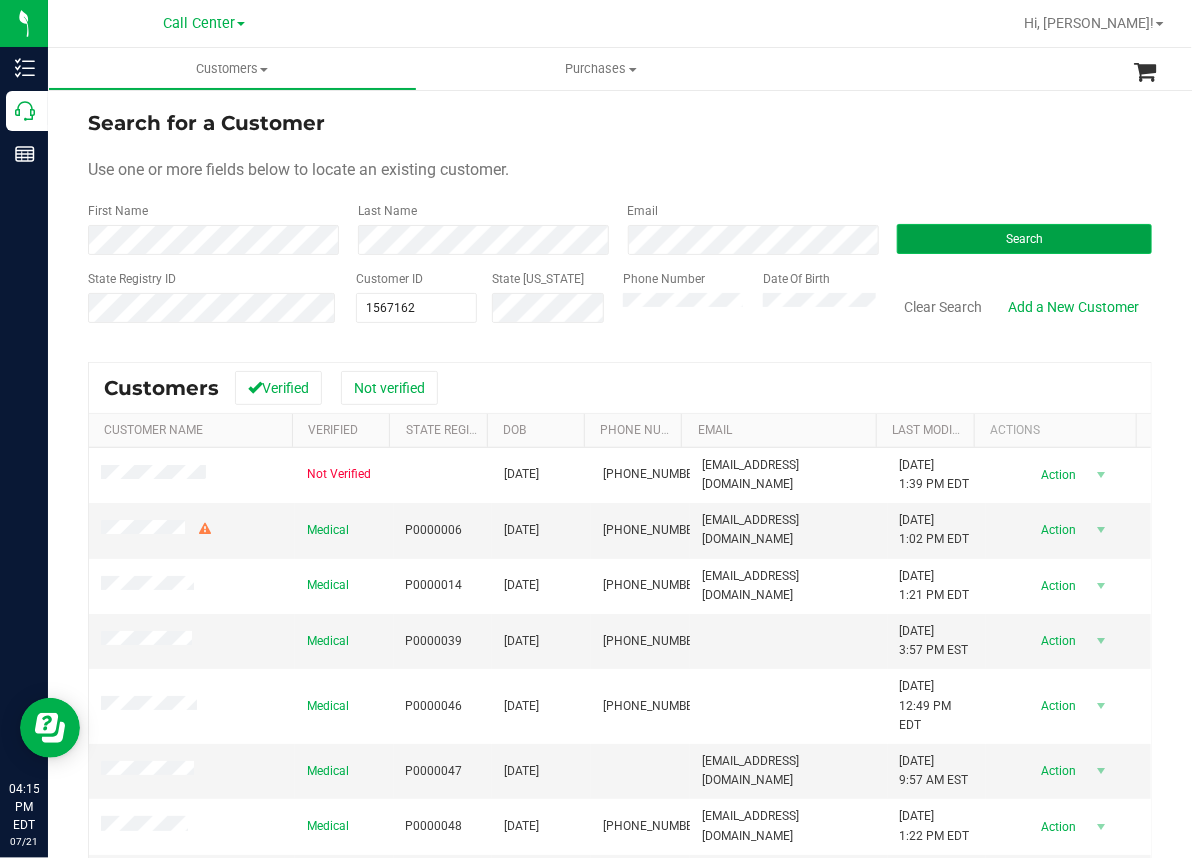 click on "Search" at bounding box center (1024, 239) 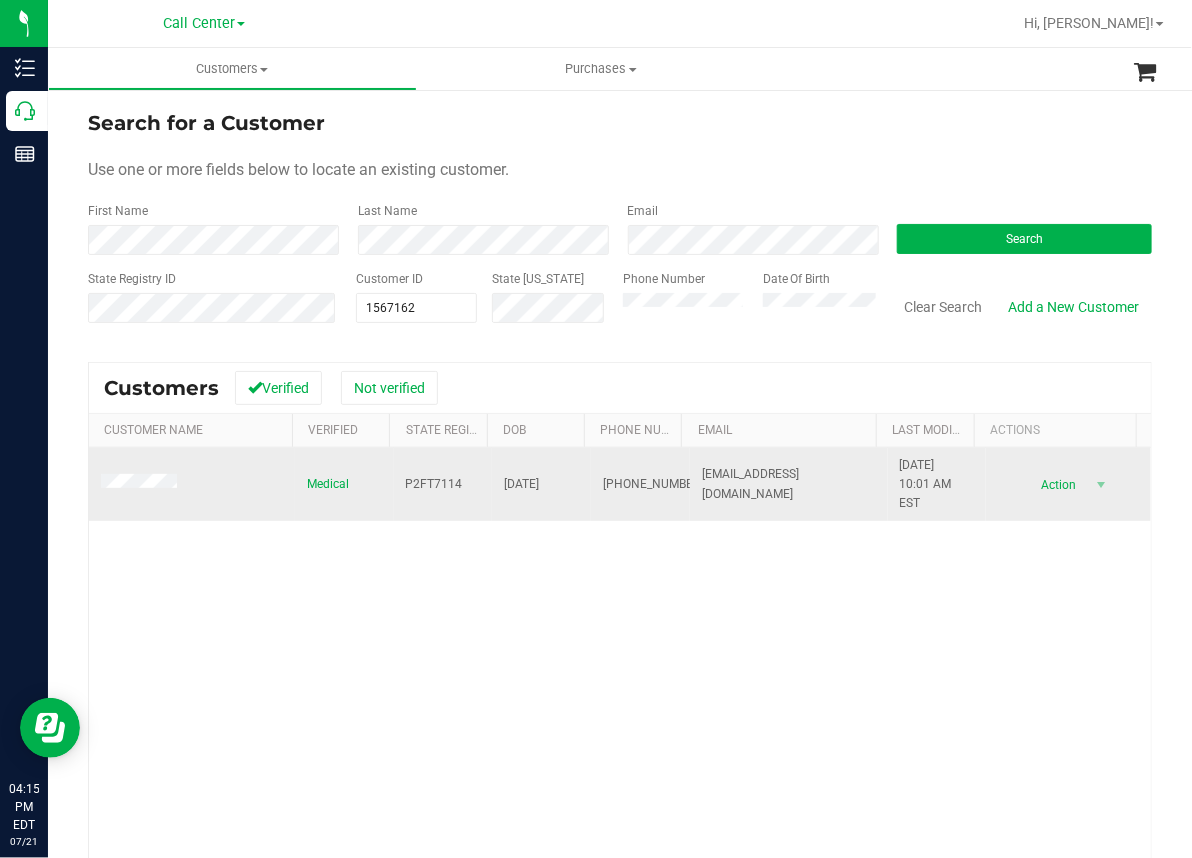 drag, startPoint x: 306, startPoint y: 590, endPoint x: 110, endPoint y: 495, distance: 217.80956 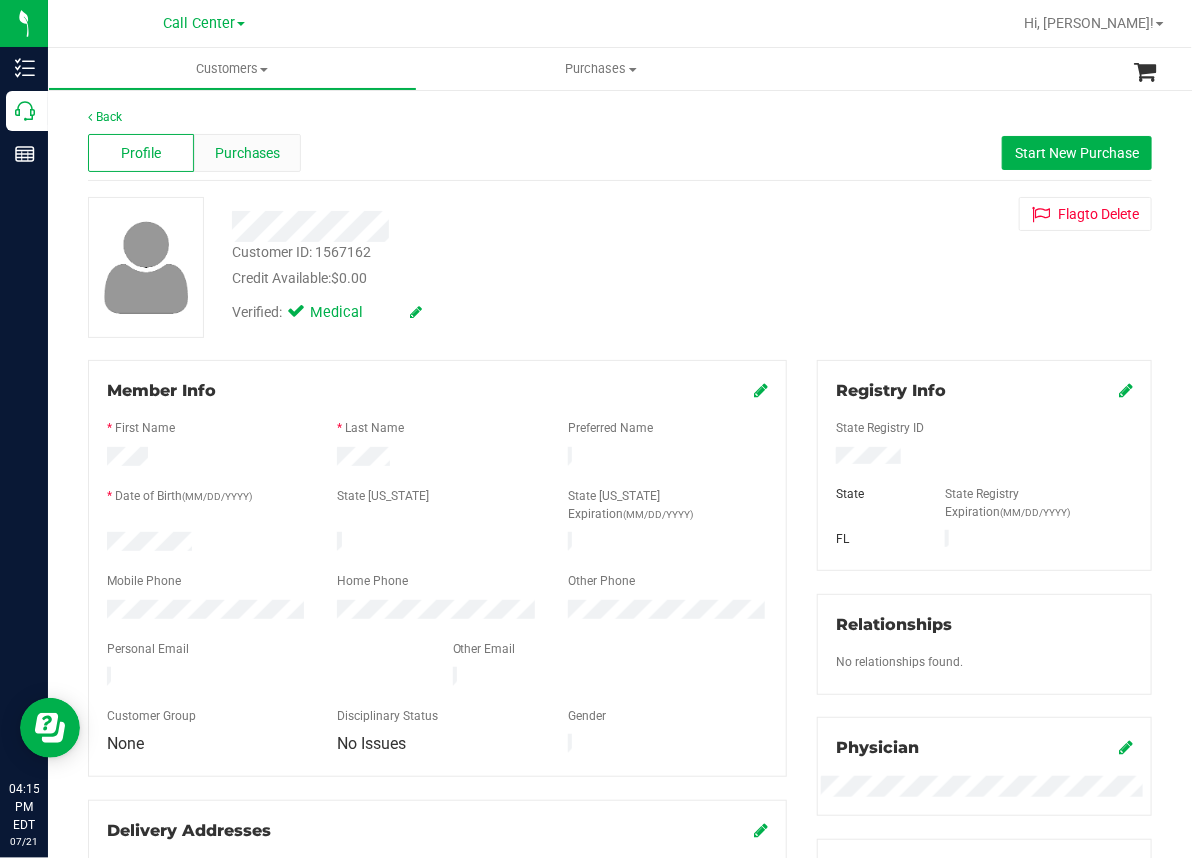 click on "Purchases" at bounding box center (248, 153) 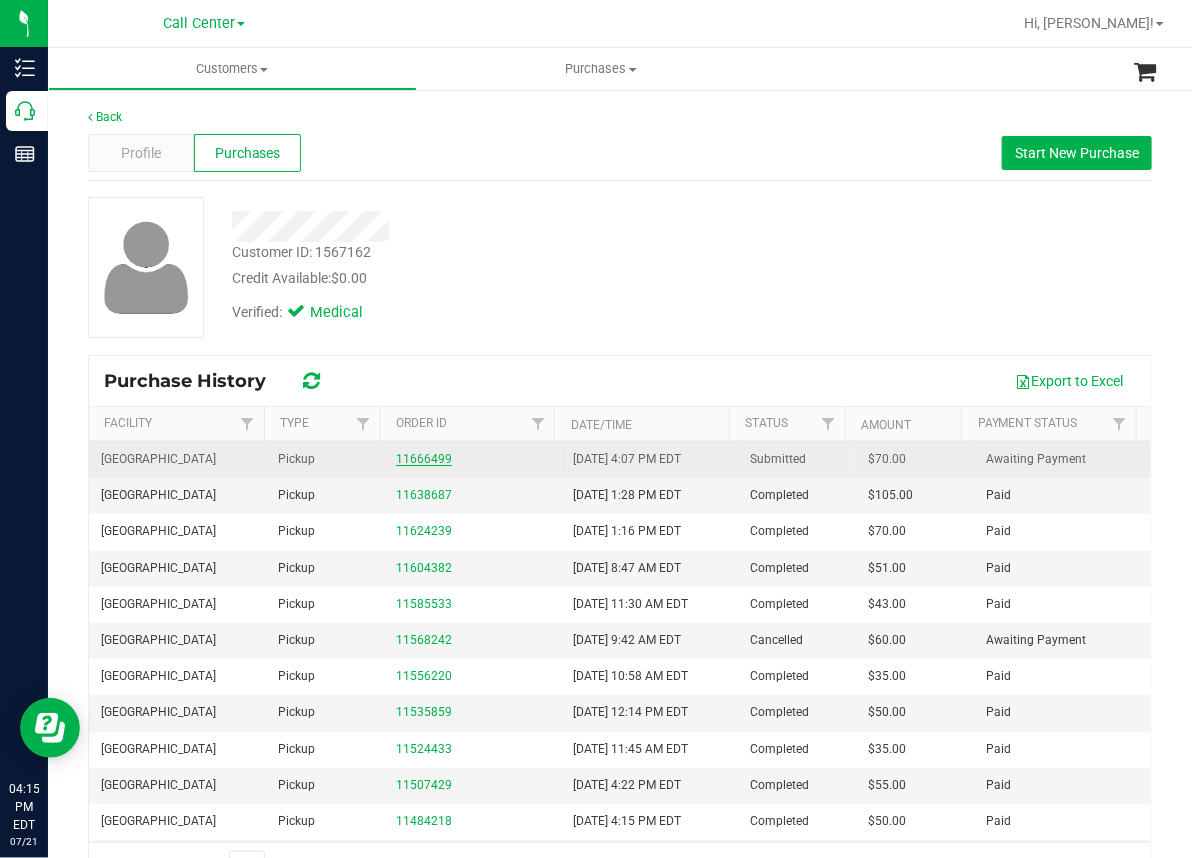 click on "11666499" at bounding box center [424, 459] 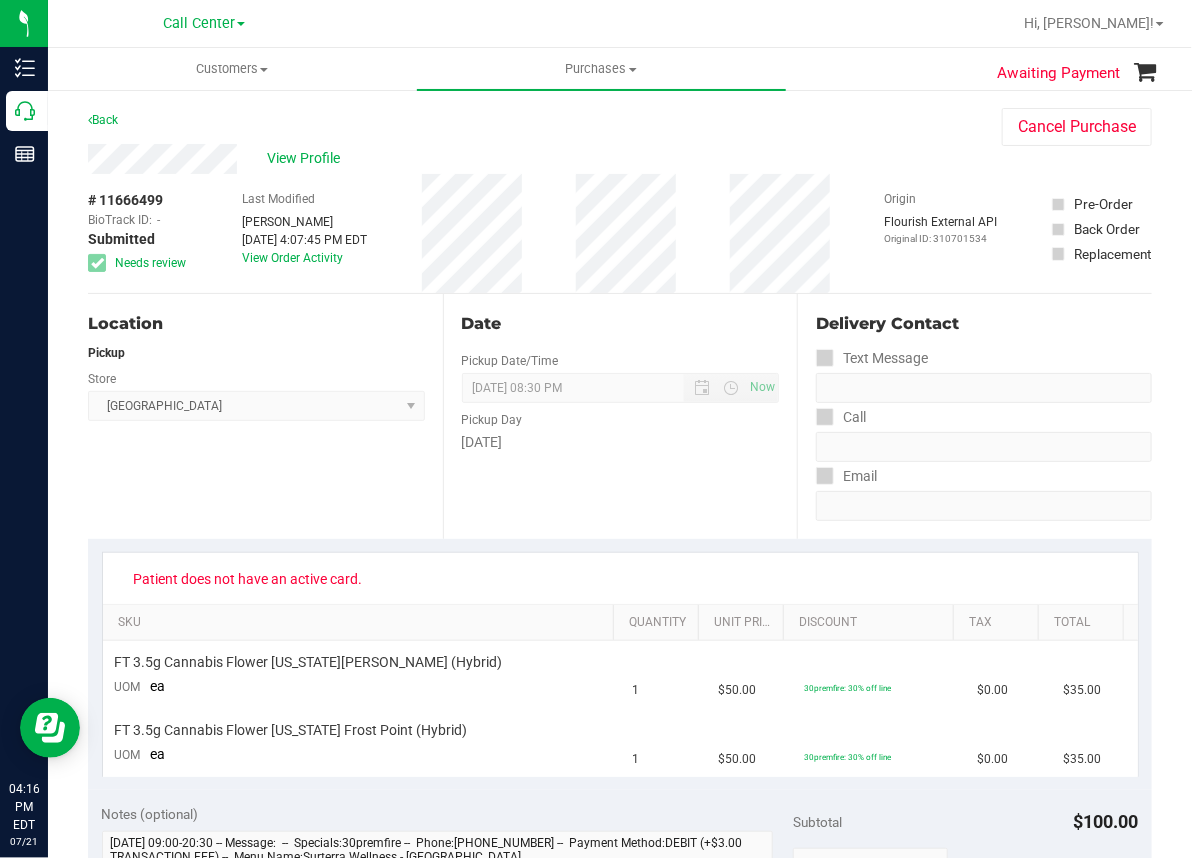 click on "Back
Cancel Purchase" at bounding box center (620, 126) 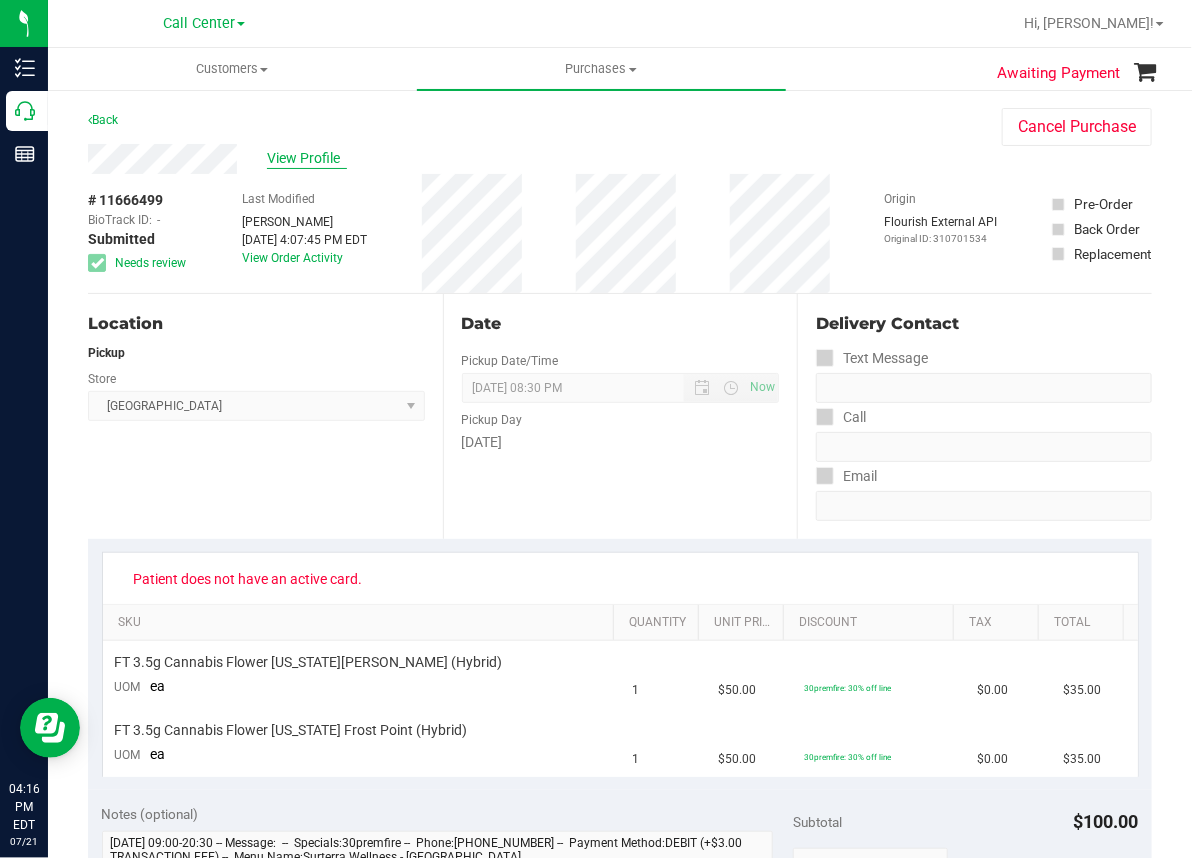 click on "View Profile" at bounding box center (307, 158) 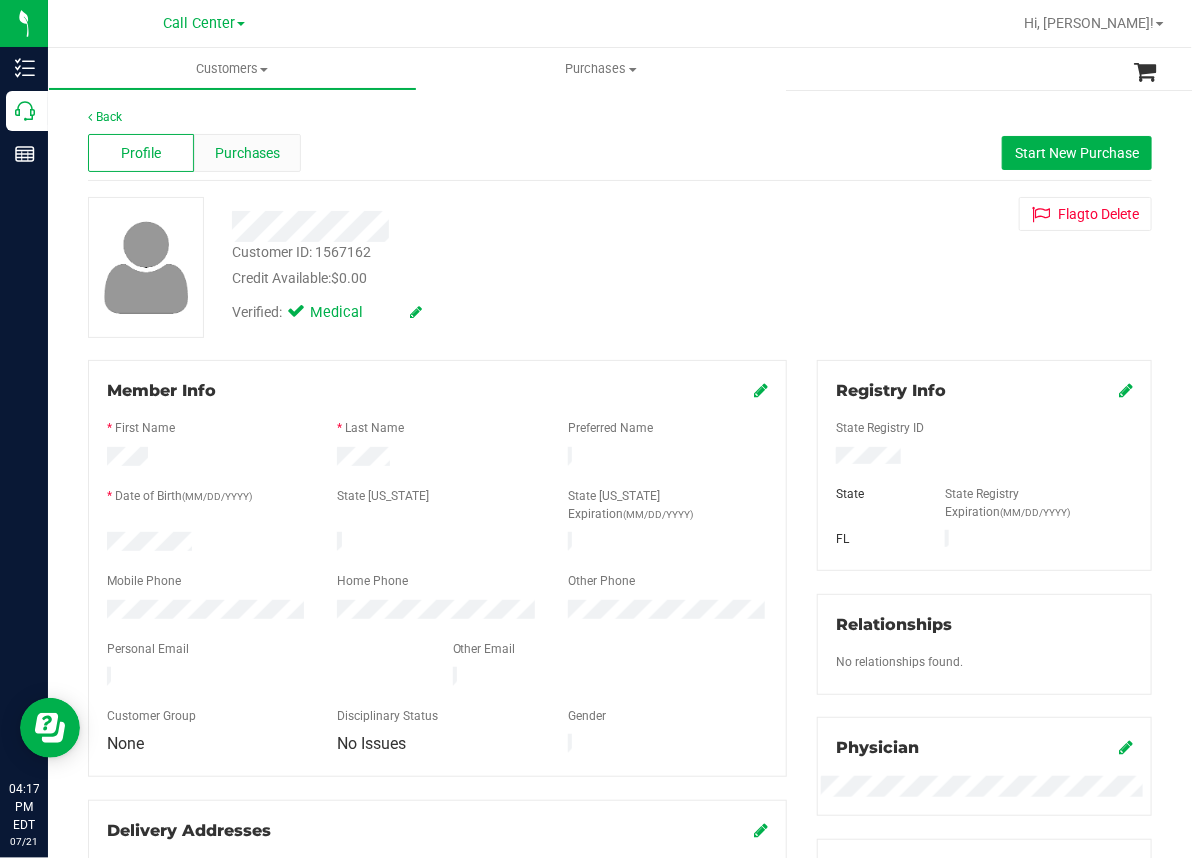 click on "Purchases" at bounding box center (248, 153) 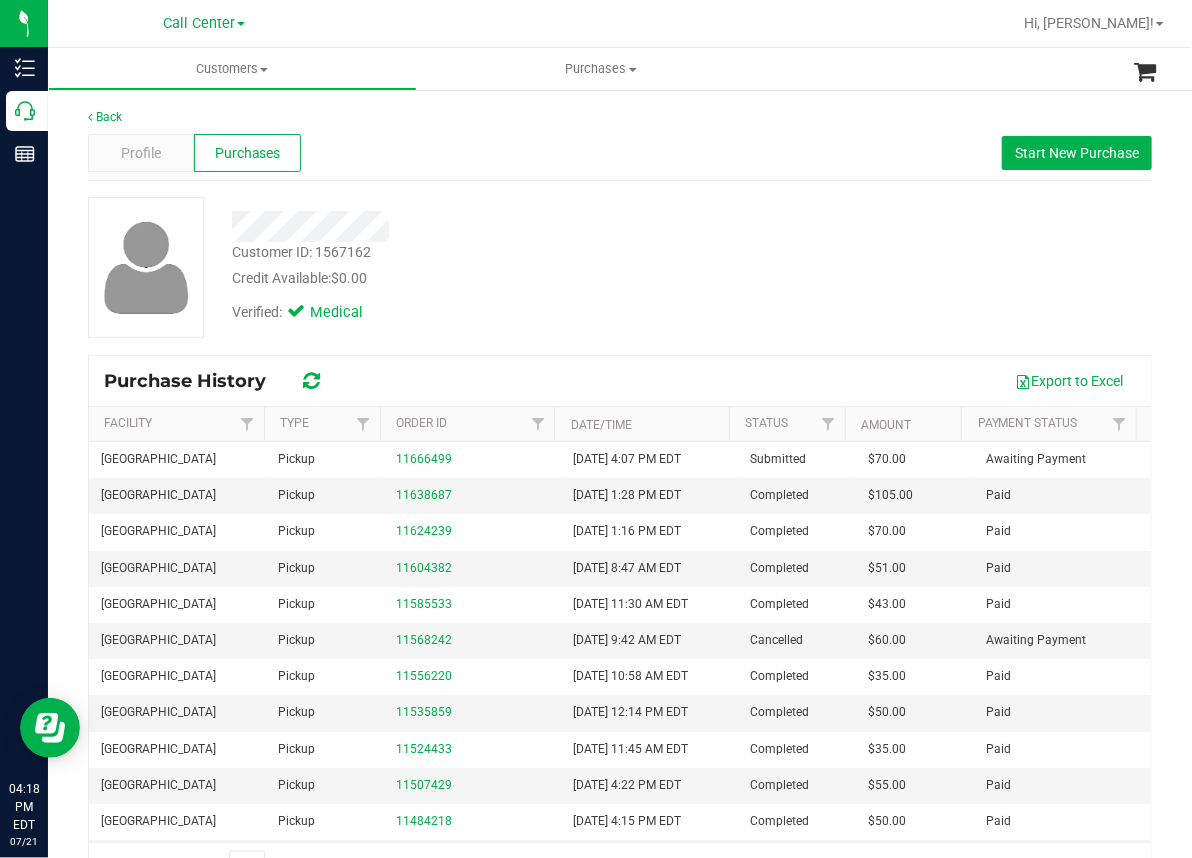 click on "Customer ID: 1567162
Credit Available:
$0.00" at bounding box center [490, 265] 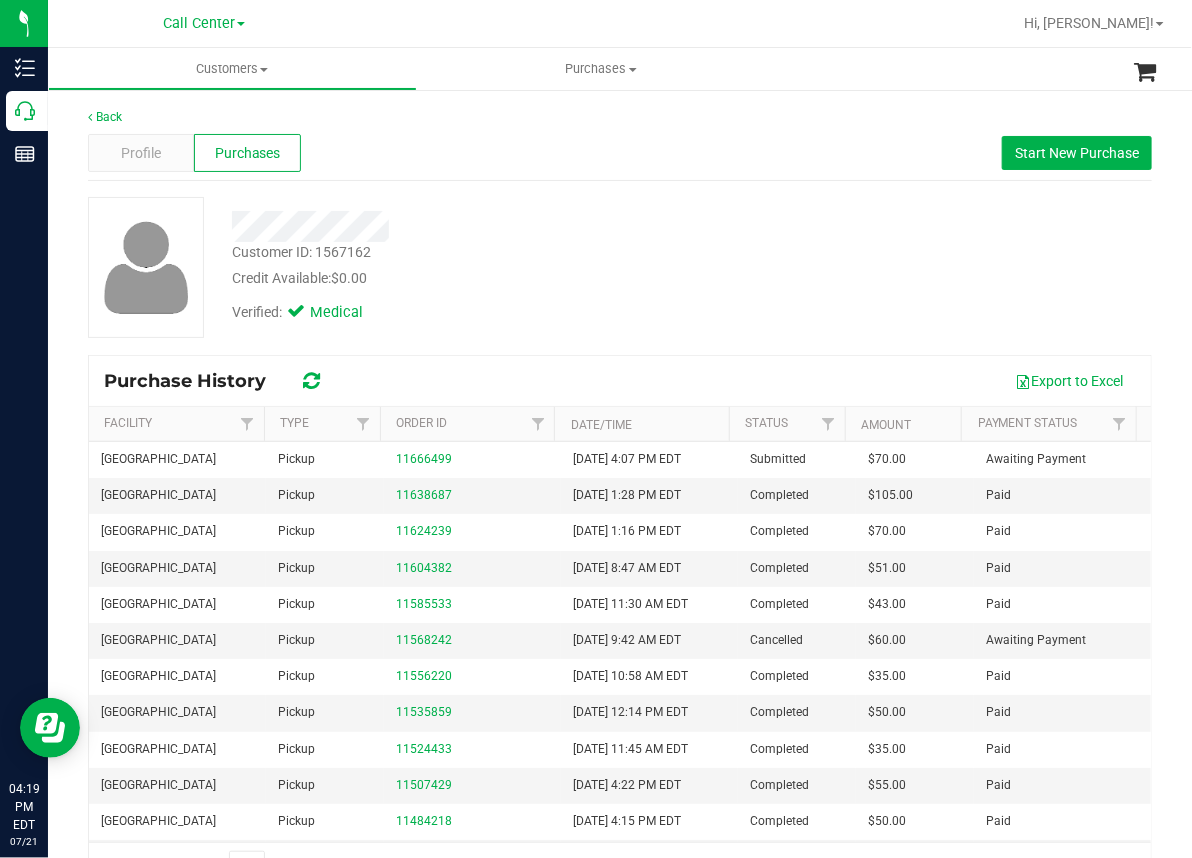 click on "Verified:
Medical" at bounding box center [490, 311] 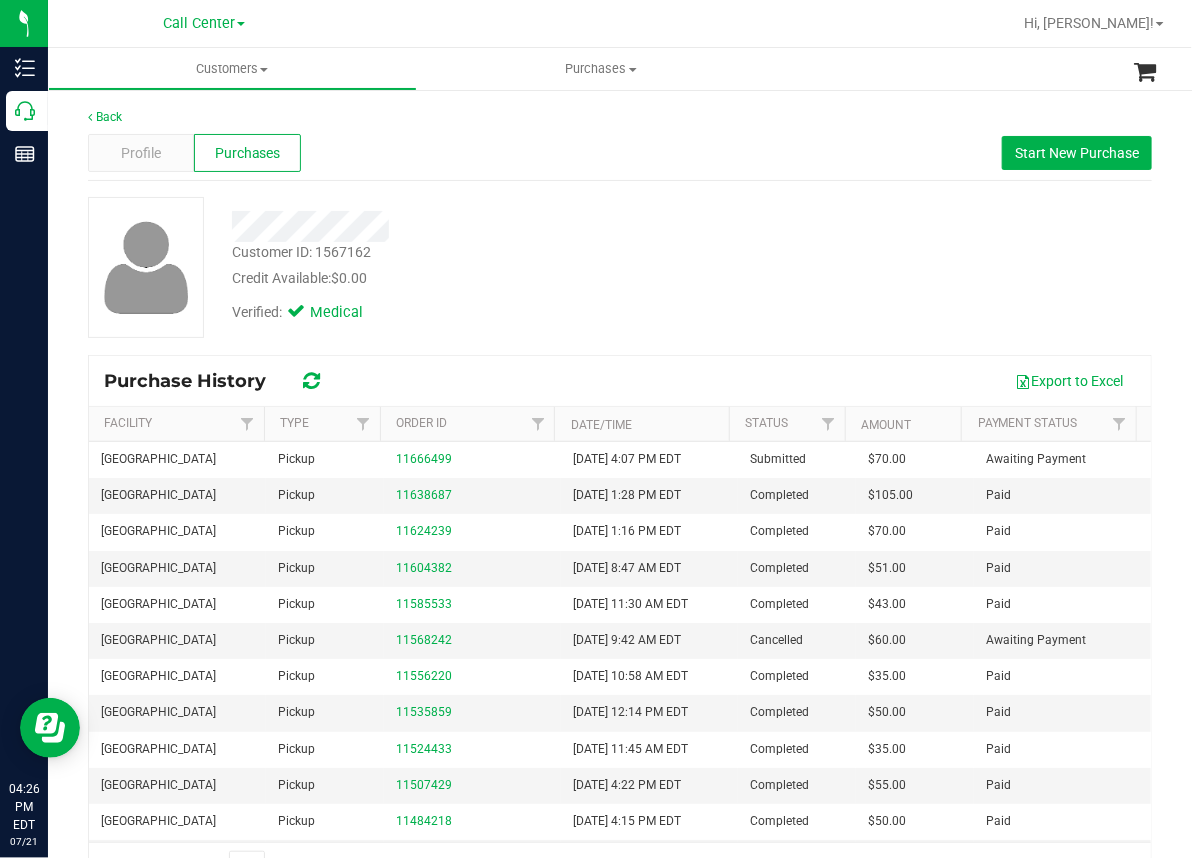 click on "Profile
Purchases
Start New Purchase" at bounding box center (620, 153) 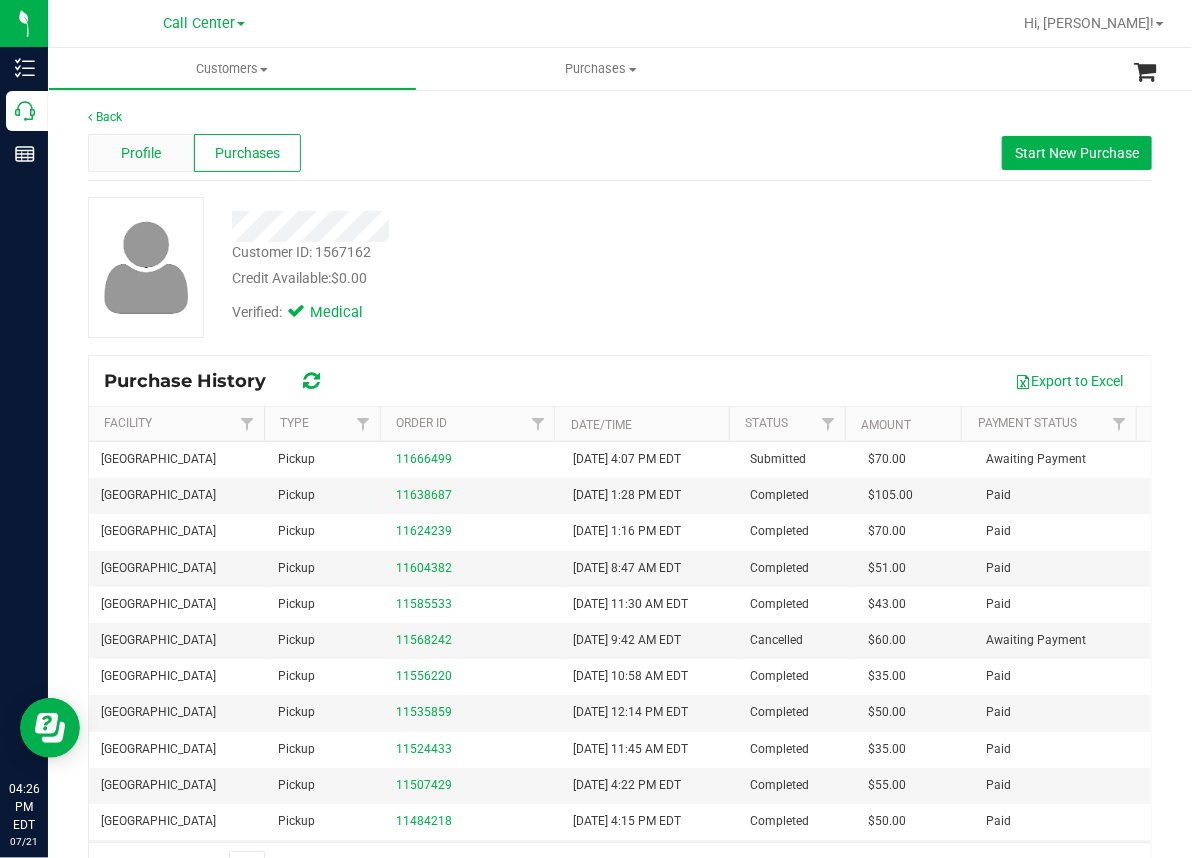 click on "Profile" at bounding box center [141, 153] 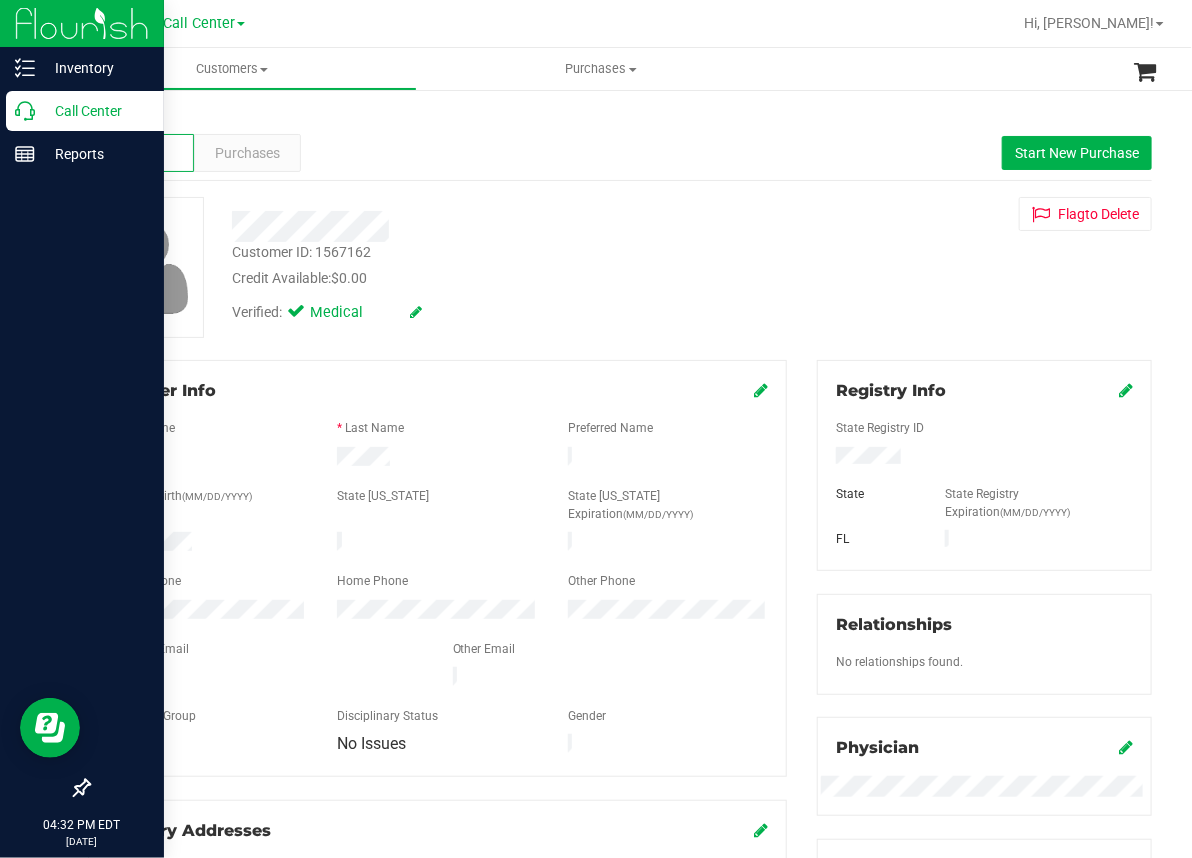 click on "Call Center" at bounding box center [95, 111] 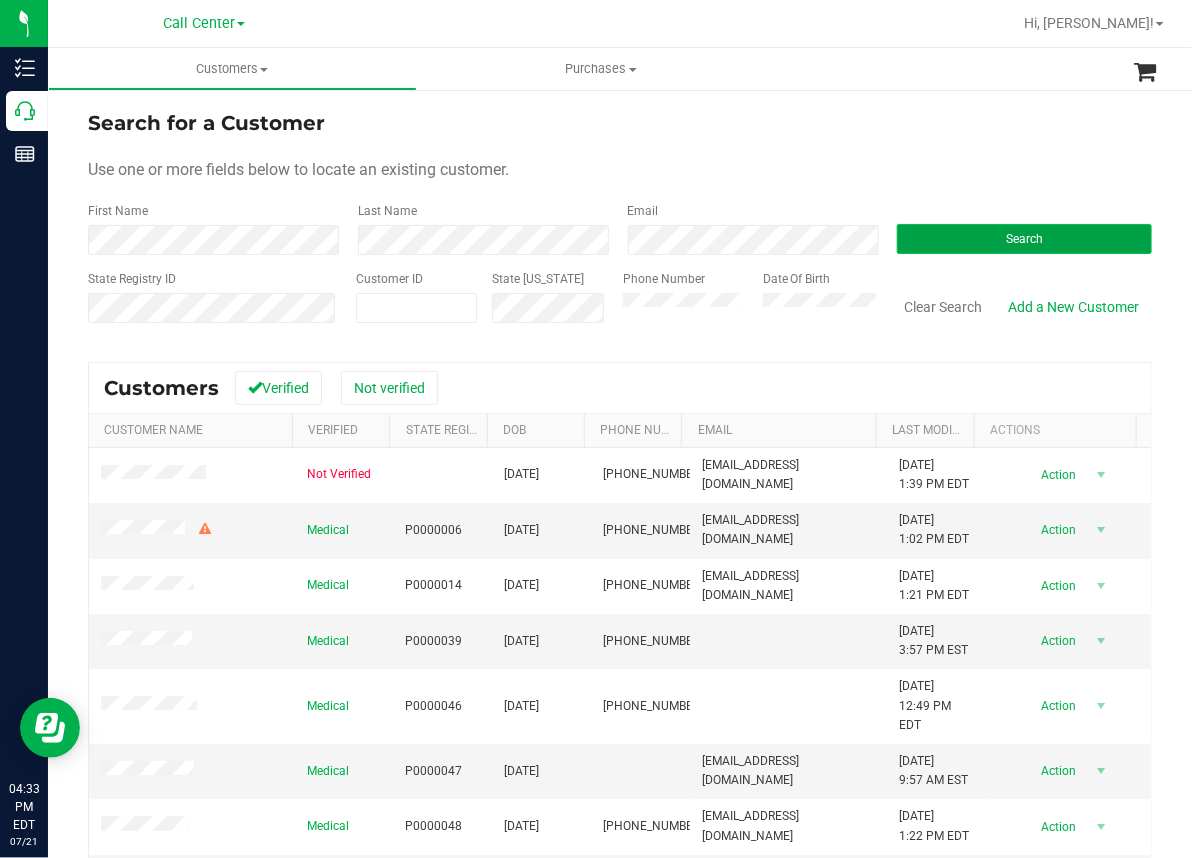 click on "Search" at bounding box center [1024, 239] 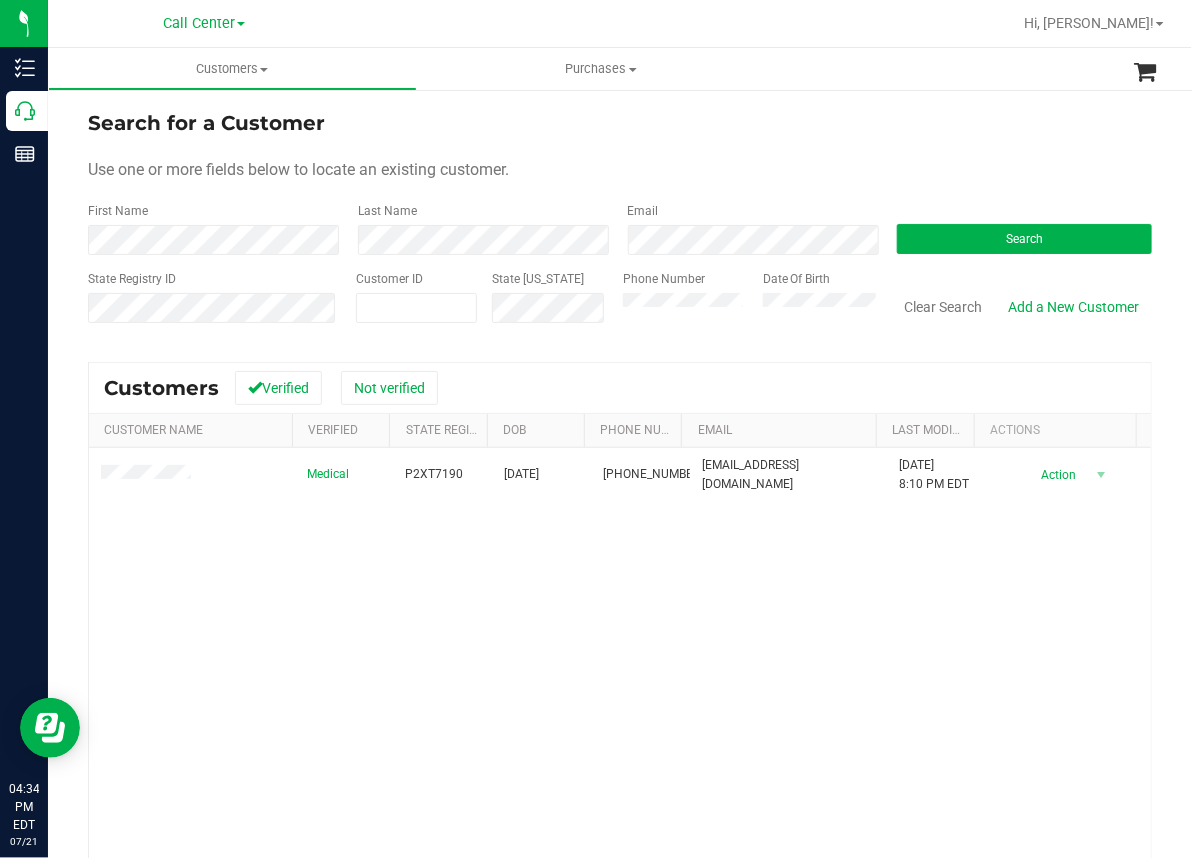 click on "Medical P2XT7190 10/23/1977 (386) 372-8858 ctherrien2023@outlook.com 4/1/2025 8:10 PM EDT
Delete Profile
Action Action Create new purchase View profile View purchases" at bounding box center (620, 718) 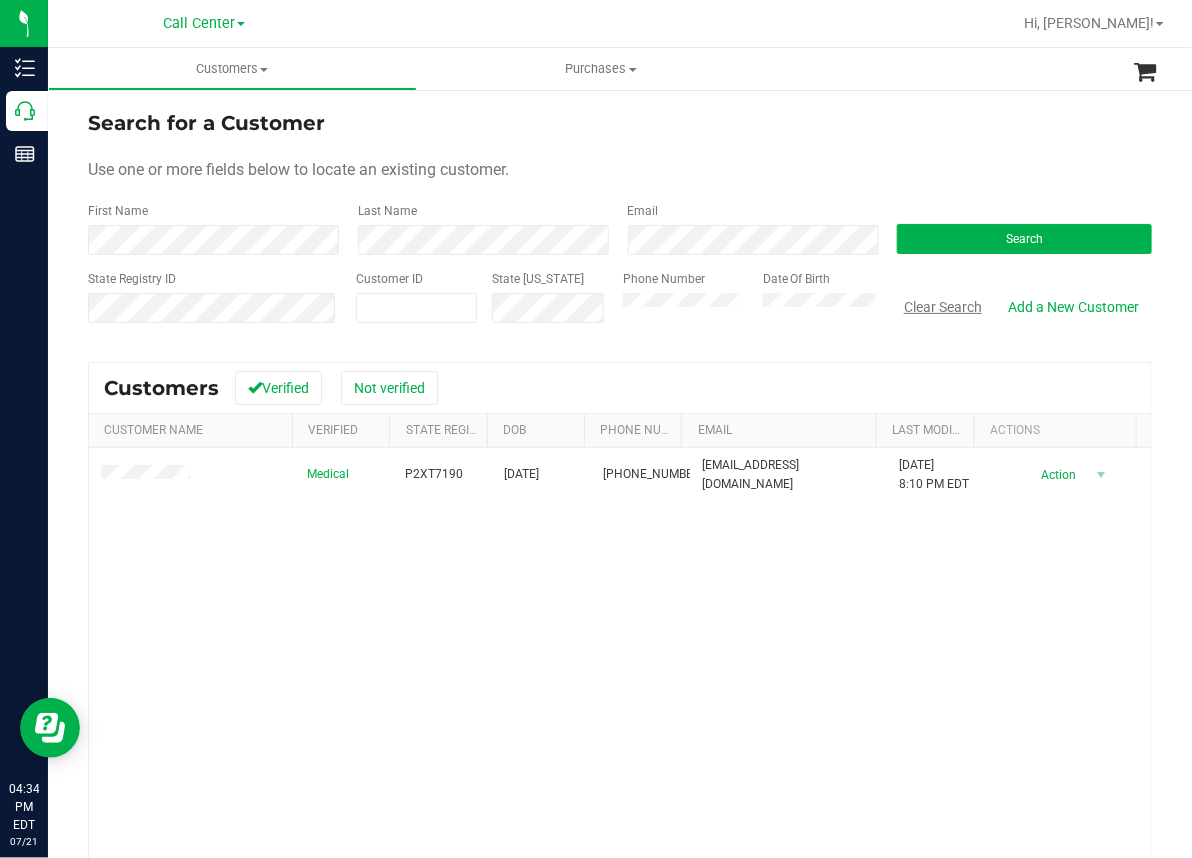 click on "Clear Search" at bounding box center (943, 307) 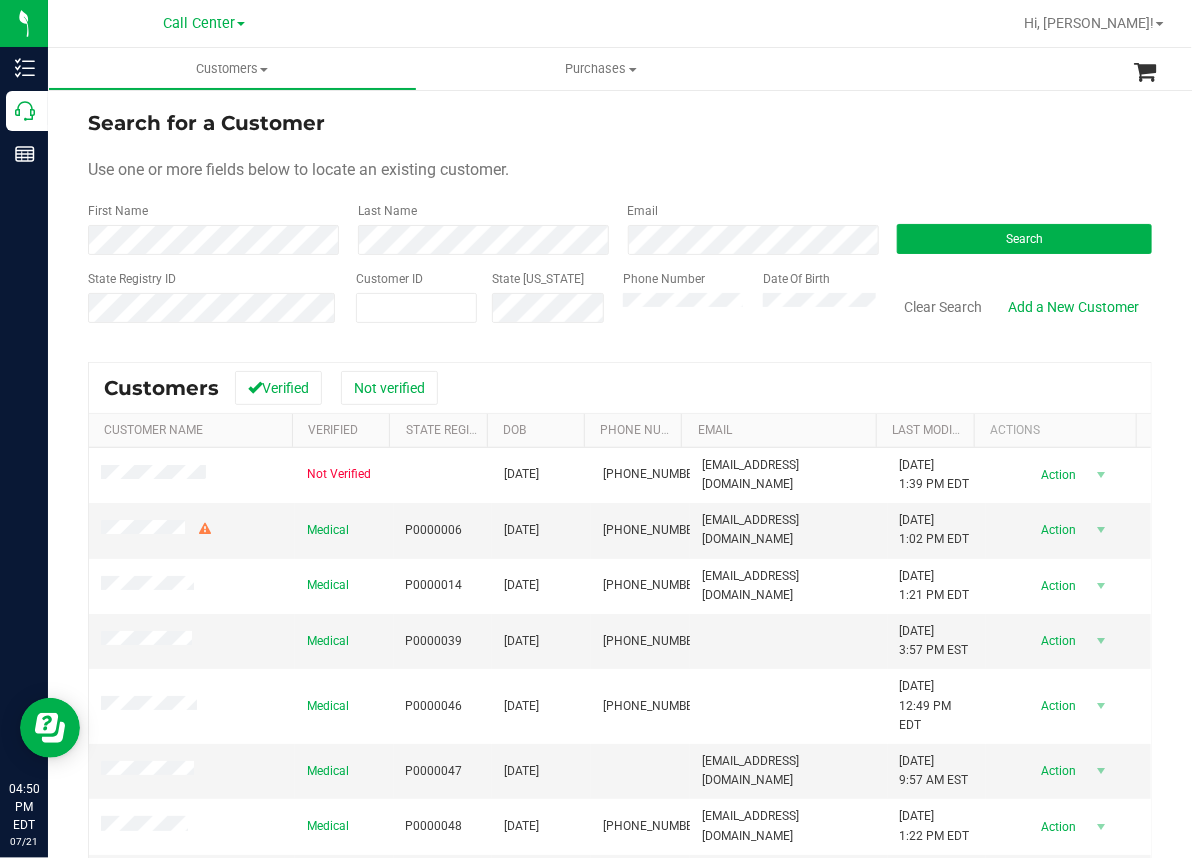 click on "Call Center   [PERSON_NAME][GEOGRAPHIC_DATA] [PERSON_NAME][GEOGRAPHIC_DATA] [GEOGRAPHIC_DATA]   [GEOGRAPHIC_DATA] [PERSON_NAME][GEOGRAPHIC_DATA] WC   [GEOGRAPHIC_DATA] WC   Call Center   [PERSON_NAME]   [GEOGRAPHIC_DATA] WC   [GEOGRAPHIC_DATA] [GEOGRAPHIC_DATA] [GEOGRAPHIC_DATA]   [GEOGRAPHIC_DATA][PERSON_NAME] WC   Ft. Lauderdale WC   Ft. [PERSON_NAME]   [GEOGRAPHIC_DATA] WC   Jax Atlantic WC   Jax WC   [GEOGRAPHIC_DATA][PERSON_NAME] [GEOGRAPHIC_DATA] [GEOGRAPHIC_DATA][PERSON_NAME][GEOGRAPHIC_DATA] [GEOGRAPHIC_DATA]   [GEOGRAPHIC_DATA] 72nd WC   [GEOGRAPHIC_DATA] [GEOGRAPHIC_DATA]   [GEOGRAPHIC_DATA] [GEOGRAPHIC_DATA]   [GEOGRAPHIC_DATA][PERSON_NAME]   [GEOGRAPHIC_DATA] WC   [GEOGRAPHIC_DATA]   [GEOGRAPHIC_DATA] WC   [GEOGRAPHIC_DATA] [PERSON_NAME][GEOGRAPHIC_DATA] Colonial [PERSON_NAME][GEOGRAPHIC_DATA] [GEOGRAPHIC_DATA][PERSON_NAME][GEOGRAPHIC_DATA] WC   [GEOGRAPHIC_DATA] WC   [GEOGRAPHIC_DATA] WC   [GEOGRAPHIC_DATA] [GEOGRAPHIC_DATA]   [GEOGRAPHIC_DATA] WC   [GEOGRAPHIC_DATA]   [GEOGRAPHIC_DATA][PERSON_NAME] [PERSON_NAME][GEOGRAPHIC_DATA] WC   [GEOGRAPHIC_DATA]   [GEOGRAPHIC_DATA][PERSON_NAME][GEOGRAPHIC_DATA] WC   [GEOGRAPHIC_DATA] WC   [GEOGRAPHIC_DATA] [GEOGRAPHIC_DATA]   [GEOGRAPHIC_DATA] [GEOGRAPHIC_DATA] [GEOGRAPHIC_DATA]   [GEOGRAPHIC_DATA] [GEOGRAPHIC_DATA] [GEOGRAPHIC_DATA]   [GEOGRAPHIC_DATA] [GEOGRAPHIC_DATA] Retail   Winter Haven WC   WPB DC   WPB WC   Hi, [PERSON_NAME]!" at bounding box center (620, 24) 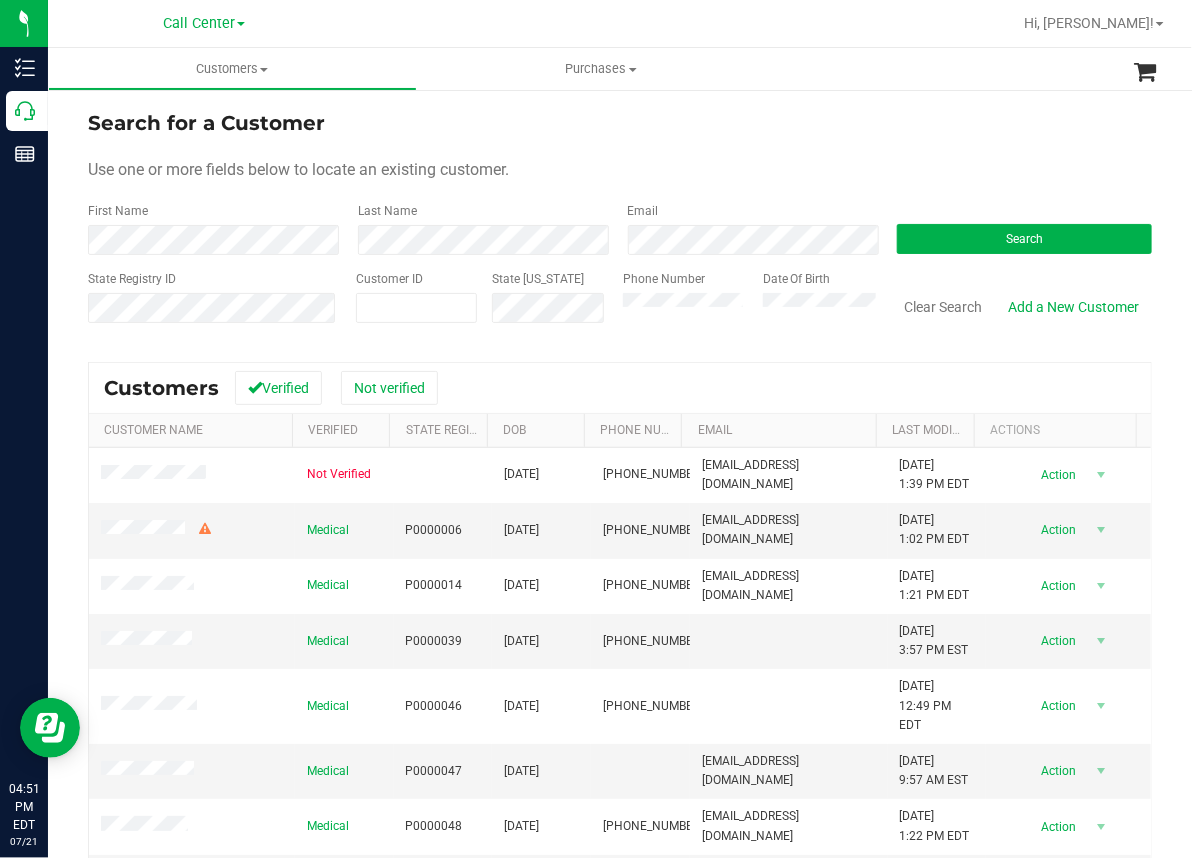 click on "Use one or more fields below to locate an existing customer." at bounding box center (620, 170) 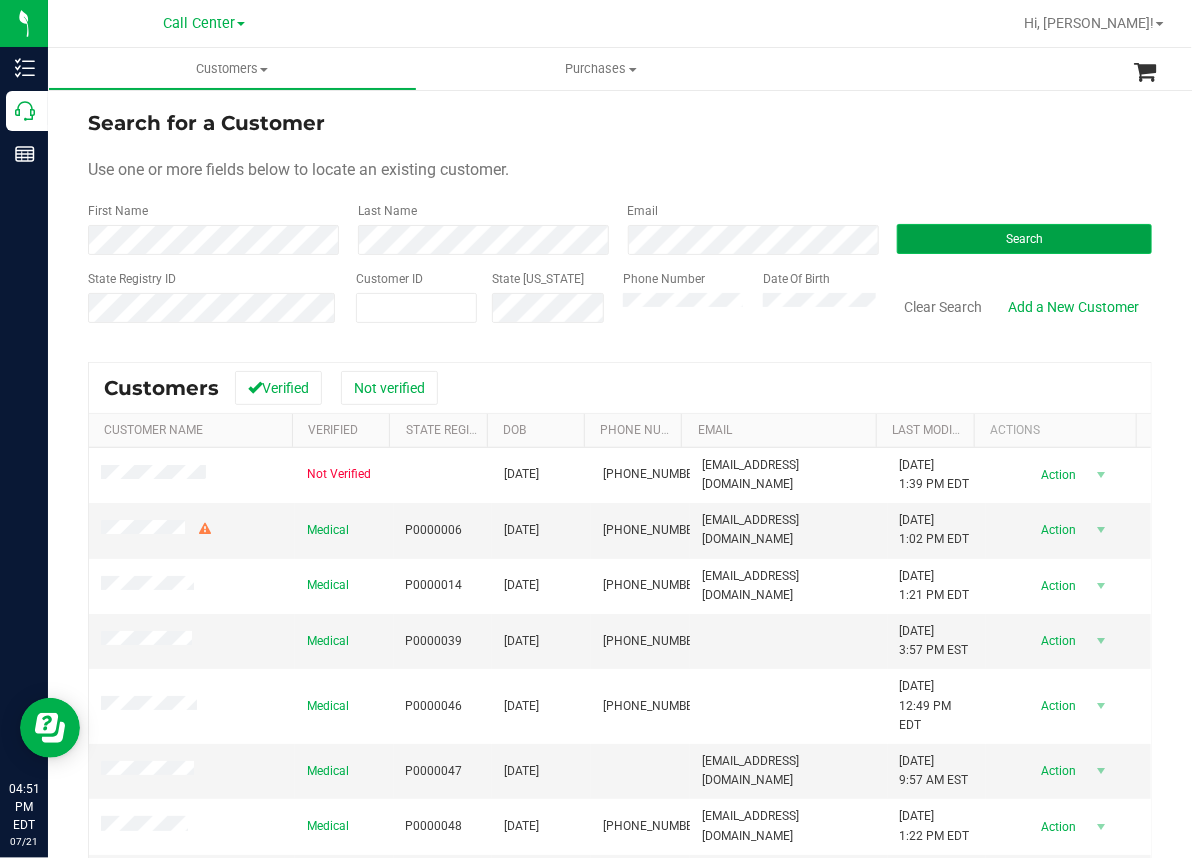 click on "Search" at bounding box center [1024, 239] 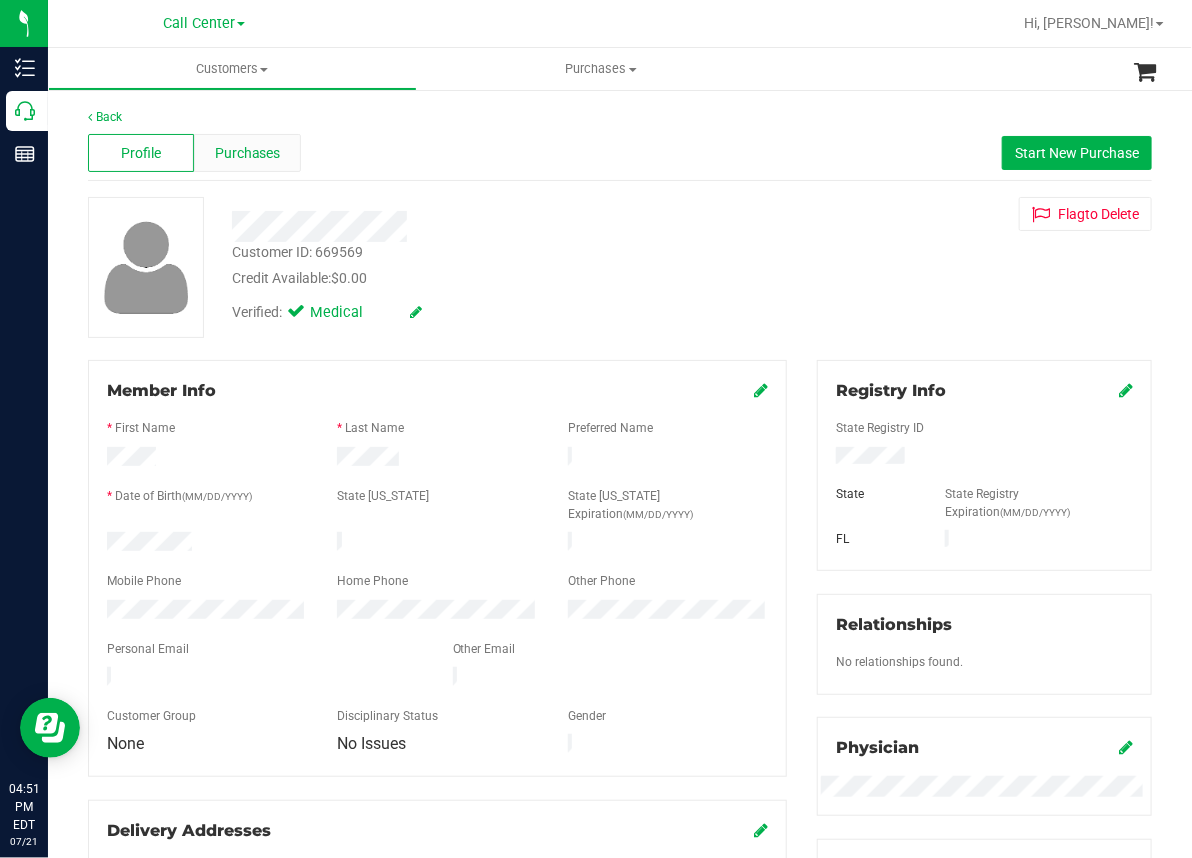 click on "Purchases" at bounding box center [248, 153] 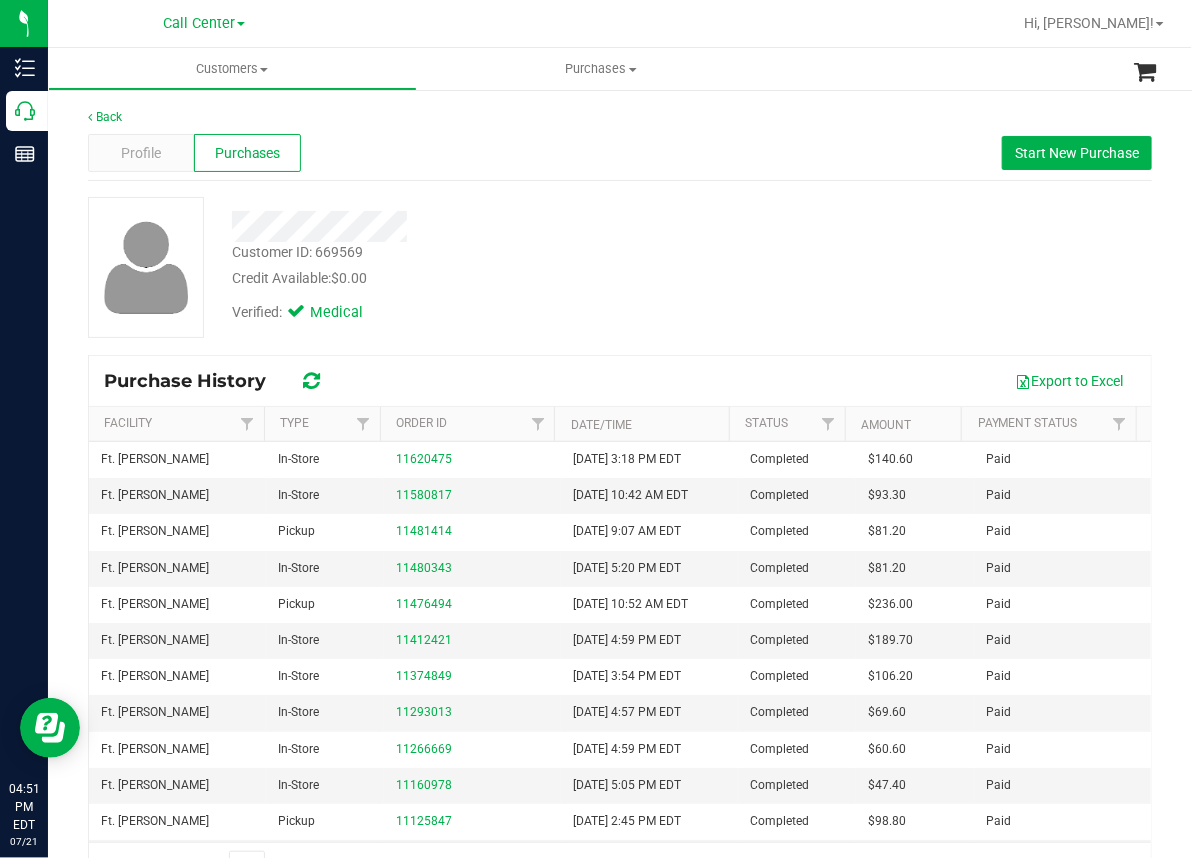 click on "Profile
Purchases
Start New Purchase" at bounding box center [620, 153] 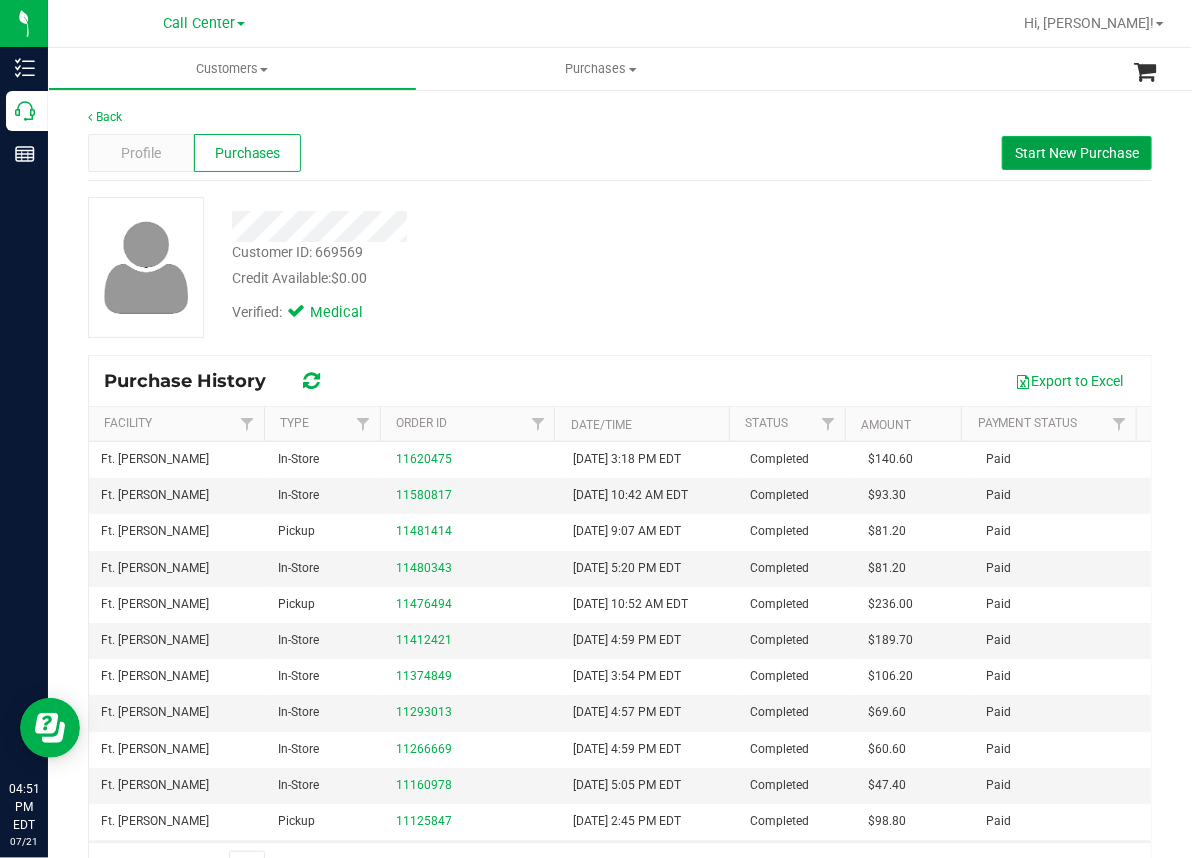 click on "Start New Purchase" at bounding box center [1077, 153] 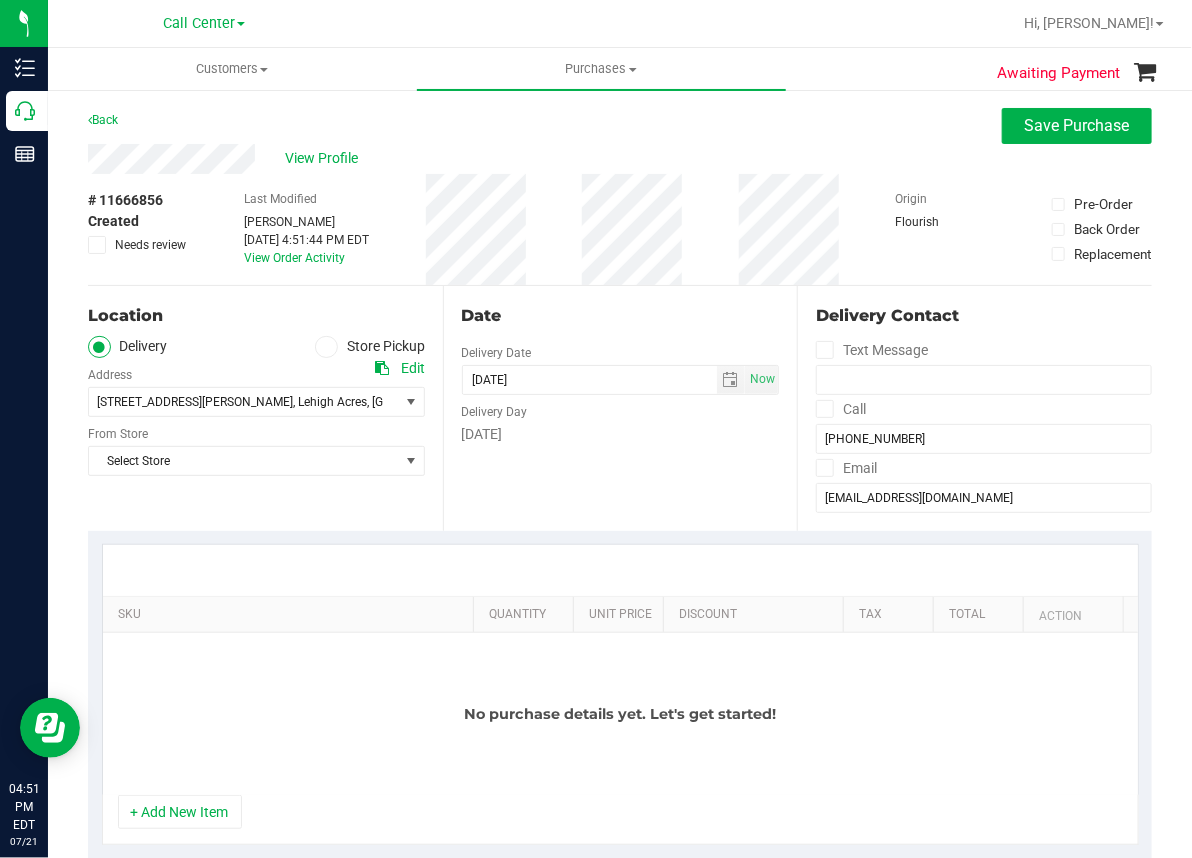 click at bounding box center (326, 347) 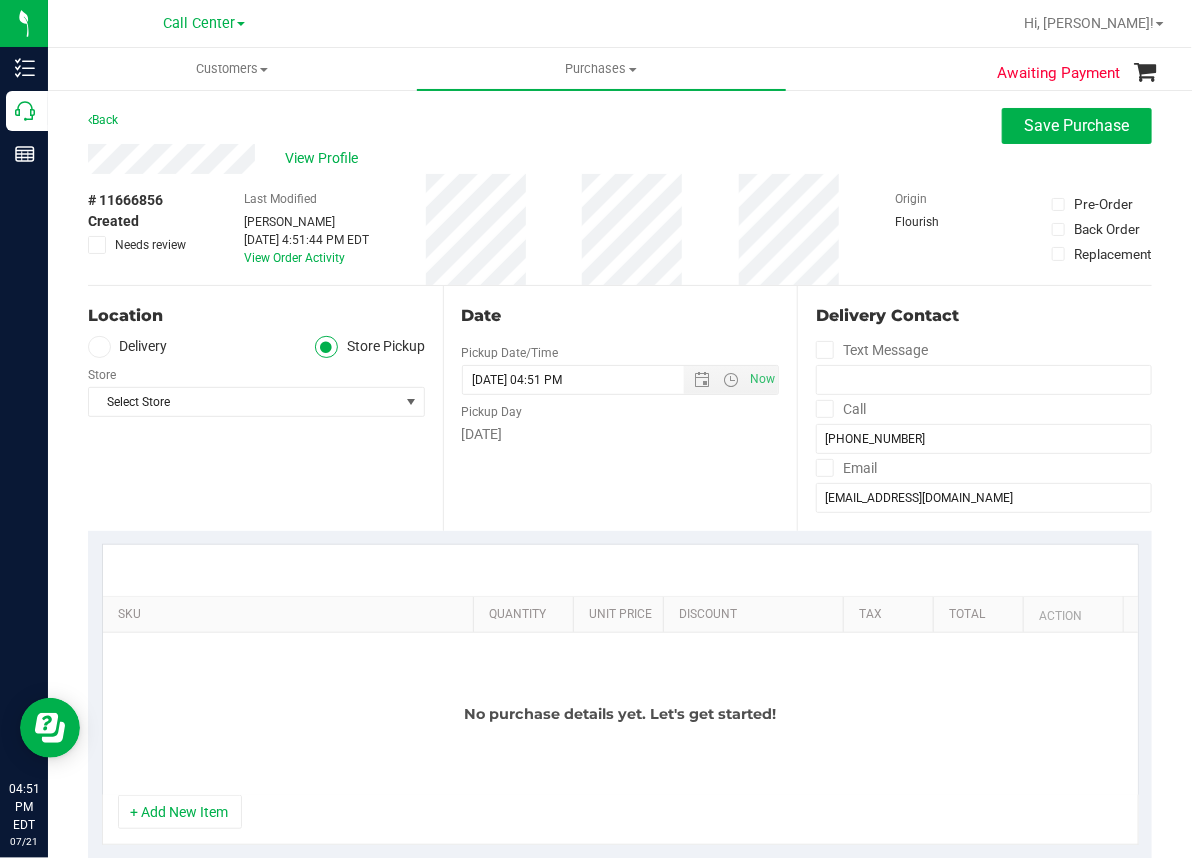 click on "View Profile" at bounding box center (620, 159) 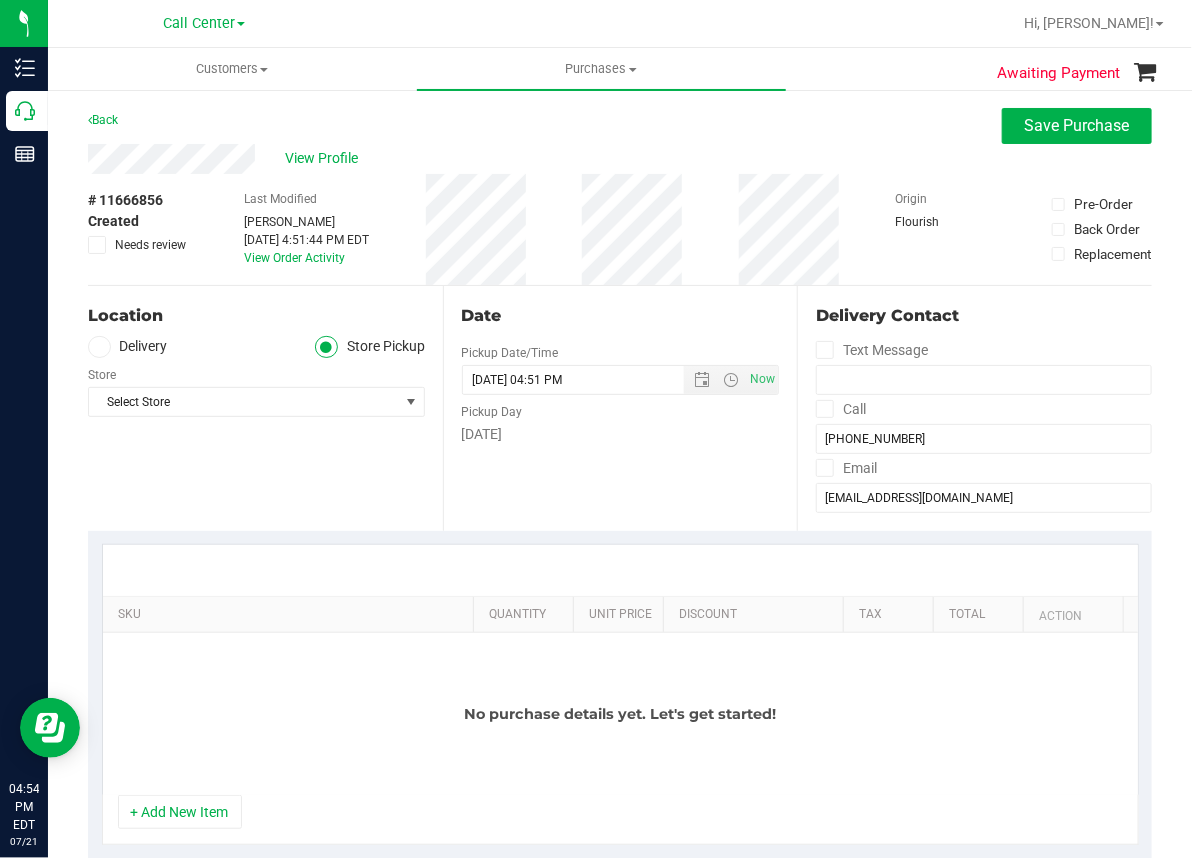click on "Location
Delivery
Store Pickup
Store
Select Store Select Store Bonita Springs WC Boynton Beach WC Bradenton WC Brandon WC Brooksville WC Call Center Clermont WC Crestview WC Deerfield Beach WC Delray Beach WC Deltona WC Ft Walton Beach WC Ft. Lauderdale WC Ft. Myers WC Gainesville WC Jax Atlantic WC JAX DC REP Jax WC Key West WC Lakeland WC Largo WC Lehigh Acres DC REP Merritt Island WC Miami 72nd WC Miami Beach WC Miami Dadeland WC Miramar DC REP New Port Richey WC North Palm Beach WC North Port WC Ocala WC Orange Park WC Orlando Colonial WC Orlando DC REP Orlando WC Oviedo WC Palm Bay WC Palm Coast WC Panama City WC Pensacola WC Port Orange WC" at bounding box center (265, 408) 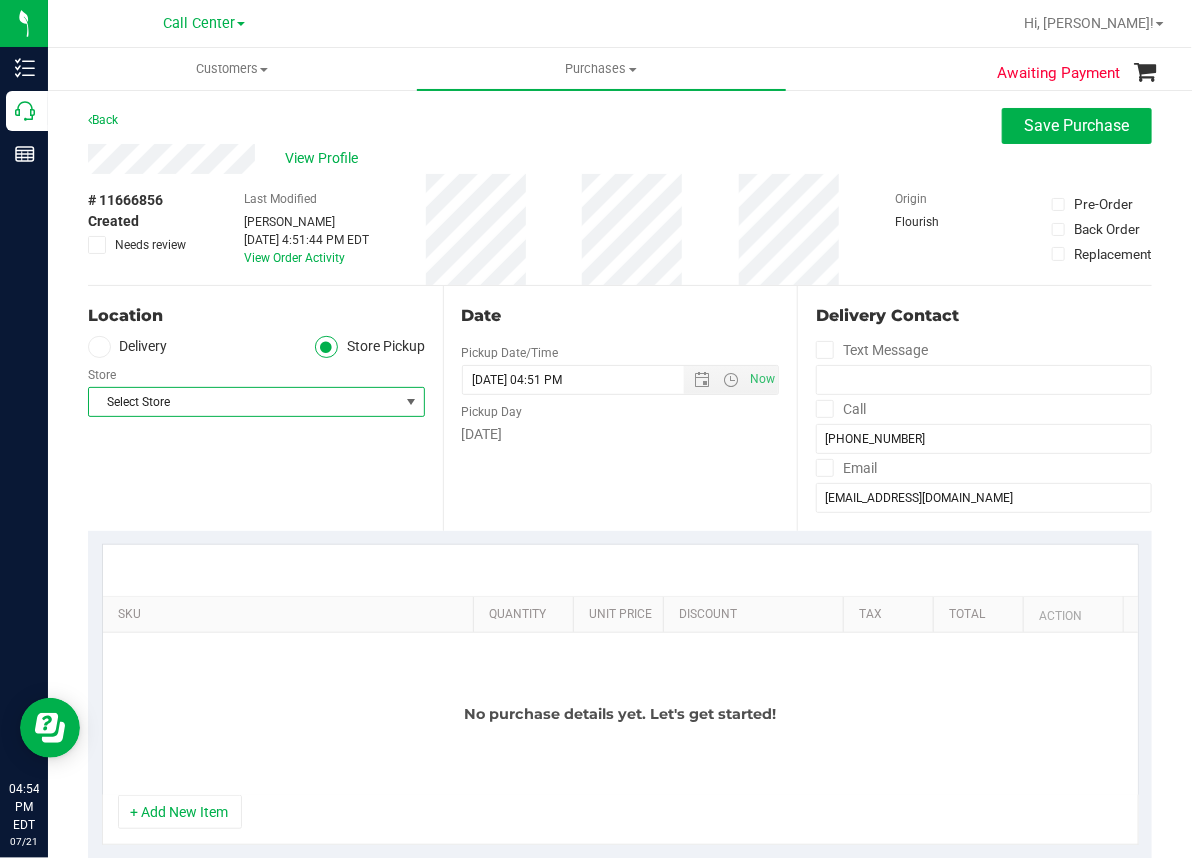 click on "Select Store" at bounding box center [244, 402] 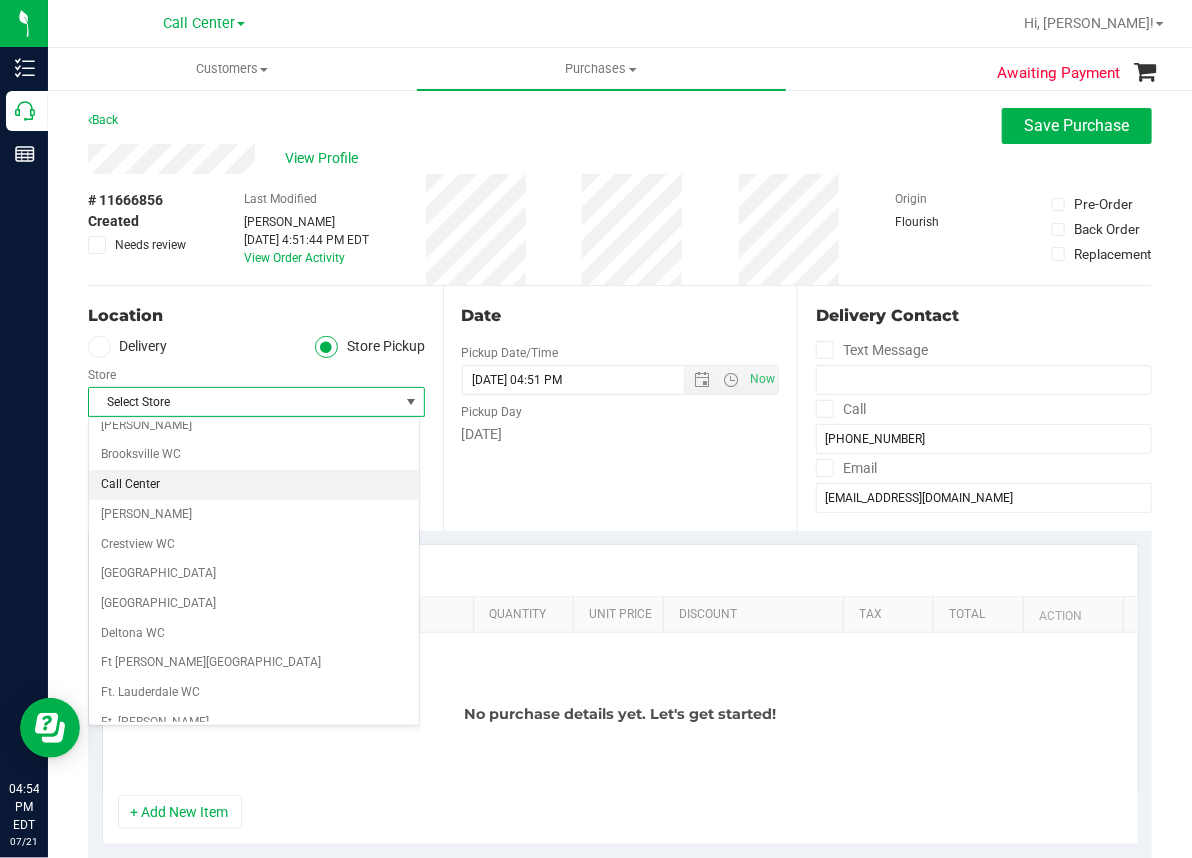 scroll, scrollTop: 200, scrollLeft: 0, axis: vertical 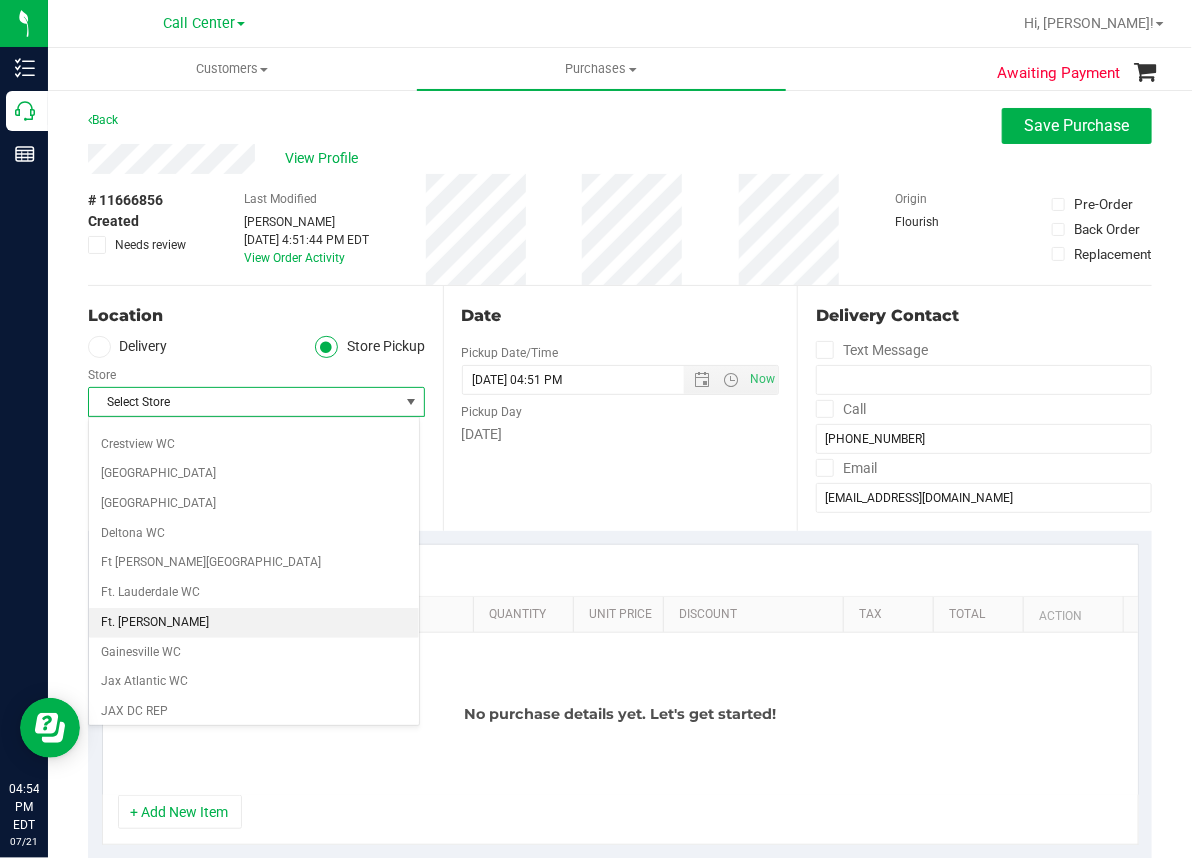 click on "Ft. [PERSON_NAME]" at bounding box center (254, 623) 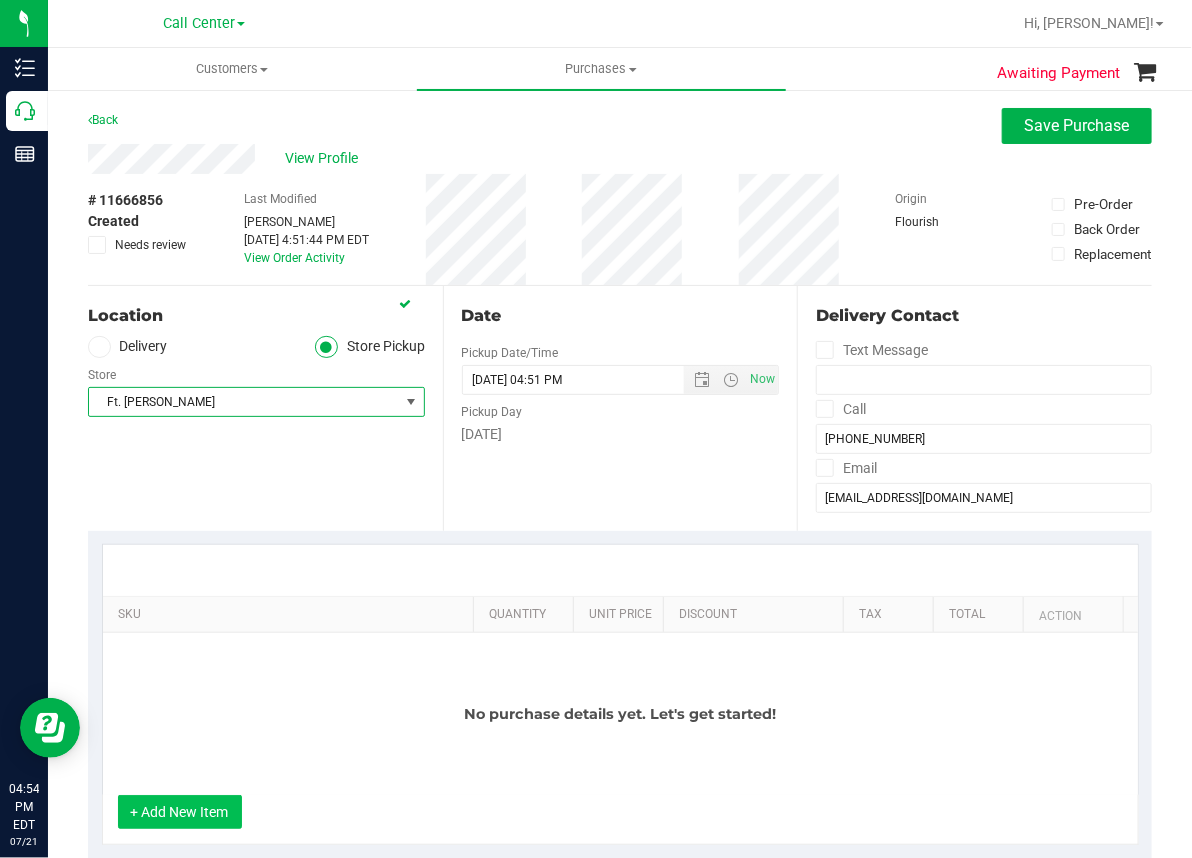 click on "+ Add New Item" at bounding box center (180, 812) 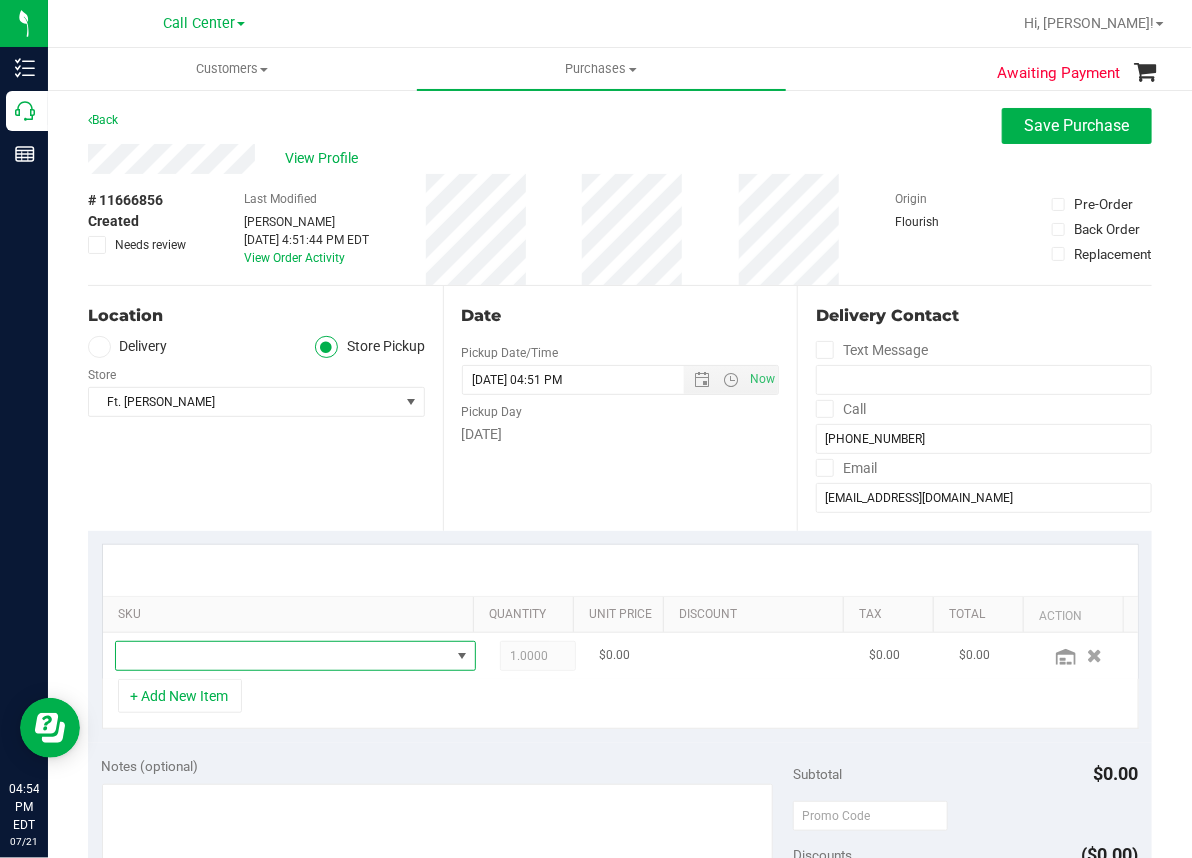 click at bounding box center (283, 656) 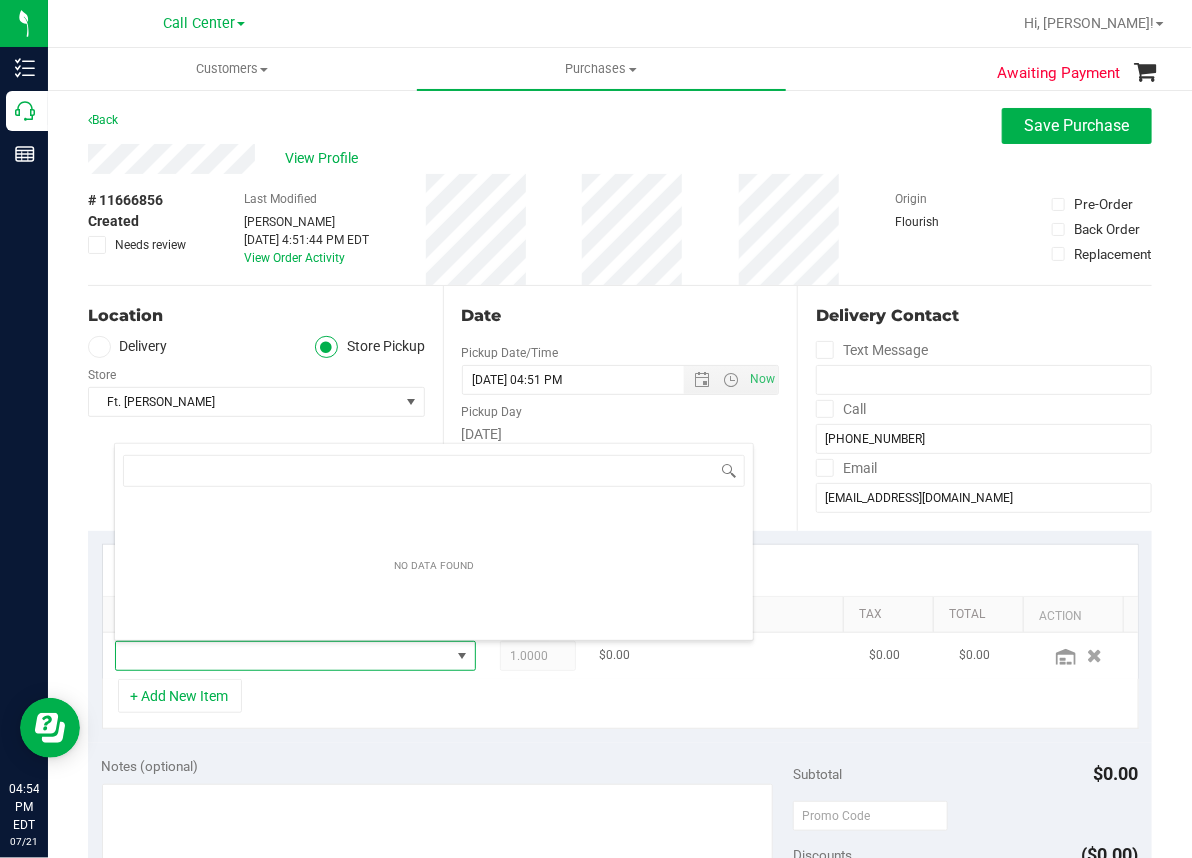scroll, scrollTop: 99969, scrollLeft: 99668, axis: both 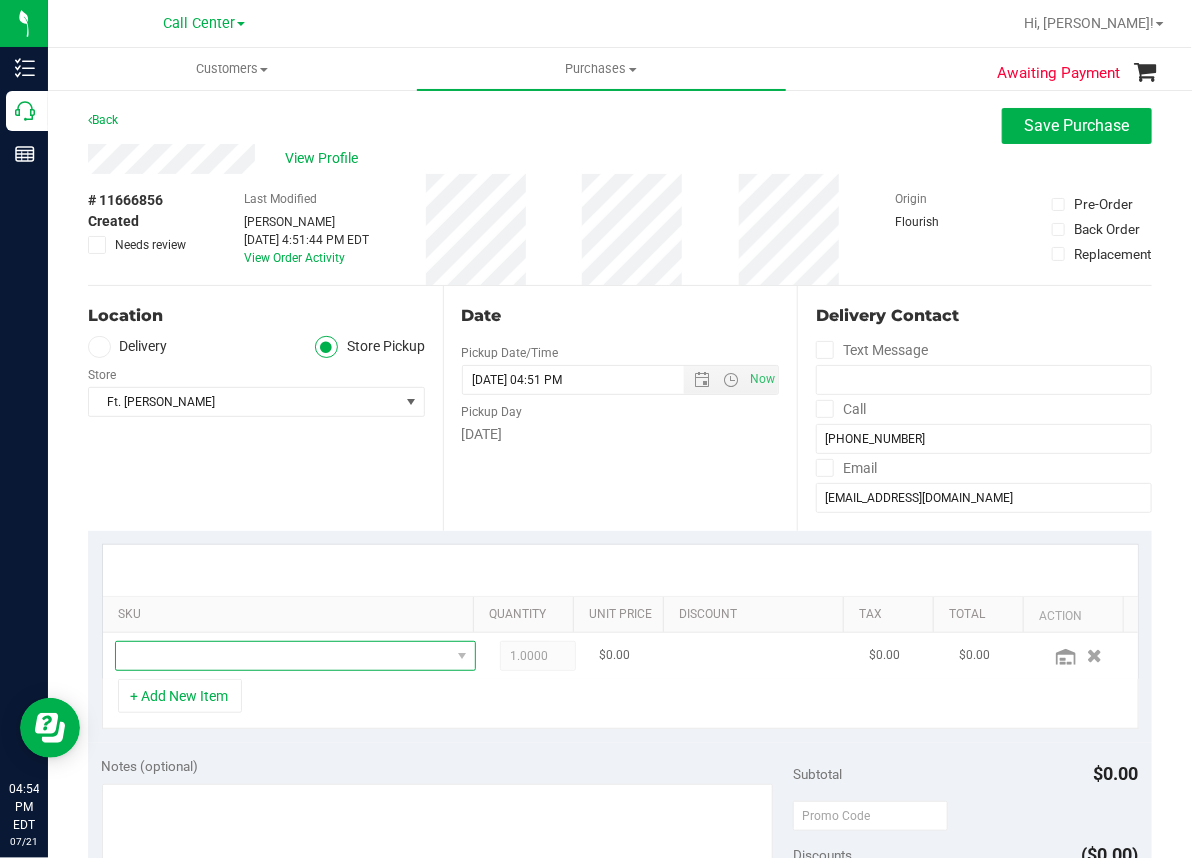click at bounding box center (283, 656) 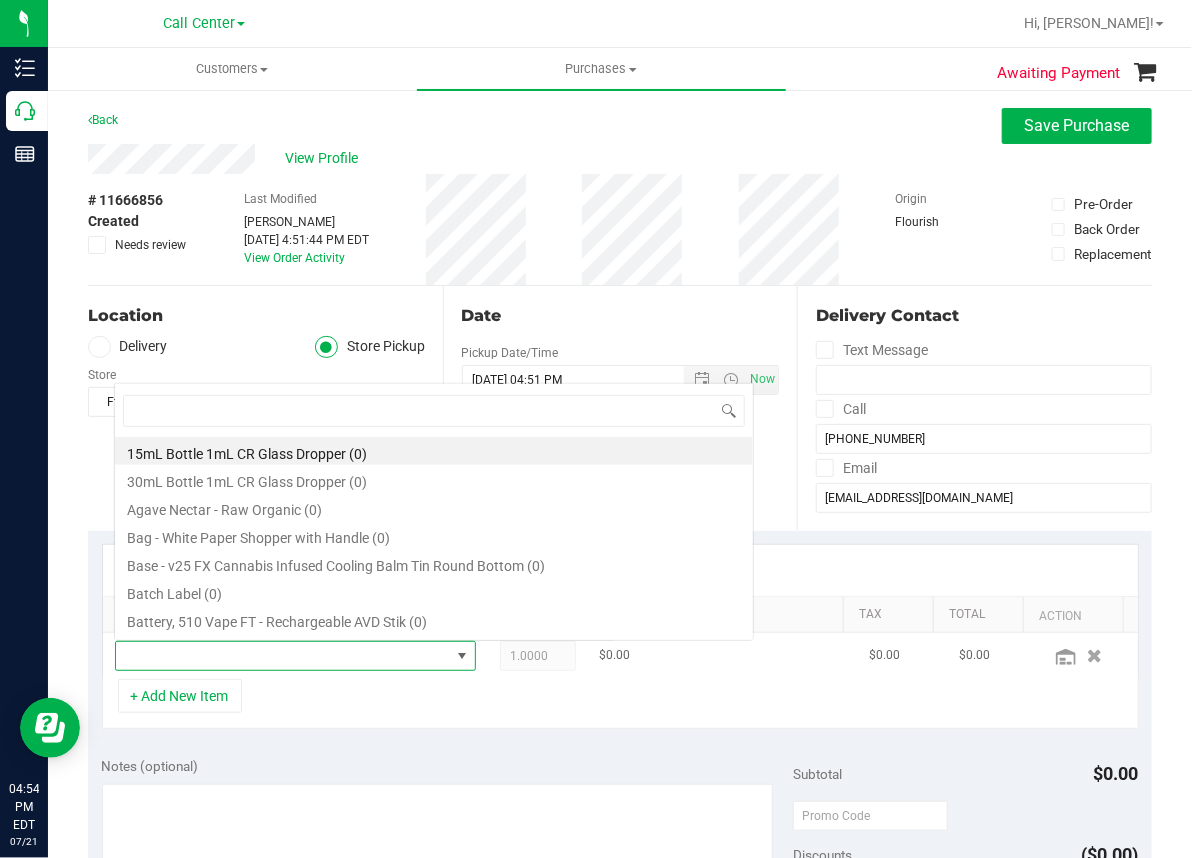 scroll, scrollTop: 0, scrollLeft: 0, axis: both 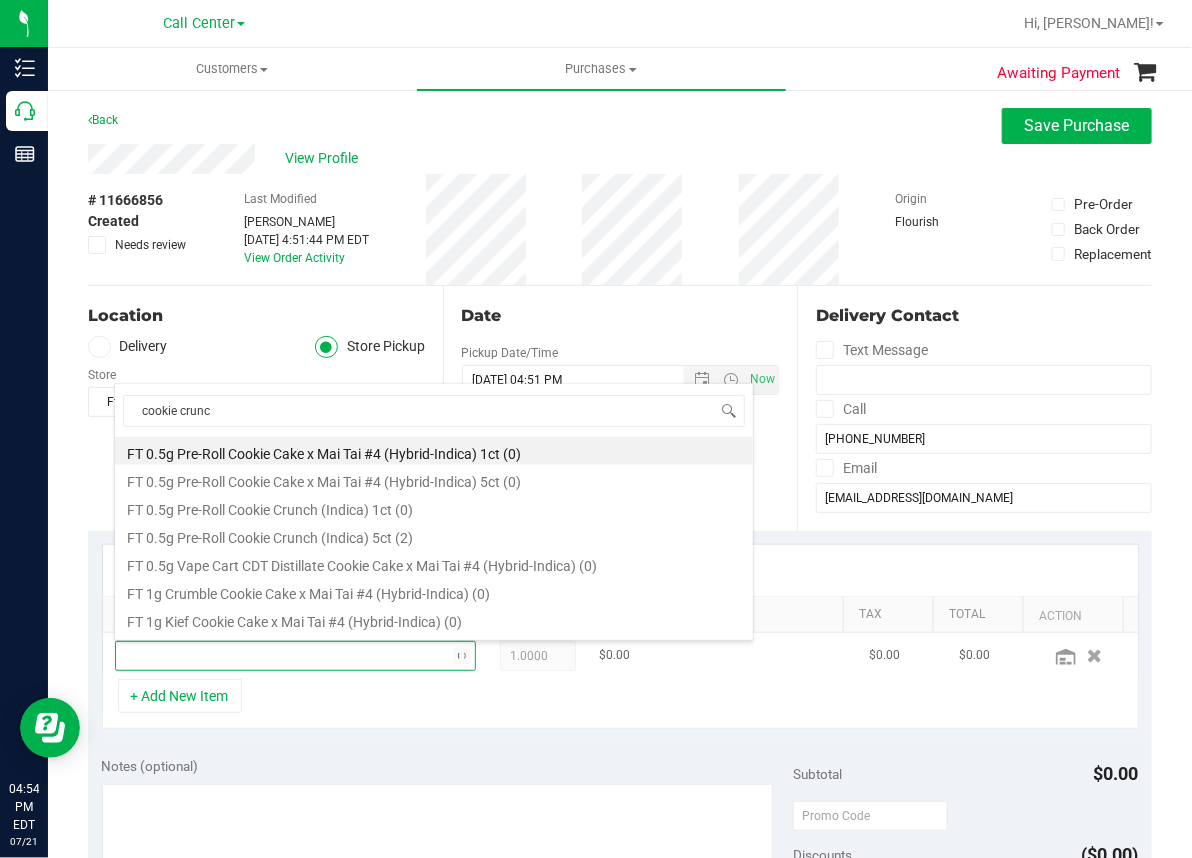 type on "cookie crunch" 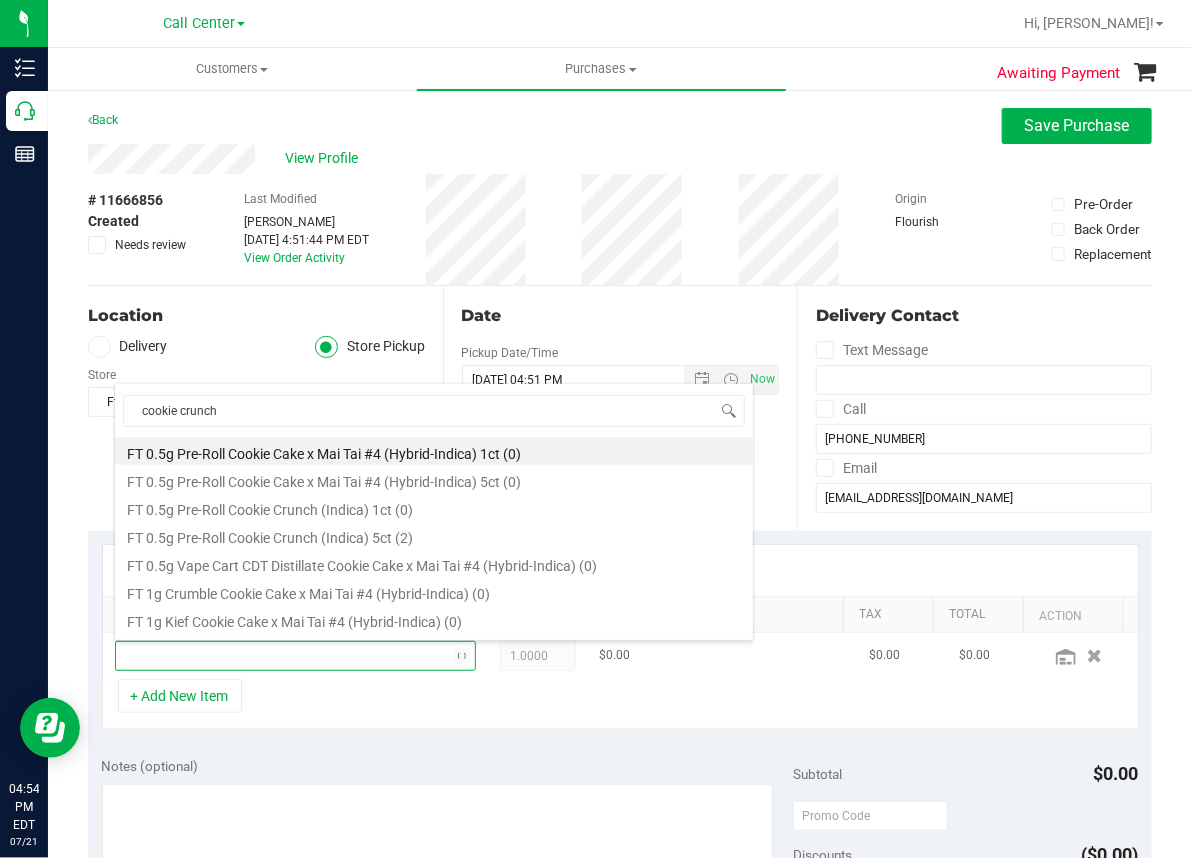 scroll, scrollTop: 0, scrollLeft: 0, axis: both 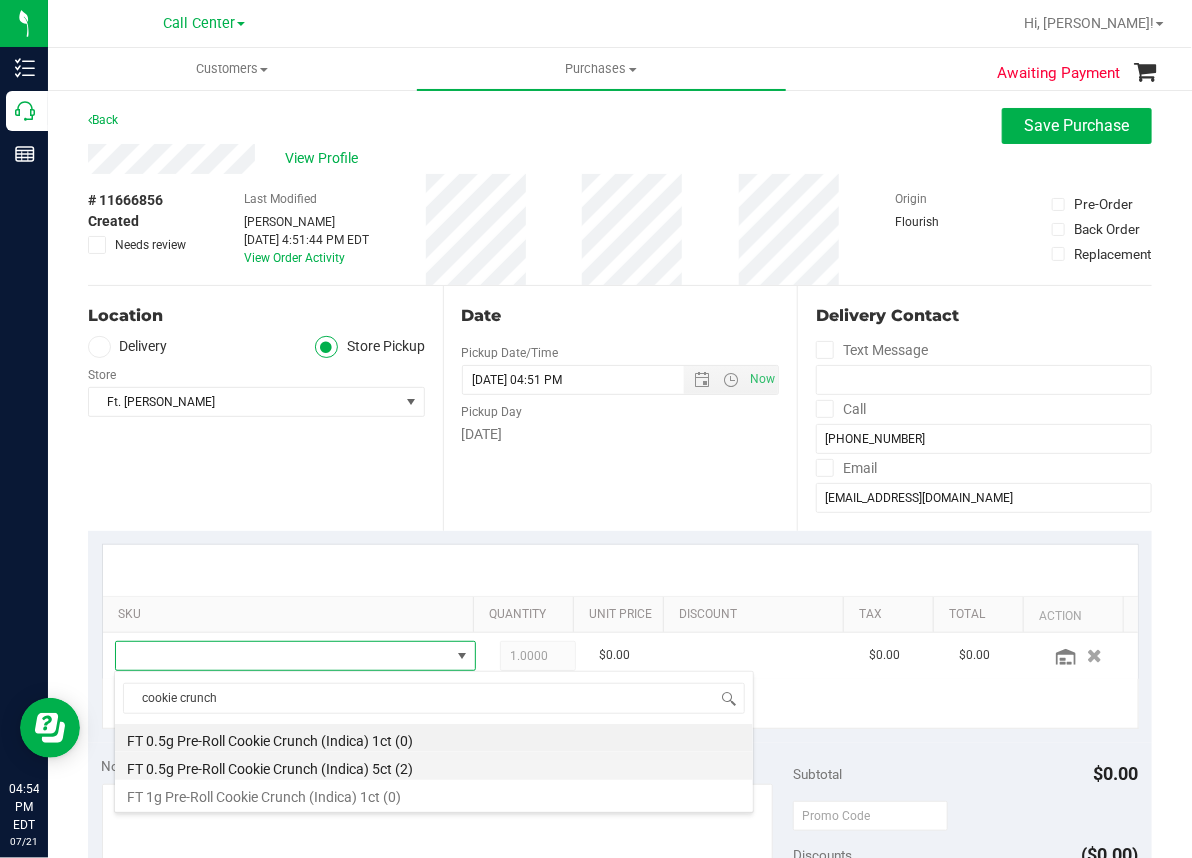 click on "FT 0.5g Pre-Roll Cookie Crunch (Indica) 5ct (2)" at bounding box center [434, 766] 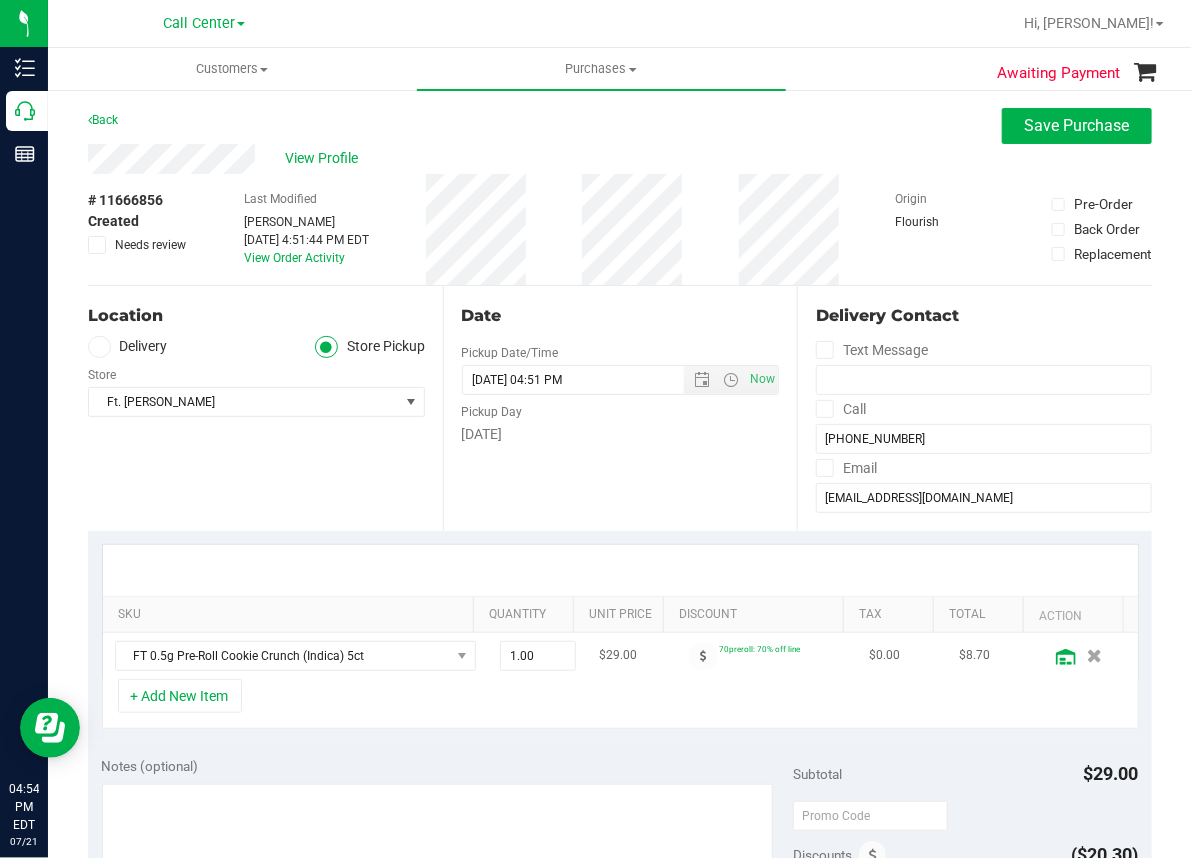 click 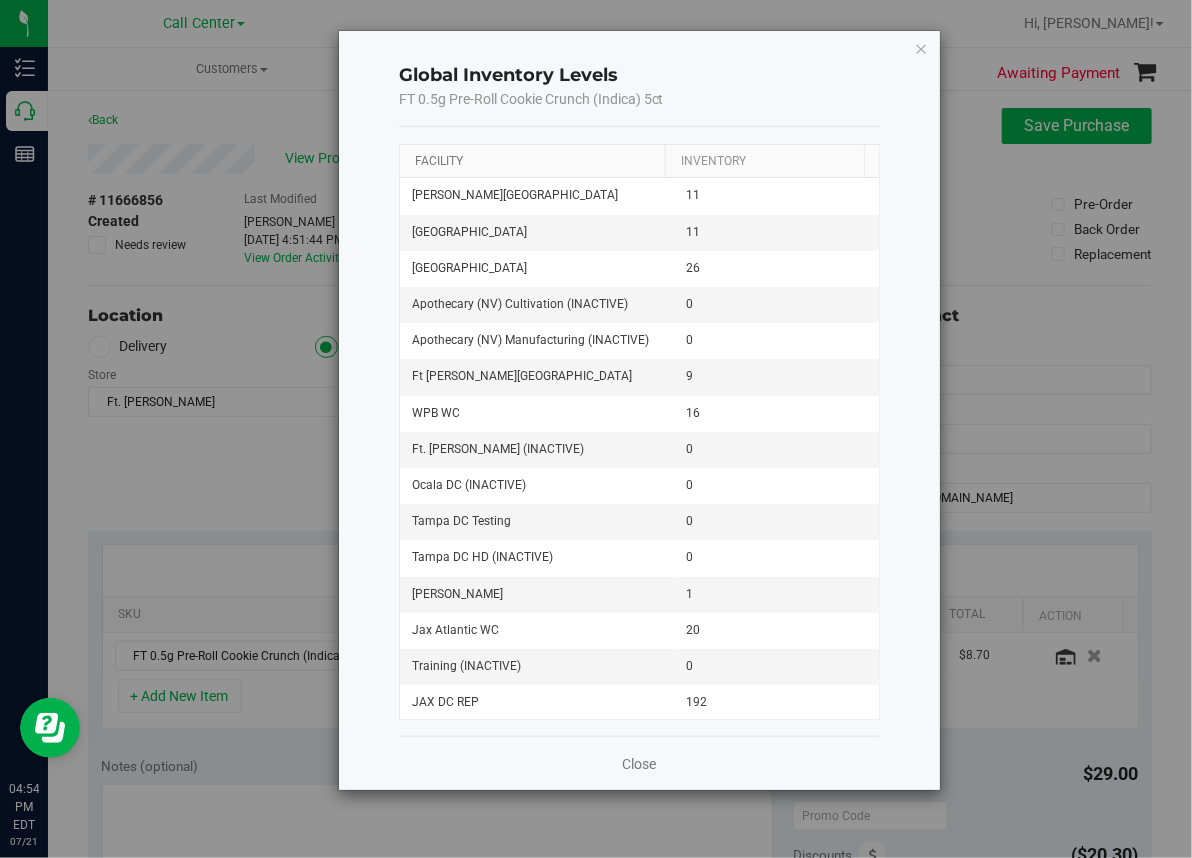 click on "Facility" at bounding box center (439, 161) 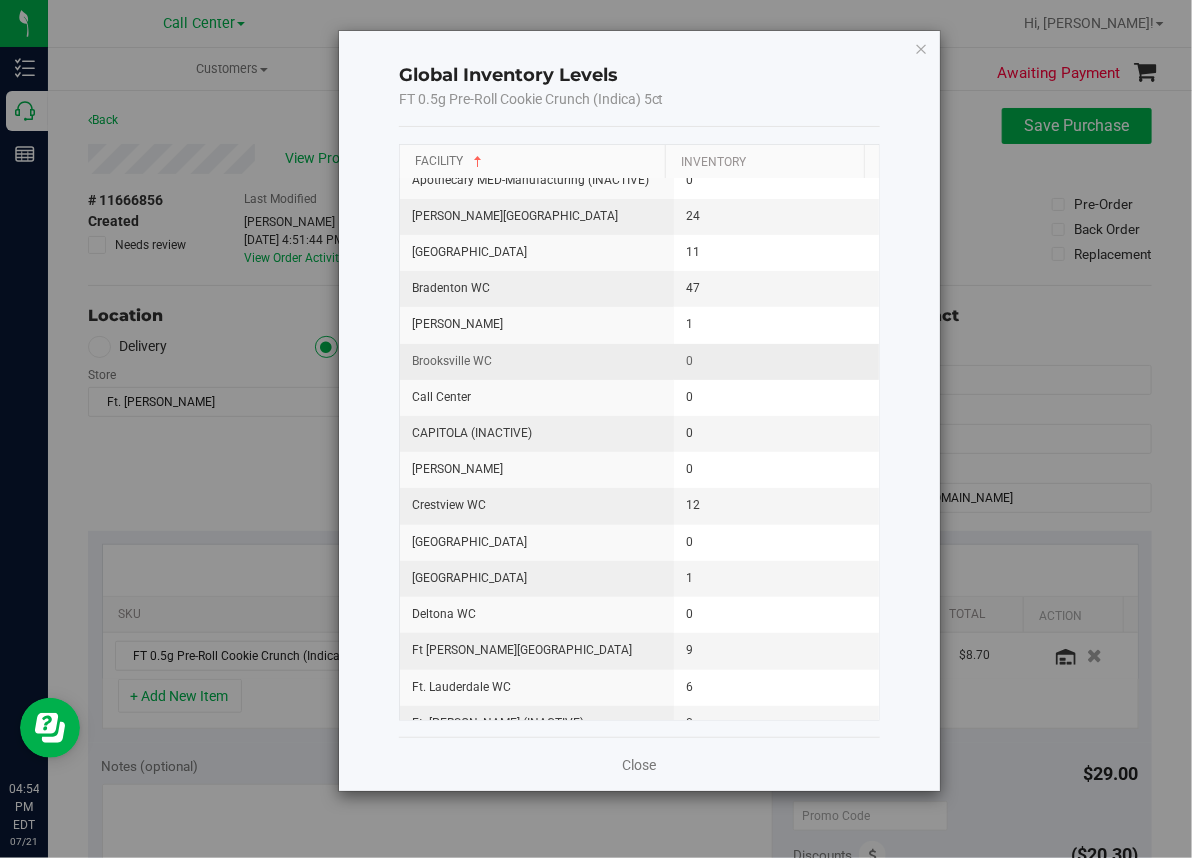 scroll, scrollTop: 300, scrollLeft: 0, axis: vertical 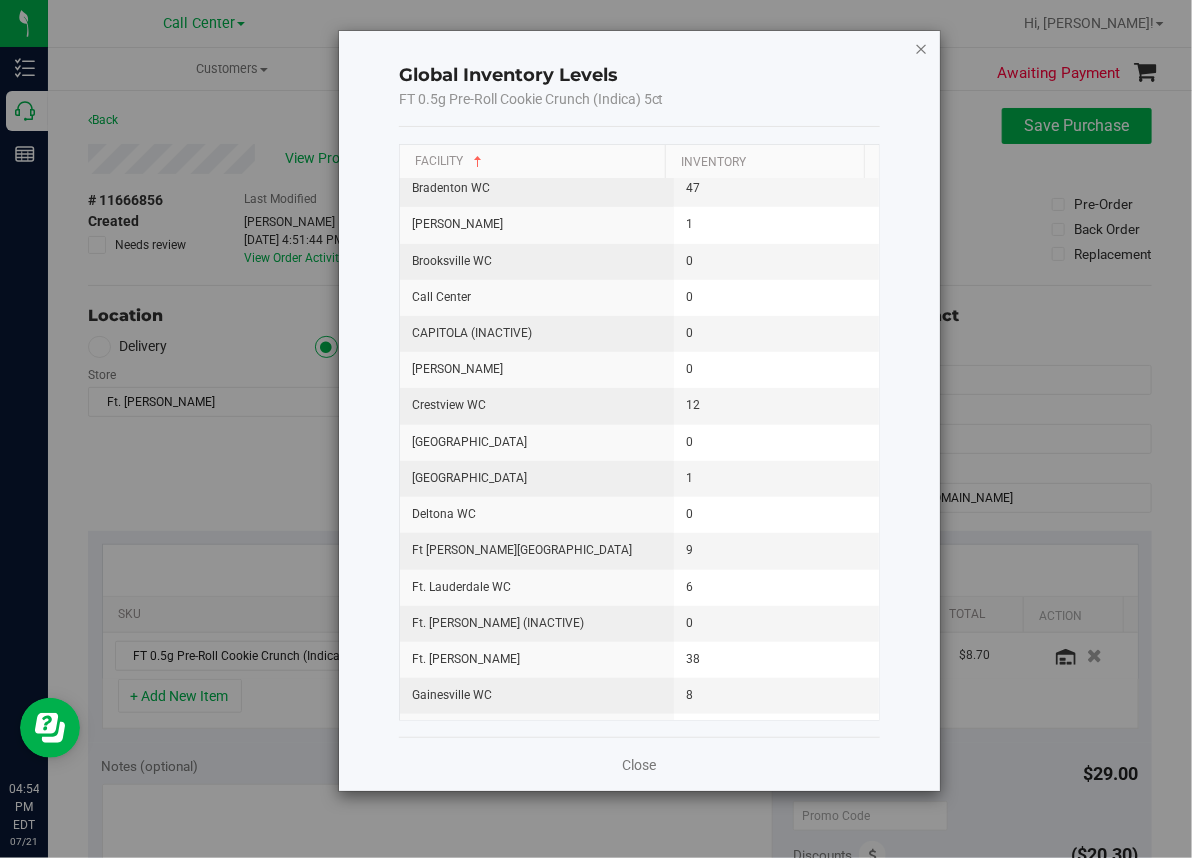 click at bounding box center [922, 48] 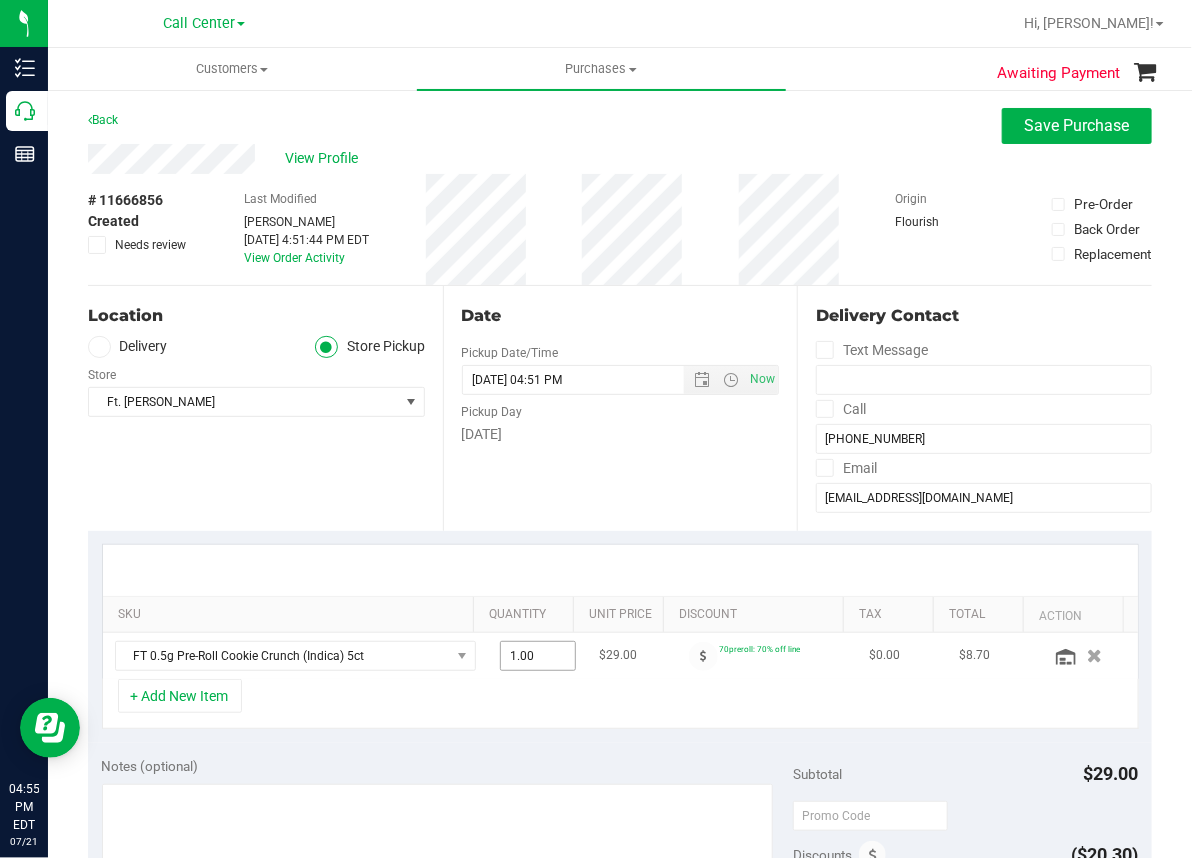 click on "1.00 1" at bounding box center (538, 656) 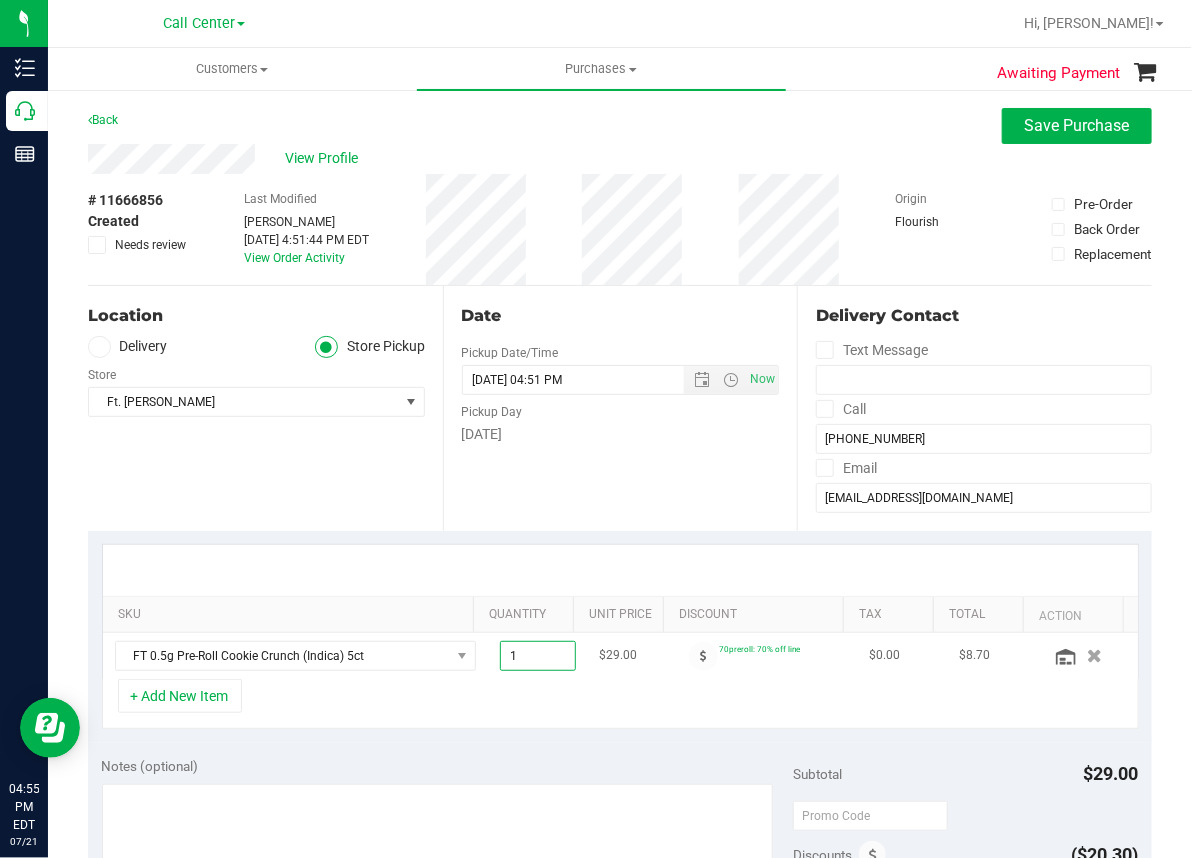 type on "14" 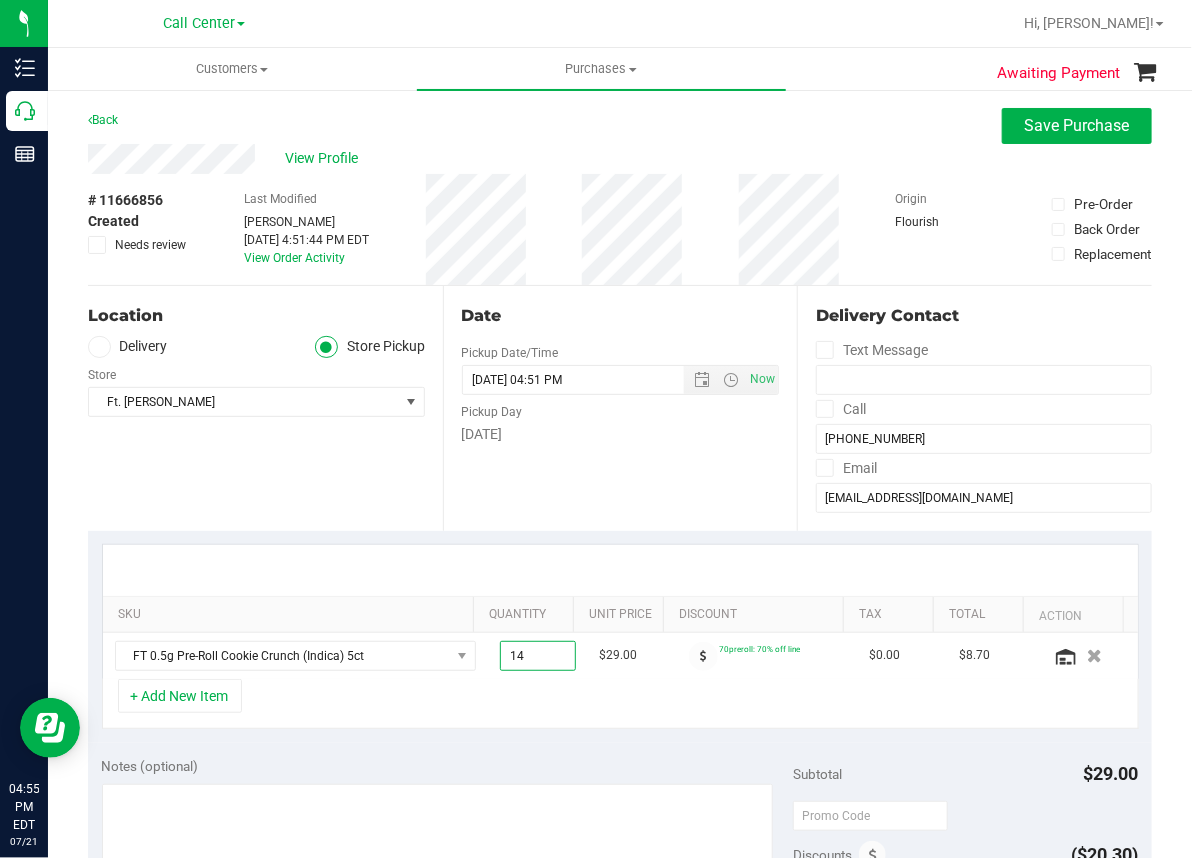 type on "14.00" 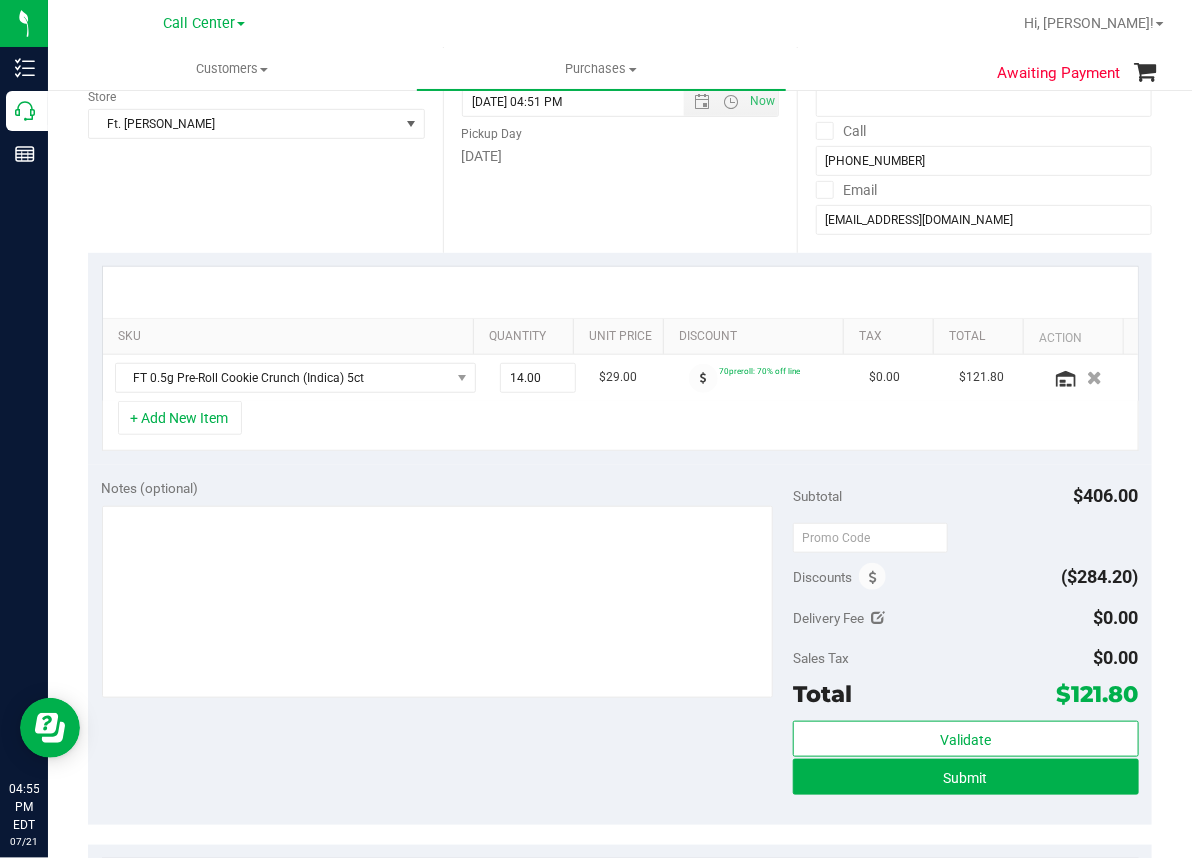 scroll, scrollTop: 300, scrollLeft: 0, axis: vertical 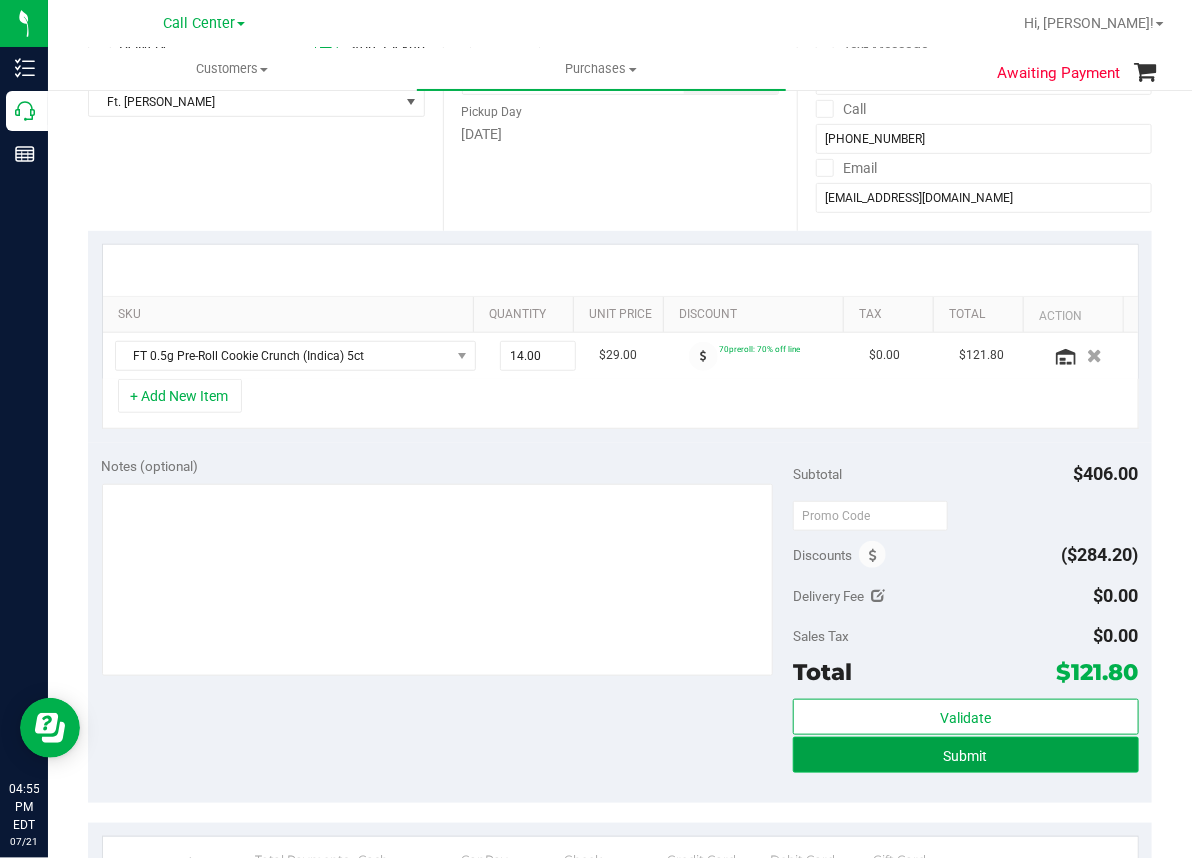 click on "Submit" at bounding box center (966, 756) 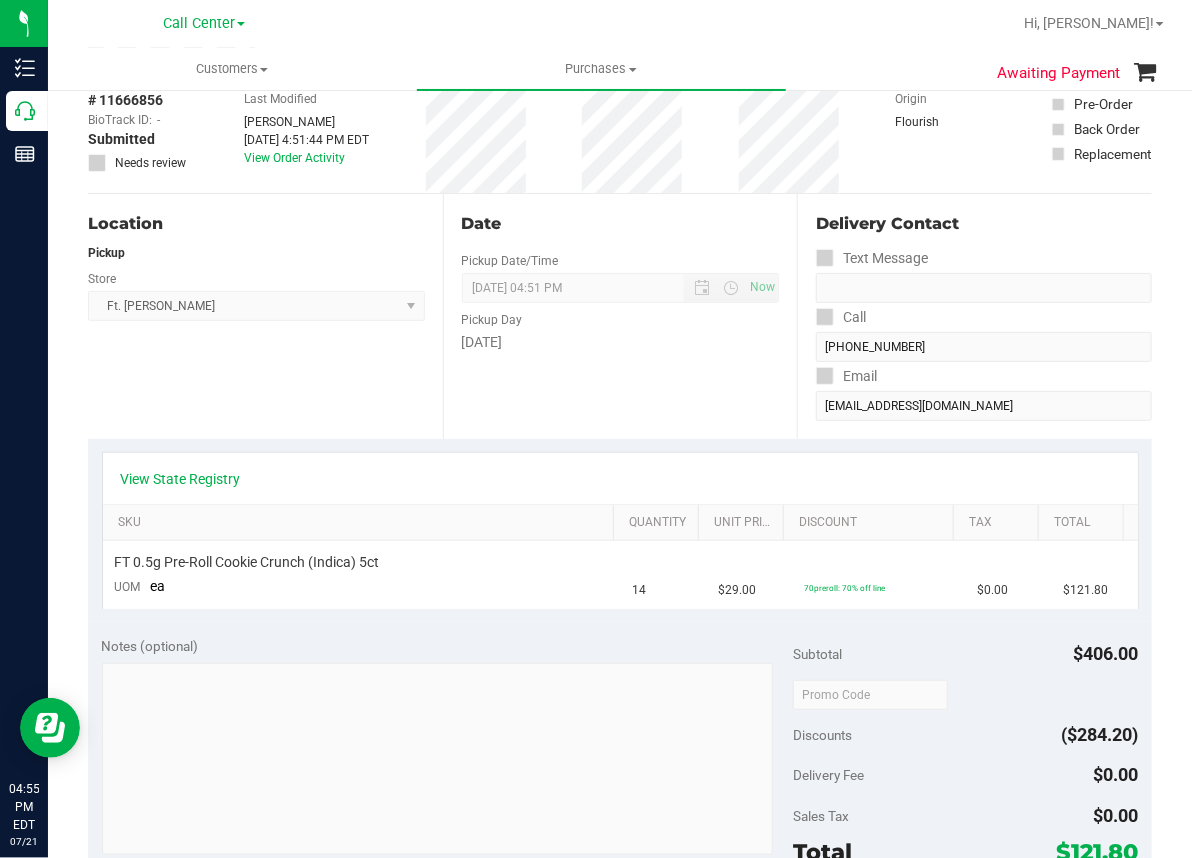 scroll, scrollTop: 0, scrollLeft: 0, axis: both 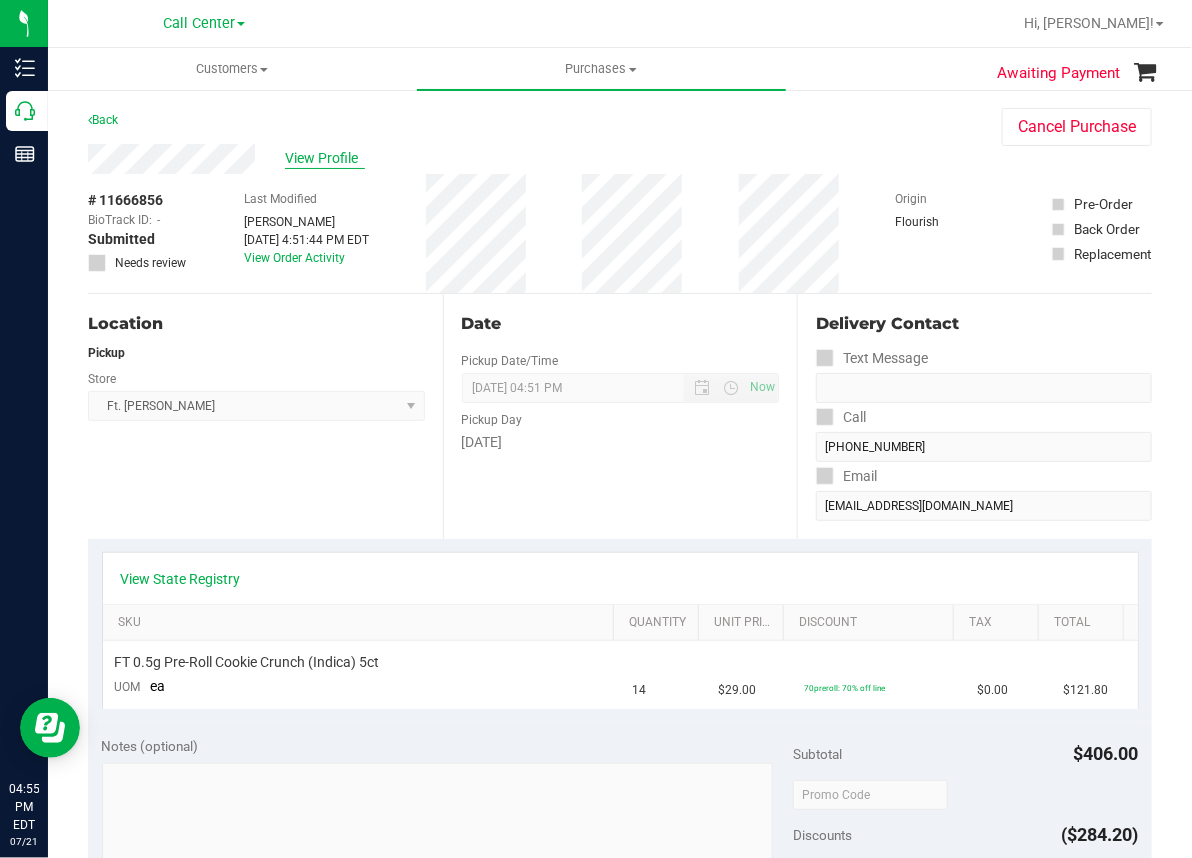 click on "View Profile" at bounding box center [325, 158] 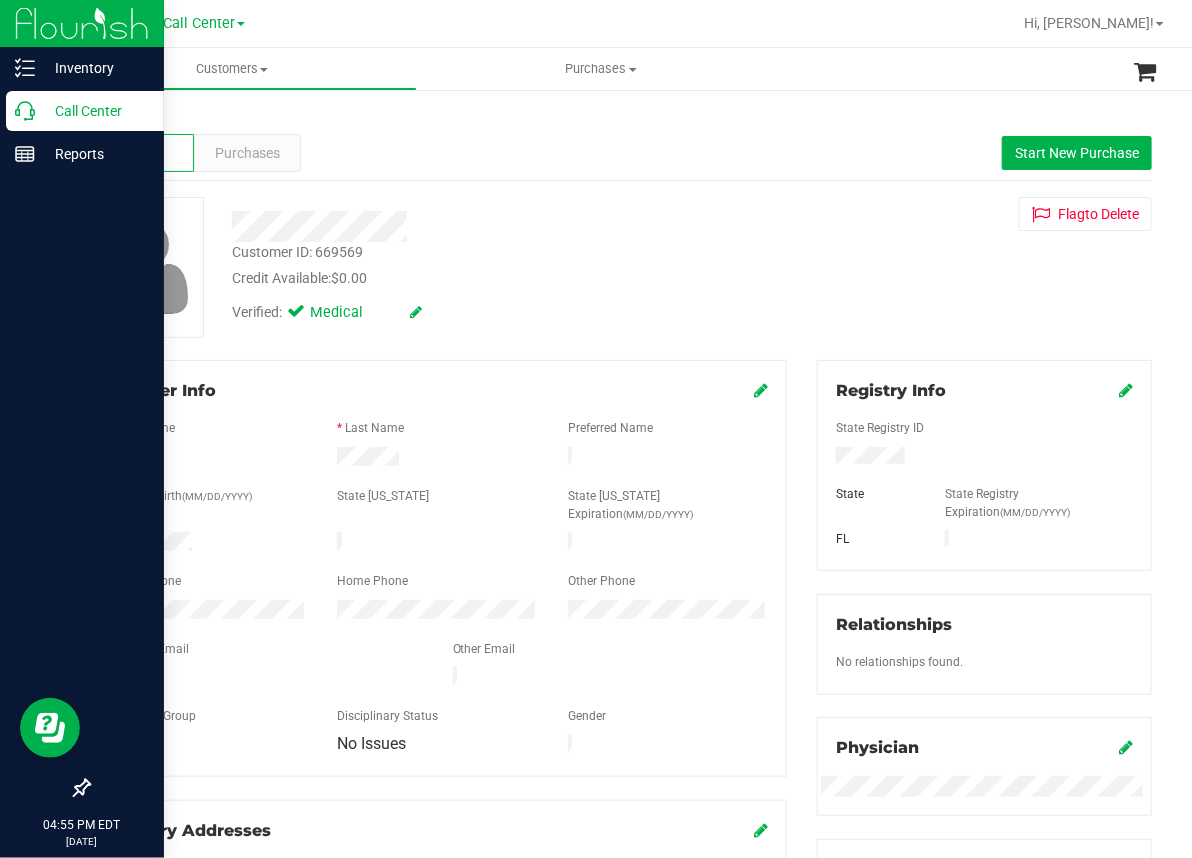 click 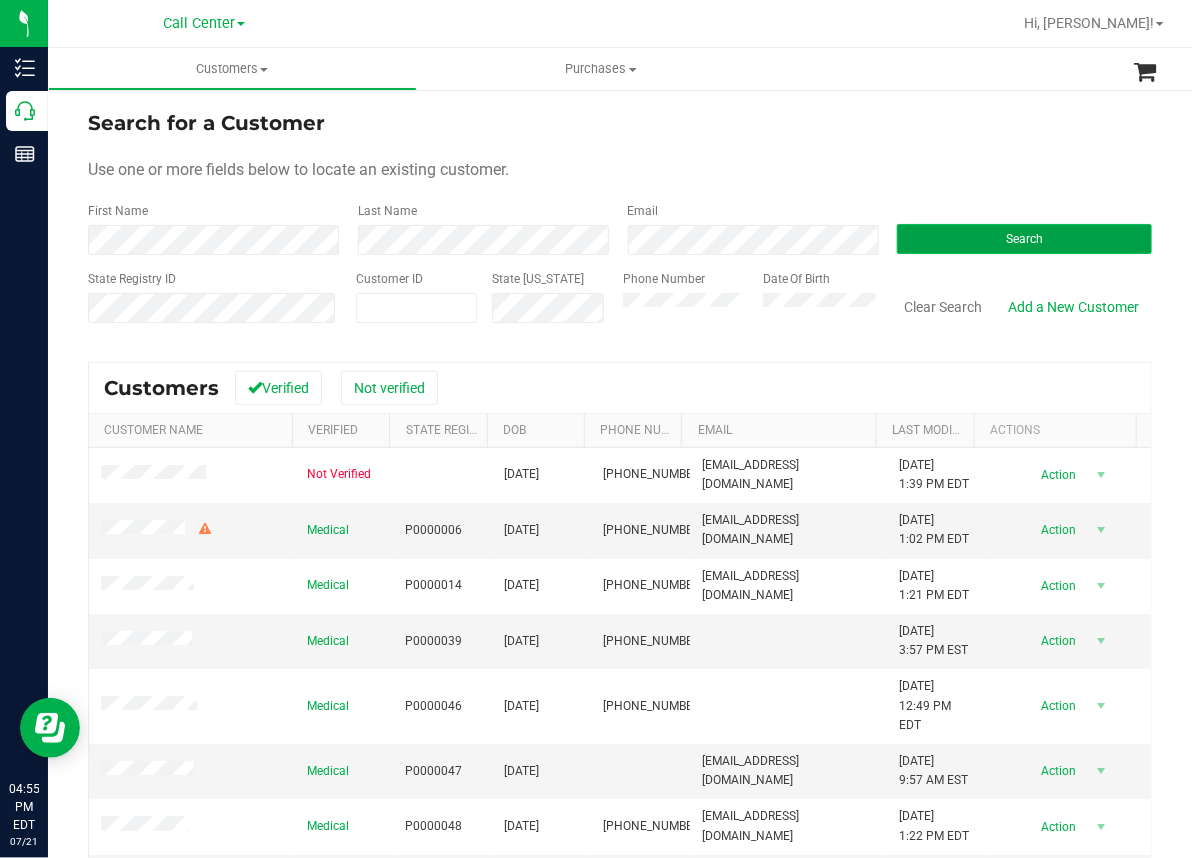 click on "Search" at bounding box center [1024, 239] 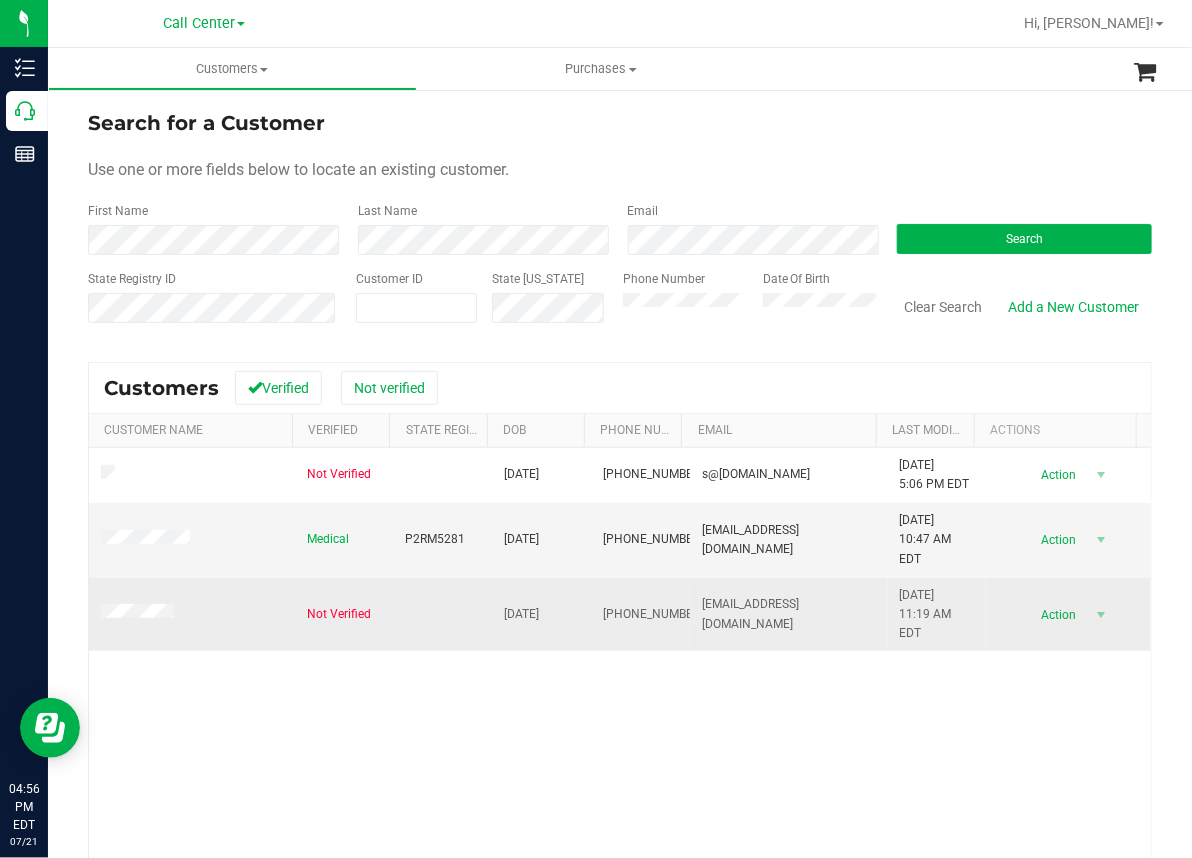 click on "janetladron08@gmail.com" at bounding box center (789, 614) 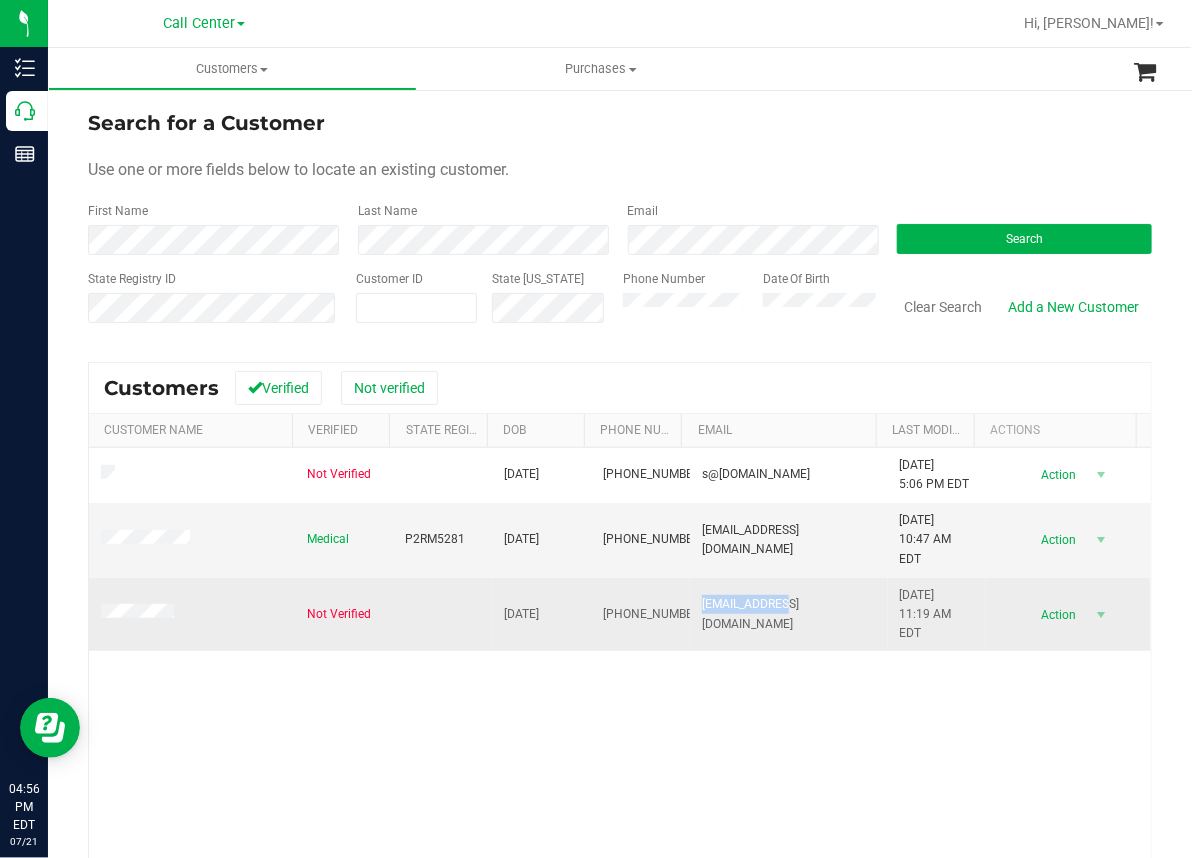 click on "janetladron08@gmail.com" at bounding box center [789, 614] 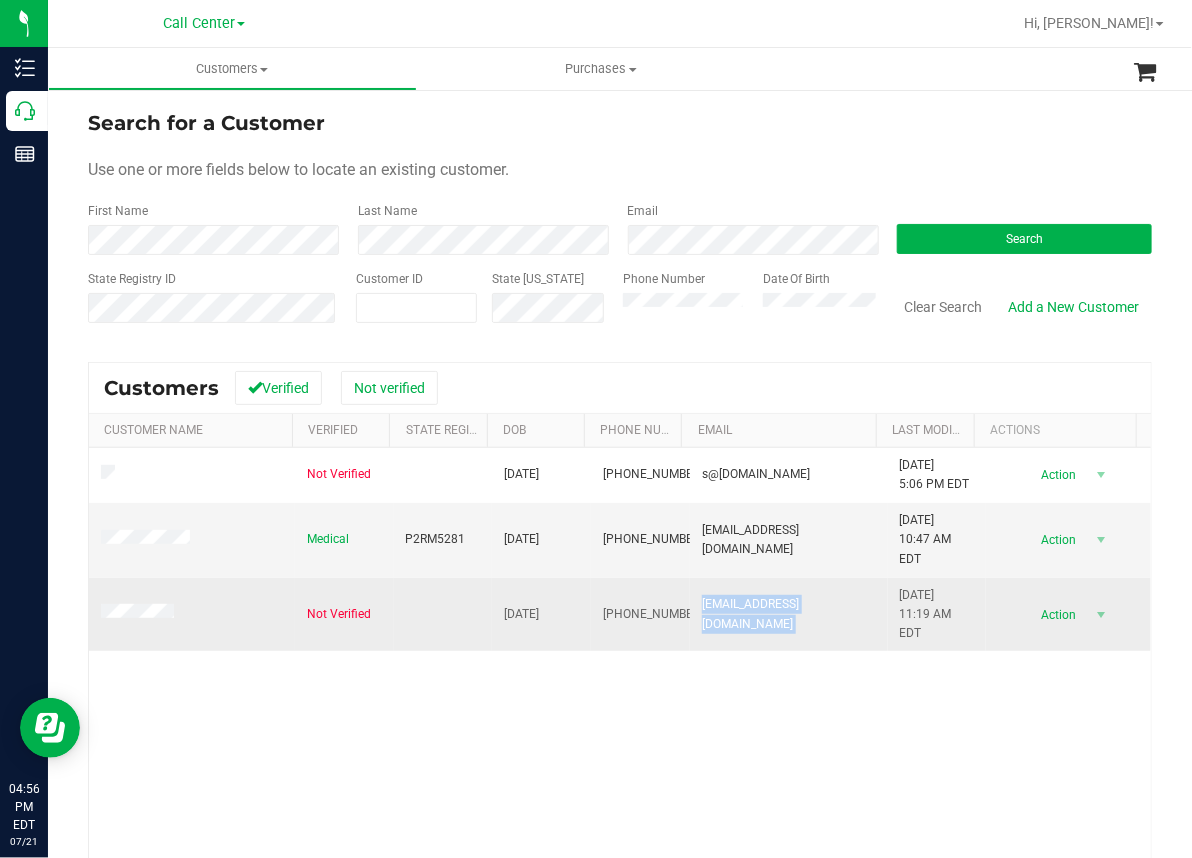 click on "janetladron08@gmail.com" at bounding box center [789, 614] 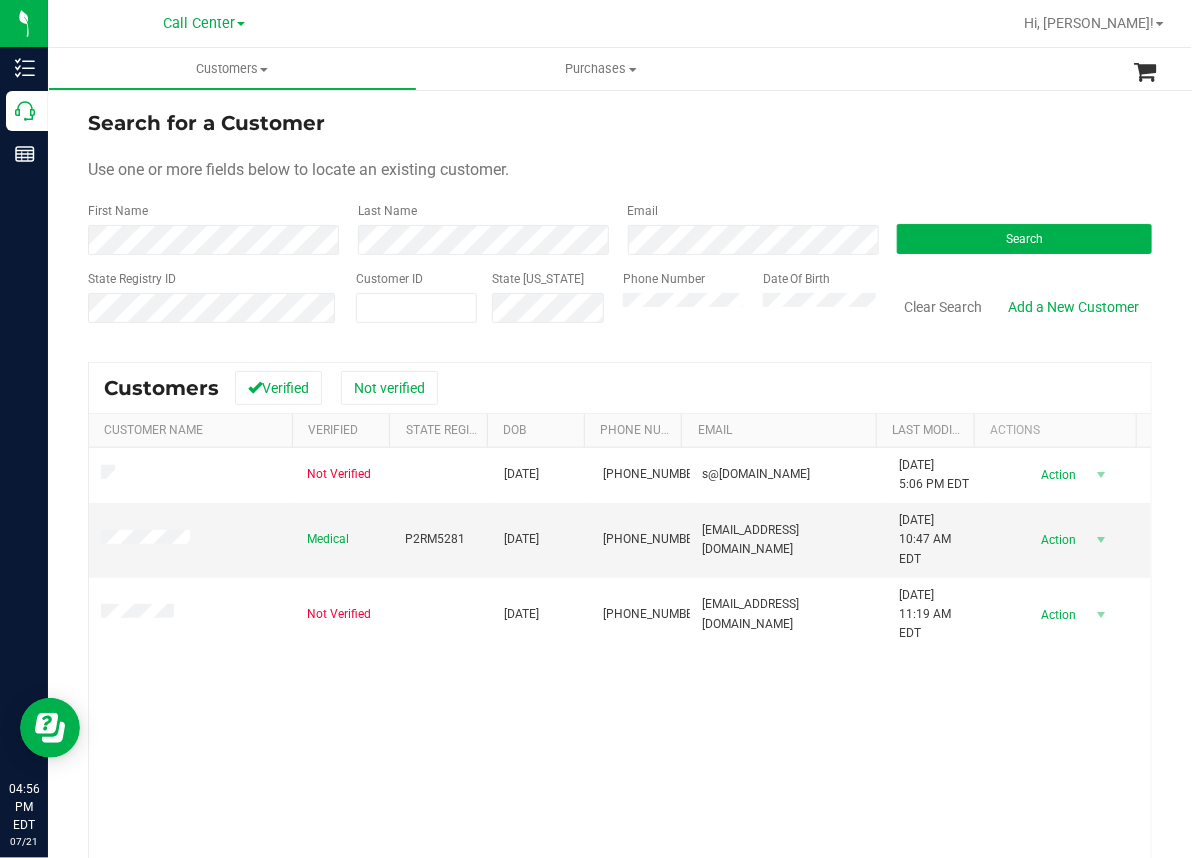 drag, startPoint x: 748, startPoint y: 613, endPoint x: 731, endPoint y: 726, distance: 114.27161 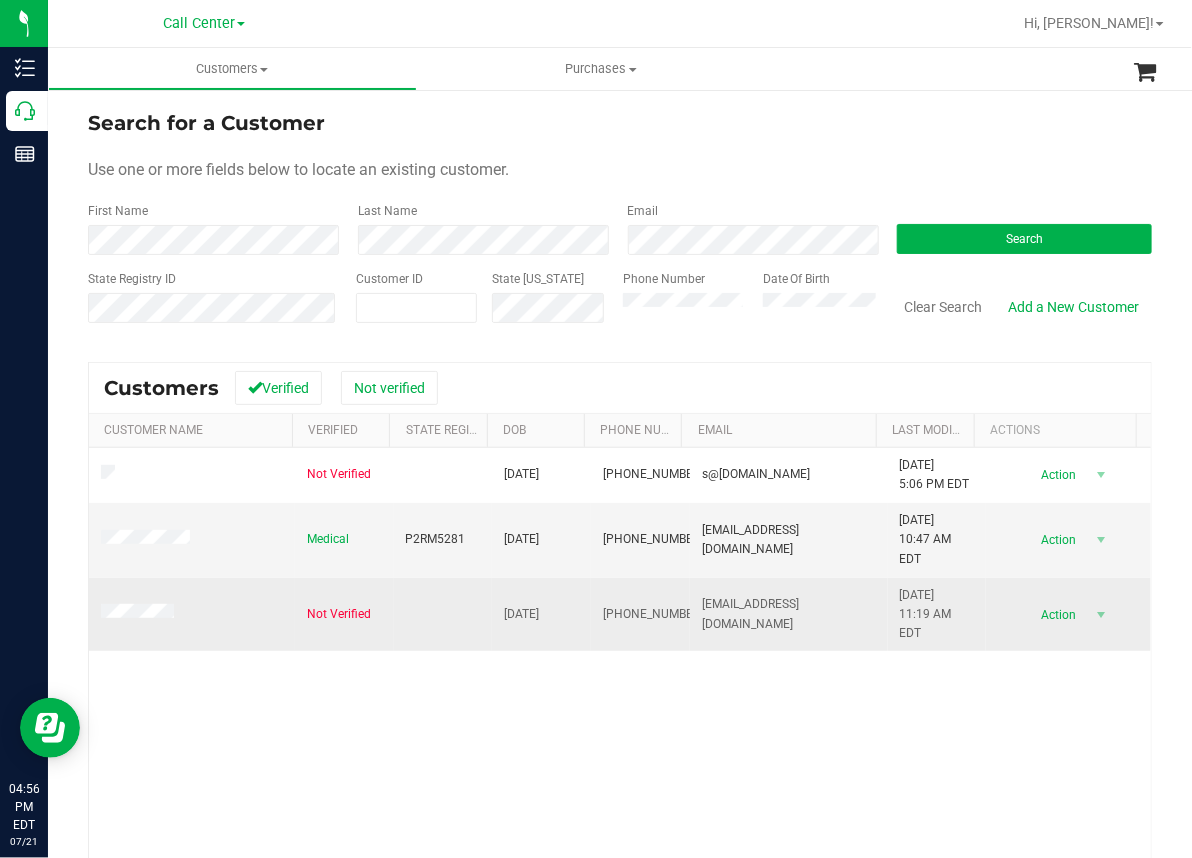 click on "janetladron08@gmail.com" at bounding box center (789, 614) 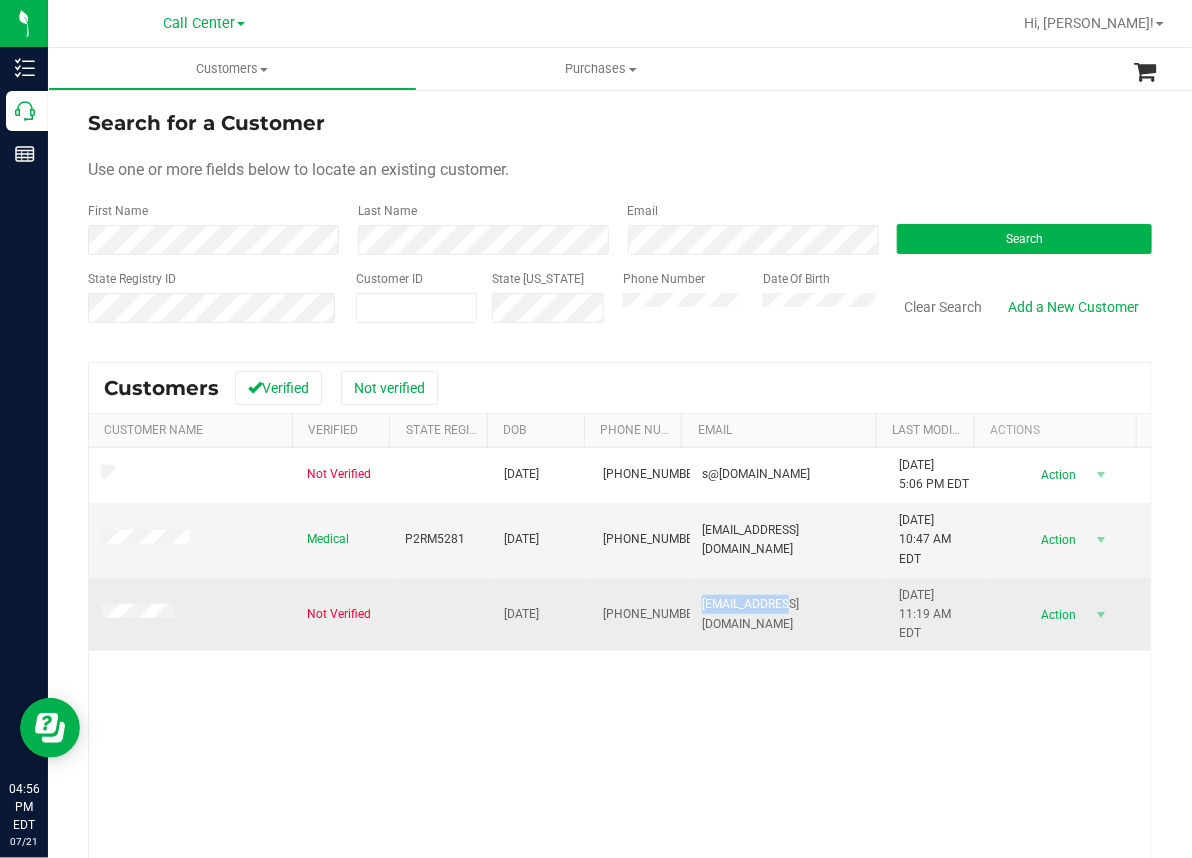click on "janetladron08@gmail.com" at bounding box center [789, 614] 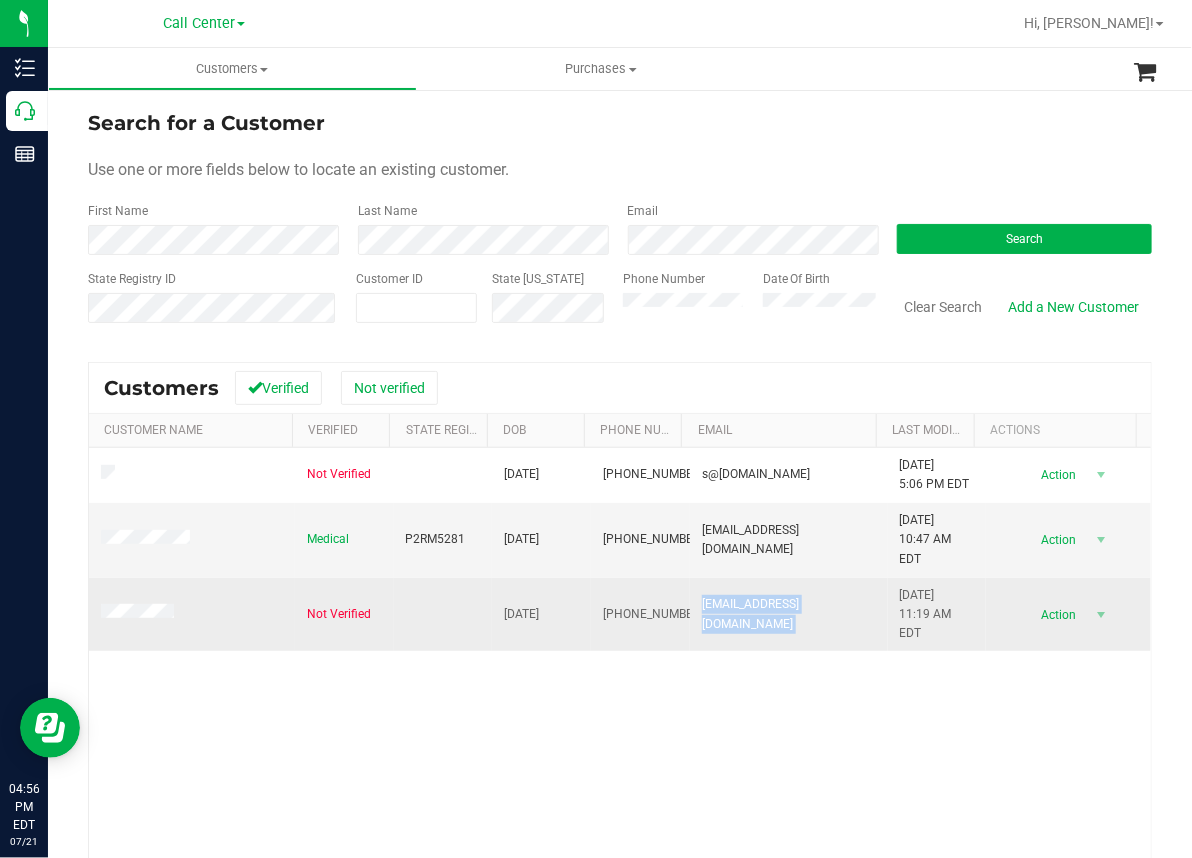 click on "janetladron08@gmail.com" at bounding box center (789, 614) 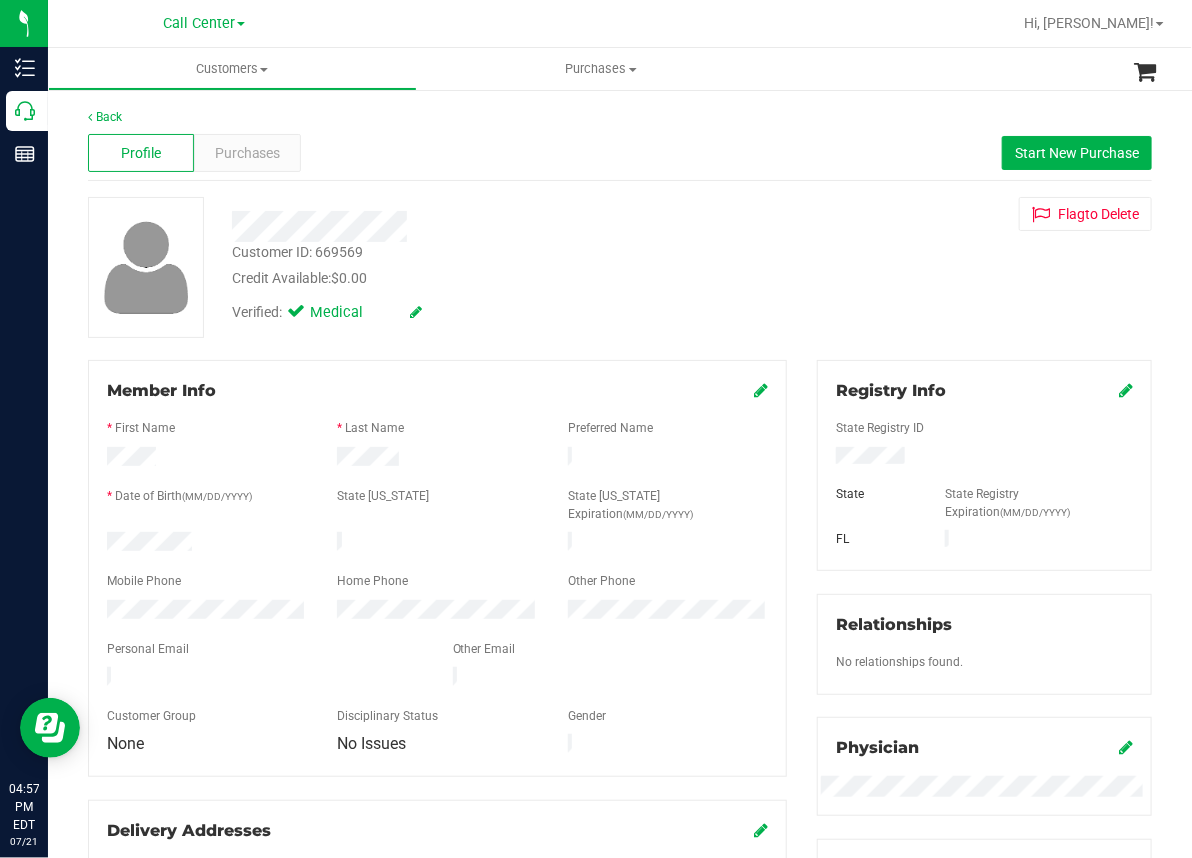 click at bounding box center (761, 390) 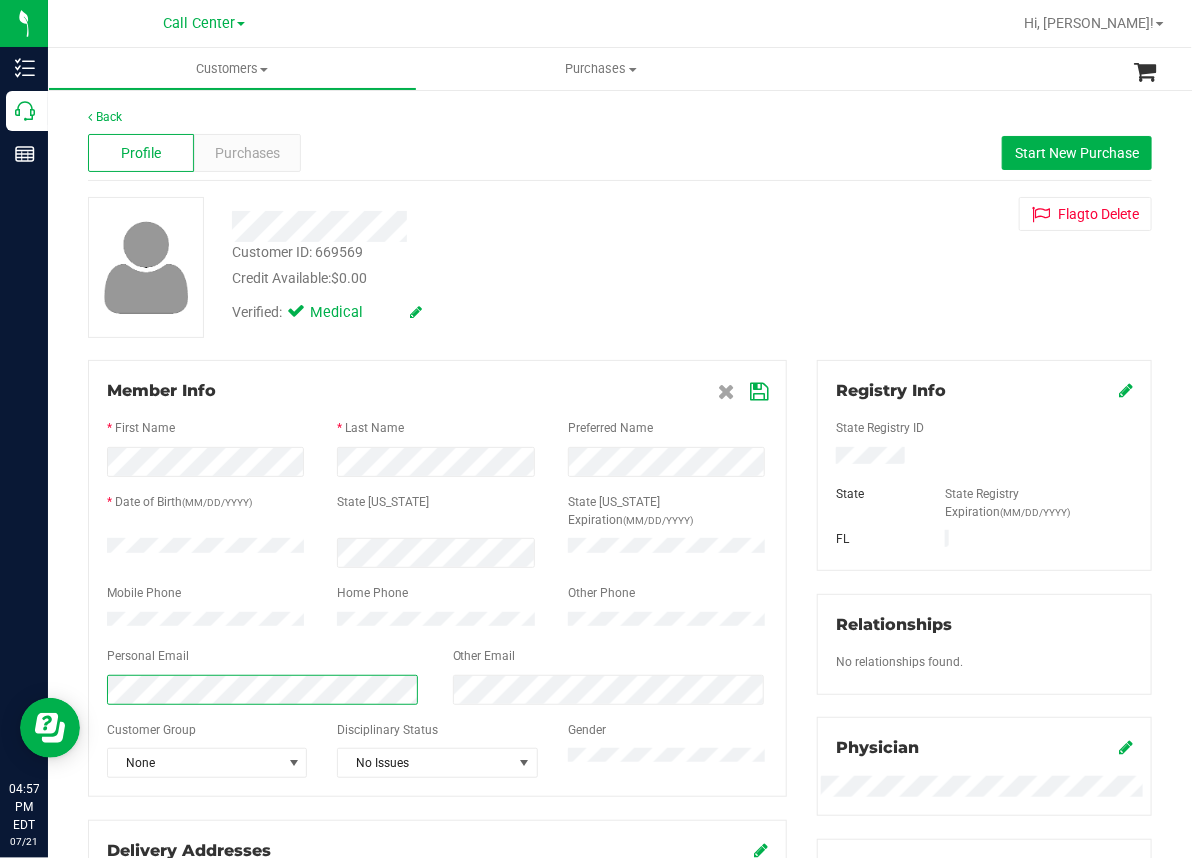 click on "Inventory Call Center Reports 04:57 PM EDT 07/21/2025  07/21   Call Center   Bonita Springs WC   Boynton Beach WC   Bradenton WC   Brandon WC   Brooksville WC   Call Center   Clermont WC   Crestview WC   Deerfield Beach WC   Delray Beach WC   Deltona WC   Ft Walton Beach WC   Ft. Lauderdale WC   Ft. Myers WC   Gainesville WC   Jax Atlantic WC   Jax WC   Key West WC   Lakeland WC   Largo WC   Merritt Island WC   Miami 72nd WC   Miami Beach WC   Miami Dadeland WC   New Port Richey WC   North Palm Beach WC   North Port WC   Ocala WC   Orange Park WC   Orlando Colonial WC   Orlando WC   Oviedo WC   Palm Bay WC   Palm Coast WC   Panama City WC   Pensacola WC   Port Orange WC   Port St. Lucie WC   Sebring WC   South Tampa WC   St. Pete WC   Summerfield WC   Tallahassee WC   Tampa WC   TX Austin DC   TX Plano Retail   TX South-Austin Retail   Winter Haven WC   WPB DC   WPB WC   Hi, Michael!" at bounding box center [596, 429] 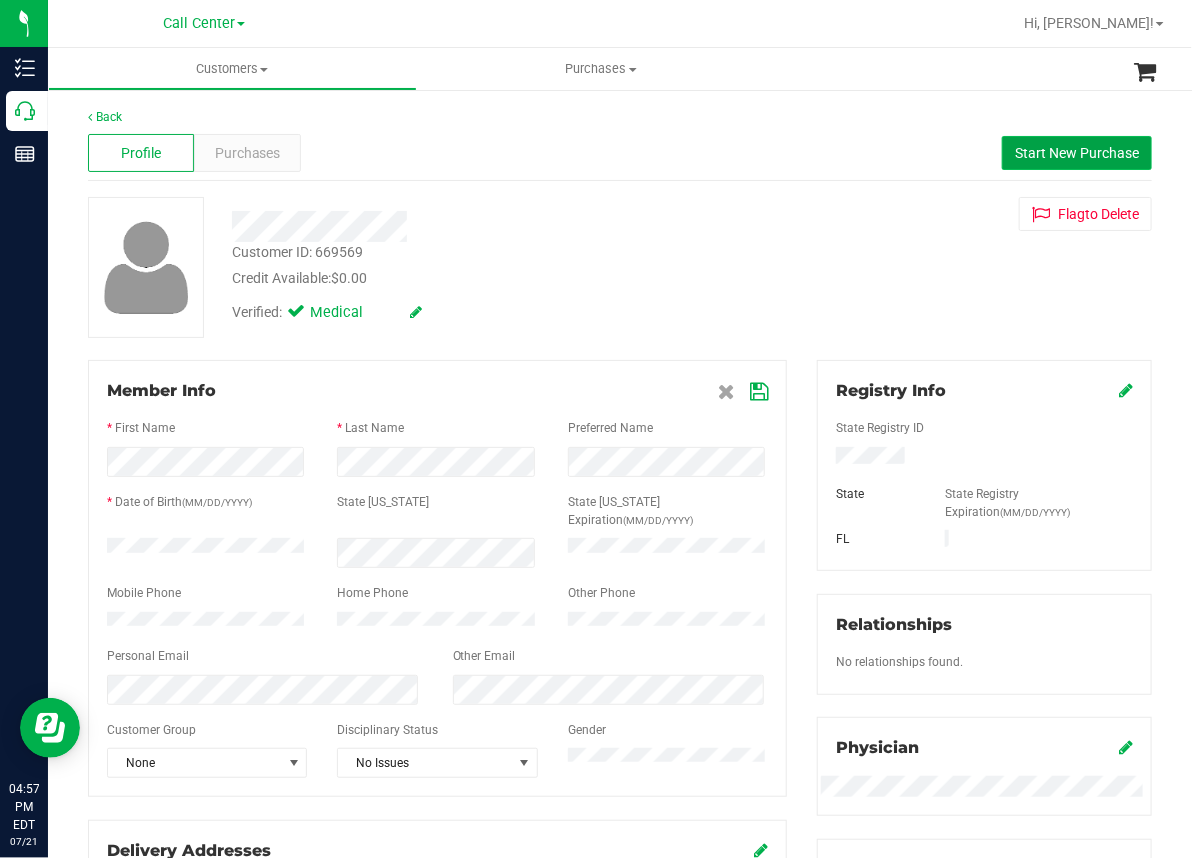 click on "Start New Purchase" at bounding box center [1077, 153] 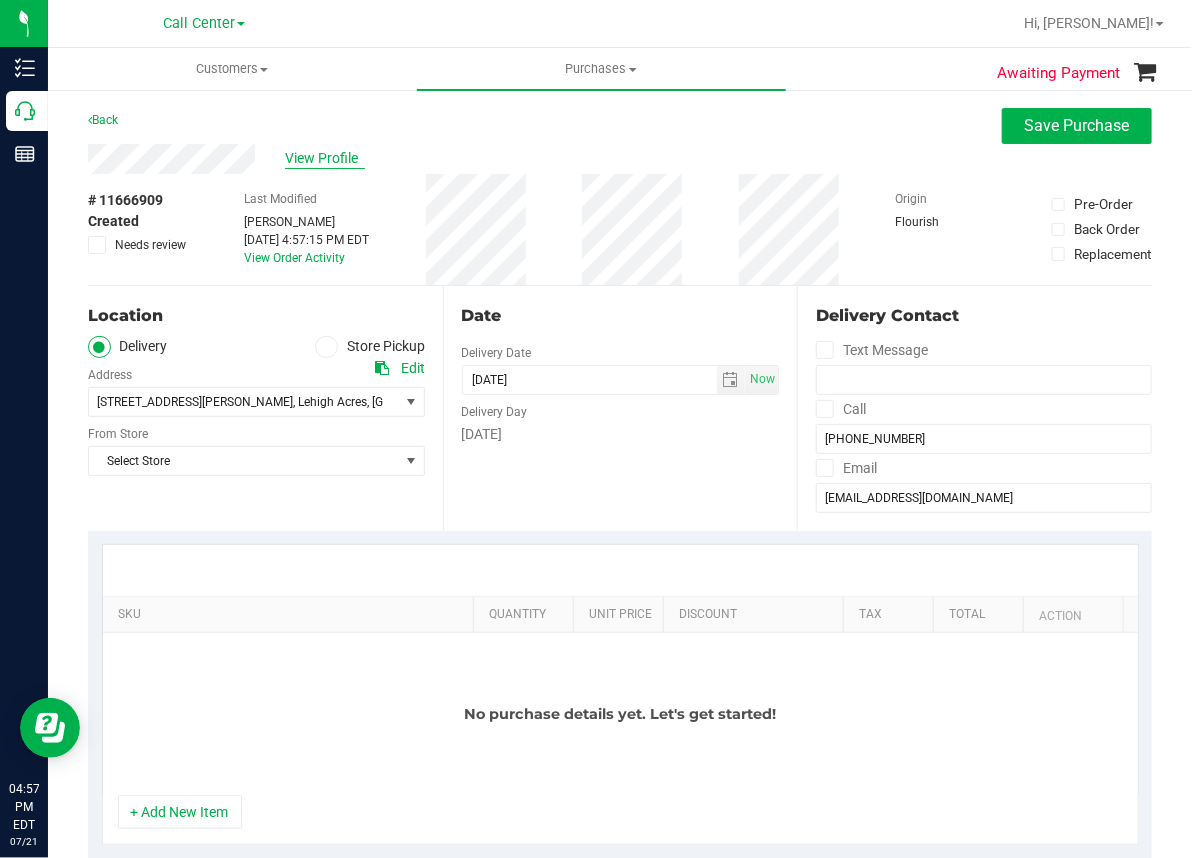 click on "View Profile" at bounding box center (325, 158) 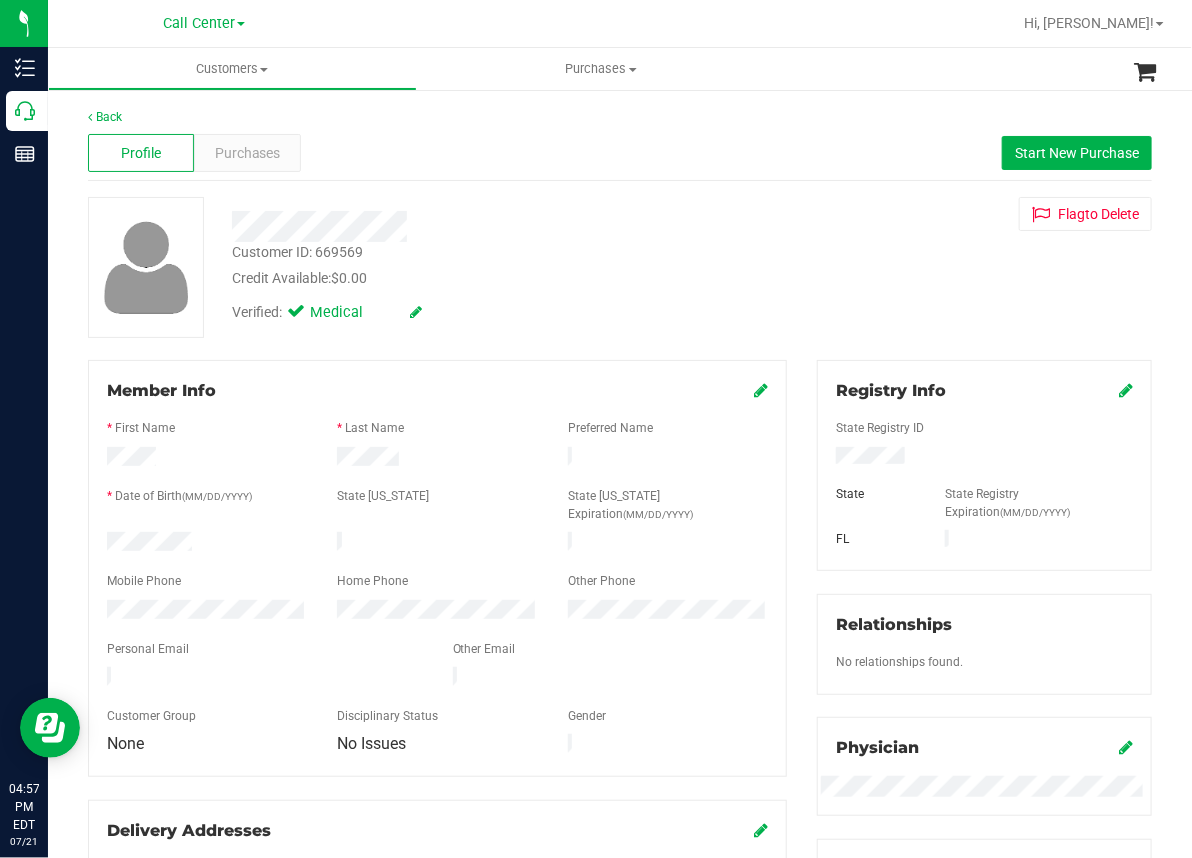 click at bounding box center (761, 390) 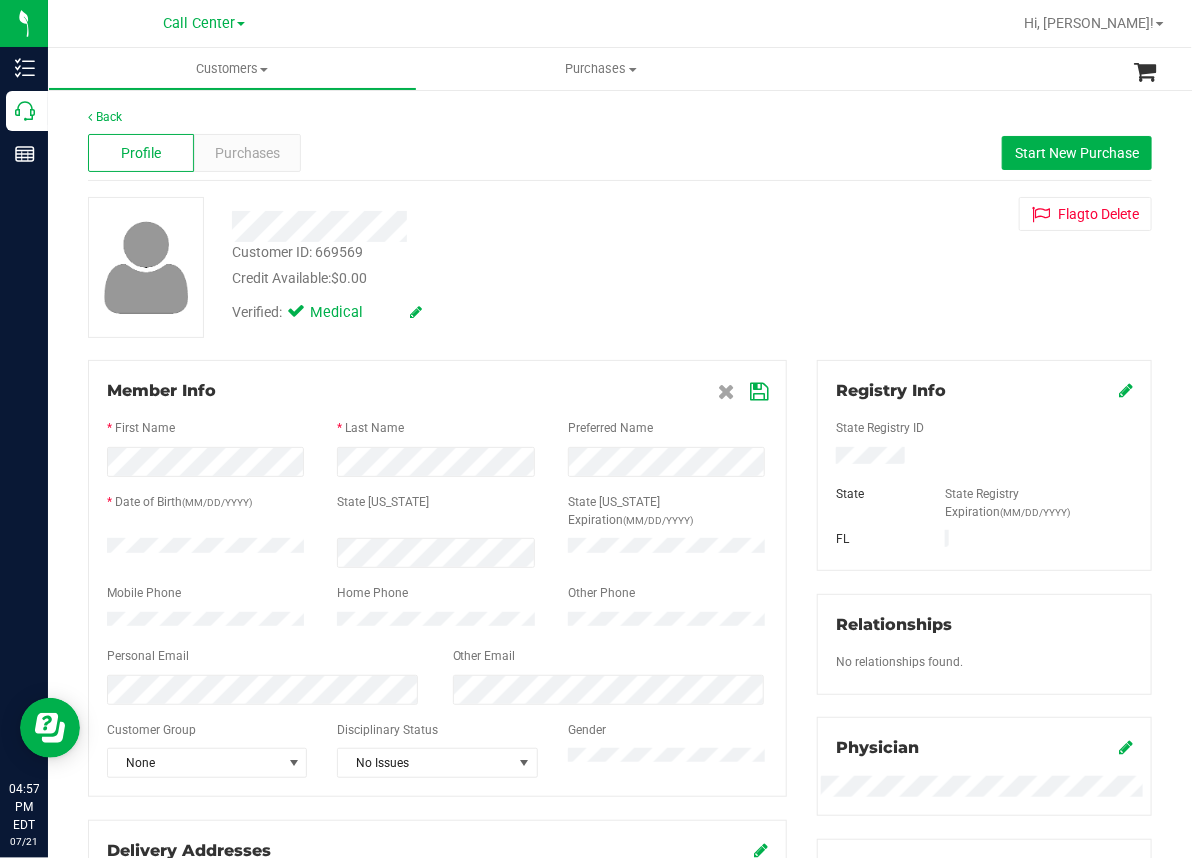 click at bounding box center [759, 392] 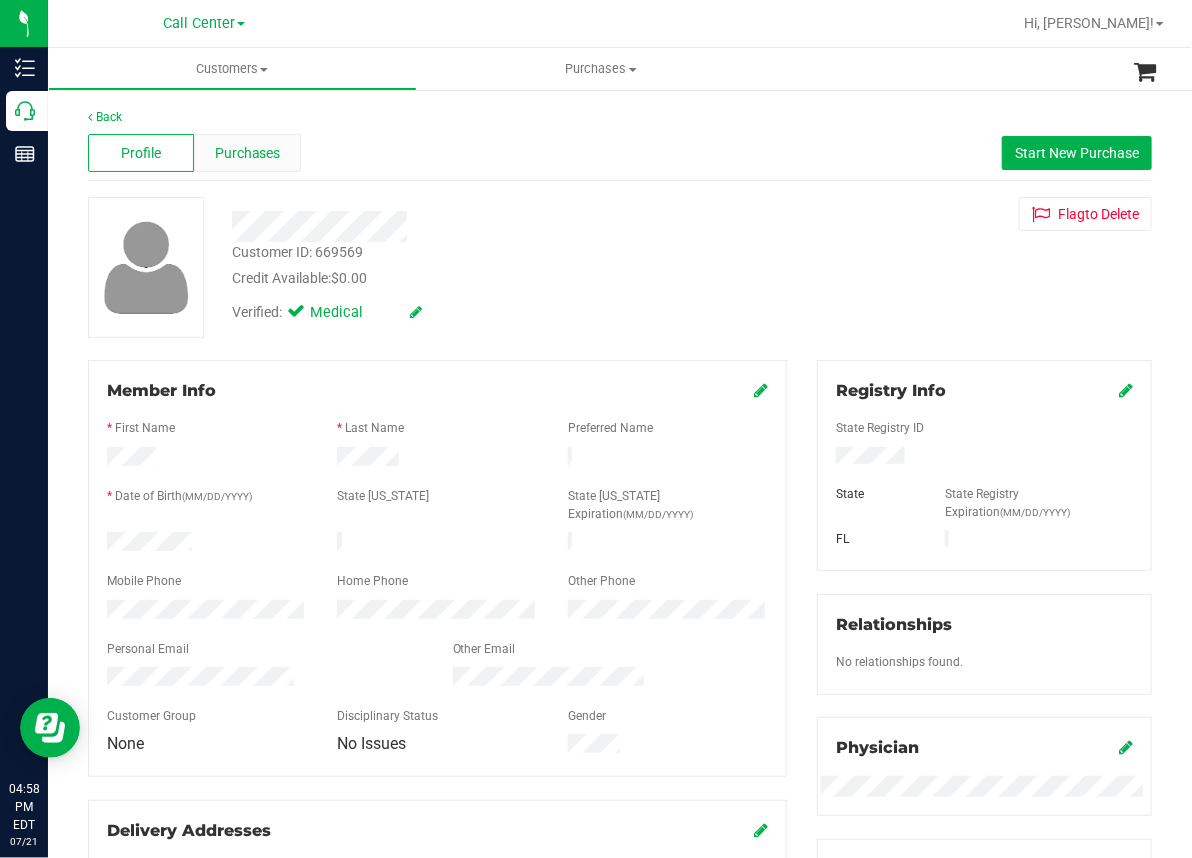click on "Purchases" at bounding box center (248, 153) 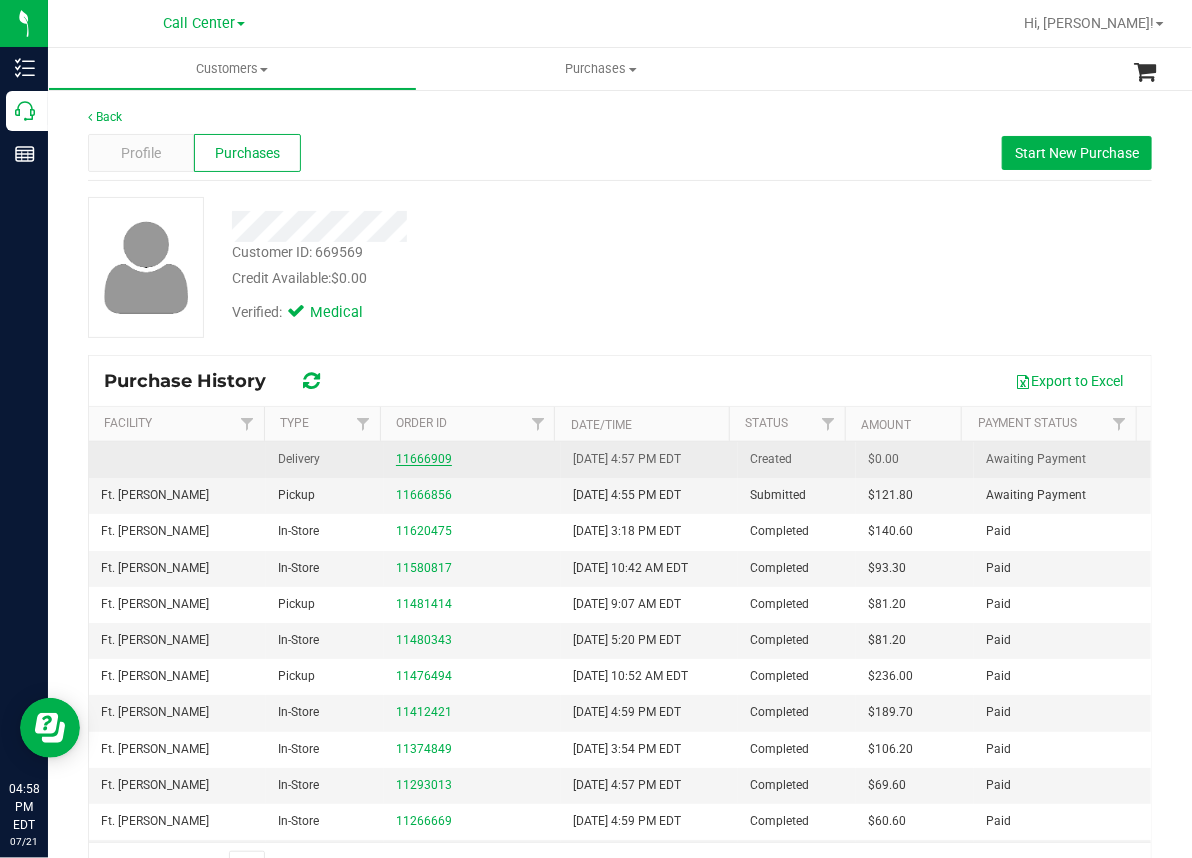 click on "11666909" at bounding box center (424, 459) 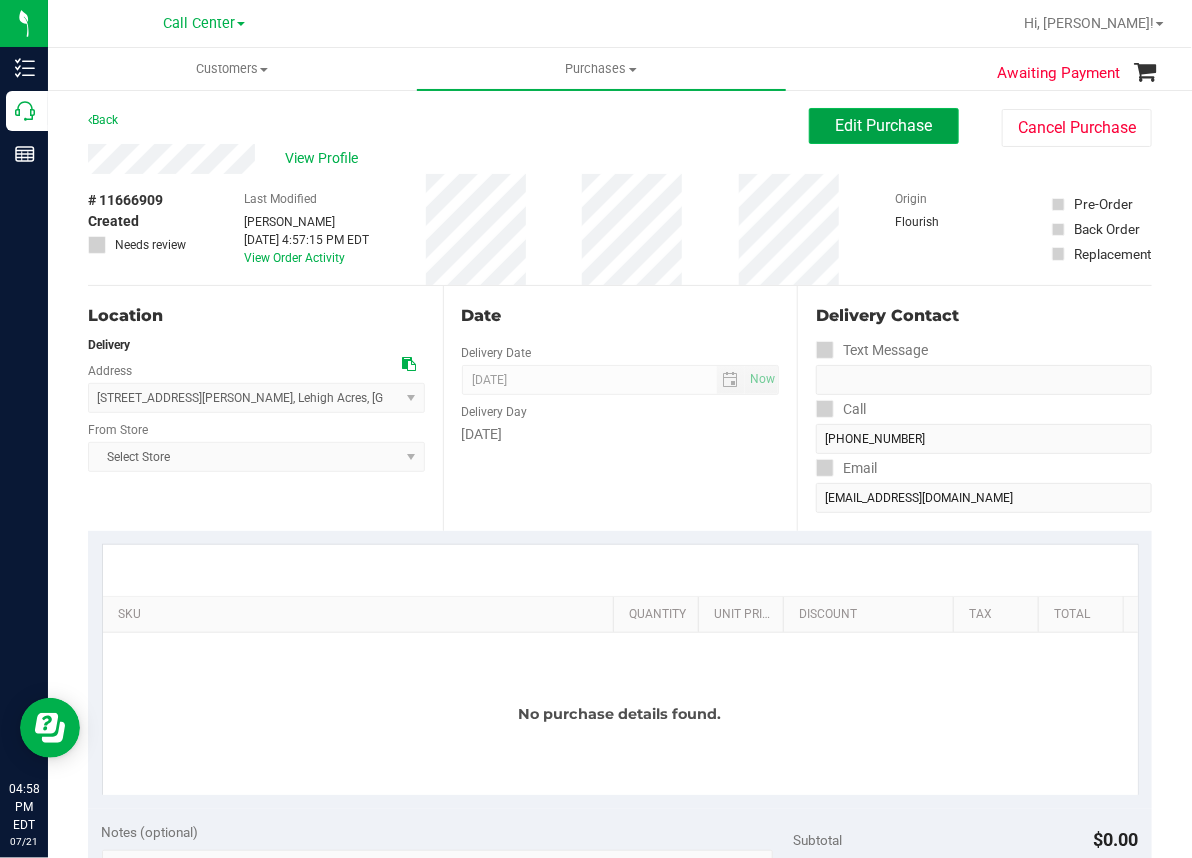 click on "Edit Purchase" at bounding box center (884, 125) 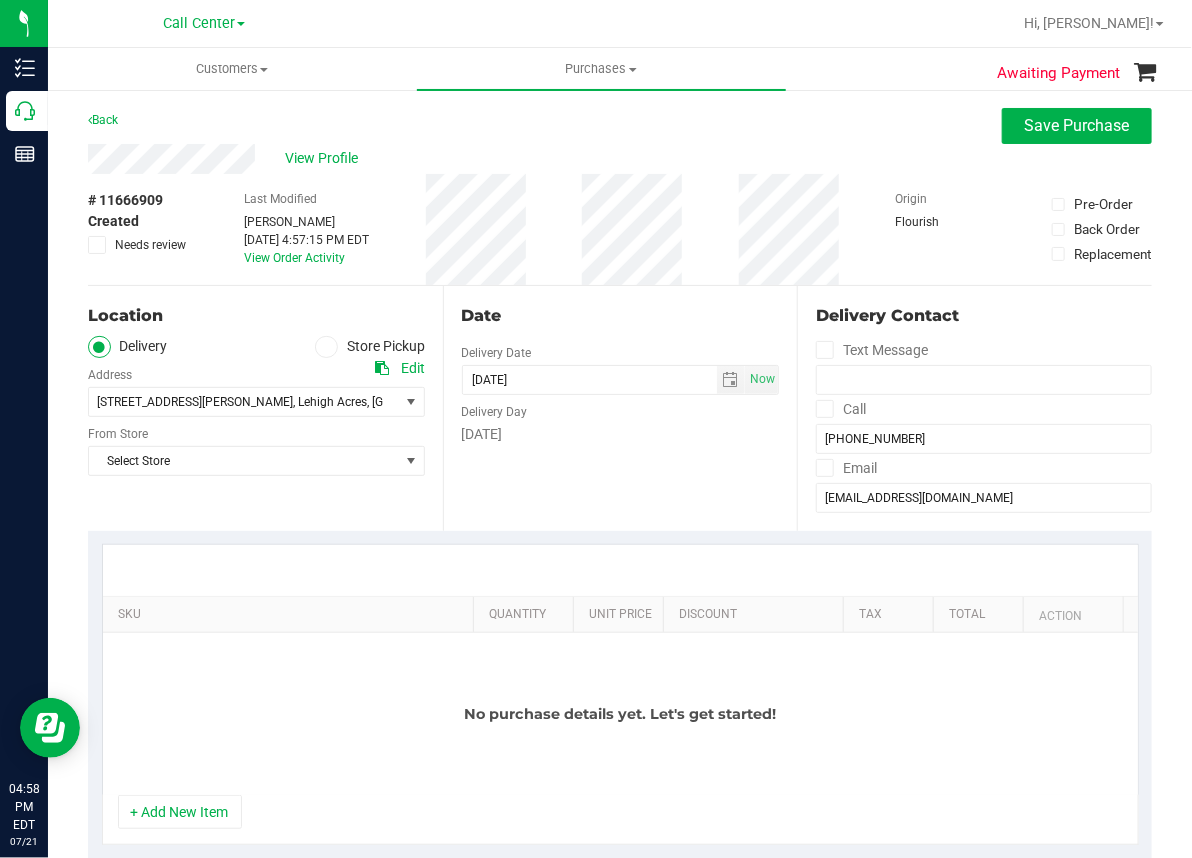 click at bounding box center (326, 347) 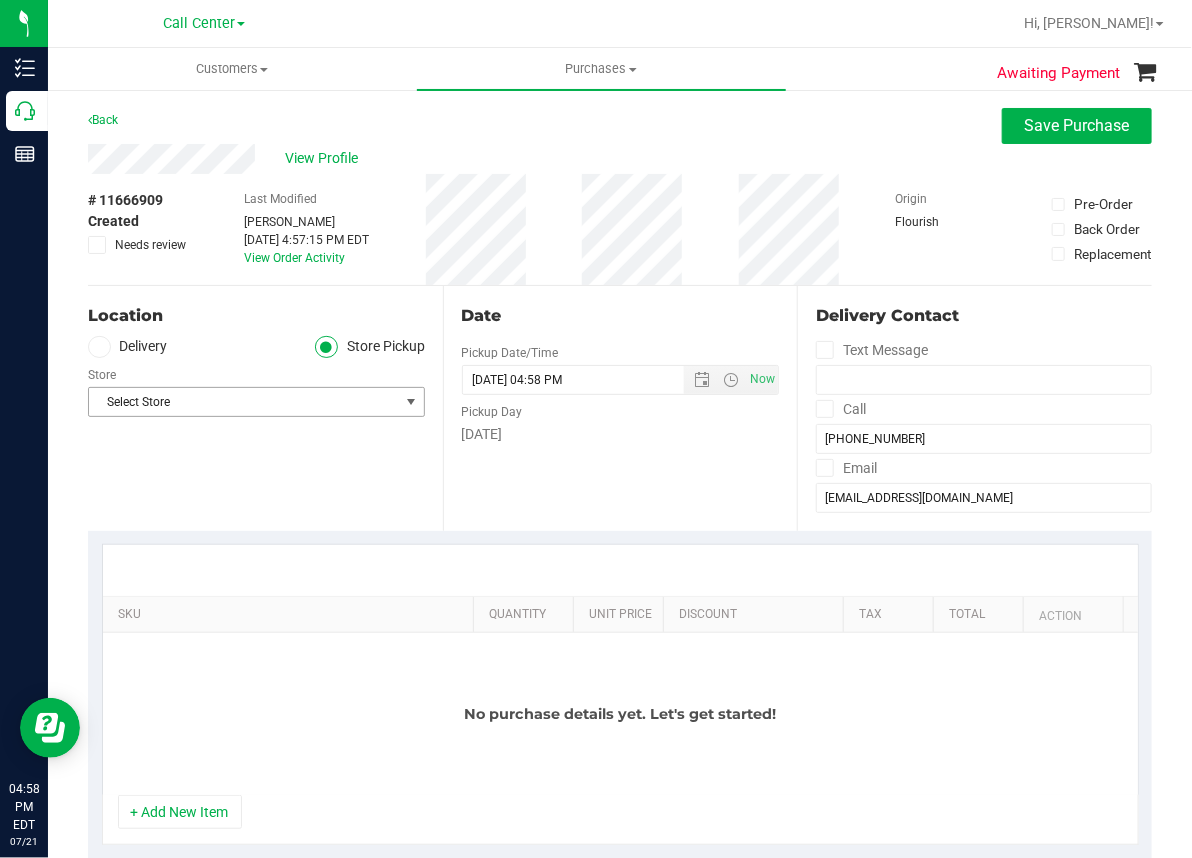 click on "Select Store" at bounding box center [244, 402] 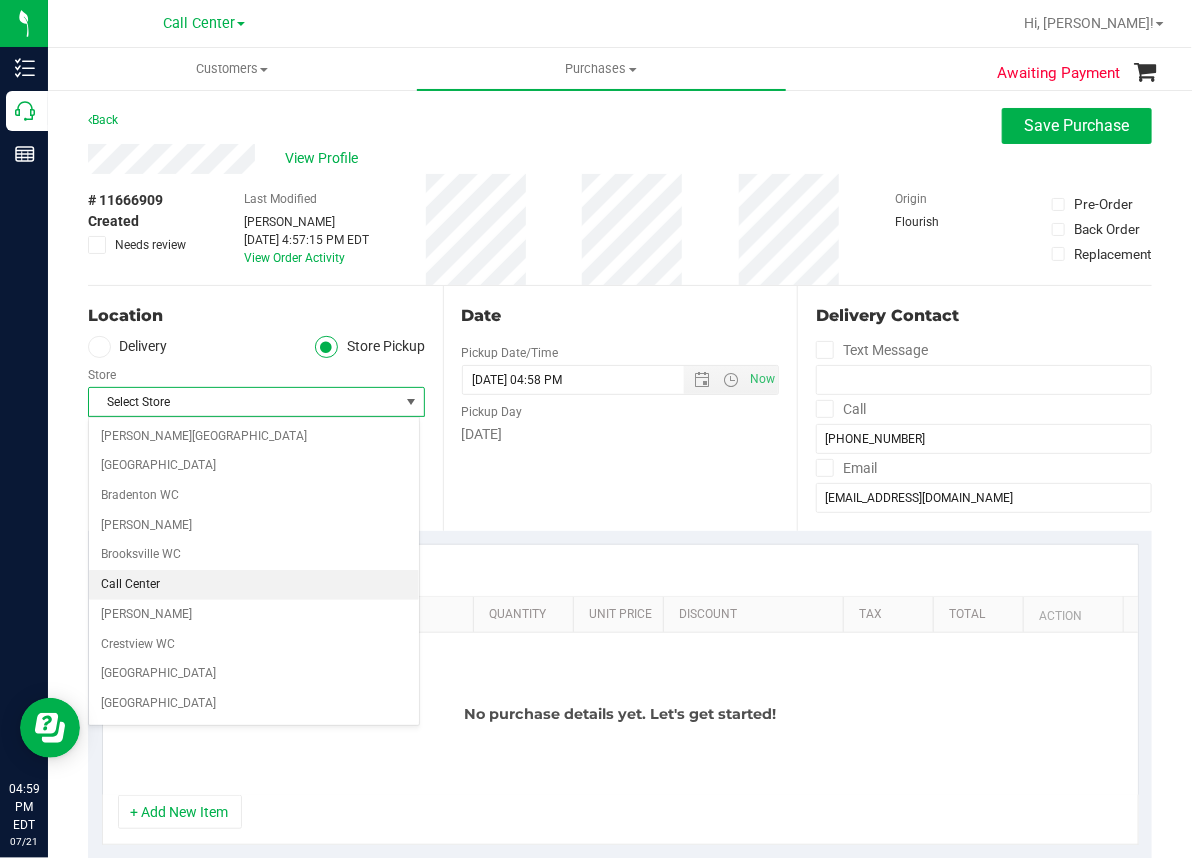click on "Call Center" at bounding box center [254, 585] 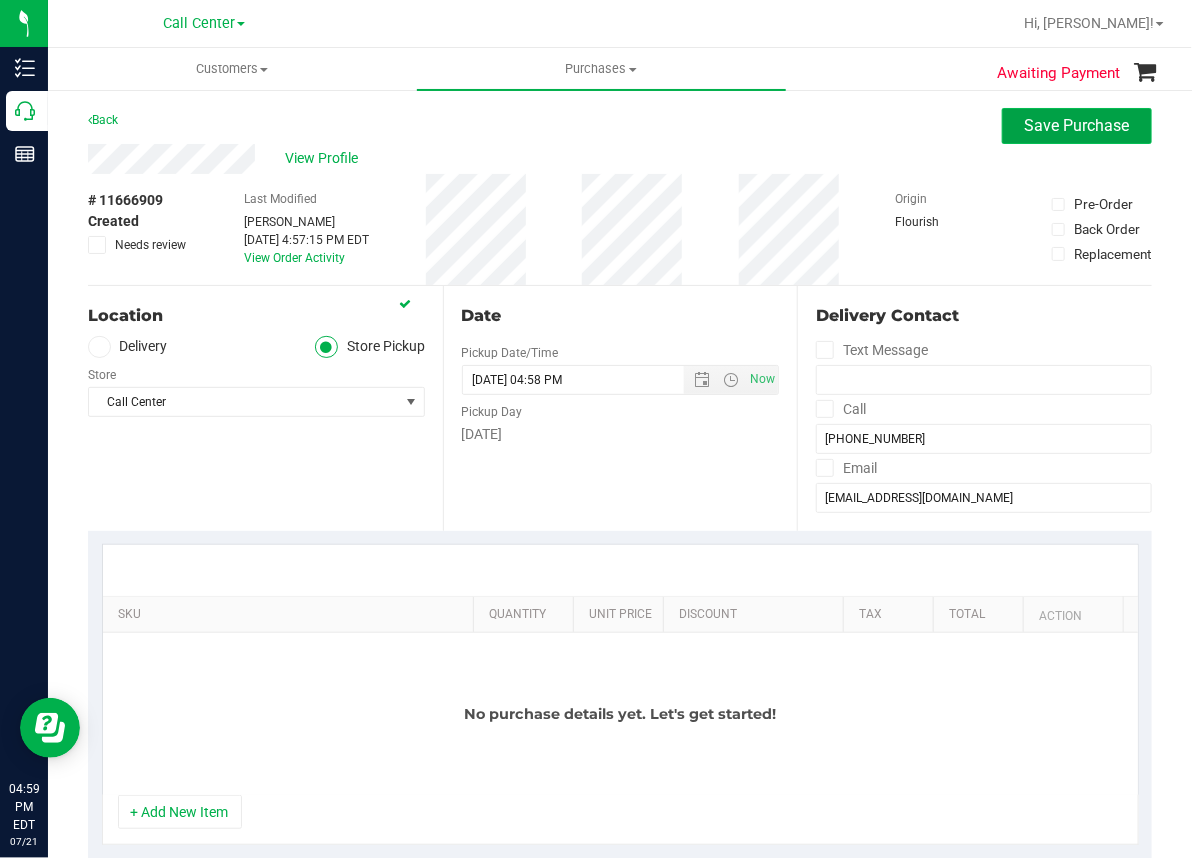 click on "Save Purchase" at bounding box center (1077, 125) 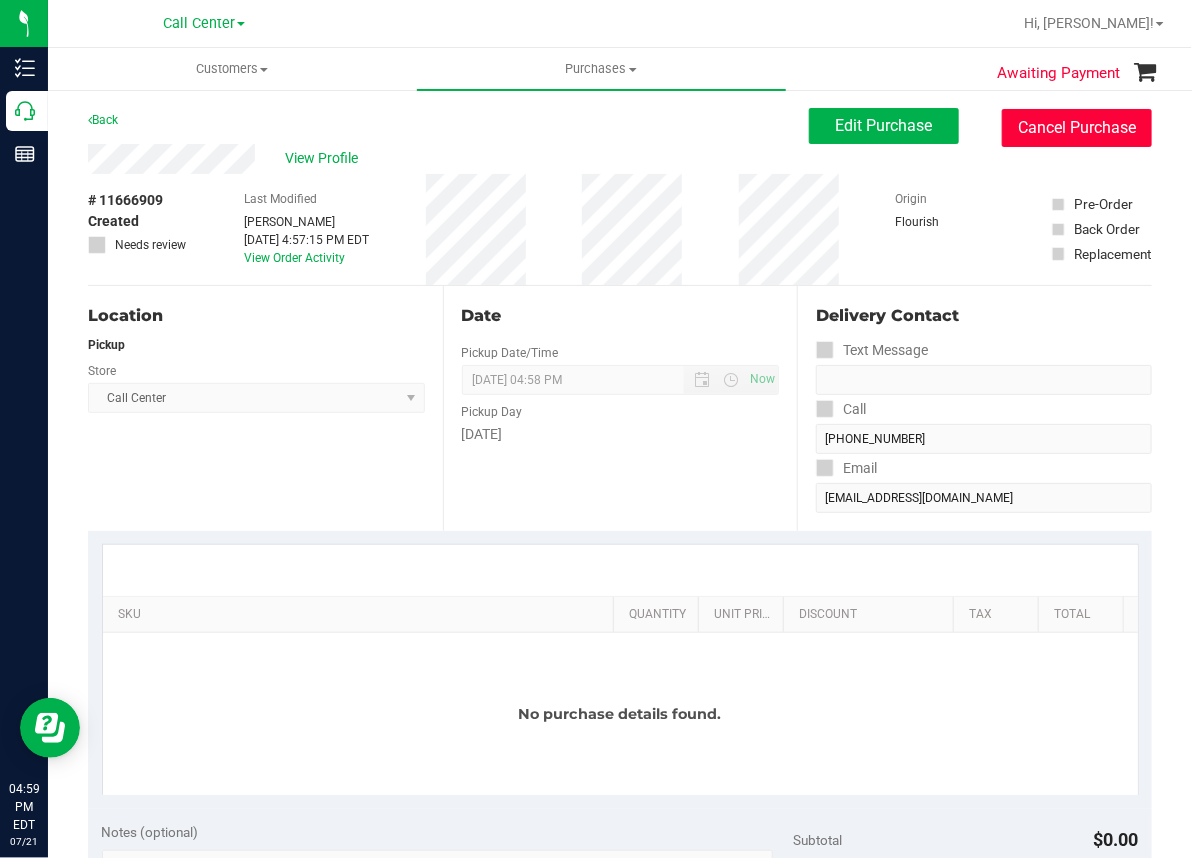 click on "Cancel Purchase" at bounding box center [1077, 128] 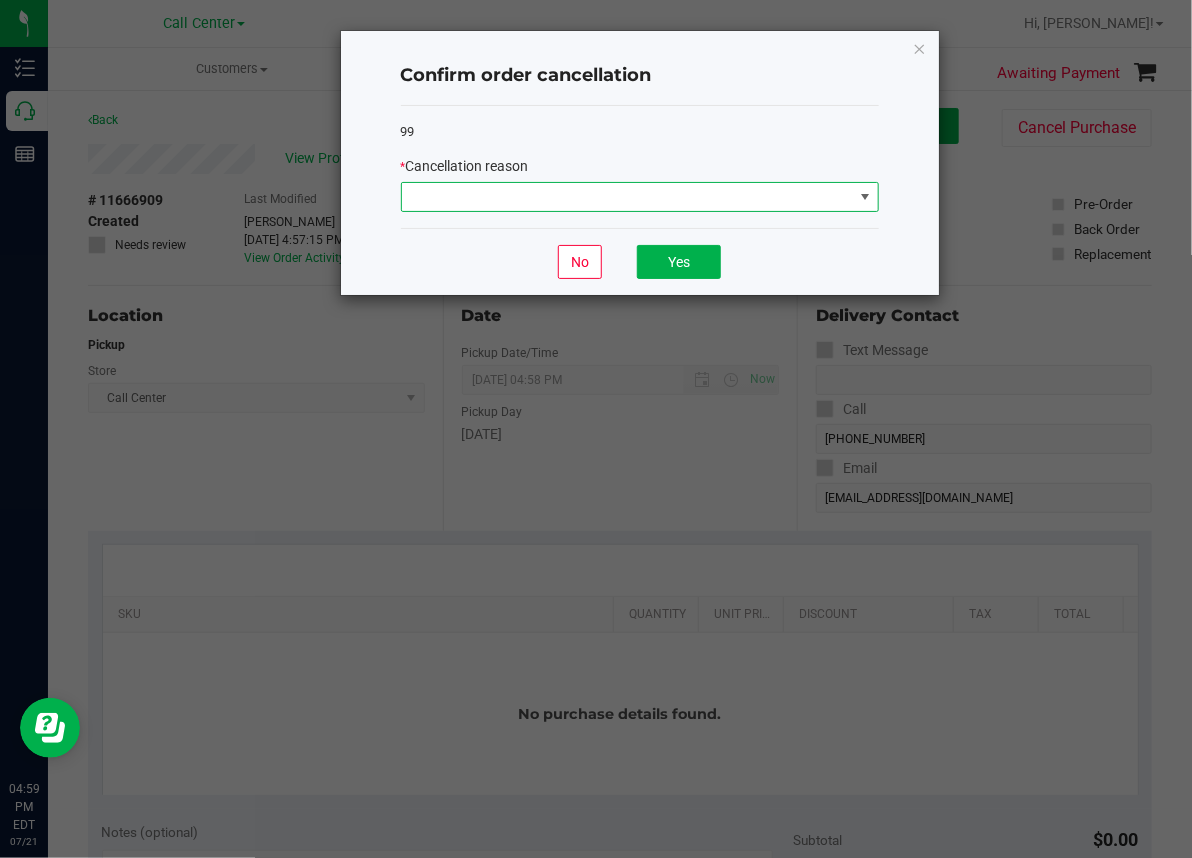 click at bounding box center [627, 197] 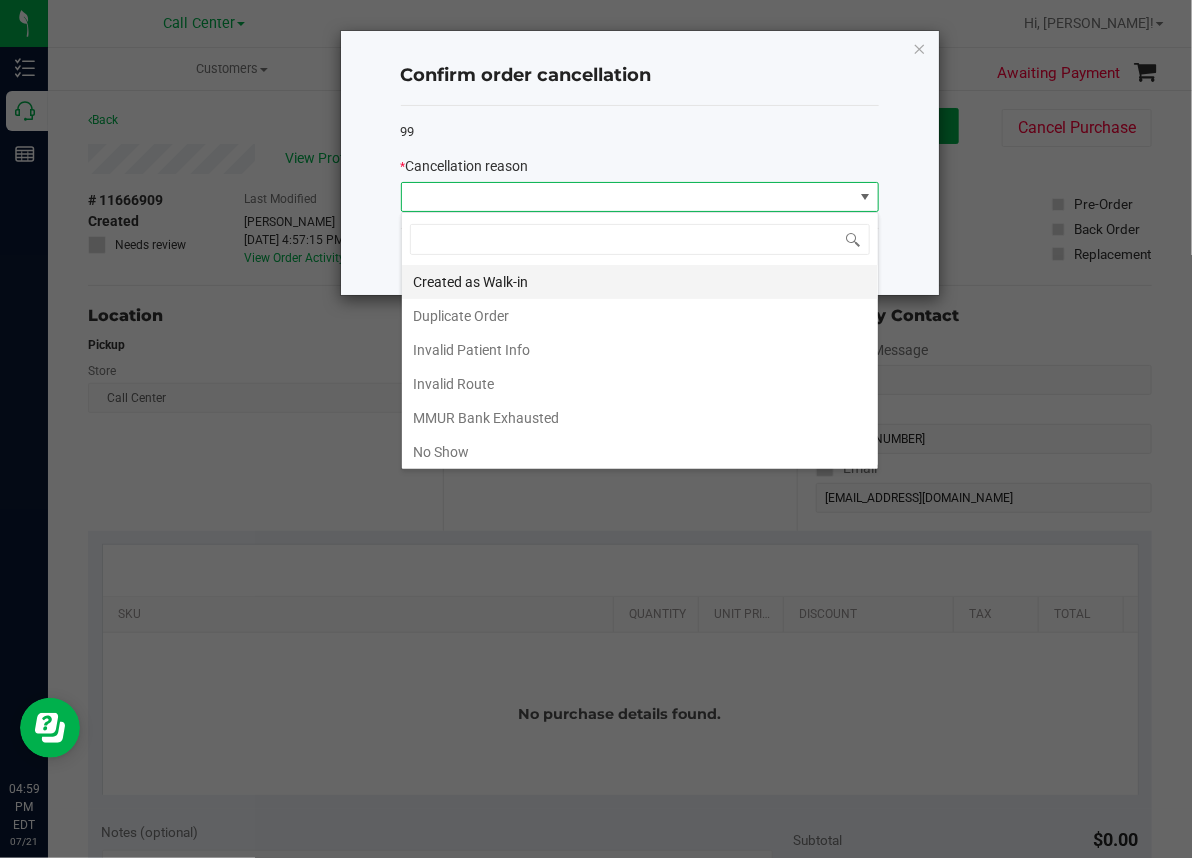 scroll, scrollTop: 99969, scrollLeft: 99521, axis: both 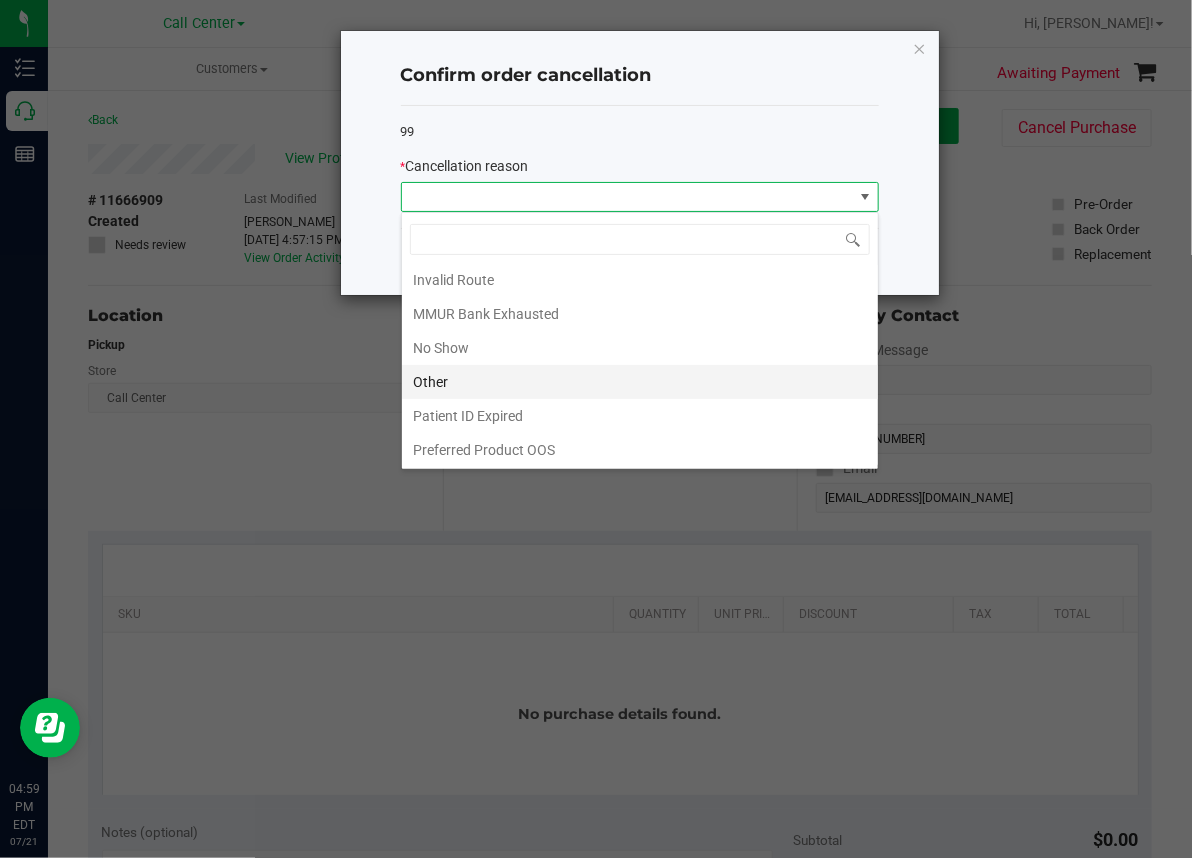 click on "Other" at bounding box center (640, 382) 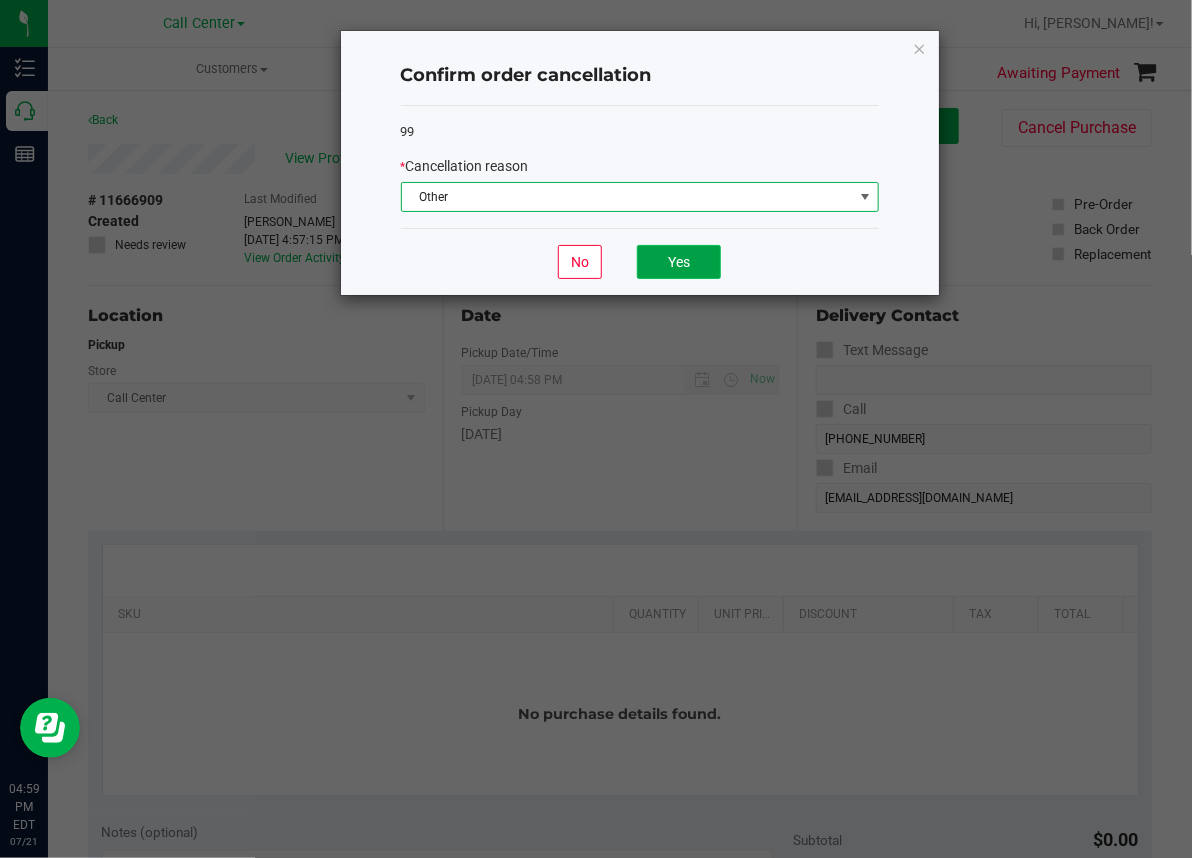 click on "Yes" 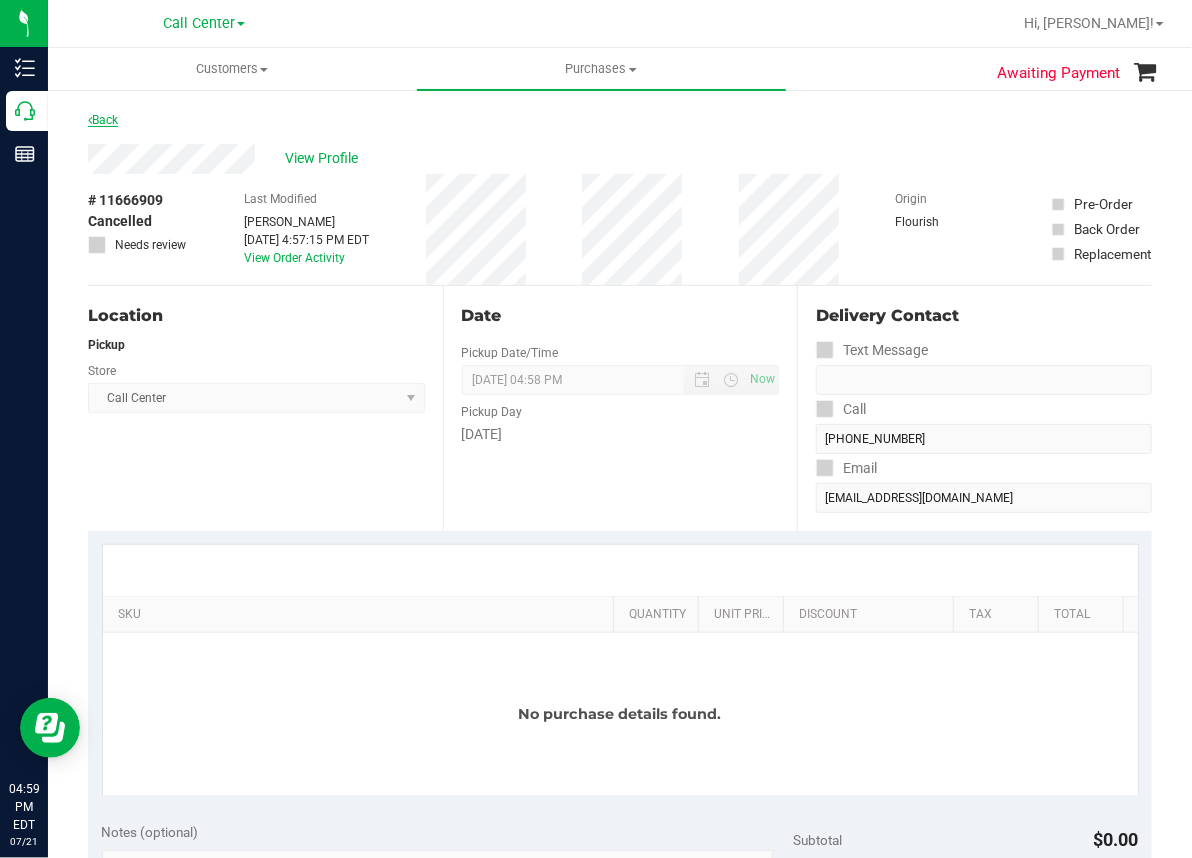 click on "Back" at bounding box center [103, 120] 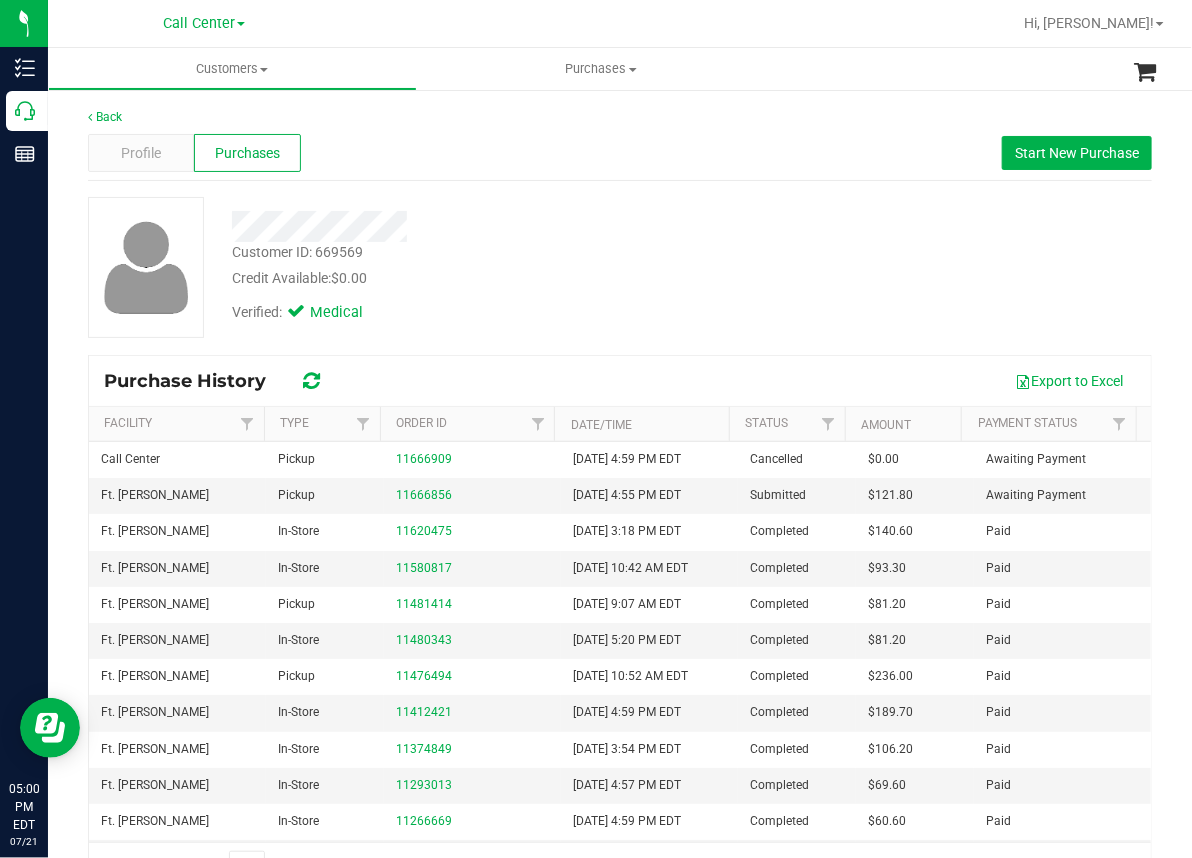 click on "Back
Profile
Purchases
Start New Purchase
Customer ID: 669569
Credit Available:
$0.00
Verified:
Medical" at bounding box center [620, 499] 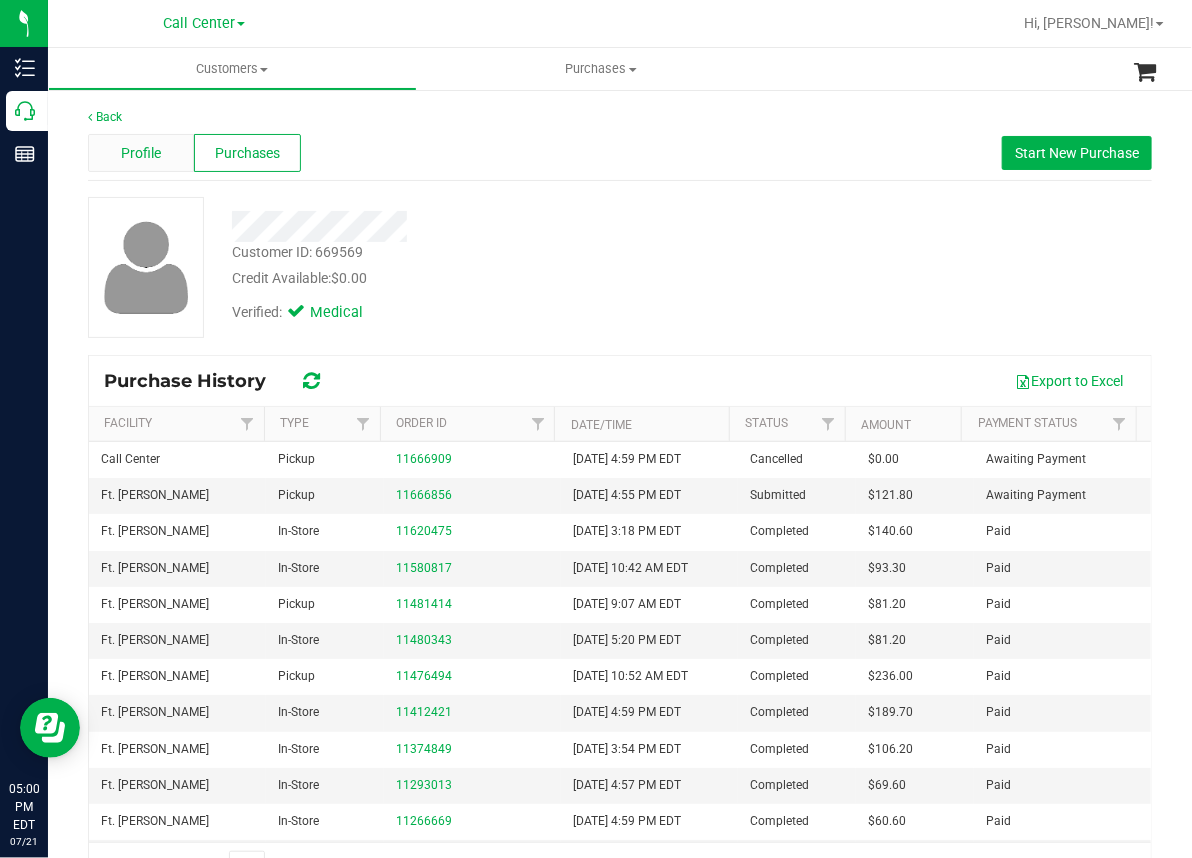 click on "Profile" at bounding box center [141, 153] 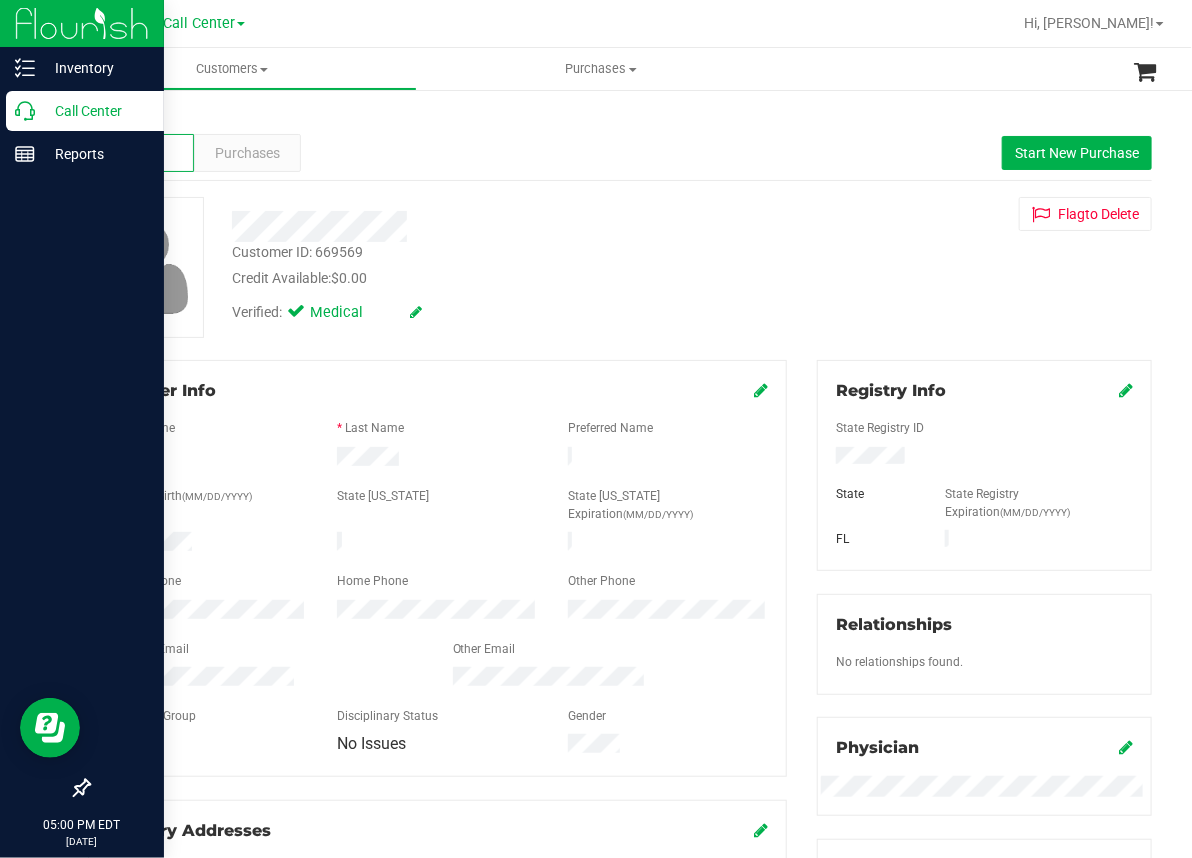 click 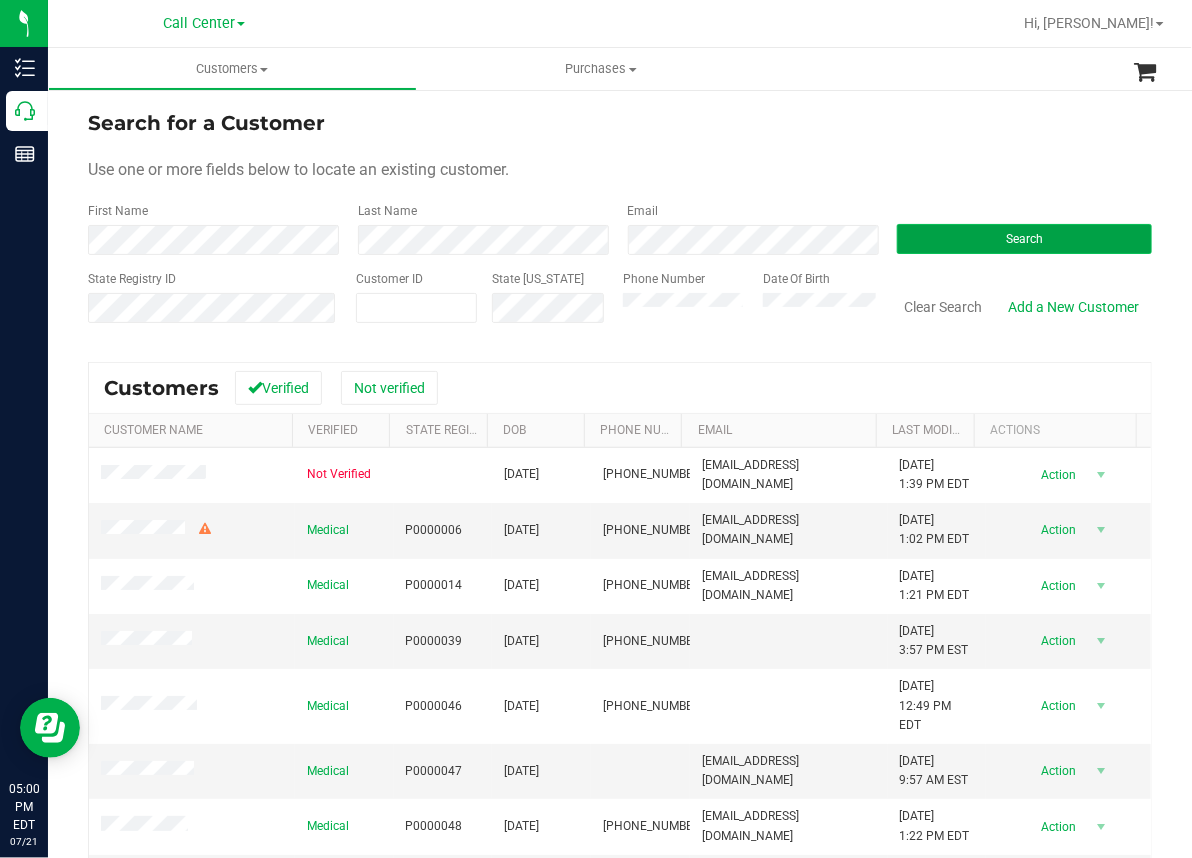 click on "Search" at bounding box center [1024, 239] 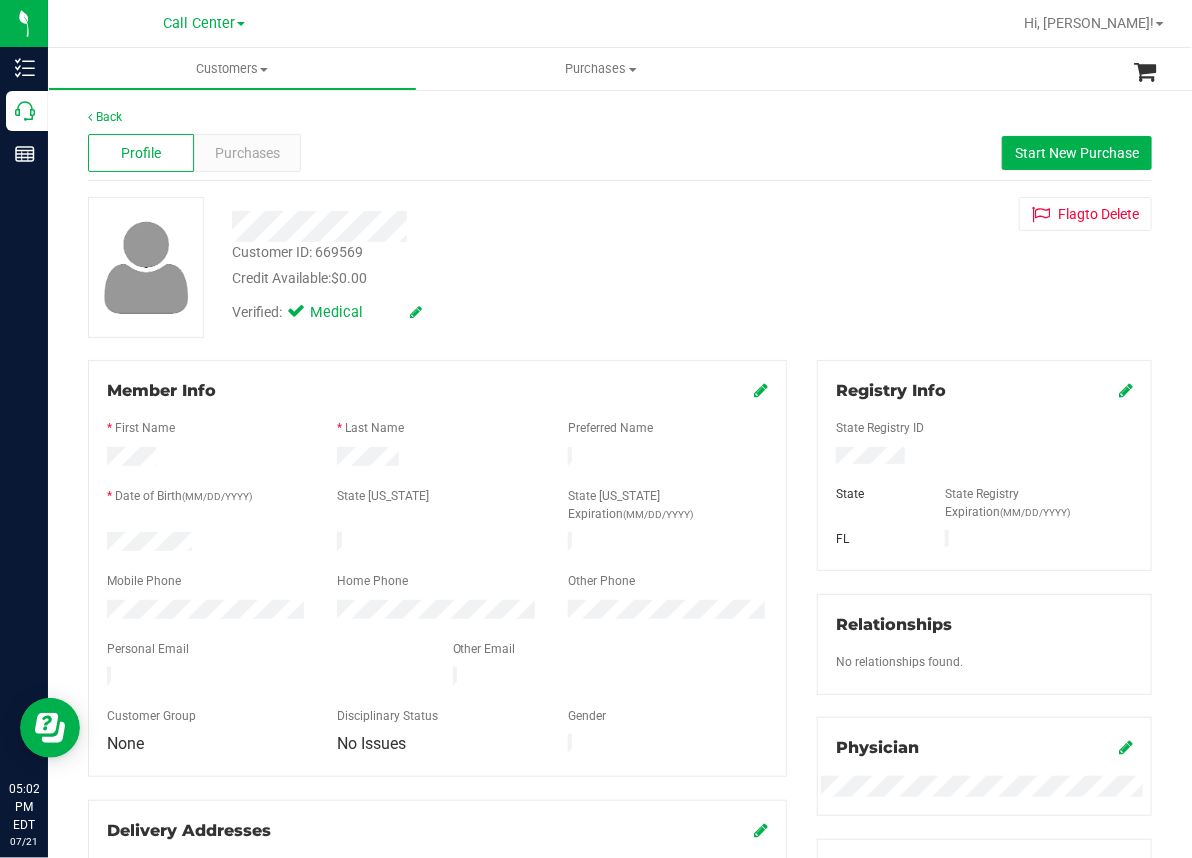 click on "Customer ID: 669569" at bounding box center (297, 252) 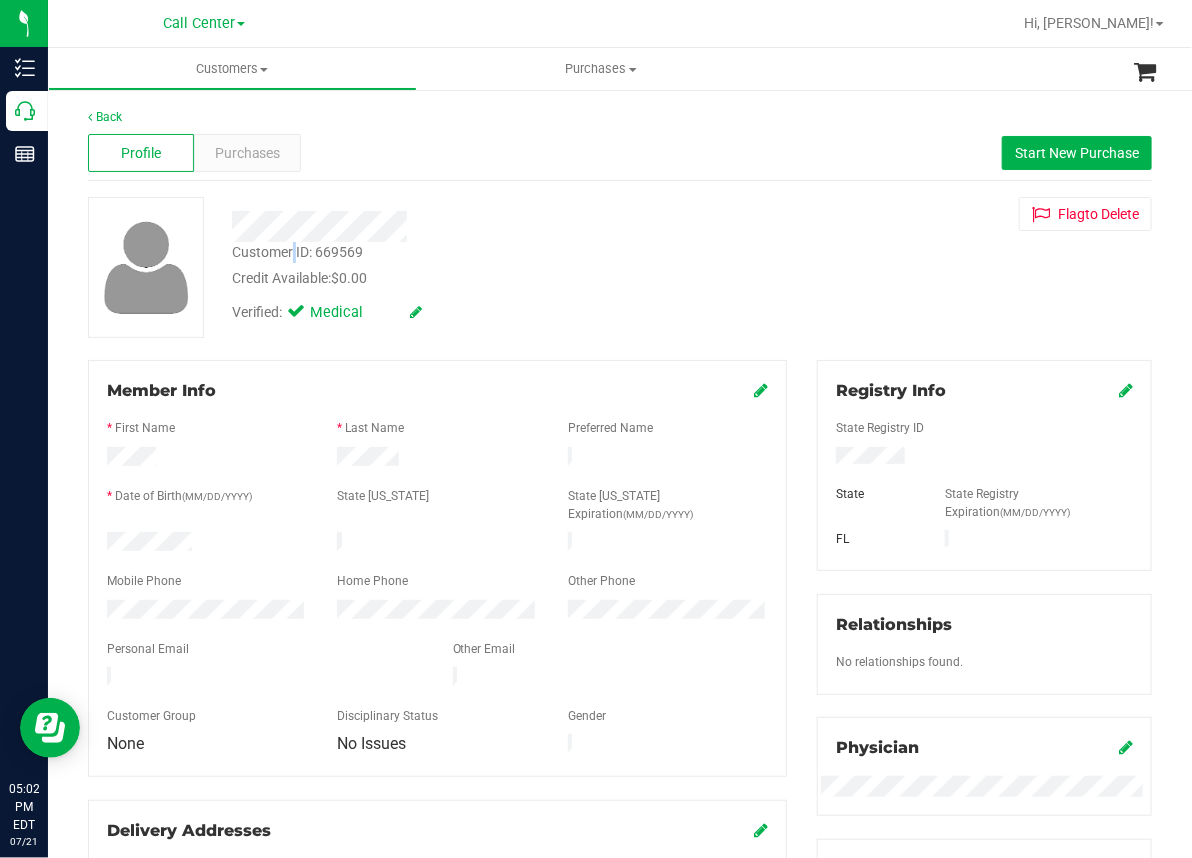 click on "Customer ID: 669569" at bounding box center (297, 252) 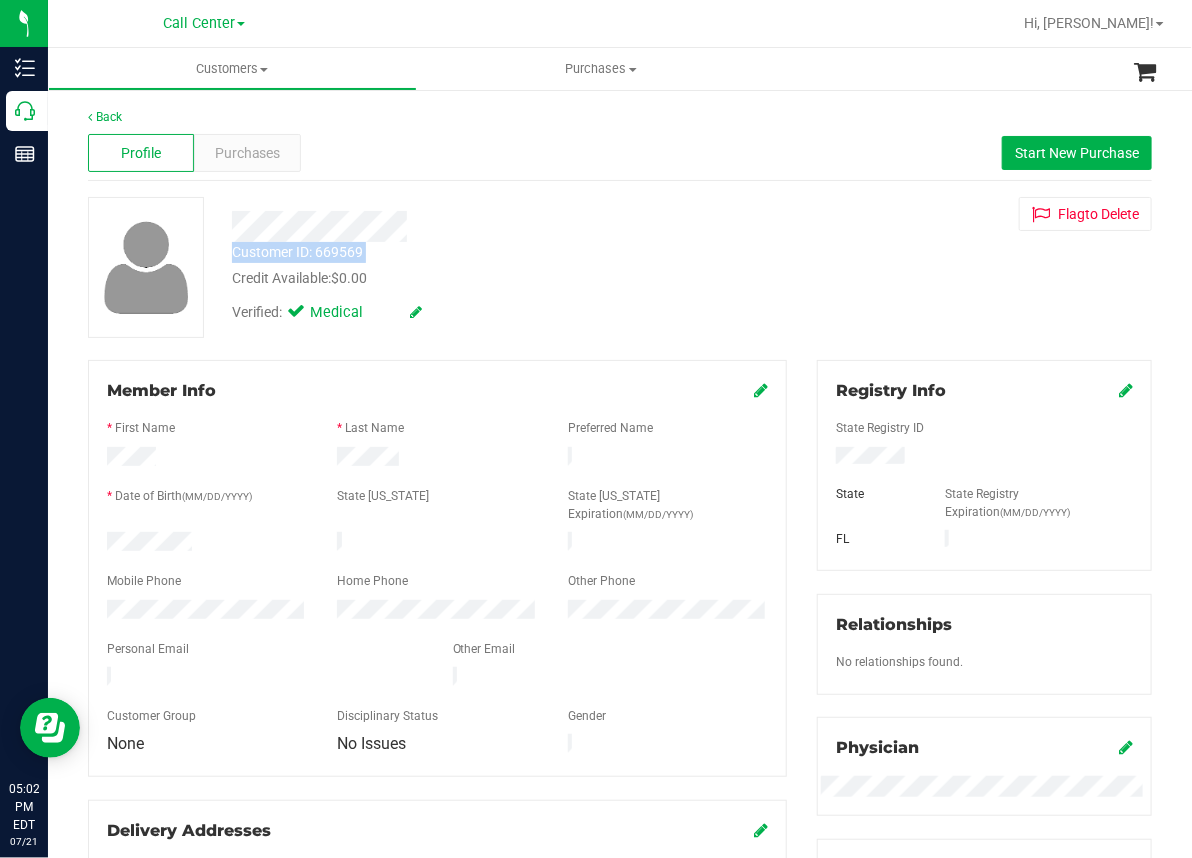 click on "Customer ID: 669569" at bounding box center (297, 252) 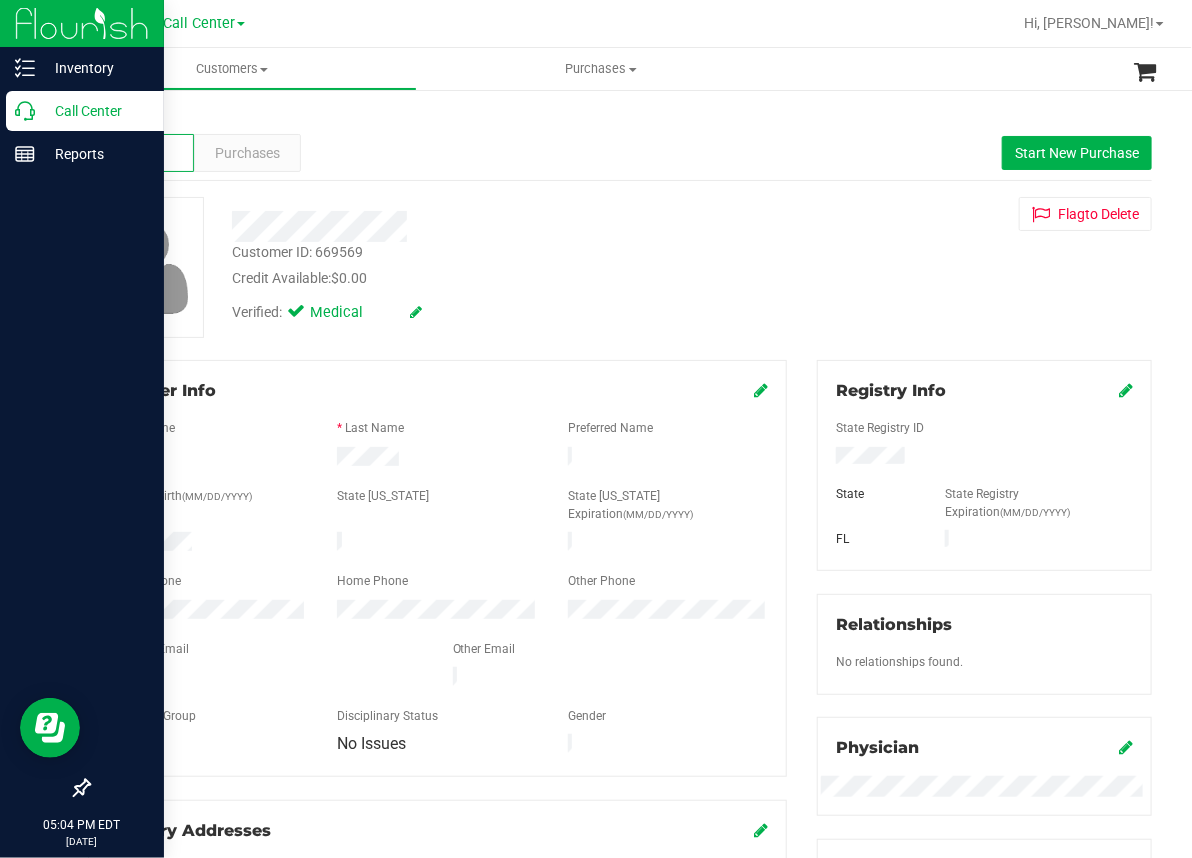 click on "Call Center" at bounding box center [95, 111] 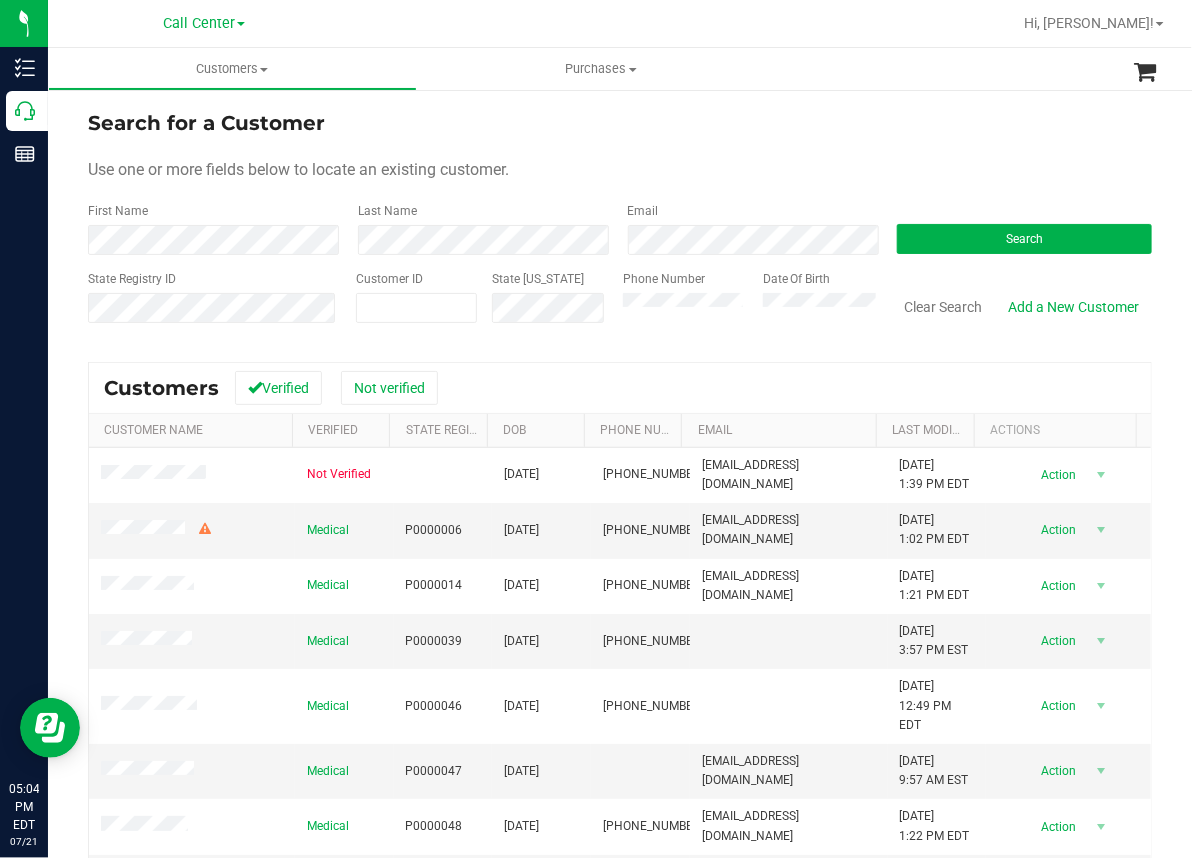 click on "Search" at bounding box center [1017, 228] 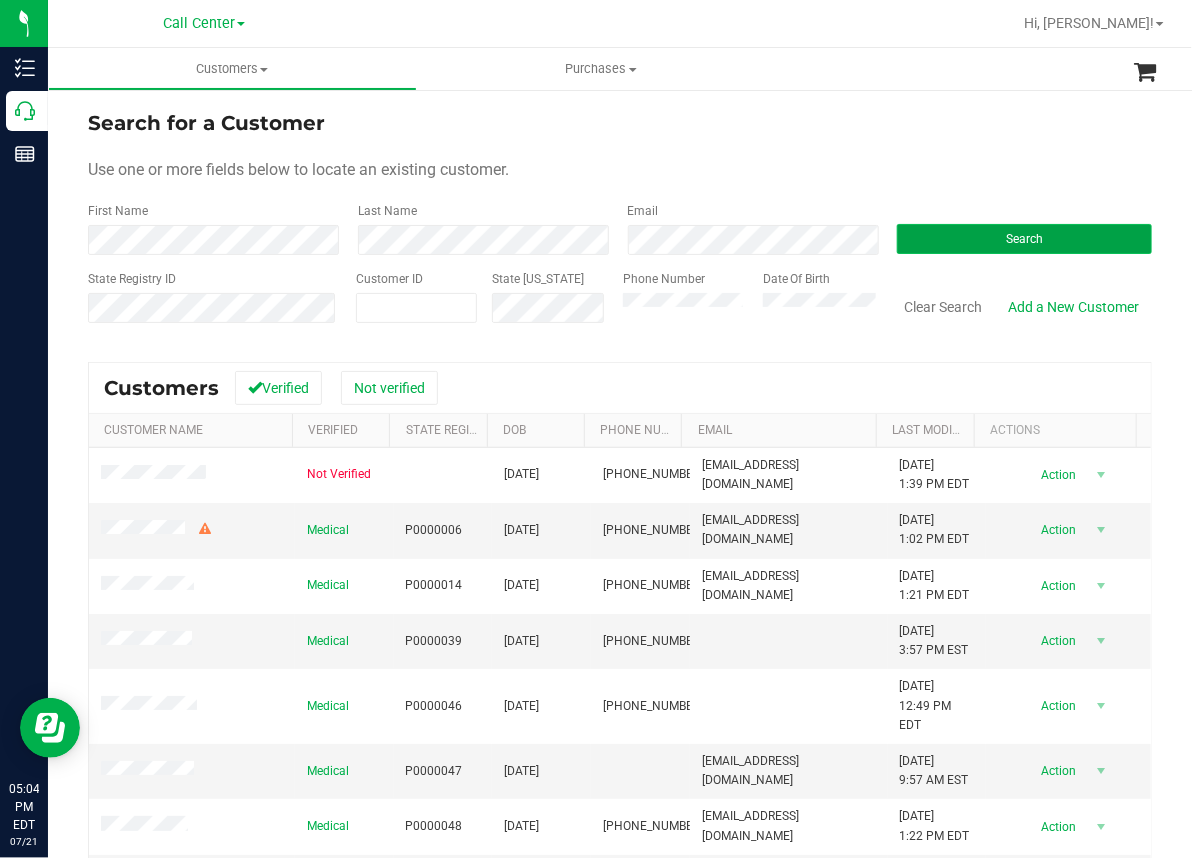 click on "Search" at bounding box center [1024, 239] 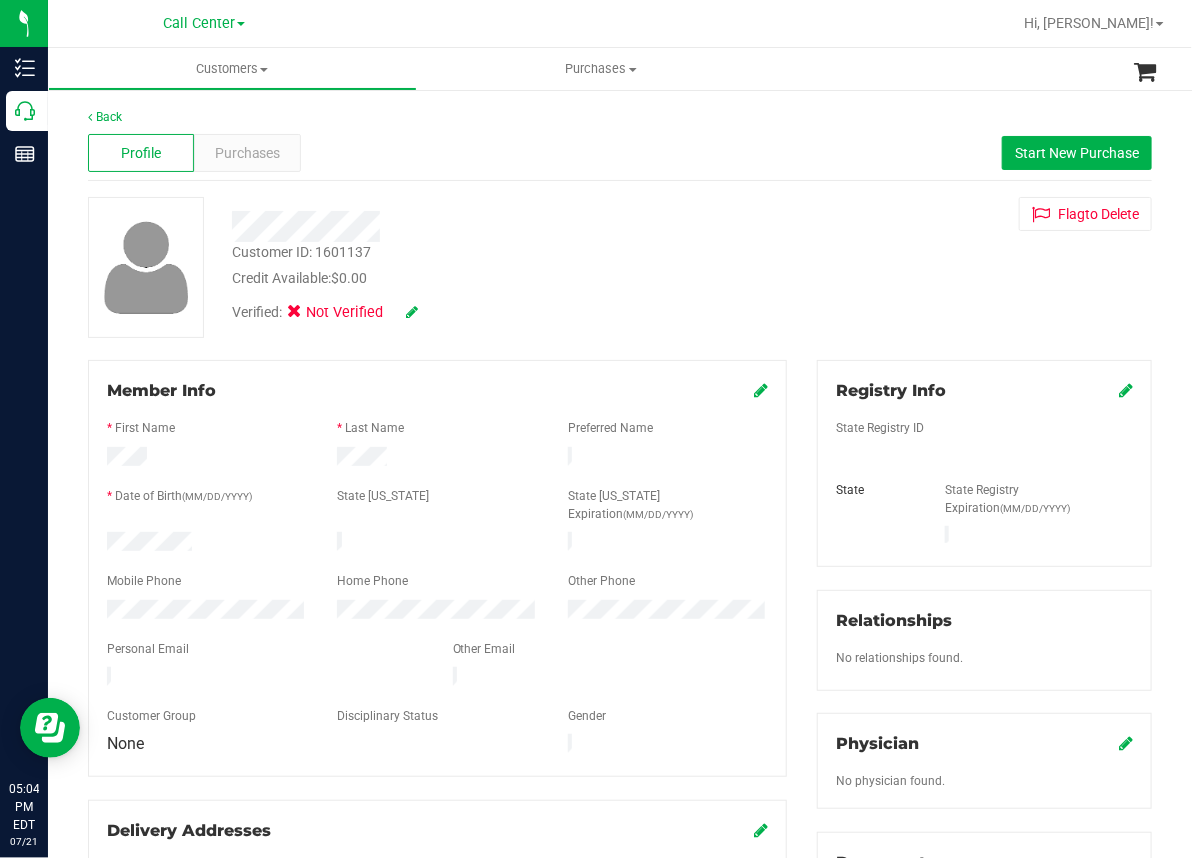 click on "Customer ID: 1601137" at bounding box center (301, 252) 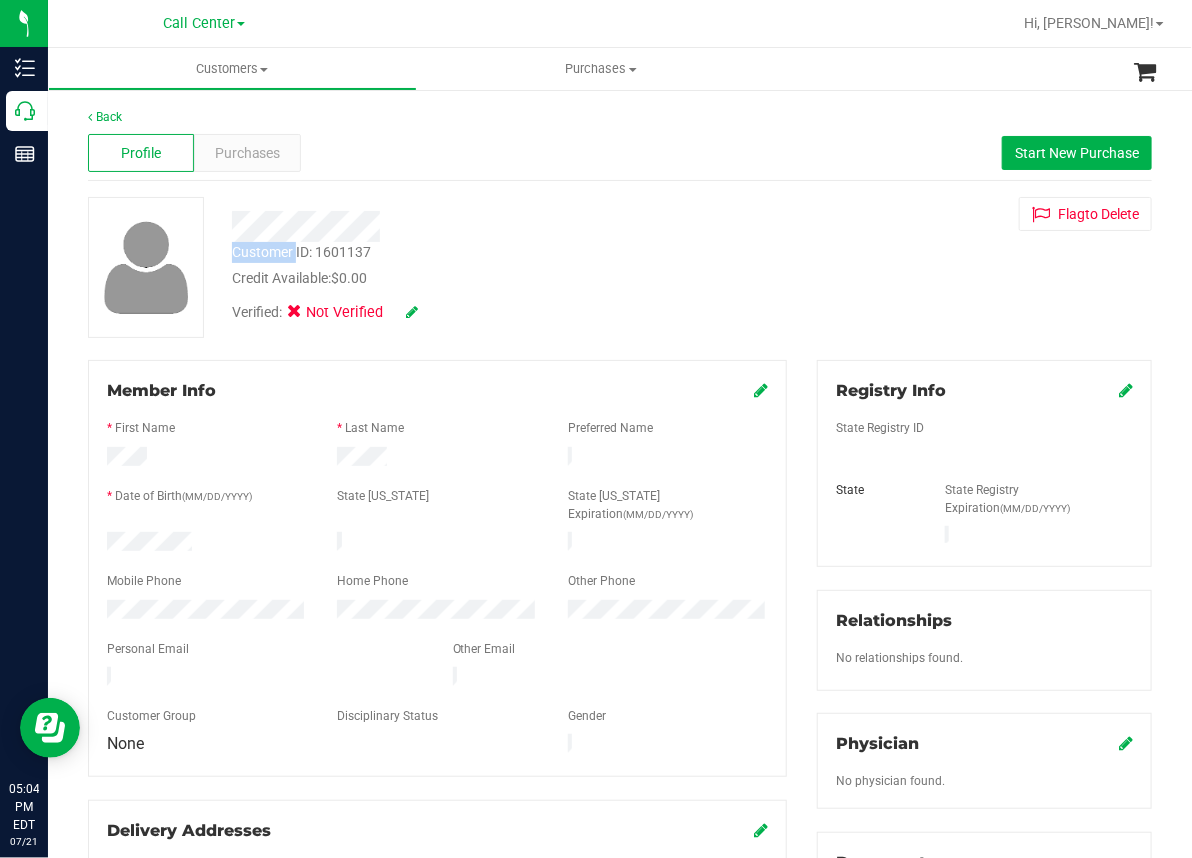 click on "Customer ID: 1601137" at bounding box center [301, 252] 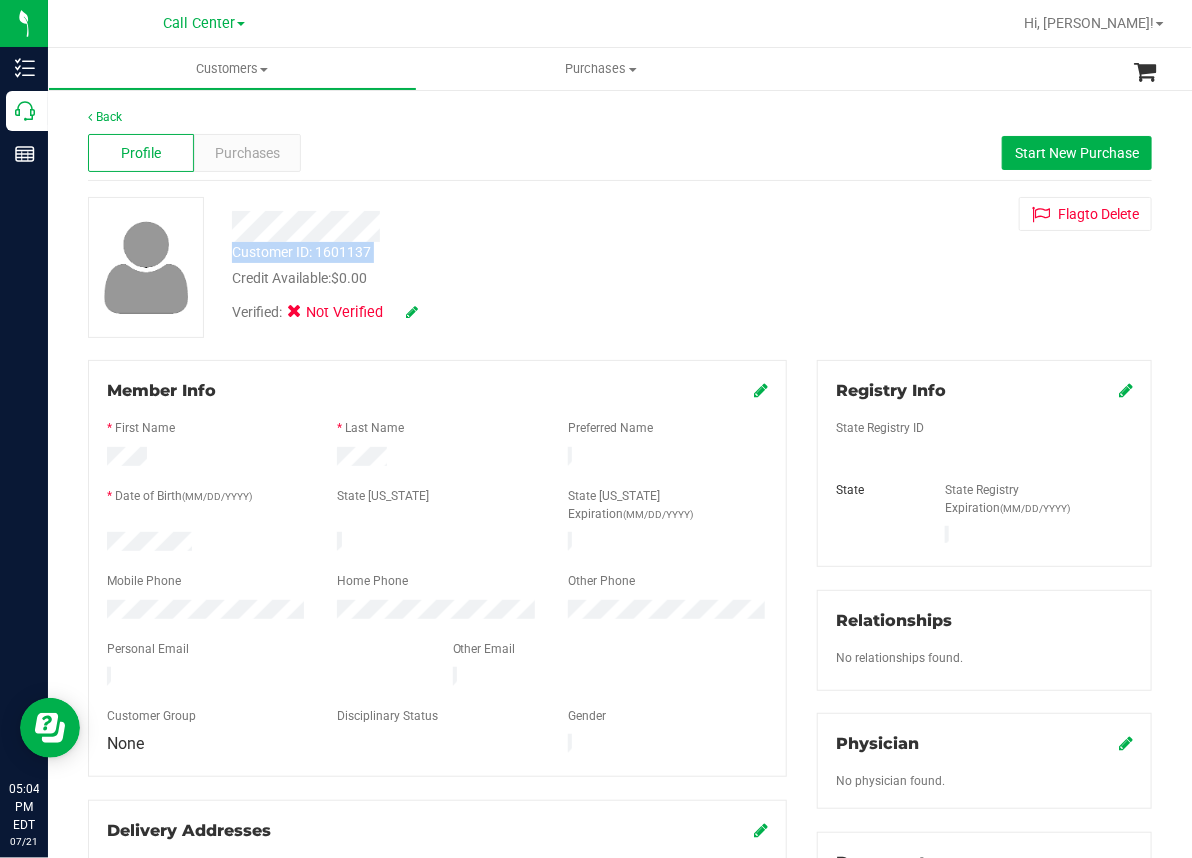 click on "Customer ID: 1601137" at bounding box center (301, 252) 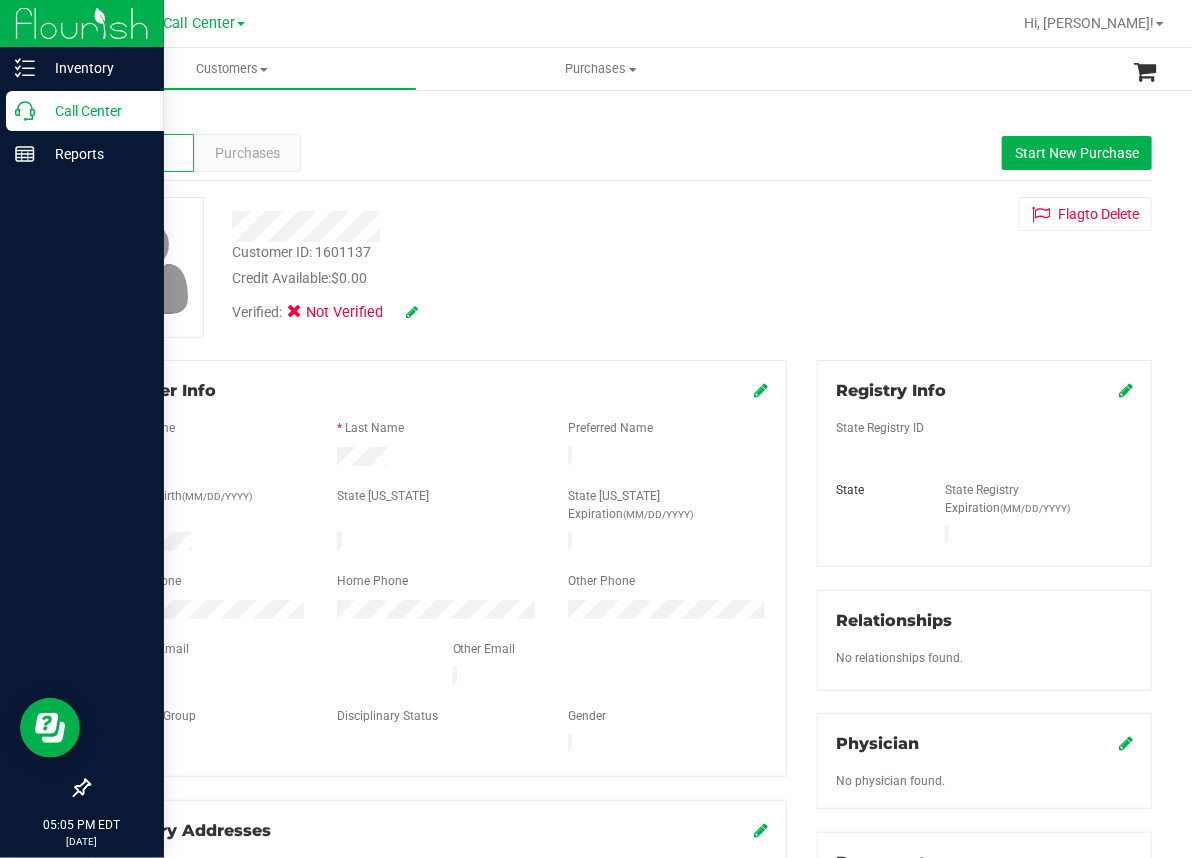 click 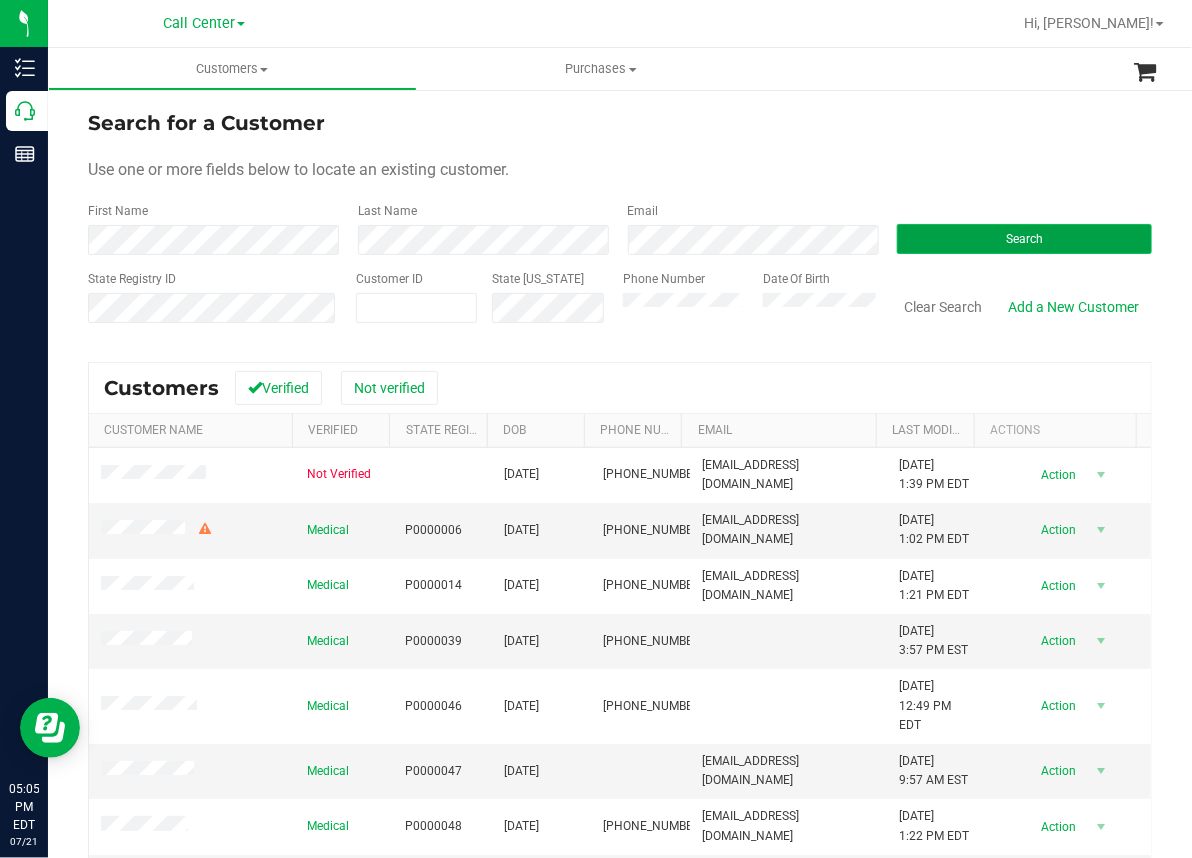 click on "Search" at bounding box center (1024, 239) 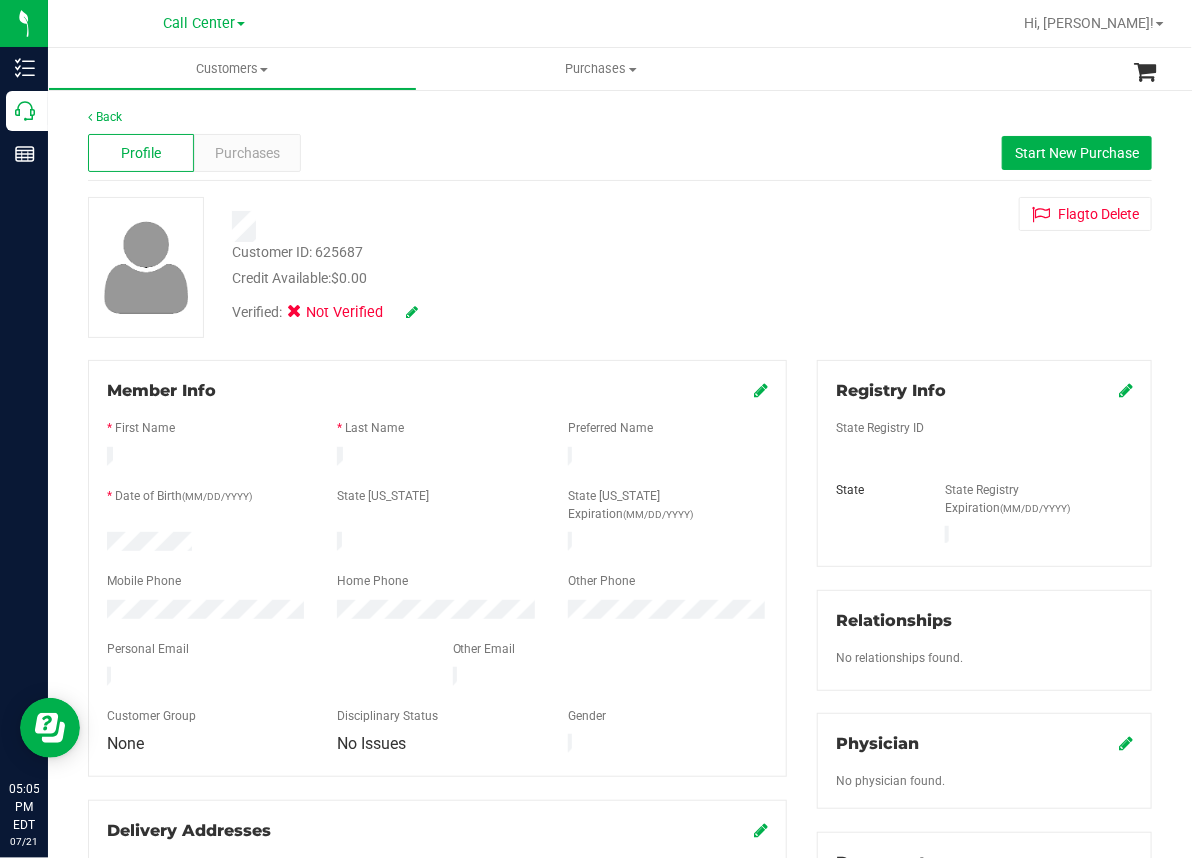 click on "Customer ID: 625687" at bounding box center (297, 252) 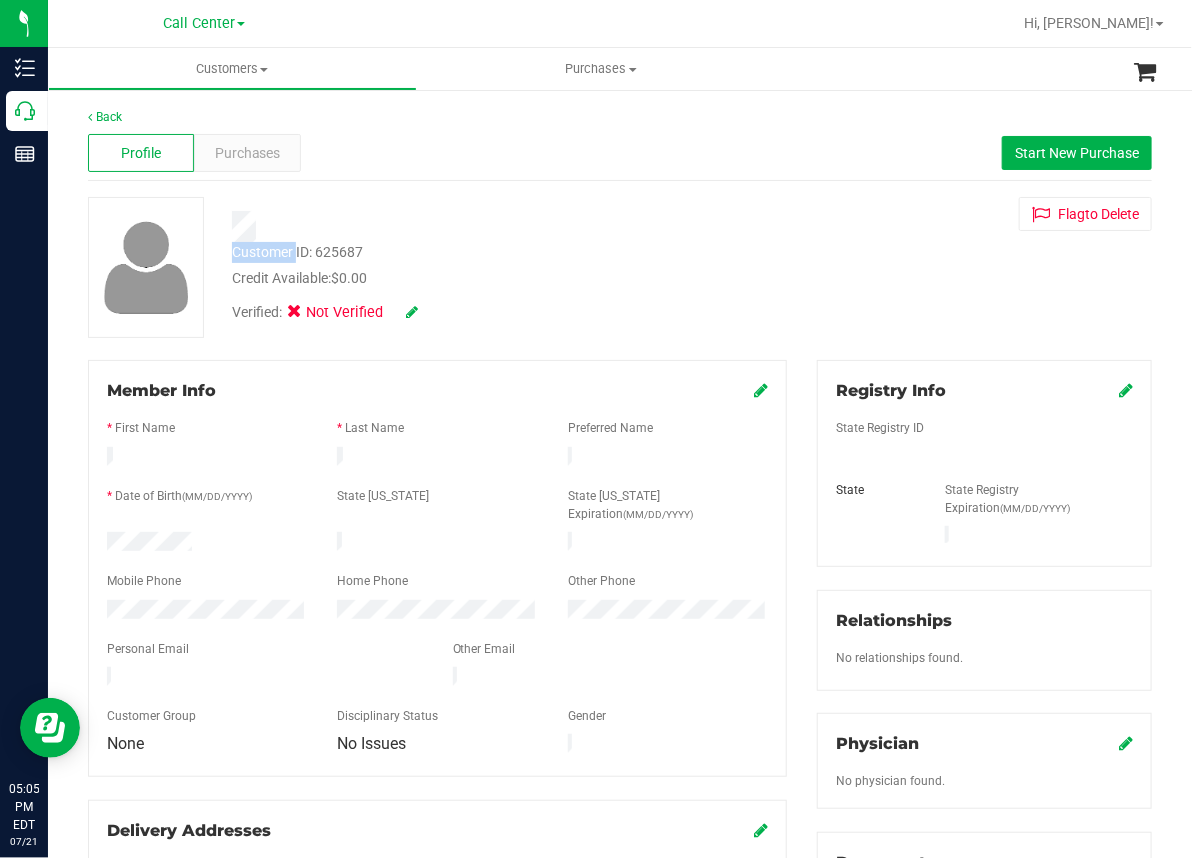 click on "Customer ID: 625687" at bounding box center [297, 252] 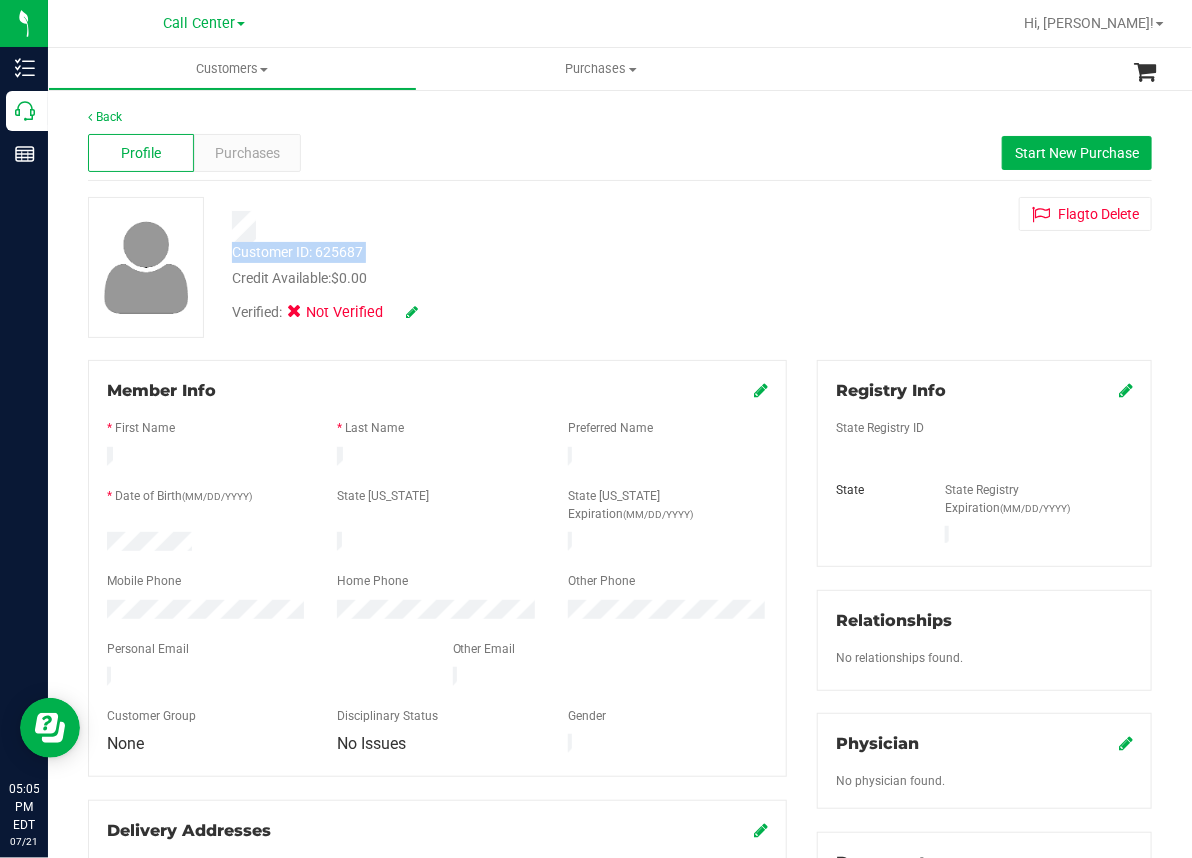 click on "Customer ID: 625687" at bounding box center [297, 252] 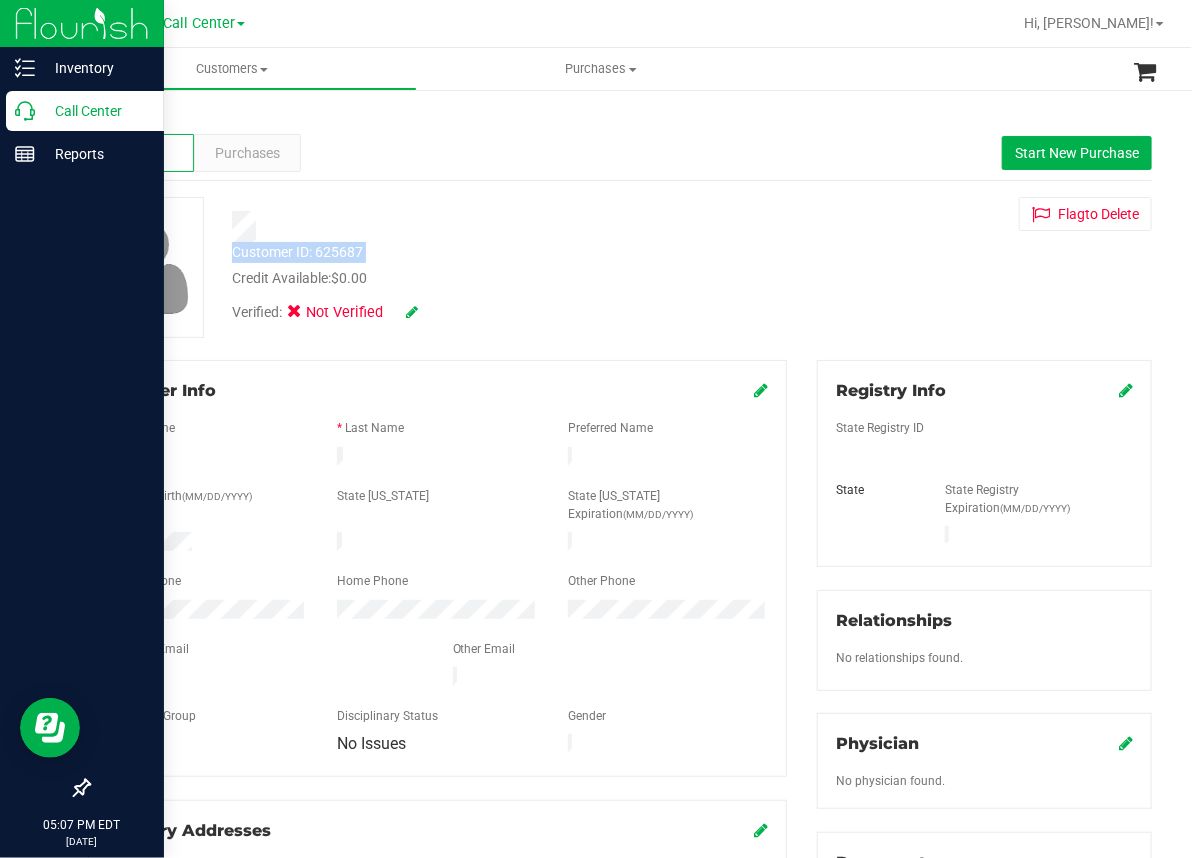 click on "Call Center" at bounding box center [95, 111] 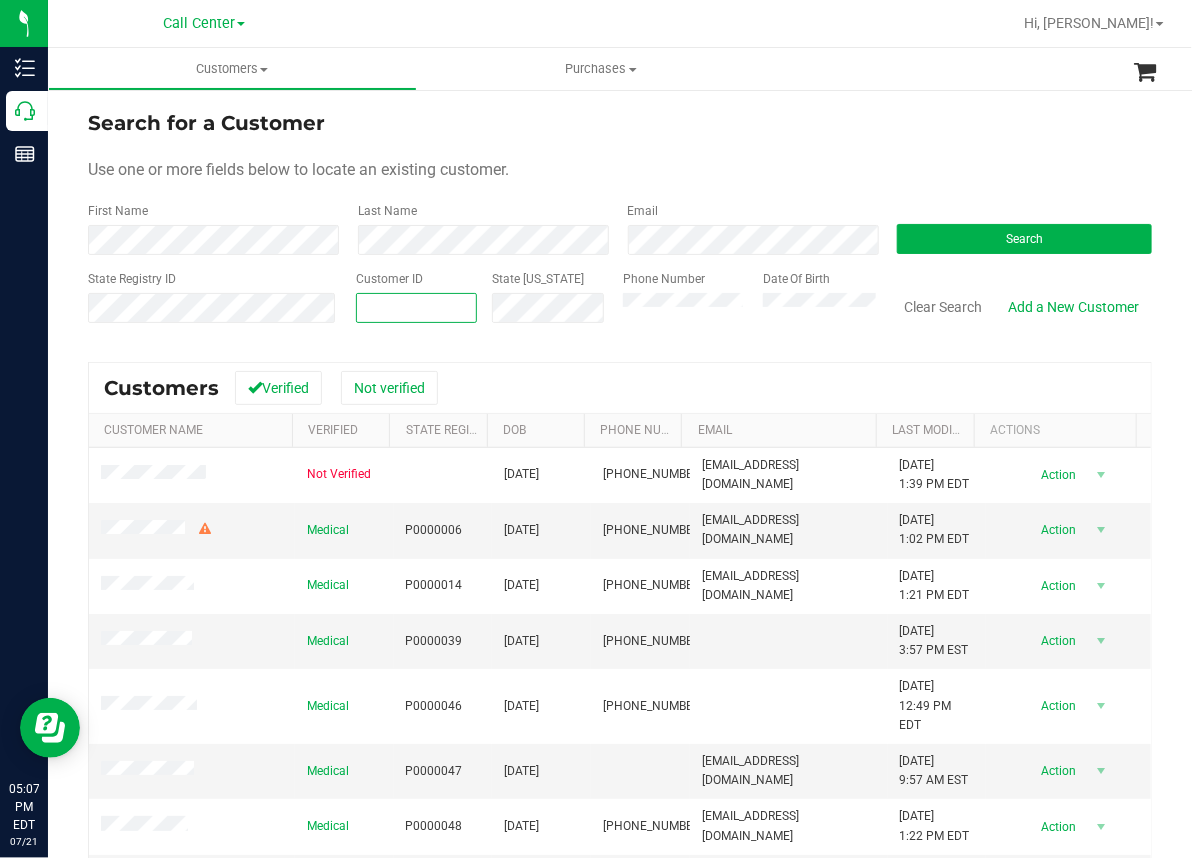 paste on "1613626" 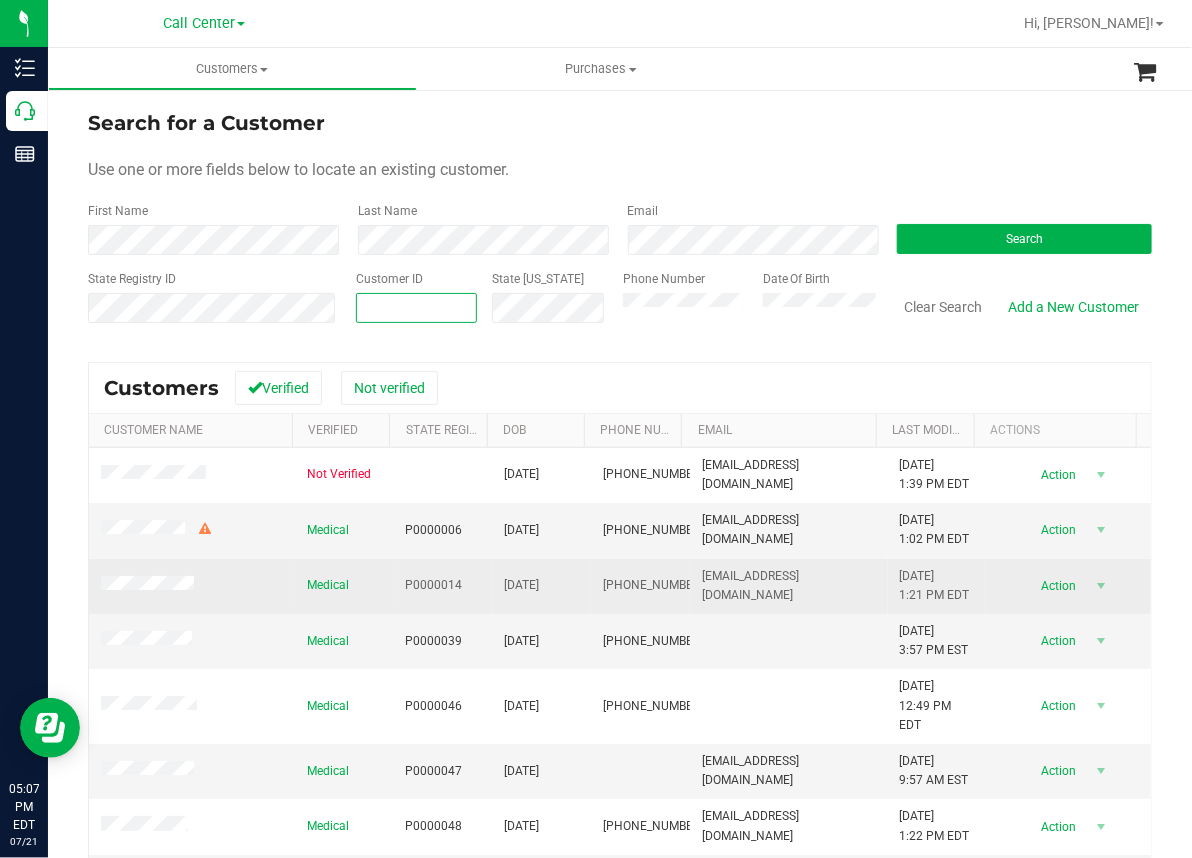 type on "1613626" 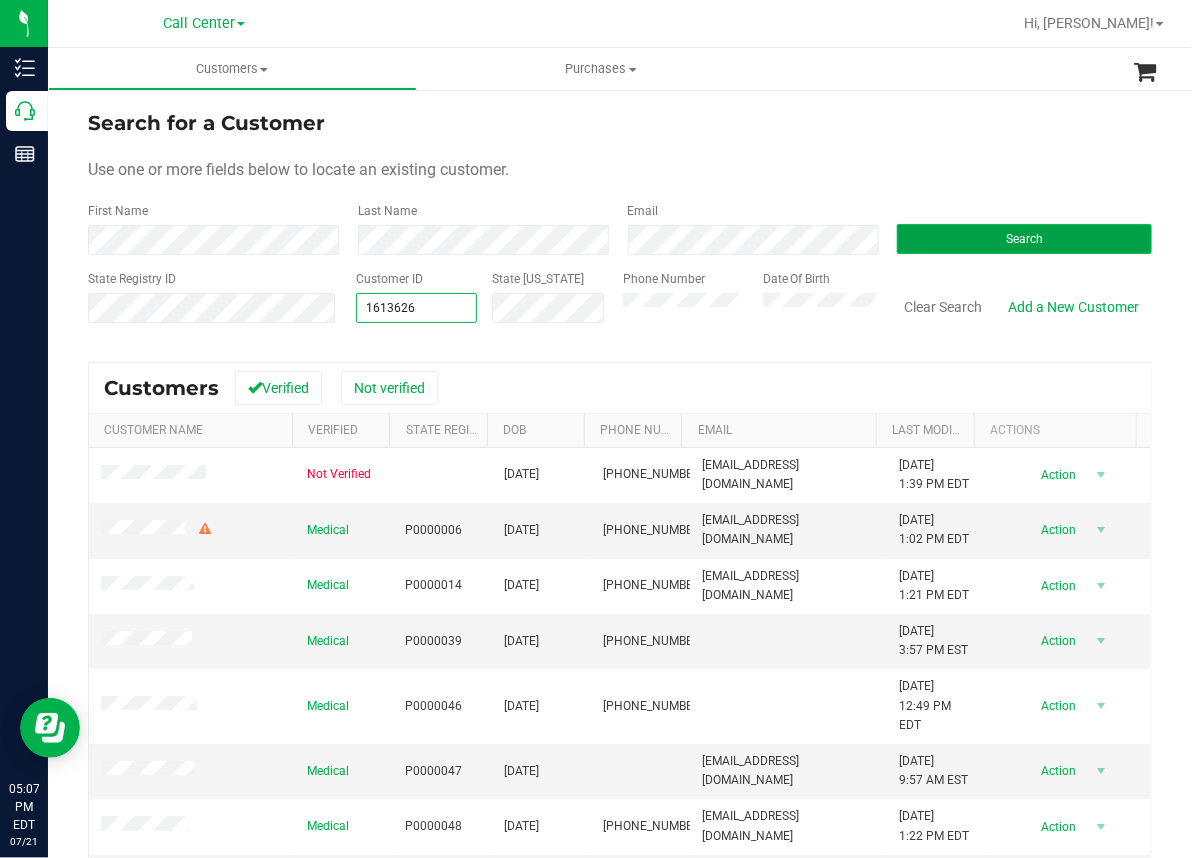 type on "1613626" 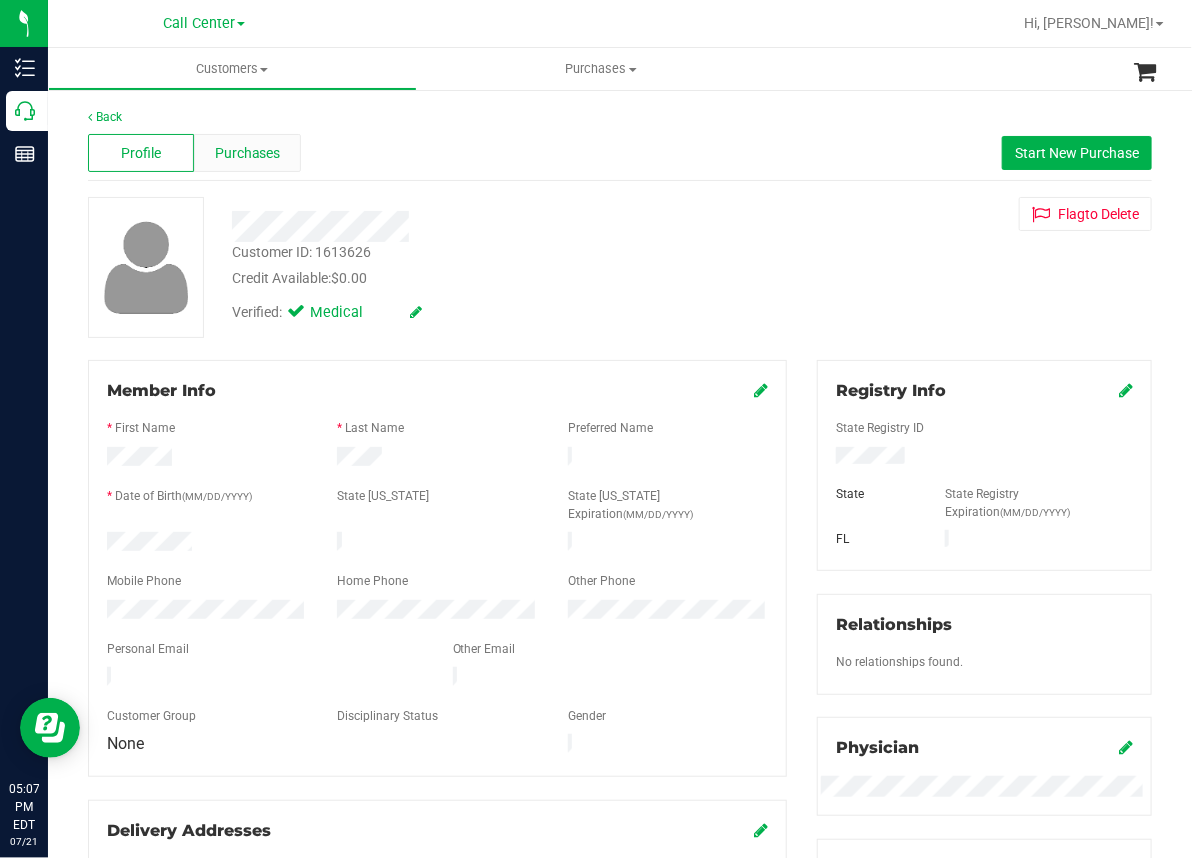 click on "Purchases" at bounding box center [248, 153] 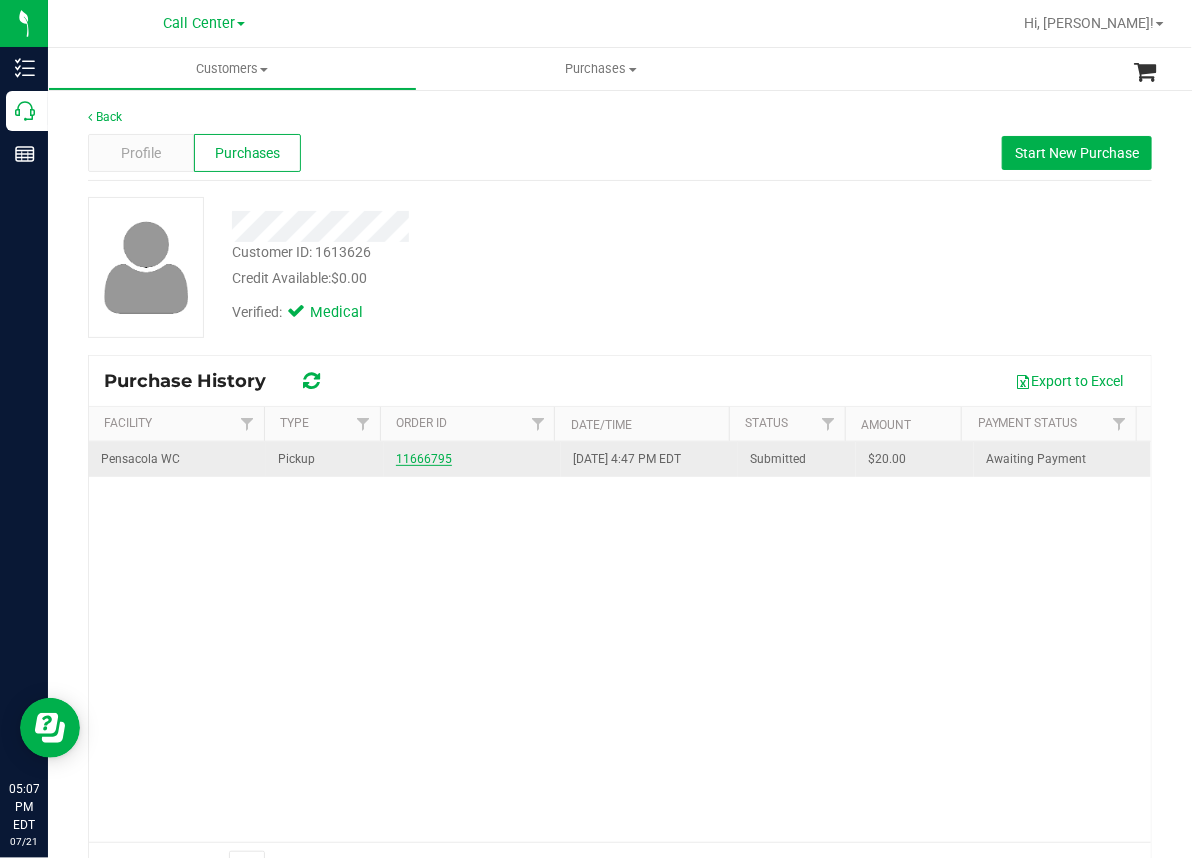 click on "11666795" at bounding box center [424, 459] 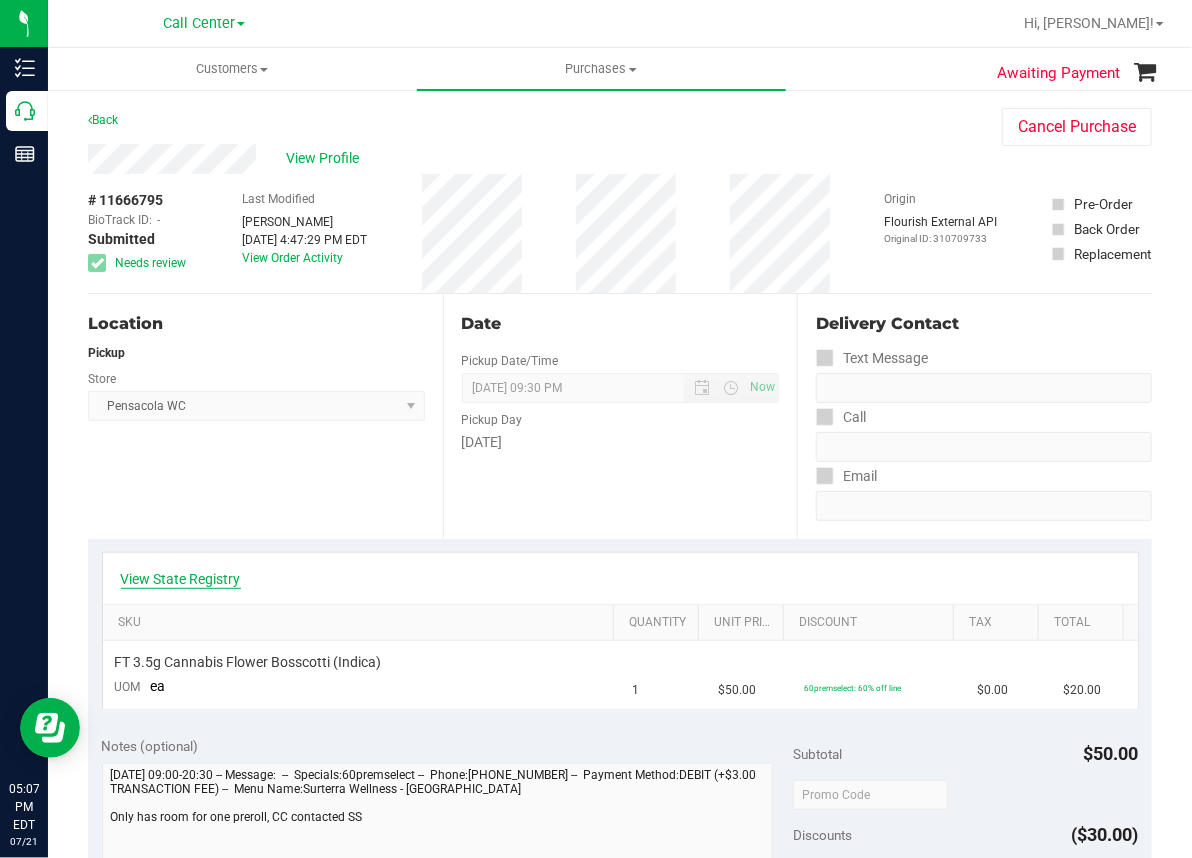 click on "View State Registry" at bounding box center [181, 579] 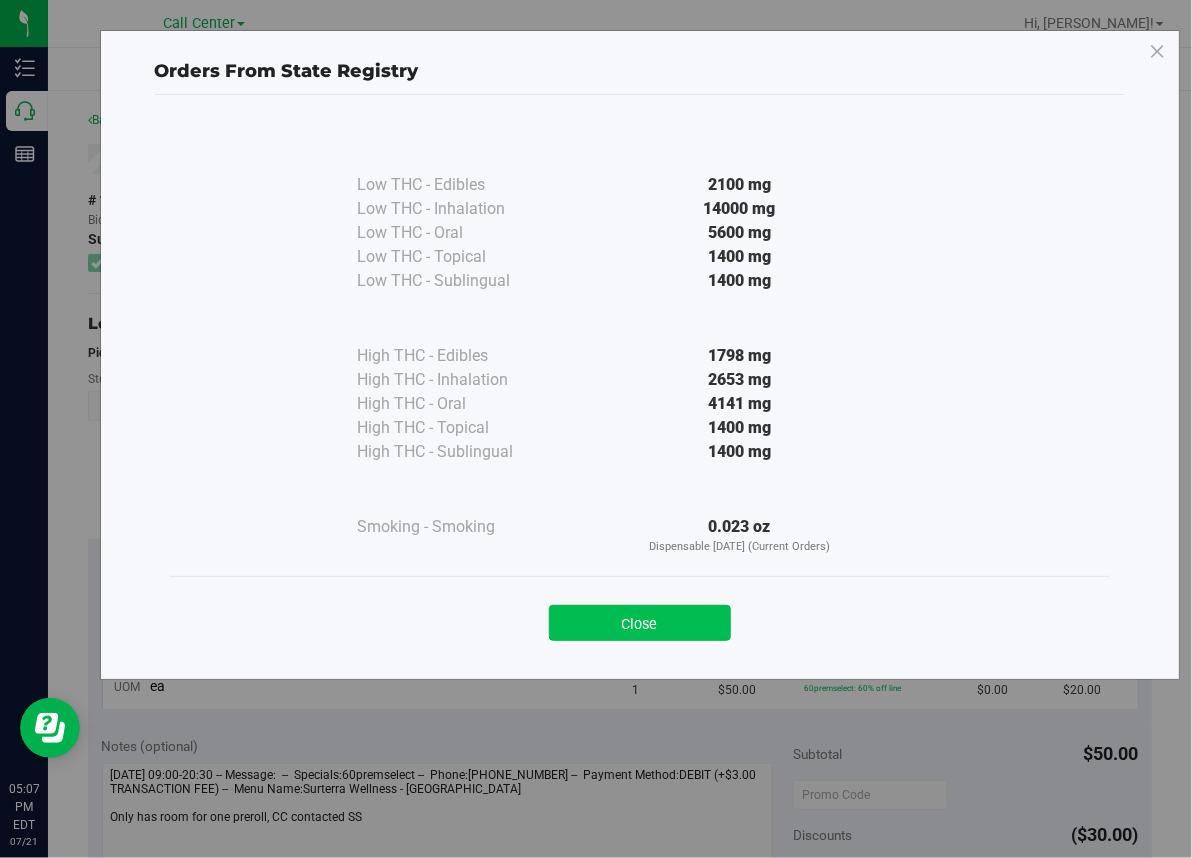 click on "Close" at bounding box center [640, 623] 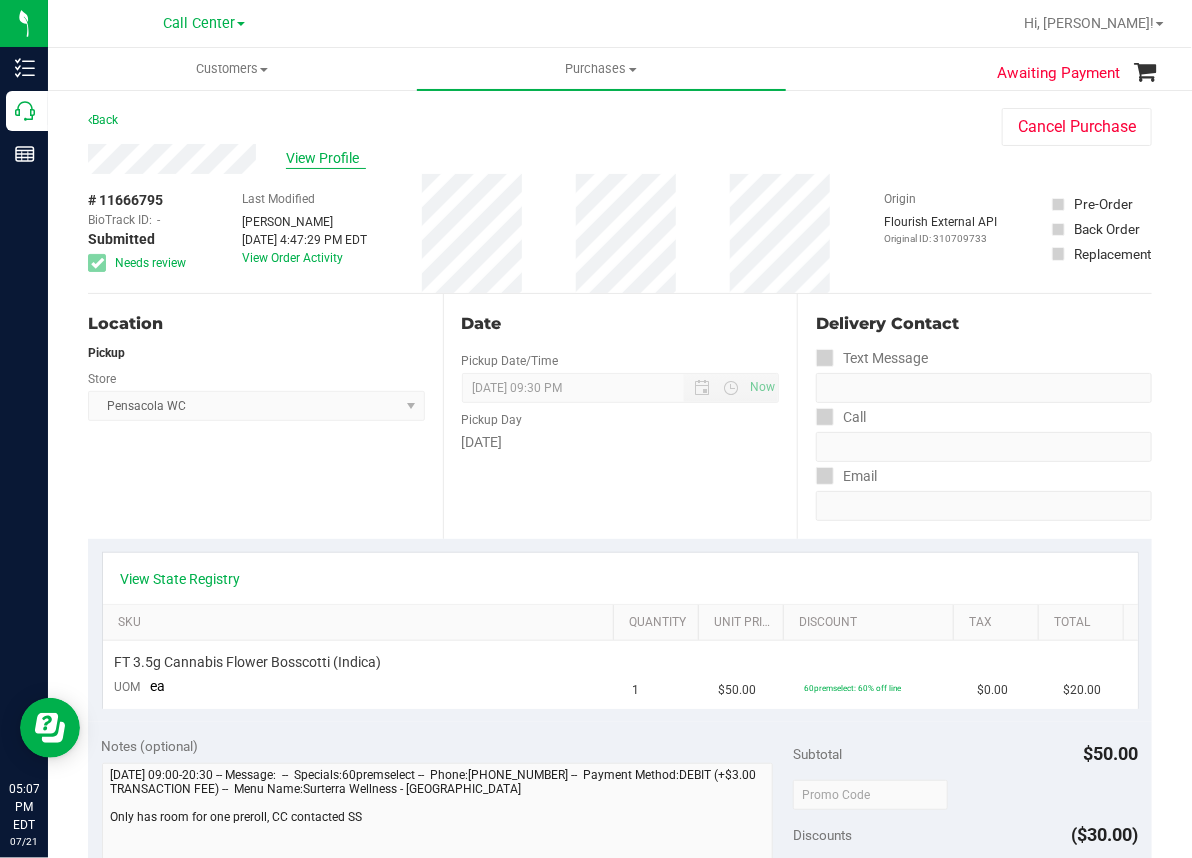 click on "View Profile" at bounding box center [326, 158] 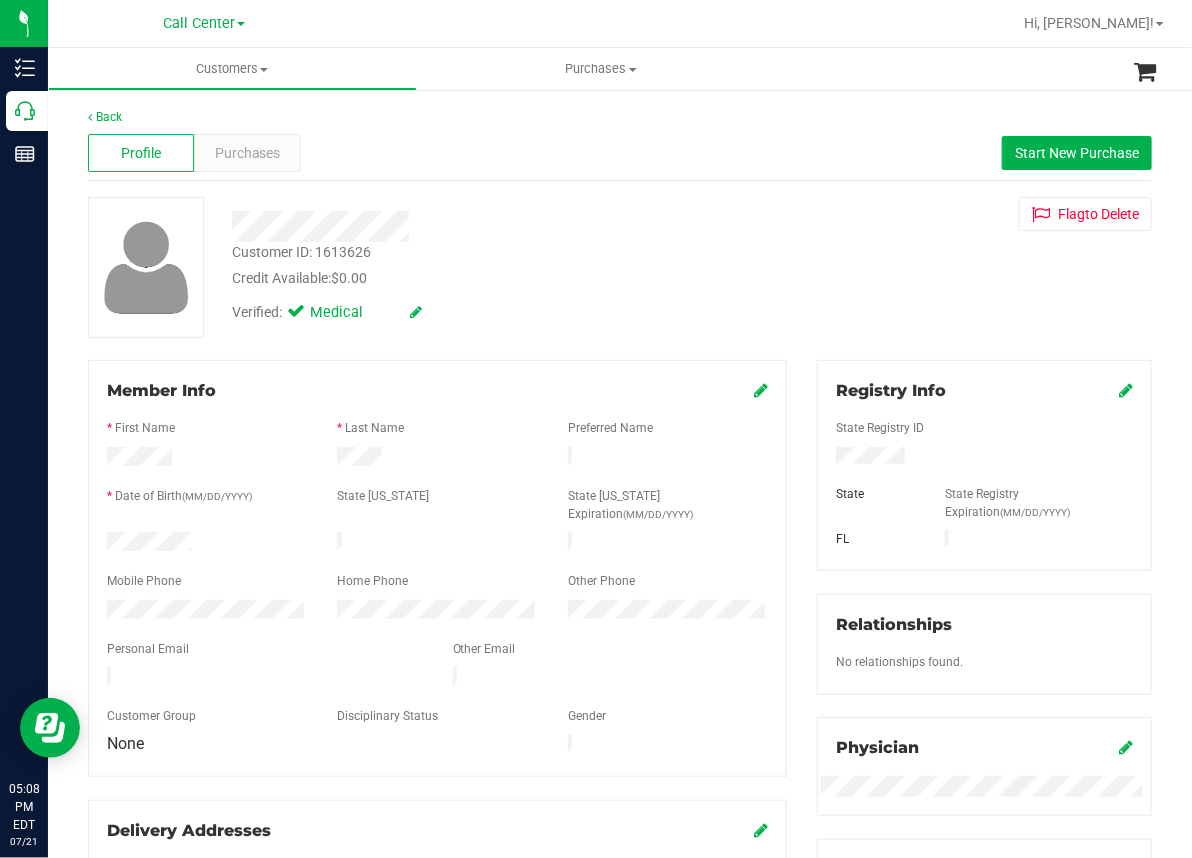 click on "Profile
Purchases
Start New Purchase" at bounding box center [620, 153] 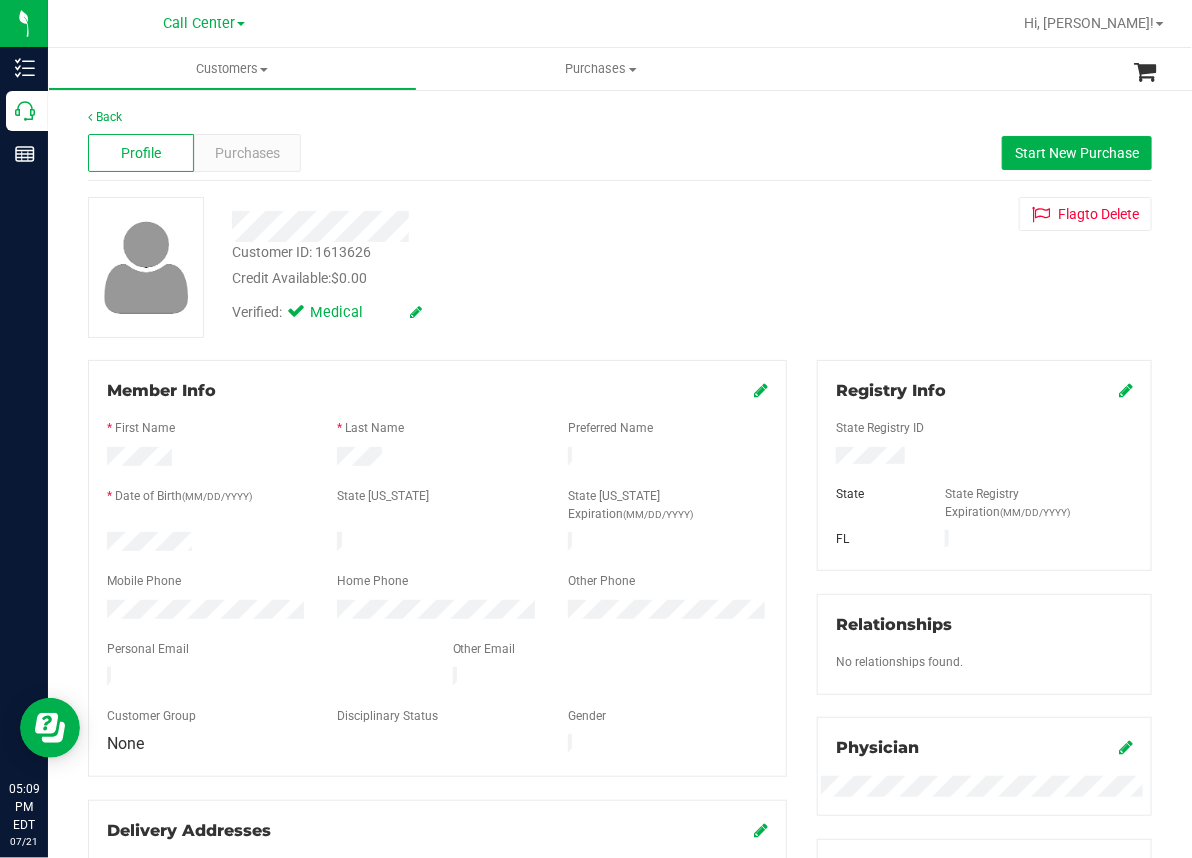 click on "Credit Available:
$0.00" at bounding box center [490, 278] 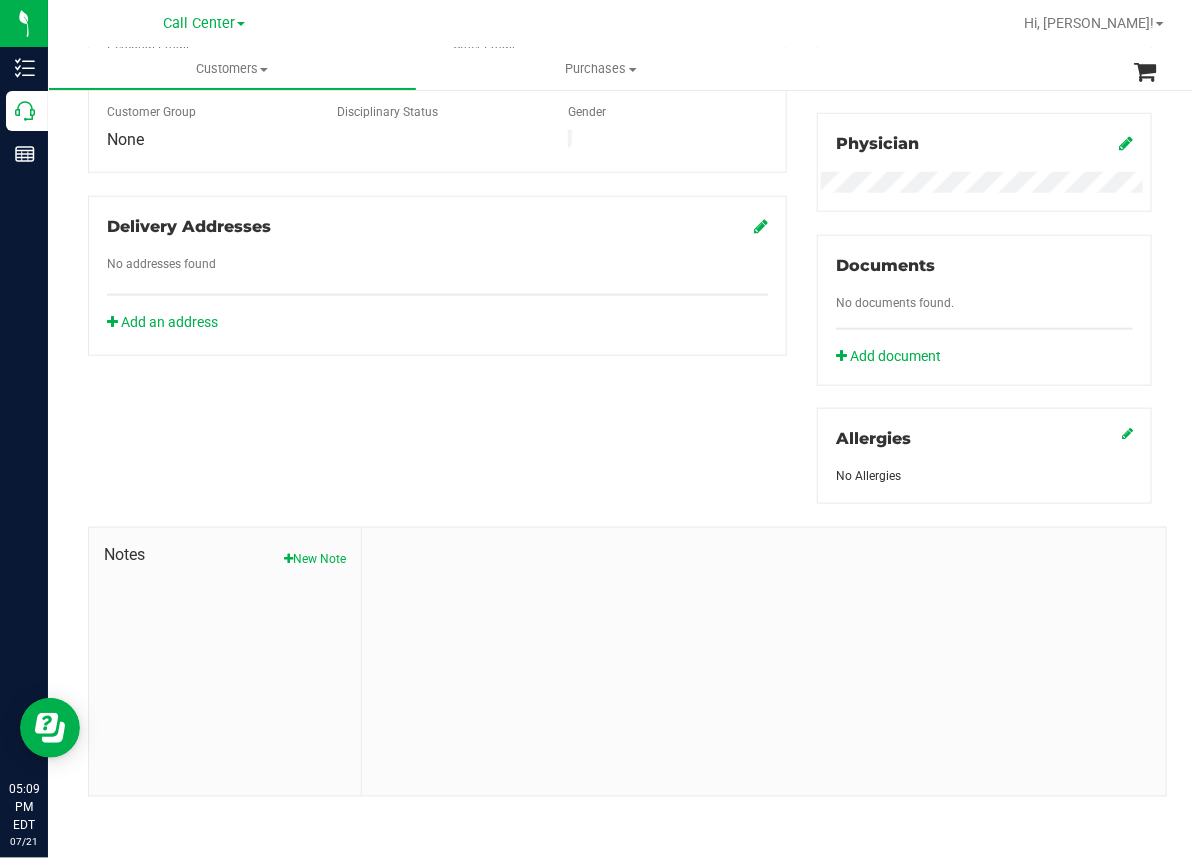 scroll, scrollTop: 4, scrollLeft: 0, axis: vertical 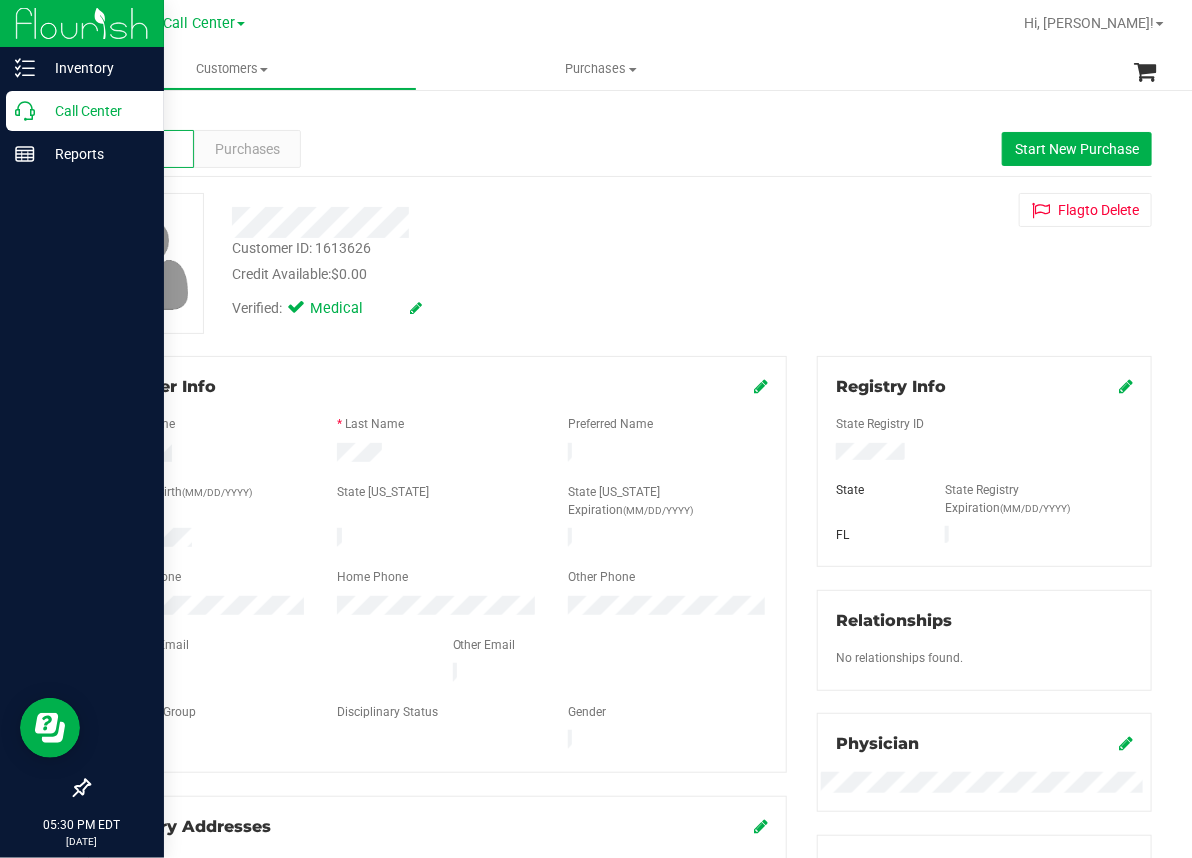 click 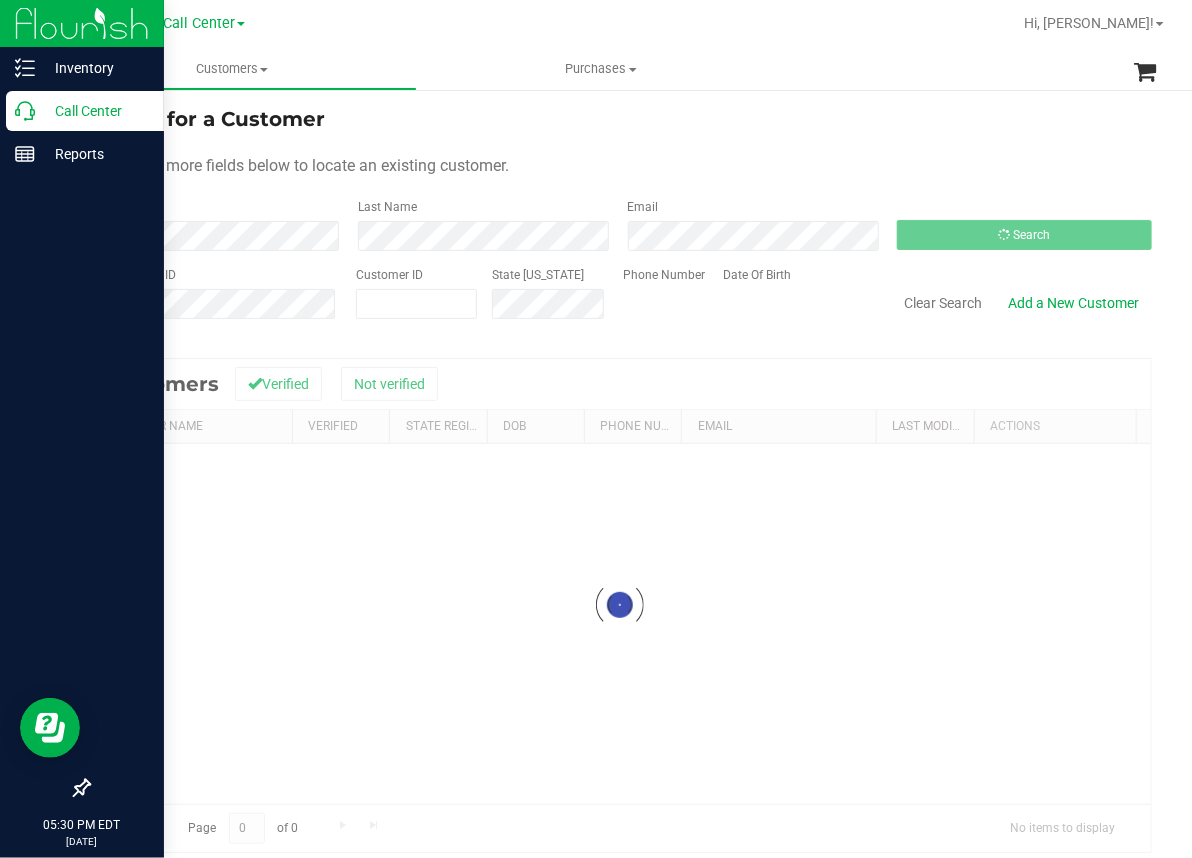 scroll, scrollTop: 0, scrollLeft: 0, axis: both 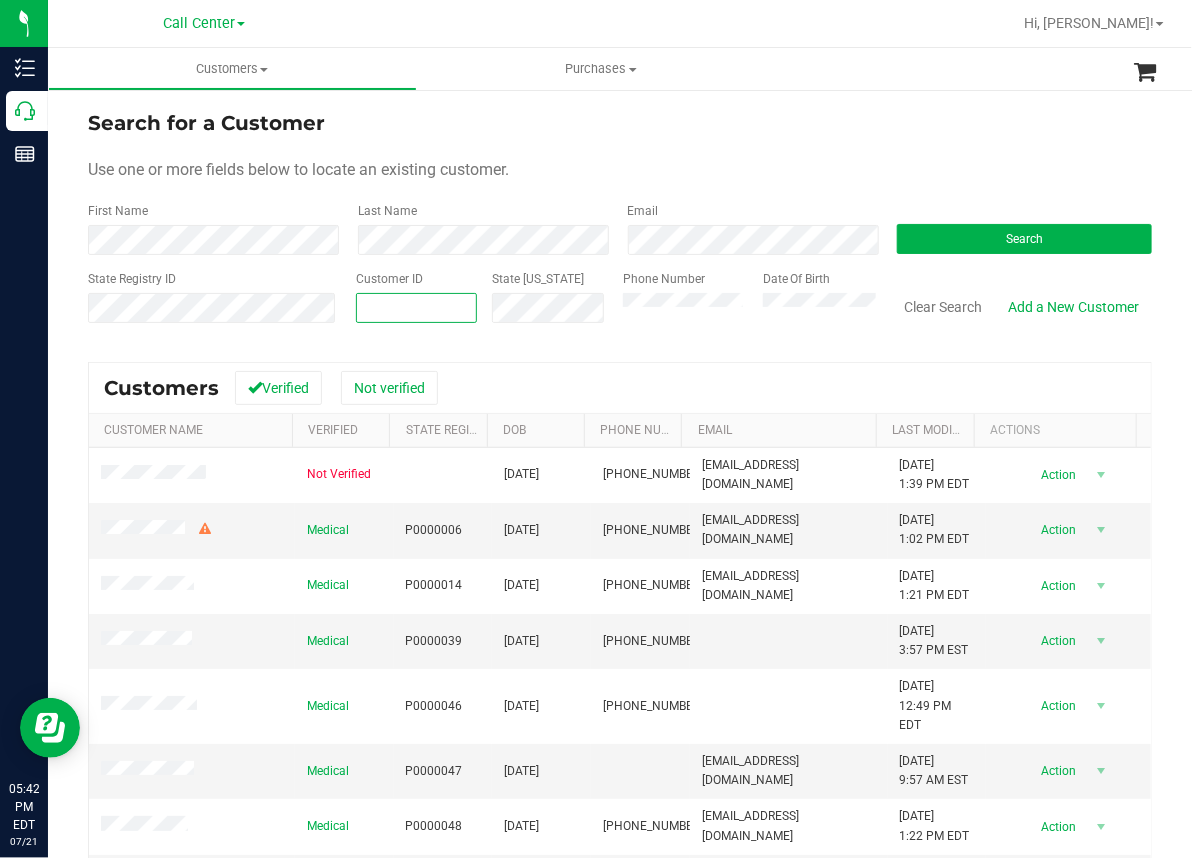 click at bounding box center [417, 308] 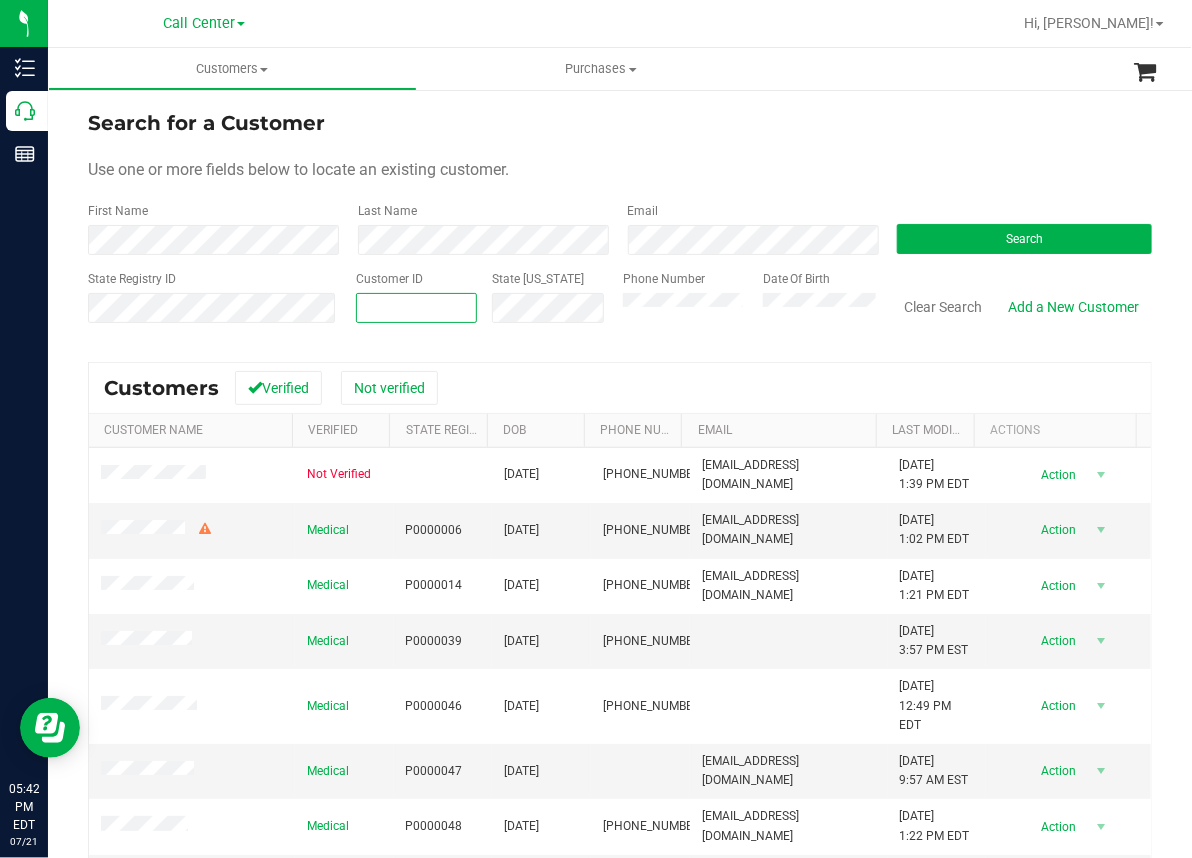 paste on "701227" 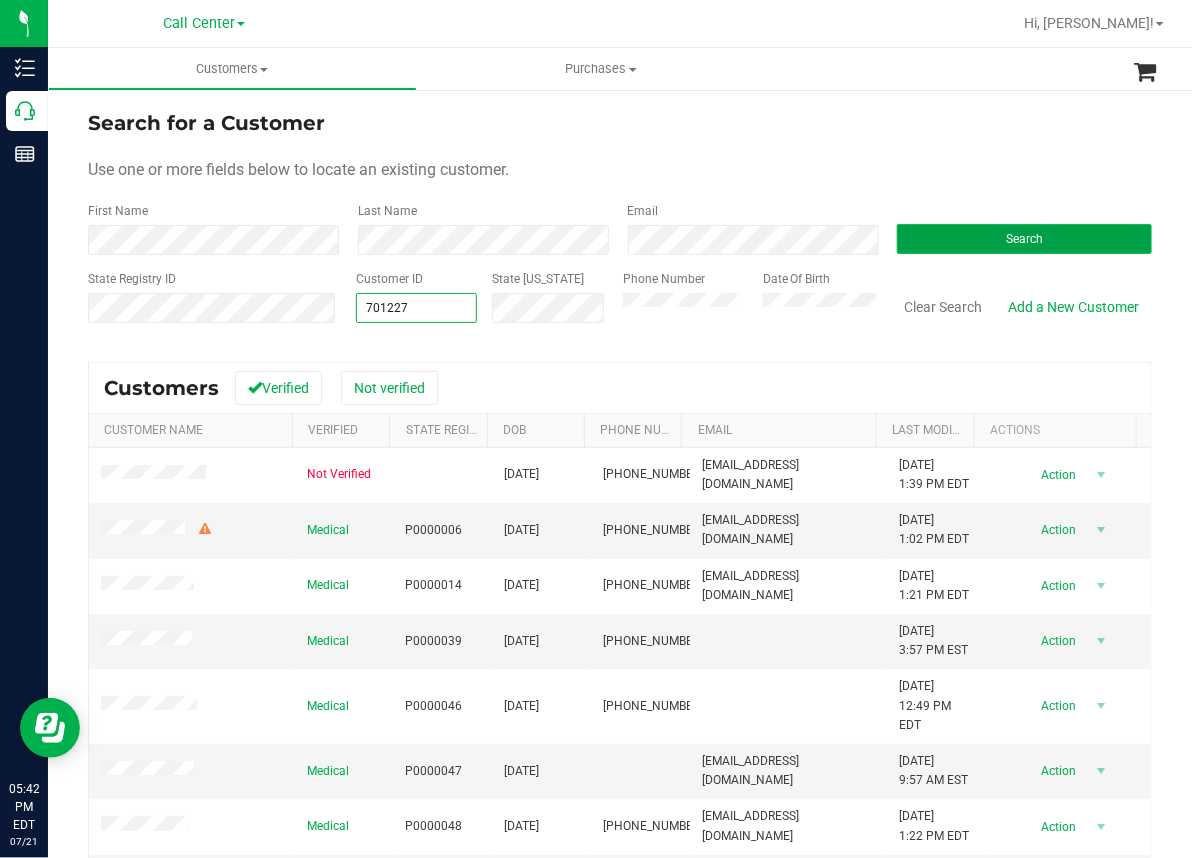 type on "701227" 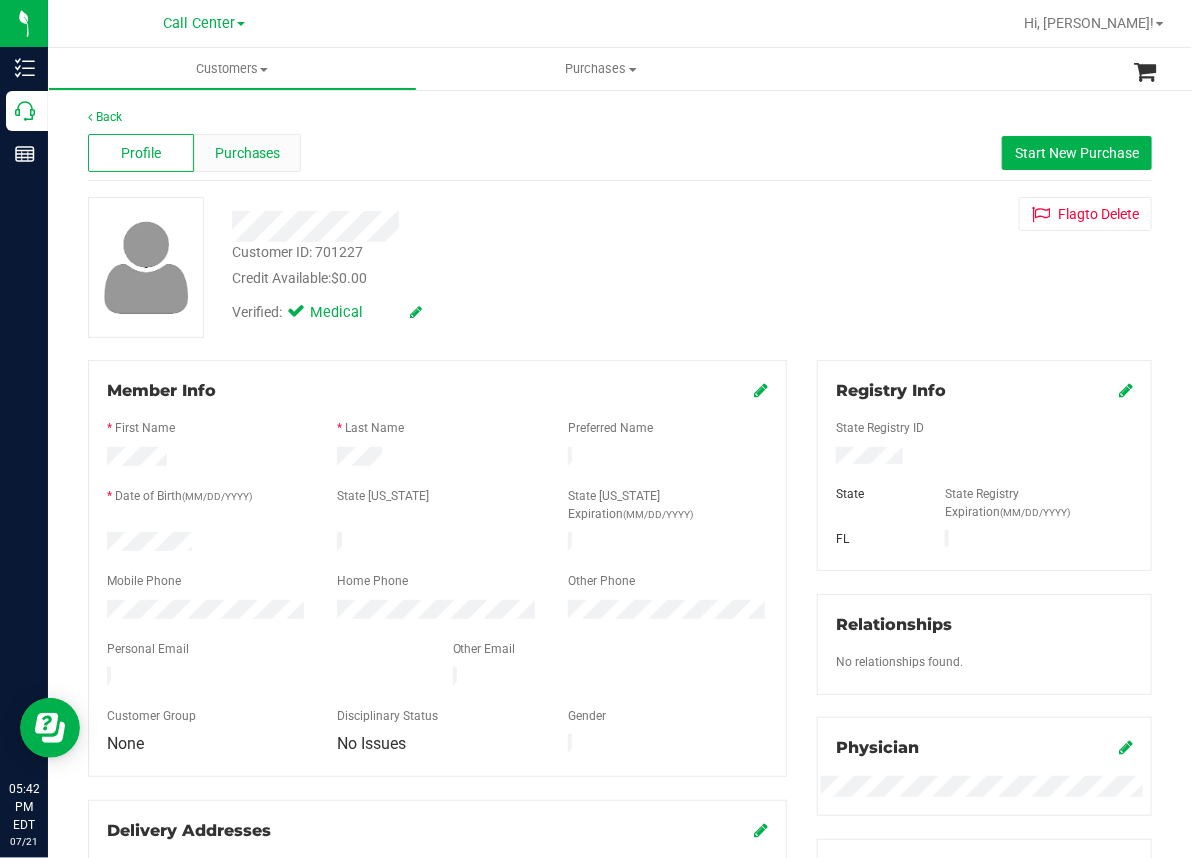 click on "Purchases" at bounding box center [248, 153] 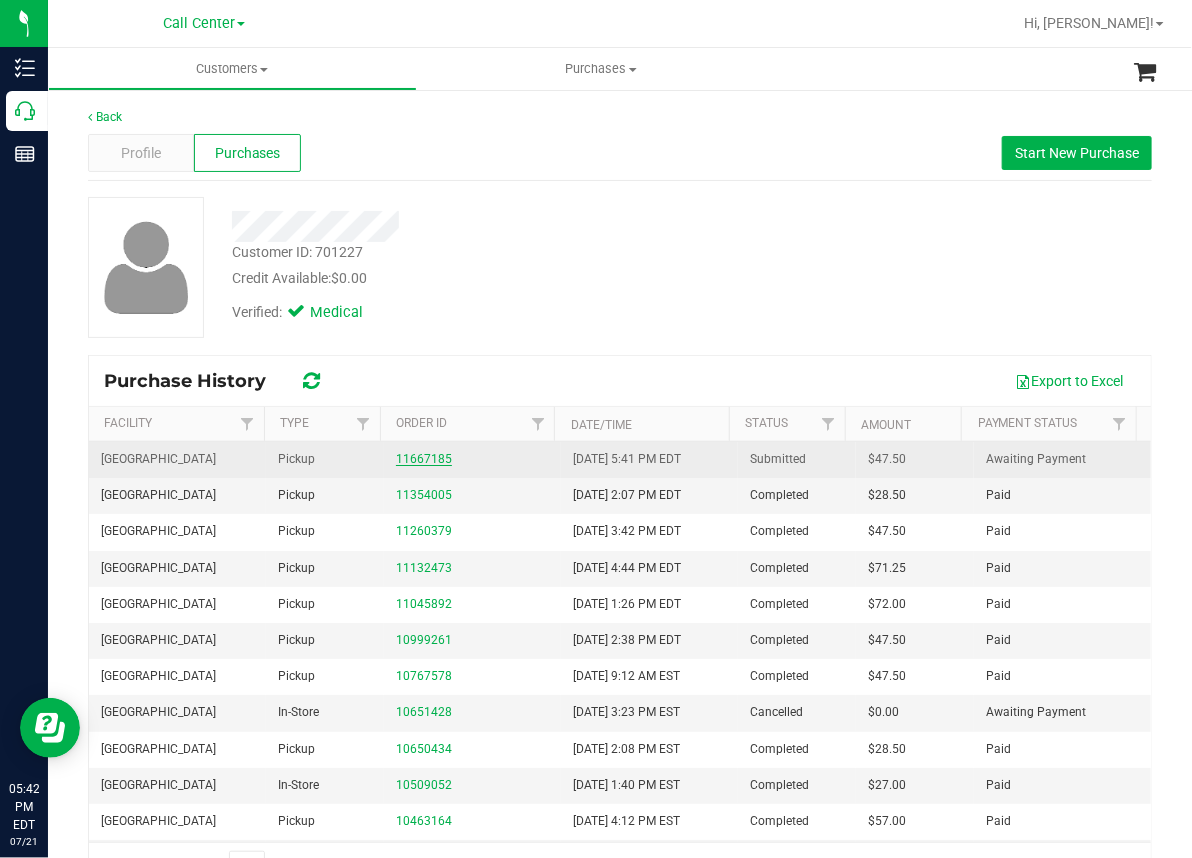 click on "11667185" at bounding box center [424, 459] 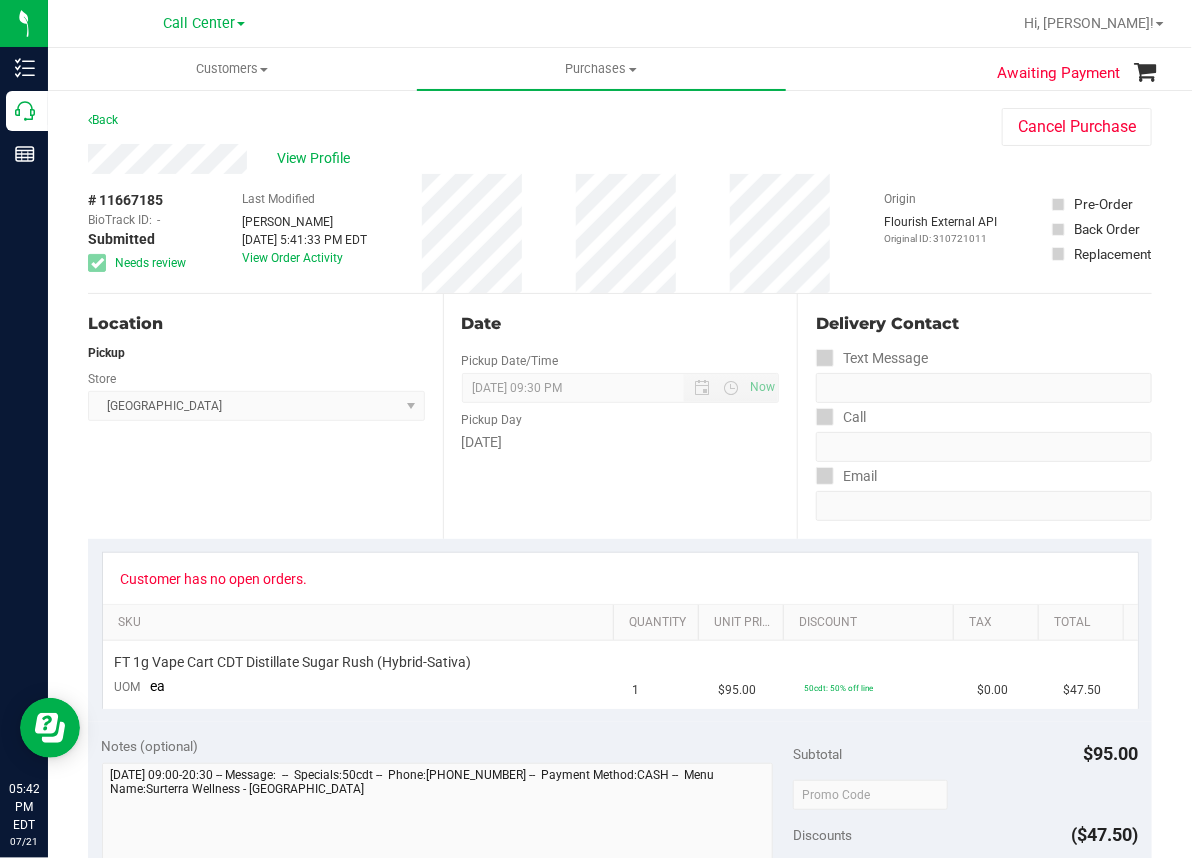 click on "Location
Pickup
Store
Panama City WC Select Store Bonita Springs WC Boynton Beach WC Bradenton WC Brandon WC Brooksville WC Call Center Clermont WC Crestview WC Deerfield Beach WC Delray Beach WC Deltona WC Ft Walton Beach WC Ft. Lauderdale WC Ft. Myers WC Gainesville WC Jax Atlantic WC JAX DC REP Jax WC Key West WC Lakeland WC Largo WC Lehigh Acres DC REP Merritt Island WC Miami 72nd WC Miami Beach WC Miami Dadeland WC Miramar DC REP New Port Richey WC North Palm Beach WC North Port WC Ocala WC Orange Park WC Orlando Colonial WC Orlando DC REP Orlando WC Oviedo WC Palm Bay WC Palm Coast WC Panama City WC Pensacola WC Port Orange WC Port St. Lucie WC Sebring WC South Tampa WC St. Pete WC Summerfield WC Tallahassee DC REP Tallahassee WC Tampa DC Testing Tampa Warehouse Tampa WC TX Austin DC TX Plano Retail WPB DC" at bounding box center (265, 416) 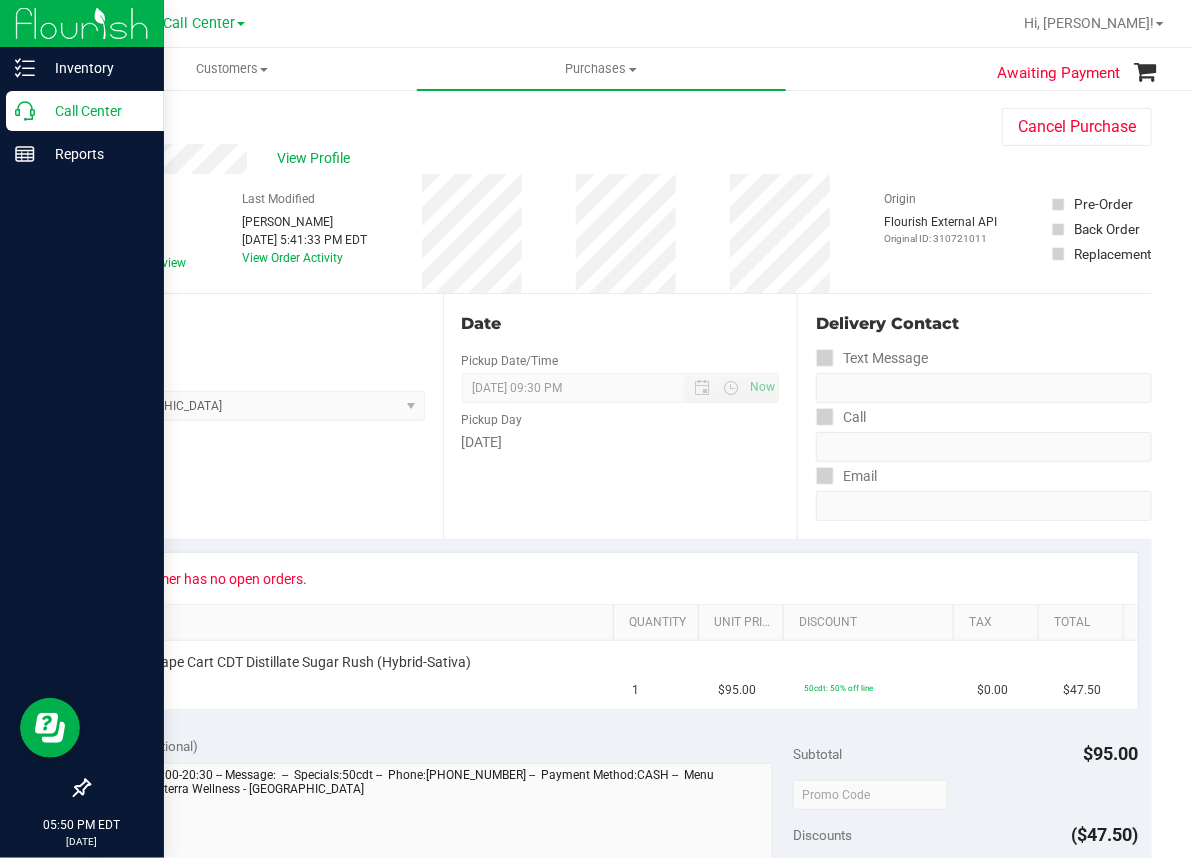 click 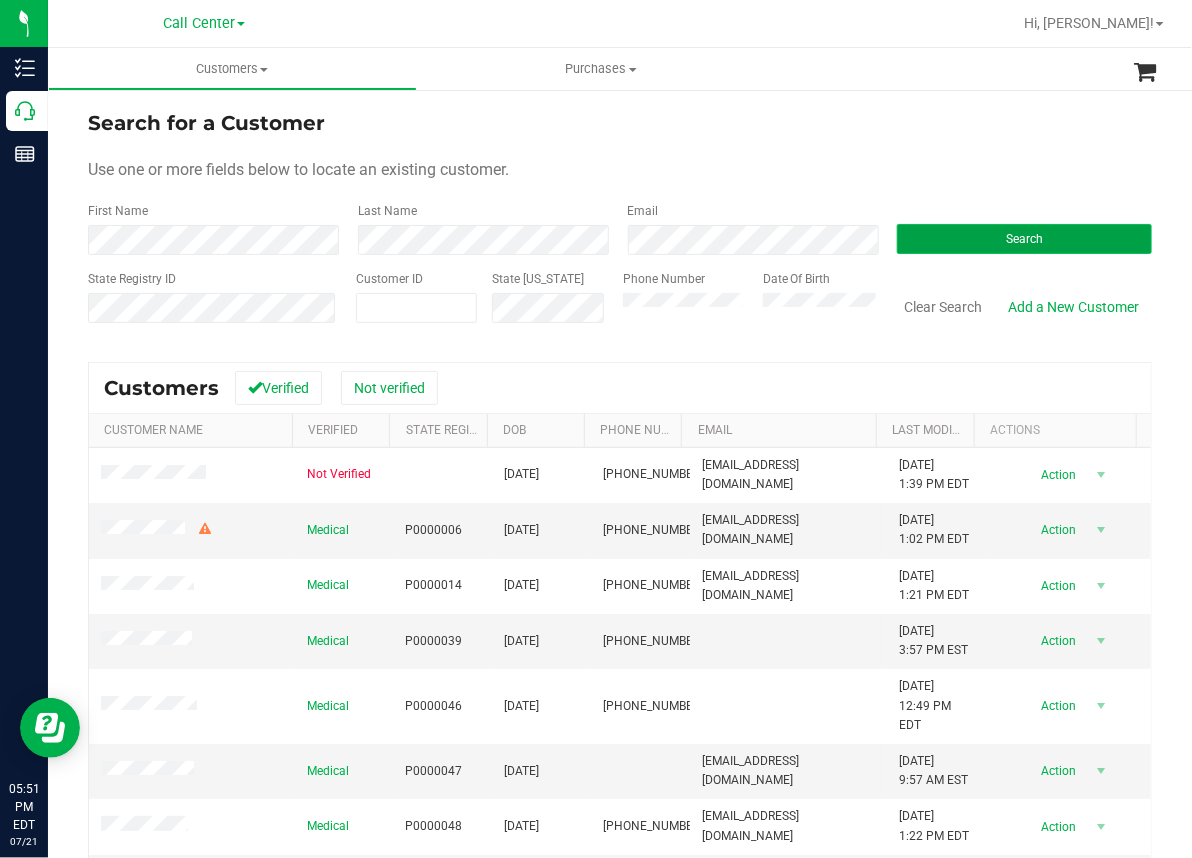 click on "Search" at bounding box center (1024, 239) 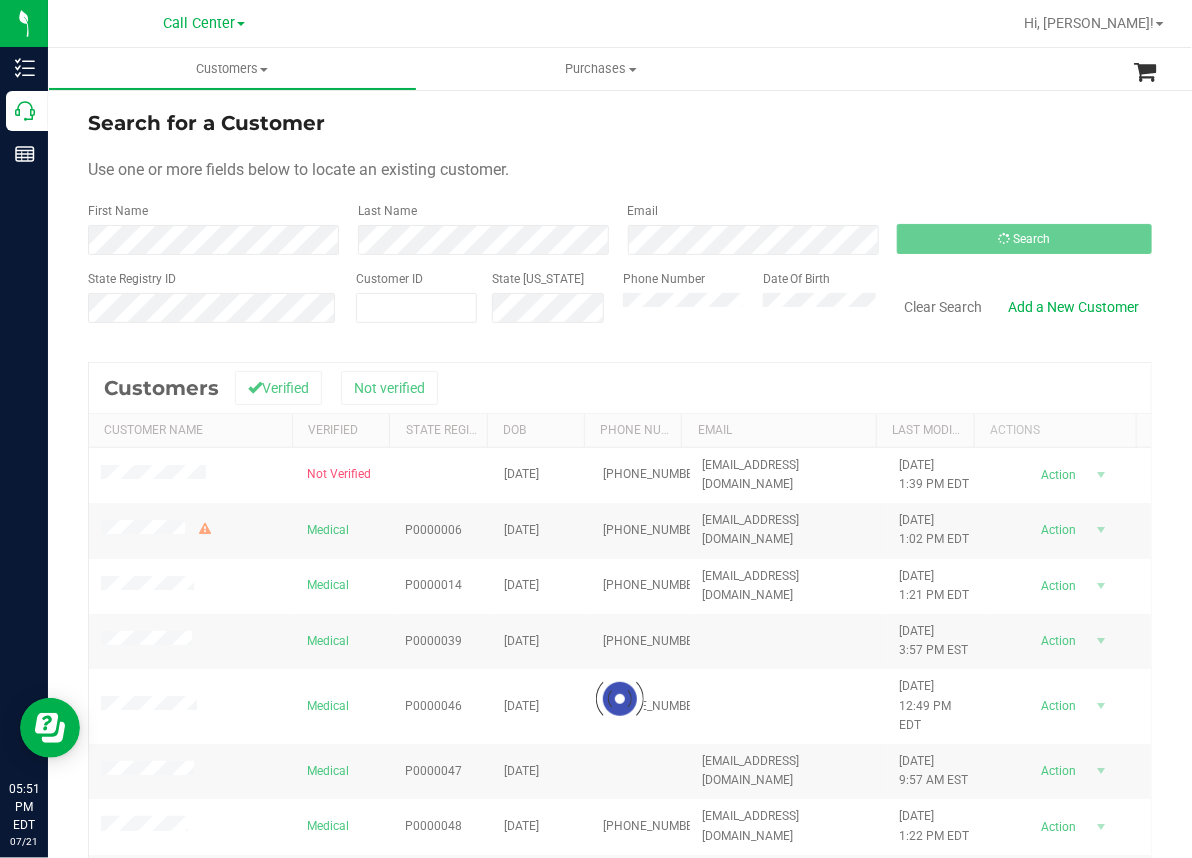 click on "Customers
All customers
Add a new customer
All physicians
Purchases
All purchases" at bounding box center (644, 69) 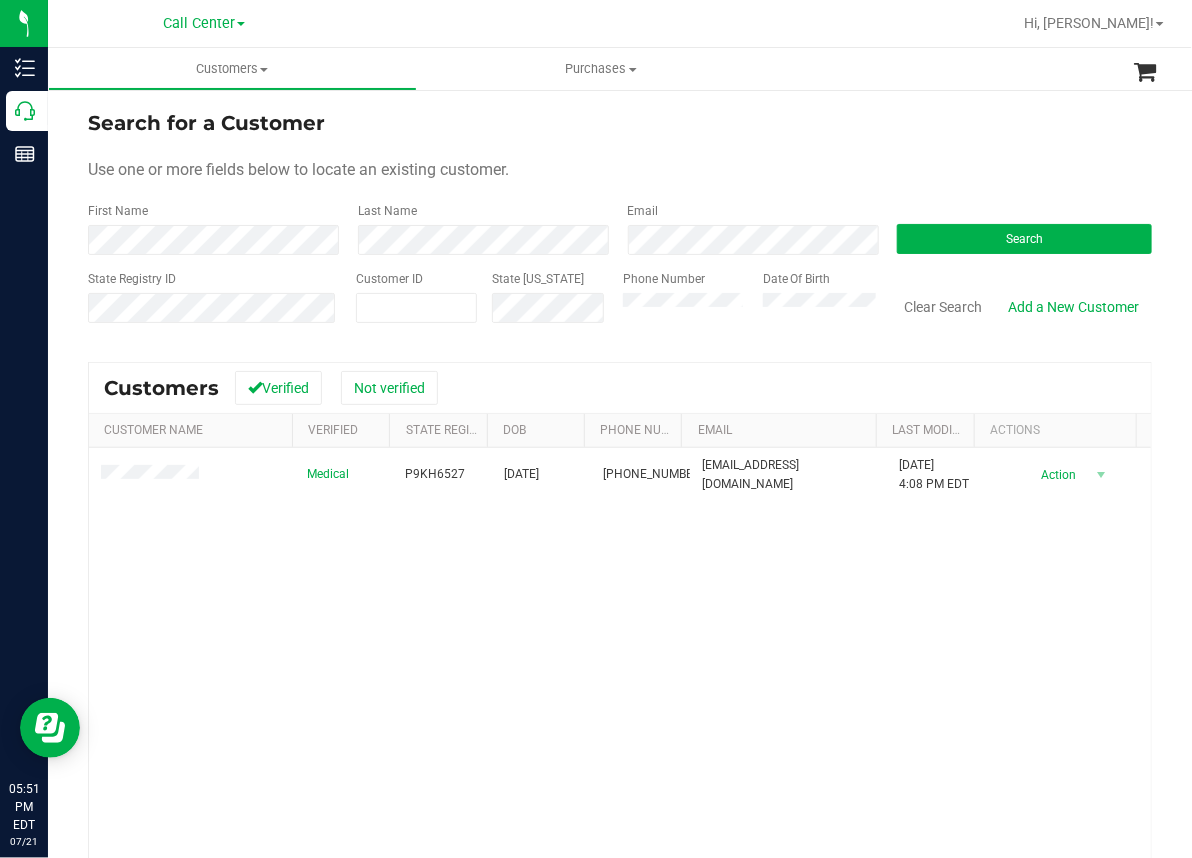 drag, startPoint x: 415, startPoint y: 540, endPoint x: 415, endPoint y: 529, distance: 11 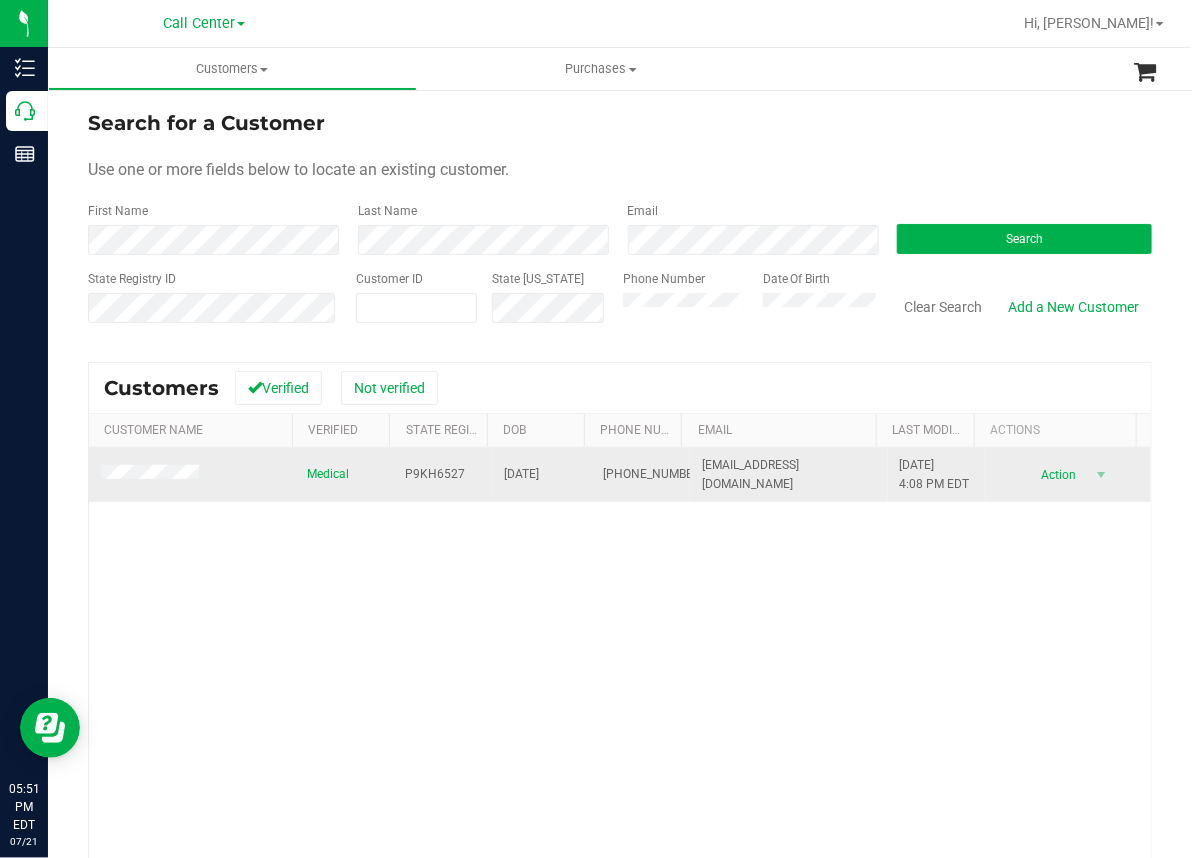 click on "P9KH6527" at bounding box center (436, 474) 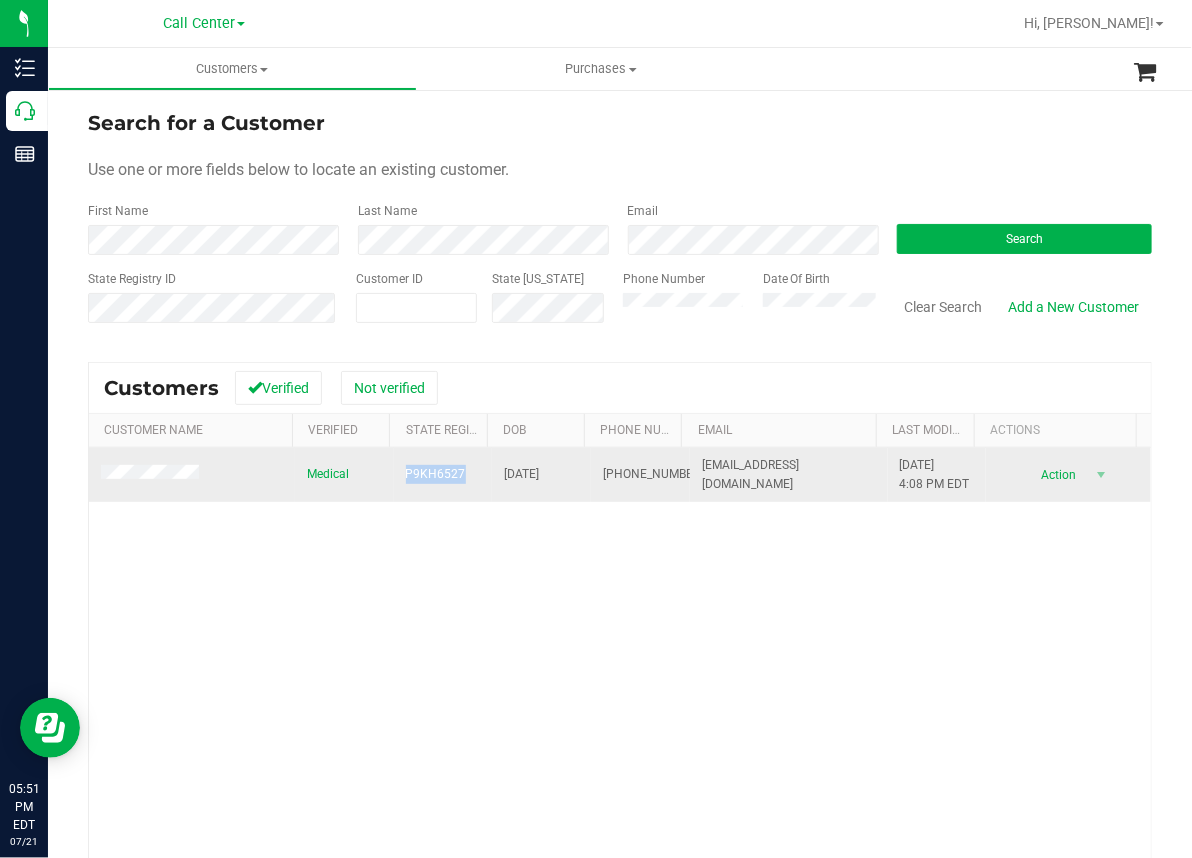 click on "P9KH6527" at bounding box center (436, 474) 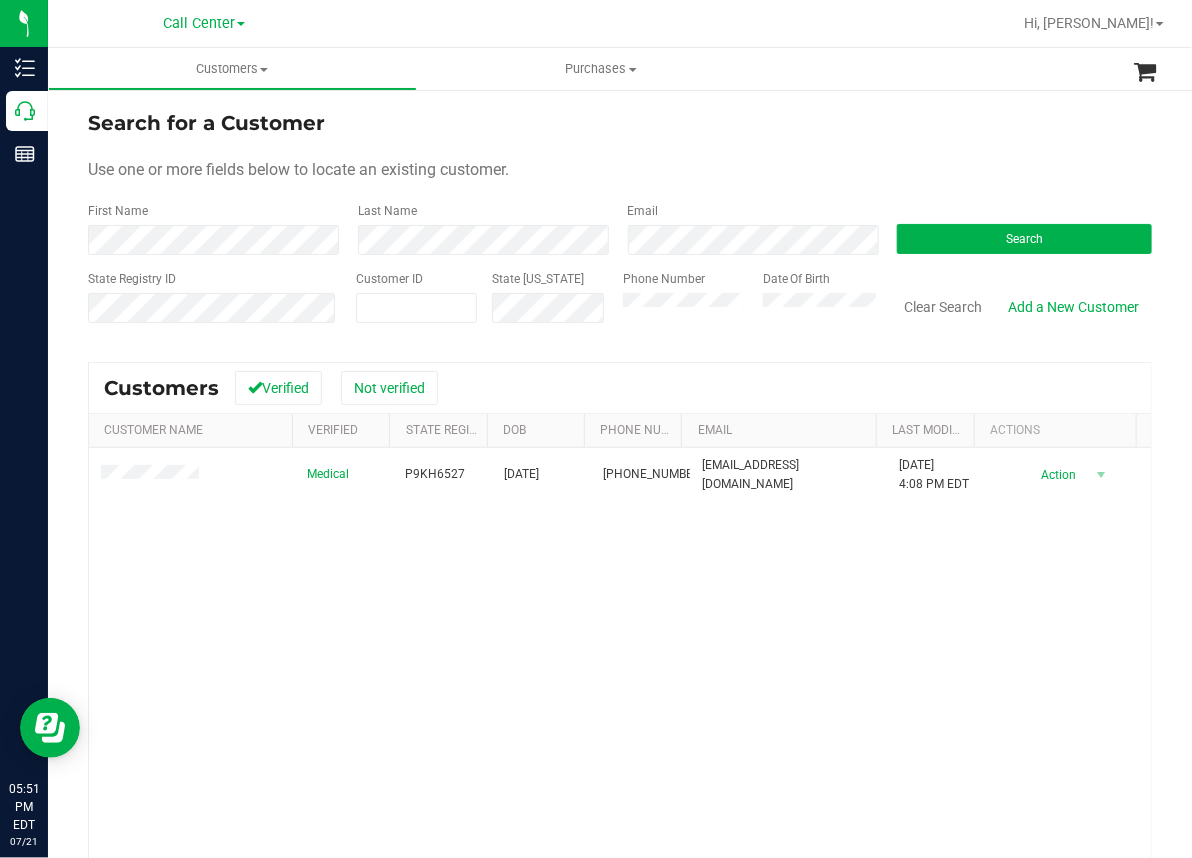 drag, startPoint x: 374, startPoint y: 615, endPoint x: 508, endPoint y: 501, distance: 175.93181 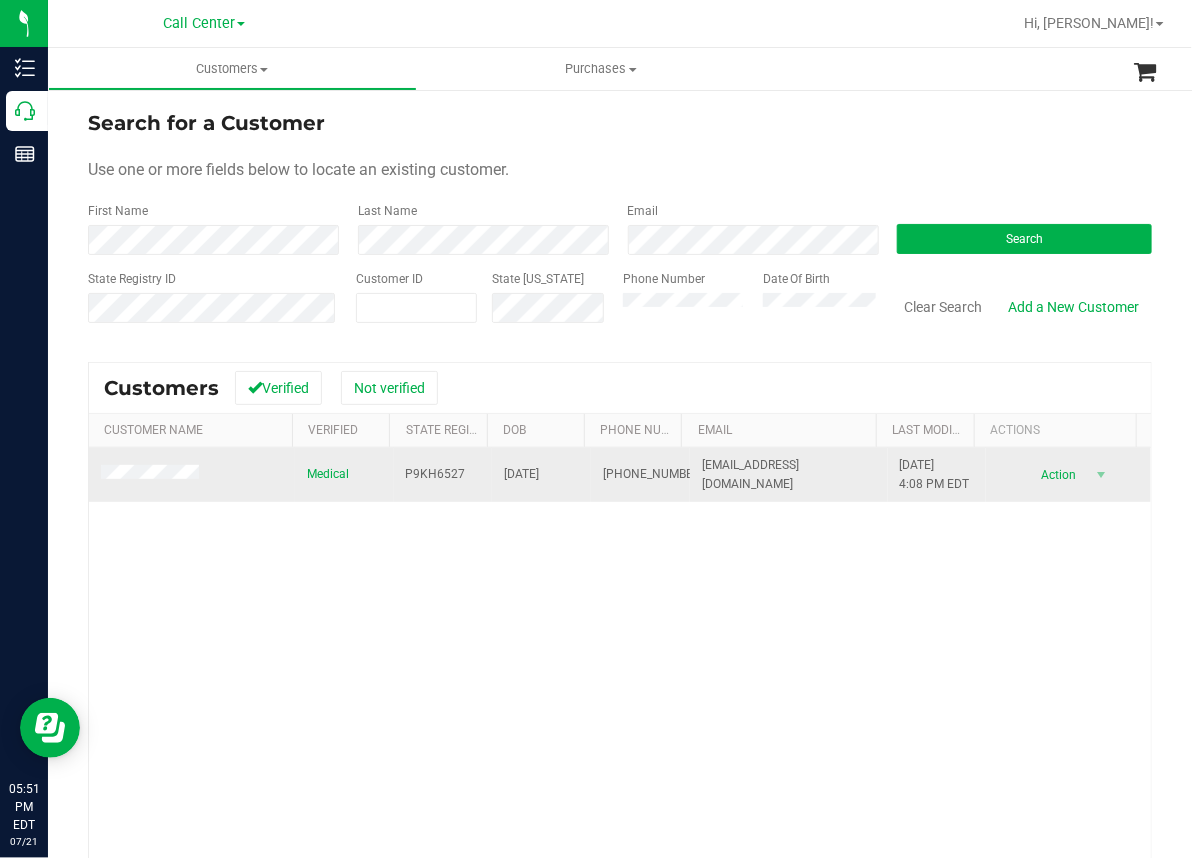 click on "Medical P9KH6527 11/26/1971 (347) 537-8956 Mizlalo@gmail.com 6/20/2025 4:08 PM EDT
Delete Profile
Action Action Create new purchase View profile View purchases" at bounding box center [620, 718] 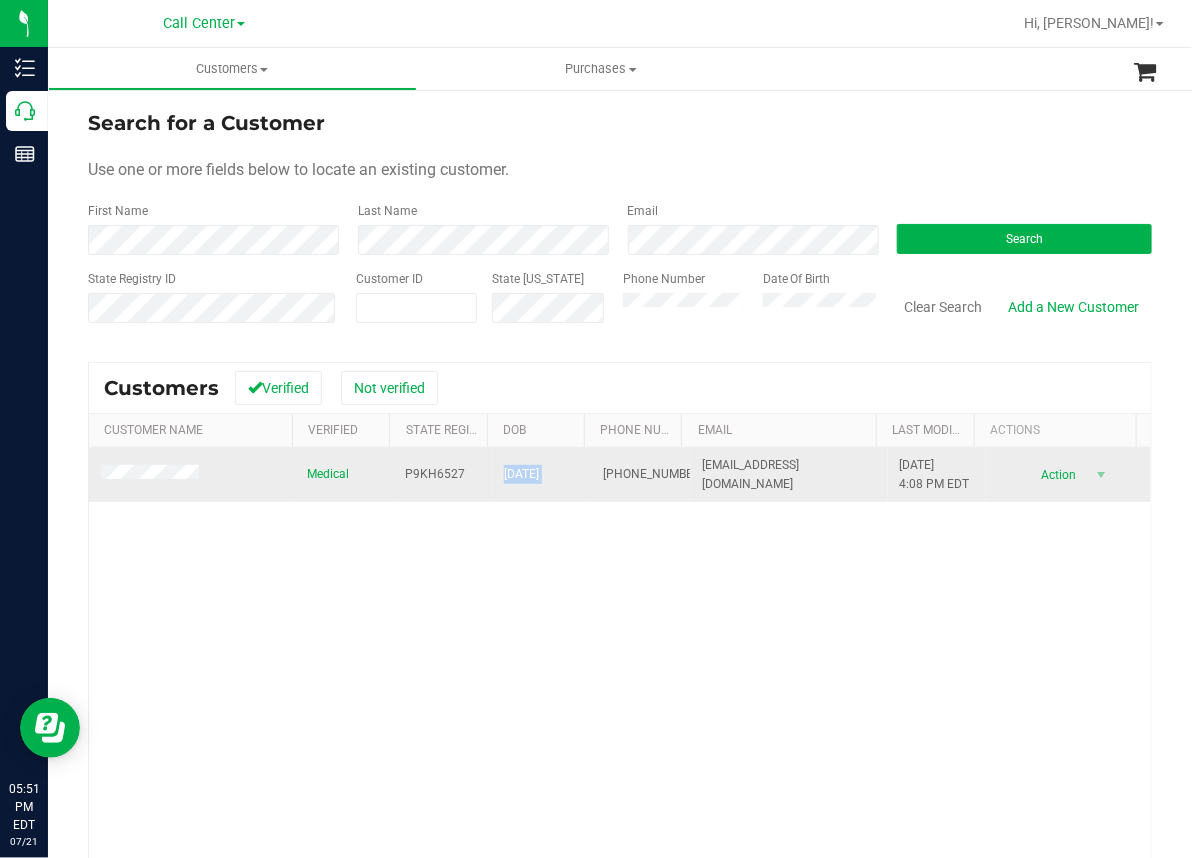 click on "11/26/1971" at bounding box center [521, 474] 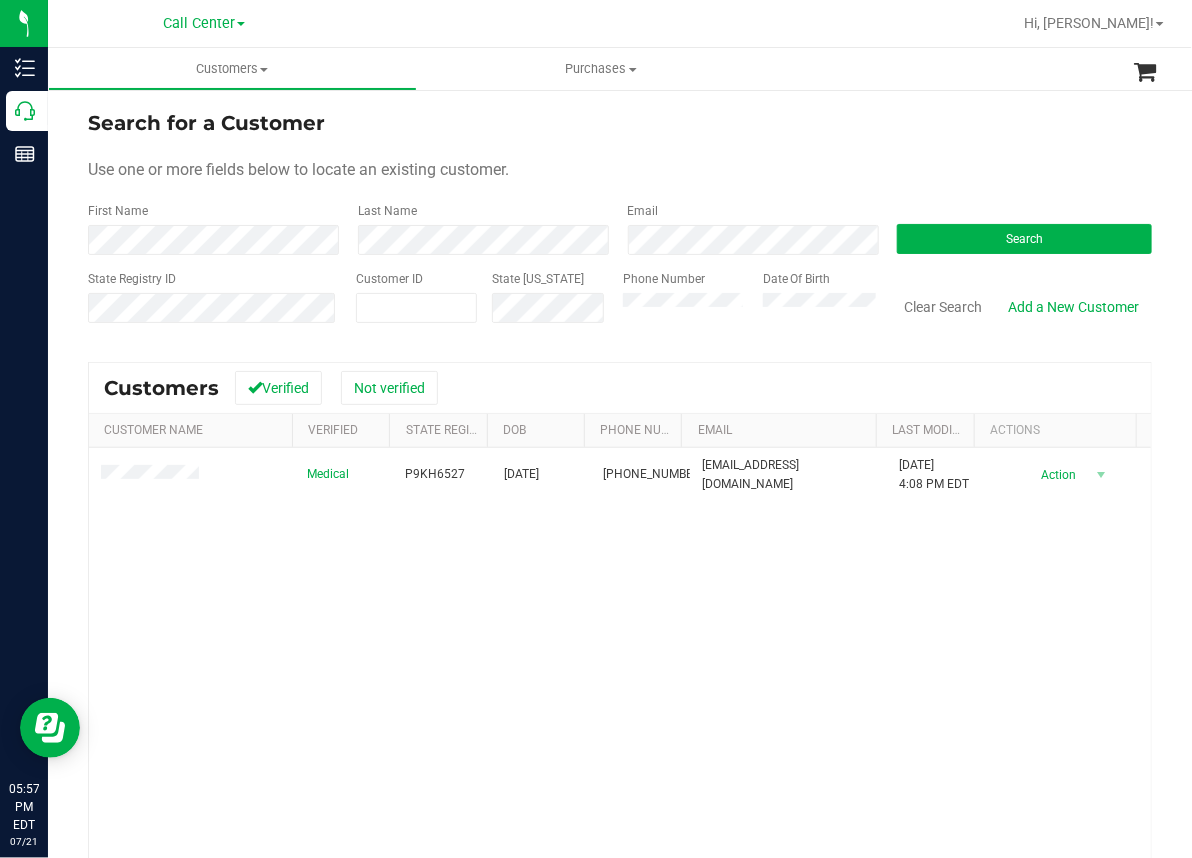 click on "Medical P9KH6527 11/26/1971 (347) 537-8956 Mizlalo@gmail.com 6/20/2025 4:08 PM EDT
Delete Profile
Action Action Create new purchase View profile View purchases" at bounding box center [620, 718] 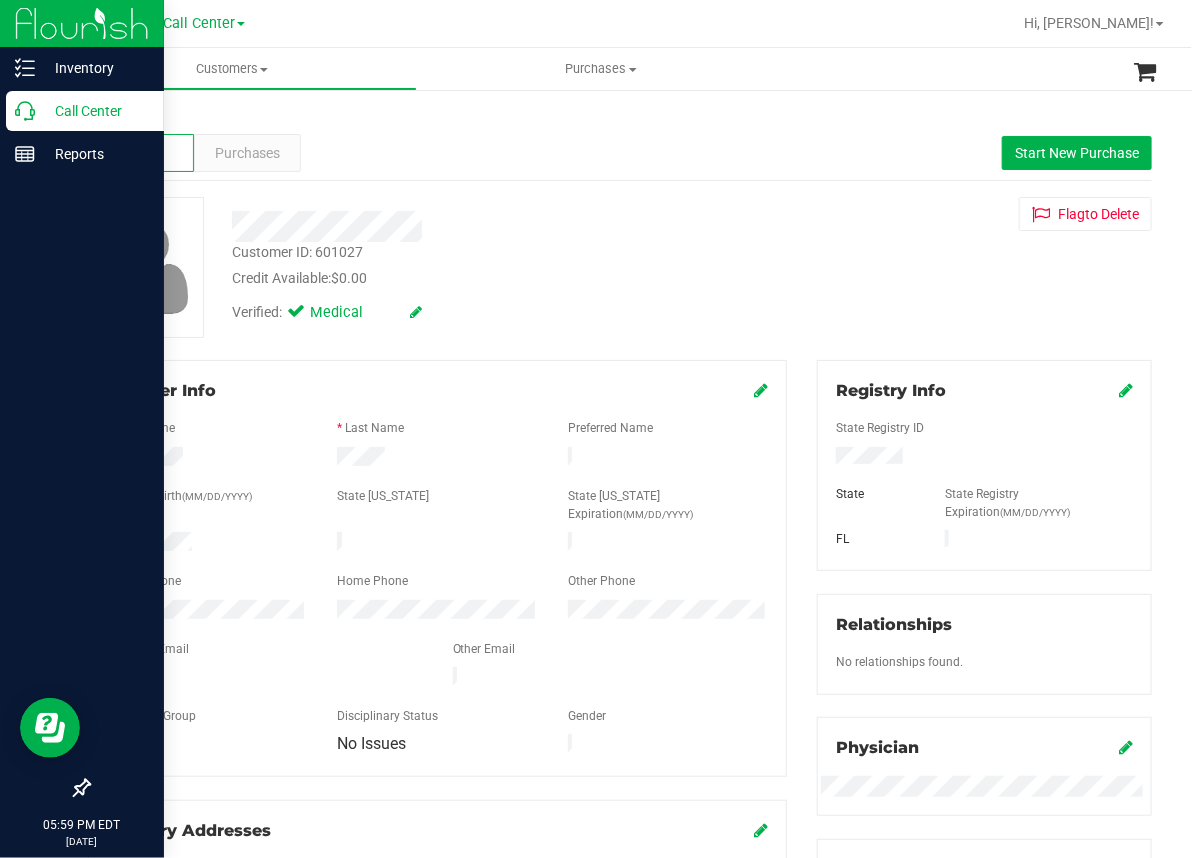 click 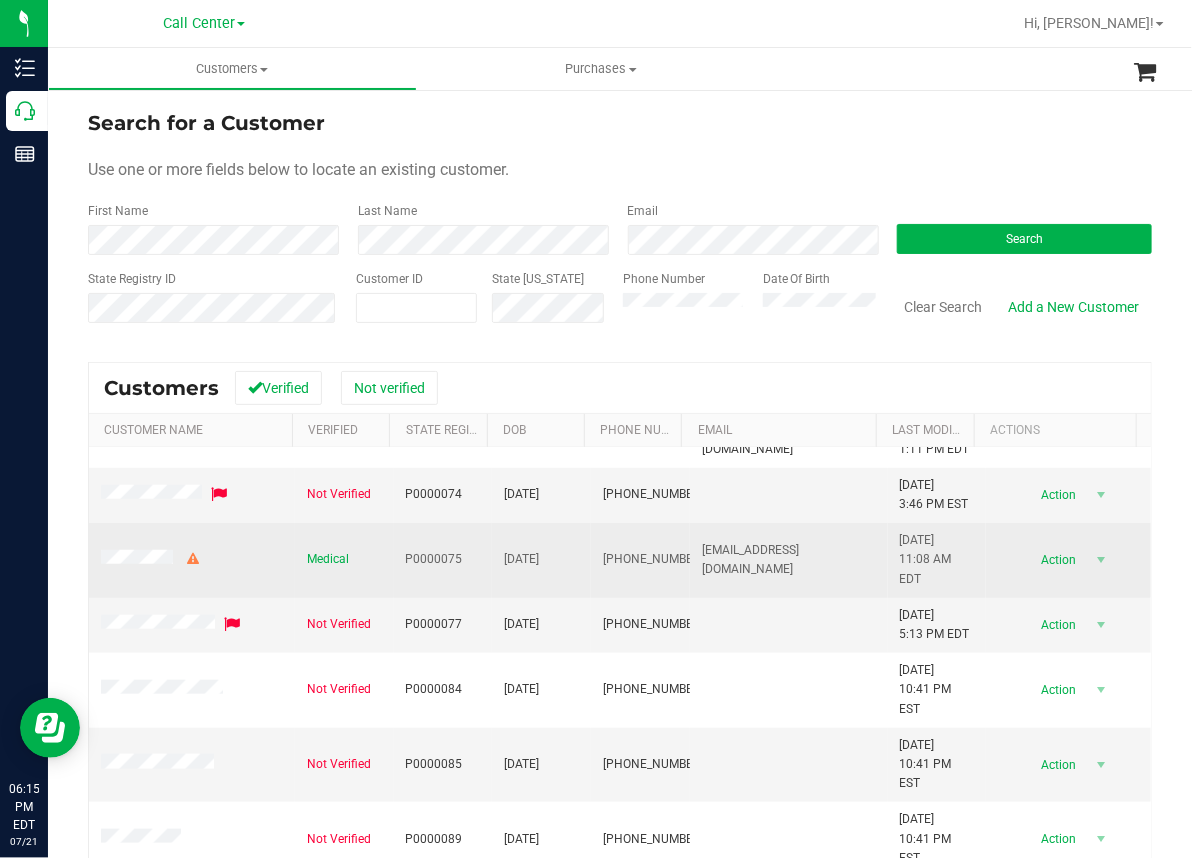 scroll, scrollTop: 737, scrollLeft: 0, axis: vertical 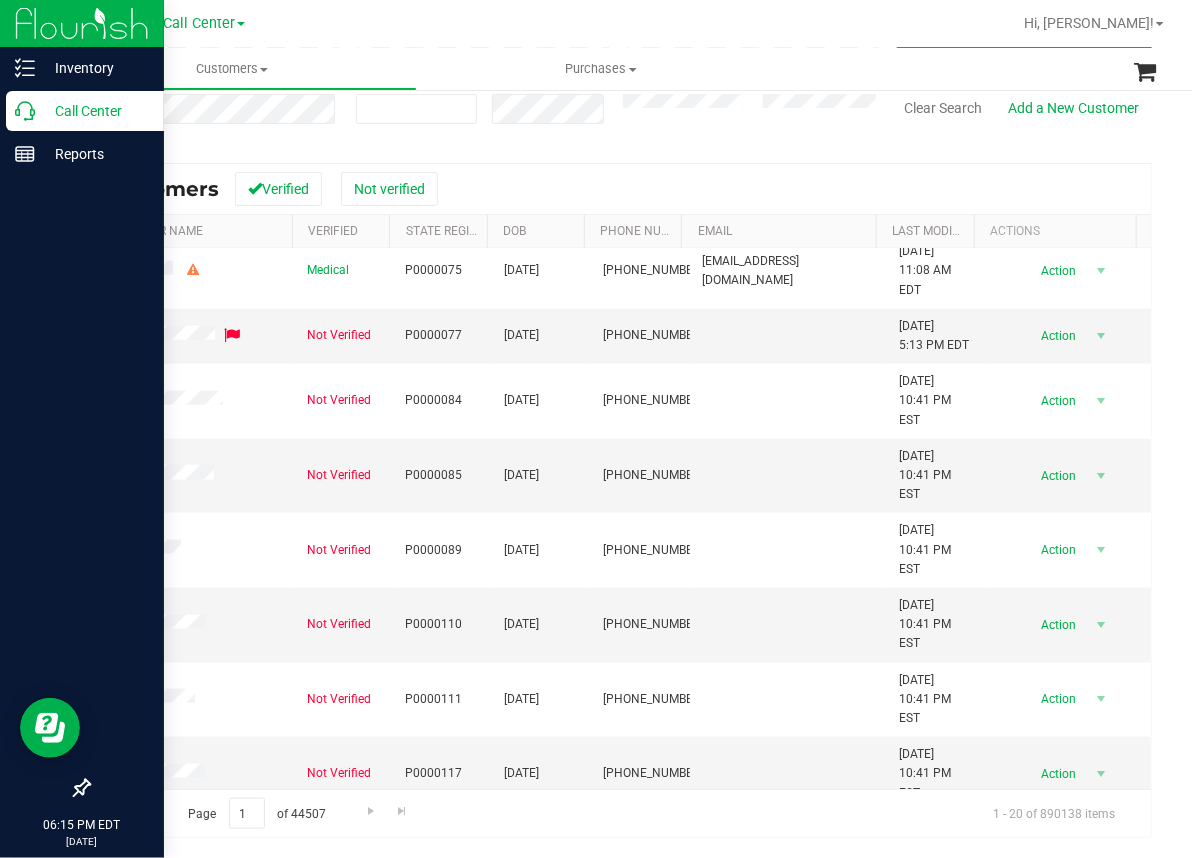 click 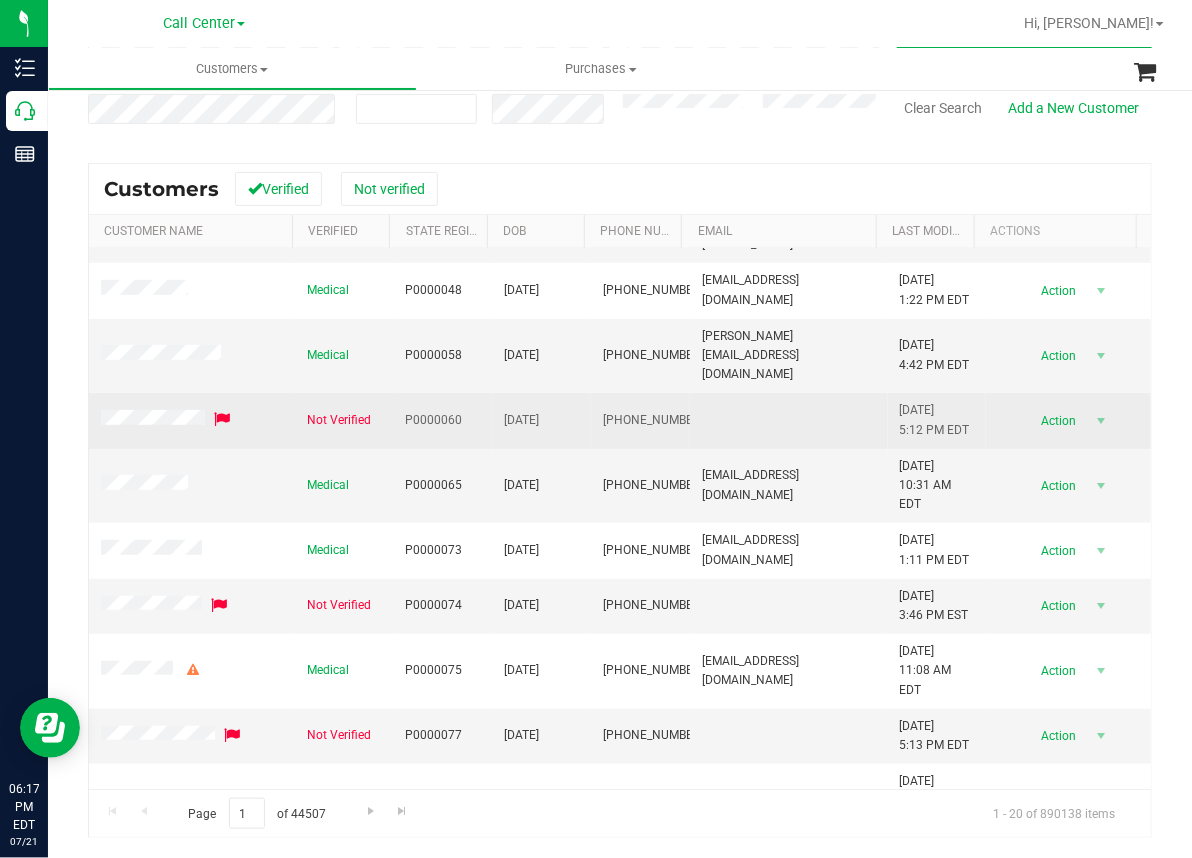 scroll, scrollTop: 0, scrollLeft: 0, axis: both 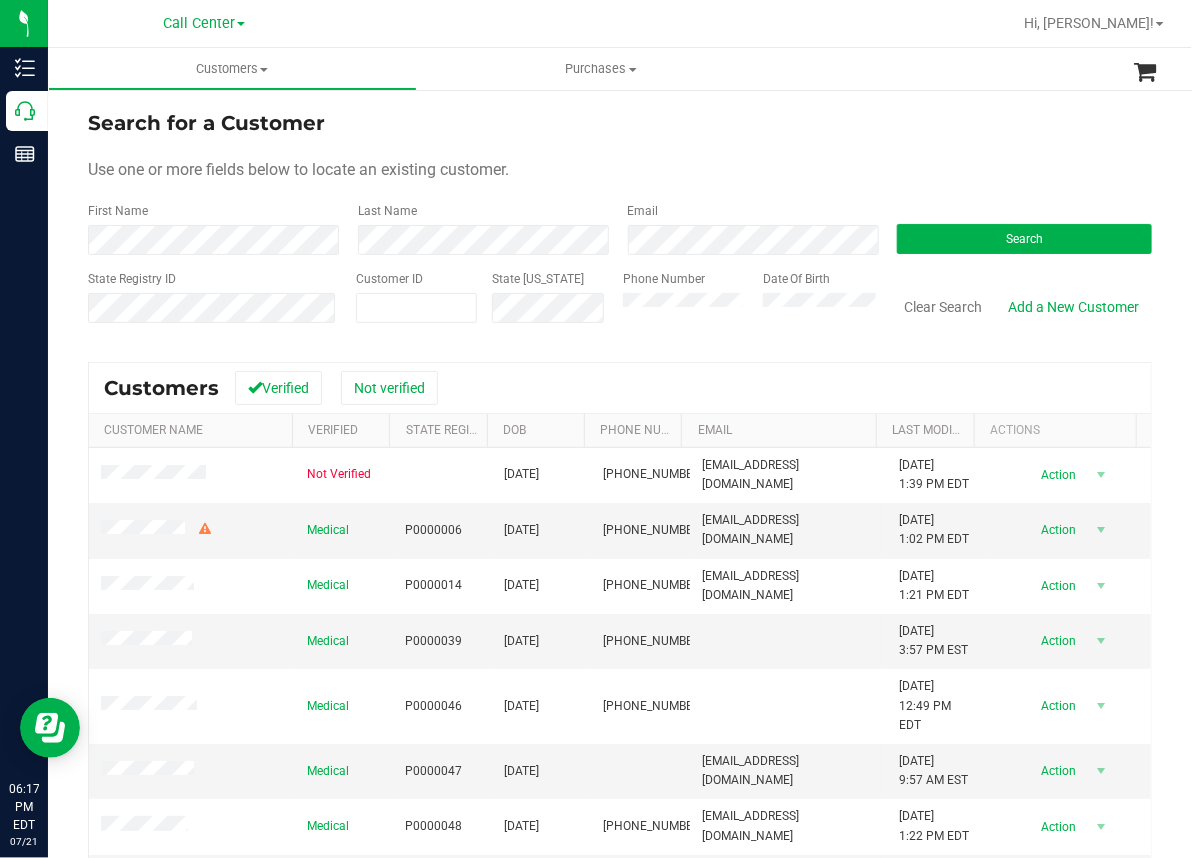 click on "Use one or more fields below to locate an existing customer." at bounding box center [620, 170] 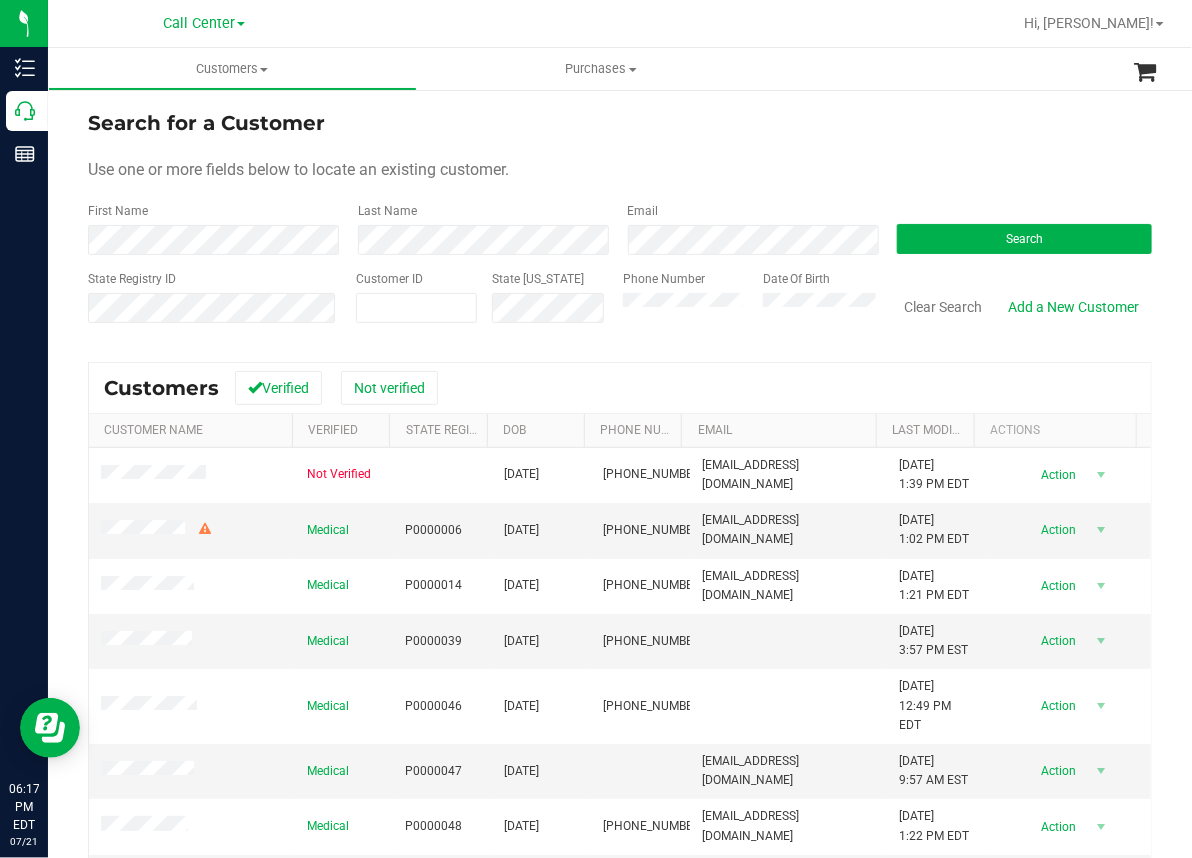 click on "Search for a Customer" at bounding box center (620, 123) 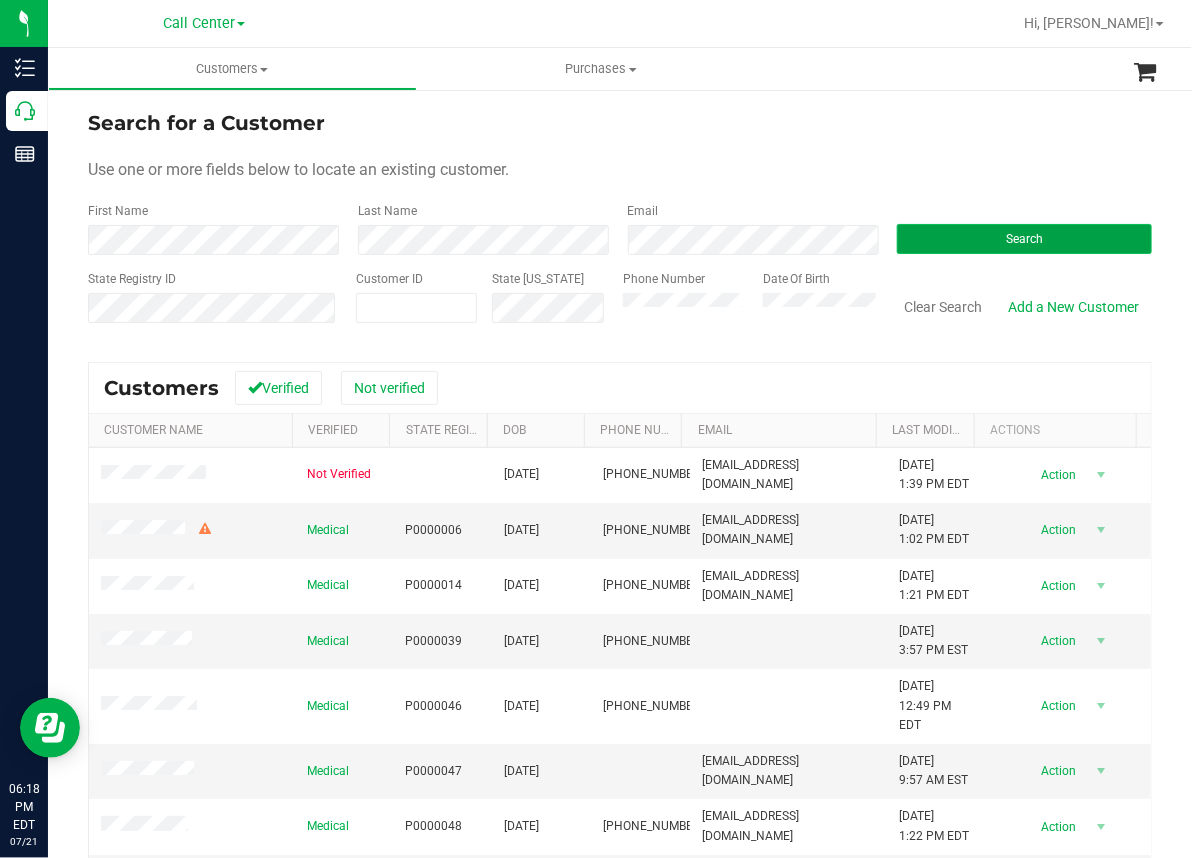 click on "Search" at bounding box center (1024, 239) 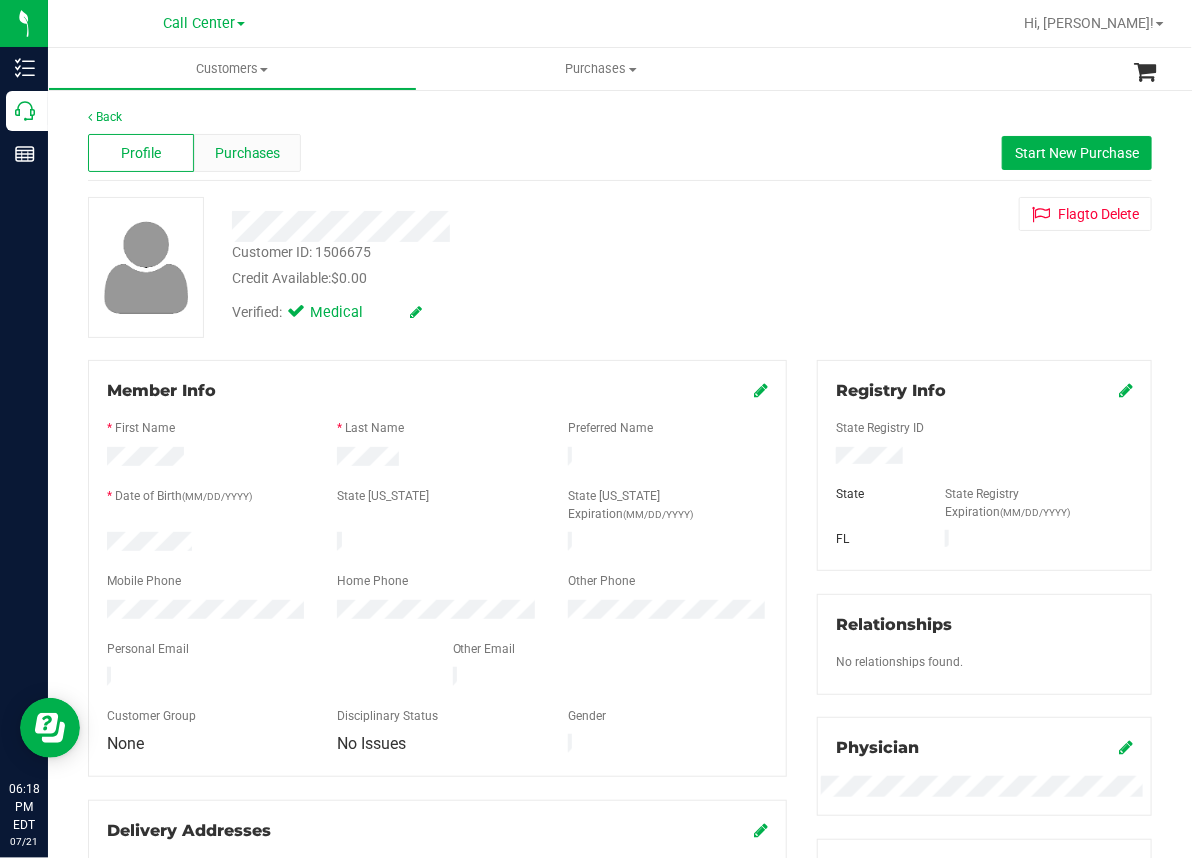 click on "Purchases" at bounding box center [248, 153] 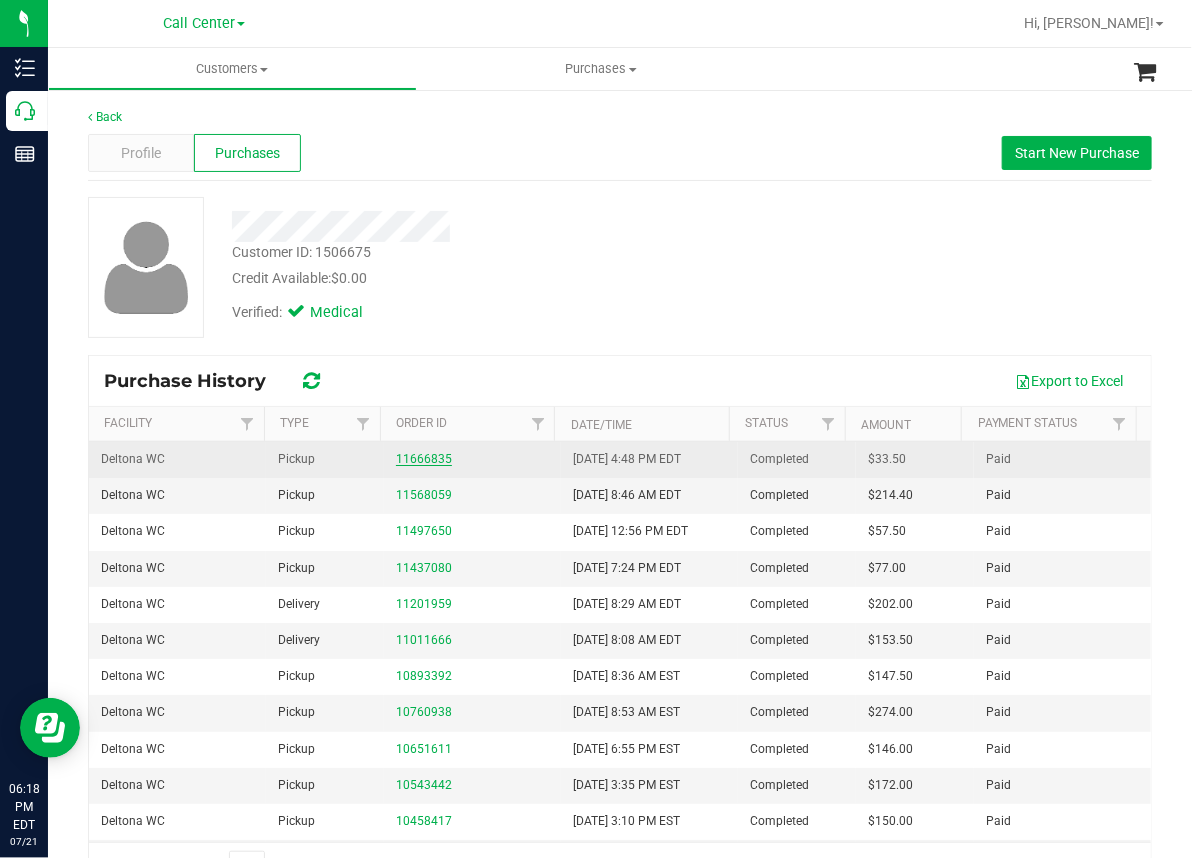 click on "11666835" at bounding box center [424, 459] 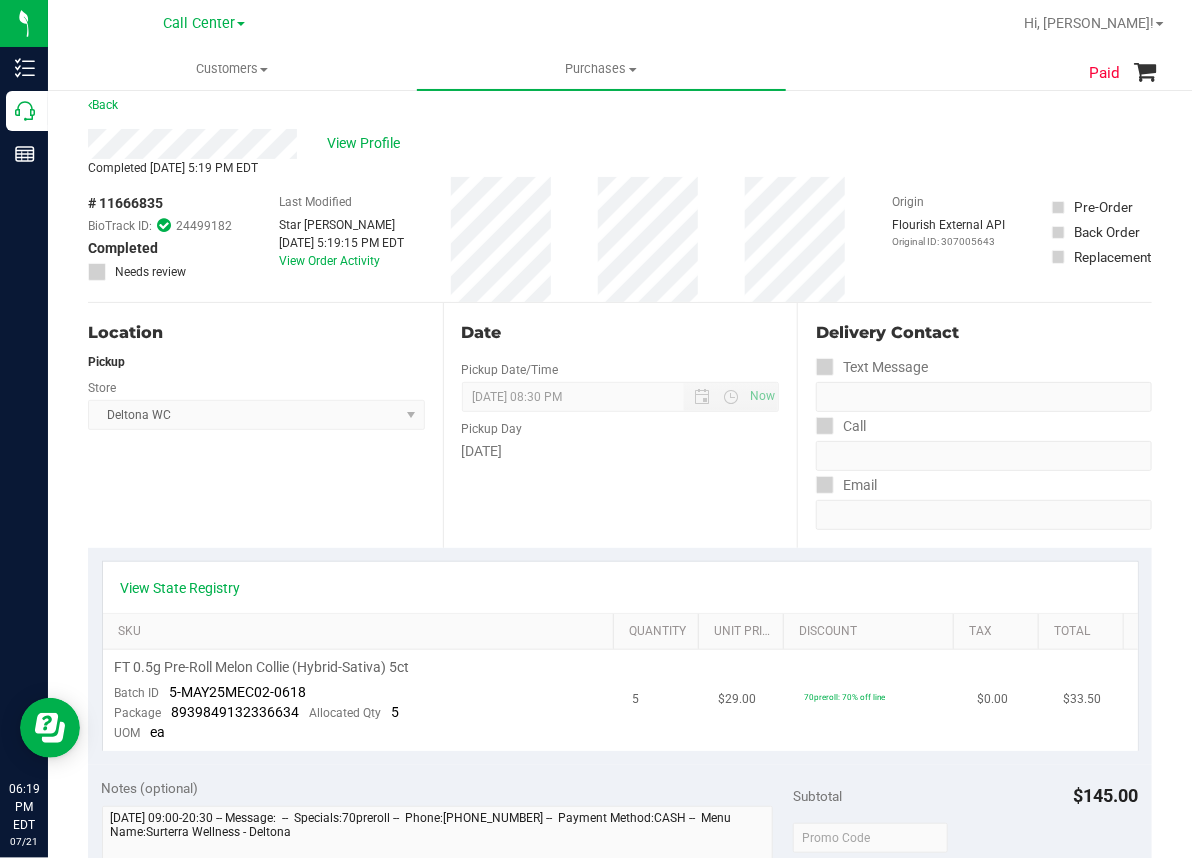 scroll, scrollTop: 0, scrollLeft: 0, axis: both 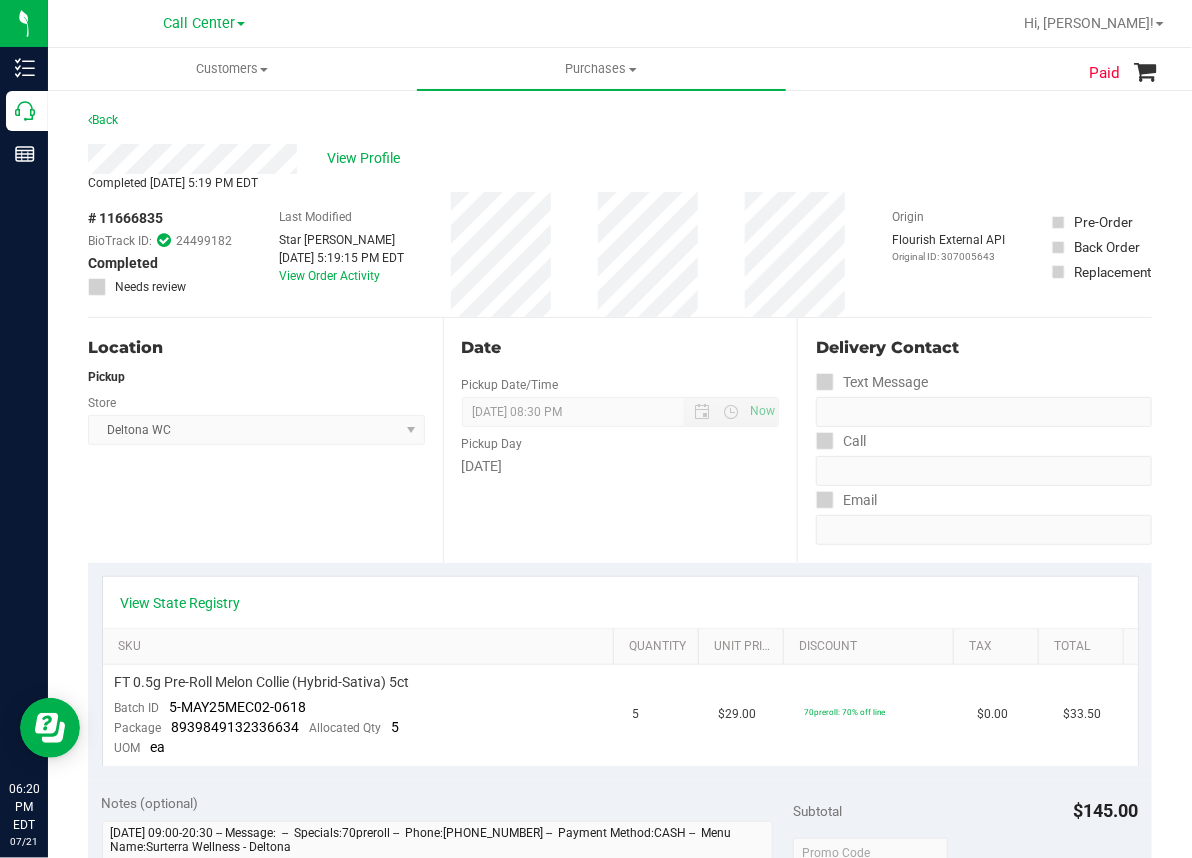 click on "View State Registry
SKU Quantity Unit Price Discount Tax Total
FT 0.5g Pre-Roll Melon Collie (Hybrid-Sativa) 5ct
Batch ID
5-MAY25MEC02-0618
Package
8939849132336634
Allocated Qty
5
UOM
ea
5
$29.00
70preroll:
70%
off
line
$0.00
$33.50" at bounding box center (620, 671) 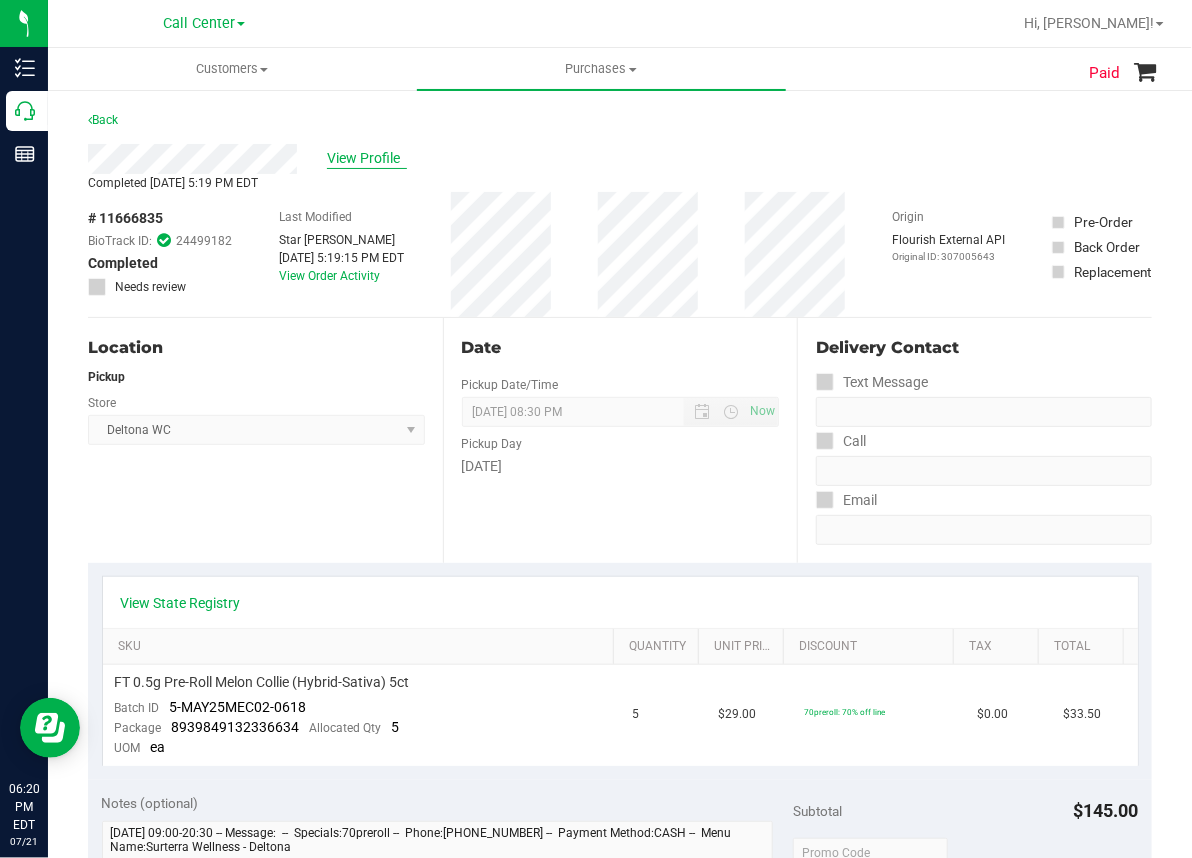 click on "View Profile" at bounding box center (367, 158) 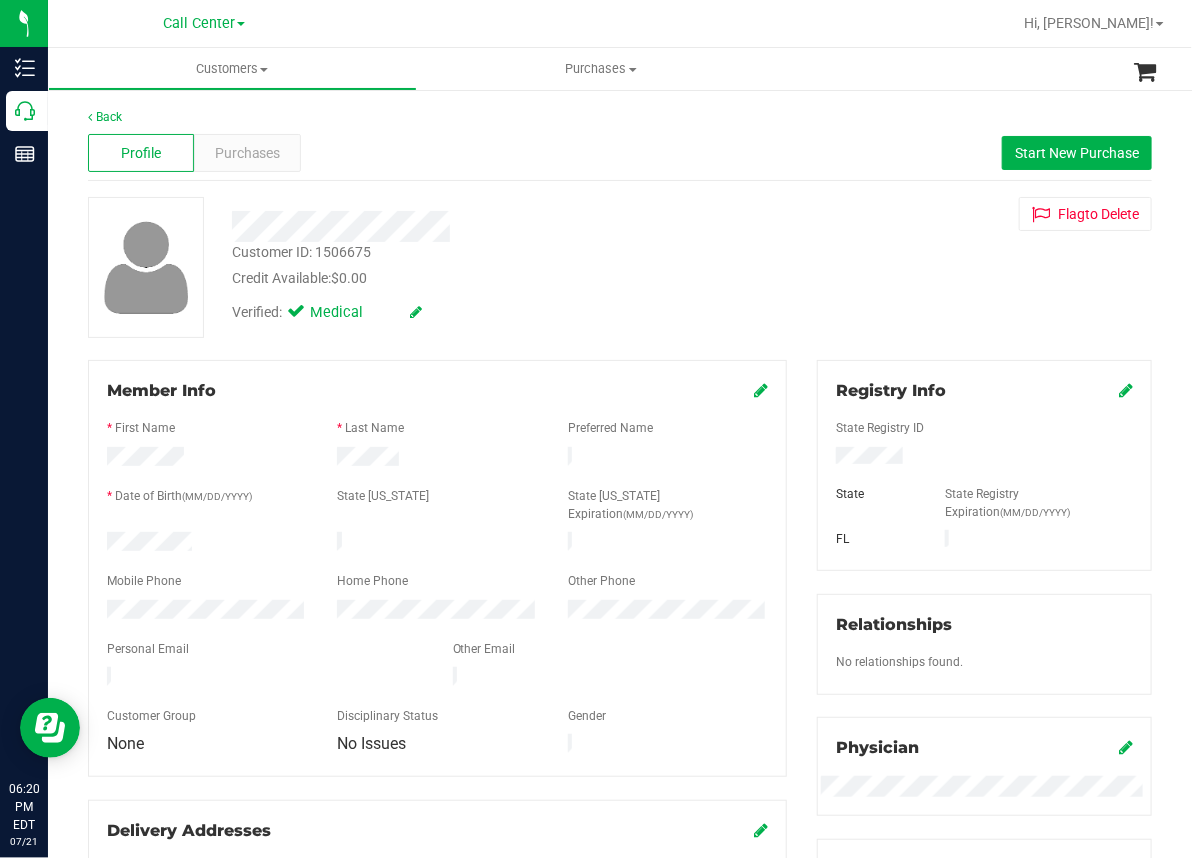 click on "Customer ID: 1506675" at bounding box center [301, 252] 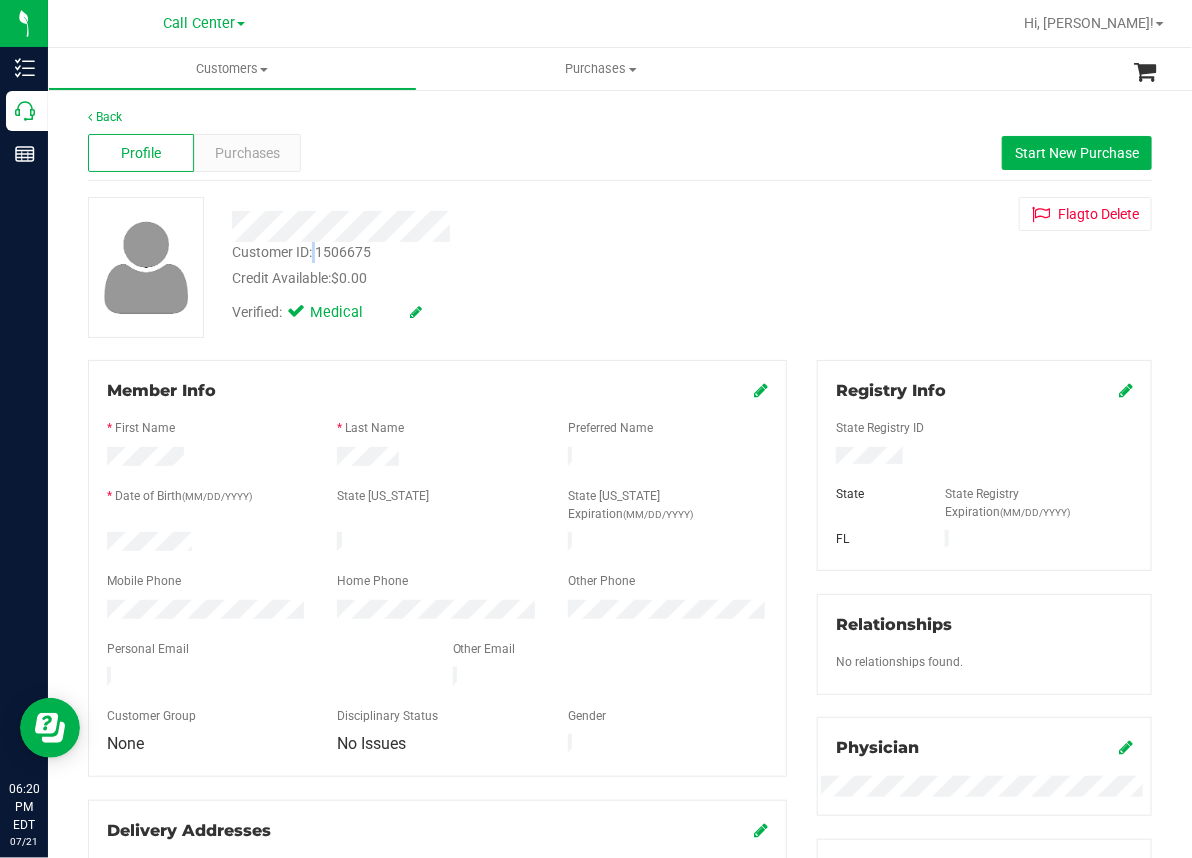 click on "Customer ID: 1506675" at bounding box center [301, 252] 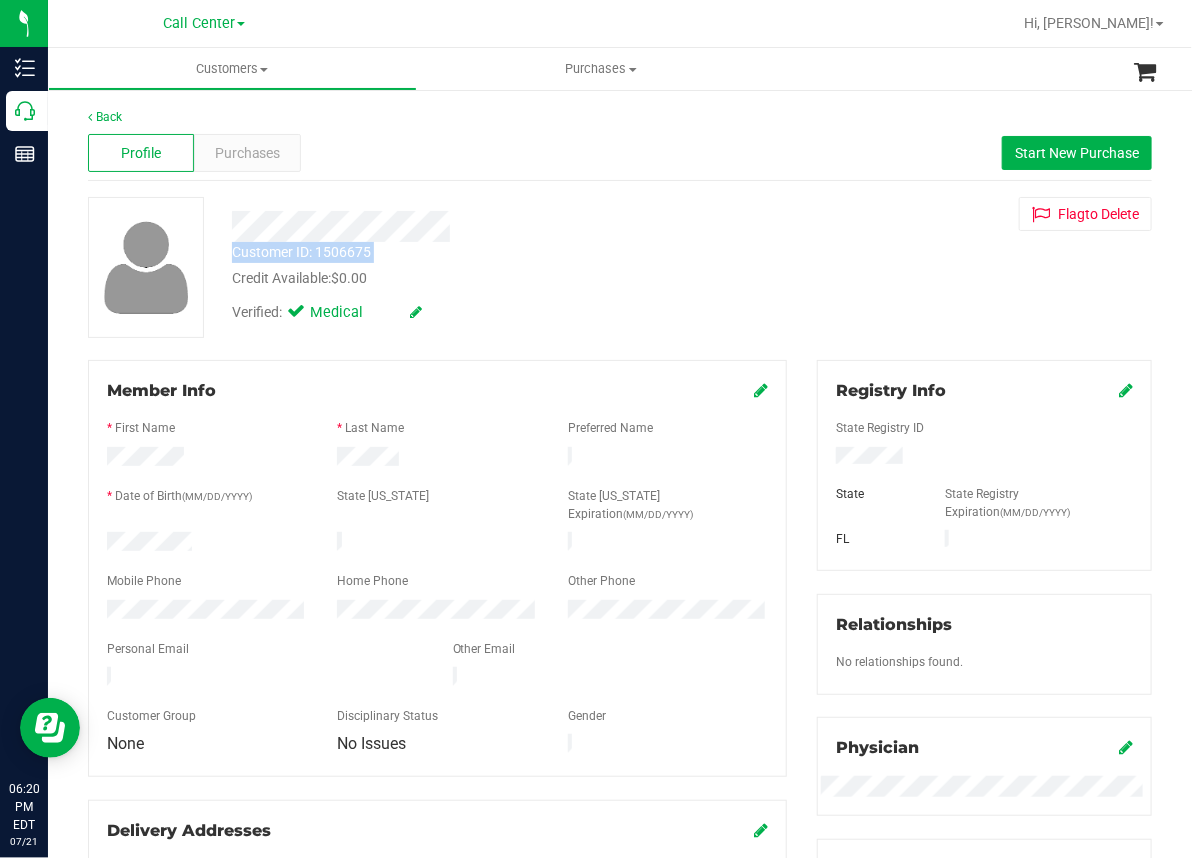 click on "Customer ID: 1506675" at bounding box center (301, 252) 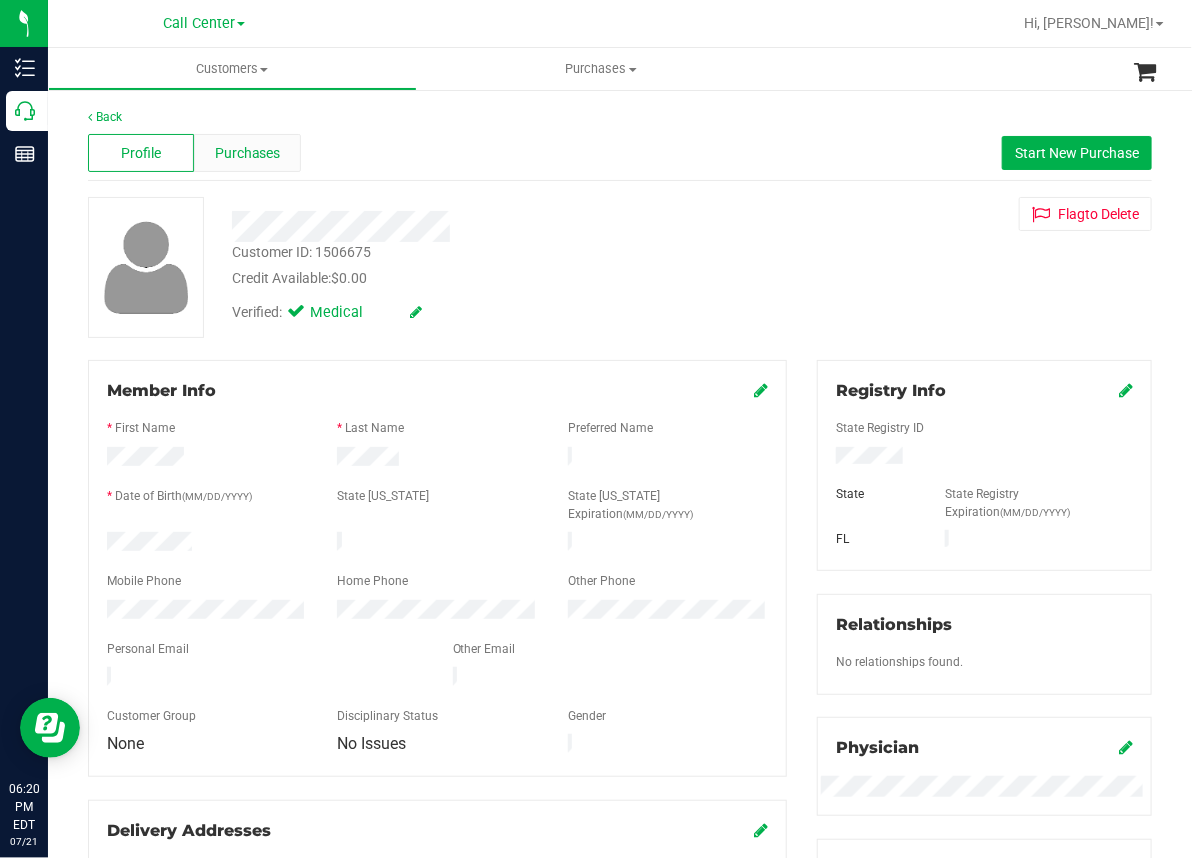 click on "Purchases" at bounding box center [248, 153] 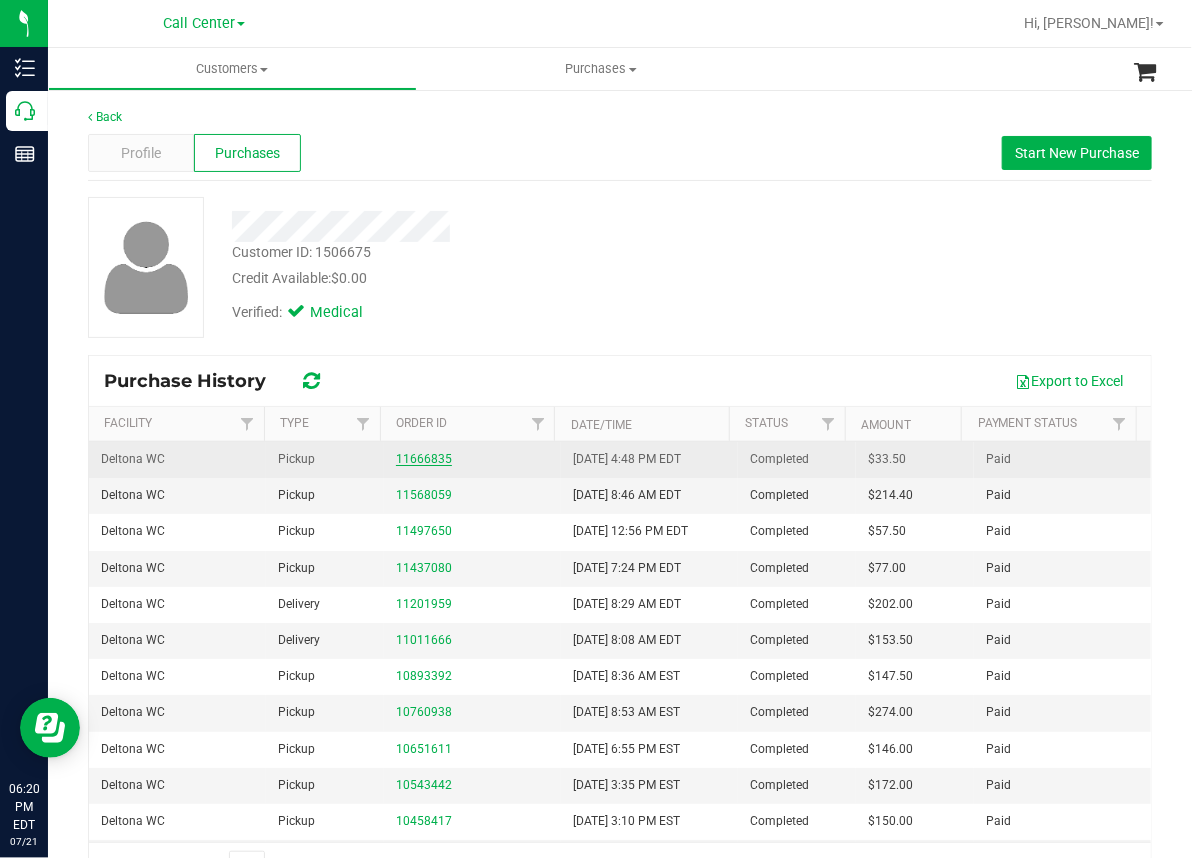 click on "11666835" at bounding box center [424, 459] 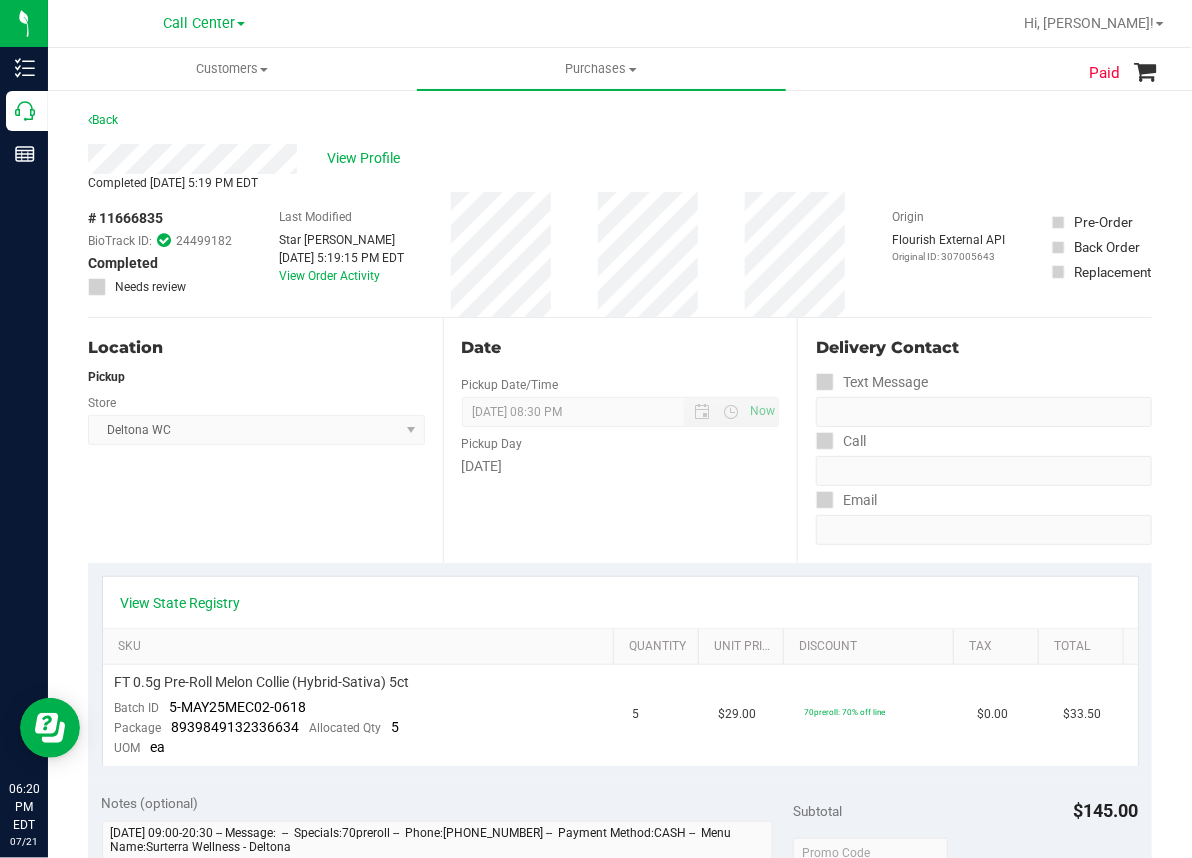 click on "# 11666835" at bounding box center [125, 218] 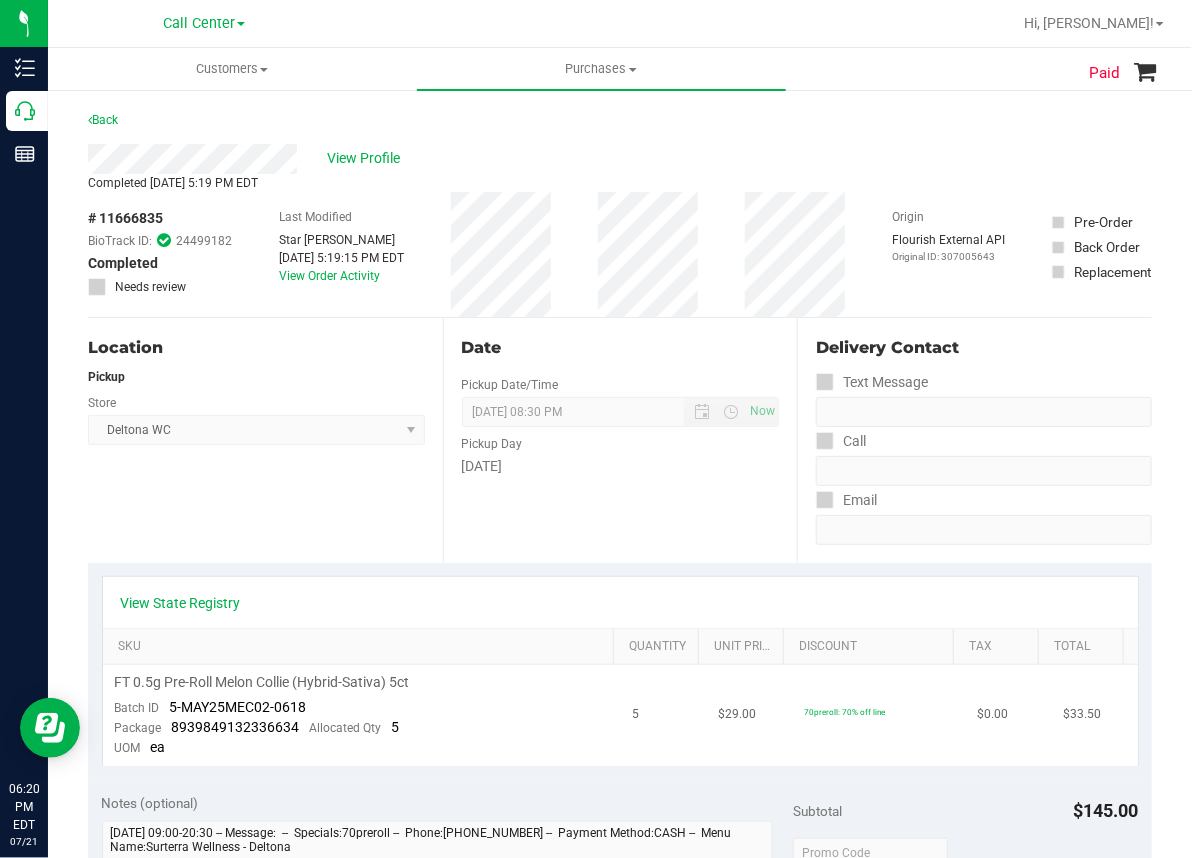 click on "FT 0.5g Pre-Roll Melon Collie (Hybrid-Sativa) 5ct" at bounding box center [262, 682] 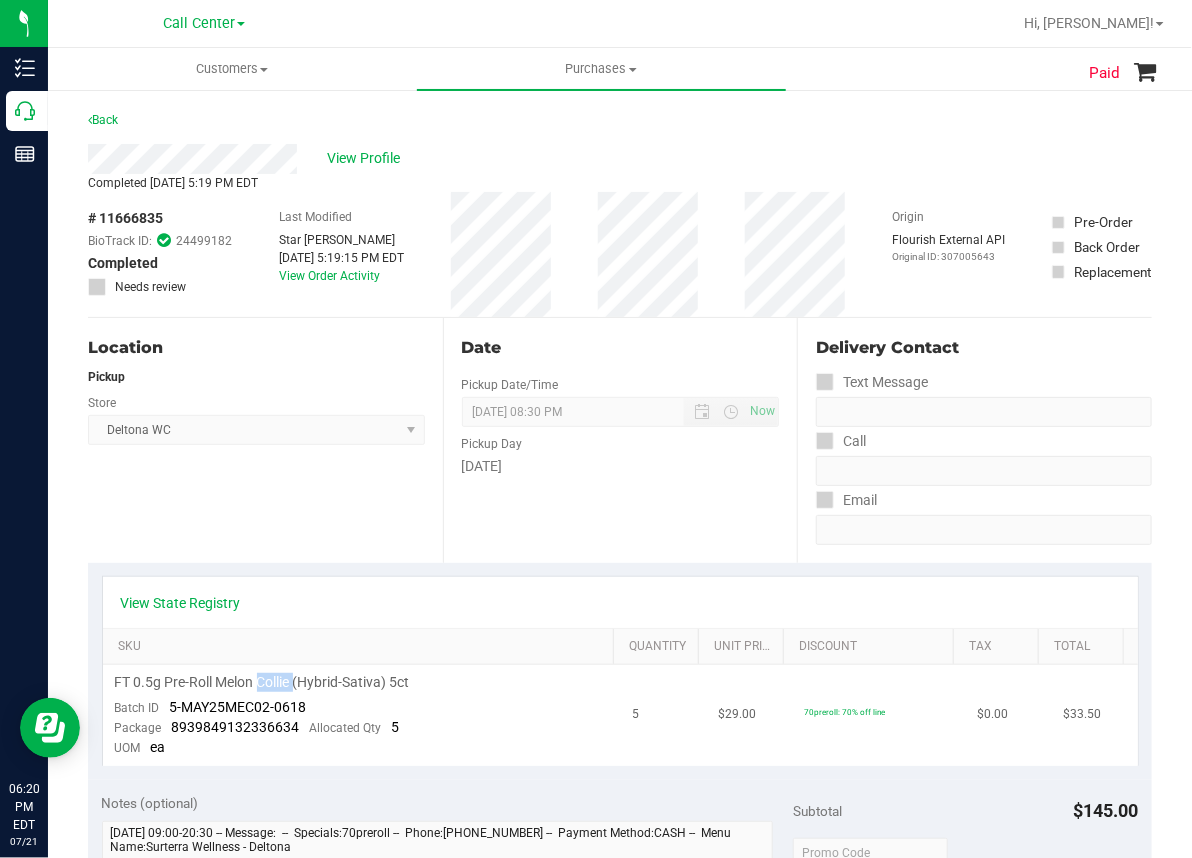click on "FT 0.5g Pre-Roll Melon Collie (Hybrid-Sativa) 5ct" at bounding box center (262, 682) 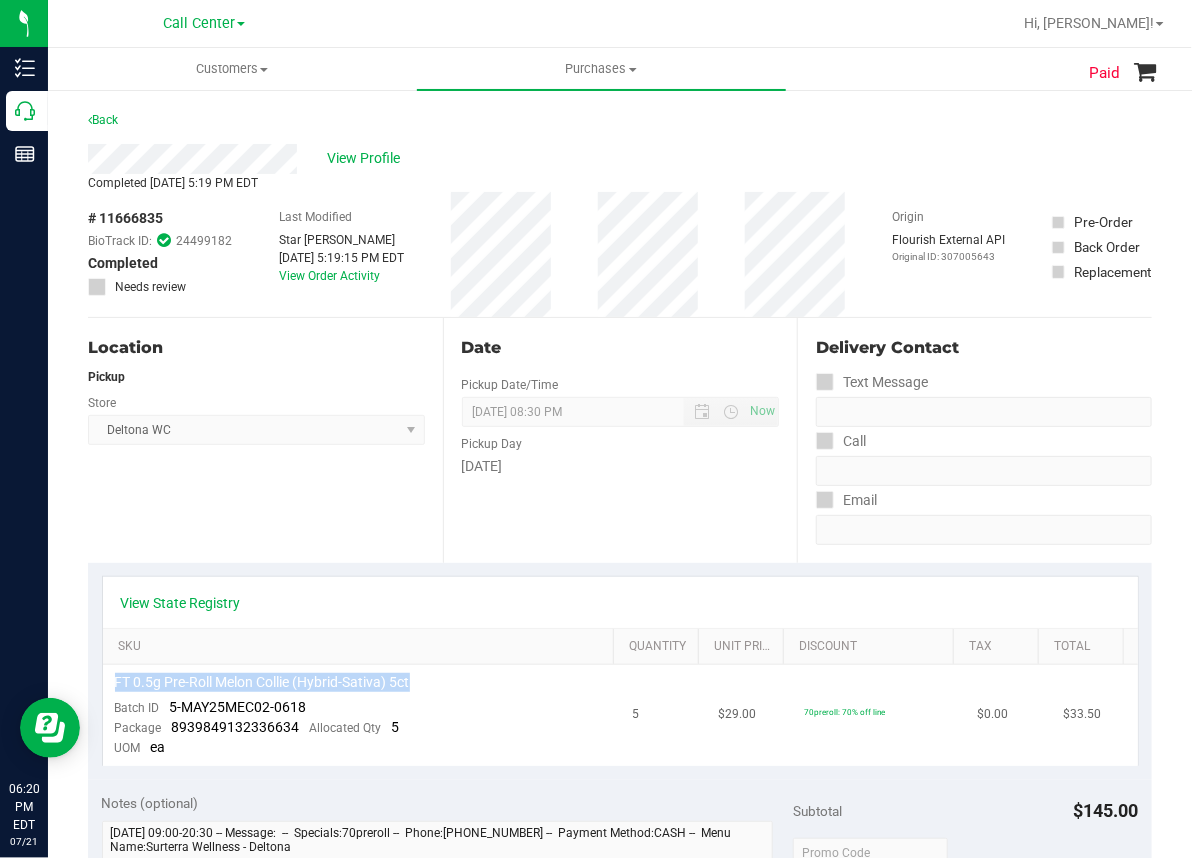 click on "FT 0.5g Pre-Roll Melon Collie (Hybrid-Sativa) 5ct" at bounding box center [262, 682] 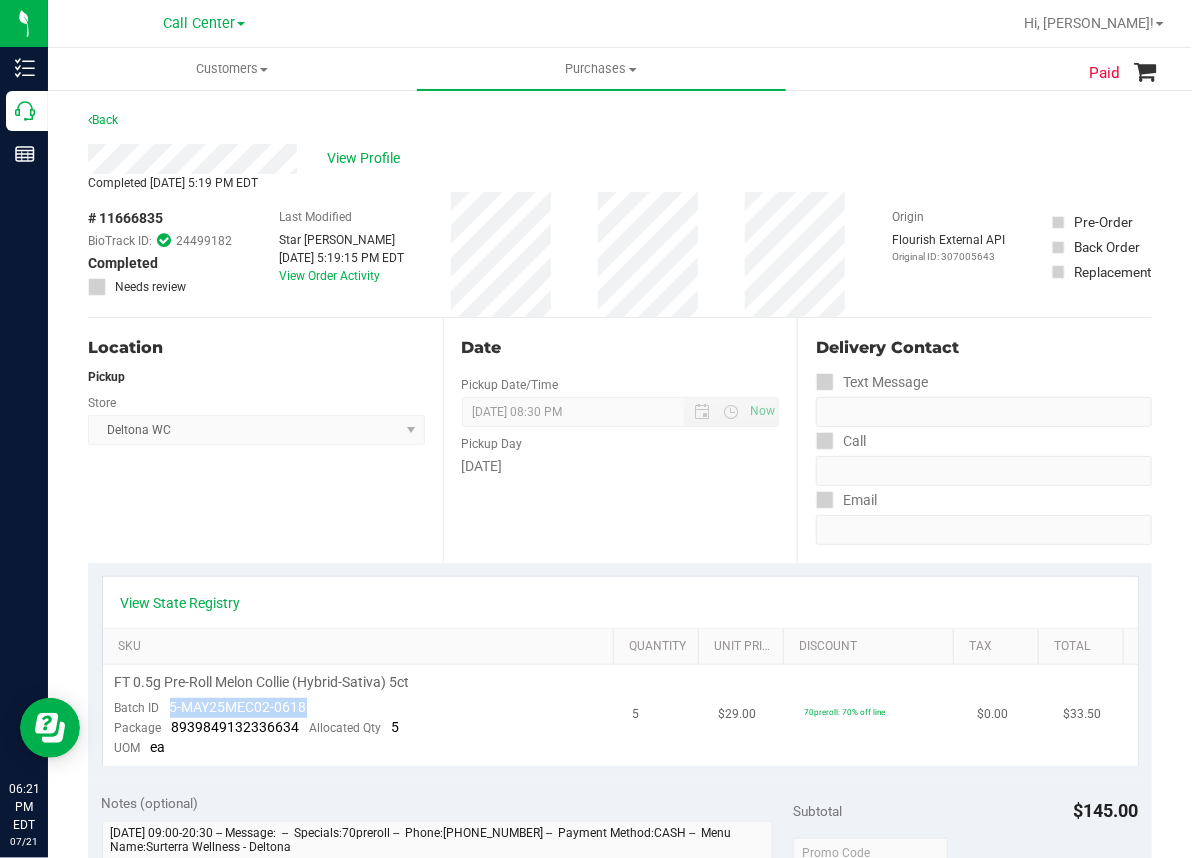 drag, startPoint x: 169, startPoint y: 705, endPoint x: 299, endPoint y: 696, distance: 130.31117 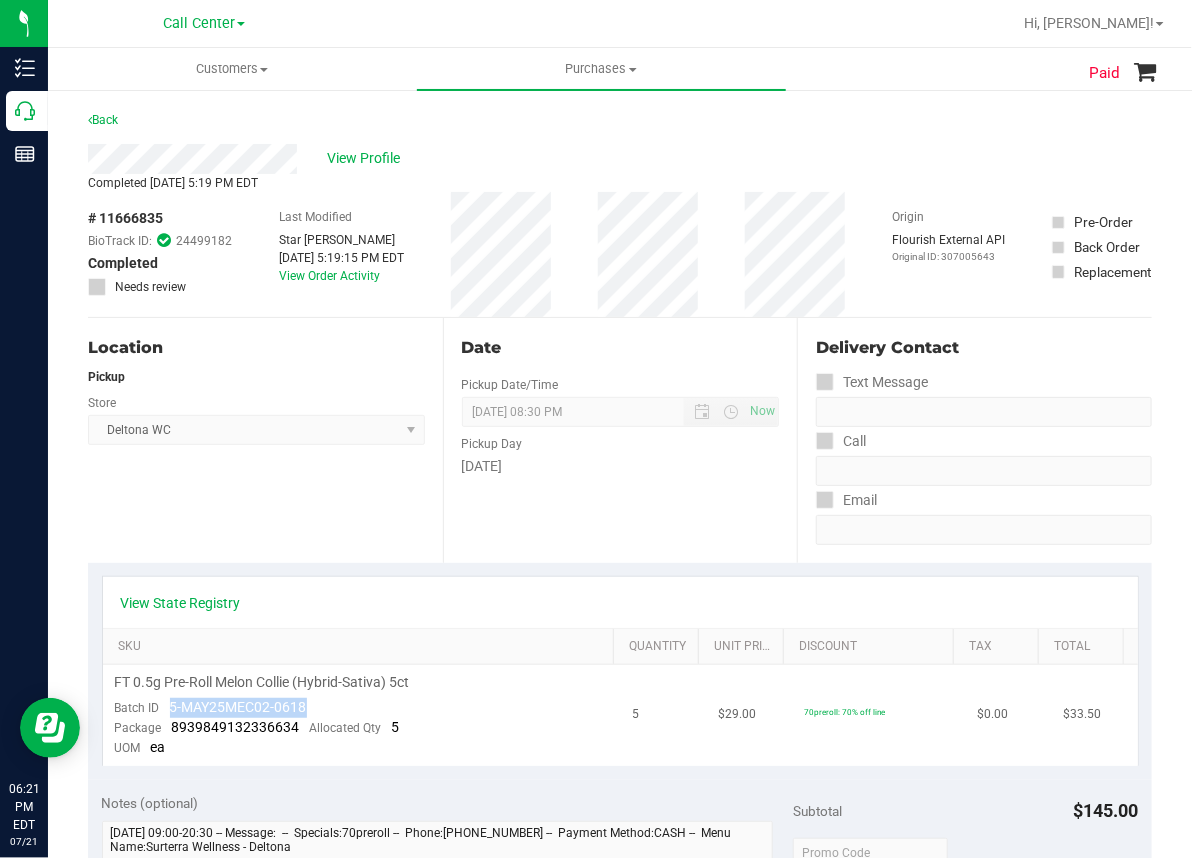 click on "Batch ID
5-MAY25MEC02-0618" at bounding box center [211, 708] 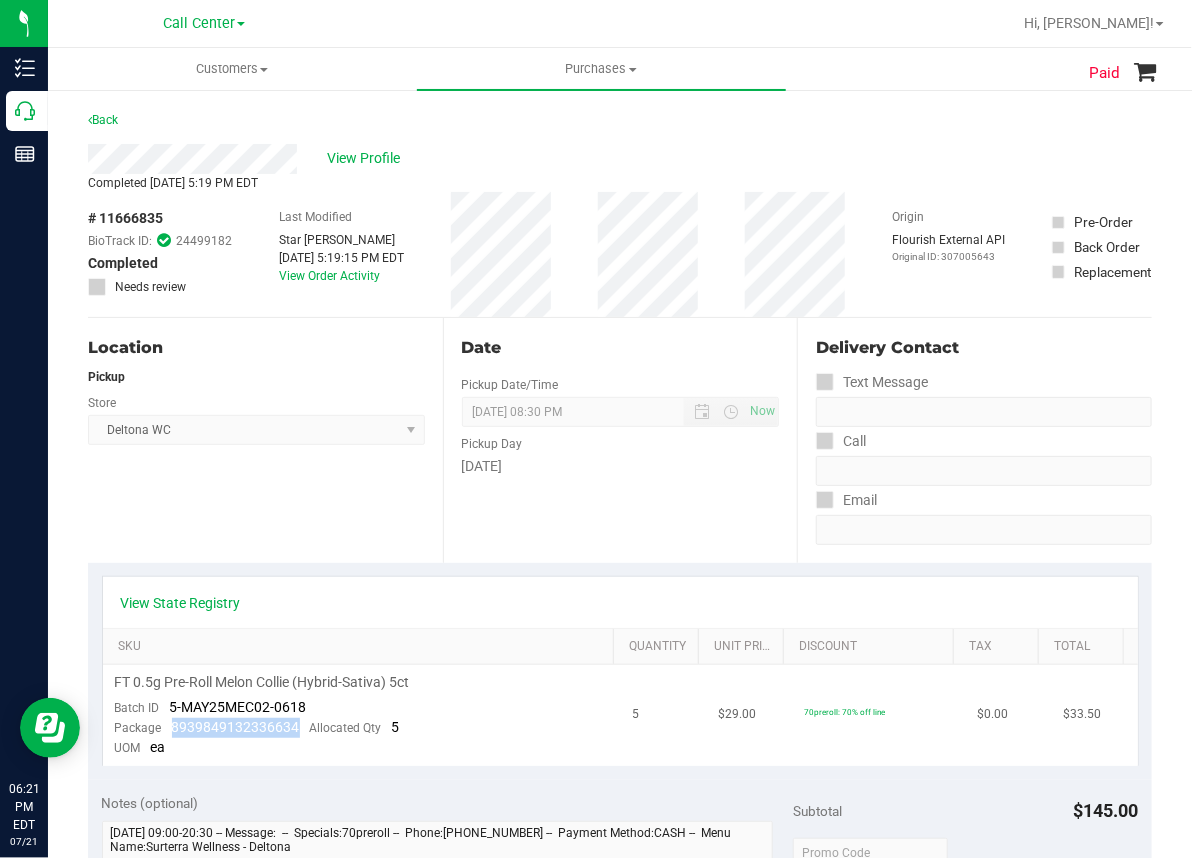 drag, startPoint x: 301, startPoint y: 722, endPoint x: 171, endPoint y: 730, distance: 130.24593 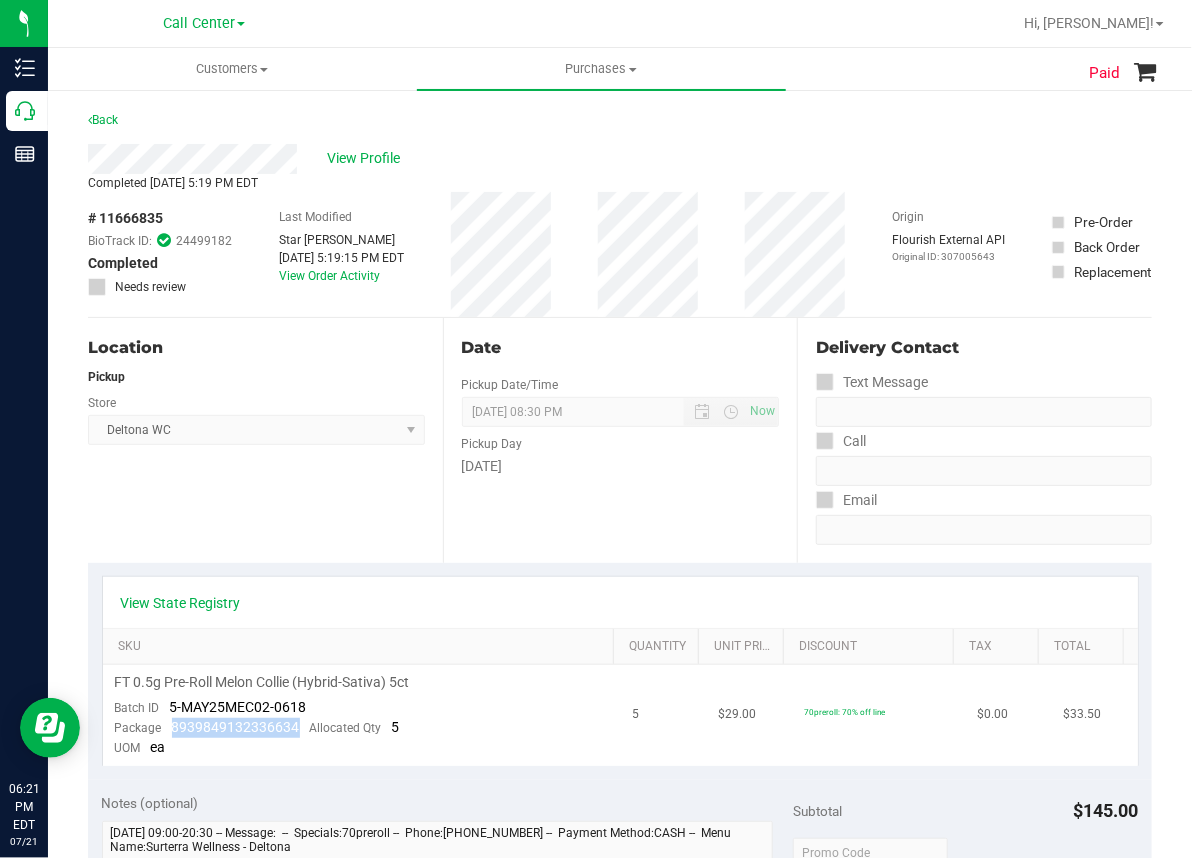 click on "Package
8939849132336634
Allocated Qty
5" at bounding box center (257, 728) 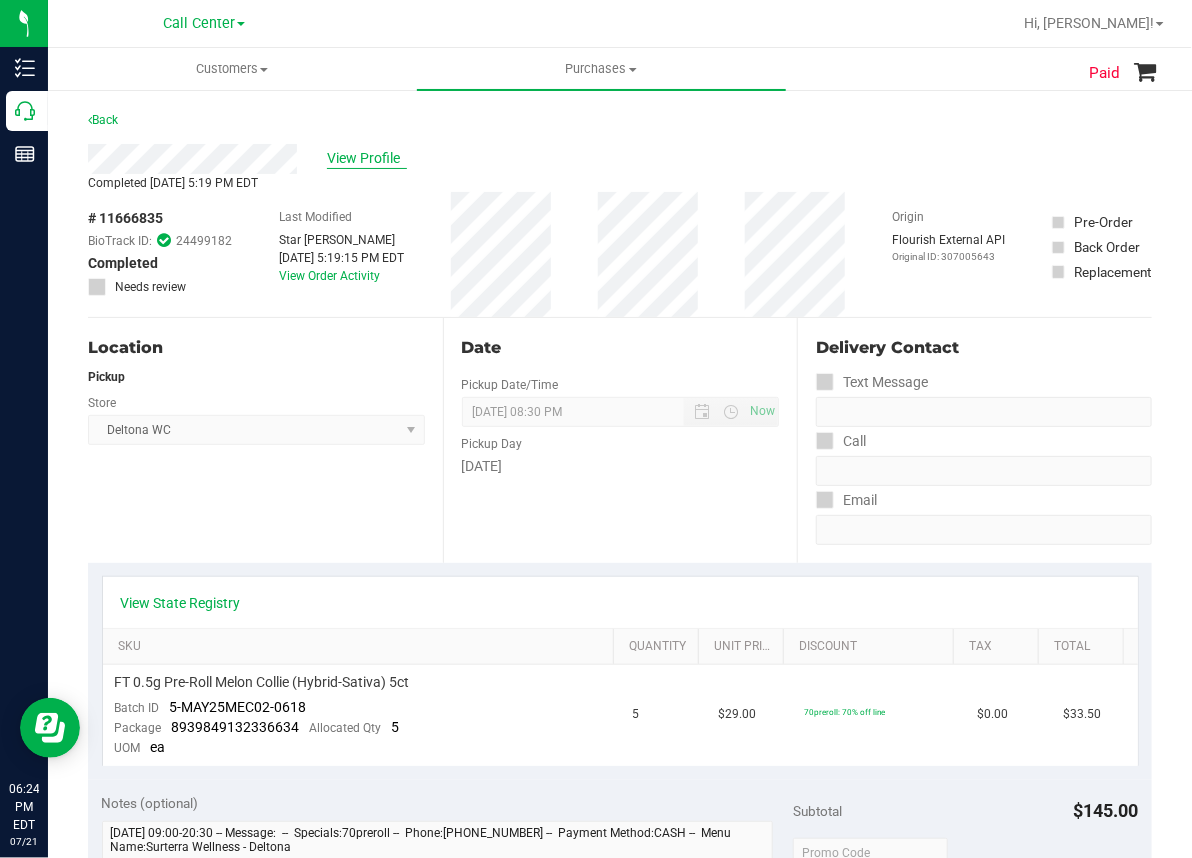 click on "View Profile" at bounding box center [367, 158] 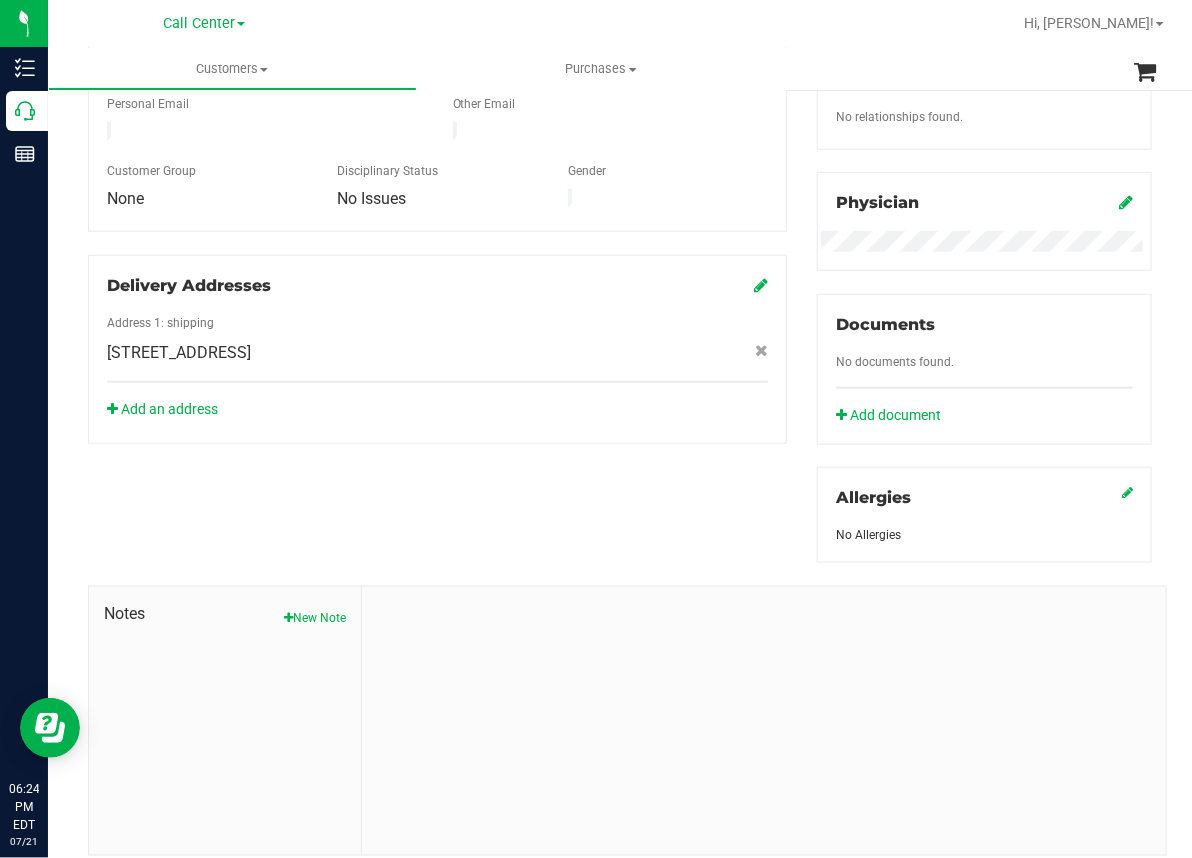 scroll, scrollTop: 604, scrollLeft: 0, axis: vertical 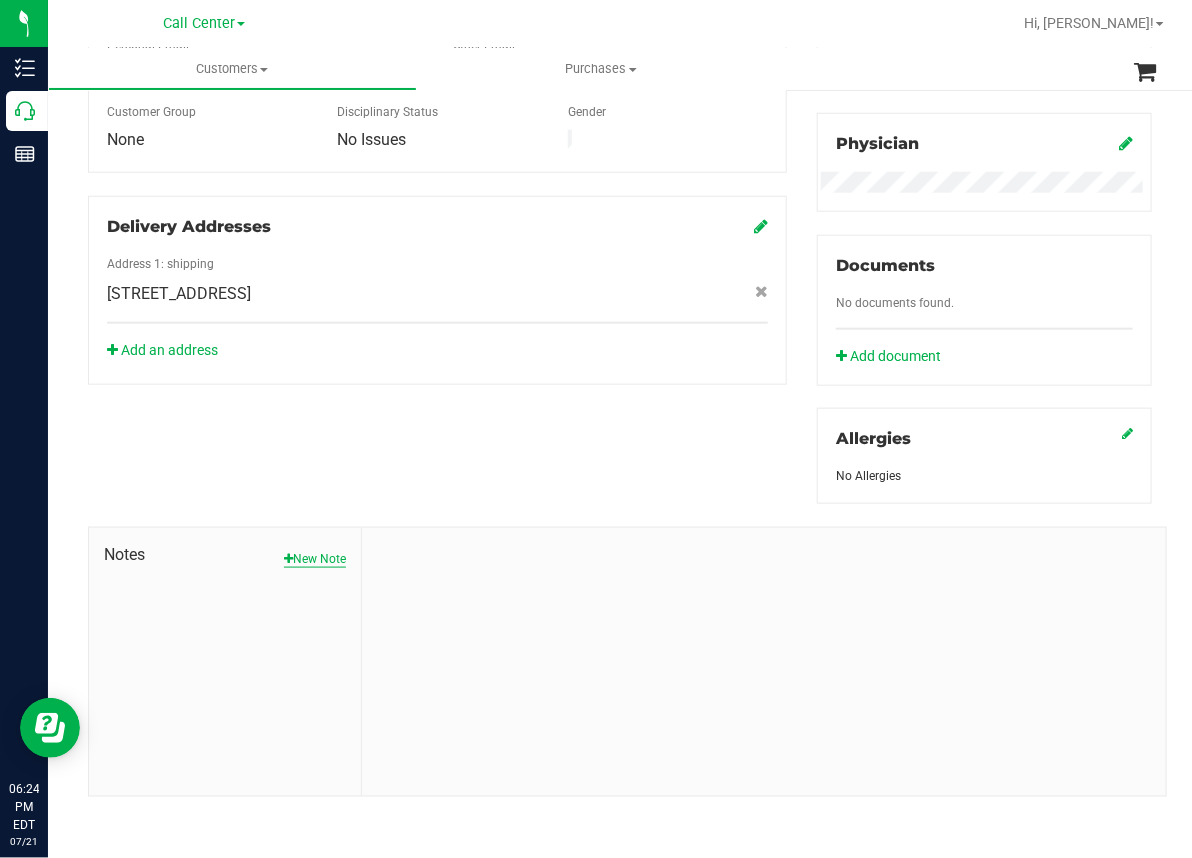 click on "New Note" at bounding box center (315, 559) 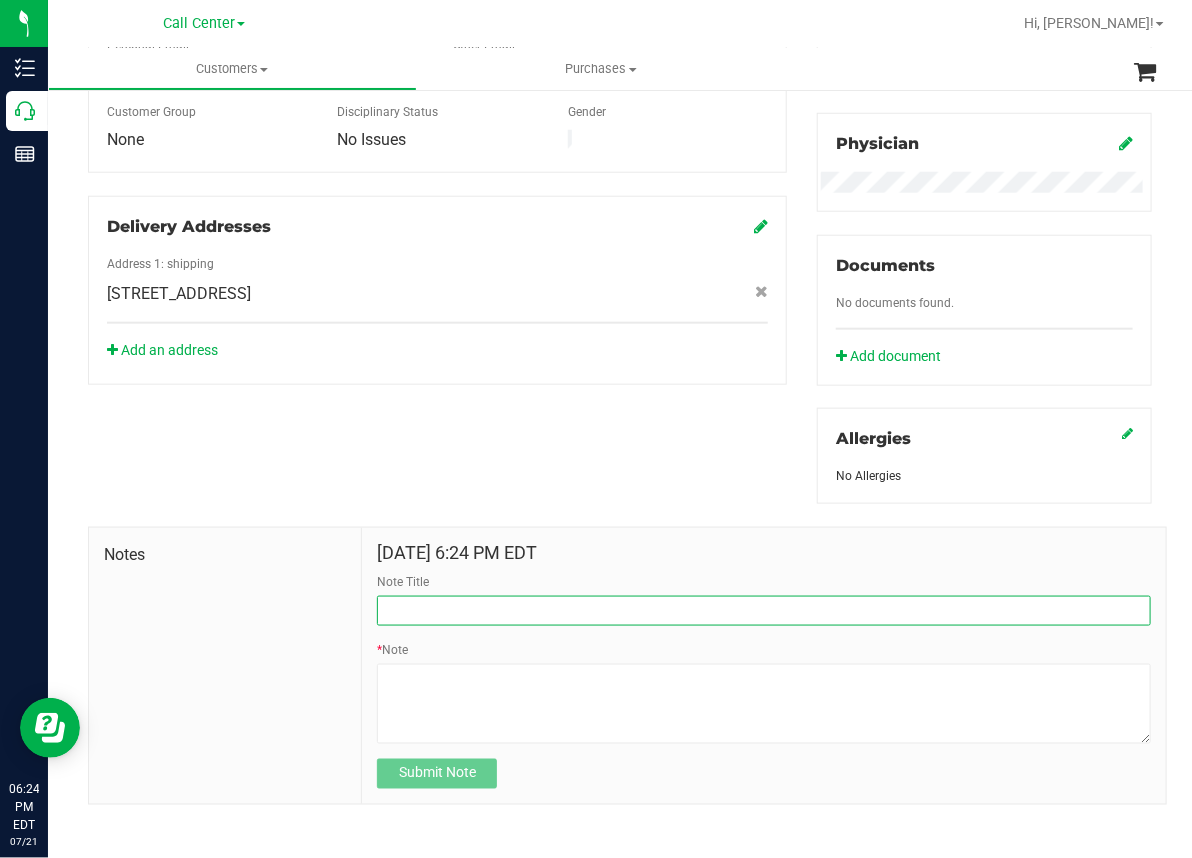 click on "Note Title" at bounding box center (764, 611) 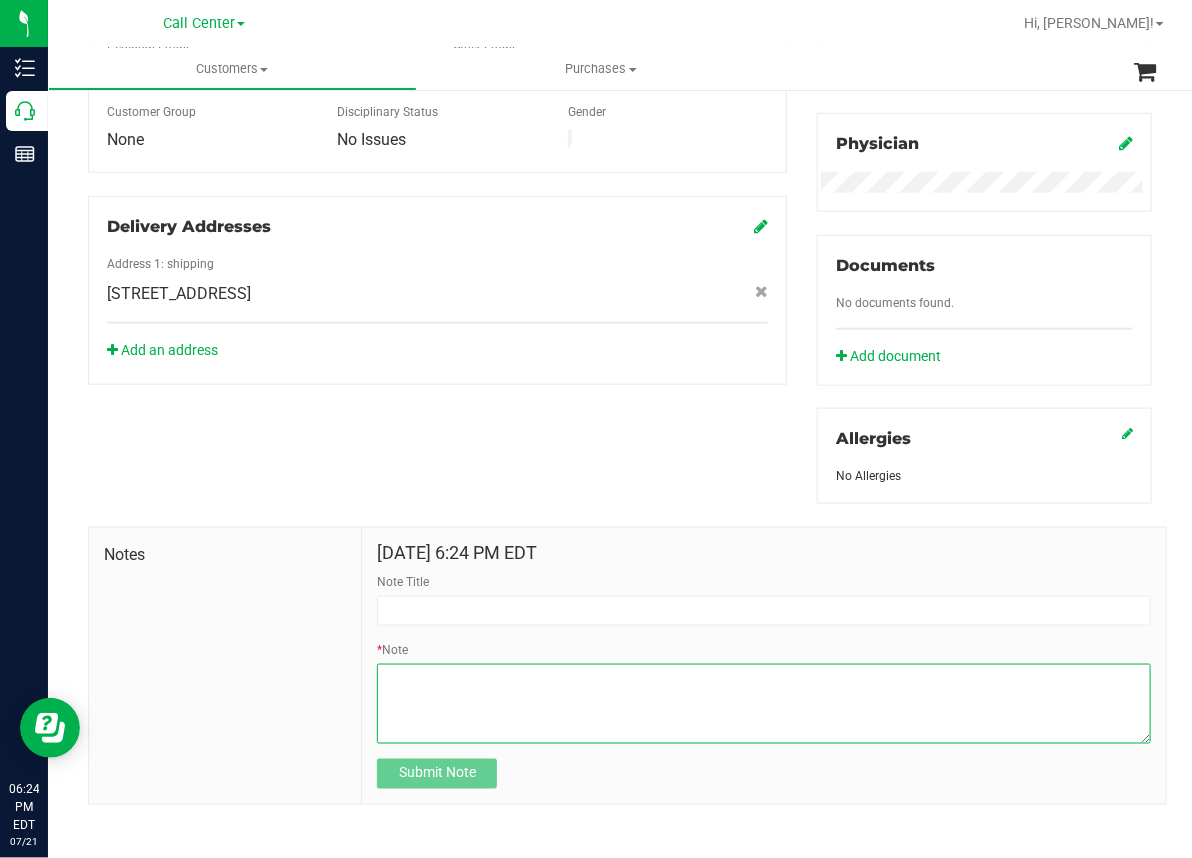 click on "*
Note" at bounding box center [764, 704] 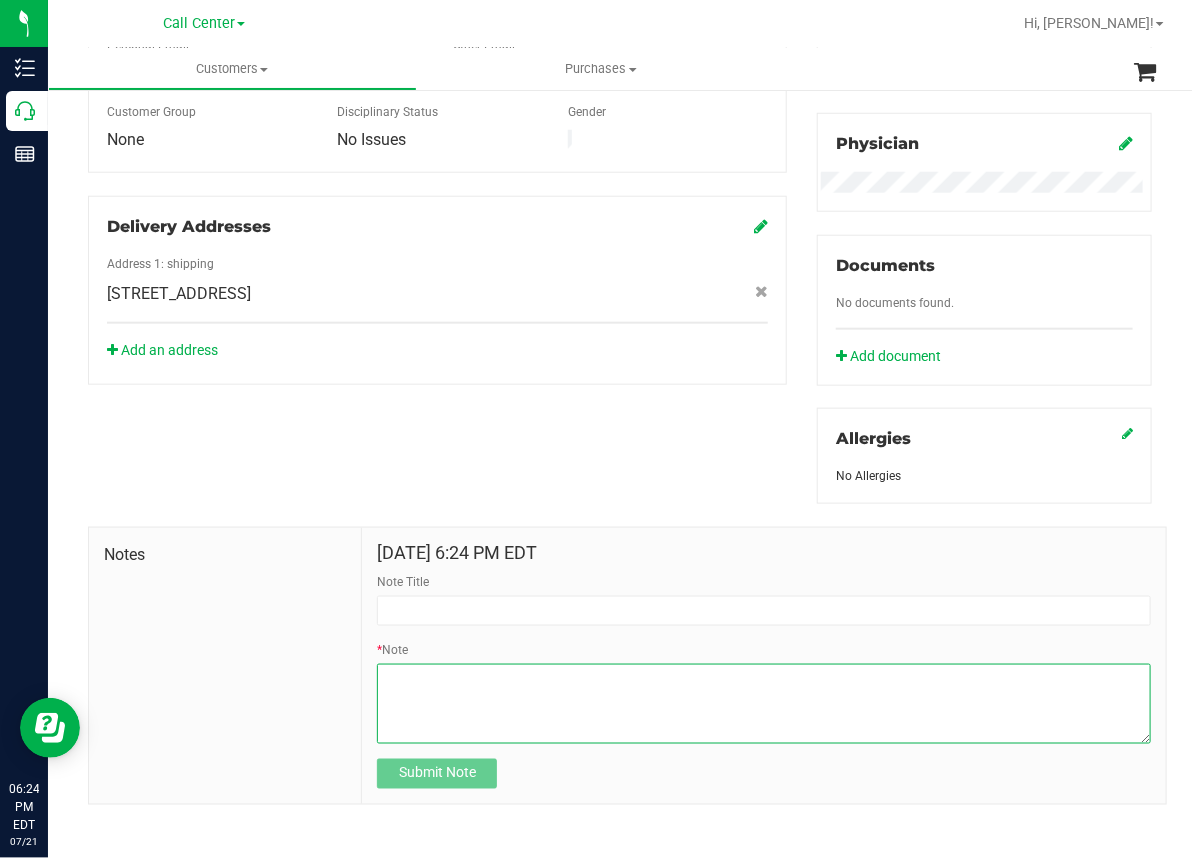 paste on "Customer ID: 1506675  called to advise that she opened all her pre roll packs and one was missing all but one.  I advised her to s/w MOD in store to discuss mjs" 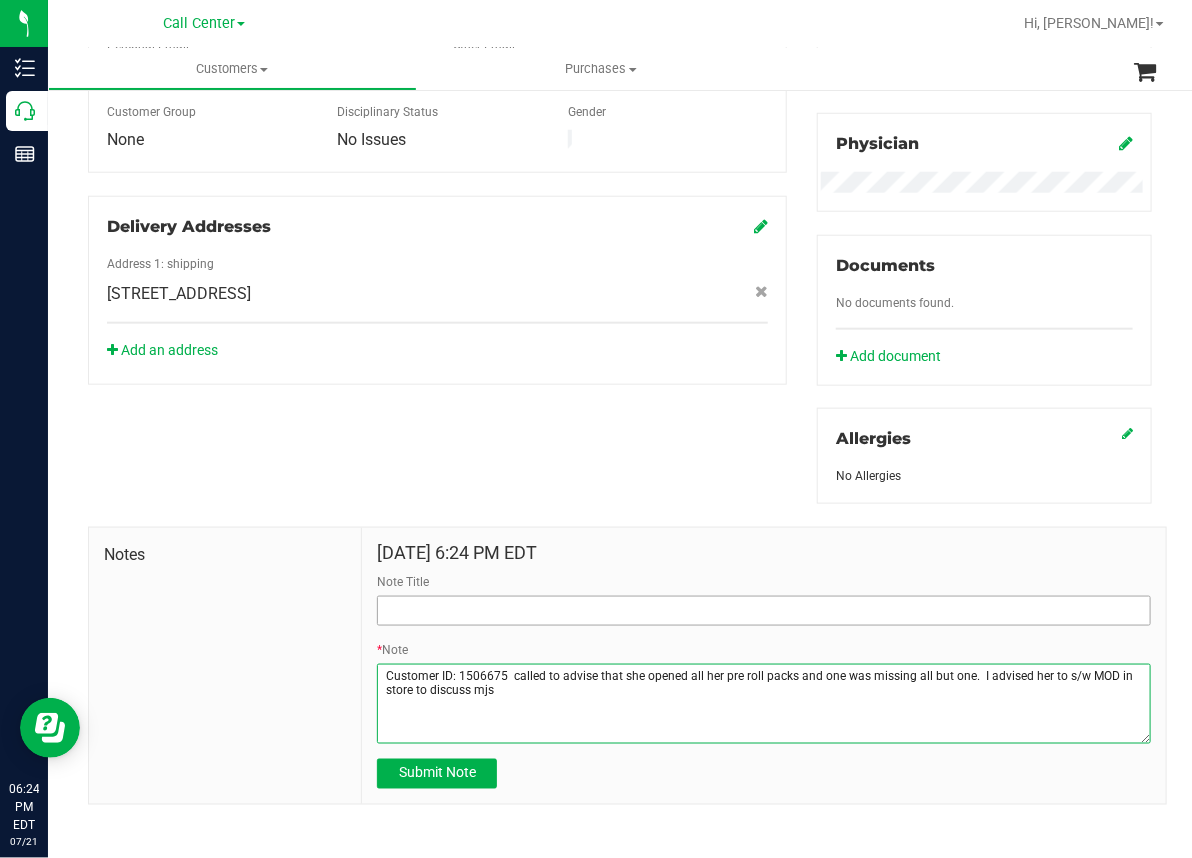 type on "Customer ID: 1506675  called to advise that she opened all her pre roll packs and one was missing all but one.  I advised her to s/w MOD in store to discuss mjs" 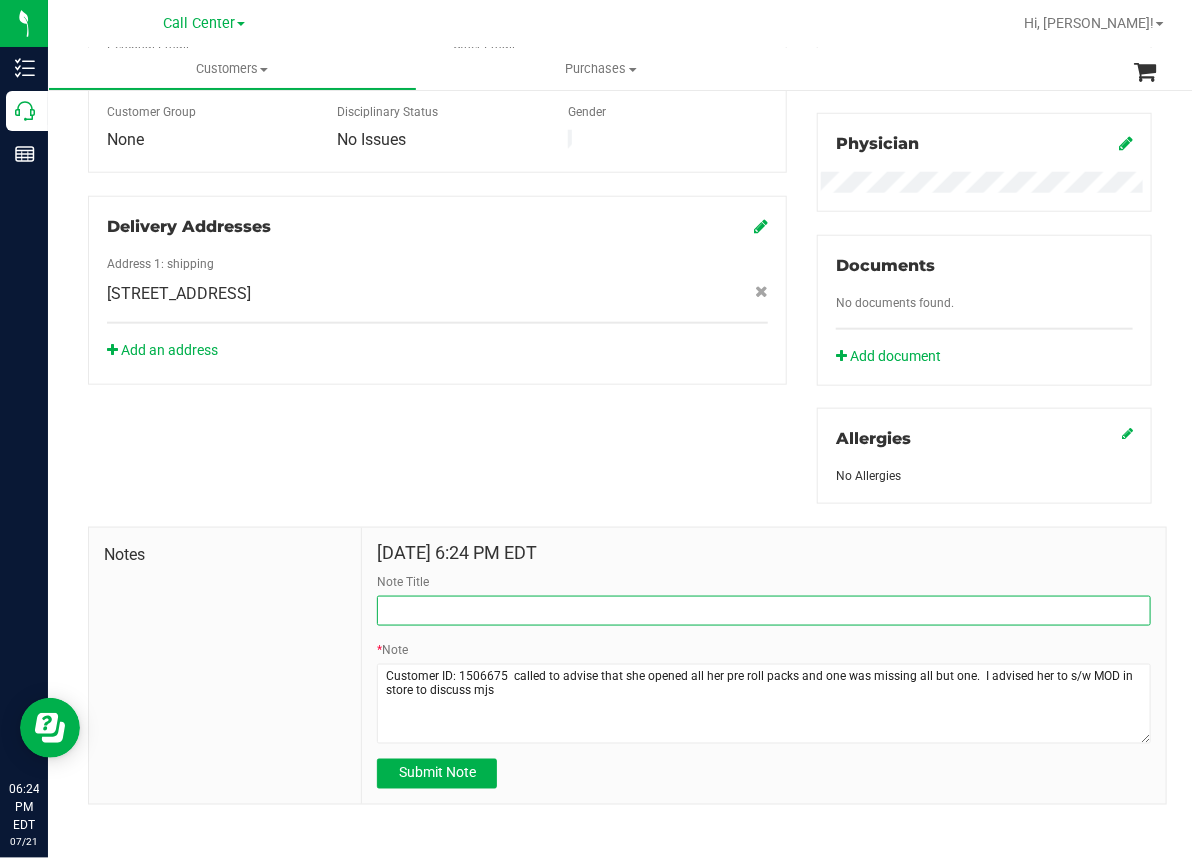 click on "Note Title" at bounding box center [764, 611] 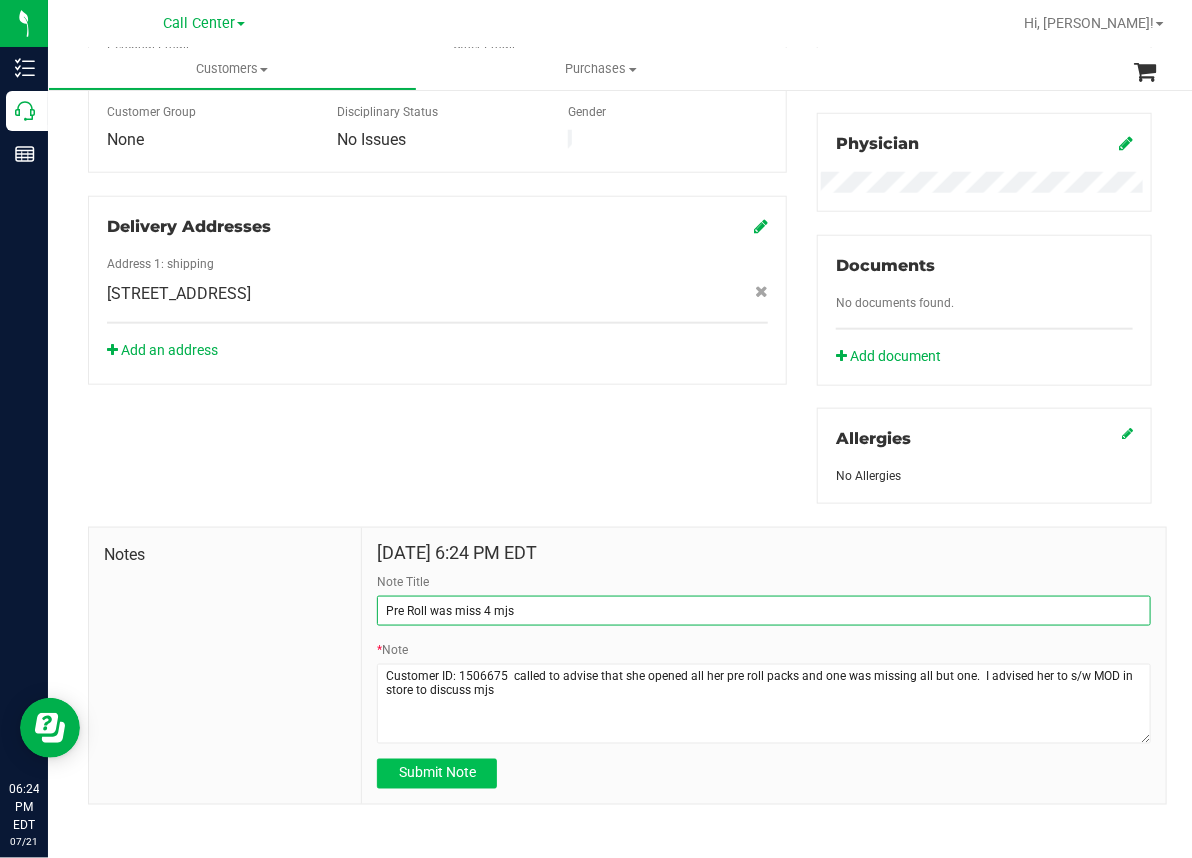 type on "Pre Roll was miss 4 mjs" 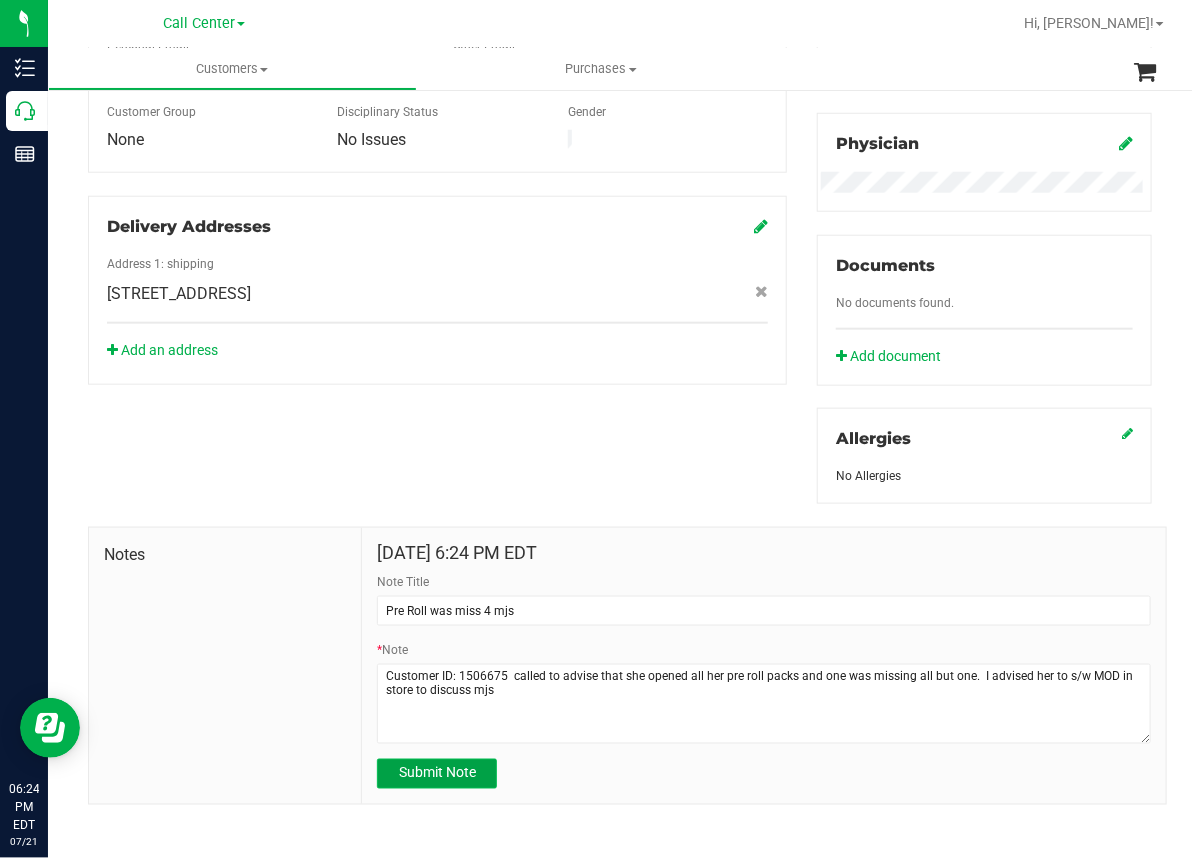 click on "Submit Note" at bounding box center [437, 773] 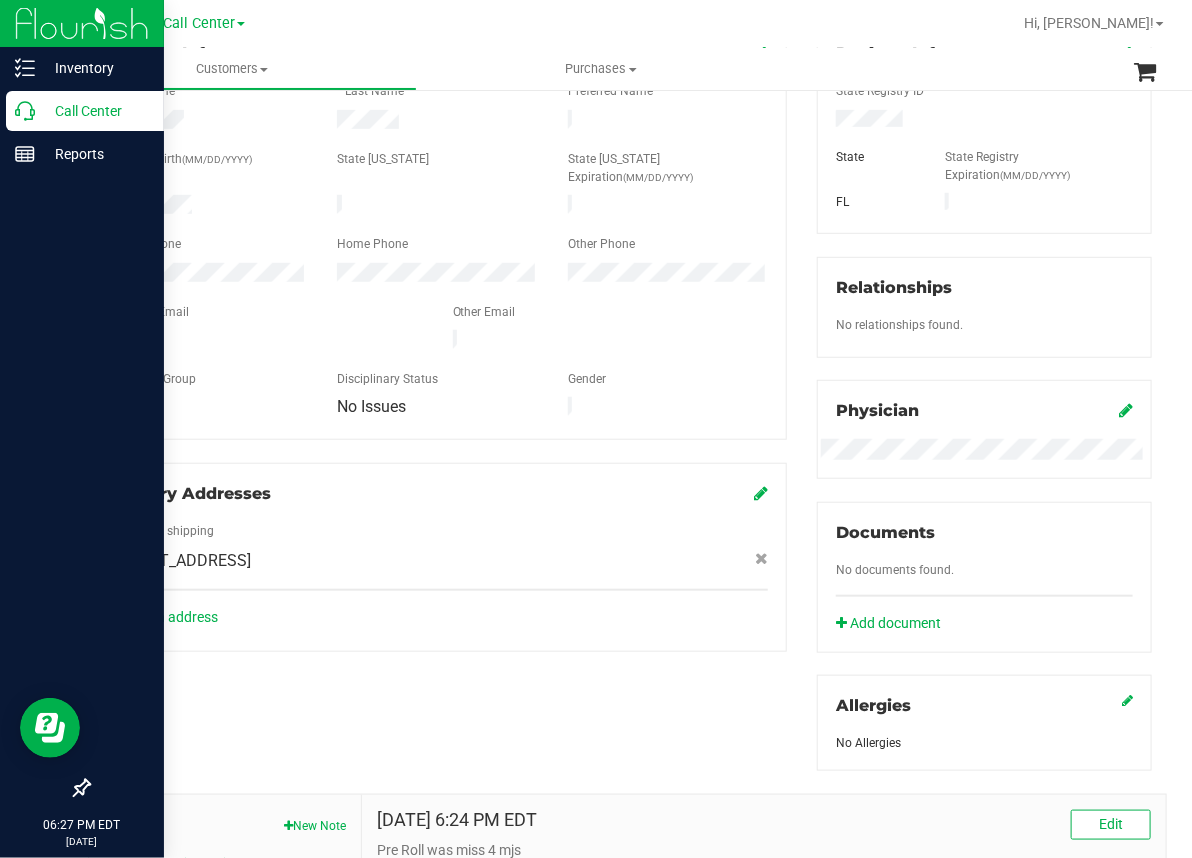 scroll, scrollTop: 204, scrollLeft: 0, axis: vertical 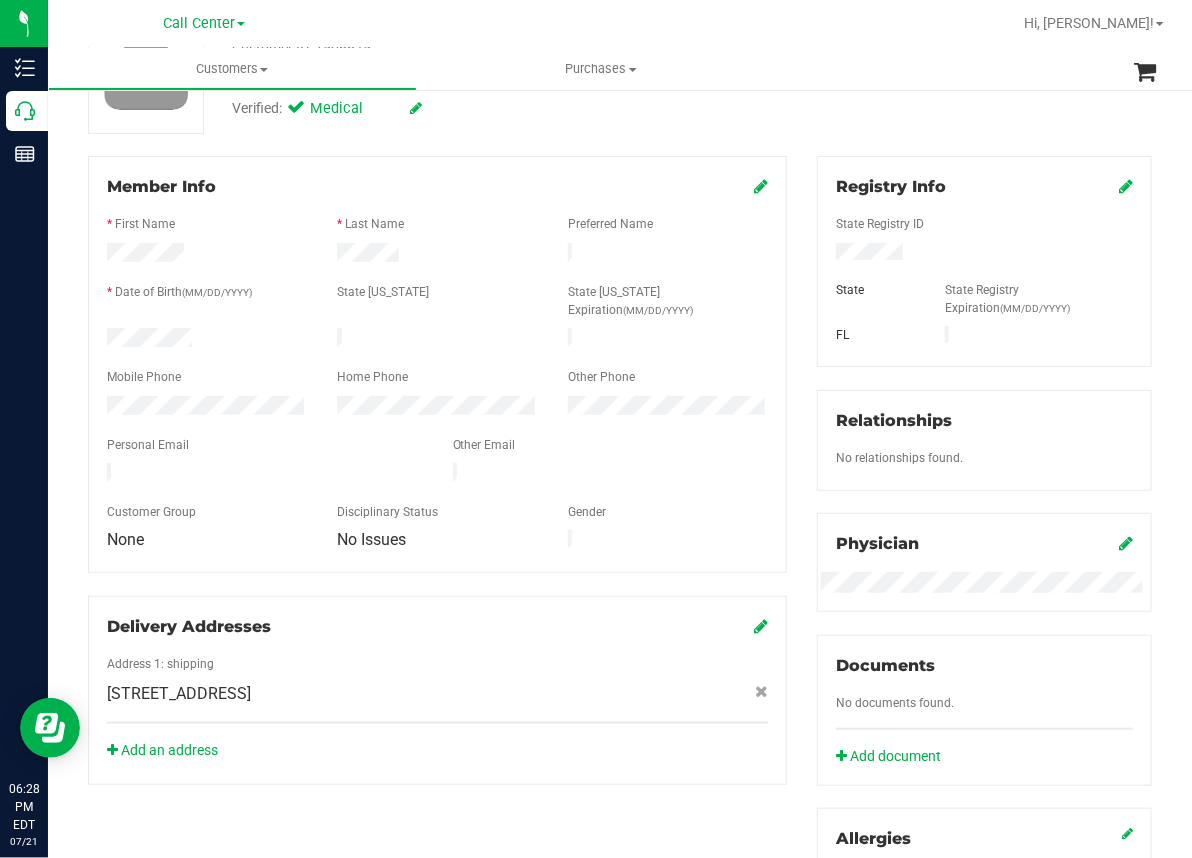 click at bounding box center [684, 23] 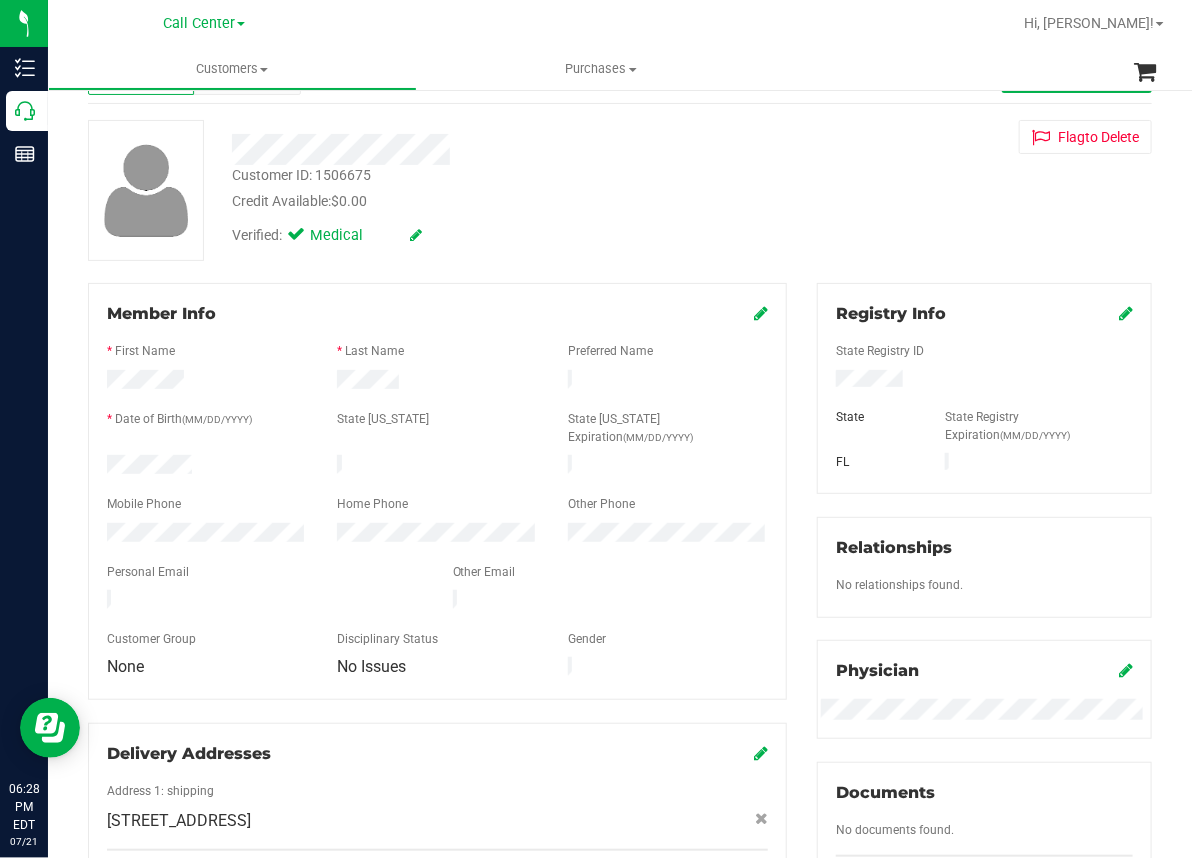 scroll, scrollTop: 0, scrollLeft: 0, axis: both 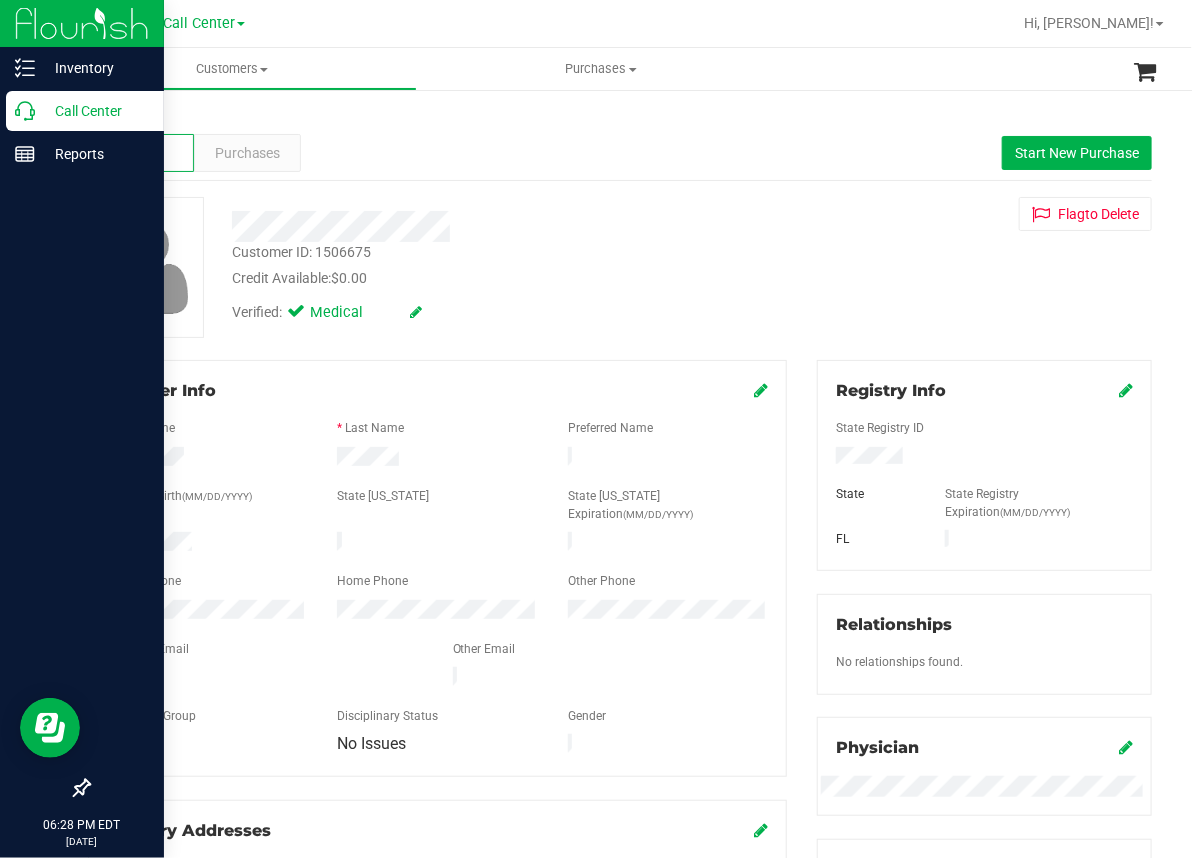 click on "Call Center" at bounding box center (85, 111) 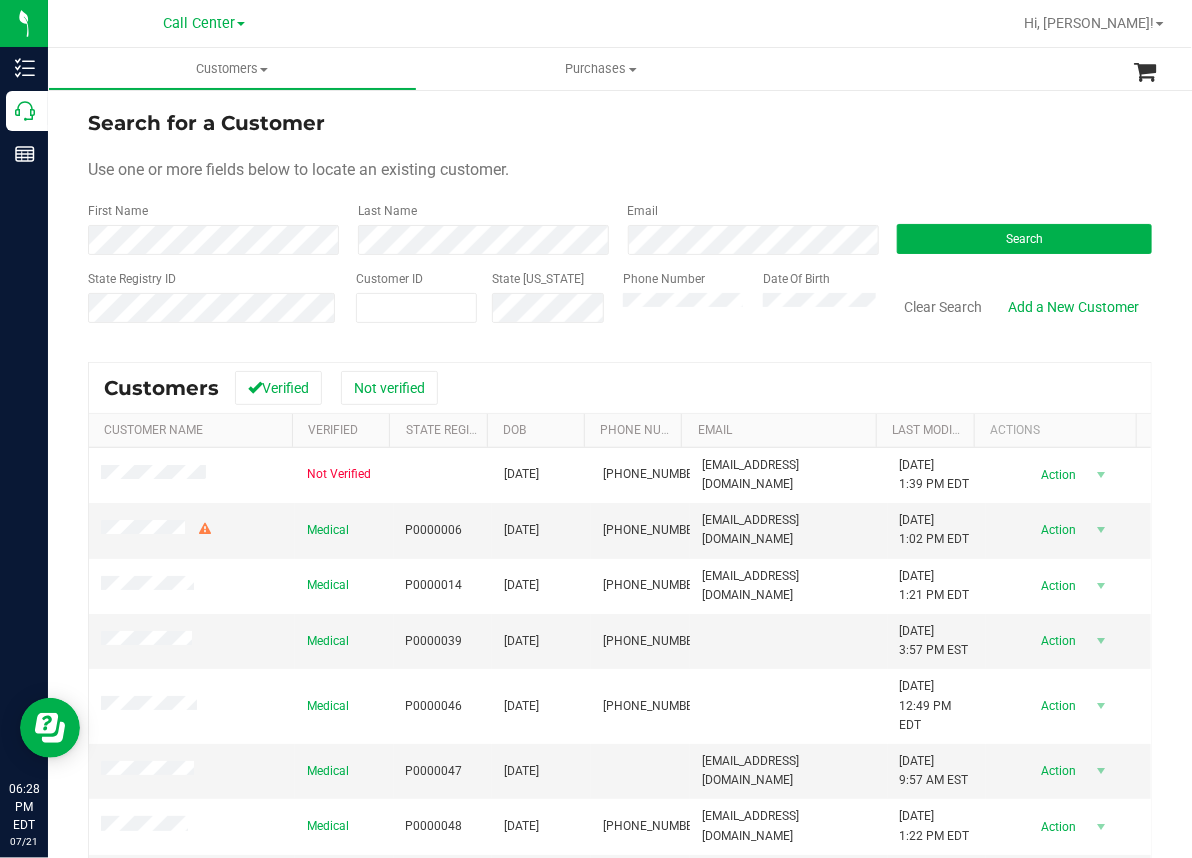 click on "Use one or more fields below to locate an existing customer." at bounding box center [620, 170] 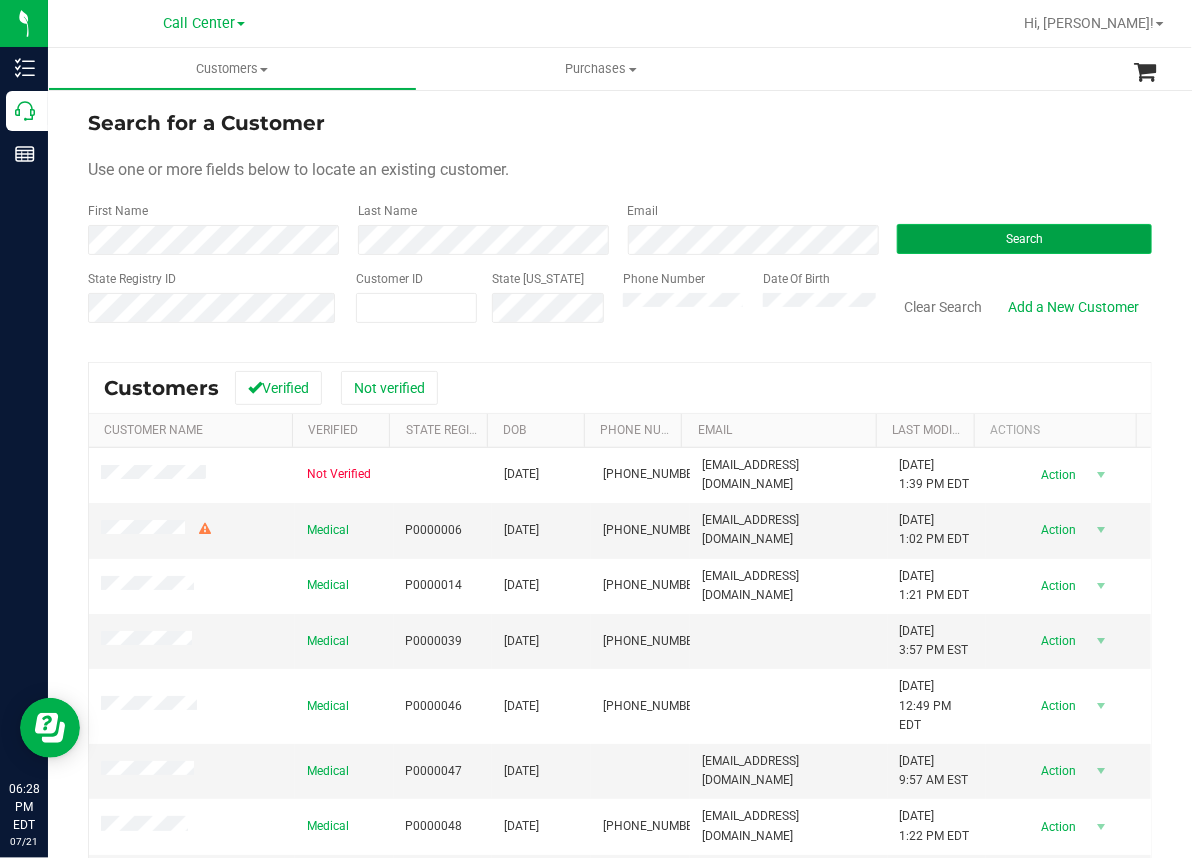 click on "Search" at bounding box center (1024, 239) 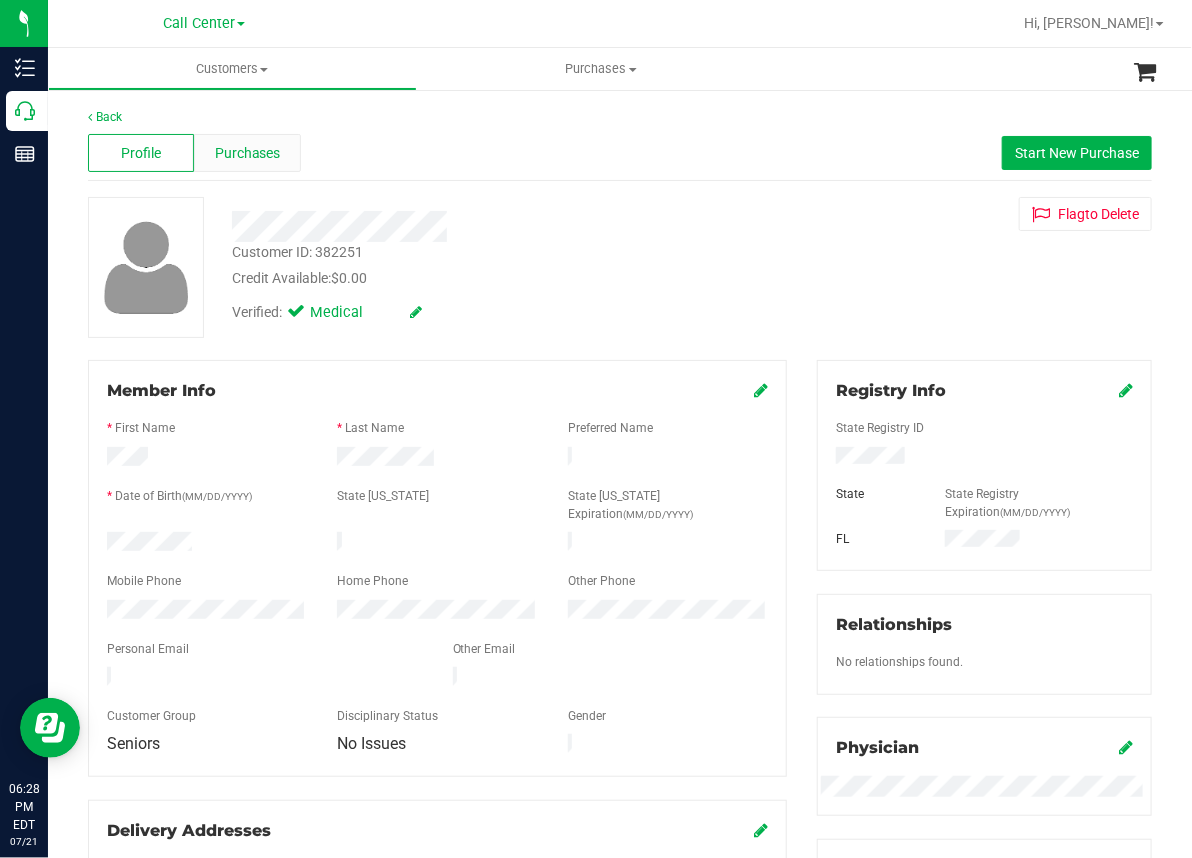 click on "Purchases" at bounding box center (248, 153) 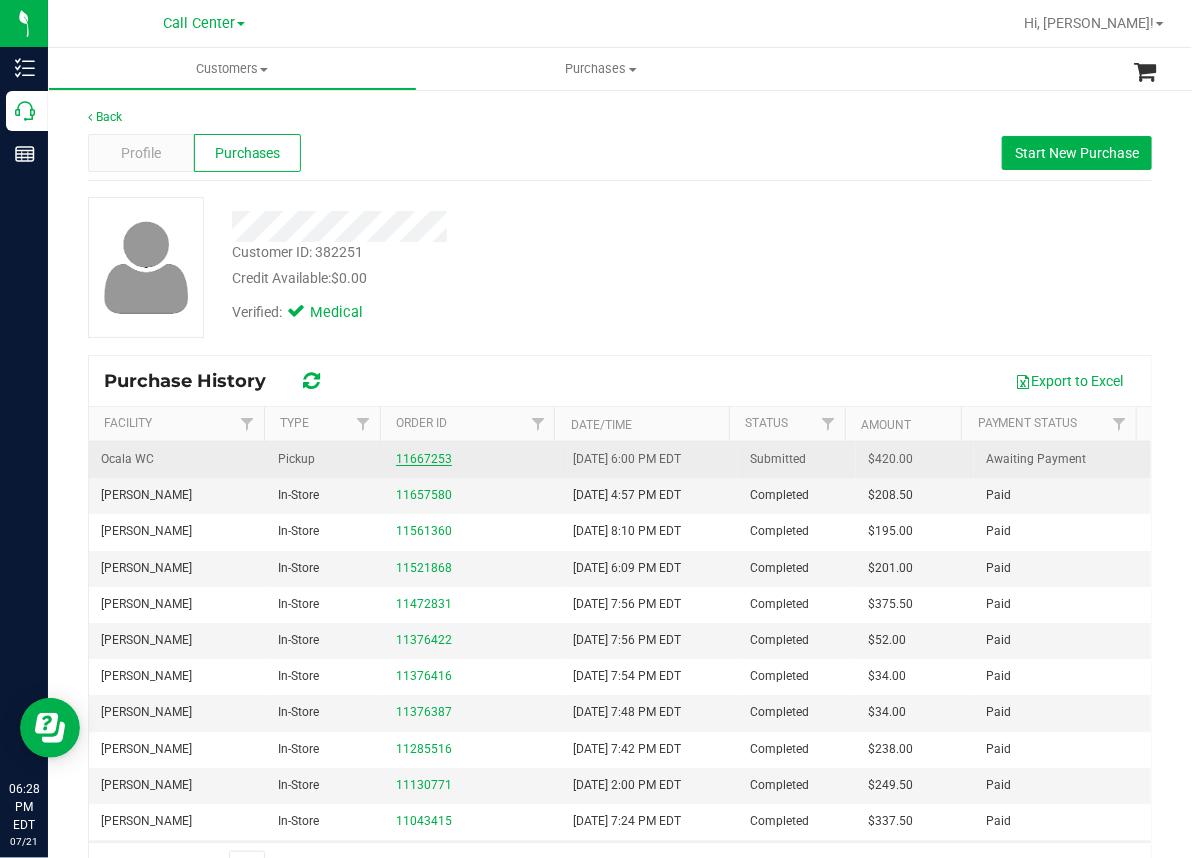 click on "11667253" at bounding box center [424, 459] 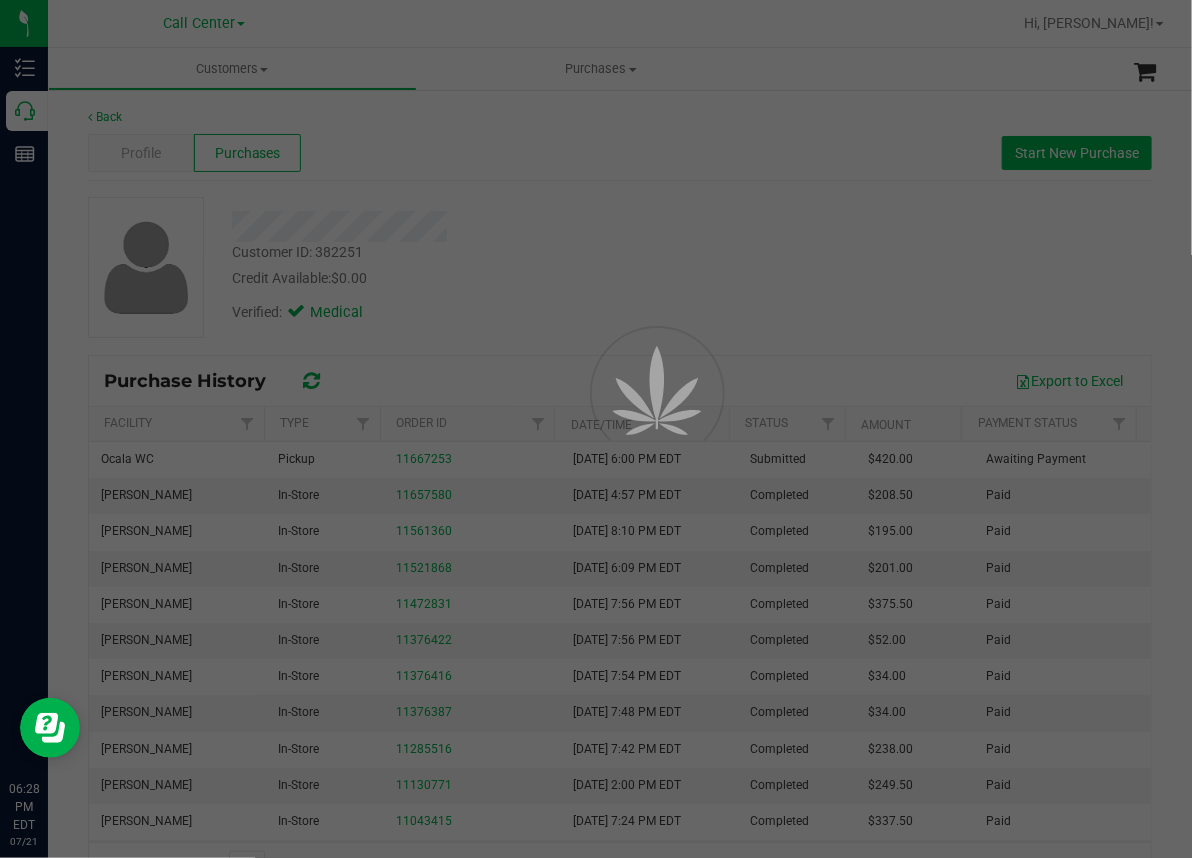 click at bounding box center (596, 429) 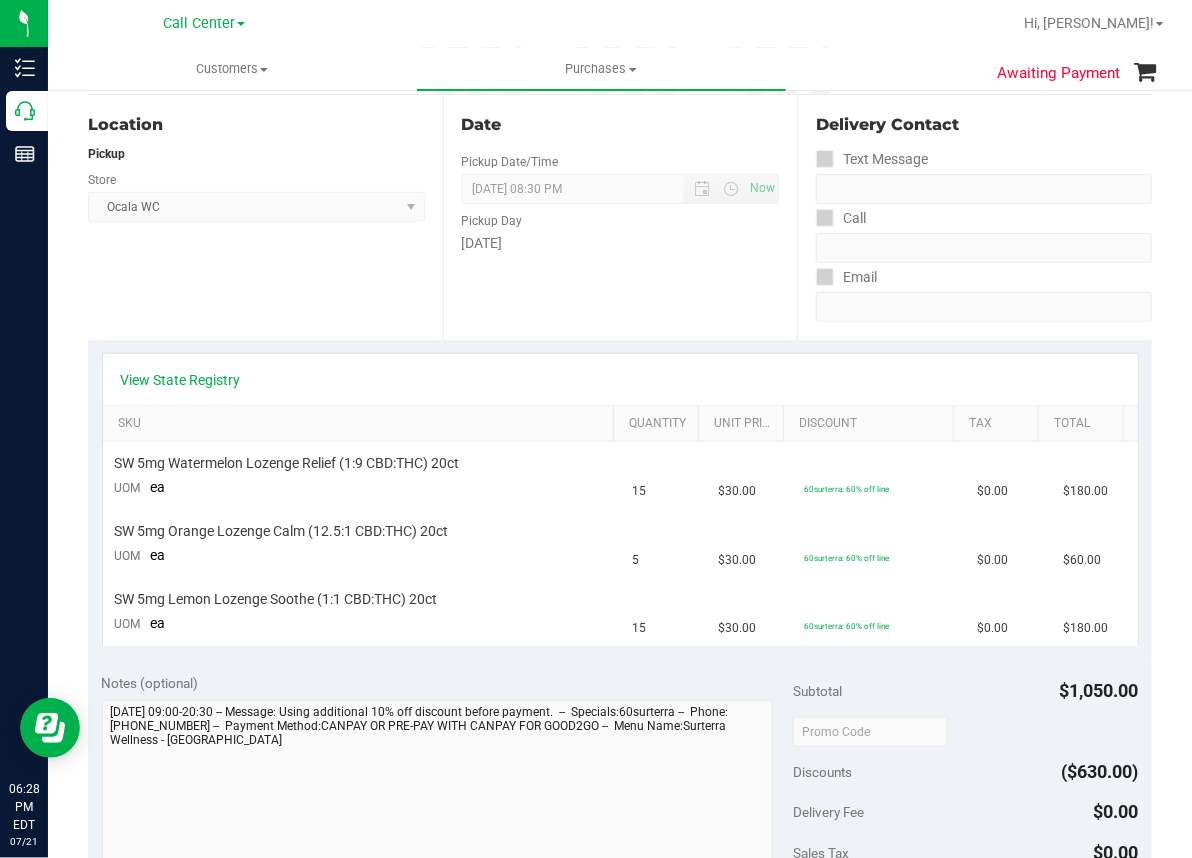 scroll, scrollTop: 200, scrollLeft: 0, axis: vertical 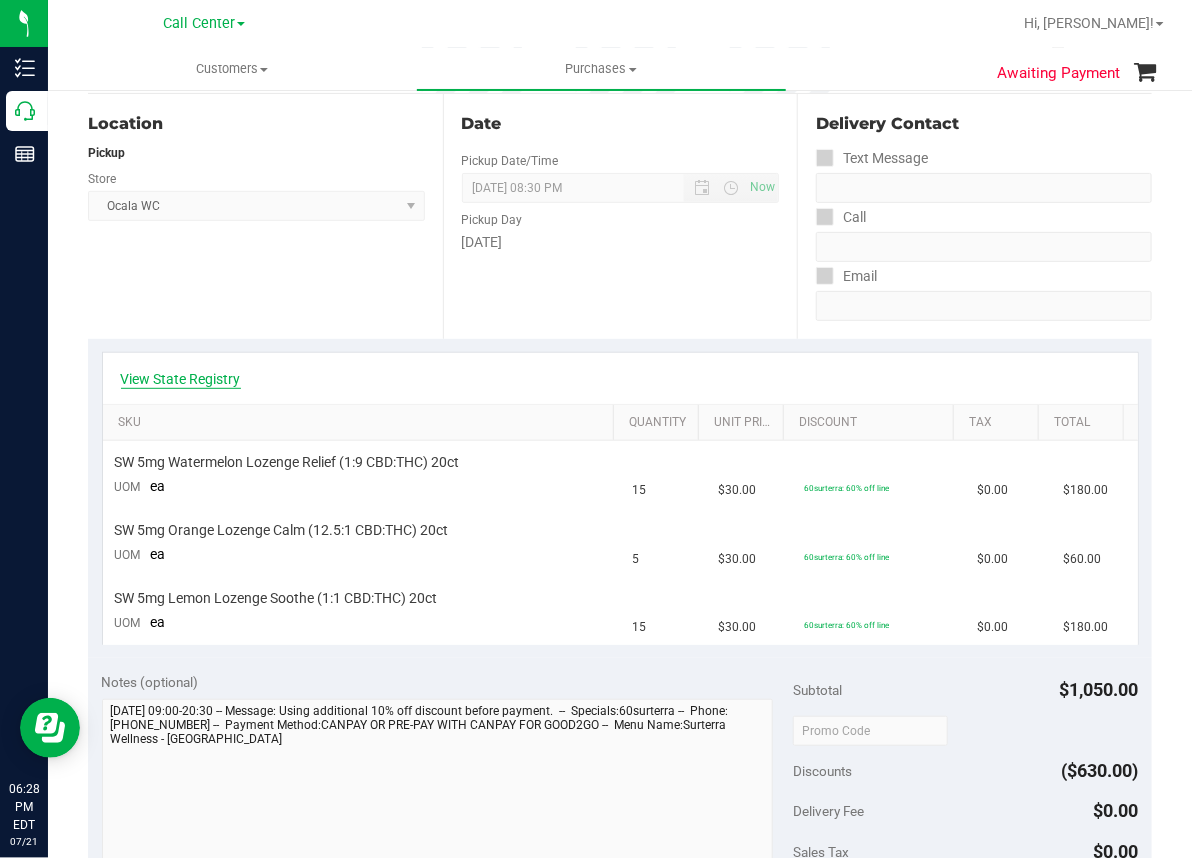 click on "View State Registry" at bounding box center [181, 379] 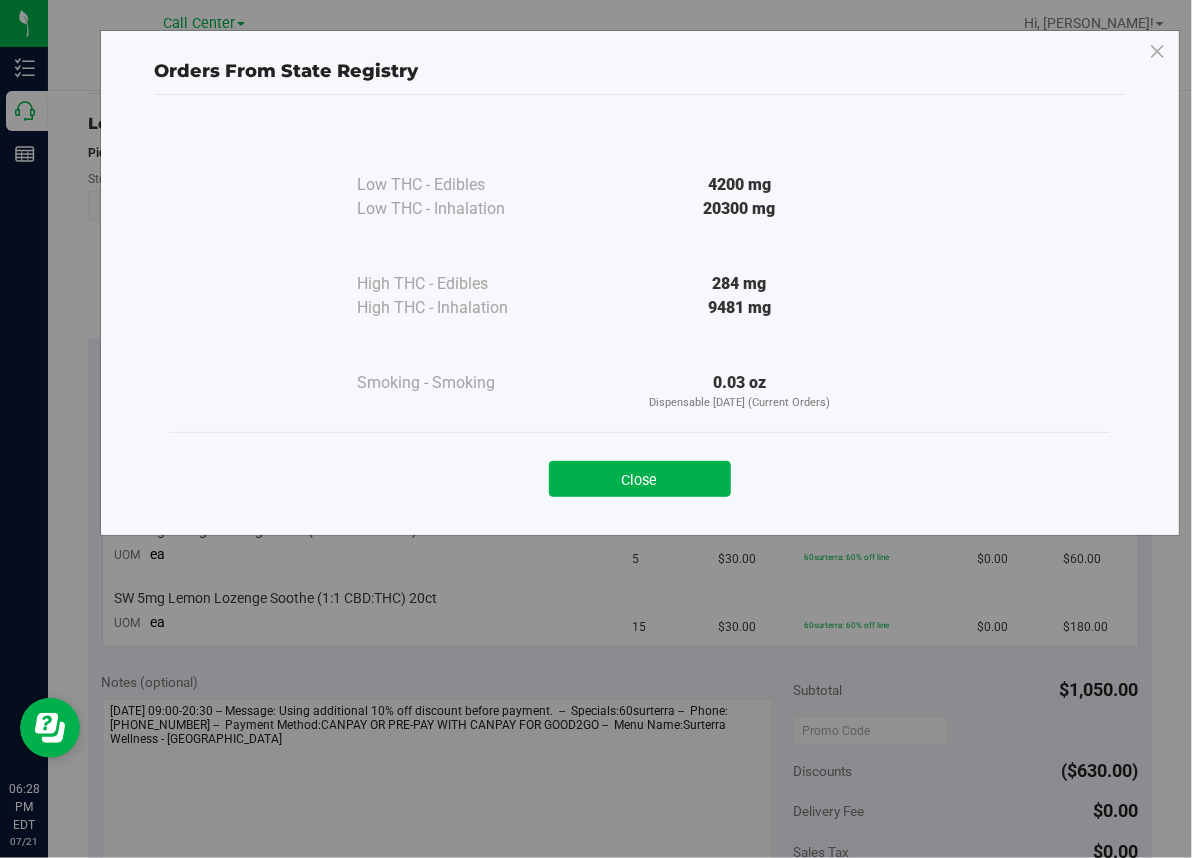 click on "Close" at bounding box center [640, 479] 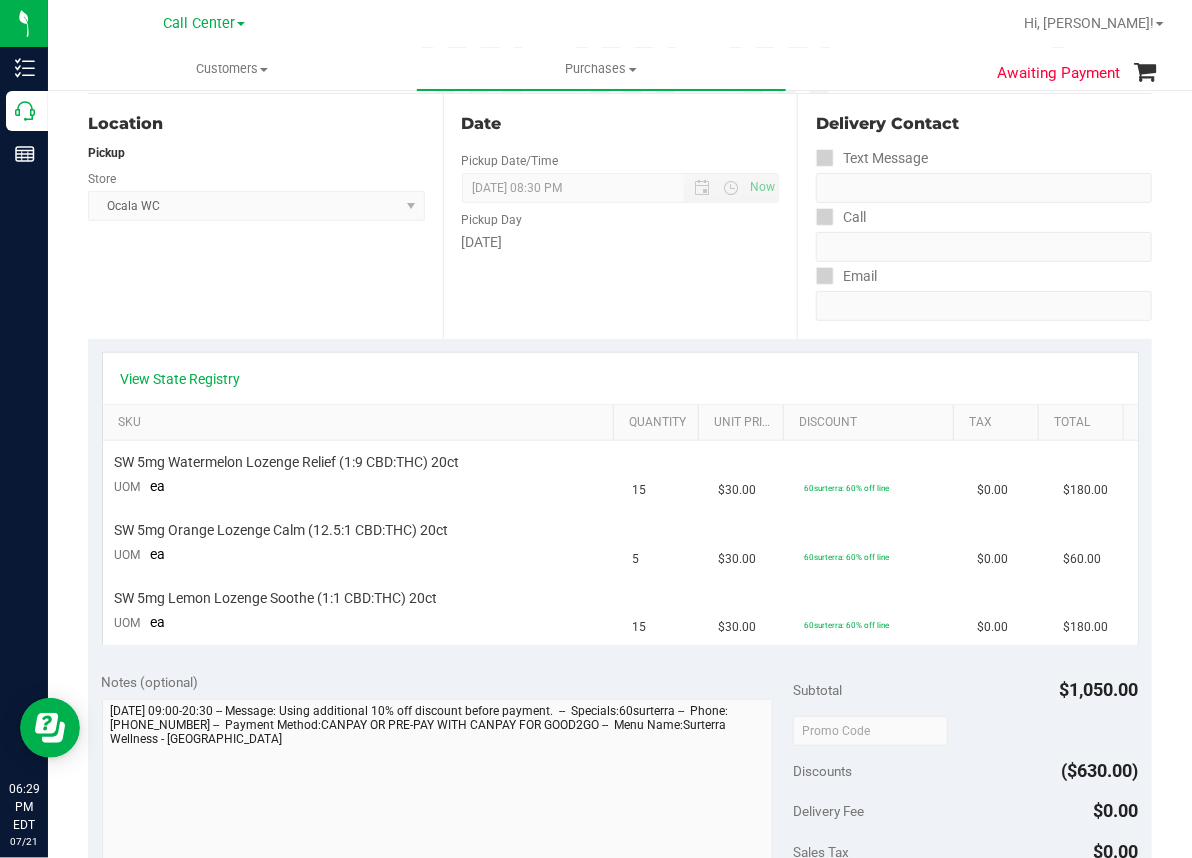 click on "Date
Pickup Date/Time
[DATE]
Now
[DATE] 08:30 PM
Now
Pickup Day
[DATE]" at bounding box center (620, 216) 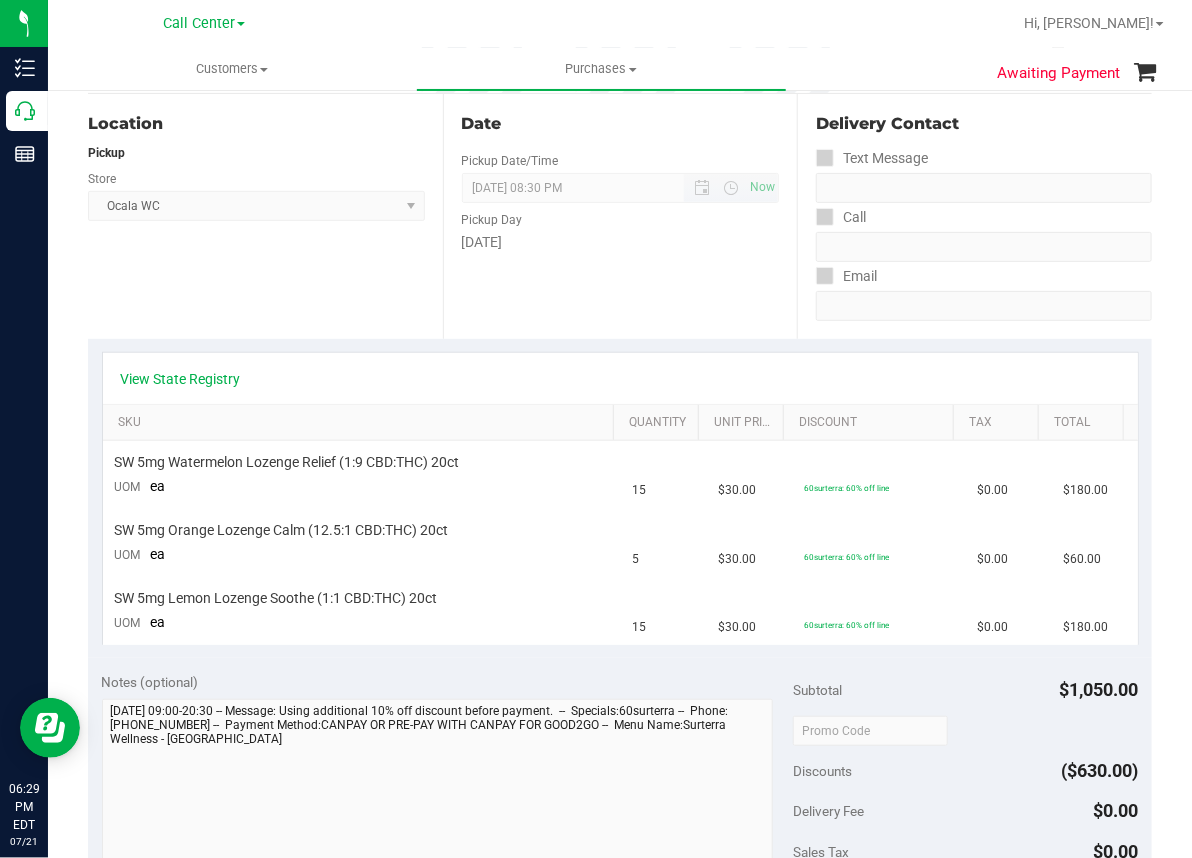 scroll, scrollTop: 0, scrollLeft: 0, axis: both 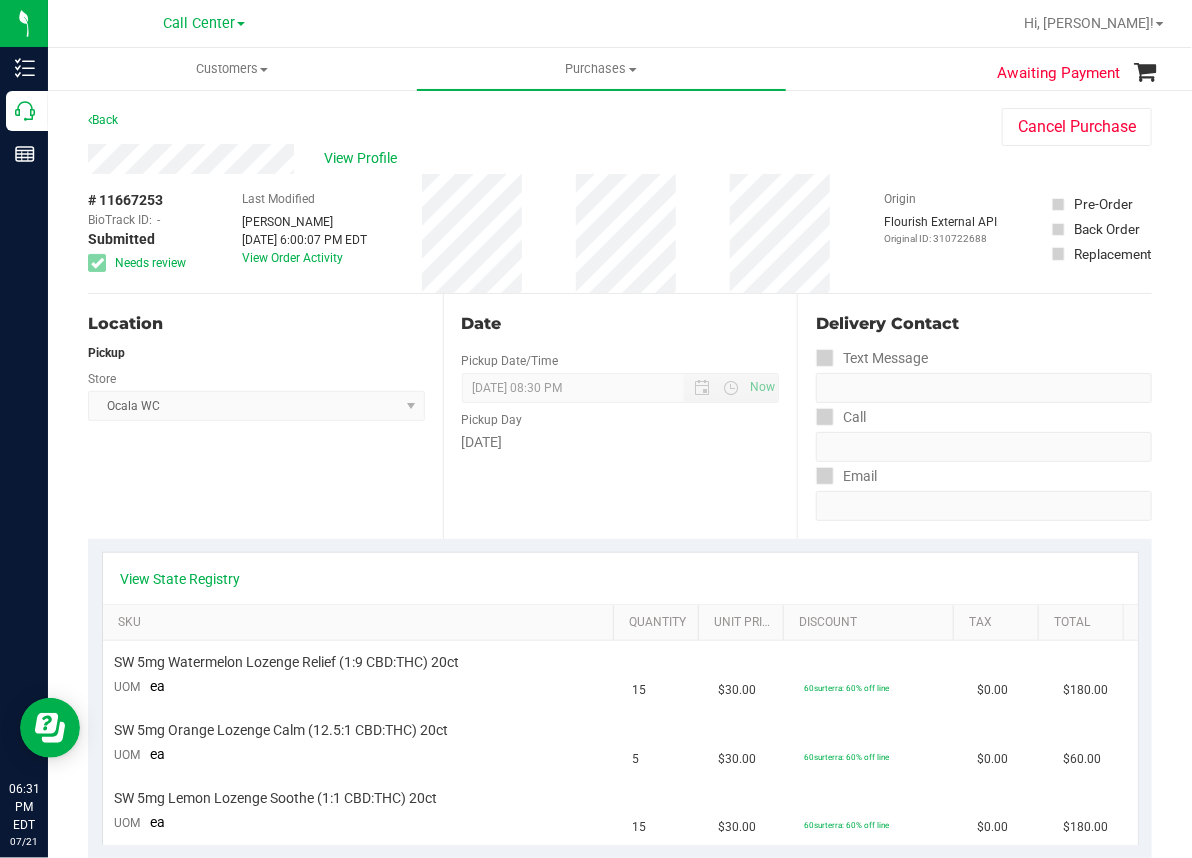 click on "Location
Pickup
Store
Ocala WC Select Store [PERSON_NAME][GEOGRAPHIC_DATA] [PERSON_NAME][GEOGRAPHIC_DATA] [GEOGRAPHIC_DATA] [GEOGRAPHIC_DATA] [PERSON_NAME][GEOGRAPHIC_DATA] WC [GEOGRAPHIC_DATA] WC [GEOGRAPHIC_DATA] [PERSON_NAME] [GEOGRAPHIC_DATA] WC [GEOGRAPHIC_DATA] WC [GEOGRAPHIC_DATA] WC Deltona WC [GEOGRAPHIC_DATA][PERSON_NAME] WC Ft. Lauderdale WC Ft. [PERSON_NAME] [GEOGRAPHIC_DATA] WC Jax Atlantic WC JAX [GEOGRAPHIC_DATA] REP Jax WC [GEOGRAPHIC_DATA][PERSON_NAME] WC [GEOGRAPHIC_DATA][PERSON_NAME][GEOGRAPHIC_DATA] [GEOGRAPHIC_DATA] REP [PERSON_NAME][GEOGRAPHIC_DATA] [GEOGRAPHIC_DATA] [GEOGRAPHIC_DATA] 72nd WC [GEOGRAPHIC_DATA] WC [GEOGRAPHIC_DATA] [GEOGRAPHIC_DATA] [GEOGRAPHIC_DATA] [GEOGRAPHIC_DATA] [GEOGRAPHIC_DATA] [GEOGRAPHIC_DATA] [GEOGRAPHIC_DATA][PERSON_NAME] [GEOGRAPHIC_DATA] WC [GEOGRAPHIC_DATA] Ocala WC [GEOGRAPHIC_DATA] [PERSON_NAME][GEOGRAPHIC_DATA] Colonial [PERSON_NAME][GEOGRAPHIC_DATA] [GEOGRAPHIC_DATA] REP [GEOGRAPHIC_DATA] [PERSON_NAME][GEOGRAPHIC_DATA] WC [GEOGRAPHIC_DATA] WC [GEOGRAPHIC_DATA] WC [GEOGRAPHIC_DATA] [GEOGRAPHIC_DATA] [GEOGRAPHIC_DATA] WC [GEOGRAPHIC_DATA] WC [GEOGRAPHIC_DATA][PERSON_NAME] [PERSON_NAME][GEOGRAPHIC_DATA] WC [GEOGRAPHIC_DATA] WC [GEOGRAPHIC_DATA][PERSON_NAME][GEOGRAPHIC_DATA] WC [GEOGRAPHIC_DATA] [GEOGRAPHIC_DATA] REP [GEOGRAPHIC_DATA] WC [GEOGRAPHIC_DATA] [GEOGRAPHIC_DATA] Testing [GEOGRAPHIC_DATA] Warehouse [GEOGRAPHIC_DATA] [GEOGRAPHIC_DATA] [GEOGRAPHIC_DATA] [GEOGRAPHIC_DATA] [GEOGRAPHIC_DATA] [GEOGRAPHIC_DATA] Plano Retail [GEOGRAPHIC_DATA] WC" at bounding box center (265, 416) 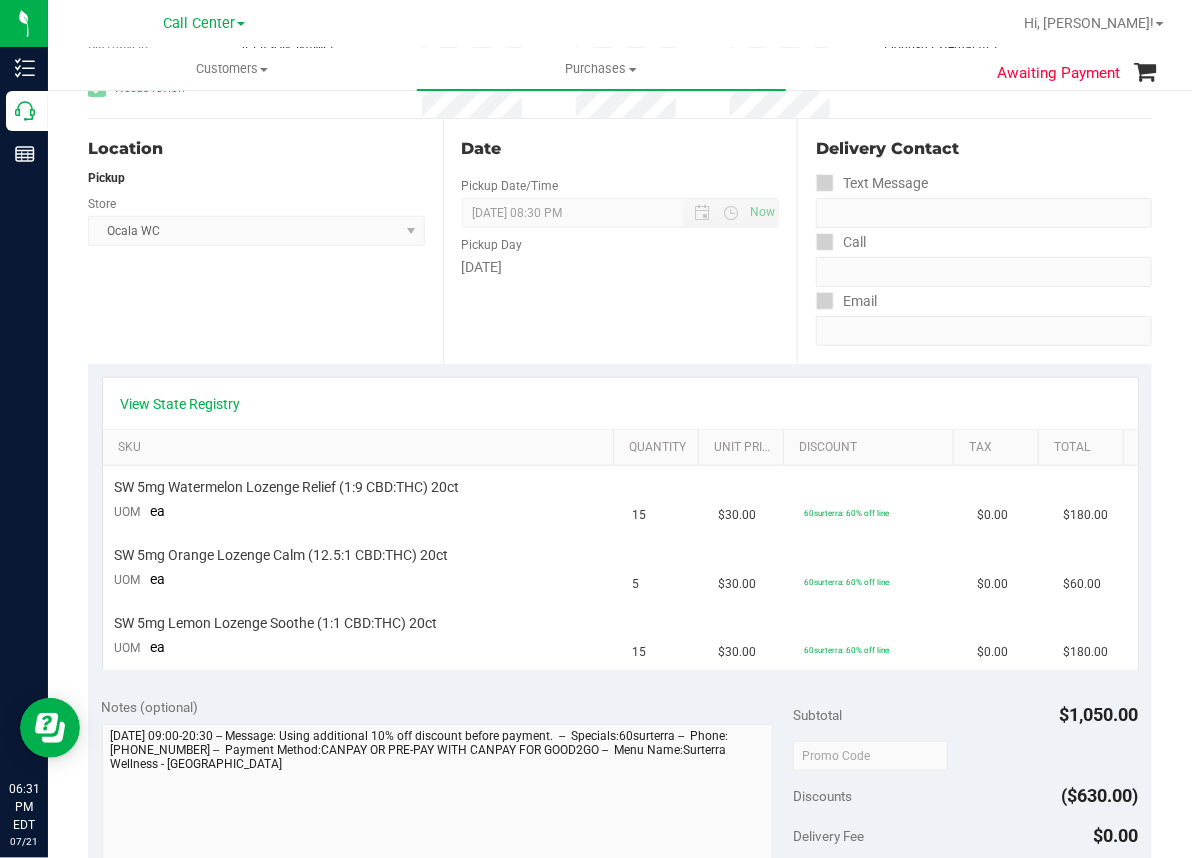 scroll, scrollTop: 200, scrollLeft: 0, axis: vertical 